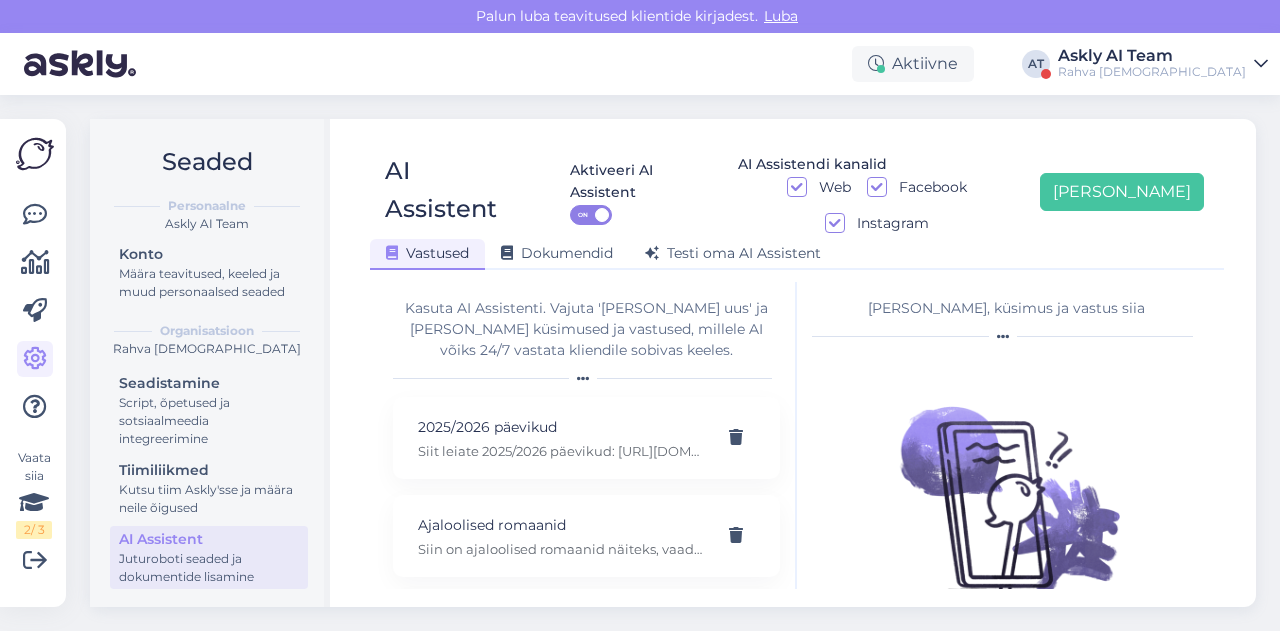 scroll, scrollTop: 0, scrollLeft: 0, axis: both 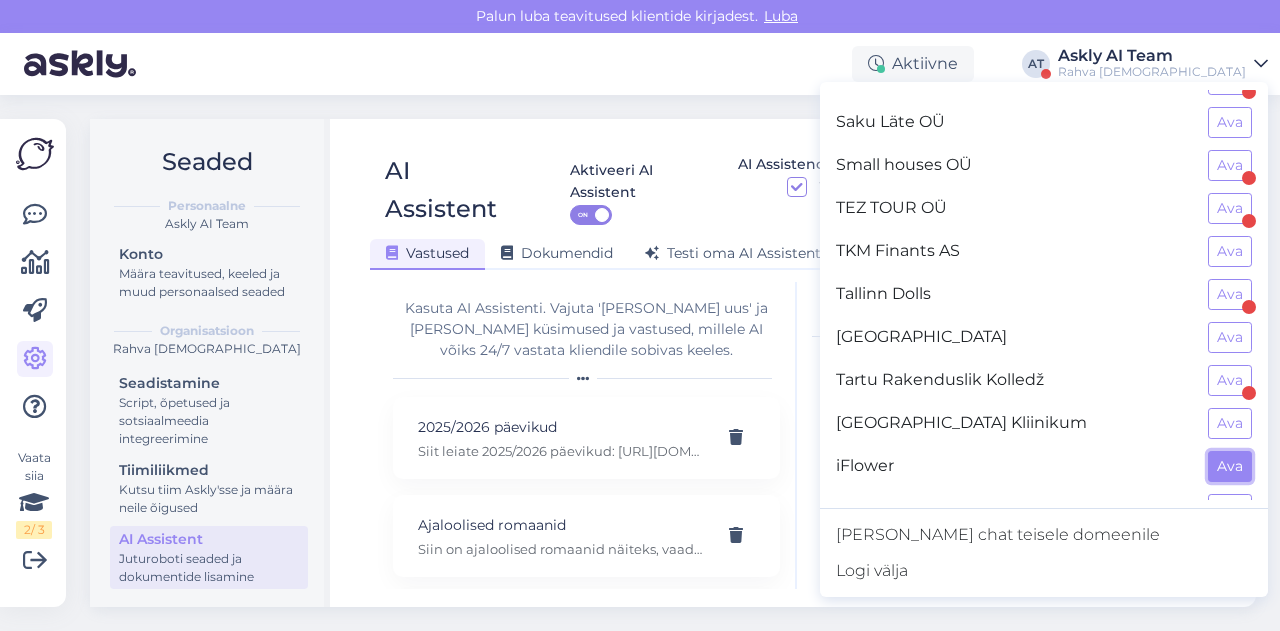 click on "Ava" at bounding box center [1230, 466] 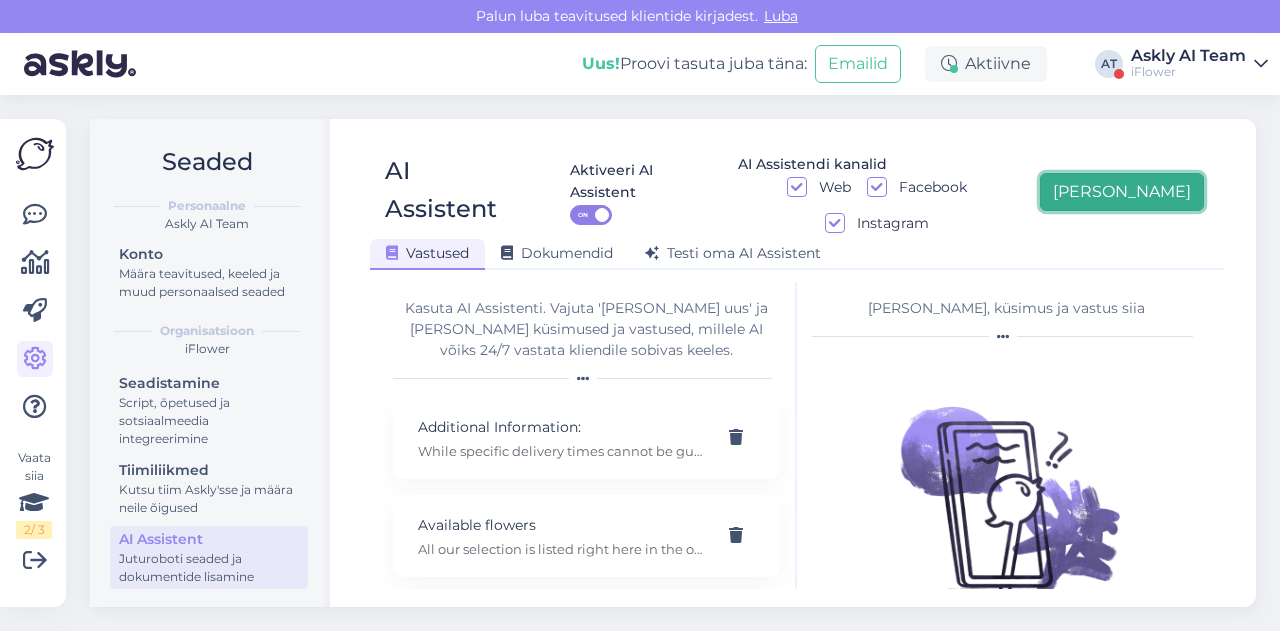 click on "[PERSON_NAME]" at bounding box center (1122, 192) 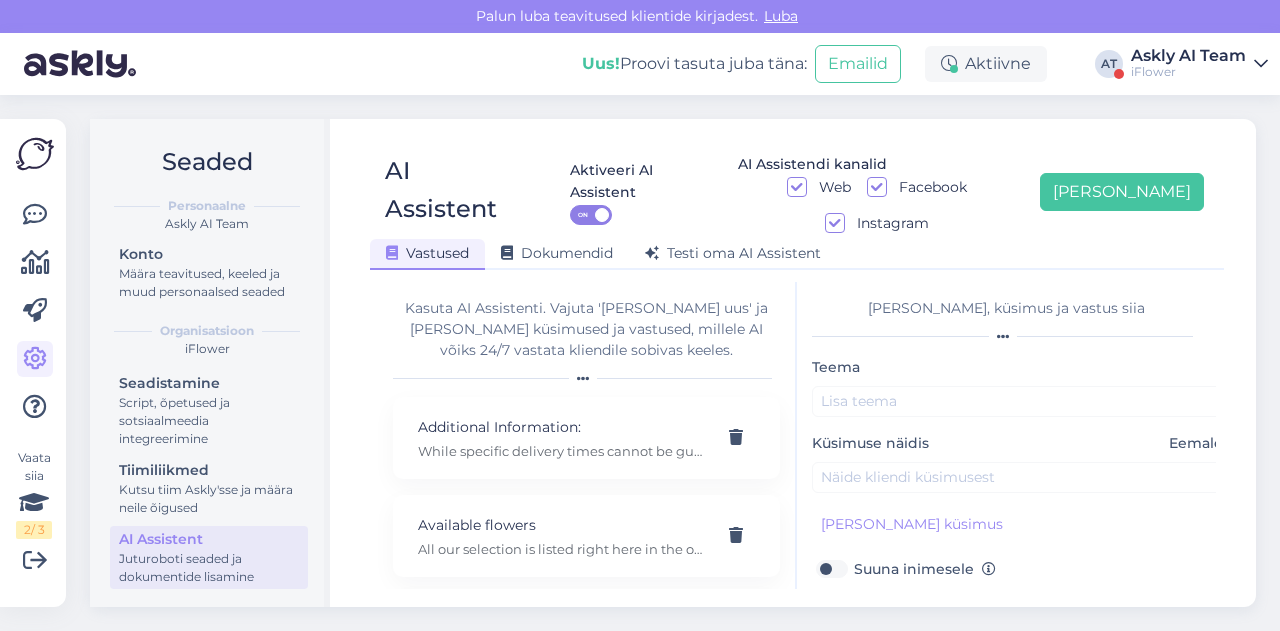 click on "Aktiveeri AI Assistent ON AI Assistendi kanalid Web Facebook Instagram Lisa uus" at bounding box center (863, 192) 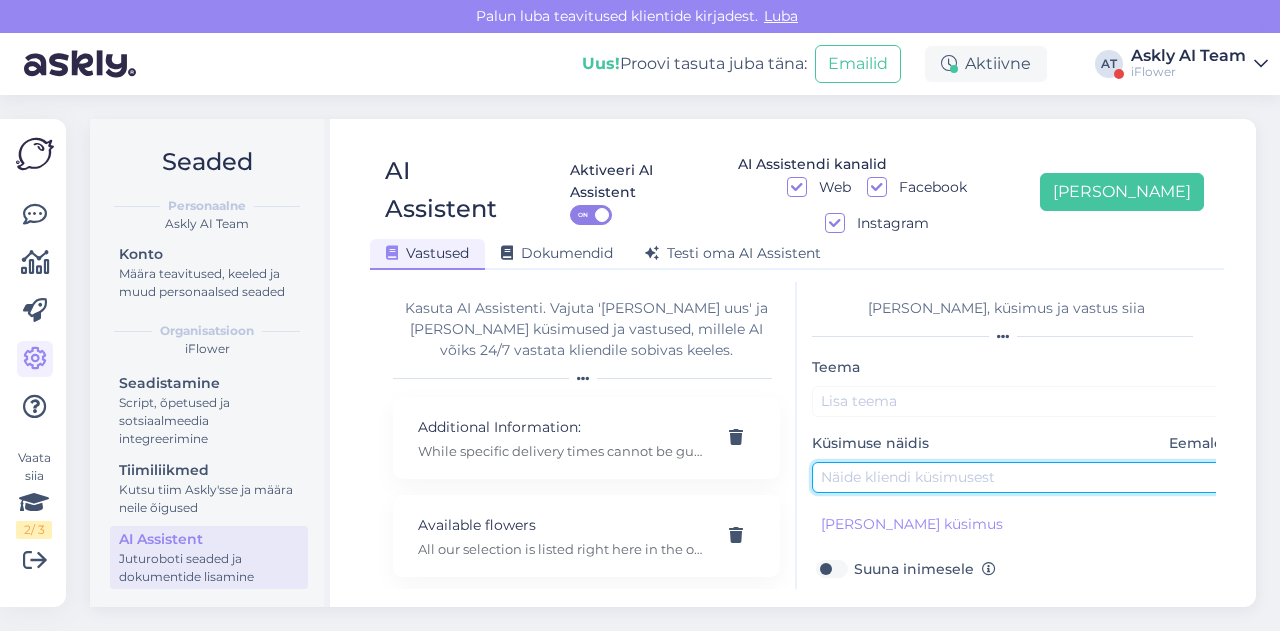 click at bounding box center (1022, 477) 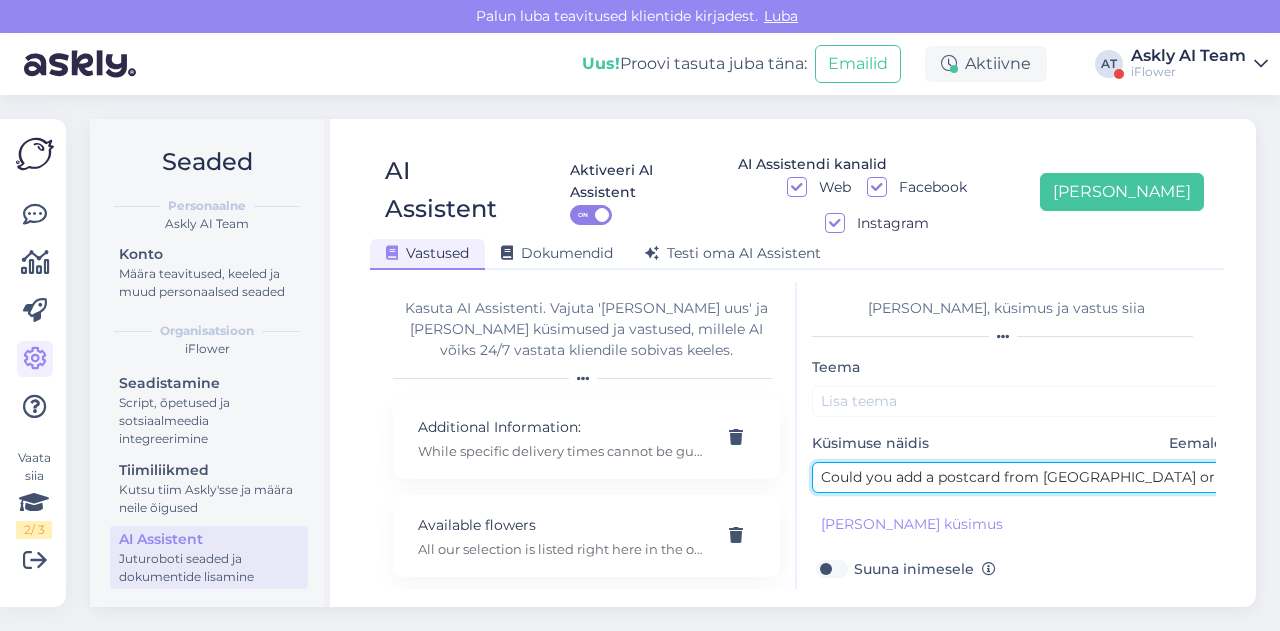 scroll, scrollTop: 0, scrollLeft: 114, axis: horizontal 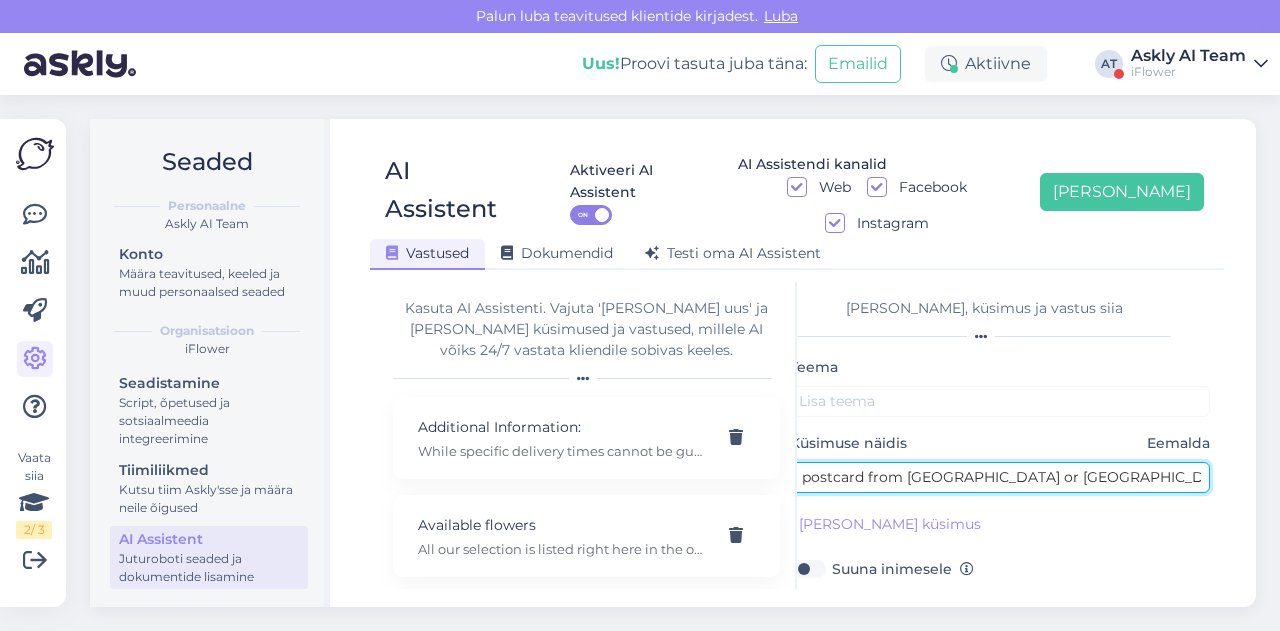 type on "Could you add a postcard from Los Angeles or Hollywood to the bouquet?" 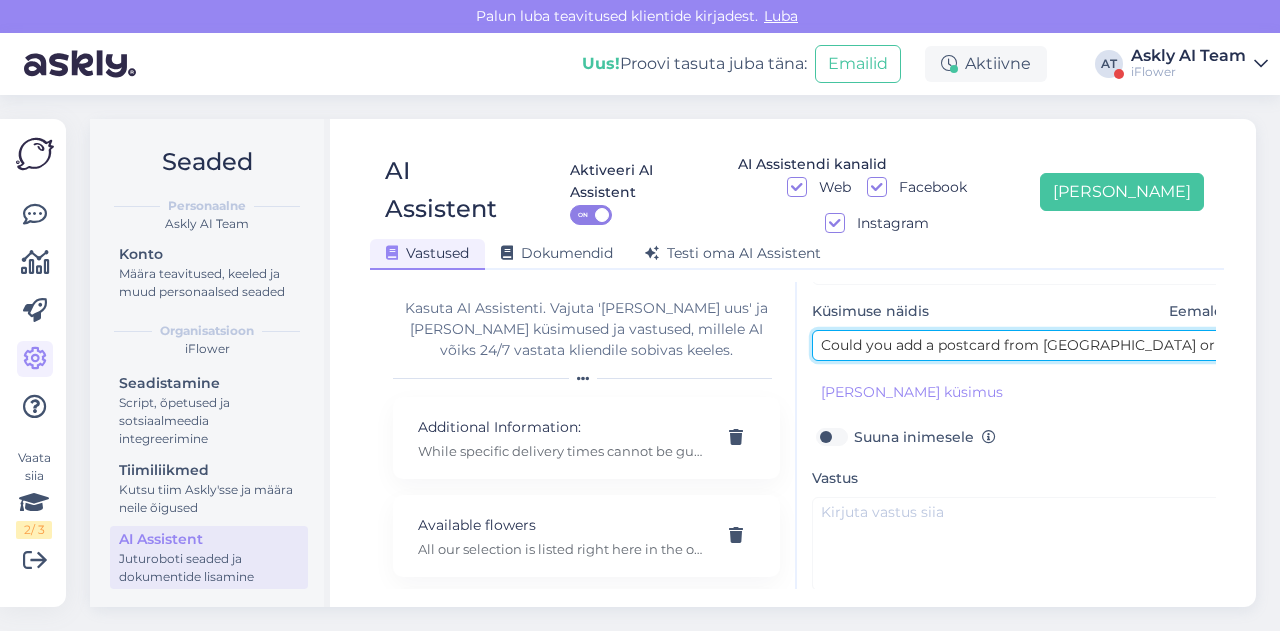 scroll, scrollTop: 134, scrollLeft: 0, axis: vertical 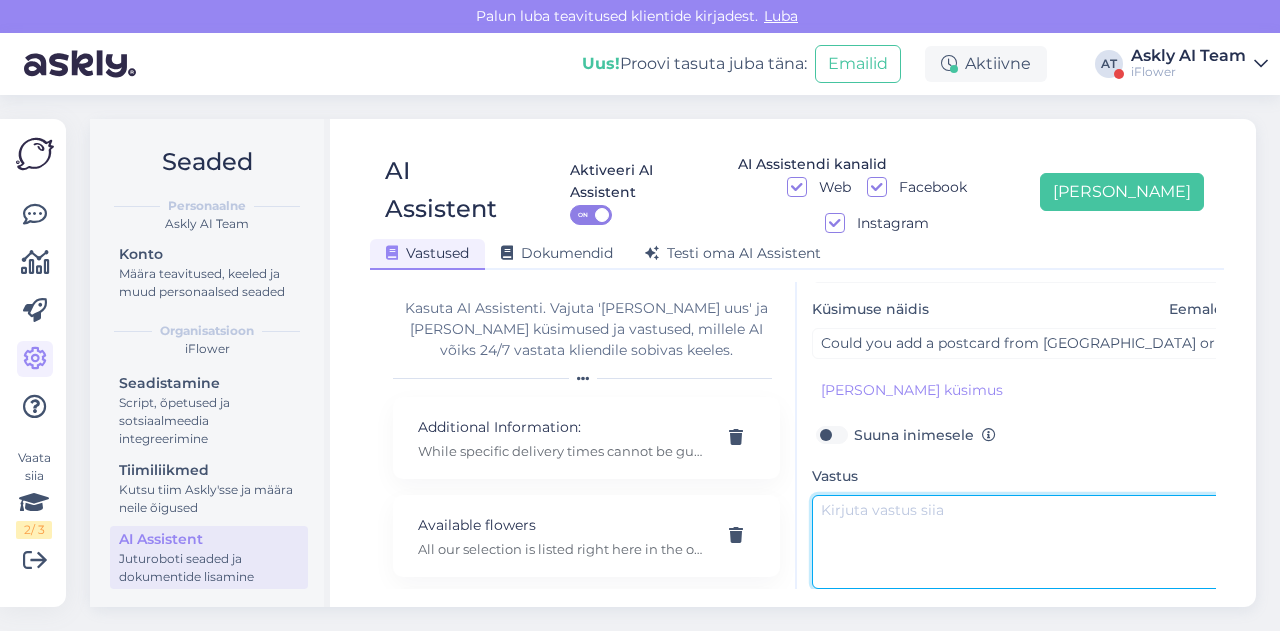click at bounding box center (1022, 542) 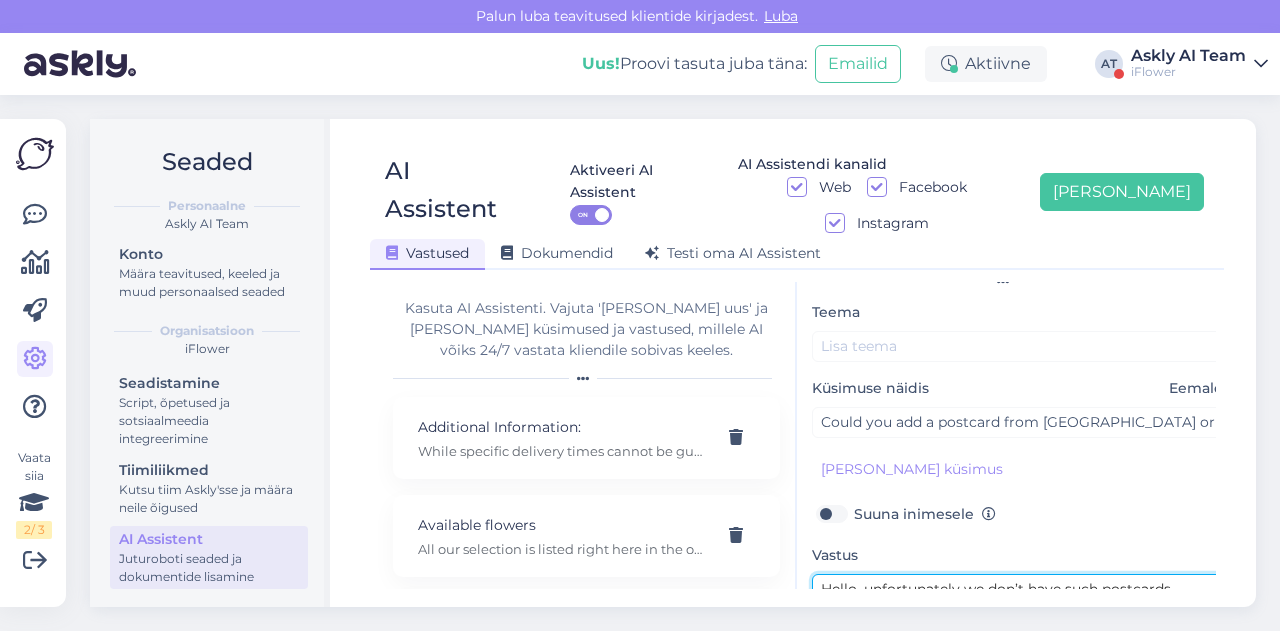 scroll, scrollTop: 54, scrollLeft: 0, axis: vertical 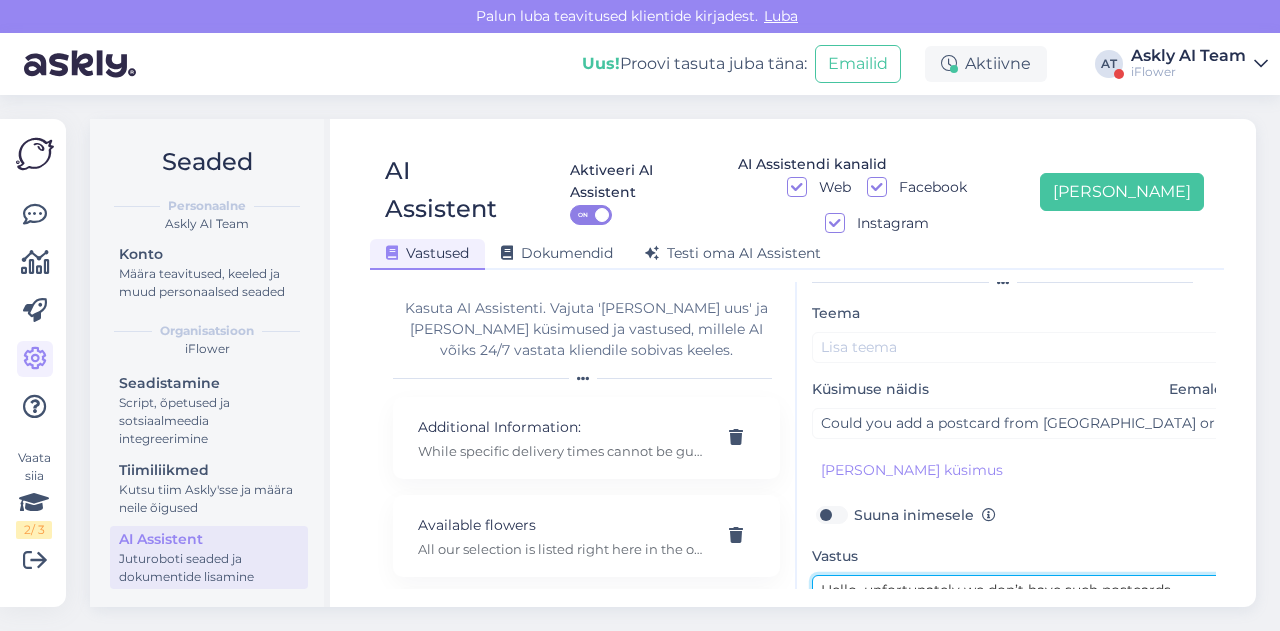 type on "Hello, unfortunately we don’t have such postcards available." 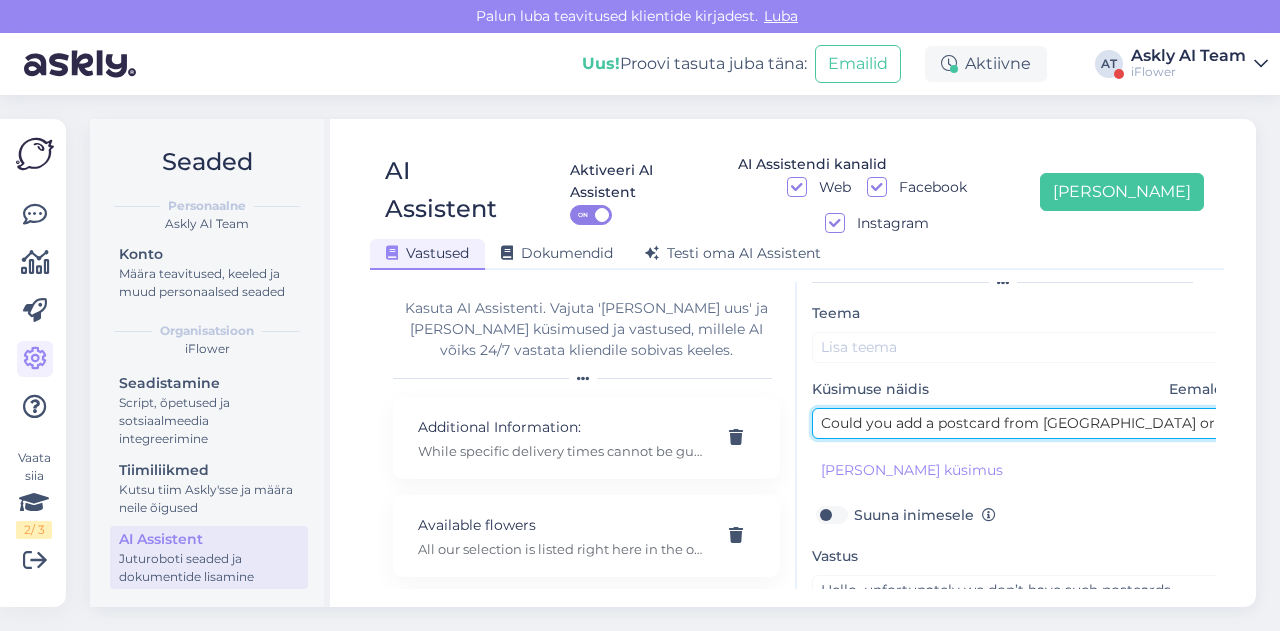 scroll, scrollTop: 54, scrollLeft: 45, axis: both 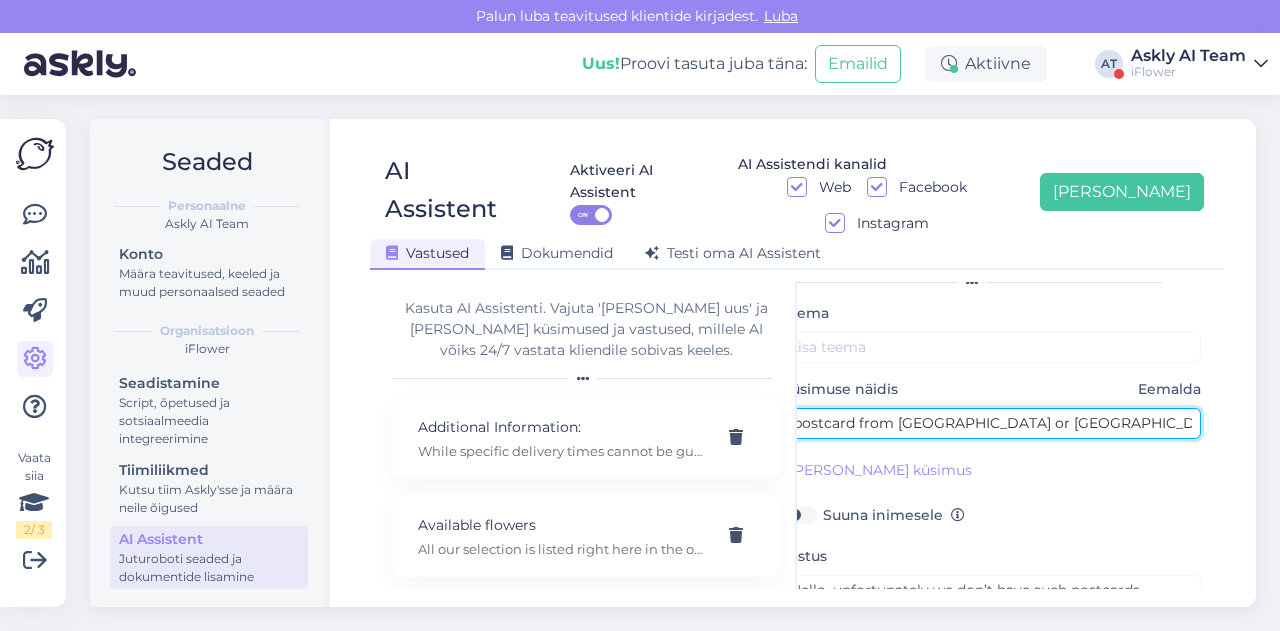 drag, startPoint x: 1038, startPoint y: 389, endPoint x: 1058, endPoint y: 380, distance: 21.931713 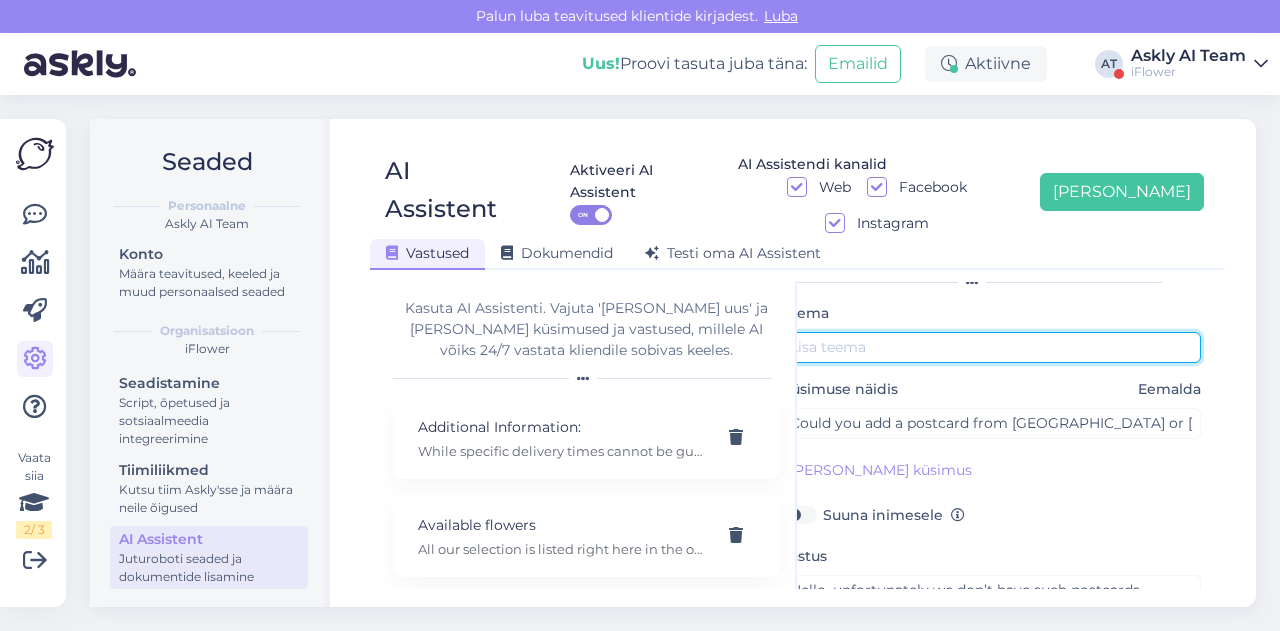 click at bounding box center [991, 347] 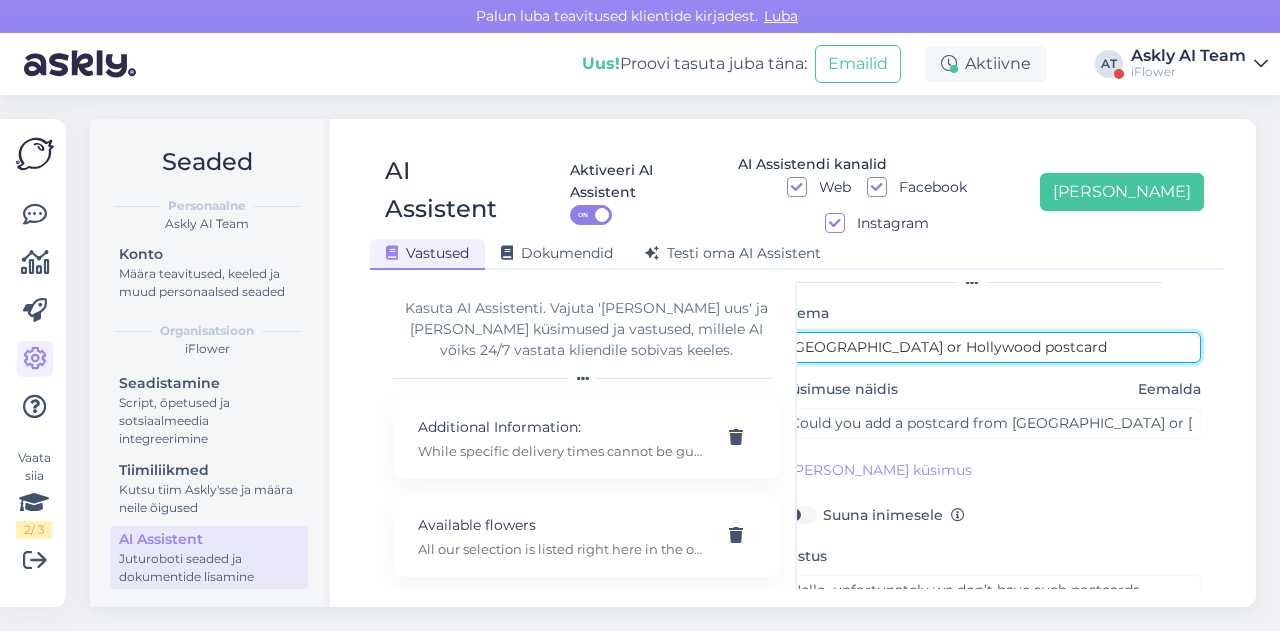 scroll, scrollTop: 179, scrollLeft: 0, axis: vertical 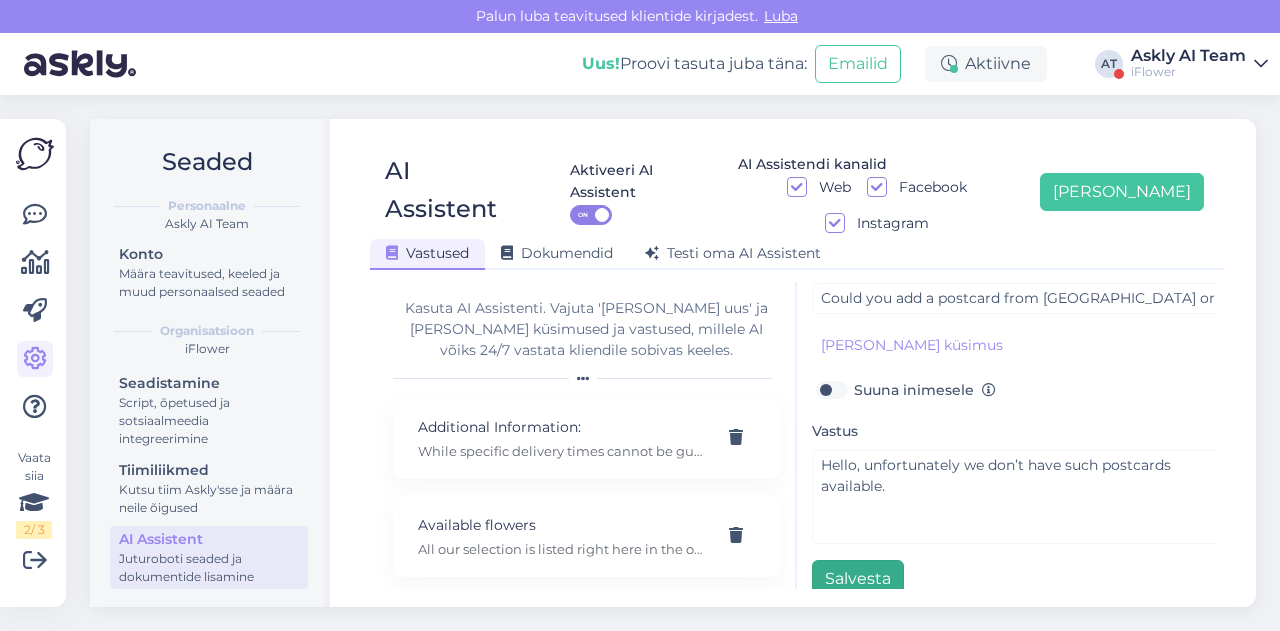 type on "Los Angeles or Hollywood postcard" 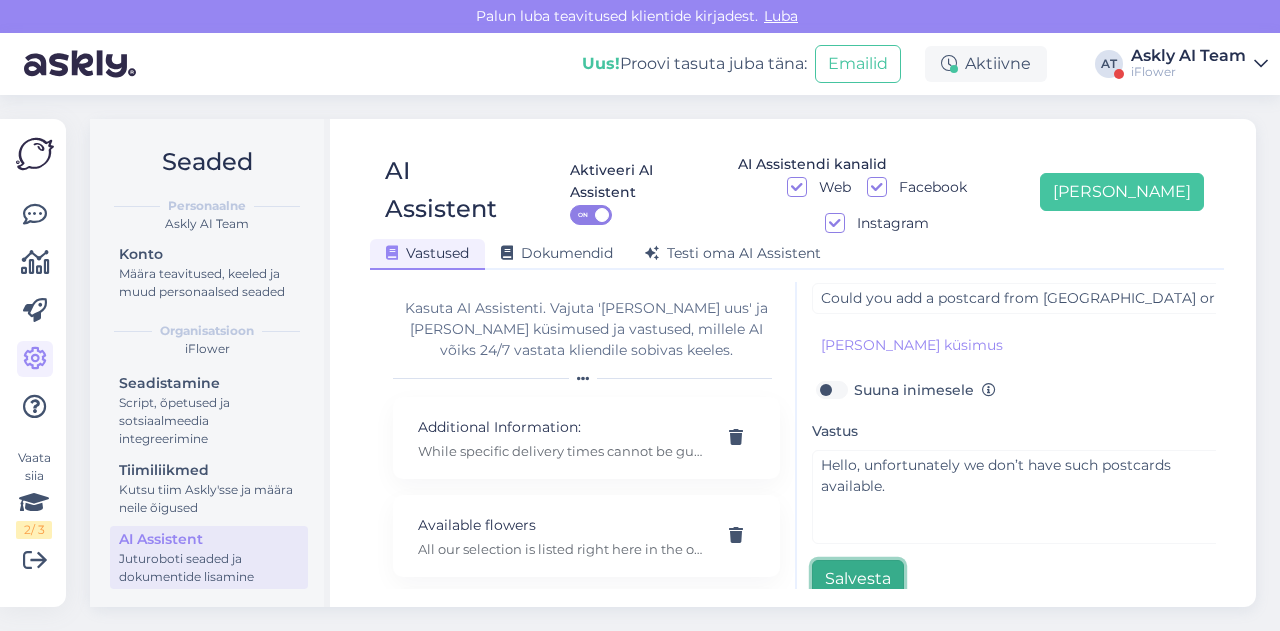 click on "Salvesta" at bounding box center (858, 579) 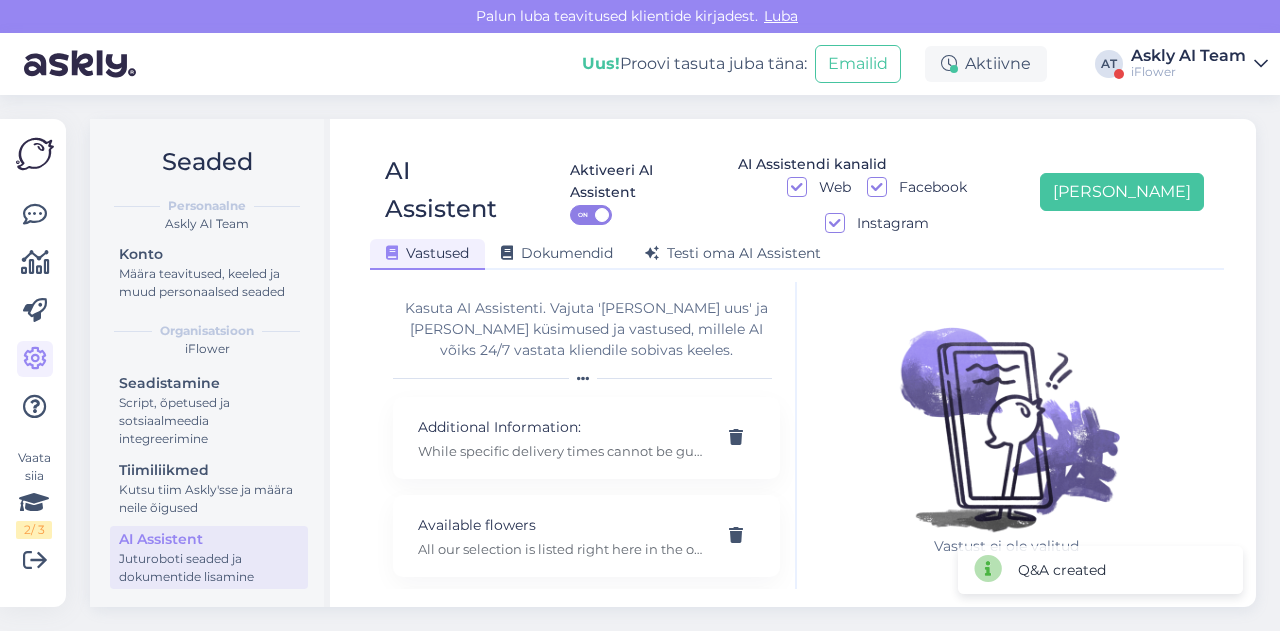 scroll, scrollTop: 42, scrollLeft: 0, axis: vertical 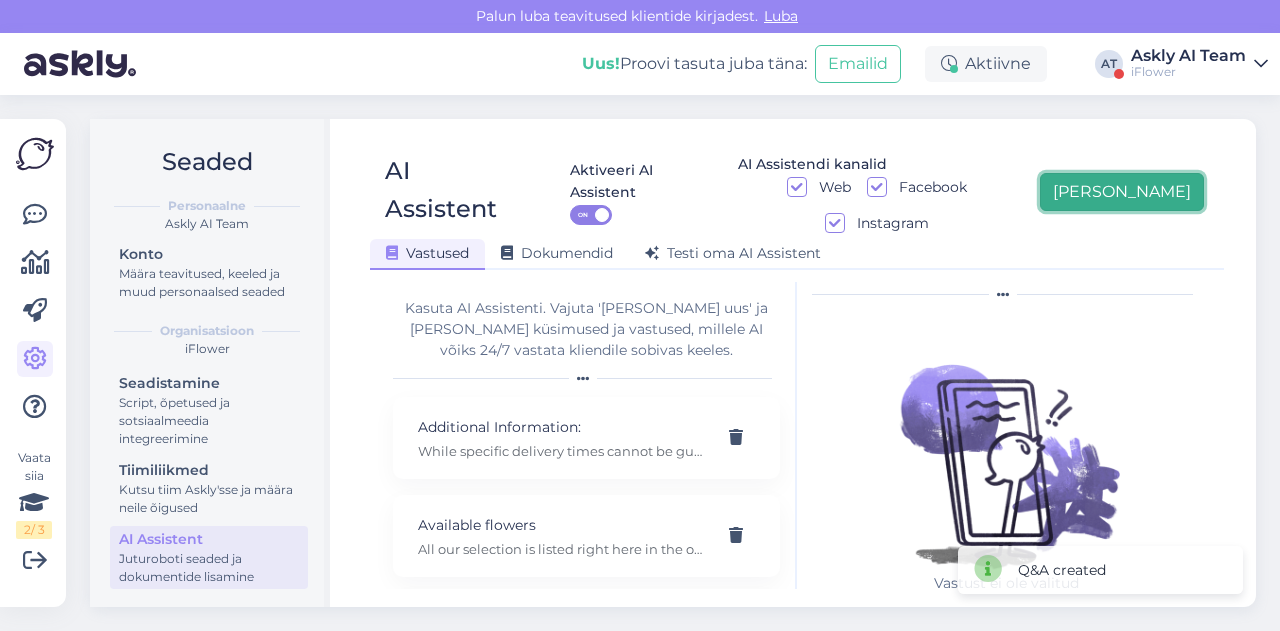 click on "[PERSON_NAME]" at bounding box center [1122, 192] 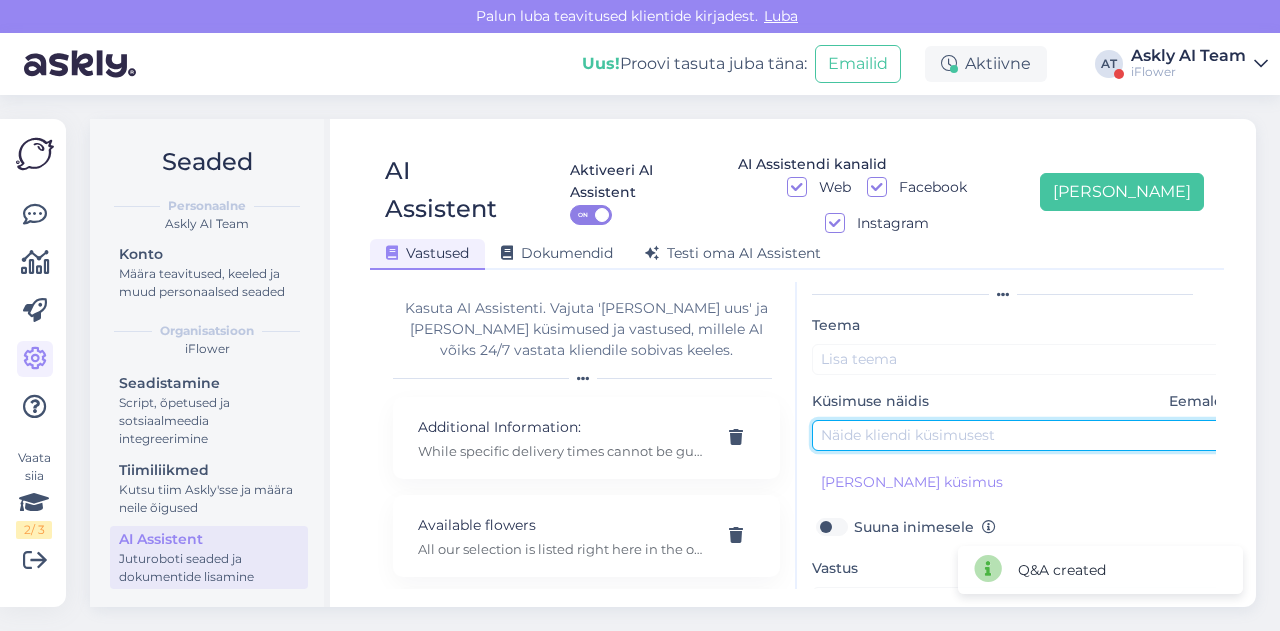 click at bounding box center (1022, 435) 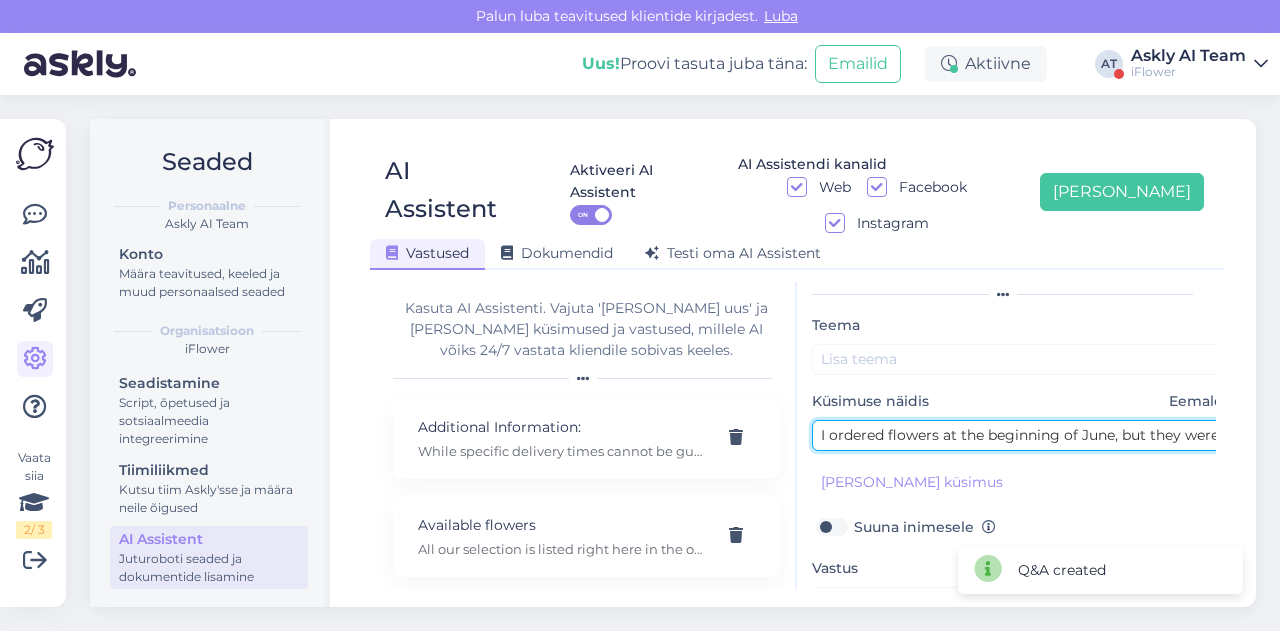 scroll, scrollTop: 0, scrollLeft: 526, axis: horizontal 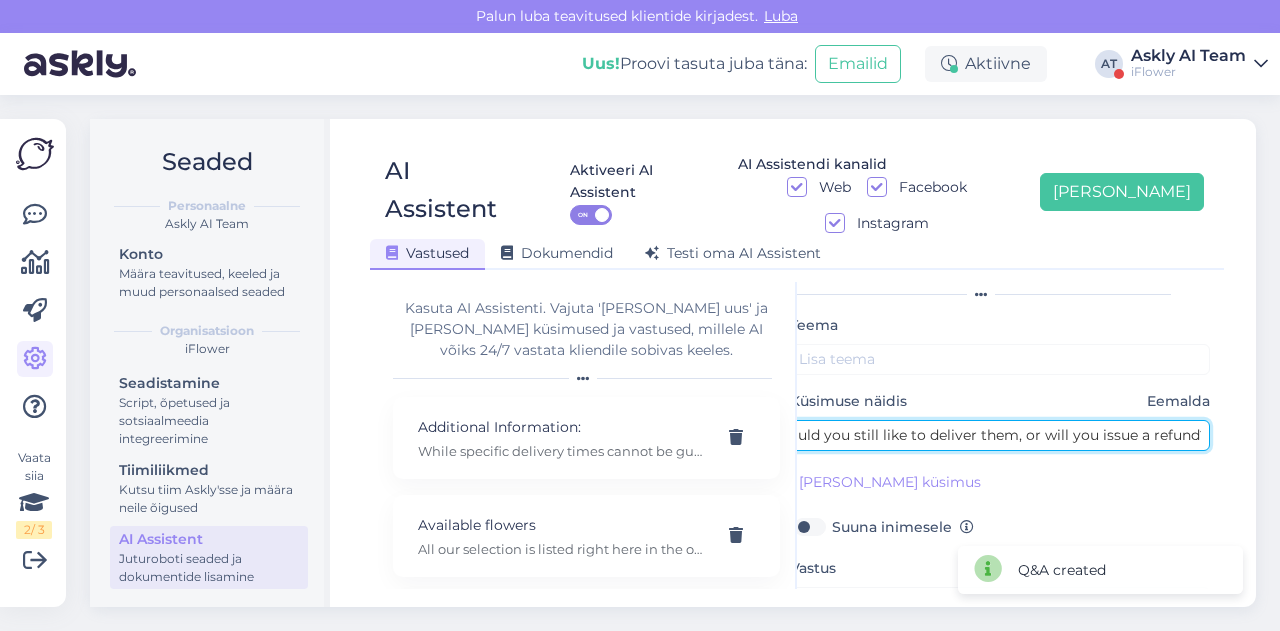 type on "I ordered flowers at the beginning of June, but they were not delivered. Would you still like to deliver them, or will you issue a refund?" 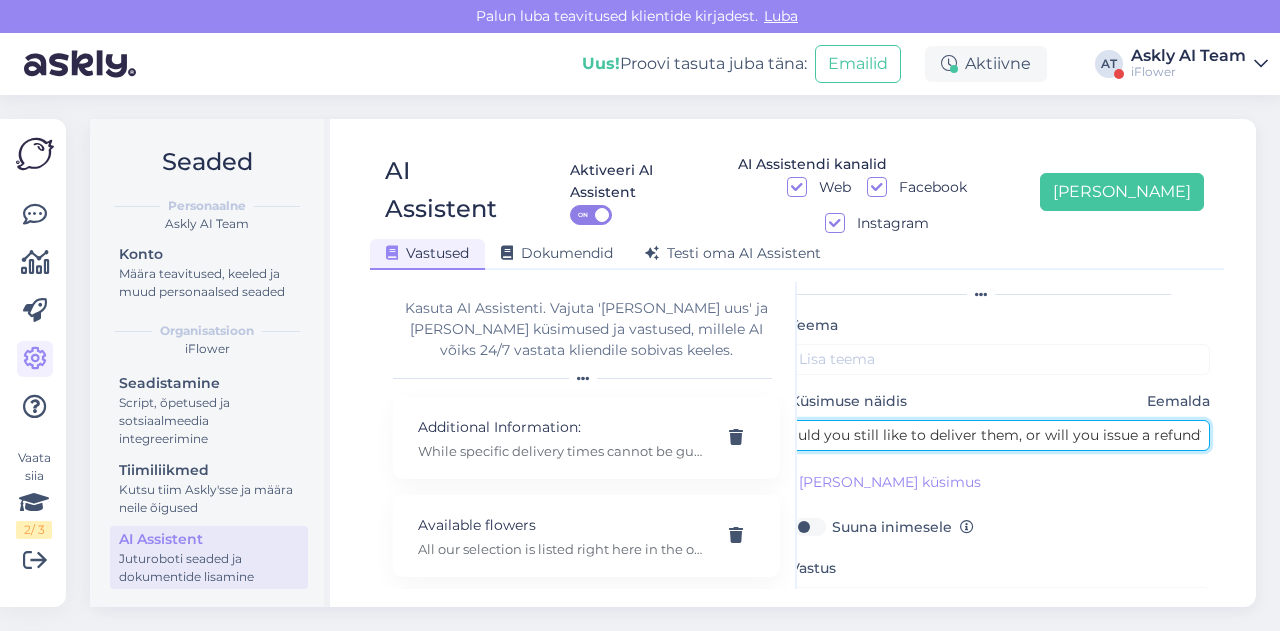 scroll, scrollTop: 0, scrollLeft: 0, axis: both 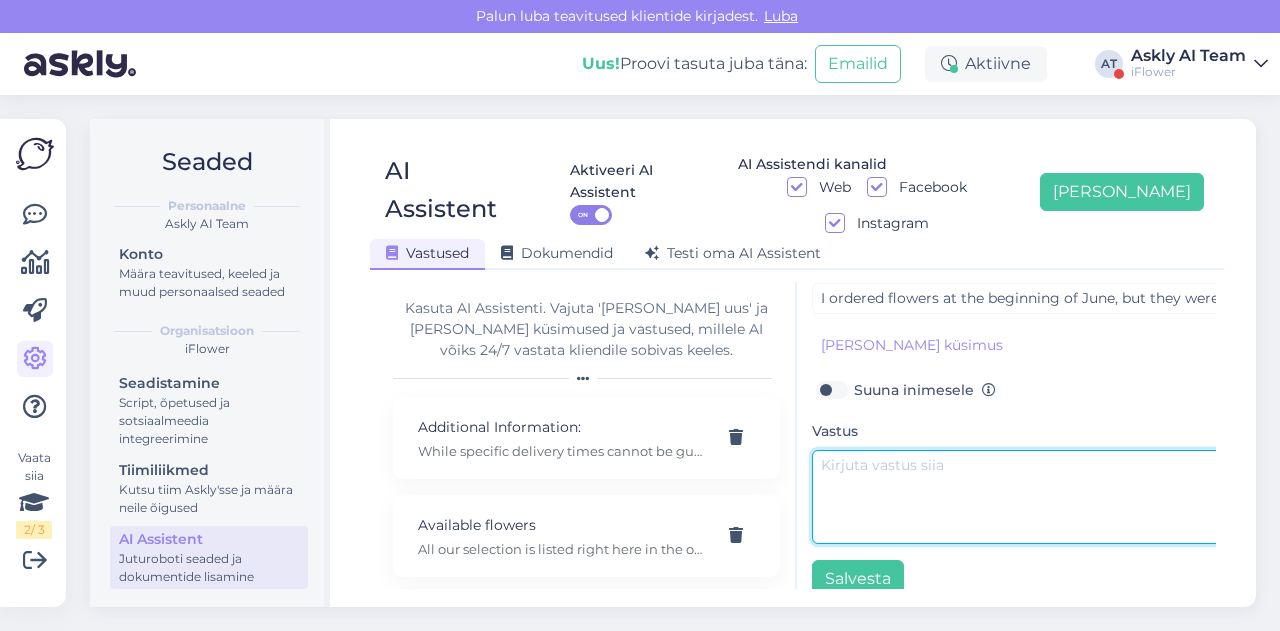 click at bounding box center (1022, 497) 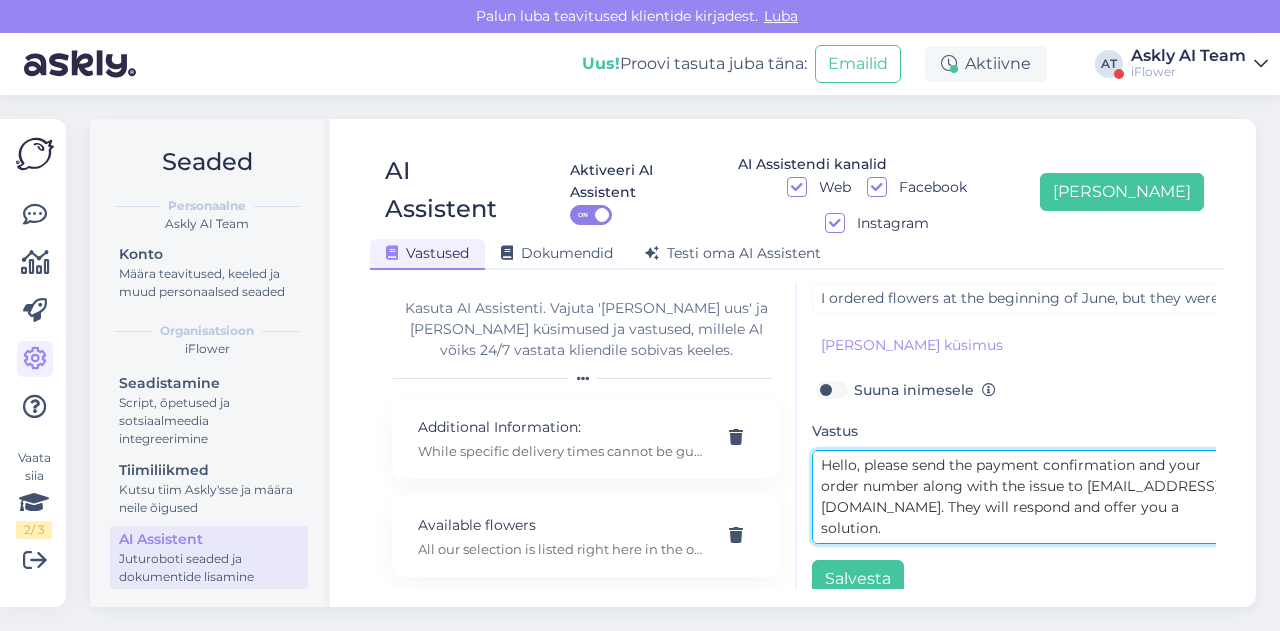 scroll, scrollTop: 0, scrollLeft: 0, axis: both 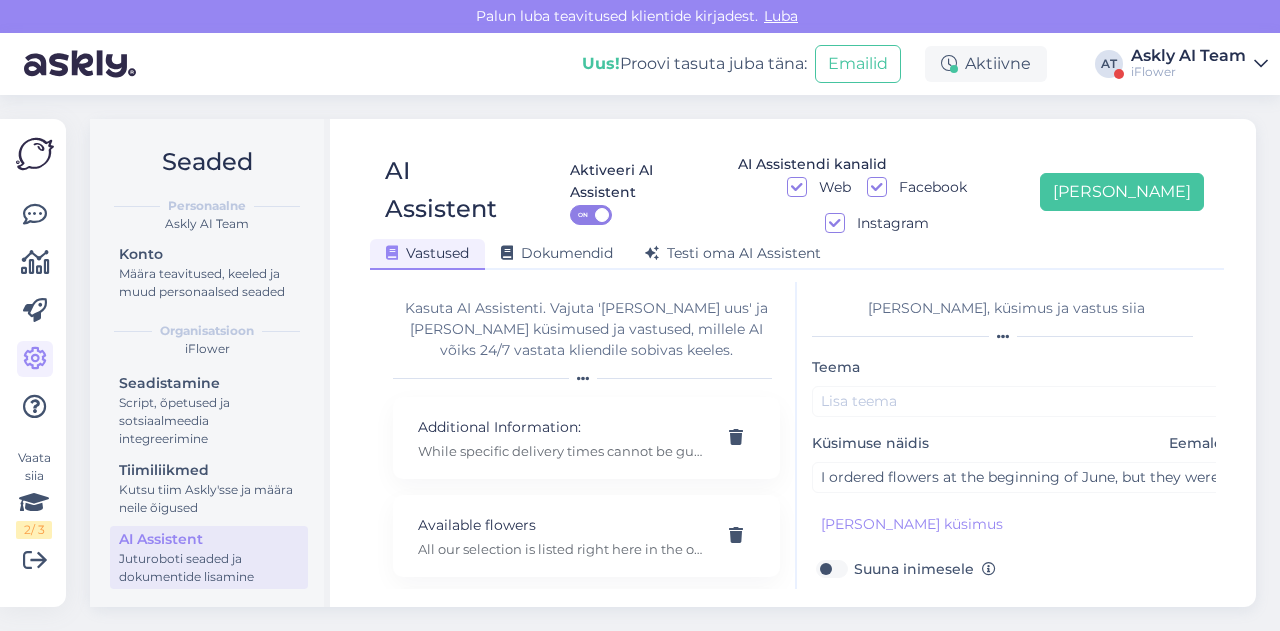 type on "Hello, please send the payment confirmation and your order number along with the issue to info@iflower.ee. They will respond and offer you a solution.
We apologize!" 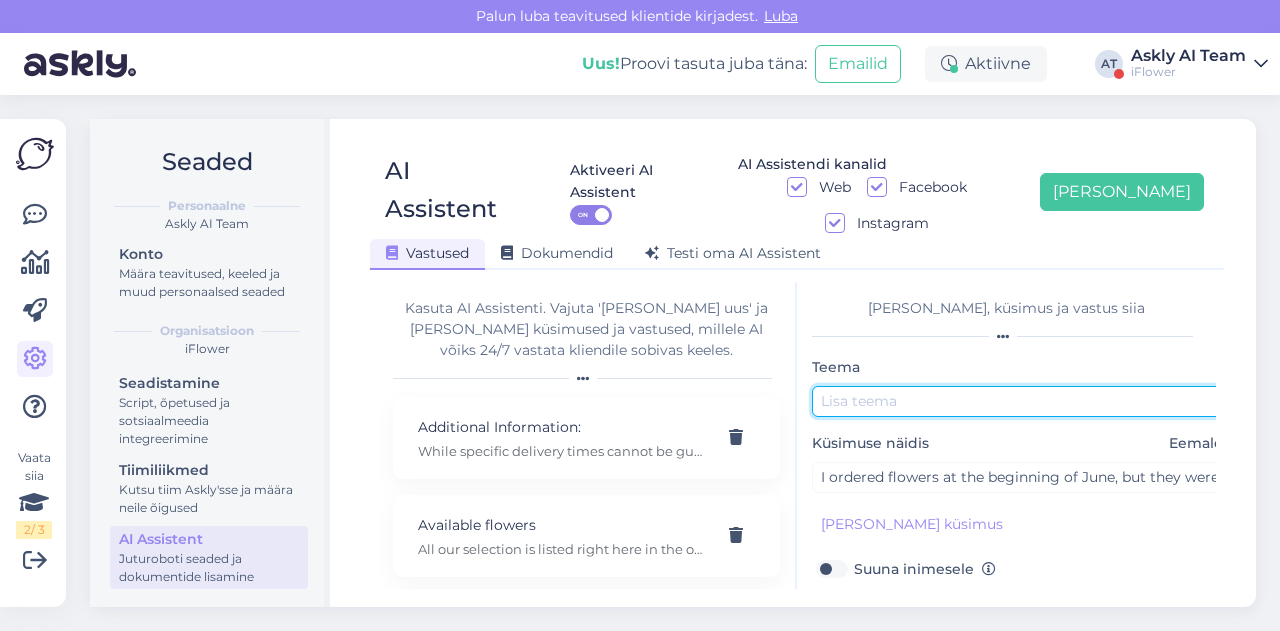 click at bounding box center [1022, 401] 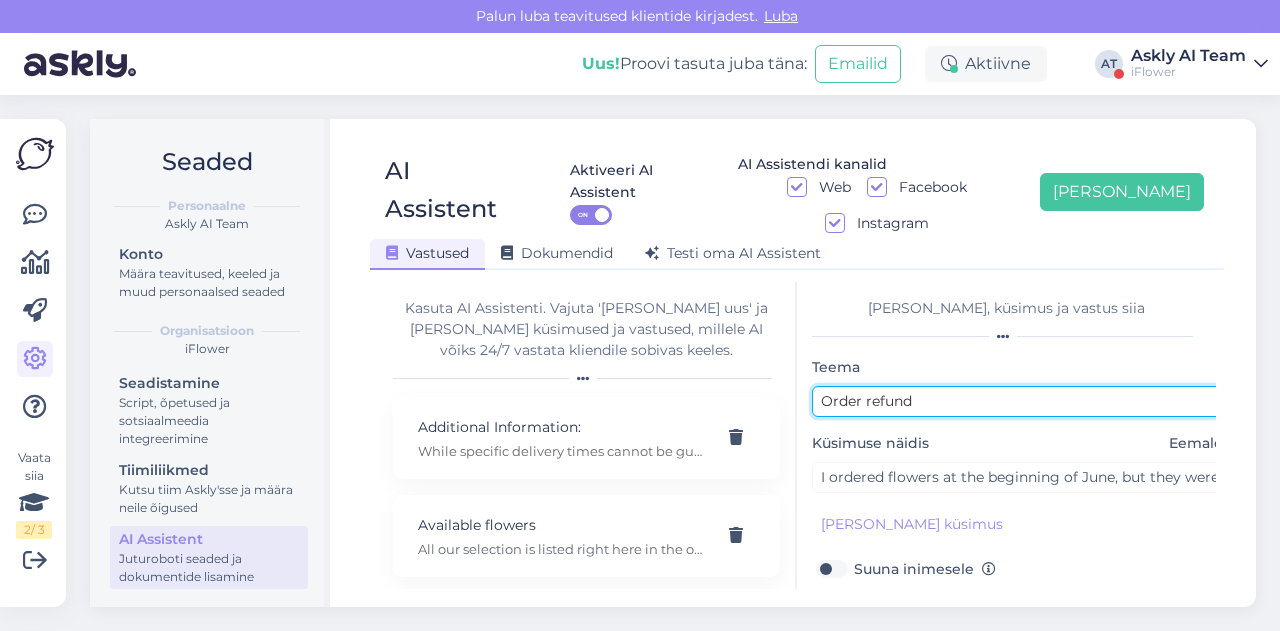 scroll, scrollTop: 179, scrollLeft: 0, axis: vertical 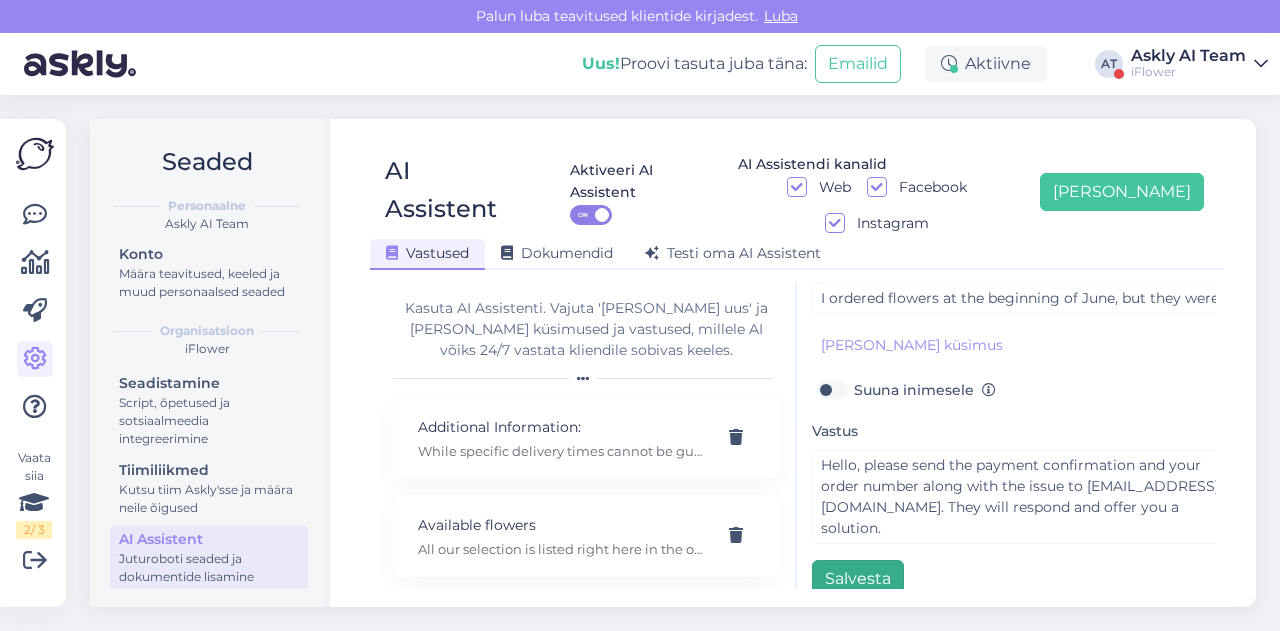 type on "Order refund" 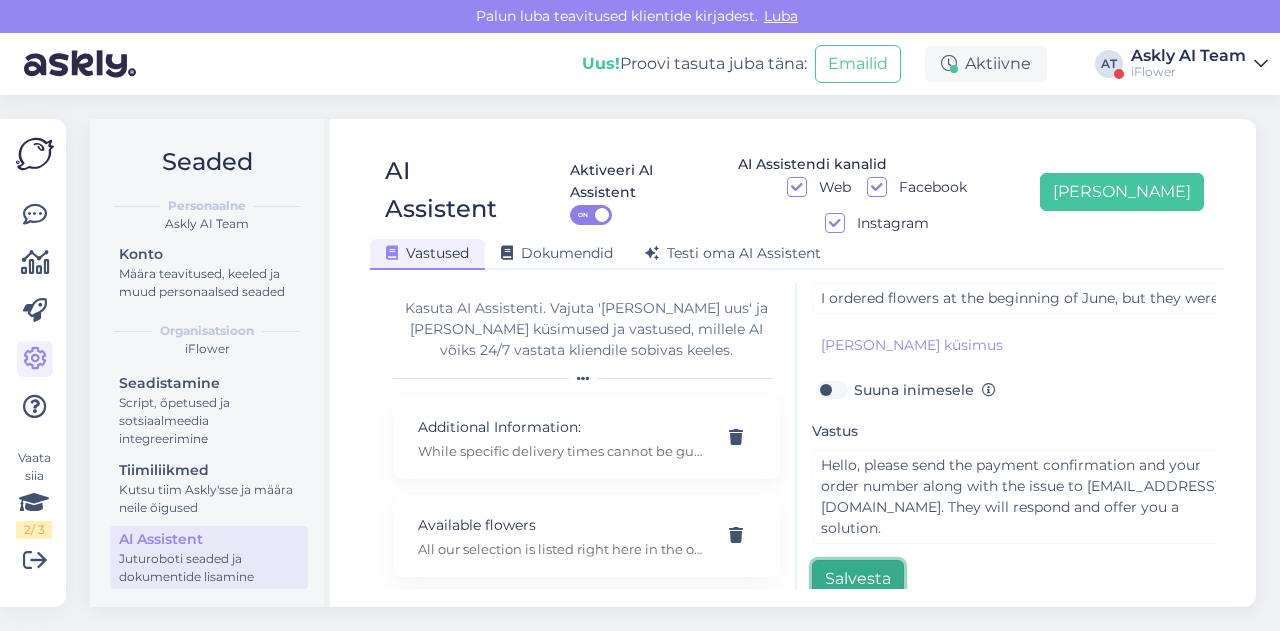 click on "Salvesta" at bounding box center [858, 579] 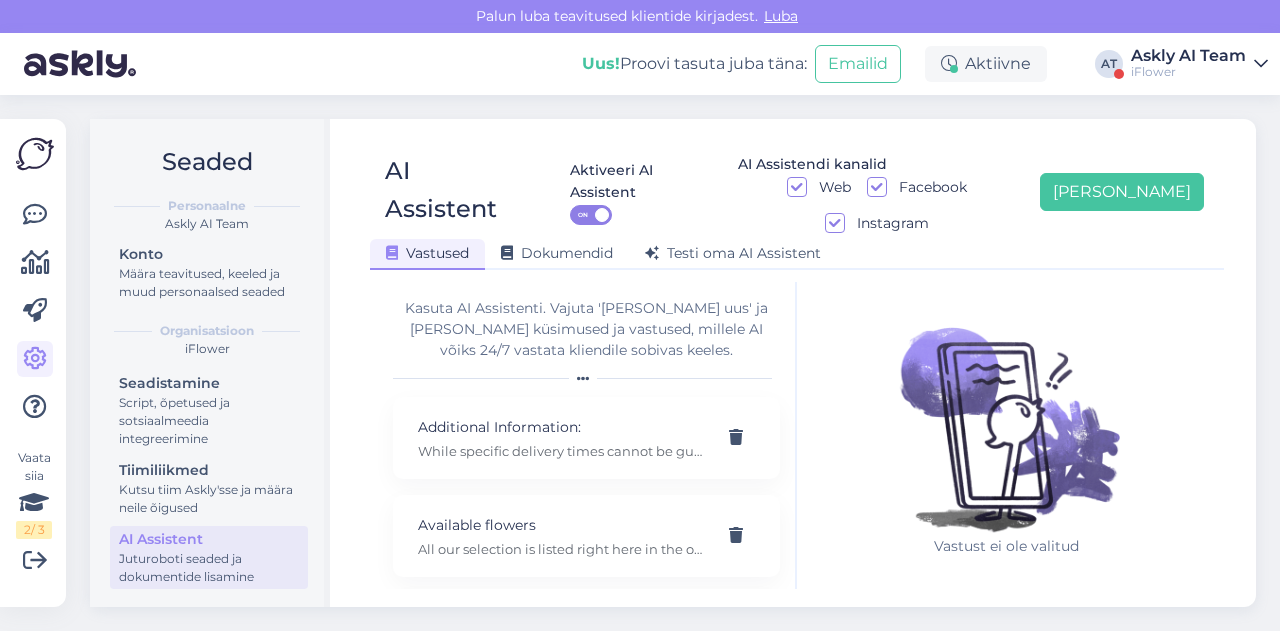 scroll, scrollTop: 42, scrollLeft: 0, axis: vertical 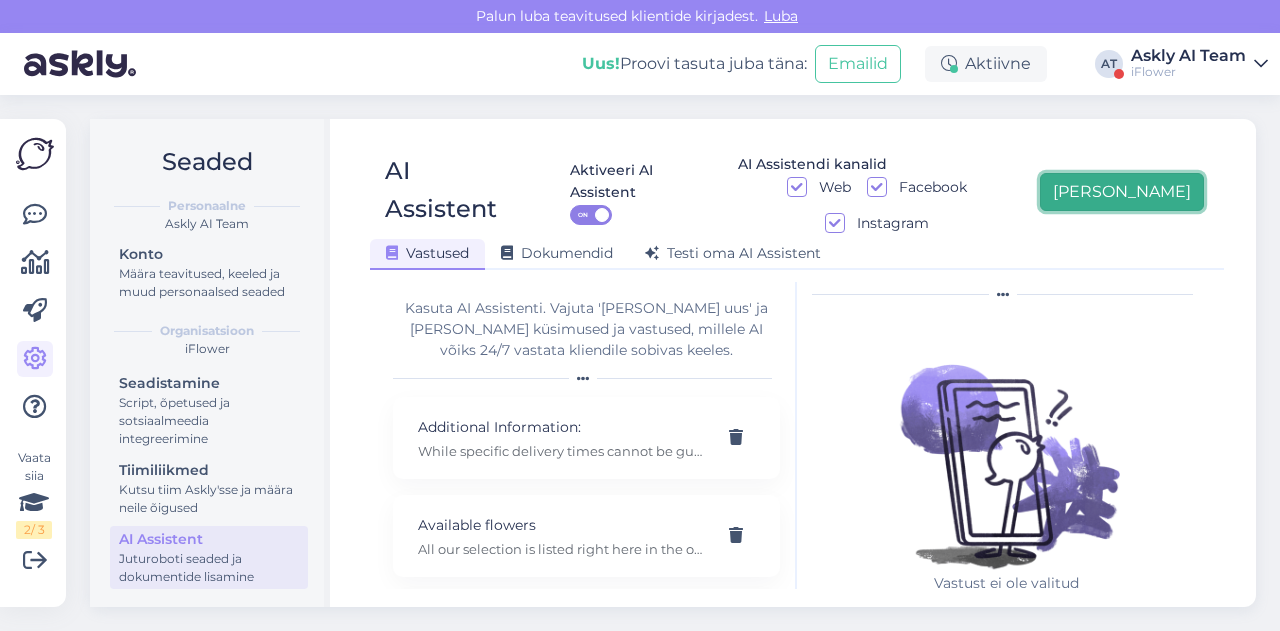 click on "[PERSON_NAME]" at bounding box center (1122, 192) 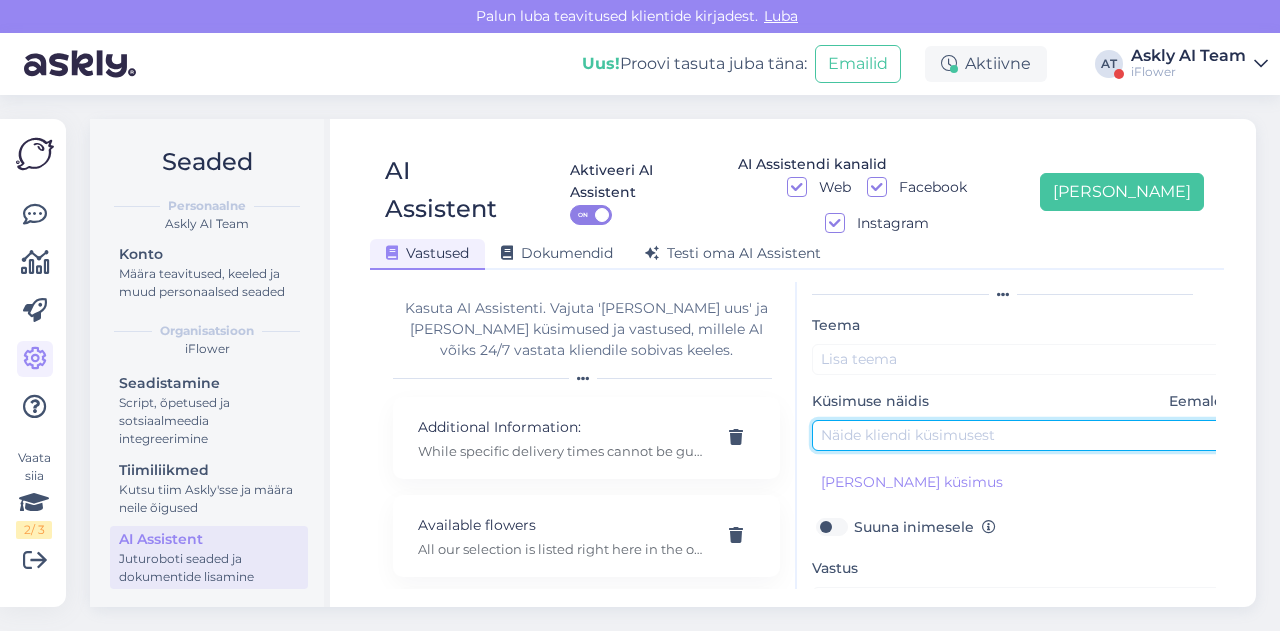 click at bounding box center (1022, 435) 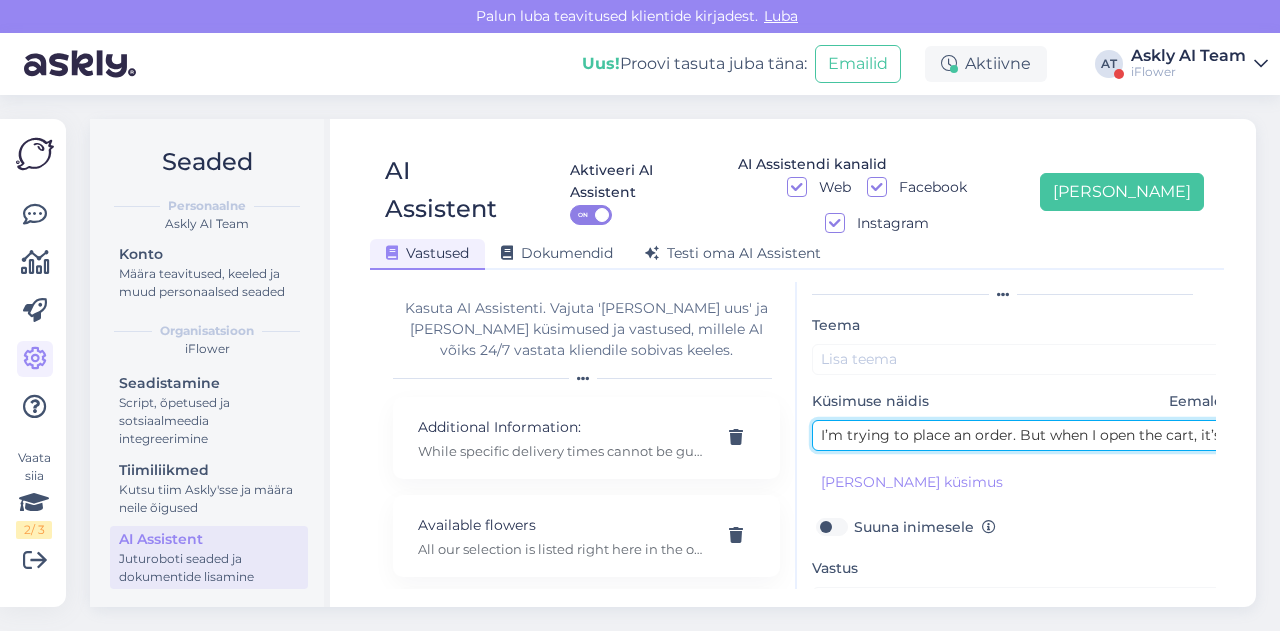 scroll, scrollTop: 0, scrollLeft: 46, axis: horizontal 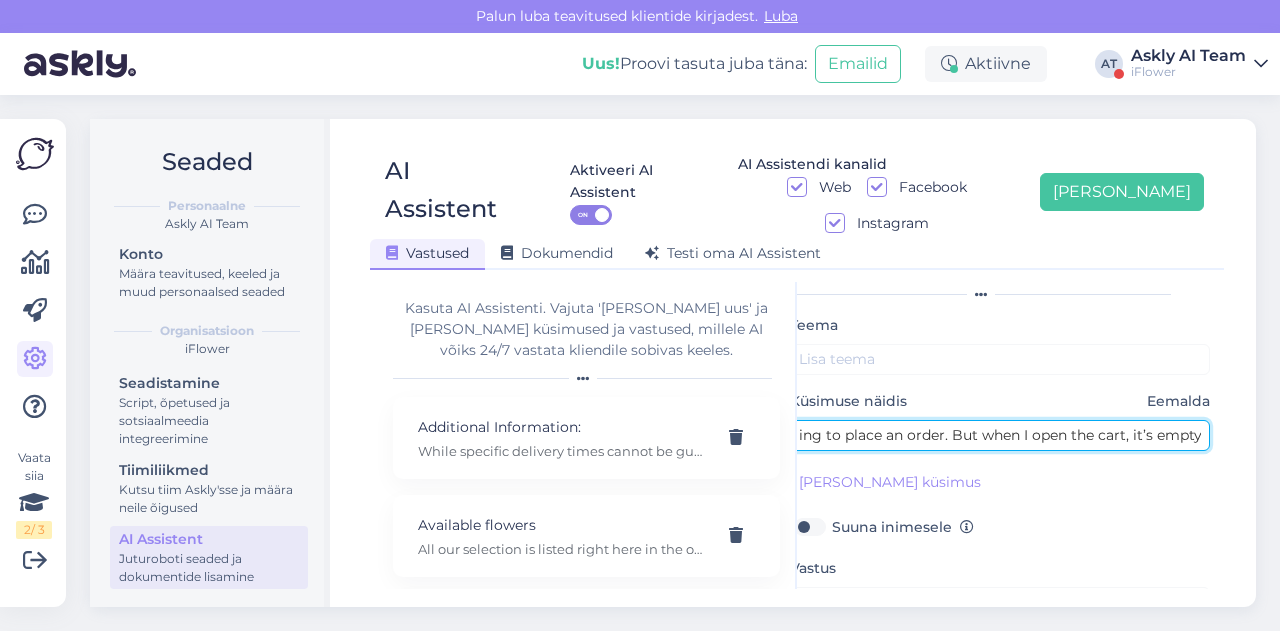 type on "I’m trying to place an order. But when I open the cart, it’s empty." 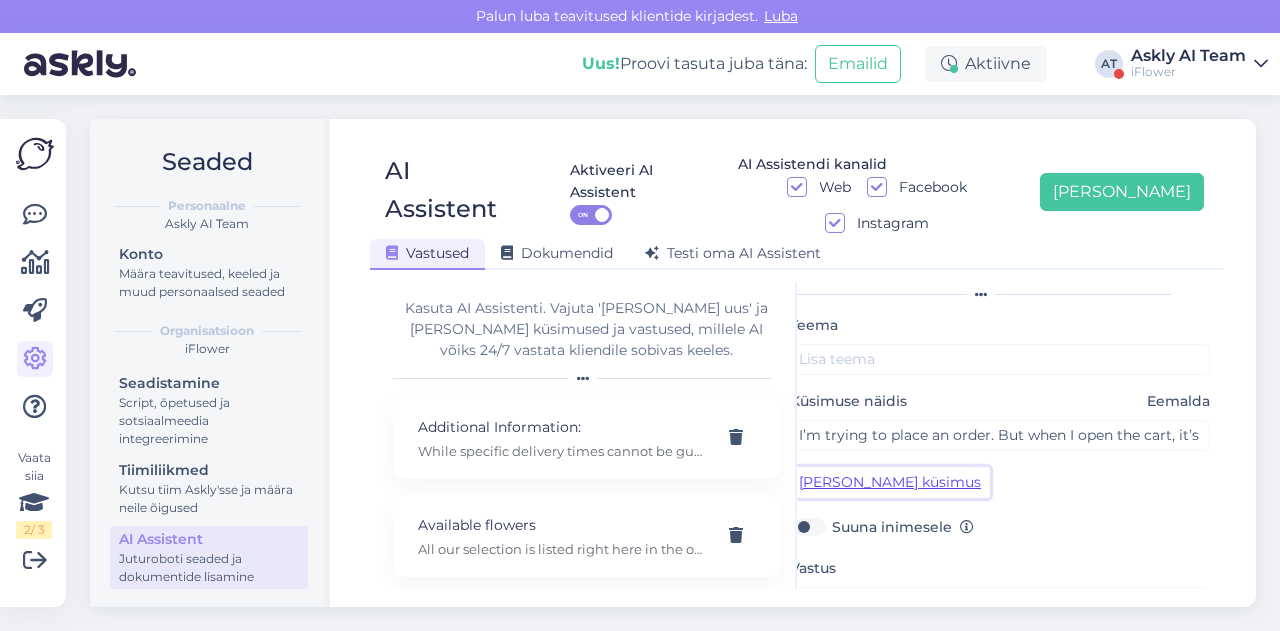 click on "Lisa kliendi küsimus" at bounding box center [890, 482] 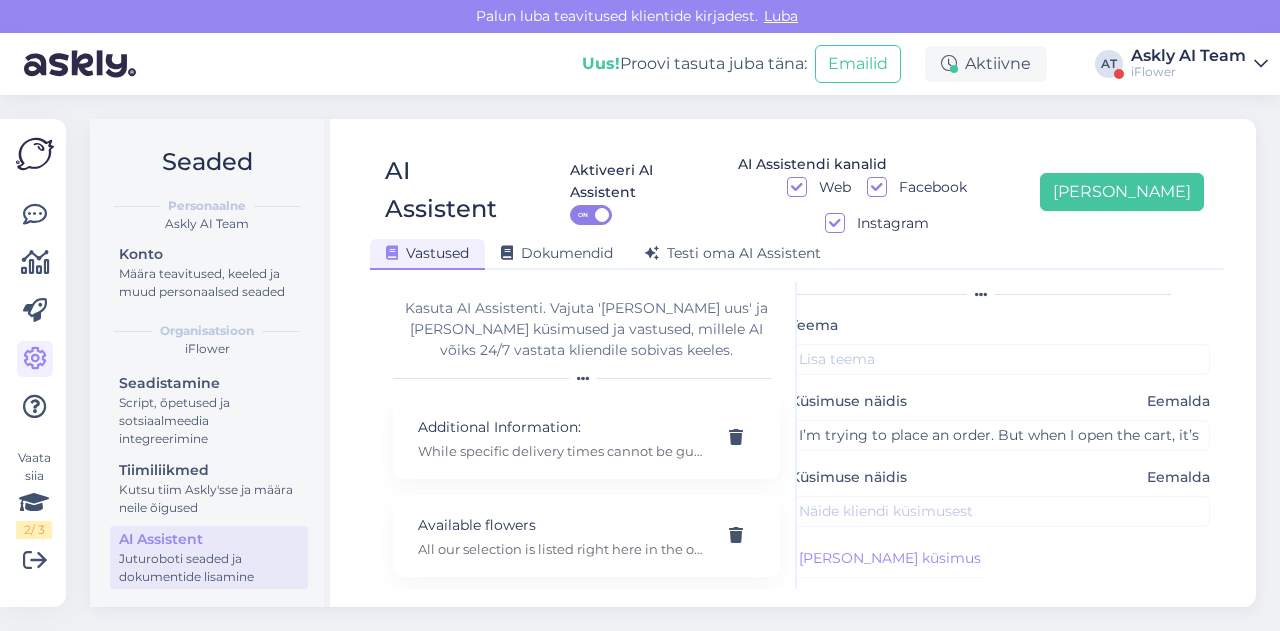 click on "Küsimuse näidis Eemalda" at bounding box center (1000, 497) 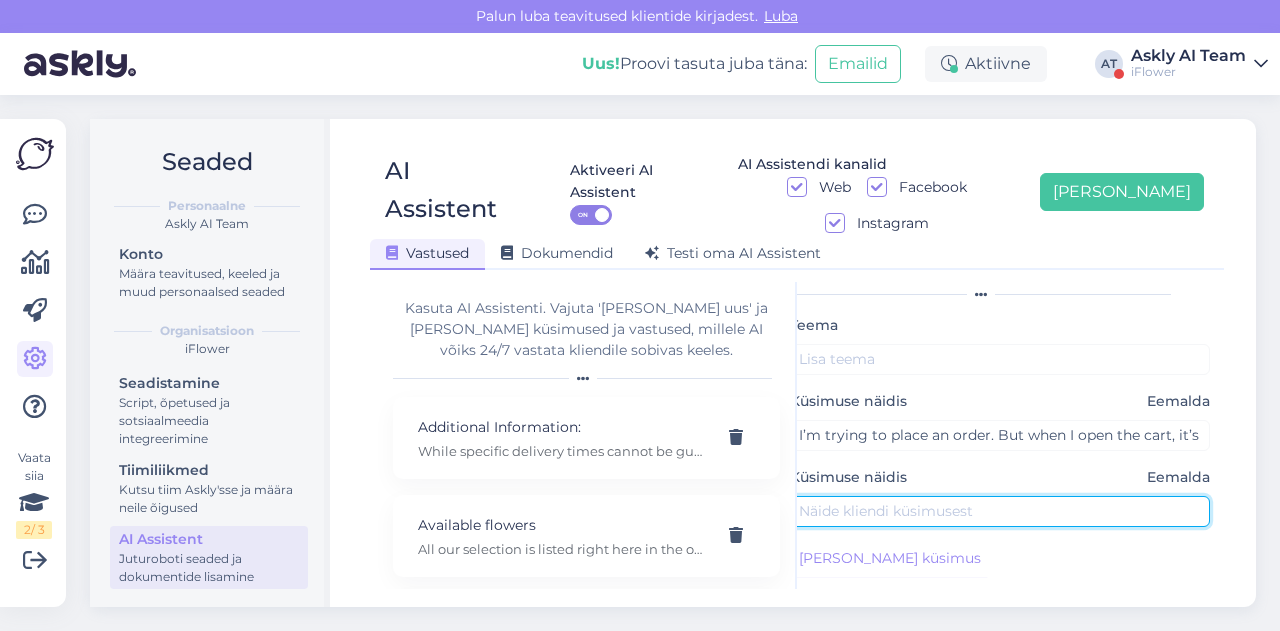 click at bounding box center [1000, 511] 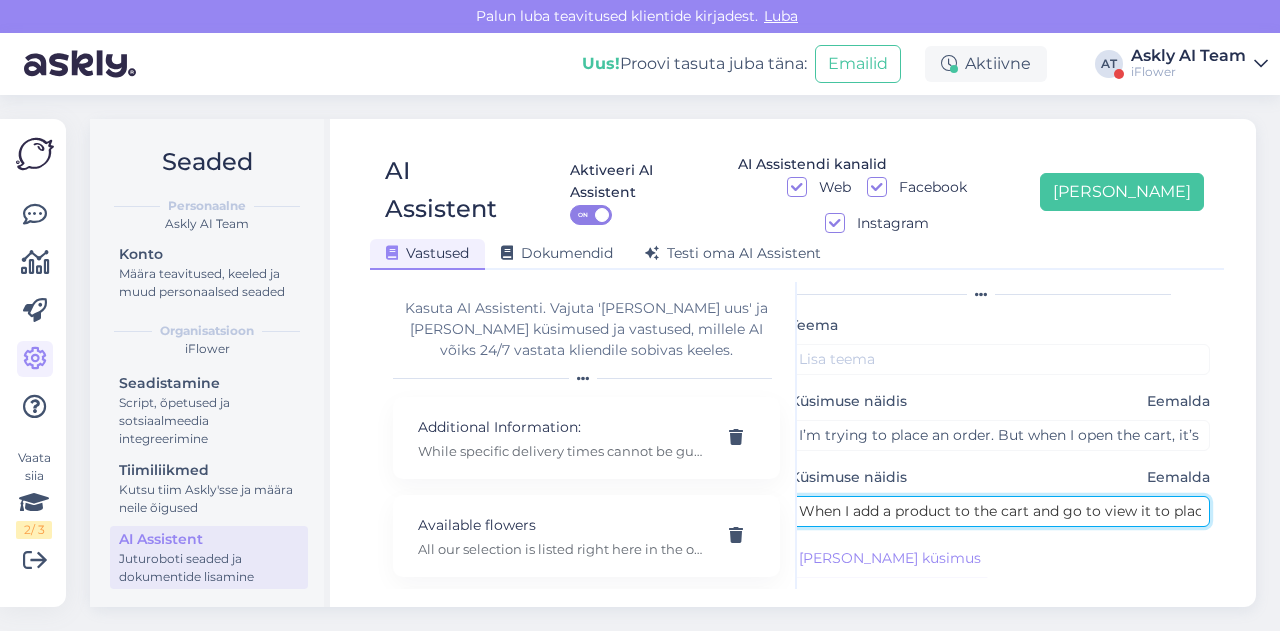 scroll, scrollTop: 0, scrollLeft: 152, axis: horizontal 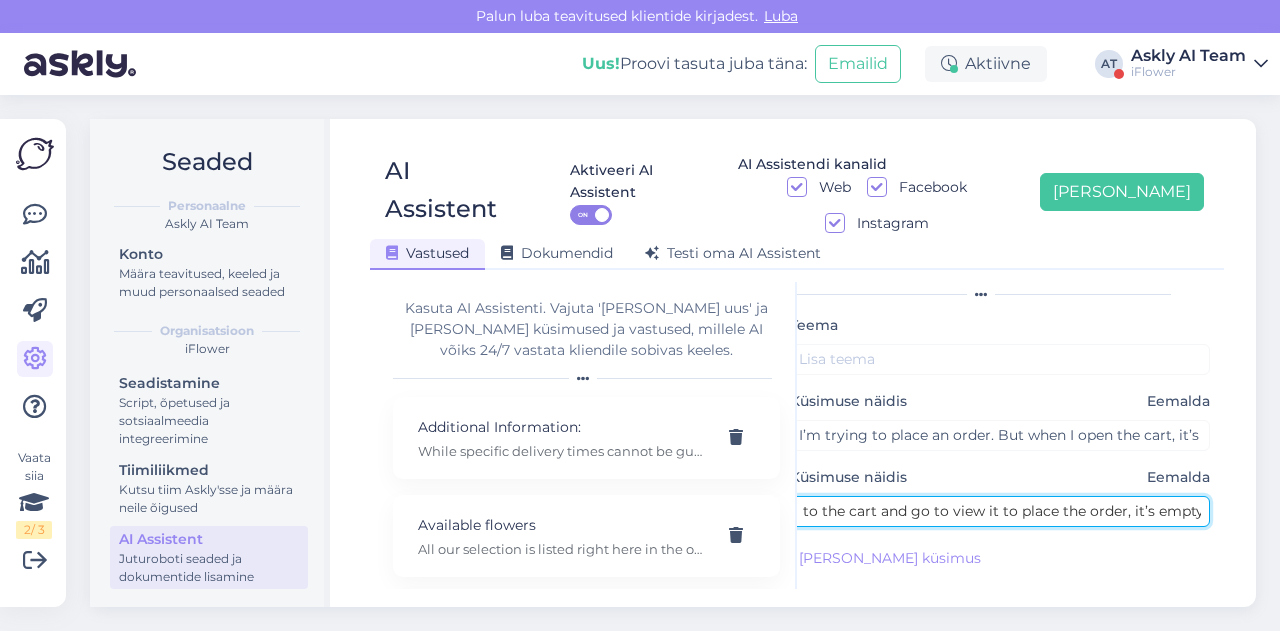 type on "When I add a product to the cart and go to view it to place the order, it’s empty." 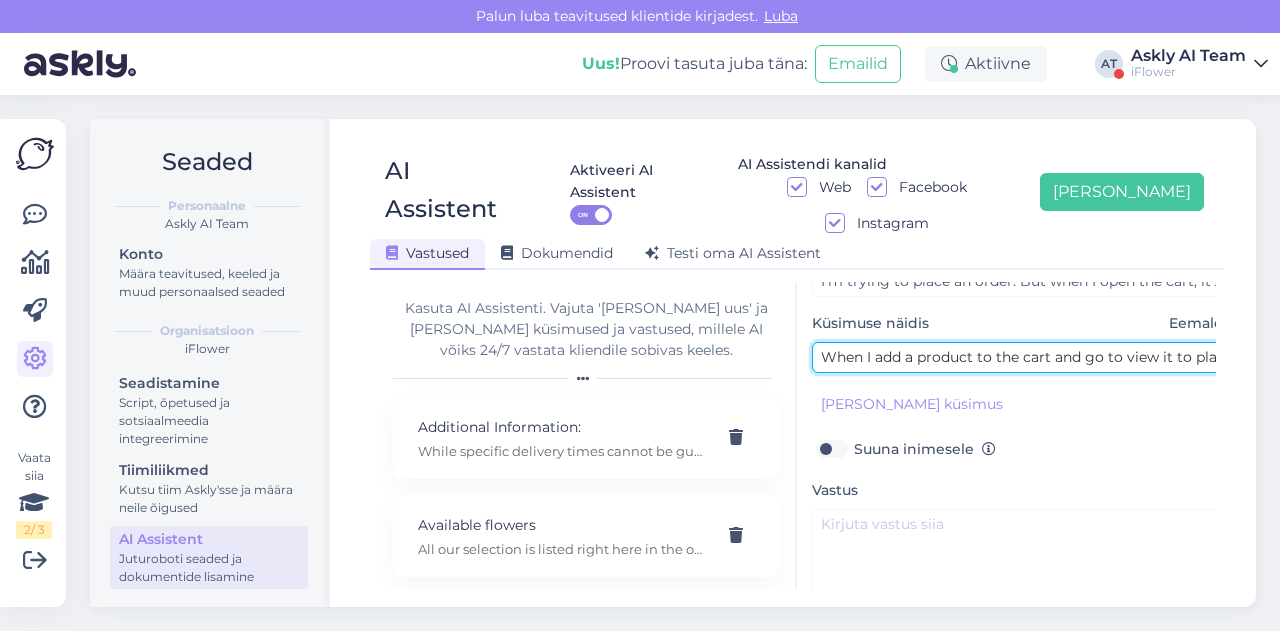 scroll, scrollTop: 196, scrollLeft: 0, axis: vertical 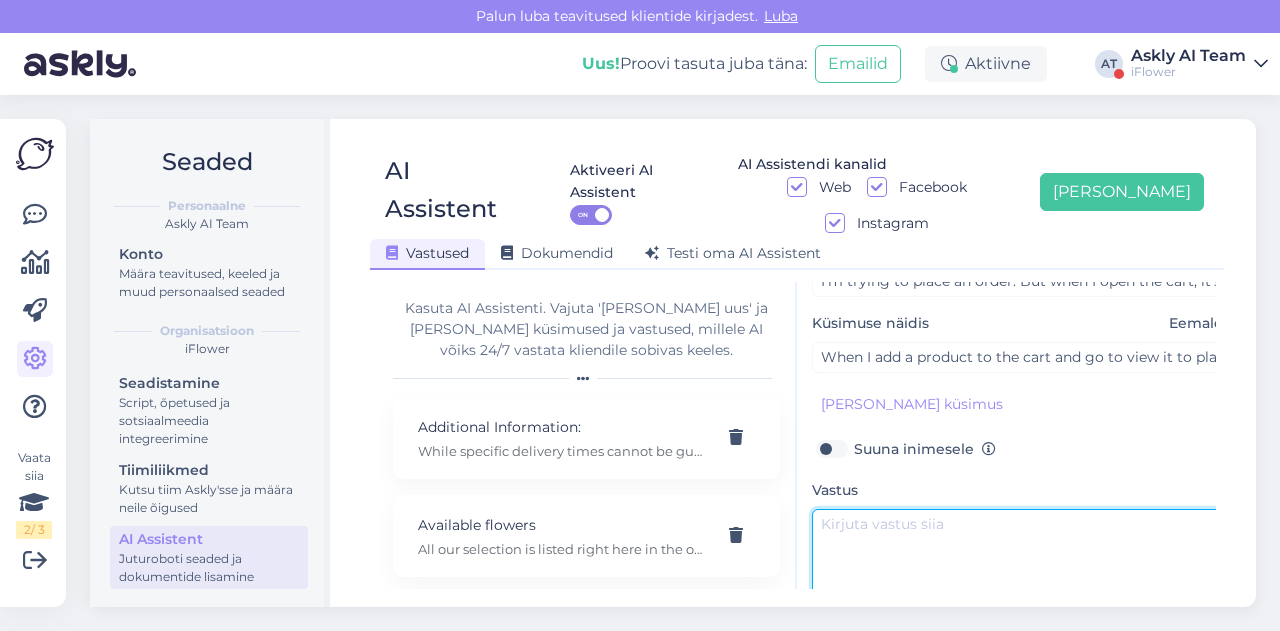 click at bounding box center (1022, 556) 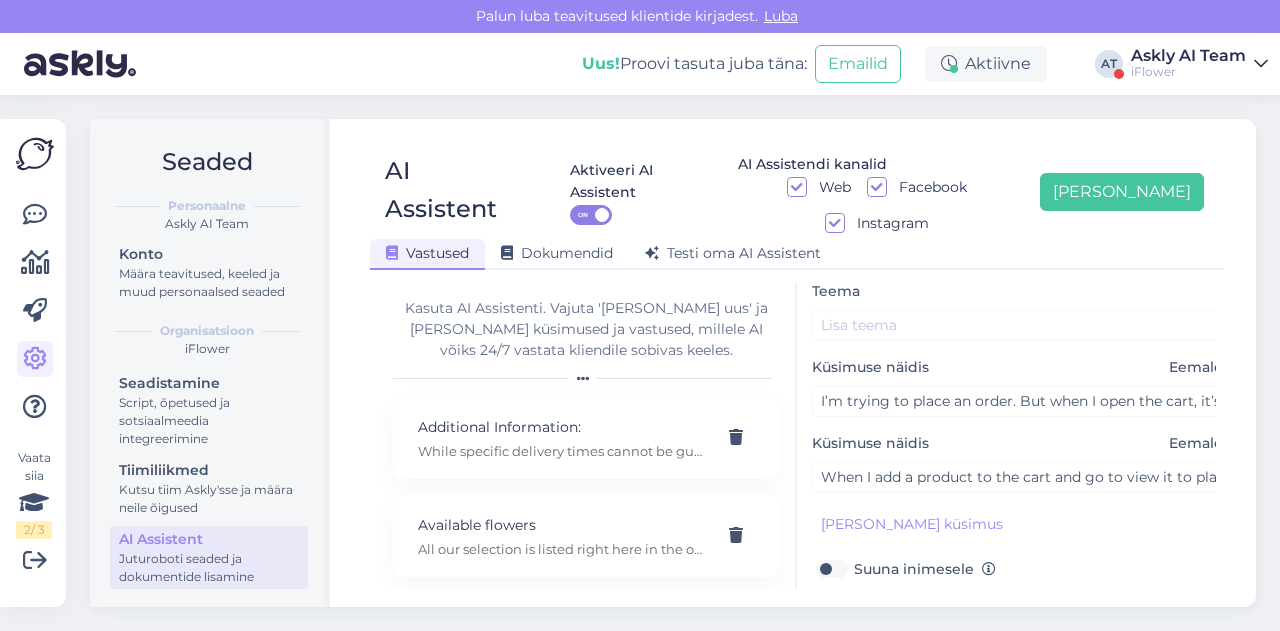 scroll, scrollTop: 0, scrollLeft: 0, axis: both 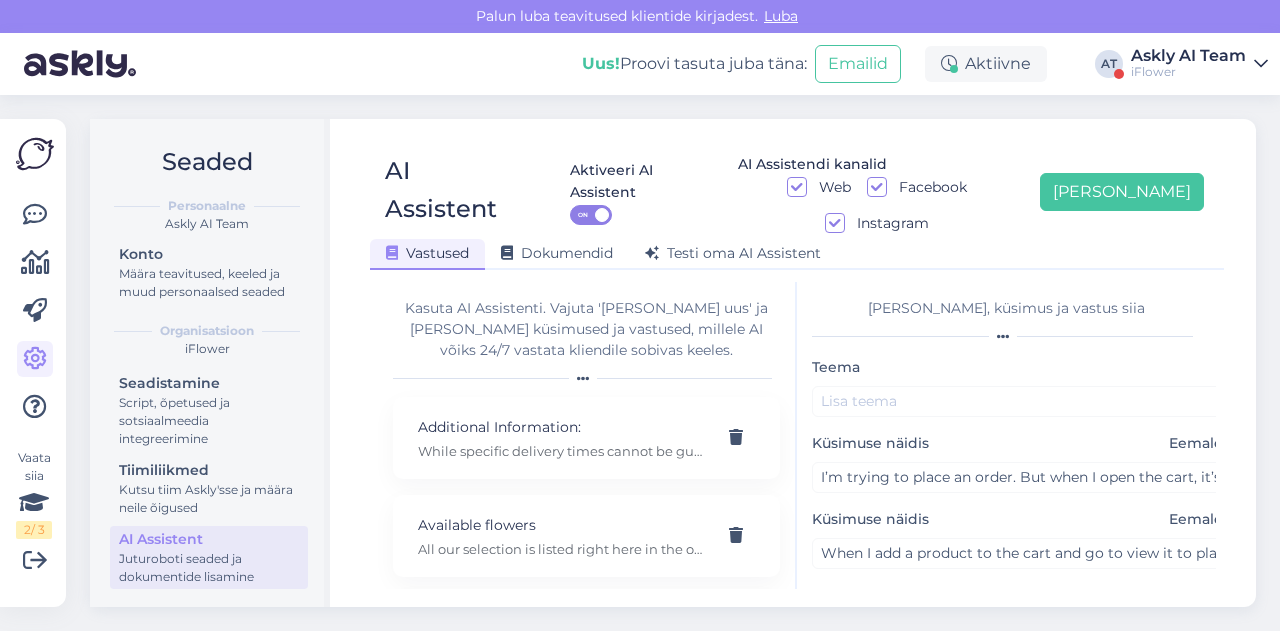 type on "Please call our information number — they will be able to assist you further: +372 6888 096" 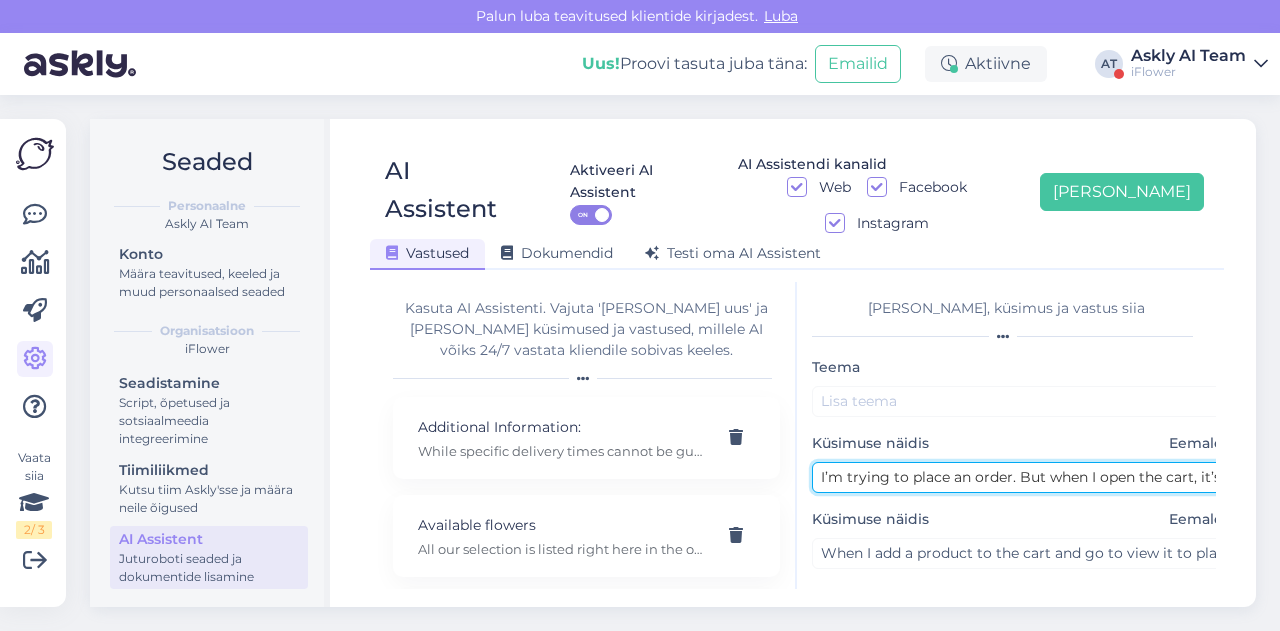 drag, startPoint x: 909, startPoint y: 439, endPoint x: 1008, endPoint y: 435, distance: 99.08077 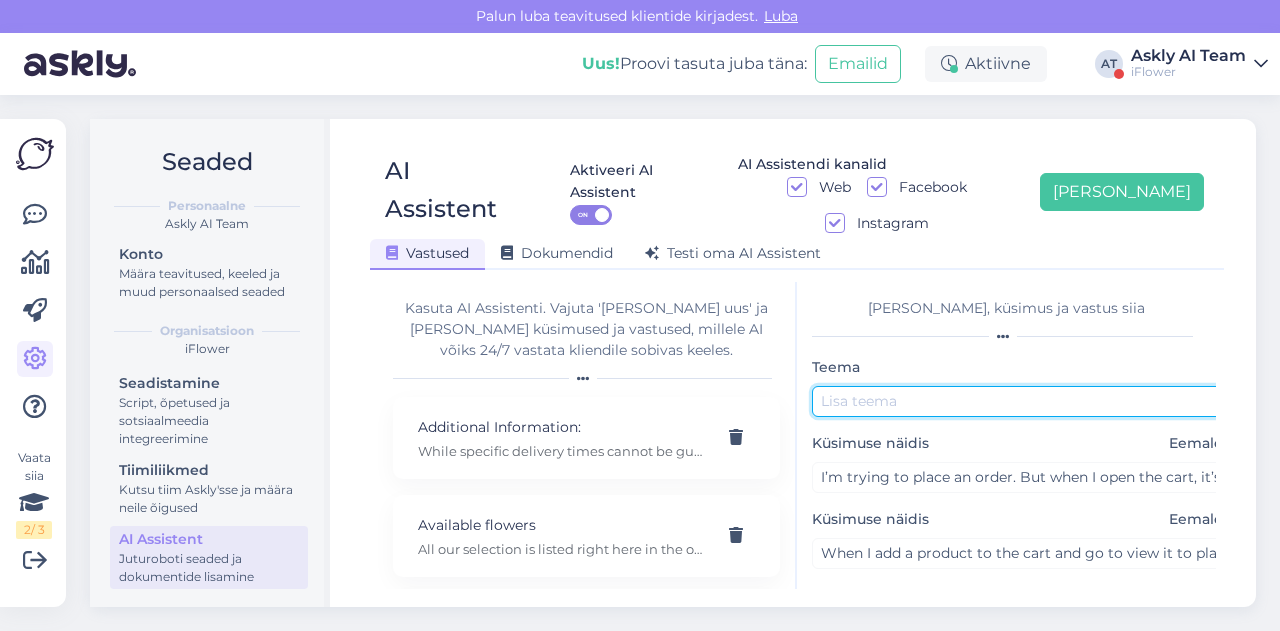 click at bounding box center [1022, 401] 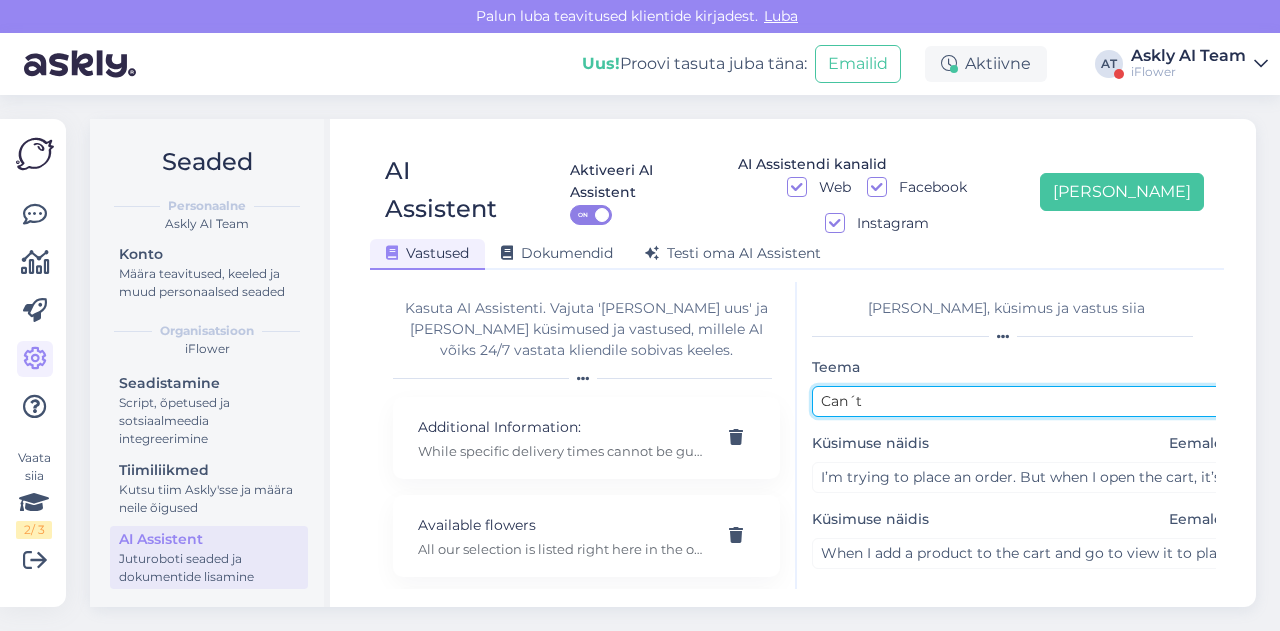 paste on "place an order" 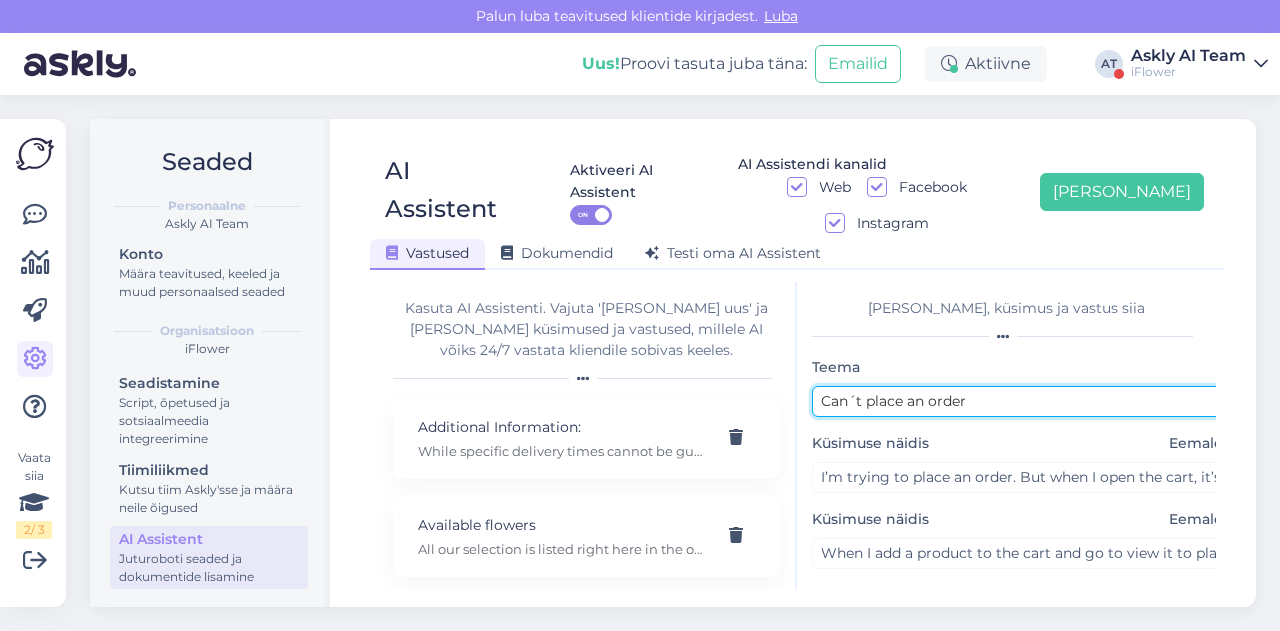 scroll, scrollTop: 254, scrollLeft: 0, axis: vertical 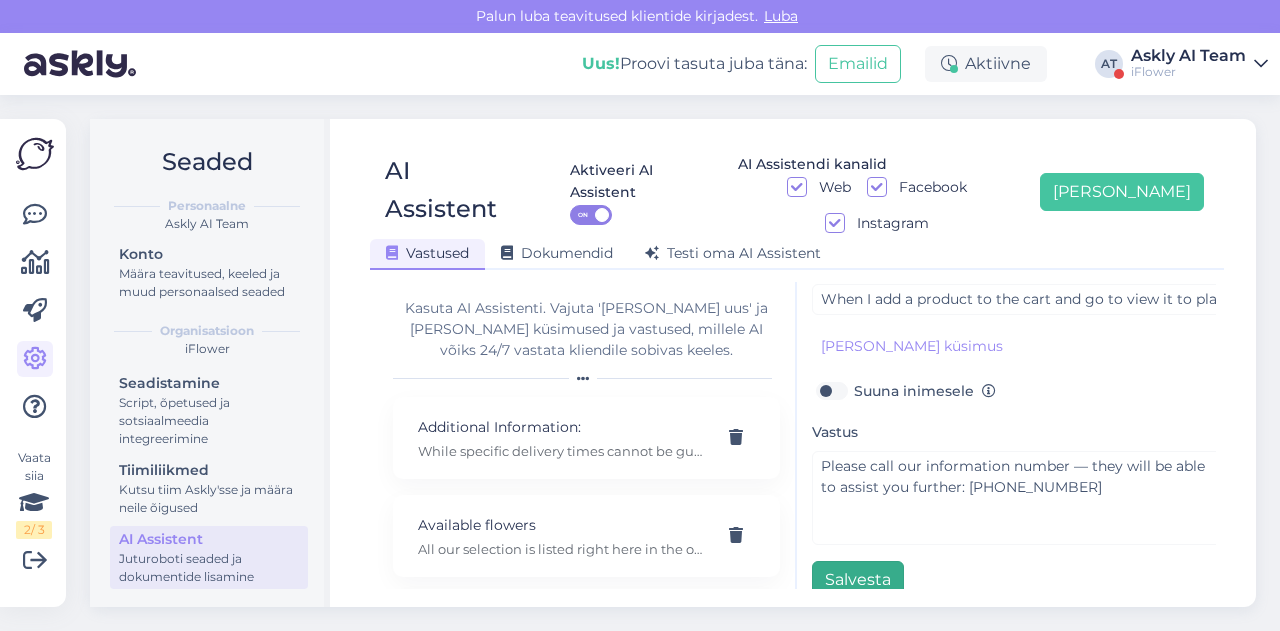 type on "Can´t place an order" 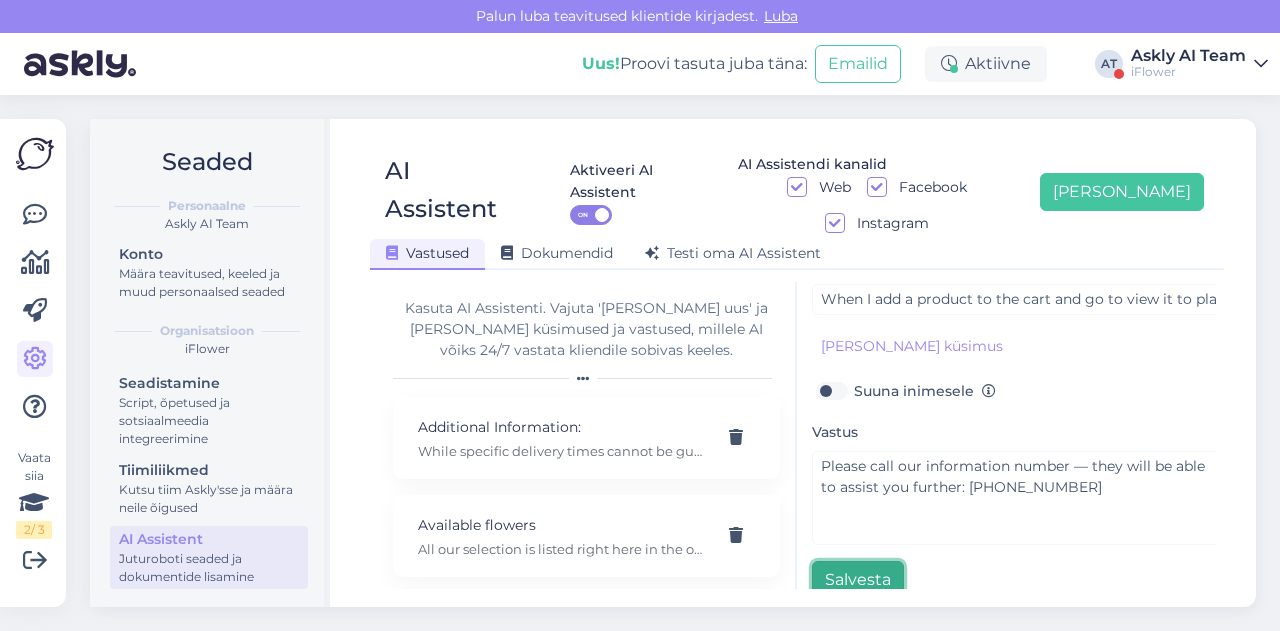 click on "Salvesta" at bounding box center (858, 580) 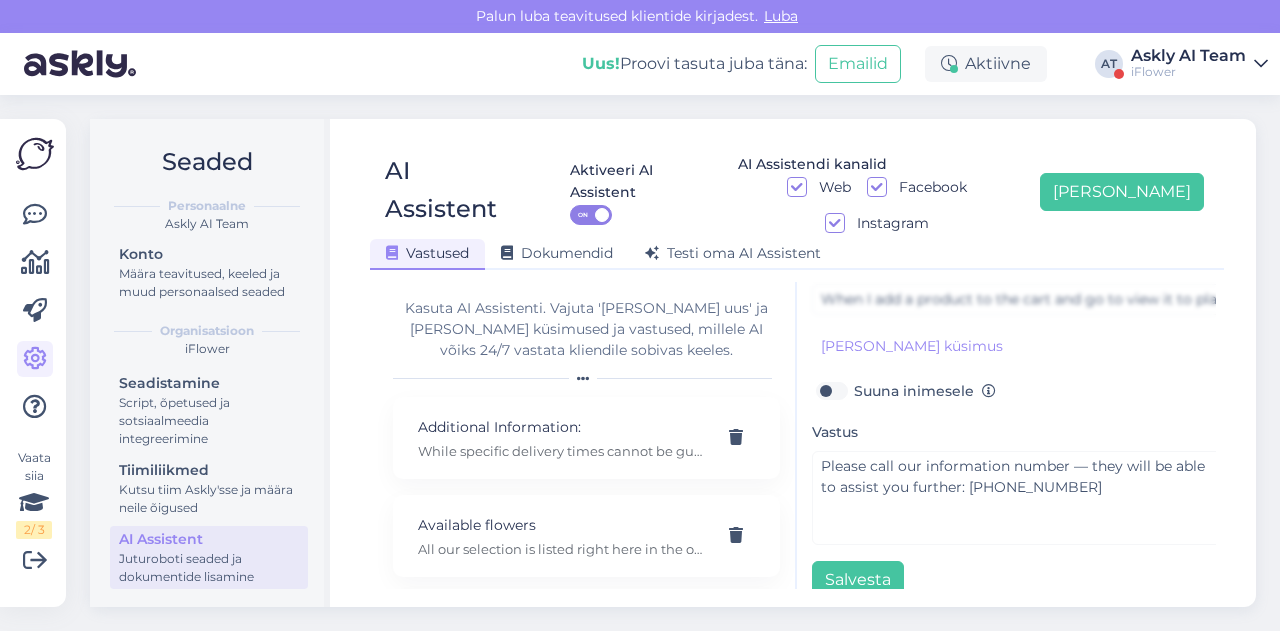scroll, scrollTop: 42, scrollLeft: 0, axis: vertical 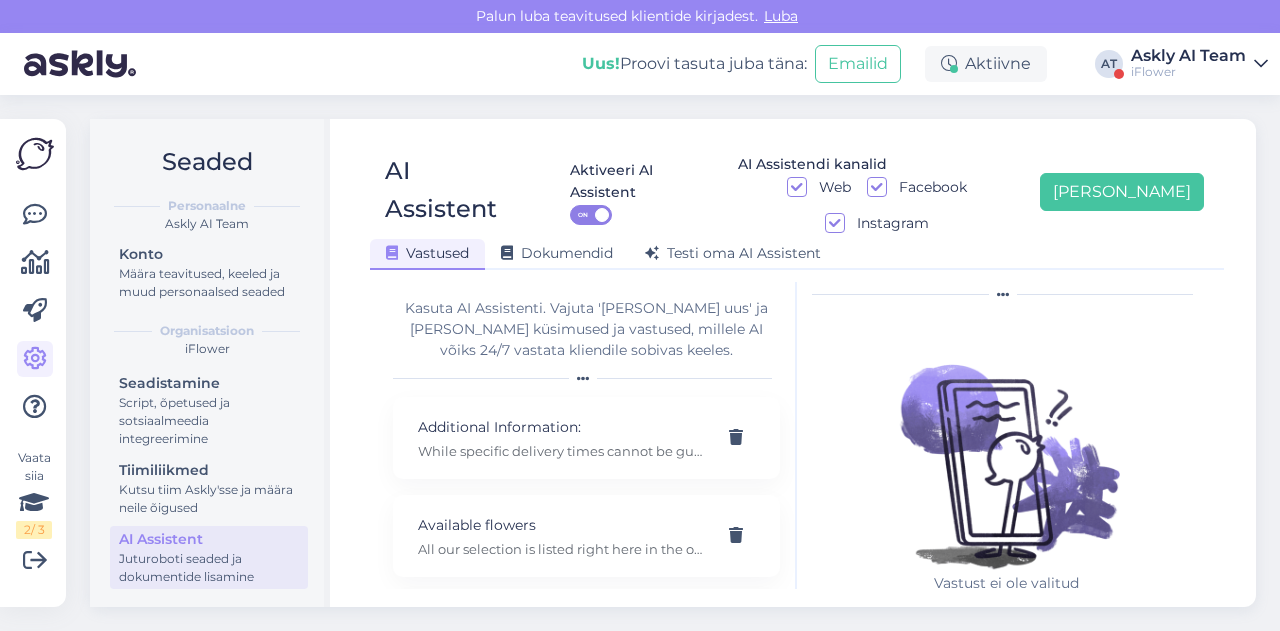 click on "Askly AI Team" at bounding box center [1188, 56] 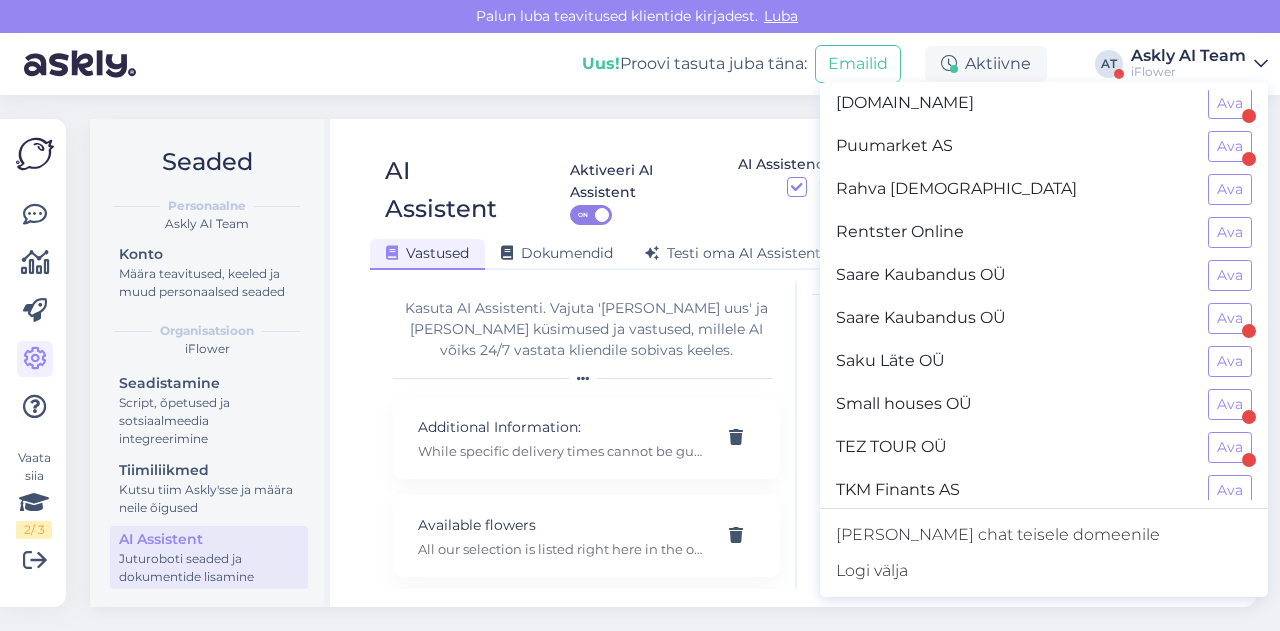 scroll, scrollTop: 1580, scrollLeft: 0, axis: vertical 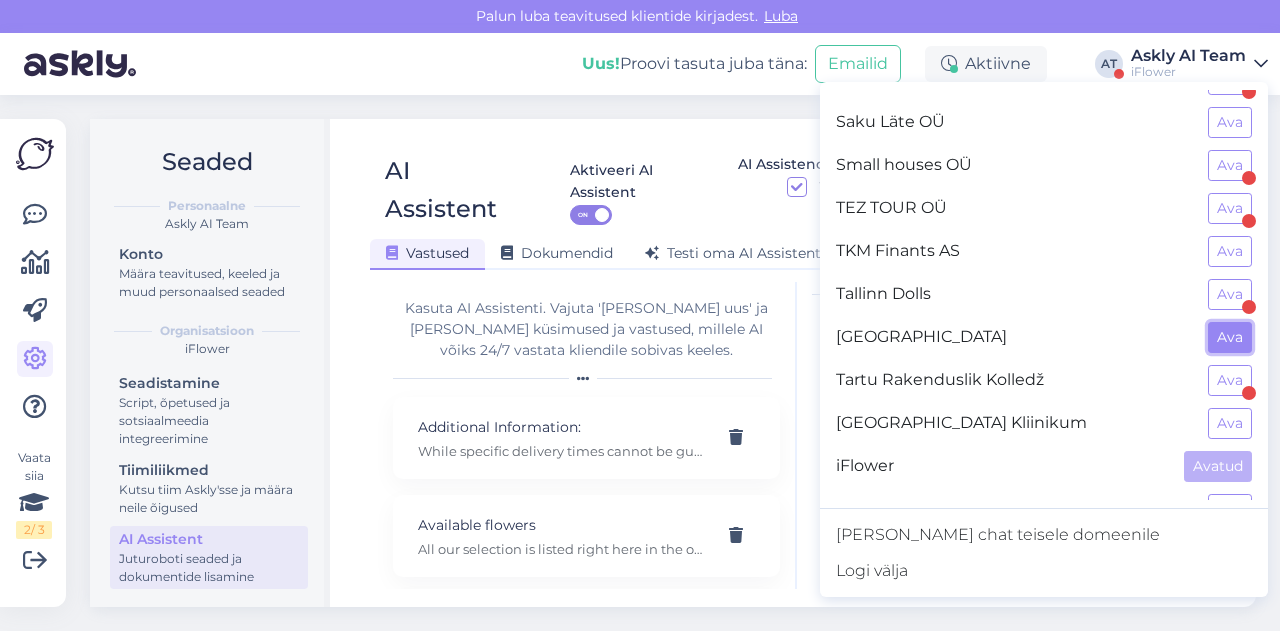 click on "Ava" at bounding box center (1230, 337) 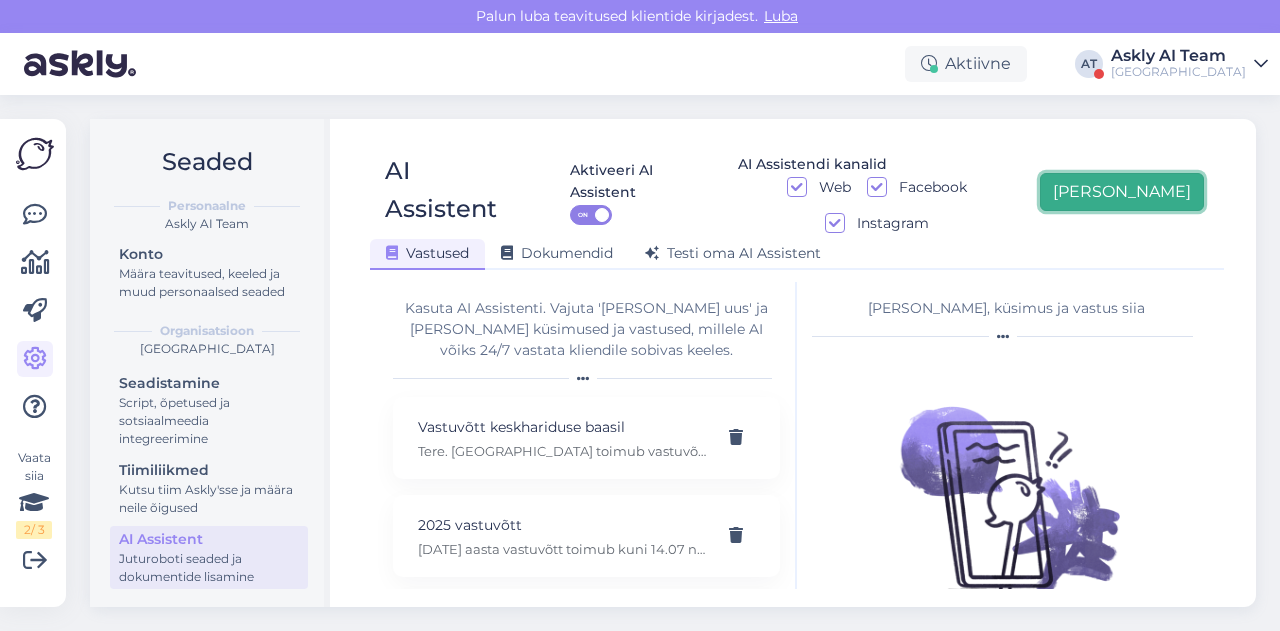click on "[PERSON_NAME]" at bounding box center [1122, 192] 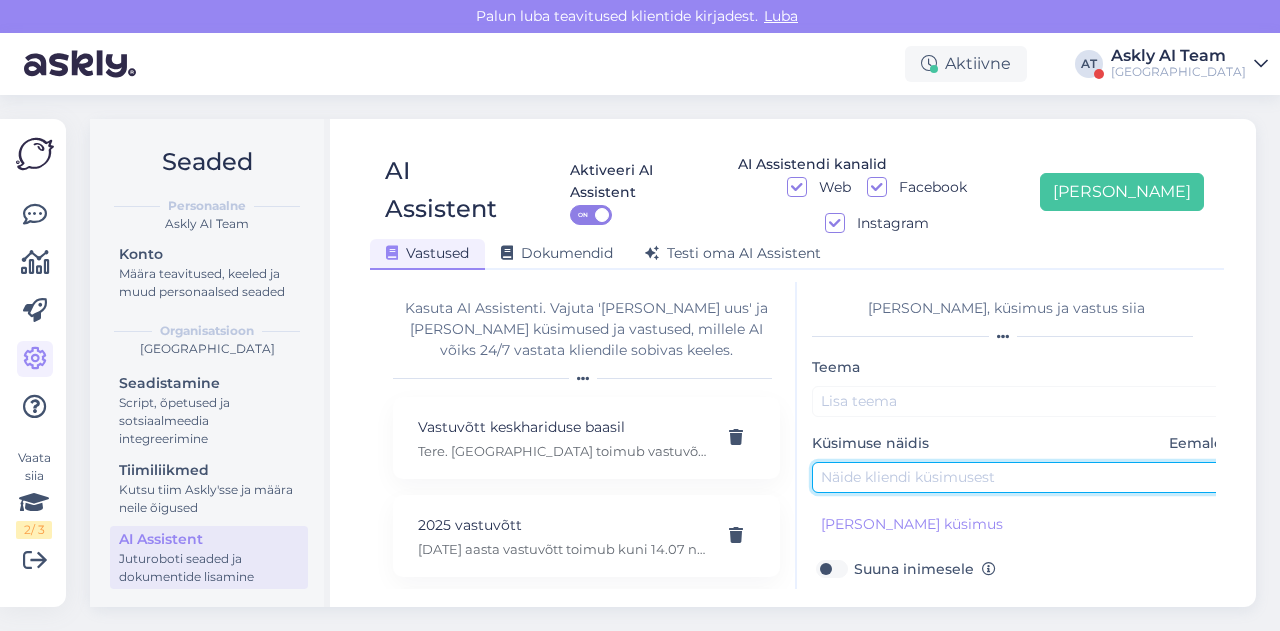 click at bounding box center [1022, 477] 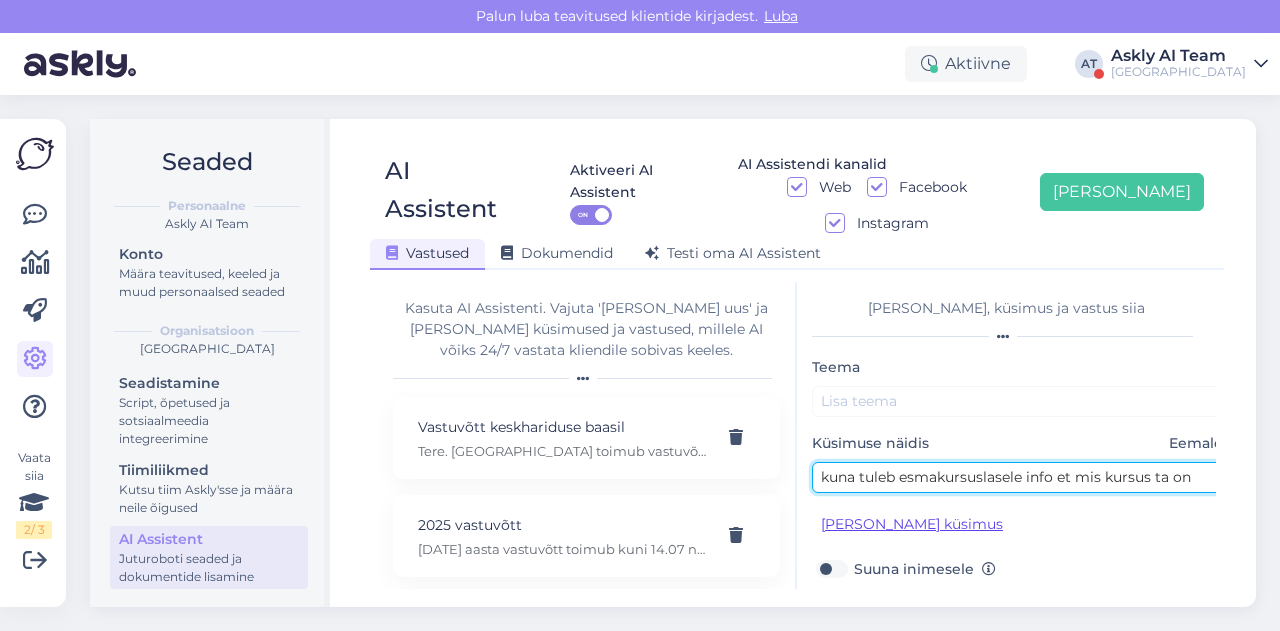 type on "kuna tuleb esmakursuslasele info et mis kursus ta on" 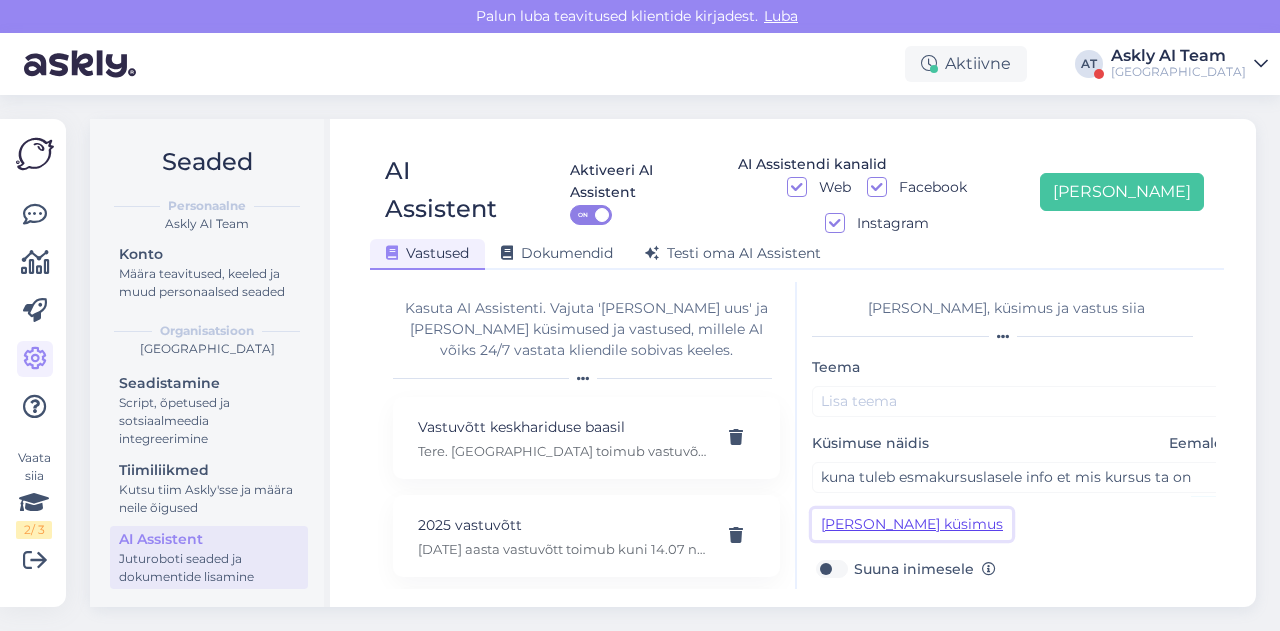 click on "Lisa kliendi küsimus" at bounding box center (912, 524) 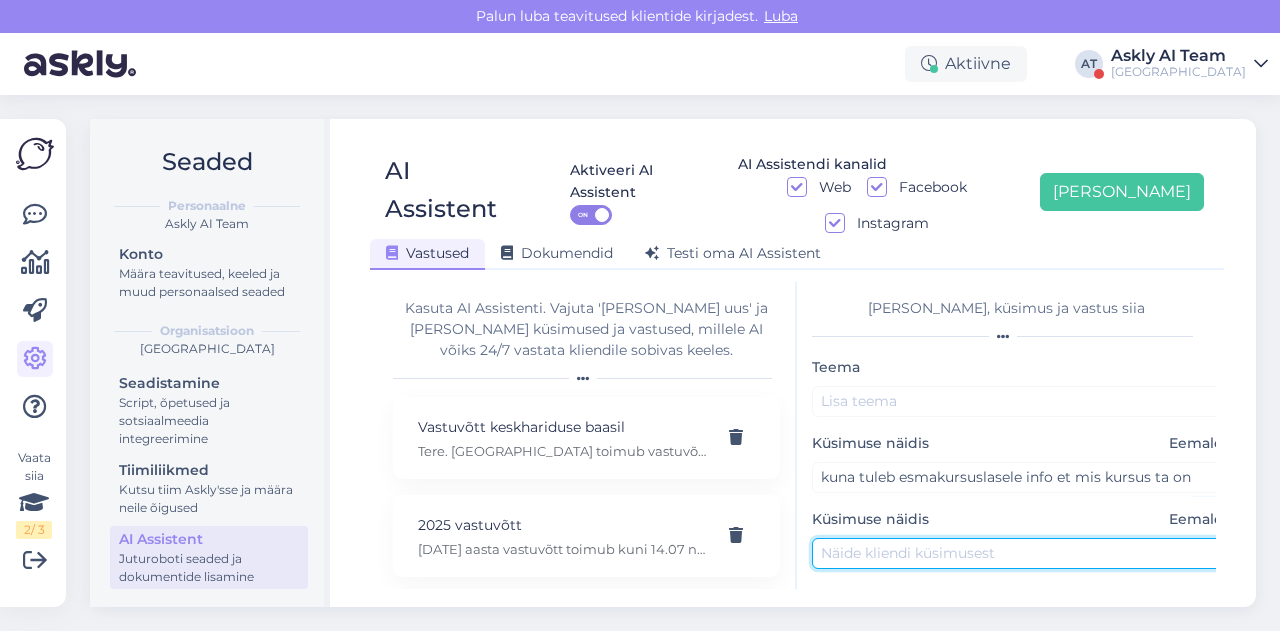 click at bounding box center (1022, 553) 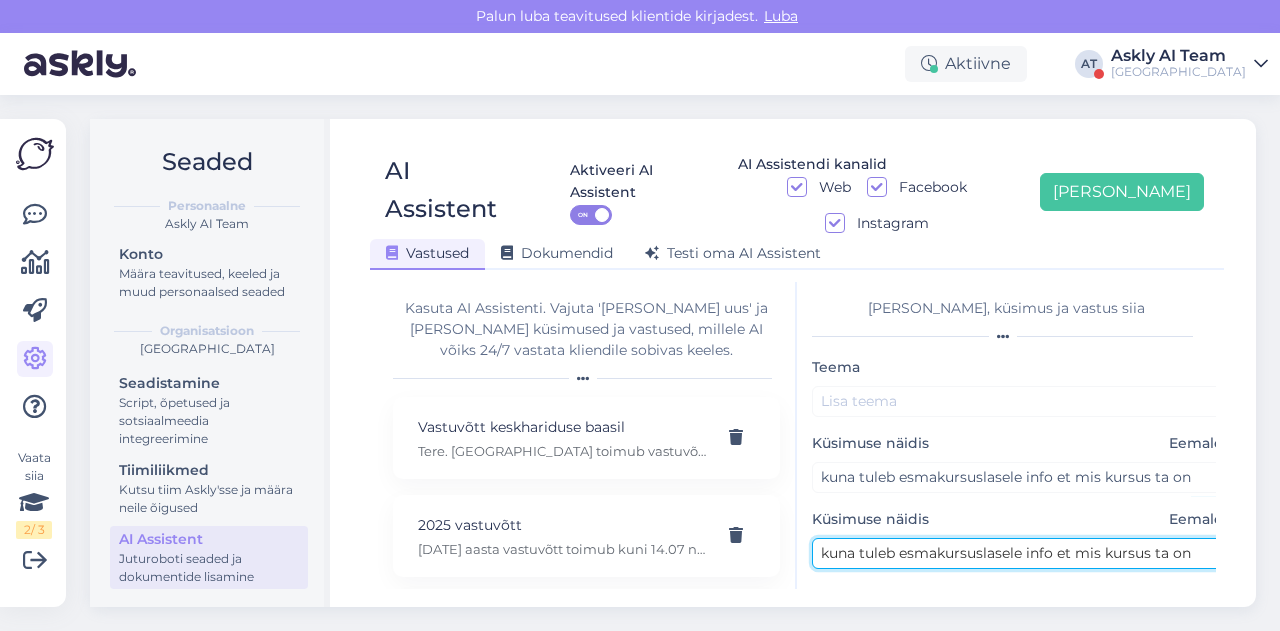 drag, startPoint x: 856, startPoint y: 517, endPoint x: 765, endPoint y: 518, distance: 91.00549 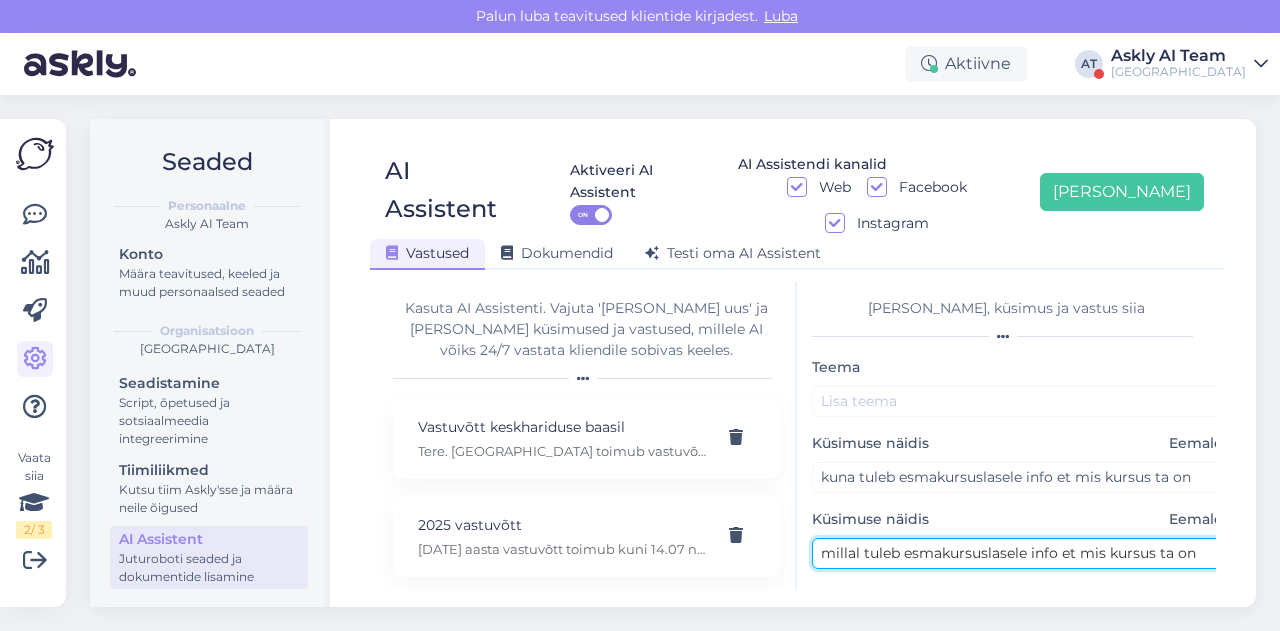 drag, startPoint x: 906, startPoint y: 520, endPoint x: 1056, endPoint y: 507, distance: 150.56229 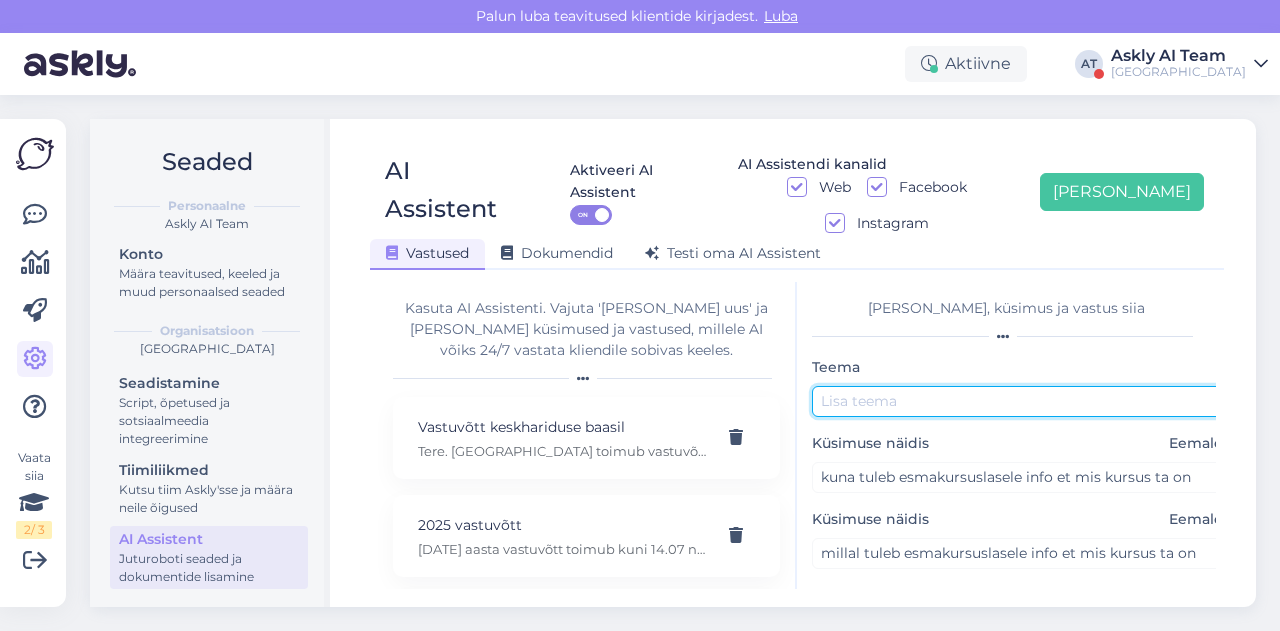 click at bounding box center (1022, 401) 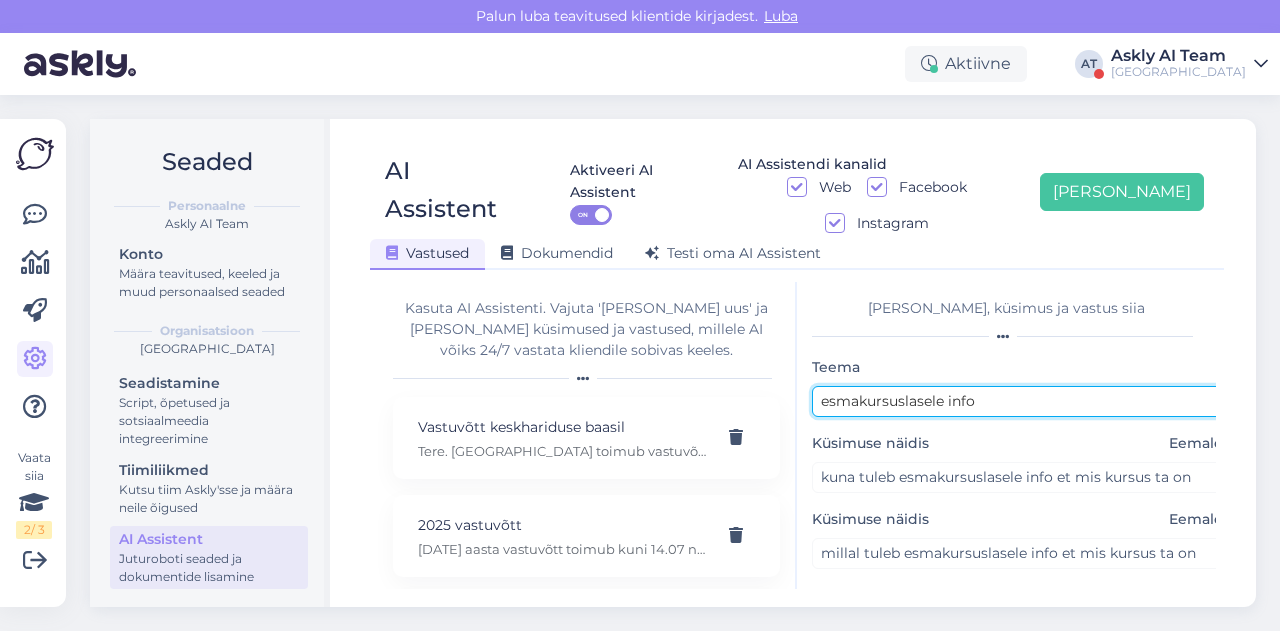 click on "esmakursuslasele info" at bounding box center (1022, 401) 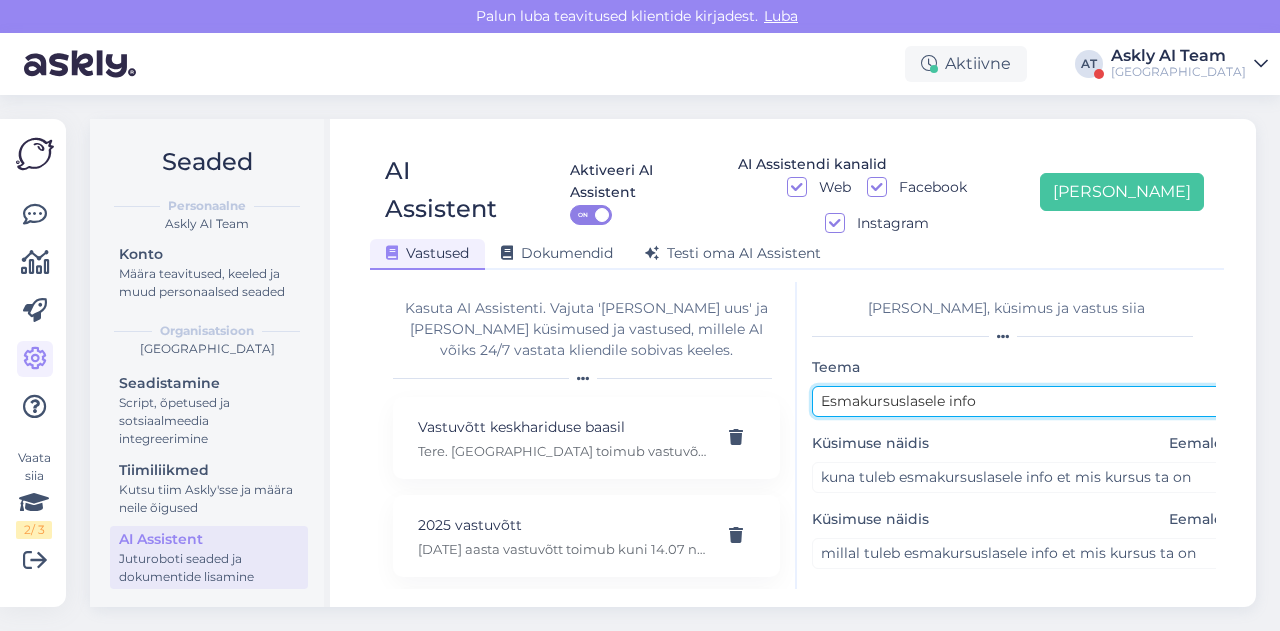 click on "Esmakursuslasele info" at bounding box center [1022, 401] 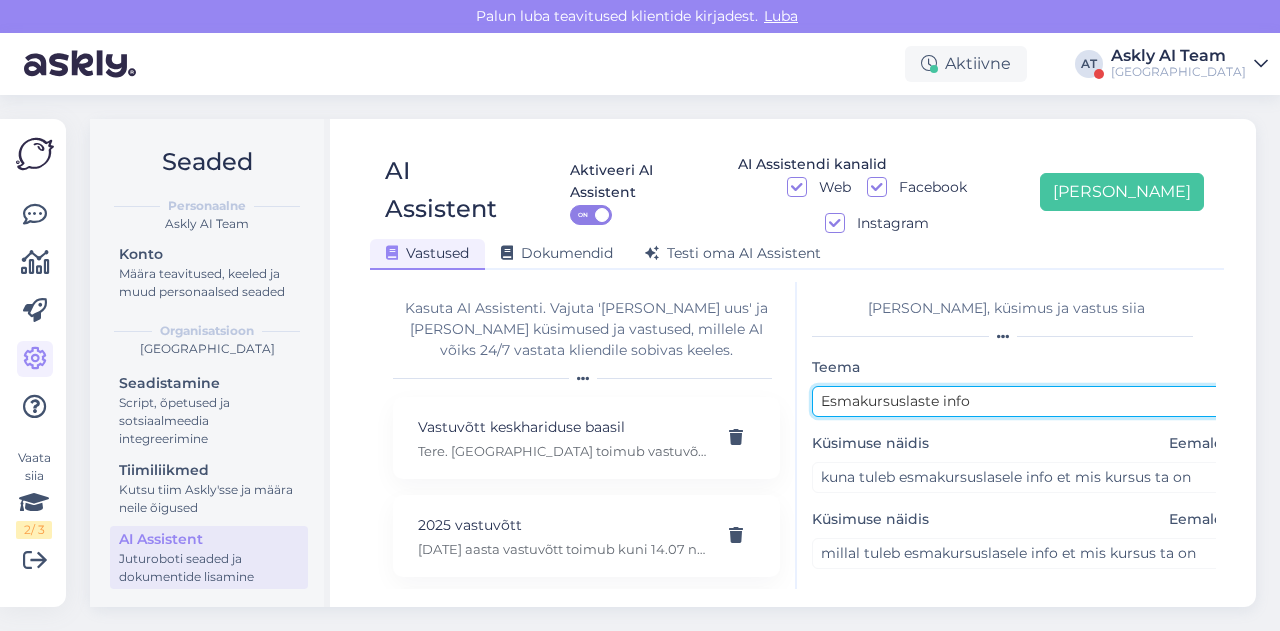 scroll, scrollTop: 254, scrollLeft: 0, axis: vertical 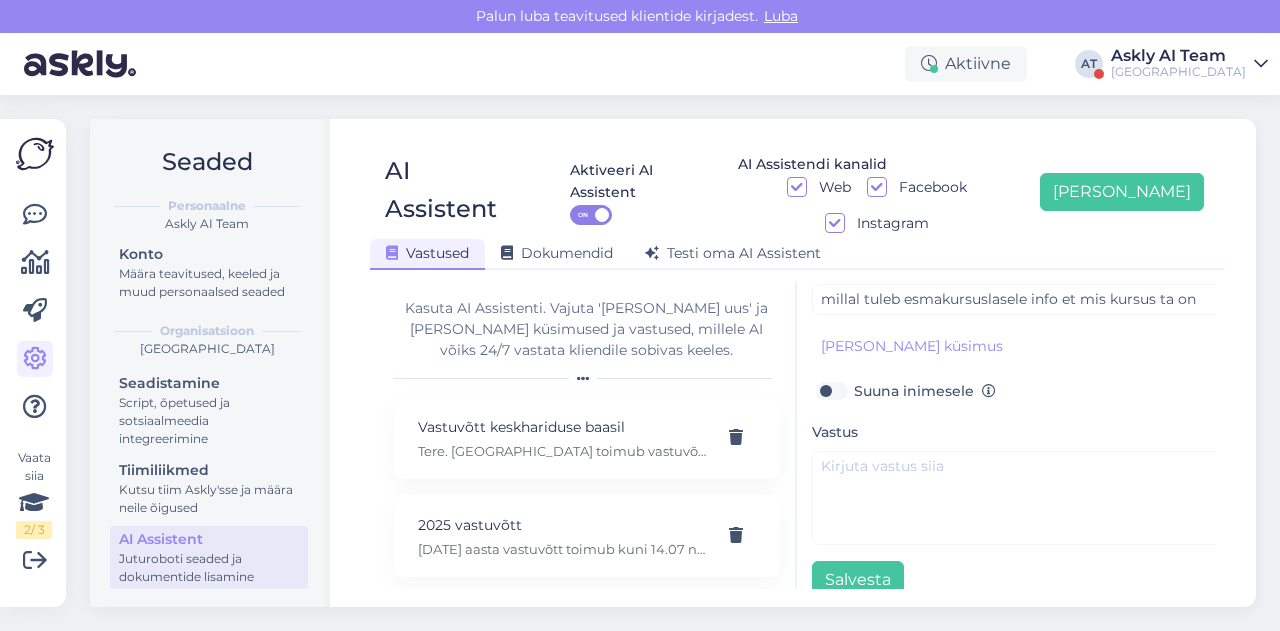 type on "Esmakursuslaste info" 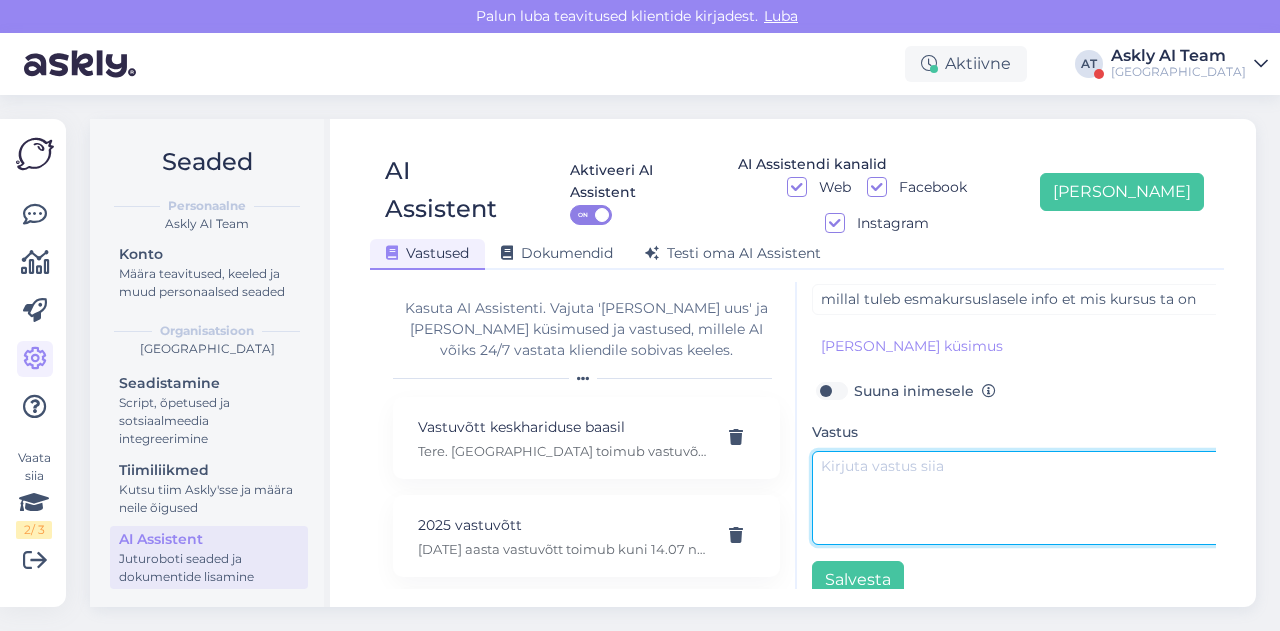 click at bounding box center (1022, 498) 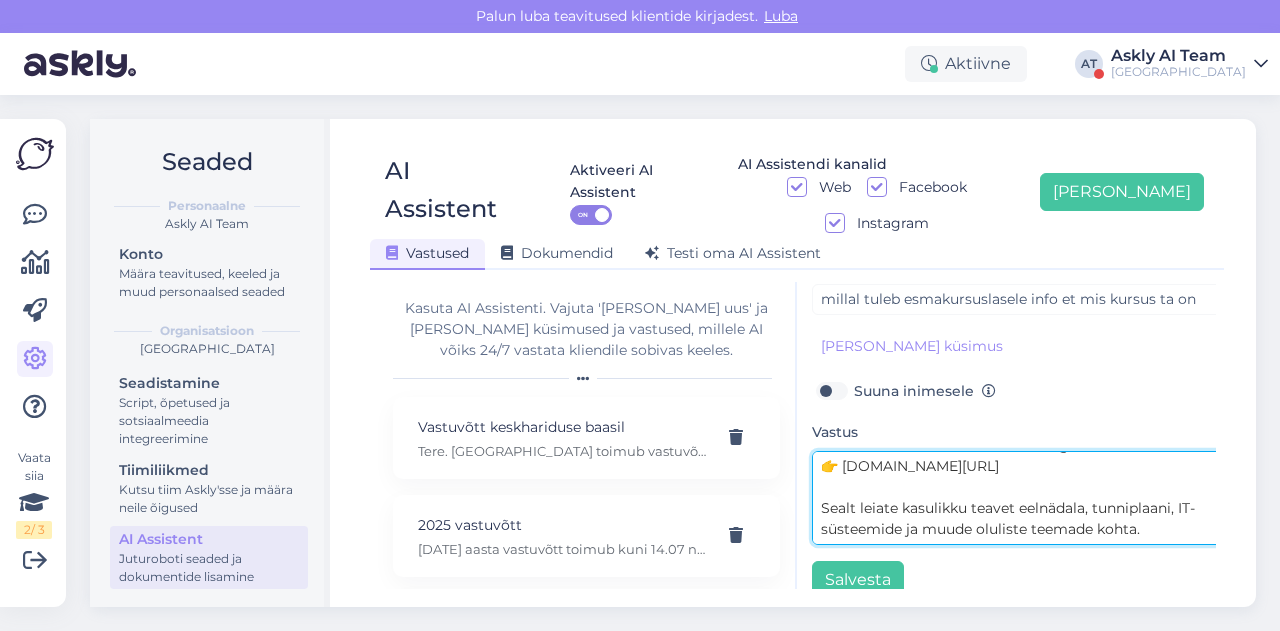 scroll, scrollTop: 0, scrollLeft: 0, axis: both 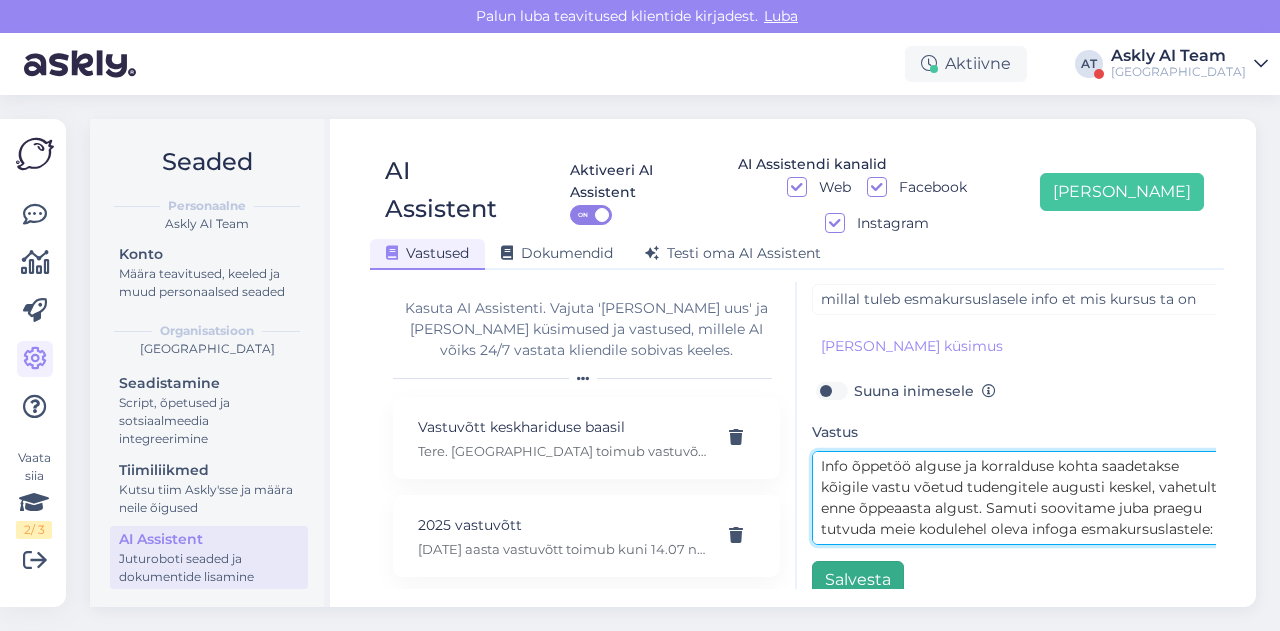 type on "Info õppetöö alguse ja korralduse kohta saadetakse kõigile vastu võetud tudengitele augusti keskel, vahetult enne õppeaasta algust. Samuti soovitame juba praegu tutvuda meie kodulehel oleva infoga esmakursuslastele:
👉 www.tktk.ee/esmakursuslasele
Sealt leiate kasulikku teavet eelnädala, tunniplaani, IT-süsteemide ja muude oluliste teemade kohta." 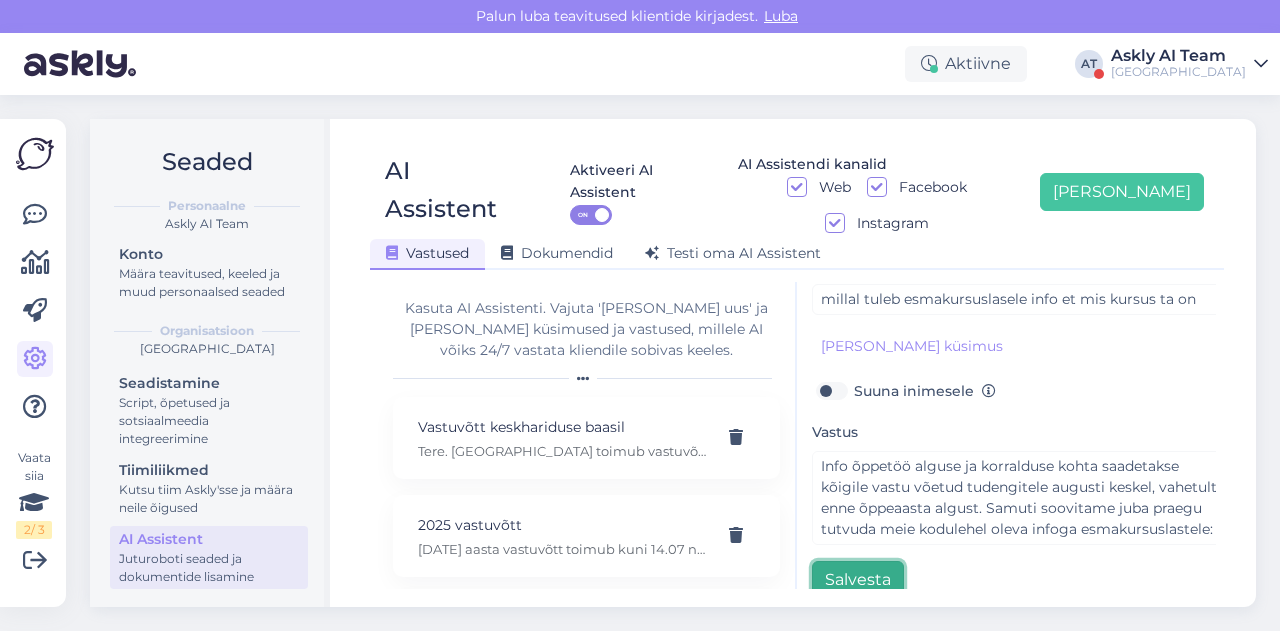 click on "Salvesta" at bounding box center (858, 580) 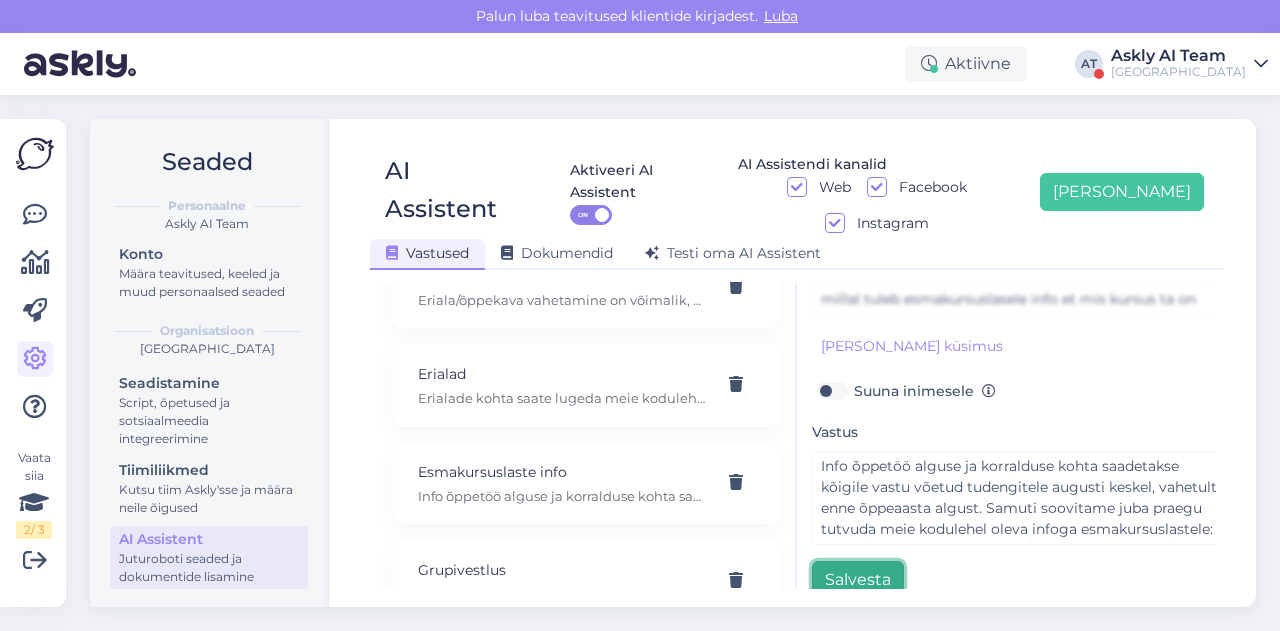 scroll, scrollTop: 1274, scrollLeft: 0, axis: vertical 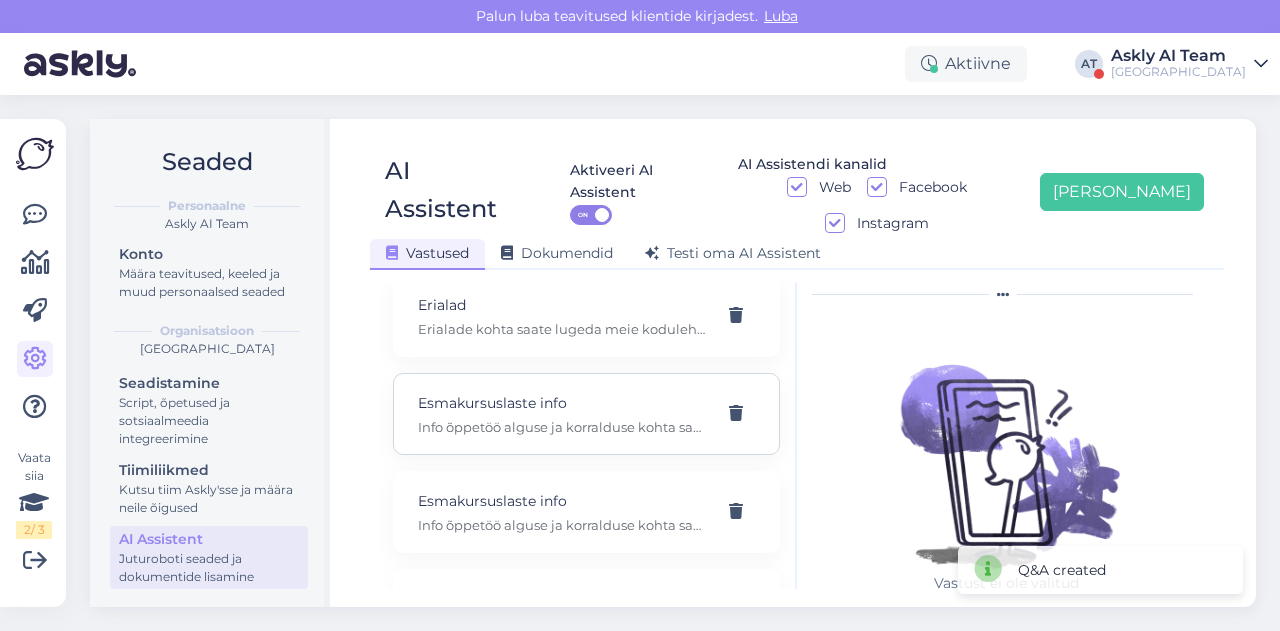 click on "Info õppetöö alguse ja korralduse kohta saadetakse kõigile vastu võetud tudengitele augusti keskel, vahetult enne õppeaasta algust. Samuti soovitame juba praegu tutvuda meie kodulehel oleva infoga esmakursuslastele:
👉 www.tktk.ee/esmakursuslasele
Sealt leiate kasulikku teavet eelnädala, tunniplaani, IT-süsteemide ja muude oluliste teemade kohta." at bounding box center [562, 427] 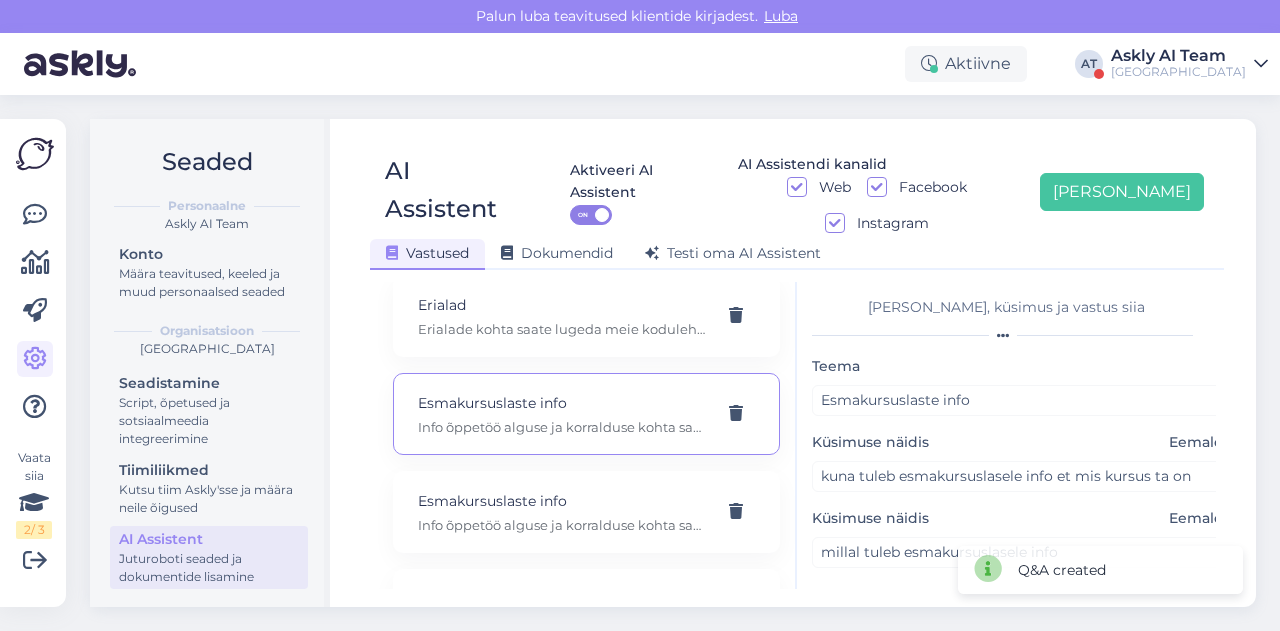 scroll, scrollTop: 254, scrollLeft: 0, axis: vertical 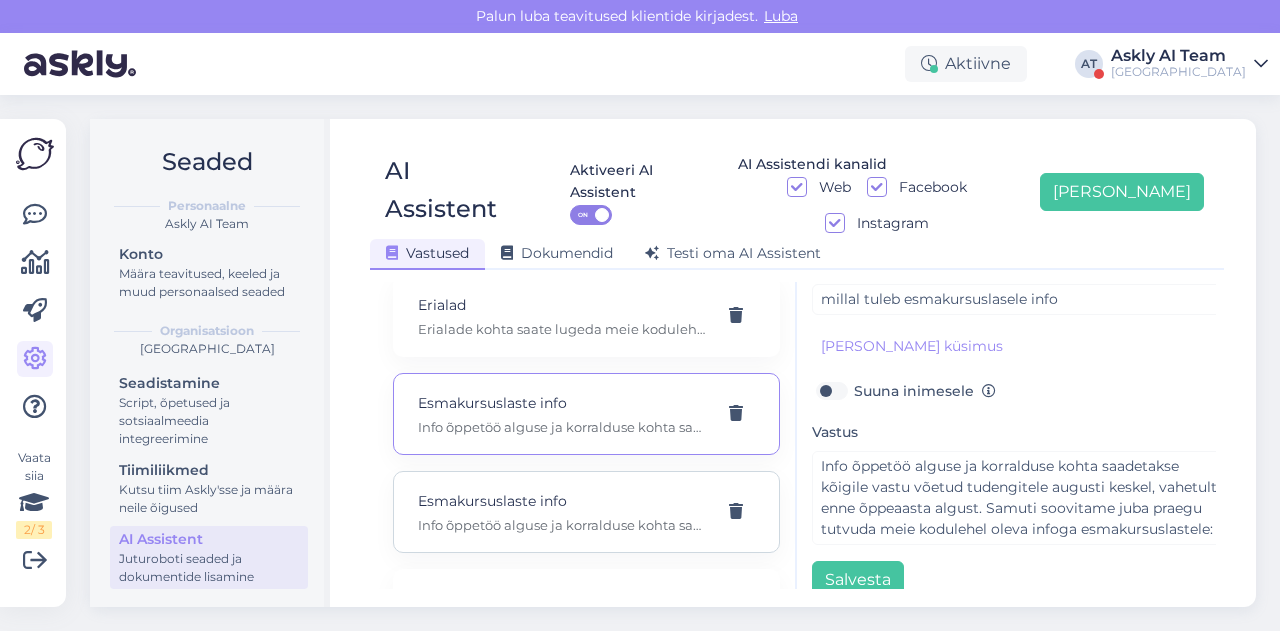 click on "Esmakursuslaste info Info õppetöö alguse ja korralduse kohta saadetakse kõigile vastu võetud tudengitele augusti keskel, vahetult enne õppeaasta algust. Samuti soovitame juba praegu tutvuda meie kodulehel oleva infoga esmakursuslastele:
👉 www.tktk.ee/esmakursuslasele
Sealt leiate kasulikku teavet eelnädala, tunniplaani, IT-süsteemide ja muude oluliste teemade kohta." at bounding box center (562, 512) 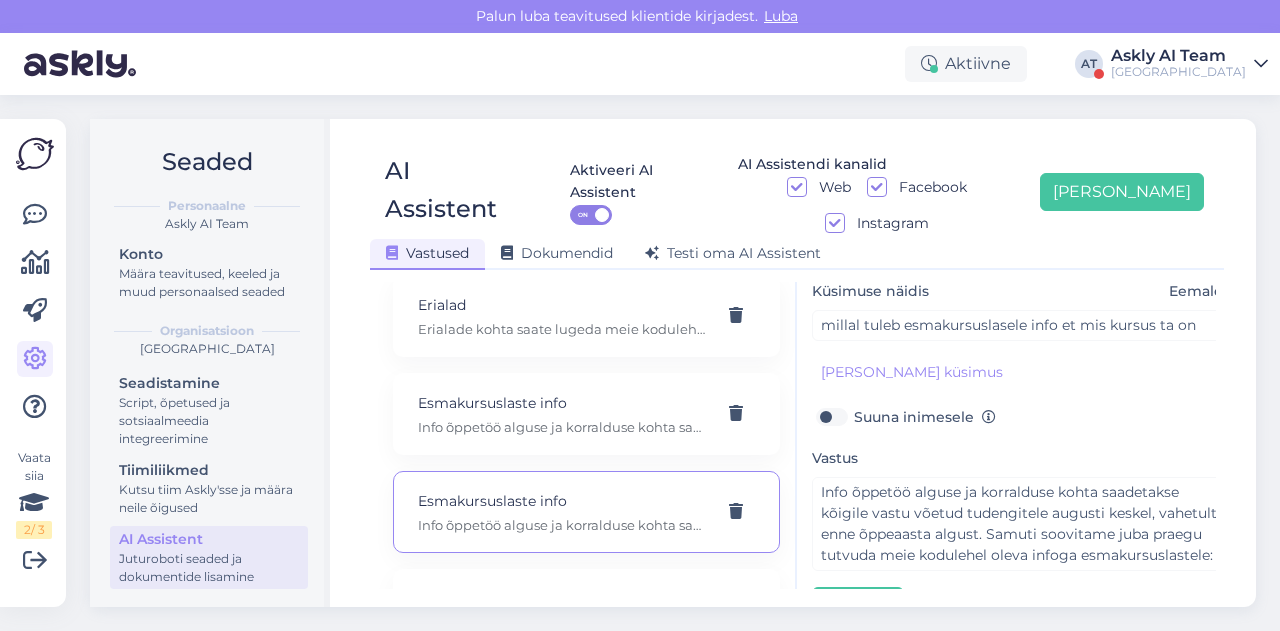scroll, scrollTop: 254, scrollLeft: 0, axis: vertical 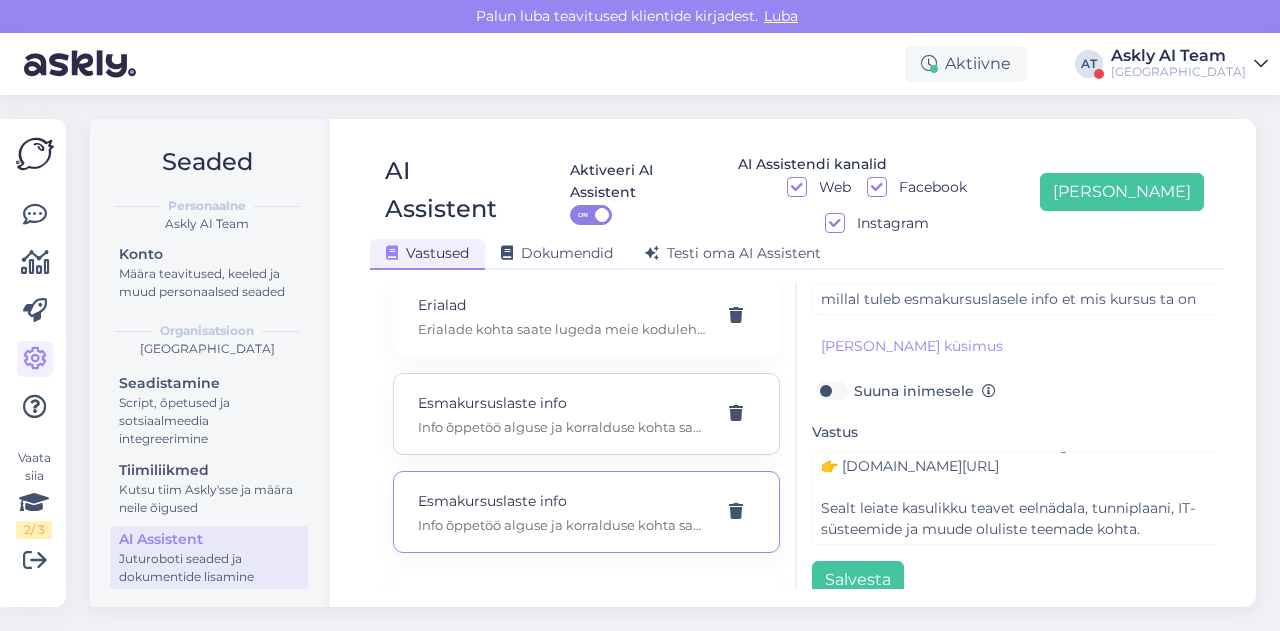 click on "Info õppetöö alguse ja korralduse kohta saadetakse kõigile vastu võetud tudengitele augusti keskel, vahetult enne õppeaasta algust. Samuti soovitame juba praegu tutvuda meie kodulehel oleva infoga esmakursuslastele:
👉 www.tktk.ee/esmakursuslasele
Sealt leiate kasulikku teavet eelnädala, tunniplaani, IT-süsteemide ja muude oluliste teemade kohta." at bounding box center [562, 427] 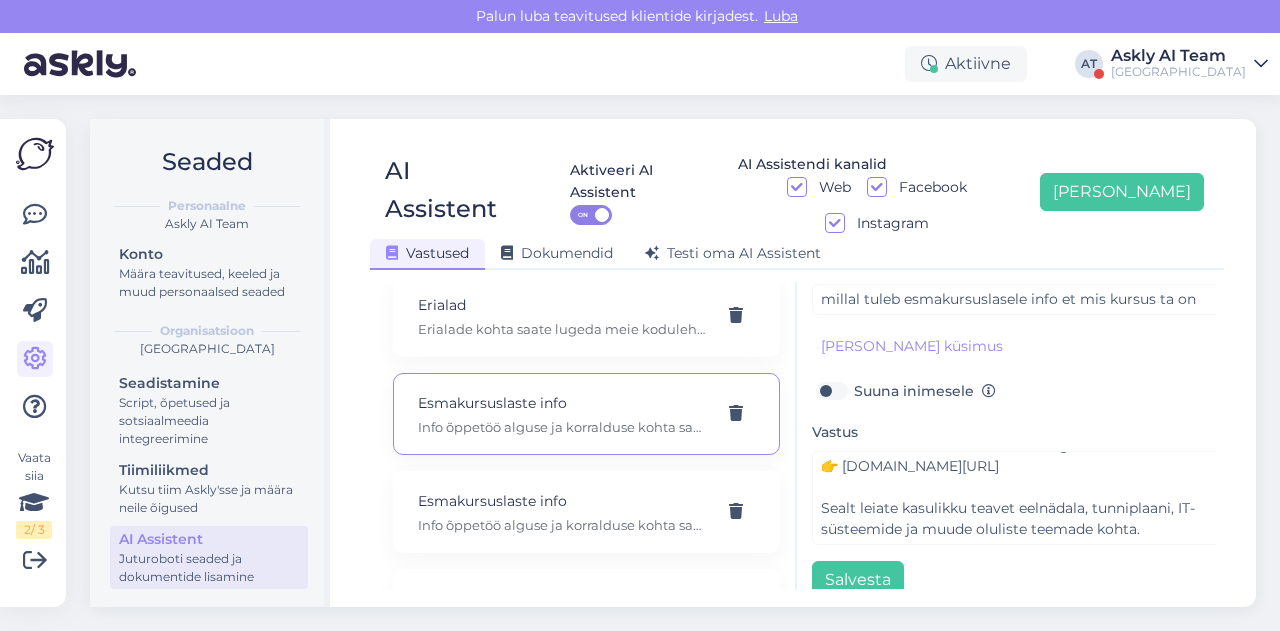 type on "millal tuleb esmakursuslasele info" 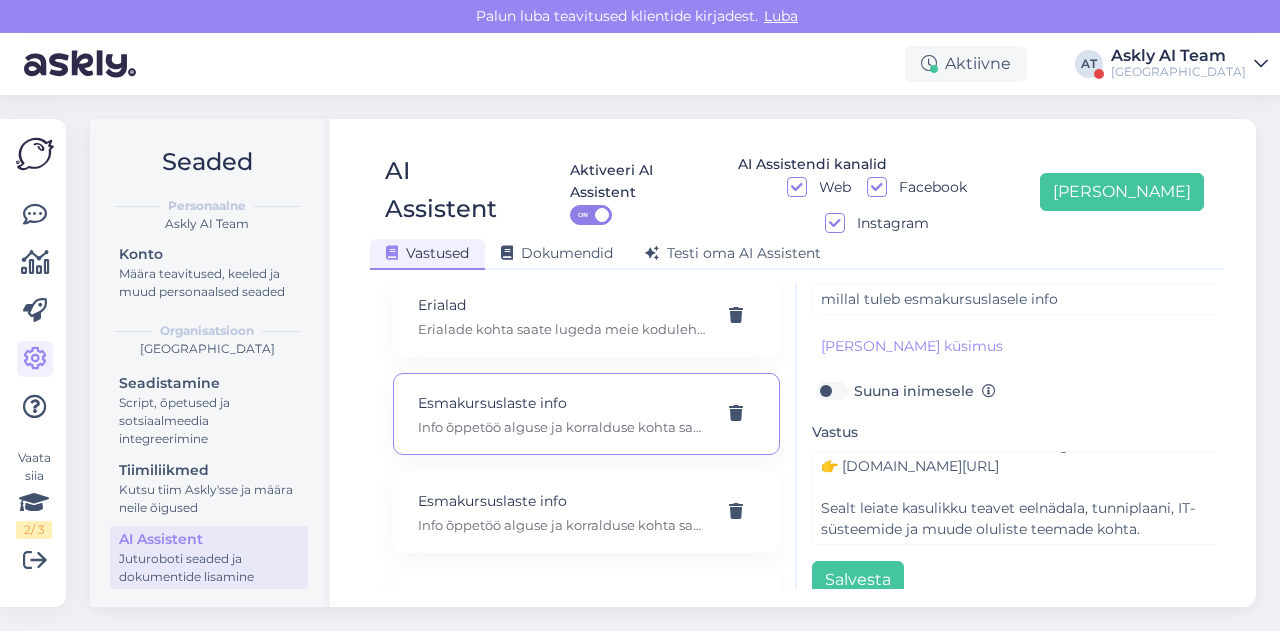 scroll, scrollTop: 105, scrollLeft: 0, axis: vertical 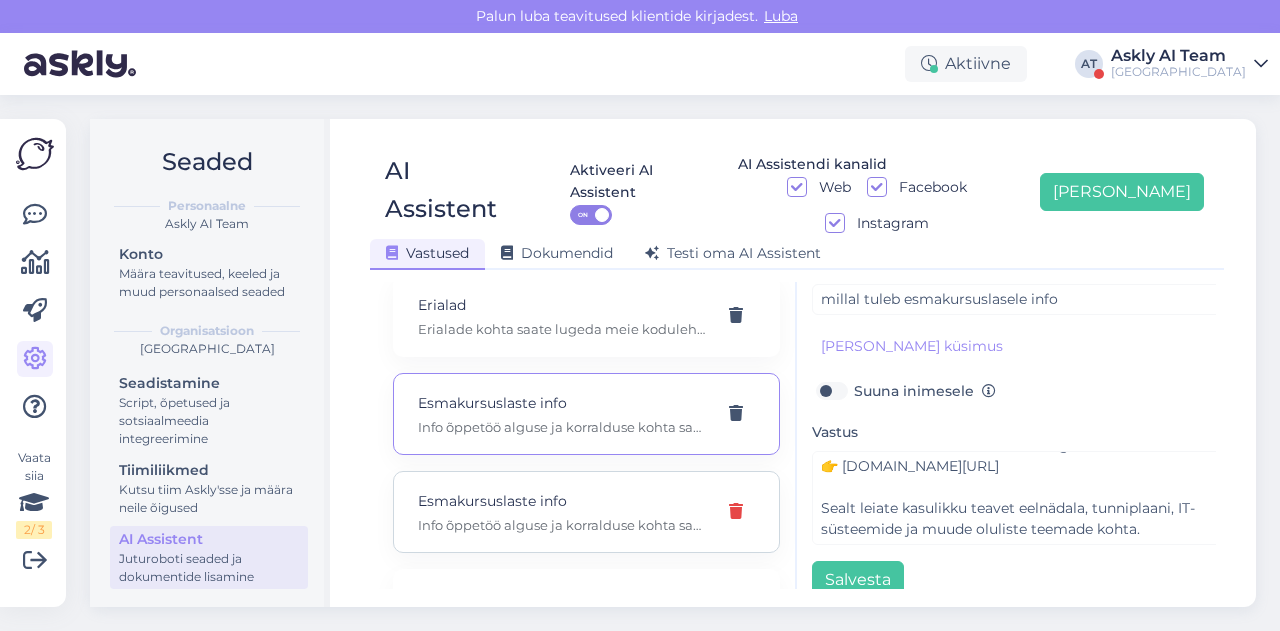 click at bounding box center [736, 512] 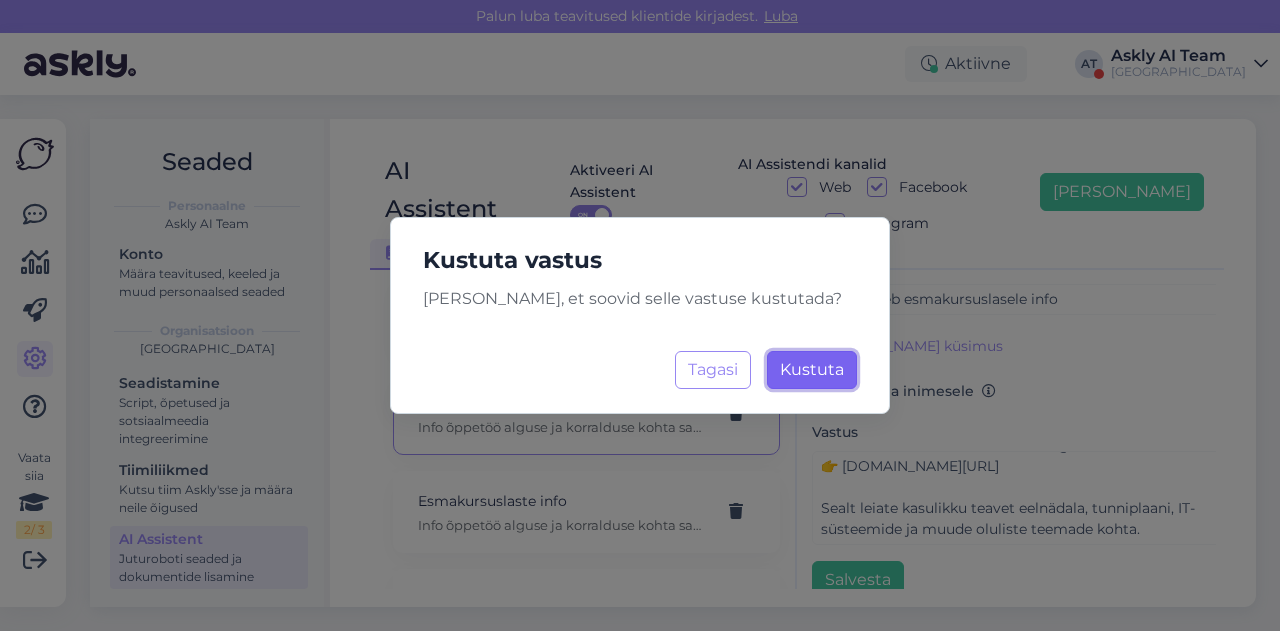 click on "Kustuta" at bounding box center (812, 369) 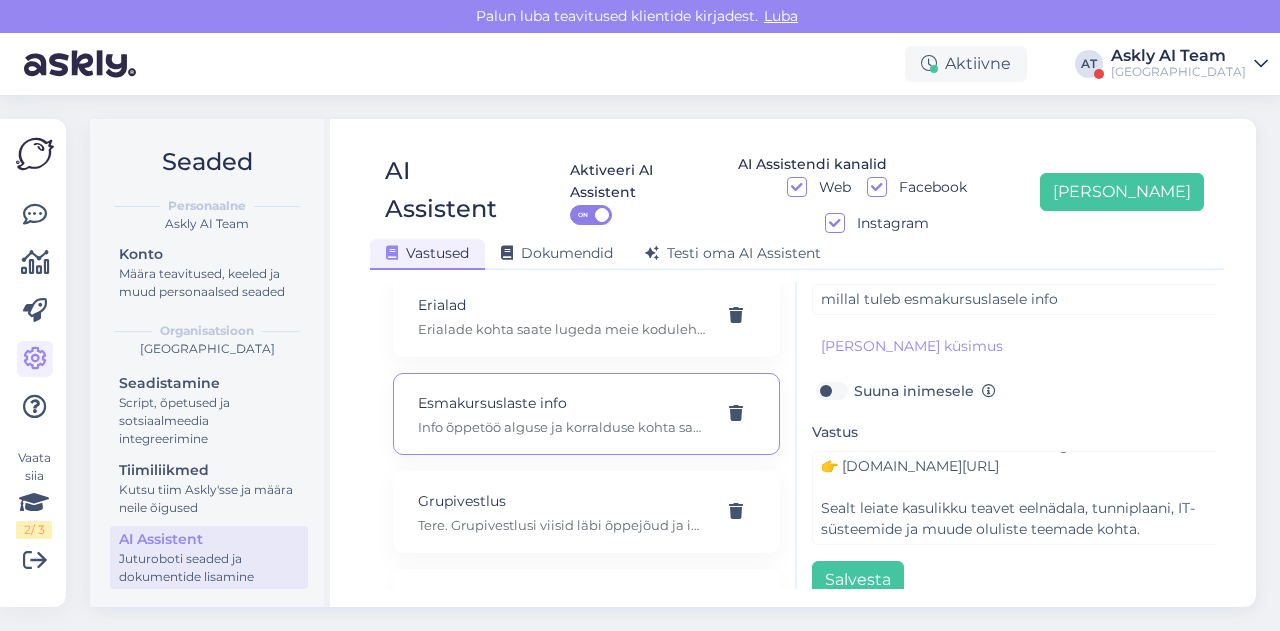 click on "AI Assistent Aktiveeri AI Assistent ON AI Assistendi kanalid Web Facebook Instagram Lisa uus Vastused Dokumendid Testi oma AI Assistent Kasuta AI Assistenti. Vajuta 'Lisa uus' ja lisa küsimused ja vastused, millele AI võiks 24/7 vastata kliendile sobivas keeles.   Vastuvõtt keskhariduse baasil Tere. Tallinna Tehnikakõrgkoolis toimub vastuvõtt keskhariduse baasil.
2025 vastuvõtt 2025 aasta vastuvõtt toimub kuni 14.07 ning seejärel toimub vastuvõetavate esmase nimekirja avalikustamine SAISis. Akadeemiline kalender Tere!
Õppeaasta akadeemilise kalendri ja õppetöö graafikud leiate siit: https://www.tktk.ee/uliopilasele/oppimine/akadeemiline-kalender/
Akadeemiline puhkus kaitseväkke minemisel Akadeemilise puhkuse taotlemise tingimused sh ajateenistuse läbimine, vaata palun siit: https://www.tktk.ee/uliopilasele/oppimine/akadeemiline-puhkus/
Taotlus esitada koos Kaitseressursside Ameti kutsega ja lähtuvalt sellest, millal ajateenistus algab.
Autoinstruktori kursus Avalduse esitamine Duplikaat EAP" at bounding box center [797, 363] 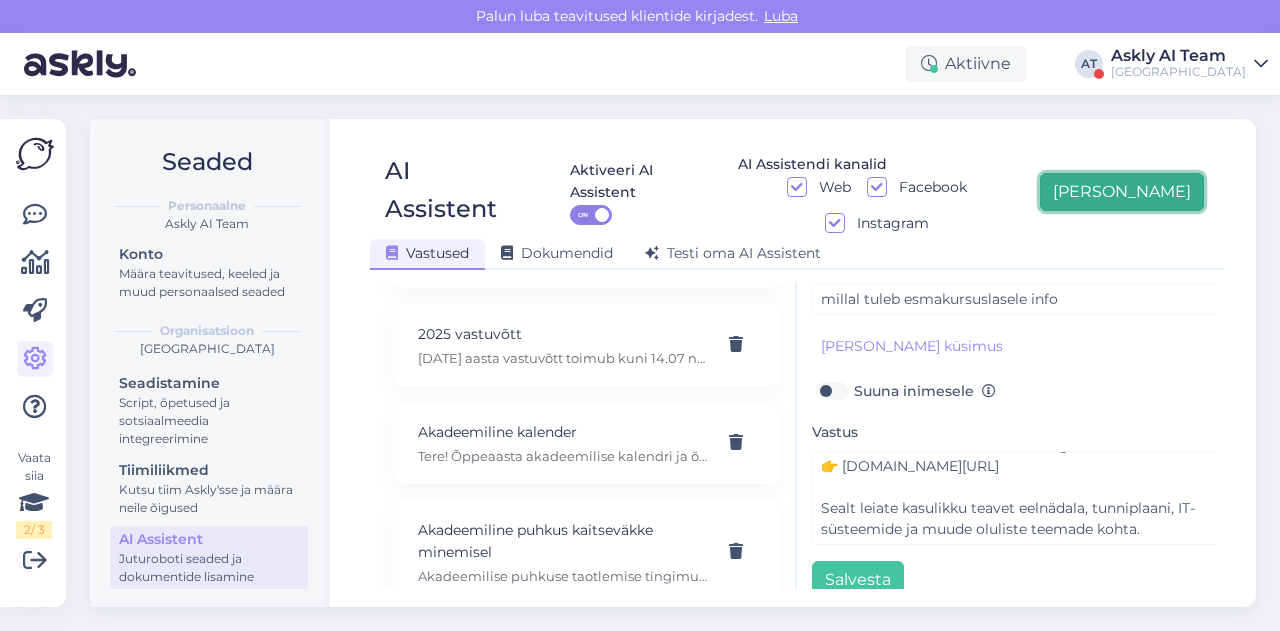 click on "[PERSON_NAME]" at bounding box center (1122, 192) 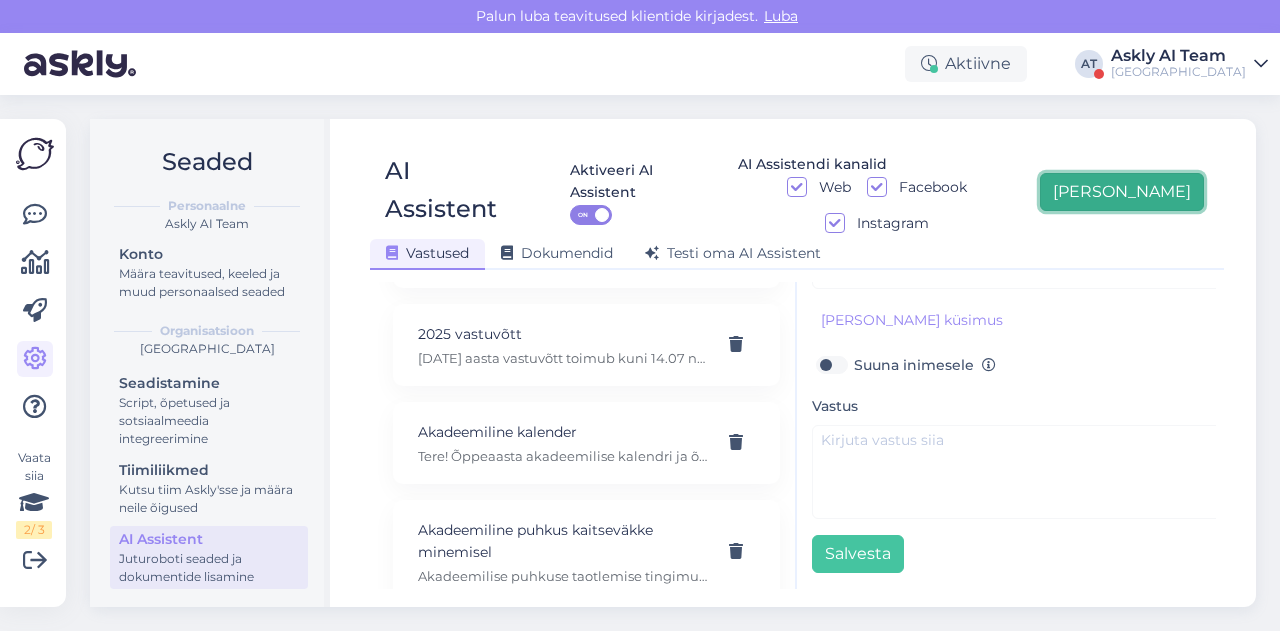 scroll, scrollTop: 0, scrollLeft: 0, axis: both 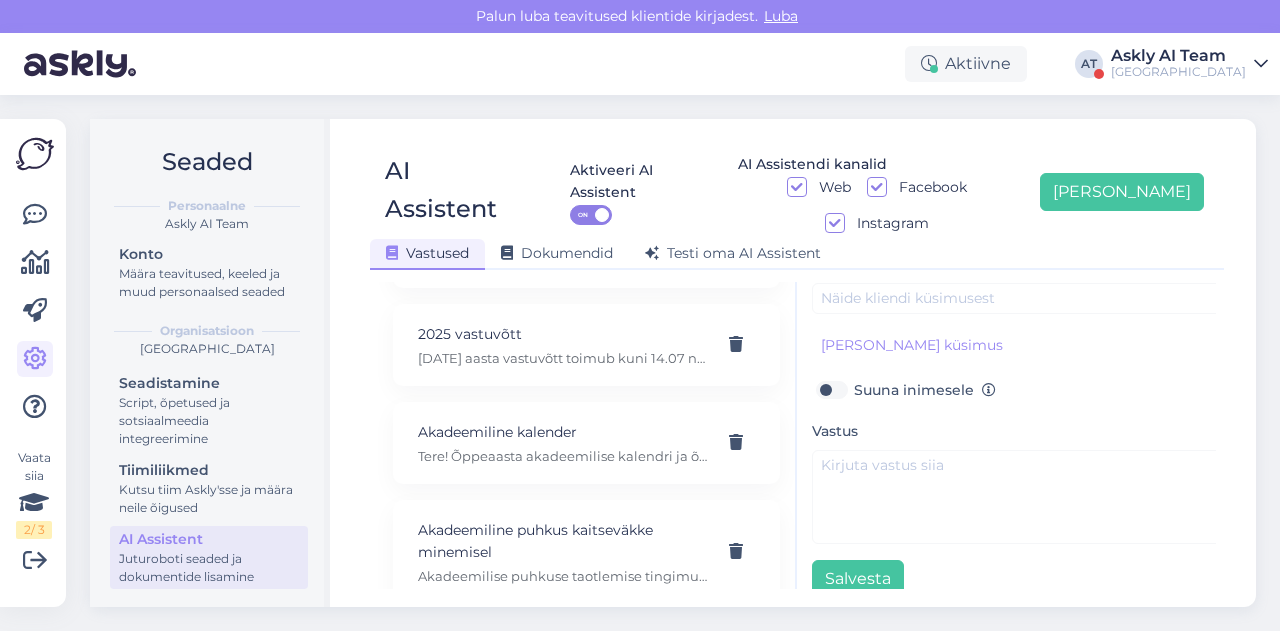 click on "Vastus" at bounding box center [1022, 481] 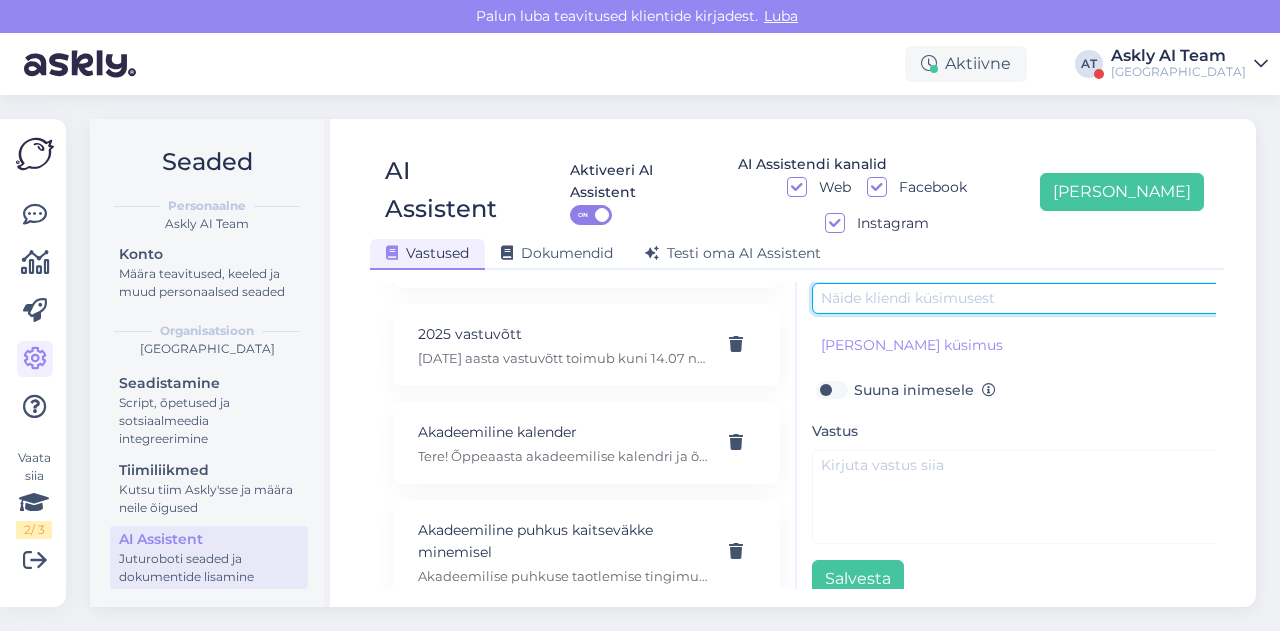 click at bounding box center [1022, 298] 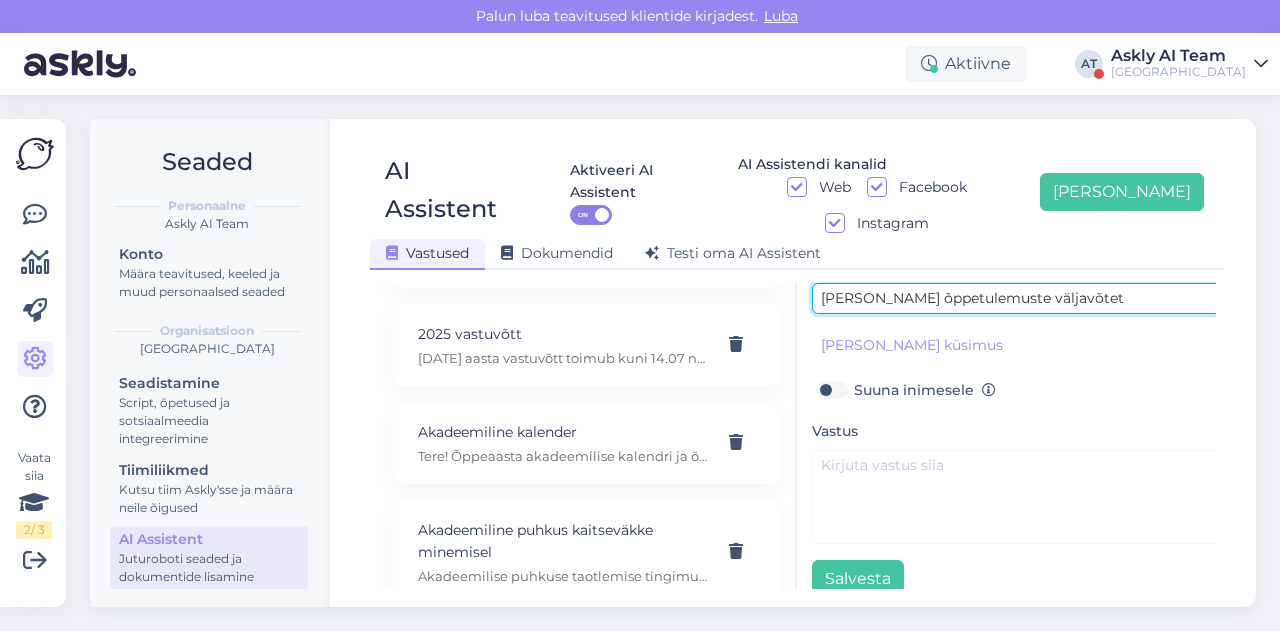 type on "oleks vaja õppetulemuste väljavõtet" 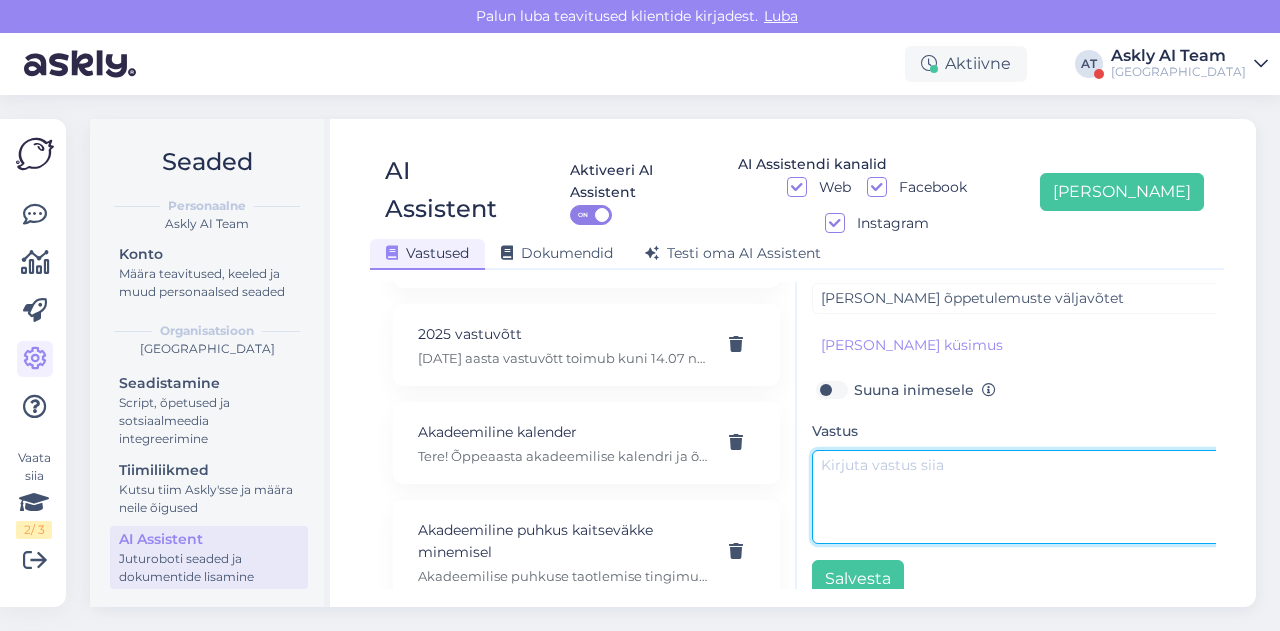 click at bounding box center (1022, 497) 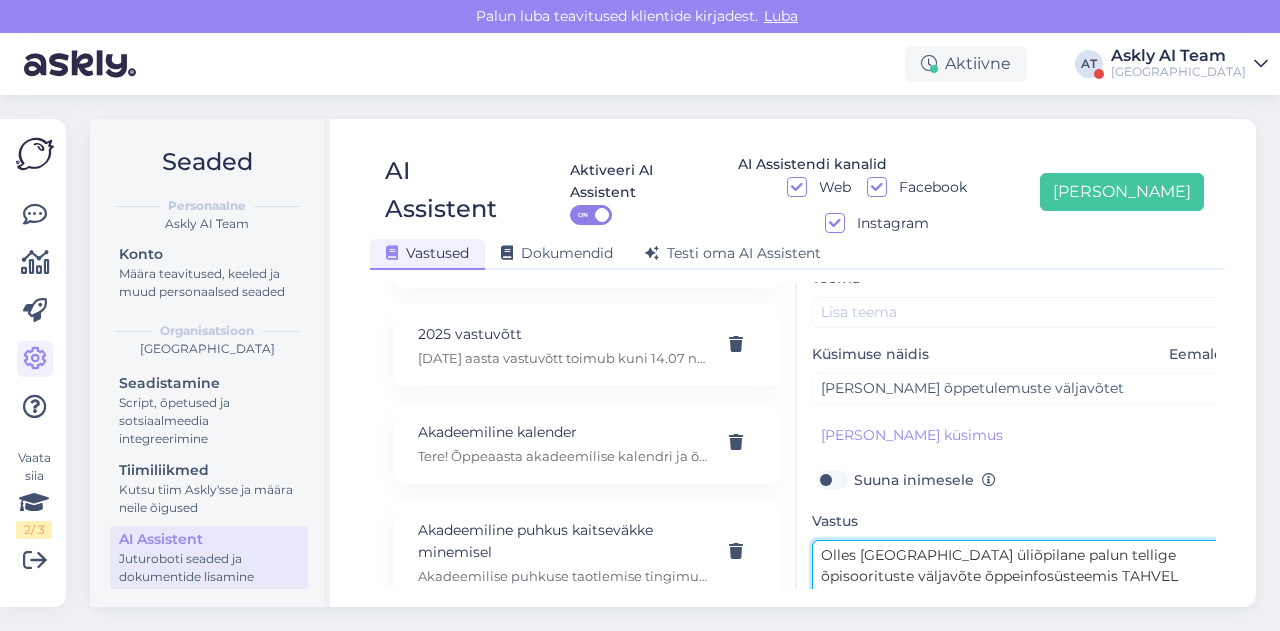 scroll, scrollTop: 0, scrollLeft: 0, axis: both 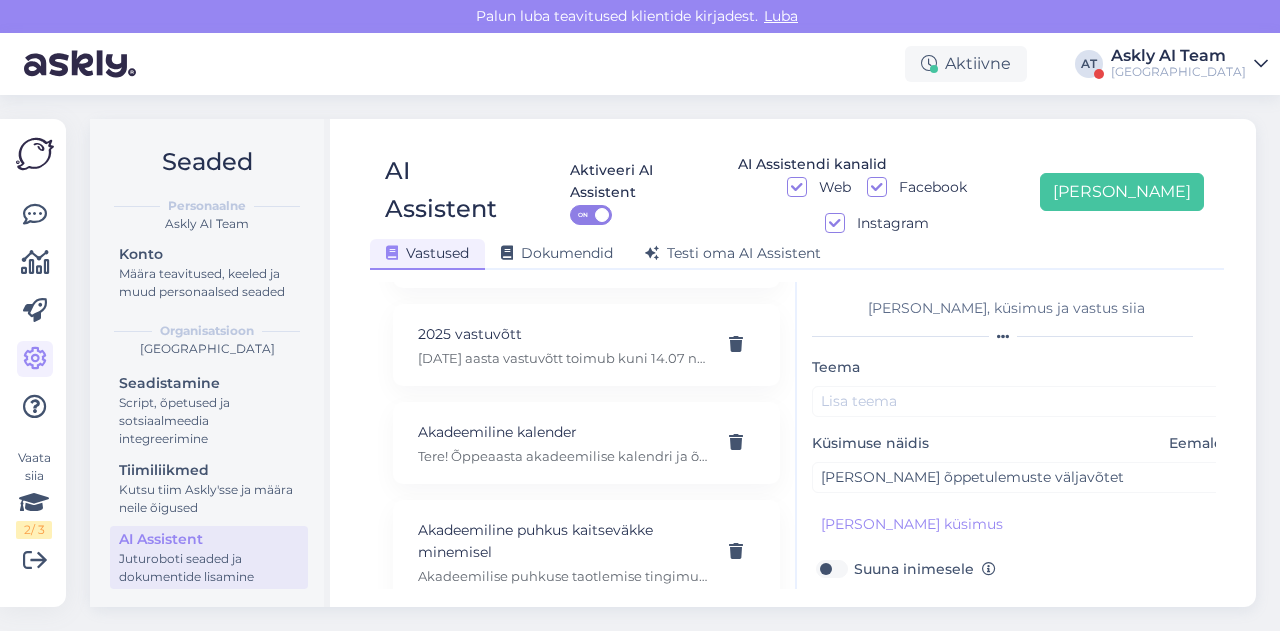 type on "Olles Tallinna Tehnikakõrgkooli üliõpilane palun tellige õpisoorituste väljavõte õppeinfosüsteemis TAHVEL (minu dokumendid - tõendid)" 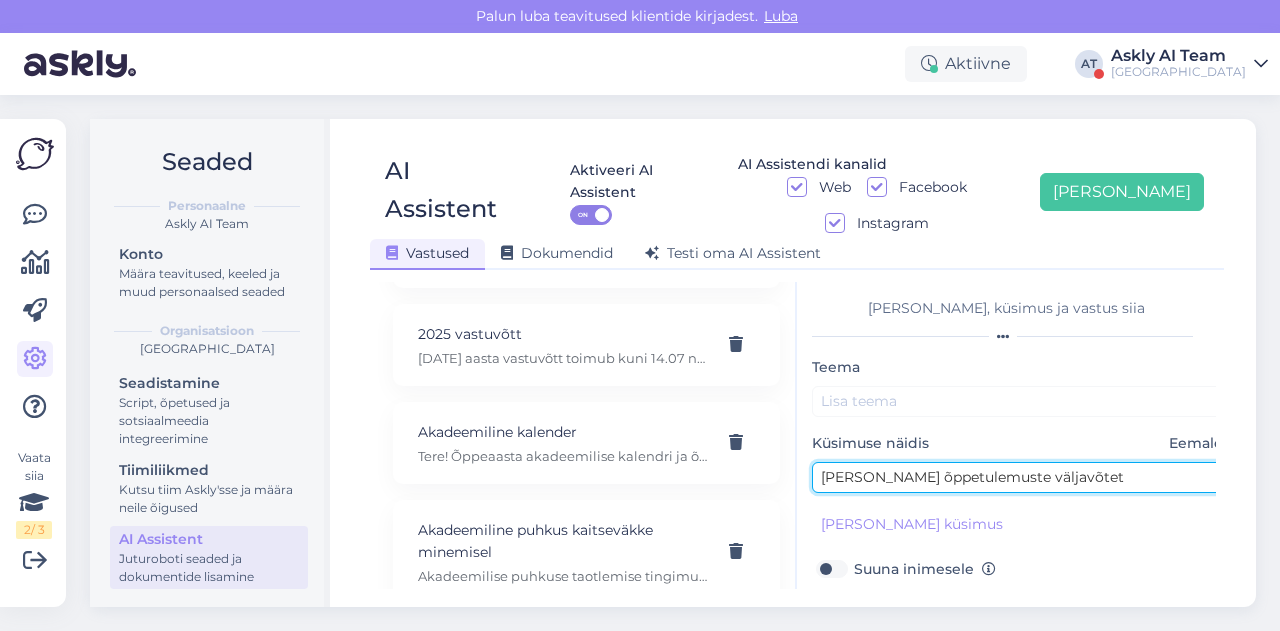 drag, startPoint x: 895, startPoint y: 440, endPoint x: 1062, endPoint y: 443, distance: 167.02695 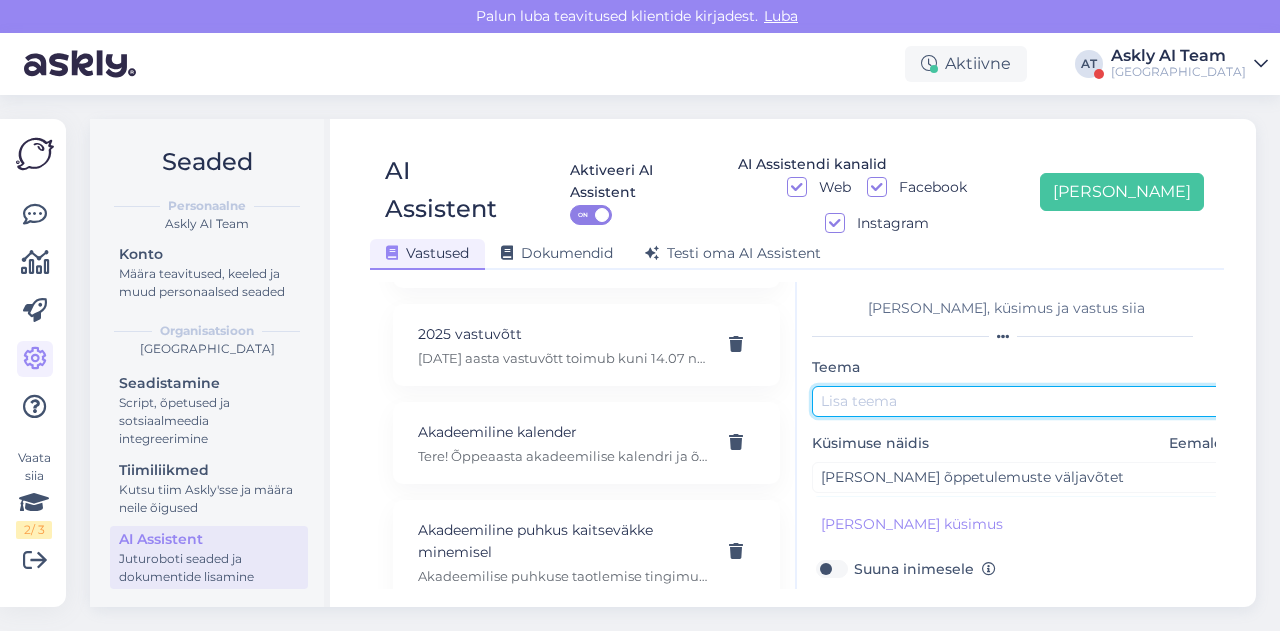 click at bounding box center (1022, 401) 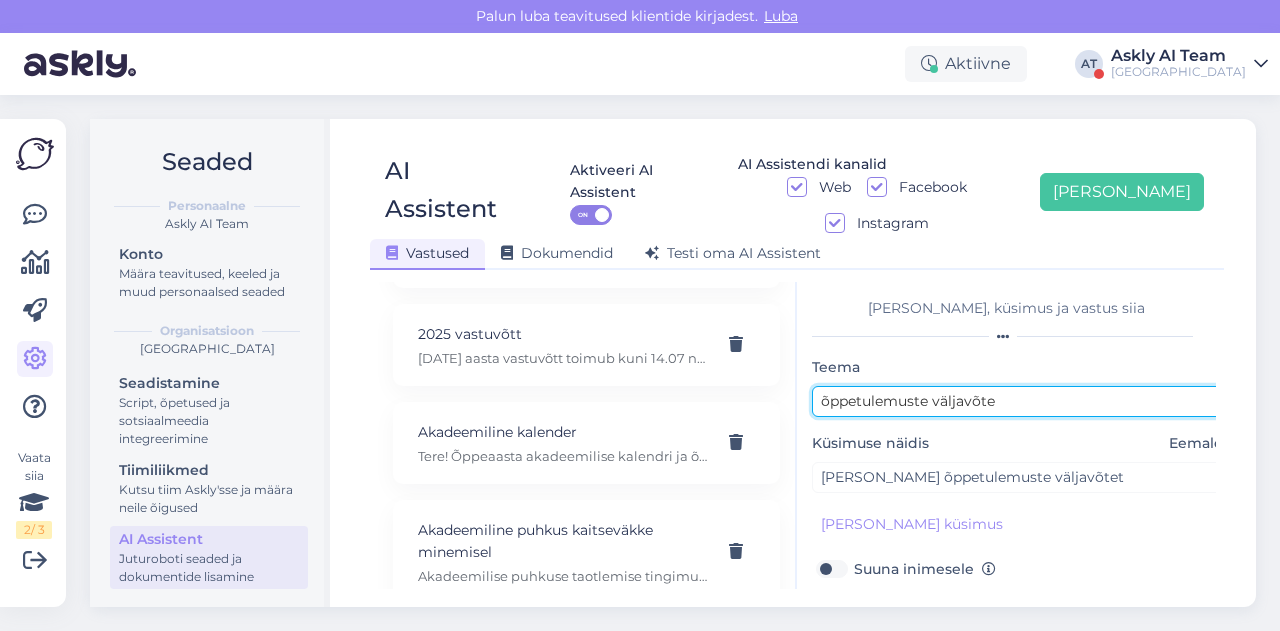 click on "õppetulemuste väljavõte" at bounding box center (1022, 401) 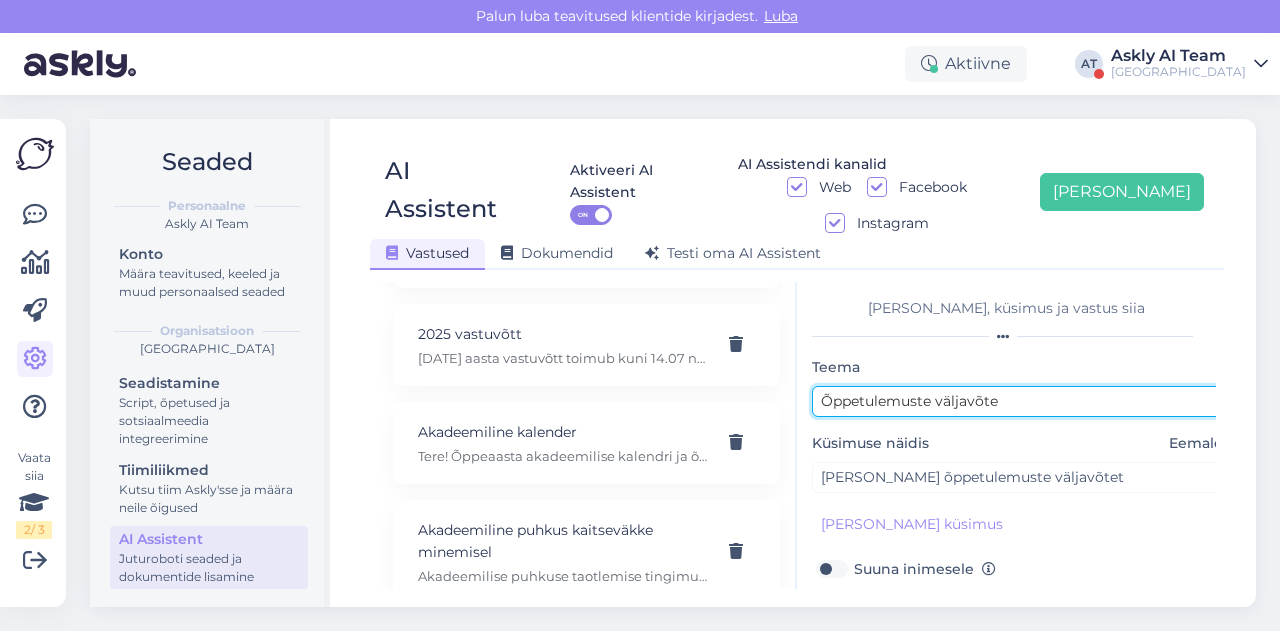 scroll, scrollTop: 179, scrollLeft: 0, axis: vertical 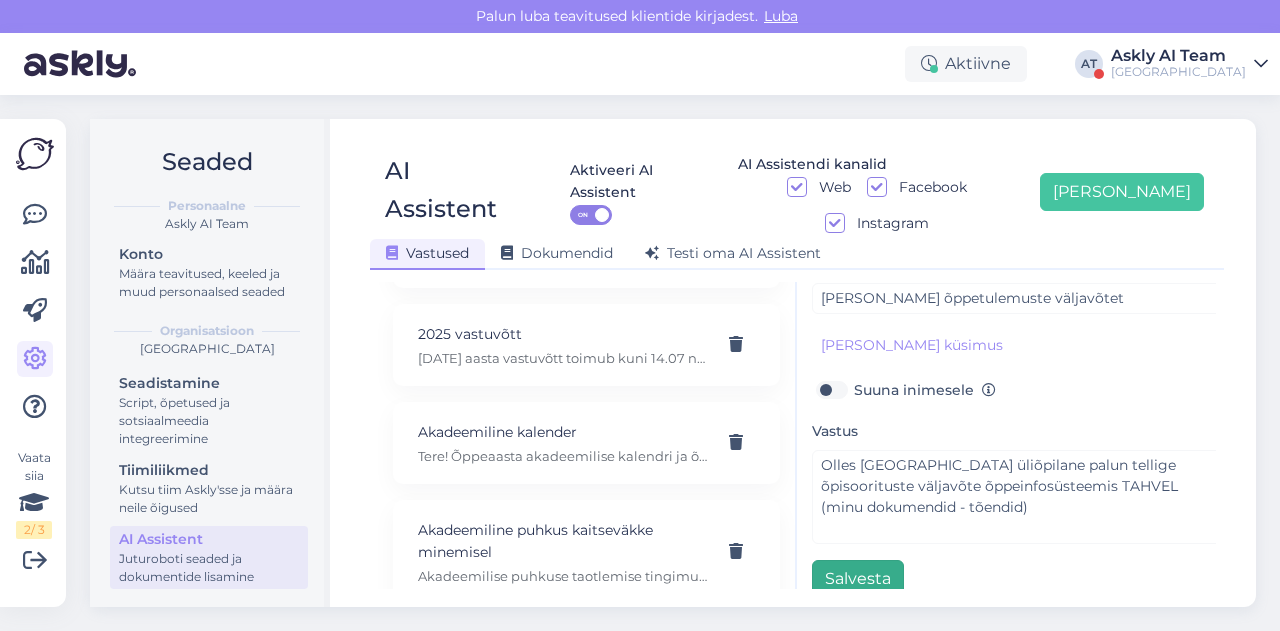 type on "Õppetulemuste väljavõte" 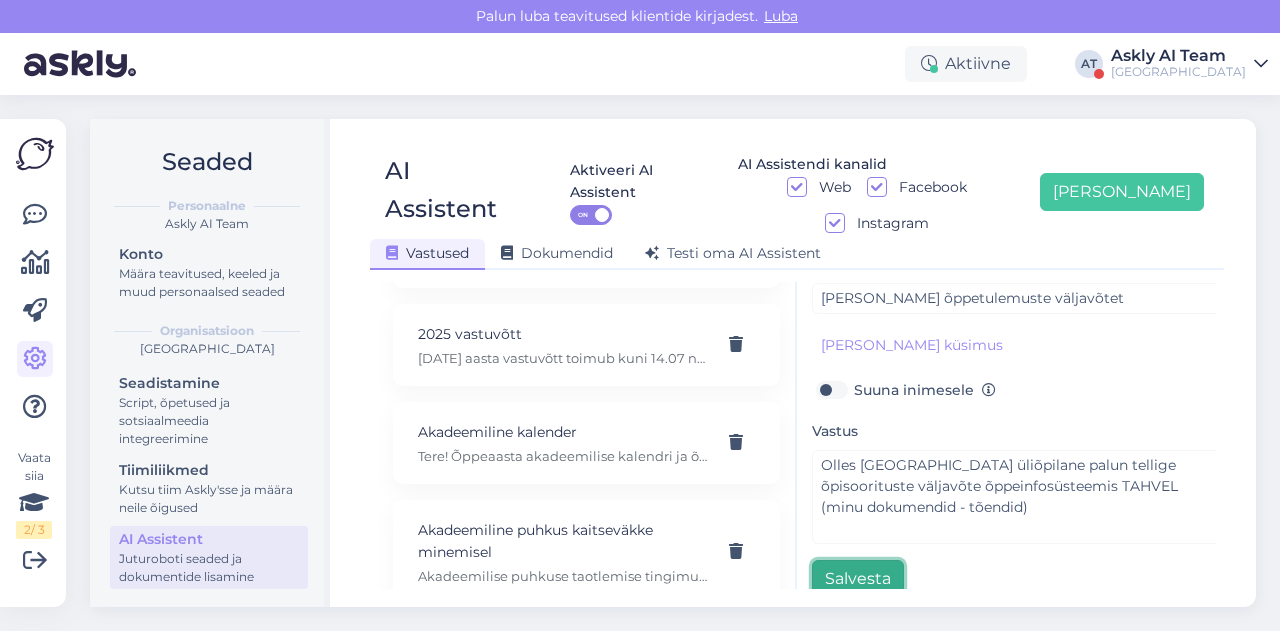 click on "Salvesta" at bounding box center [858, 579] 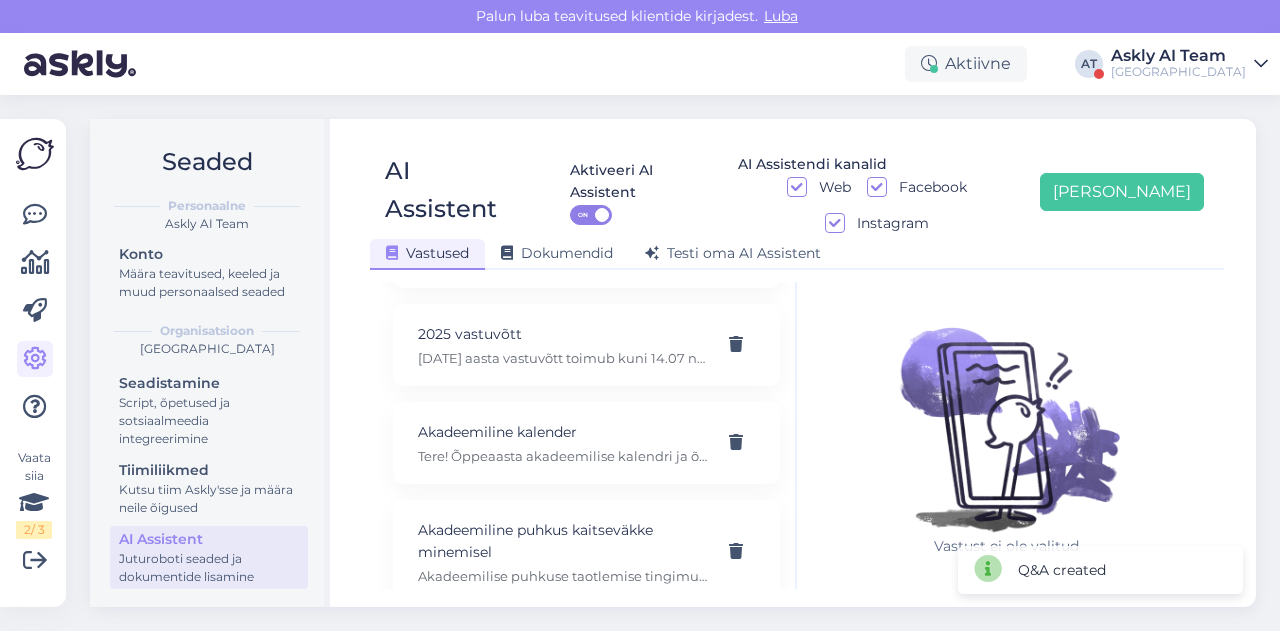 scroll, scrollTop: 42, scrollLeft: 0, axis: vertical 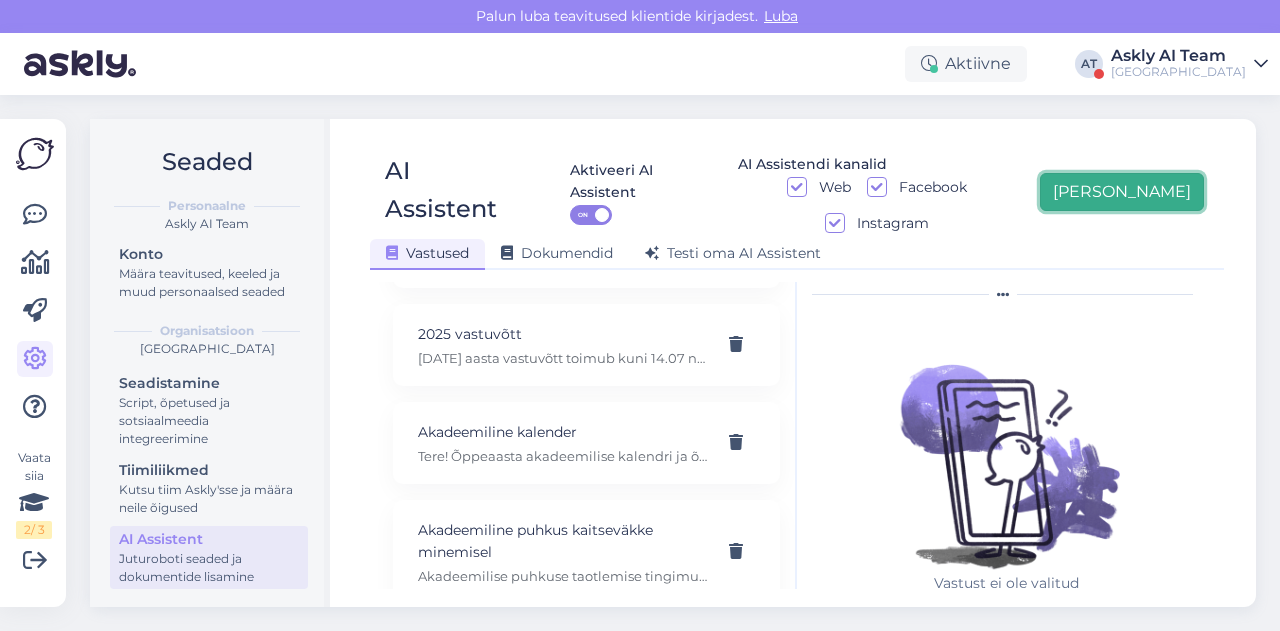 click on "[PERSON_NAME]" at bounding box center [1122, 192] 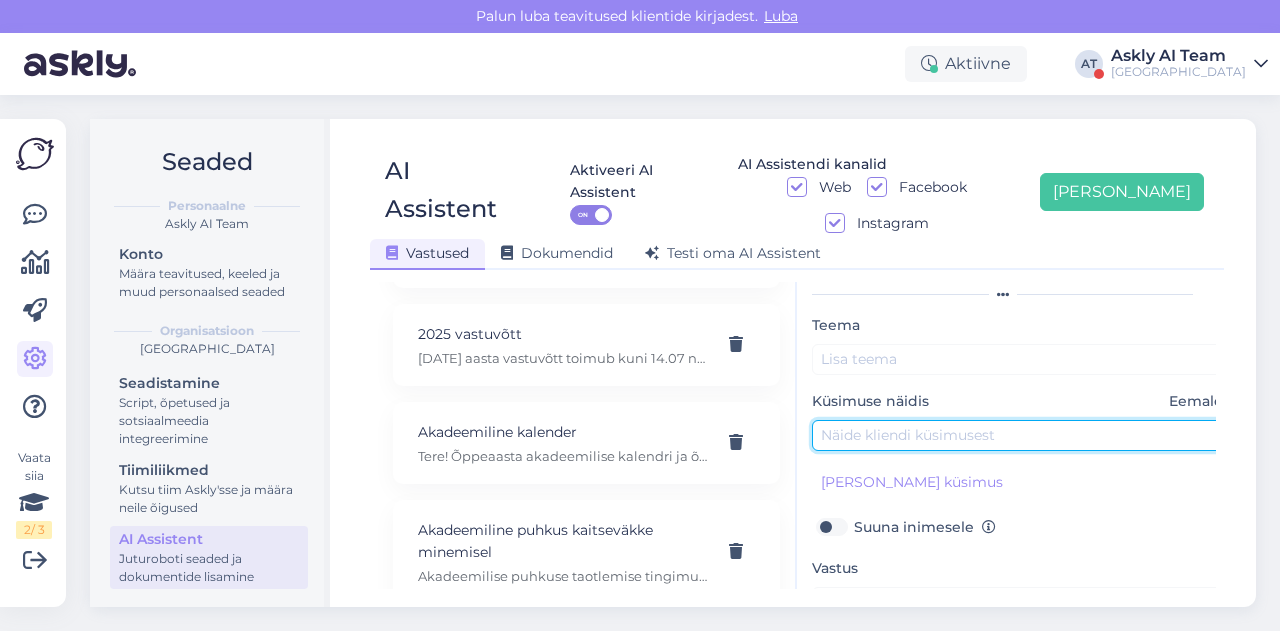 click at bounding box center (1022, 435) 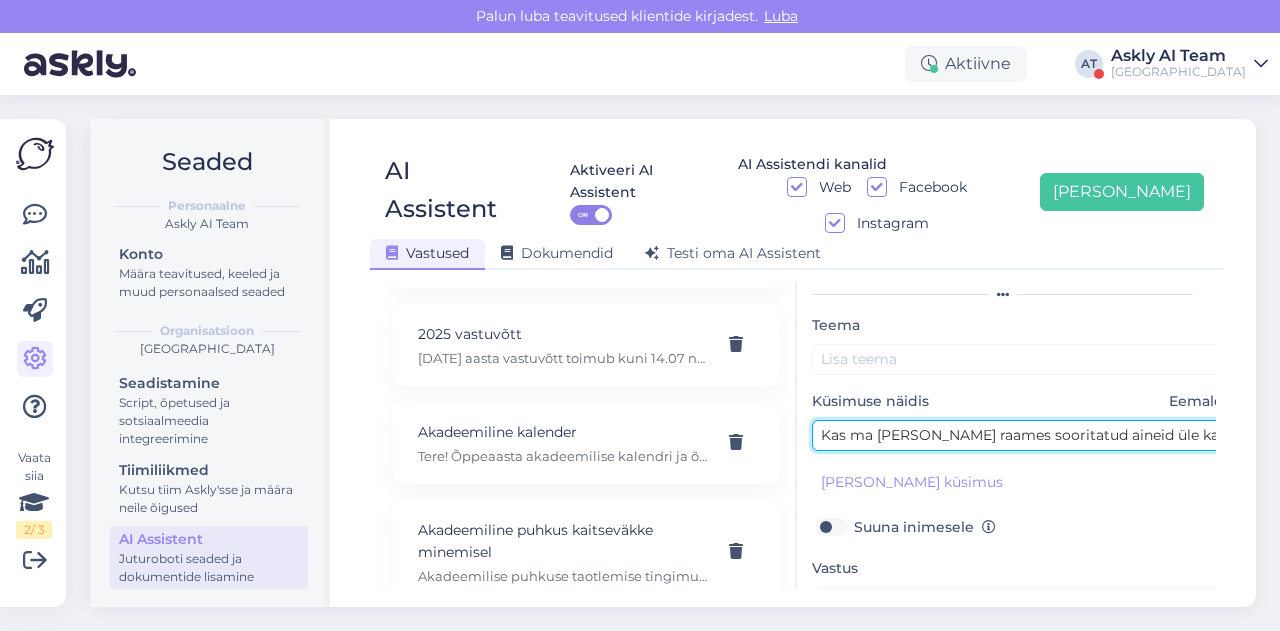 scroll, scrollTop: 0, scrollLeft: 192, axis: horizontal 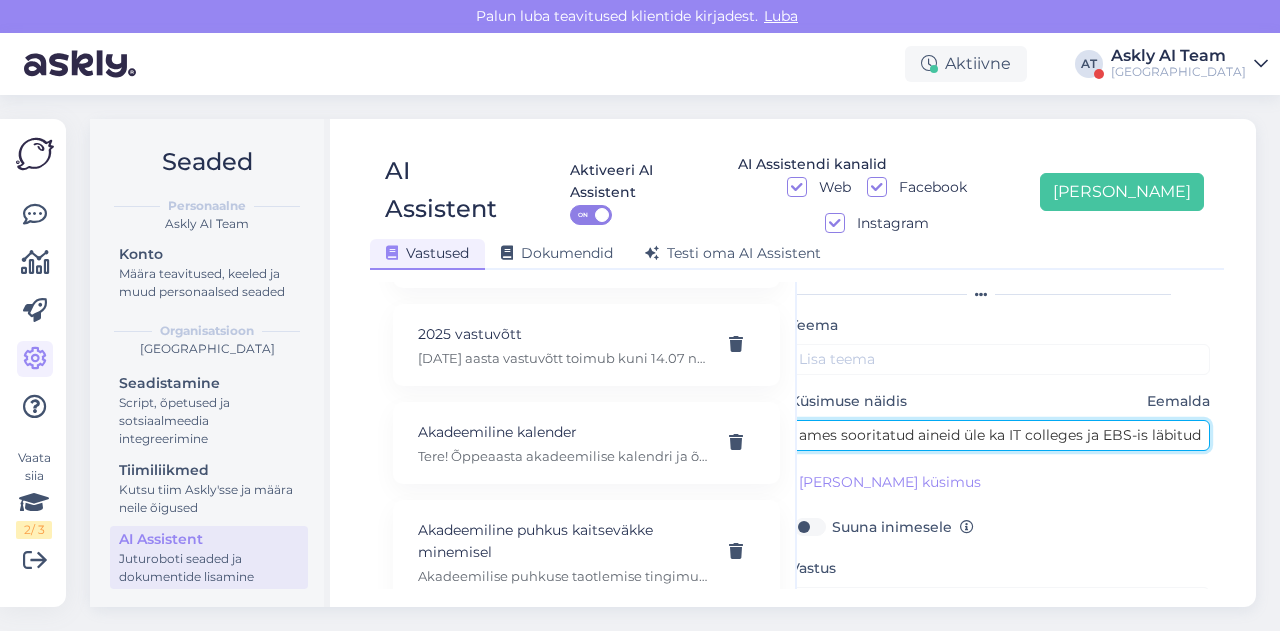 type on "Kas ma saan VÕTA raames sooritatud aineid üle ka IT colleges ja EBS-is läbitud aineid" 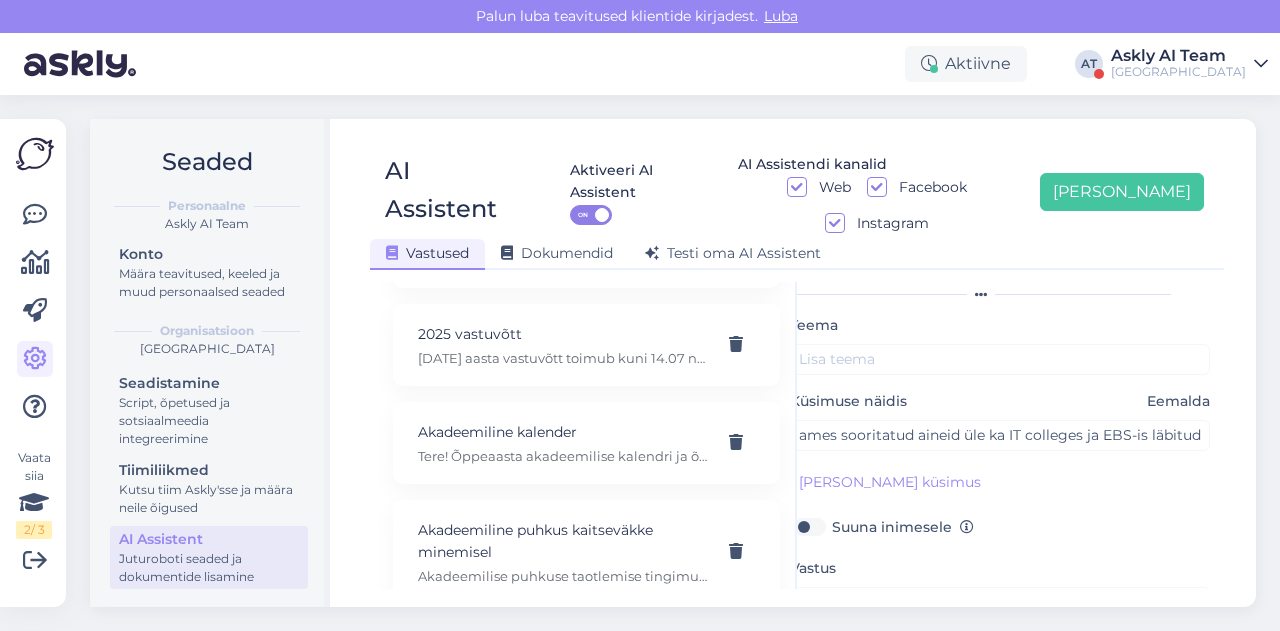 scroll, scrollTop: 0, scrollLeft: 0, axis: both 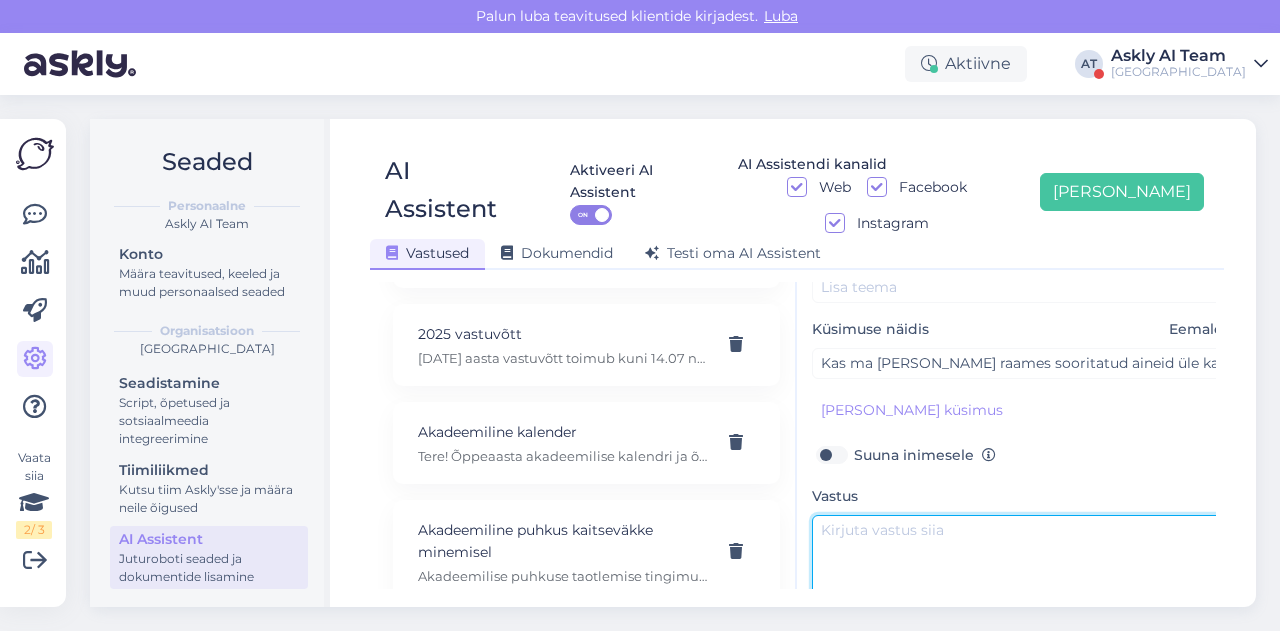 click at bounding box center (1022, 562) 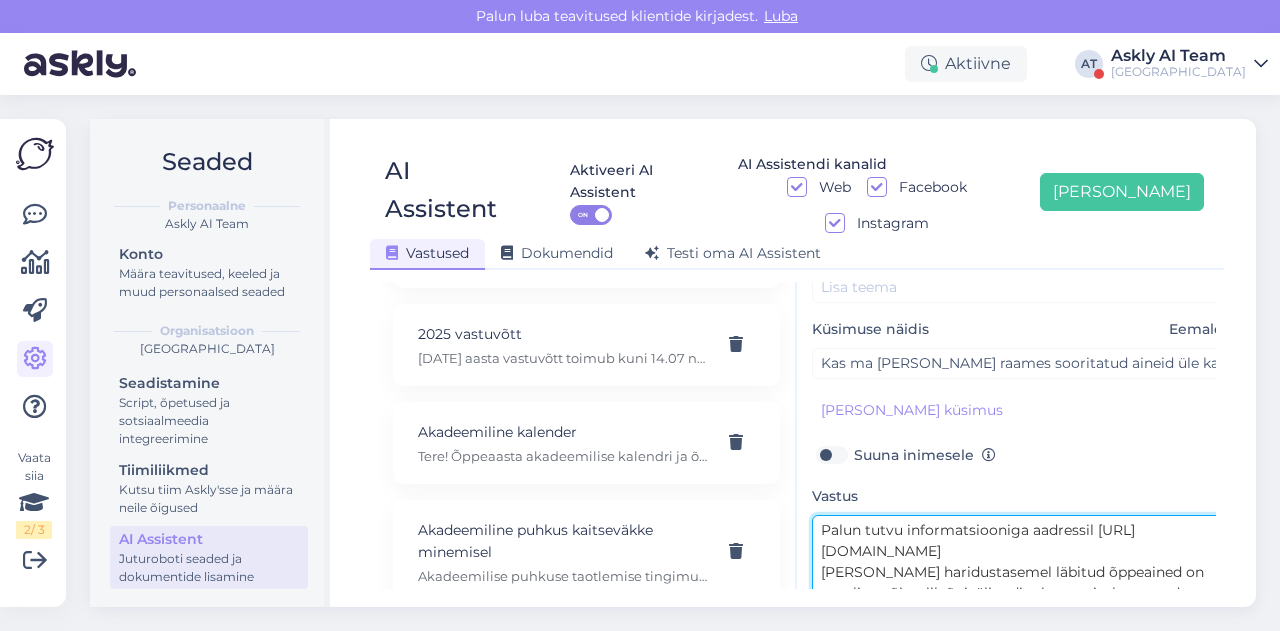 scroll, scrollTop: 0, scrollLeft: 0, axis: both 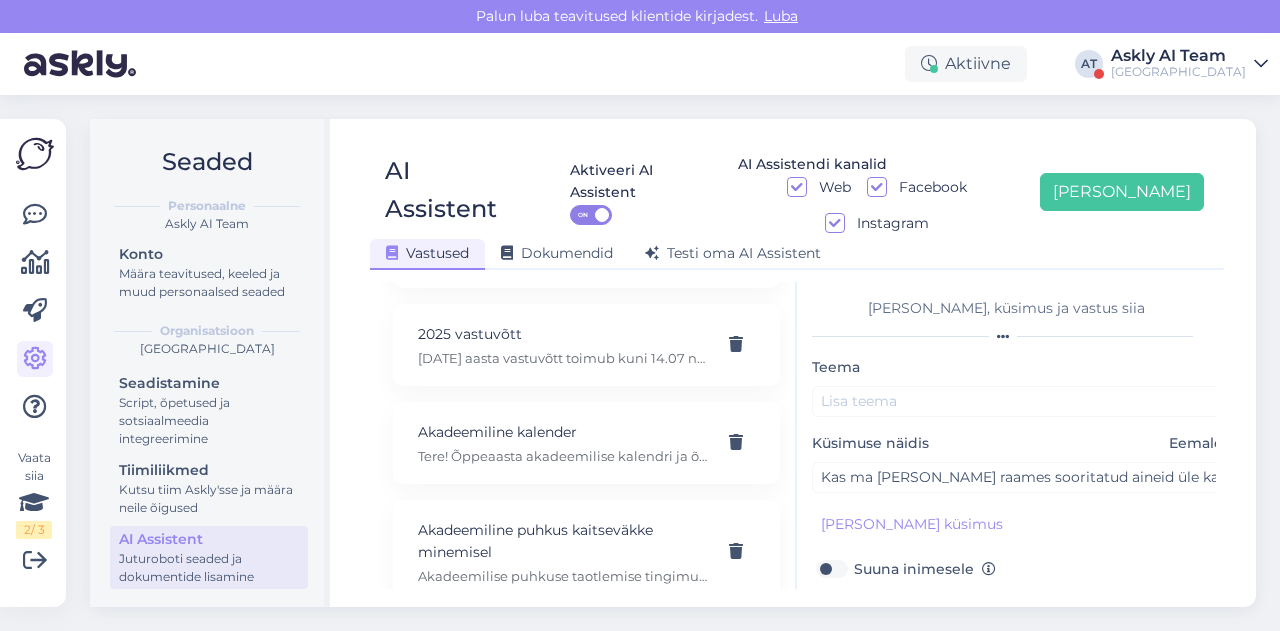 type on "Palun tutvu informatsiooniga aadressil https://www.tktk.ee/uliopilasele/oppimine/vota/
Samal haridustasemel läbitud õppeained on reeglina võimalik õpiväljundite kattumisel arvestada" 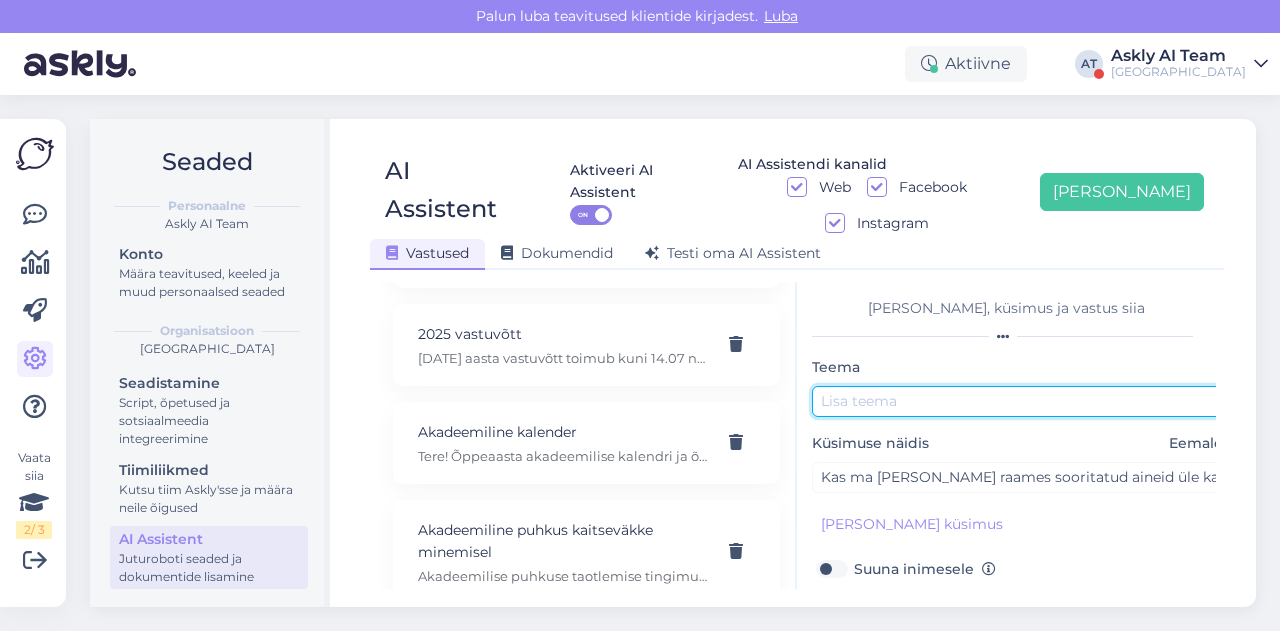 click at bounding box center [1022, 401] 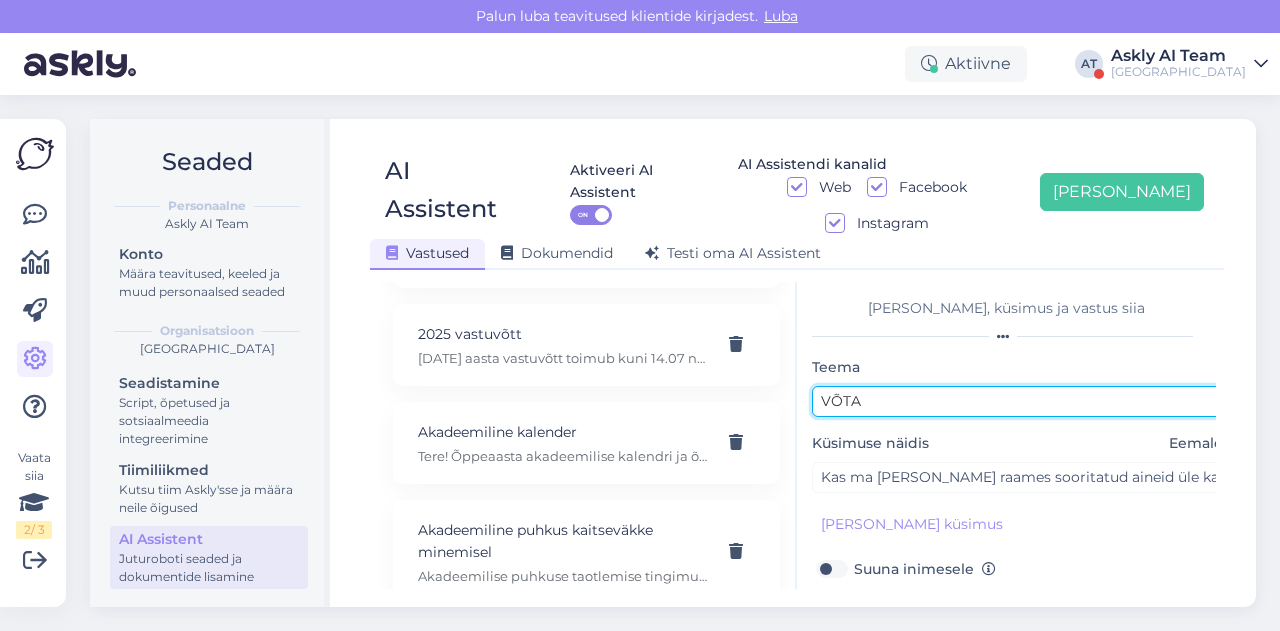 scroll, scrollTop: 179, scrollLeft: 0, axis: vertical 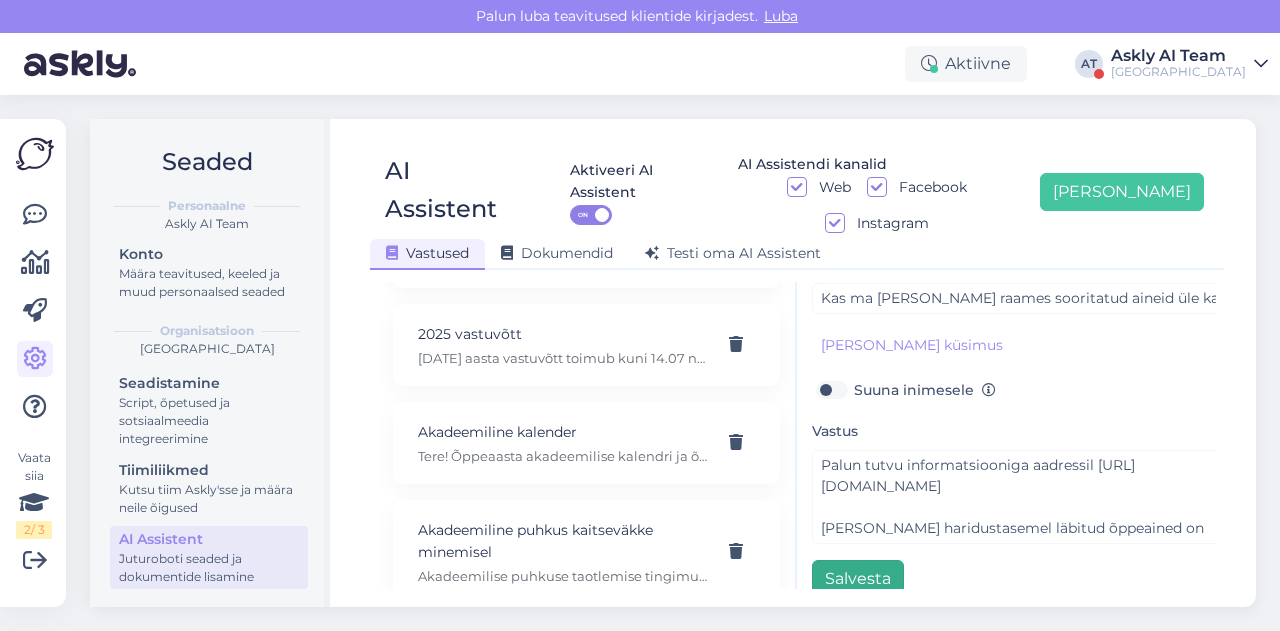 type on "VÕTA" 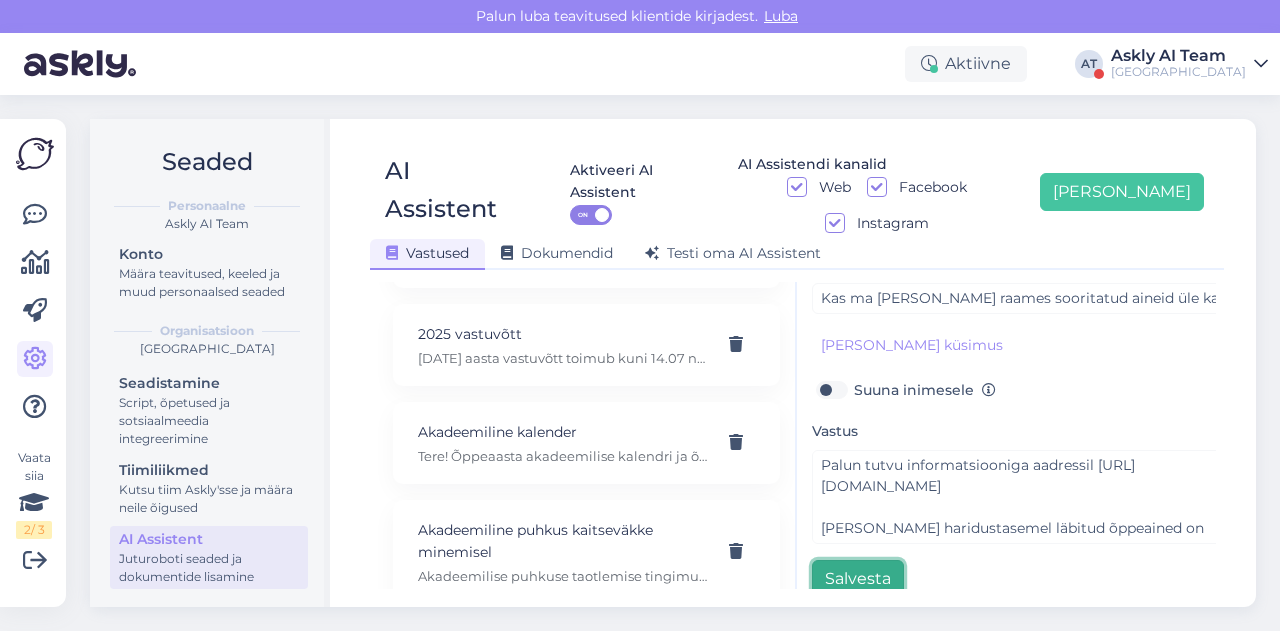 click on "Salvesta" at bounding box center (858, 579) 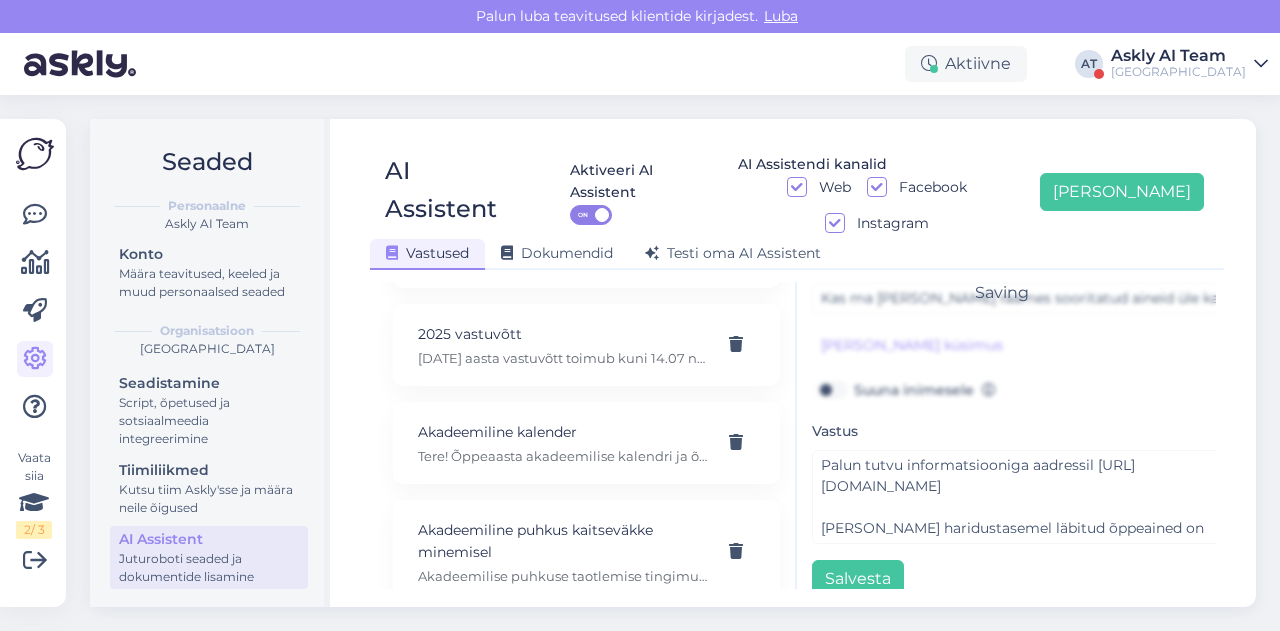 scroll, scrollTop: 42, scrollLeft: 0, axis: vertical 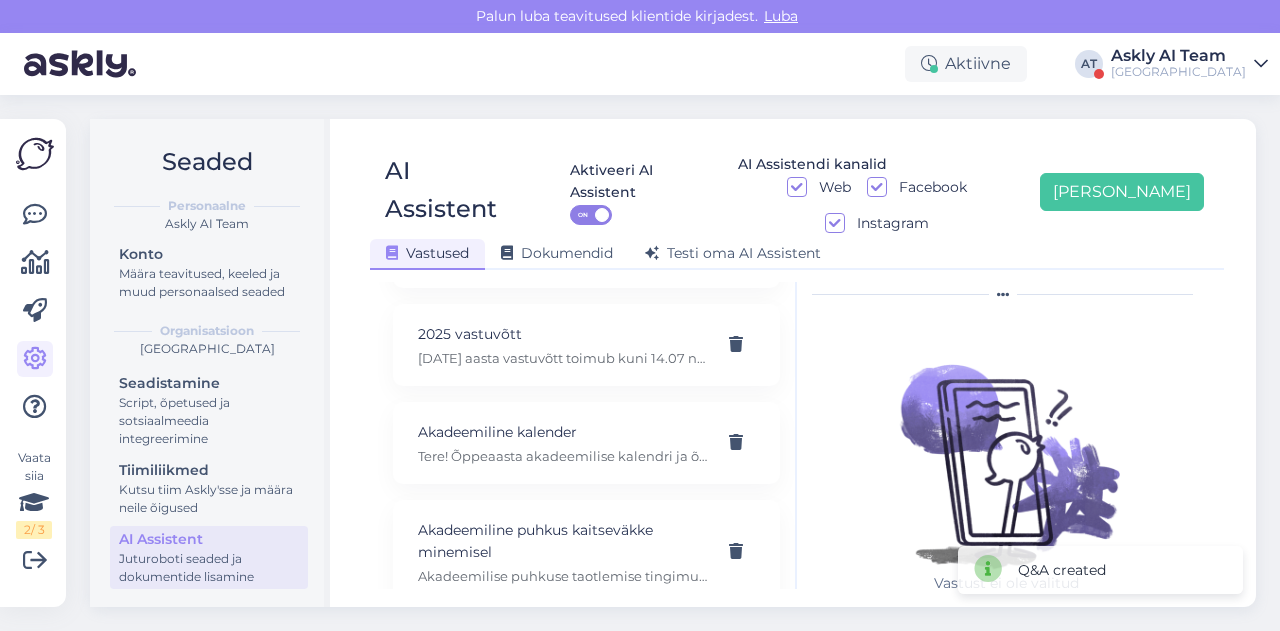 click on "Seaded Personaalne Askly AI Team Konto Määra teavitused, keeled ja muud personaalsed seaded Organisatsioon Tallinna Tehnikakõrgkool Seadistamine Script, õpetused ja sotsiaalmeedia integreerimine Tiimiliikmed Kutsu tiim Askly'sse ja määra neile õigused AI Assistent Juturoboti seaded ja dokumentide lisamine AI Assistent Aktiveeri AI Assistent ON AI Assistendi kanalid Web Facebook Instagram Lisa uus Vastused Dokumendid Testi oma AI Assistent Kasuta AI Assistenti. Vajuta 'Lisa uus' ja lisa küsimused ja vastused, millele AI võiks 24/7 vastata kliendile sobivas keeles.   Vastuvõtt keskhariduse baasil Tere. Tallinna Tehnikakõrgkoolis toimub vastuvõtt keskhariduse baasil.
2025 vastuvõtt 2025 aasta vastuvõtt toimub kuni 14.07 ning seejärel toimub vastuvõetavate esmase nimekirja avalikustamine SAISis. Akadeemiline kalender Tere!
Õppeaasta akadeemilise kalendri ja õppetöö graafikud leiate siit: https://www.tktk.ee/uliopilasele/oppimine/akadeemiline-kalender/
Autoinstruktori kursus Duplikaat EAP" at bounding box center [679, 363] 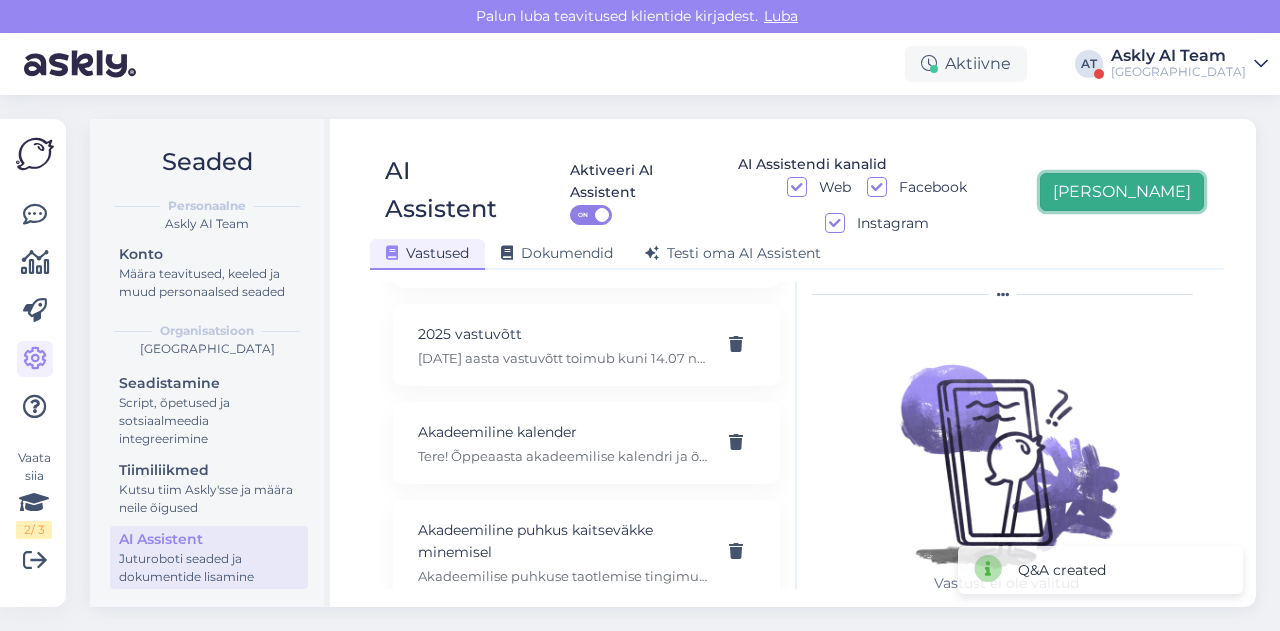 click on "[PERSON_NAME]" at bounding box center [1122, 192] 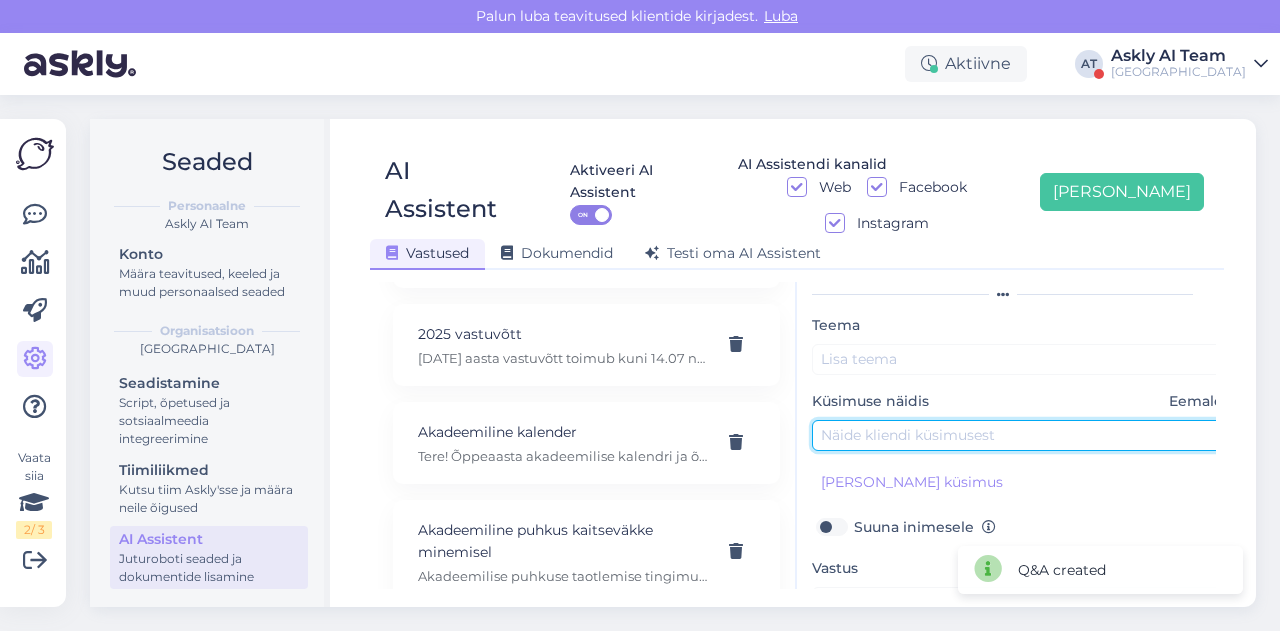 click at bounding box center (1022, 435) 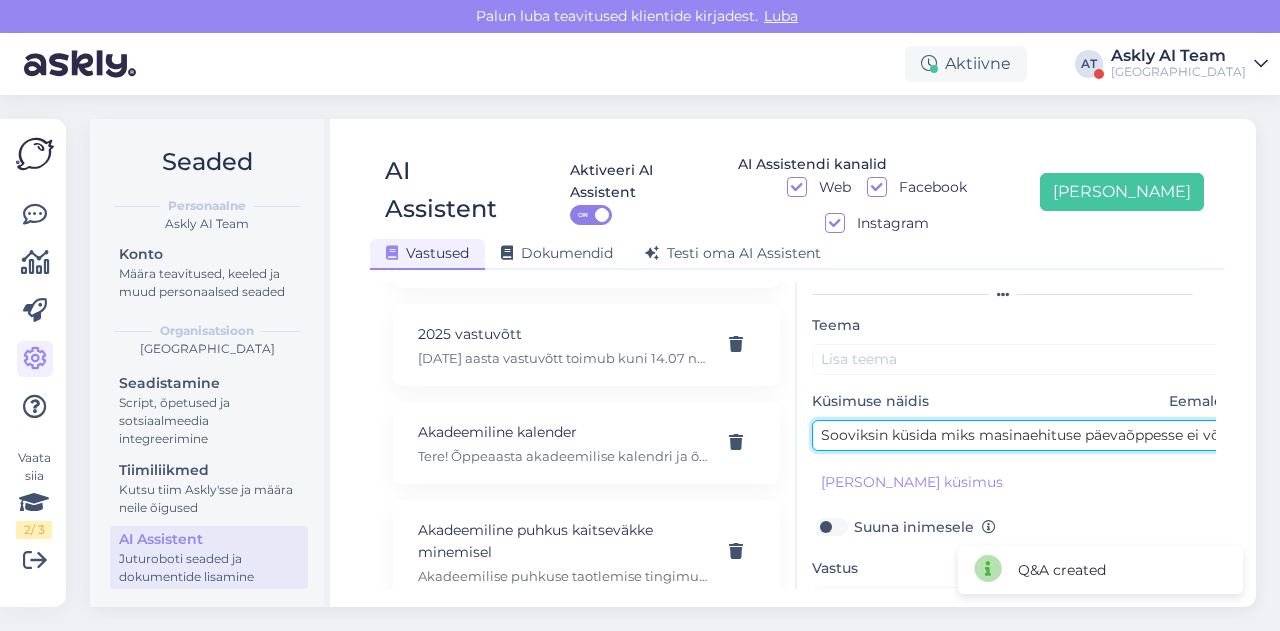 scroll, scrollTop: 0, scrollLeft: 285, axis: horizontal 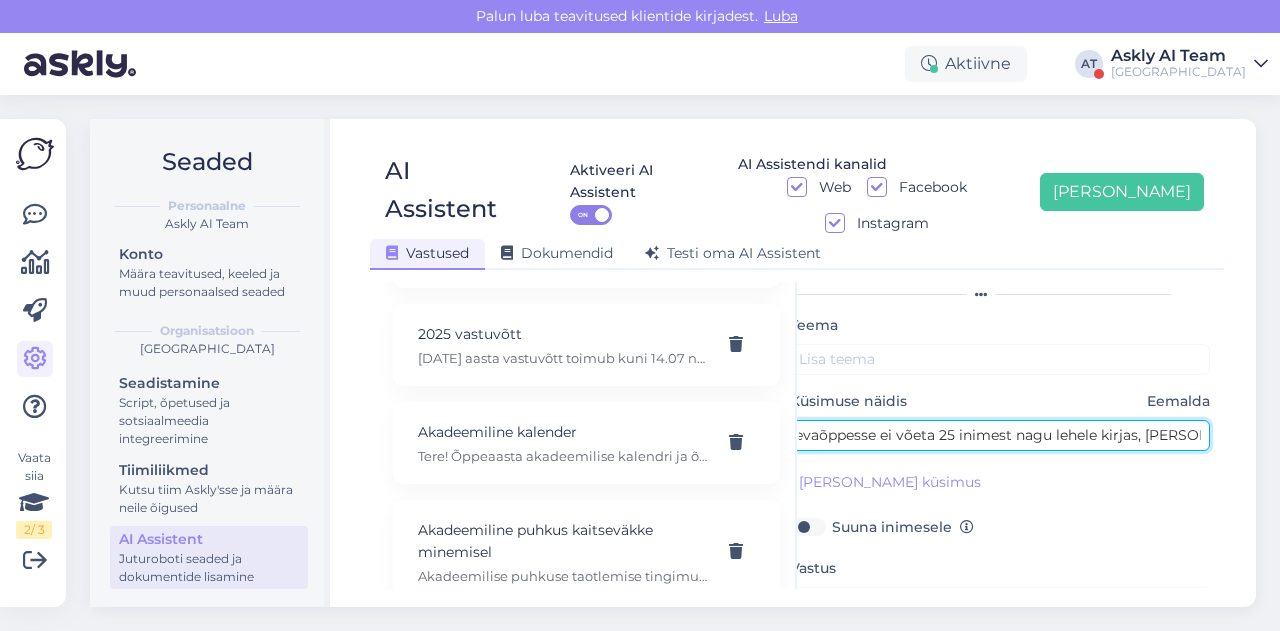 type on "Sooviksin küsida miks masinaehituse päevaõppesse ei võeta 25 inimest nagu lehele kirjas, vaid 20?" 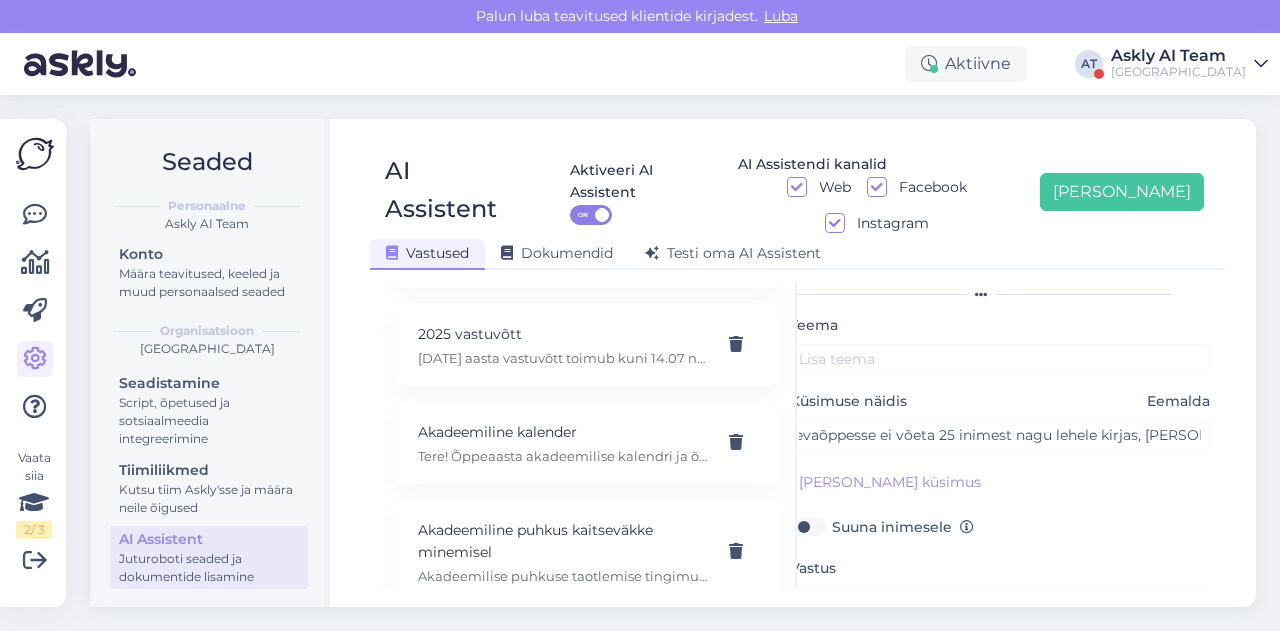 scroll, scrollTop: 0, scrollLeft: 0, axis: both 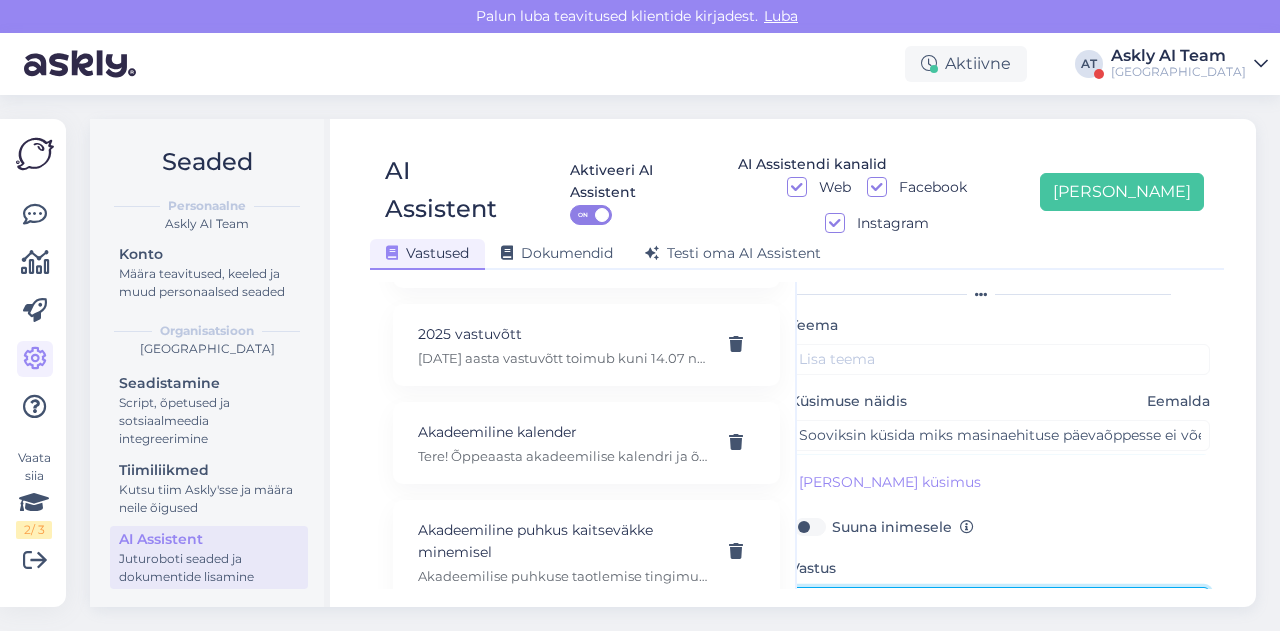 click at bounding box center [1000, 634] 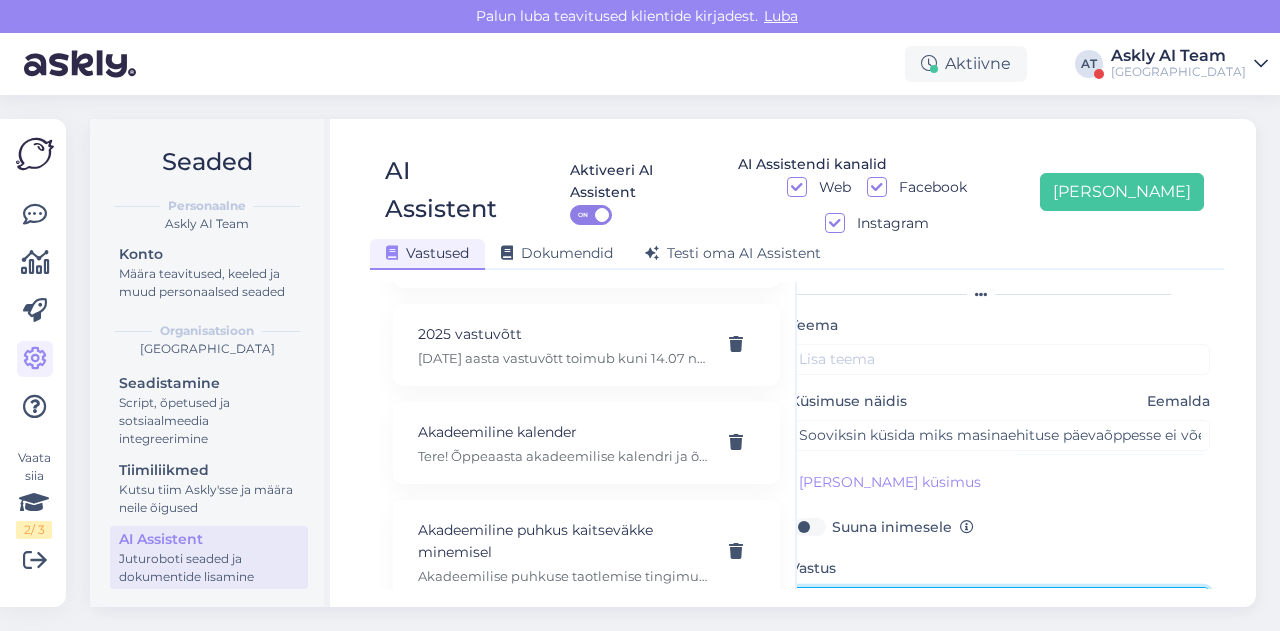 scroll, scrollTop: 78, scrollLeft: 0, axis: vertical 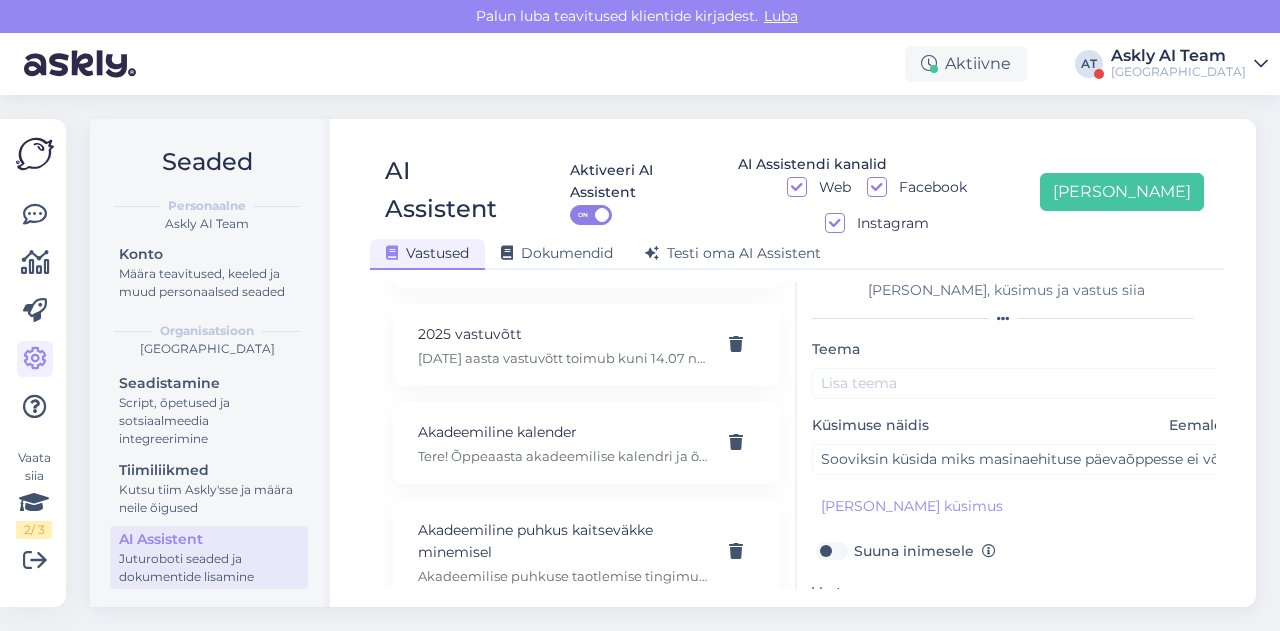 type on "Tere! Avalduste staatuse muutmine ei toimu automaatselt – vastuvõtukomisjon uuendab staatusi käsitsi.
Kui keegi loobub pakutud õppekohast, siis pakume vabanenud koha järgmisele kandidaadile paremusjärjestuses. See toimub augusti lõpuni" 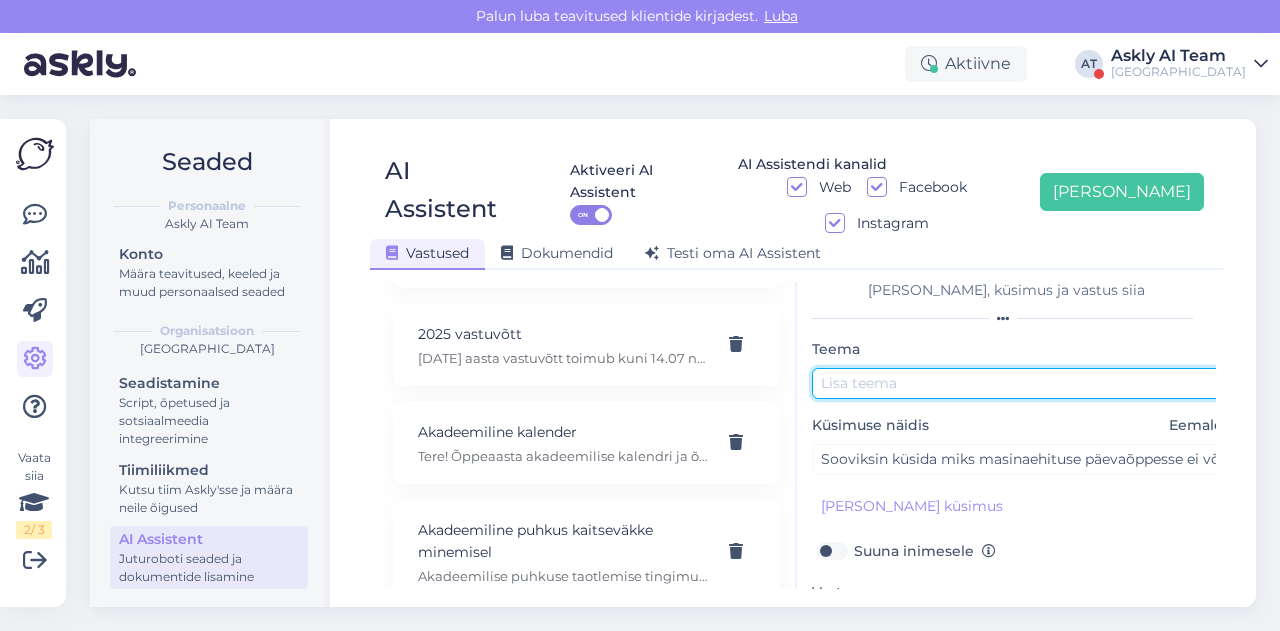 click at bounding box center (1022, 383) 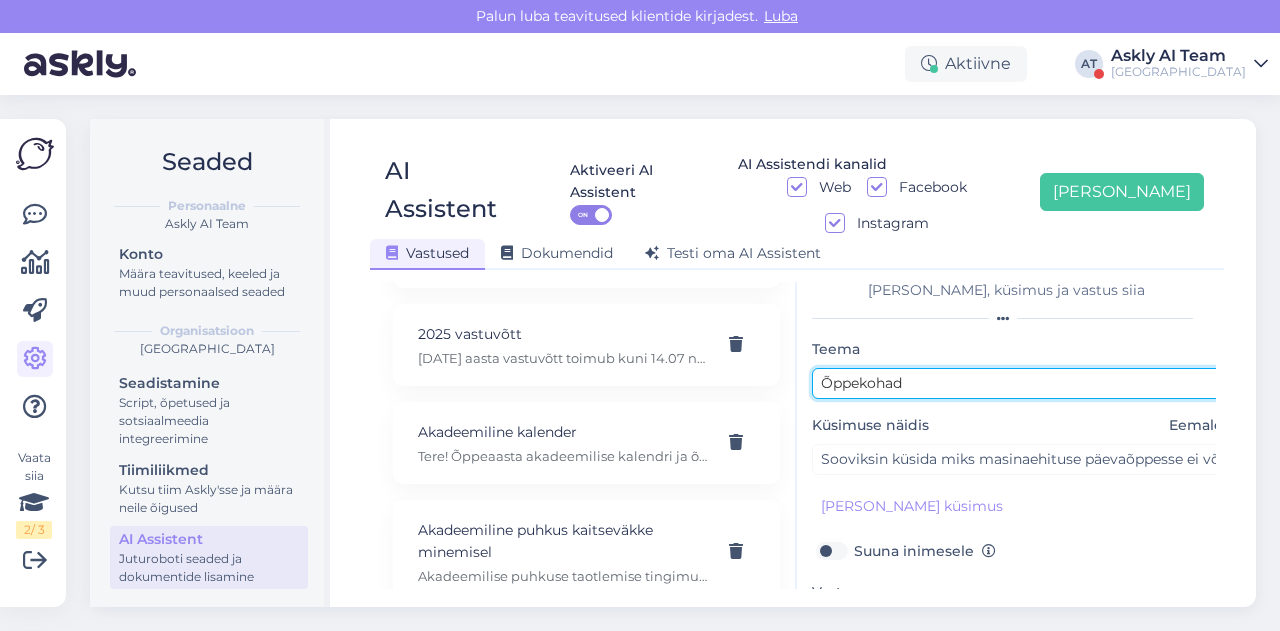 scroll, scrollTop: 179, scrollLeft: 0, axis: vertical 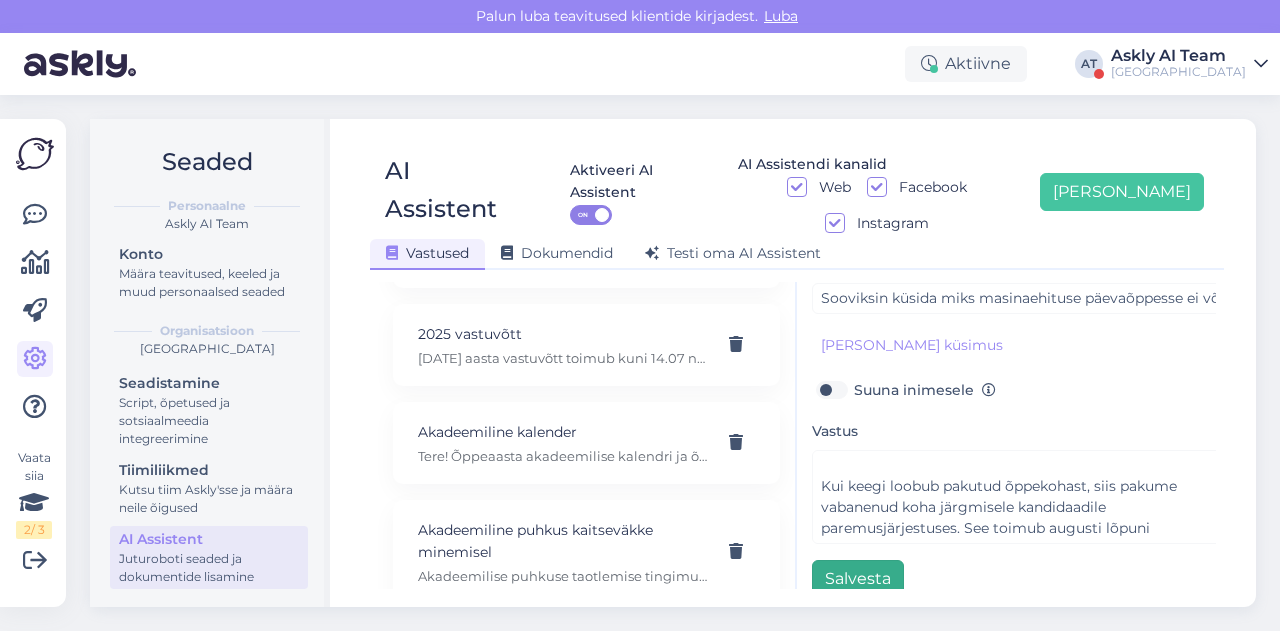 type on "Õppekohad" 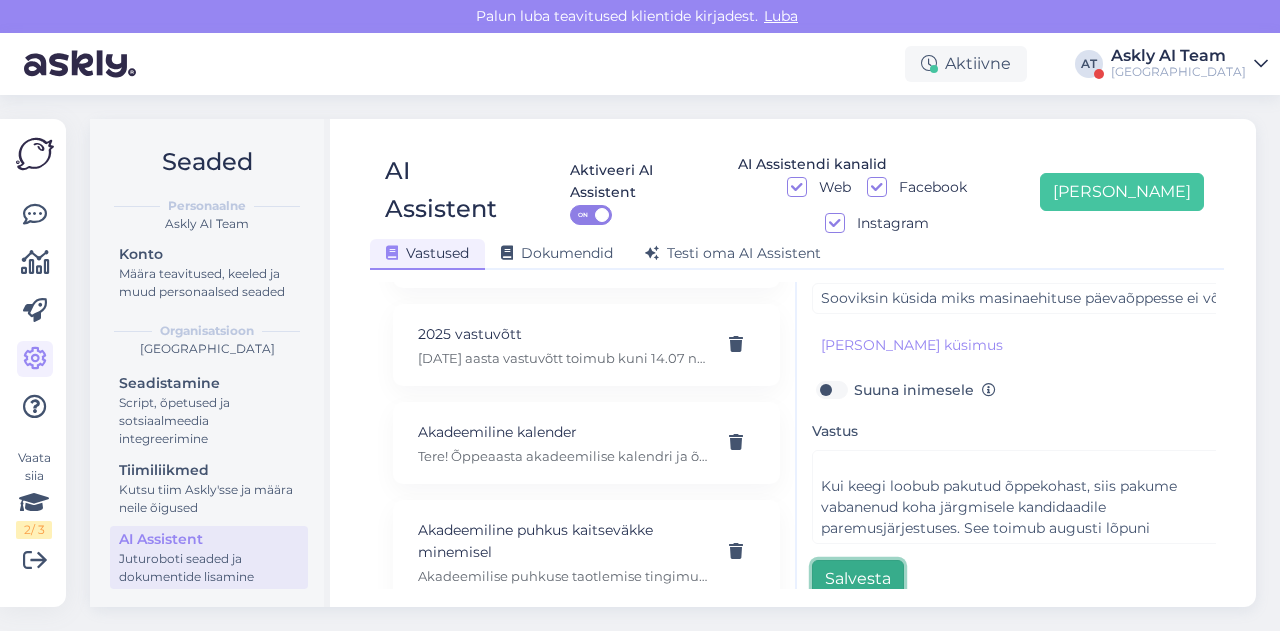 click on "Salvesta" at bounding box center (858, 579) 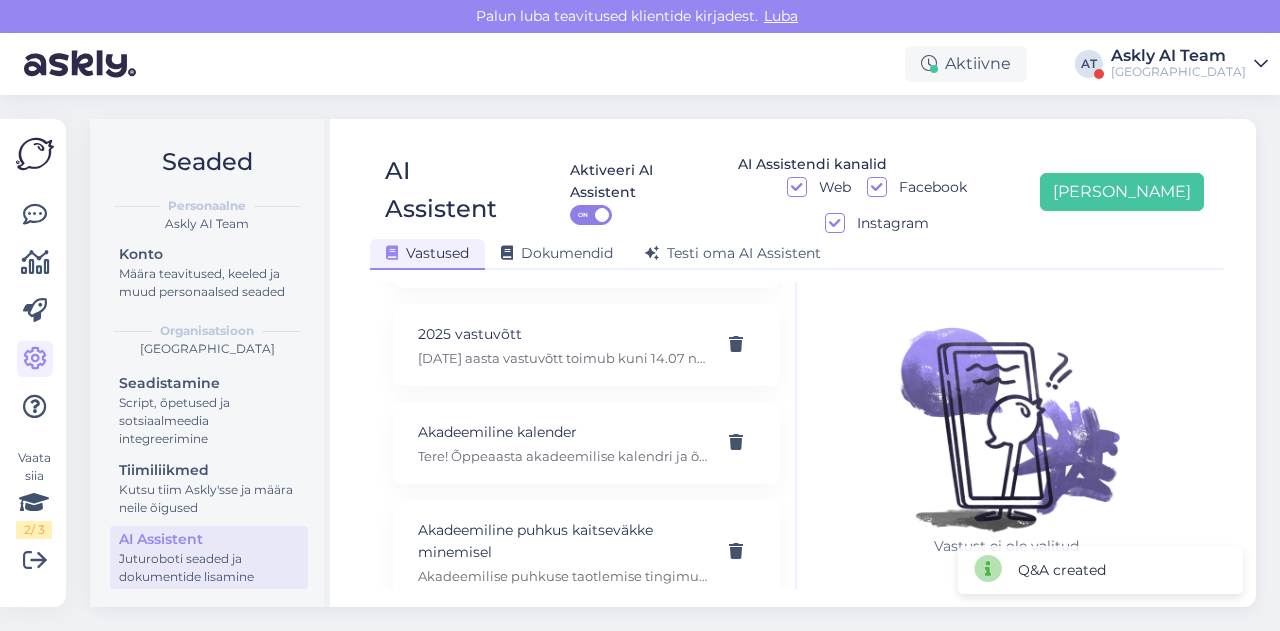 scroll, scrollTop: 42, scrollLeft: 0, axis: vertical 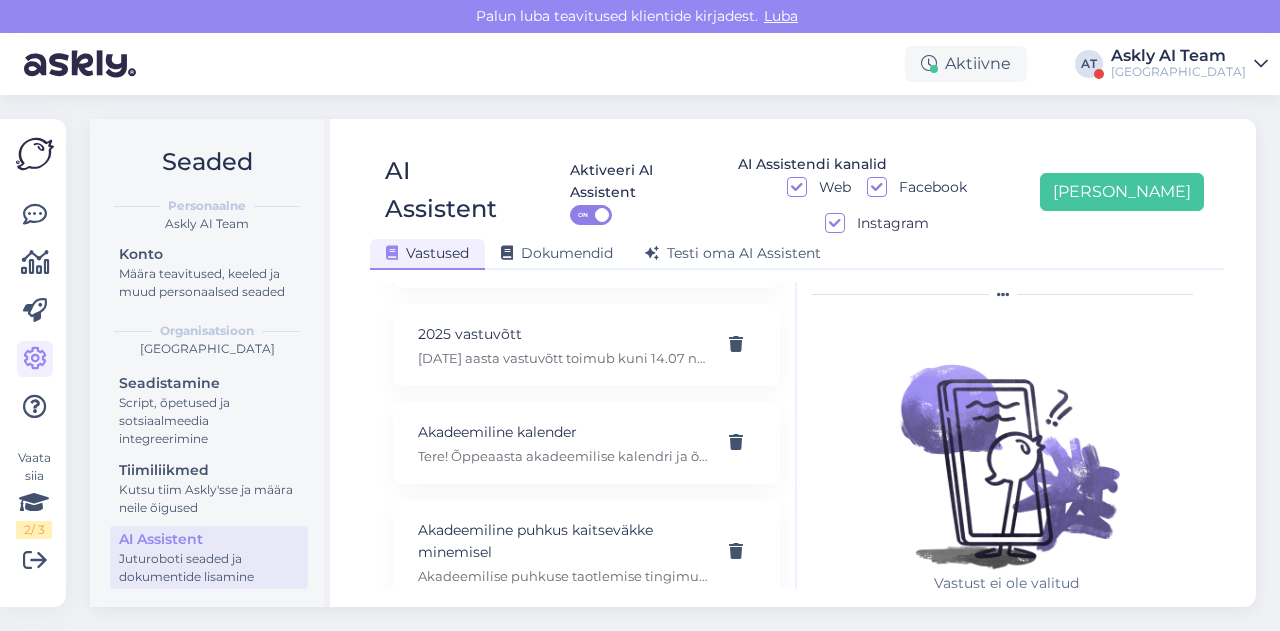 click on "Aktiivne AT Askly AI Team Tallinna Tehnikakõrgkool" at bounding box center (640, 64) 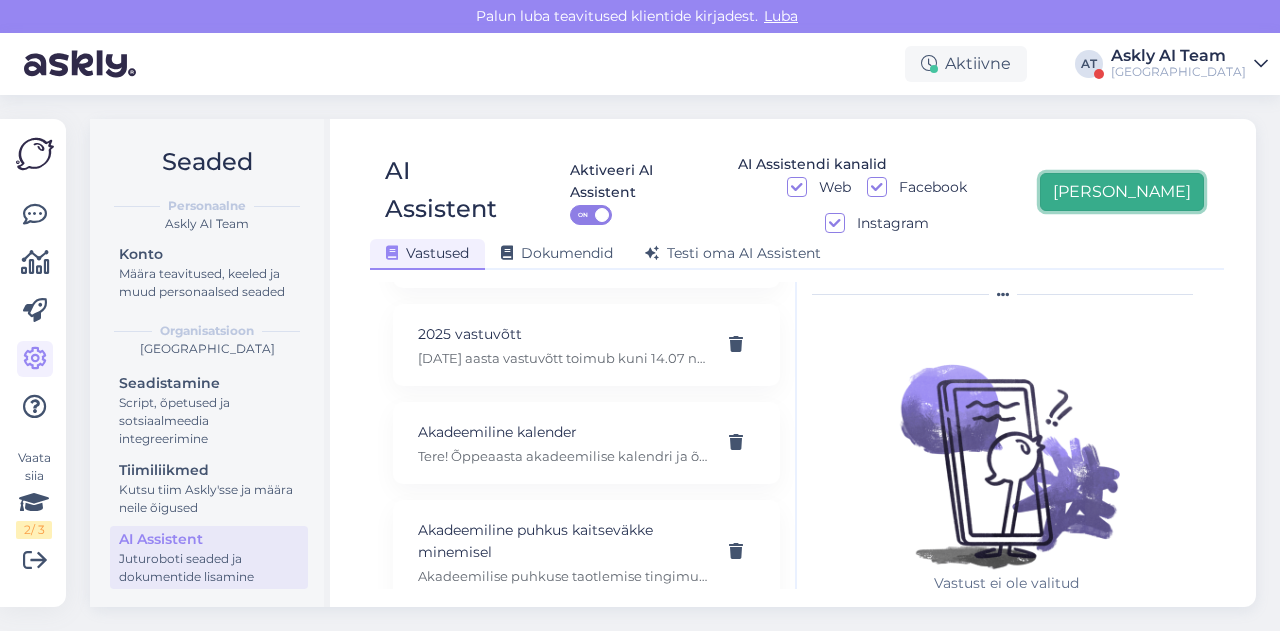 click on "[PERSON_NAME]" at bounding box center [1122, 192] 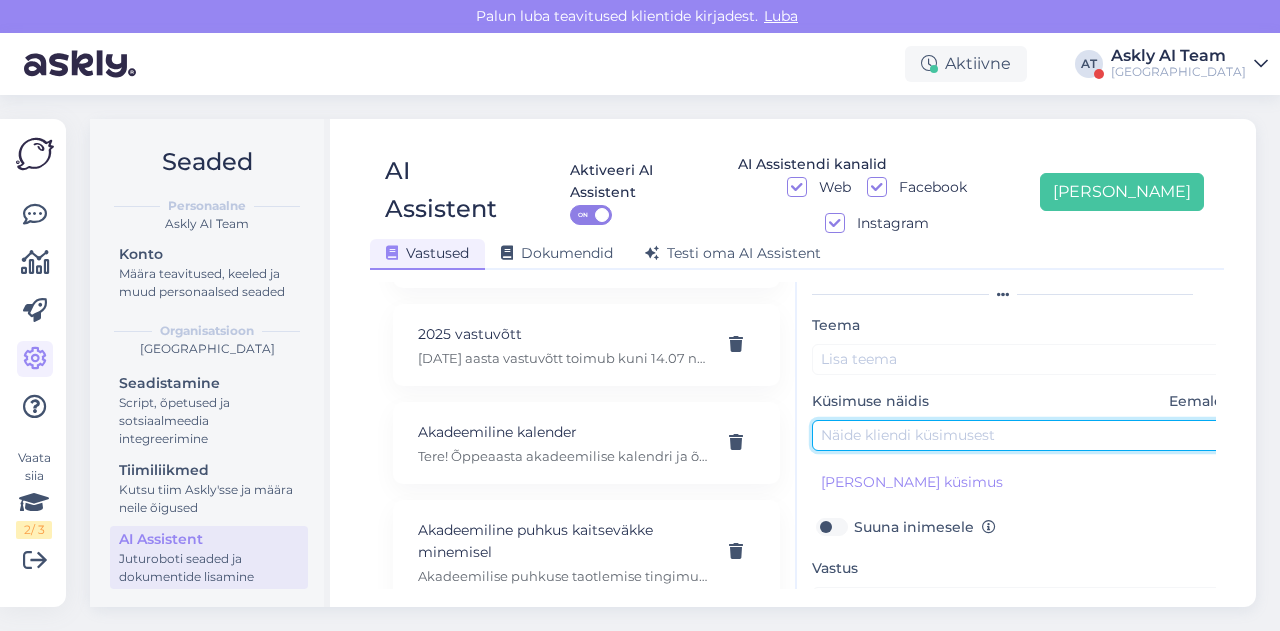 click at bounding box center [1022, 435] 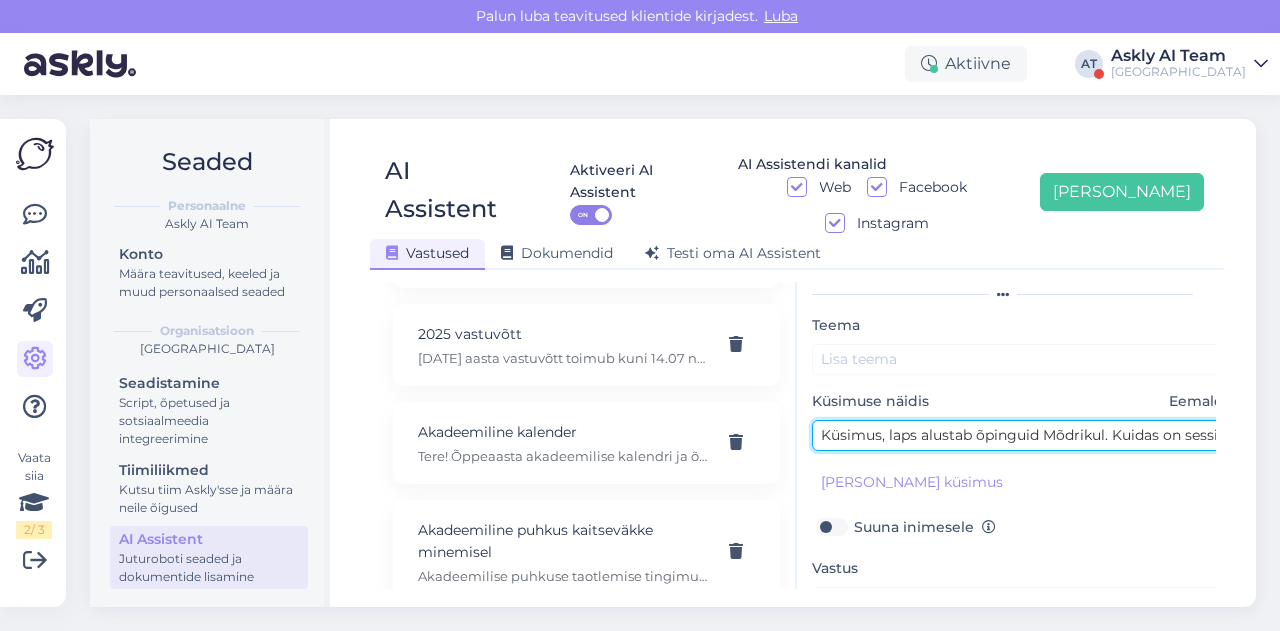 scroll, scrollTop: 0, scrollLeft: 202, axis: horizontal 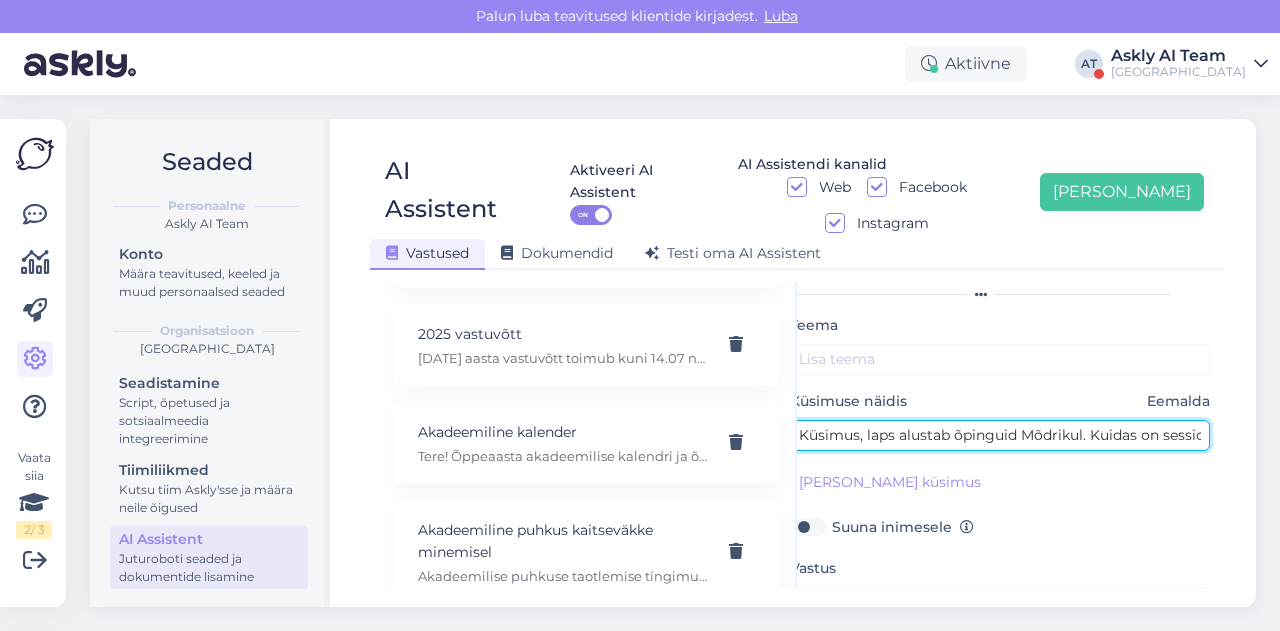 click on "Küsimus, laps alustab õpinguid Mõdrikul. Kuidas on sessioonõppes majutusega lood ?" at bounding box center [1000, 435] 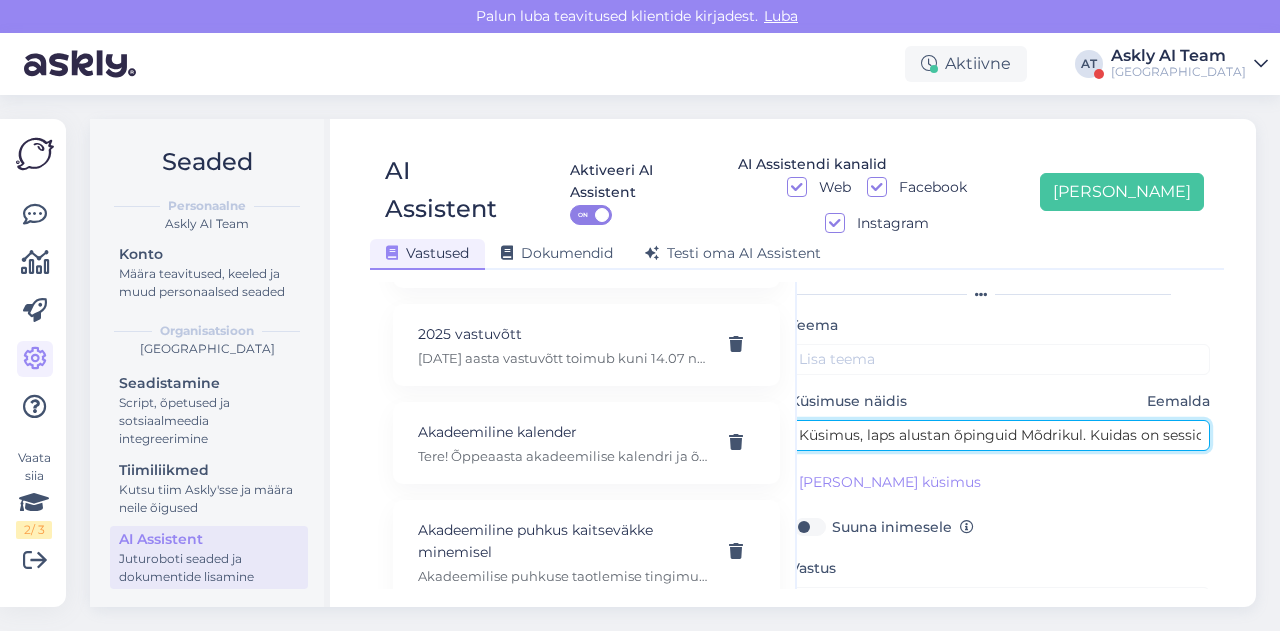 scroll, scrollTop: 42, scrollLeft: 0, axis: vertical 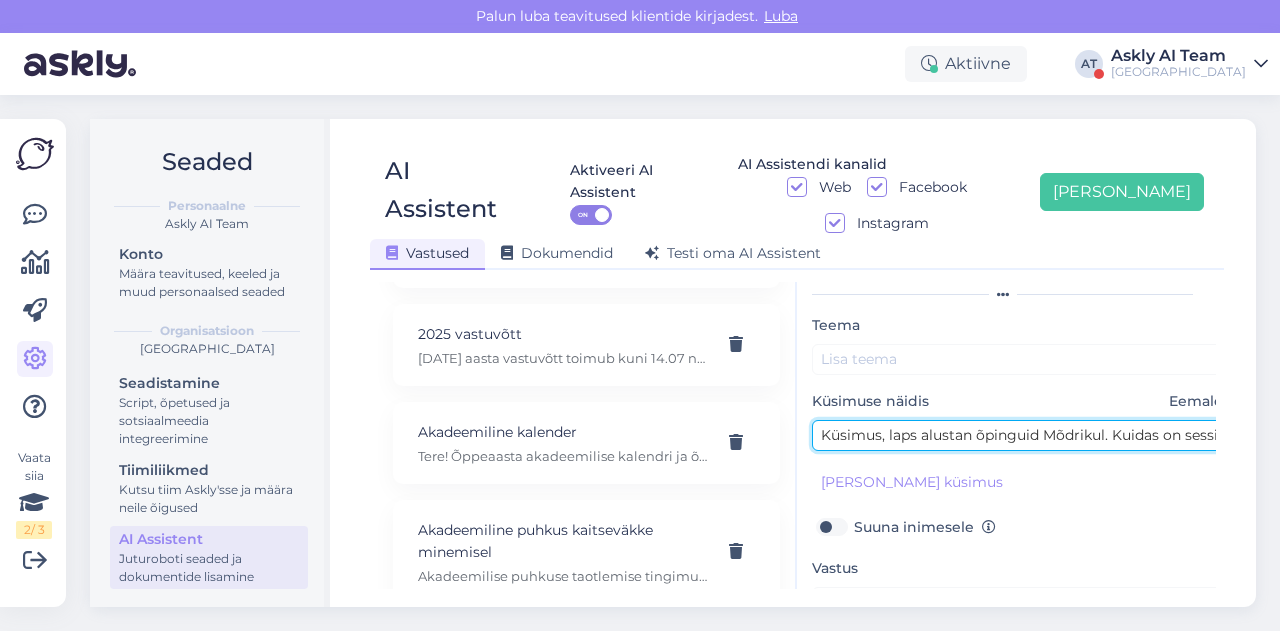 drag, startPoint x: 898, startPoint y: 395, endPoint x: 785, endPoint y: 392, distance: 113.03982 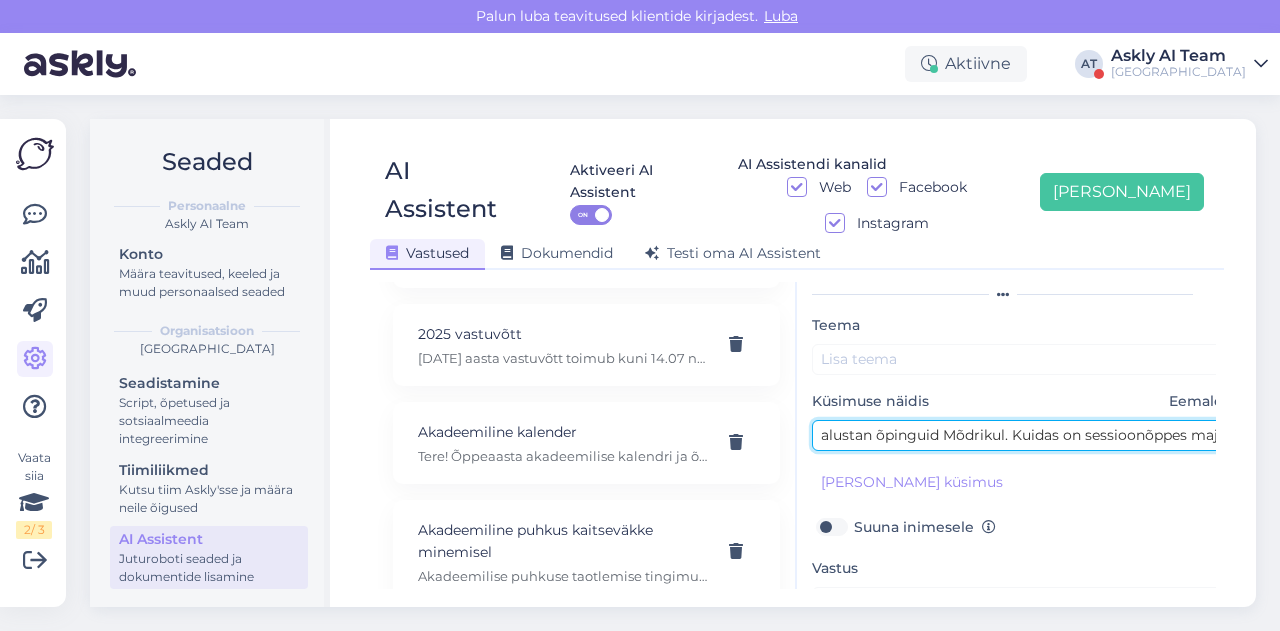 scroll, scrollTop: 0, scrollLeft: 102, axis: horizontal 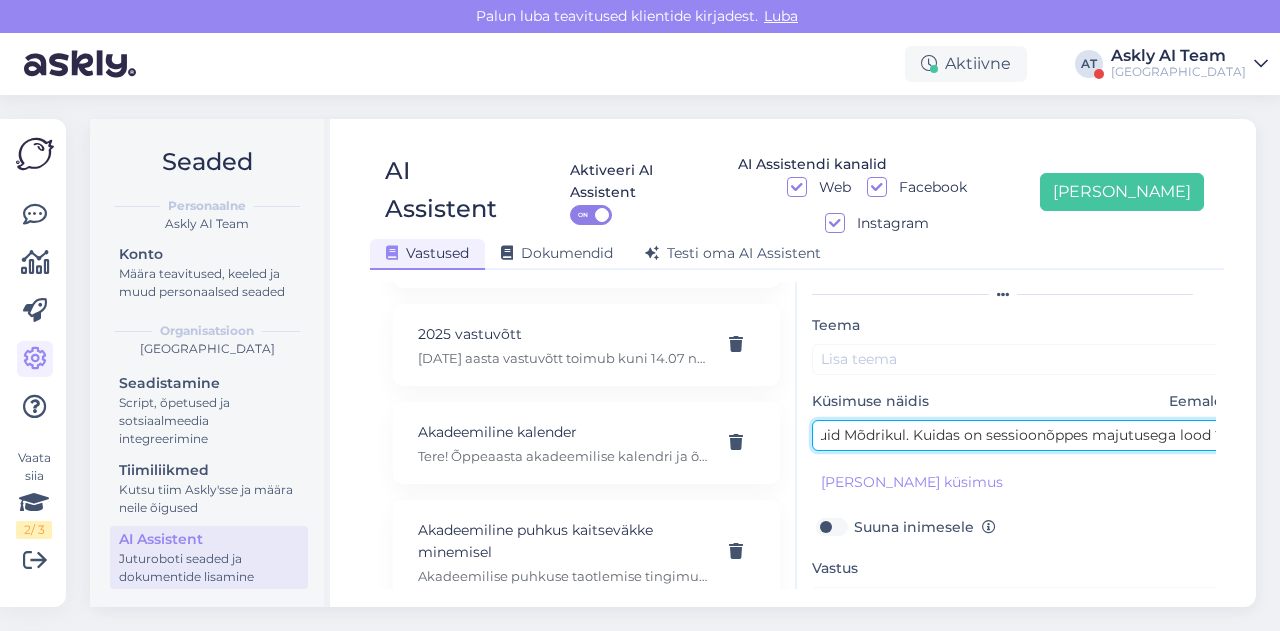 type on "alustan õpinguid Mõdrikul. Kuidas on sessioonõppes majutusega lood ?" 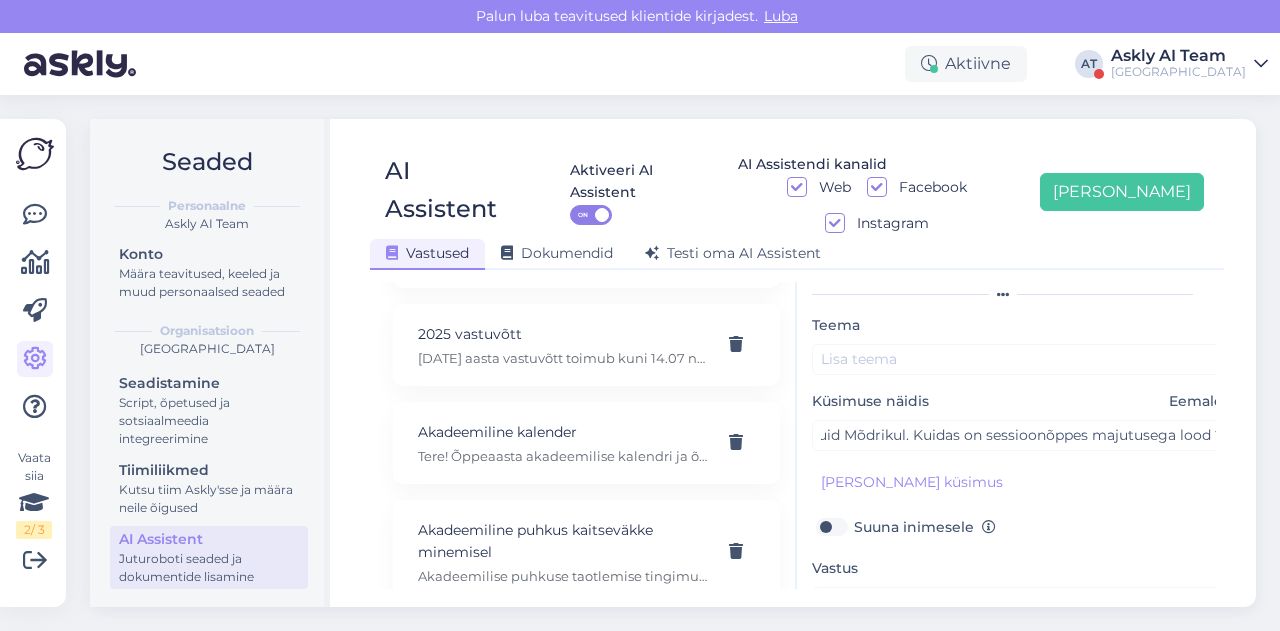 scroll, scrollTop: 0, scrollLeft: 0, axis: both 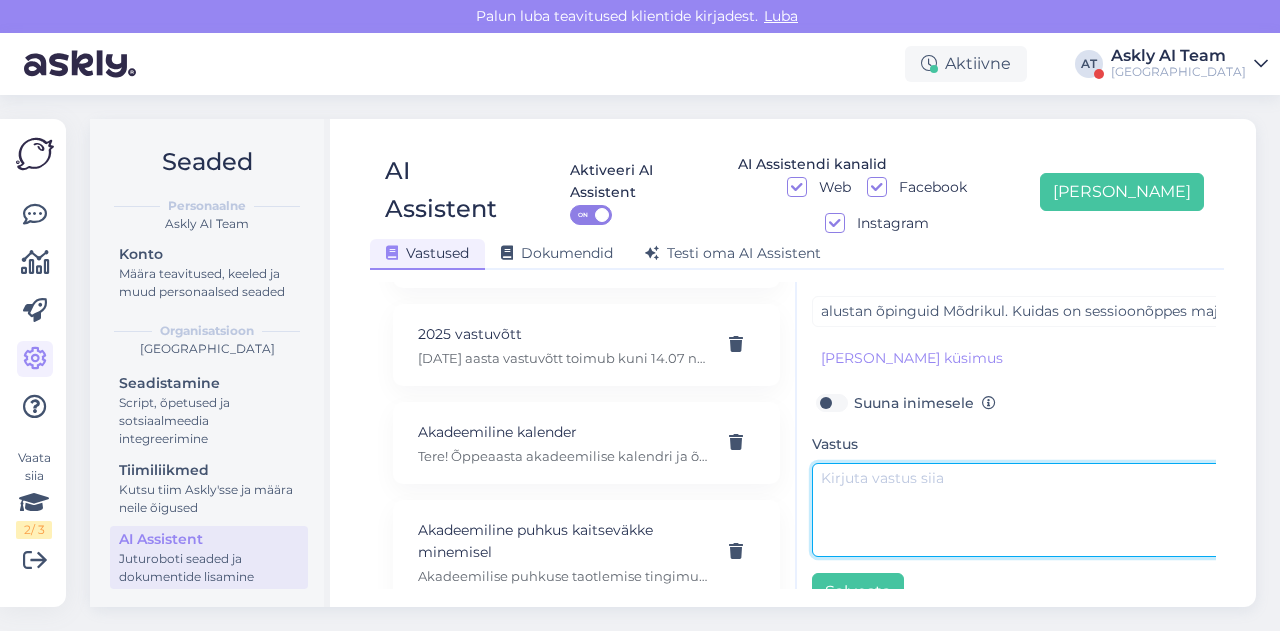 click at bounding box center (1022, 510) 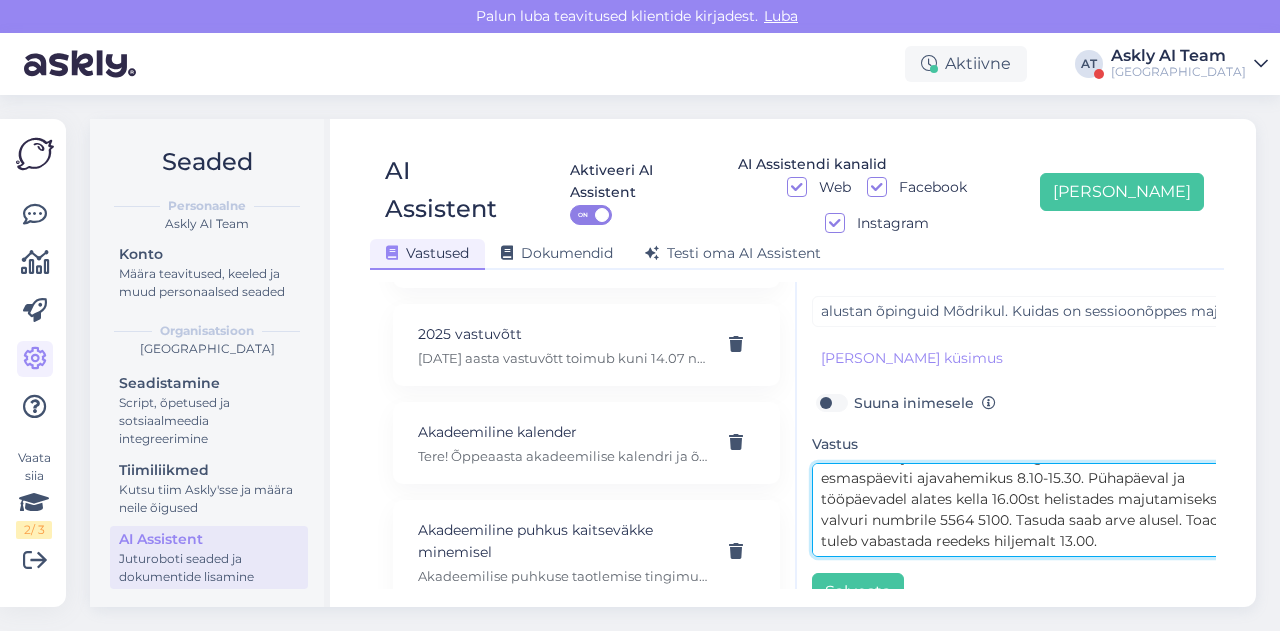scroll, scrollTop: 0, scrollLeft: 0, axis: both 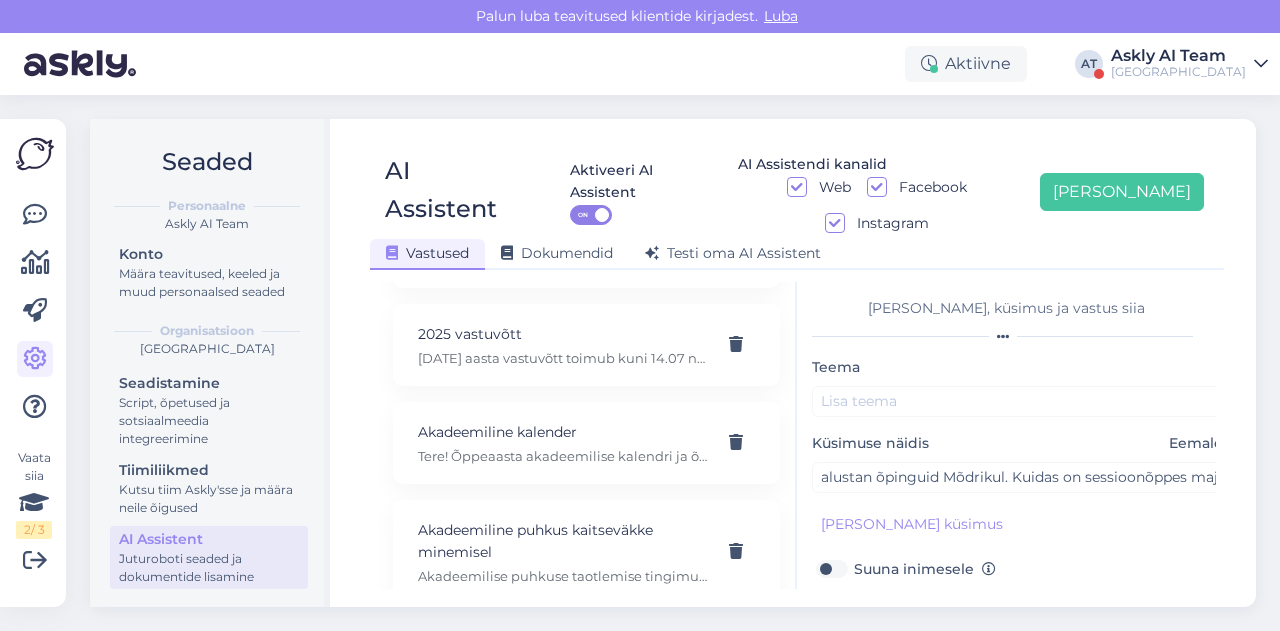 type on "Mõdriku üliõpilaskodudes on 3 ja 4 kohalised toad. Kasutada saab pesumasinat ja külmkapiga varustatud kööki (nõud puuduvad). Üliõpilaskodude administraator asub ruumis MDR-D113, telefon 329 5977,mobiil 55677809. . Abi saab kõikides majutamist puudutavates küsimustes.
PÄEVAÕPPE ÜLIÕPILANE
Päevaõppes õppijale on kohatasu on 55 € kuus. Hinnale lisandub tasu voodipesu eest 8 € kuus.
SESSIOONÕPPE ÜLIÕPILANE saab majutuse broneerida nädal enne (mitte varem) õppesessiooni (hiljemalt kolmapäevaks). Hind 10 € ööpäevas (sisaldab voodipesu).
Palume majutamiseks tulla Tiigivahe tee 4 ruumi D113 esmaspäeviti ajavahemikus 8.10-15.30. Pühapäeval ja tööpäevadel alates kella 16.00st helistades majutamiseks valvuri numbrile 5564 5100. Tasuda saab arve alusel. Toad tuleb vabastada reedeks hiljemalt 13.00." 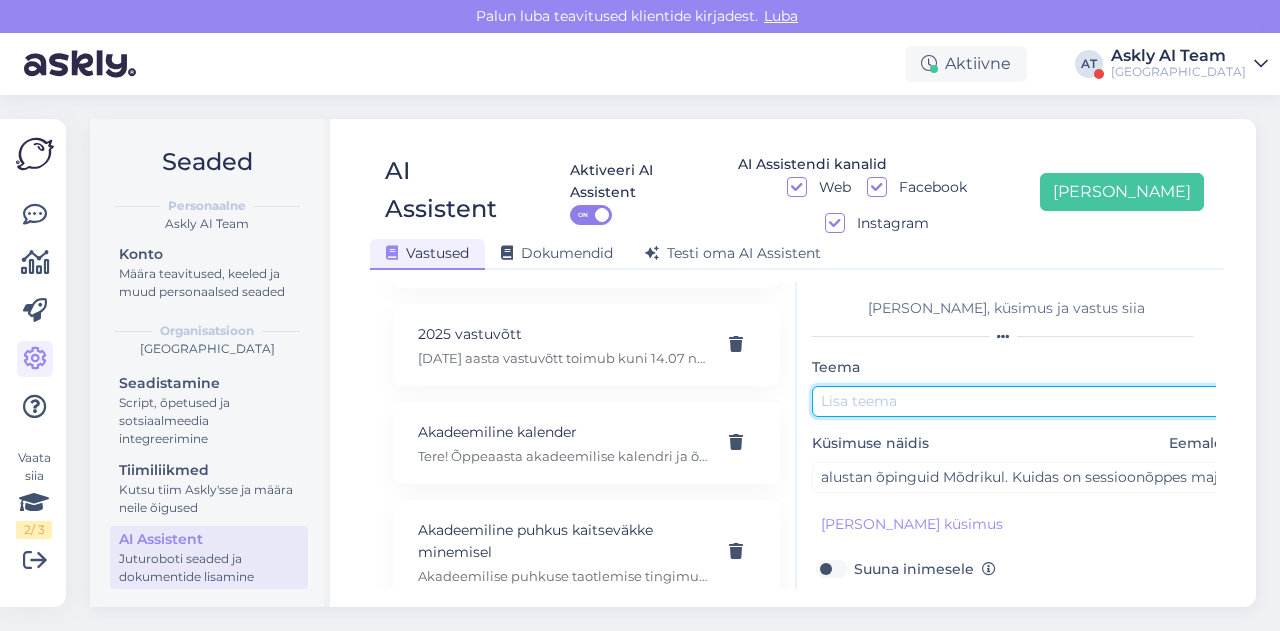 click at bounding box center (1022, 401) 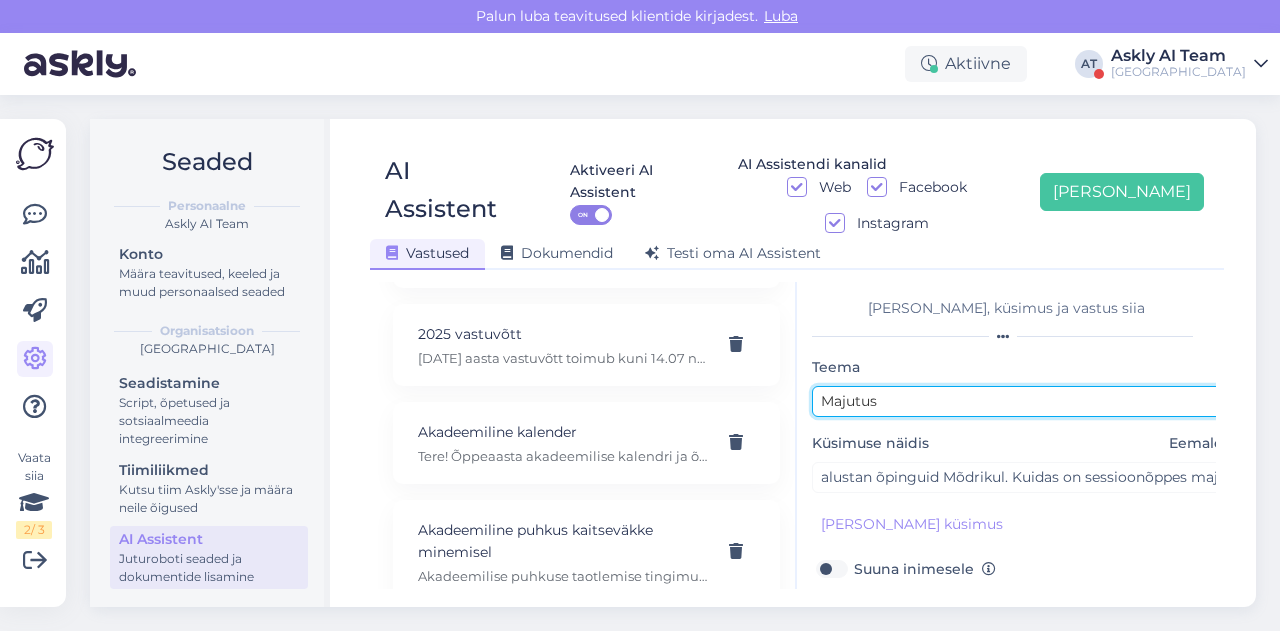 scroll, scrollTop: 179, scrollLeft: 0, axis: vertical 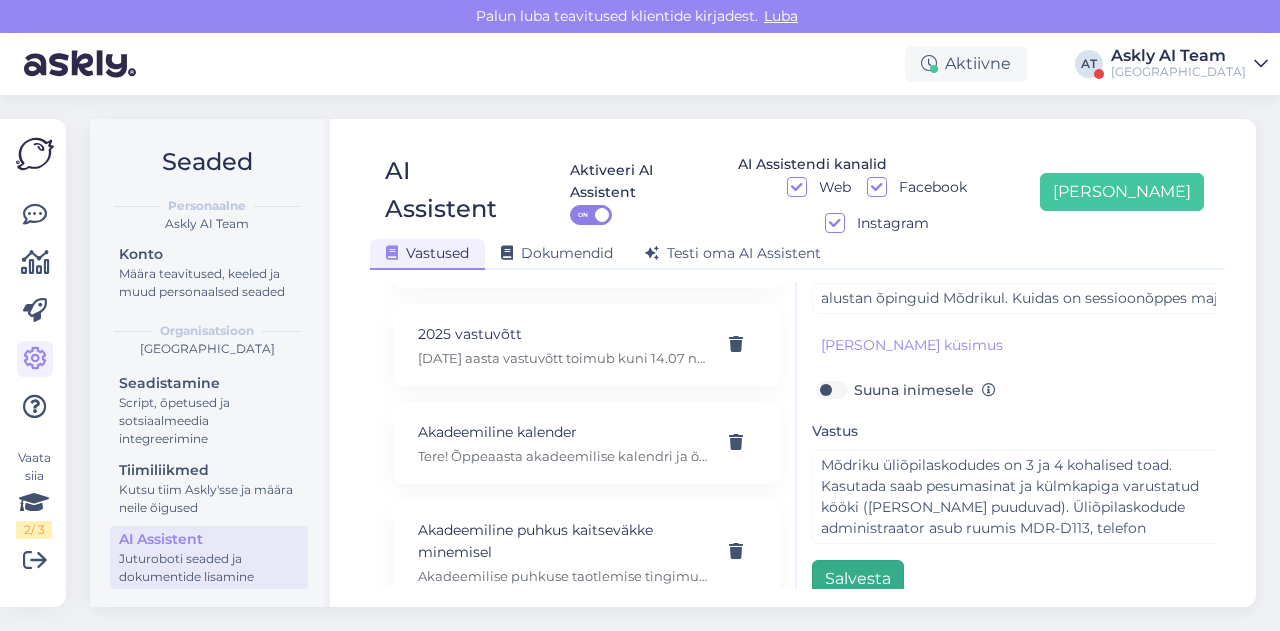 type on "Majutus" 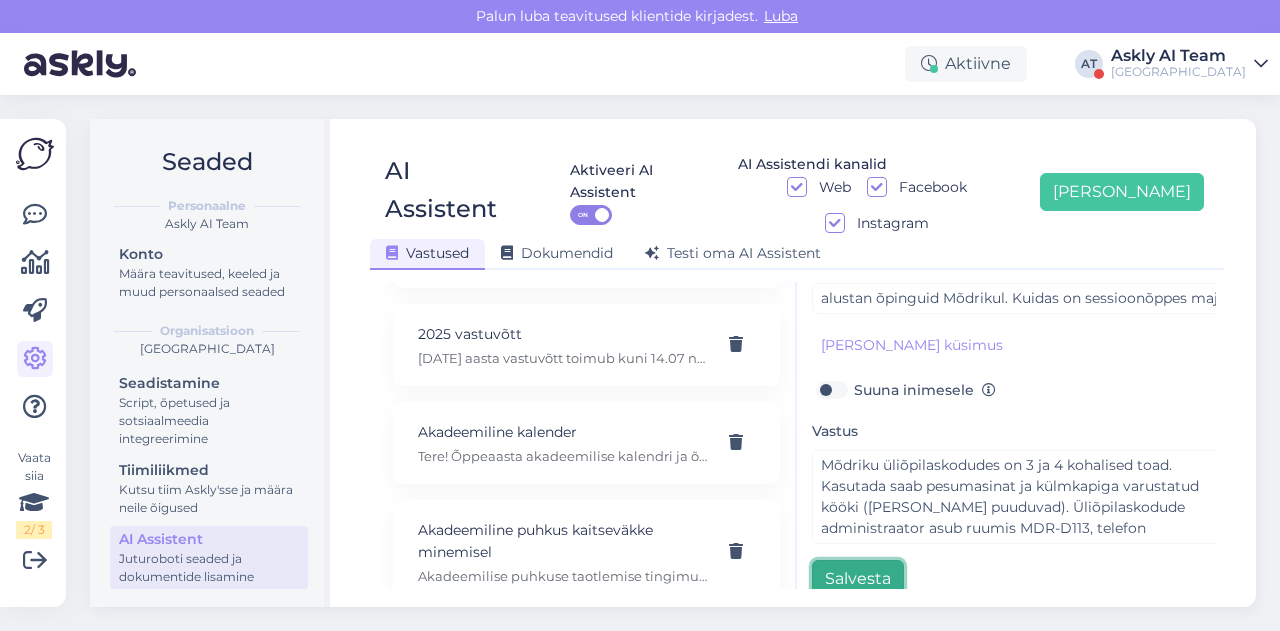 click on "Salvesta" at bounding box center [858, 579] 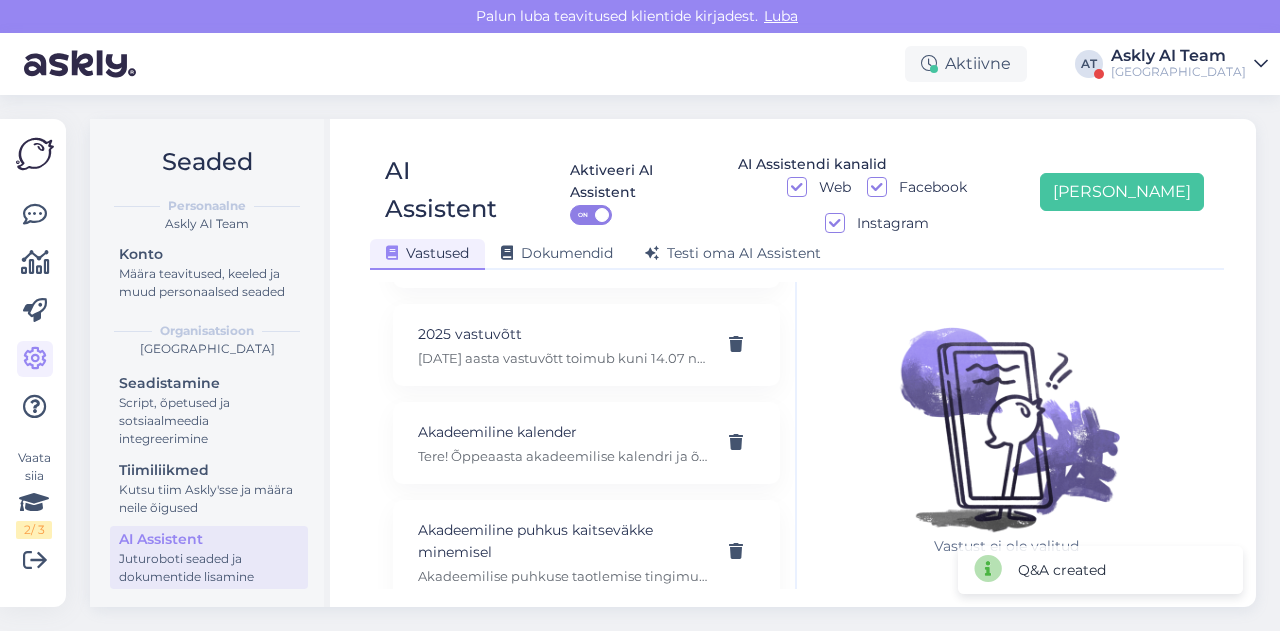 scroll, scrollTop: 42, scrollLeft: 0, axis: vertical 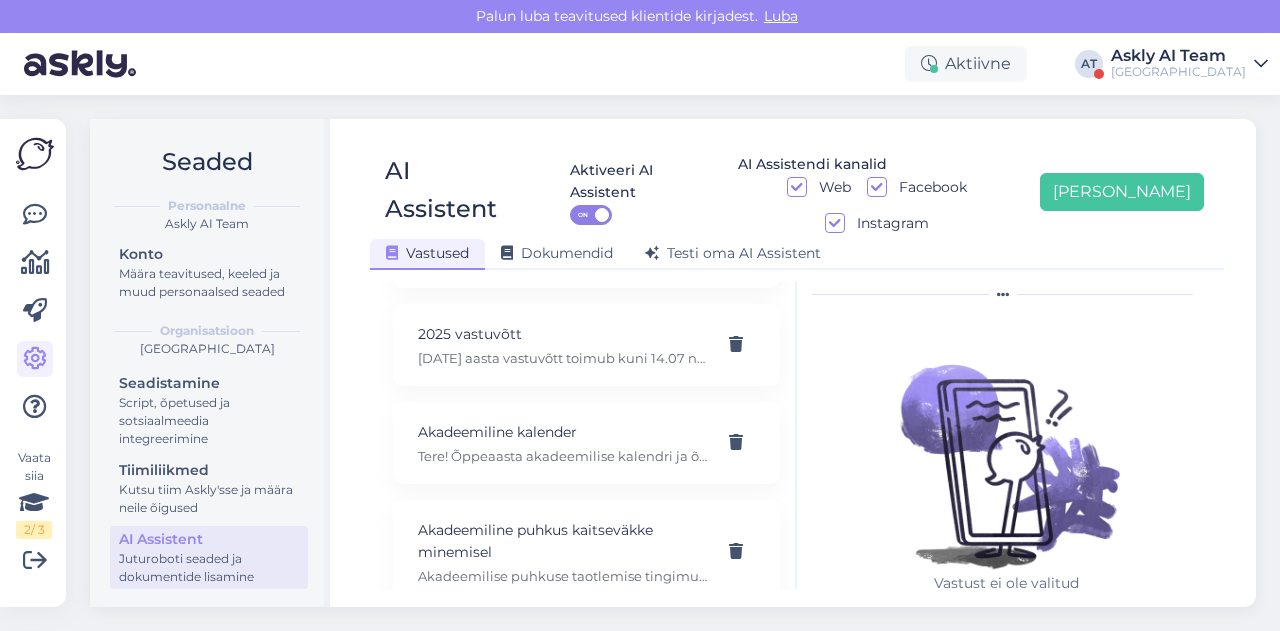 click on "Askly AI Team" at bounding box center (1178, 56) 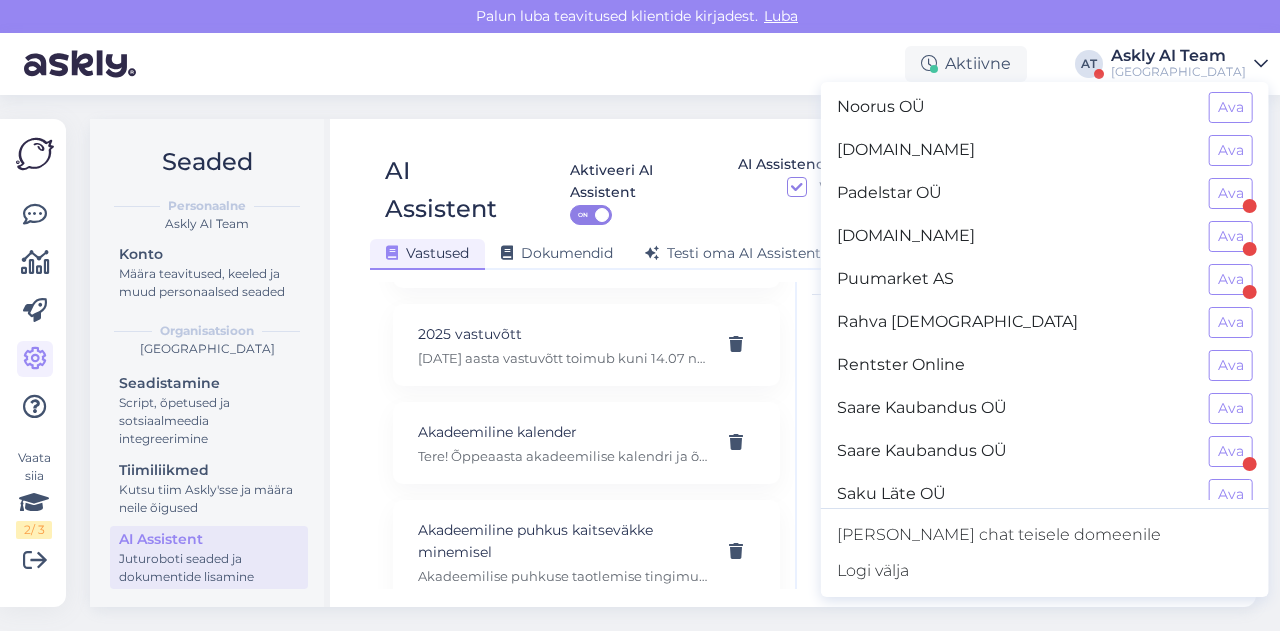 scroll, scrollTop: 1214, scrollLeft: 0, axis: vertical 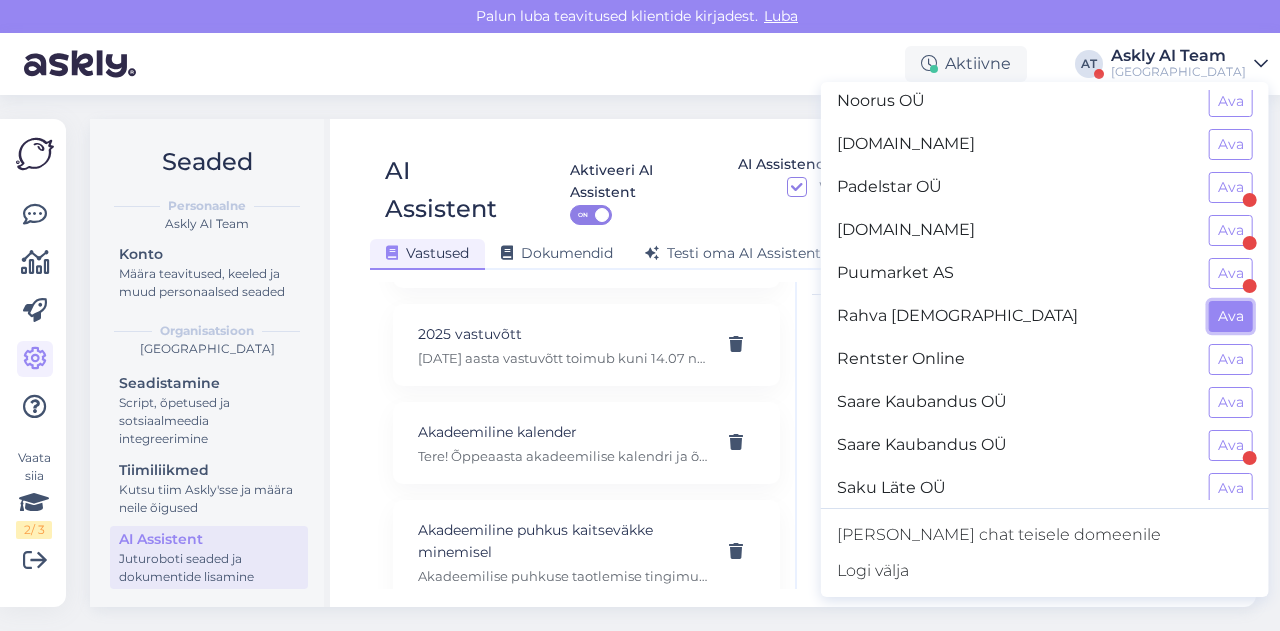 click on "Ava" at bounding box center (1231, 316) 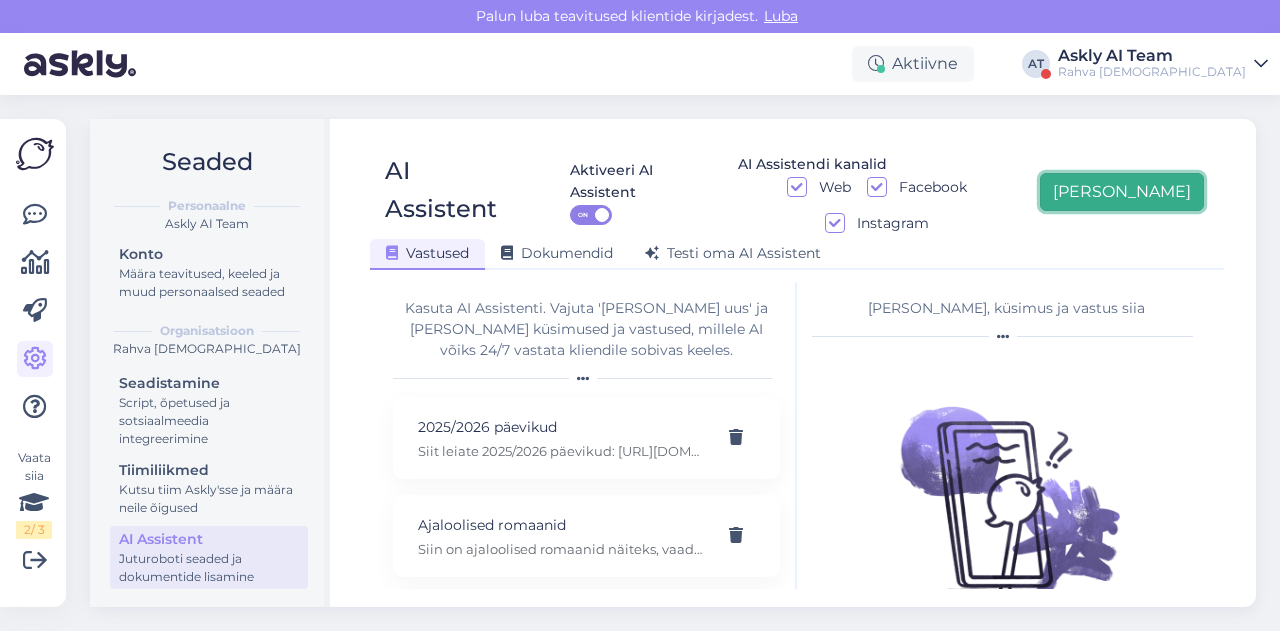 click on "[PERSON_NAME]" at bounding box center [1122, 192] 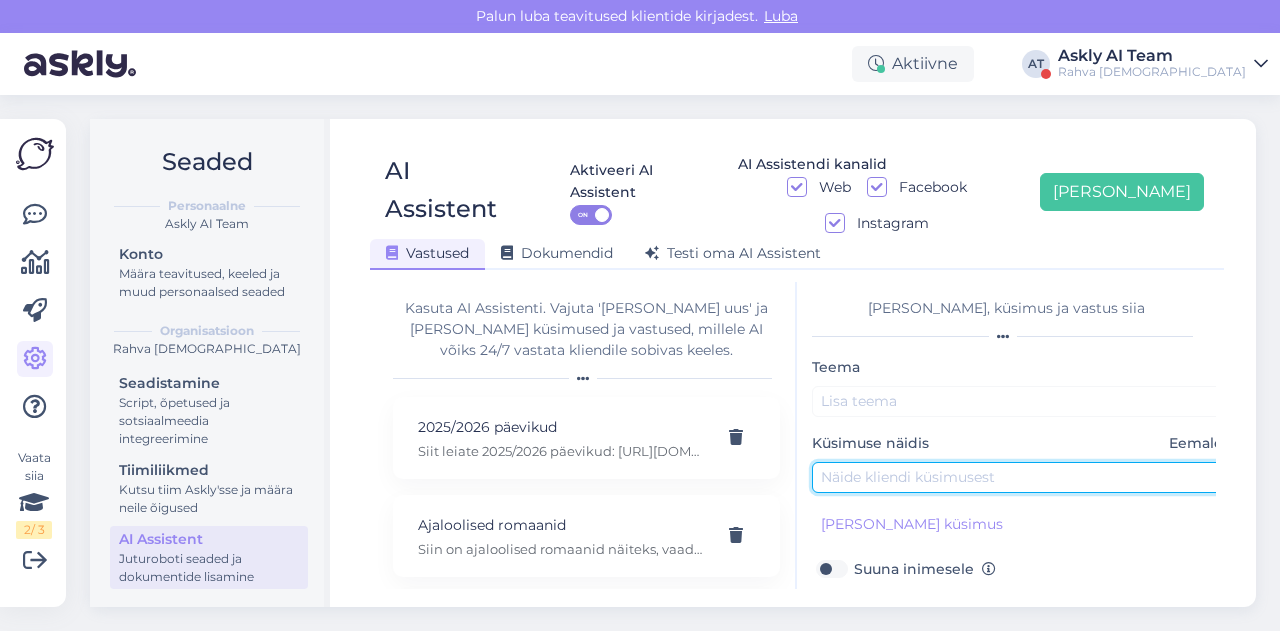click at bounding box center [1022, 477] 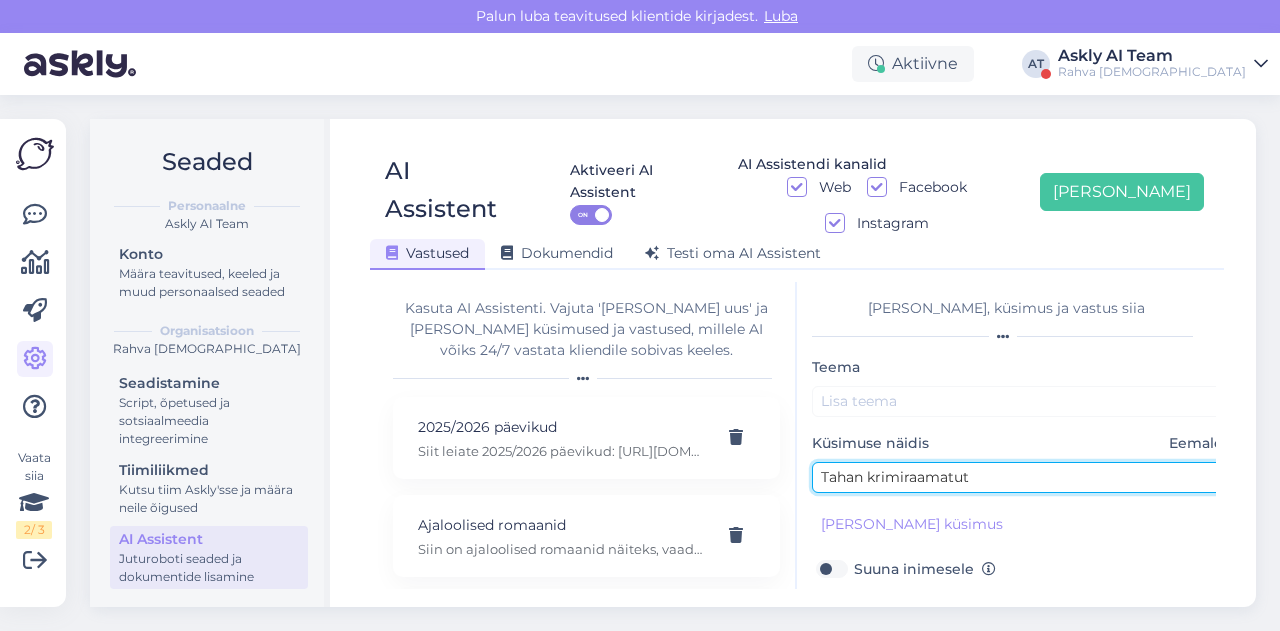 type on "Tahan krimiraamatut" 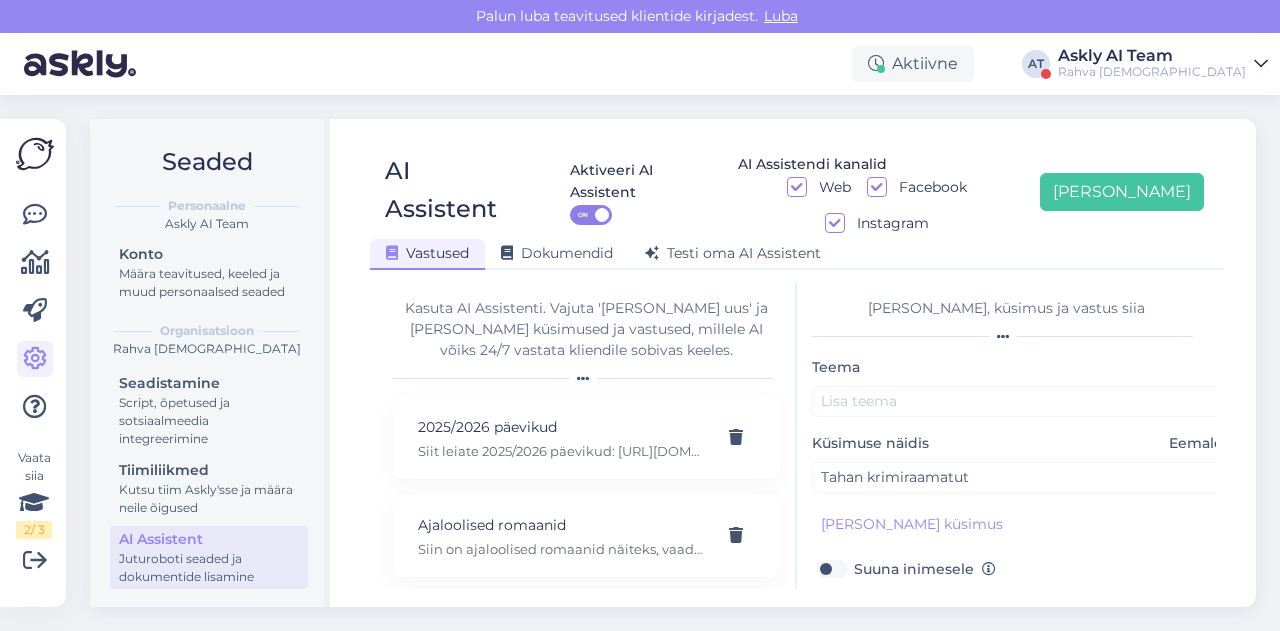 scroll, scrollTop: 179, scrollLeft: 0, axis: vertical 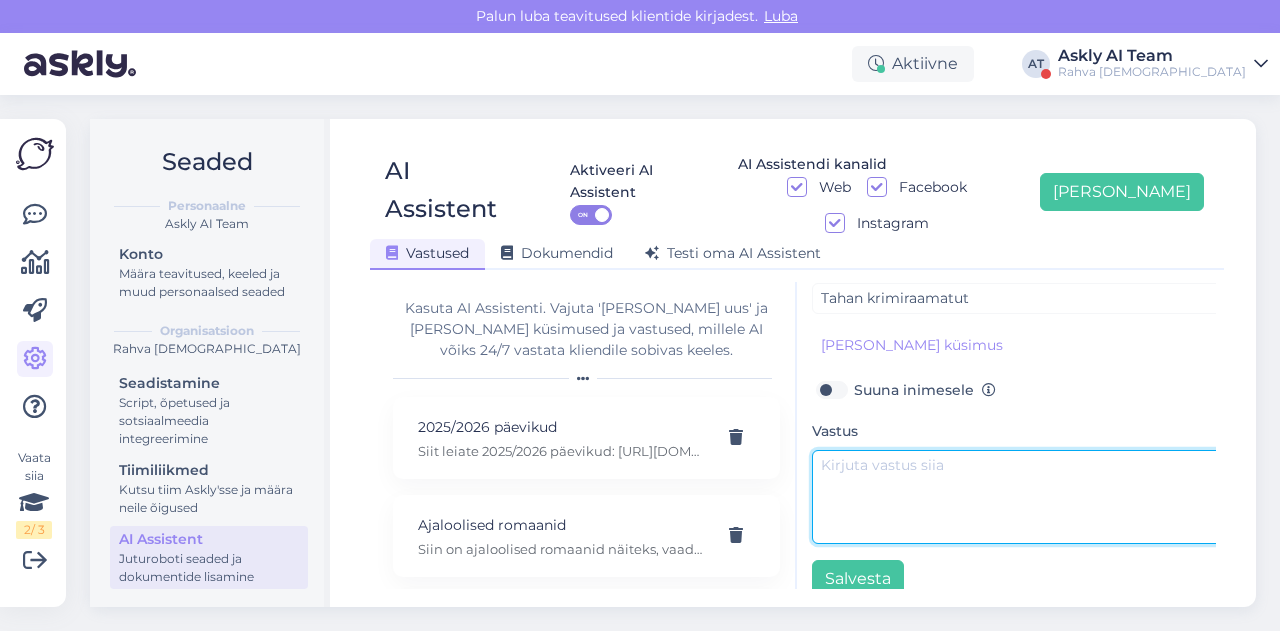 click at bounding box center (1022, 497) 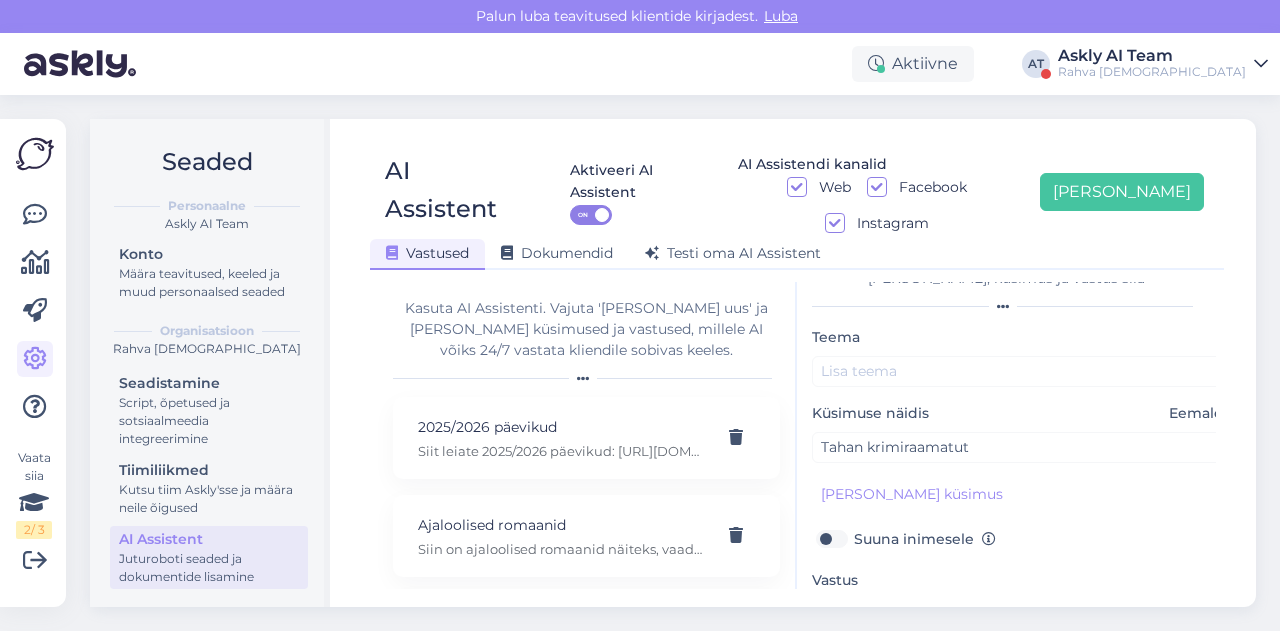 scroll, scrollTop: 0, scrollLeft: 0, axis: both 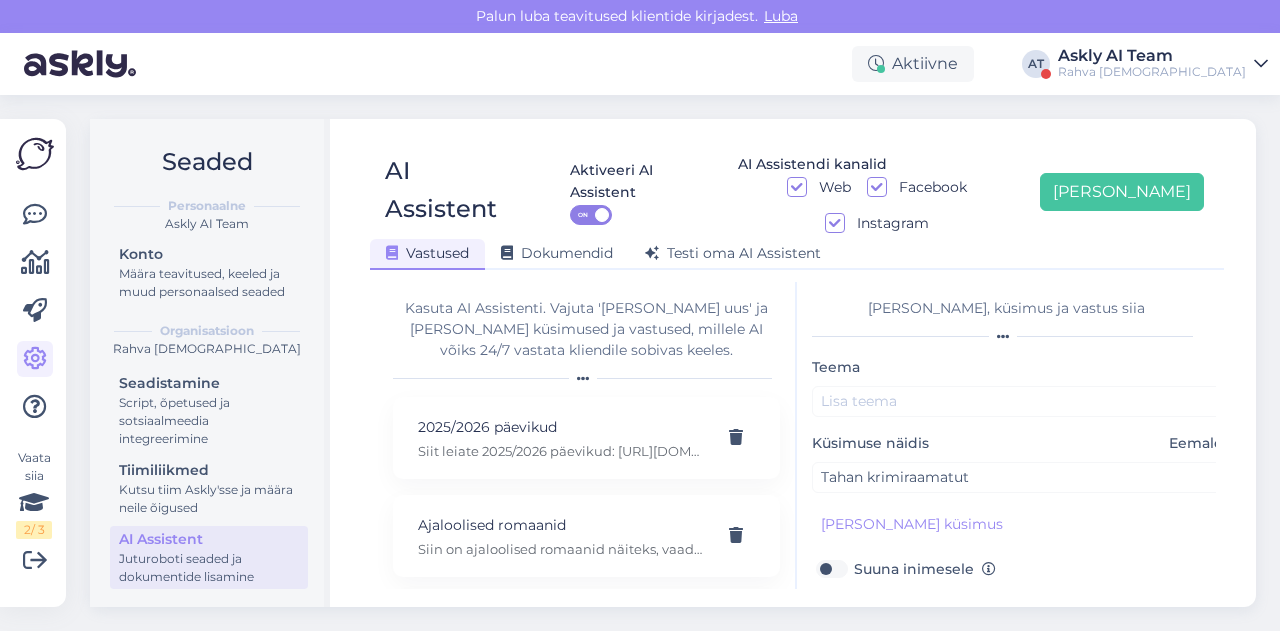 type on "Tere. Krimi ja põnevus raamatud on leidavad siit- https://rahvaraamat.ee/et/raamatud/ilukirjandus/krimi-ja-ponevus?productAvailabilityCodes=WEB&page=1&sort=-top&productType=BOOK&language=et" 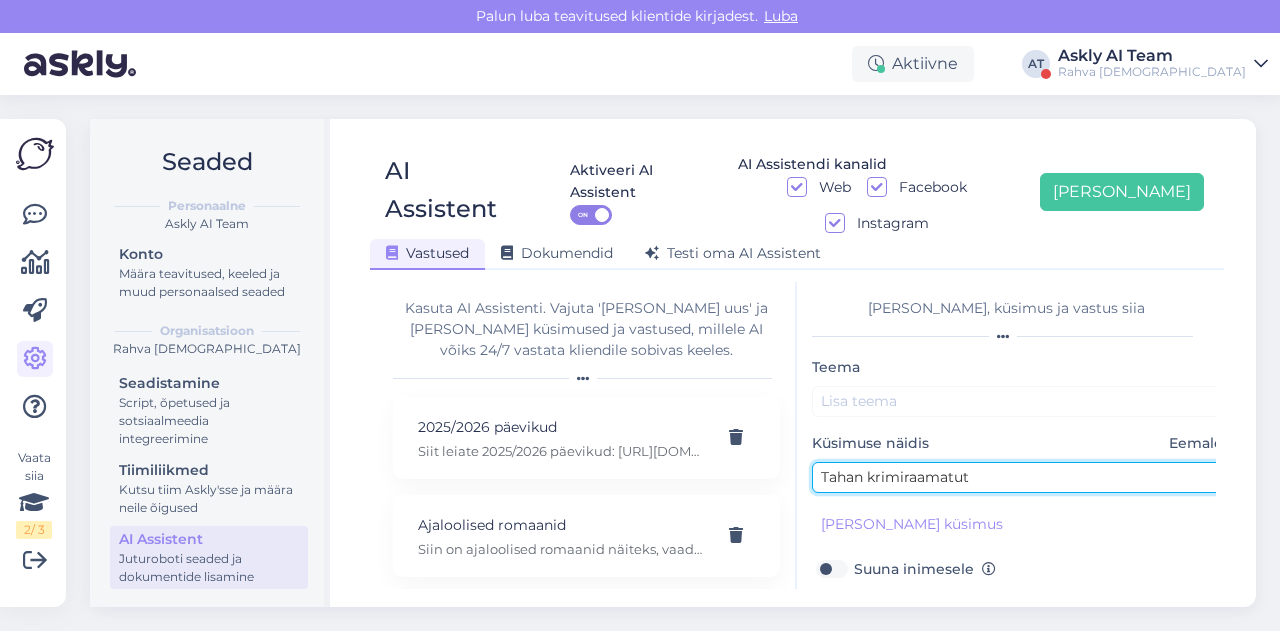 drag, startPoint x: 868, startPoint y: 437, endPoint x: 982, endPoint y: 441, distance: 114.07015 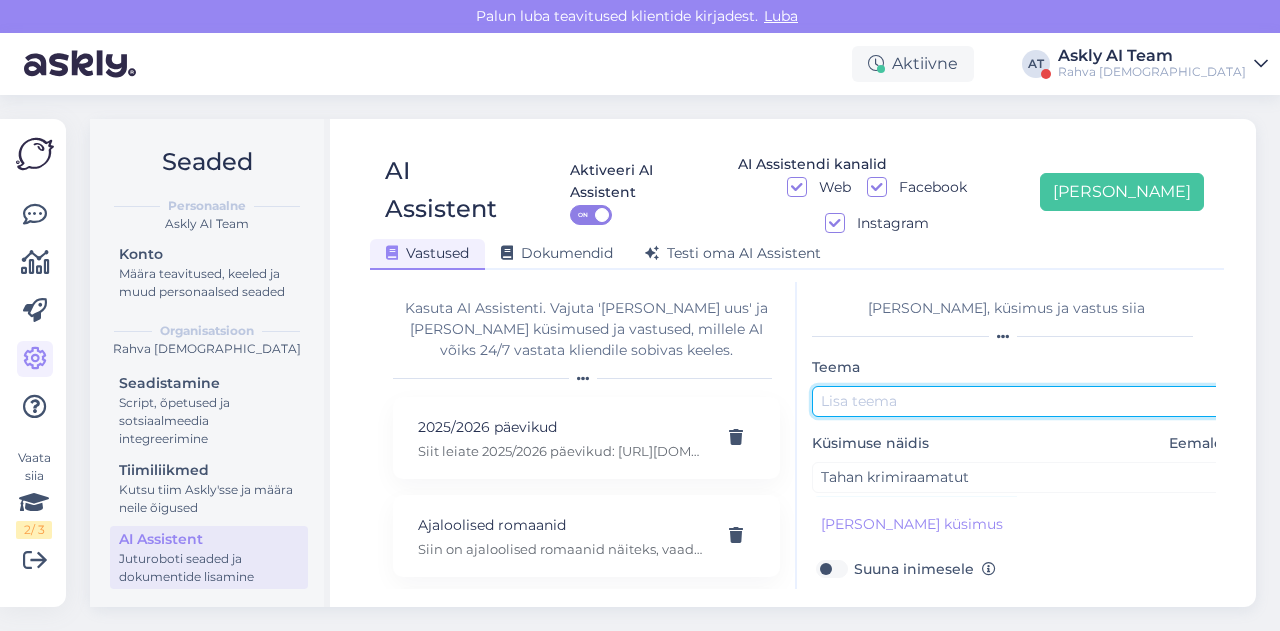 click at bounding box center [1022, 401] 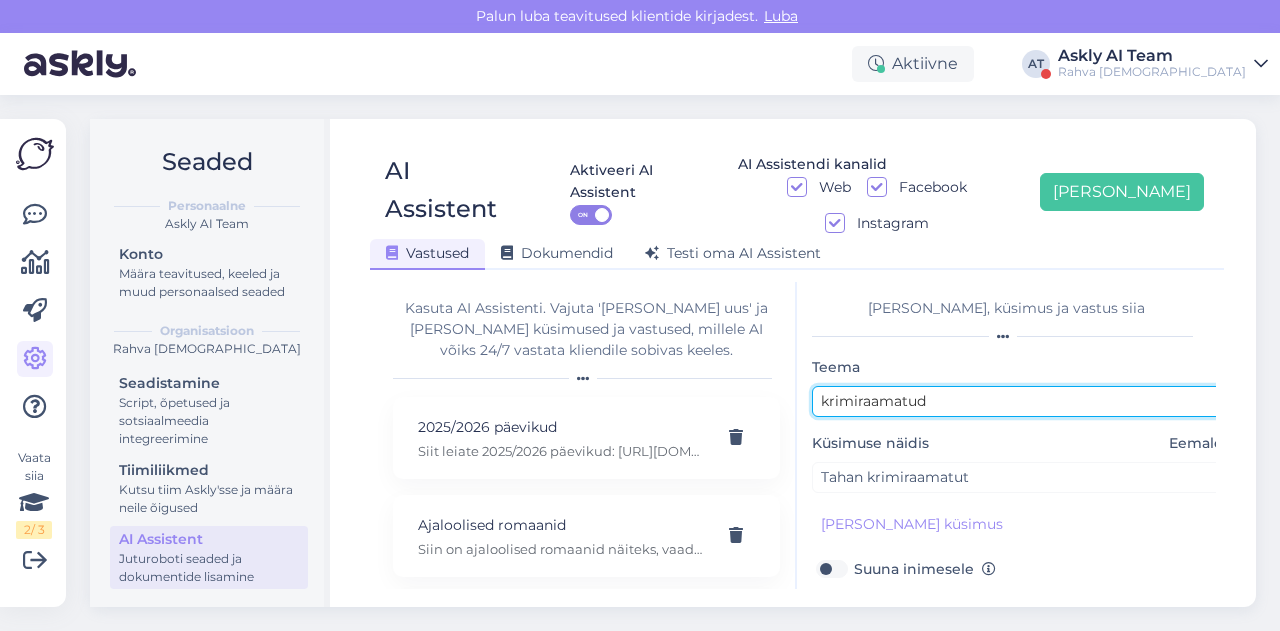 click on "krimiraamatud" at bounding box center (1022, 401) 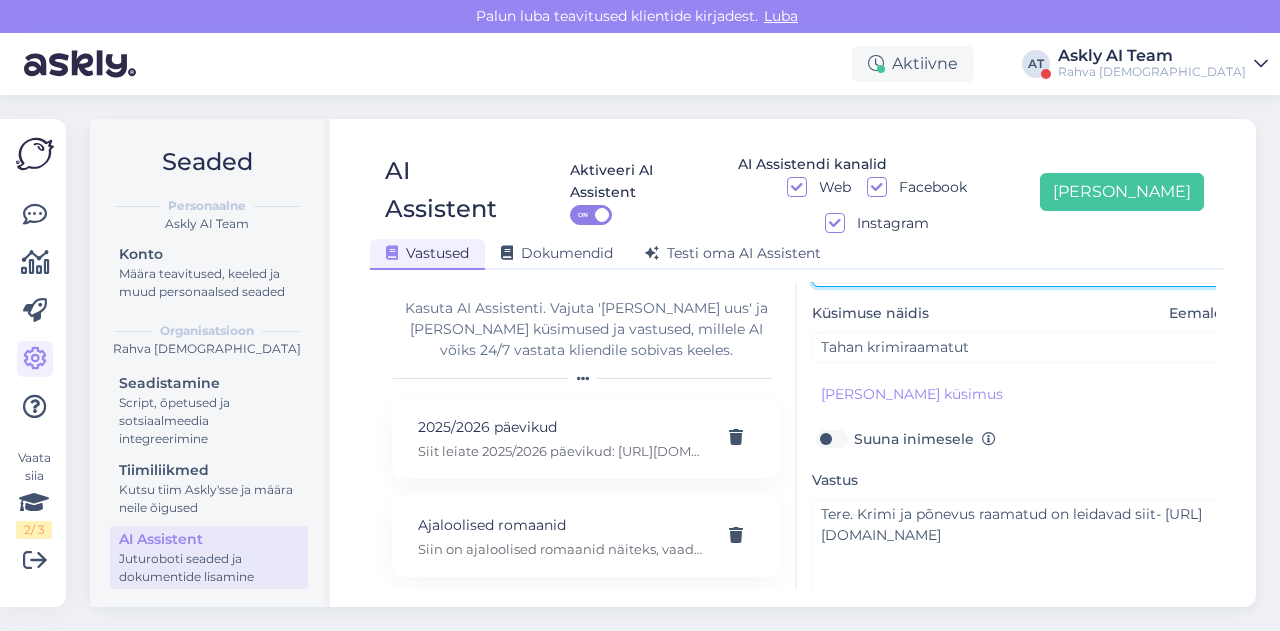 scroll, scrollTop: 179, scrollLeft: 0, axis: vertical 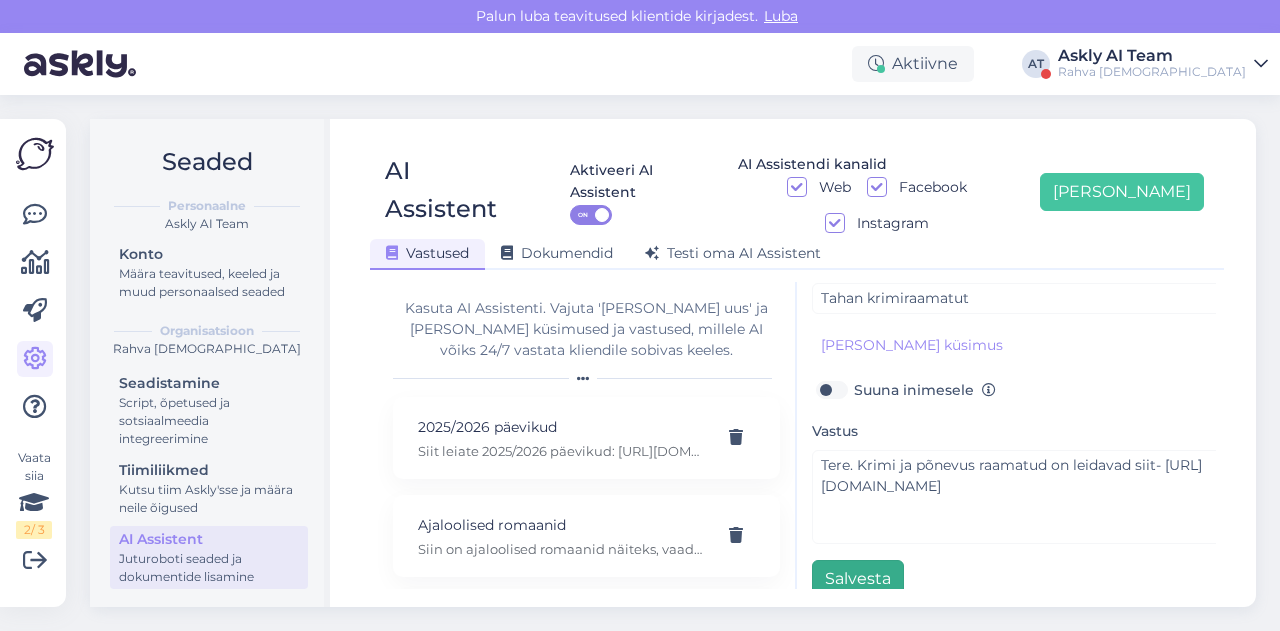 type on "Krimiraamatud" 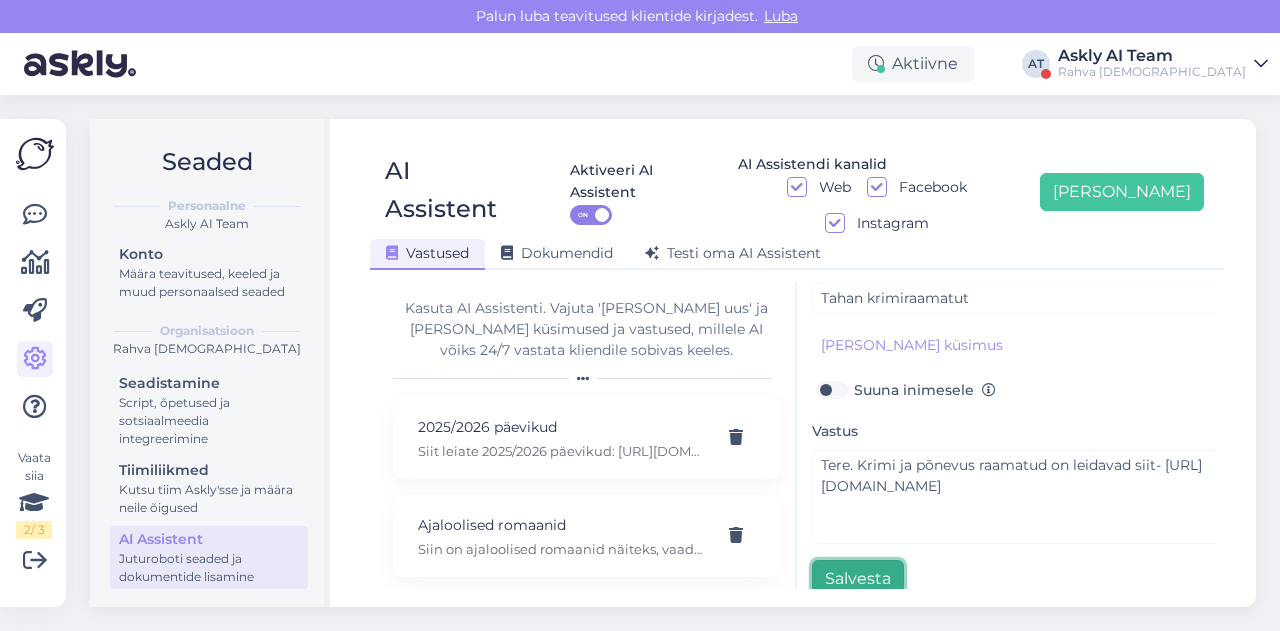 click on "Salvesta" at bounding box center (858, 579) 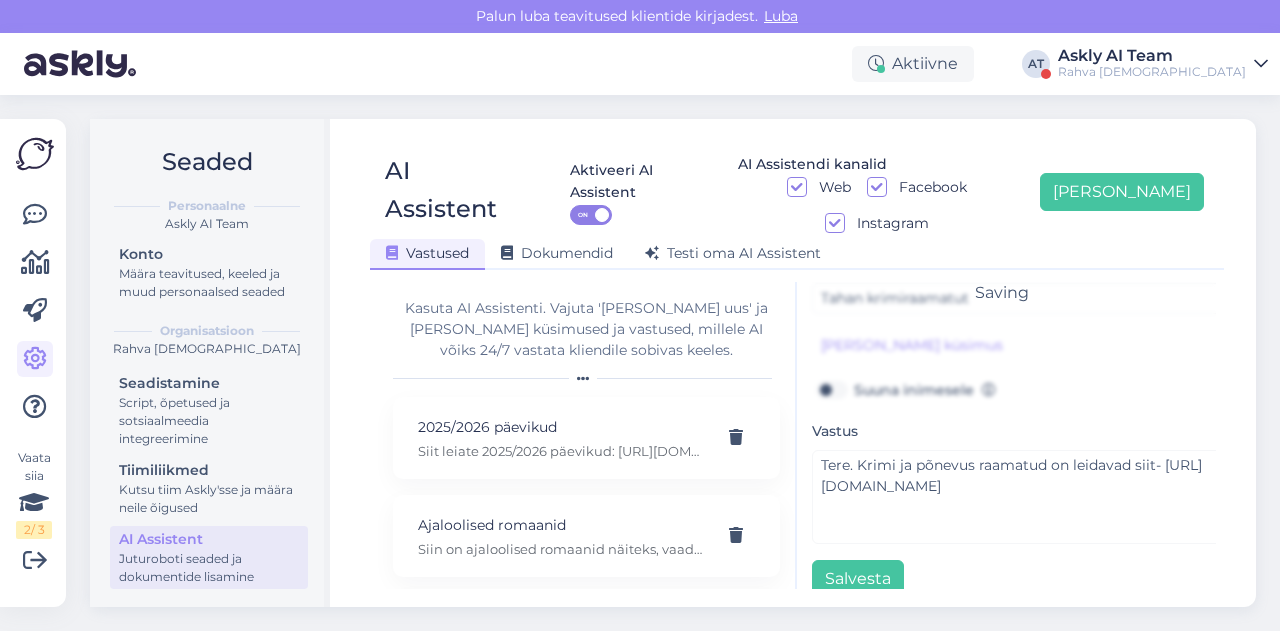 scroll, scrollTop: 42, scrollLeft: 0, axis: vertical 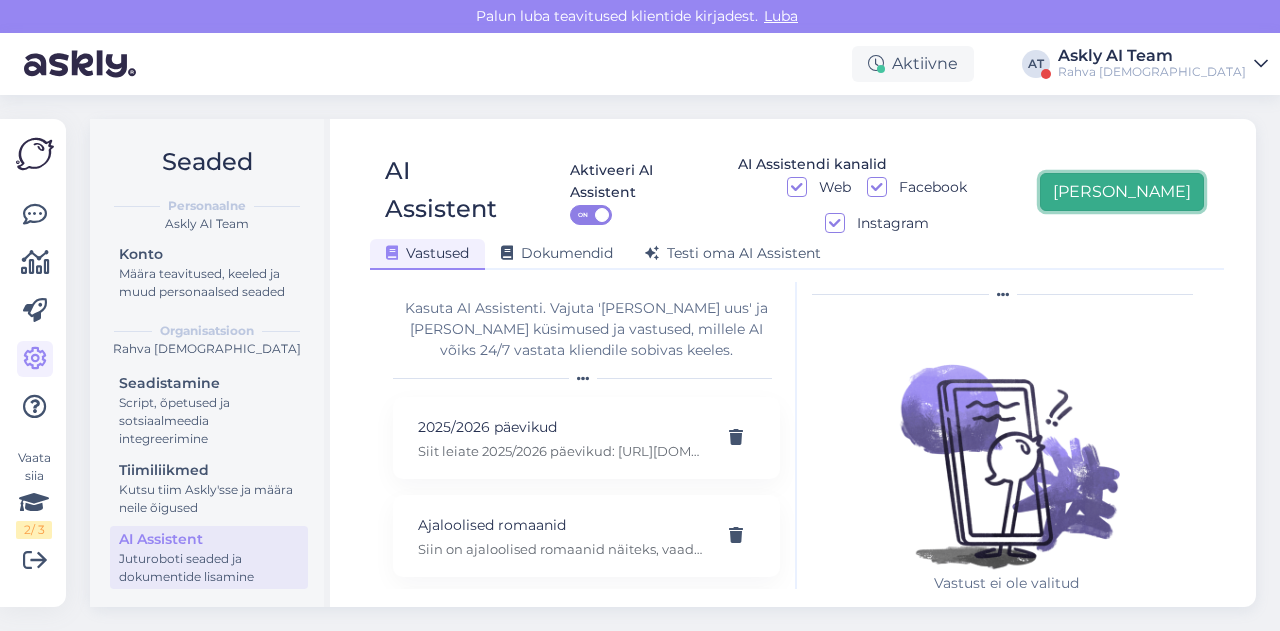 click on "[PERSON_NAME]" at bounding box center [1122, 192] 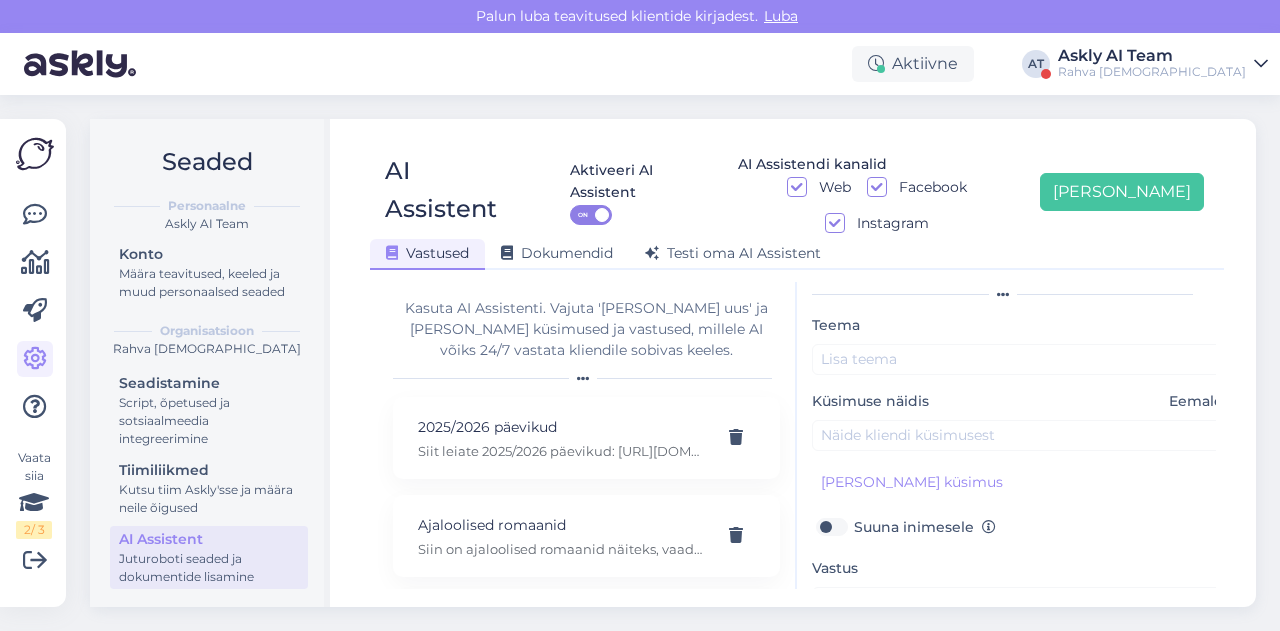 click on "Teema Küsimuse näidis Eemalda Lisa kliendi küsimus Suuna inimesele Vastus Salvesta" at bounding box center [1022, 524] 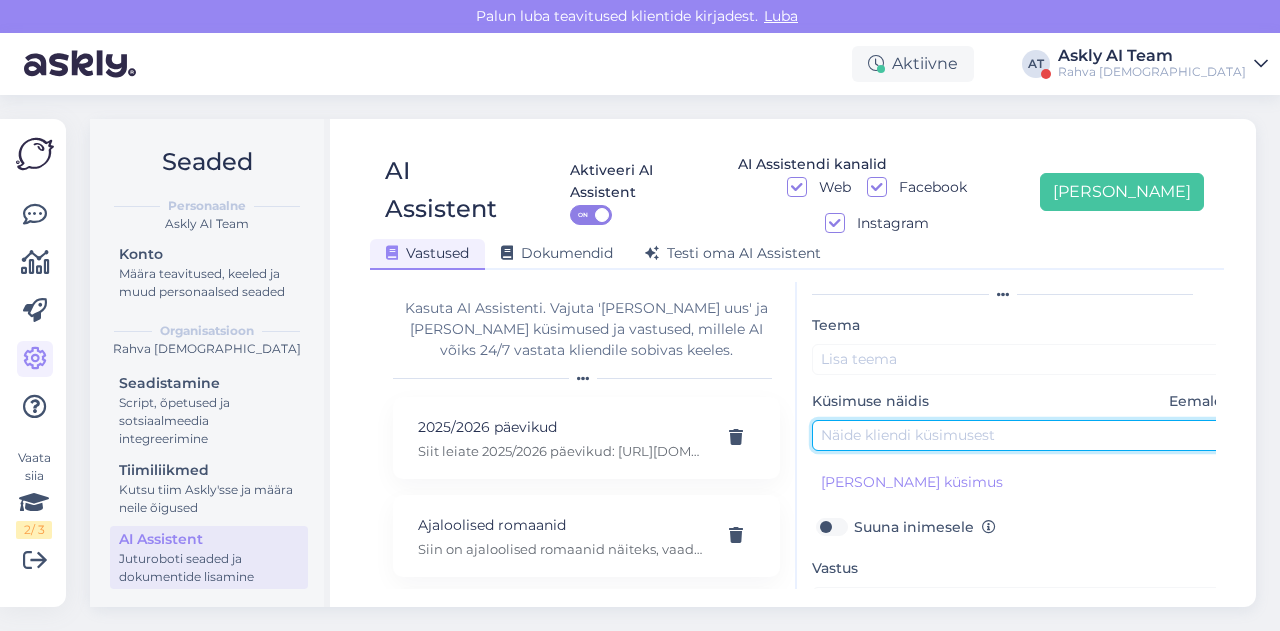 click at bounding box center [1022, 435] 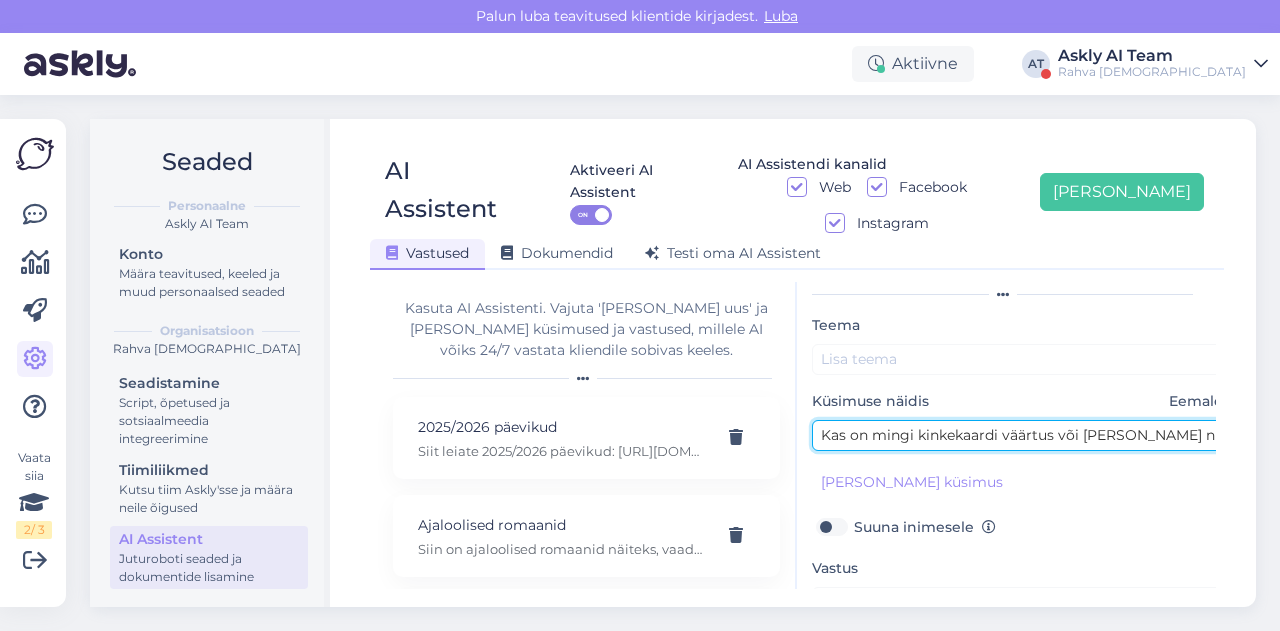 scroll, scrollTop: 42, scrollLeft: 18, axis: both 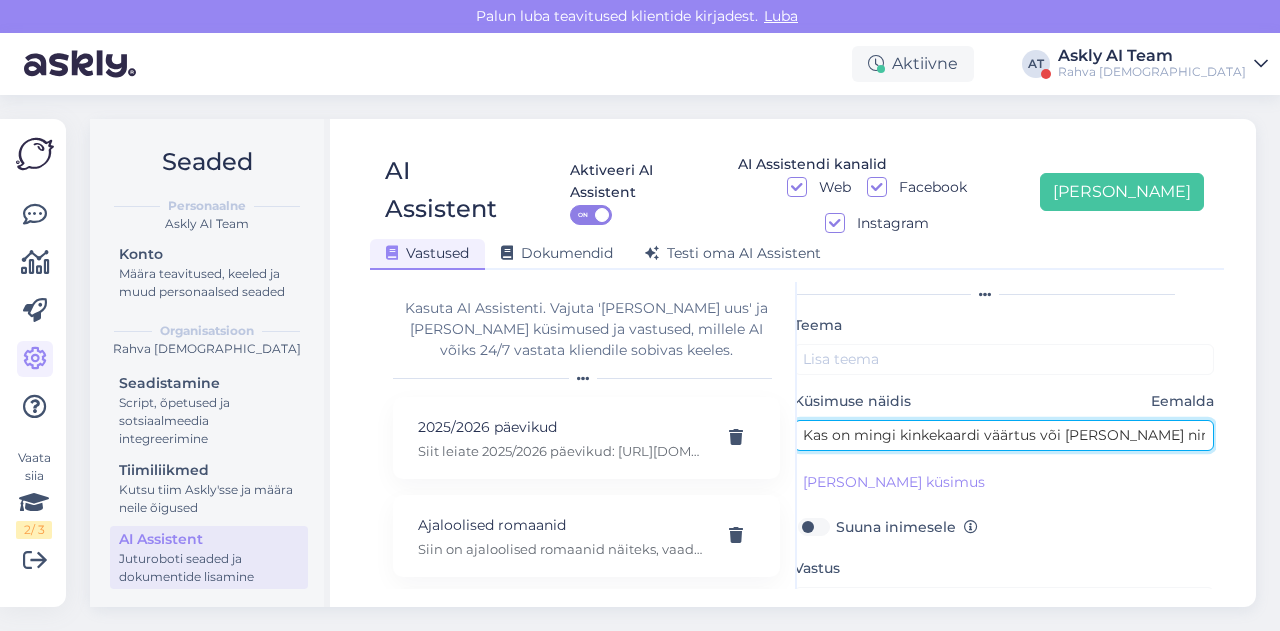 type on "Kas on mingi kinkekaardi väärtus või kindel nimiväärtus?" 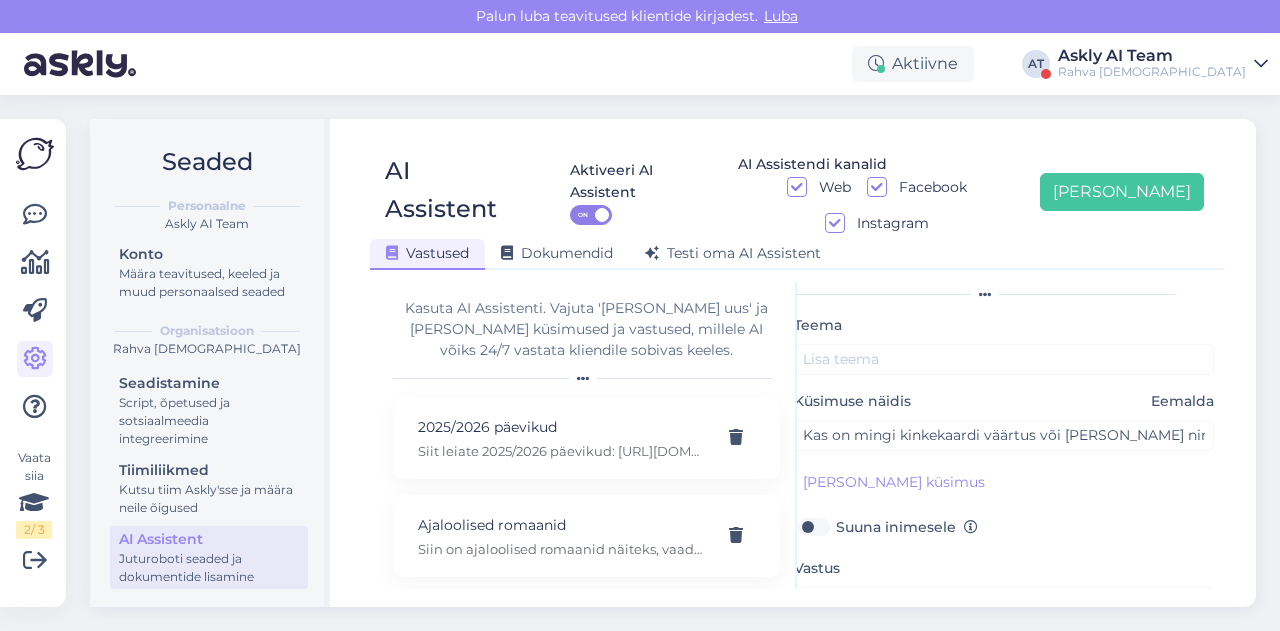 scroll, scrollTop: 179, scrollLeft: 18, axis: both 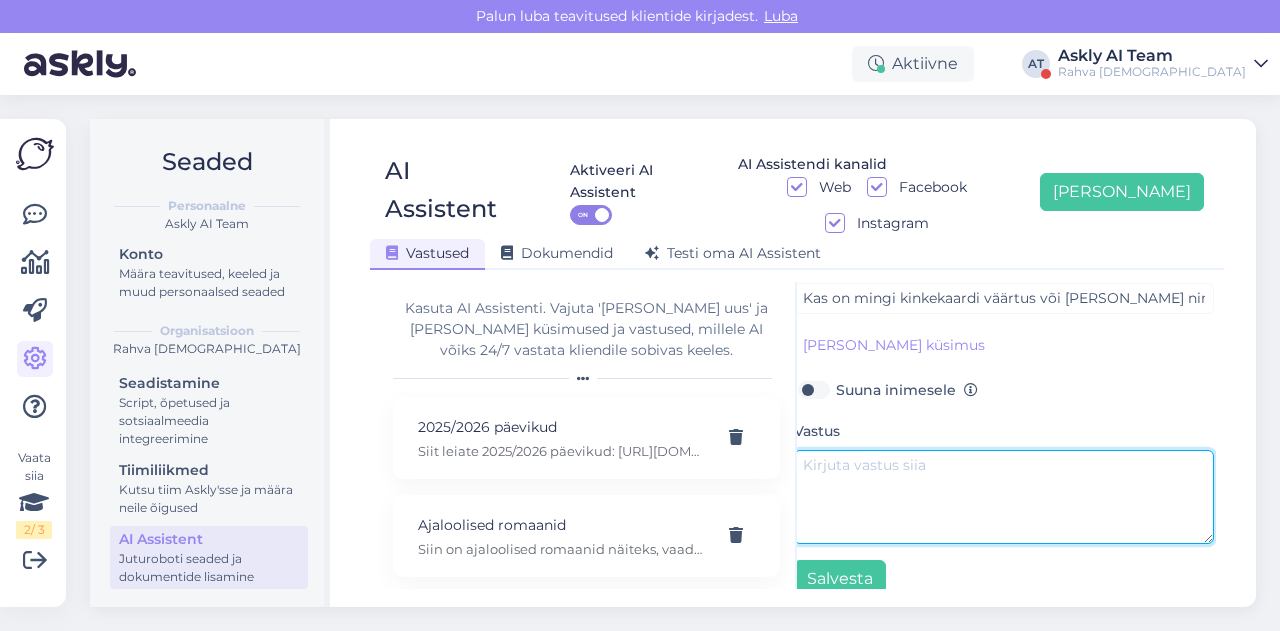 click at bounding box center [1004, 497] 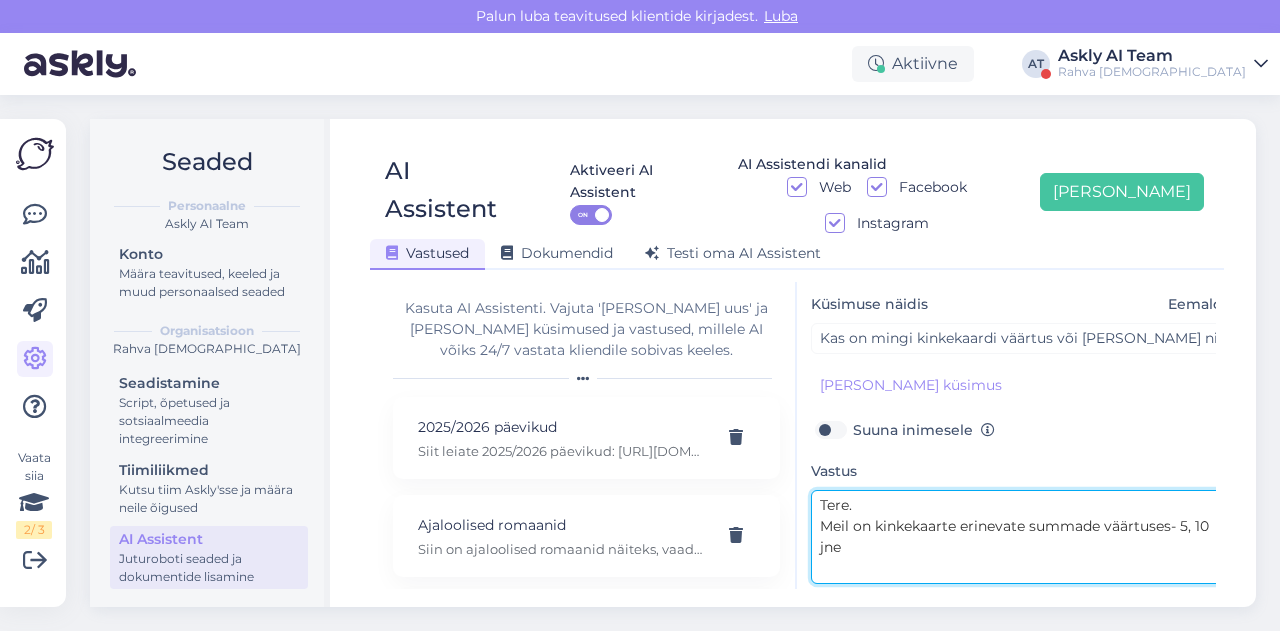 scroll, scrollTop: 0, scrollLeft: 1, axis: horizontal 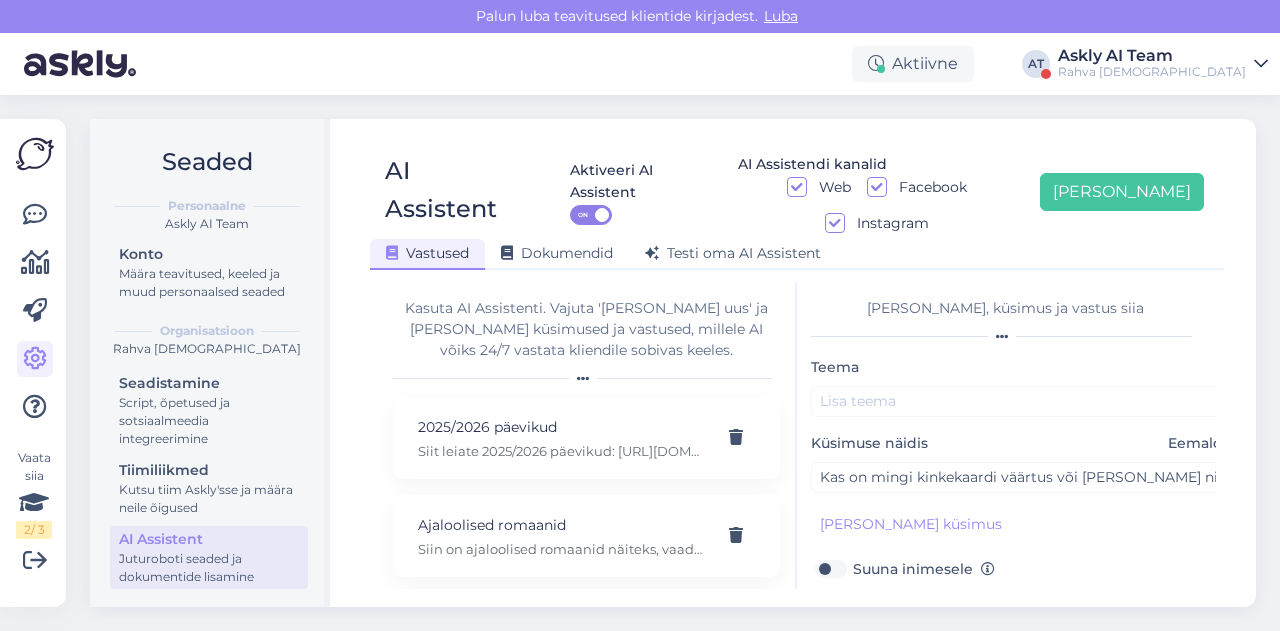 type on "Tere.
Meil on kinkekaarte erinevate summade väärtuses- 5, 10 jne" 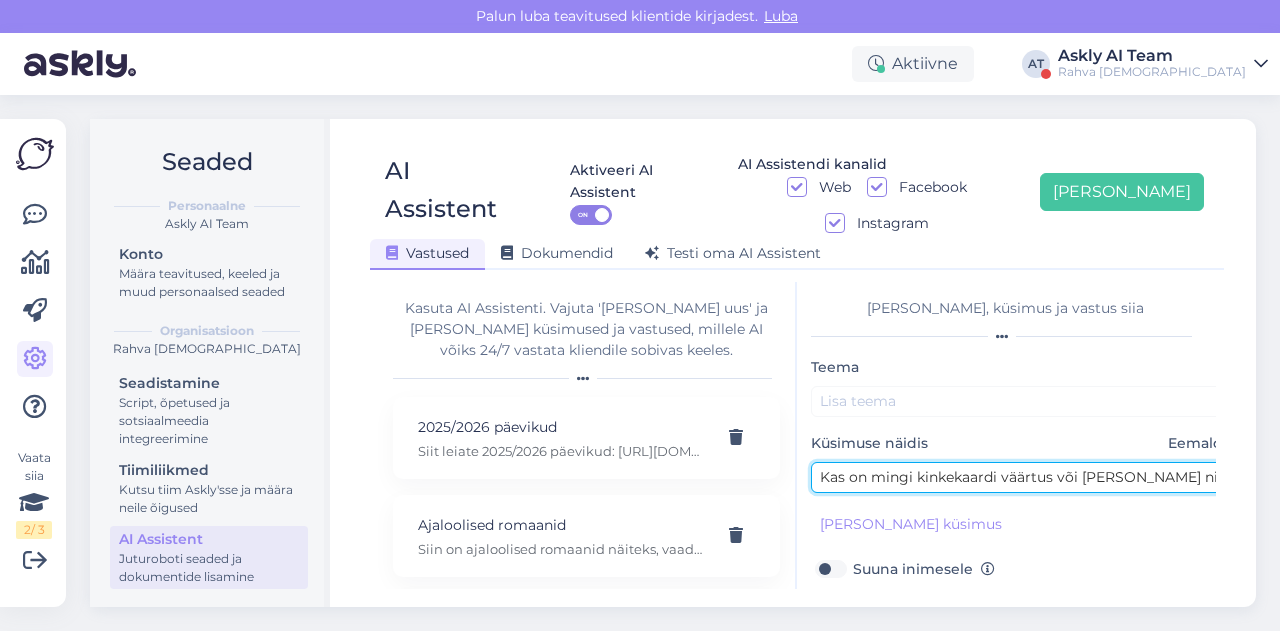 drag, startPoint x: 916, startPoint y: 441, endPoint x: 1048, endPoint y: 449, distance: 132.2422 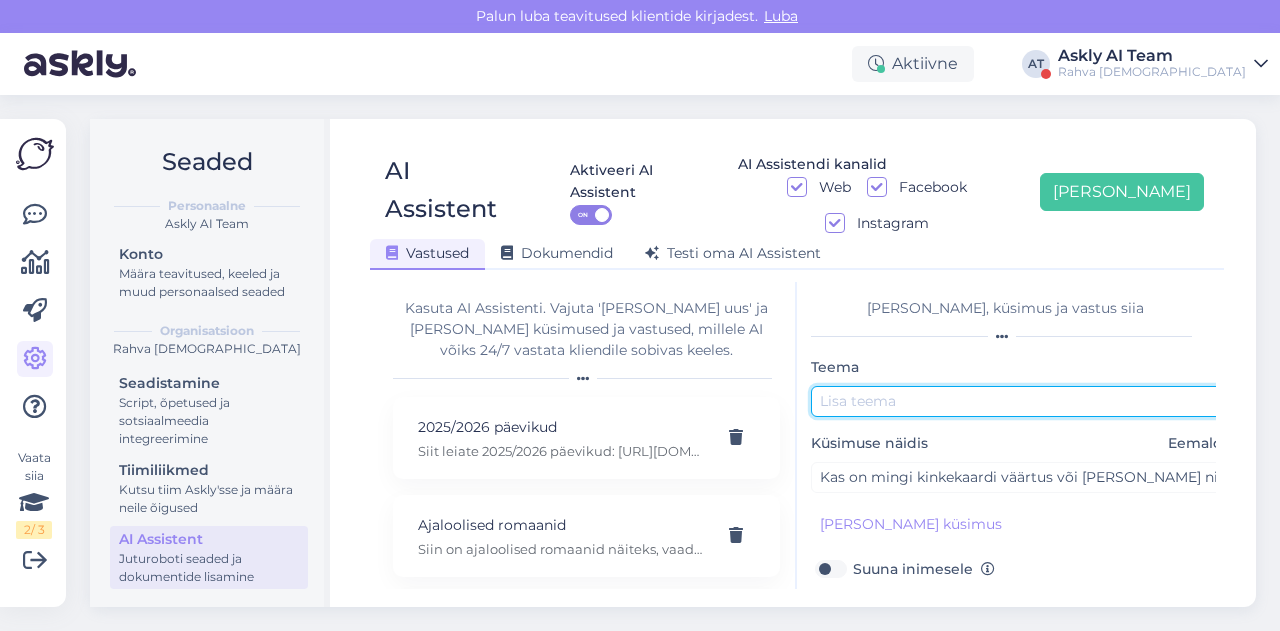 click at bounding box center [1021, 401] 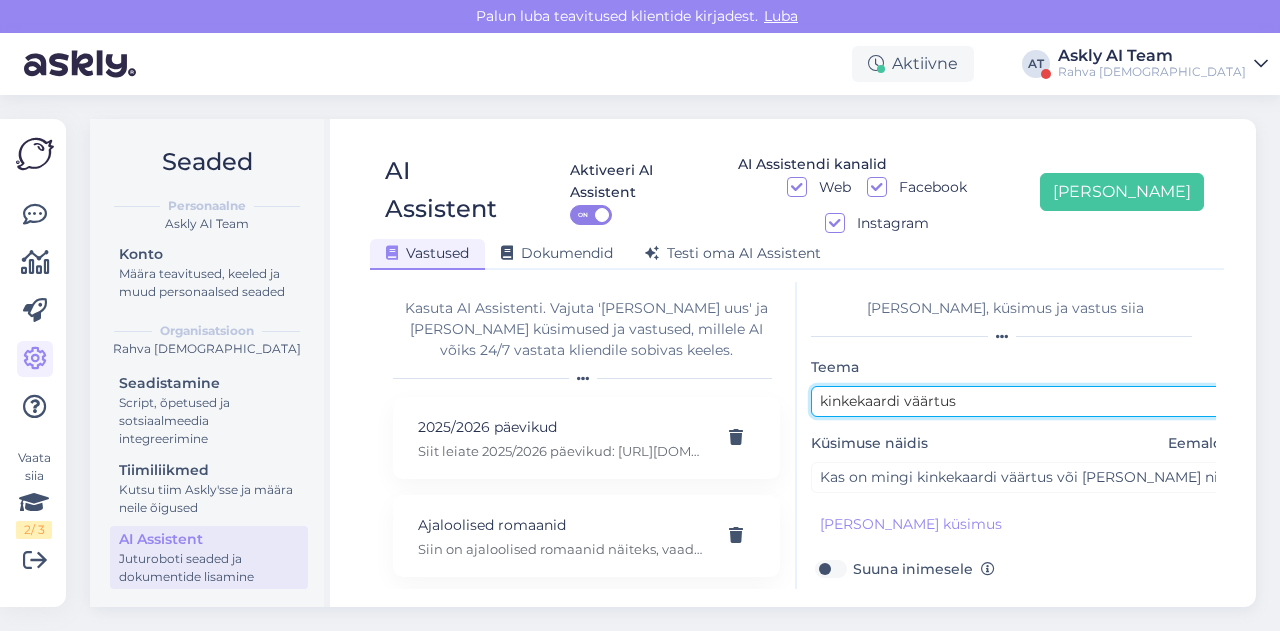 click on "kinkekaardi väärtus" at bounding box center [1021, 401] 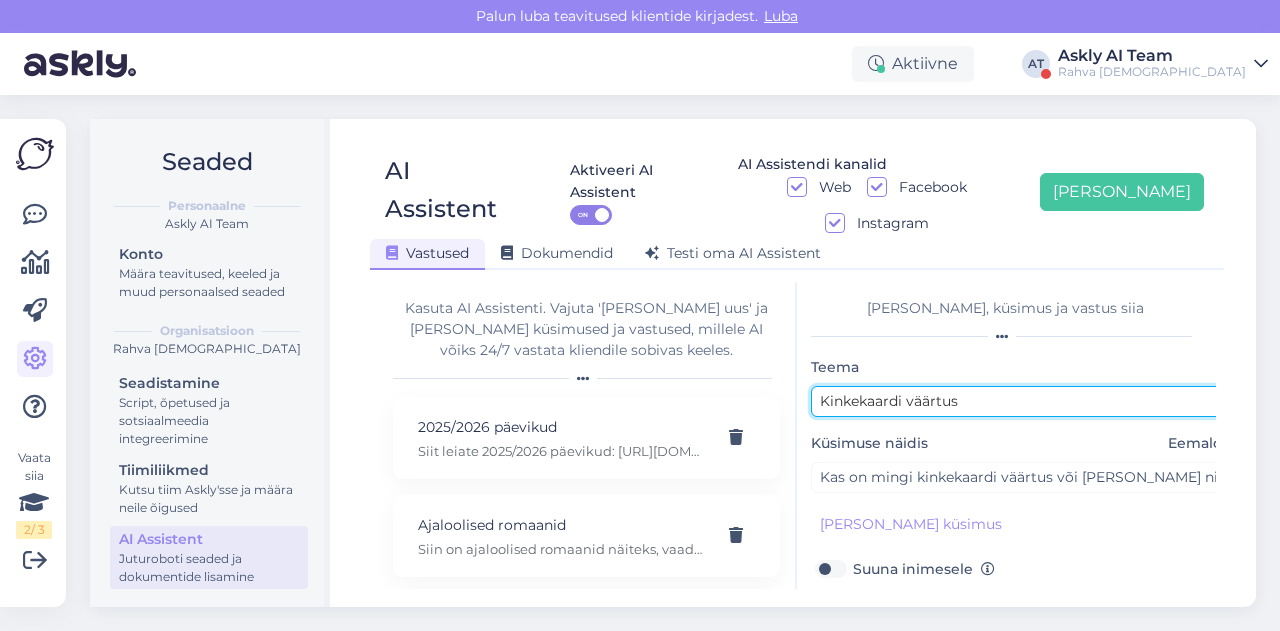 scroll, scrollTop: 179, scrollLeft: 1, axis: both 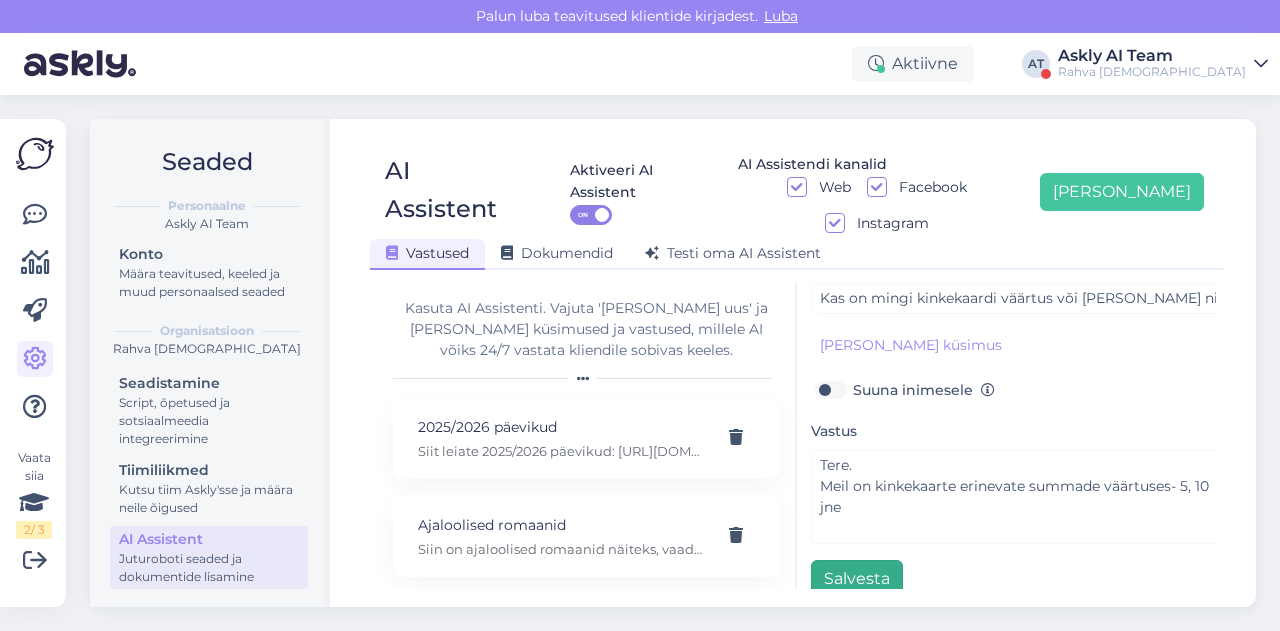 type on "Kinkekaardi väärtus" 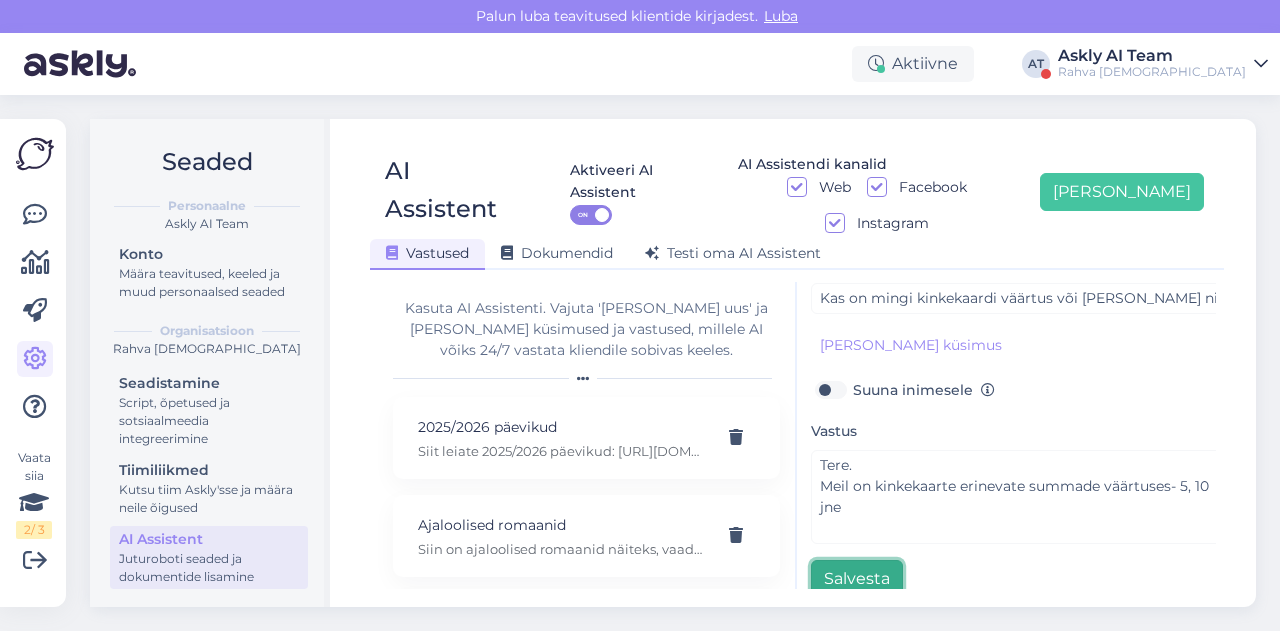 click on "Salvesta" at bounding box center (857, 579) 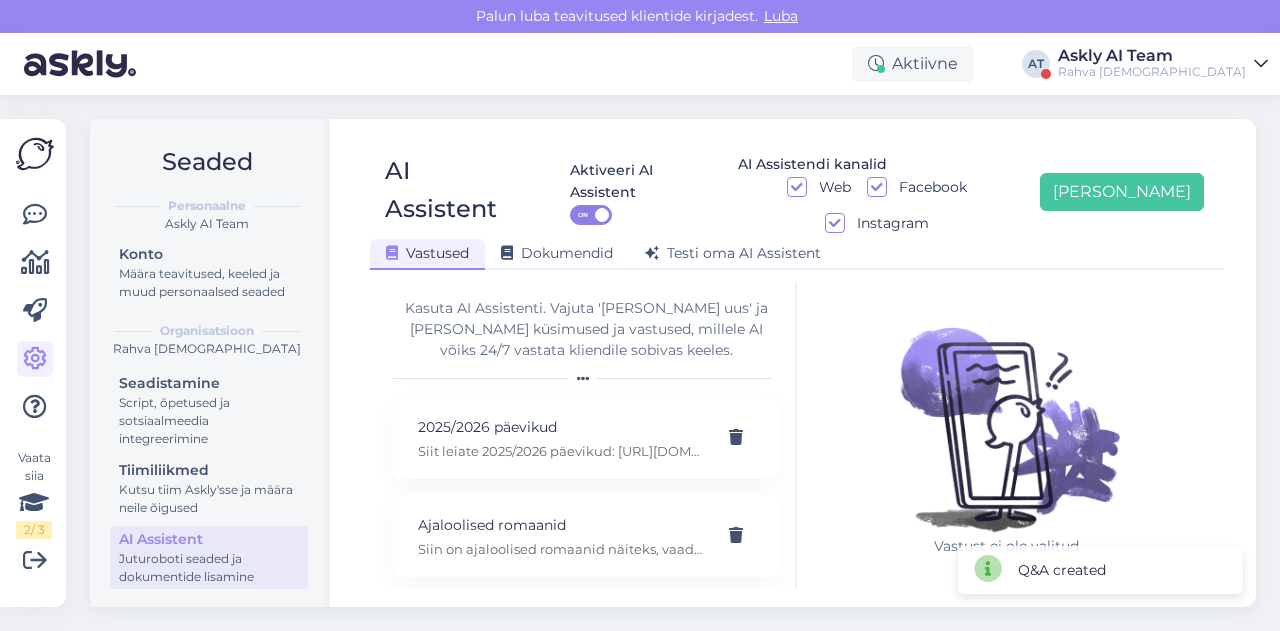 scroll, scrollTop: 42, scrollLeft: 0, axis: vertical 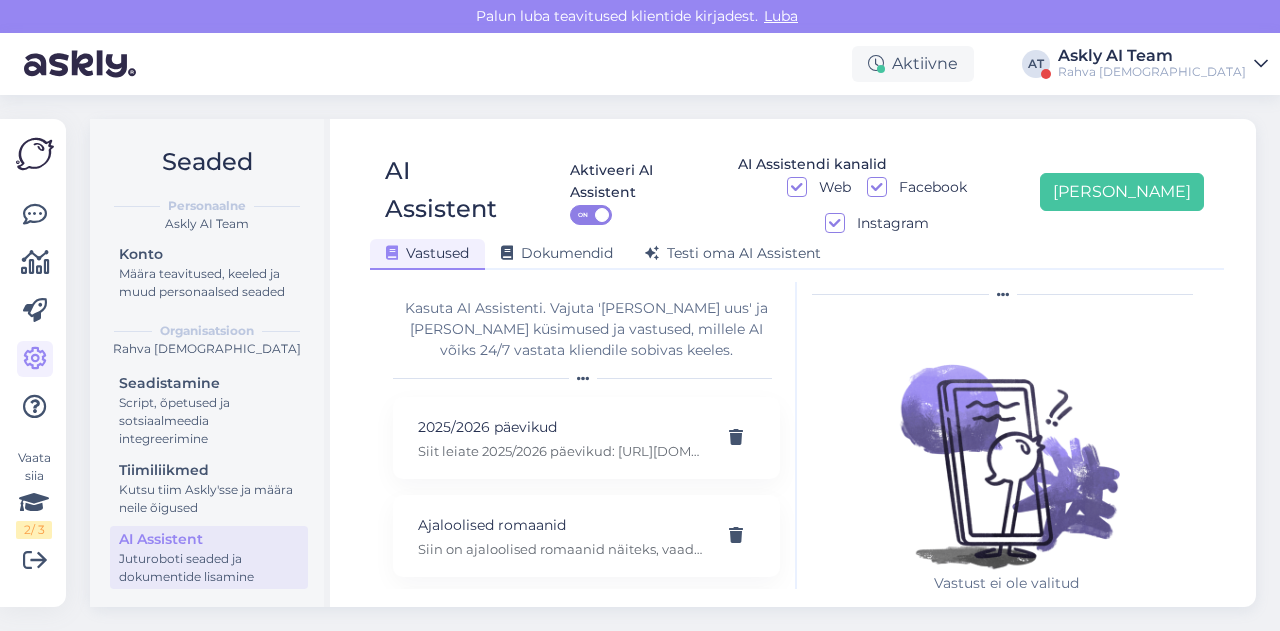 click on "Aktiivne AT Askly AI Team Rahva Raamat" at bounding box center (640, 64) 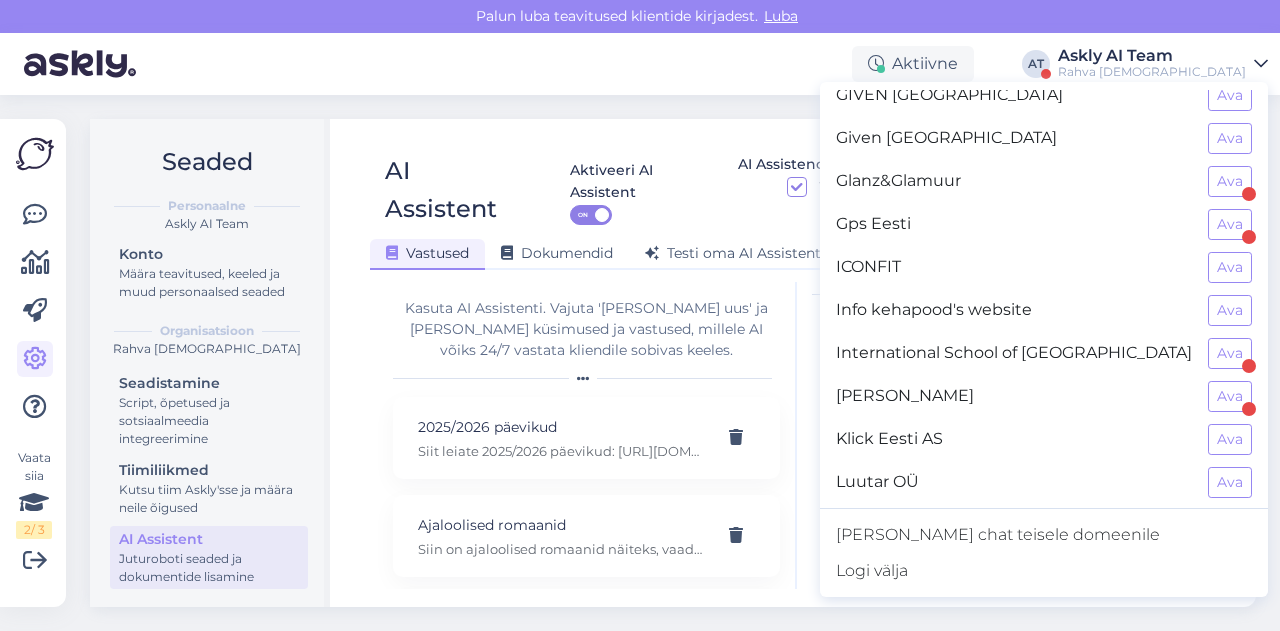 scroll, scrollTop: 619, scrollLeft: 0, axis: vertical 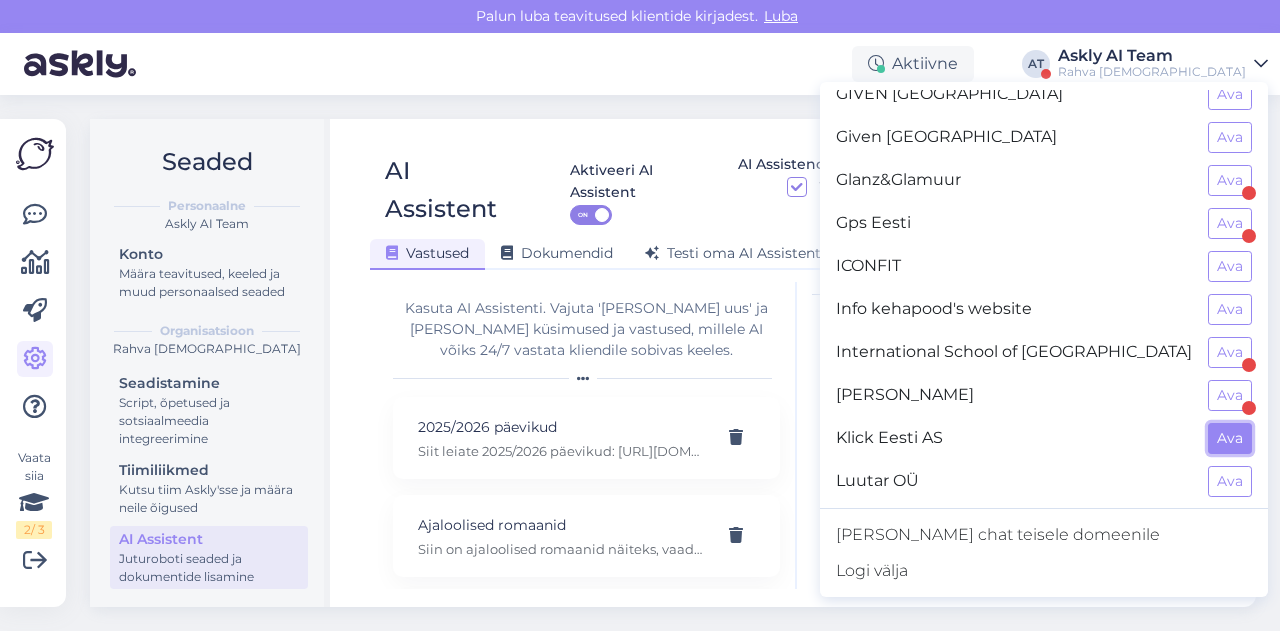 click on "Ava" at bounding box center [1230, 438] 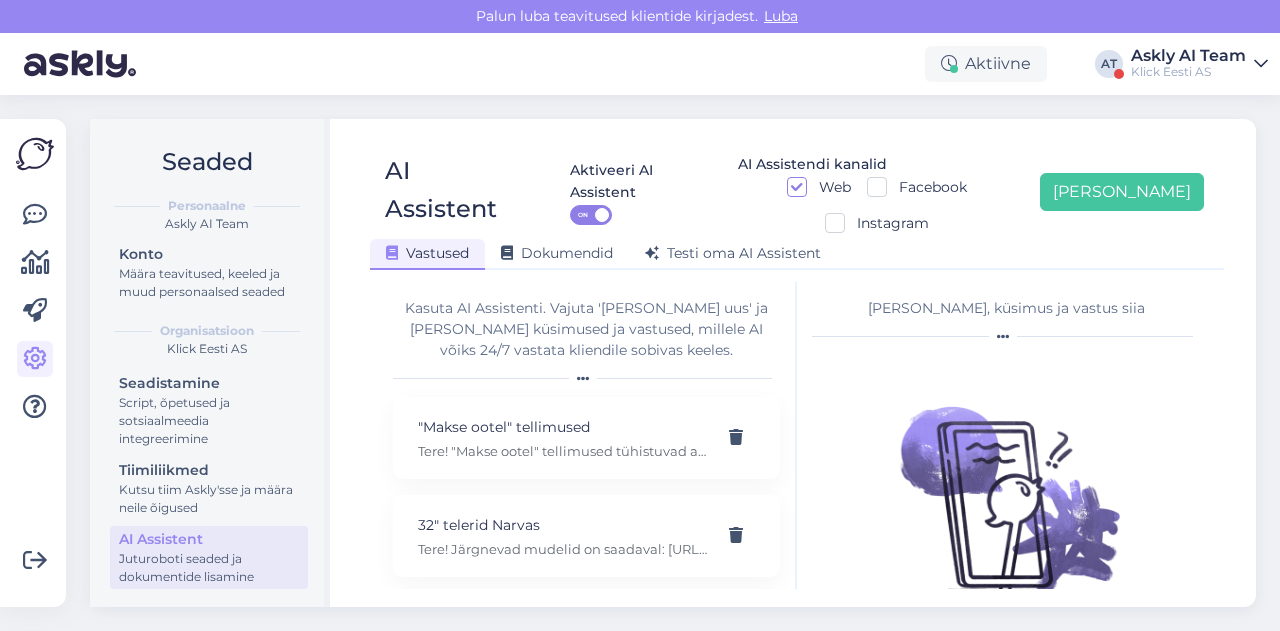 click on "Vastust ei ole valitud" at bounding box center [1006, 511] 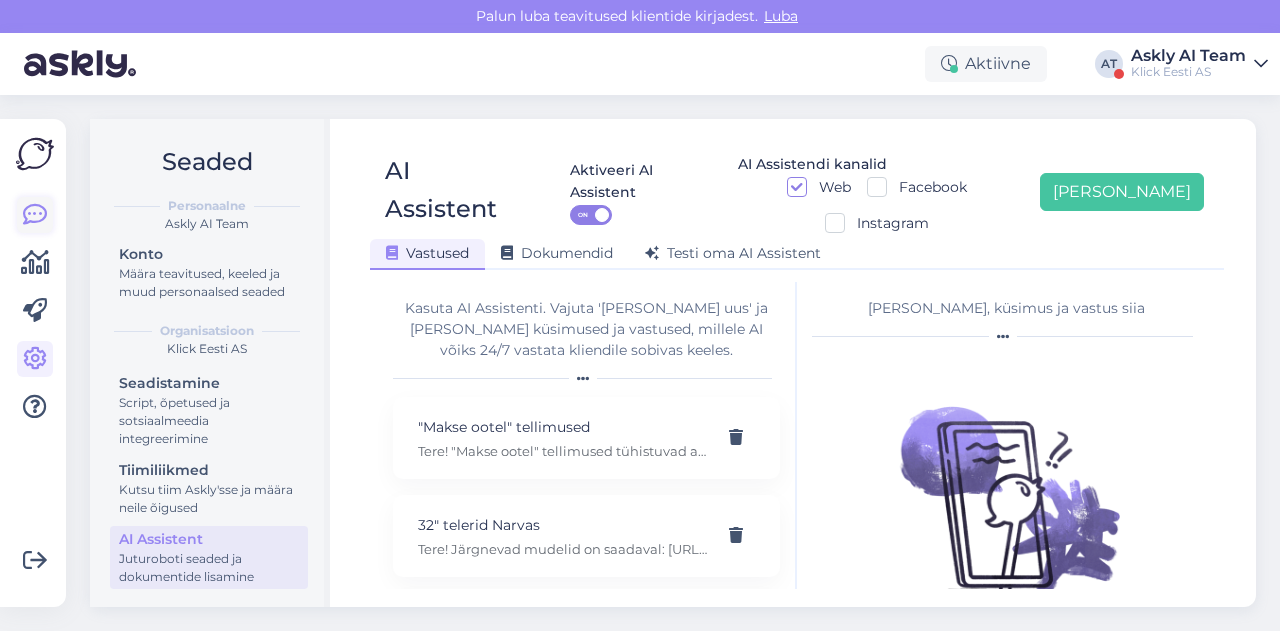 click at bounding box center (35, 215) 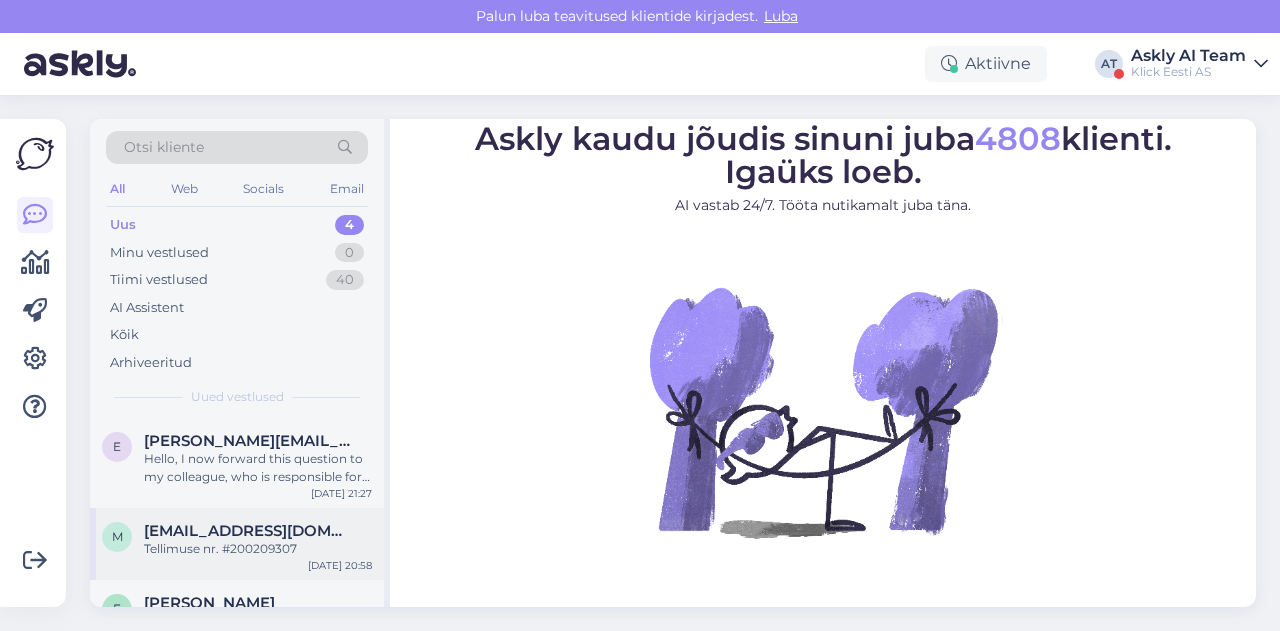 click on "m merilyprii@gmail.com Tellimuse nr. #200209307  Jul 29 20:58" at bounding box center (237, 544) 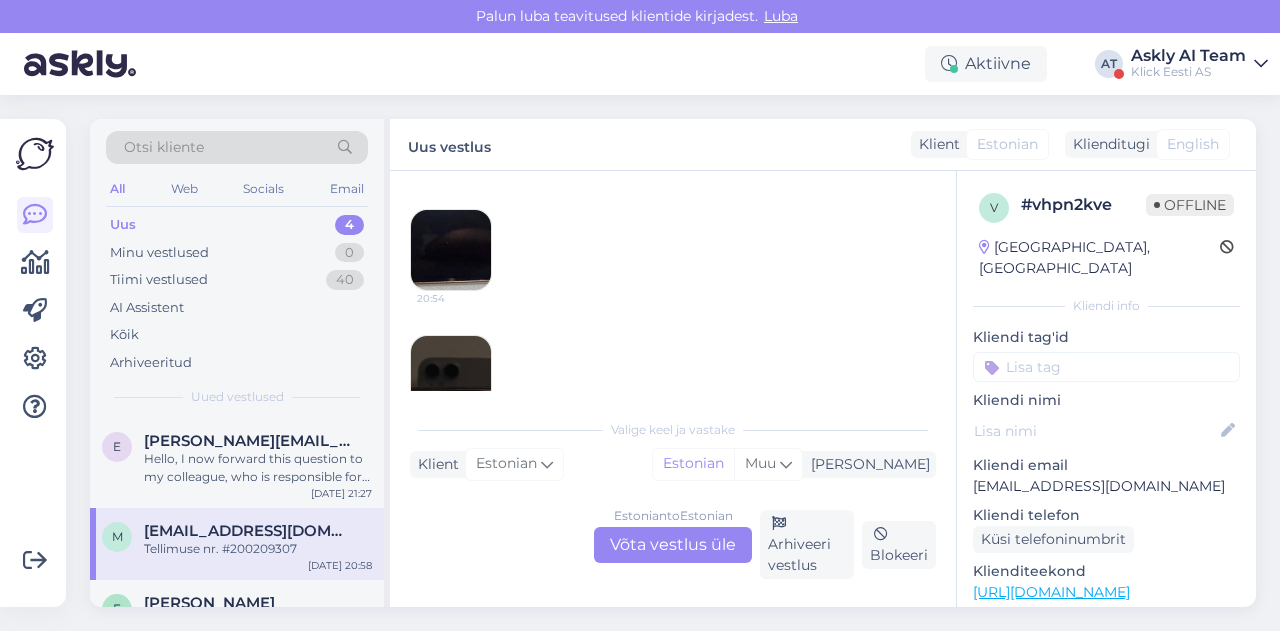 scroll, scrollTop: 802, scrollLeft: 0, axis: vertical 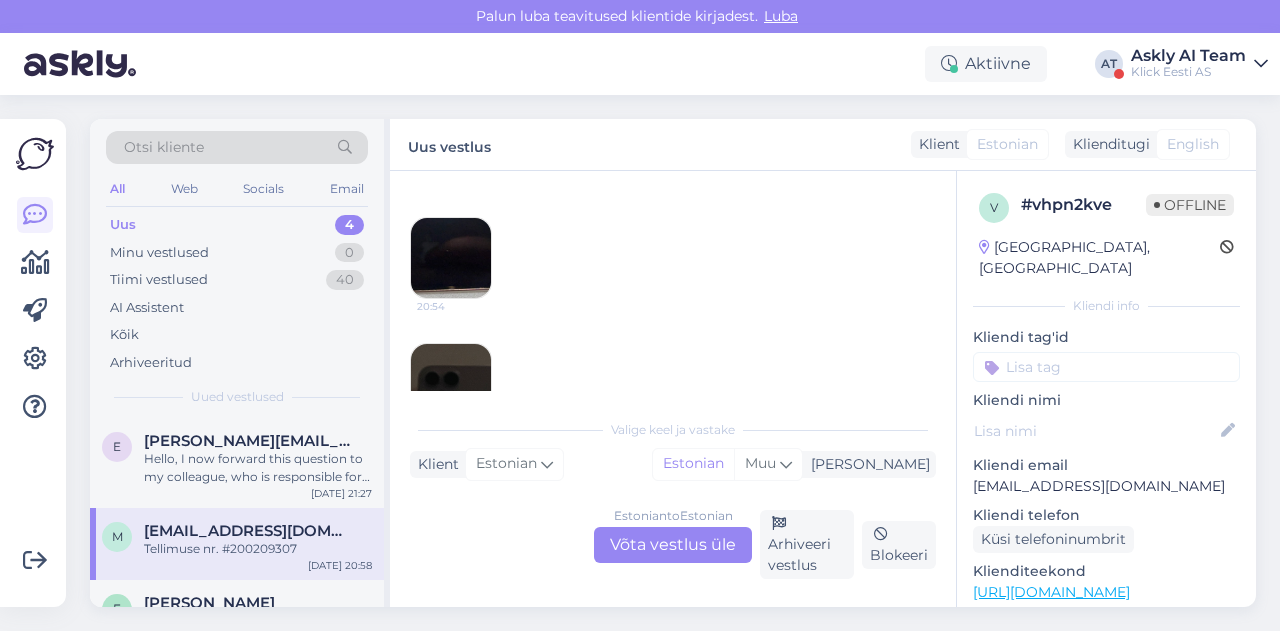 click at bounding box center (451, 258) 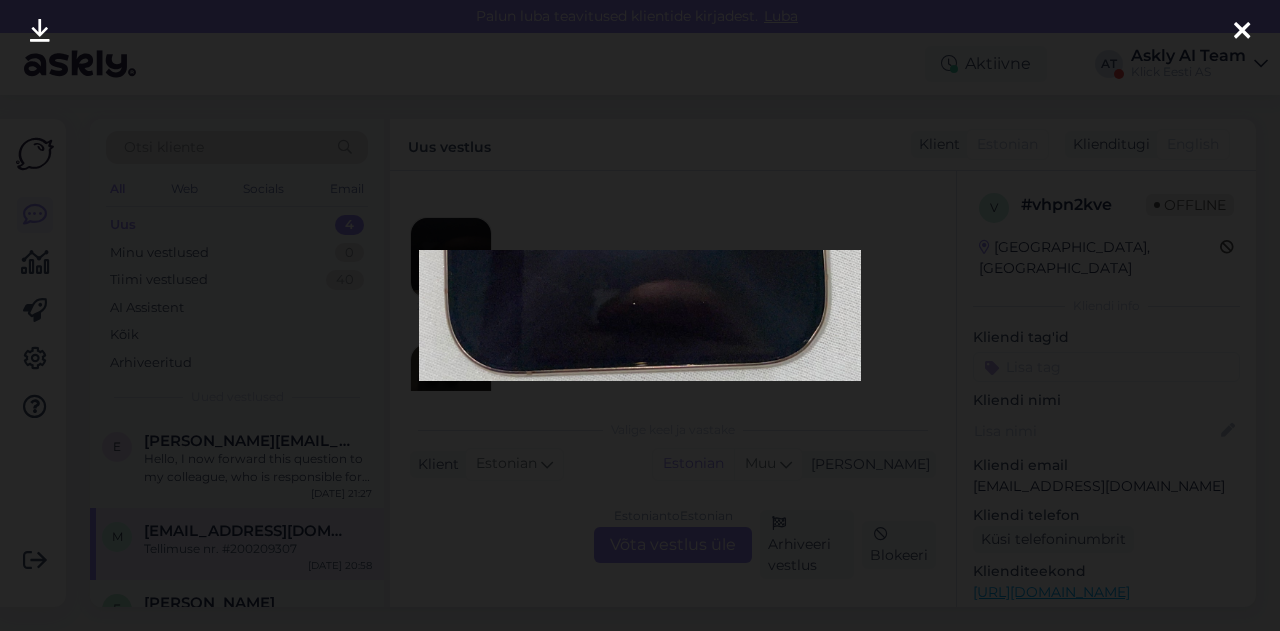 click at bounding box center (640, 315) 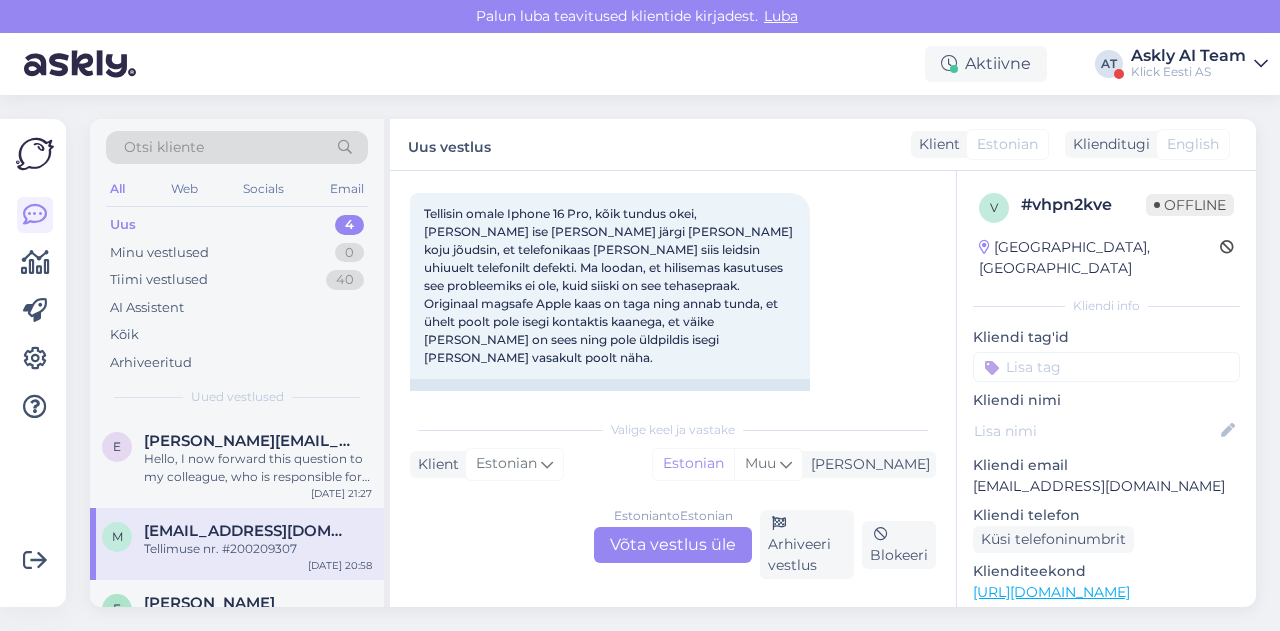 scroll, scrollTop: 312, scrollLeft: 0, axis: vertical 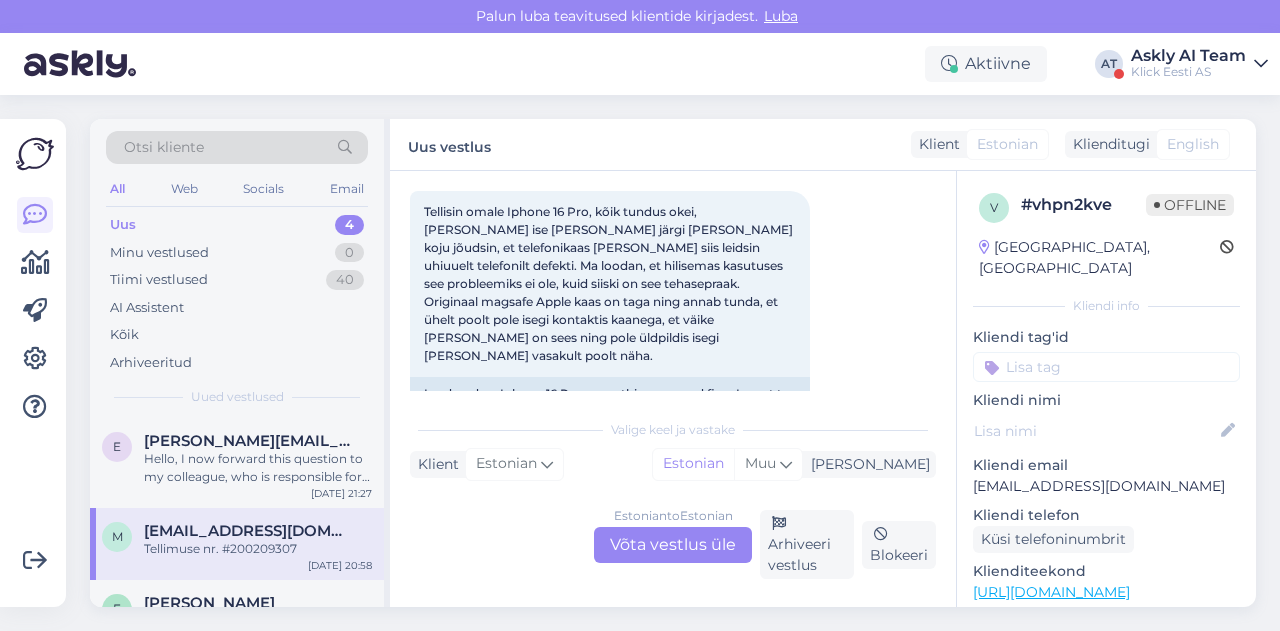 click on "I ordered an Iphone 16 Pro, everything seemed fine, I went to the store to pick it up myself and when I got home to put the phone cover on I found a defect on the brand new phone. I hope that this will not be a problem in later use, but it is still a factory defect. The original magsafe Apple cover is on the back and it feels like it is not even in contact with the cover on one side, that there is a small gap inside and it is not even curved in the overall picture as you can see on the left." at bounding box center [610, 457] 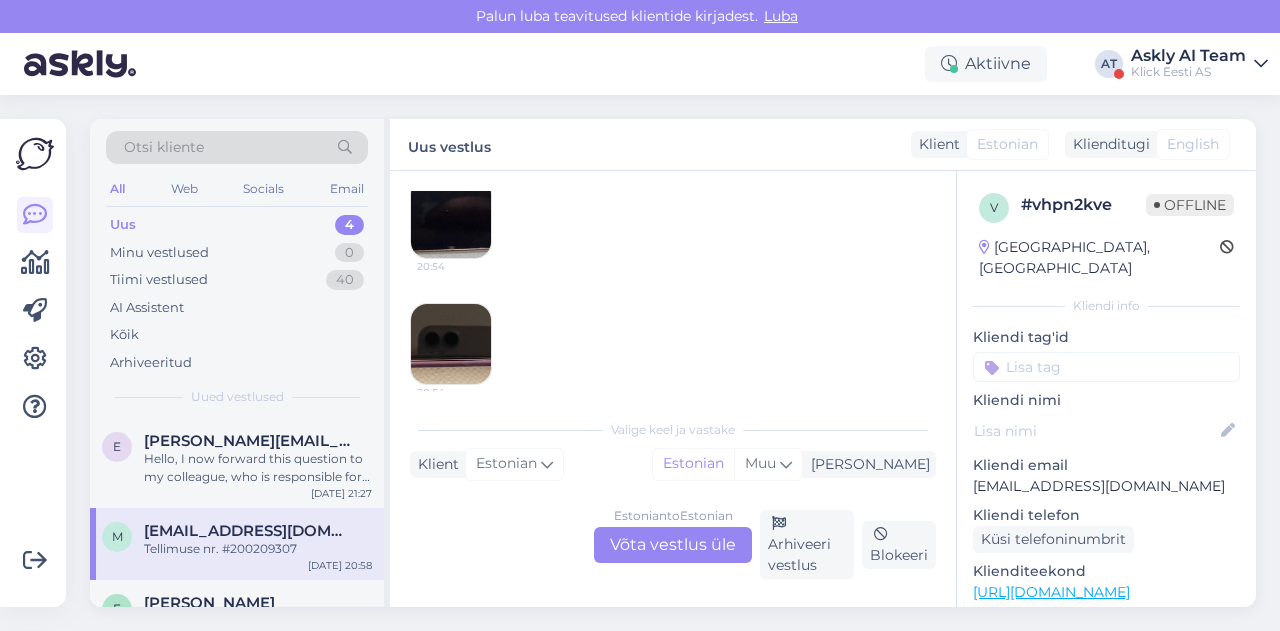 scroll, scrollTop: 856, scrollLeft: 0, axis: vertical 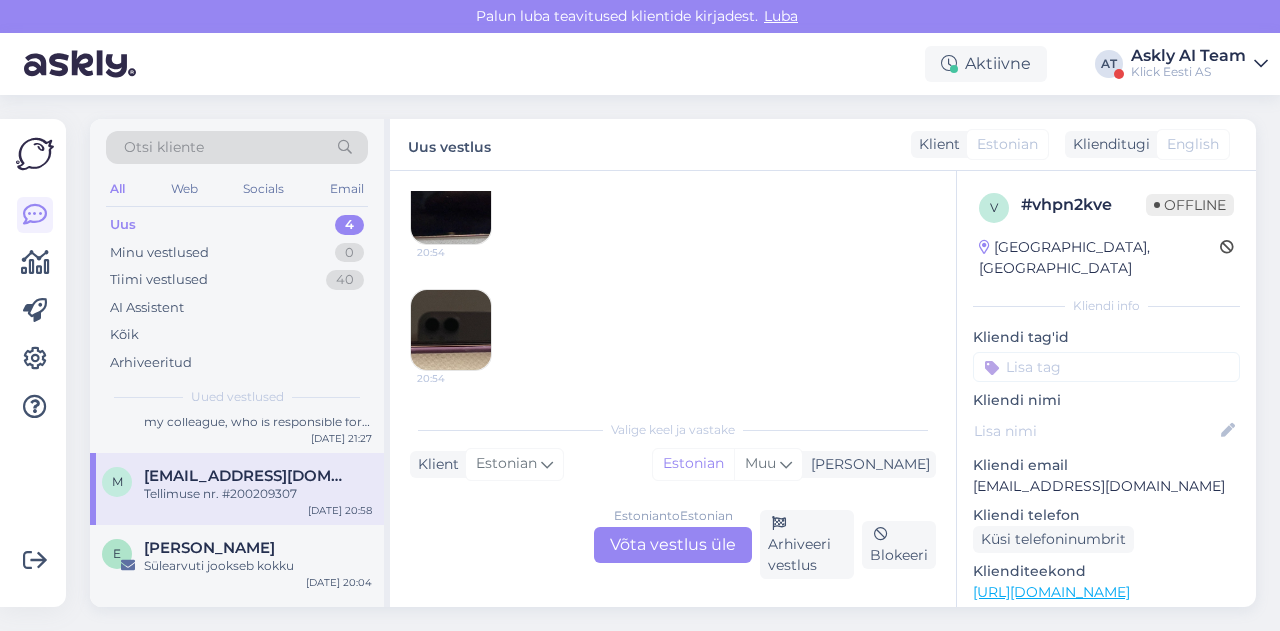 click at bounding box center (451, 330) 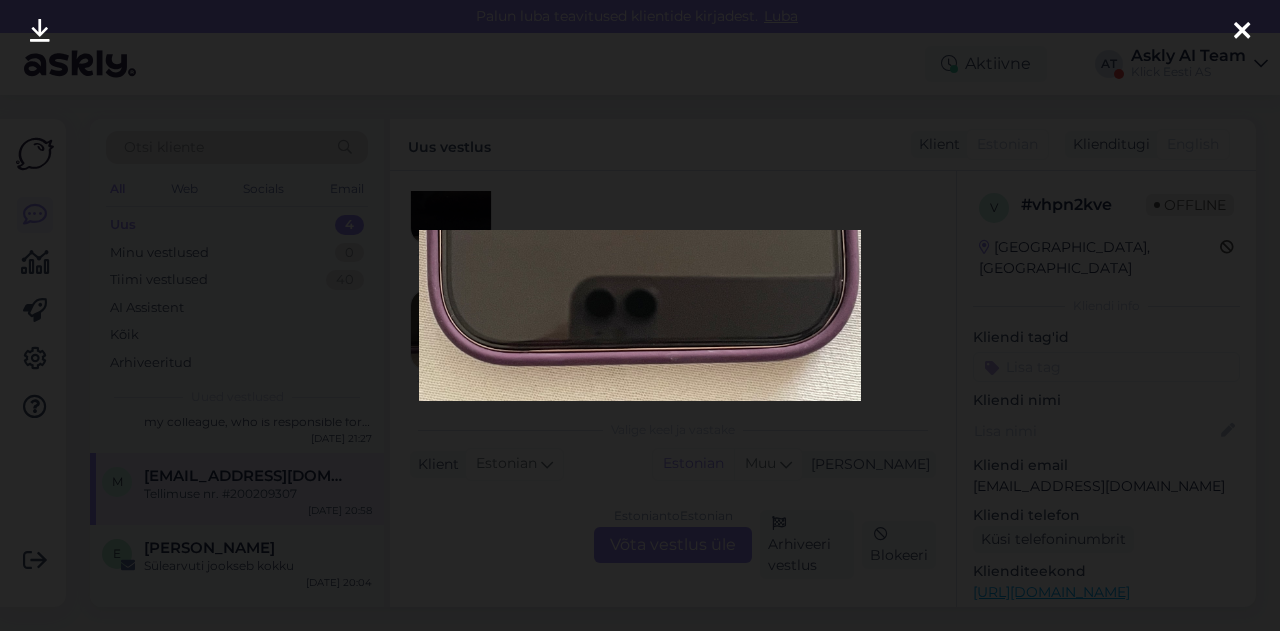 click at bounding box center (640, 315) 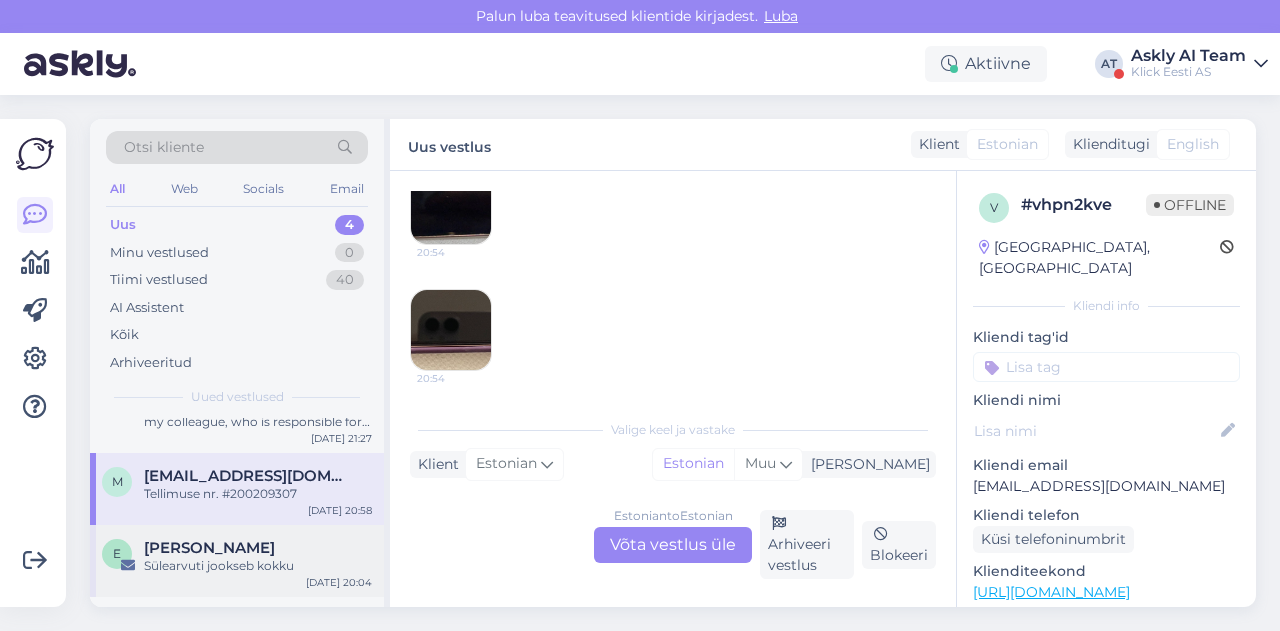 click on "Eleonora Stimmer" at bounding box center (209, 548) 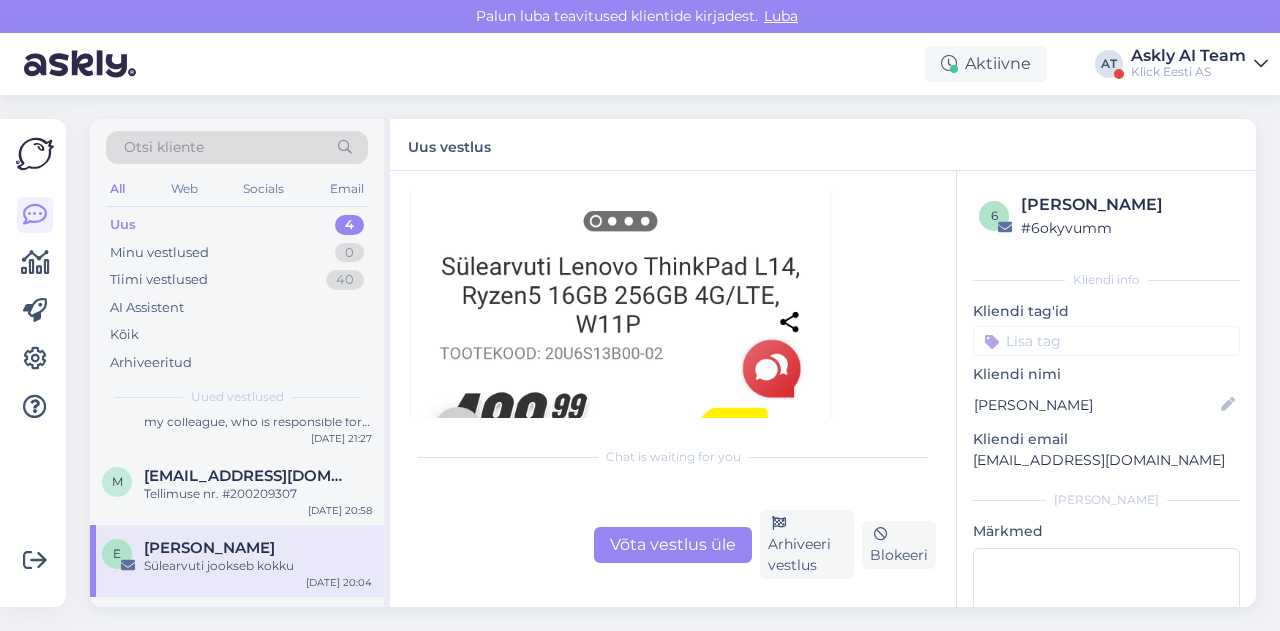scroll, scrollTop: 1987, scrollLeft: 0, axis: vertical 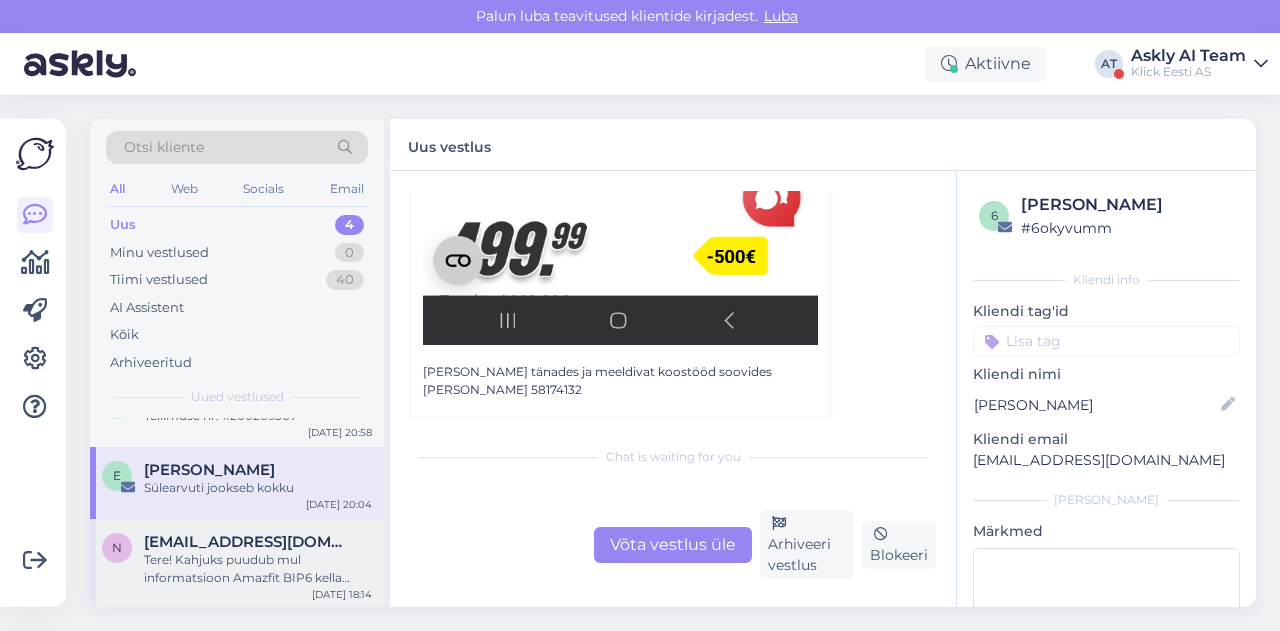 click on "Tere!
Kahjuks puudub mul informatsioon Amazfit BIP6 kella laadimiskaabli komplektsuse kohta. Edastan teie päringu kolleegile, kes saab seda täpsemalt uurida ja teiega ühendust võtta." at bounding box center (258, 569) 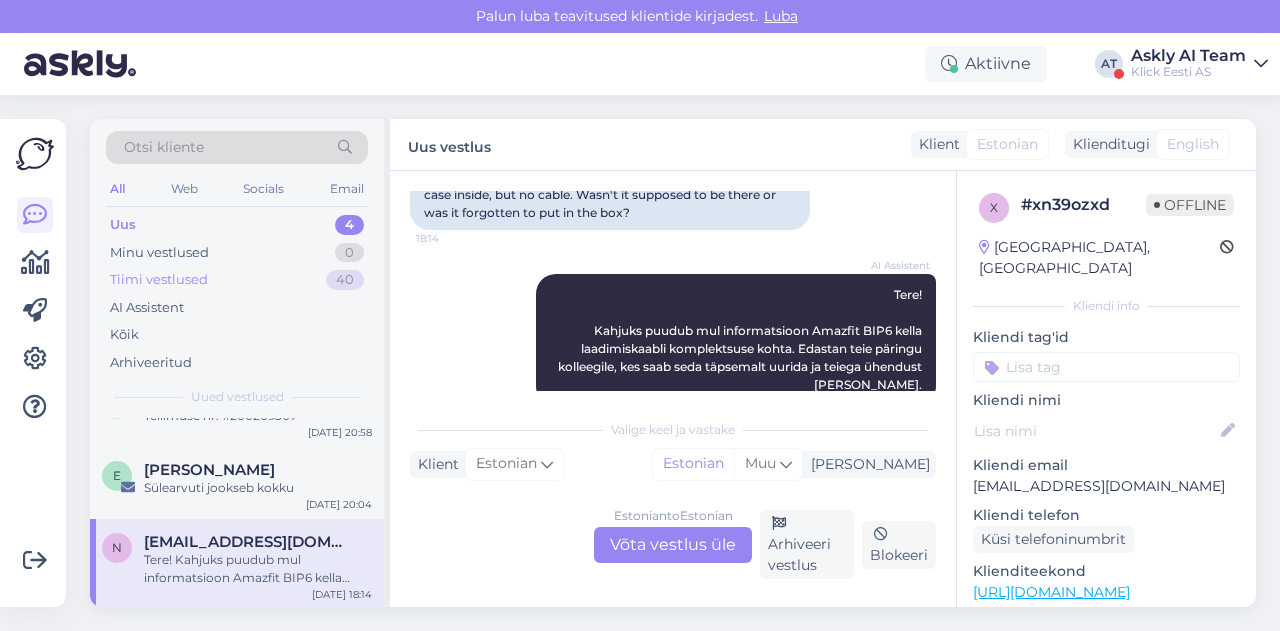 click on "Tiimi vestlused 40" at bounding box center (237, 280) 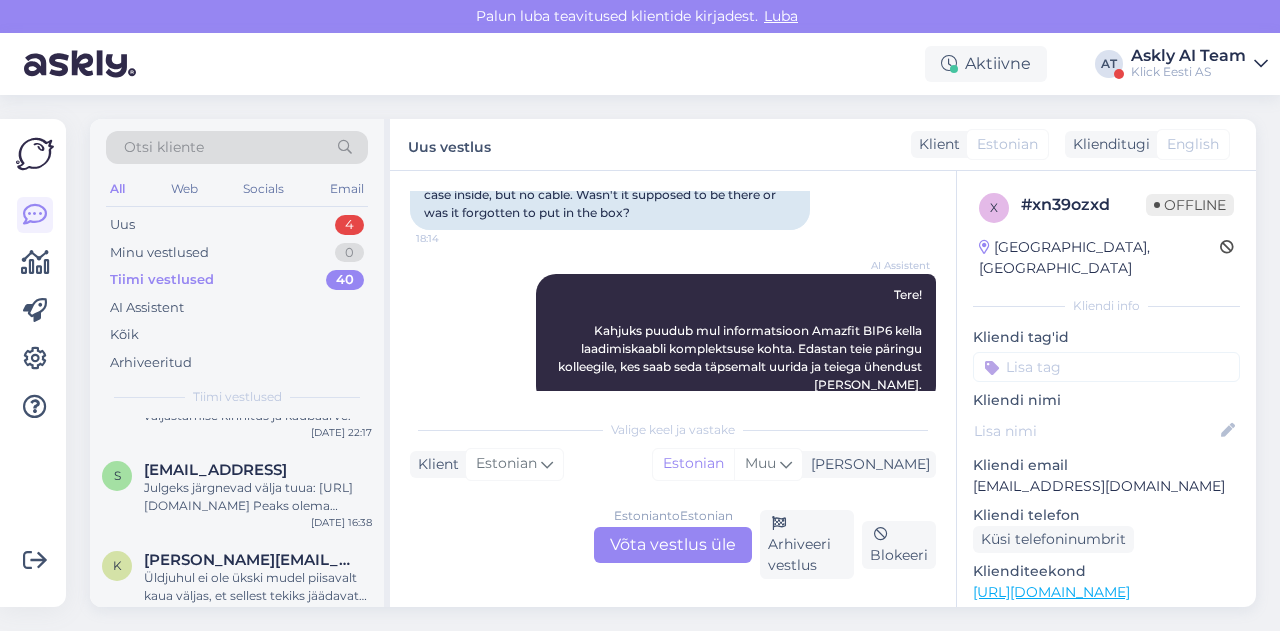 scroll, scrollTop: 0, scrollLeft: 0, axis: both 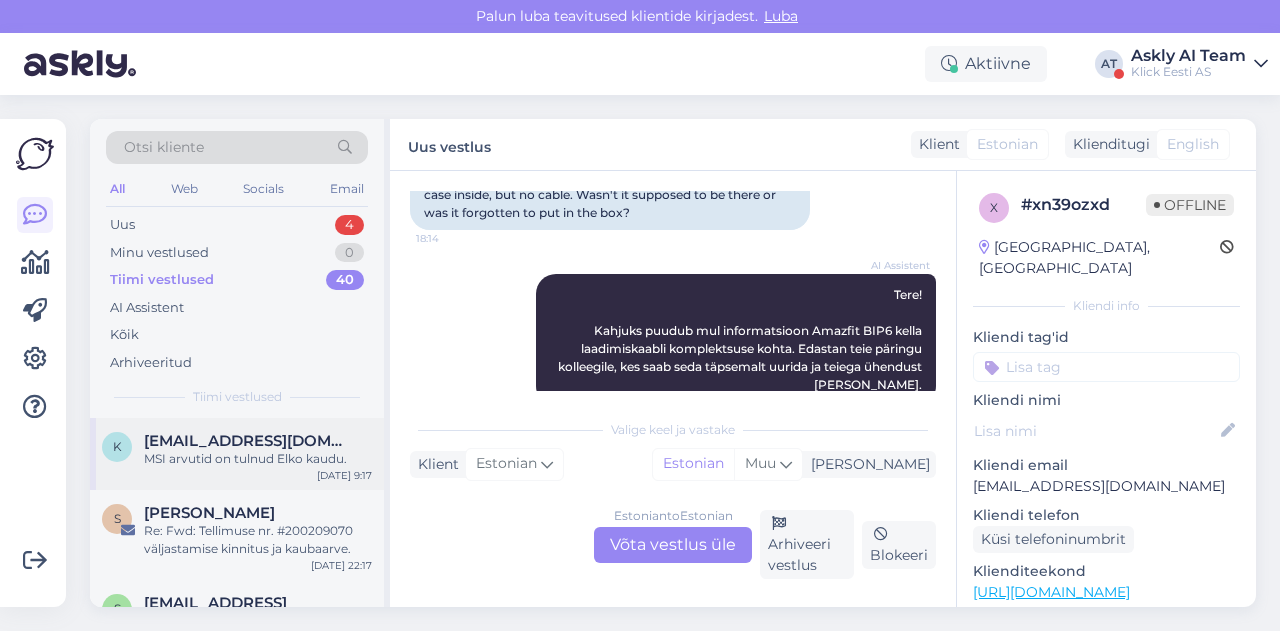 click on "krisnugis@gmail.com" at bounding box center (248, 441) 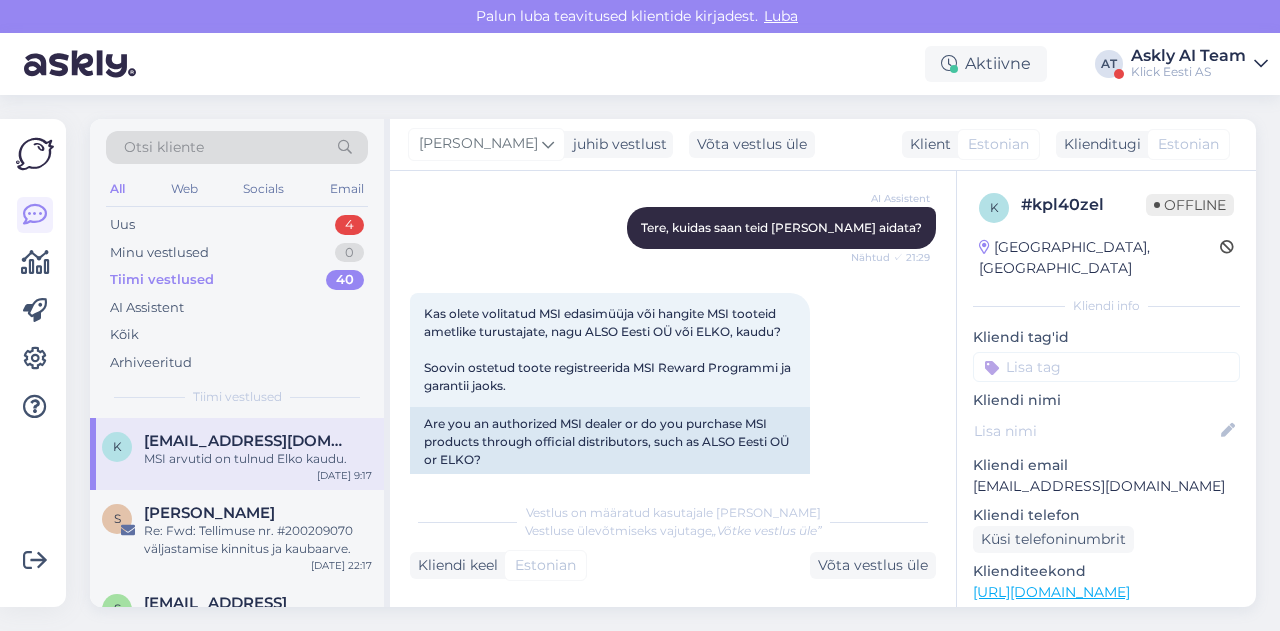 scroll, scrollTop: 210, scrollLeft: 0, axis: vertical 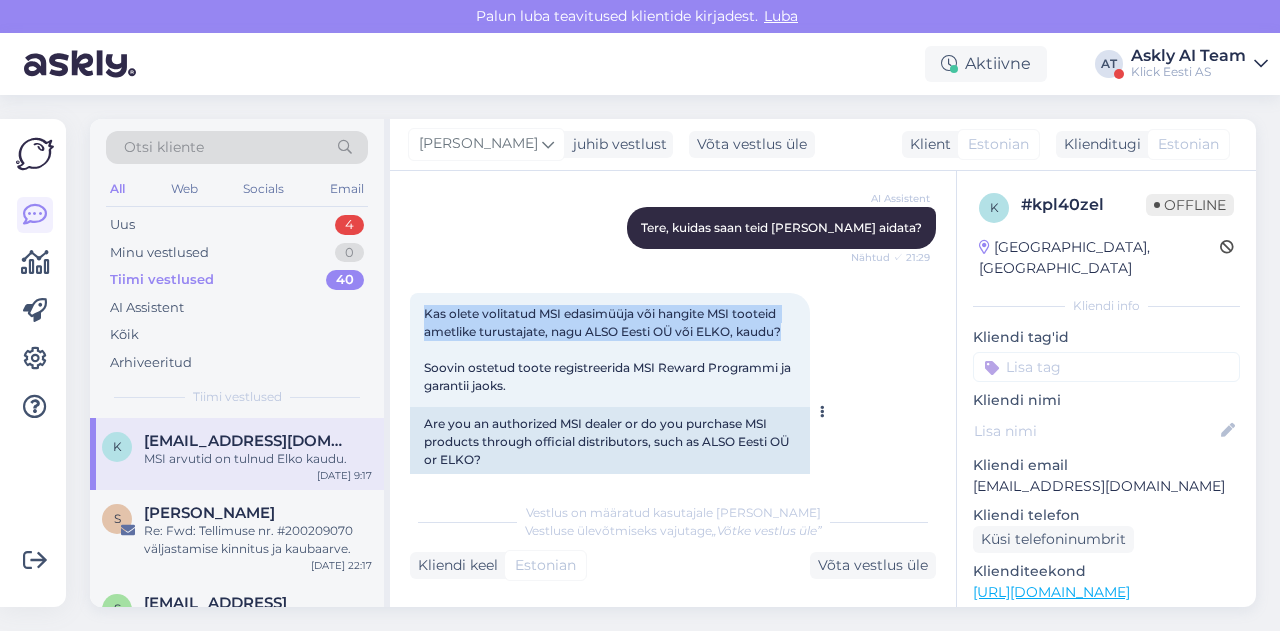 drag, startPoint x: 419, startPoint y: 315, endPoint x: 800, endPoint y: 330, distance: 381.29517 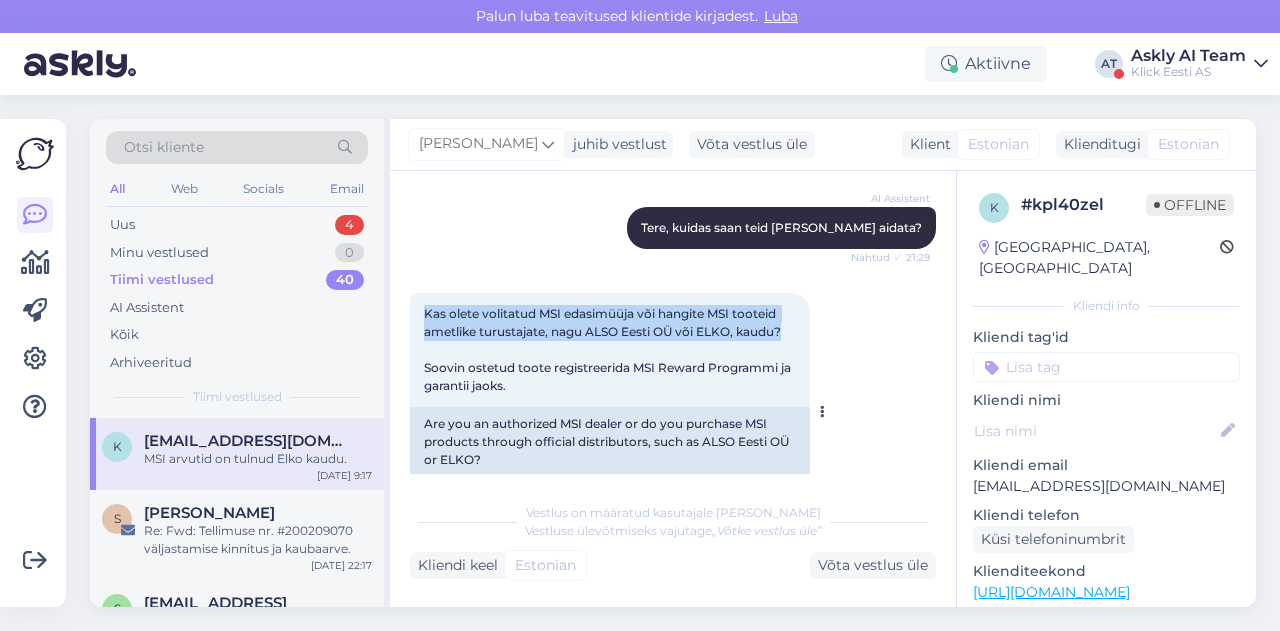 click on "Kas olete volitatud MSI edasimüüja või hangite MSI tooteid ametlike turustajate, nagu ALSO Eesti OÜ või ELKO, kaudu?
Soovin ostetud toote registreerida MSI Reward Programmi ja garantii jaoks. 21:30" at bounding box center [610, 350] 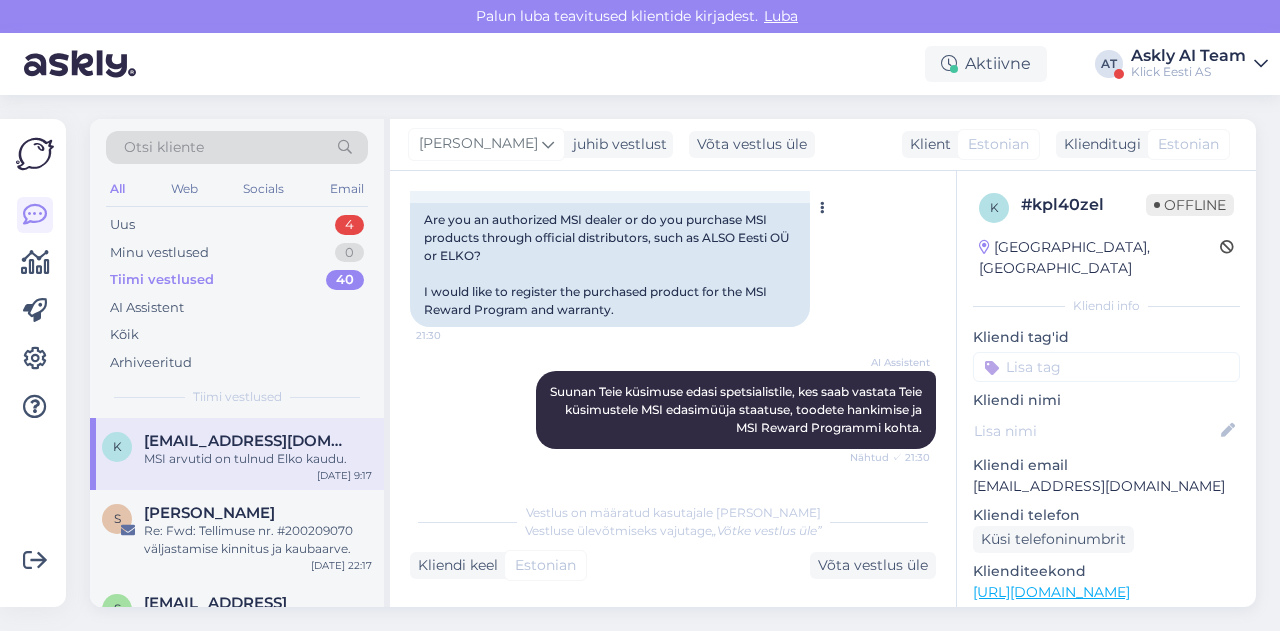 scroll, scrollTop: 538, scrollLeft: 0, axis: vertical 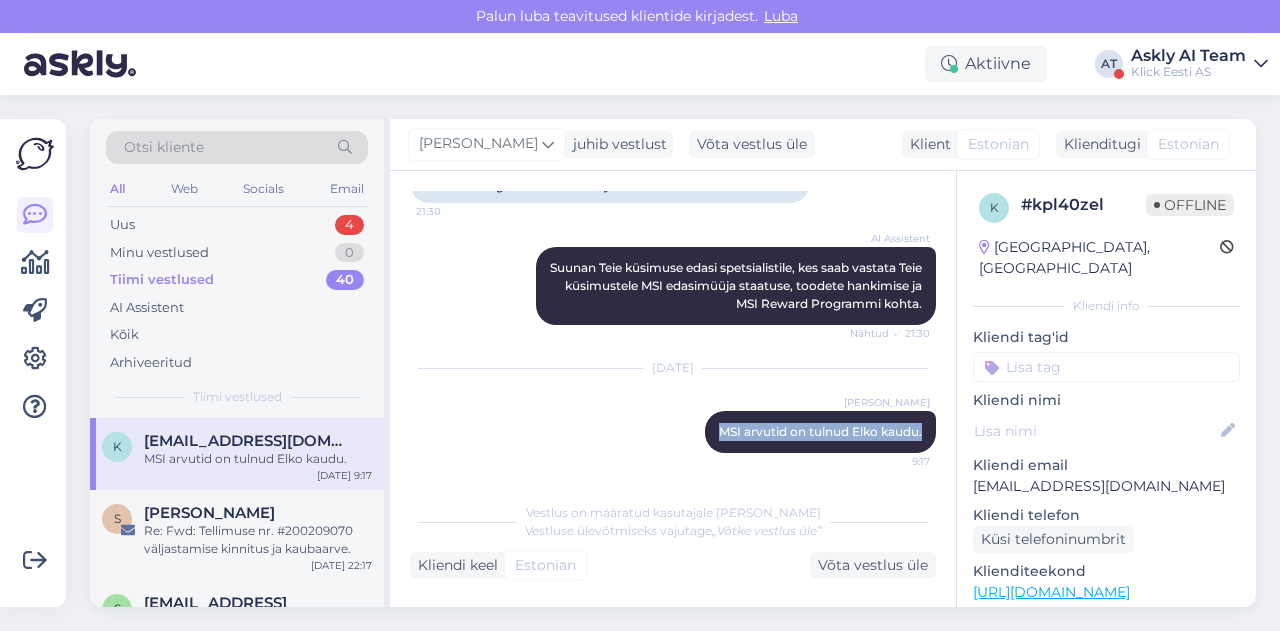 drag, startPoint x: 693, startPoint y: 439, endPoint x: 924, endPoint y: 434, distance: 231.05411 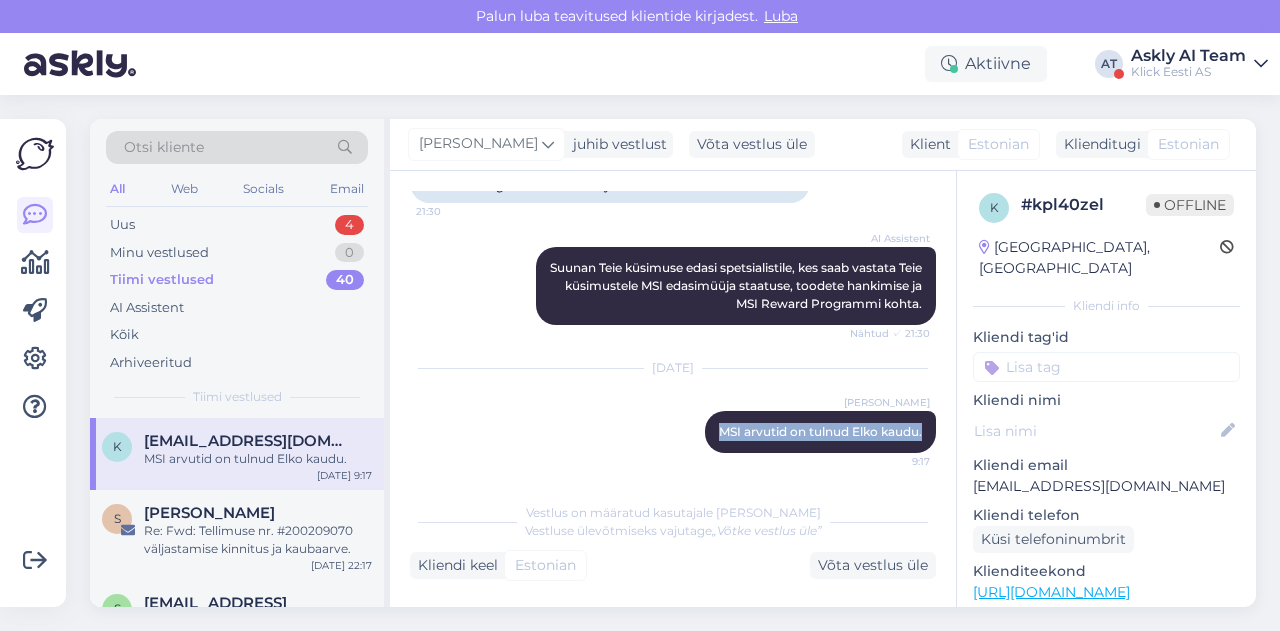 click on "Vestlus algas Jul 29 2025 Tere, 21:29  Hello, AI Assistent Tere, kuidas saan teid täna aidata? Nähtud ✓ 21:29  Kas olete volitatud MSI edasimüüja või hangite MSI tooteid ametlike turustajate, nagu ALSO Eesti OÜ või ELKO, kaudu?
Soovin ostetud toote registreerida MSI Reward Programmi ja garantii jaoks. 21:30  Are you an authorized MSI dealer or do you purchase MSI products through official distributors, such as ALSO Eesti OÜ or ELKO?
I would like to register the purchased product for the MSI Reward Program and warranty. AI Assistent Suunan Teie küsimuse edasi spetsialistile, kes saab vastata Teie küsimustele MSI edasimüüja staatuse, toodete hankimise ja MSI Reward Programmi kohta. Nähtud ✓ 21:30  Jul 30 2025 Henri Täht MSI arvutid on tulnud Elko kaudu. 9:17" at bounding box center [682, 332] 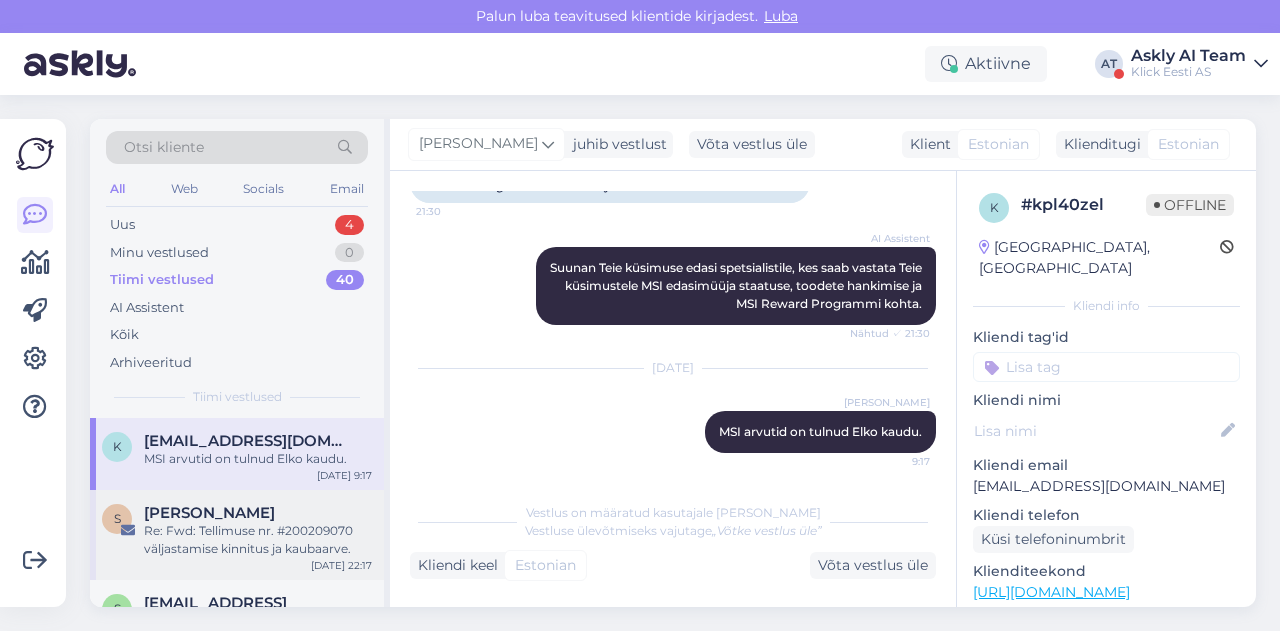 click on "Re: Fwd: Tellimuse nr. #200209070 väljastamise kinnitus ja kaubaarve." at bounding box center [258, 540] 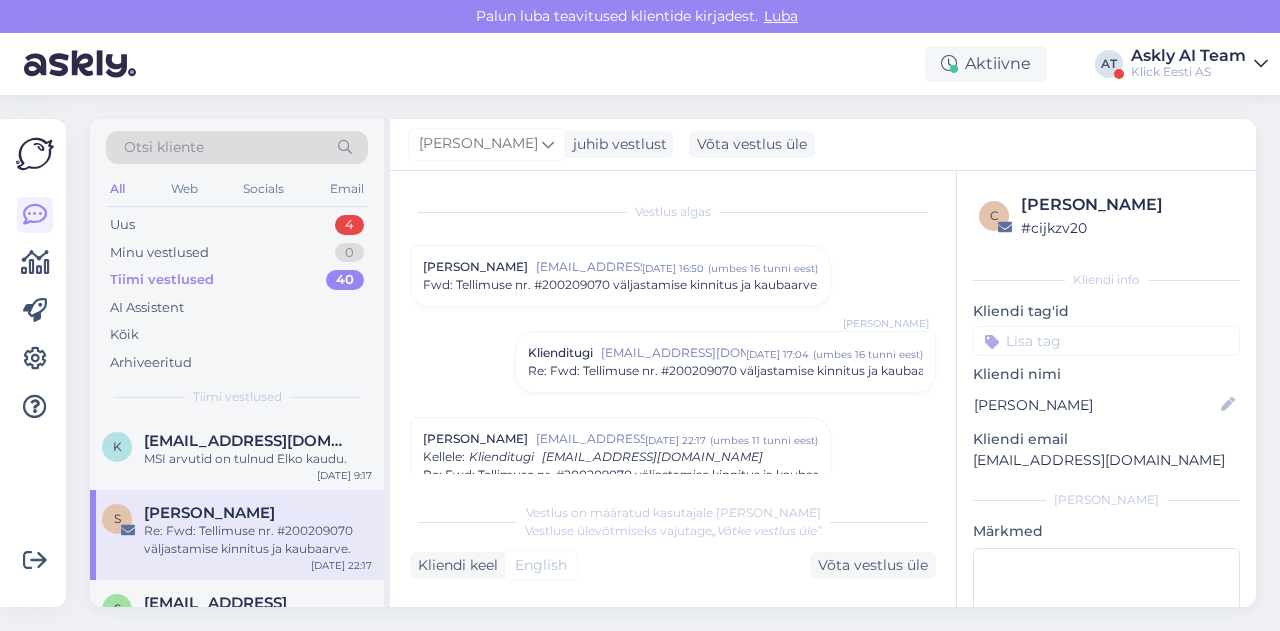 scroll, scrollTop: 132, scrollLeft: 0, axis: vertical 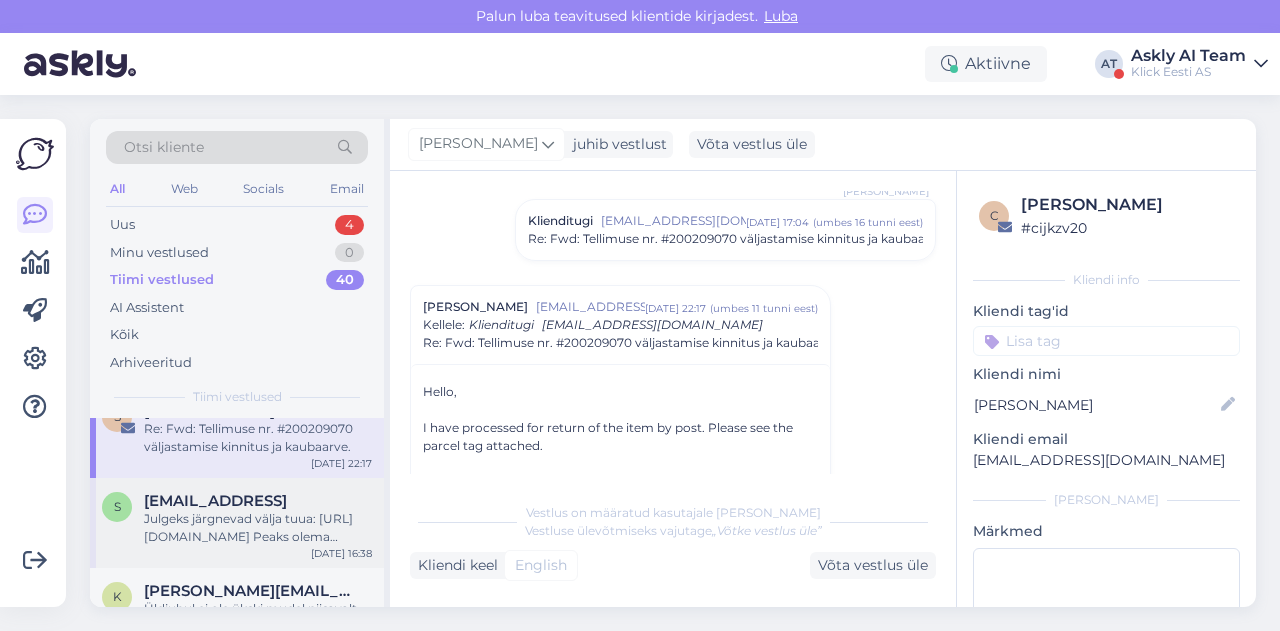 click on "Julgeks järgnevad välja tuua: https://www.klick.ee/korvaklapid-jbl-tune-125-must
Peaks olema piisvalt pead ligi, et ei hakka segama kiivri kandmist. Juhtnupud peaksid samuti jääama käe ulatusse. Tarne:
Omniva kuller //↦ 1-4 tööpäeva 5.99€
Tarne kauplusesse //↦ 0-3 tööpäeva 2.99€
Omniva pakiautomaadid //↦ 1-3 tööpäeva 2.99€" at bounding box center (258, 528) 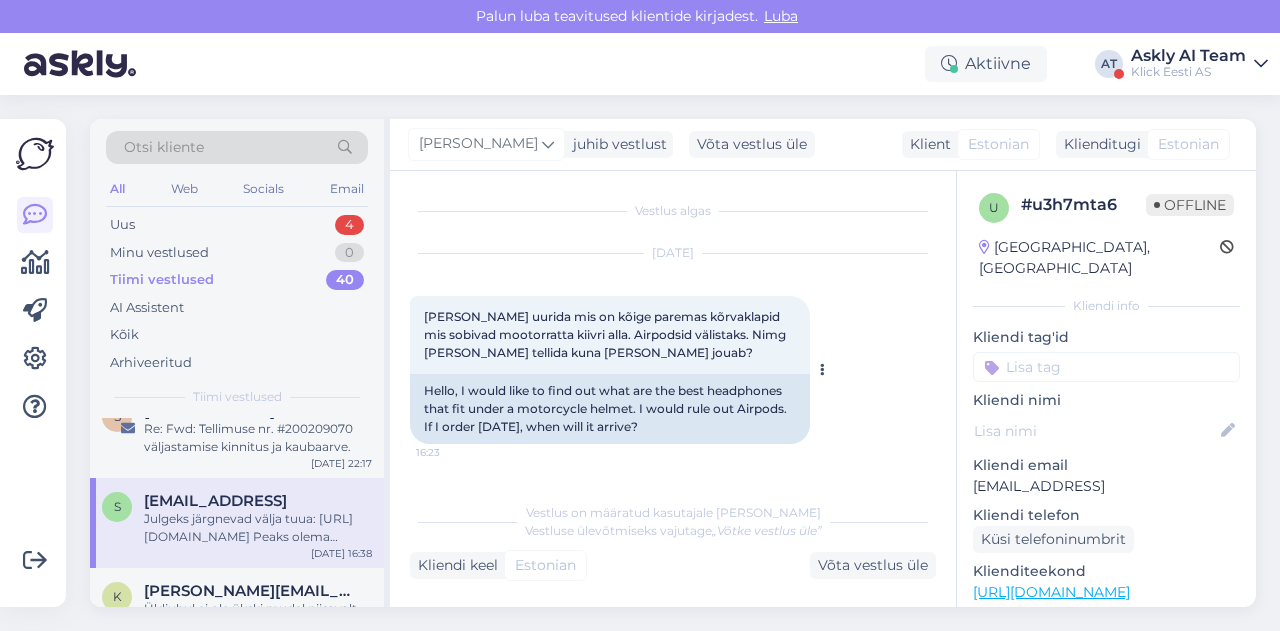 scroll, scrollTop: 2, scrollLeft: 0, axis: vertical 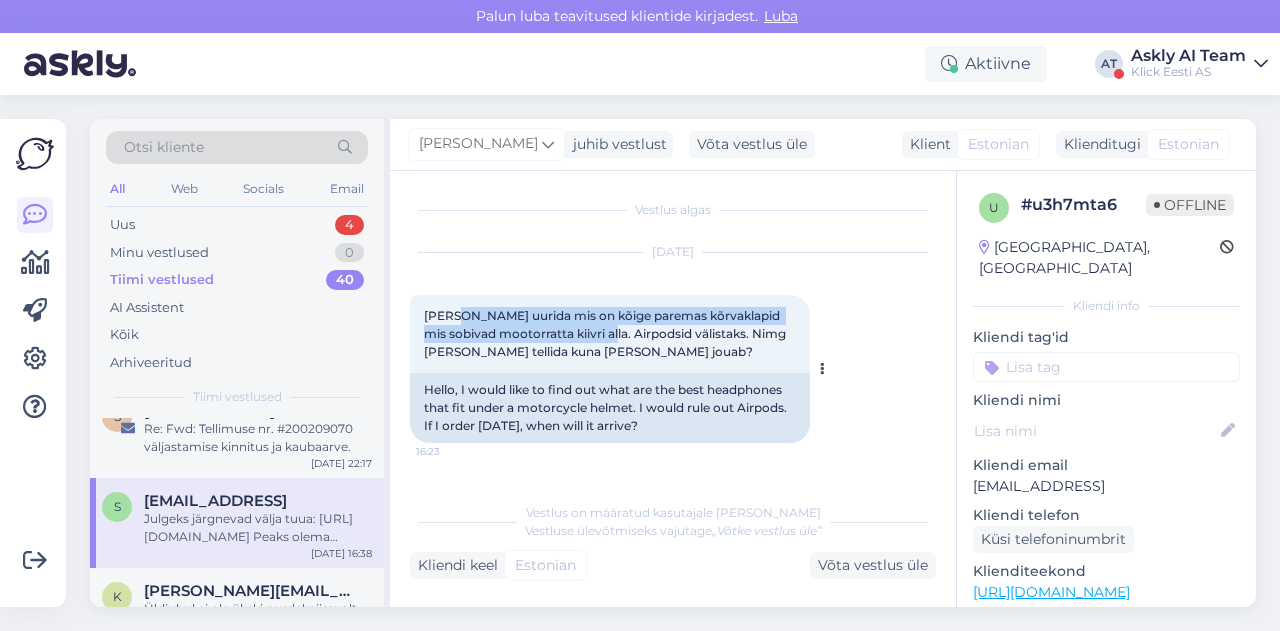 drag, startPoint x: 453, startPoint y: 313, endPoint x: 603, endPoint y: 332, distance: 151.19855 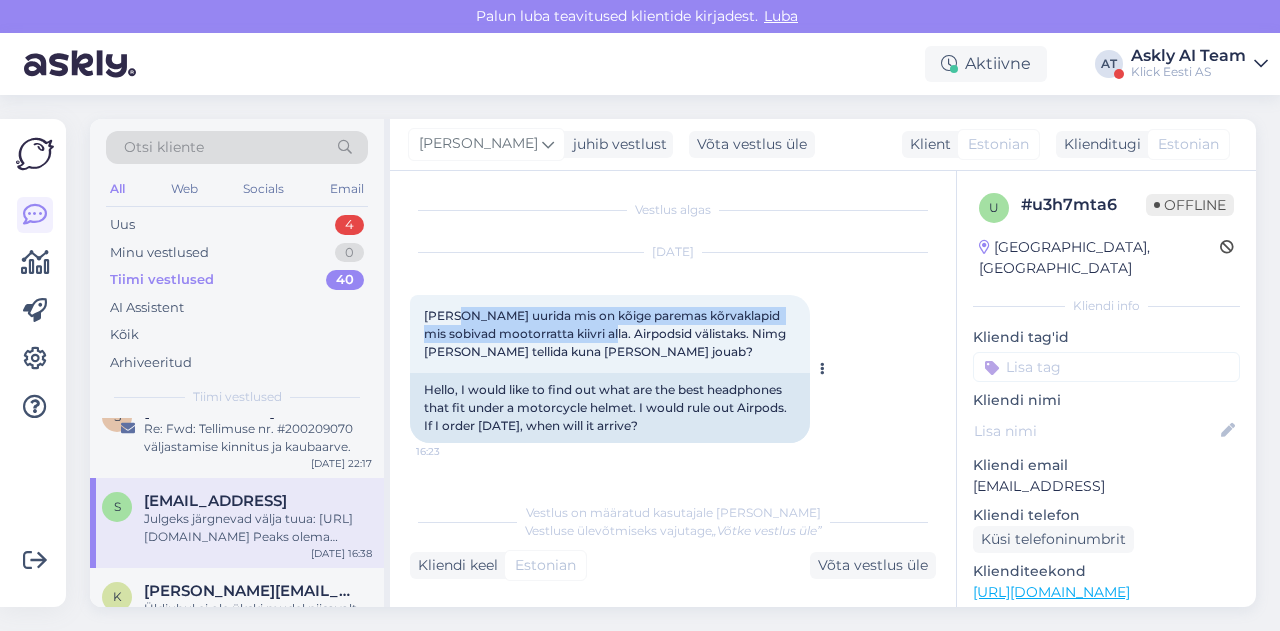 click on "Tere soovin uurida mis on kõige paremas kõrvaklapid mis sobivad mootorratta kiivri alla. Airpodsid välistaks. Nimg kui tana tellida kuna kohale jouab?" at bounding box center (606, 333) 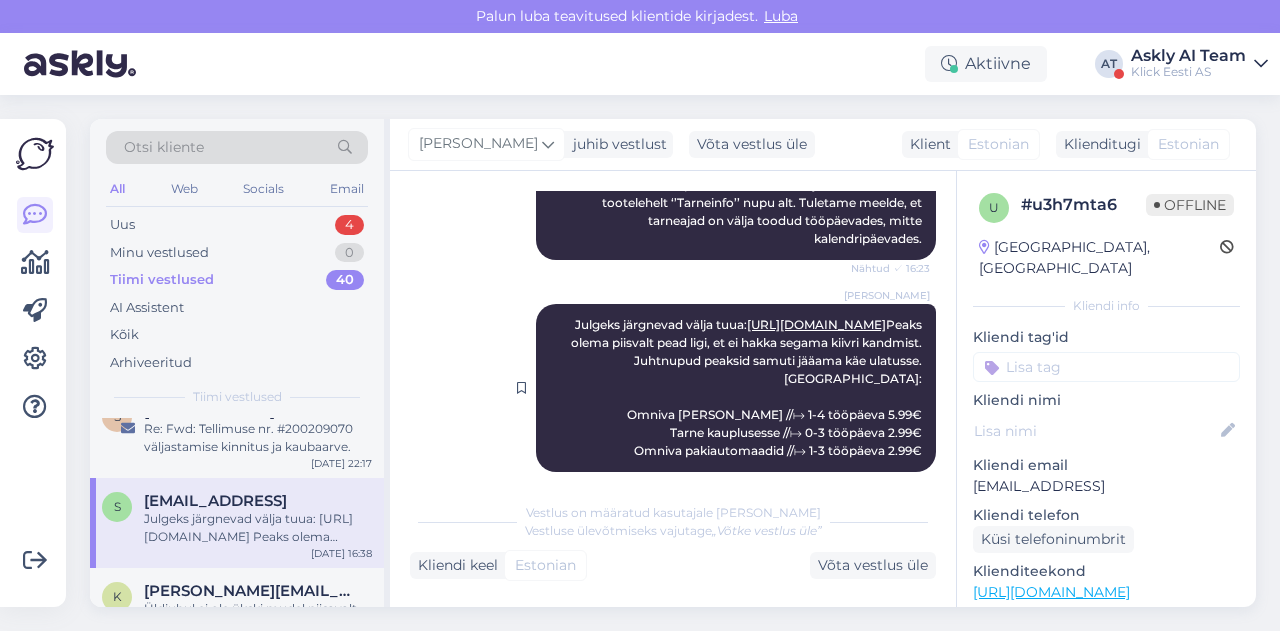 scroll, scrollTop: 399, scrollLeft: 0, axis: vertical 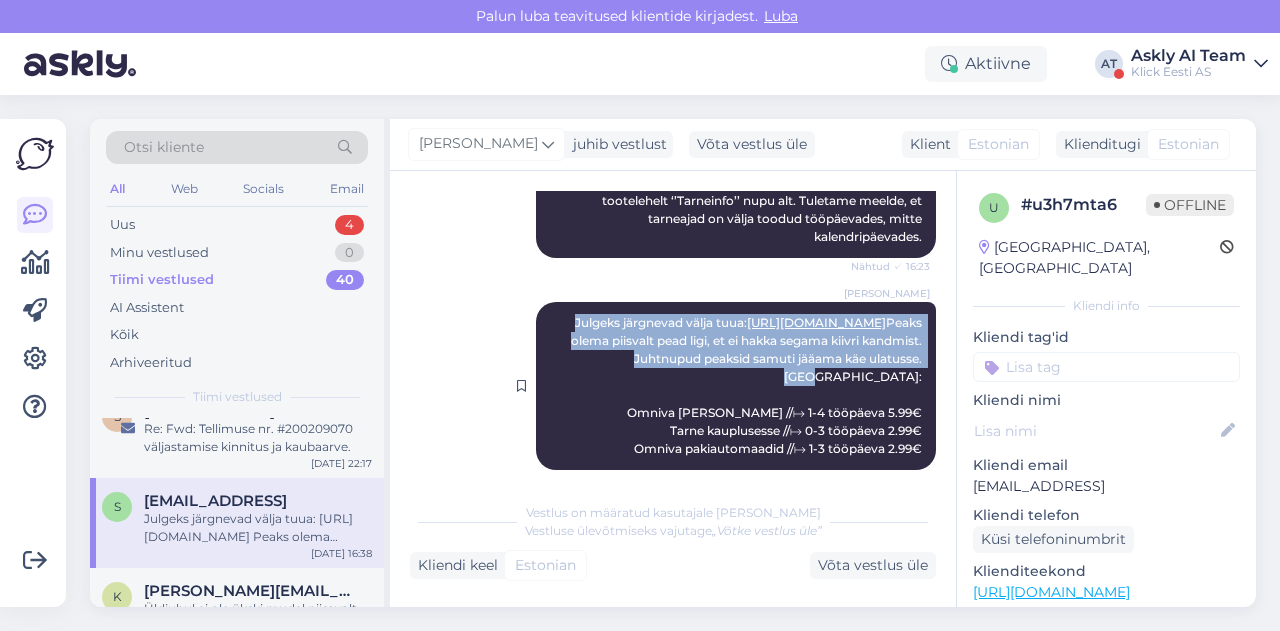 drag, startPoint x: 730, startPoint y: 304, endPoint x: 914, endPoint y: 379, distance: 198.69826 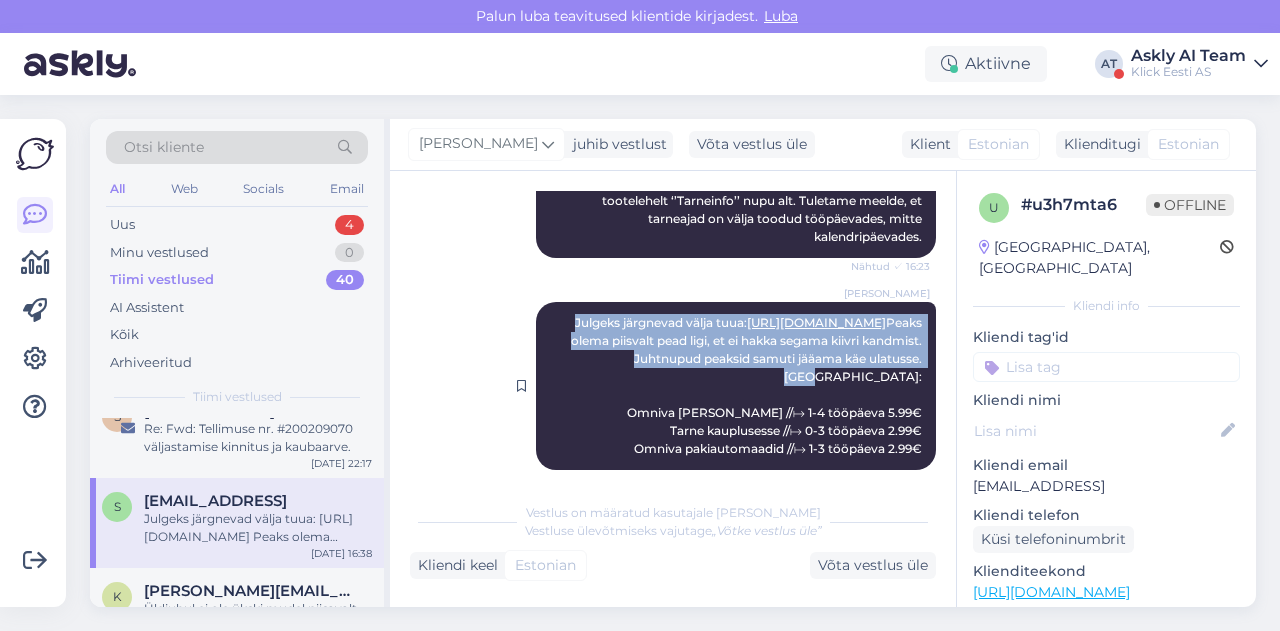 click on "Henri Täht Julgeks järgnevad välja tuua:  https://www.klick.ee/korvaklapid-jbl-tune-125-must
Peaks olema piisvalt pead ligi, et ei hakka segama kiivri kandmist. Juhtnupud peaksid samuti jääama käe ulatusse. Tarne:
Omniva kuller //↦ 1-4 tööpäeva 5.99€
Tarne kauplusesse //↦ 0-3 tööpäeva 2.99€
Omniva pakiautomaadid //↦ 1-3 tööpäeva 2.99€ 16:38" at bounding box center [736, 386] 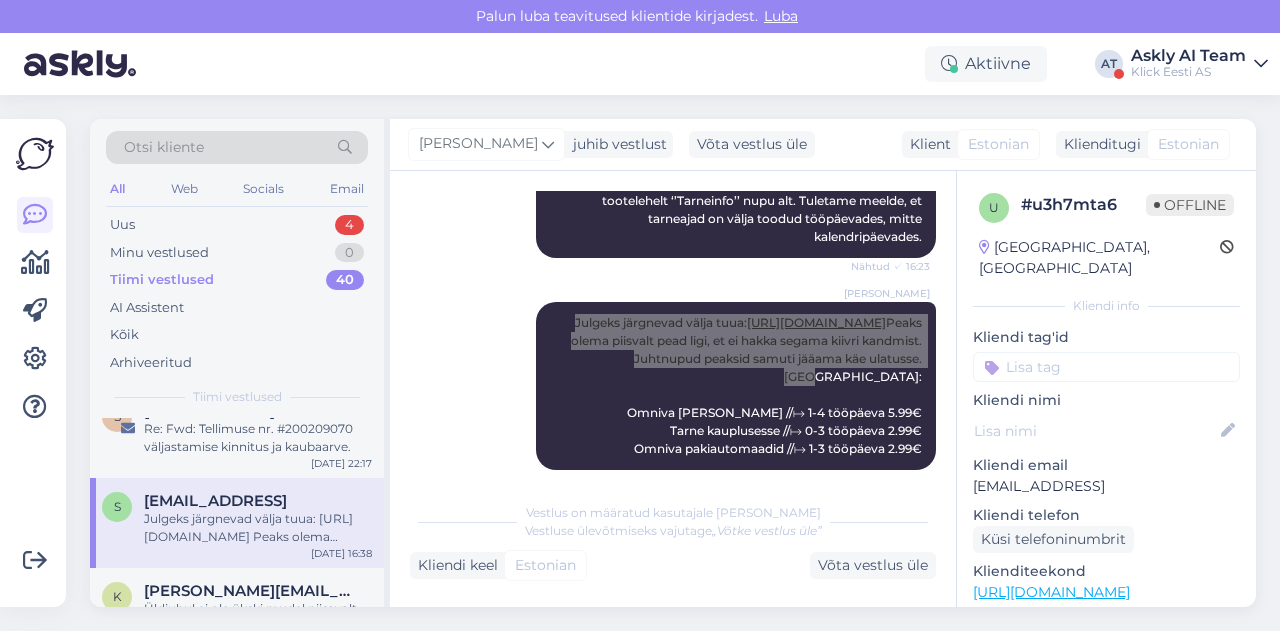 scroll, scrollTop: 174, scrollLeft: 0, axis: vertical 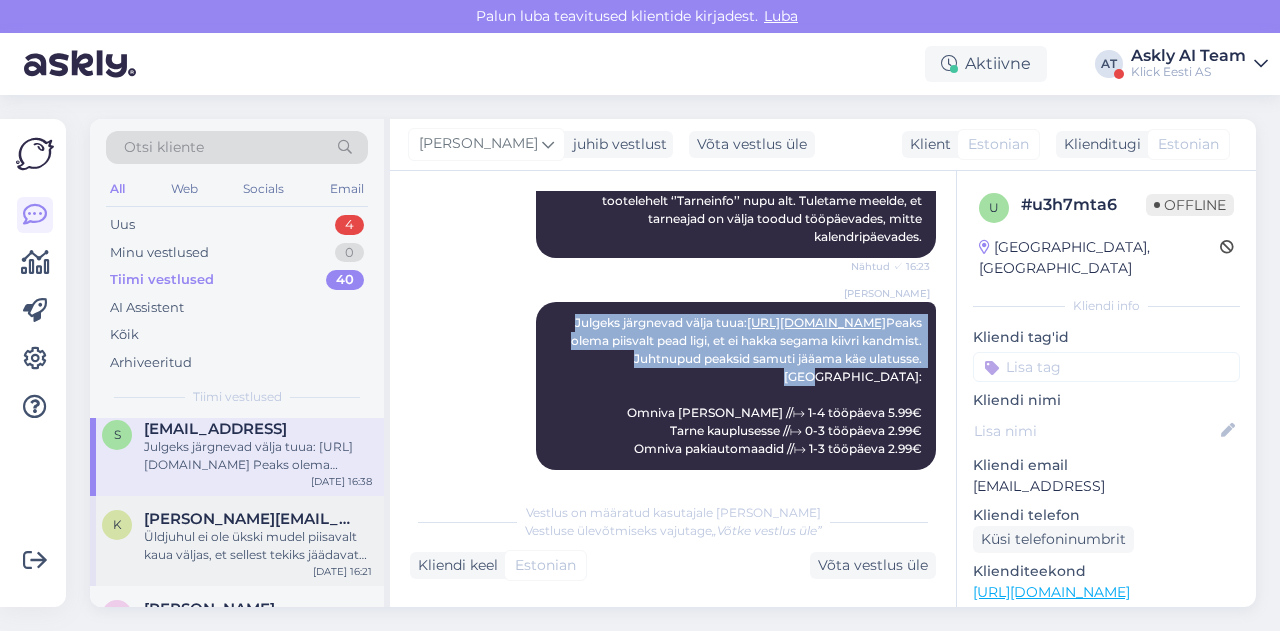 drag, startPoint x: 247, startPoint y: 531, endPoint x: 268, endPoint y: 528, distance: 21.213203 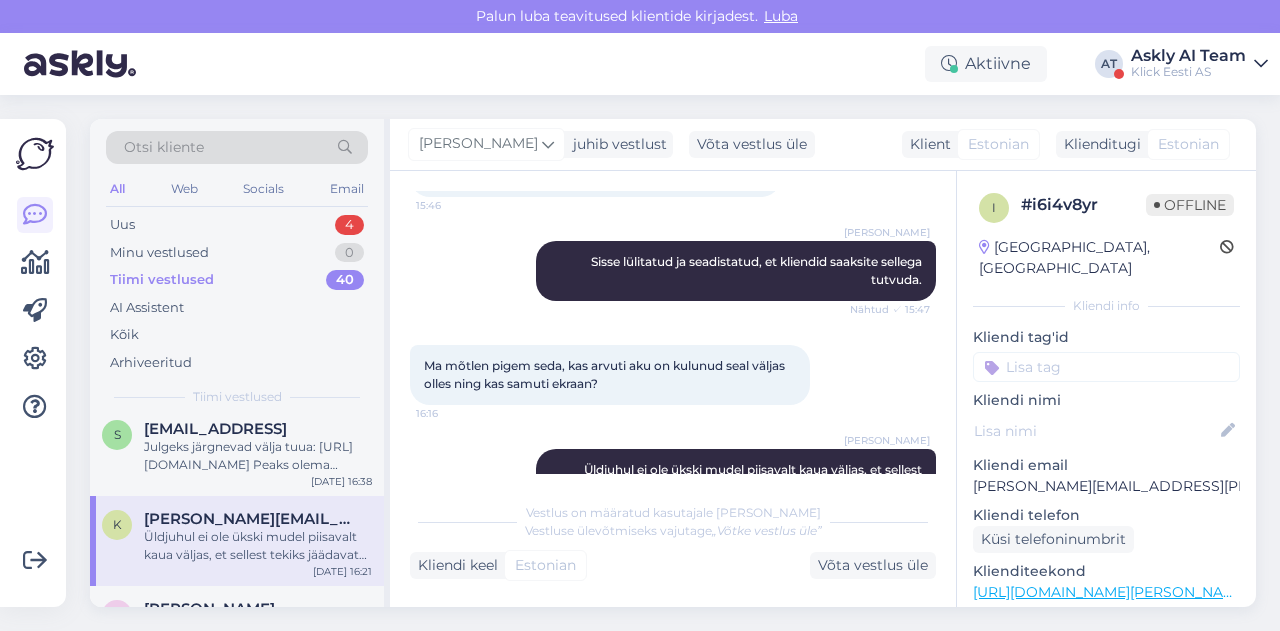 scroll, scrollTop: 1704, scrollLeft: 0, axis: vertical 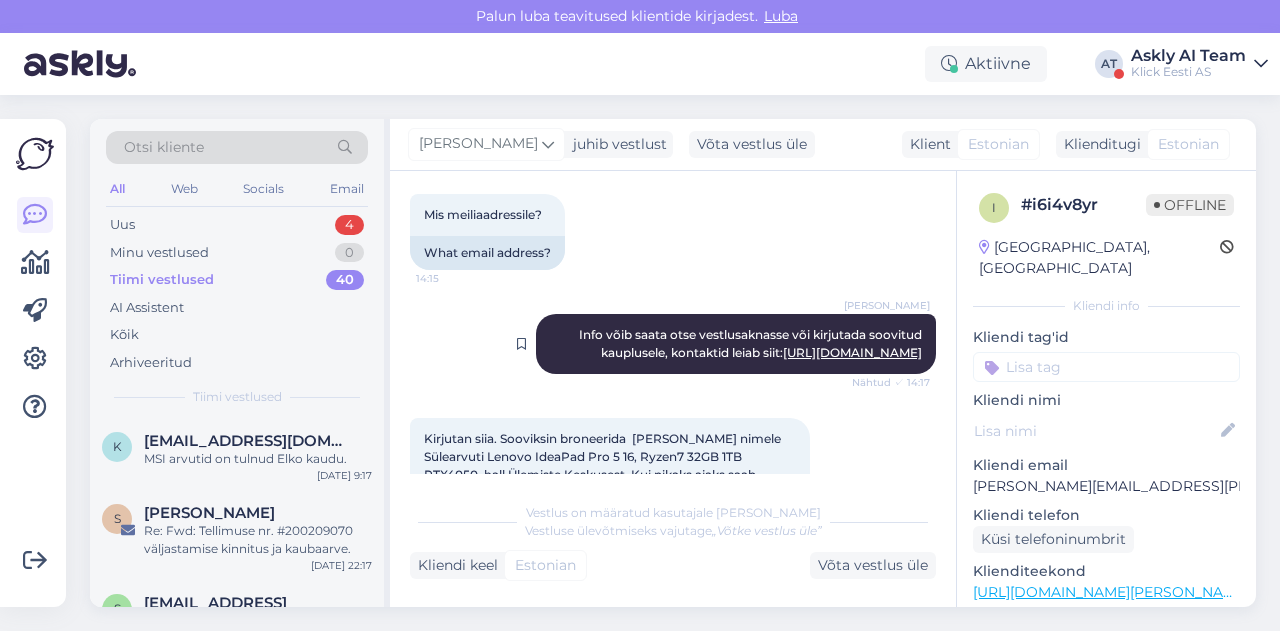 drag, startPoint x: 546, startPoint y: 318, endPoint x: 920, endPoint y: 353, distance: 375.63412 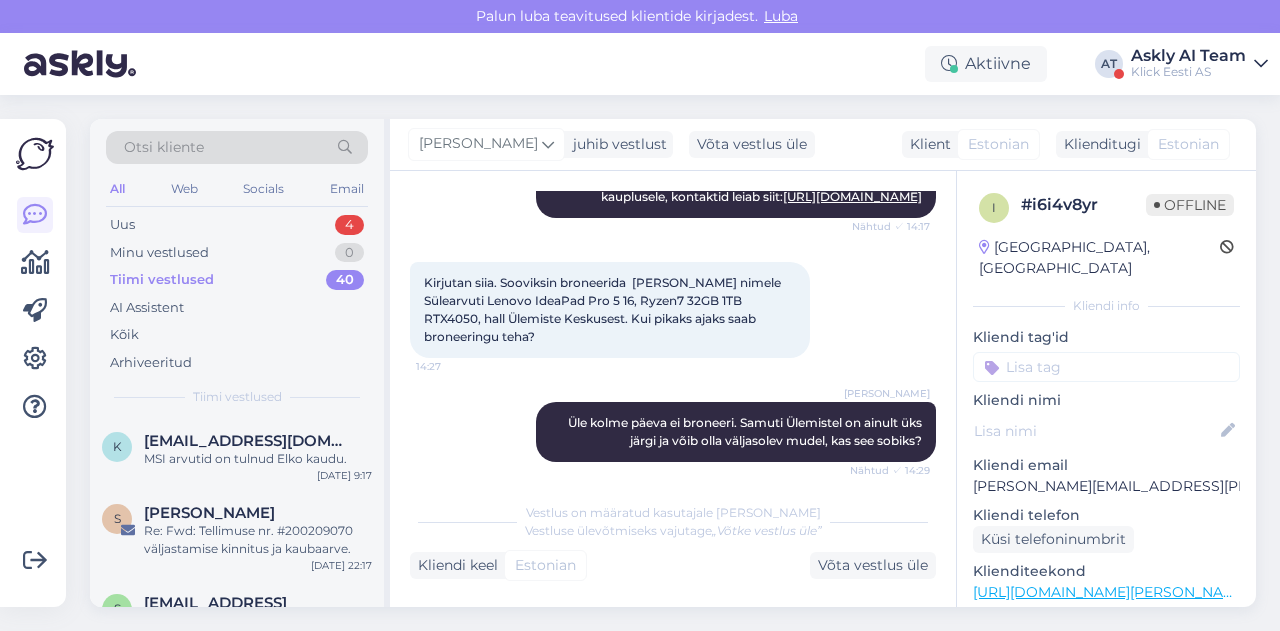 scroll, scrollTop: 574, scrollLeft: 0, axis: vertical 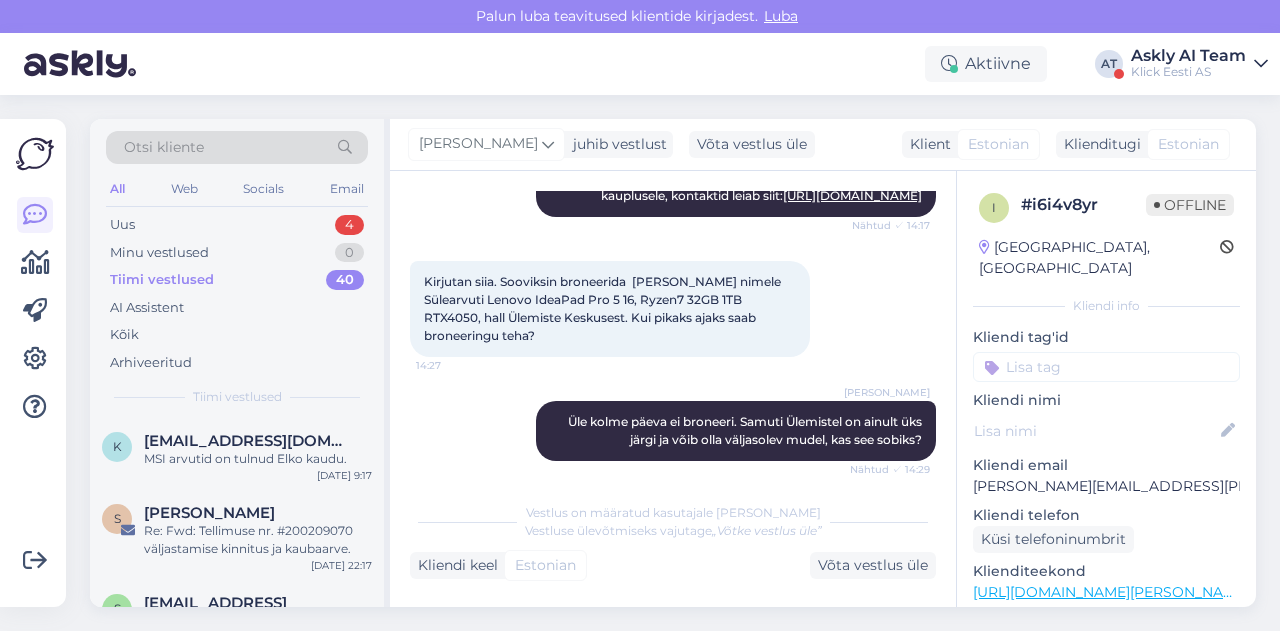 click on "Kirjutan siia. Sooviksin broneerida  Karl Õllek nimele Sülearvuti Lenovo IdeaPad Pro 5 16, Ryzen7 32GB 1TB RTX4050, hall Ülemiste Keskusest. Kui pikaks ajaks saab broneeringu teha? 14:27" at bounding box center (610, 309) 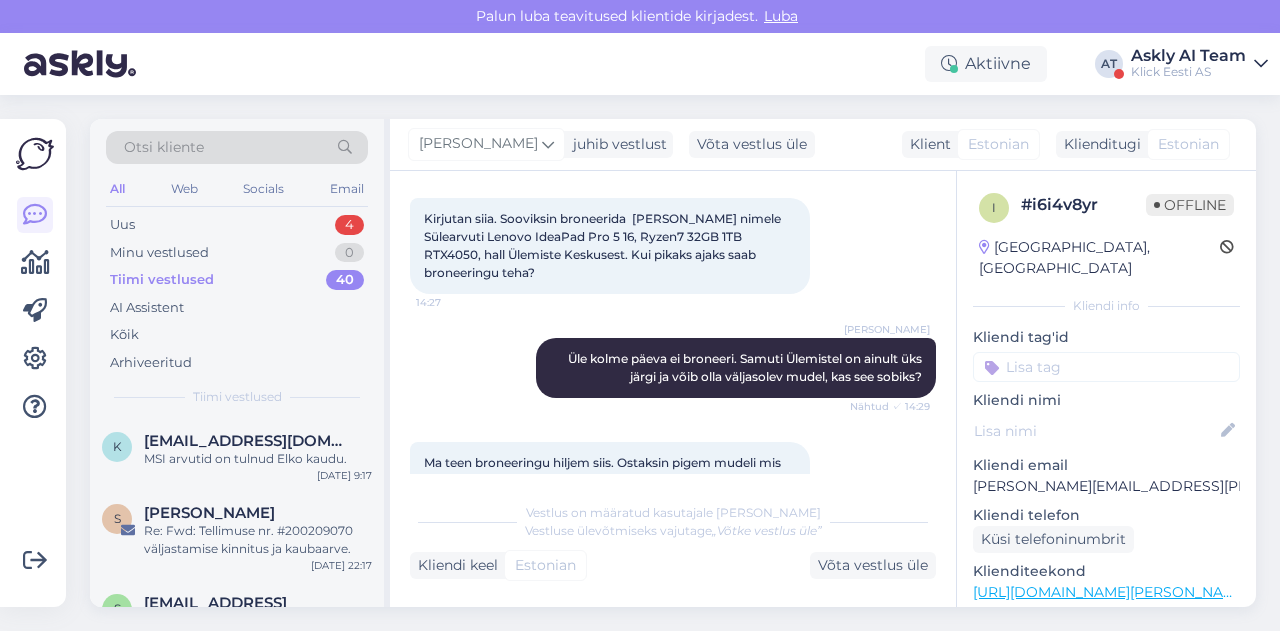 scroll, scrollTop: 639, scrollLeft: 0, axis: vertical 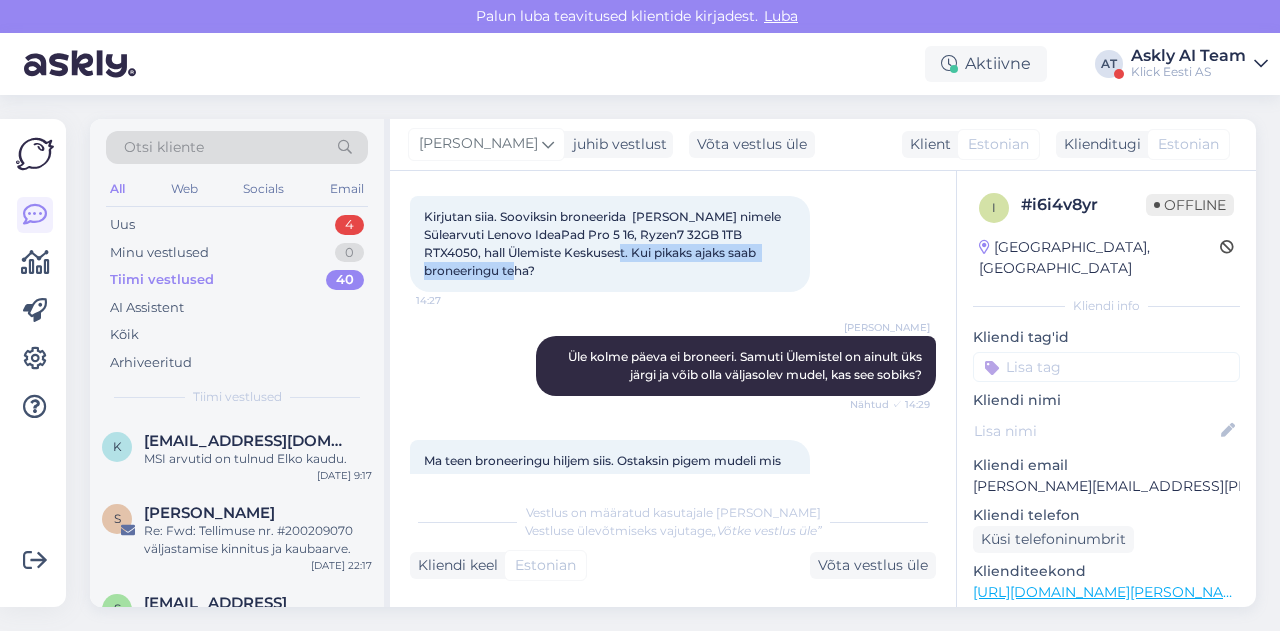drag, startPoint x: 635, startPoint y: 251, endPoint x: 640, endPoint y: 269, distance: 18.681541 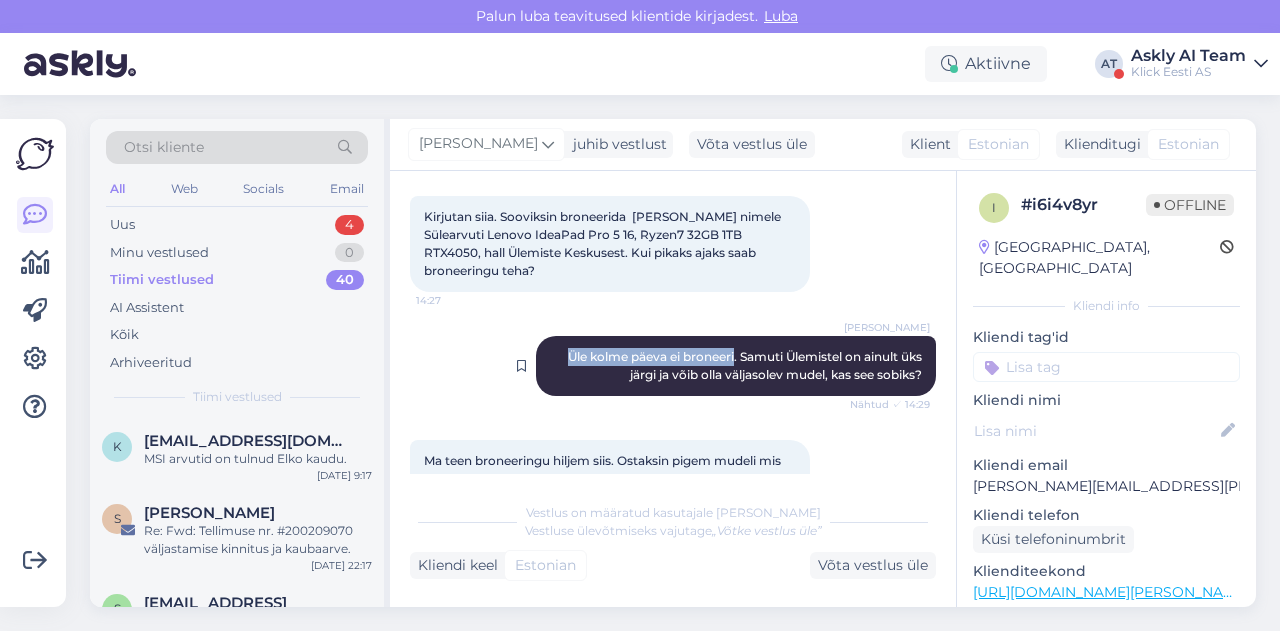 drag, startPoint x: 543, startPoint y: 350, endPoint x: 715, endPoint y: 353, distance: 172.02615 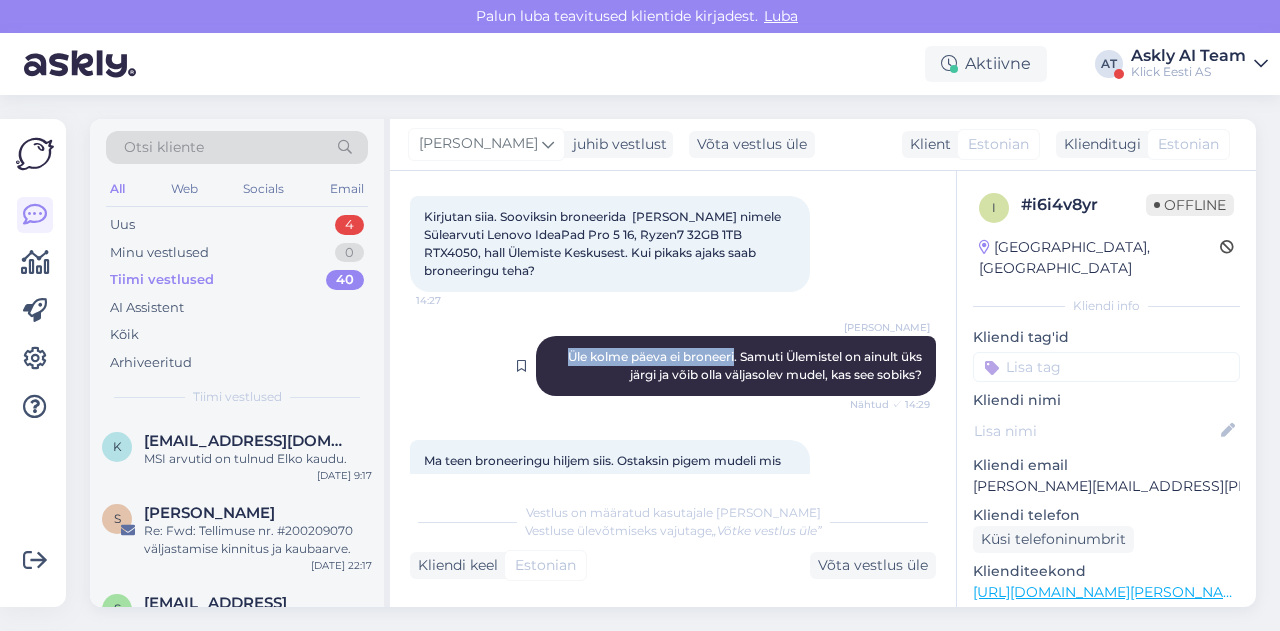click on "Henri Täht Üle kolme päeva ei broneeri. Samuti Ülemistel on ainult üks järgi ja võib olla väljasolev mudel, kas see sobiks? Nähtud ✓ 14:29" at bounding box center (736, 366) 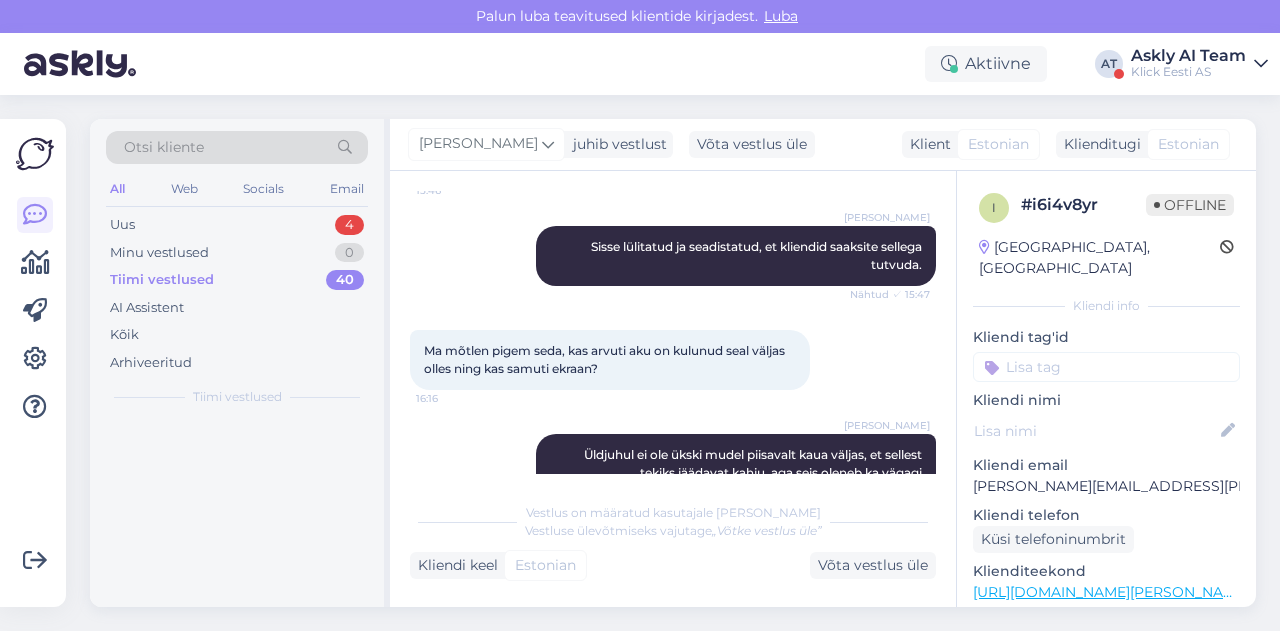 scroll, scrollTop: 1776, scrollLeft: 0, axis: vertical 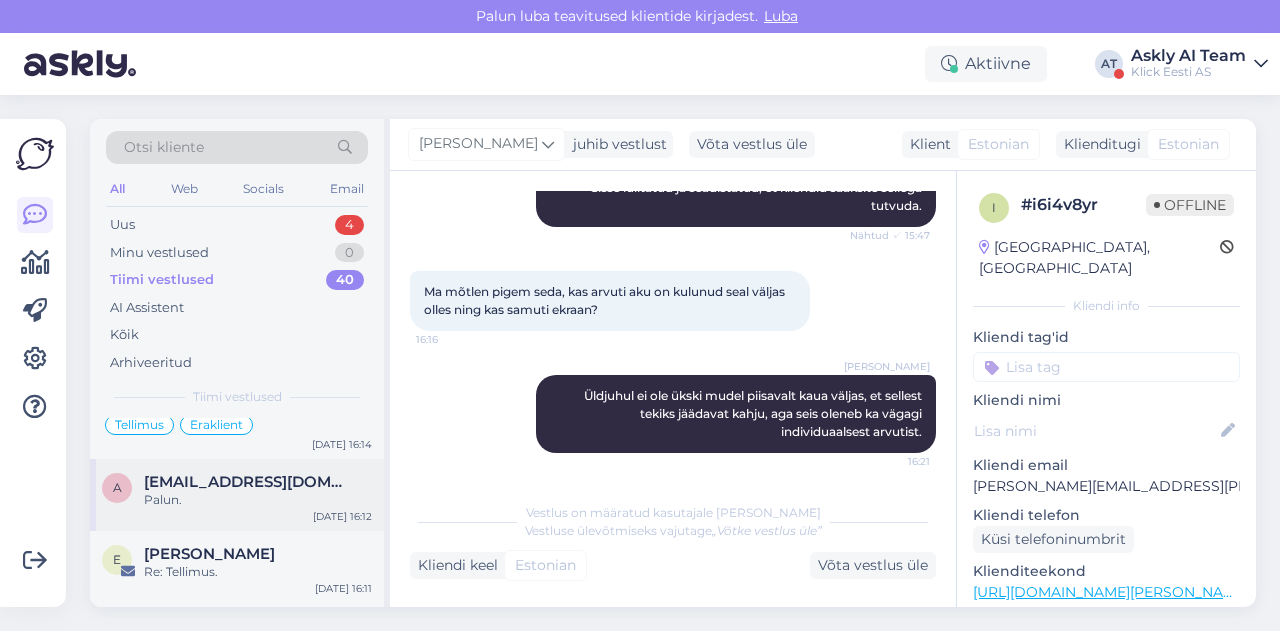 click on "Palun." at bounding box center (258, 500) 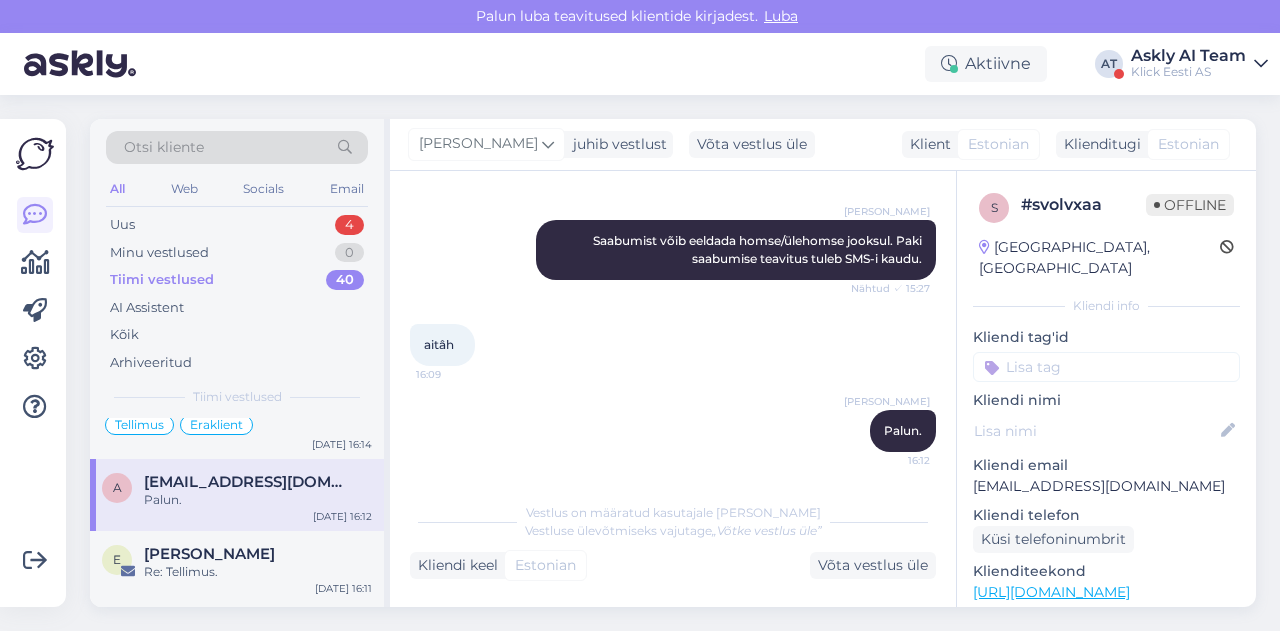 scroll, scrollTop: 510, scrollLeft: 0, axis: vertical 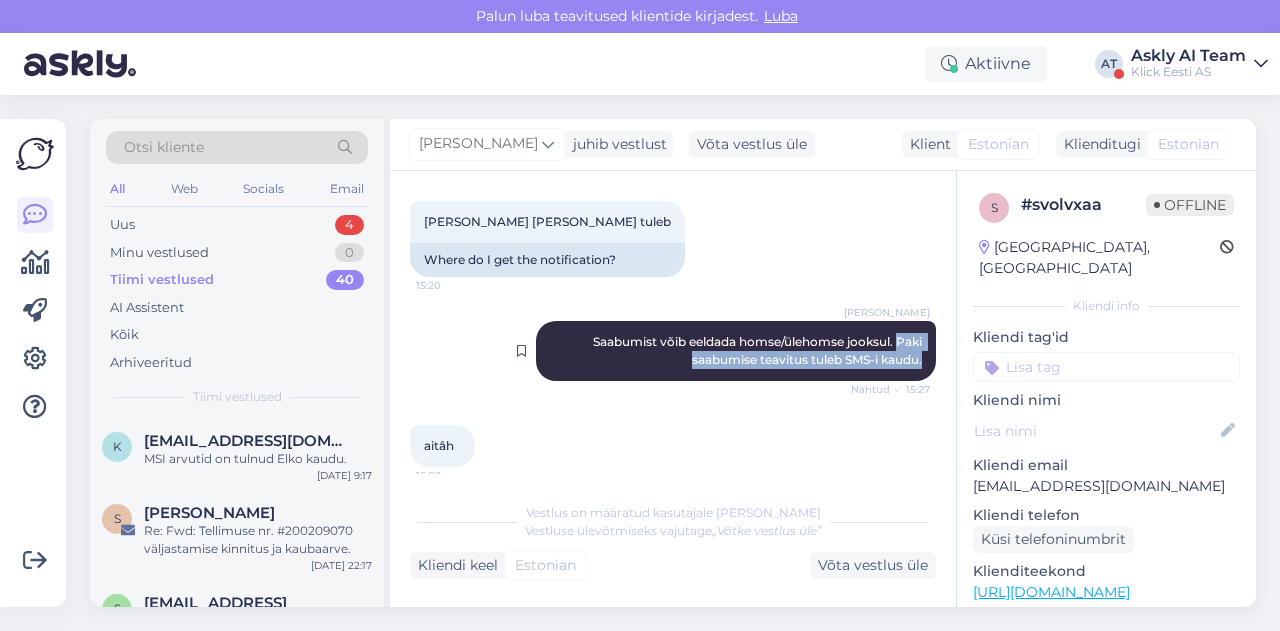 drag, startPoint x: 880, startPoint y: 341, endPoint x: 908, endPoint y: 361, distance: 34.4093 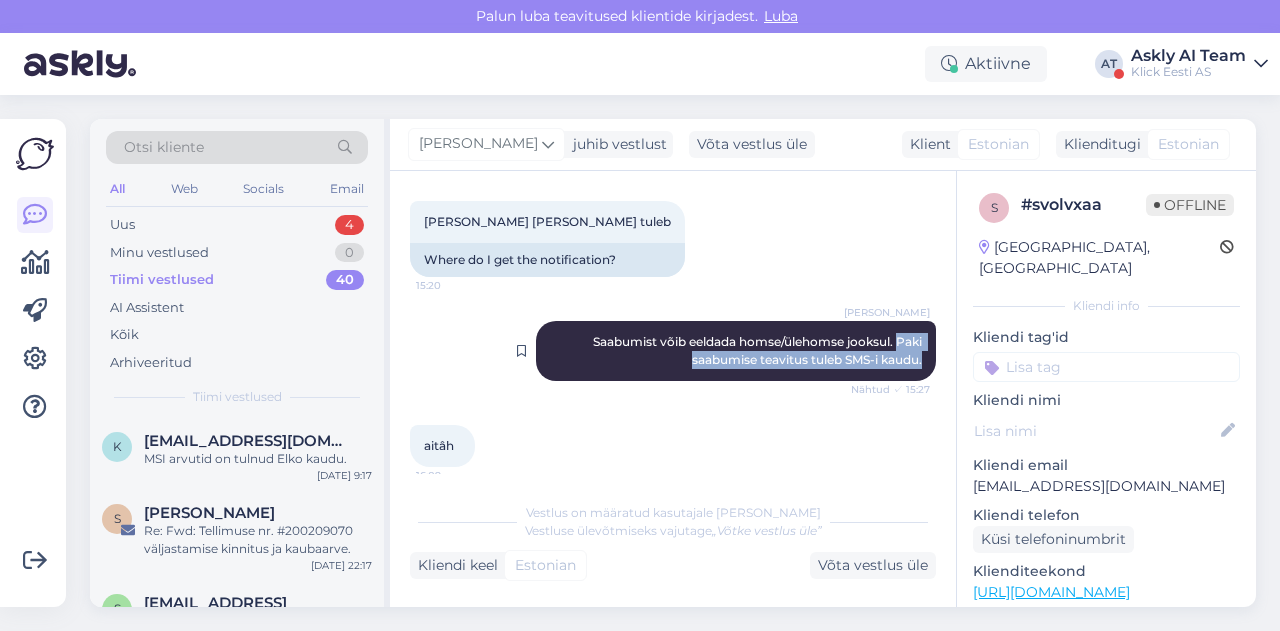 click on "Henri Täht Saabumist võib eeldada homse/ülehomse jooksul. Paki saabumise teavitus tuleb SMS-i kaudu. Nähtud ✓ 15:27" at bounding box center [736, 351] 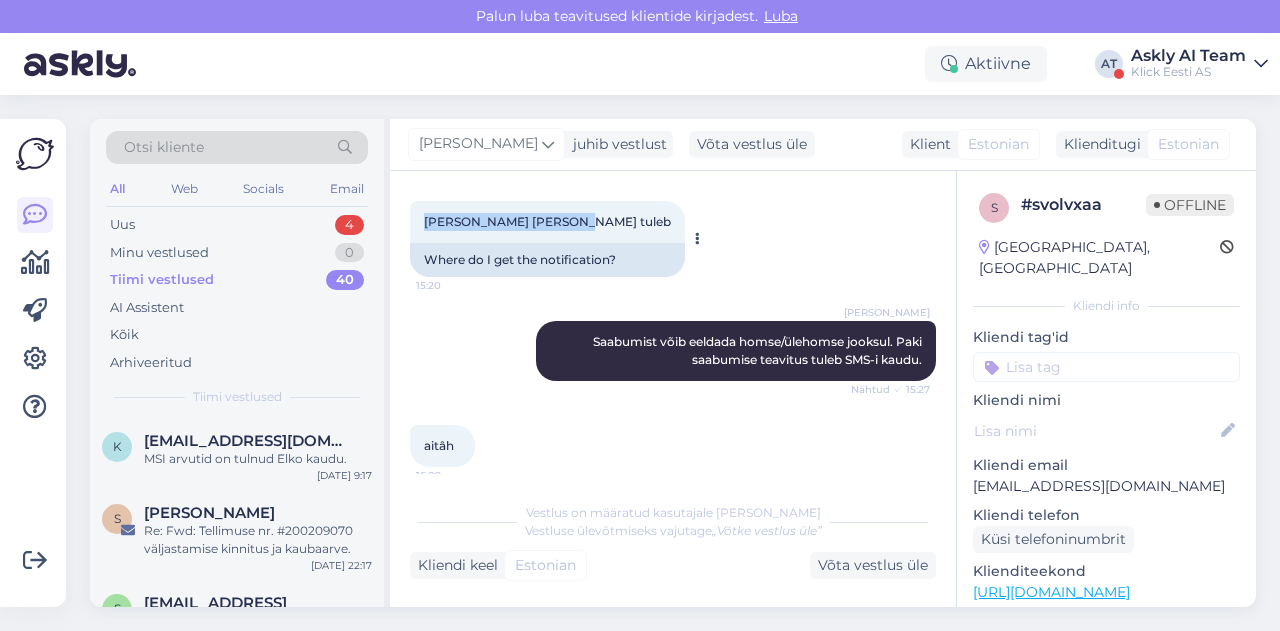 drag, startPoint x: 420, startPoint y: 226, endPoint x: 567, endPoint y: 223, distance: 147.03061 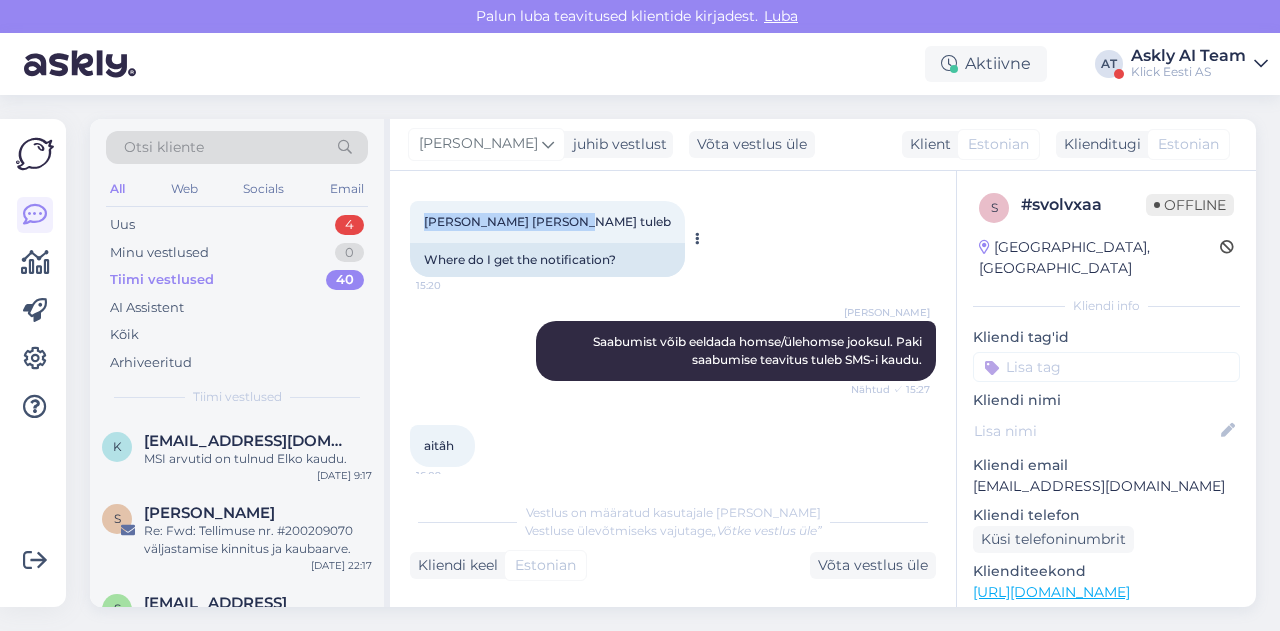 click on "kuhu mulle teade tuleb 15:20" at bounding box center [547, 222] 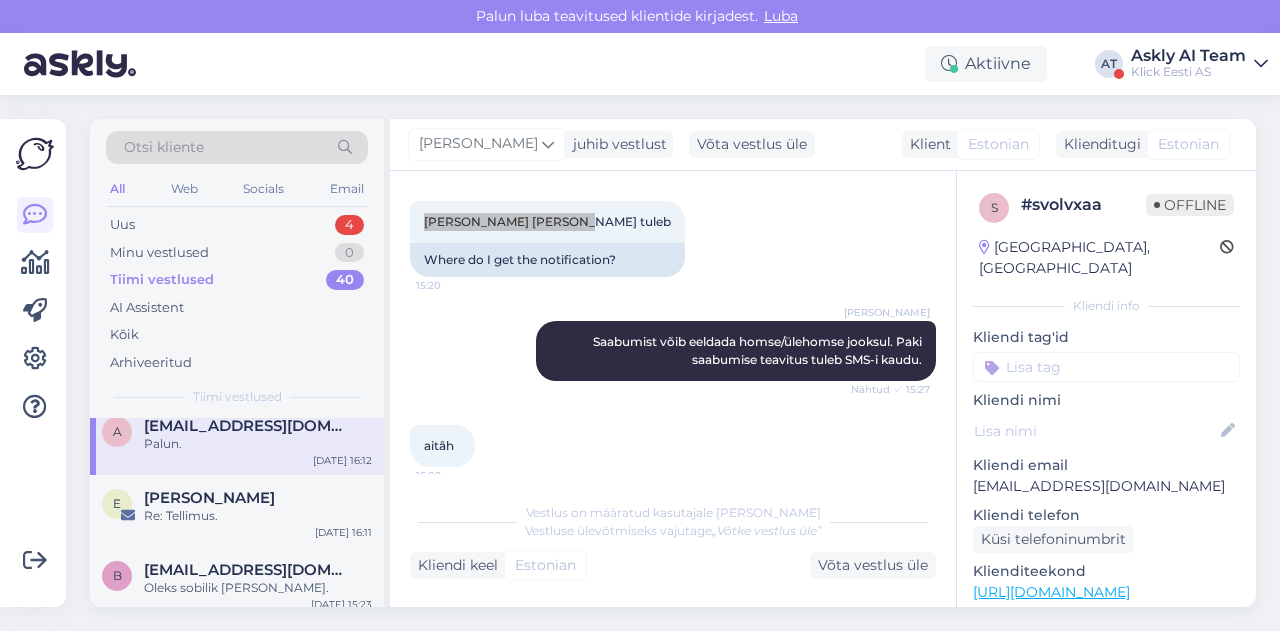 scroll, scrollTop: 455, scrollLeft: 0, axis: vertical 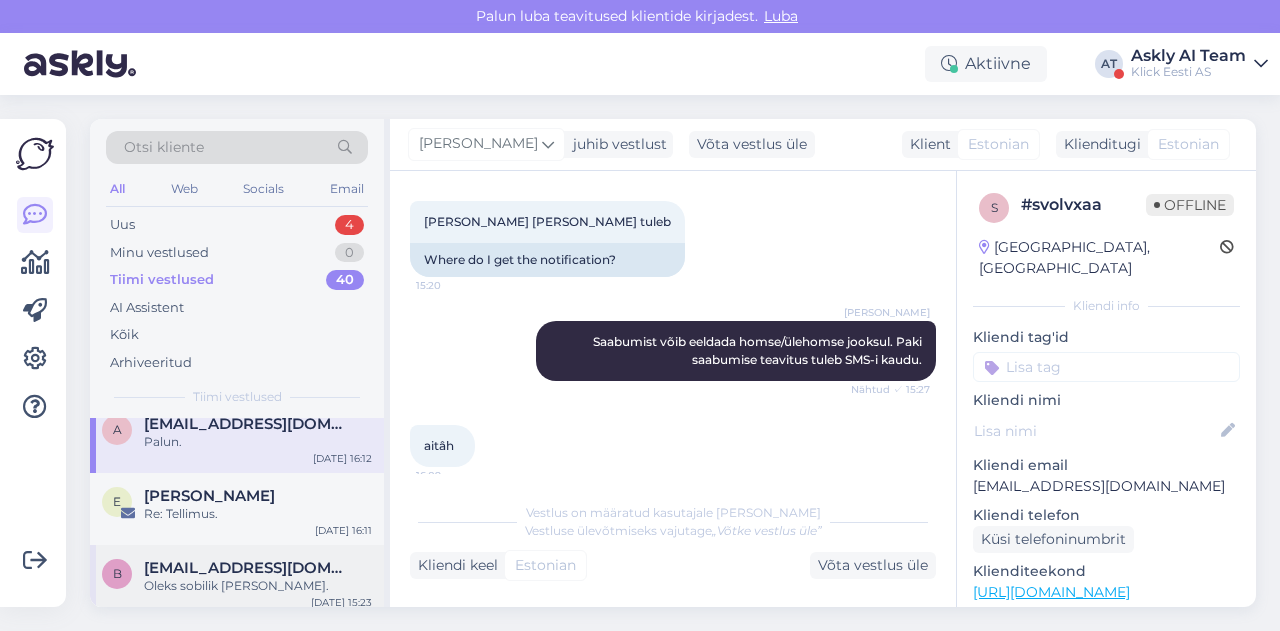 click on "britmarieheinmae@gmail.com" at bounding box center (248, 568) 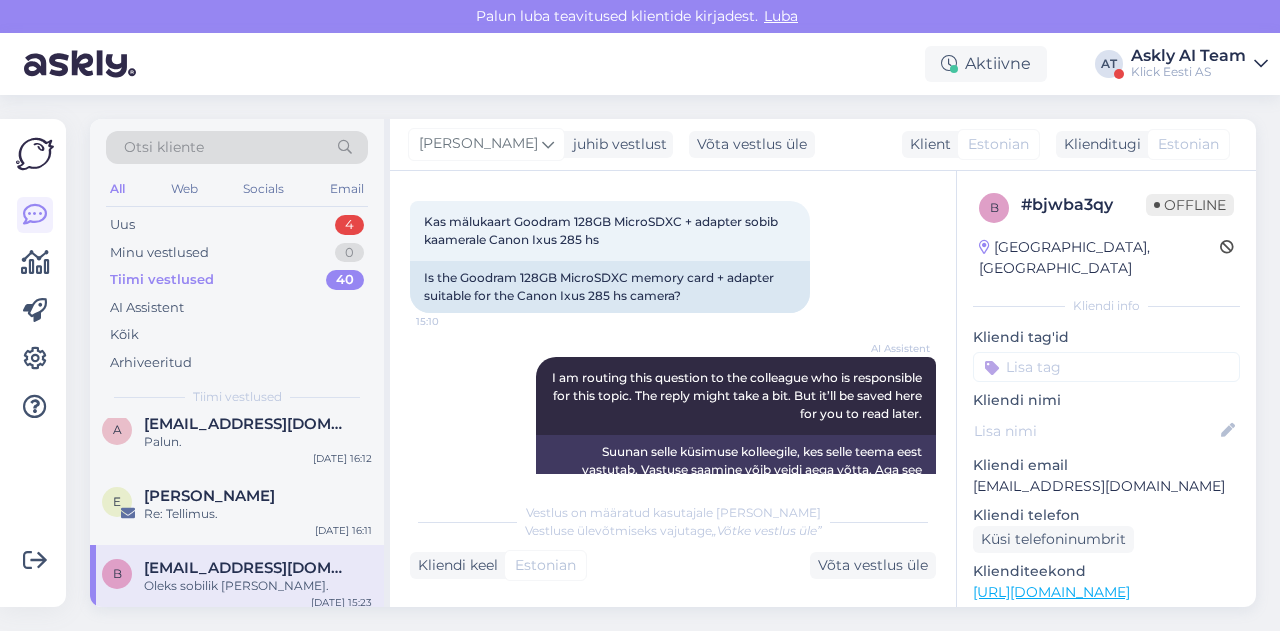 scroll, scrollTop: 704, scrollLeft: 0, axis: vertical 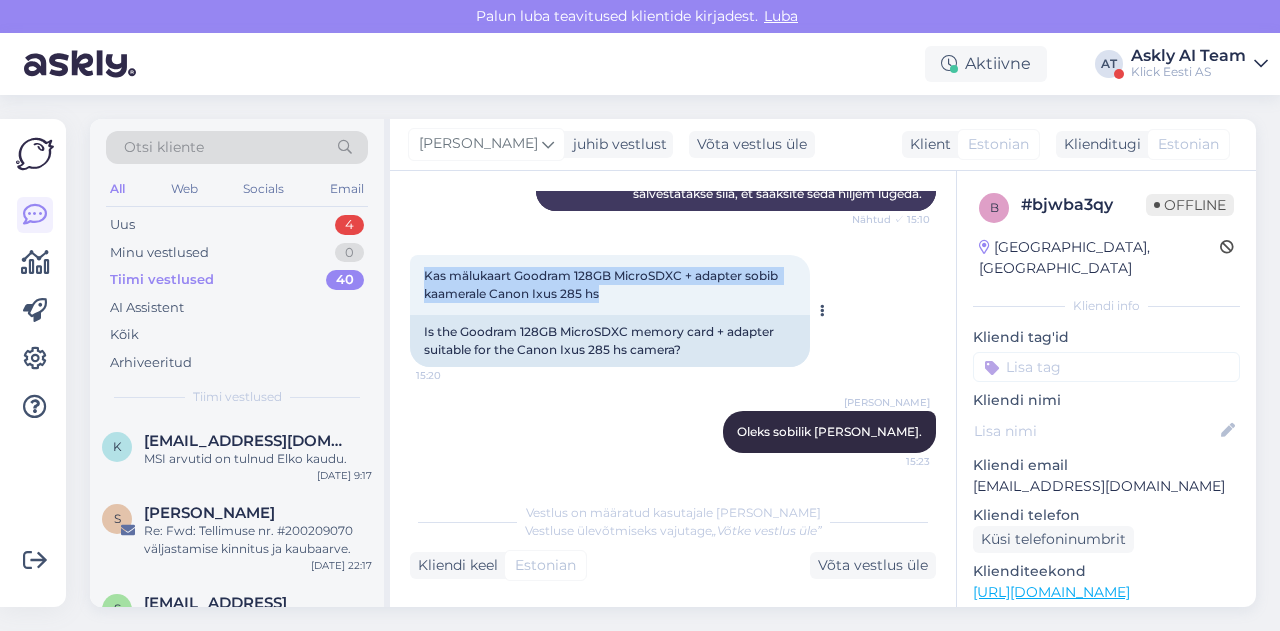 drag, startPoint x: 422, startPoint y: 279, endPoint x: 626, endPoint y: 302, distance: 205.29248 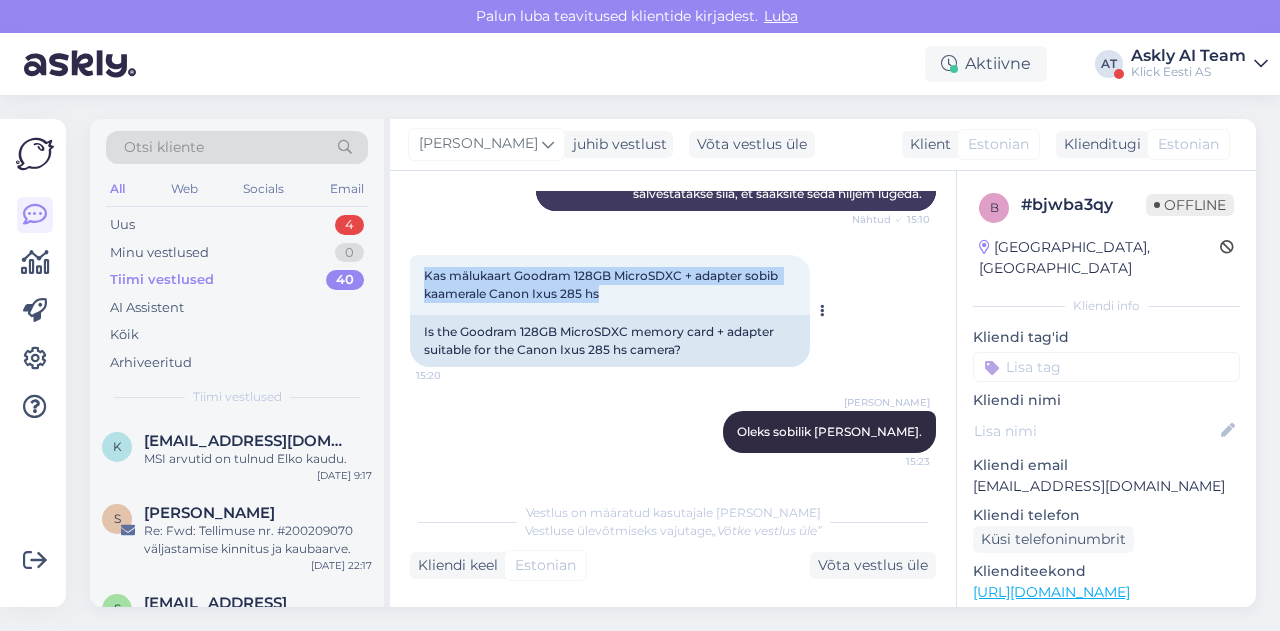 click on "Kas mälukaart Goodram 128GB MicroSDXC + adapter sobib kaamerale Canon Ixus 285 hs 15:20" at bounding box center (610, 285) 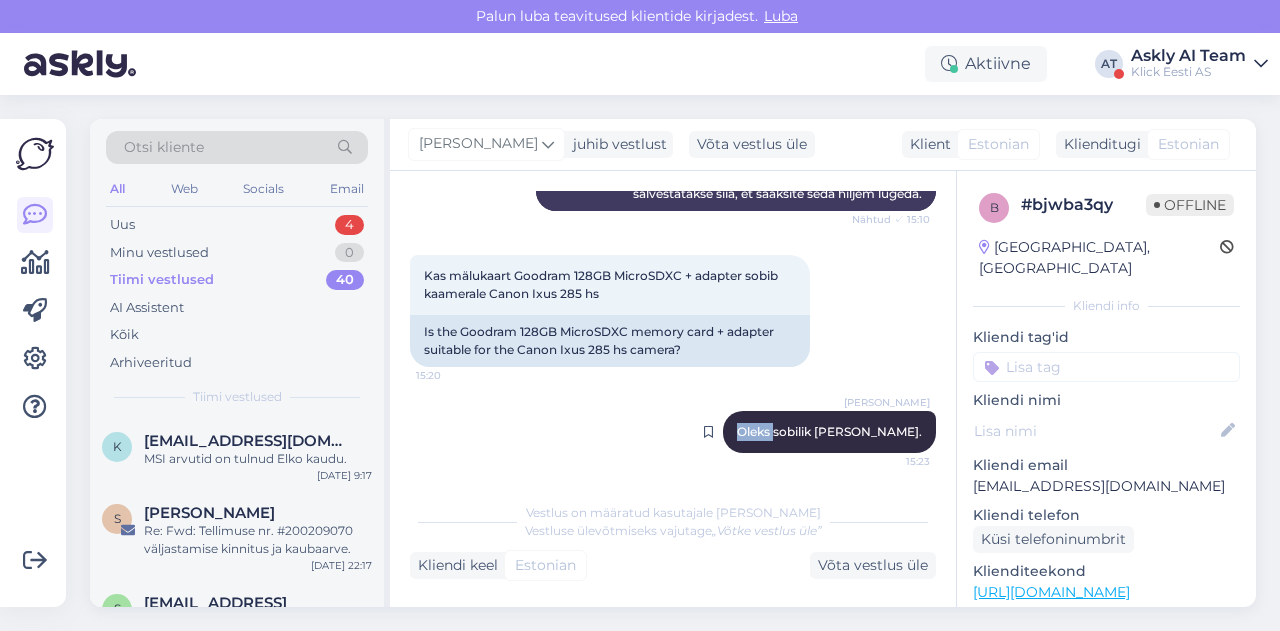 drag, startPoint x: 796, startPoint y: 436, endPoint x: 840, endPoint y: 435, distance: 44.011364 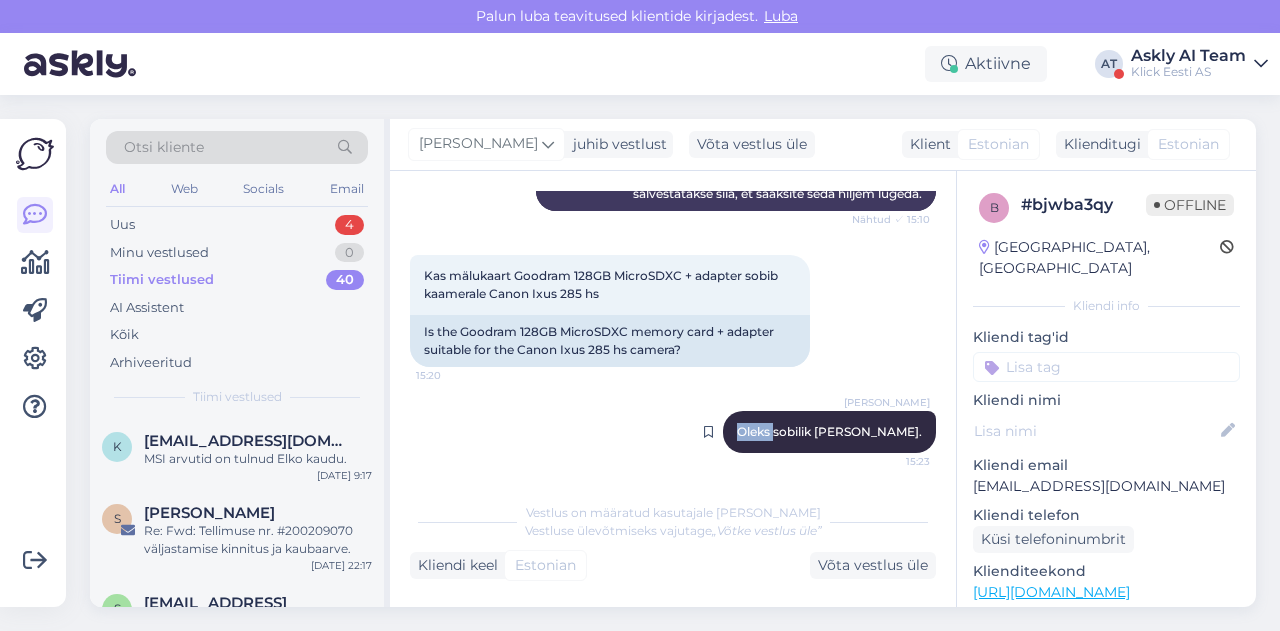 click on "Henri Täht Oleks sobilik küll. 15:23" at bounding box center [829, 432] 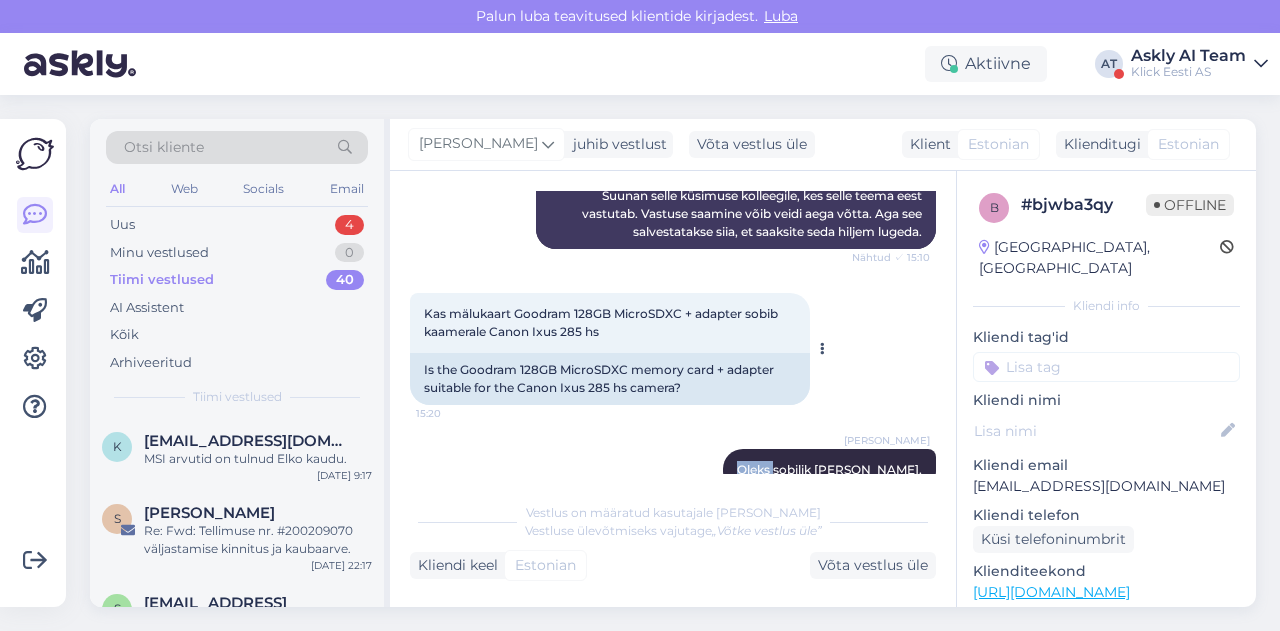 scroll, scrollTop: 704, scrollLeft: 0, axis: vertical 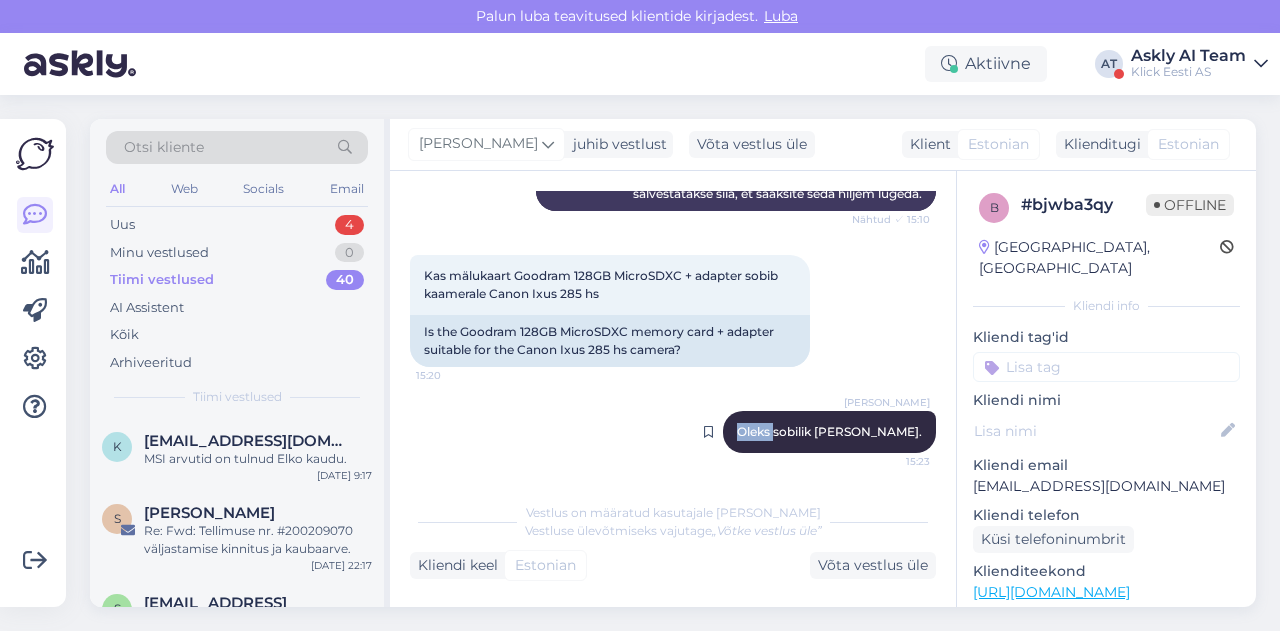 click on "Henri Täht Oleks sobilik küll. 15:23" at bounding box center (829, 432) 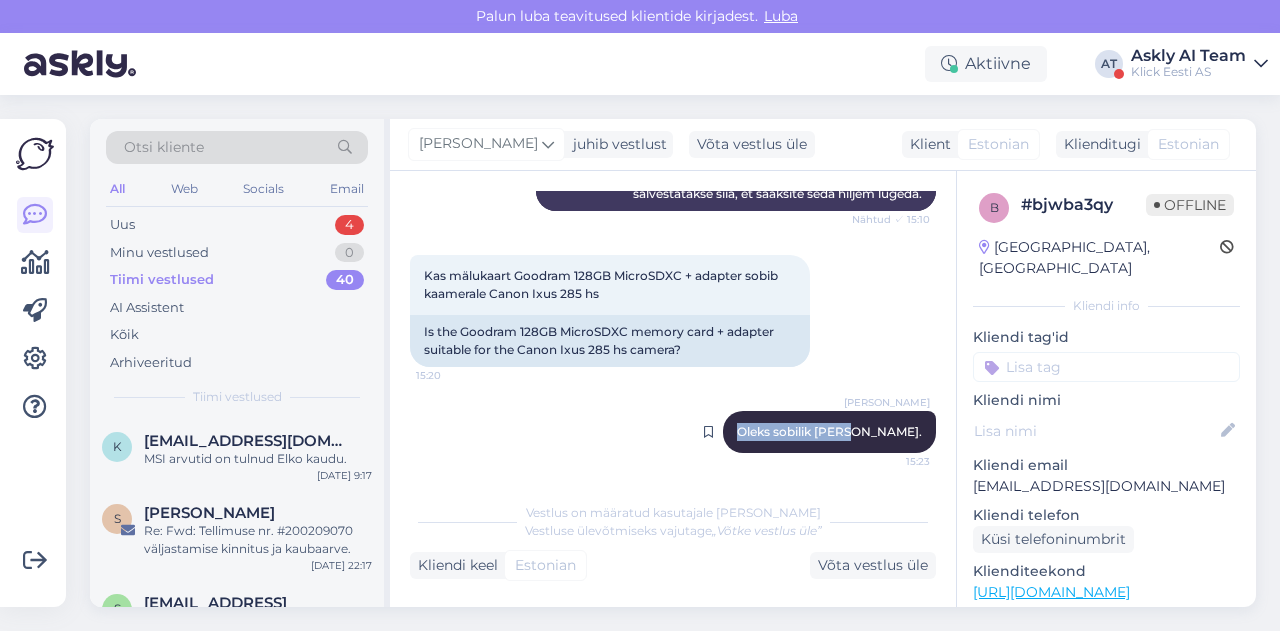 drag, startPoint x: 800, startPoint y: 432, endPoint x: 912, endPoint y: 435, distance: 112.04017 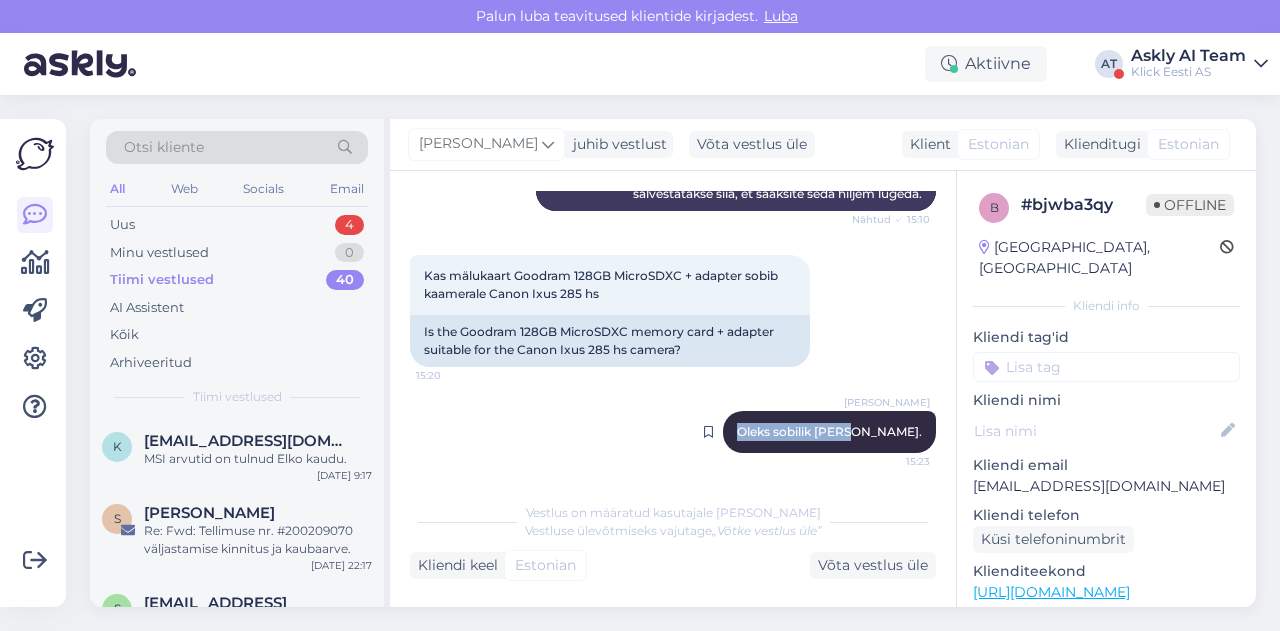 click on "Henri Täht Oleks sobilik küll. 15:23" at bounding box center [829, 432] 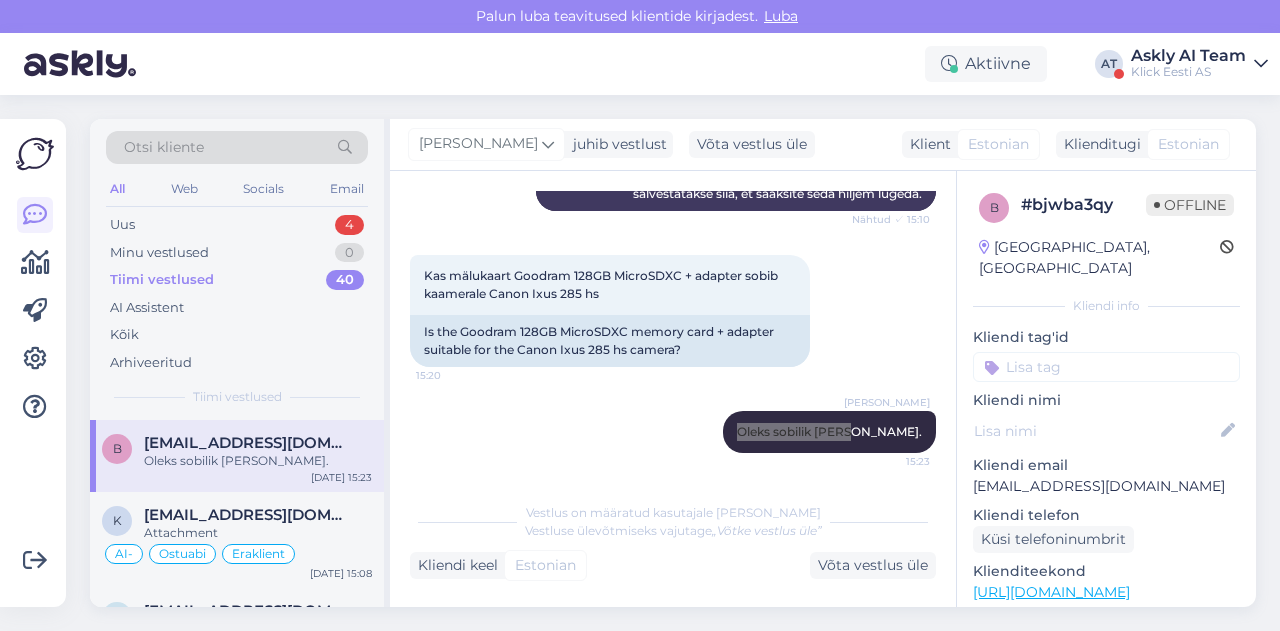 scroll, scrollTop: 590, scrollLeft: 0, axis: vertical 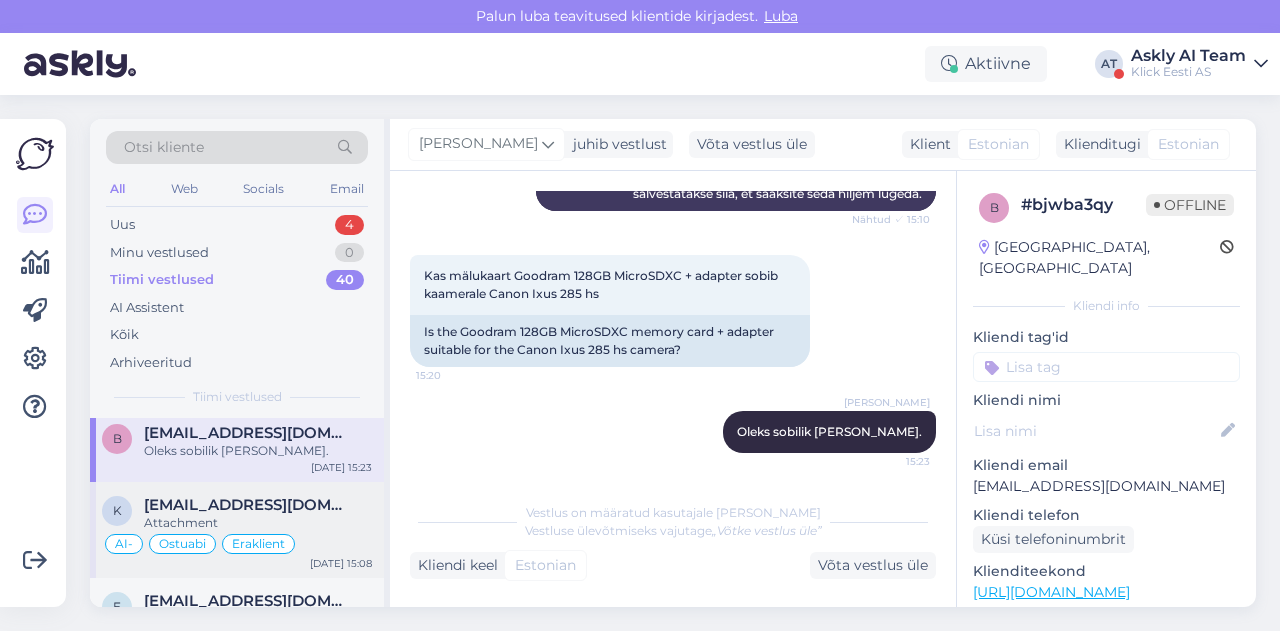click on "karelvahk@gmail.com" at bounding box center [248, 505] 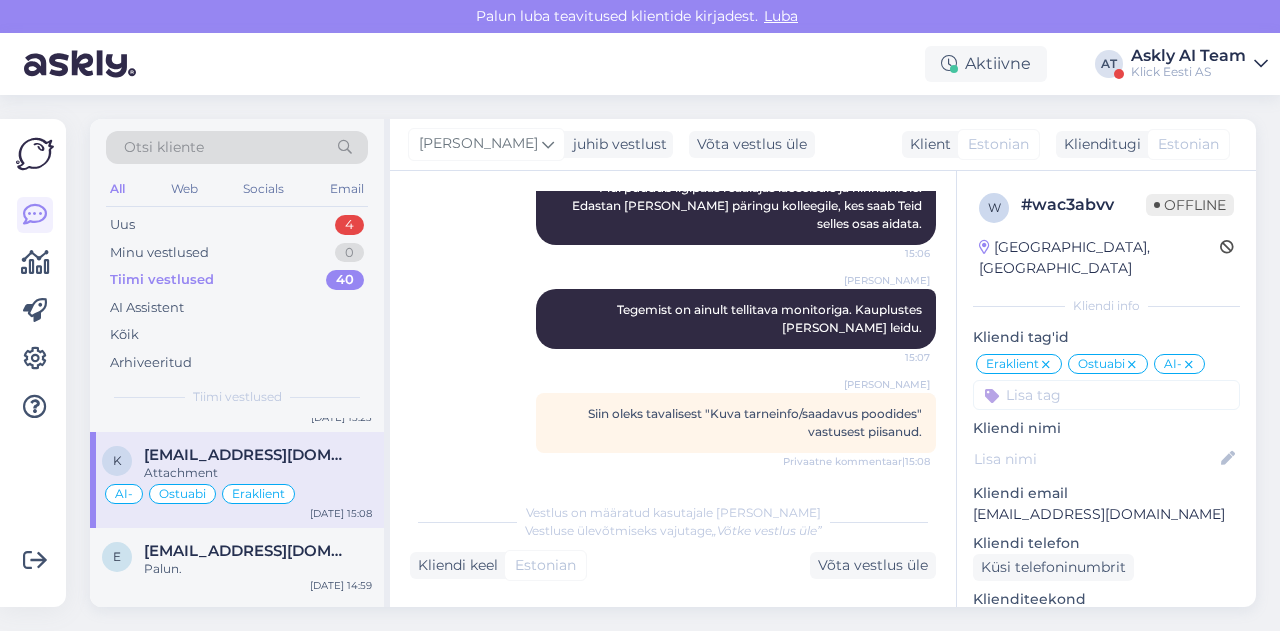 scroll, scrollTop: 642, scrollLeft: 0, axis: vertical 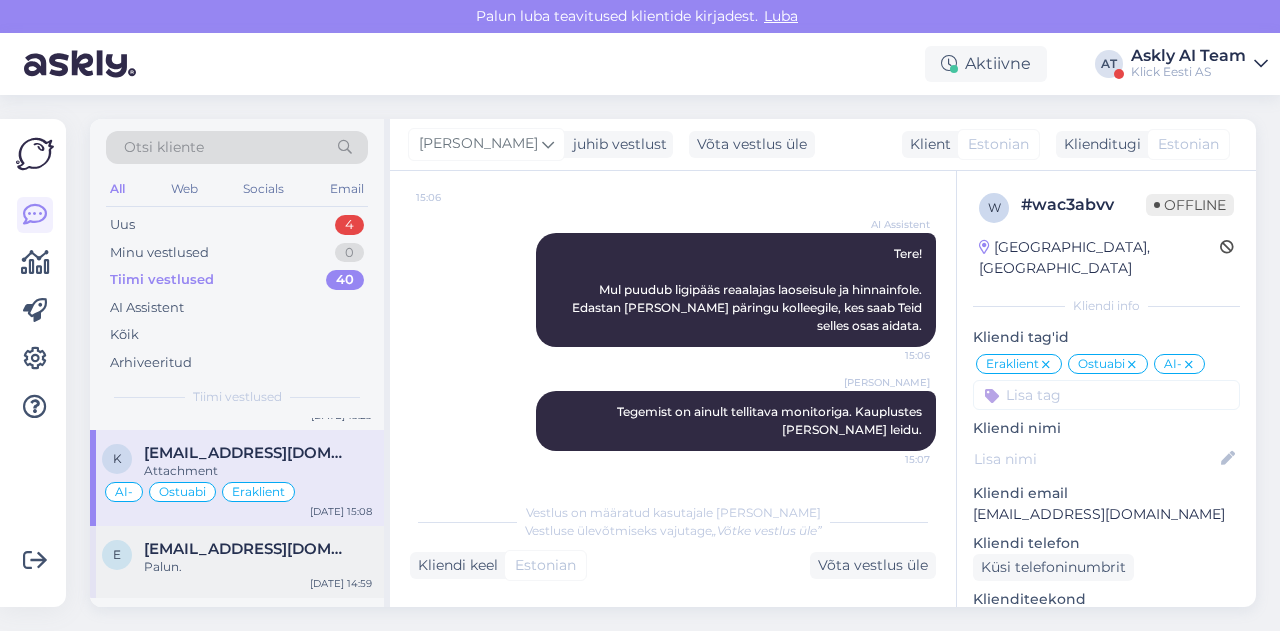 click on "erkki19mai@gmail.com" at bounding box center (248, 549) 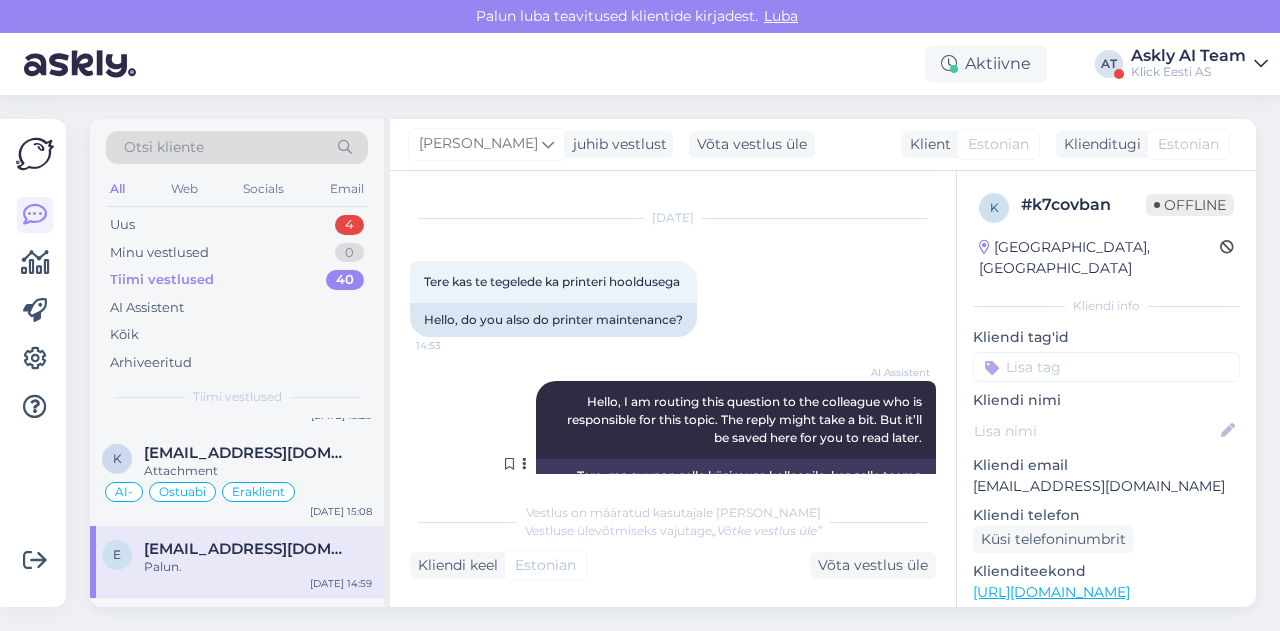 scroll, scrollTop: 34, scrollLeft: 0, axis: vertical 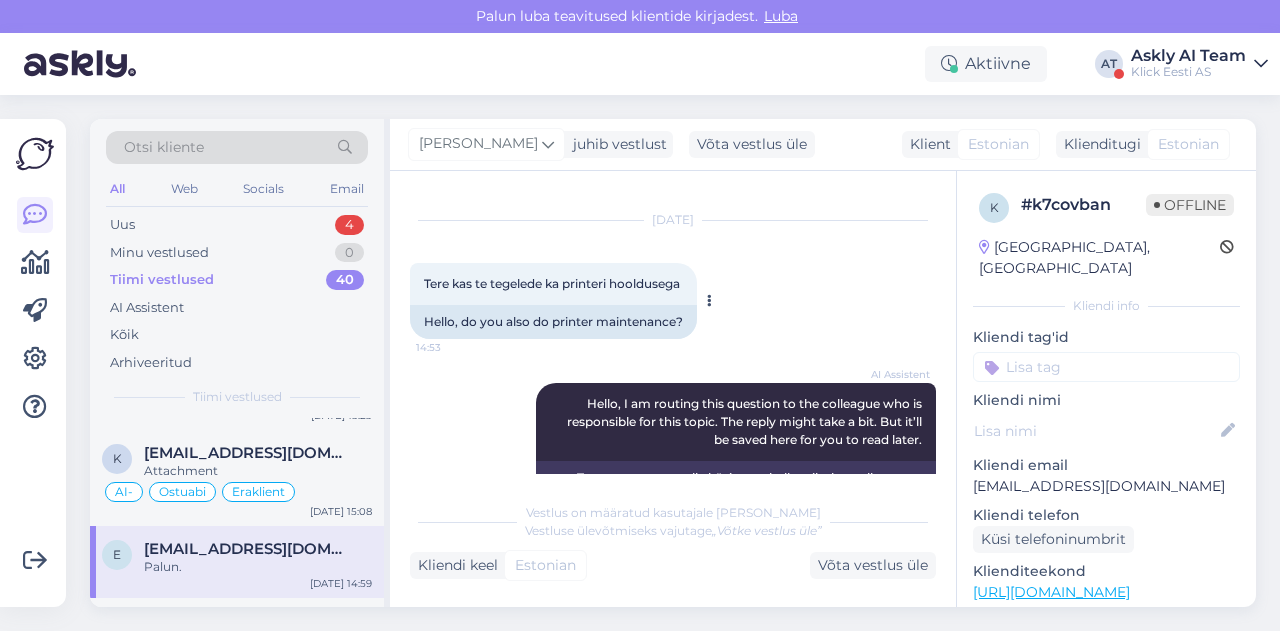 drag, startPoint x: 454, startPoint y: 281, endPoint x: 695, endPoint y: 279, distance: 241.0083 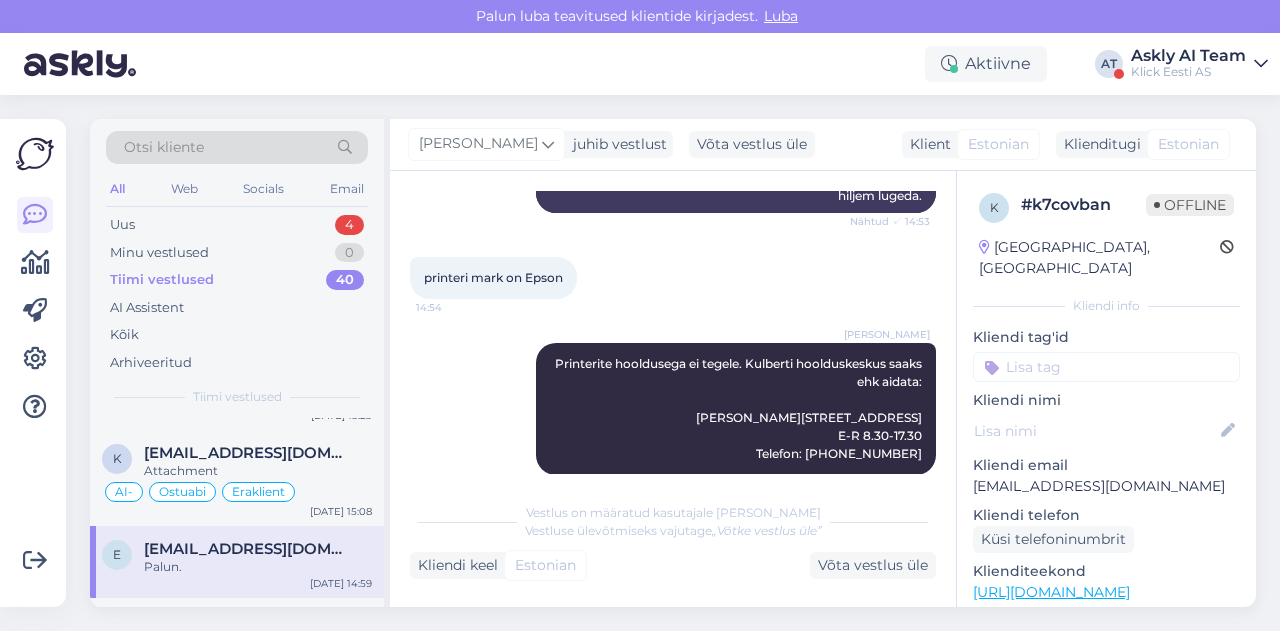 scroll, scrollTop: 374, scrollLeft: 0, axis: vertical 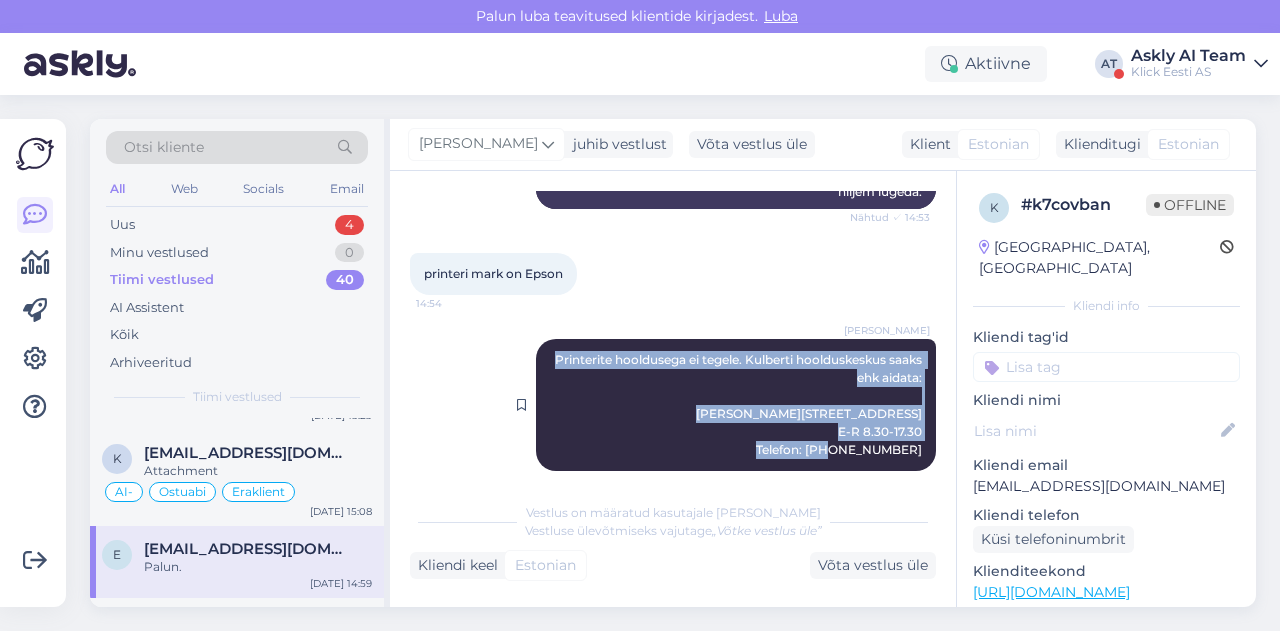 drag, startPoint x: 554, startPoint y: 331, endPoint x: 910, endPoint y: 447, distance: 374.4222 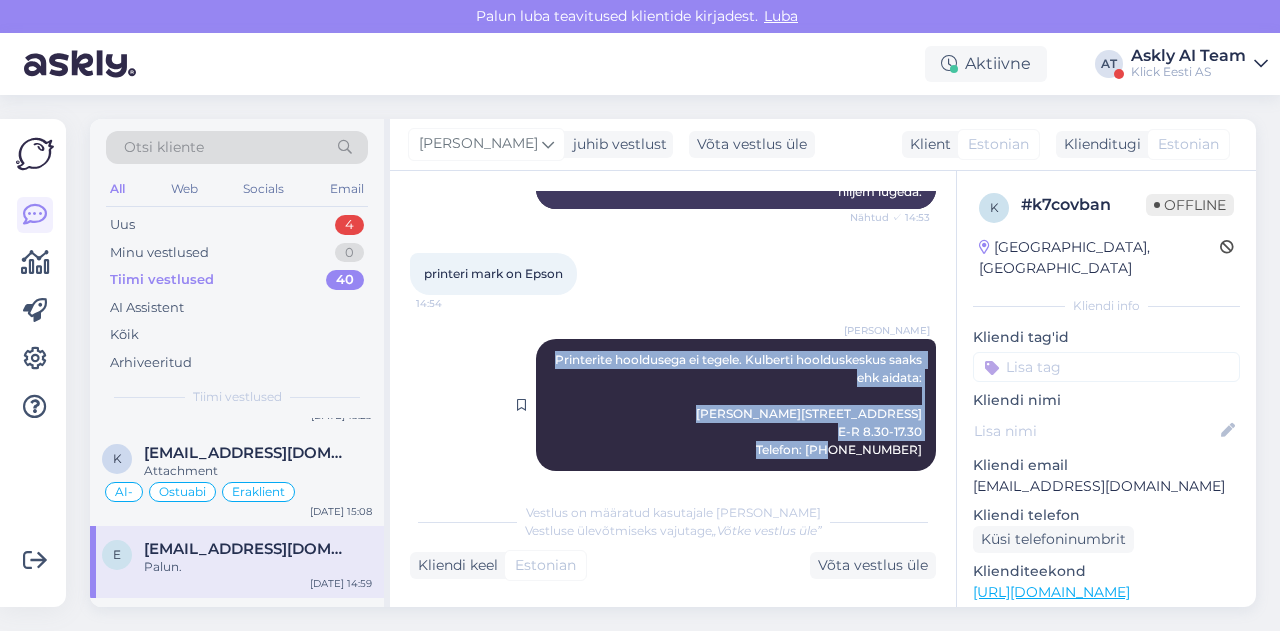 click on "Henri Täht Printerite hooldusega ei tegele. Kulberti hoolduskeskus saaks ehk aidata:
Kulbert
Sirge 4, Tallinn
E-R 8.30-17.30
Telefon: 6718160 Nähtud ✓ 14:55" at bounding box center [736, 405] 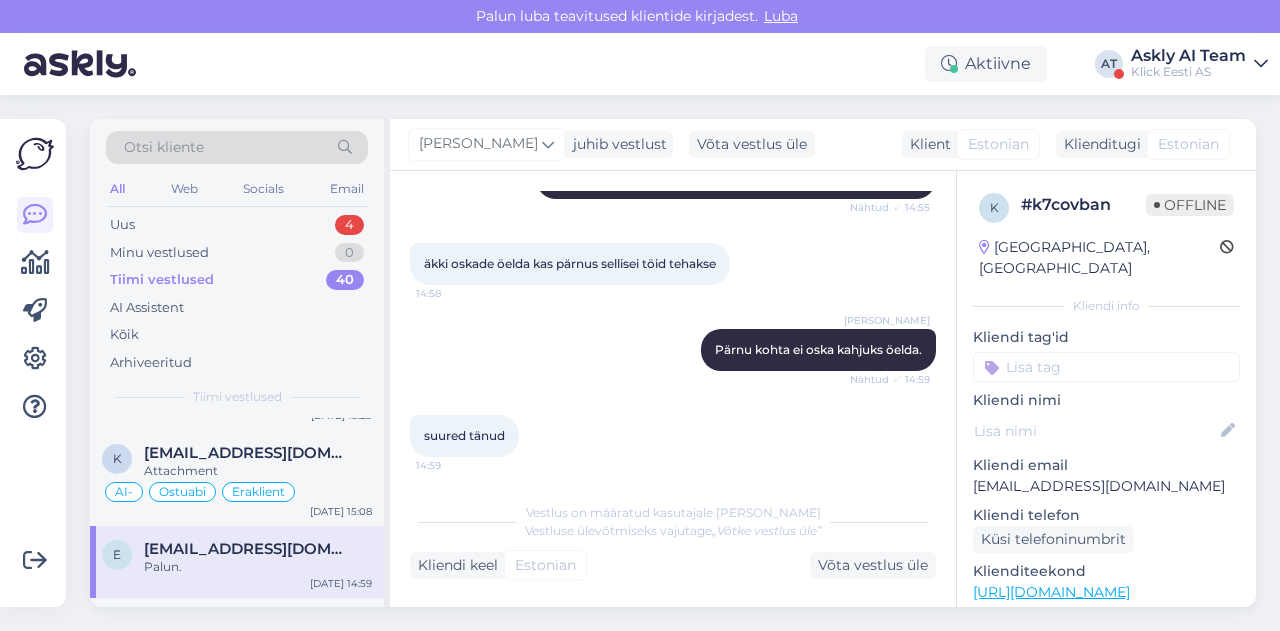 scroll, scrollTop: 736, scrollLeft: 0, axis: vertical 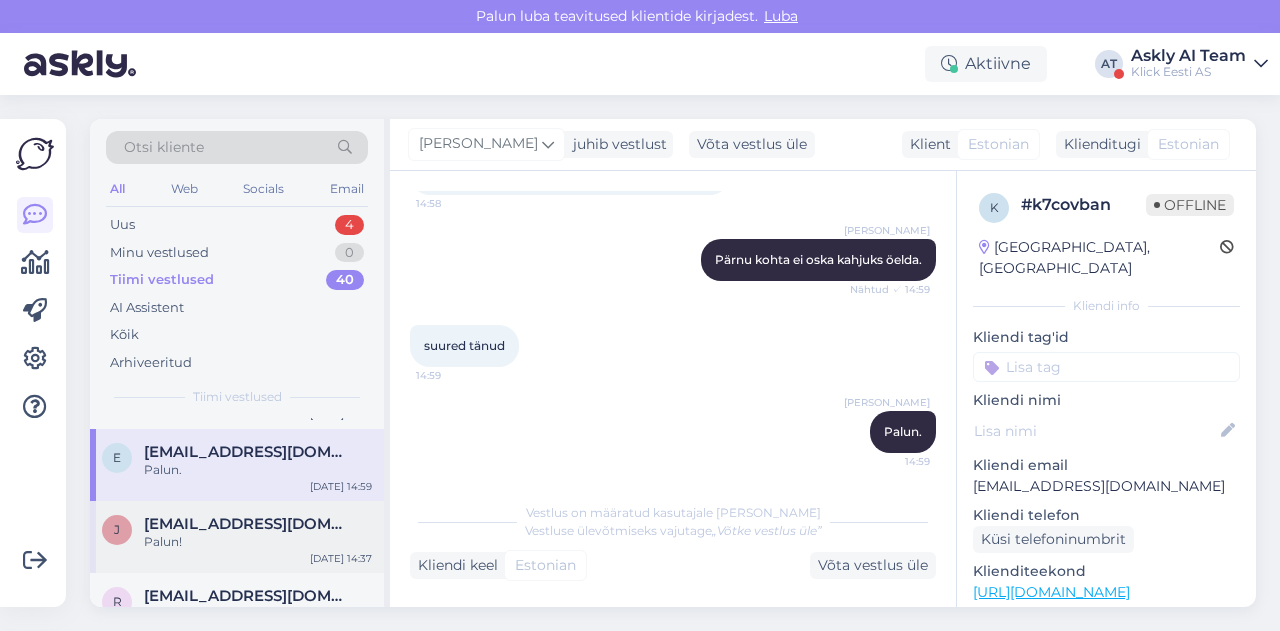 click on "janno48@msn.com" at bounding box center (248, 524) 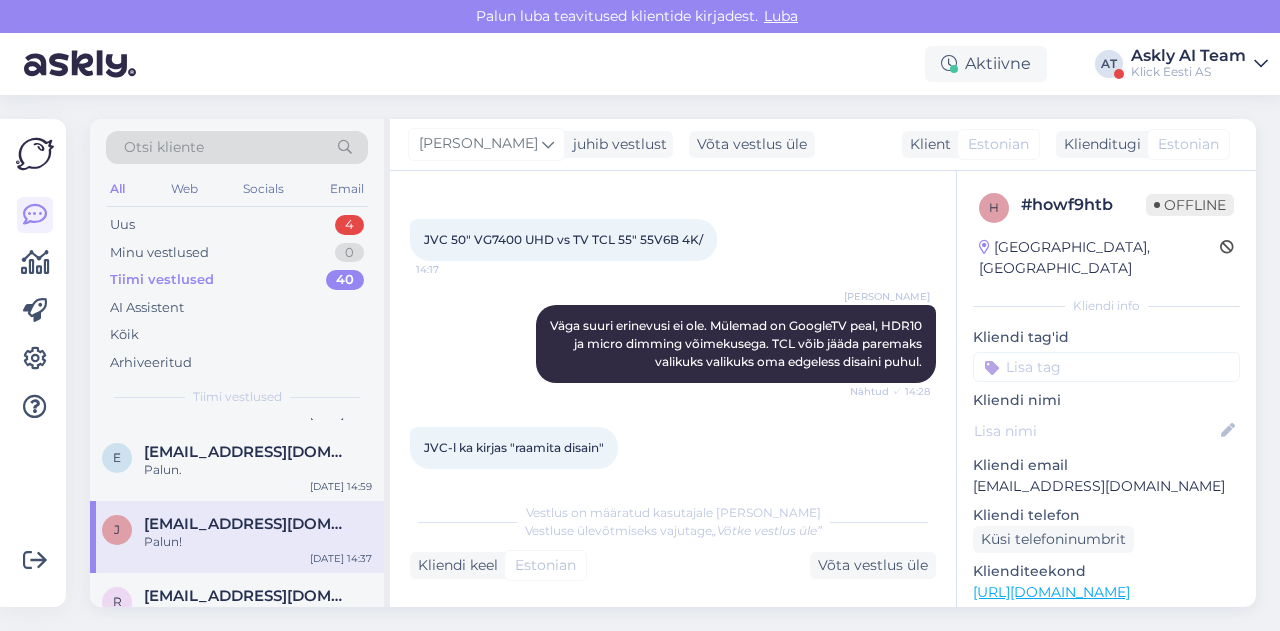 scroll, scrollTop: 922, scrollLeft: 0, axis: vertical 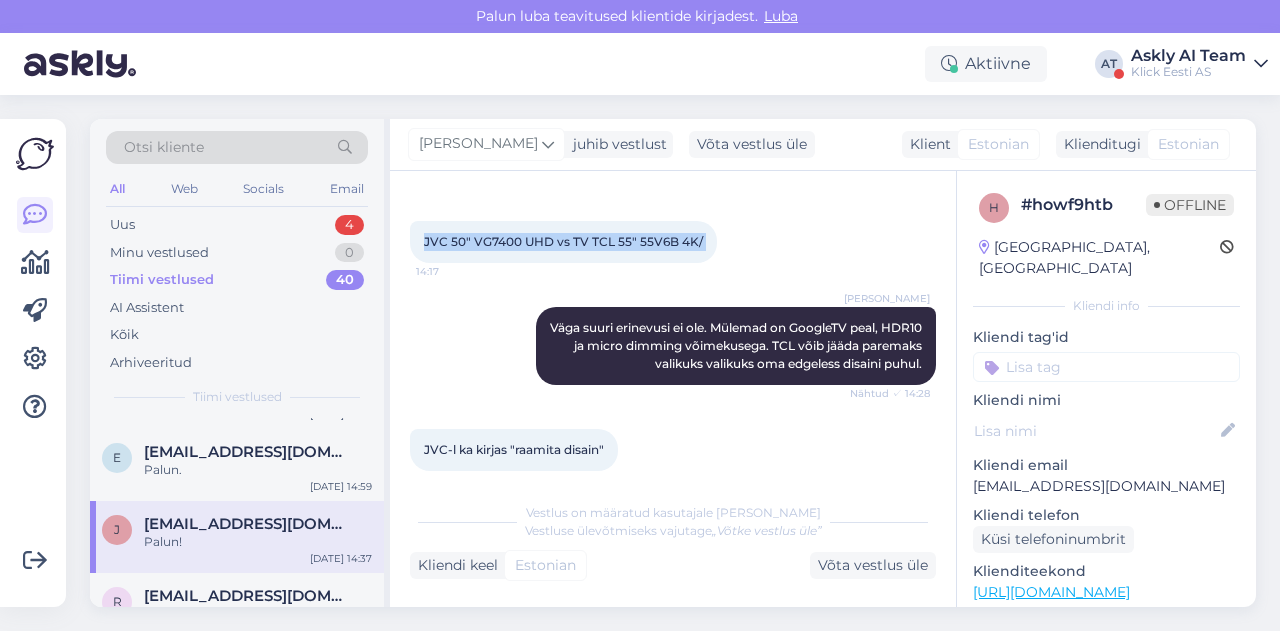 drag, startPoint x: 418, startPoint y: 244, endPoint x: 715, endPoint y: 244, distance: 297 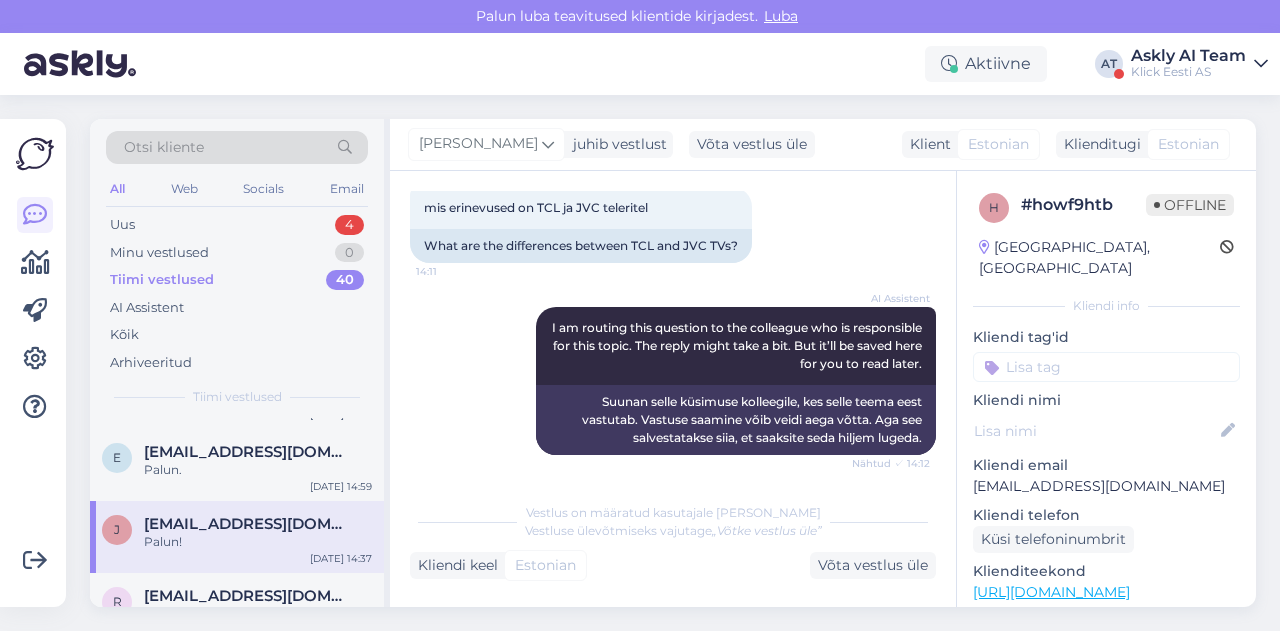 scroll, scrollTop: 286, scrollLeft: 0, axis: vertical 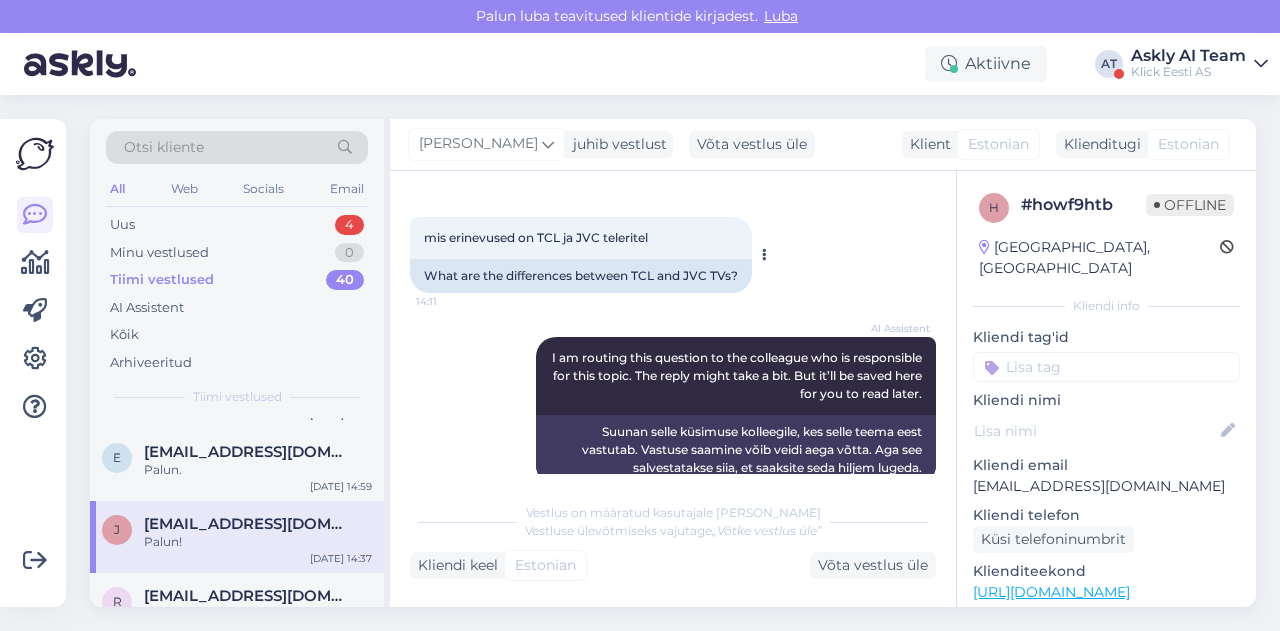 drag, startPoint x: 418, startPoint y: 242, endPoint x: 668, endPoint y: 244, distance: 250.008 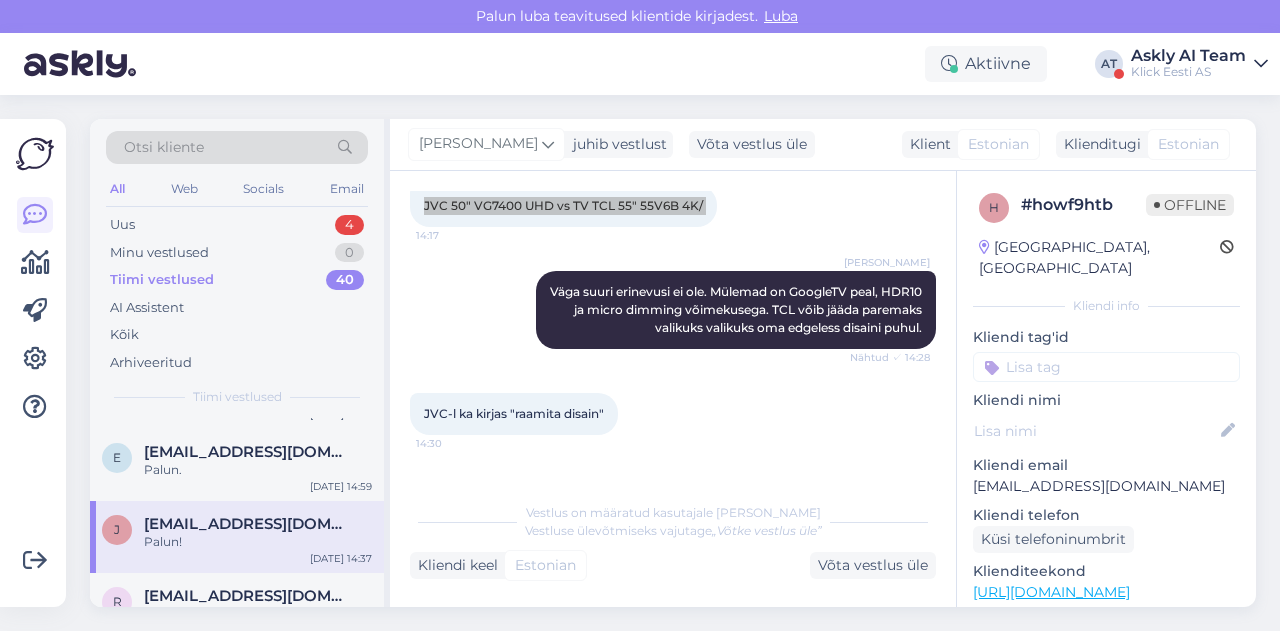 scroll, scrollTop: 960, scrollLeft: 0, axis: vertical 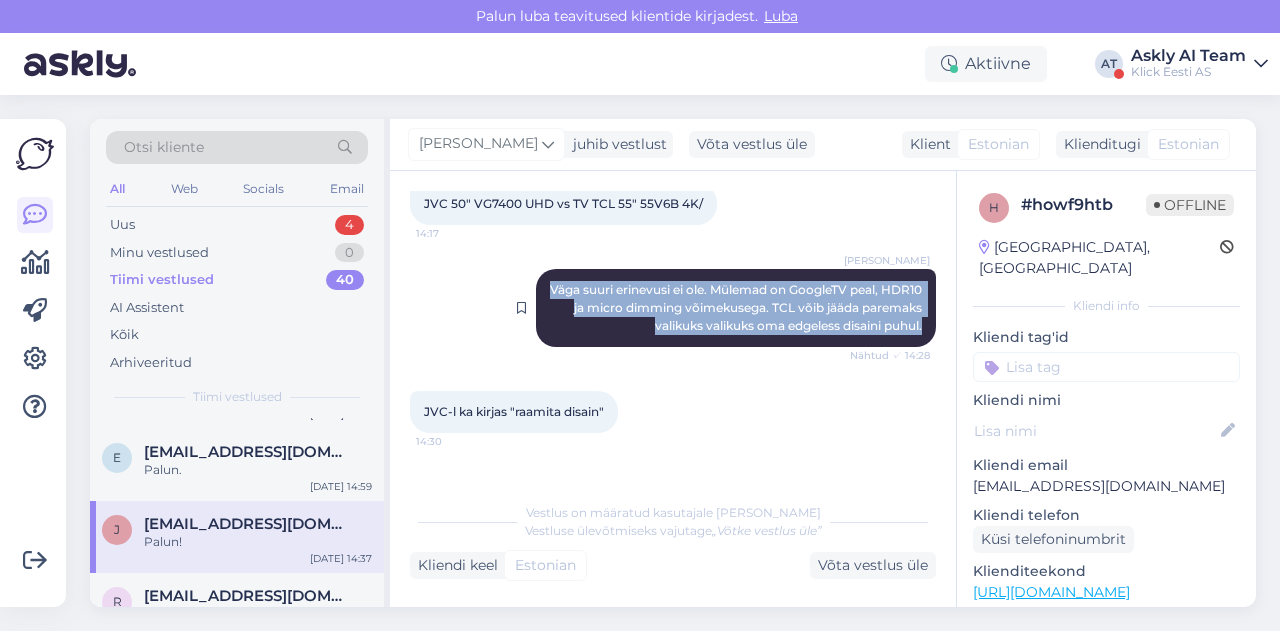 drag, startPoint x: 560, startPoint y: 291, endPoint x: 908, endPoint y: 321, distance: 349.2907 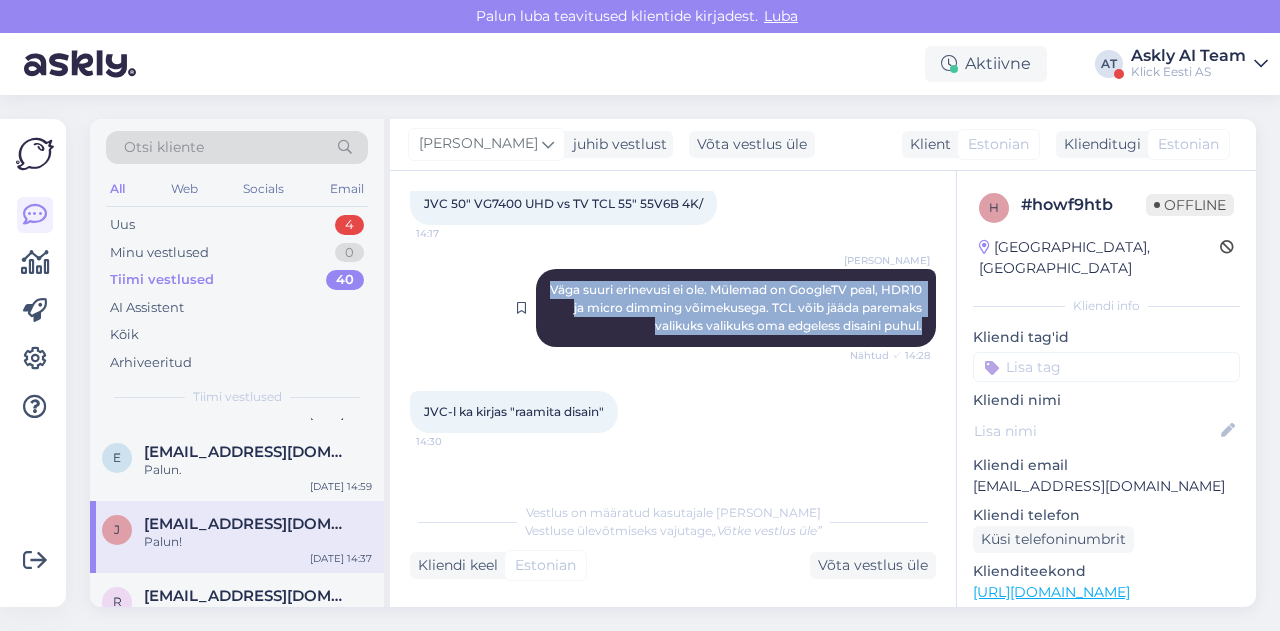click on "Henri Täht Väga suuri erinevusi ei ole. Mülemad on GoogleTV peal, HDR10 ja micro dimming võimekusega. TCL võib jääda paremaks valikuks valikuks oma edgeless disaini puhul. Nähtud ✓ 14:28" at bounding box center [736, 308] 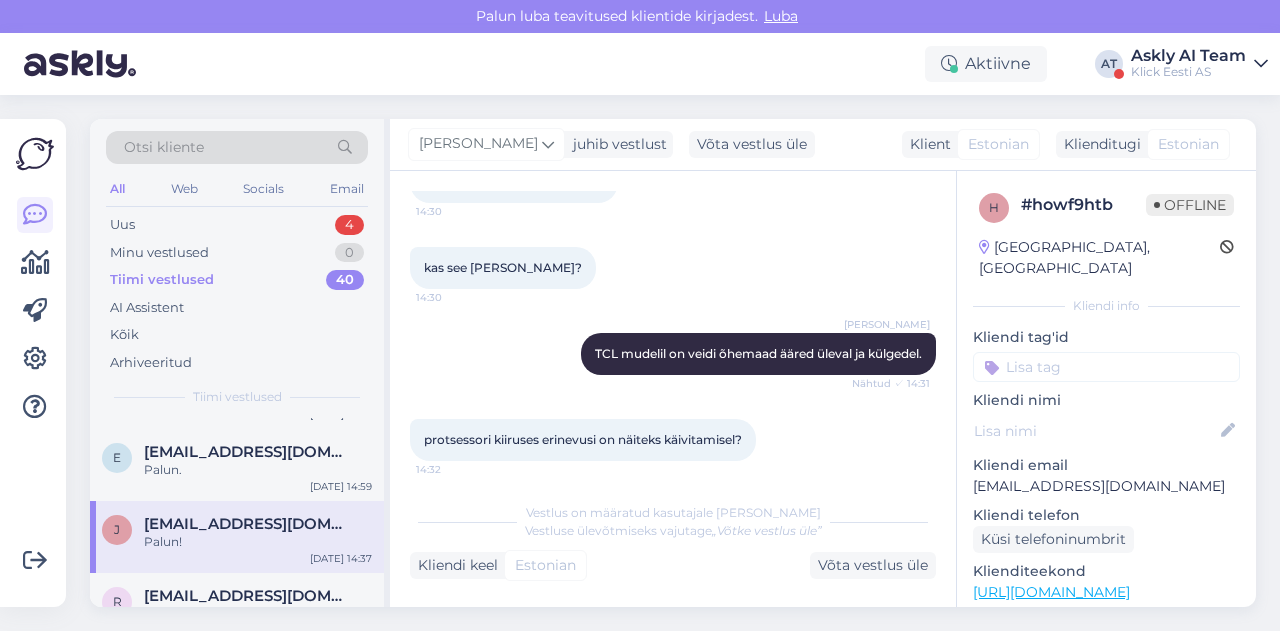scroll, scrollTop: 1192, scrollLeft: 0, axis: vertical 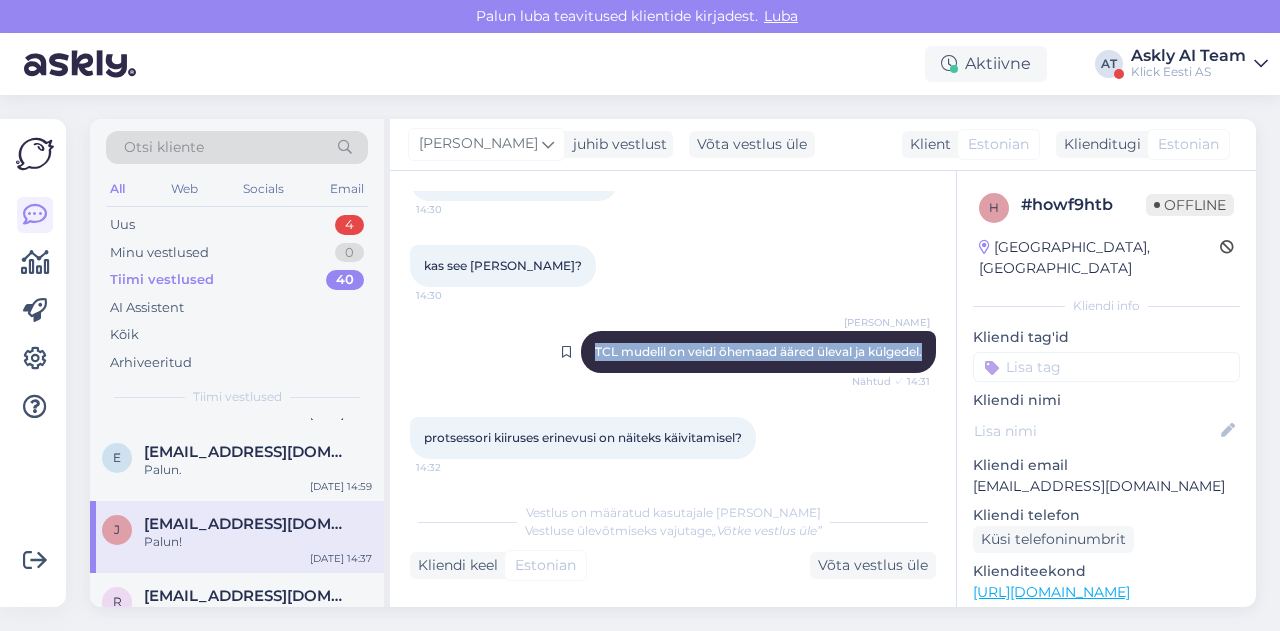 drag, startPoint x: 574, startPoint y: 349, endPoint x: 912, endPoint y: 354, distance: 338.037 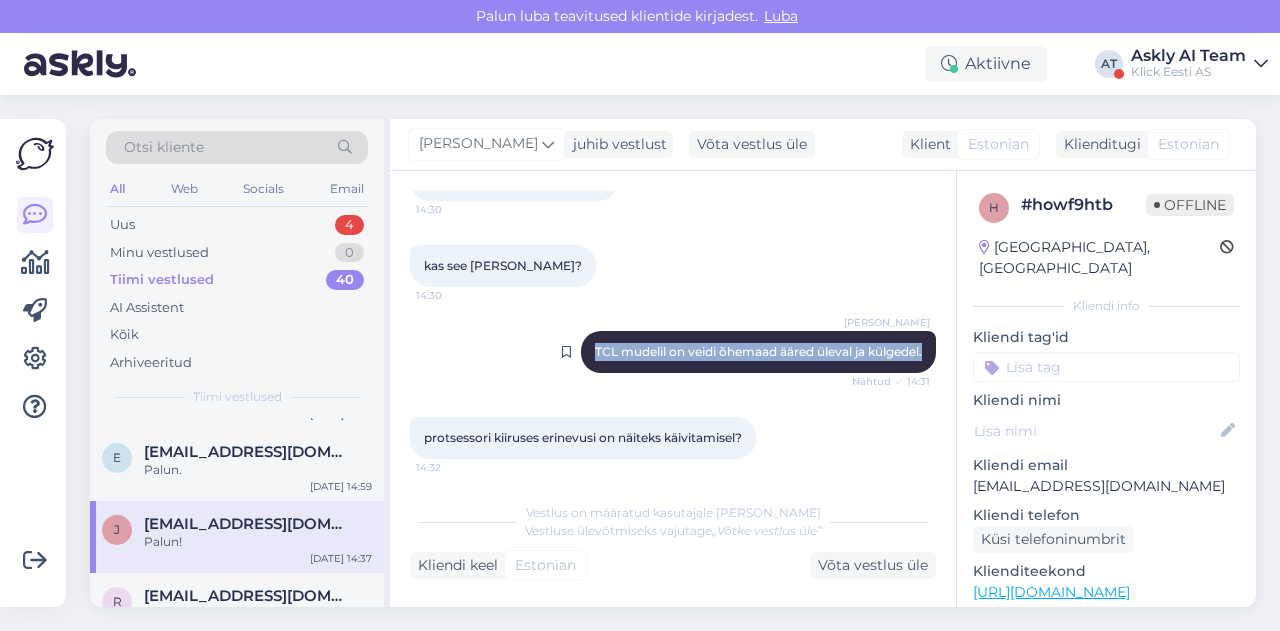 click on "Henri Täht TCL mudelil on veidi õhemaad ääred üleval ja külgedel. Nähtud ✓ 14:31" at bounding box center [758, 352] 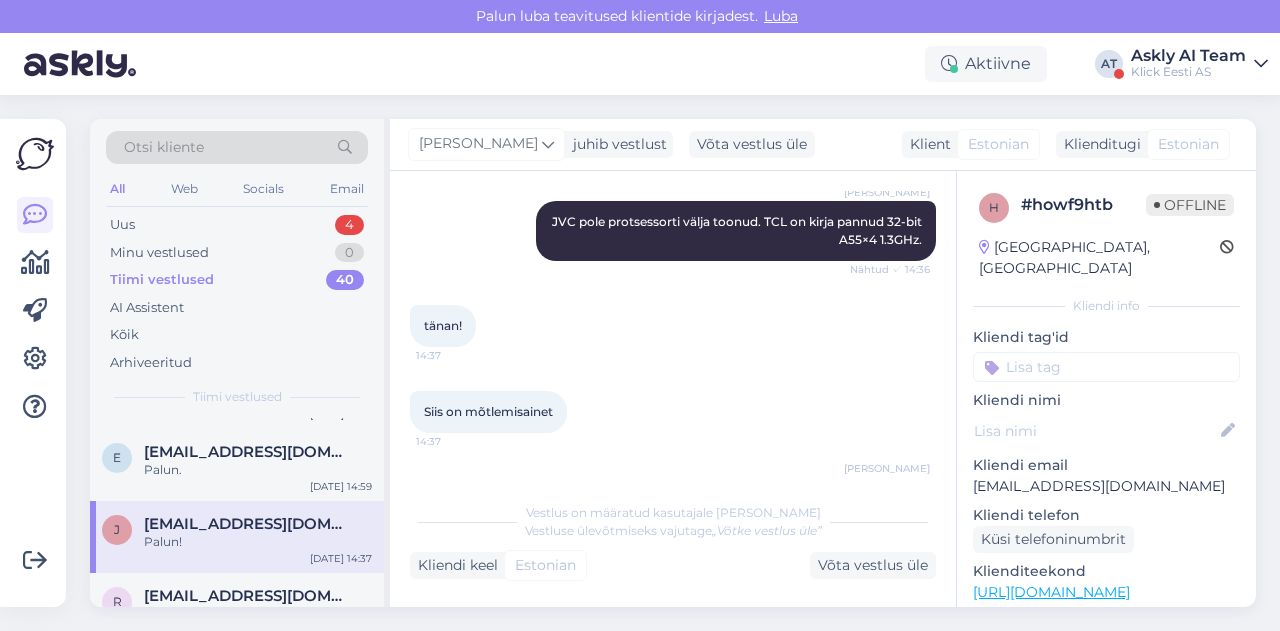 scroll, scrollTop: 1646, scrollLeft: 0, axis: vertical 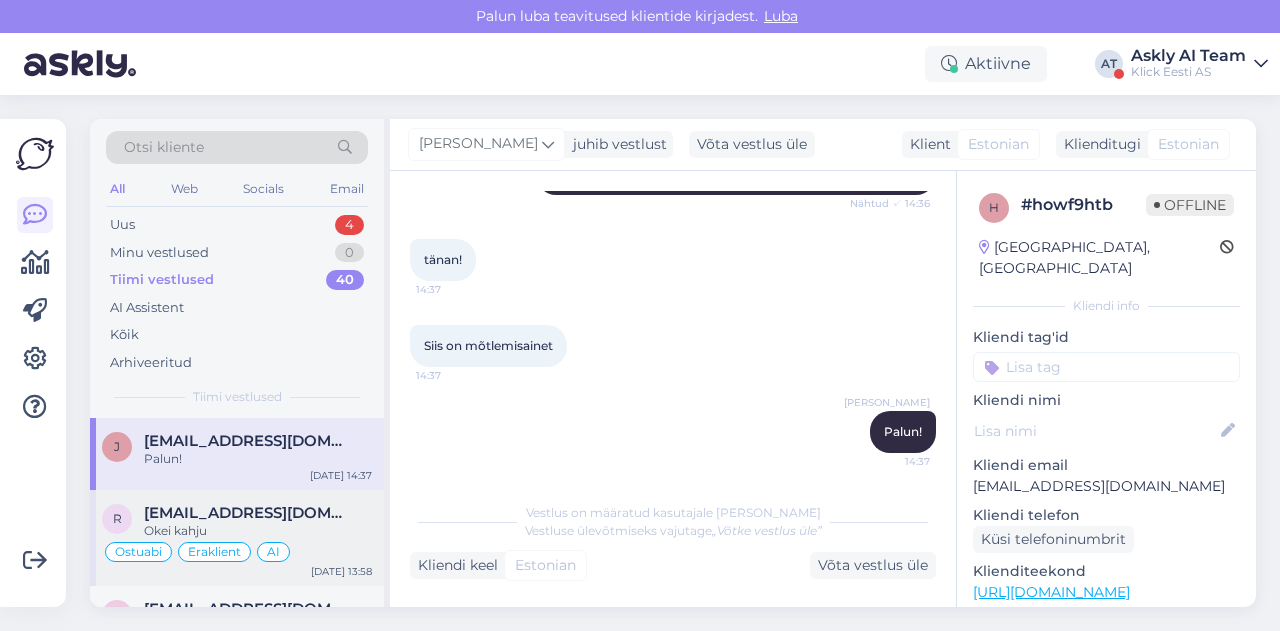 click on "ratsep.annika1995@gmail.com" at bounding box center [248, 513] 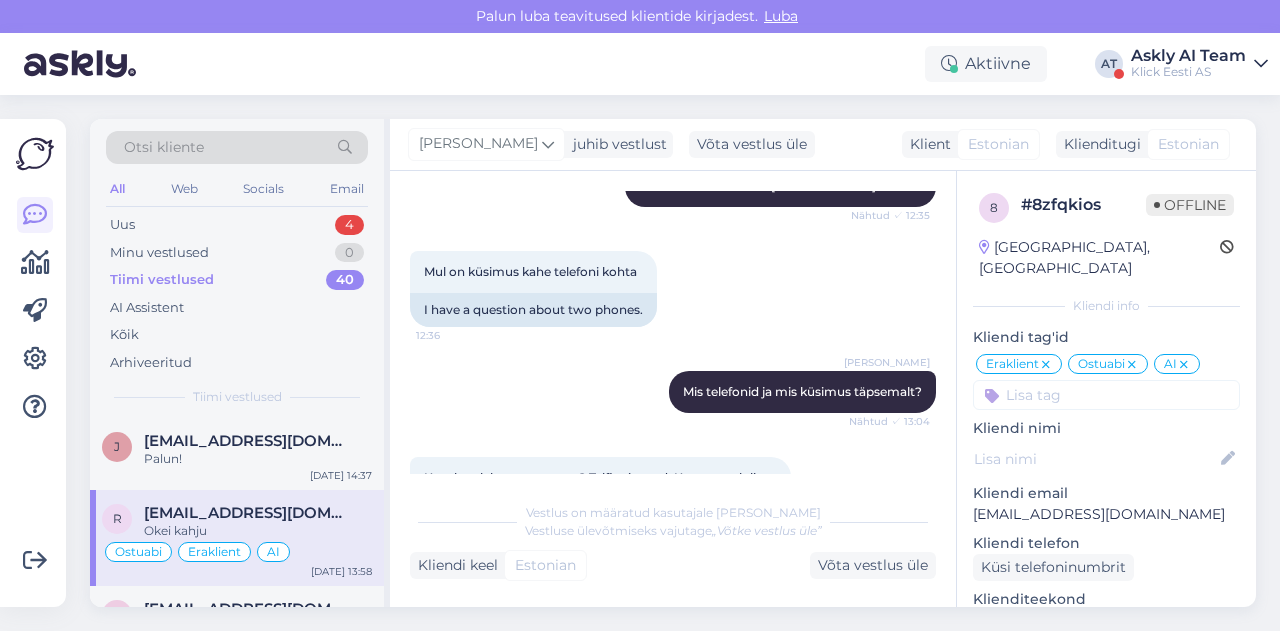 scroll, scrollTop: 1162, scrollLeft: 0, axis: vertical 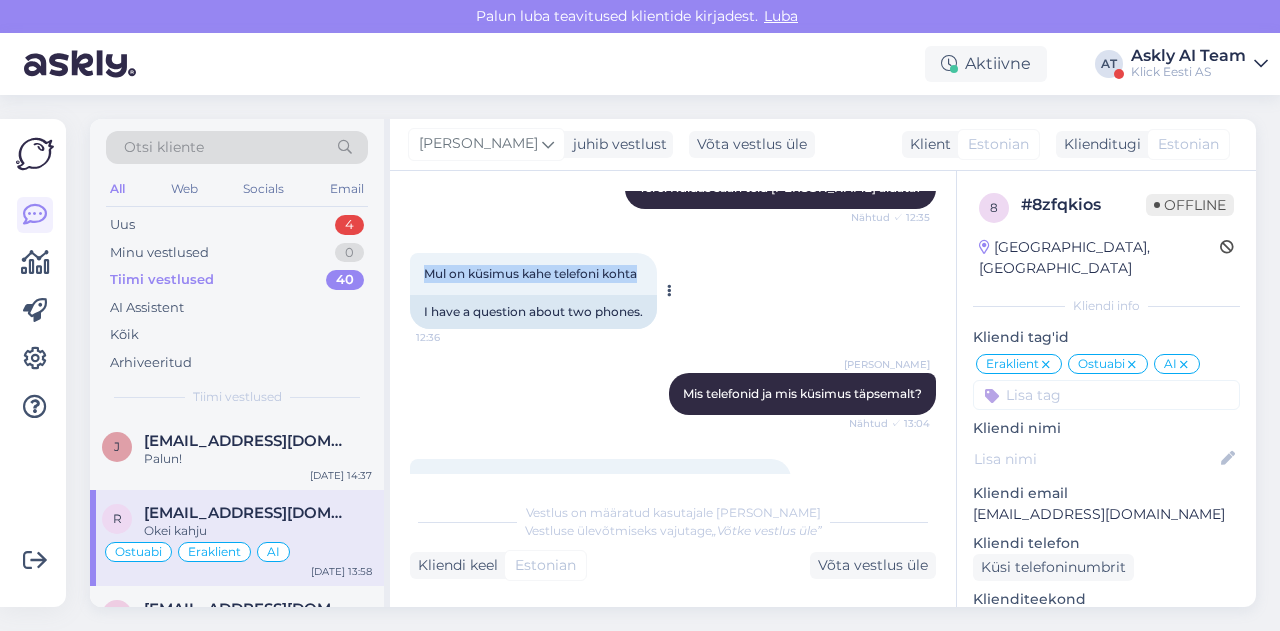 drag, startPoint x: 425, startPoint y: 275, endPoint x: 648, endPoint y: 285, distance: 223.2241 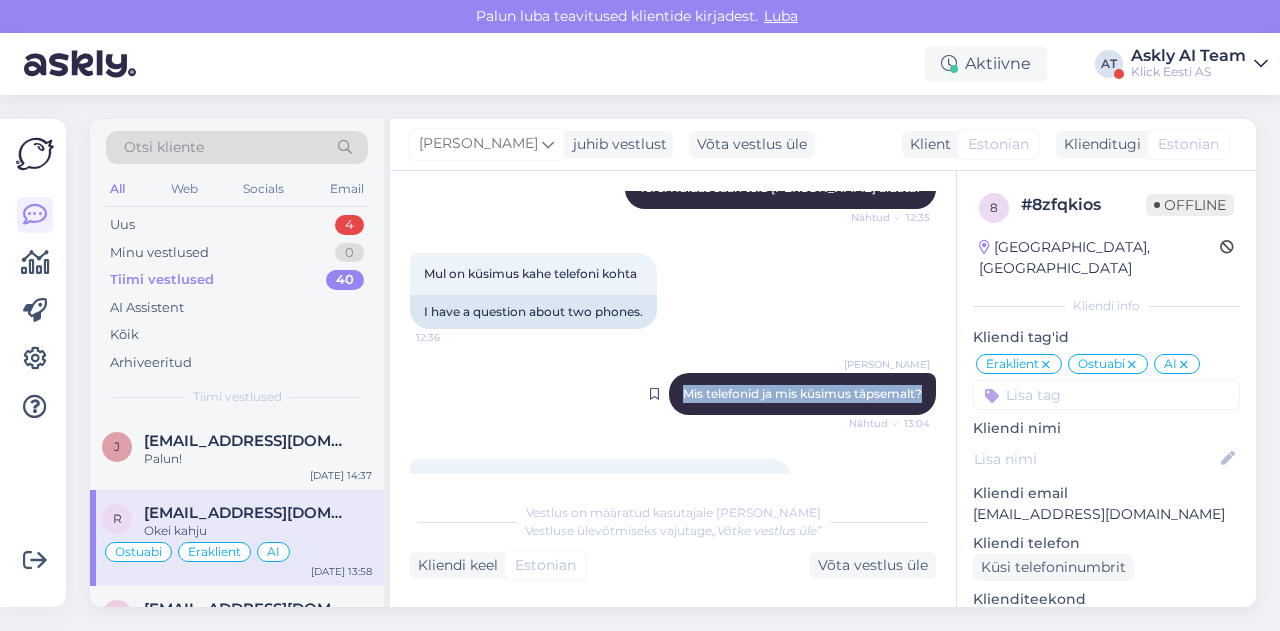 drag, startPoint x: 661, startPoint y: 397, endPoint x: 914, endPoint y: 390, distance: 253.09682 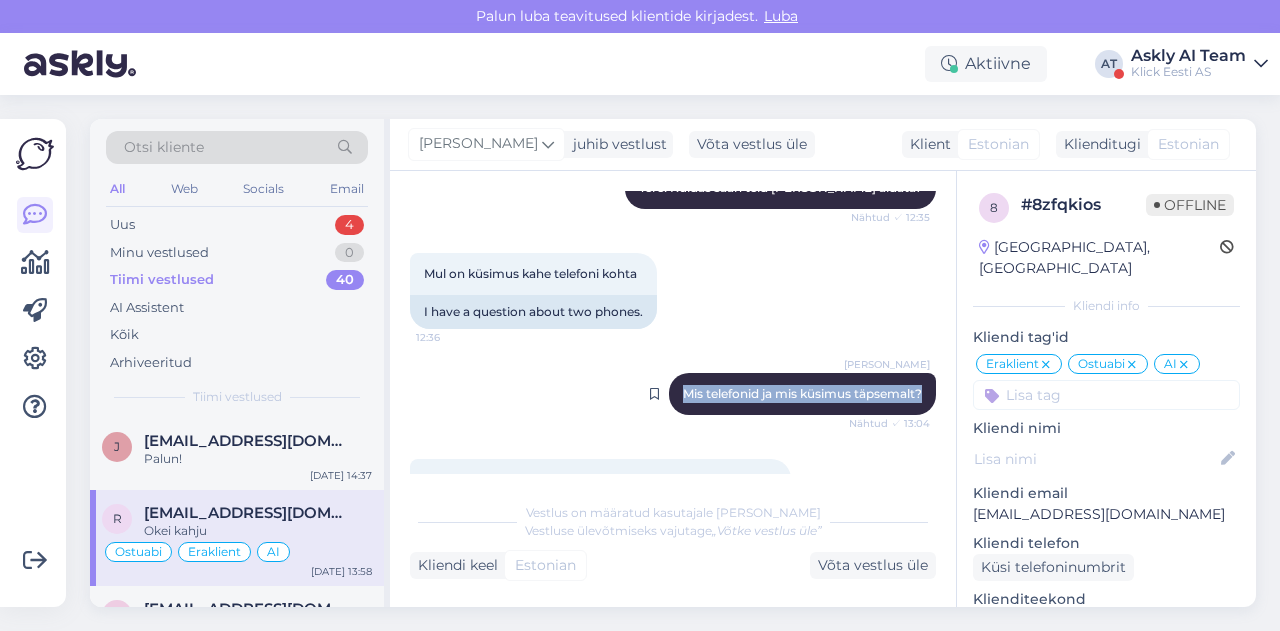 click on "Henri Täht Mis telefonid ja mis küsimus täpsemalt? Nähtud ✓ 13:04" at bounding box center [802, 394] 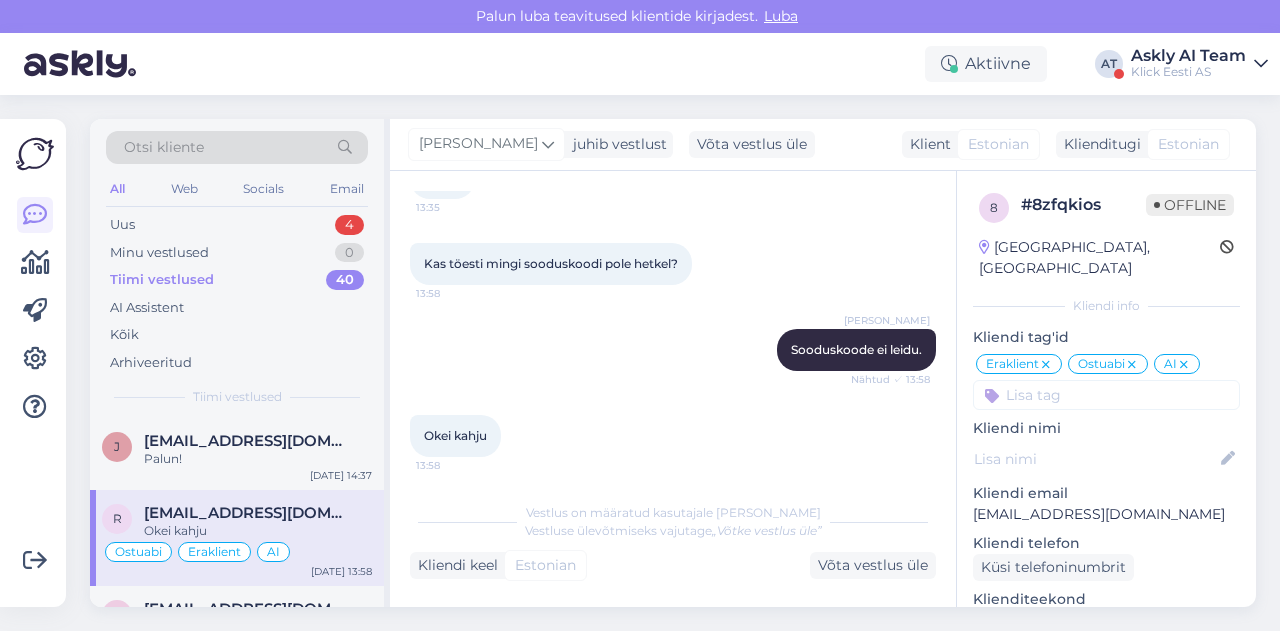 scroll, scrollTop: 1780, scrollLeft: 0, axis: vertical 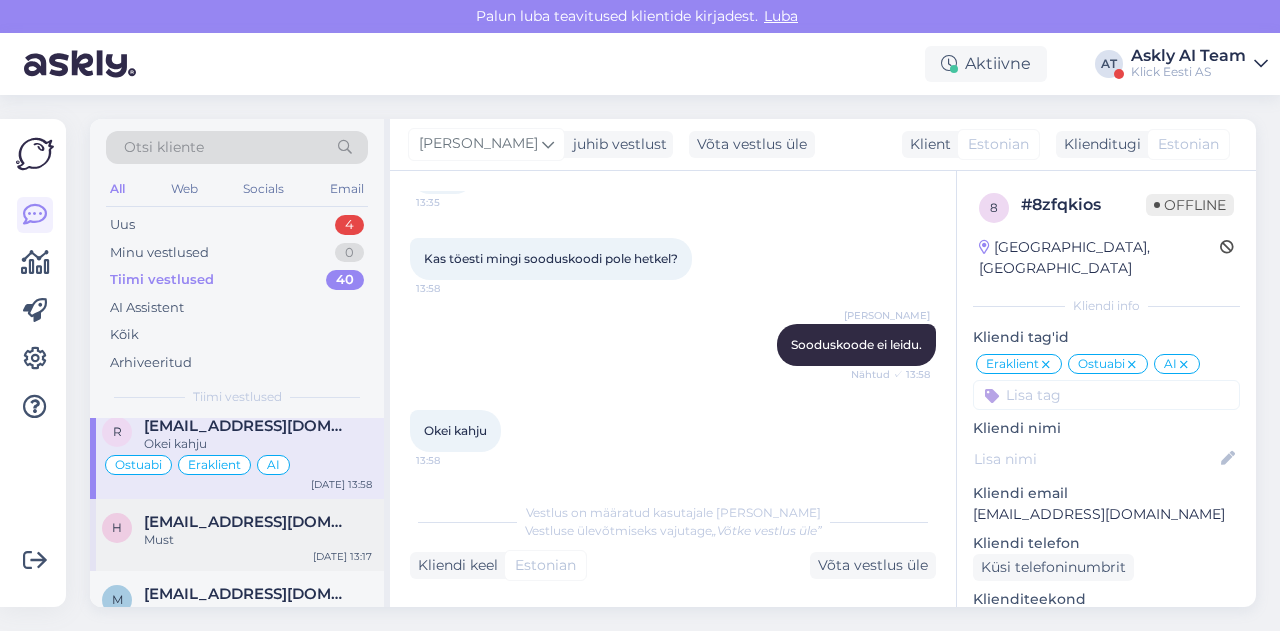click on "Must" at bounding box center (258, 540) 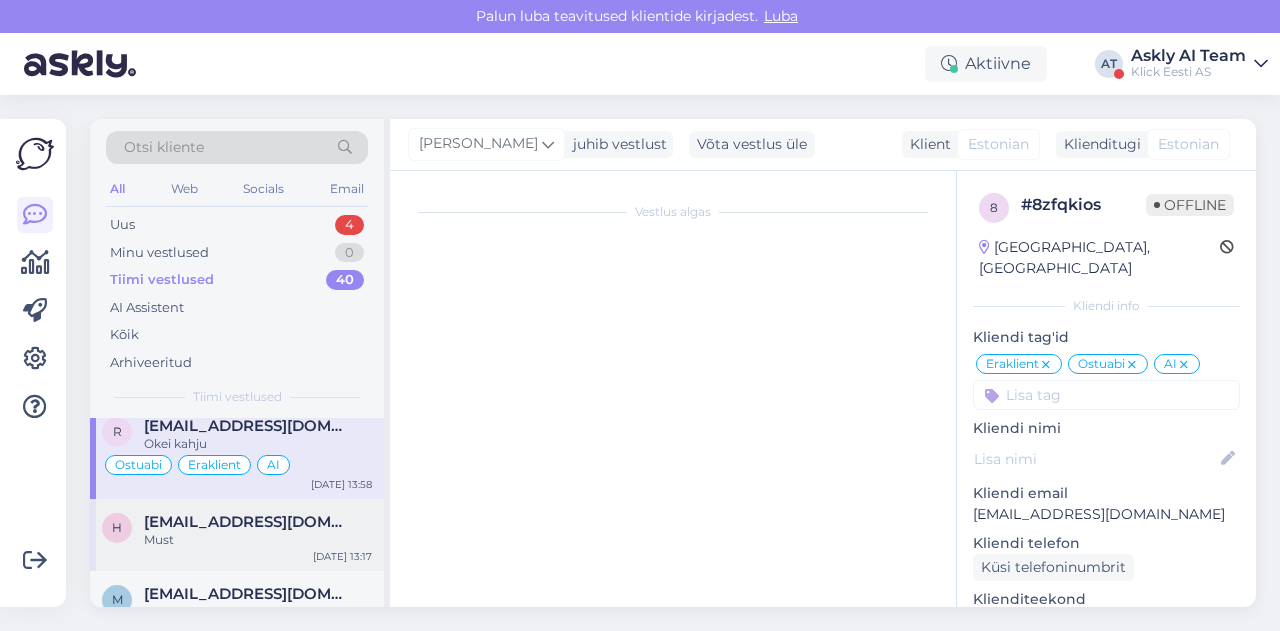 scroll, scrollTop: 422, scrollLeft: 0, axis: vertical 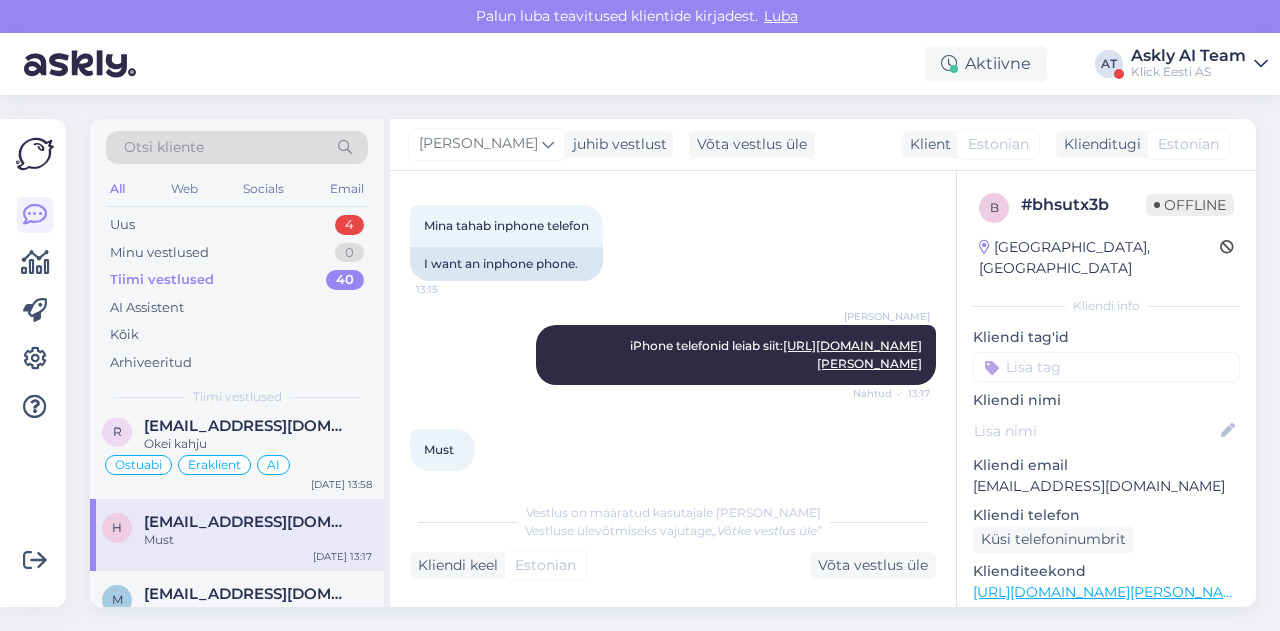 click on "Mina tahab inphone telefon  13:15  I want an inphone phone." at bounding box center (673, 243) 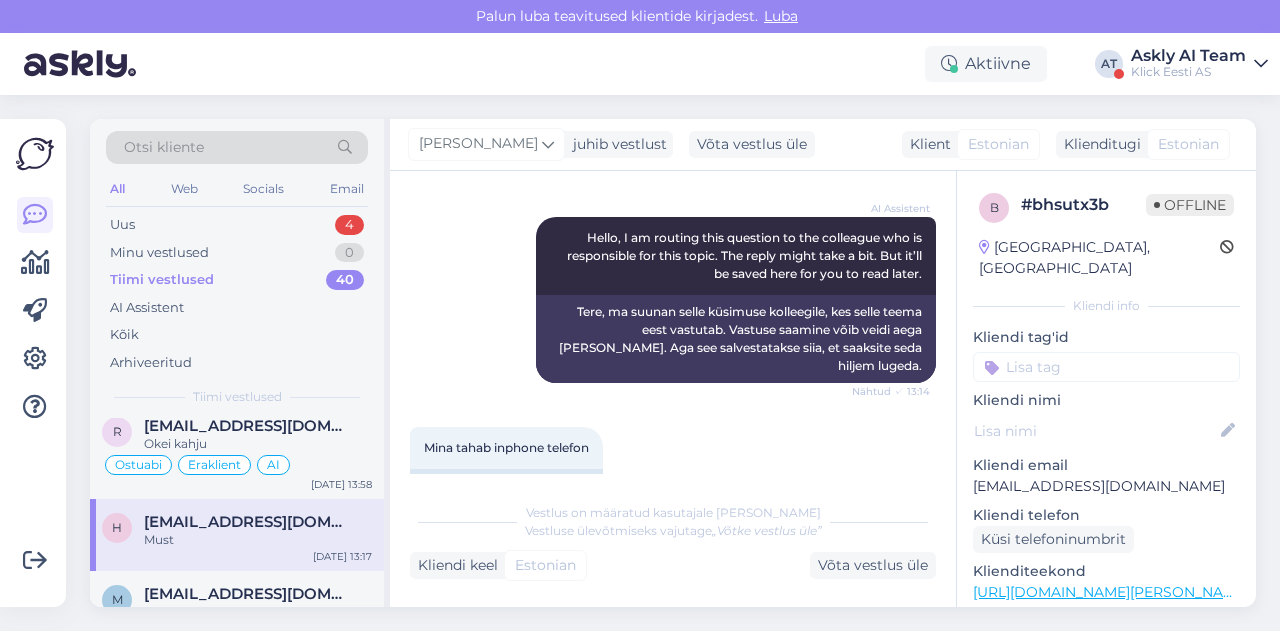 scroll, scrollTop: 208, scrollLeft: 0, axis: vertical 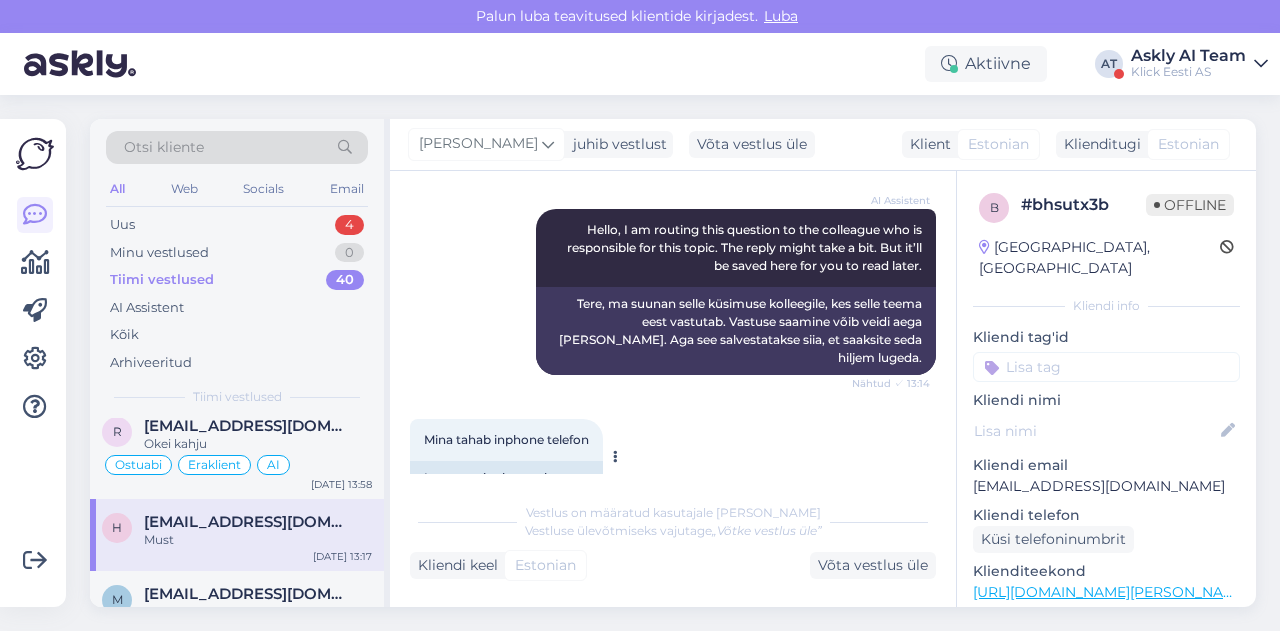 drag, startPoint x: 416, startPoint y: 425, endPoint x: 604, endPoint y: 418, distance: 188.13028 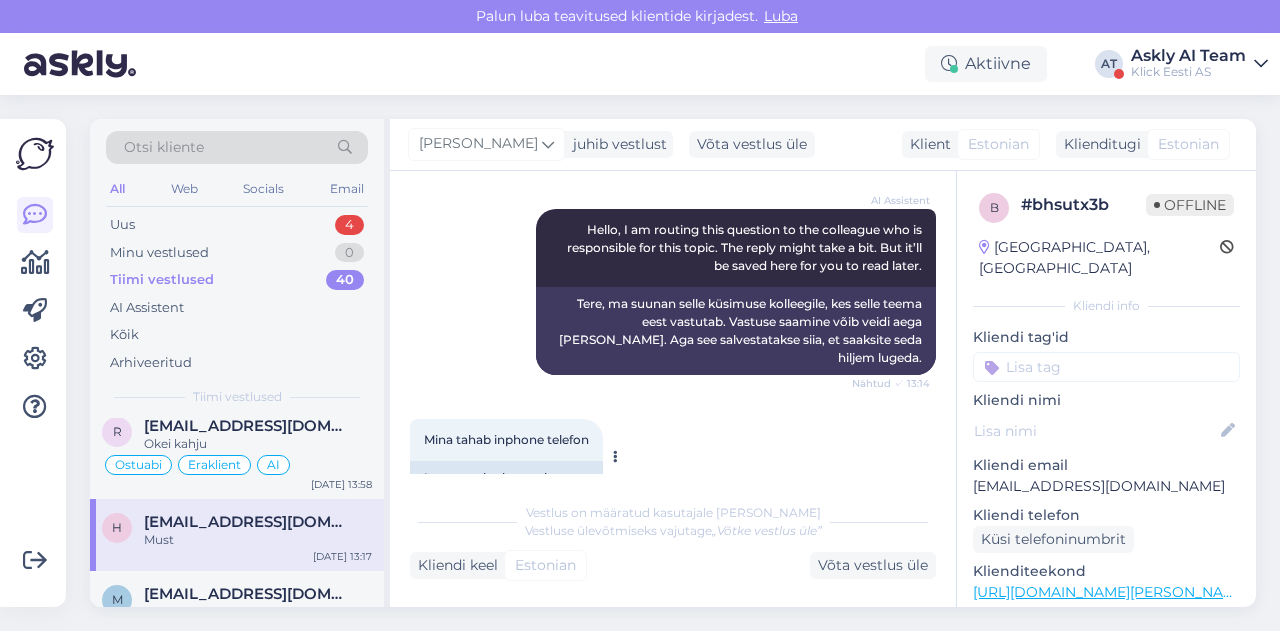 click on "Mina tahab inphone telefon  13:15" at bounding box center [506, 440] 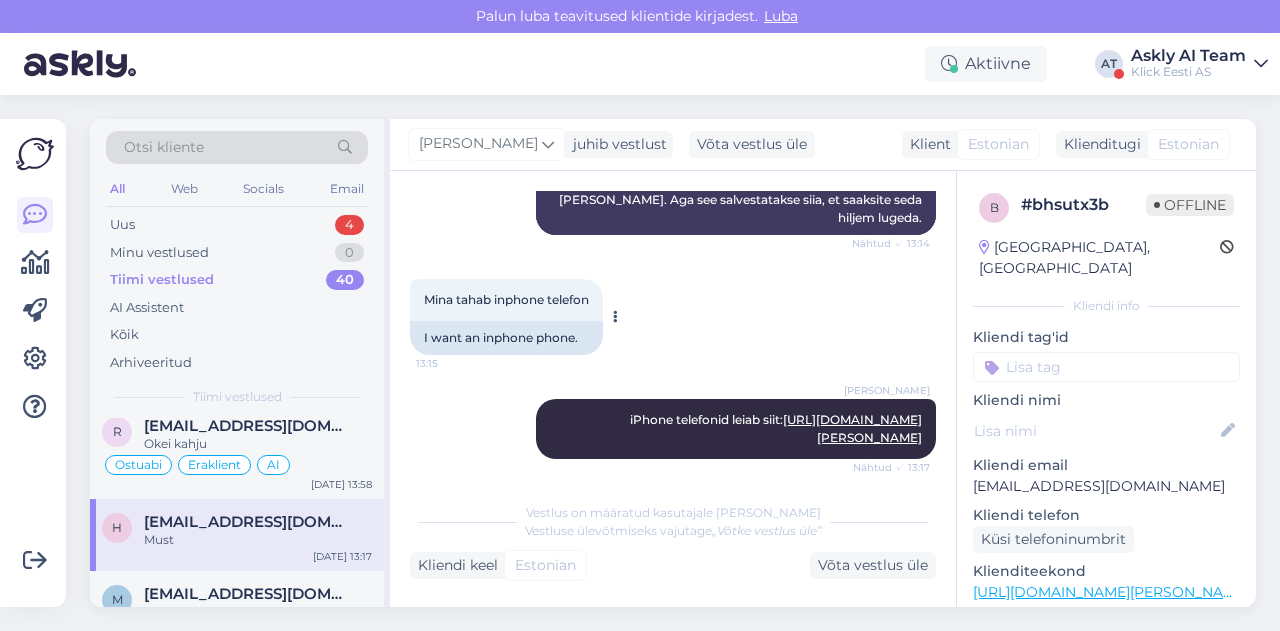 scroll, scrollTop: 422, scrollLeft: 0, axis: vertical 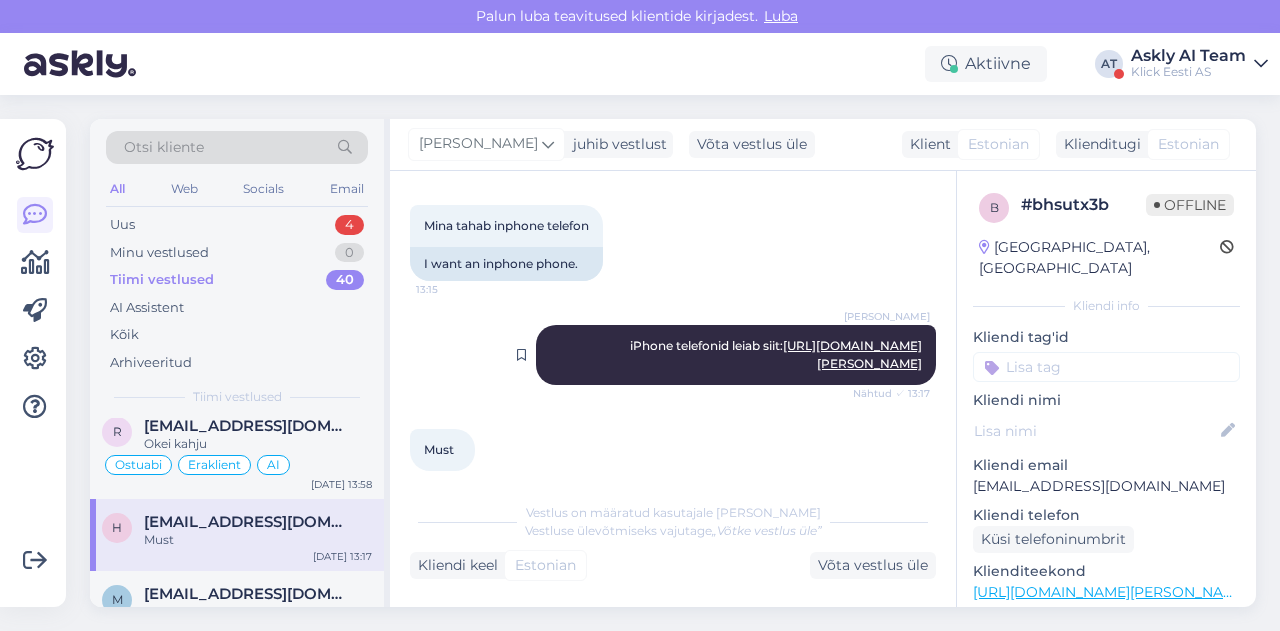 drag, startPoint x: 534, startPoint y: 332, endPoint x: 914, endPoint y: 353, distance: 380.57983 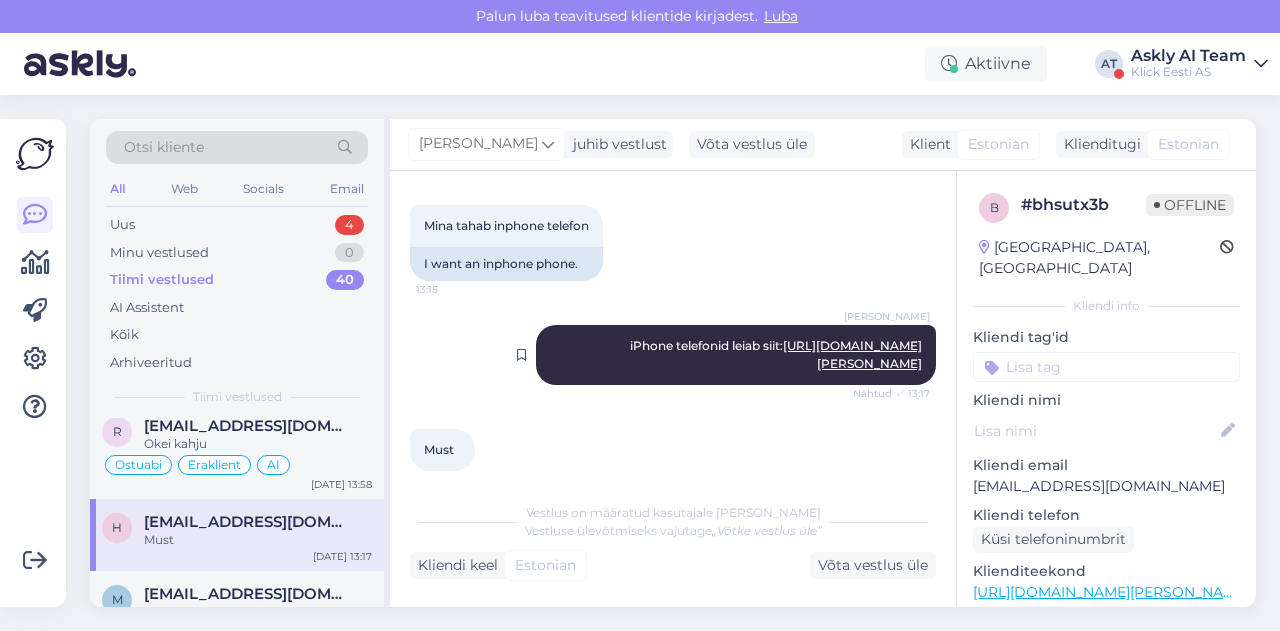 click on "Henri Täht iPhone telefonid leiab siit:  https://www.klick.ee/telefonid-ja-lisad/mobiiltelefonid/nutitelefonid?tootja=5951 Nähtud ✓ 13:17" at bounding box center (736, 355) 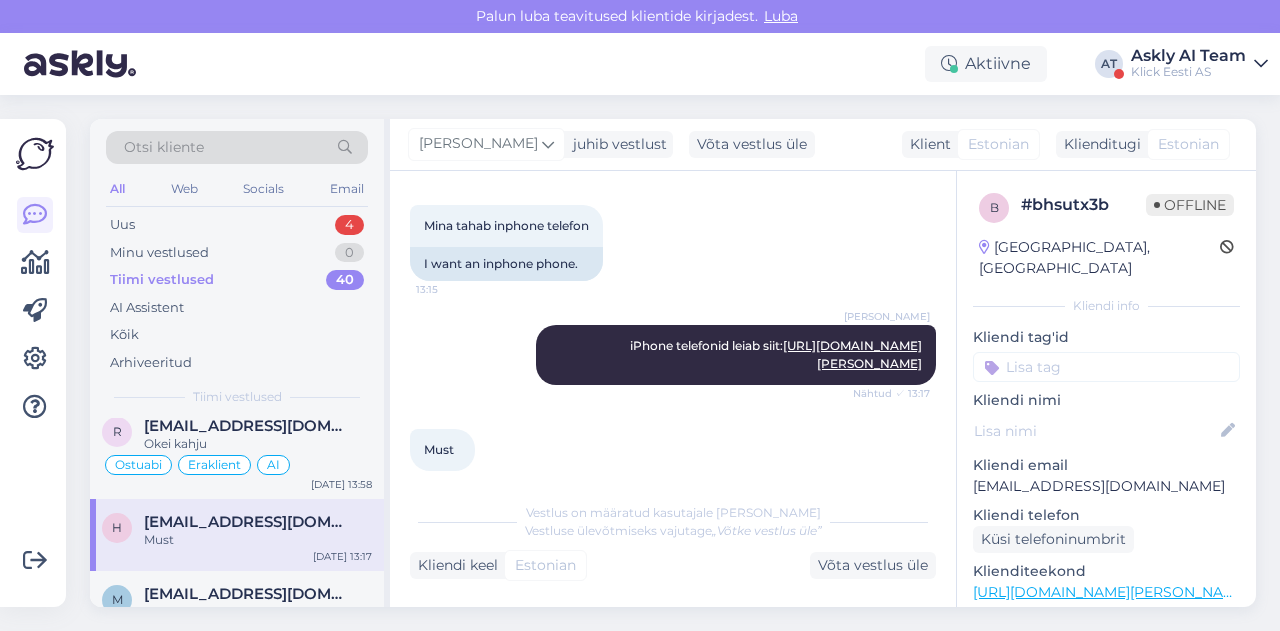 scroll, scrollTop: 986, scrollLeft: 0, axis: vertical 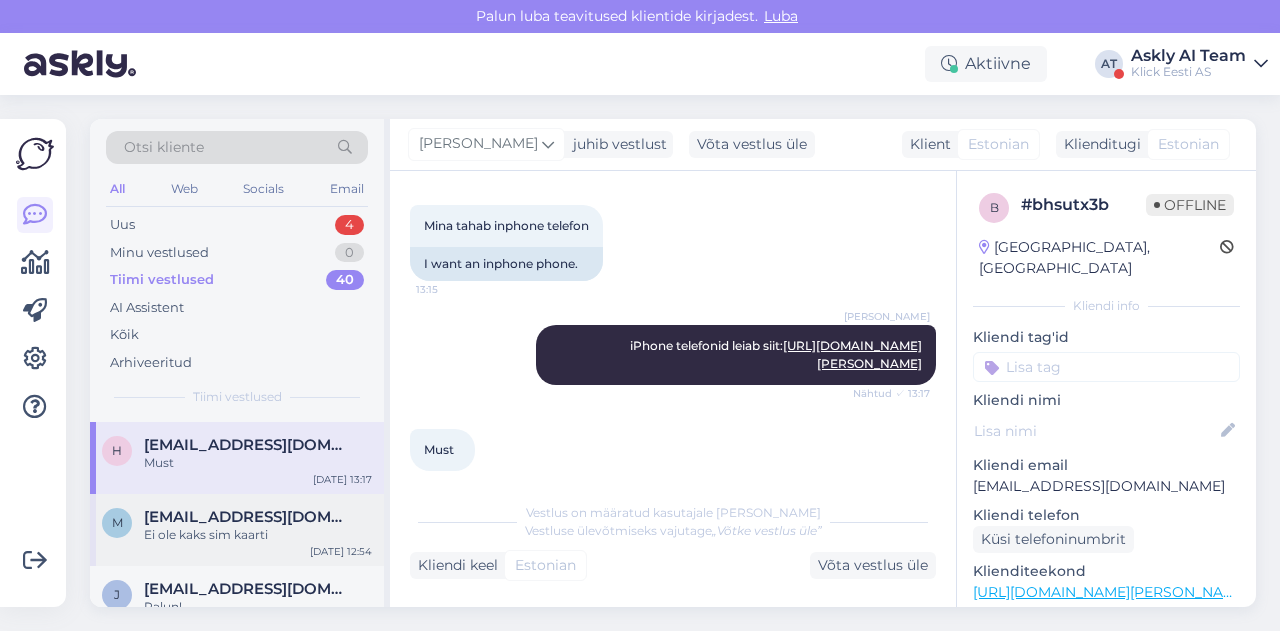 click on "m mirjam_rehtla307@hotmail.com Ei ole kaks sim kaarti Jul 29 12:54" at bounding box center [237, 530] 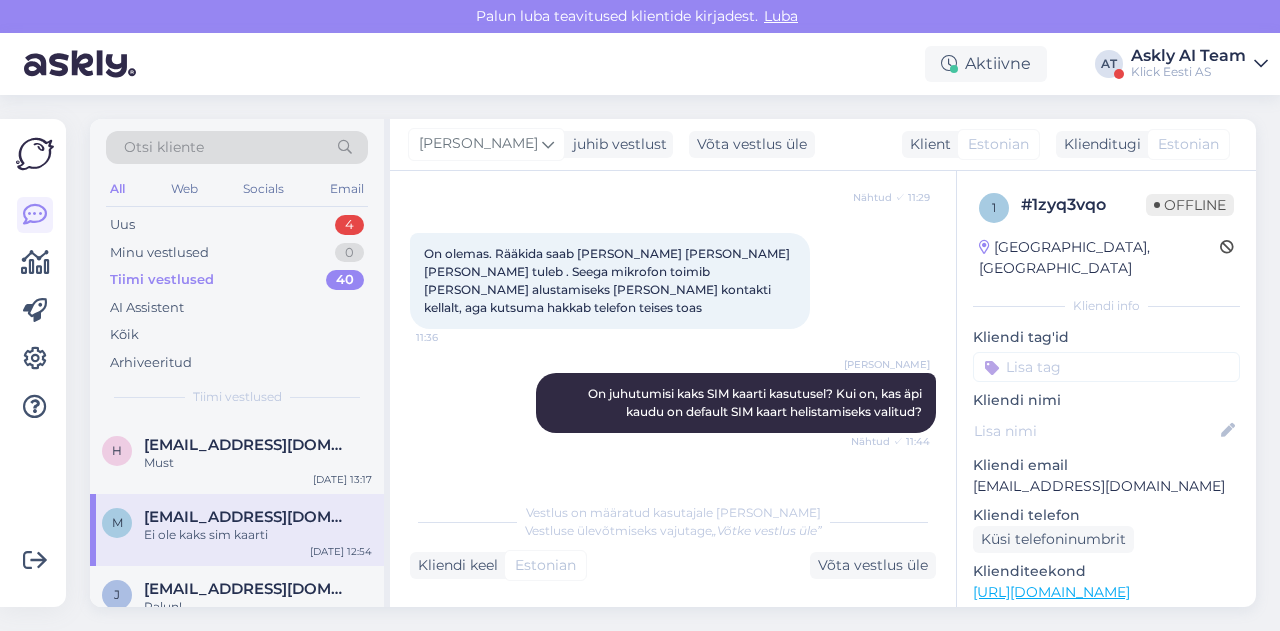 scroll, scrollTop: 710, scrollLeft: 0, axis: vertical 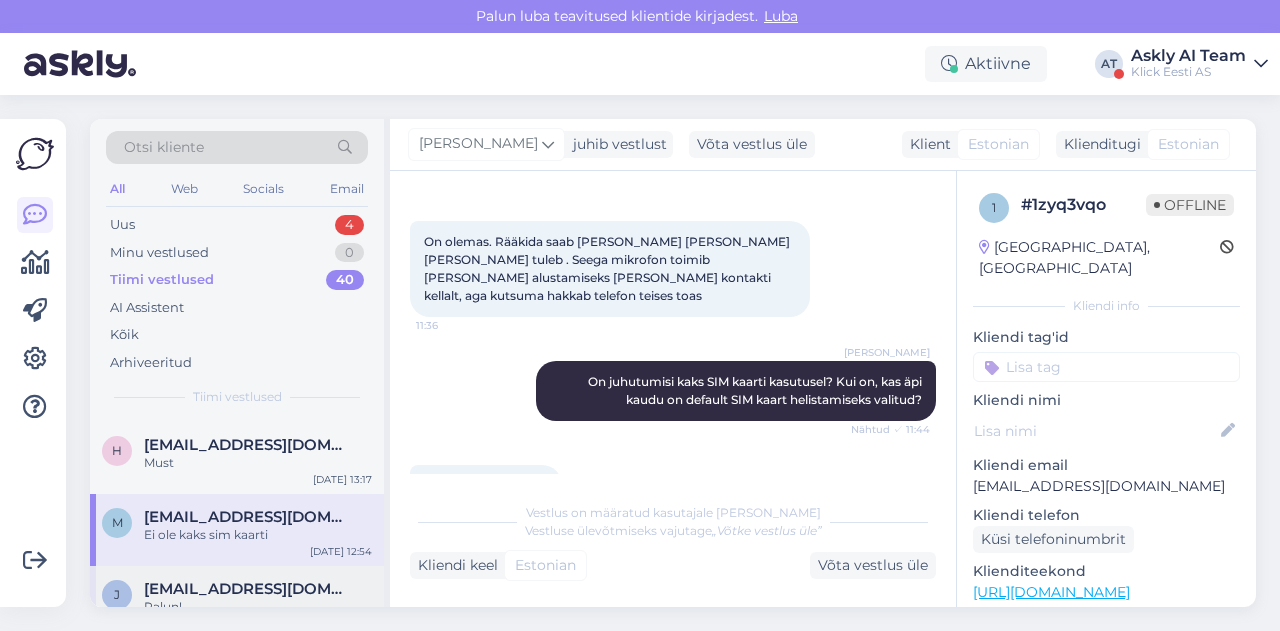 click on "jaan.looga@gmail.com" at bounding box center (248, 589) 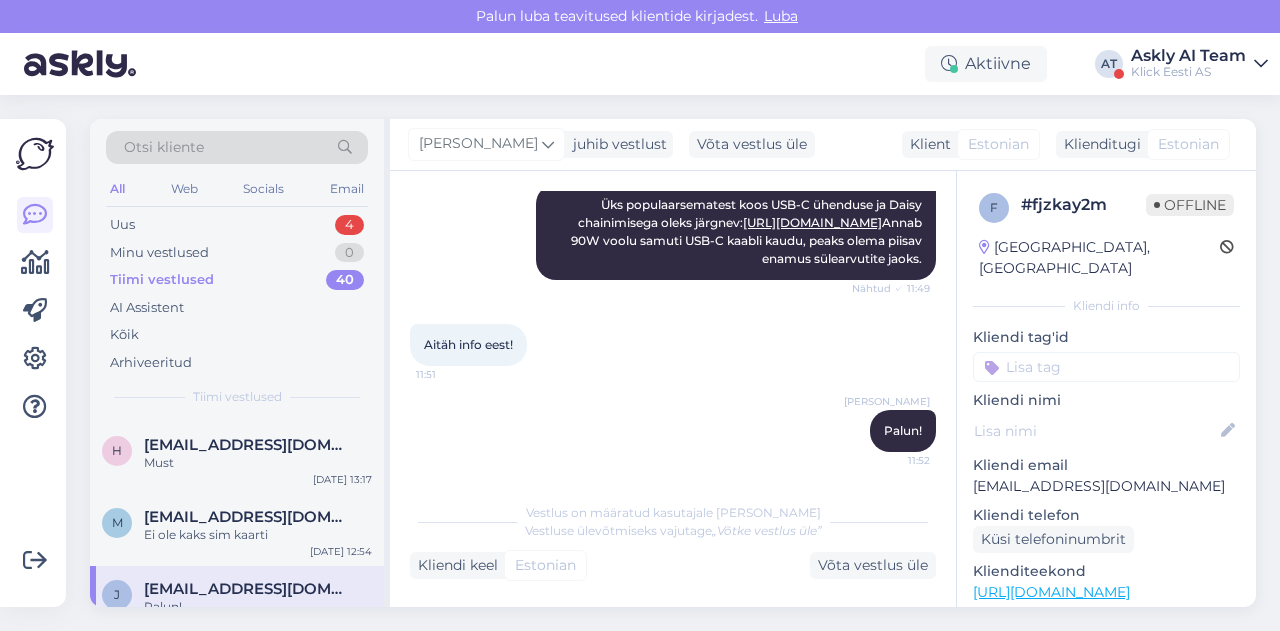 scroll, scrollTop: 462, scrollLeft: 0, axis: vertical 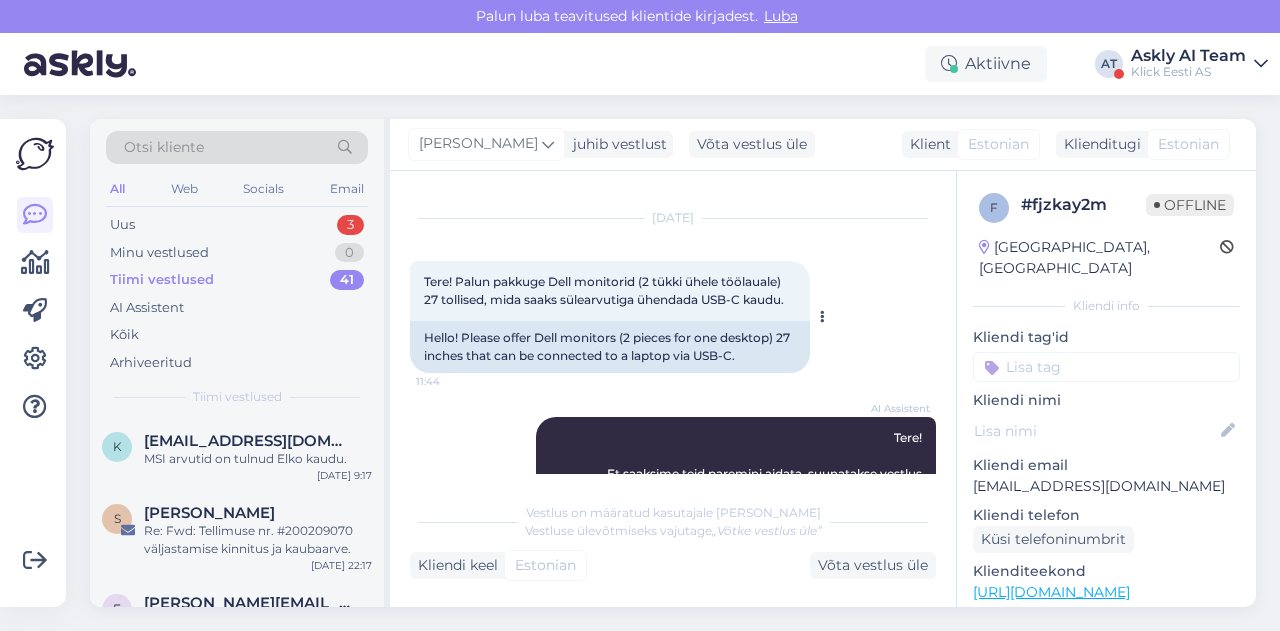 drag, startPoint x: 458, startPoint y: 281, endPoint x: 802, endPoint y: 301, distance: 344.5809 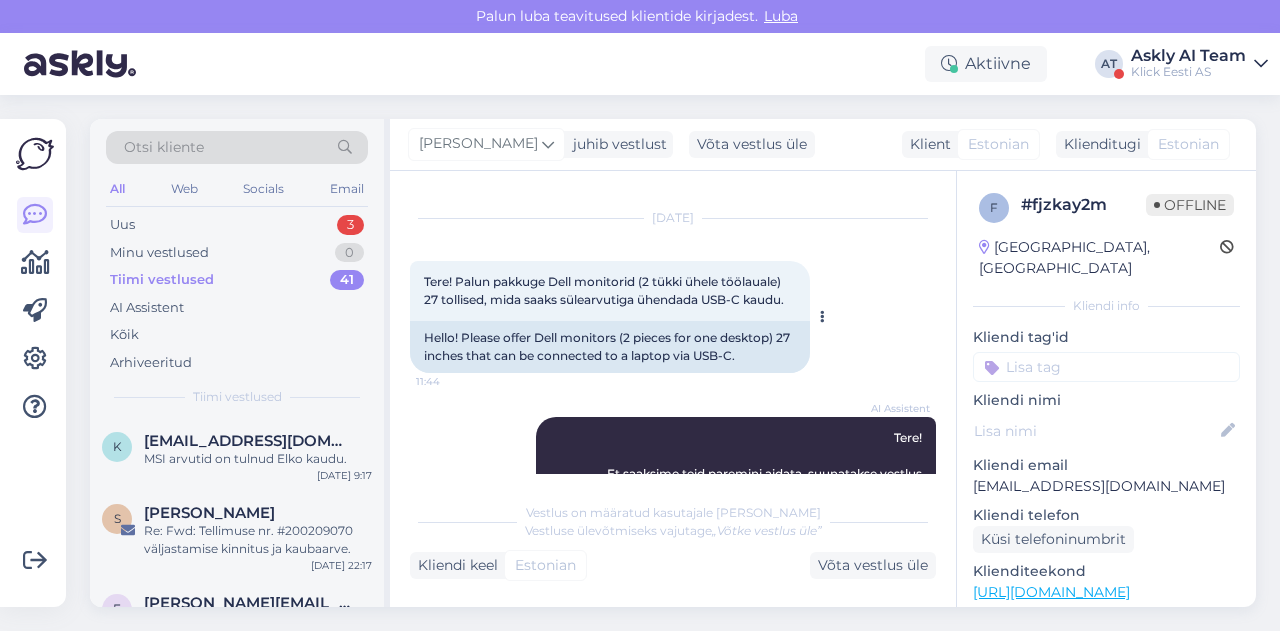 click on "Tere! Palun pakkuge Dell monitorid (2 tükki ühele töölauale) 27 tollised, mida saaks sülearvutiga ühendada USB-C kaudu.  11:44" at bounding box center (610, 291) 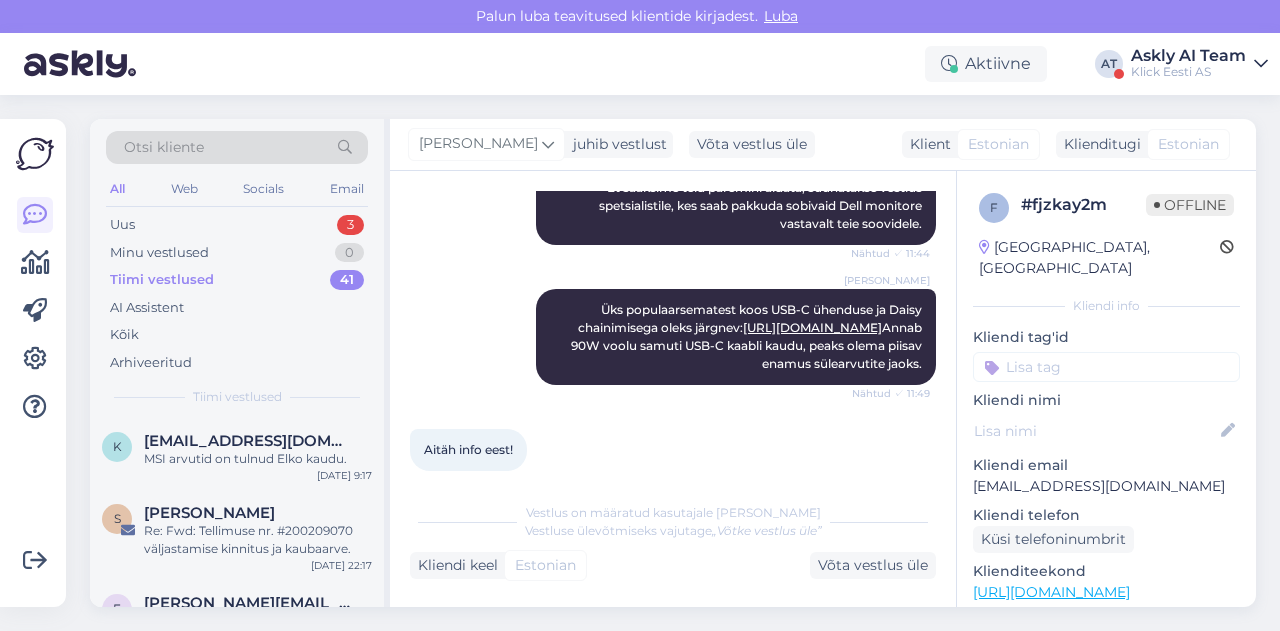 scroll, scrollTop: 330, scrollLeft: 0, axis: vertical 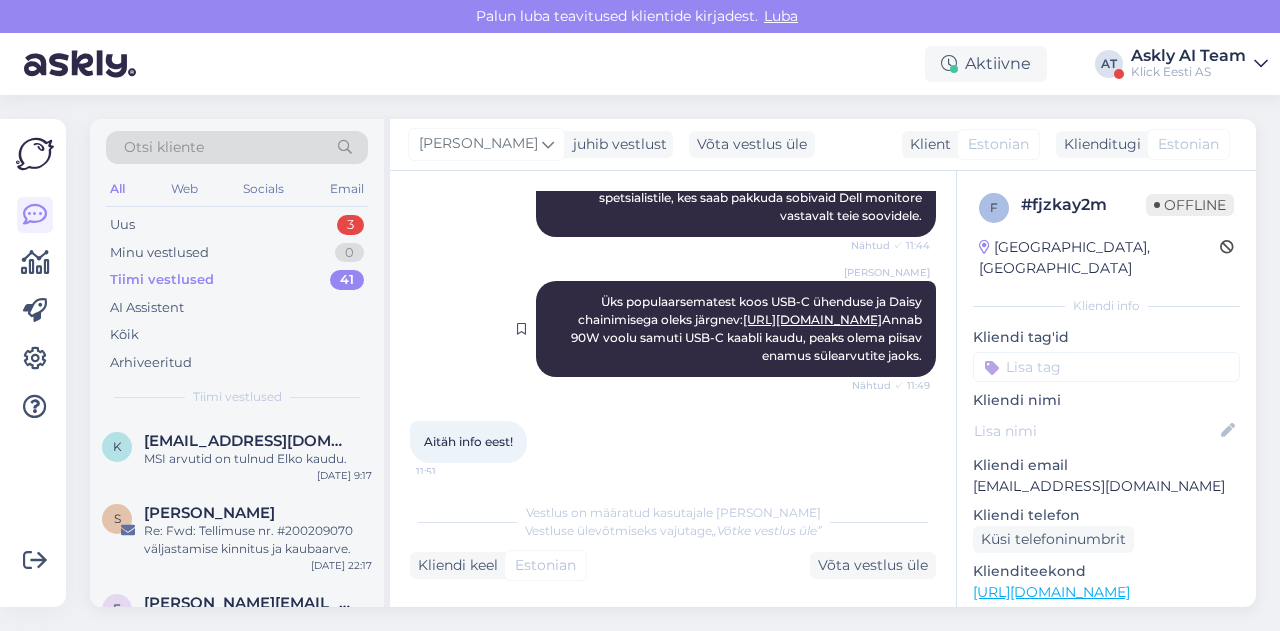 click on "Henri Täht Üks populaarsematest koos USB-C ühenduse ja Daisy chainimisega oleks järgnev:  https://www.klick.ee/monitor-dell-27-p2725de-usb-c-90w
Annab 90W voolu samuti USB-C kaabli kaudu, peaks olema piisav enamus sülearvutite jaoks. Nähtud ✓ 11:49" at bounding box center [736, 329] 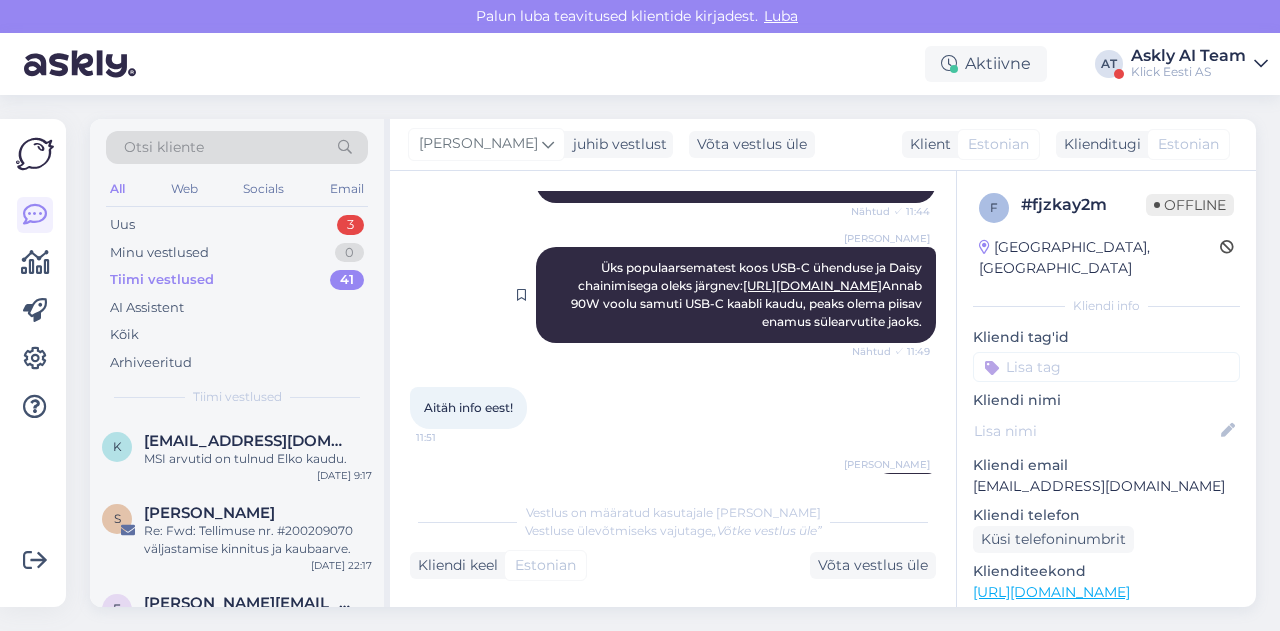 drag, startPoint x: 574, startPoint y: 265, endPoint x: 914, endPoint y: 357, distance: 352.2272 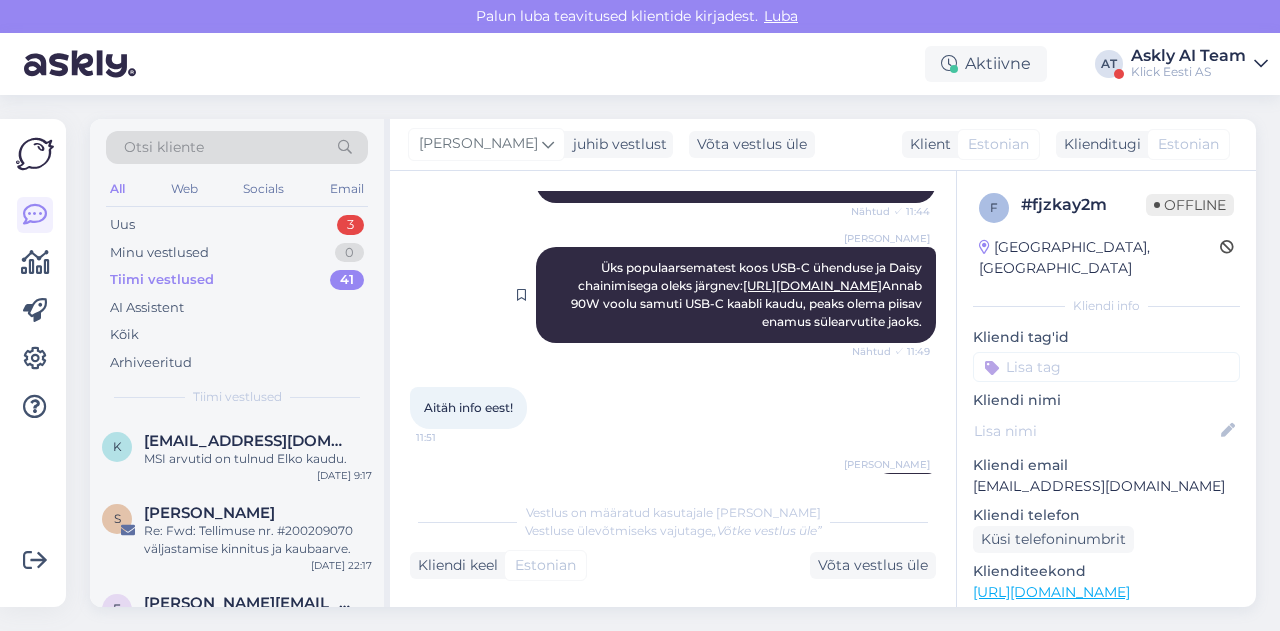 click on "Henri Täht Üks populaarsematest koos USB-C ühenduse ja Daisy chainimisega oleks järgnev:  https://www.klick.ee/monitor-dell-27-p2725de-usb-c-90w
Annab 90W voolu samuti USB-C kaabli kaudu, peaks olema piisav enamus sülearvutite jaoks. Nähtud ✓ 11:49" at bounding box center [736, 295] 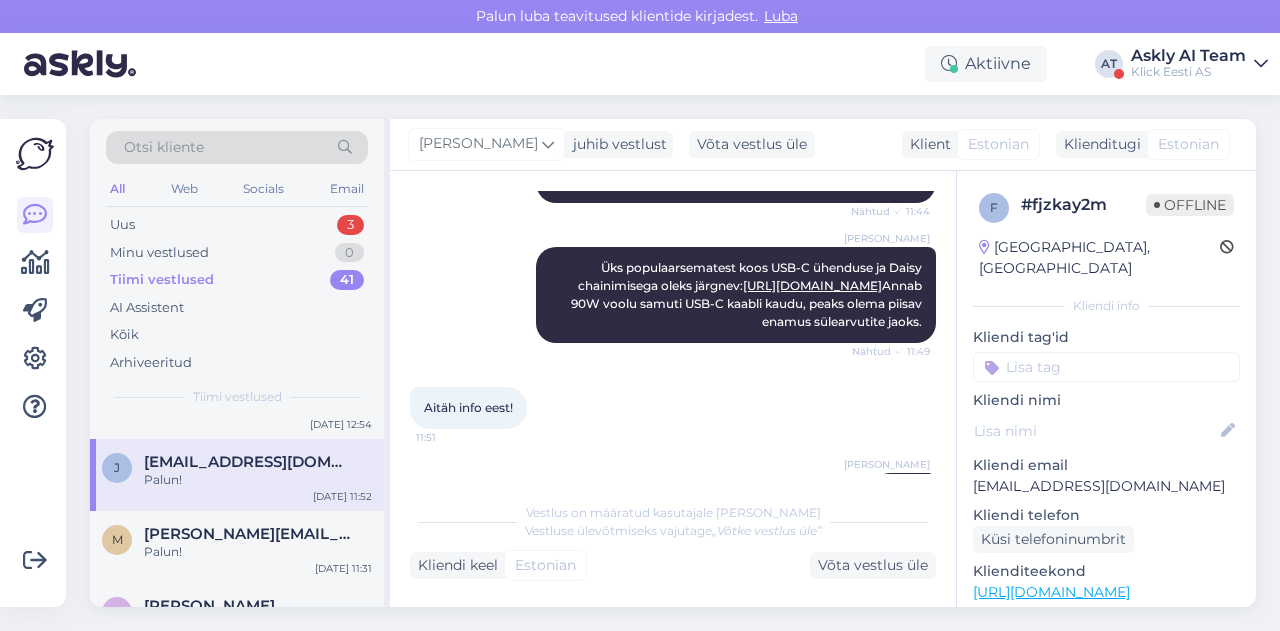 scroll, scrollTop: 1253, scrollLeft: 0, axis: vertical 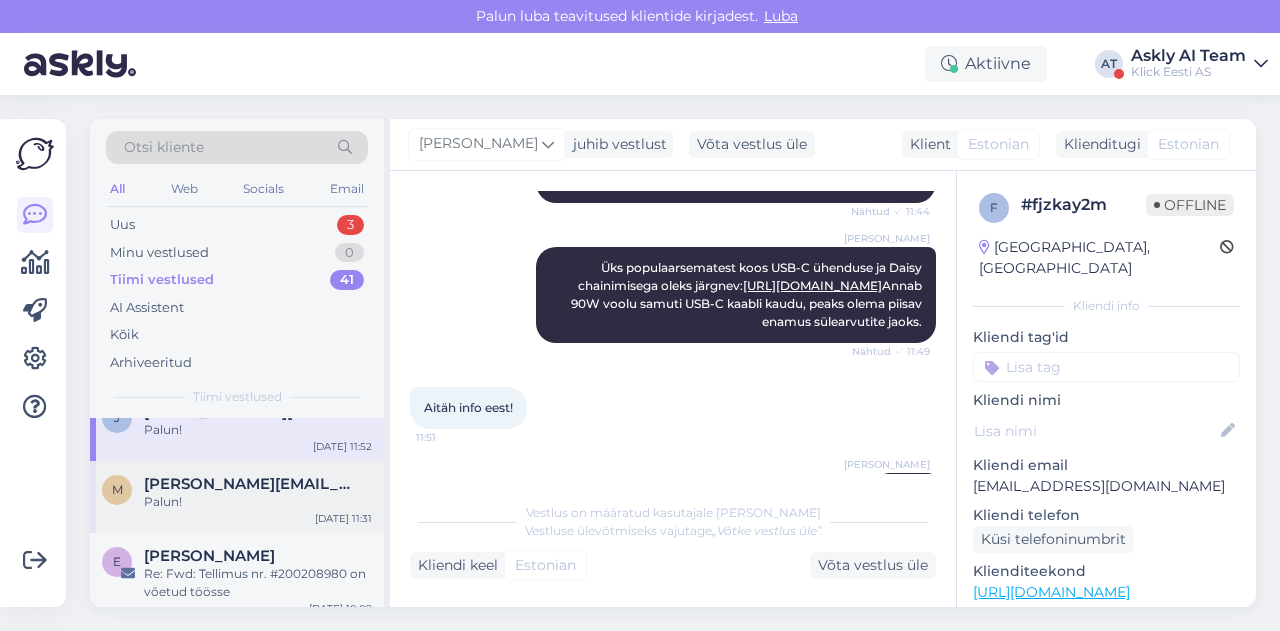 click on "meril.kallasmaa@gmail.com" at bounding box center [248, 484] 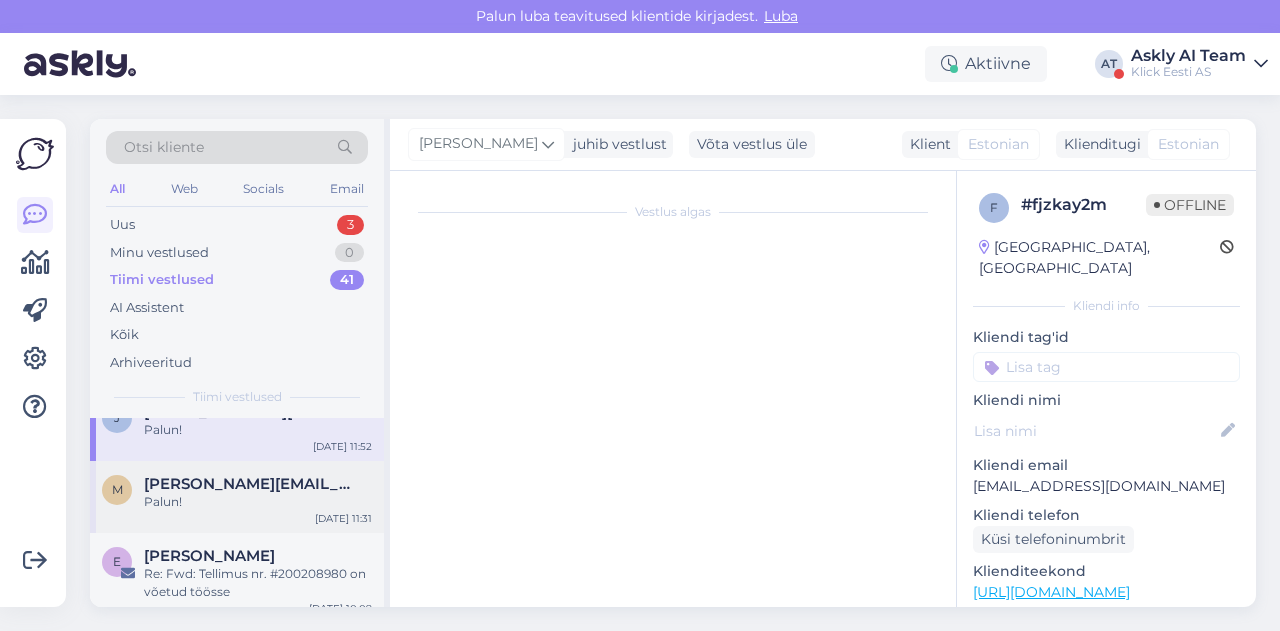 scroll, scrollTop: 852, scrollLeft: 0, axis: vertical 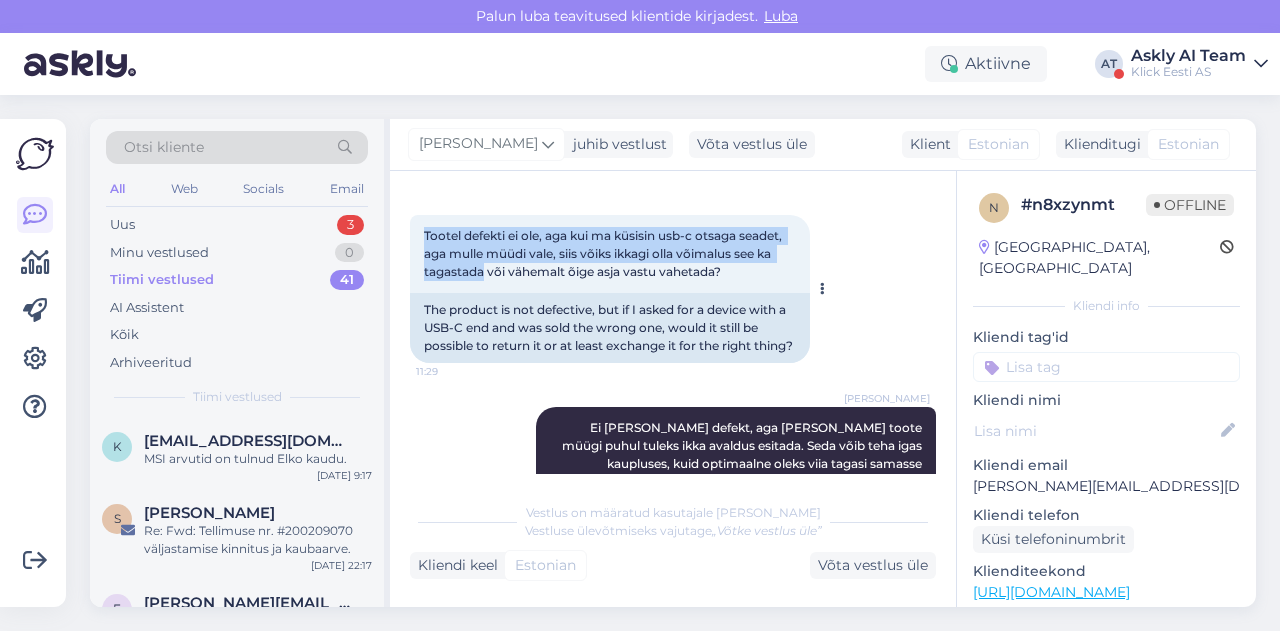 drag, startPoint x: 418, startPoint y: 215, endPoint x: 485, endPoint y: 251, distance: 76.05919 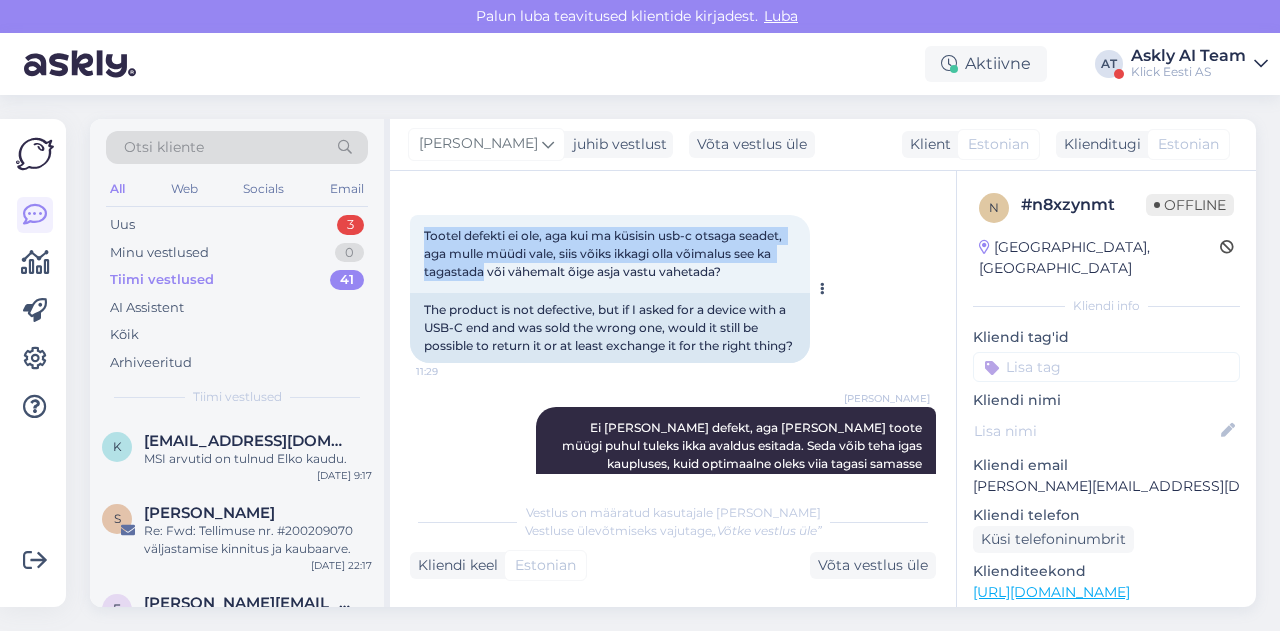 click on "Tootel defekti ei ole, aga kui ma küsisin usb-c otsaga seadet, aga mulle müüdi vale, siis võiks ikkagi olla võimalus see ka tagastada või vähemalt õige asja vastu vahetada?  11:29" at bounding box center (610, 254) 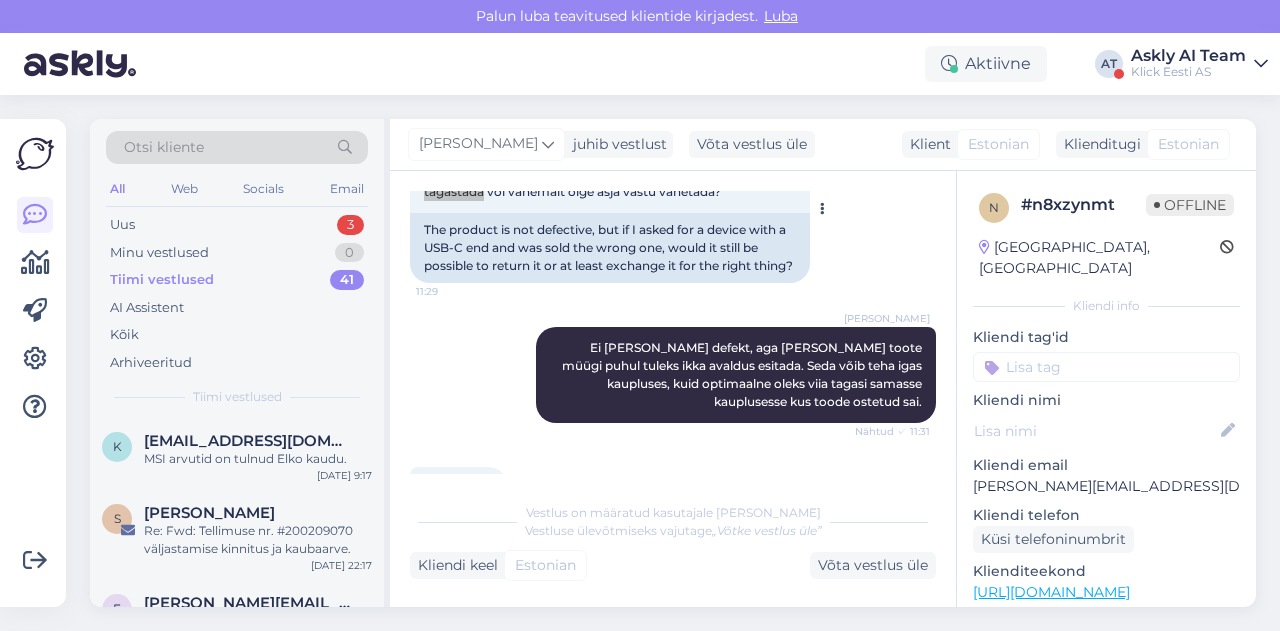 scroll, scrollTop: 756, scrollLeft: 0, axis: vertical 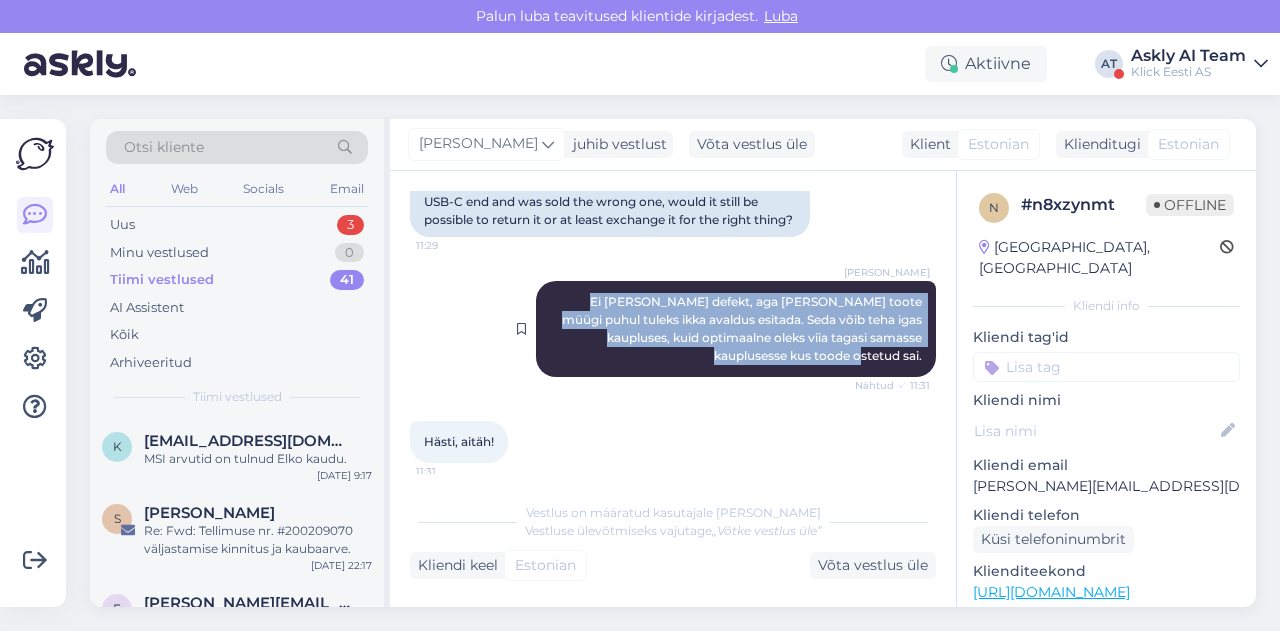 drag, startPoint x: 538, startPoint y: 297, endPoint x: 914, endPoint y: 355, distance: 380.4471 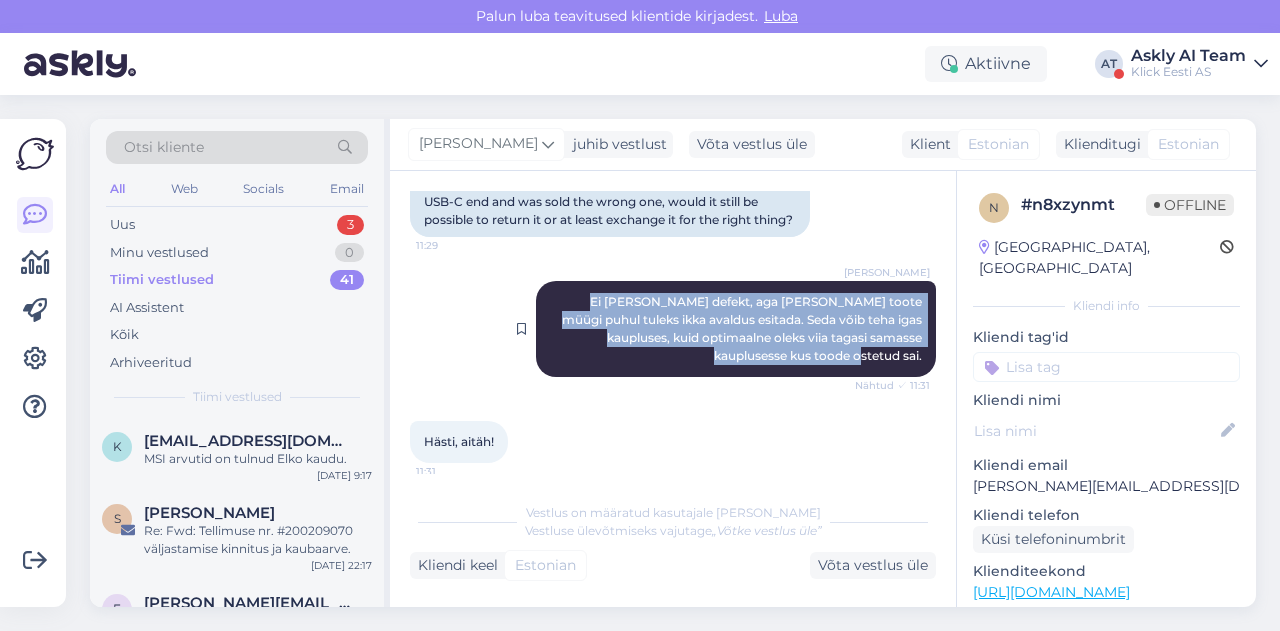 click on "Henri Täht Ei ole küll defekt, aga ka vale toote müügi puhul tuleks ikka avaldus esitada. Seda võib teha igas kaupluses, kuid optimaalne oleks viia tagasi samasse kauplusesse kus toode ostetud sai. Nähtud ✓ 11:31" at bounding box center [736, 329] 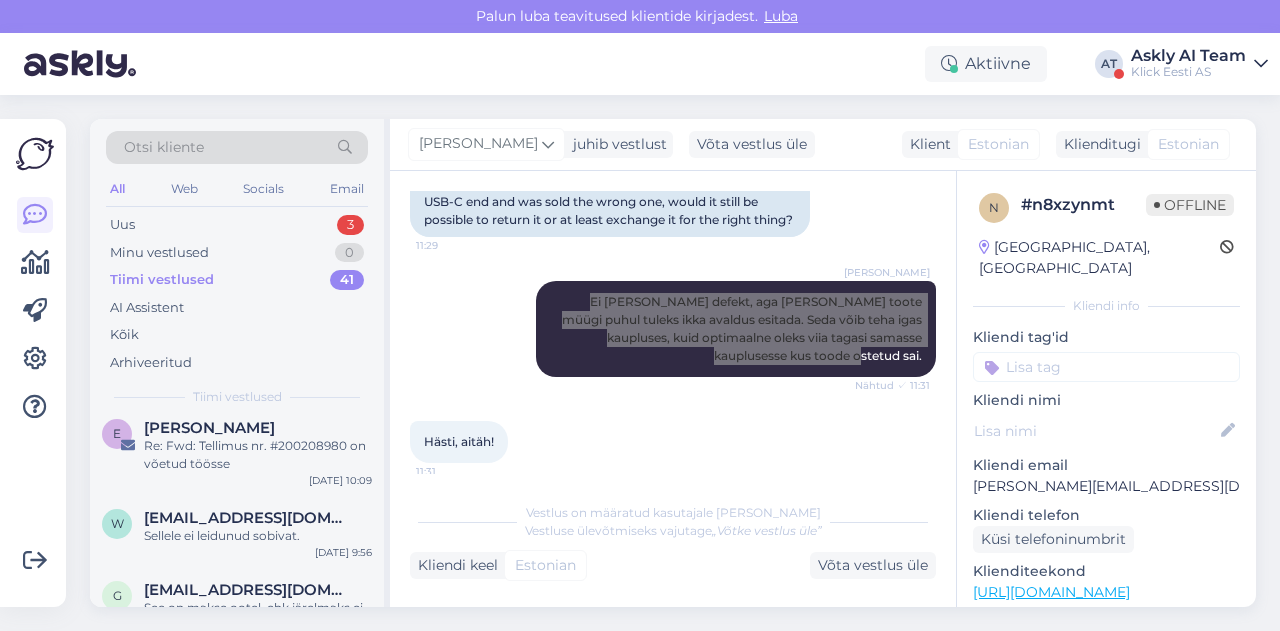 scroll, scrollTop: 1385, scrollLeft: 0, axis: vertical 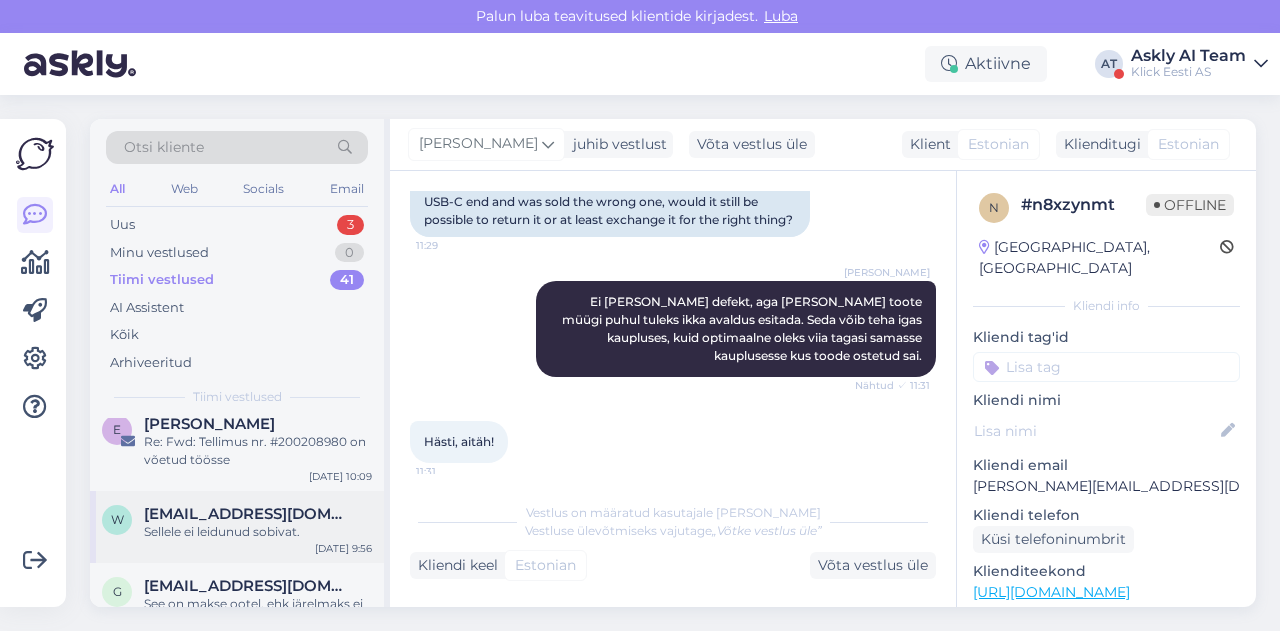 click on "wall3r1@gmail.com" at bounding box center [248, 514] 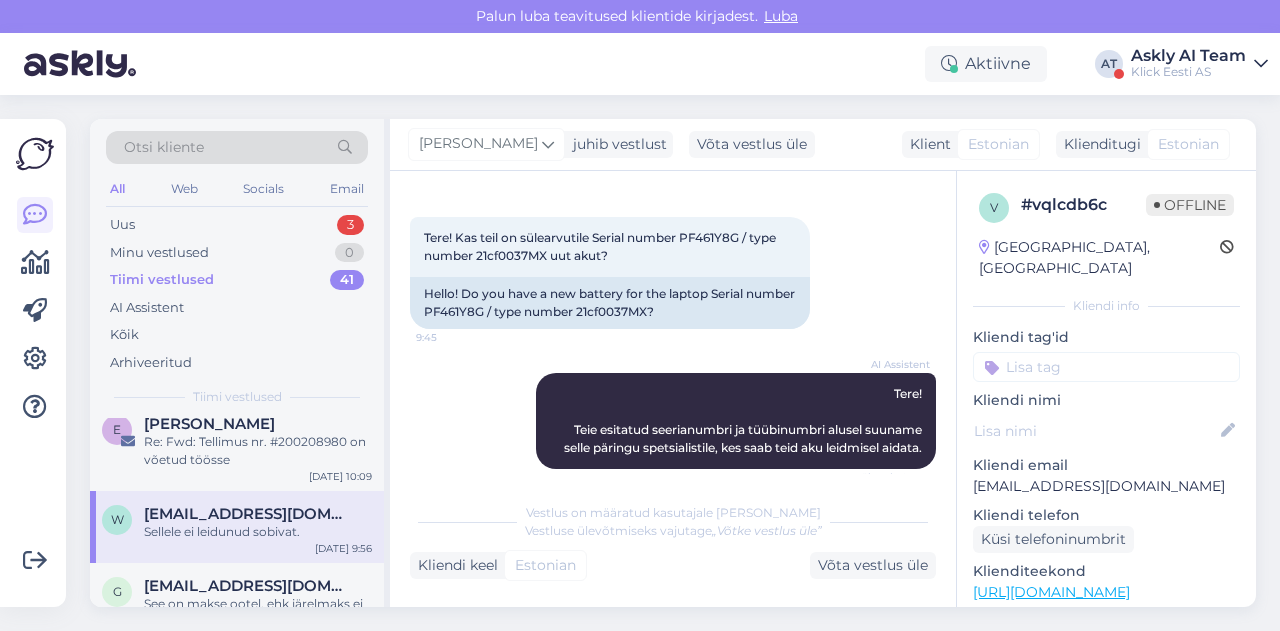 scroll, scrollTop: 80, scrollLeft: 0, axis: vertical 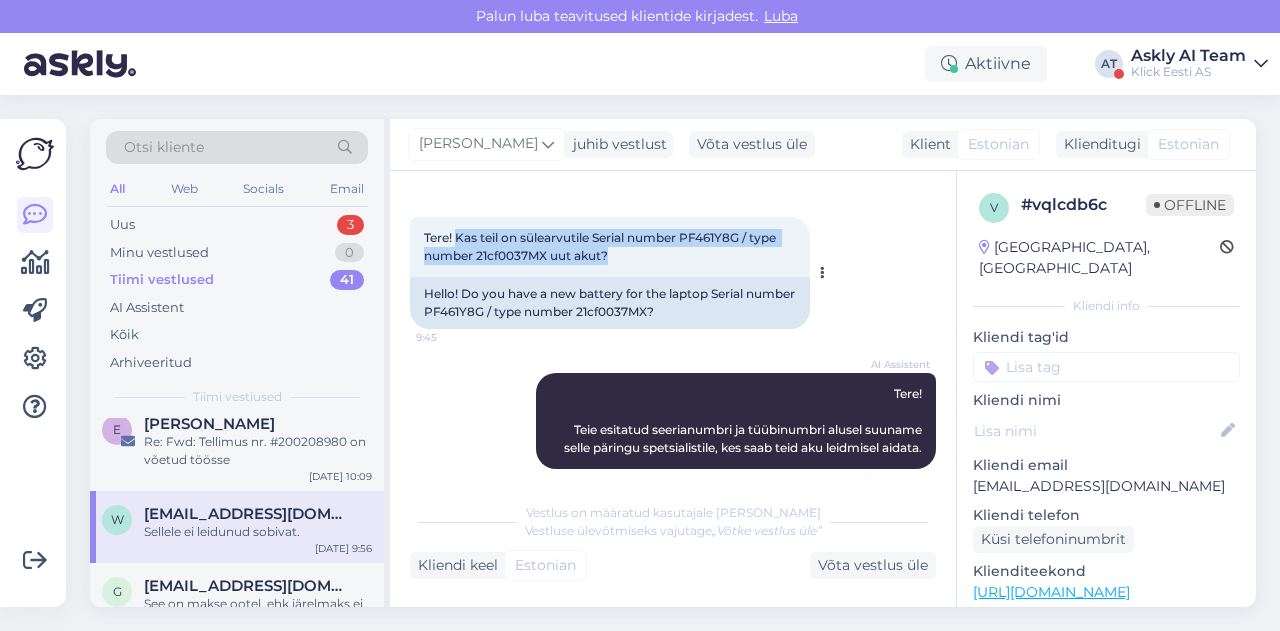 drag, startPoint x: 456, startPoint y: 231, endPoint x: 656, endPoint y: 263, distance: 202.54382 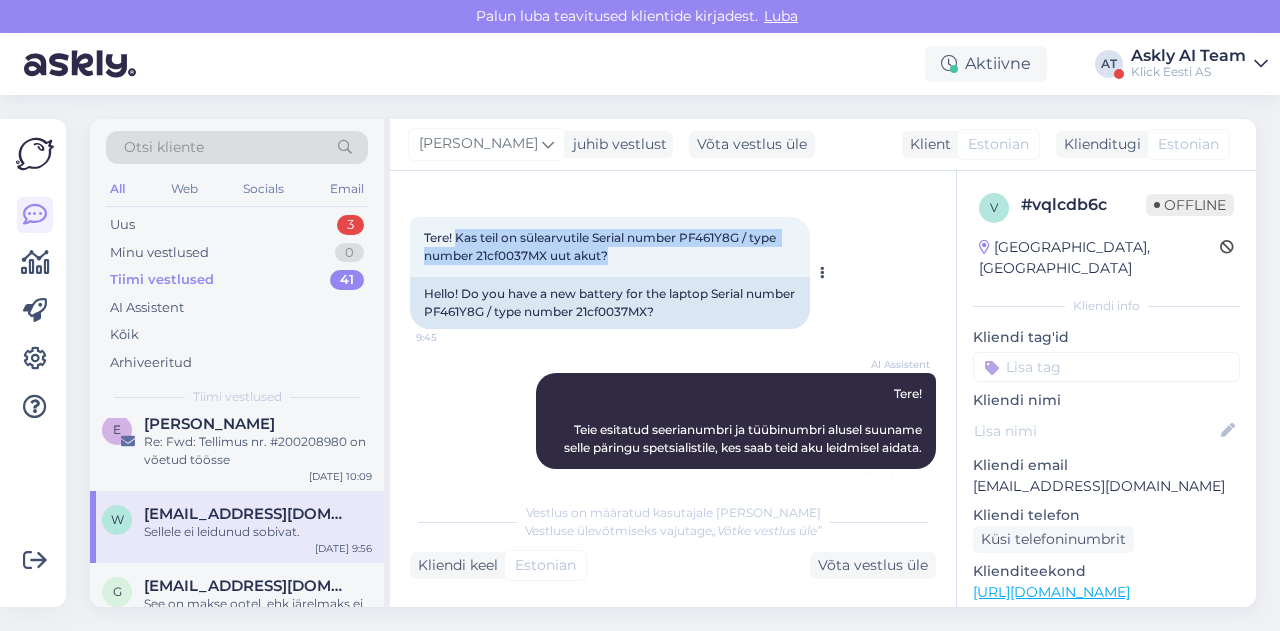 click on "Tere! Kas teil on sülearvutile Serial number PF461Y8G / type number 21cf0037MX uut akut? 9:45" at bounding box center (610, 247) 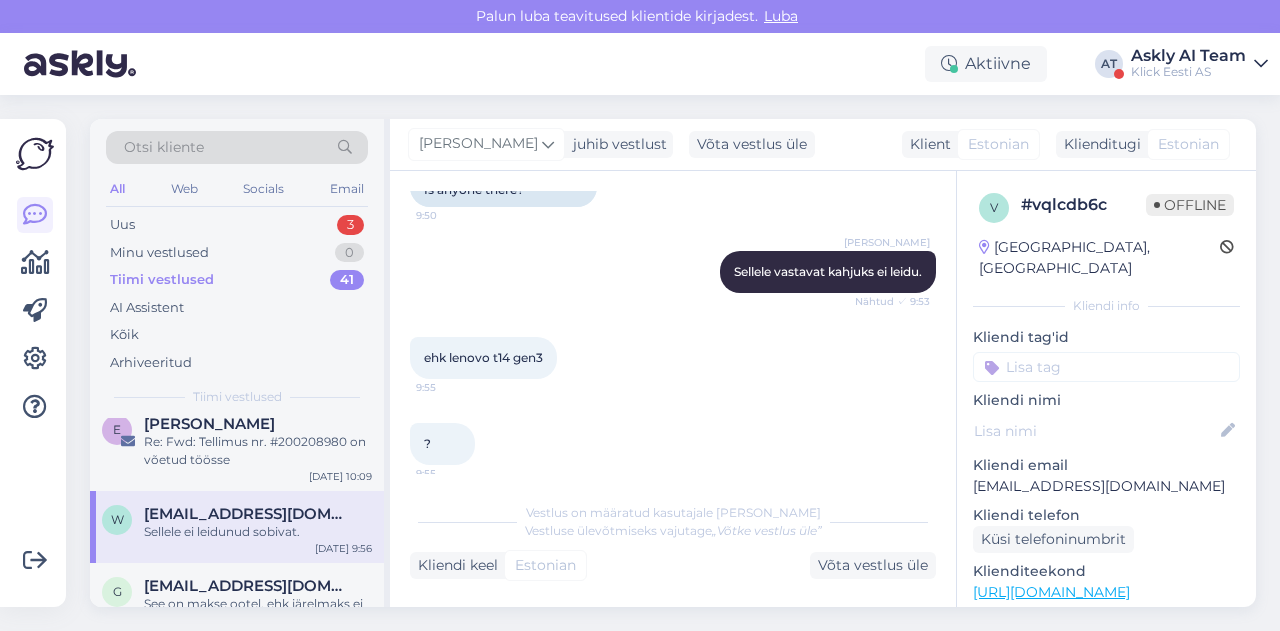 scroll, scrollTop: 618, scrollLeft: 0, axis: vertical 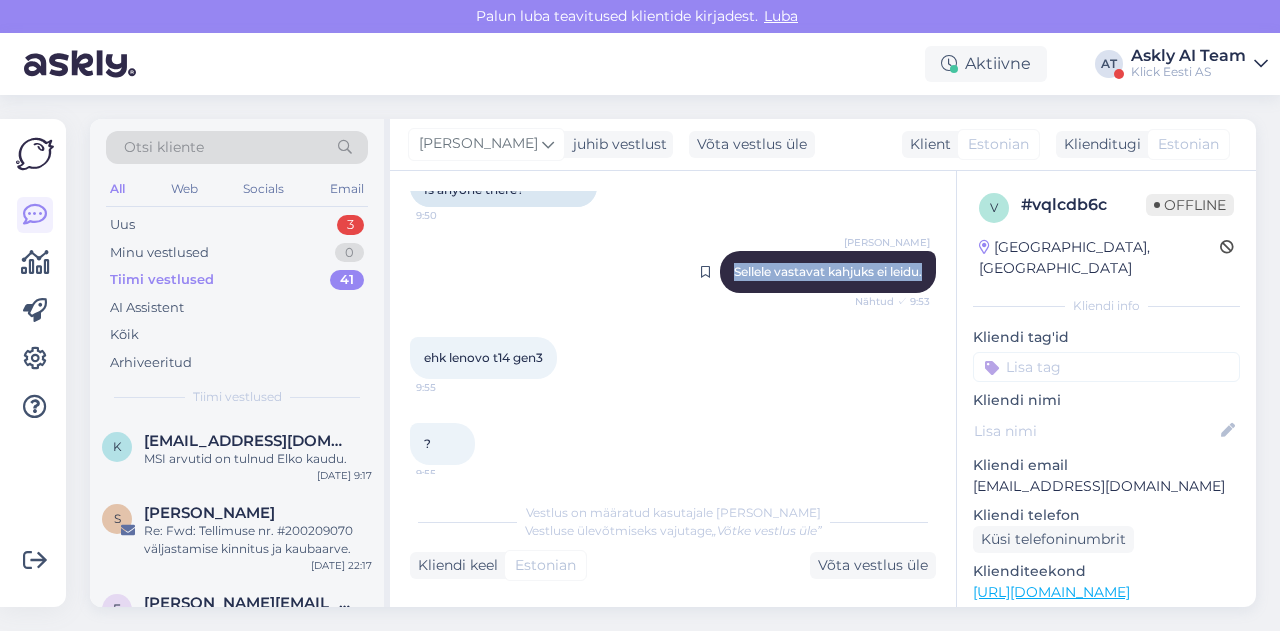 drag, startPoint x: 710, startPoint y: 269, endPoint x: 912, endPoint y: 269, distance: 202 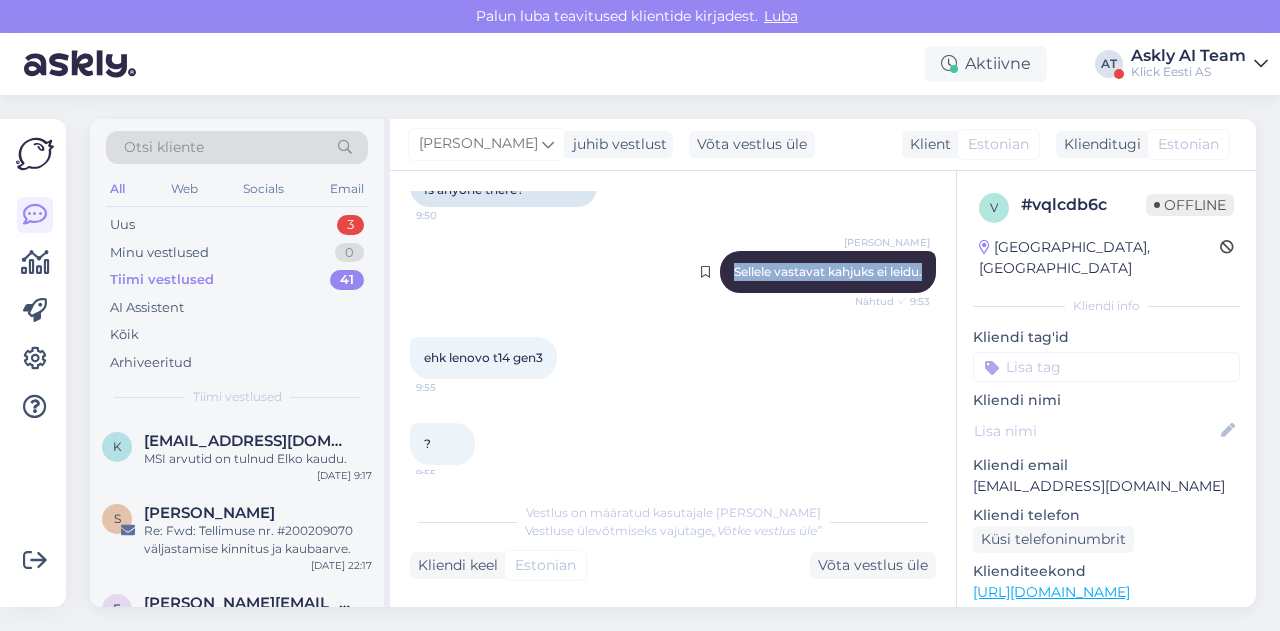 click on "Henri Täht Sellele vastavat kahjuks ei leidu. Nähtud ✓ 9:53" at bounding box center (828, 272) 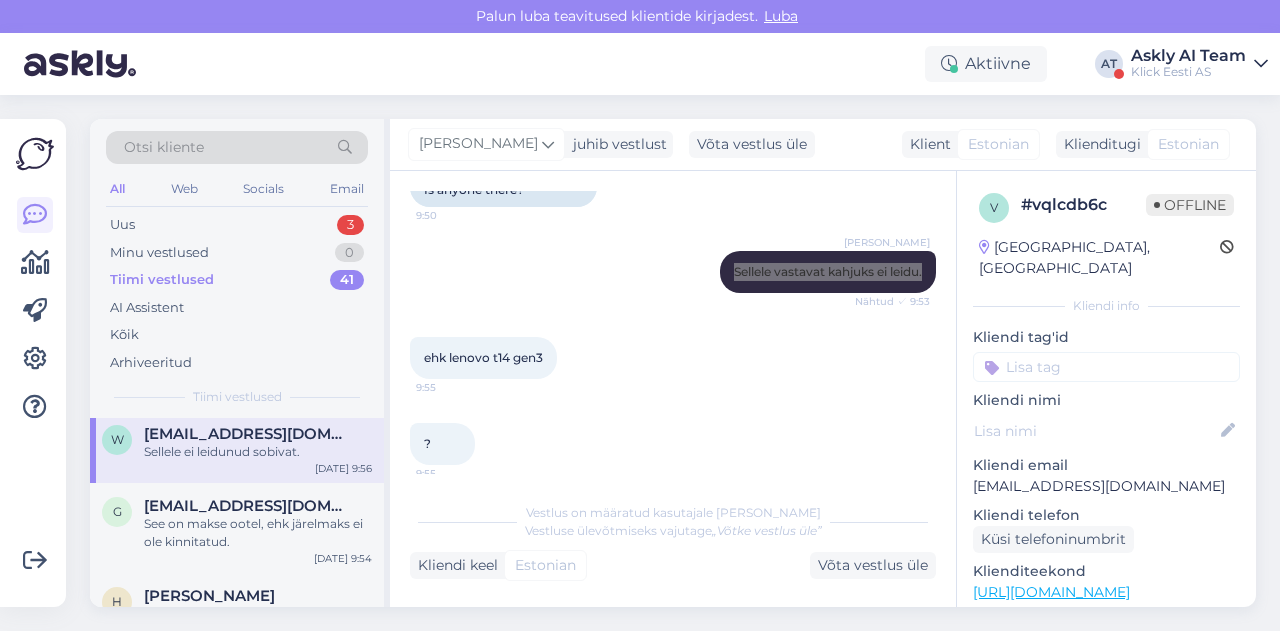 scroll, scrollTop: 1466, scrollLeft: 0, axis: vertical 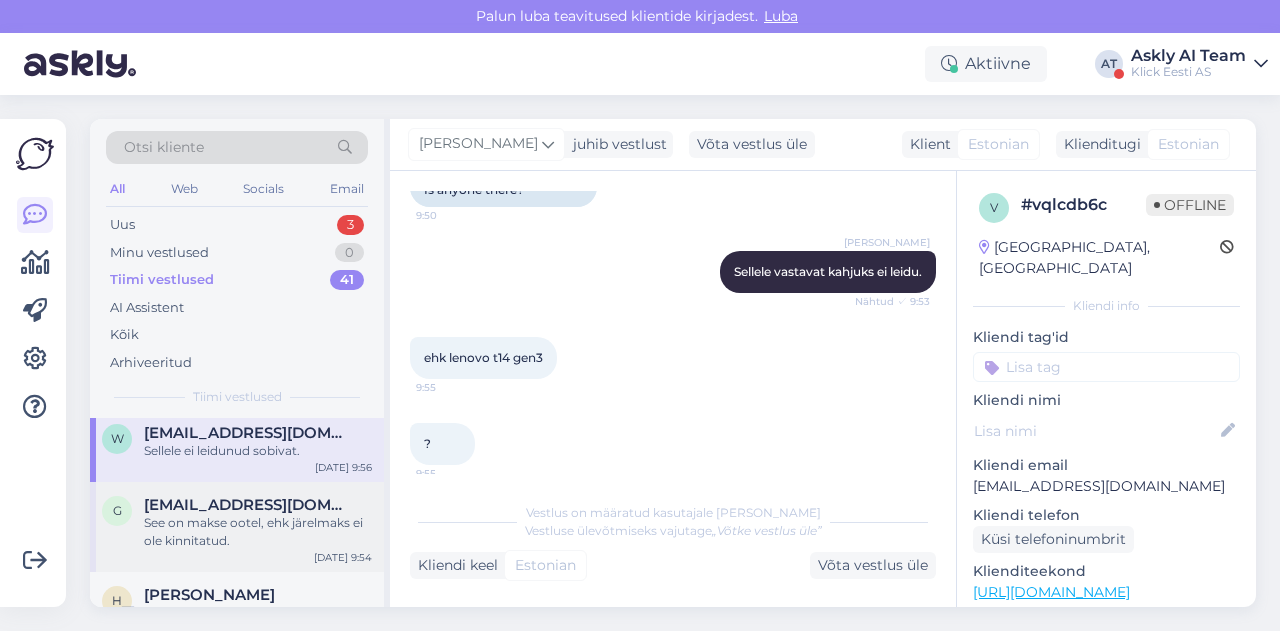 click on "greexu@gmail.com" at bounding box center [248, 505] 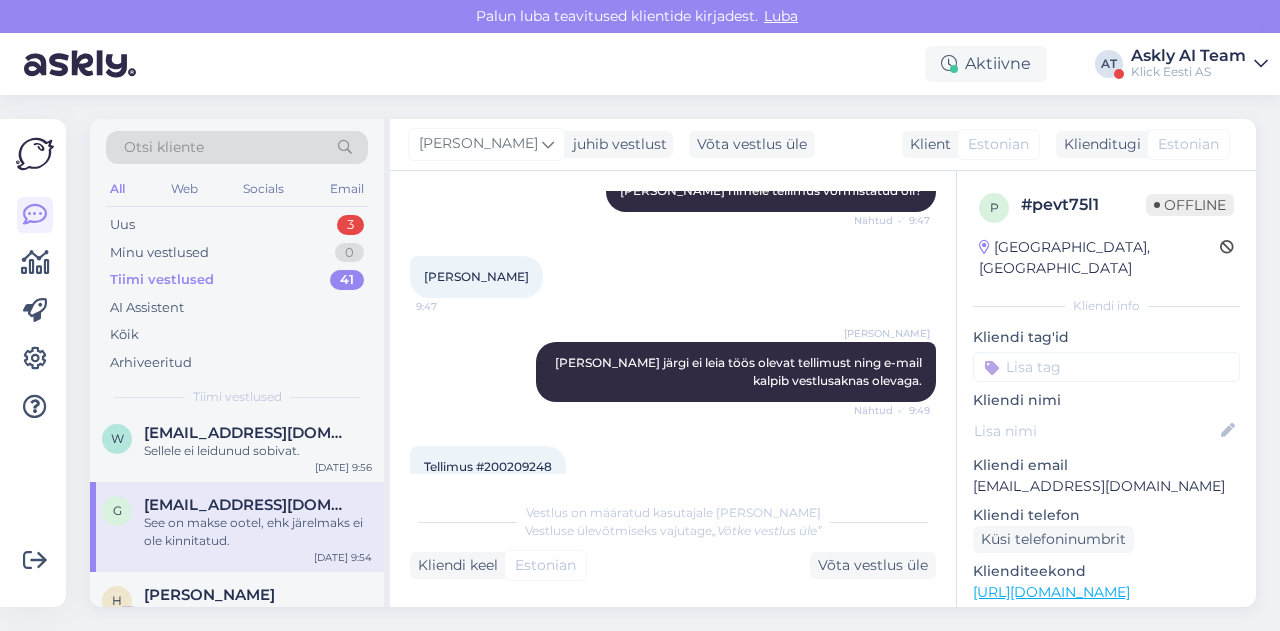scroll, scrollTop: 566, scrollLeft: 0, axis: vertical 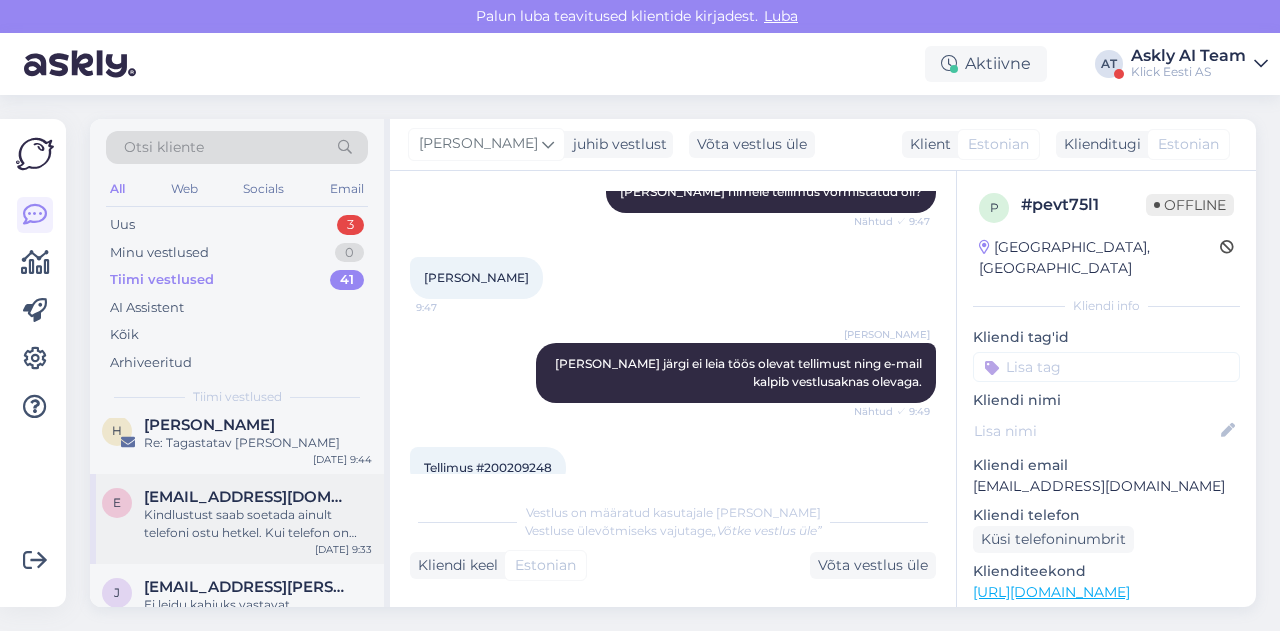 click on "Kindlustust saab soetada ainult telefoni ostu hetkel. Kui telefon on juba ostetud, siis kindlustust juurde osta ei saa." at bounding box center [258, 524] 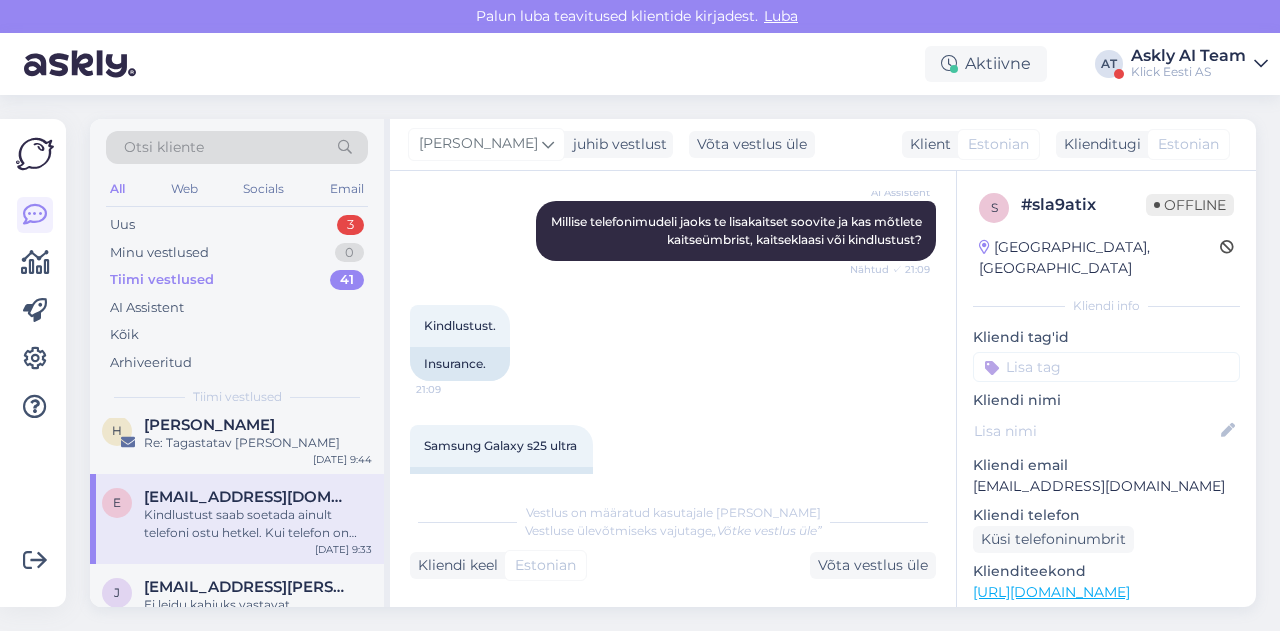 scroll, scrollTop: 450, scrollLeft: 0, axis: vertical 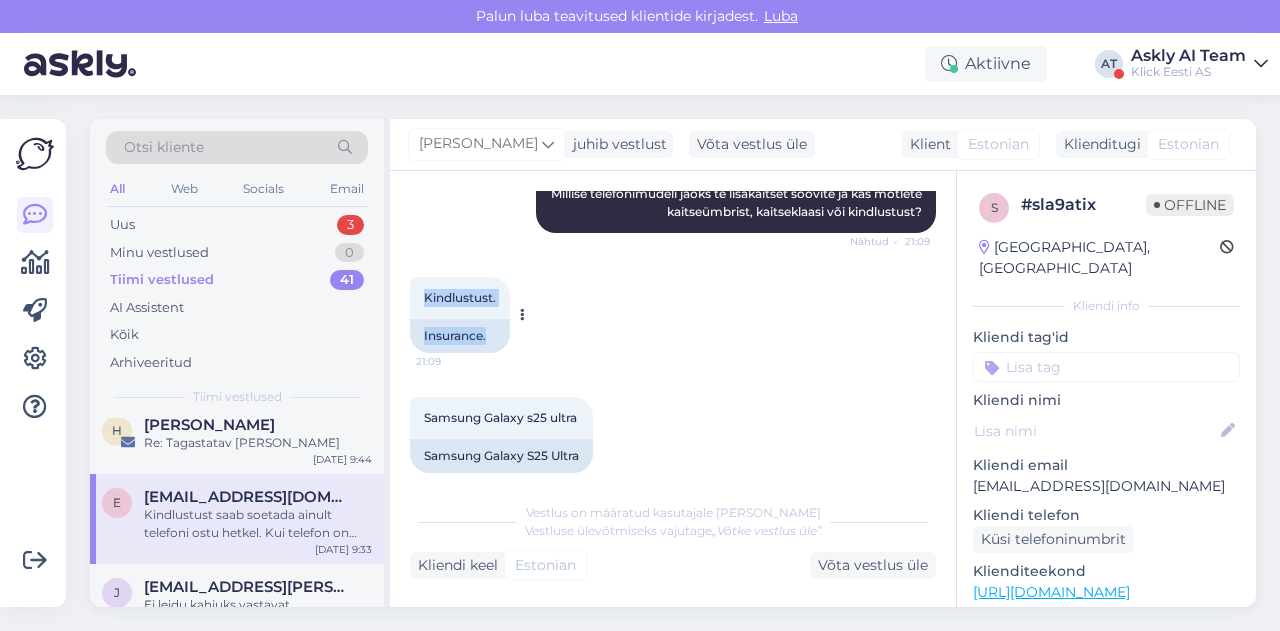 drag, startPoint x: 416, startPoint y: 299, endPoint x: 524, endPoint y: 300, distance: 108.00463 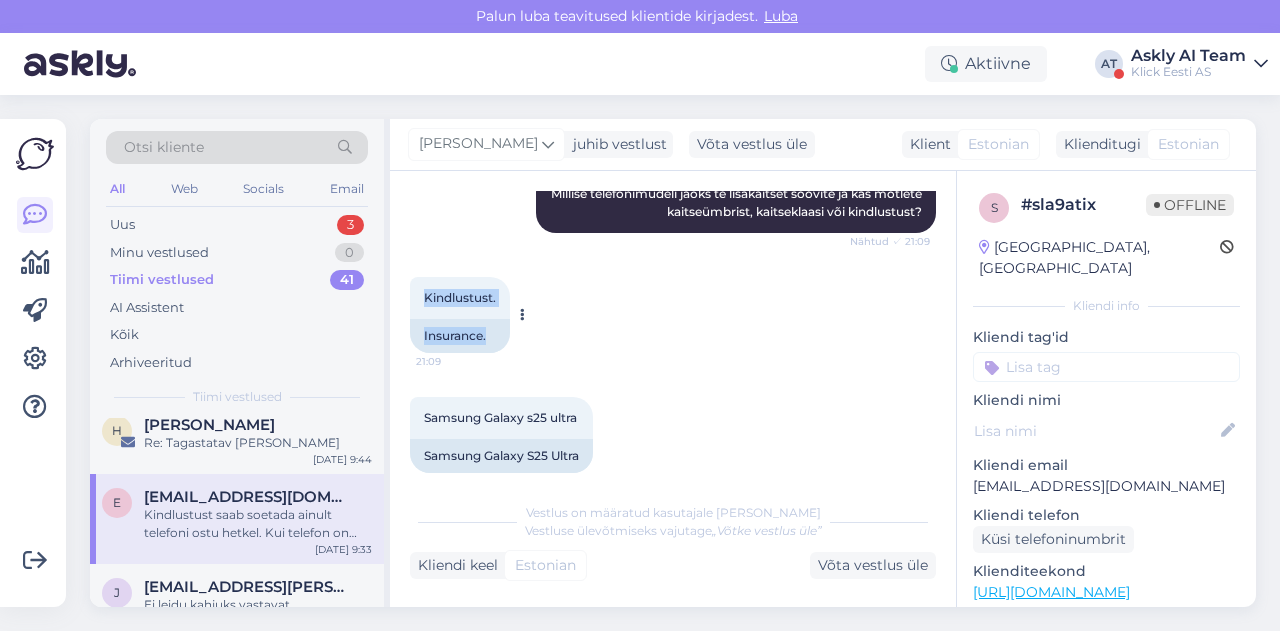 click on "Kindlustust." at bounding box center [460, 297] 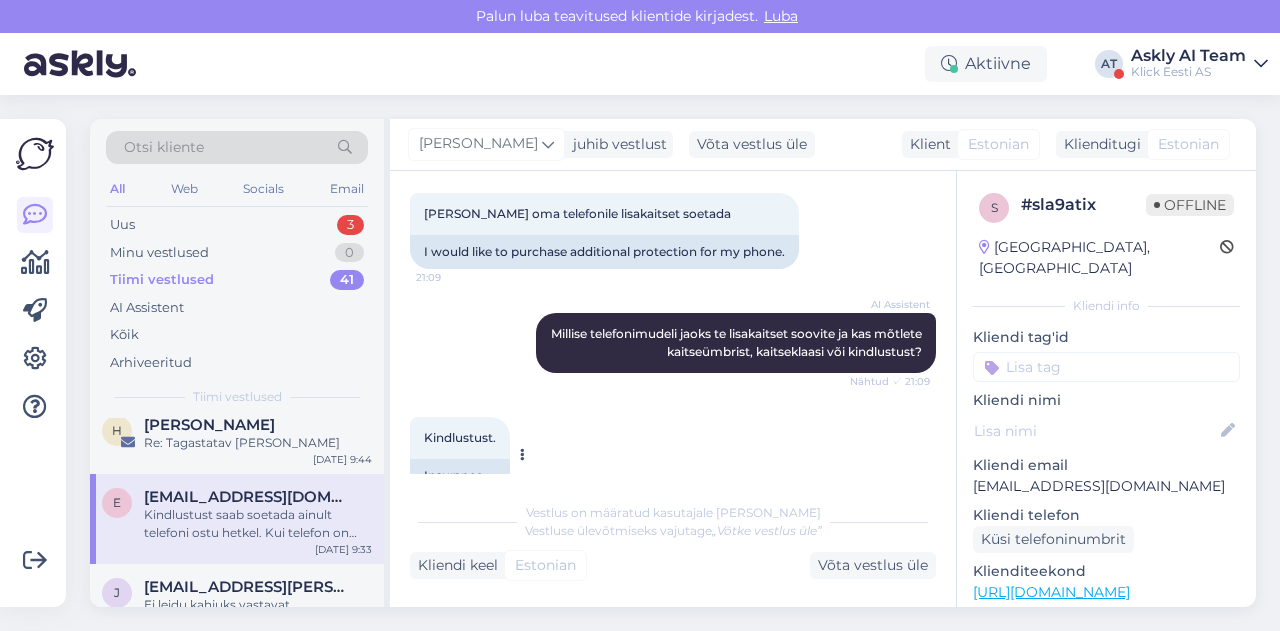 scroll, scrollTop: 298, scrollLeft: 0, axis: vertical 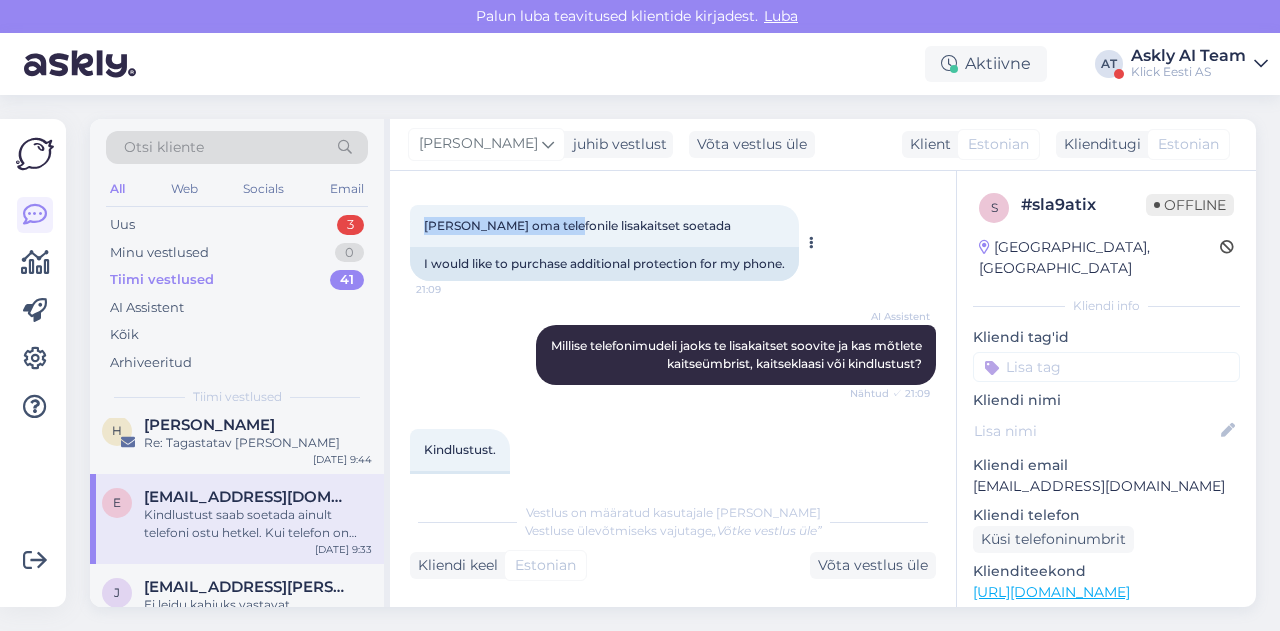 drag, startPoint x: 414, startPoint y: 231, endPoint x: 560, endPoint y: 226, distance: 146.08559 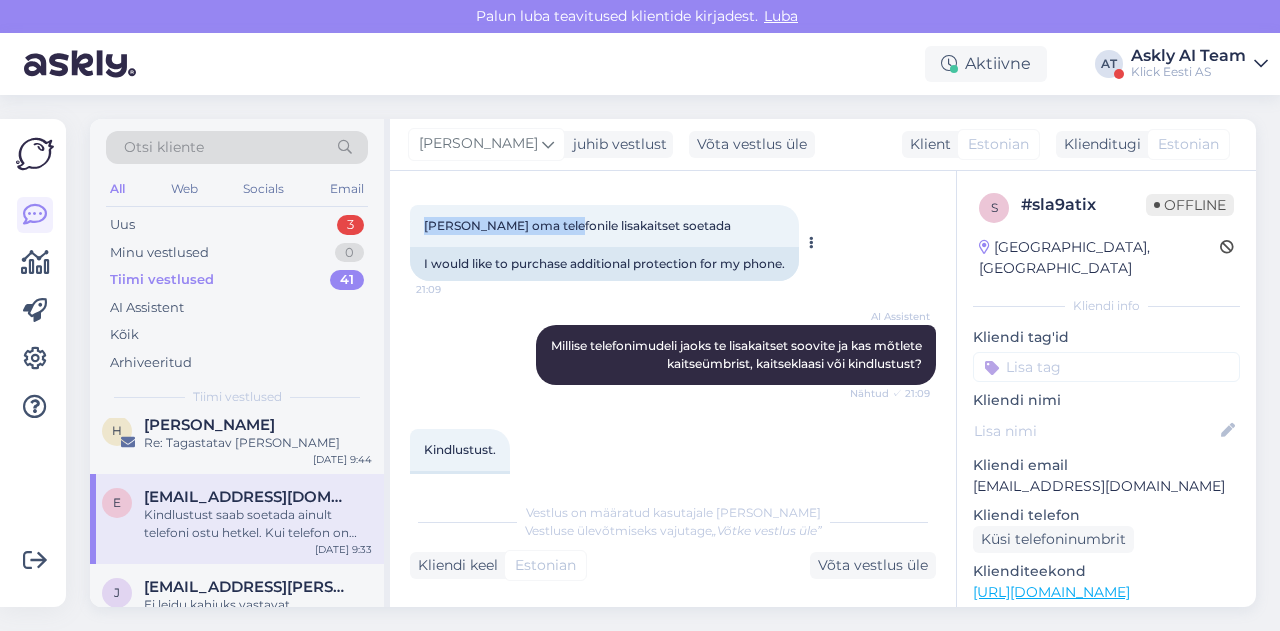 click on "Sooviks oma telefonile lisakaitset soetada 21:09" at bounding box center [604, 226] 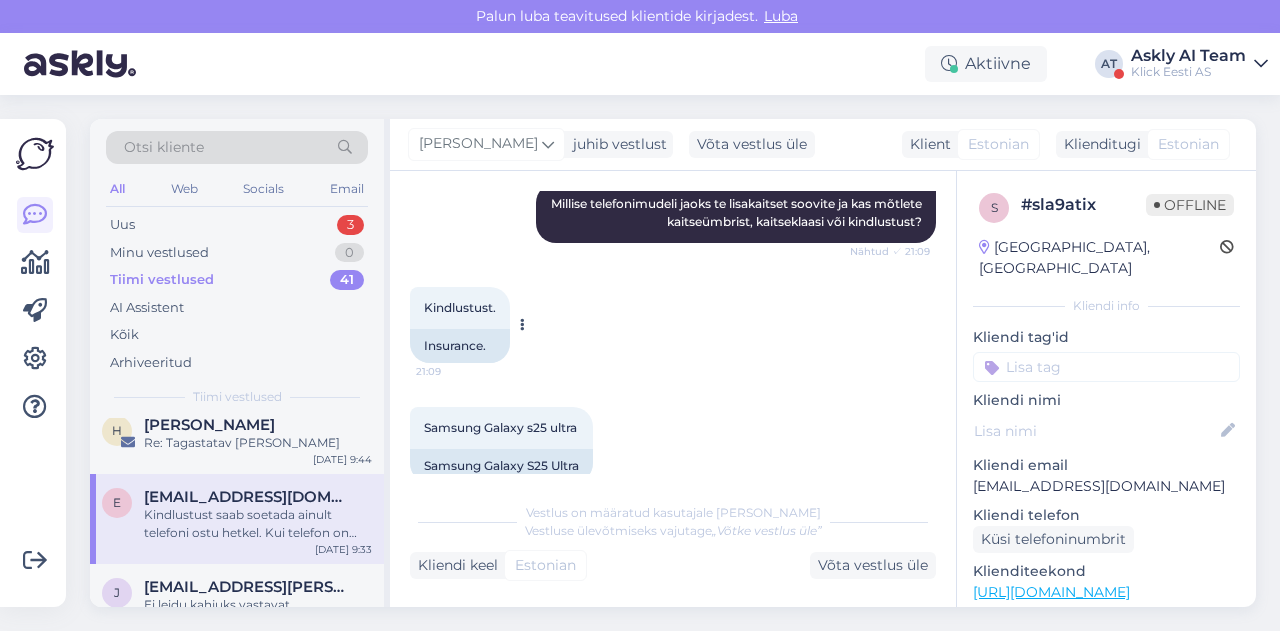 scroll, scrollTop: 442, scrollLeft: 0, axis: vertical 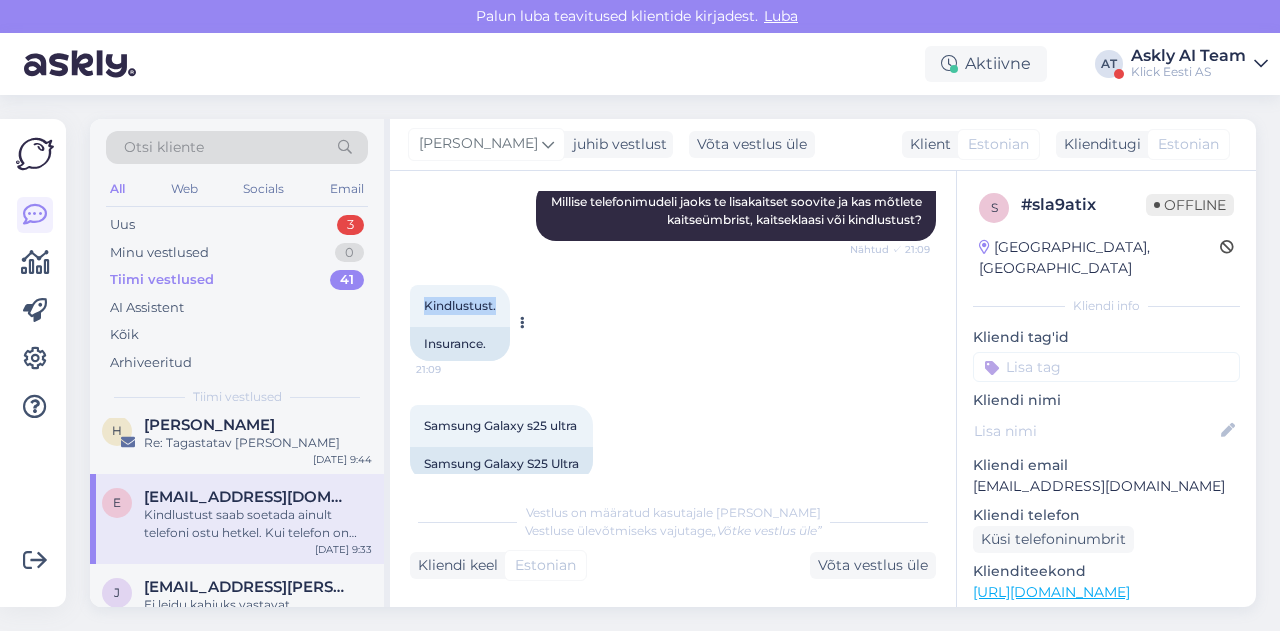 drag, startPoint x: 418, startPoint y: 301, endPoint x: 497, endPoint y: 303, distance: 79.025314 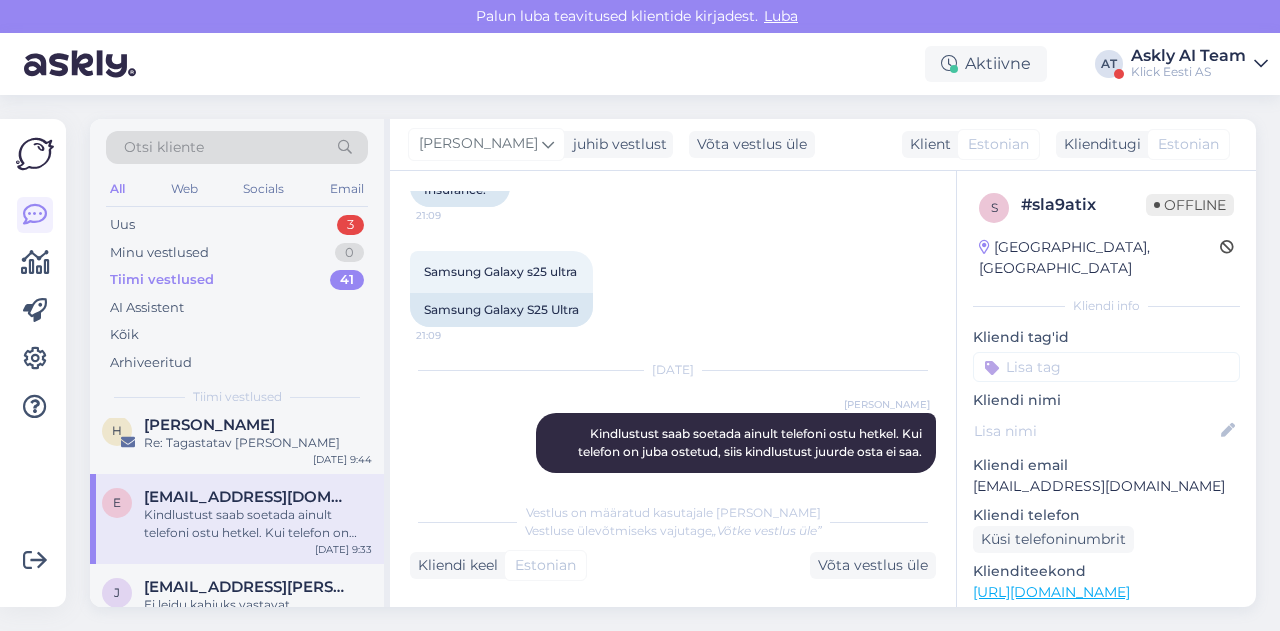 scroll, scrollTop: 616, scrollLeft: 0, axis: vertical 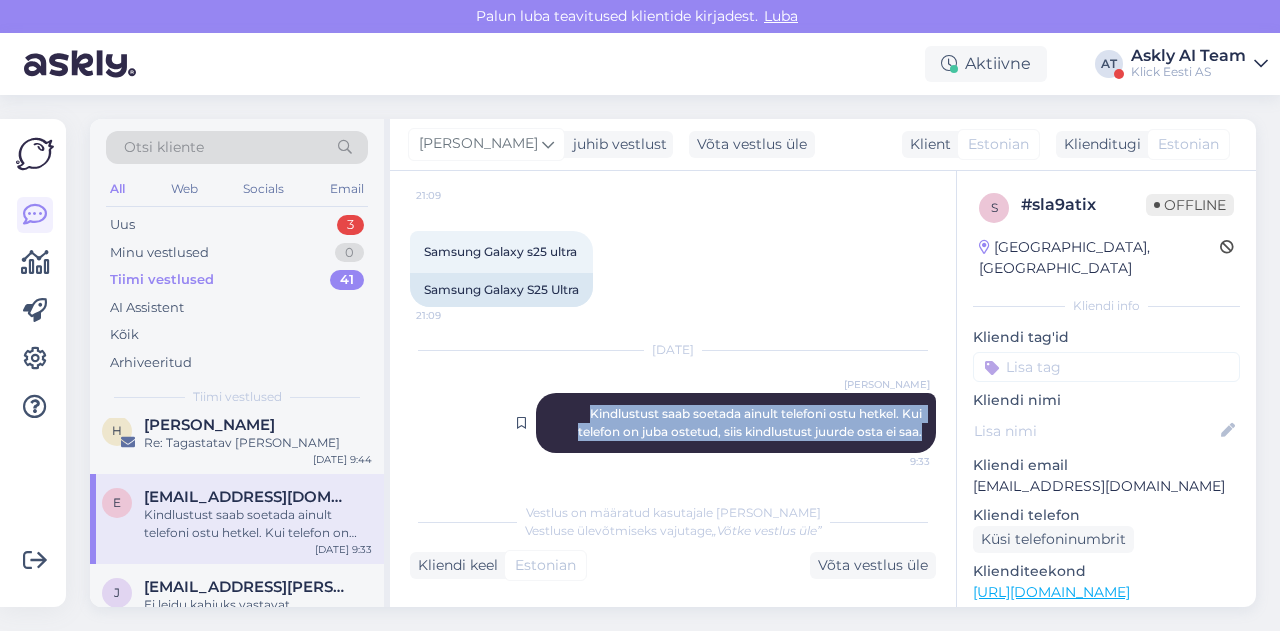 drag, startPoint x: 554, startPoint y: 417, endPoint x: 916, endPoint y: 434, distance: 362.39896 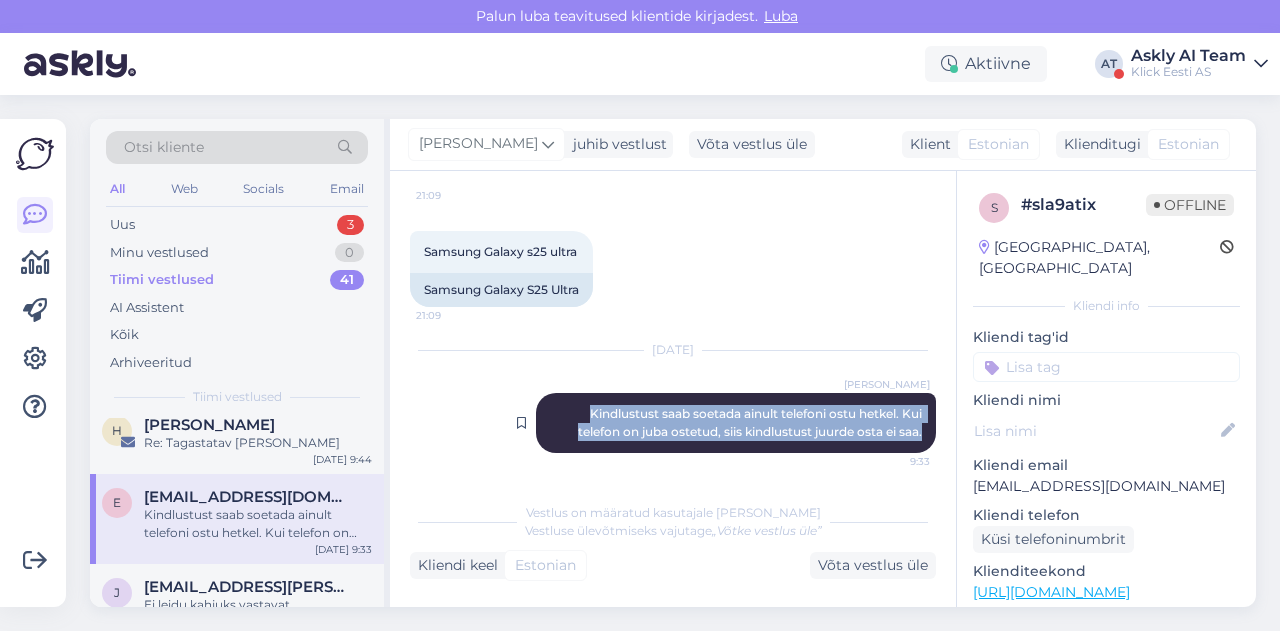 click on "Henri Täht Kindlustust saab soetada ainult telefoni ostu hetkel. Kui telefon on juba ostetud, siis kindlustust juurde osta ei saa. 9:33" at bounding box center [736, 423] 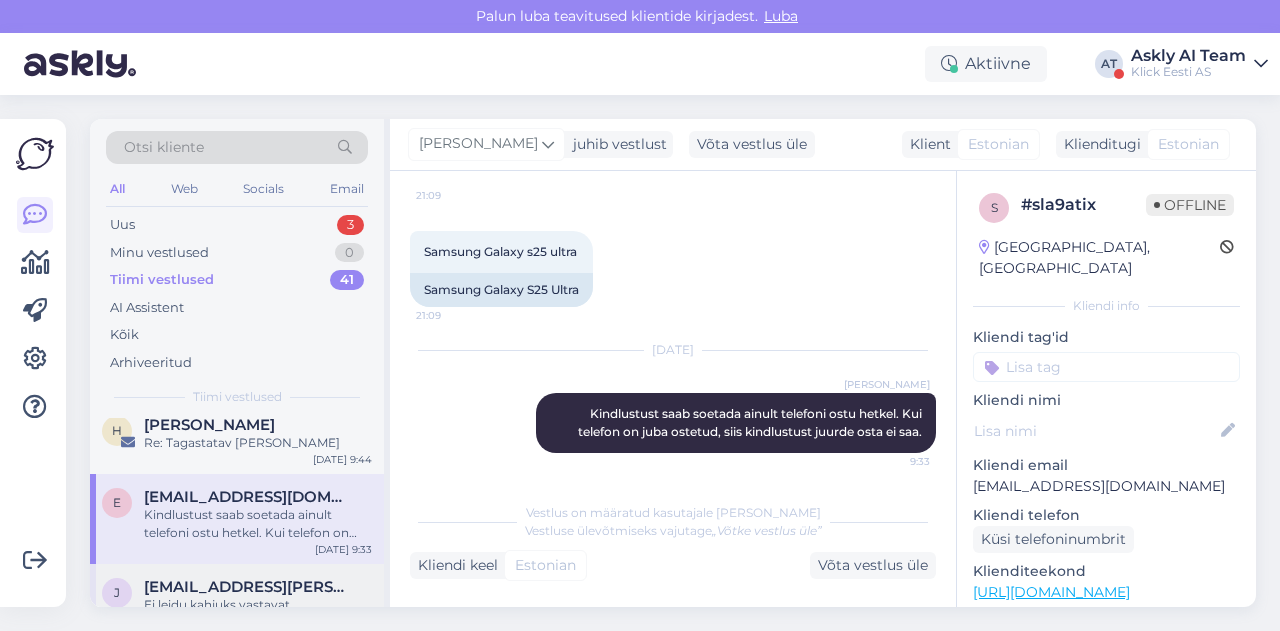 click on "juhan.kull@gmail.com" at bounding box center (248, 587) 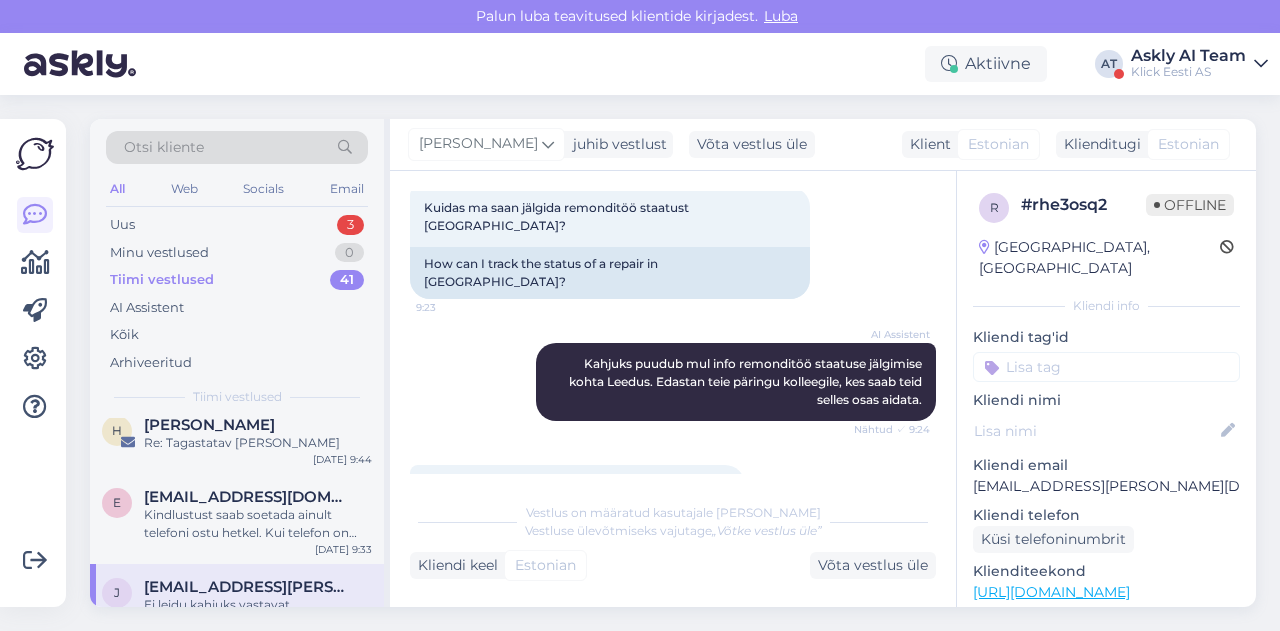 scroll, scrollTop: 466, scrollLeft: 0, axis: vertical 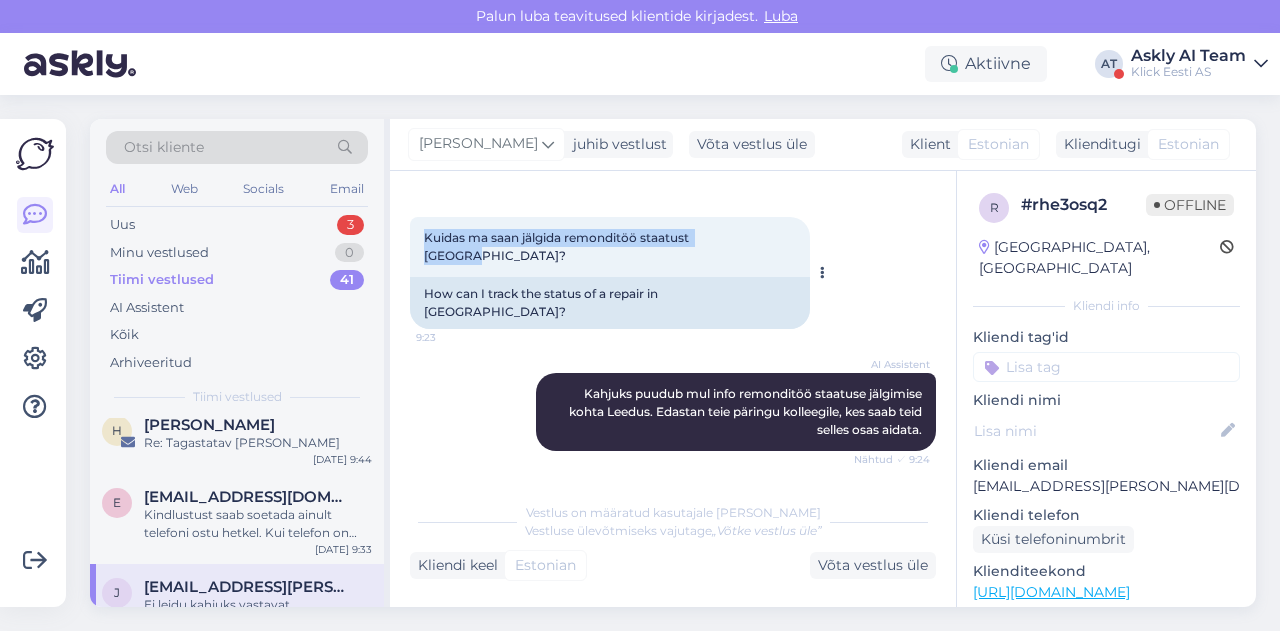 drag, startPoint x: 424, startPoint y: 221, endPoint x: 749, endPoint y: 219, distance: 325.00616 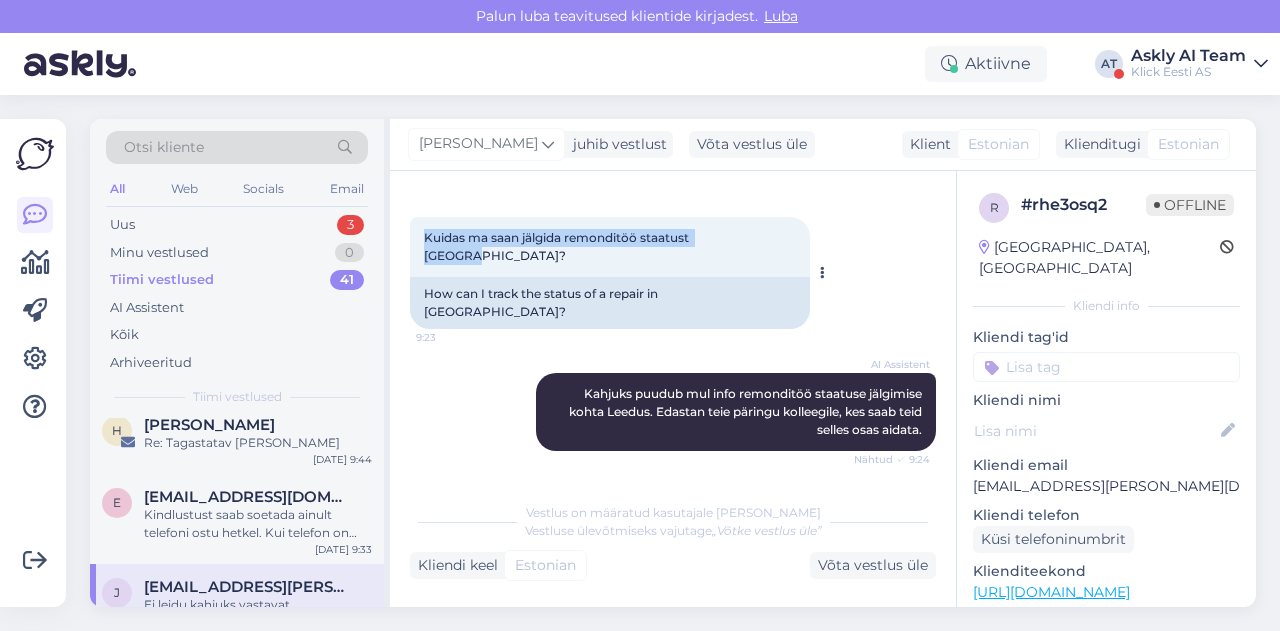 click on "Kuidas ma saan jälgida remonditöö staatust Leedus? 9:23" at bounding box center (610, 247) 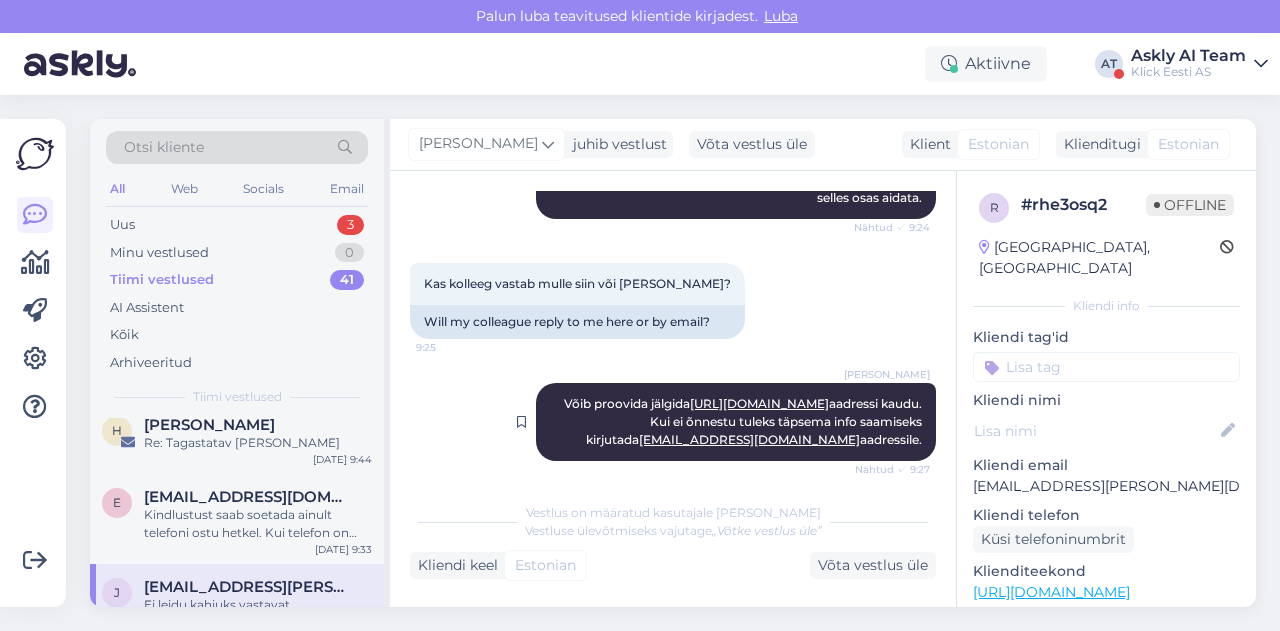 scroll, scrollTop: 700, scrollLeft: 0, axis: vertical 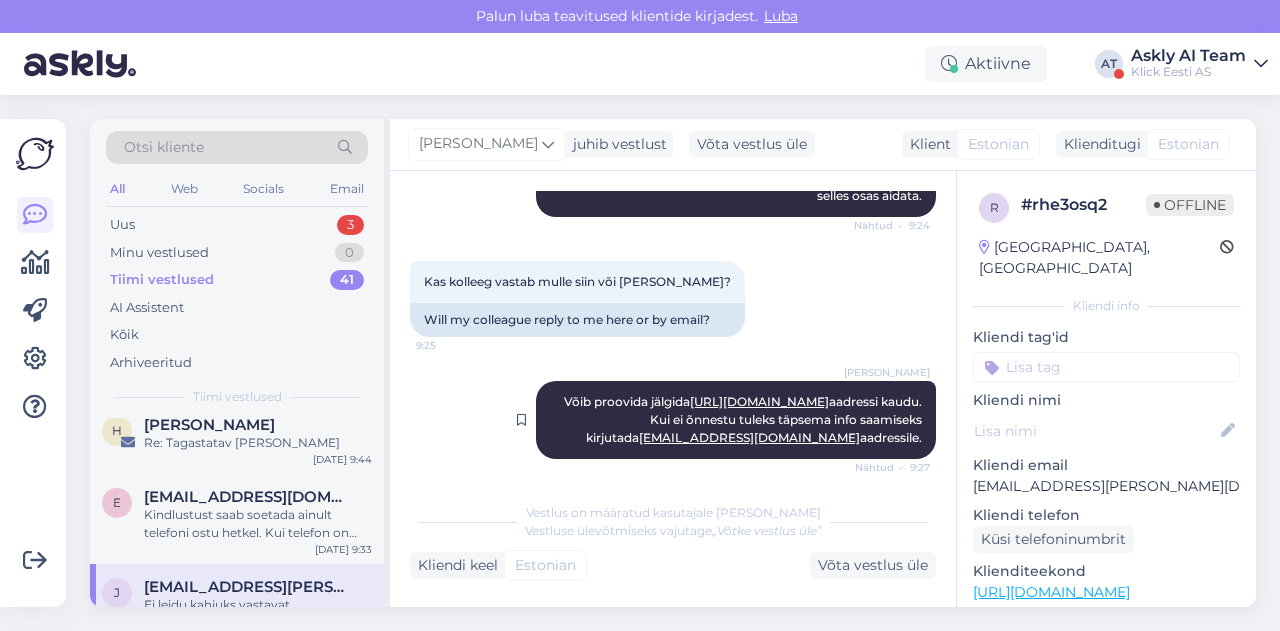 drag, startPoint x: 570, startPoint y: 342, endPoint x: 912, endPoint y: 389, distance: 345.21442 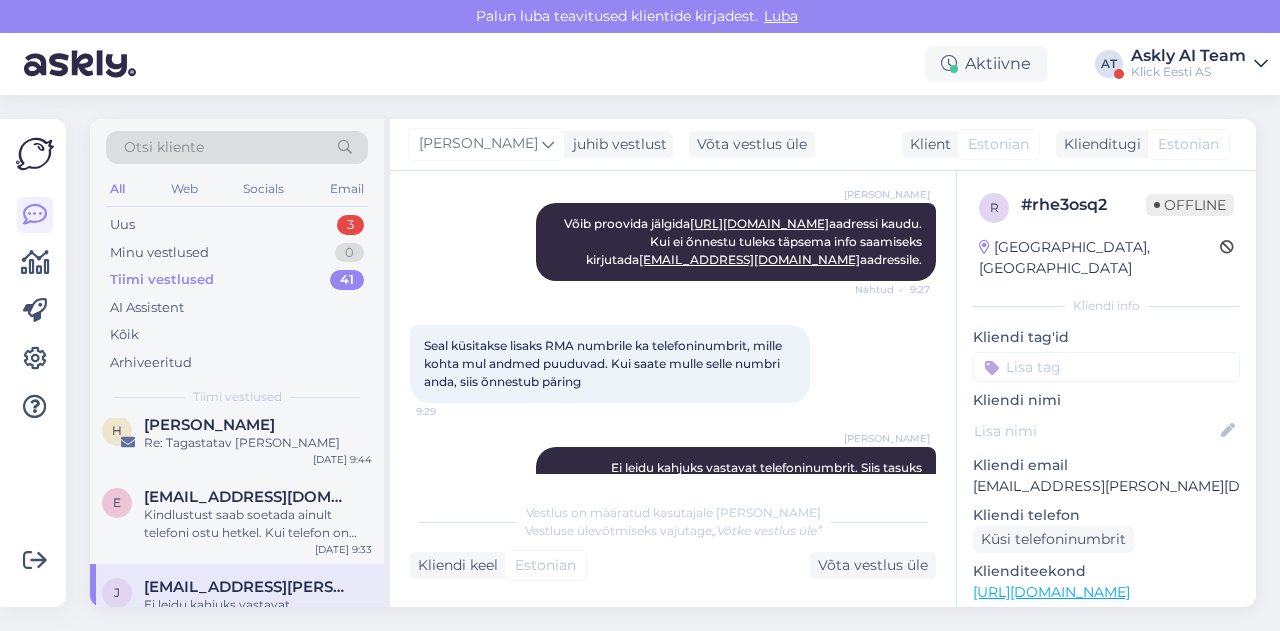 scroll, scrollTop: 876, scrollLeft: 0, axis: vertical 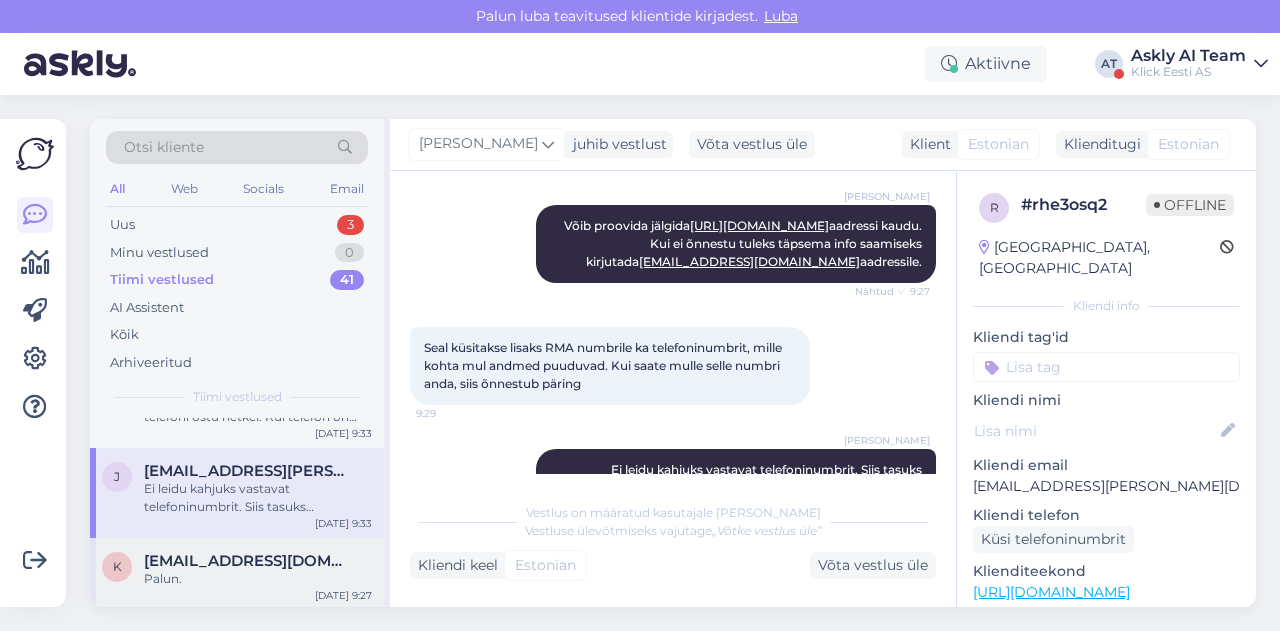 click on "katrin.antson@pakapikk.rapla.ee" at bounding box center (248, 561) 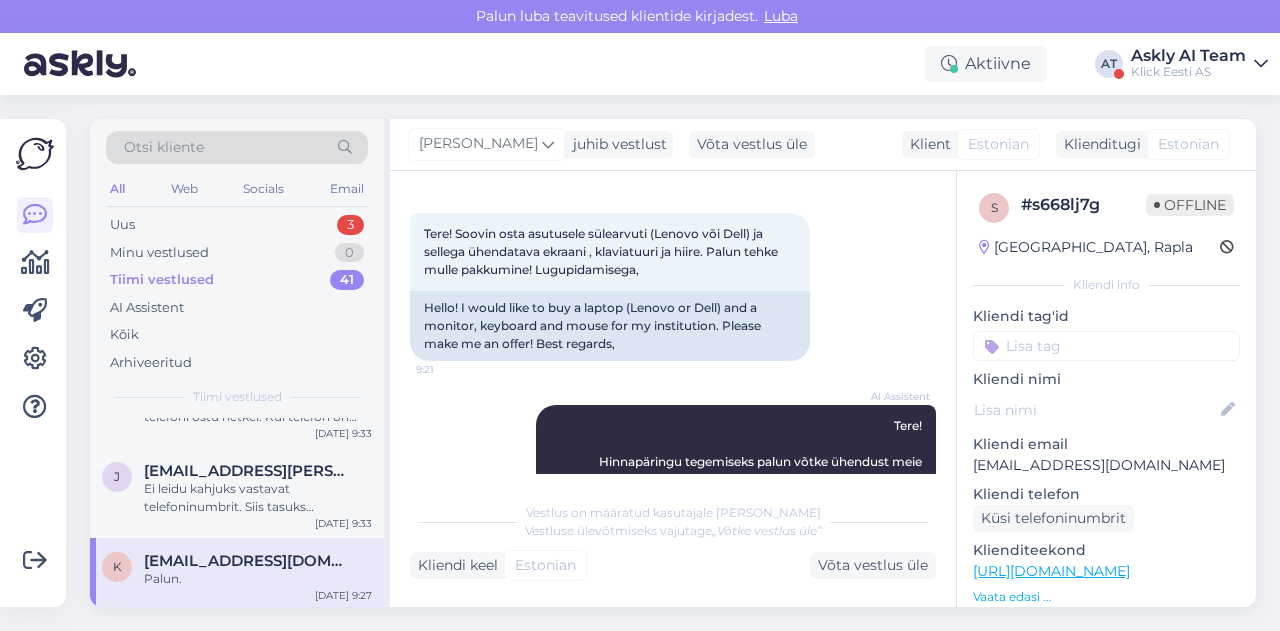scroll, scrollTop: 72, scrollLeft: 0, axis: vertical 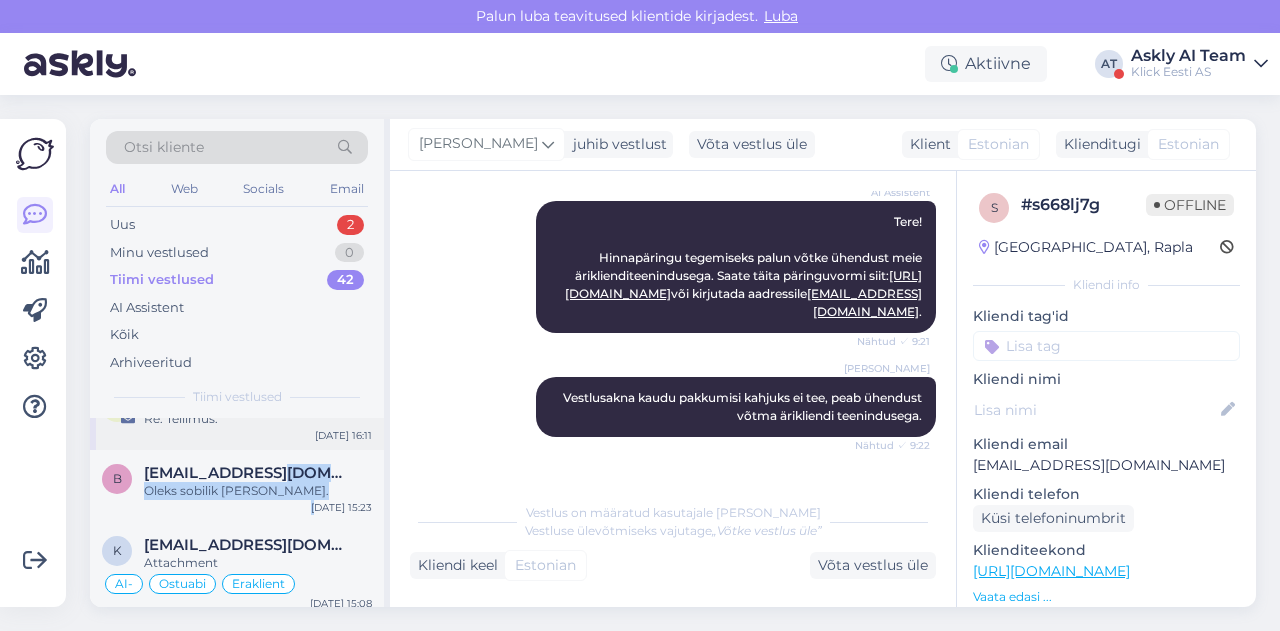 drag, startPoint x: 324, startPoint y: 431, endPoint x: 267, endPoint y: 447, distance: 59.20304 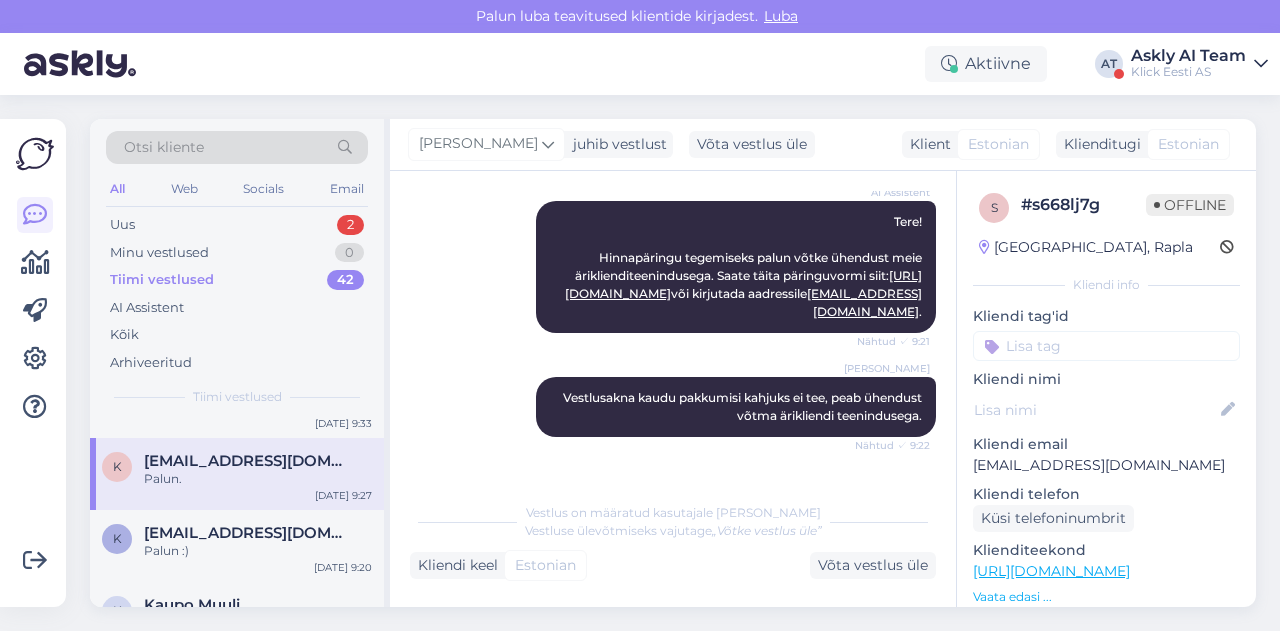 scroll, scrollTop: 1942, scrollLeft: 0, axis: vertical 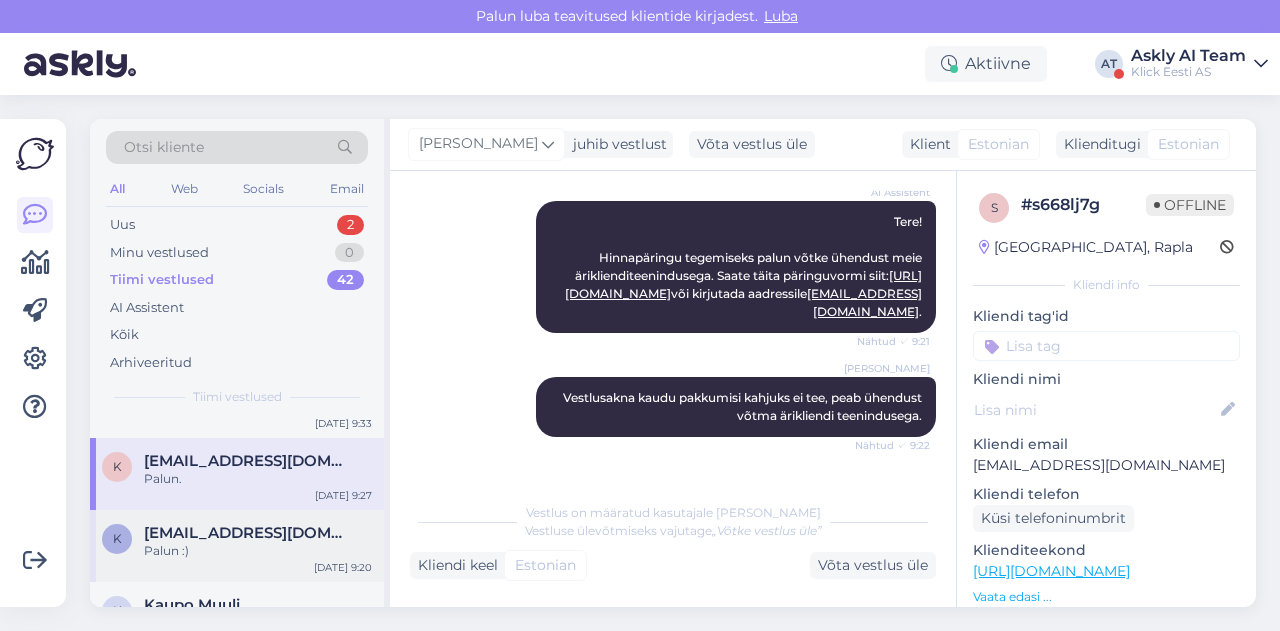 click on "karelilauriste@gmail.com" at bounding box center [248, 533] 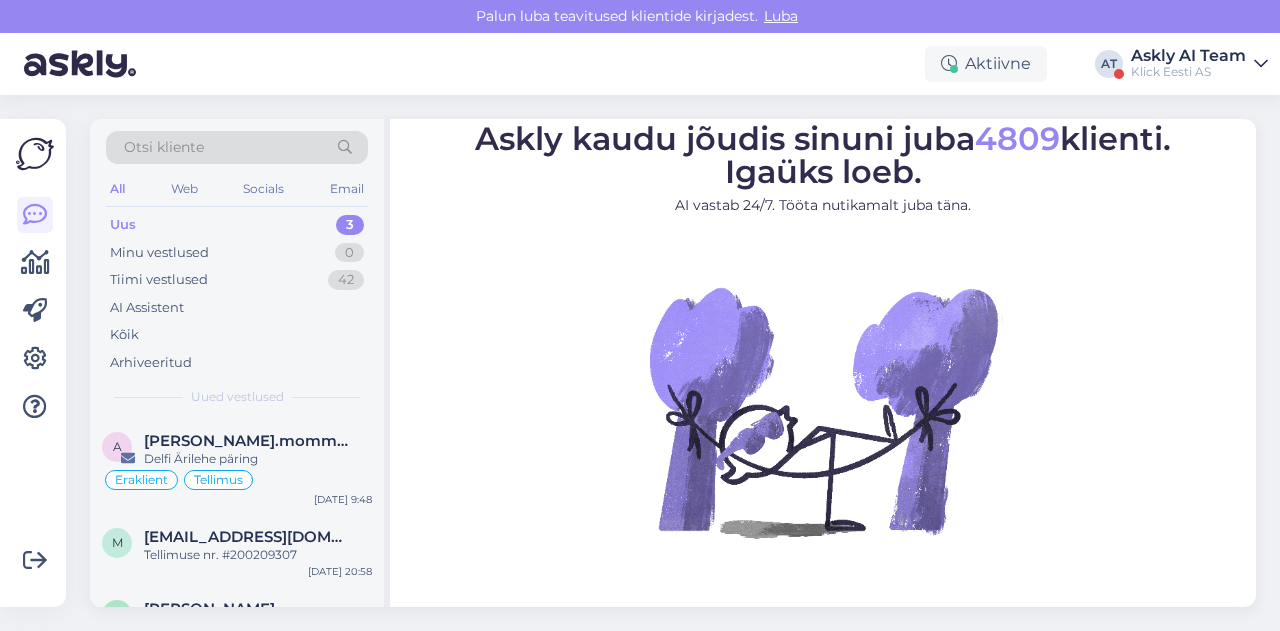 scroll, scrollTop: 0, scrollLeft: 0, axis: both 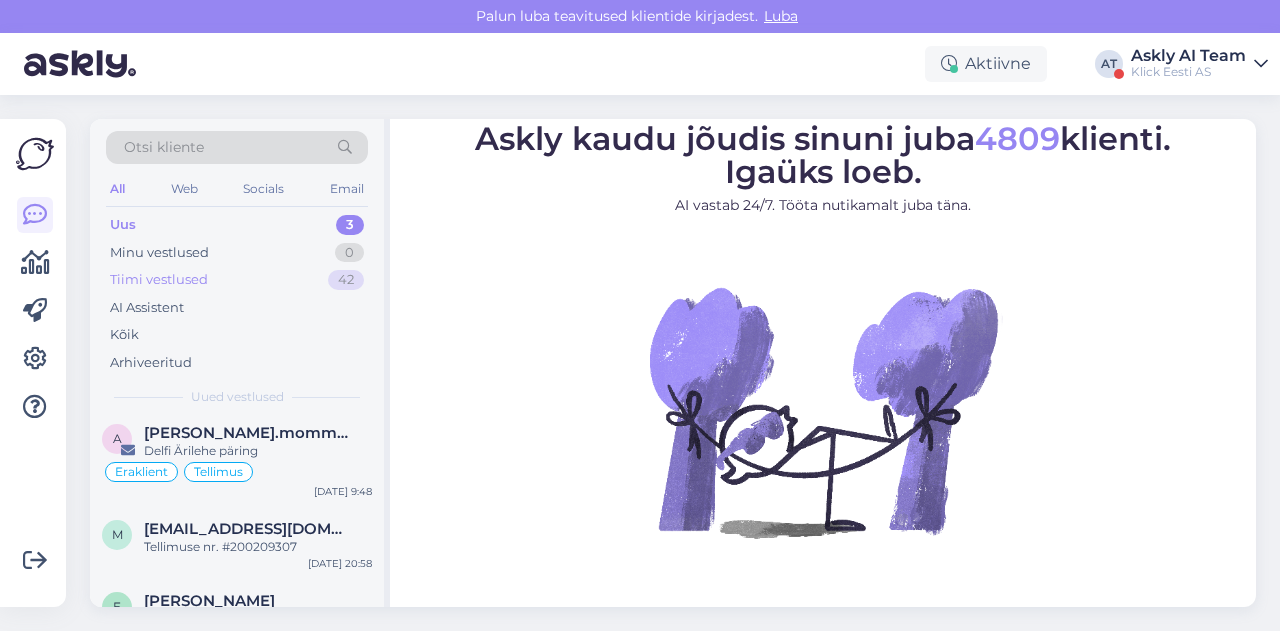 click on "Tiimi vestlused" at bounding box center [159, 280] 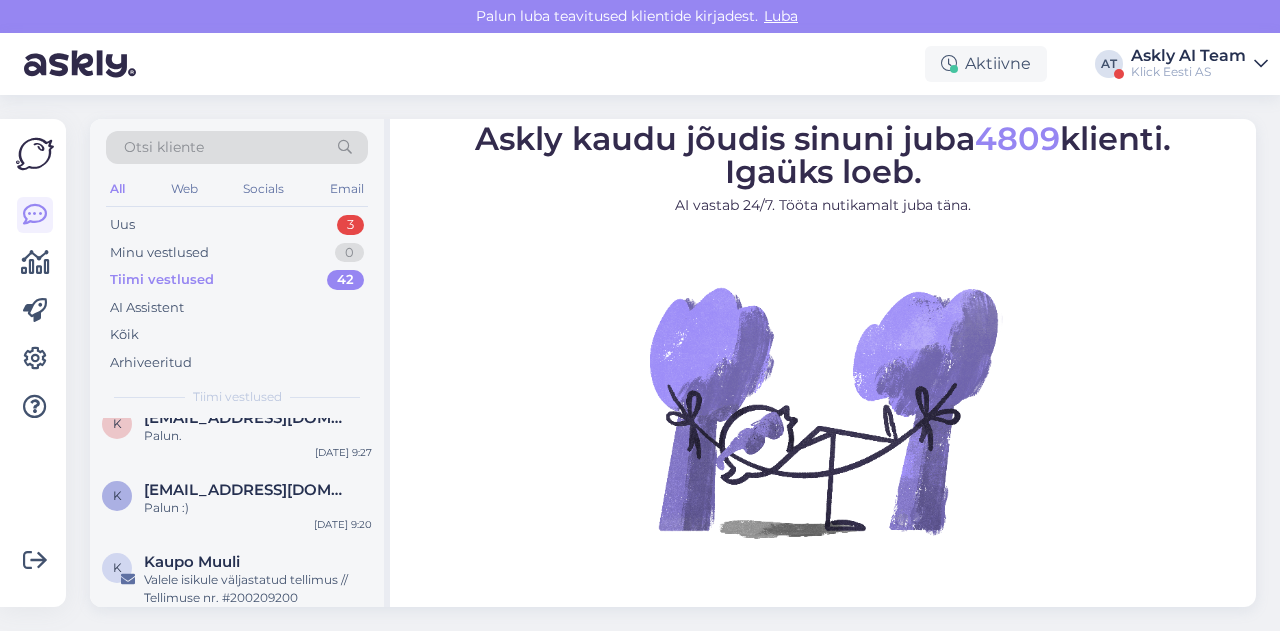 scroll, scrollTop: 1986, scrollLeft: 0, axis: vertical 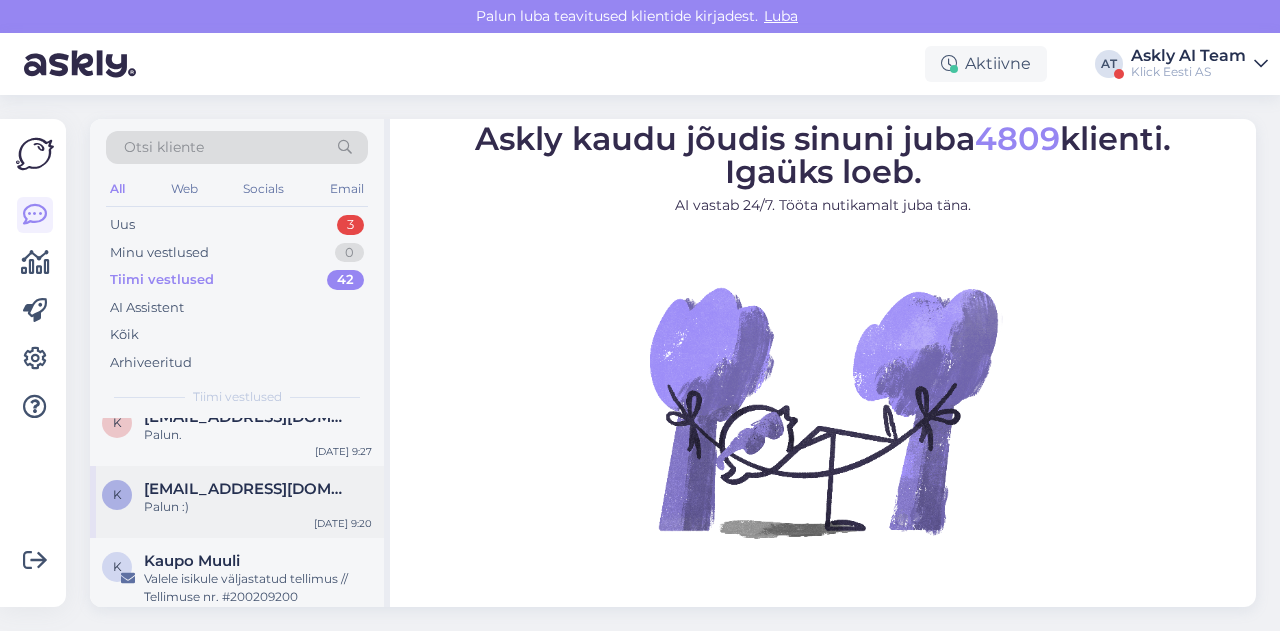 click on "karelilauriste@gmail.com" at bounding box center (248, 489) 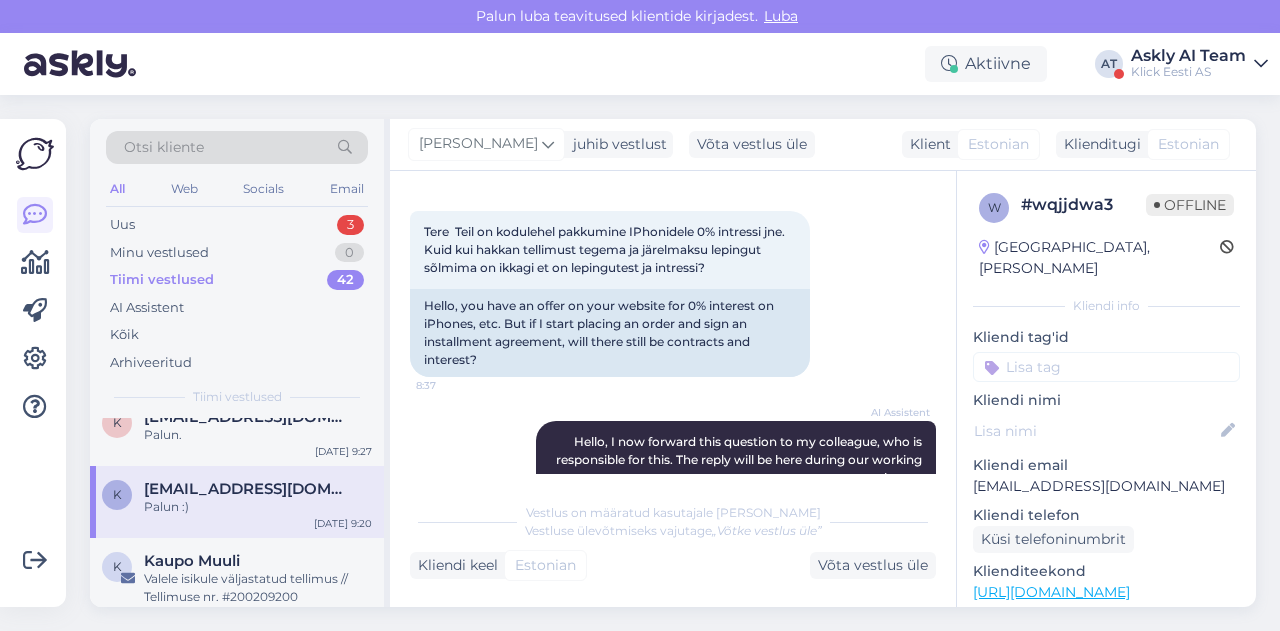 scroll, scrollTop: 86, scrollLeft: 0, axis: vertical 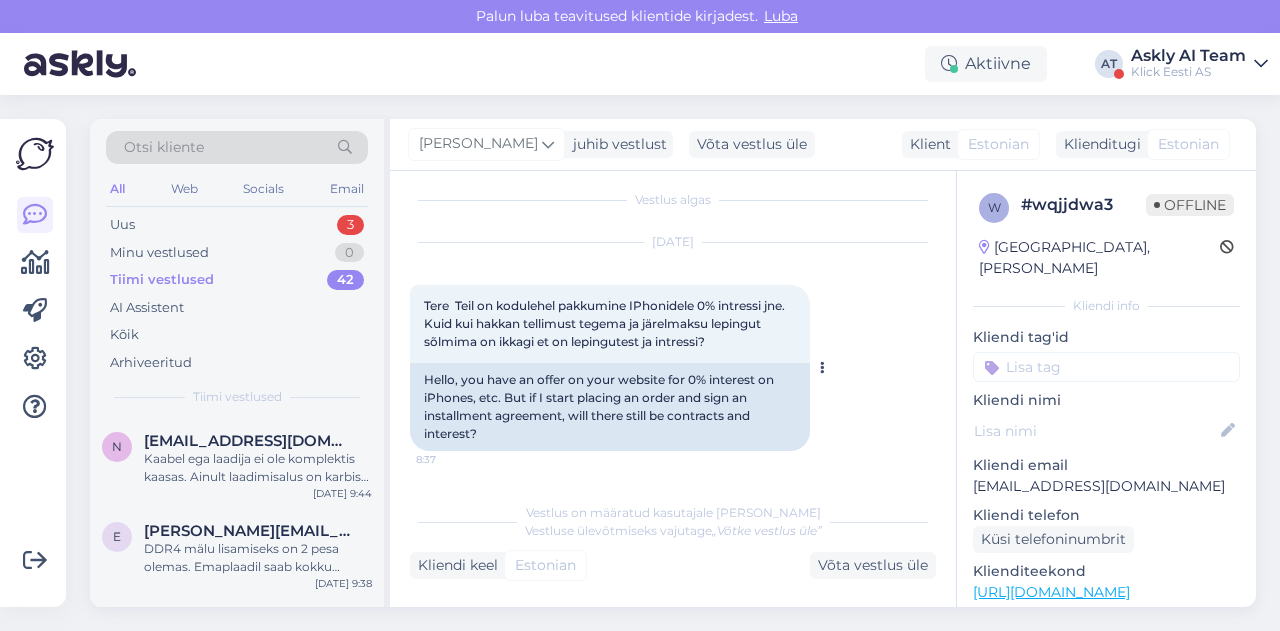 drag, startPoint x: 458, startPoint y: 300, endPoint x: 742, endPoint y: 342, distance: 287.08884 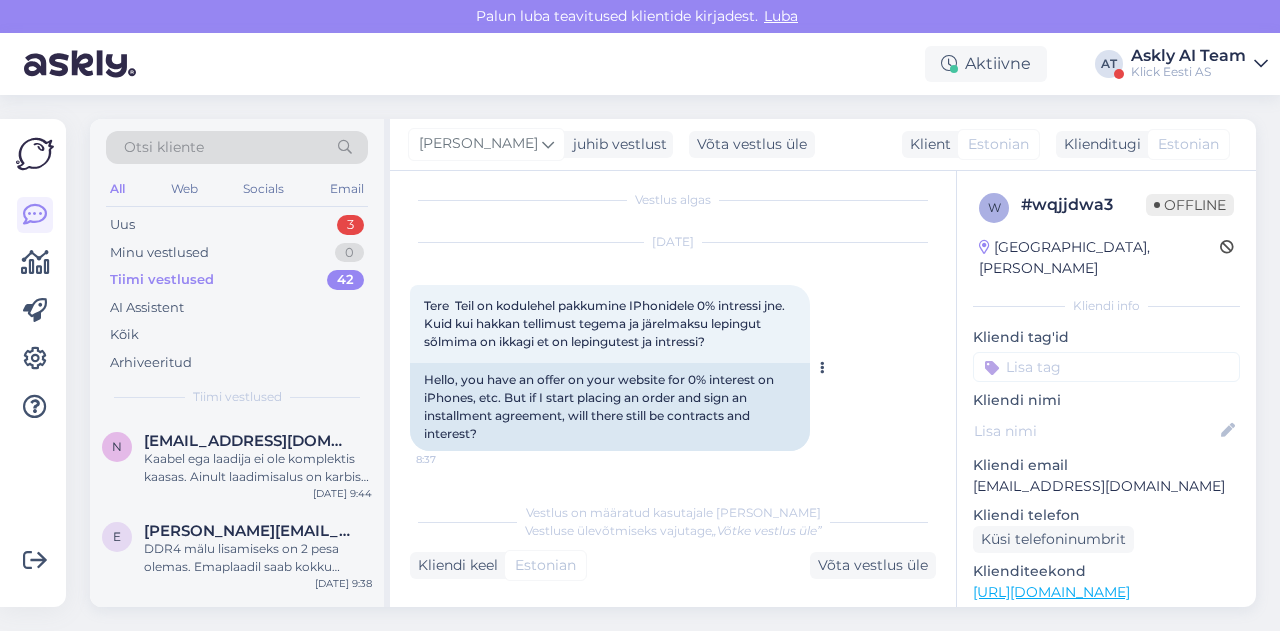 click on "Tere  Teil on kodulehel pakkumine IPhonidele 0% intressi jne. Kuid kui hakkan tellimust tegema ja järelmaksu lepingut sõlmima on ikkagi et on lepingutest ja intressi?  8:37" at bounding box center [610, 324] 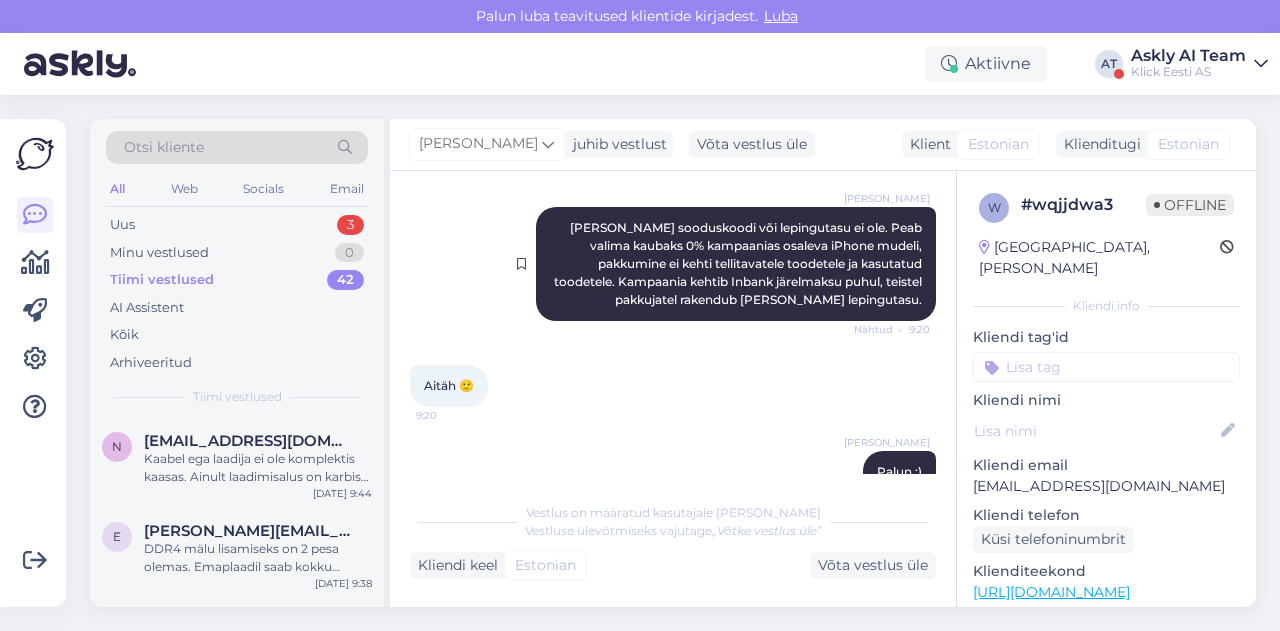 scroll, scrollTop: 714, scrollLeft: 0, axis: vertical 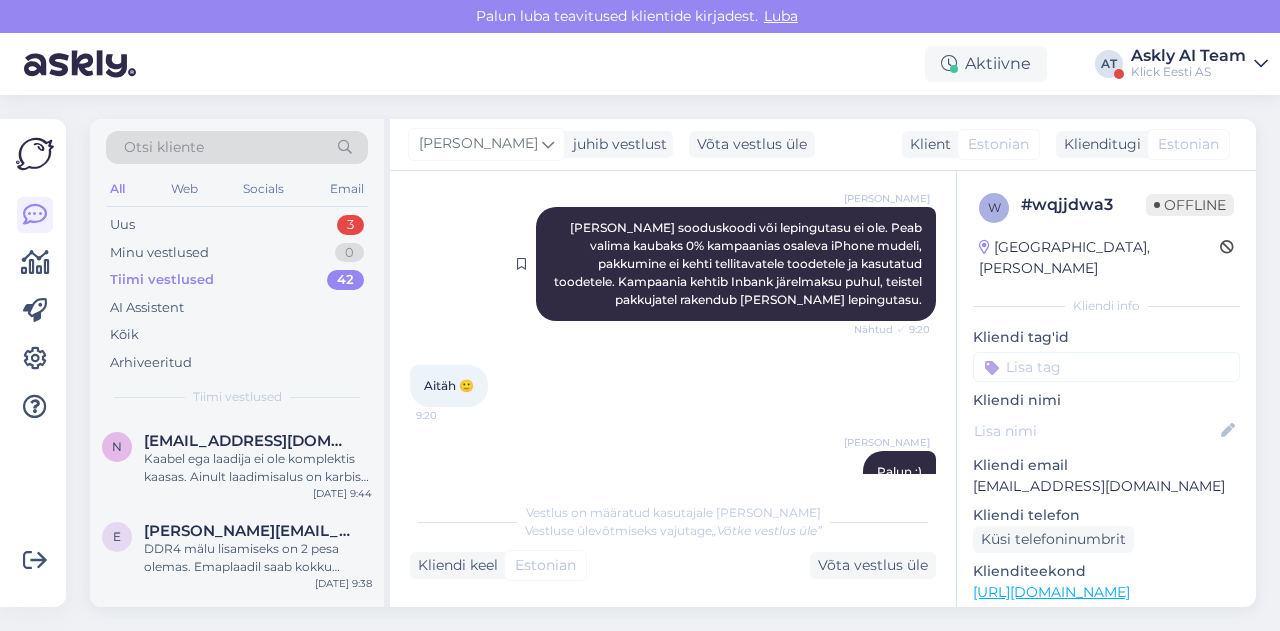 click on "Henri Täht Eraldi sooduskoodi või lepingutasu ei ole. Peab valima kaubaks 0% kampaanias osaleva iPhone mudeli, pakkumine ei kehti tellitavatele toodetele ja kasutatud toodetele. Kampaania kehtib Inbank järelmaksu puhul, teistel pakkujatel rakendub intress ja lepingutasu. Nähtud ✓ 9:20" at bounding box center (736, 264) 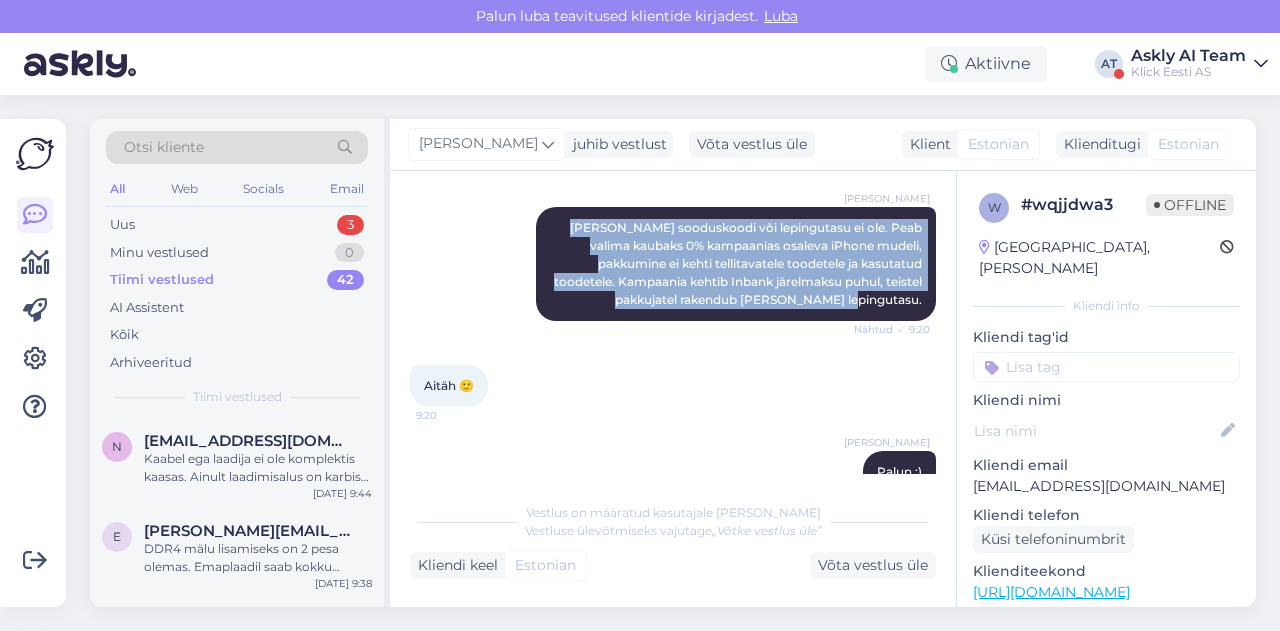 drag, startPoint x: 572, startPoint y: 225, endPoint x: 922, endPoint y: 307, distance: 359.4774 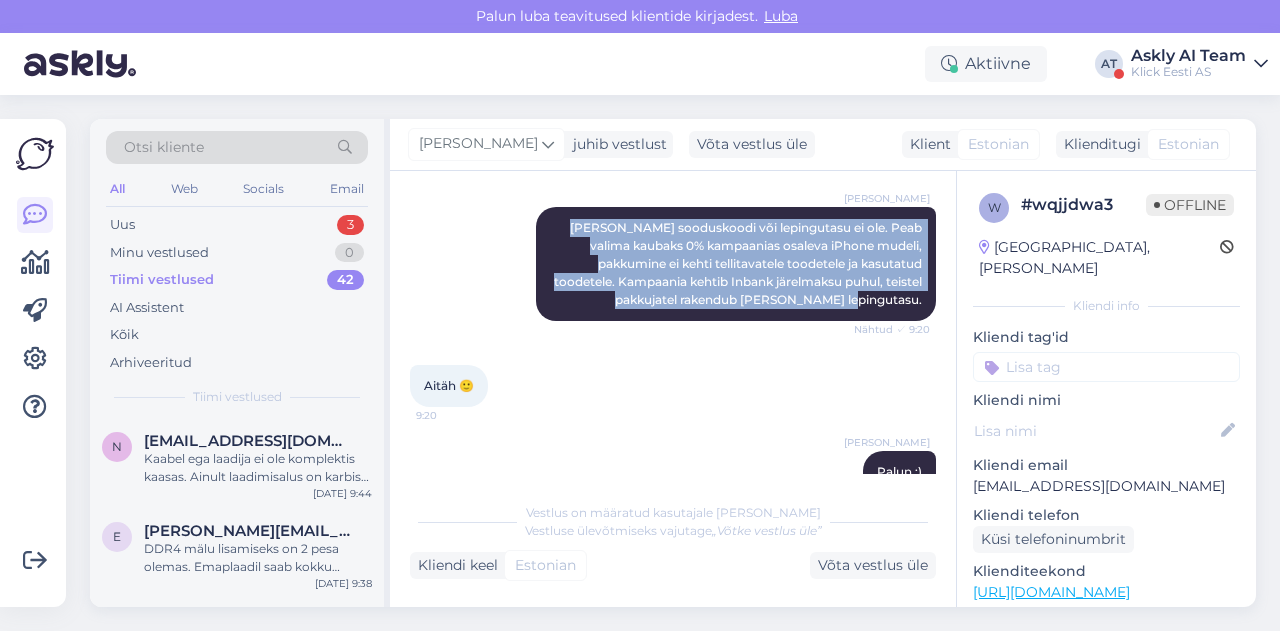 click on "Vestlus algas Jul 29 2025 Tere  Teil on kodulehel pakkumine IPhonidele 0% intressi jne. Kuid kui hakkan tellimust tegema ja järelmaksu lepingut sõlmima on ikkagi et on lepingutest ja intressi?  8:37  Hello, you have an offer on your website for 0% interest on iPhones, etc. But if I start placing an order and sign an installment agreement, will there still be contracts and interest? AI Assistent Hello, I now forward this question to my colleague, who is responsible for this. The reply will be here during our working hours. Nähtud ✓ 8:37  Tere, edastan selle küsimuse nüüd oma kolleegile, kes selle eest vastutab. Vastus on siin meie tööajal. Kas peab lisama eraldi sooduskoodi vms? 8:38  Do I need to add a separate discount code or something? Lepingutasu * 8:52  Contract fee * Henri Täht Nähtud ✓ 9:20  Aitäh 🙂 9:20  Henri Täht Palun :) Nähtud ✓ 9:20" at bounding box center [682, 332] 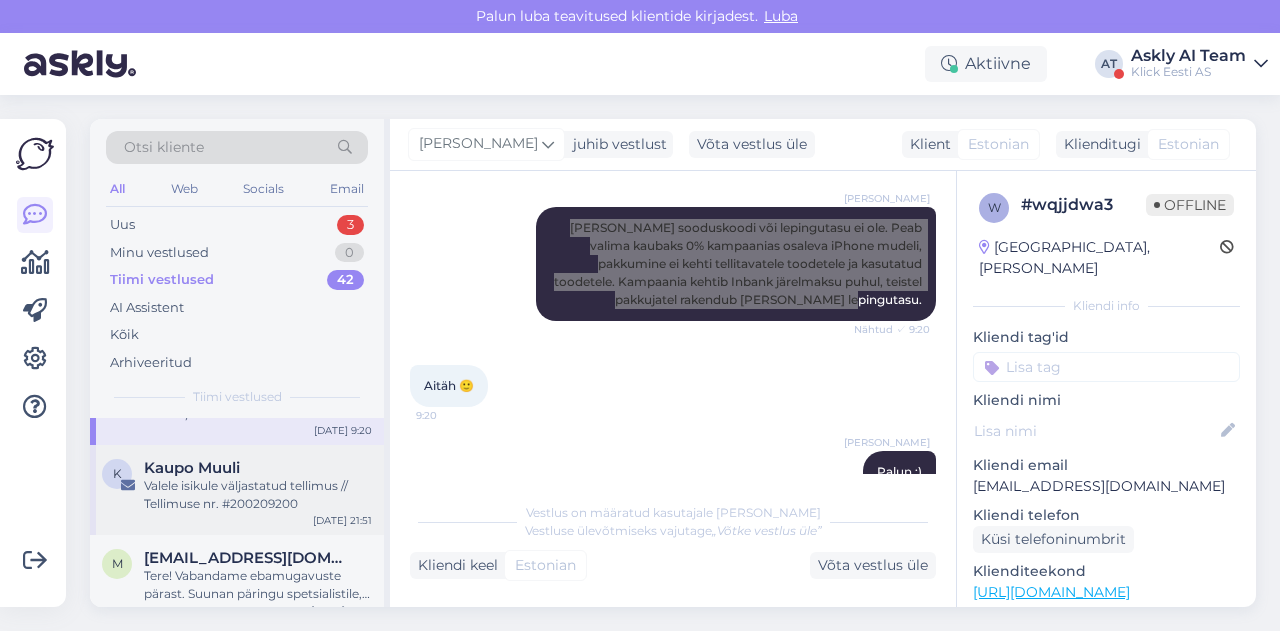 scroll, scrollTop: 2080, scrollLeft: 0, axis: vertical 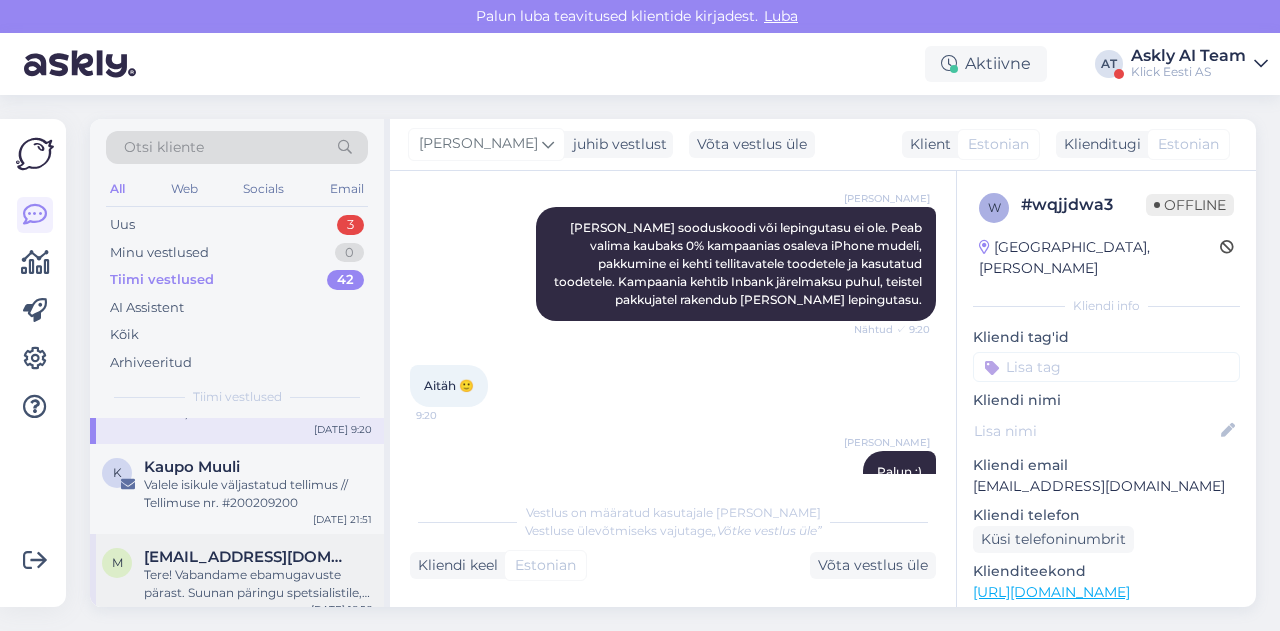 click on "Tere!
Vabandame ebamugavuste pärast. Suunan päringu spetsialistile, kes täpsustab tarne osas üle ning annab teile esimesel võimalusel teada." at bounding box center [258, 584] 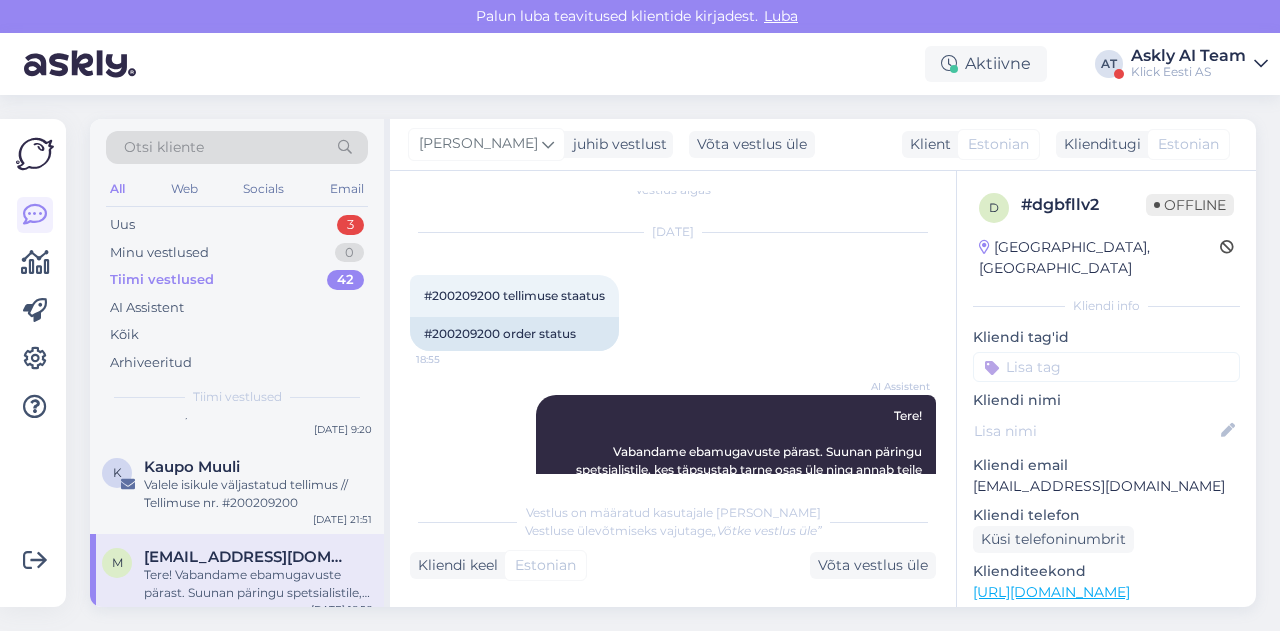 scroll, scrollTop: 78, scrollLeft: 0, axis: vertical 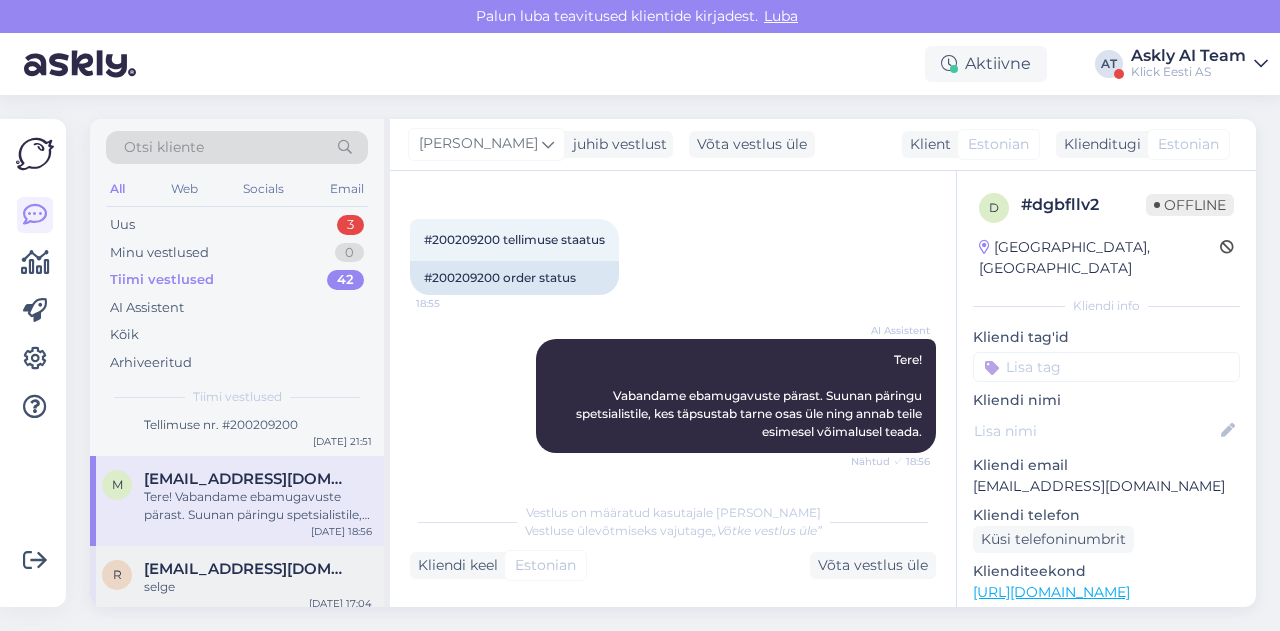 click on "reimiopurde@msn.com" at bounding box center [248, 569] 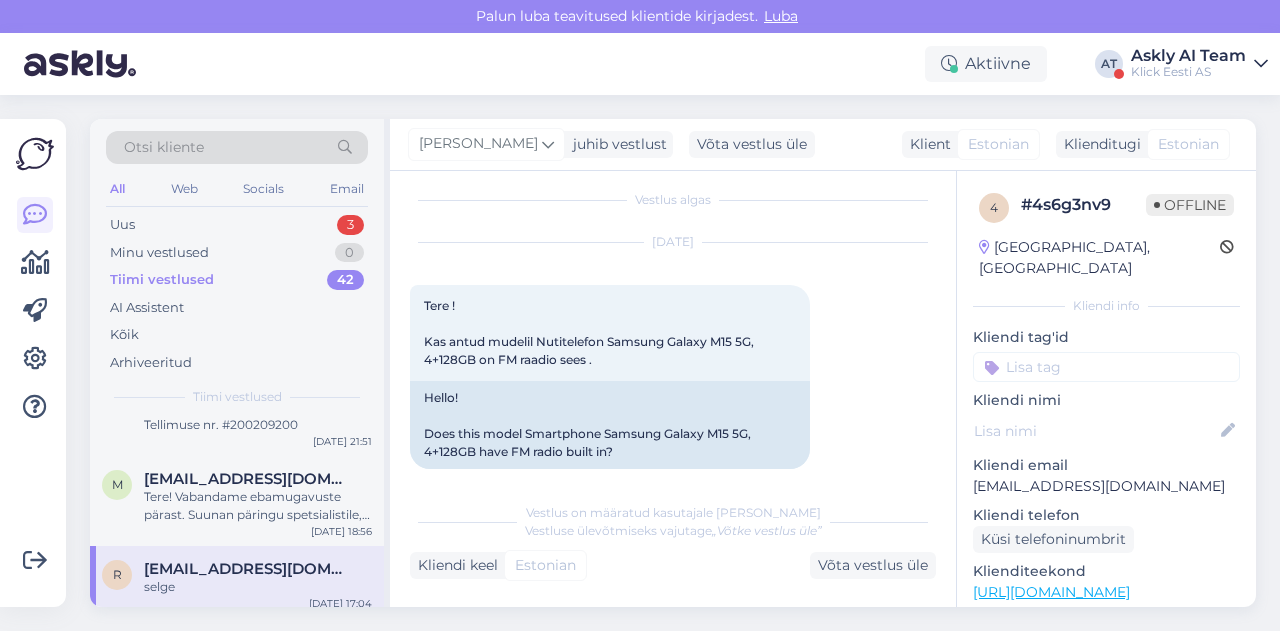 scroll, scrollTop: 16, scrollLeft: 0, axis: vertical 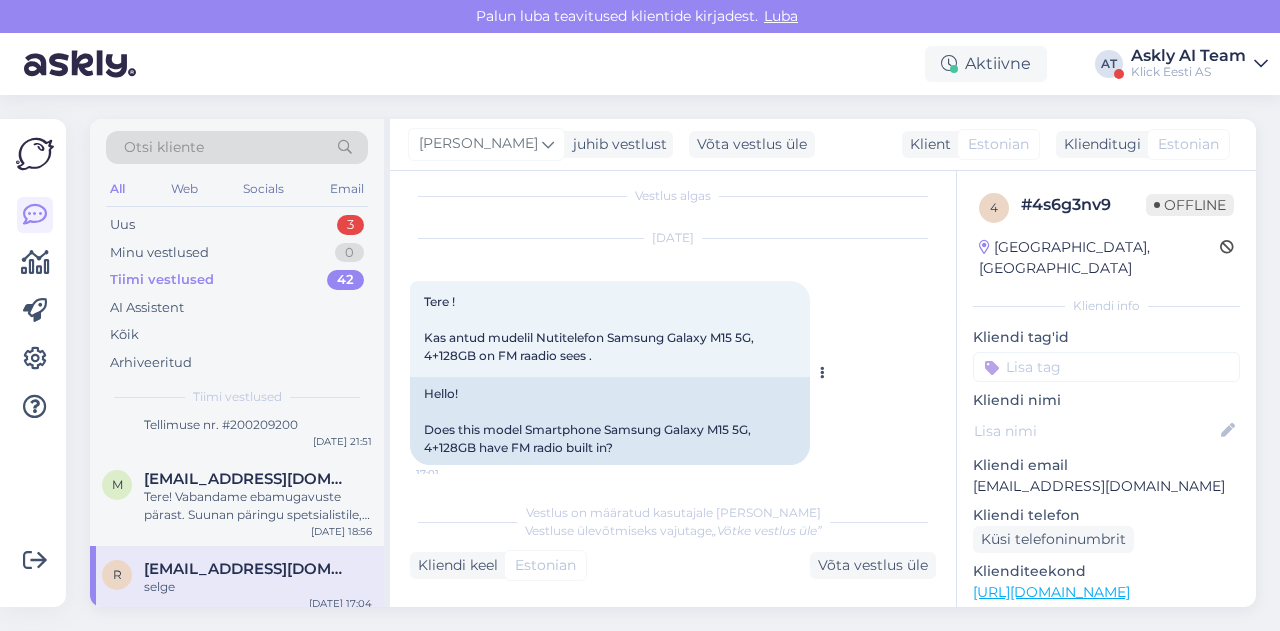 drag, startPoint x: 424, startPoint y: 336, endPoint x: 624, endPoint y: 353, distance: 200.7212 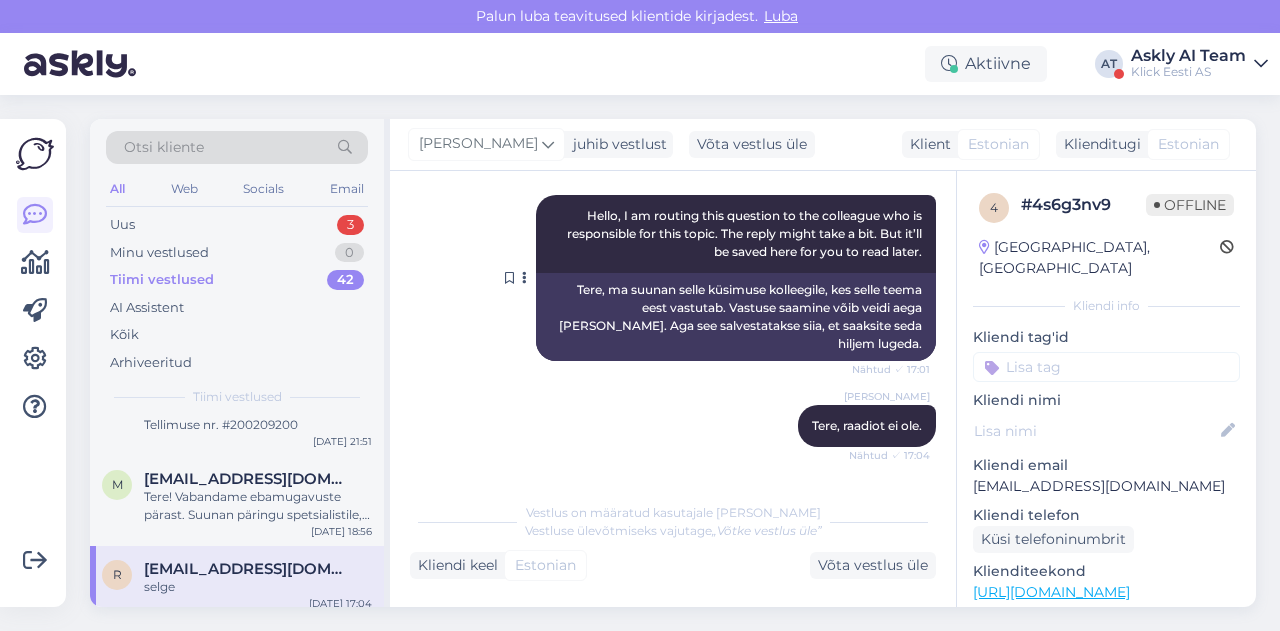 scroll, scrollTop: 350, scrollLeft: 0, axis: vertical 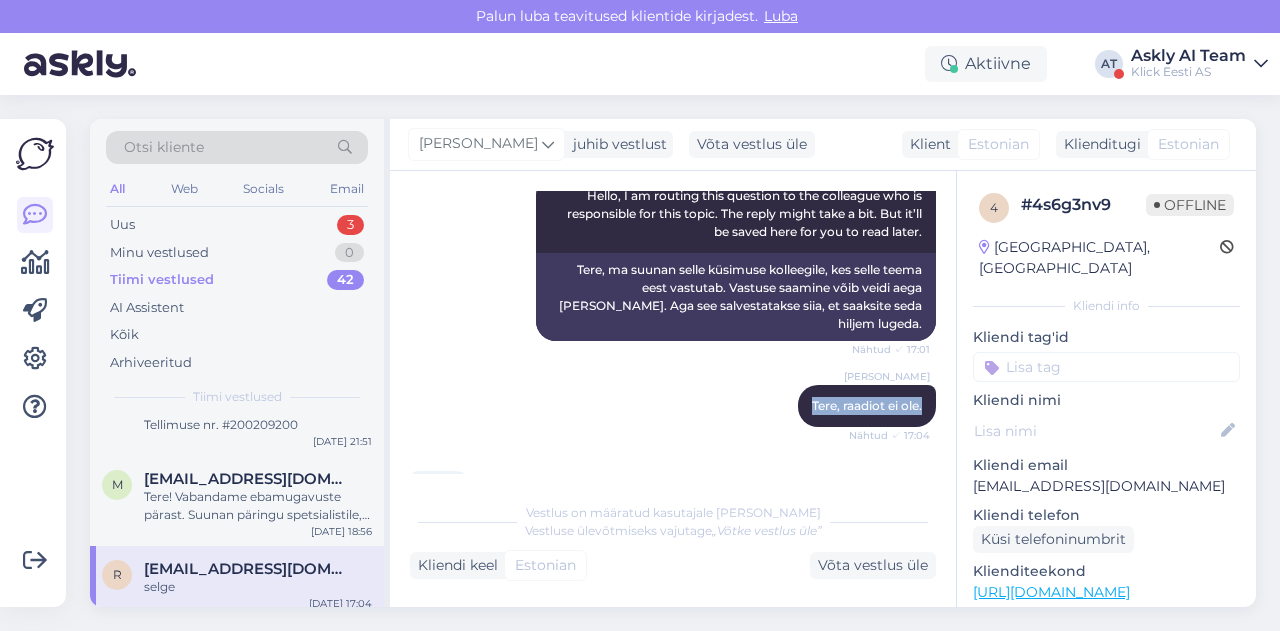 drag, startPoint x: 792, startPoint y: 391, endPoint x: 924, endPoint y: 390, distance: 132.00378 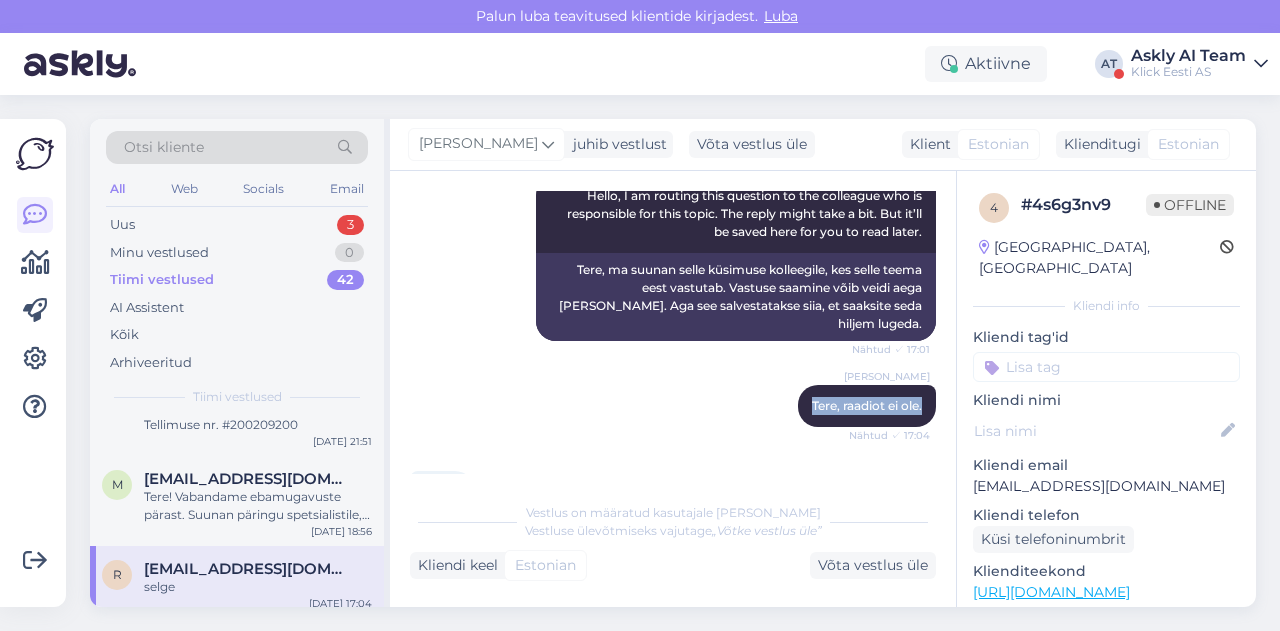 click on "Vestlus algas Jul 28 2025 Tere !
Kas antud mudelil Nutitelefon Samsung Galaxy M15 5G, 4+128GB on FM raadio sees .  17:01  Hello!
Does this model Smartphone Samsung Galaxy M15 5G, 4+128GB have FM radio built in? AI Assistent Hello, I am routing this question to the colleague who is responsible for this topic. The reply might take a bit. But it’ll be saved here for you to read later. Nähtud ✓ 17:01  Tere, ma suunan selle küsimuse kolleegile, kes selle teema eest vastutab. Vastuse saamine võib veidi aega võtta. Aga see salvestatakse siia, et saaksite seda hiljem lugeda. Henri Täht Tere, raadiot ei ole. Nähtud ✓ 17:04  selge  17:04" at bounding box center [682, 332] 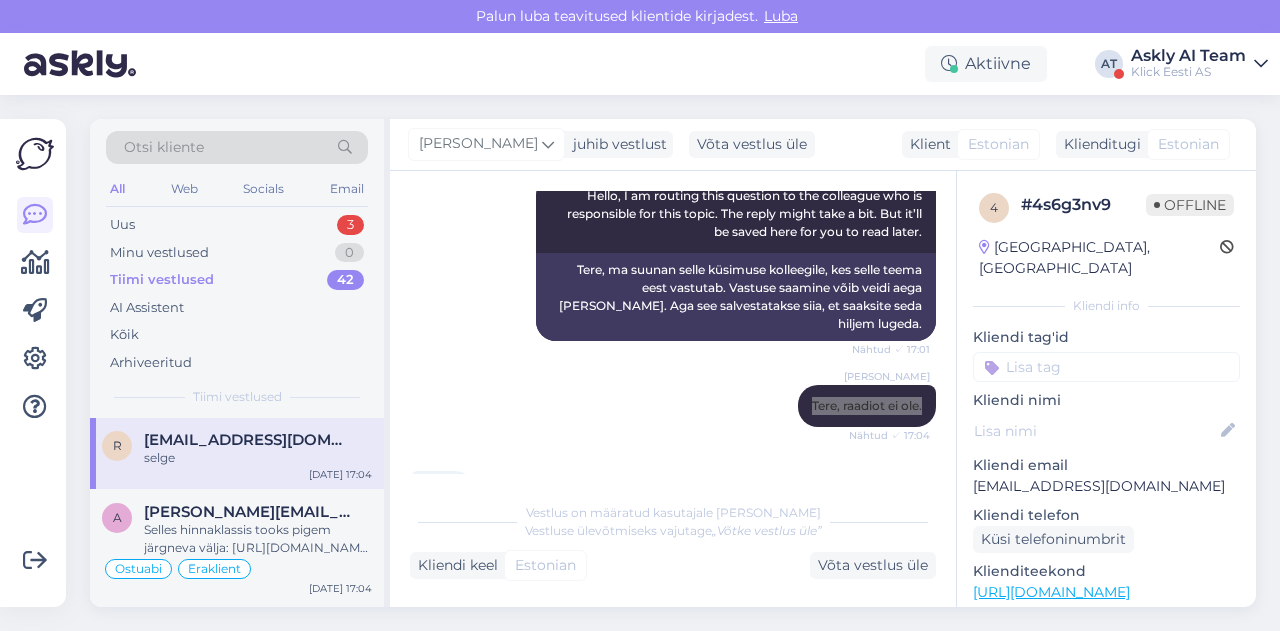 scroll, scrollTop: 2309, scrollLeft: 0, axis: vertical 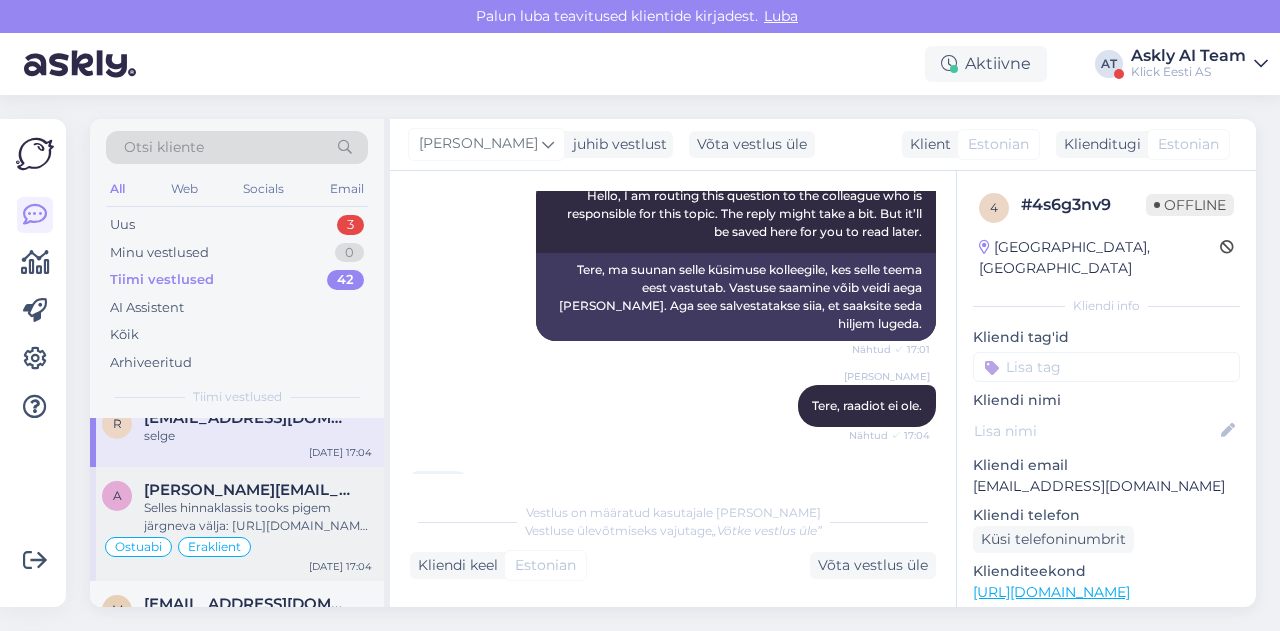click on "Selles hinnaklassis tooks pigem järgneva välja: https://www.klick.ee/sulearvuti-lenovo-thinkpad-e495-ryzen-5-8gb-256gb-w11p-uue-ringi
Jõudluse ja ekraani poolest oleks etem." at bounding box center (258, 517) 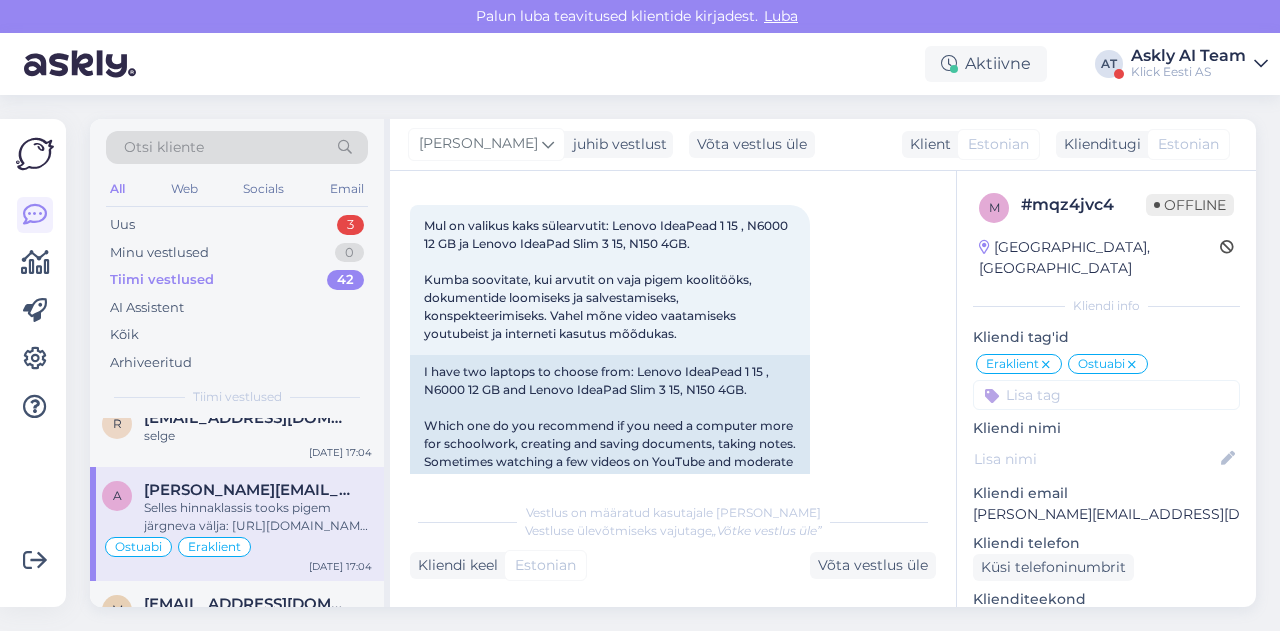 scroll, scrollTop: 1258, scrollLeft: 0, axis: vertical 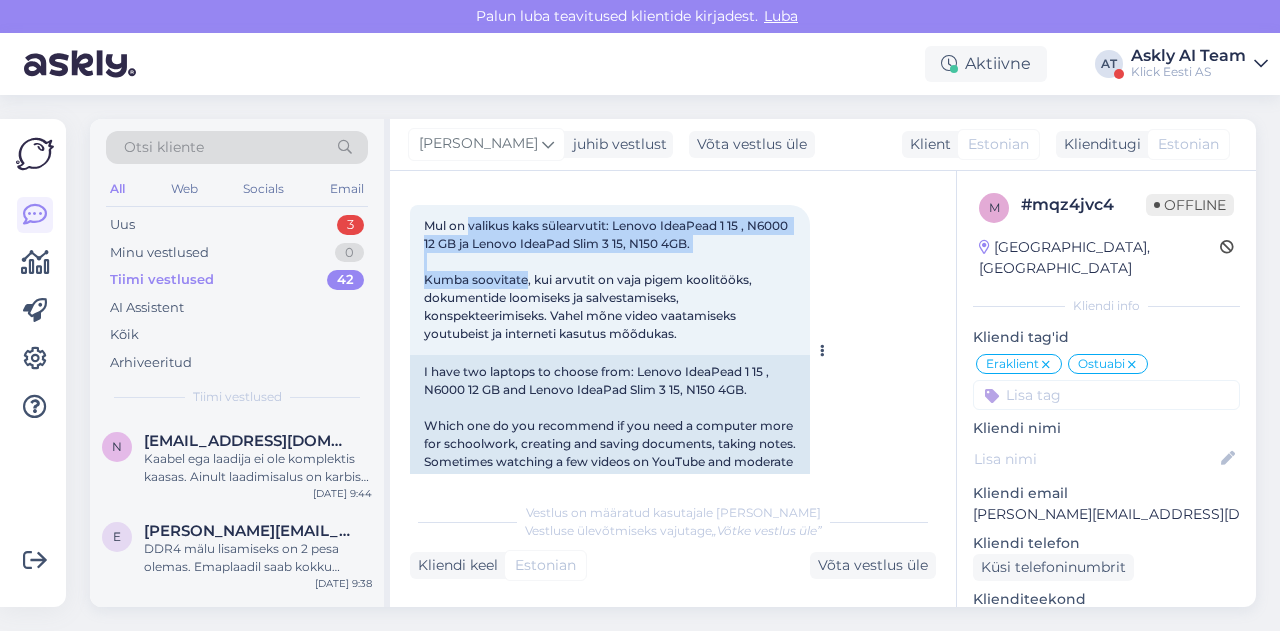 drag, startPoint x: 469, startPoint y: 261, endPoint x: 526, endPoint y: 311, distance: 75.82216 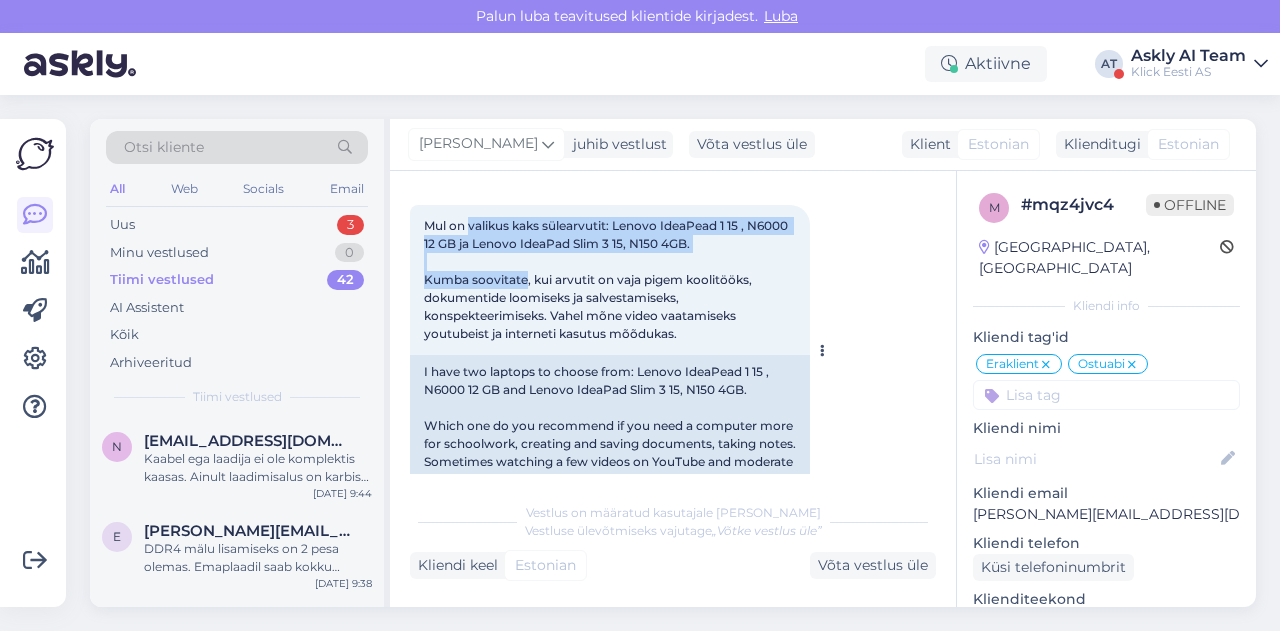 click on "Mul on valikus kaks sülearvutit: Lenovo IdeaPead 1 15 , N6000 12 GB ja Lenovo IdeaPad Slim 3 15, N150 4GB.
Kumba soovitate, kui arvutit on vaja pigem koolitööks, dokumentide loomiseks ja salvestamiseks, konspekteerimiseks. Vahel mõne video vaatamiseks youtubeist ja interneti kasutus mõõdukas." at bounding box center (607, 279) 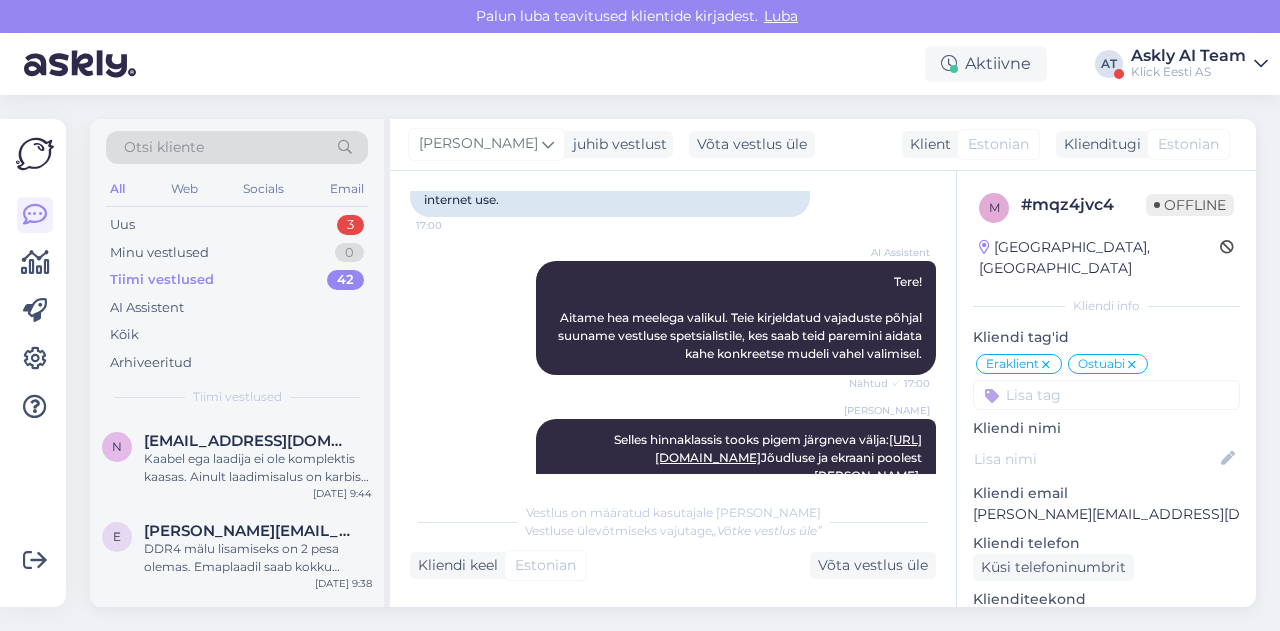 scroll, scrollTop: 1654, scrollLeft: 0, axis: vertical 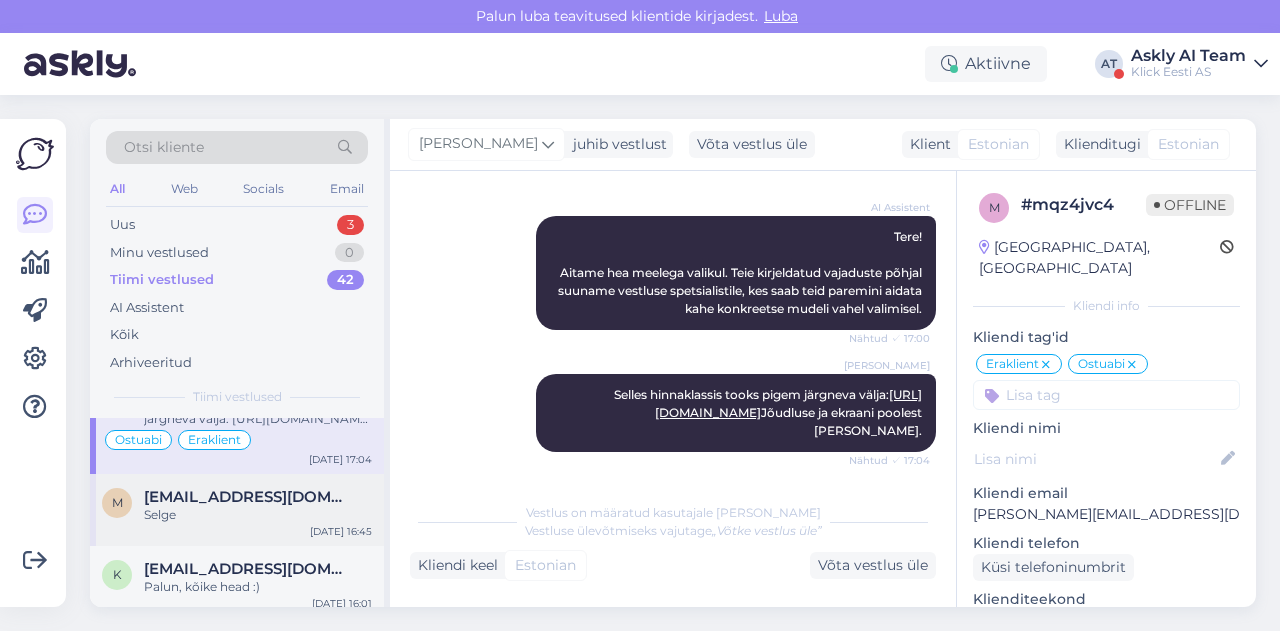 click on "mutsokarmo2005@gmail.com" at bounding box center (248, 497) 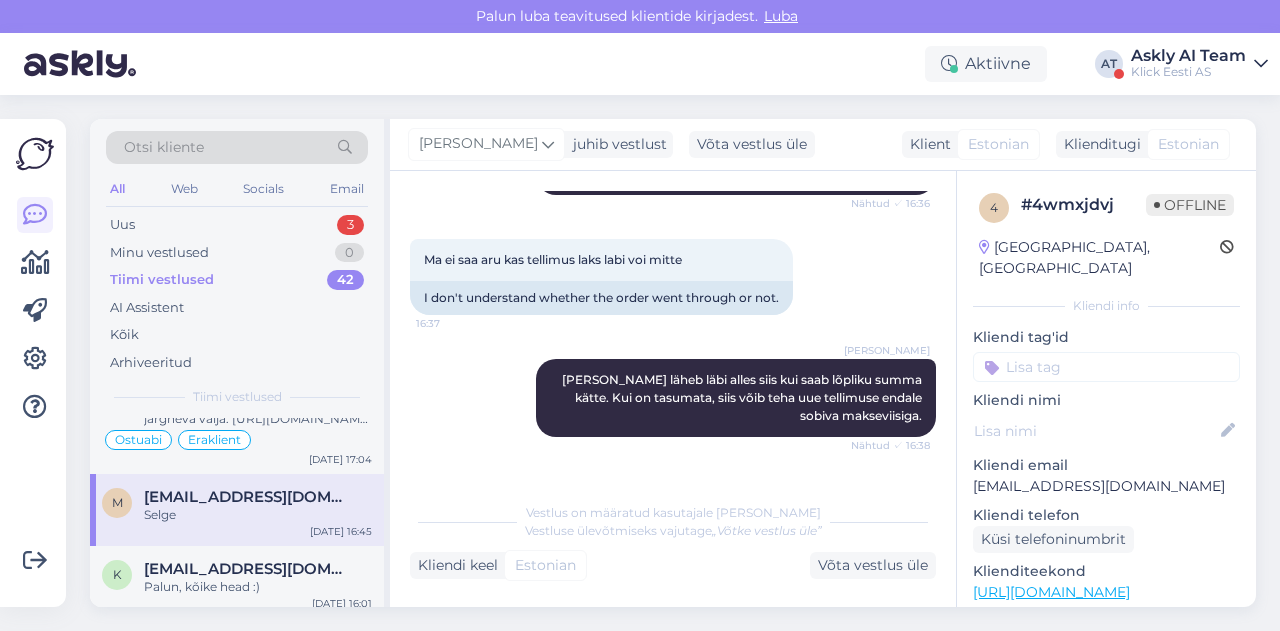 scroll, scrollTop: 372, scrollLeft: 0, axis: vertical 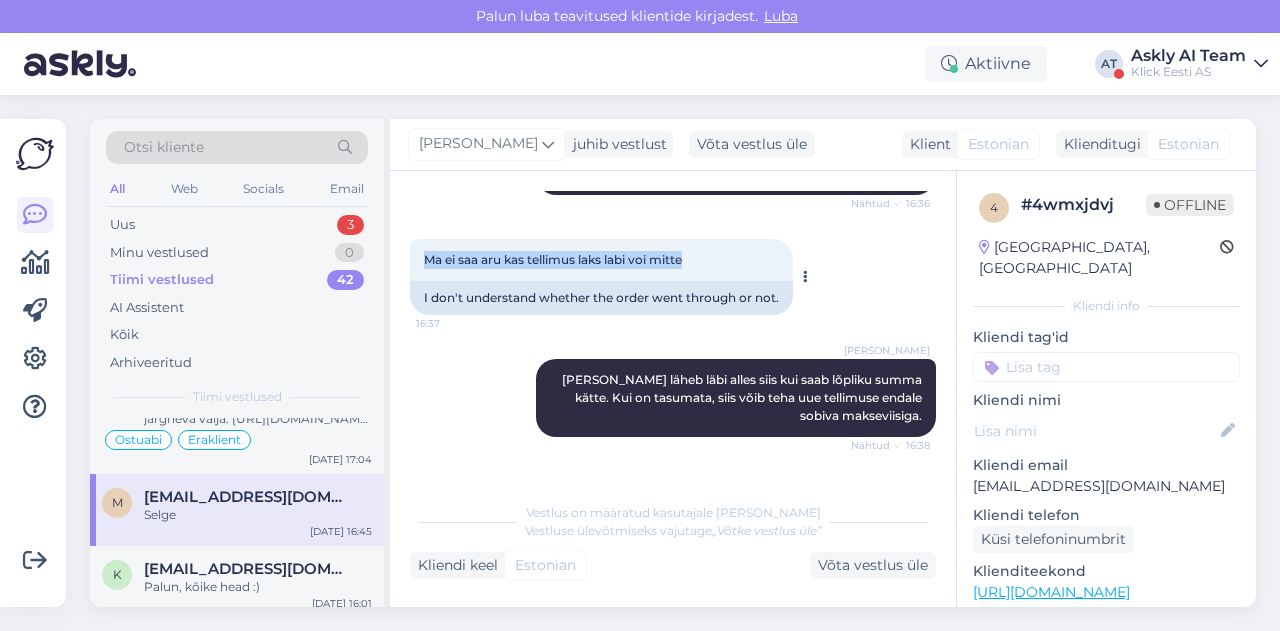 drag, startPoint x: 417, startPoint y: 262, endPoint x: 710, endPoint y: 263, distance: 293.0017 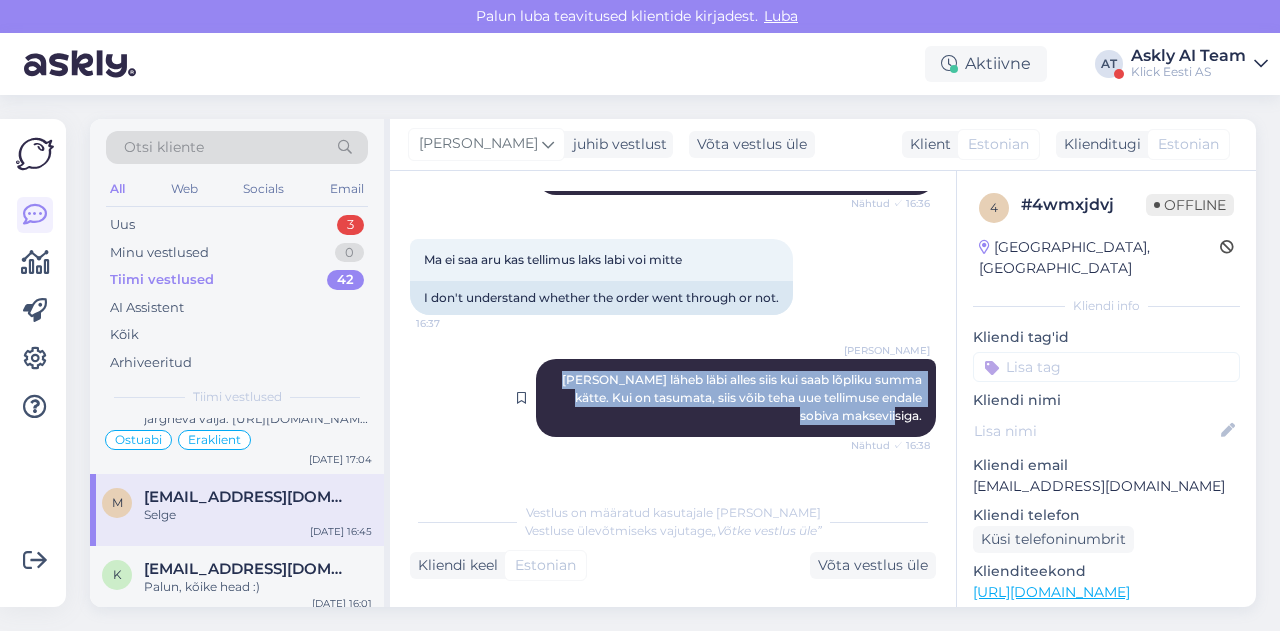 drag, startPoint x: 542, startPoint y: 381, endPoint x: 918, endPoint y: 417, distance: 377.71948 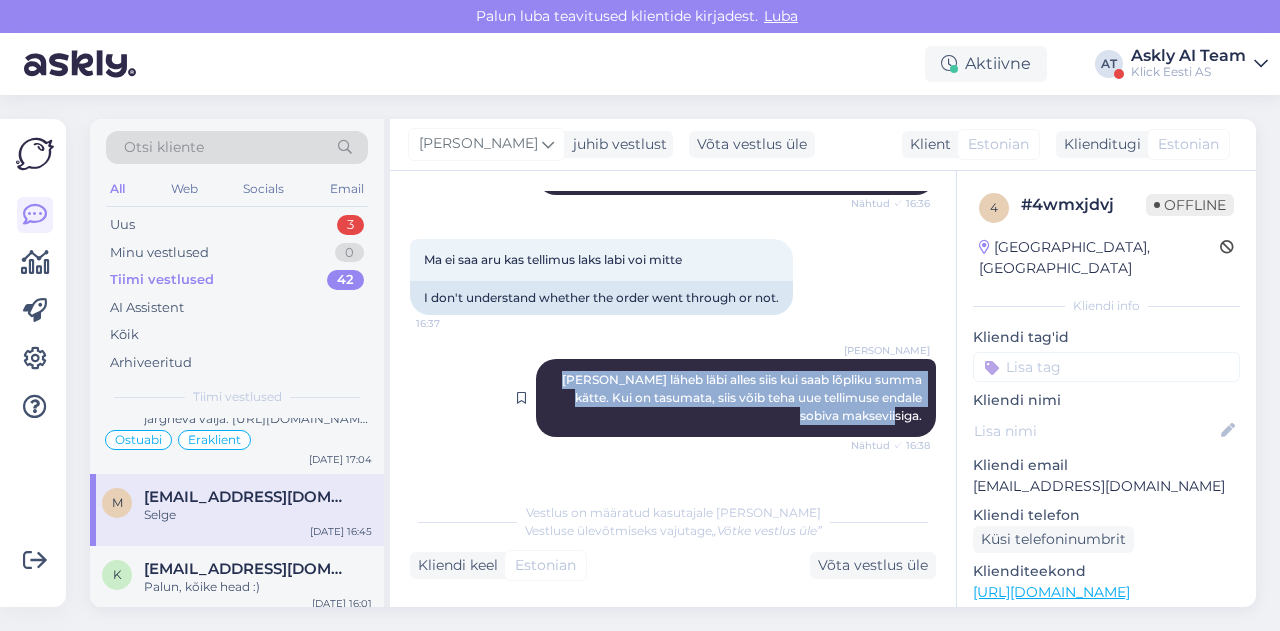 click on "Henri Täht Tellimus läheb läbi alles siis kui saab lõpliku summa kätte. Kui on tasumata, siis võib teha uue tellimuse endale sobiva makseviisiga. Nähtud ✓ 16:38" at bounding box center [736, 398] 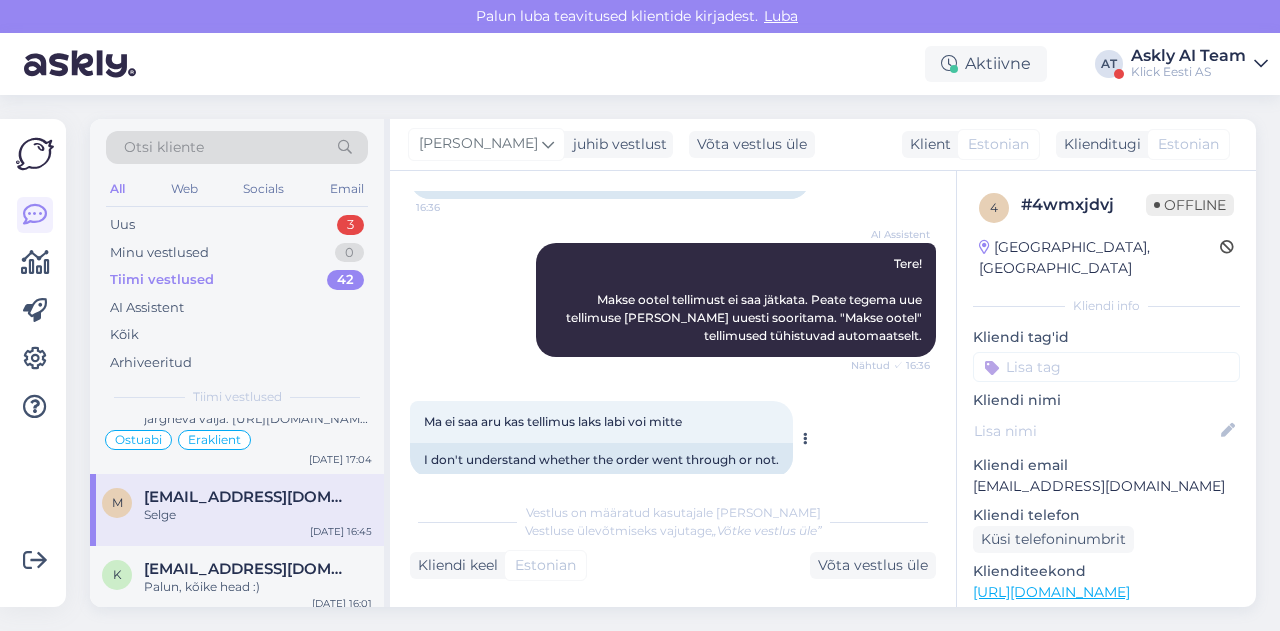 scroll, scrollTop: 212, scrollLeft: 0, axis: vertical 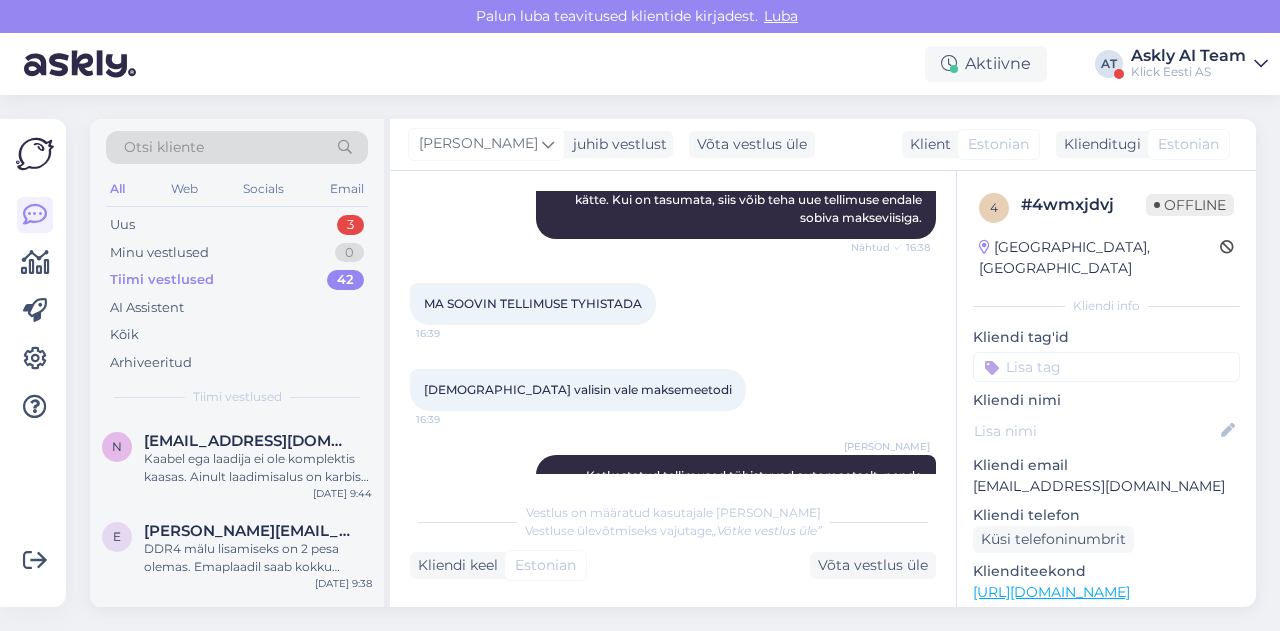 click on "Kunq valisin vale maksemeetodi 16:39" at bounding box center [673, 390] 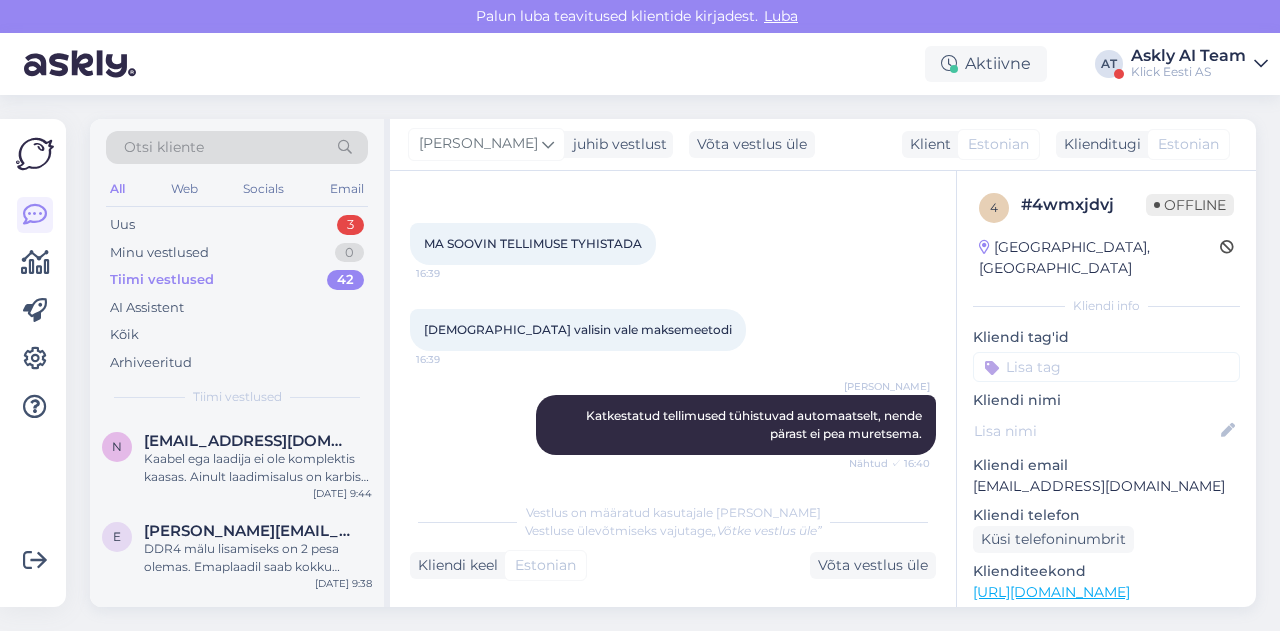 scroll, scrollTop: 630, scrollLeft: 0, axis: vertical 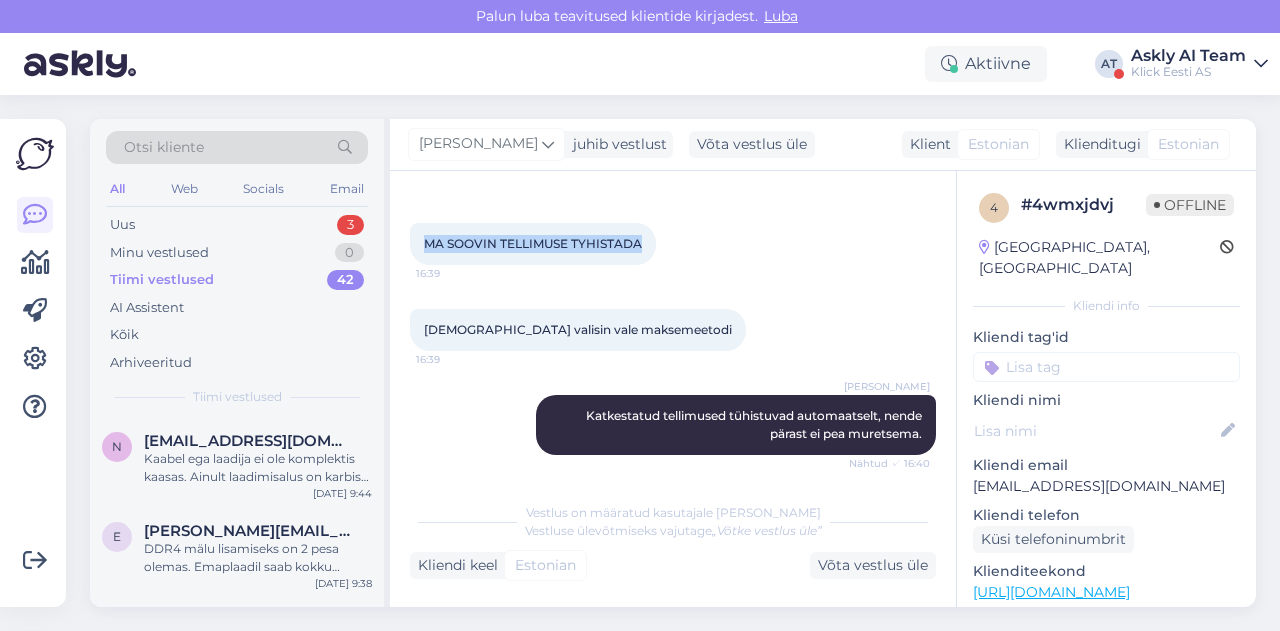drag, startPoint x: 416, startPoint y: 243, endPoint x: 642, endPoint y: 243, distance: 226 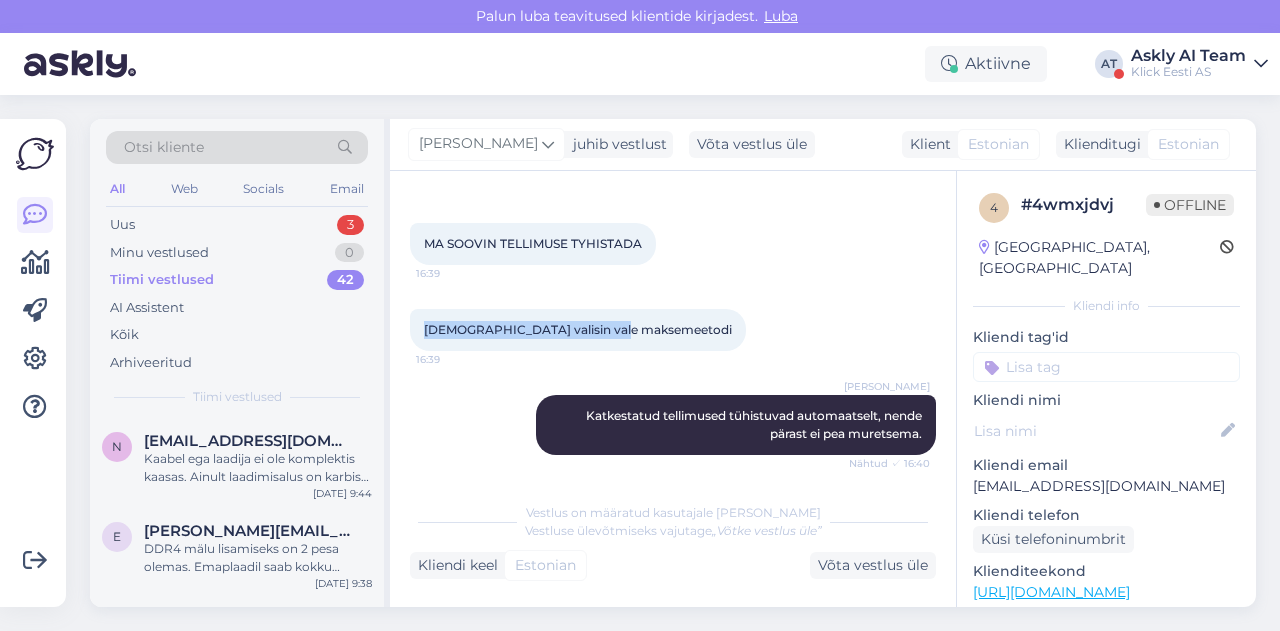 drag, startPoint x: 416, startPoint y: 327, endPoint x: 625, endPoint y: 333, distance: 209.0861 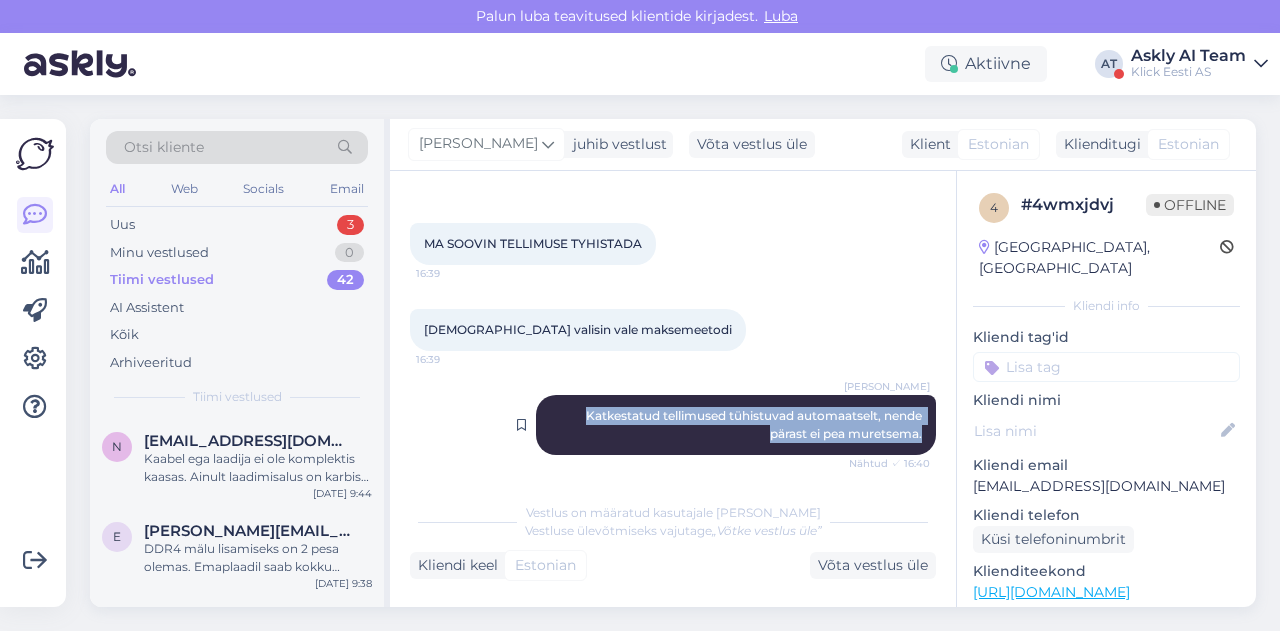 drag, startPoint x: 558, startPoint y: 415, endPoint x: 919, endPoint y: 445, distance: 362.2444 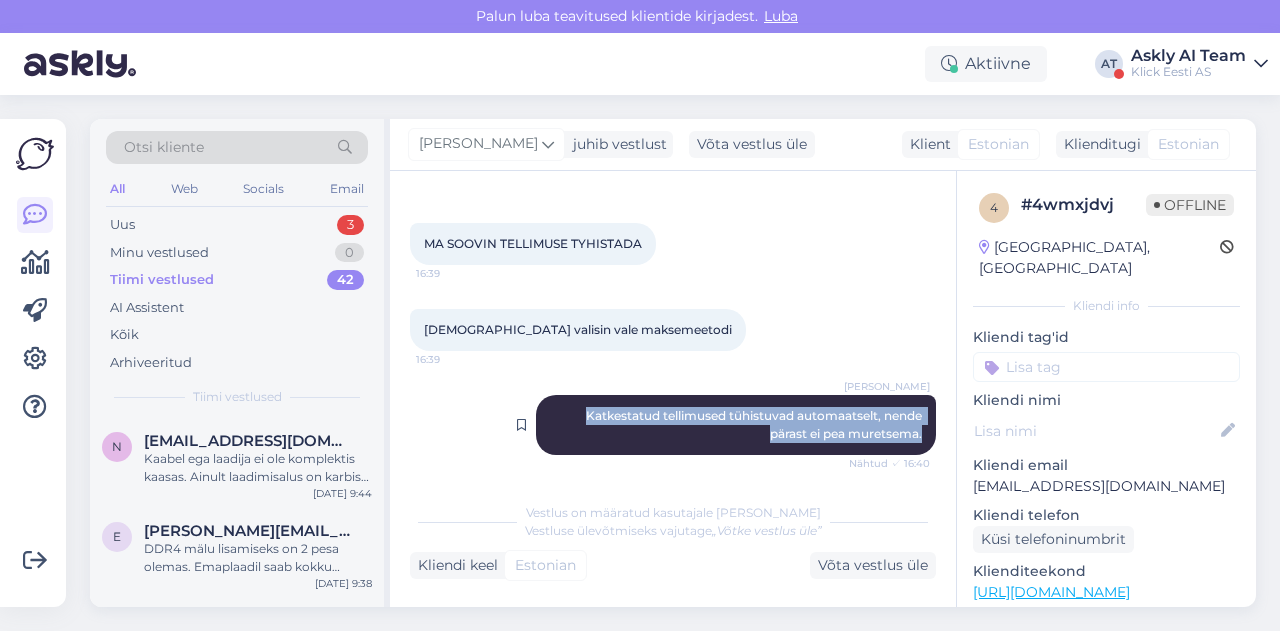 click on "Henri Täht Katkestatud tellimused tühistuvad automaatselt, nende pärast ei pea muretsema. Nähtud ✓ 16:40" at bounding box center (736, 425) 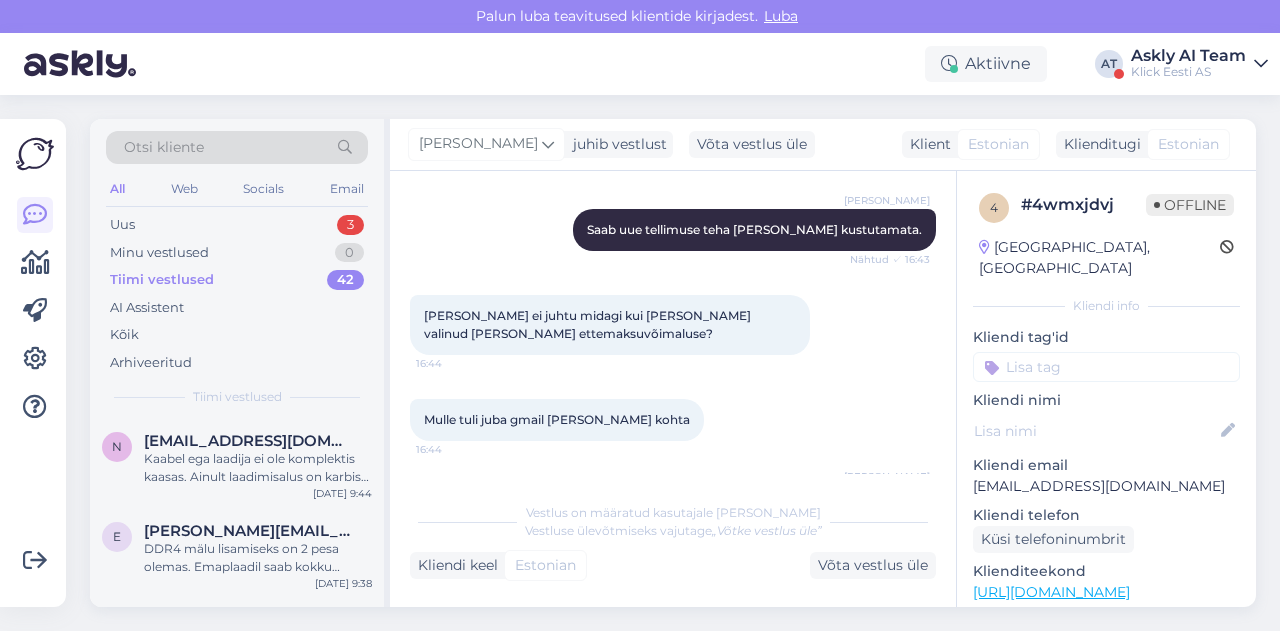 scroll, scrollTop: 1018, scrollLeft: 0, axis: vertical 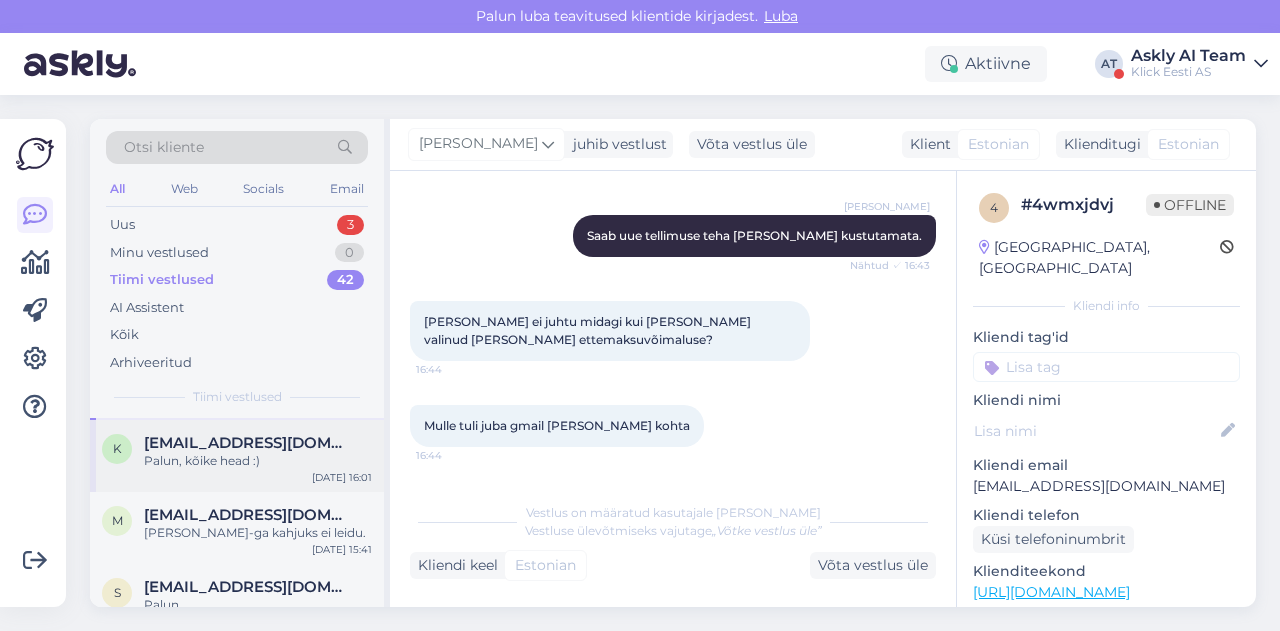 click on "Palun, kõike head :)" at bounding box center (258, 461) 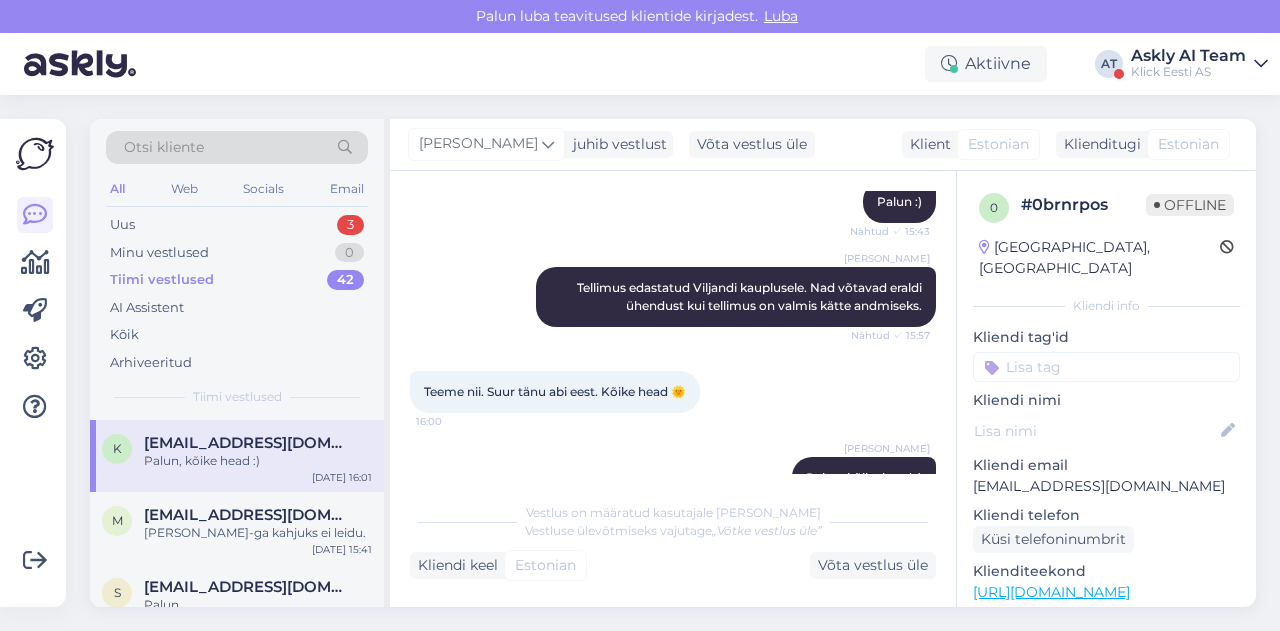 scroll, scrollTop: 1220, scrollLeft: 0, axis: vertical 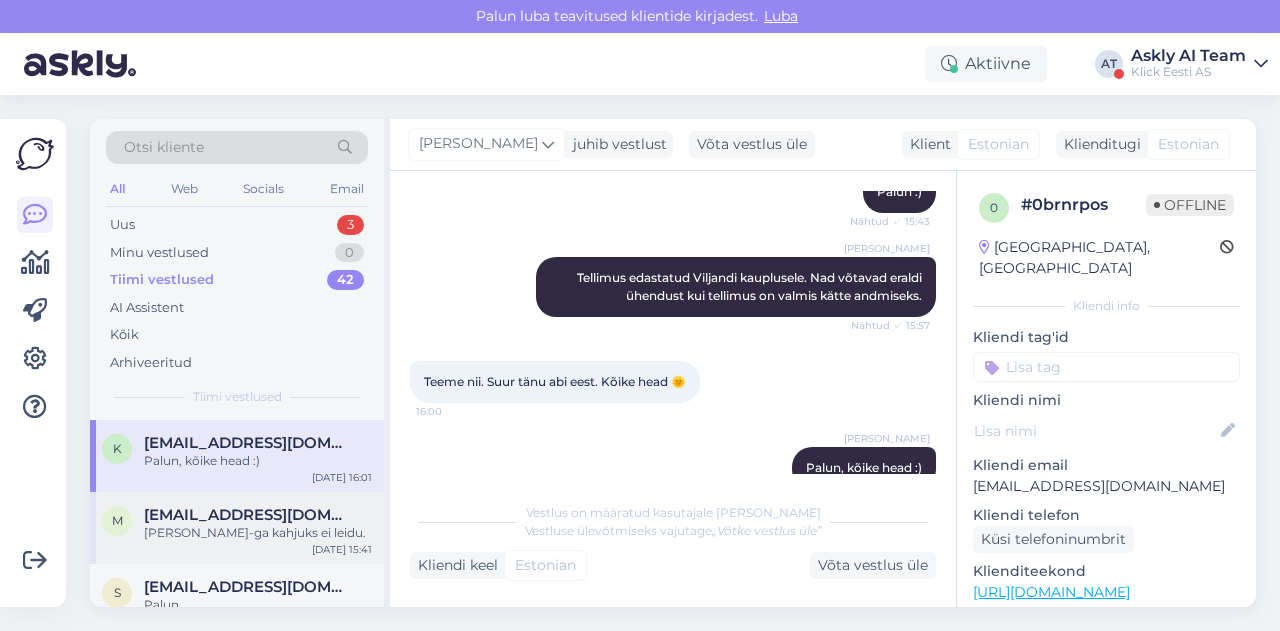 click on "PoE-ga kahjuks ei leidu." at bounding box center (258, 533) 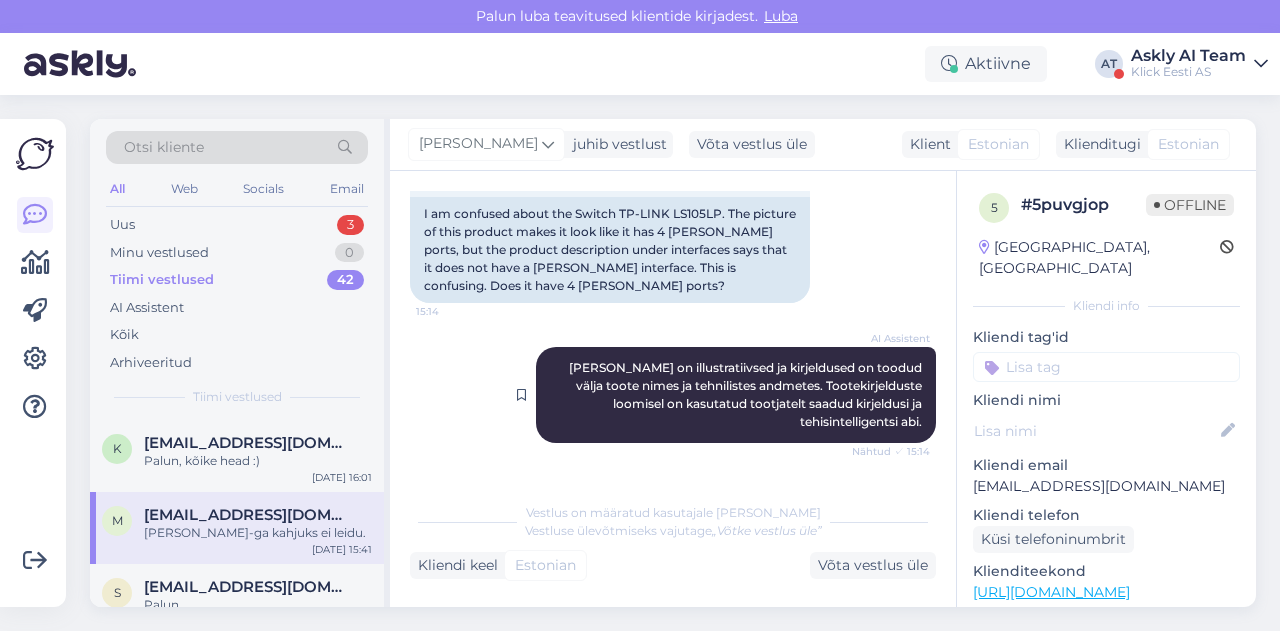 scroll, scrollTop: 422, scrollLeft: 0, axis: vertical 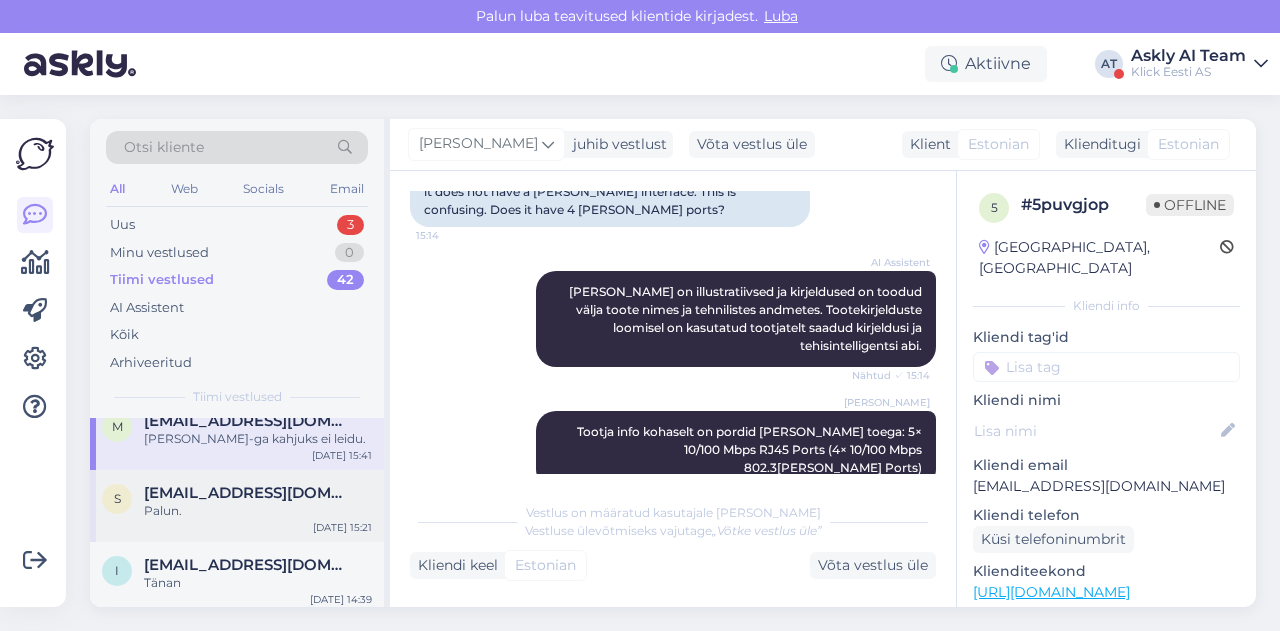 click on "Palun." at bounding box center (258, 511) 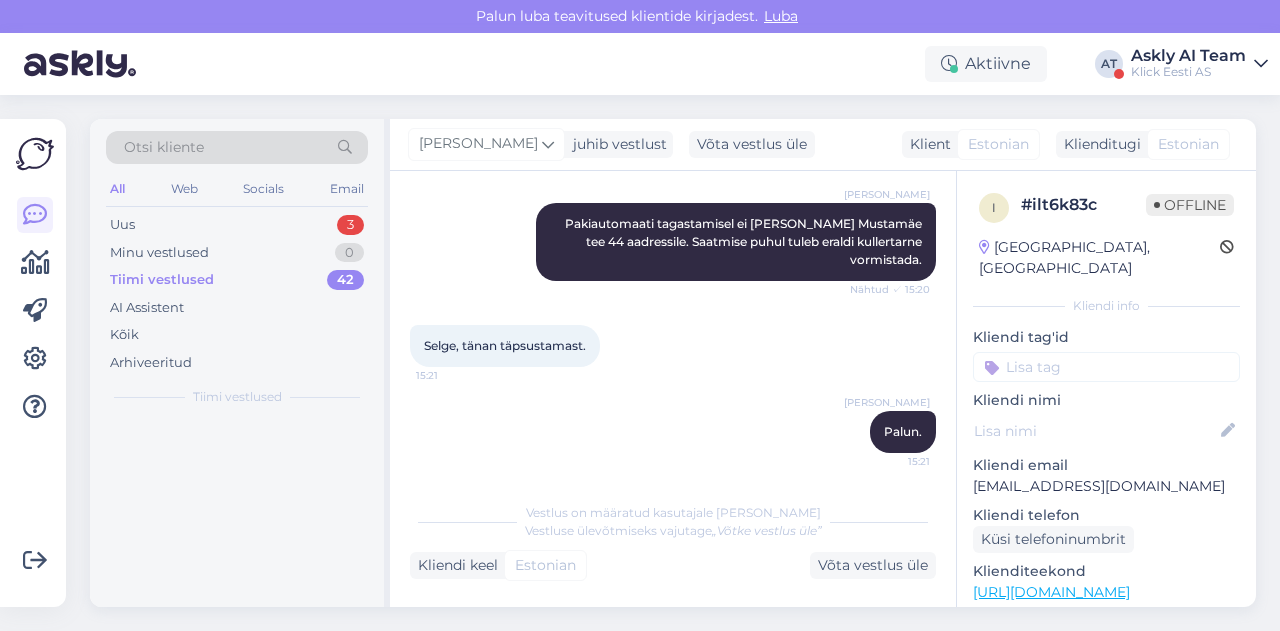 scroll, scrollTop: 0, scrollLeft: 0, axis: both 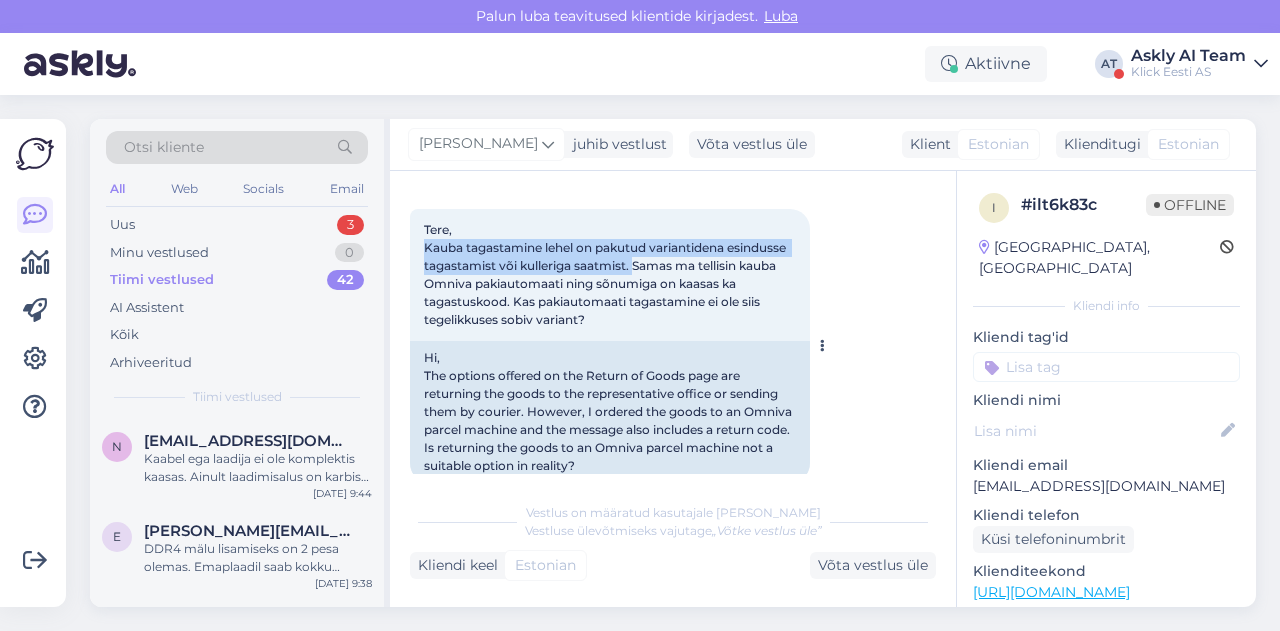 drag, startPoint x: 424, startPoint y: 247, endPoint x: 634, endPoint y: 265, distance: 210.77002 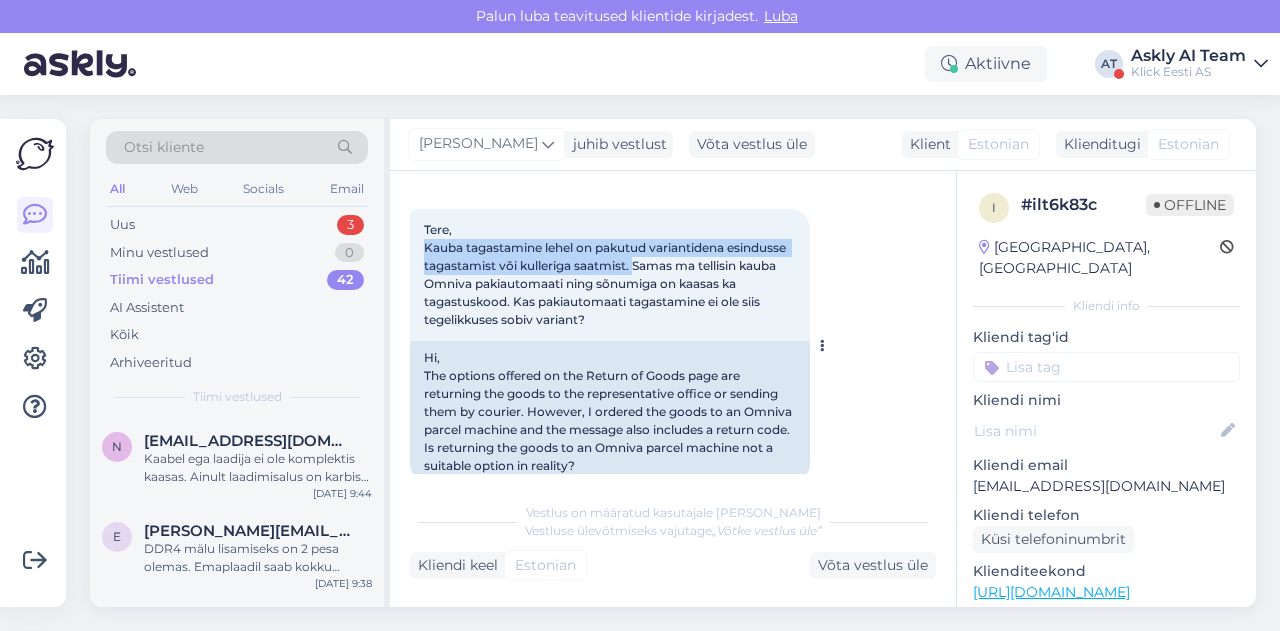 click on "Tere,
Kauba tagastamine lehel on pakutud variantidena esindusse tagastamist või kulleriga saatmist. Samas ma tellisin kauba Omniva pakiautomaati ning sõnumiga on kaasas ka tagastuskood. Kas pakiautomaati tagastamine ei ole siis tegelikkuses sobiv variant?" at bounding box center [606, 274] 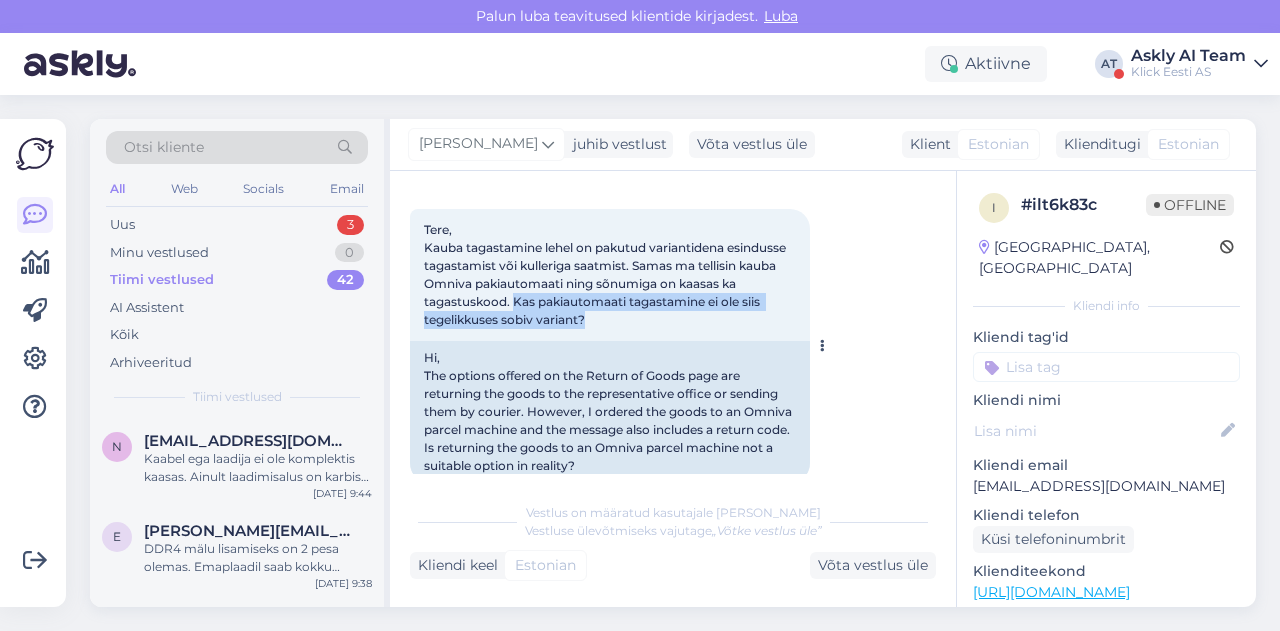 drag, startPoint x: 516, startPoint y: 303, endPoint x: 620, endPoint y: 315, distance: 104.69002 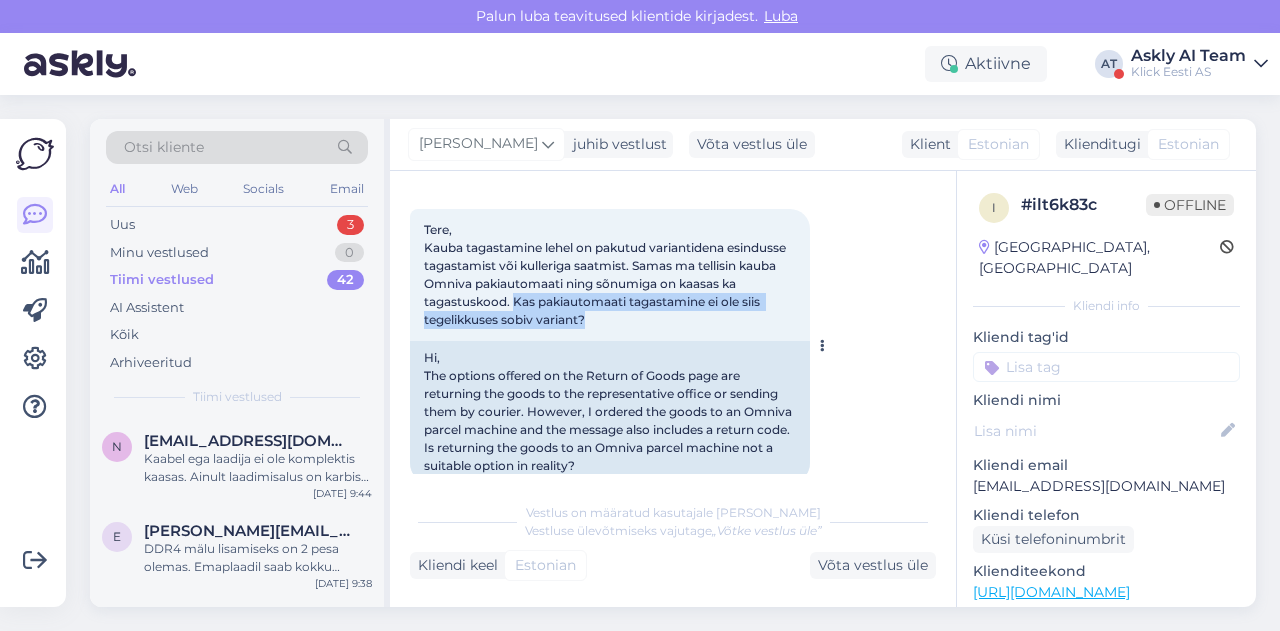 click on "Tere,
Kauba tagastamine lehel on pakutud variantidena esindusse tagastamist või kulleriga saatmist. Samas ma tellisin kauba Omniva pakiautomaati ning sõnumiga on kaasas ka tagastuskood. Kas pakiautomaati tagastamine ei ole siis tegelikkuses sobiv variant? 15:18" at bounding box center (610, 275) 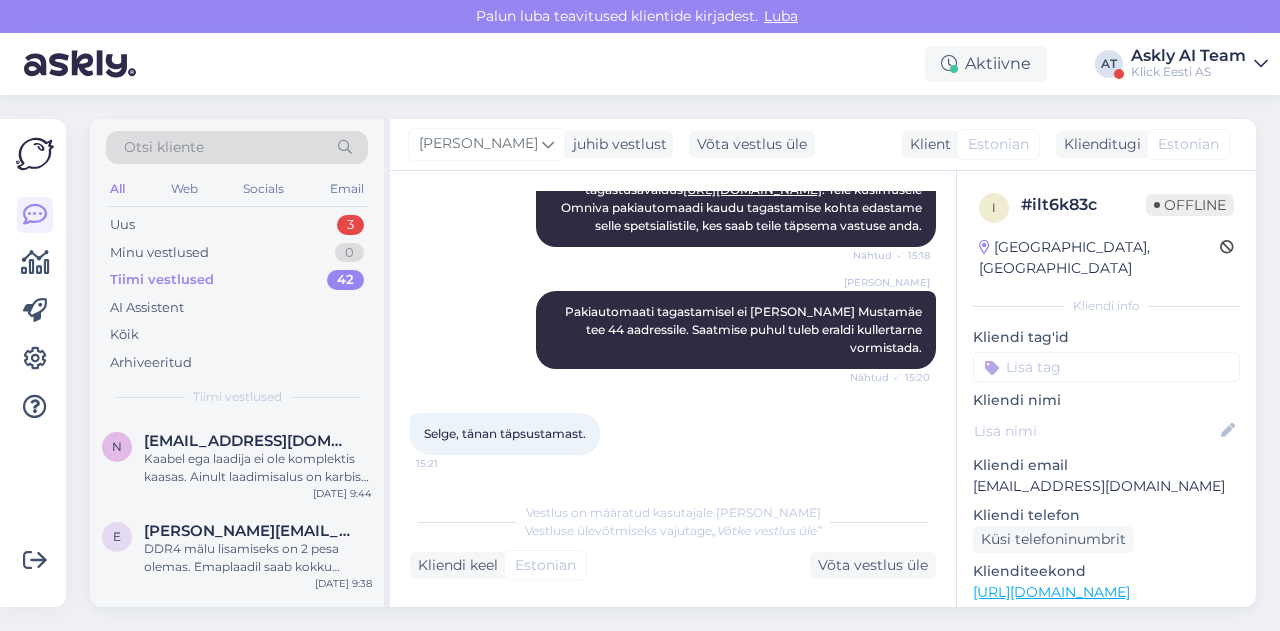 scroll, scrollTop: 572, scrollLeft: 0, axis: vertical 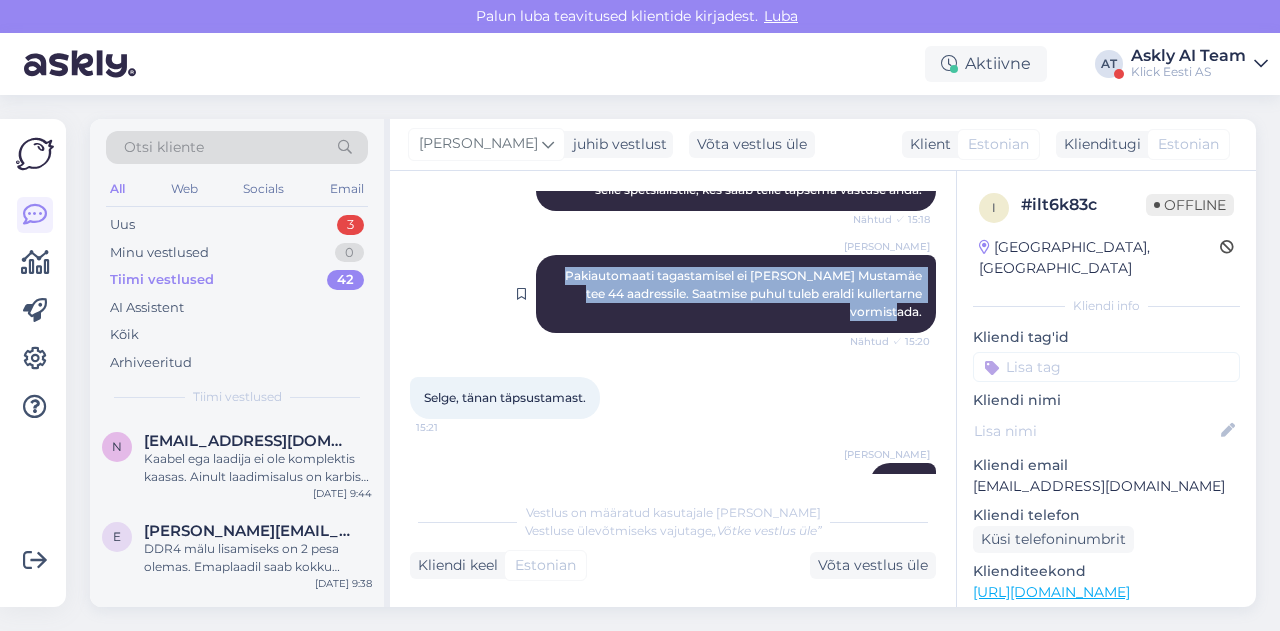 drag, startPoint x: 538, startPoint y: 278, endPoint x: 916, endPoint y: 318, distance: 380.1105 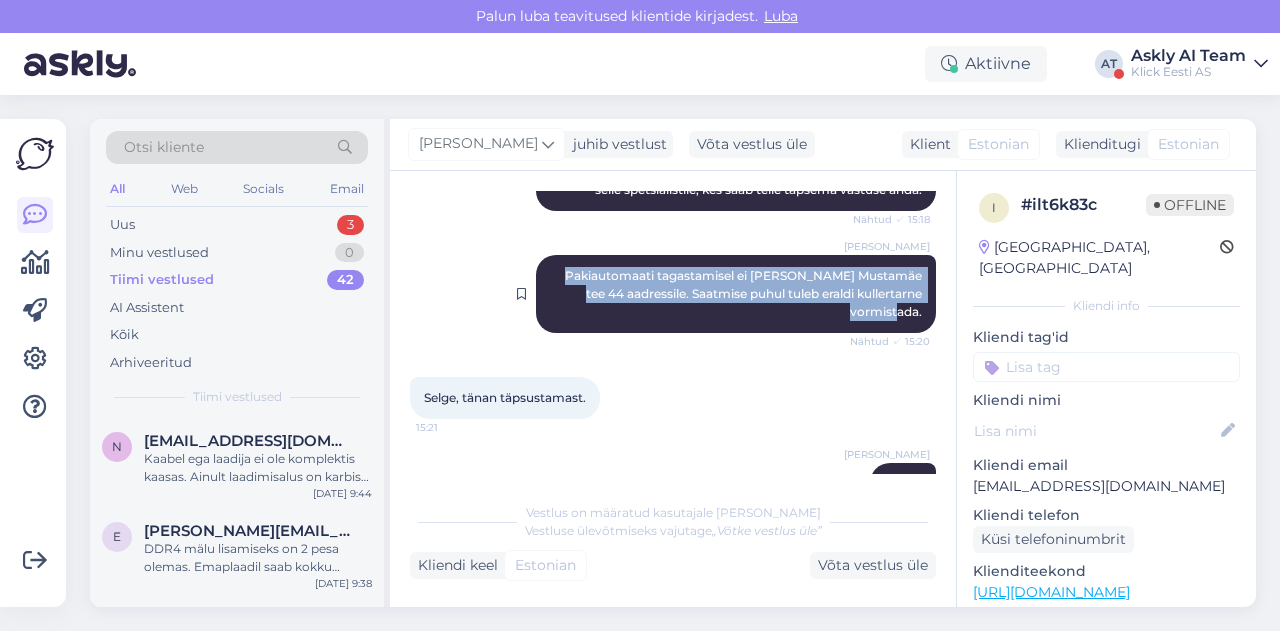 click on "Henri Täht Pakiautomaati tagastamisel ei jõua pakk Mustamäe tee 44 aadressile. Saatmise puhul tuleb eraldi kullertarne vormistada. Nähtud ✓ 15:20" at bounding box center [736, 294] 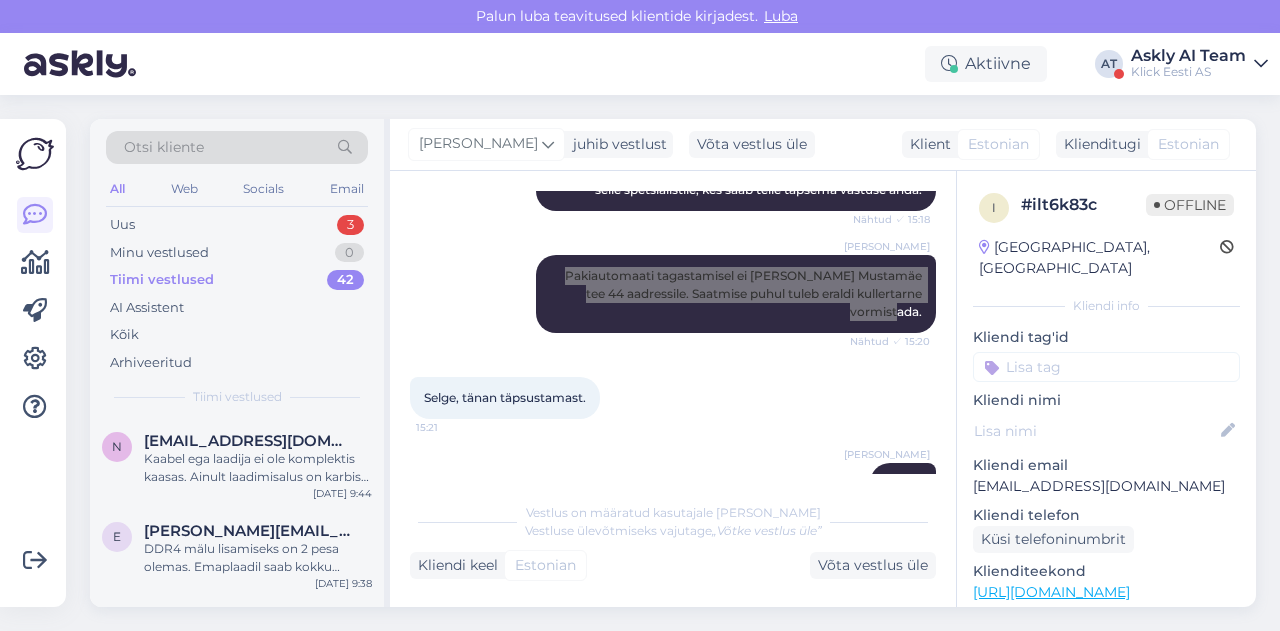 scroll, scrollTop: 624, scrollLeft: 0, axis: vertical 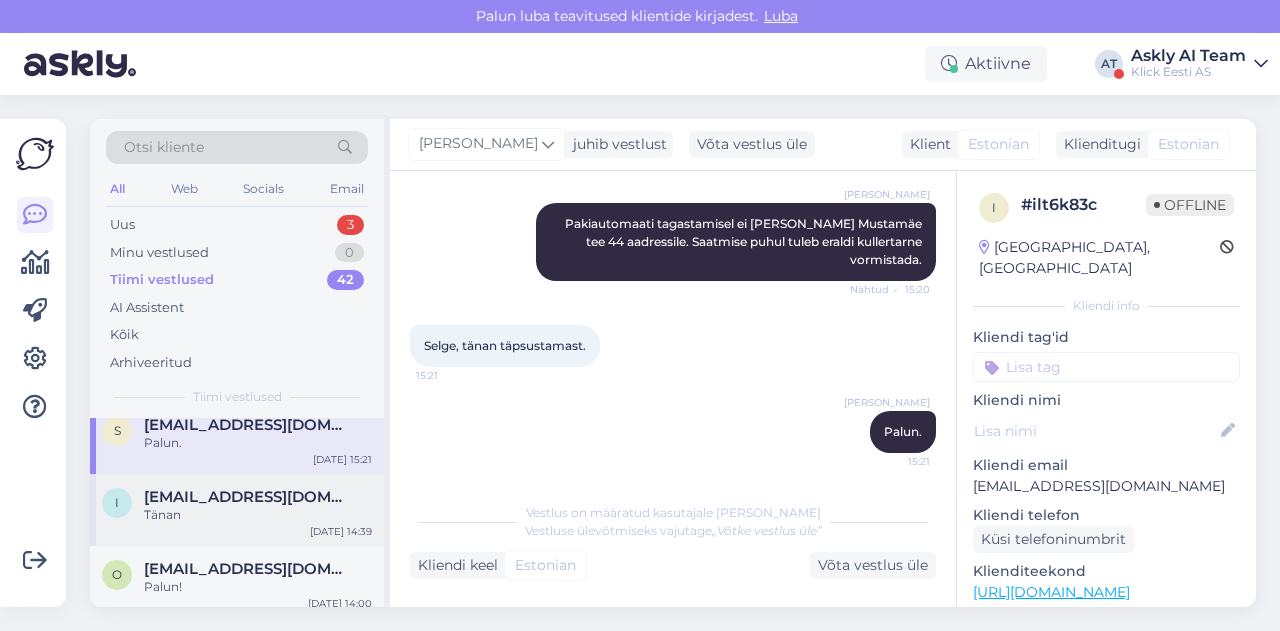 click on "Tänan" at bounding box center [258, 515] 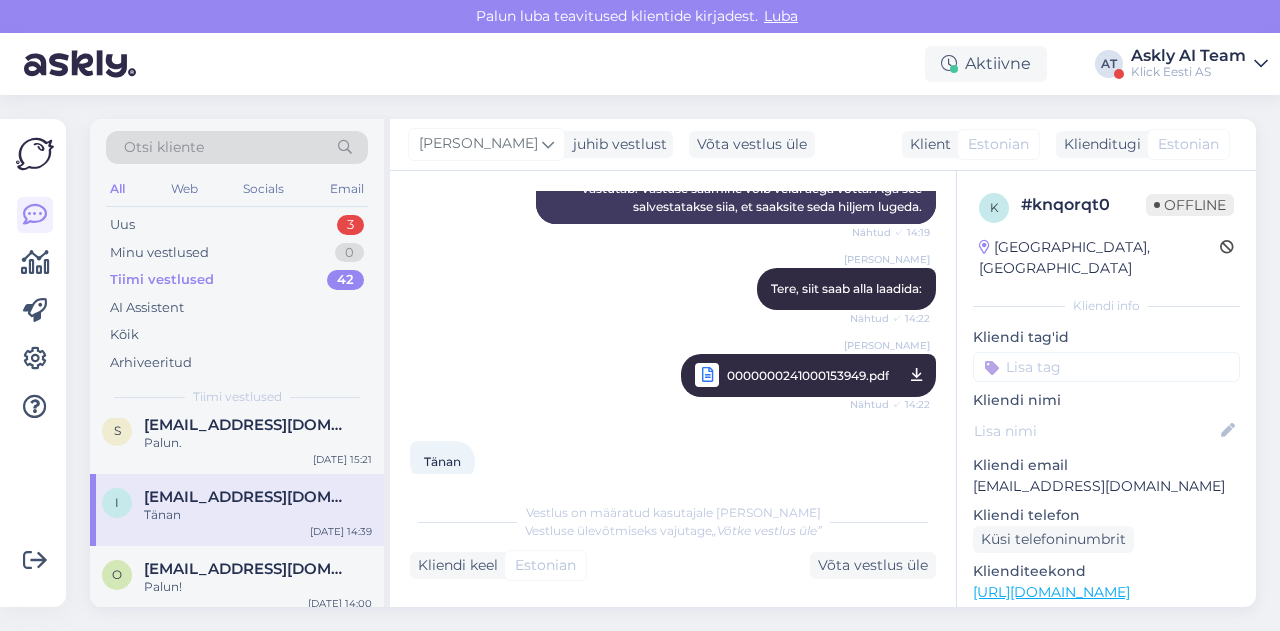 scroll, scrollTop: 940, scrollLeft: 0, axis: vertical 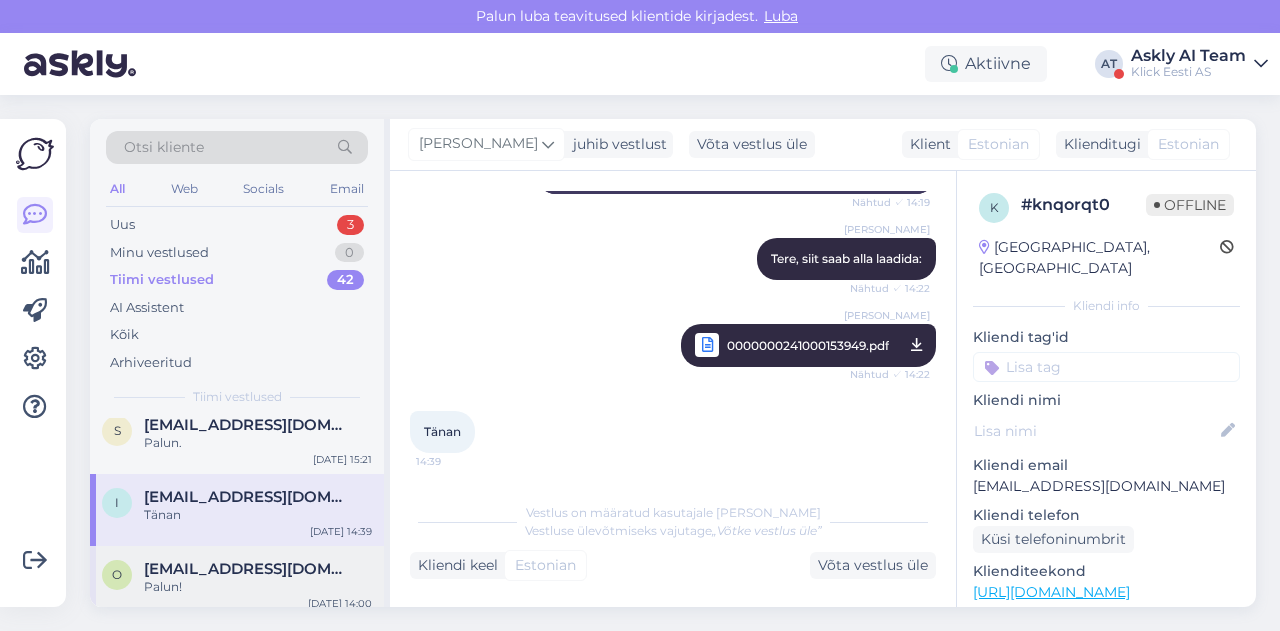 click on "Palun!" at bounding box center (258, 587) 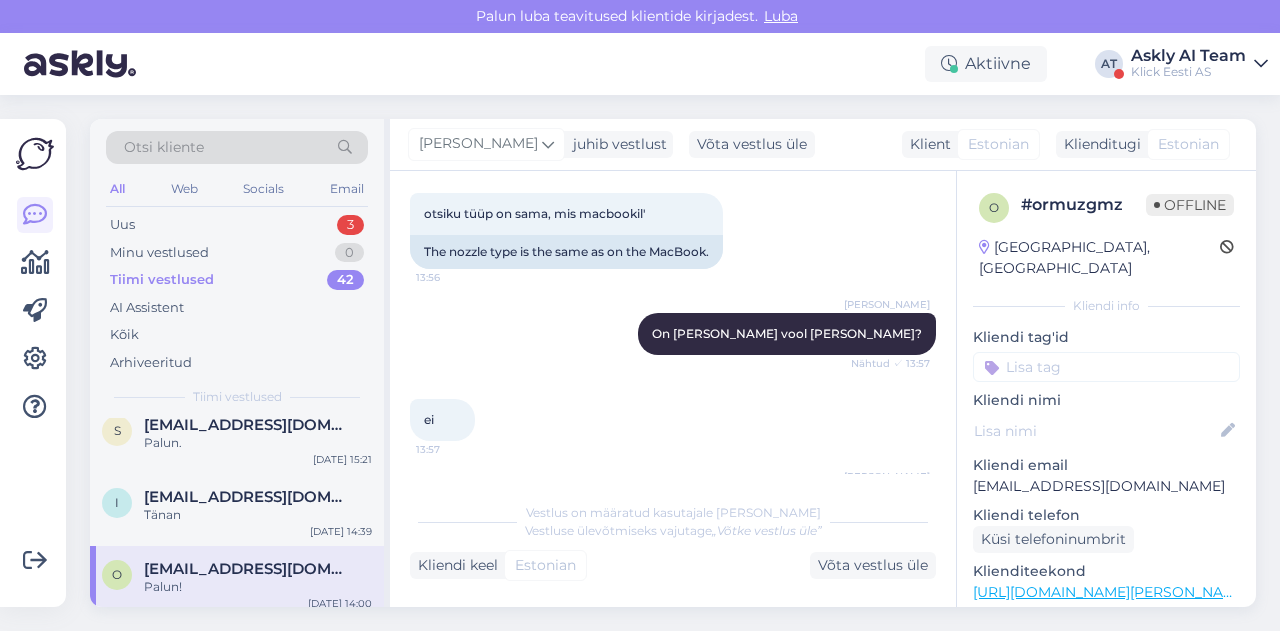 scroll, scrollTop: 388, scrollLeft: 0, axis: vertical 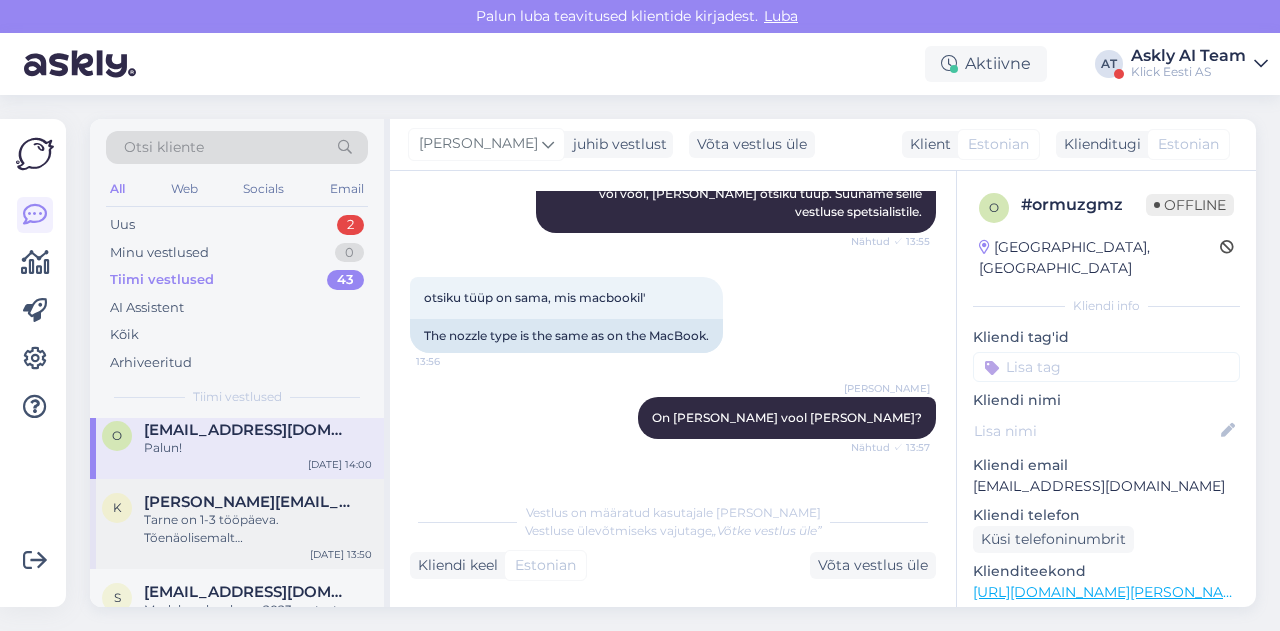 click on "Tarne on 1-3 tööpäeva. Tõenäolisemalt homse/ülehomse jooksul." at bounding box center (258, 529) 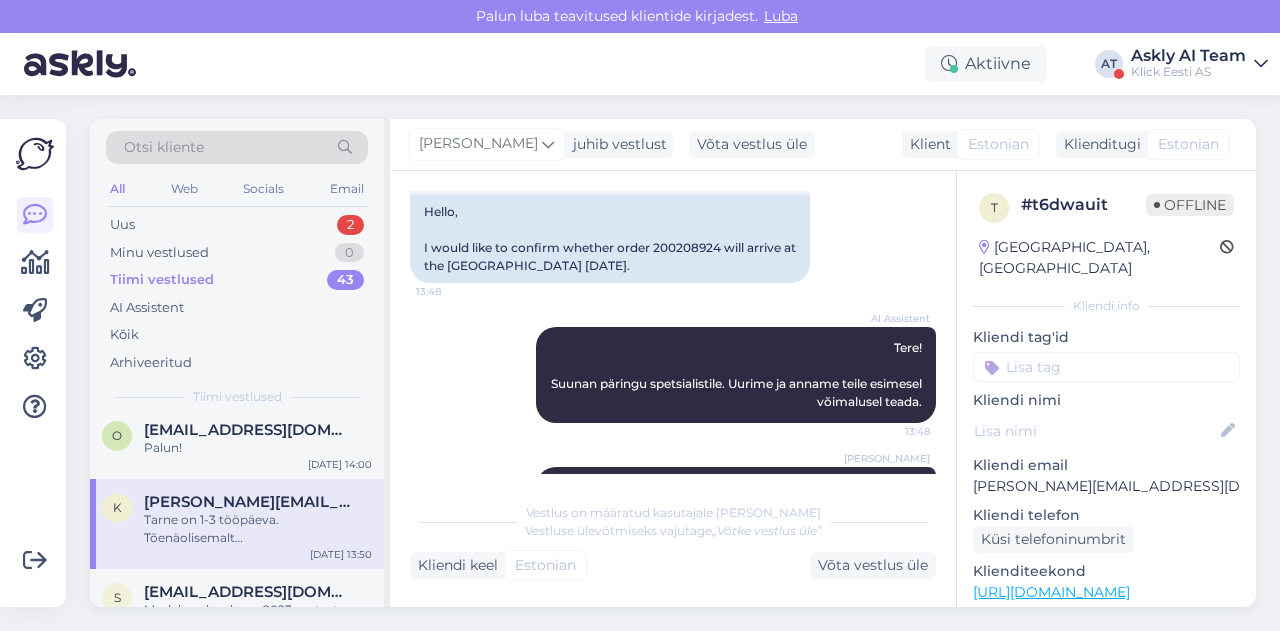 scroll, scrollTop: 272, scrollLeft: 0, axis: vertical 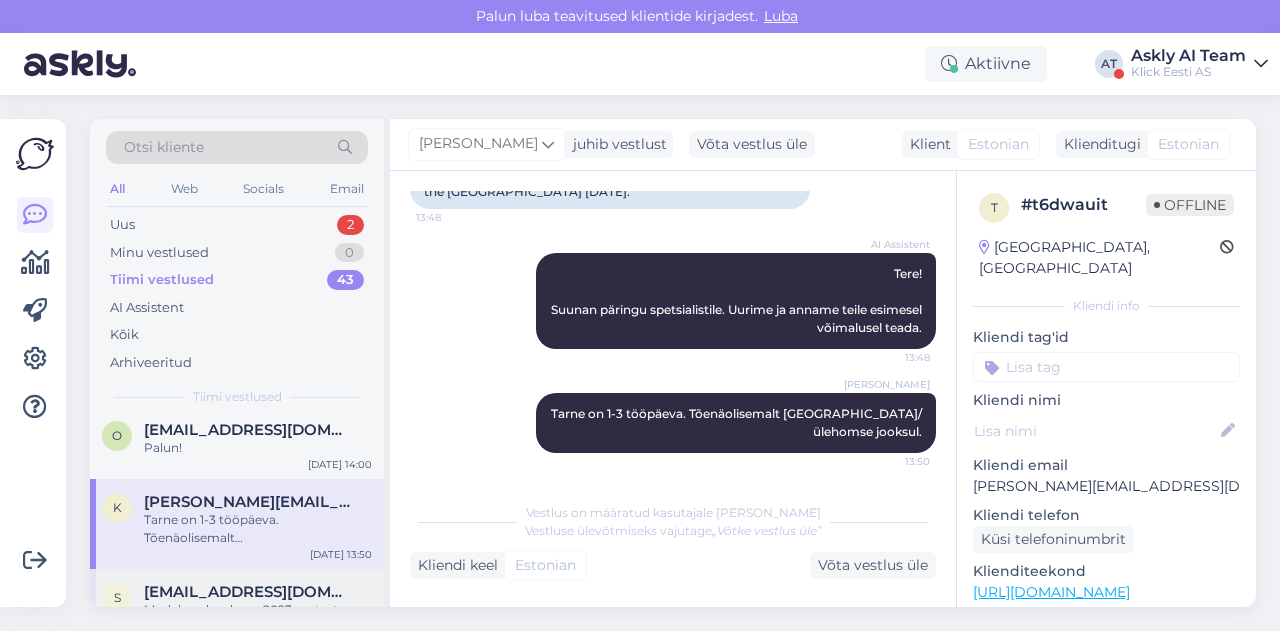 click on "seppmargit02@gmail.com" at bounding box center [248, 592] 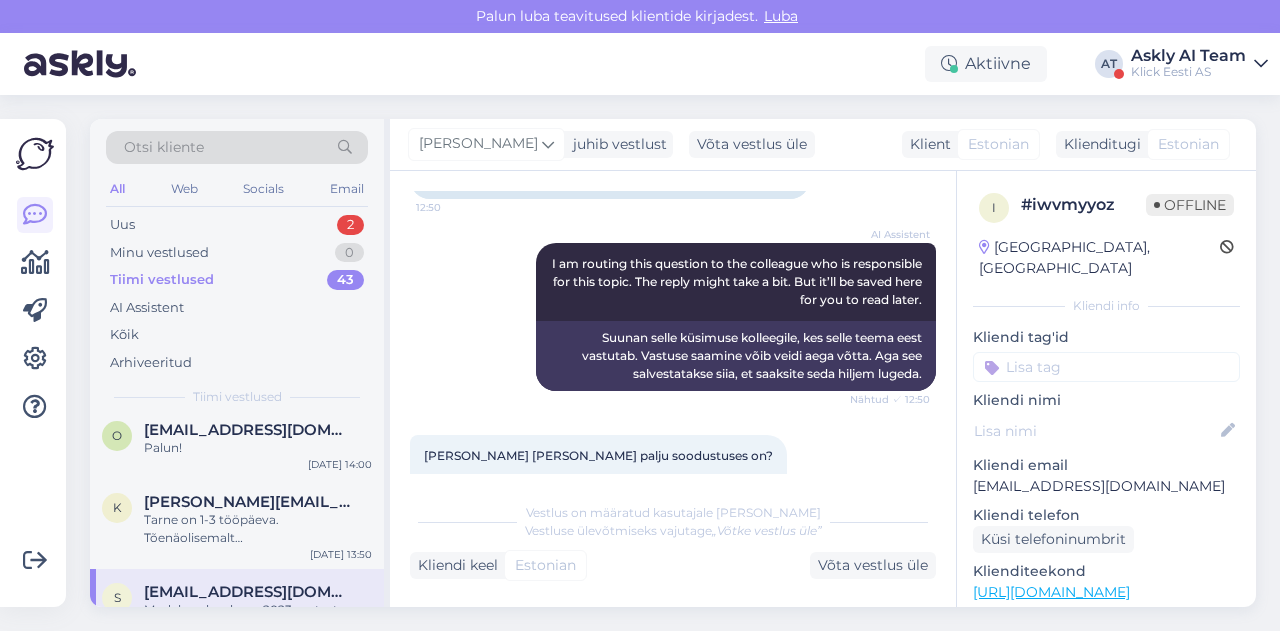 scroll, scrollTop: 442, scrollLeft: 0, axis: vertical 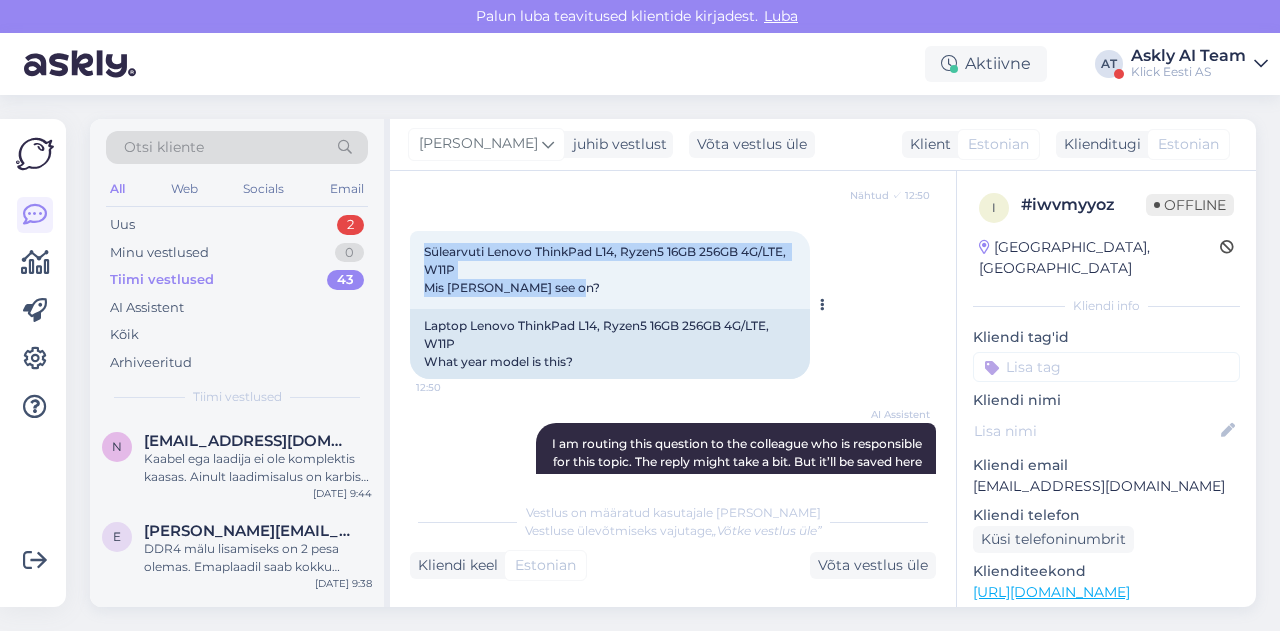 drag, startPoint x: 413, startPoint y: 253, endPoint x: 589, endPoint y: 285, distance: 178.88544 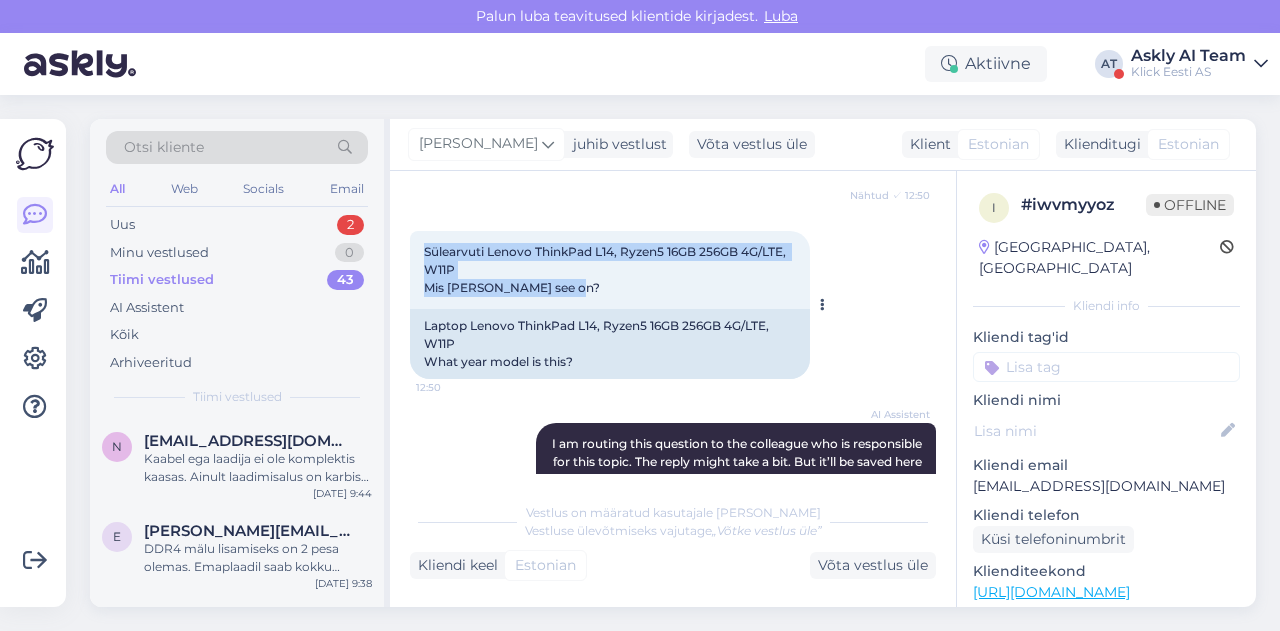 click on "Sülearvuti Lenovo ThinkPad L14, Ryzen5 16GB 256GB 4G/LTE, W11P
Mis aasta mudel see on? 12:50" at bounding box center (610, 270) 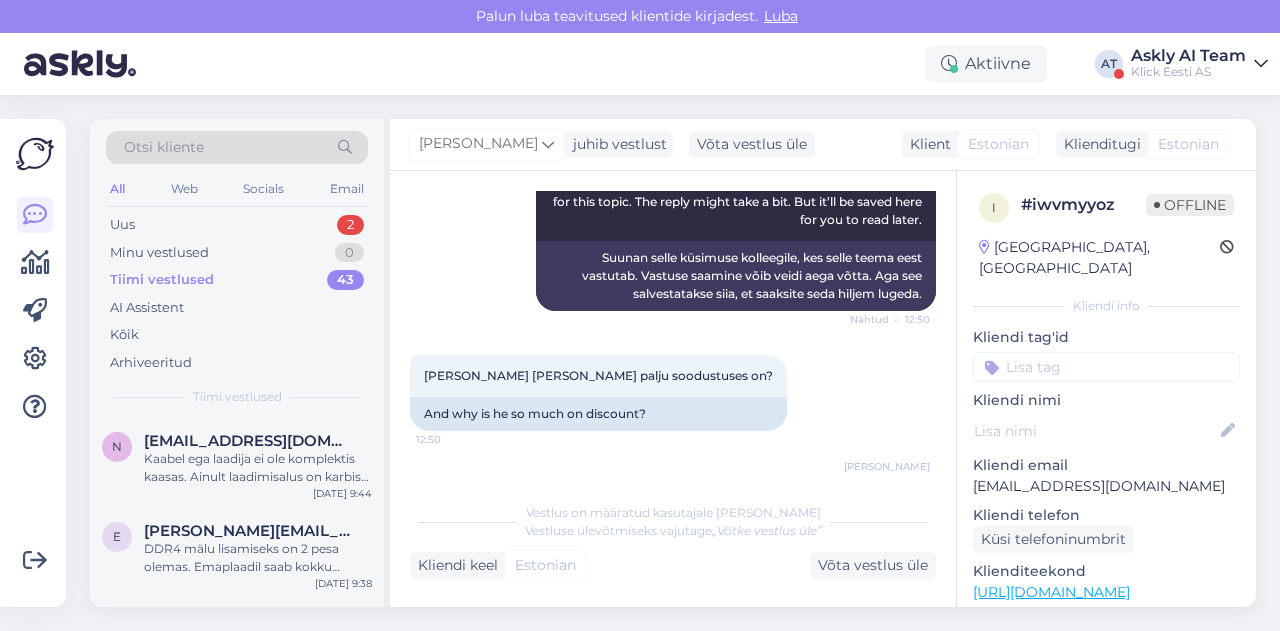 scroll, scrollTop: 614, scrollLeft: 0, axis: vertical 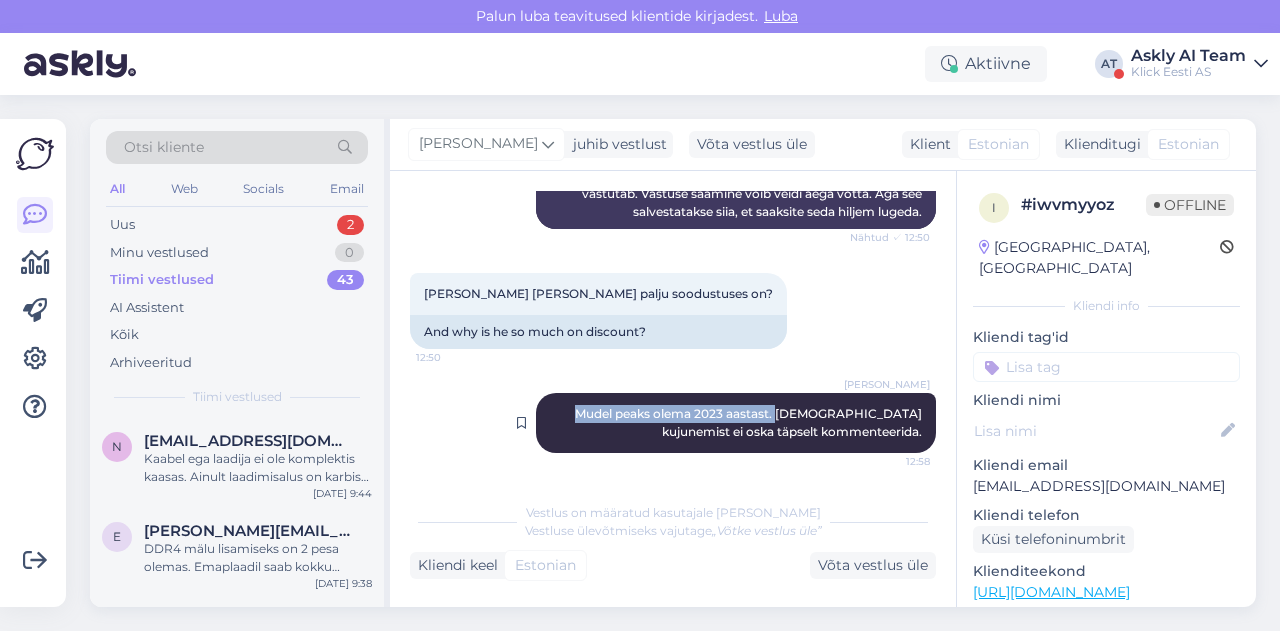 drag, startPoint x: 534, startPoint y: 411, endPoint x: 738, endPoint y: 409, distance: 204.0098 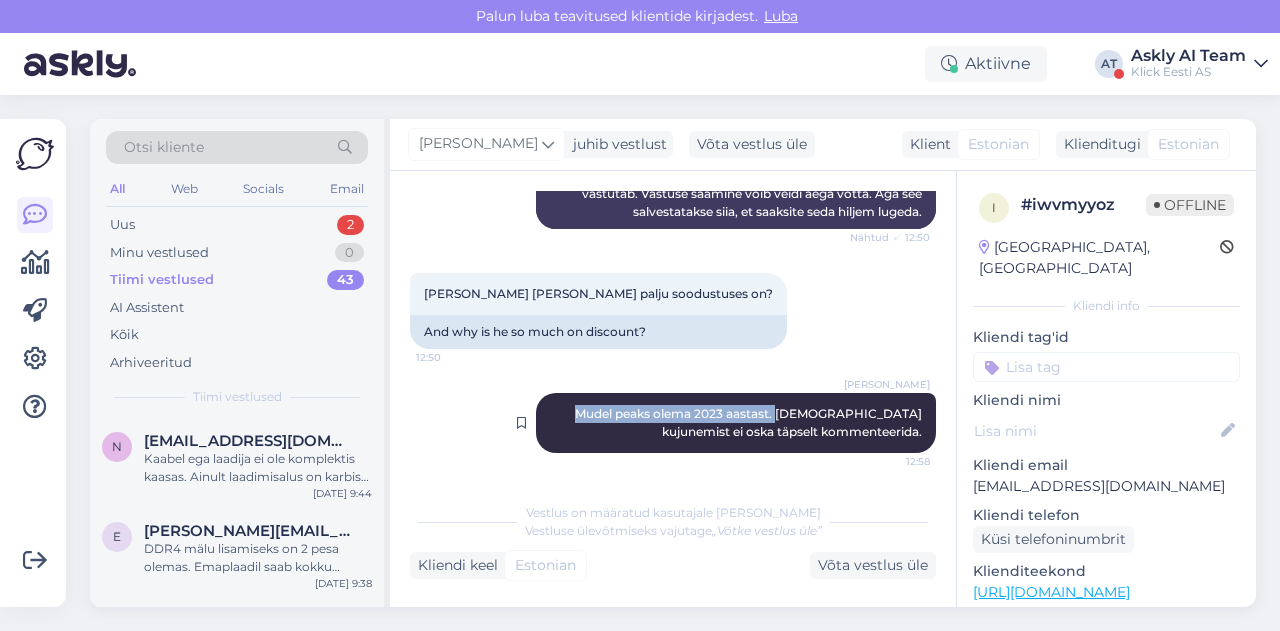 click on "Henri Täht Mudel peaks olema 2023 aastast. Allahindluste kujunemist ei oska täpselt kommenteerida. 12:58" at bounding box center [736, 423] 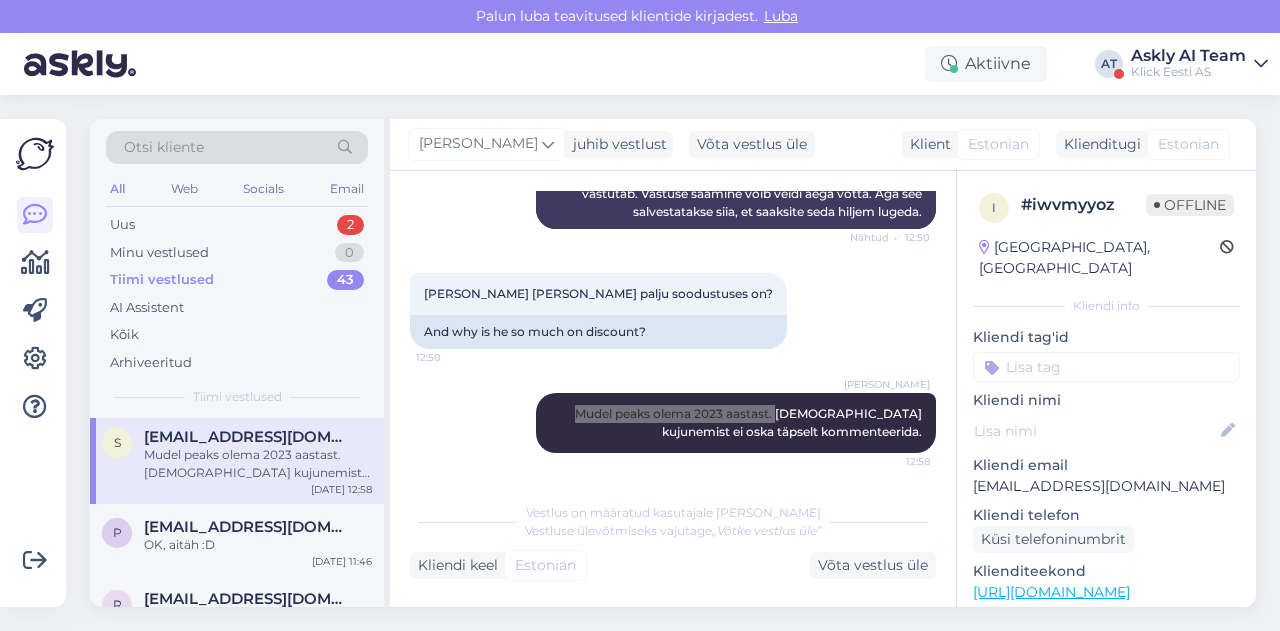 scroll, scrollTop: 3088, scrollLeft: 0, axis: vertical 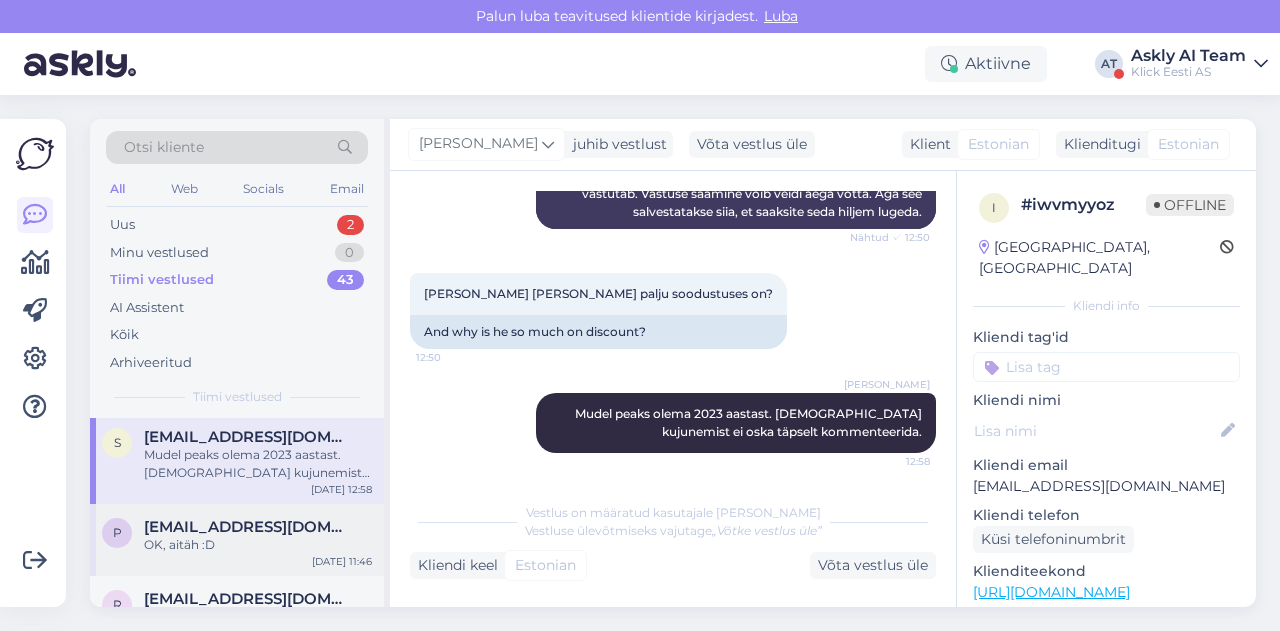 click on "p priit10001@gmail.com OK, aitäh :D Jul 28 11:46" at bounding box center (237, 540) 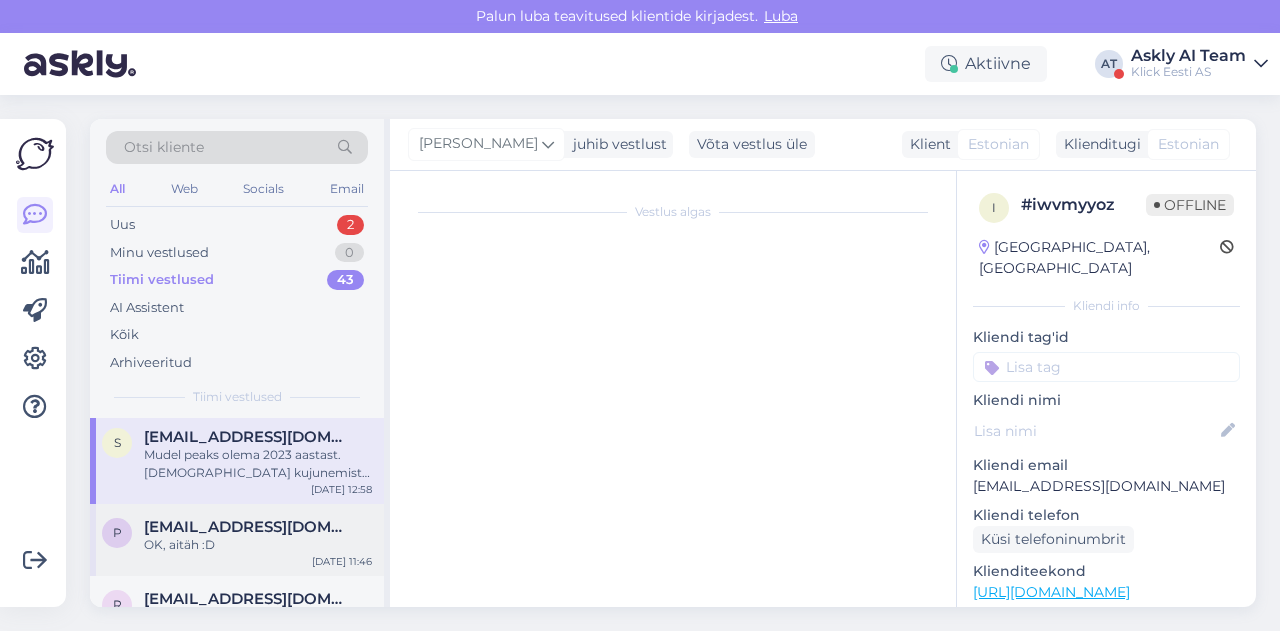 scroll, scrollTop: 654, scrollLeft: 0, axis: vertical 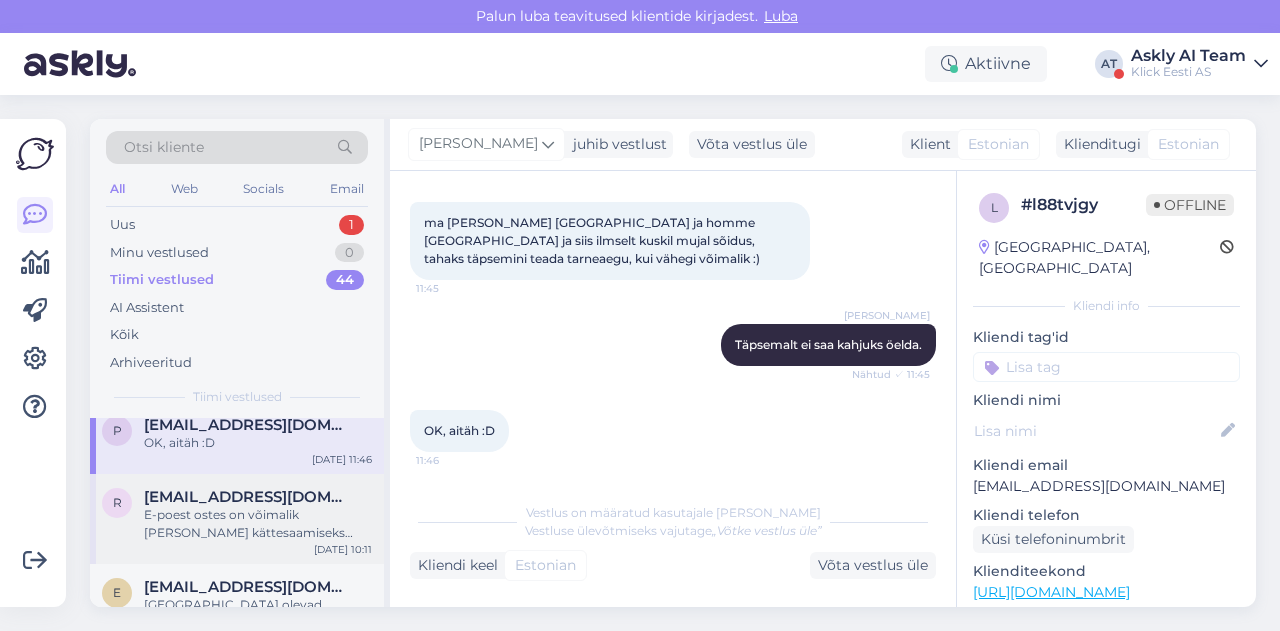 click on "E-poest ostes on võimalik valida kauba kättesaamiseks endale sobiv kauplus. Selleks tuleb lisada toode ostukorvi, suunduda kassasse, täita ära kontaktinfo ning valida "Tarne Klick'i poodi". Kauba tarne toimub ainult ettemaksu alusel." at bounding box center [258, 524] 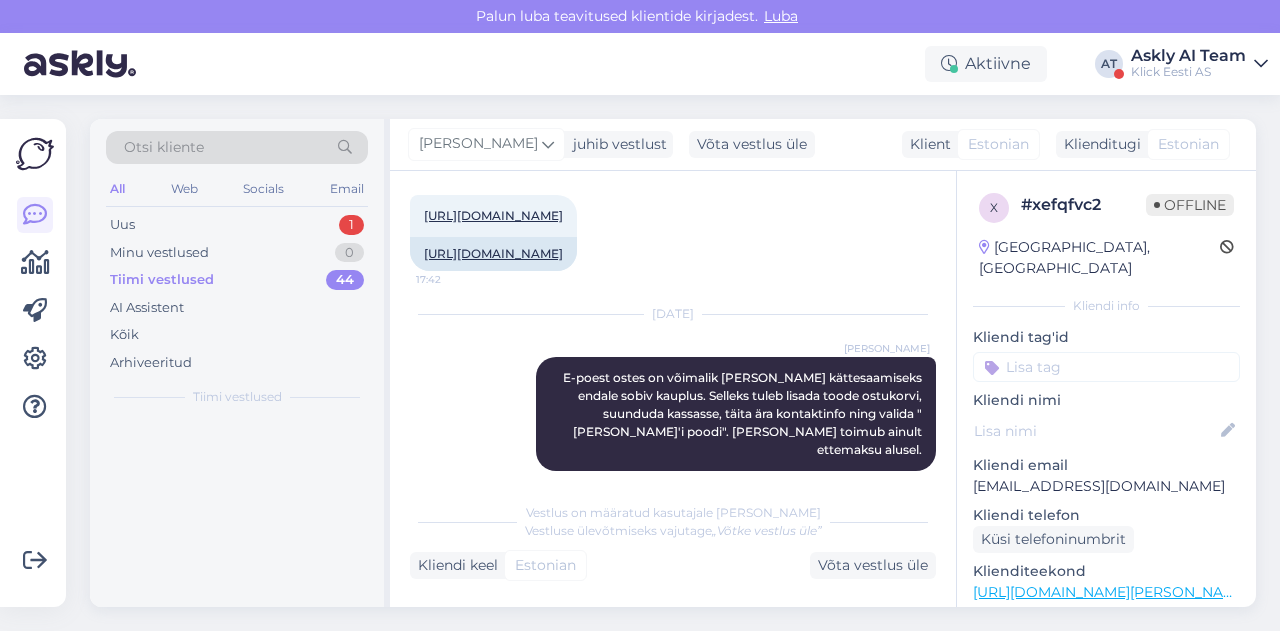 scroll, scrollTop: 0, scrollLeft: 0, axis: both 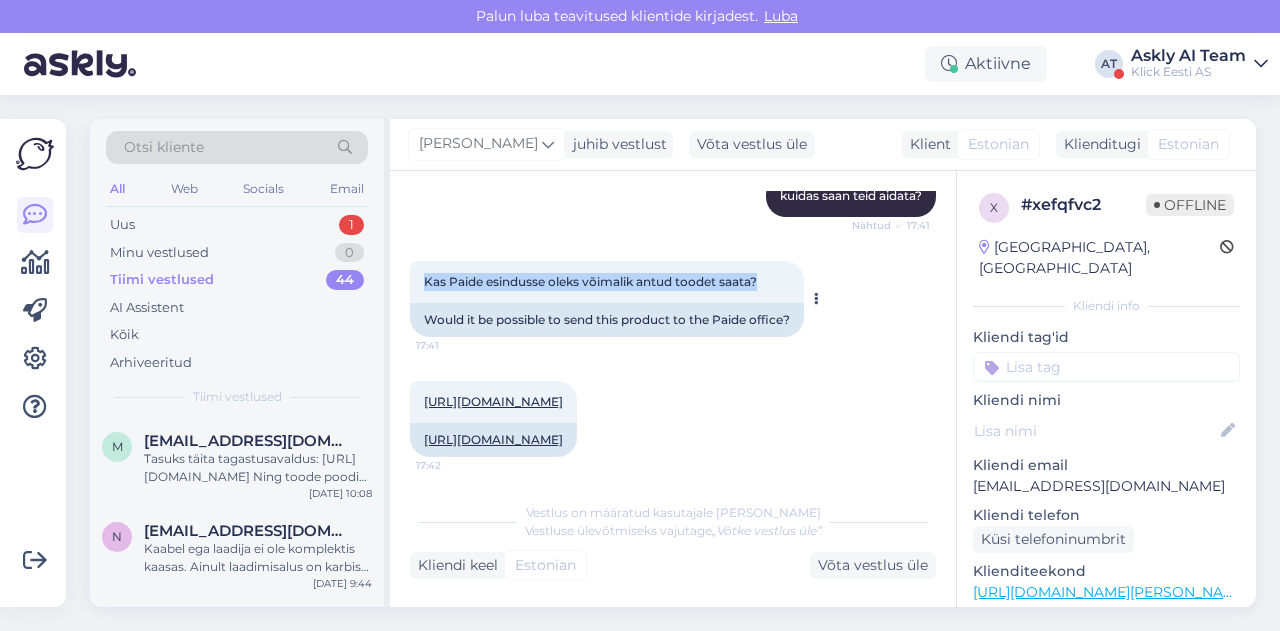 drag, startPoint x: 413, startPoint y: 278, endPoint x: 775, endPoint y: 275, distance: 362.01242 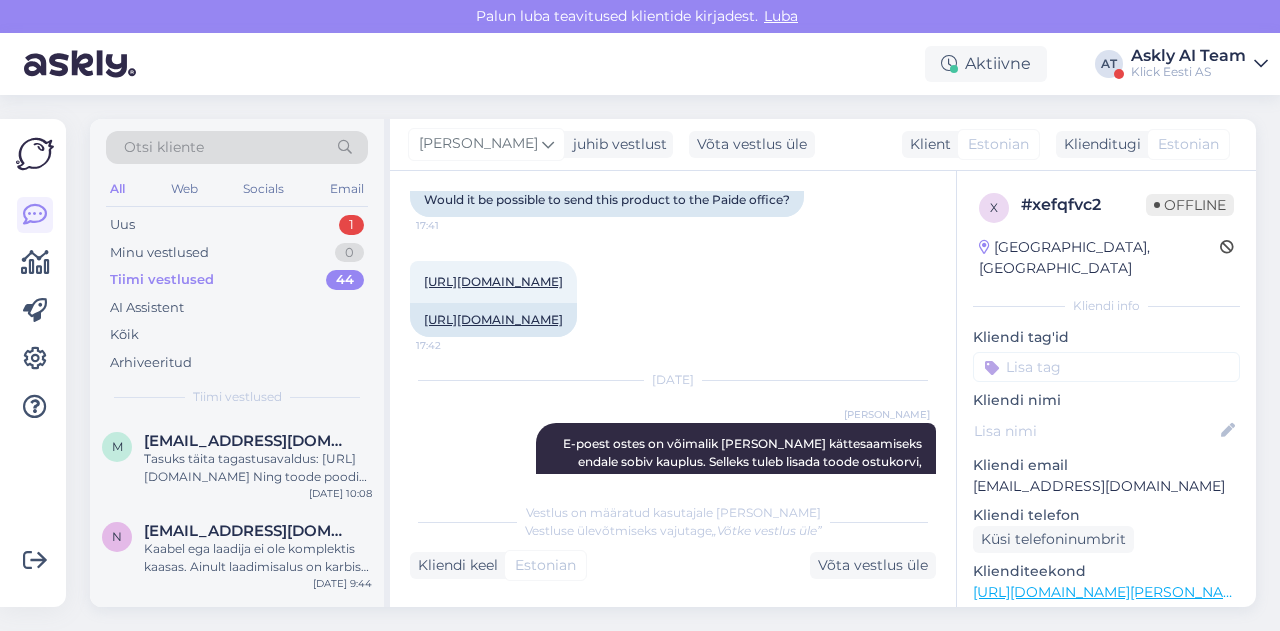 scroll, scrollTop: 548, scrollLeft: 0, axis: vertical 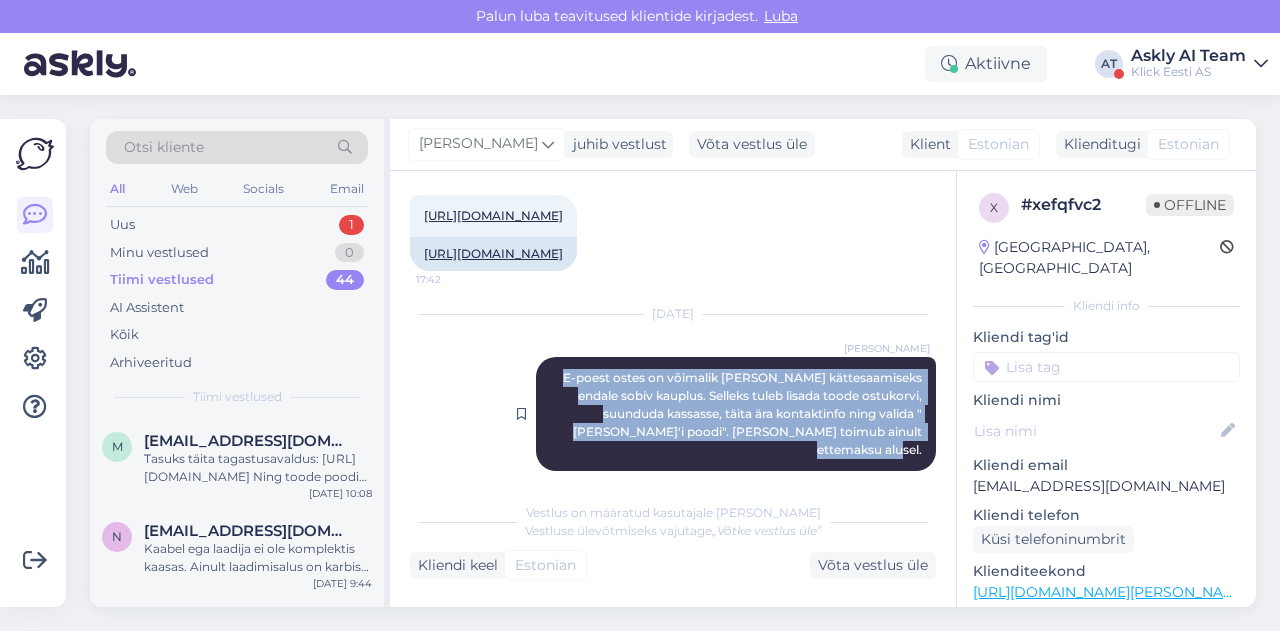 drag, startPoint x: 566, startPoint y: 378, endPoint x: 911, endPoint y: 437, distance: 350.00858 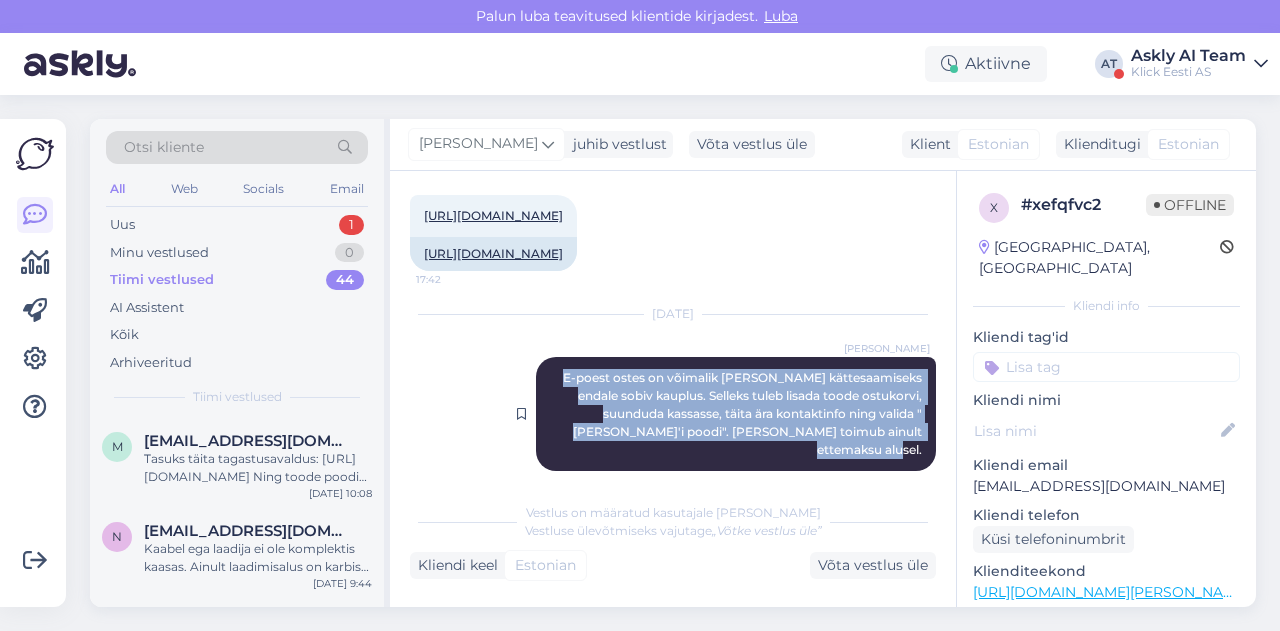 click on "Henri Täht E-poest ostes on võimalik valida kauba kättesaamiseks endale sobiv kauplus. Selleks tuleb lisada toode ostukorvi, suunduda kassasse, täita ära kontaktinfo ning valida "Tarne Klick'i poodi". Kauba tarne toimub ainult ettemaksu alusel.  Nähtud ✓ 10:11" at bounding box center (736, 414) 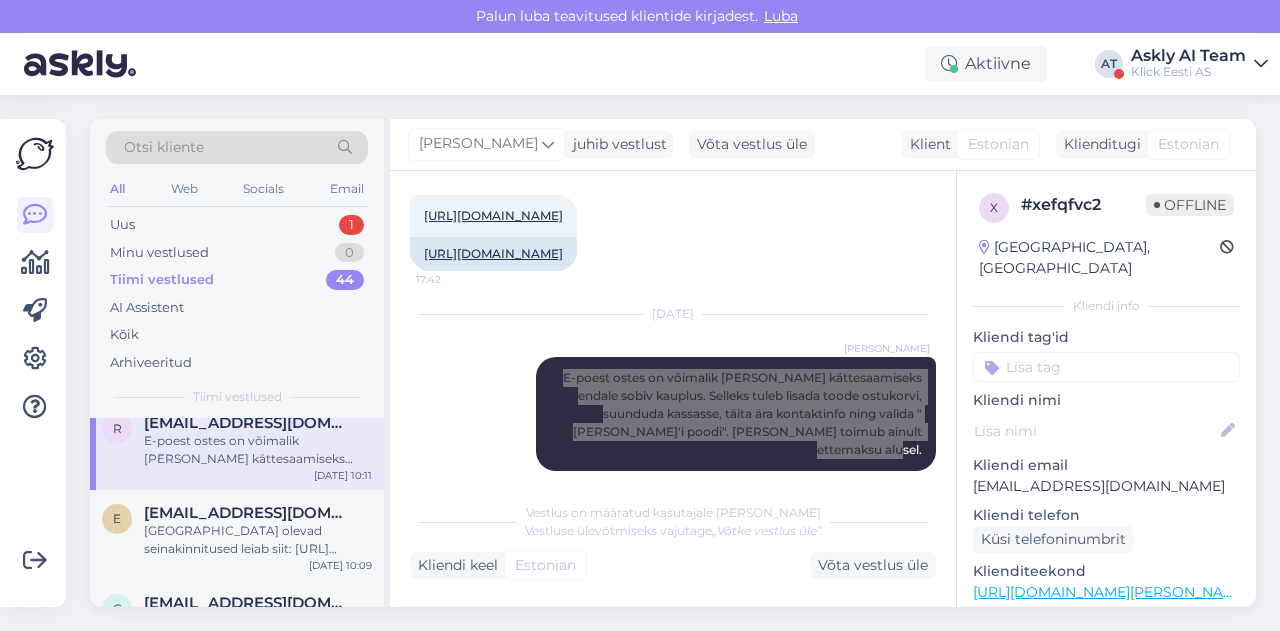 scroll, scrollTop: 3394, scrollLeft: 0, axis: vertical 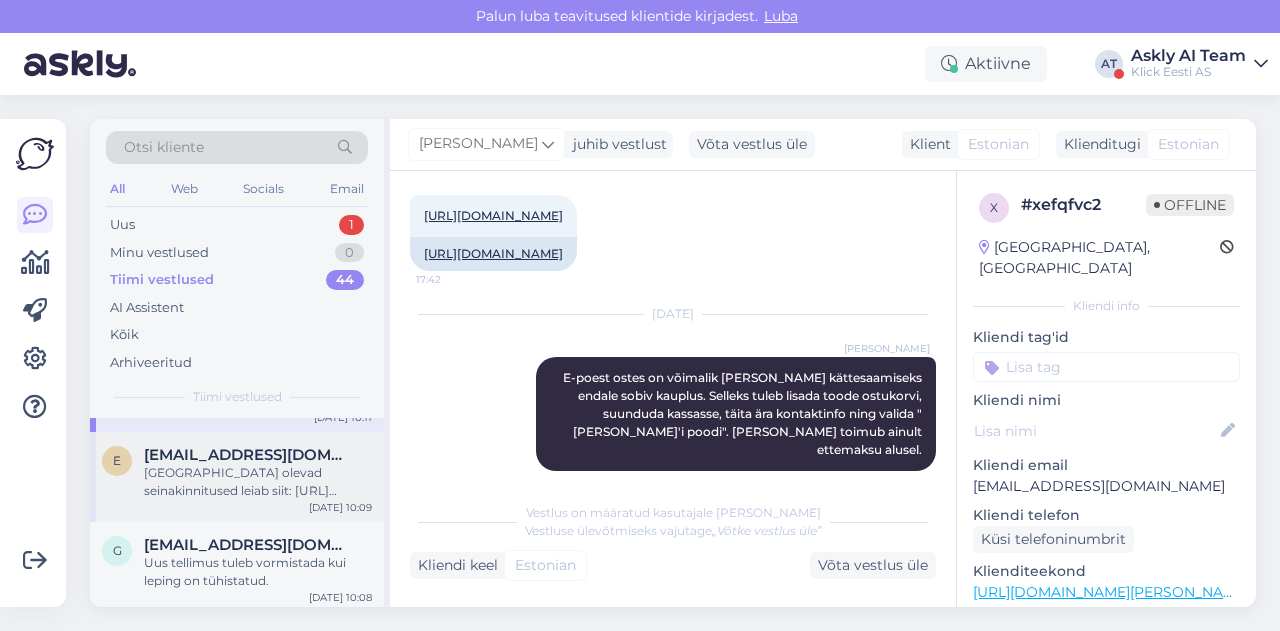 click on "Laos olevad seinakinnitused leiab siit: https://www.klick.ee/heli-ja-pilt/tv/seinakinnitused?availability=1
Sobiva toote saadavust kauplustes saab kontrollida "Saadavus poodides" nupuga." at bounding box center (258, 482) 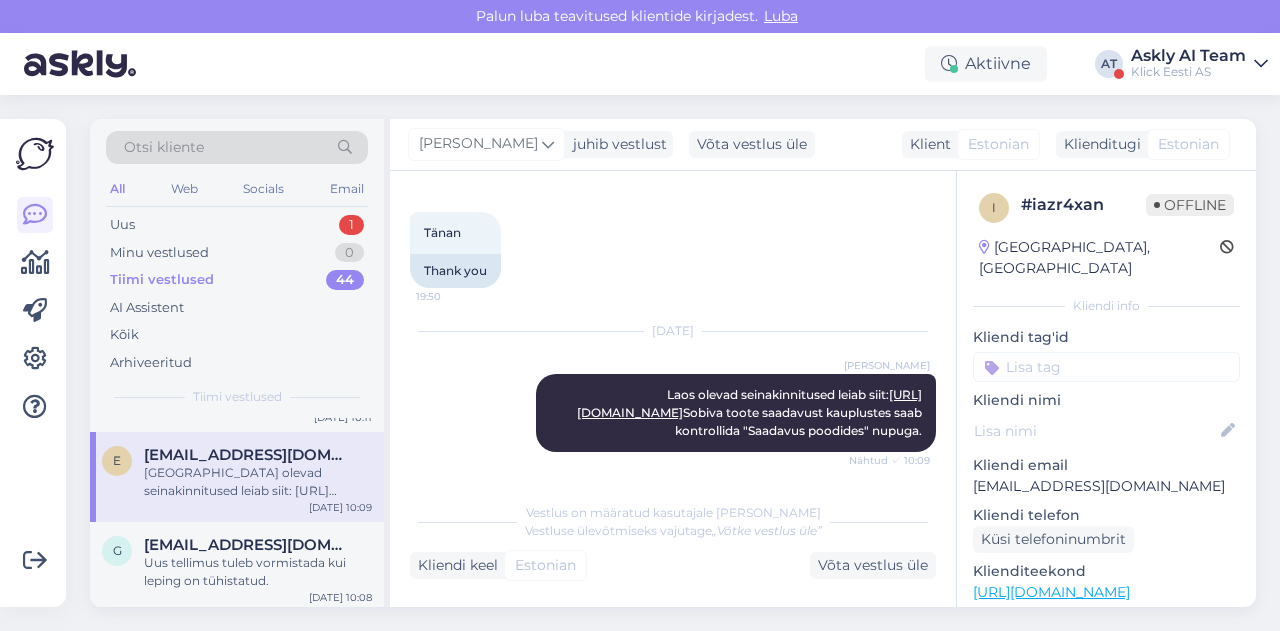 scroll, scrollTop: 666, scrollLeft: 0, axis: vertical 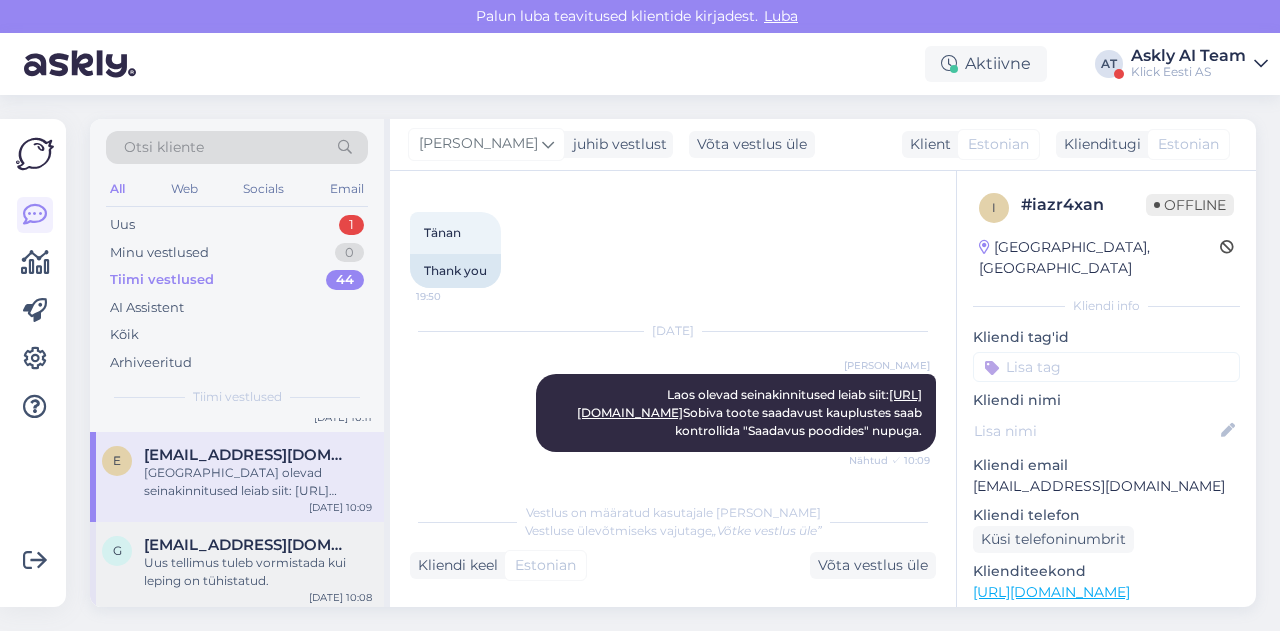 click on "gerliniidas0@gmail.com" at bounding box center [248, 545] 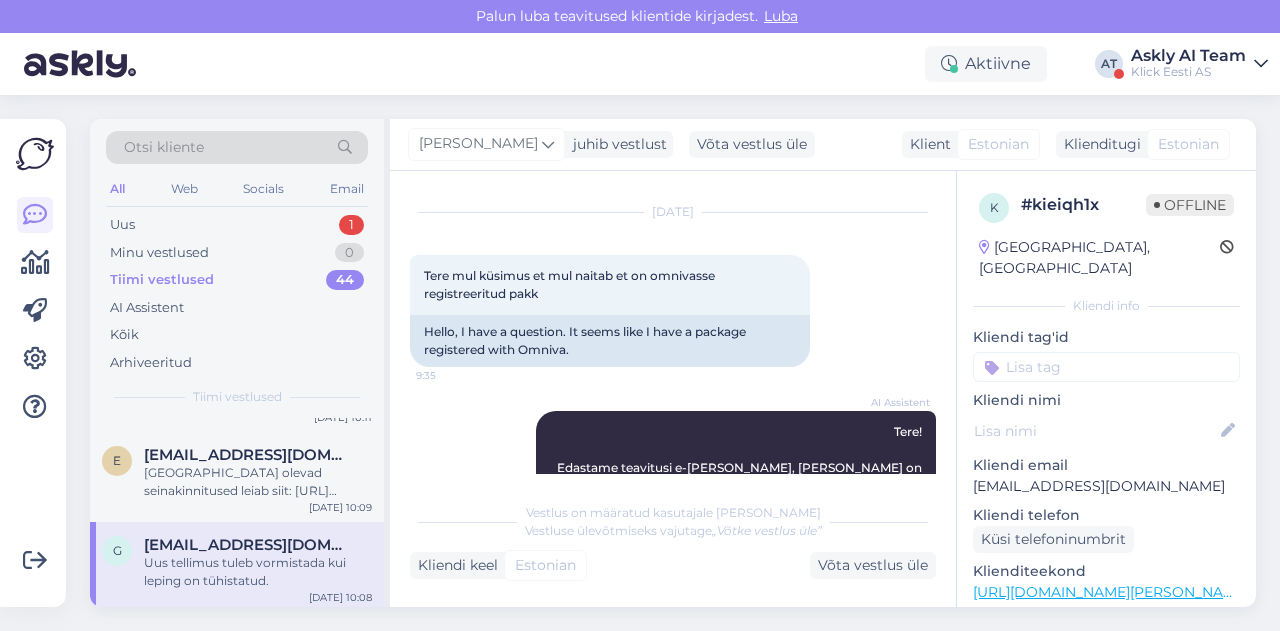 scroll, scrollTop: 42, scrollLeft: 0, axis: vertical 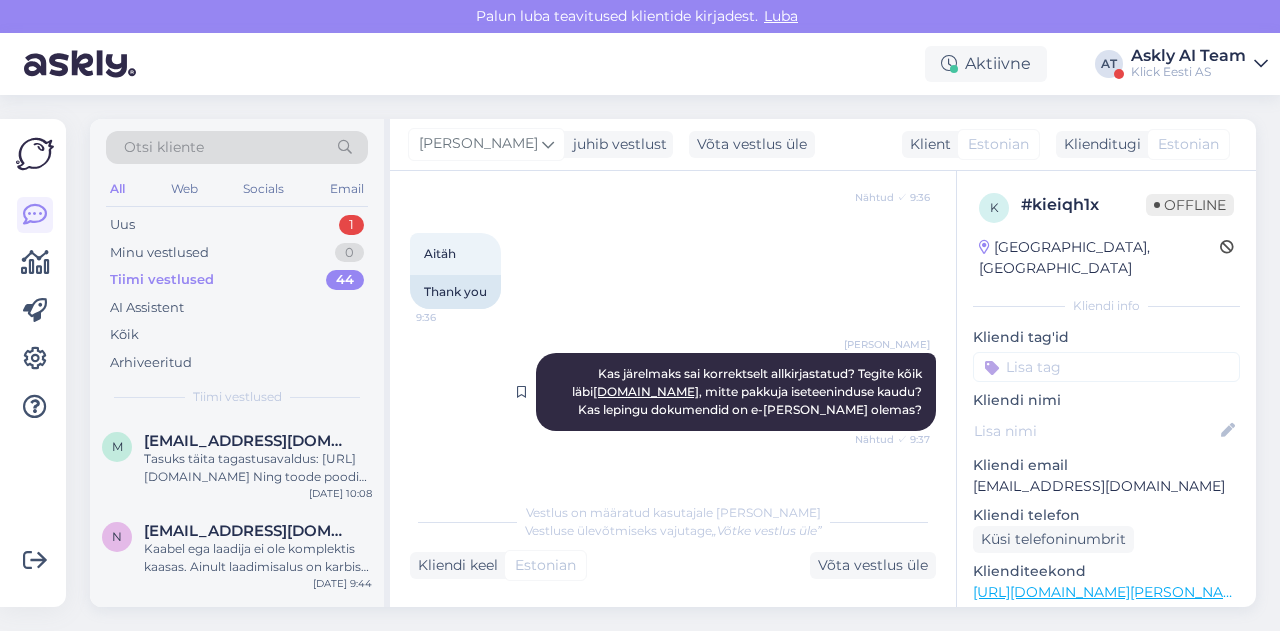 click on "klikc.ee" at bounding box center [646, 391] 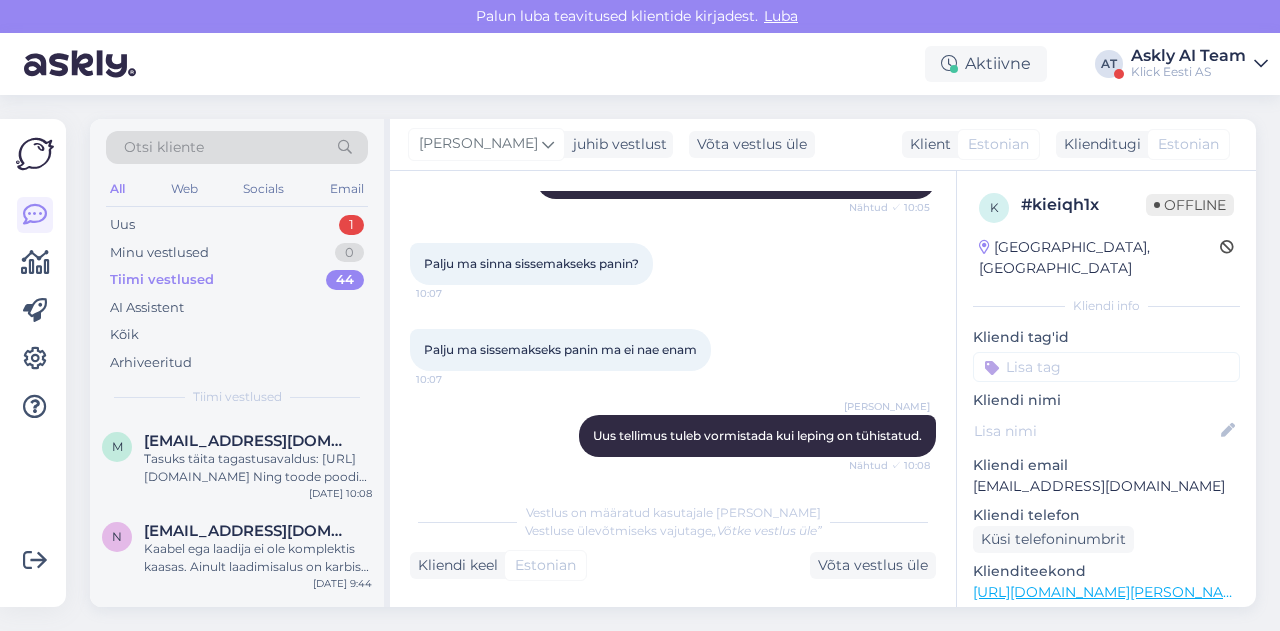 scroll, scrollTop: 1544, scrollLeft: 0, axis: vertical 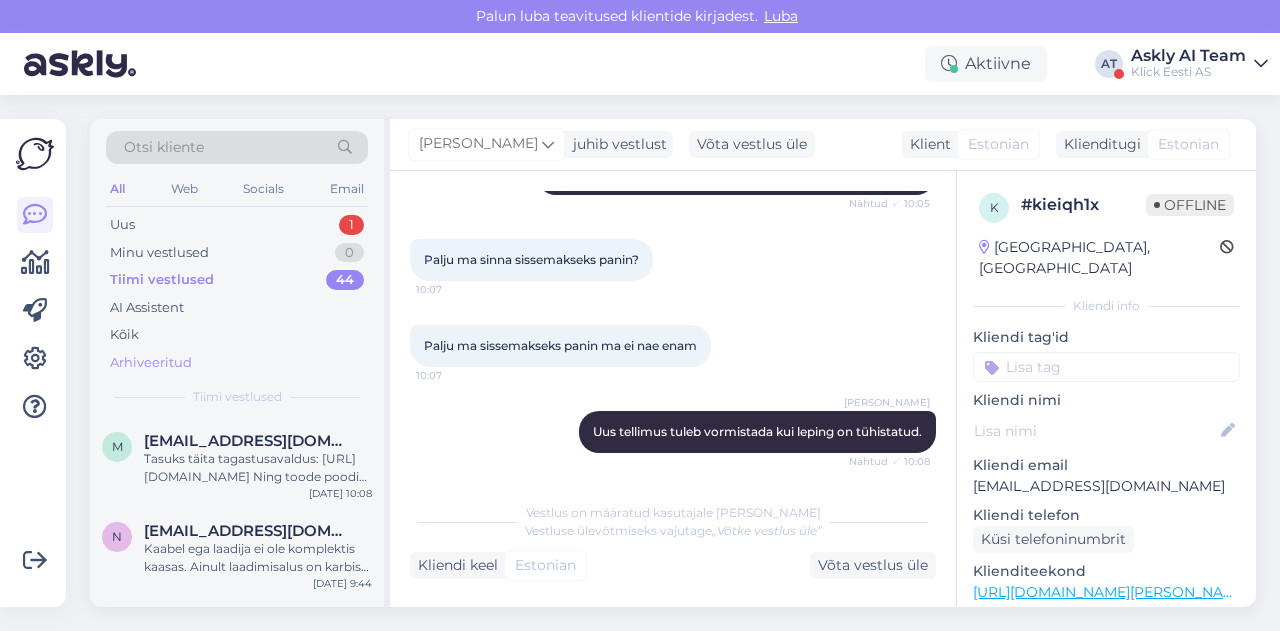 click on "Arhiveeritud" at bounding box center [237, 363] 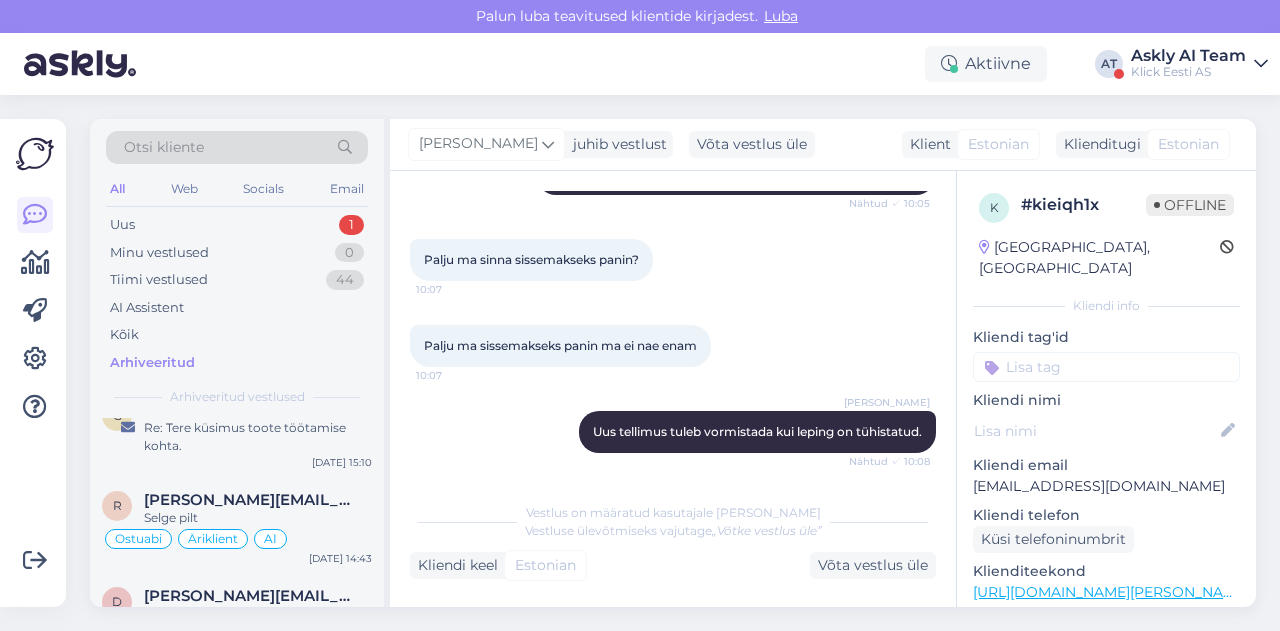 scroll, scrollTop: 900, scrollLeft: 0, axis: vertical 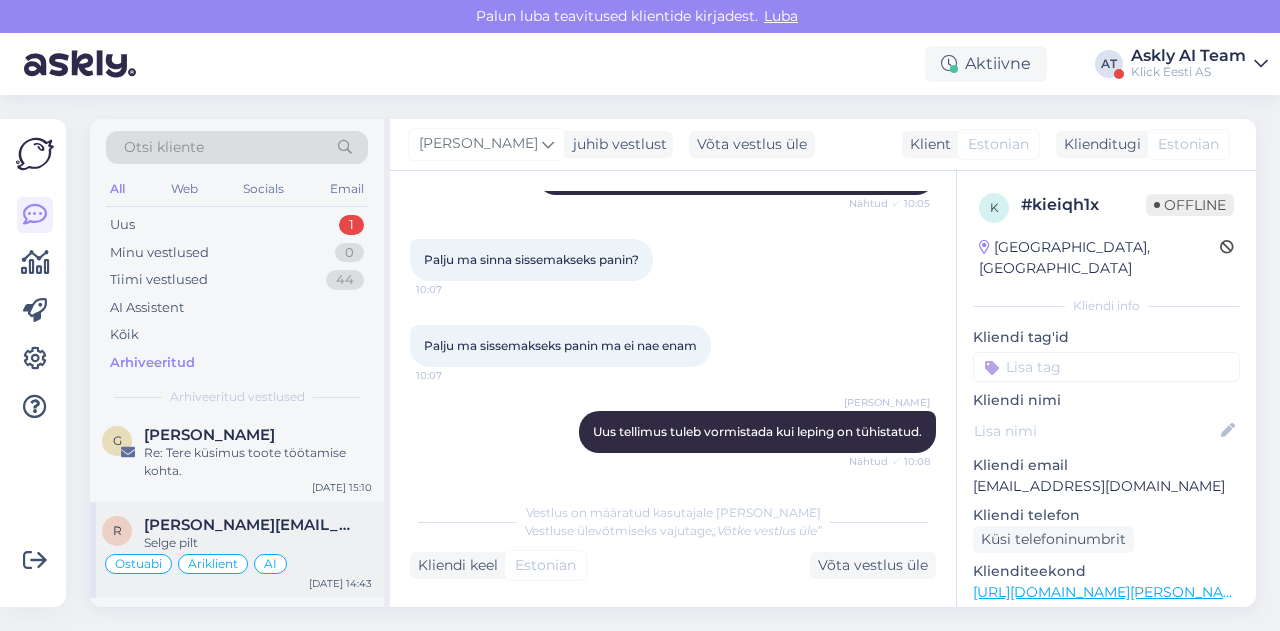 click on "raul@ujumisklubi.ee" at bounding box center [248, 525] 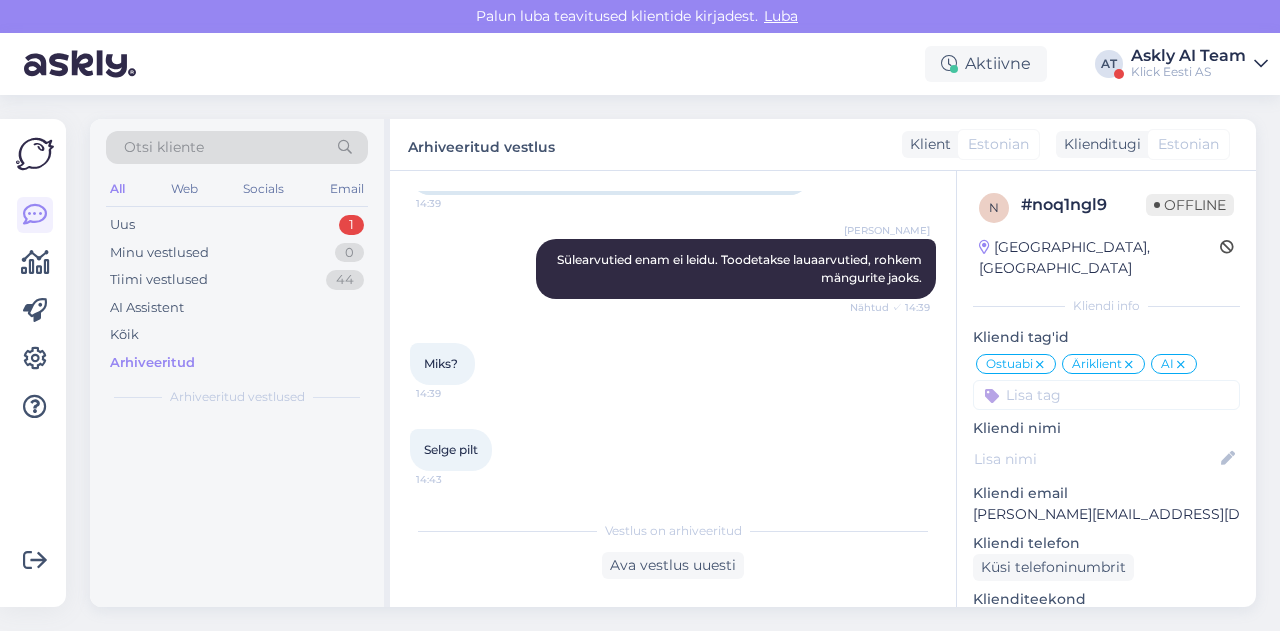scroll, scrollTop: 0, scrollLeft: 0, axis: both 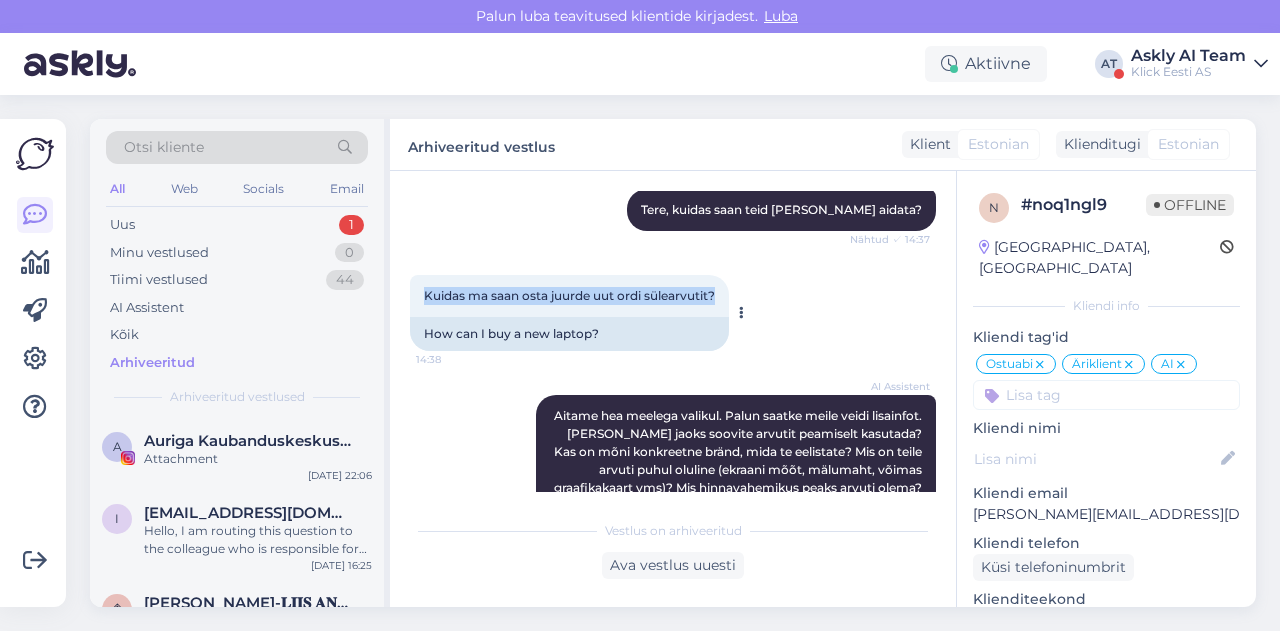 drag, startPoint x: 410, startPoint y: 289, endPoint x: 728, endPoint y: 285, distance: 318.02515 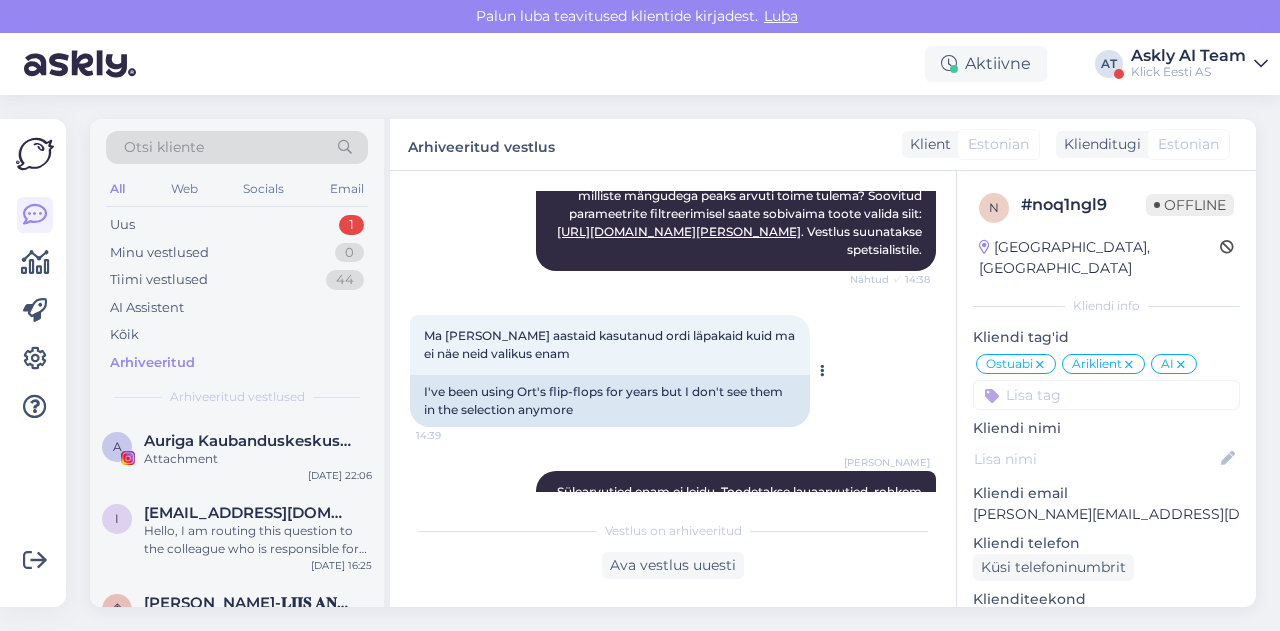 scroll, scrollTop: 556, scrollLeft: 0, axis: vertical 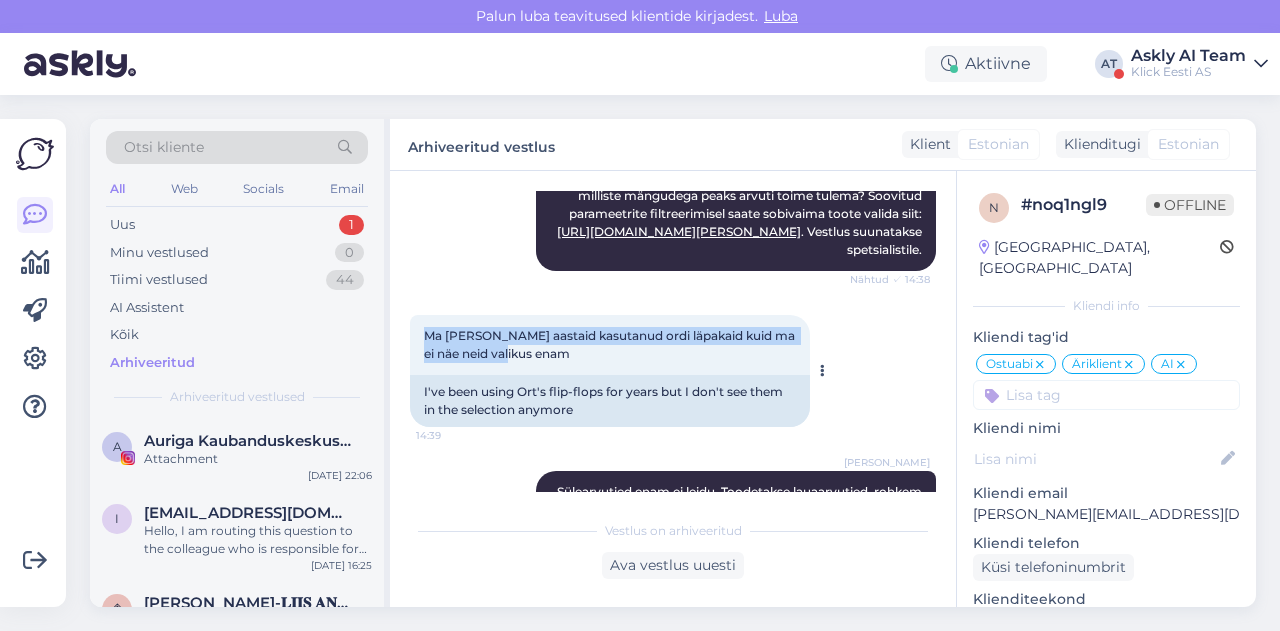drag, startPoint x: 416, startPoint y: 335, endPoint x: 521, endPoint y: 353, distance: 106.531685 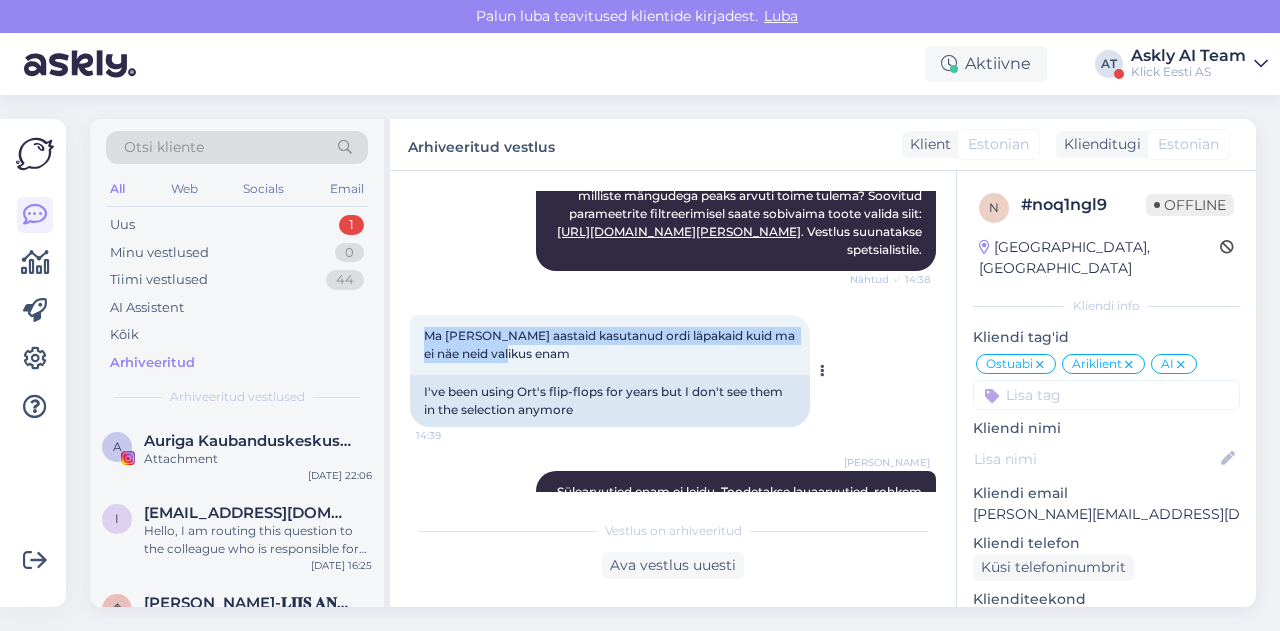 click on "Ma olen aastaid kasutanud ordi läpakaid kuid ma ei näe neid valikus enam 14:39" at bounding box center [610, 345] 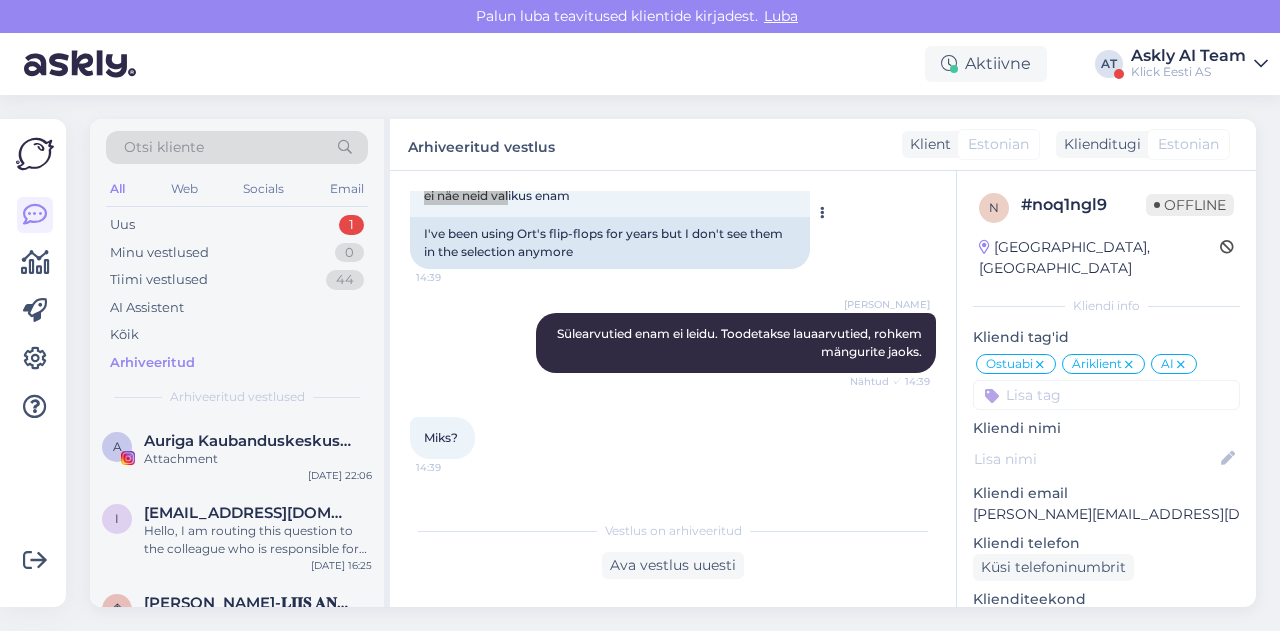 scroll, scrollTop: 788, scrollLeft: 0, axis: vertical 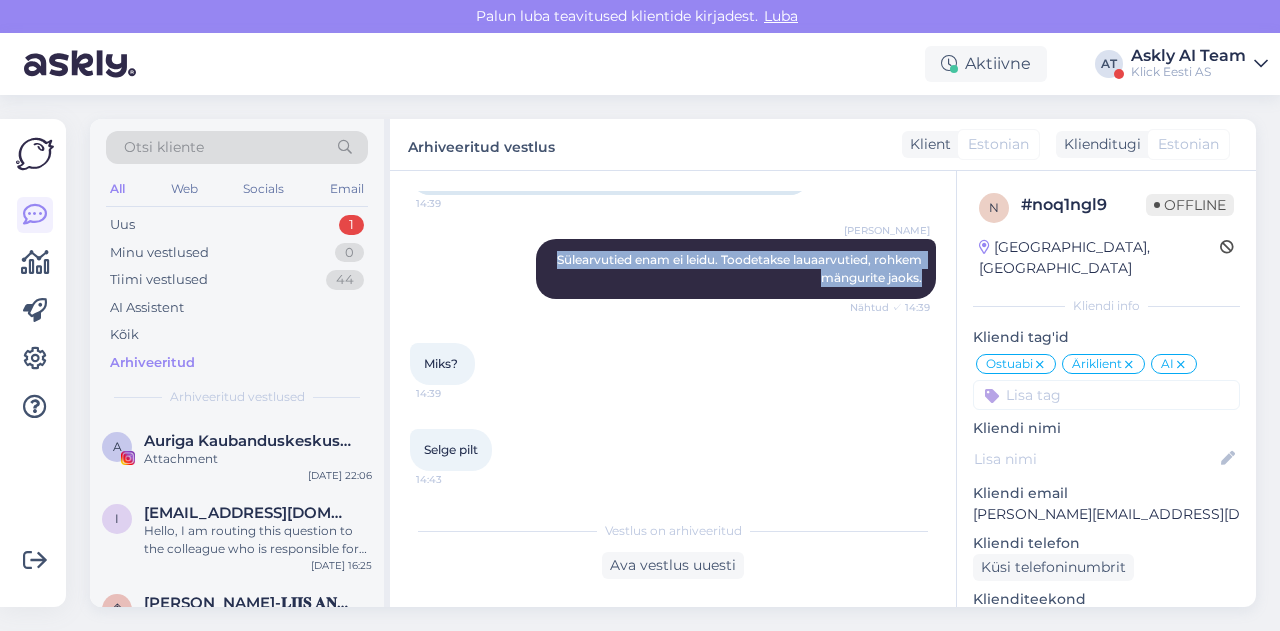 drag, startPoint x: 576, startPoint y: 265, endPoint x: 921, endPoint y: 285, distance: 345.57922 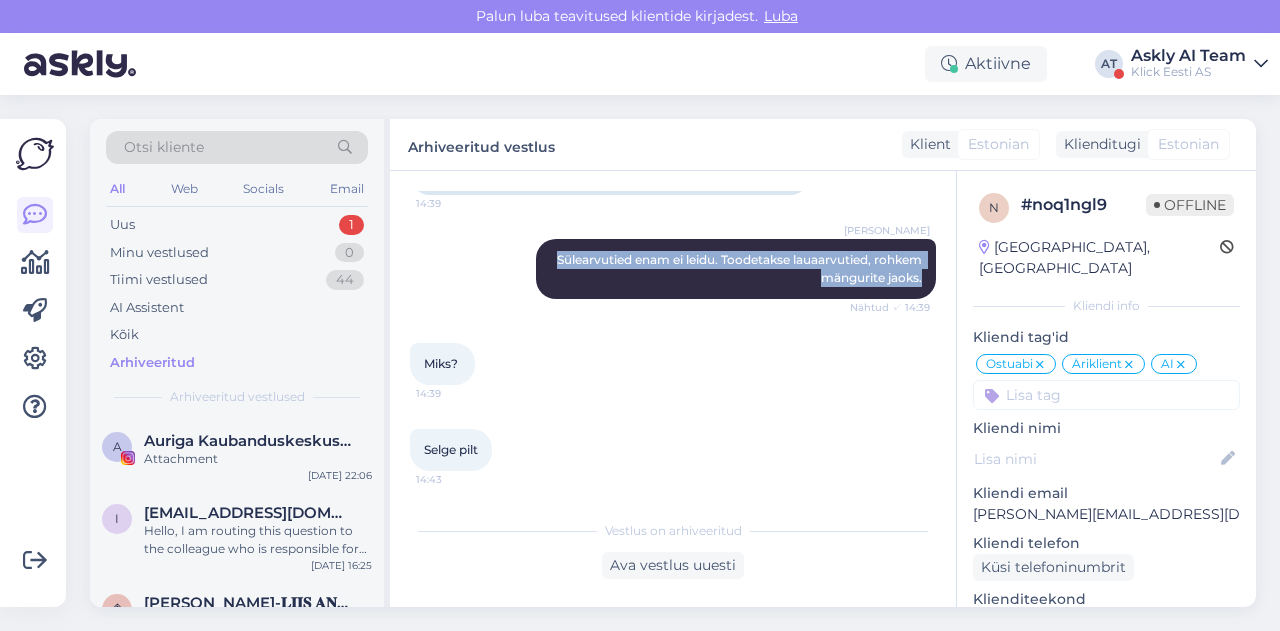 click on "Vestlus algas Jul 28 2025 Tere 14:37  Hello AI Assistent Tere, kuidas saan teid täna aidata? Nähtud ✓ 14:37  Kuidas ma saan osta juurde uut ordi sülearvutit? 14:38  How can I buy a new laptop? AI Assistent Aitame hea meelega valikul. Palun saatke meile veidi lisainfot. Mille jaoks soovite arvutit peamiselt kasutada? Kas on mõni konkreetne bränd, mida te eelistate? Mis on teile arvuti puhul oluline (ekraani mõõt, mälumaht, võimas graafikakaart vms)? Mis hinnavahemikus peaks arvuti olema? Kas on soovi kasutada arvutit mängimiseks? Kui jah, siis milliste mängudega peaks arvuti toime tulema? Soovitud parameetrite filtreerimisel saate sobivaima toote valida siit:  https://www.klick.ee/arvutid-ja-lisad/arvutid . Vestlus suunatakse spetsialistile. Nähtud ✓ 14:38  Ma olen aastaid kasutanud ordi läpakaid kuid ma ei näe neid valikus enam 14:39  I've been using Ort's flip-flops for years but I don't see them in the selection anymore Henri Täht Nähtud ✓ 14:39  Miks? 14:39  Selge pilt 14:43" at bounding box center [682, 341] 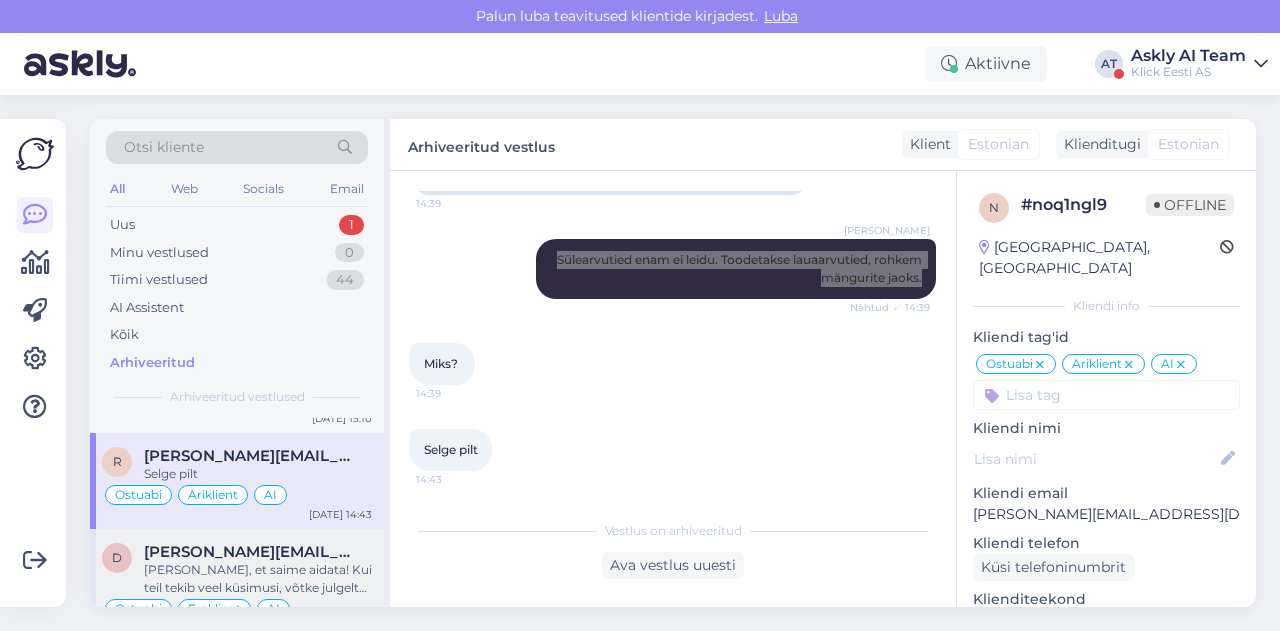 scroll, scrollTop: 994, scrollLeft: 0, axis: vertical 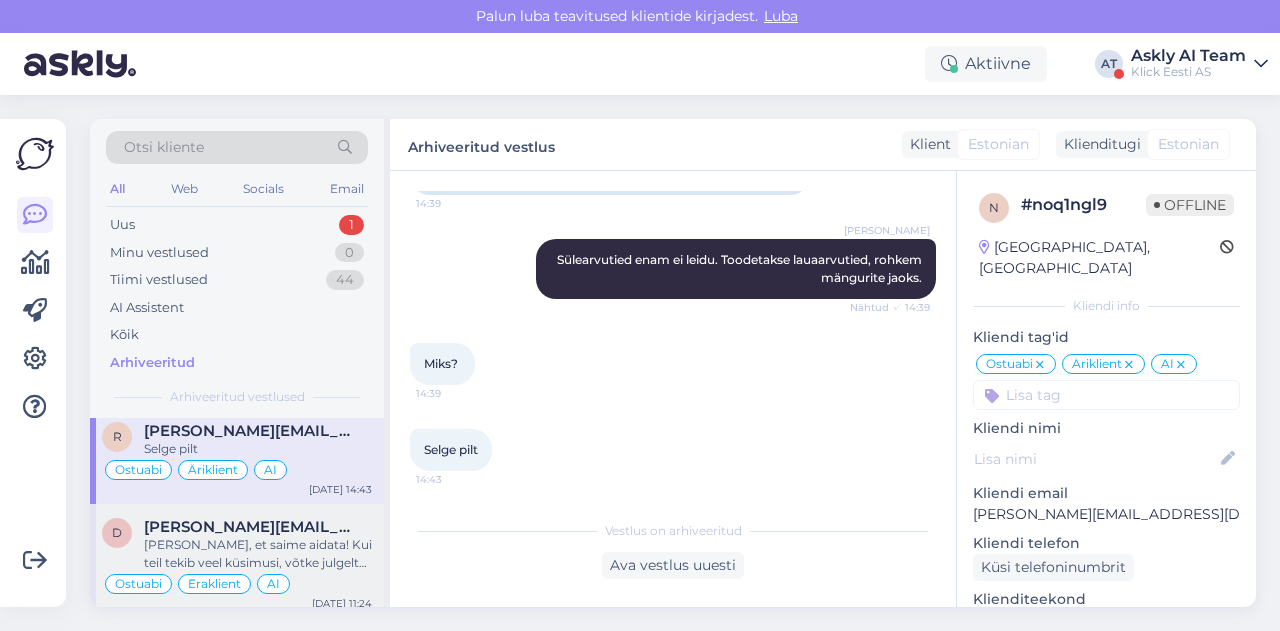 click on "diana.tolkunova@gmail.com" at bounding box center [248, 527] 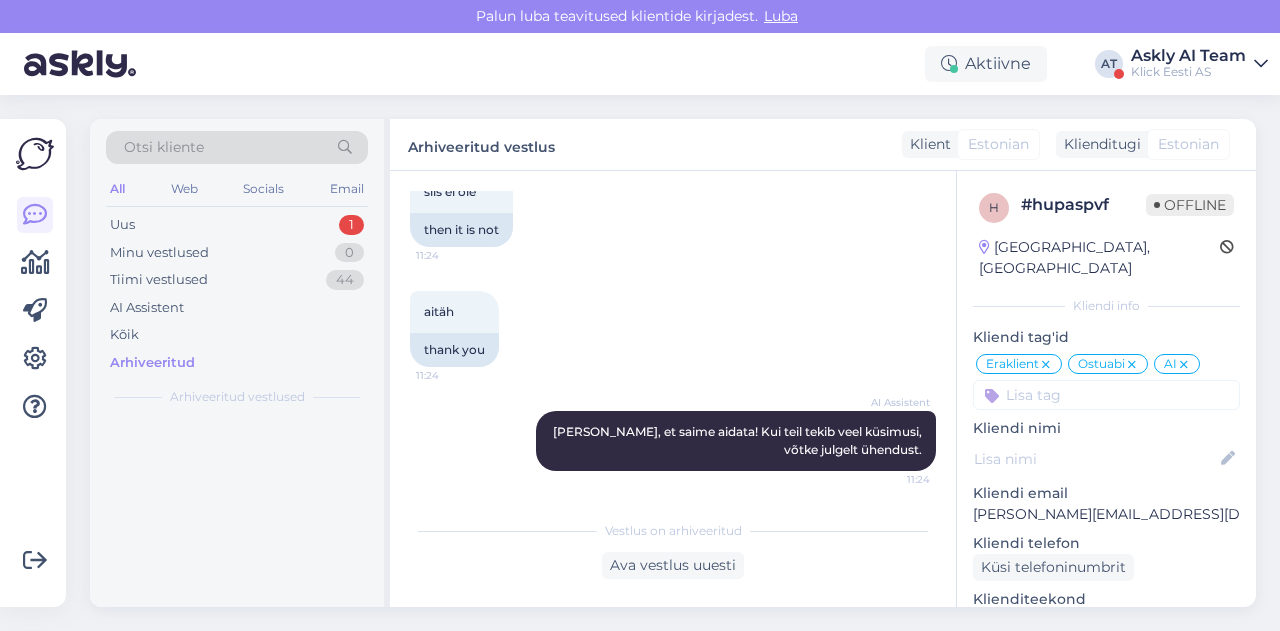 scroll, scrollTop: 0, scrollLeft: 0, axis: both 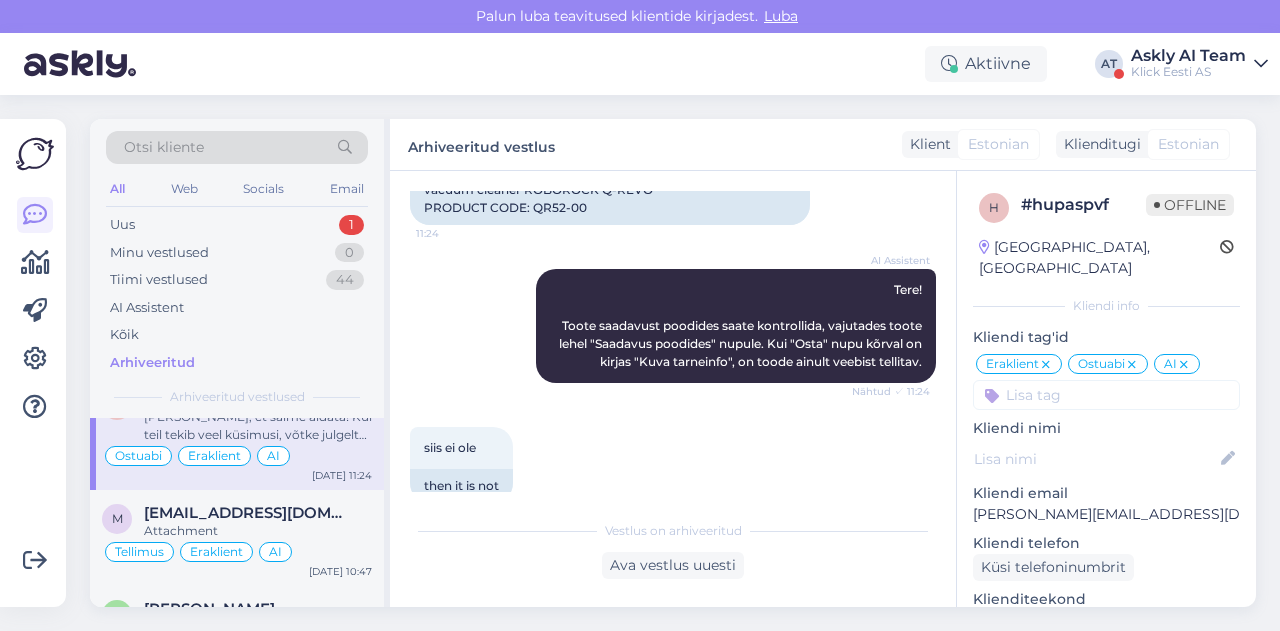 click on "merekaruott@gmail.com" at bounding box center [248, 513] 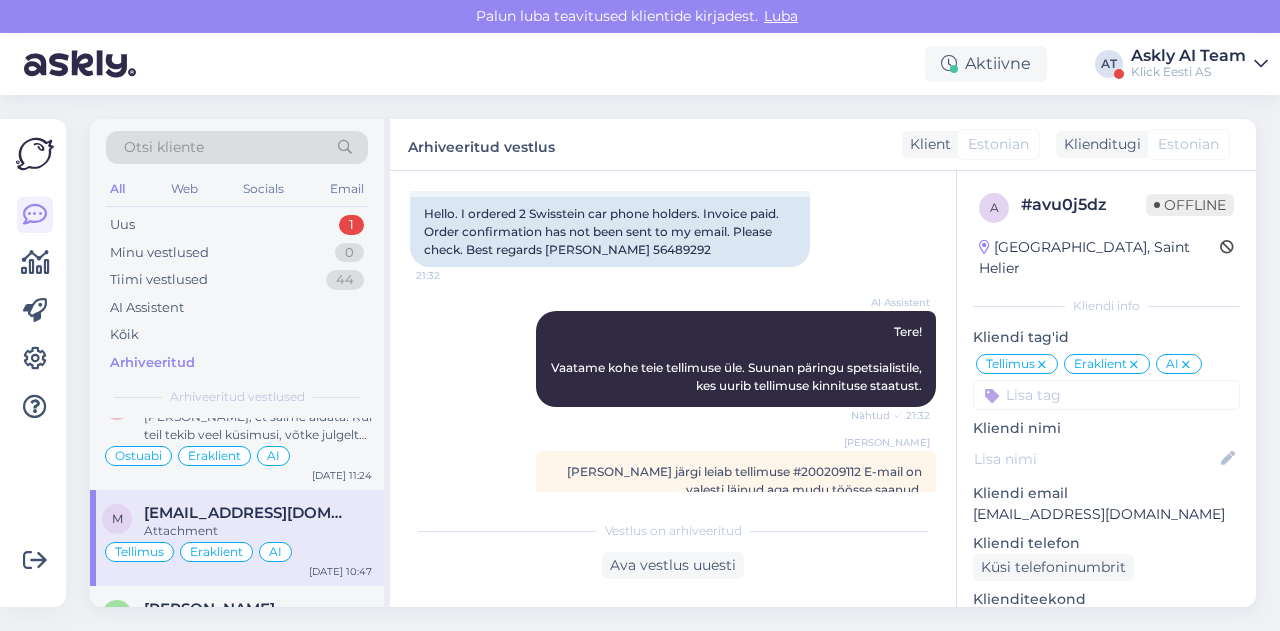 scroll, scrollTop: 176, scrollLeft: 0, axis: vertical 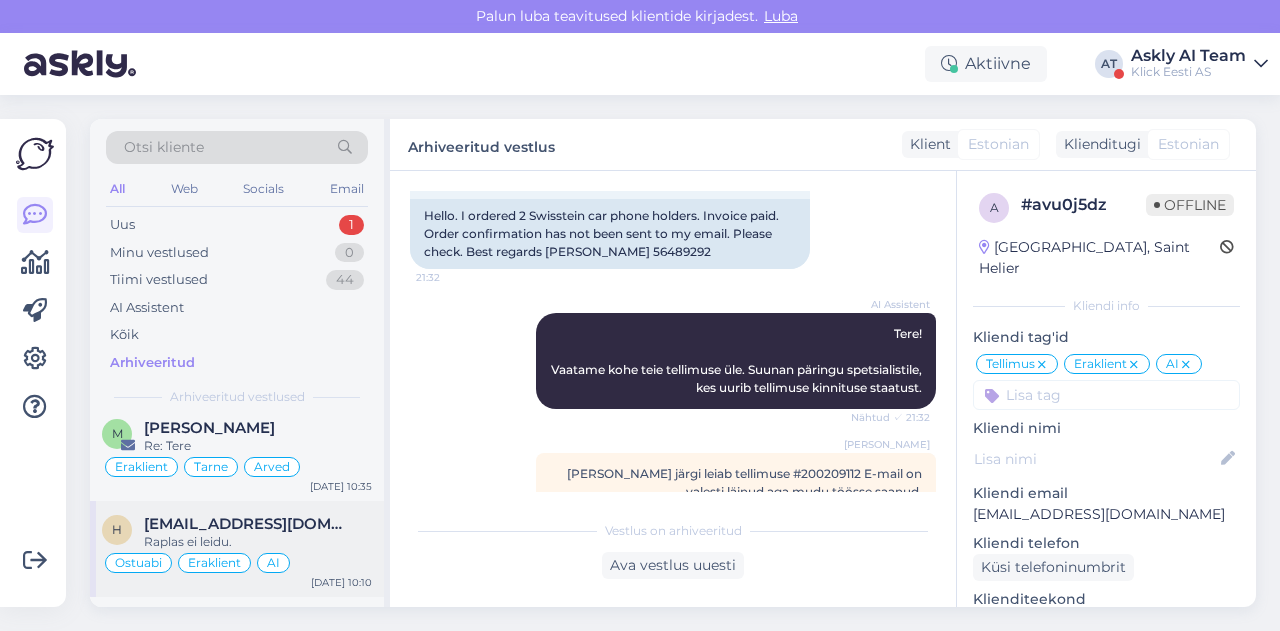 click on "hugo.heinmaa12@gmail.com" at bounding box center [248, 524] 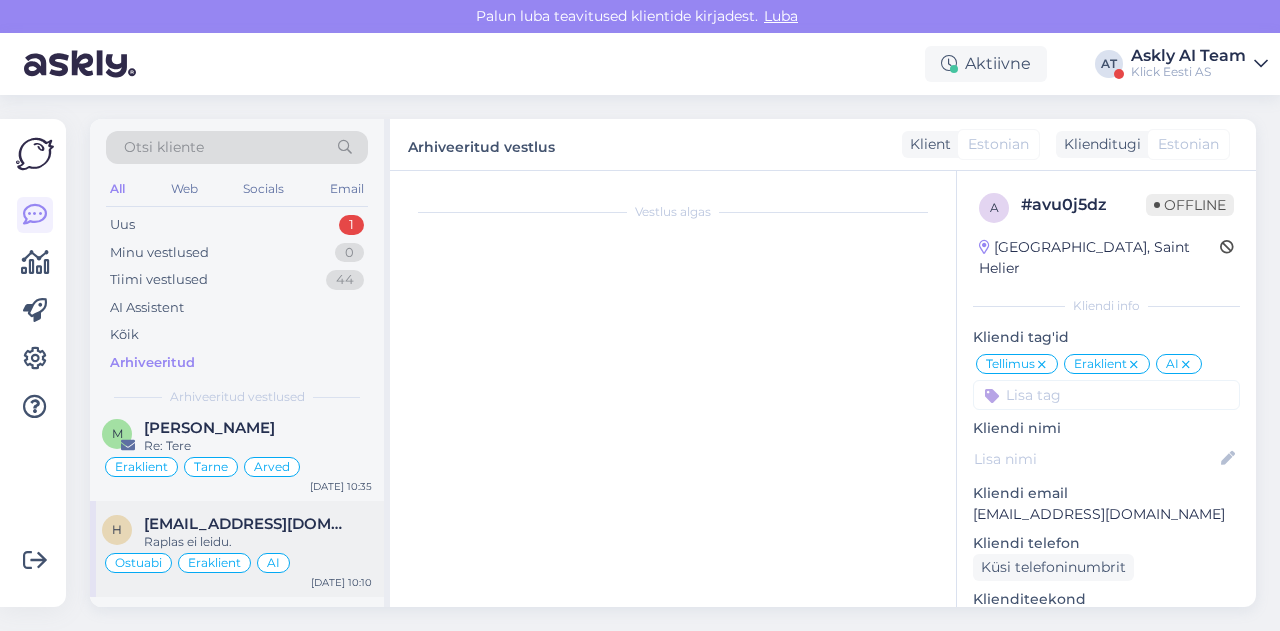 scroll, scrollTop: 224, scrollLeft: 0, axis: vertical 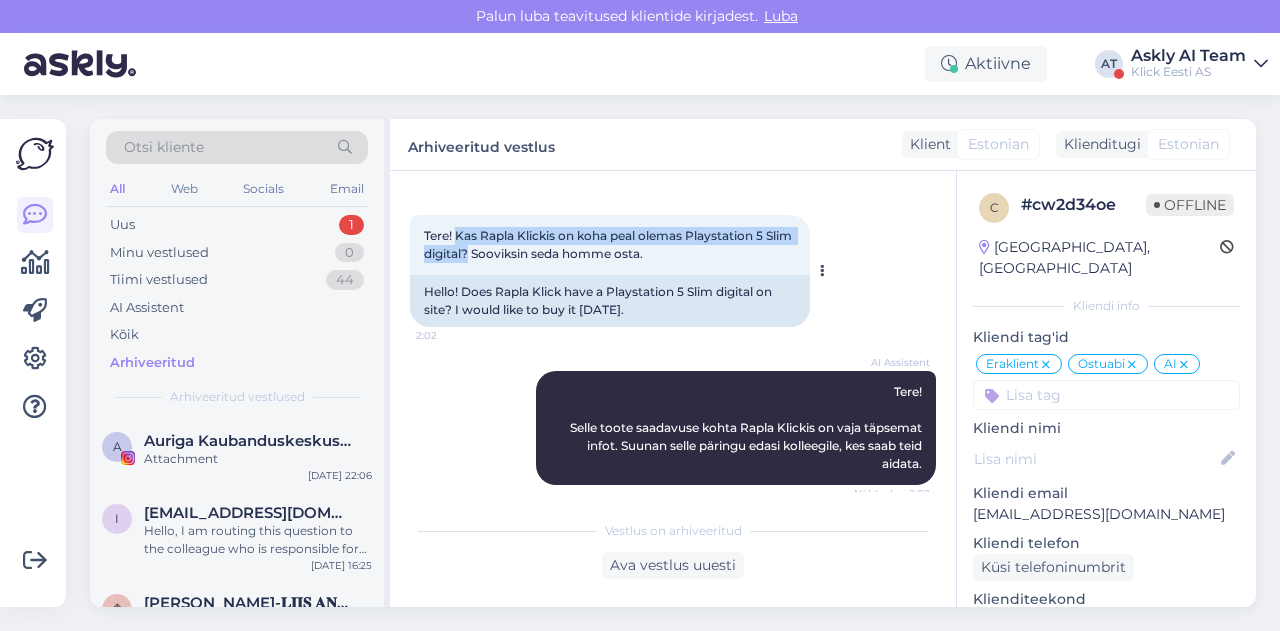 drag, startPoint x: 458, startPoint y: 237, endPoint x: 500, endPoint y: 250, distance: 43.965897 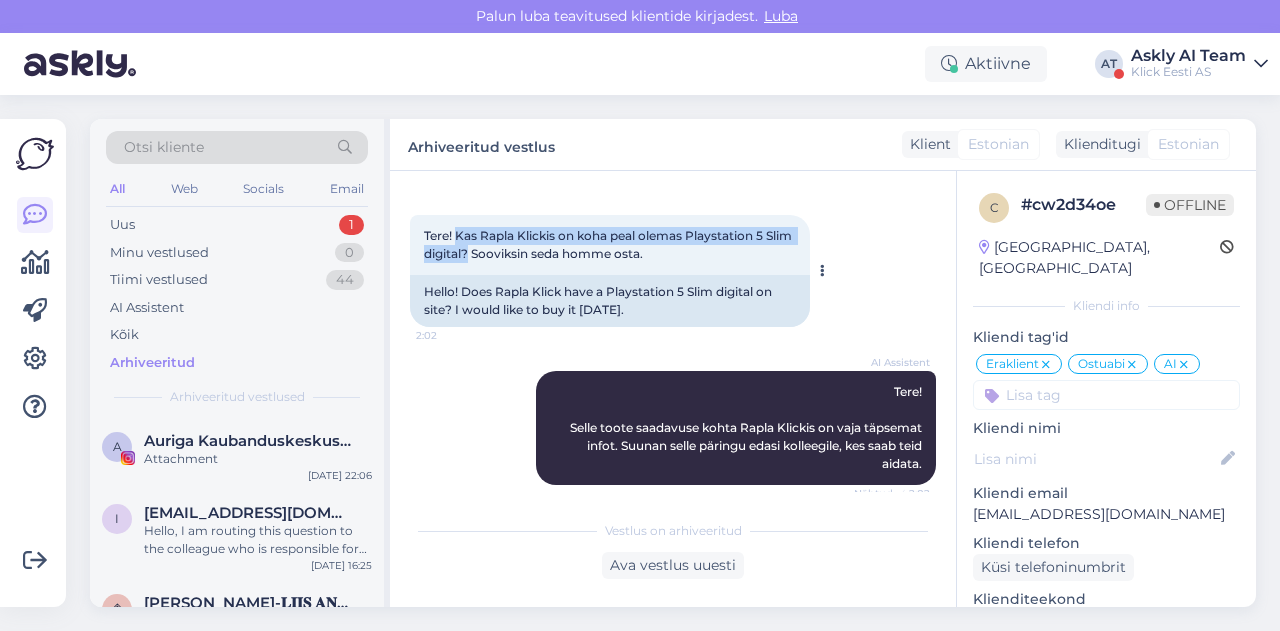 click on "Tere! Kas Rapla Klickis on koha peal olemas Playstation 5 Slim digital? Sooviksin seda homme osta." at bounding box center [609, 244] 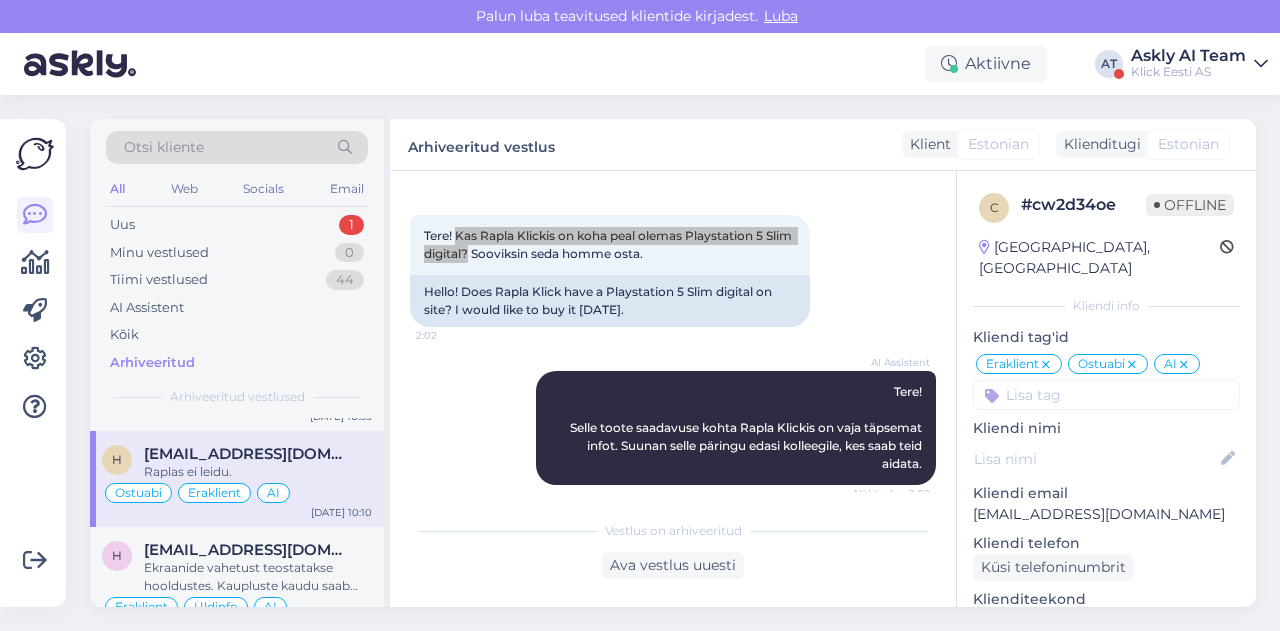 scroll, scrollTop: 1464, scrollLeft: 0, axis: vertical 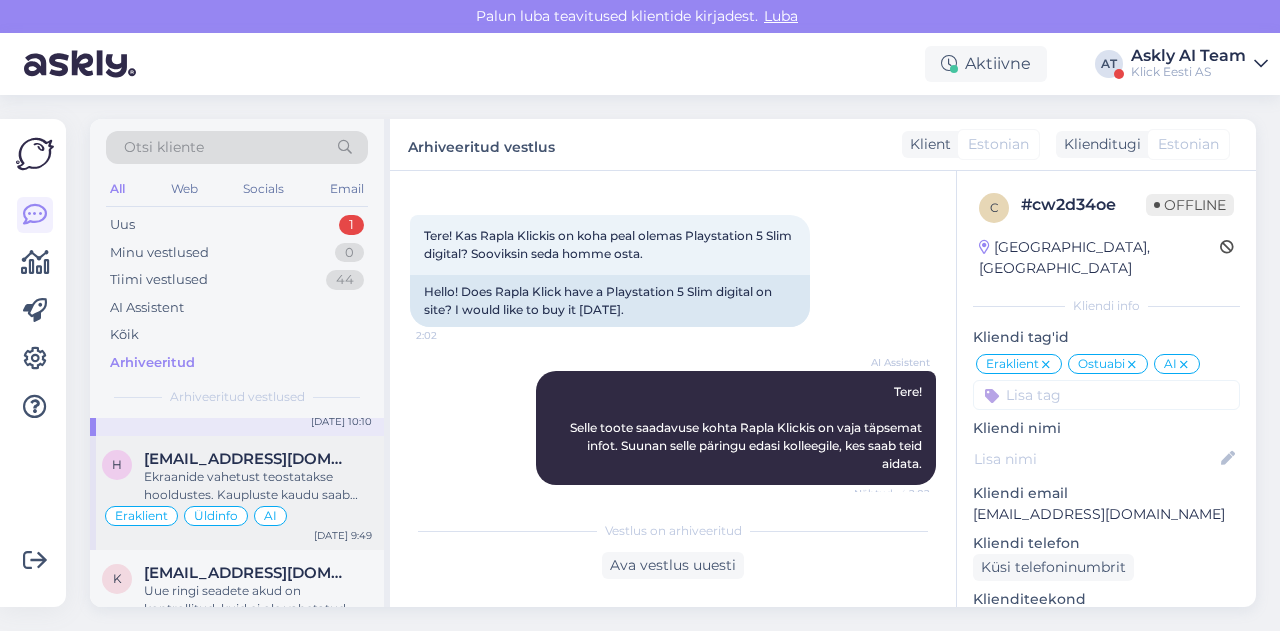 click on "Ekraanide vahetust teostatakse hooldustes. Kaupluste kaudu saab organiseerida teenuse registreerimise ja saatmise:
Vea tuvastamine - mittegarantiiline seade 20-35€
Arvuti või komponentide vea tuvastus mittegarantiilise seadme puhul - sisaldab arvuti või selle komponentide vea tuvastust ja vajadusel paranduseks hinnapakkumise tegemist." at bounding box center [258, 486] 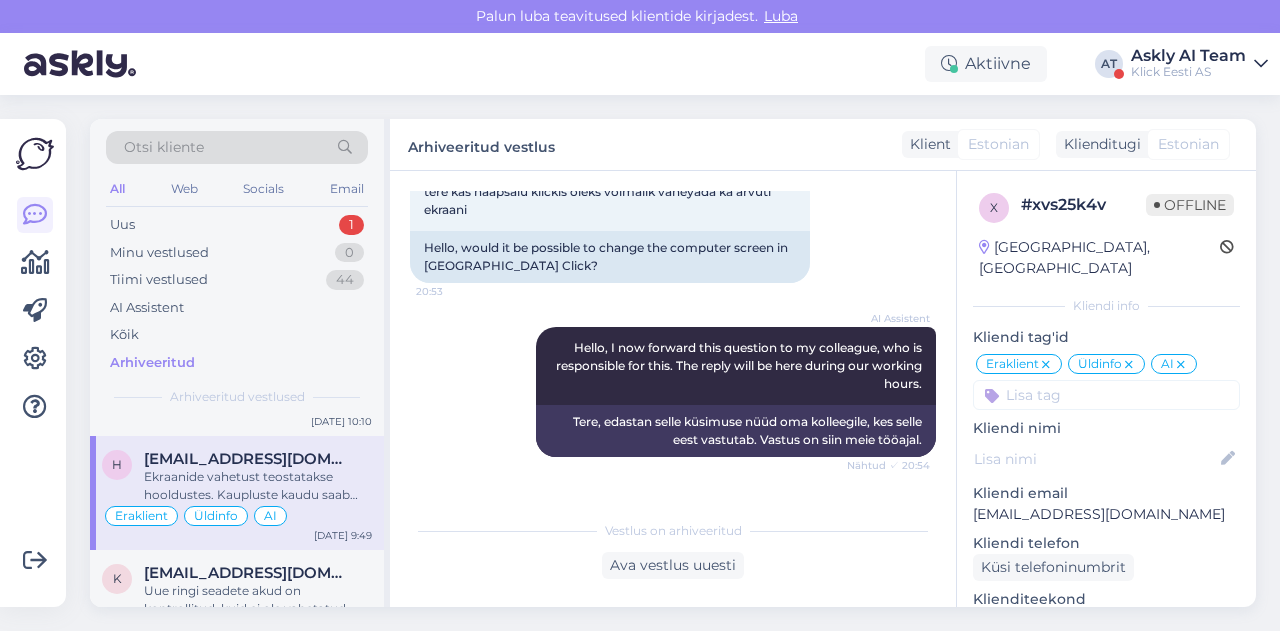 scroll, scrollTop: 124, scrollLeft: 0, axis: vertical 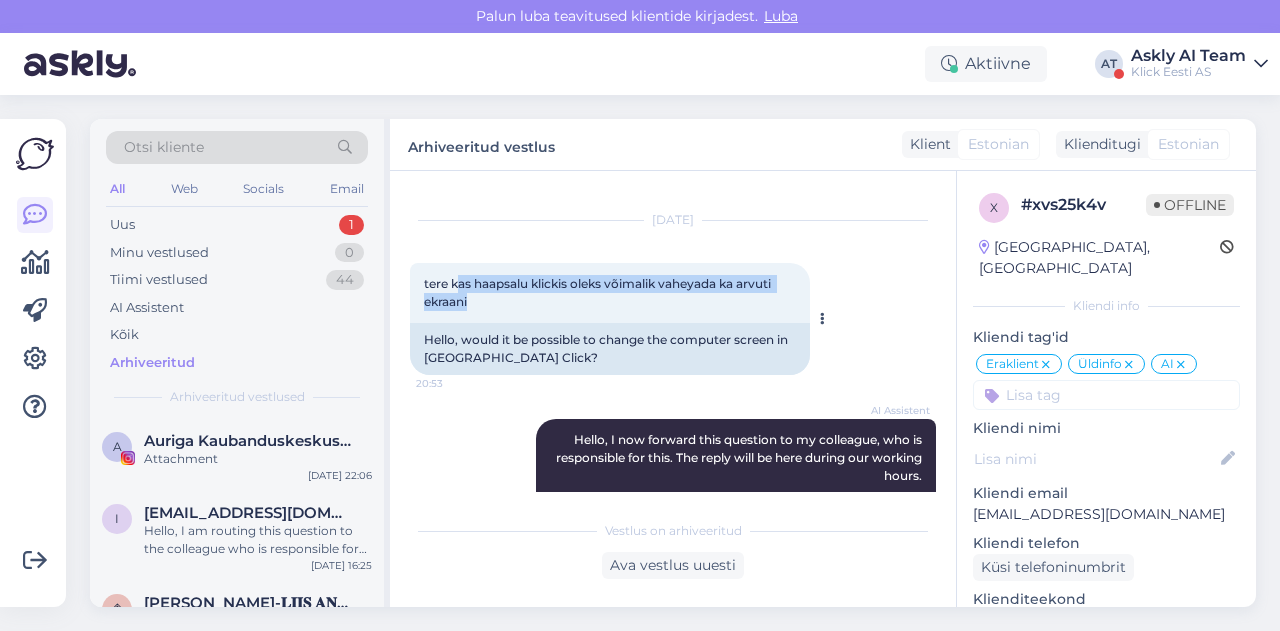 drag, startPoint x: 455, startPoint y: 282, endPoint x: 504, endPoint y: 305, distance: 54.129475 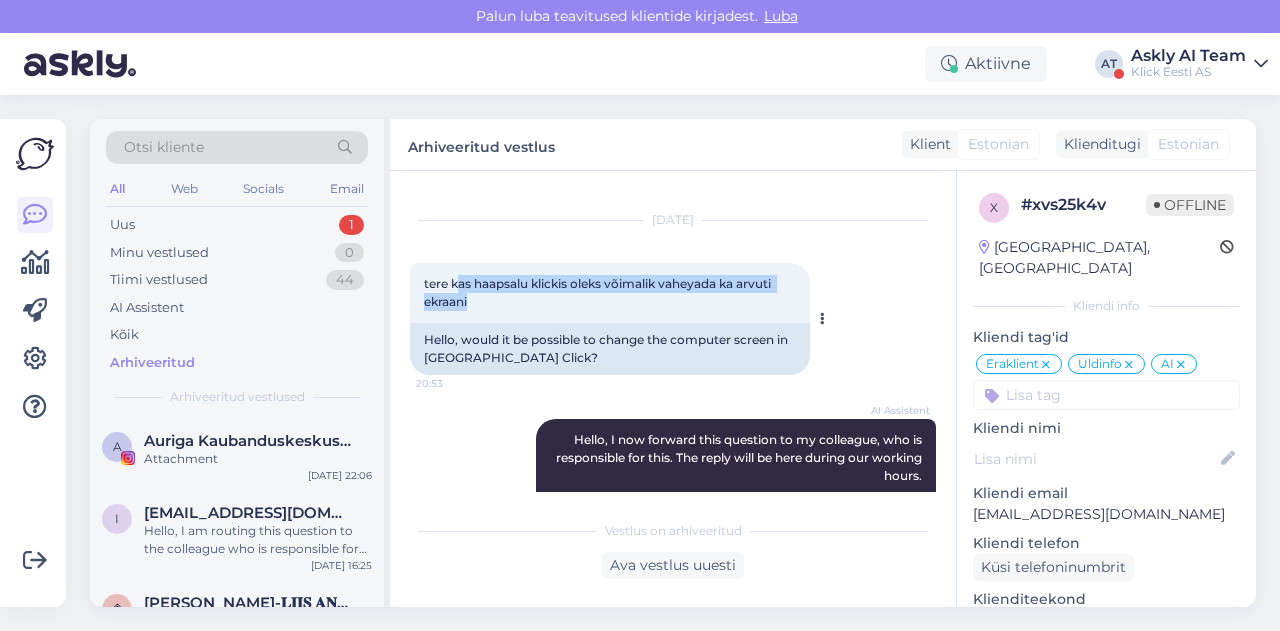 click on "tere kas haapsalu klickis oleks võimalik vaheyada ka arvuti ekraani 20:53" at bounding box center (610, 293) 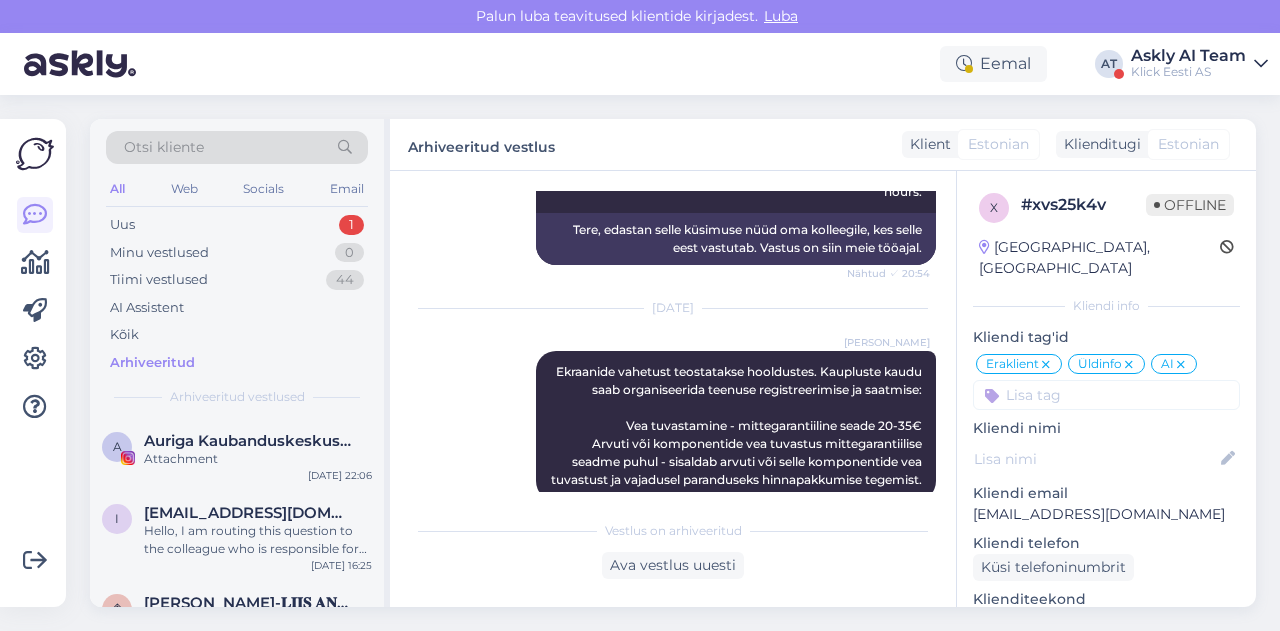 scroll, scrollTop: 366, scrollLeft: 0, axis: vertical 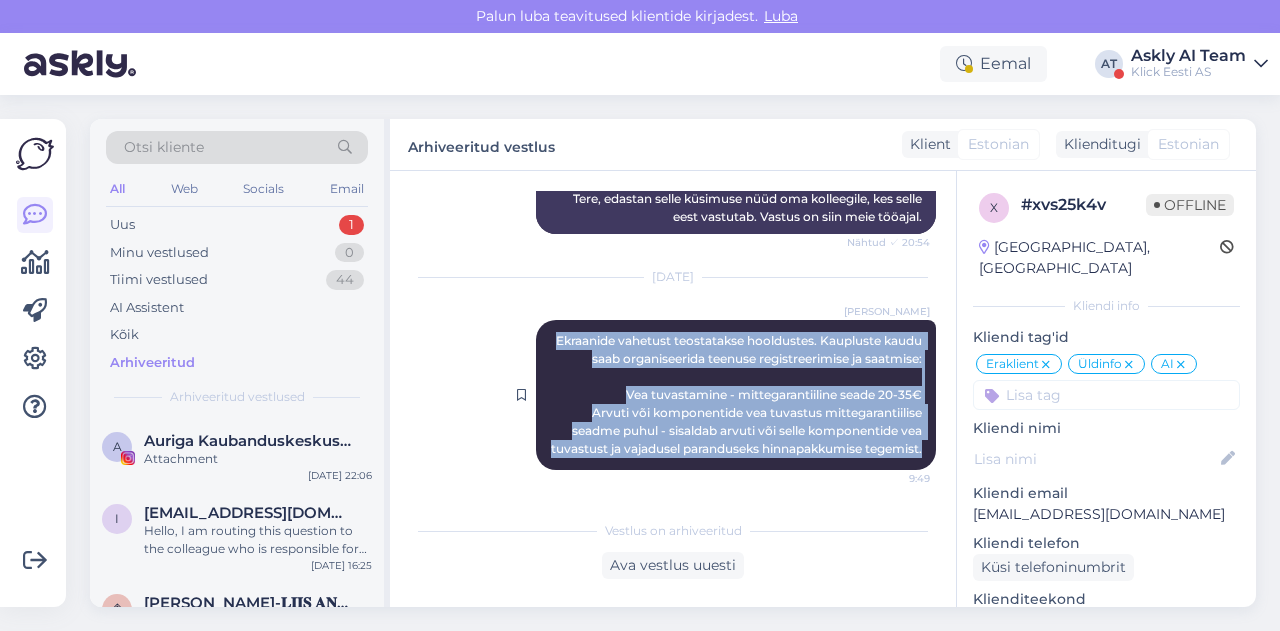 drag, startPoint x: 533, startPoint y: 328, endPoint x: 918, endPoint y: 453, distance: 404.7839 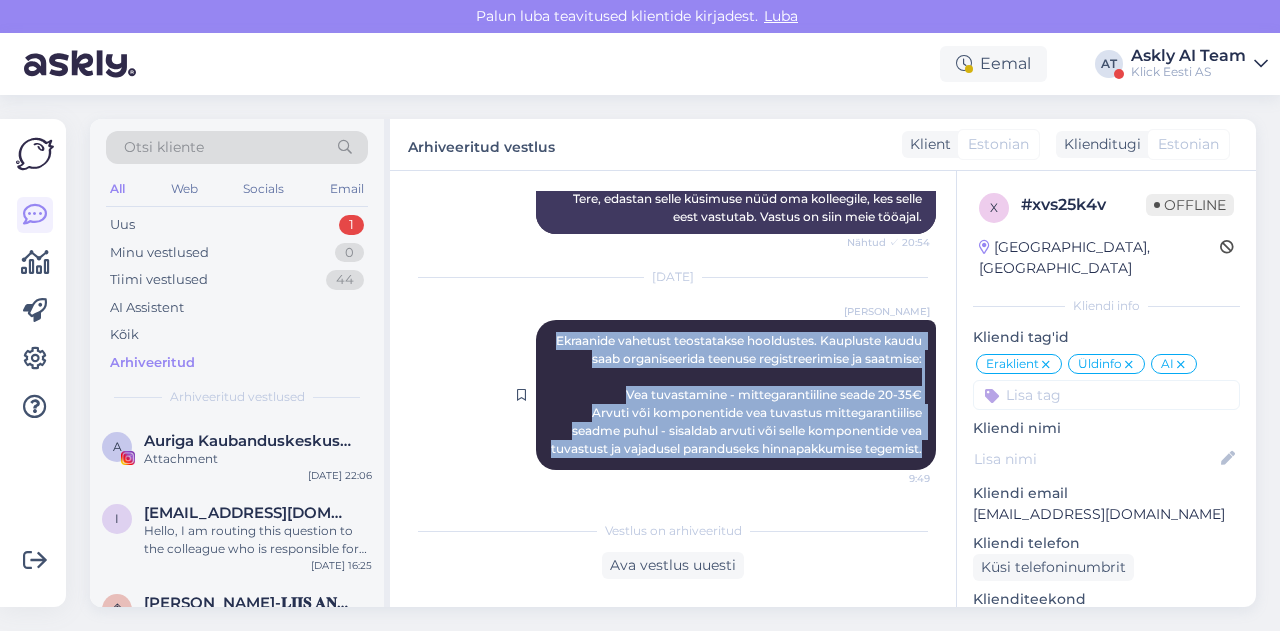 click on "Henri Täht Ekraanide vahetust teostatakse hooldustes. Kaupluste kaudu saab organiseerida teenuse registreerimise ja saatmise:
Vea tuvastamine - mittegarantiiline seade 20-35€
Arvuti või komponentide vea tuvastus mittegarantiilise seadme puhul - sisaldab arvuti või selle komponentide vea tuvastust ja vajadusel paranduseks hinnapakkumise tegemist. 9:49" at bounding box center (736, 395) 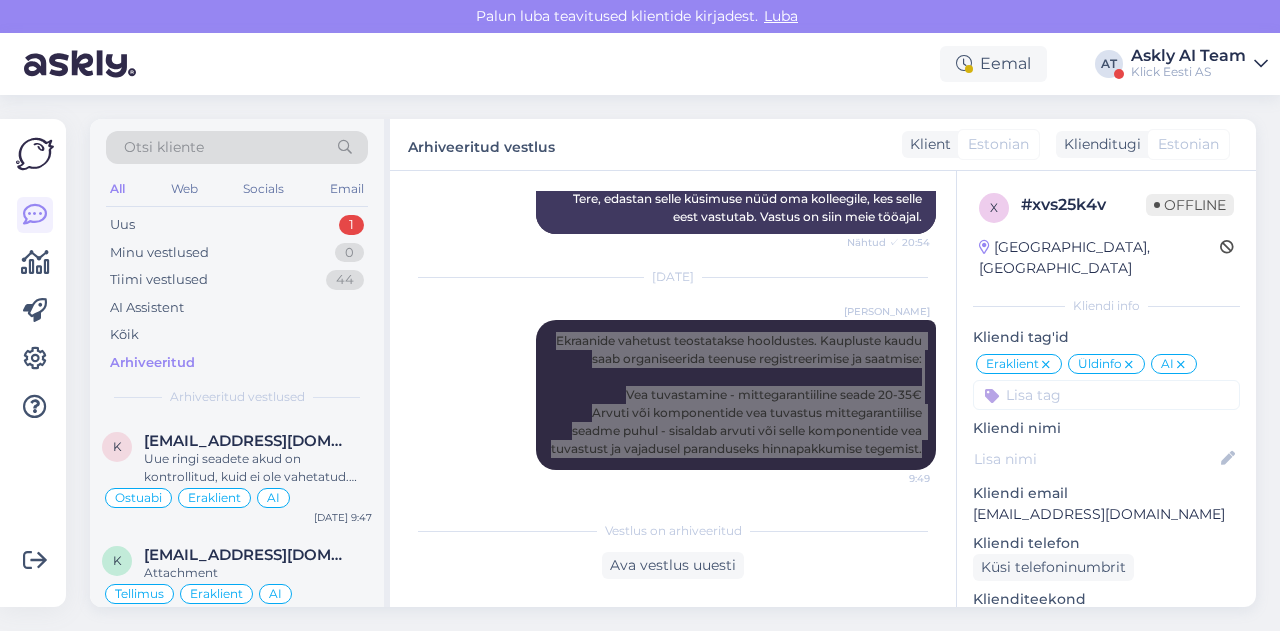 scroll, scrollTop: 1591, scrollLeft: 0, axis: vertical 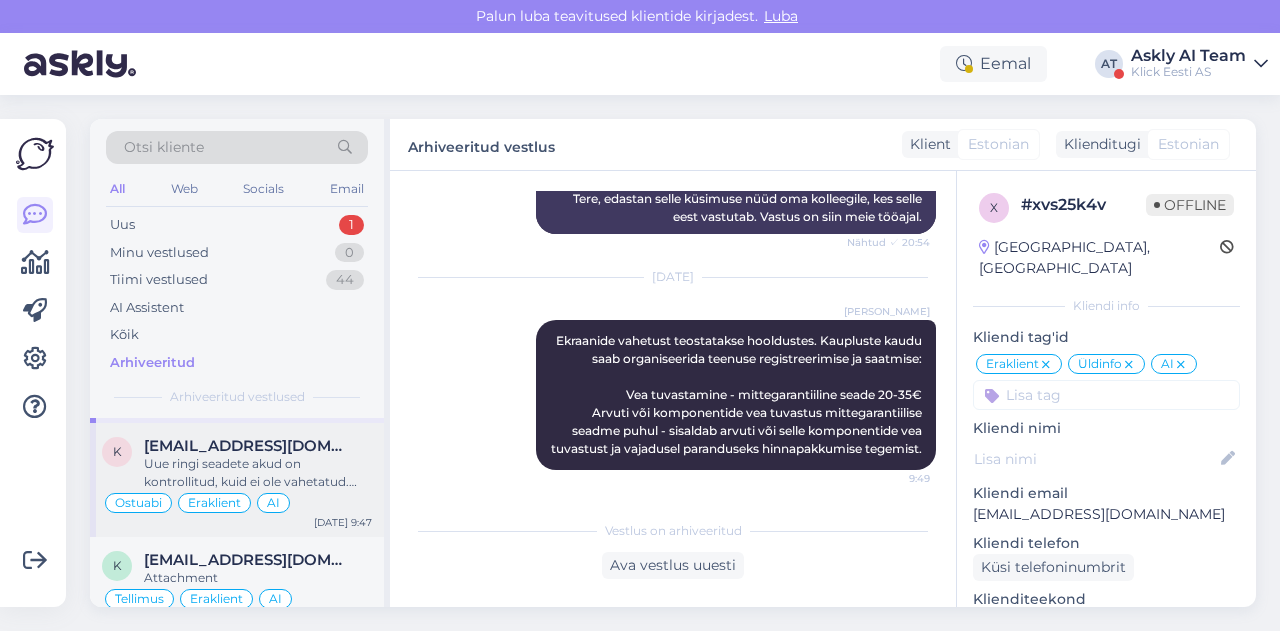 click on "Uue ringi seadete akud on kontrollitud, kuid ei ole vahetatud. Kahjuks ei ole täpset infot kindla mudeli aku mahutavuse kohta. Üldjuhul alla 80% ei ole." at bounding box center [258, 473] 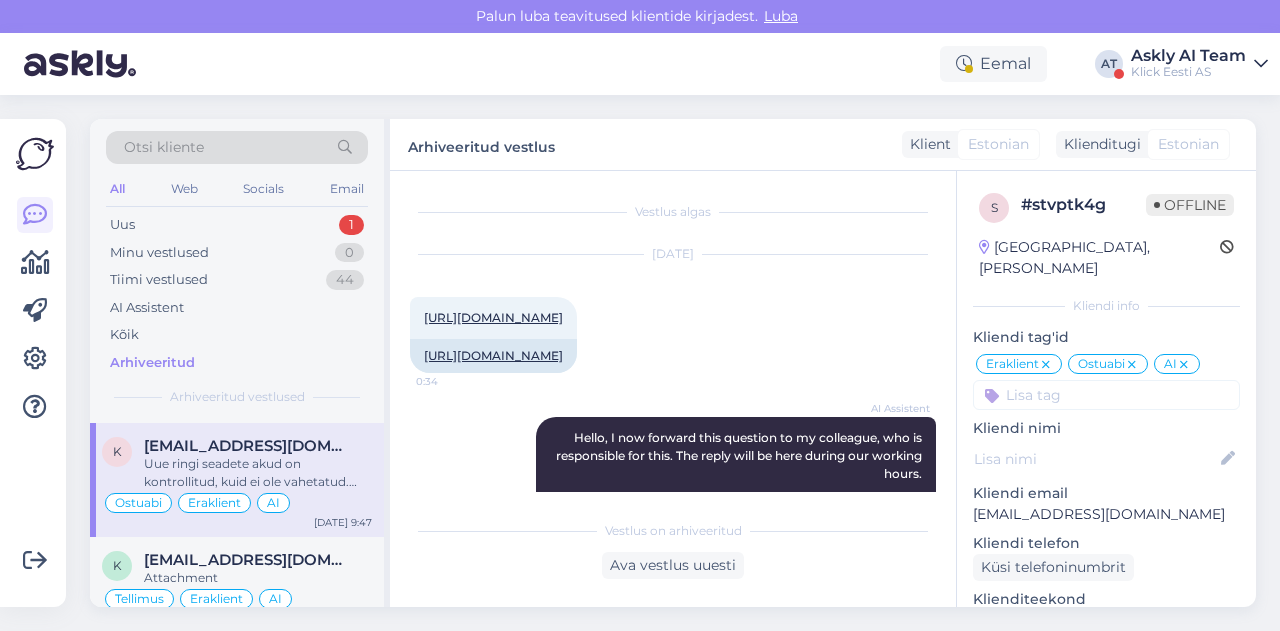 scroll, scrollTop: 372, scrollLeft: 0, axis: vertical 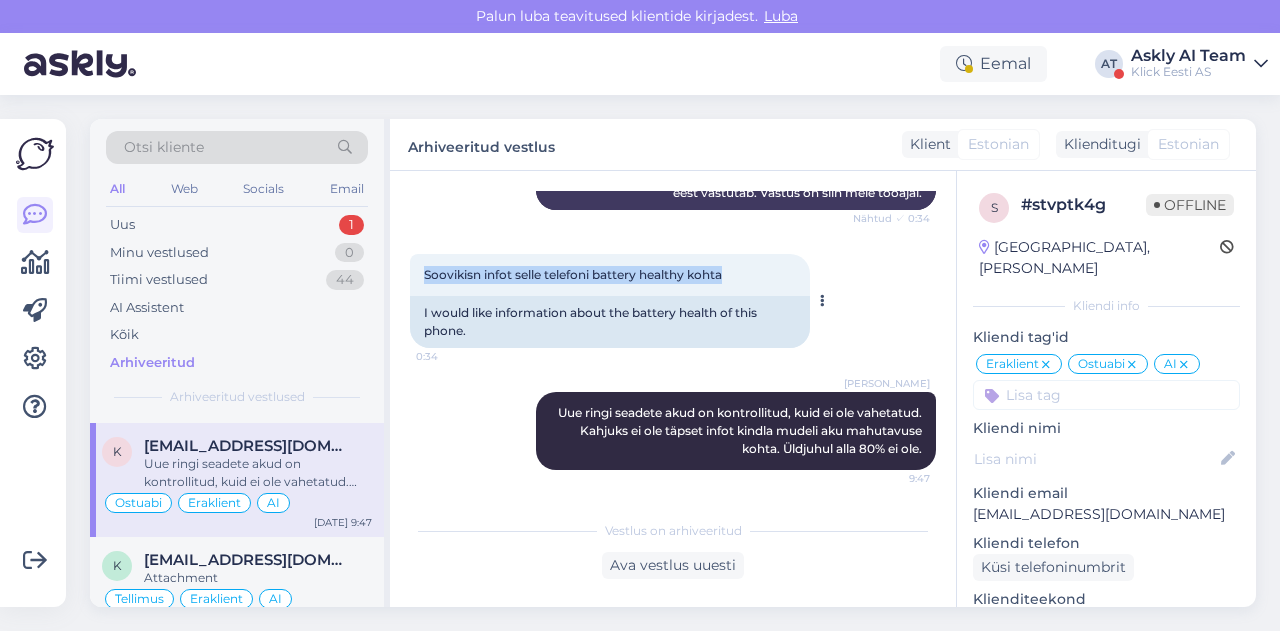 drag, startPoint x: 416, startPoint y: 277, endPoint x: 758, endPoint y: 272, distance: 342.03656 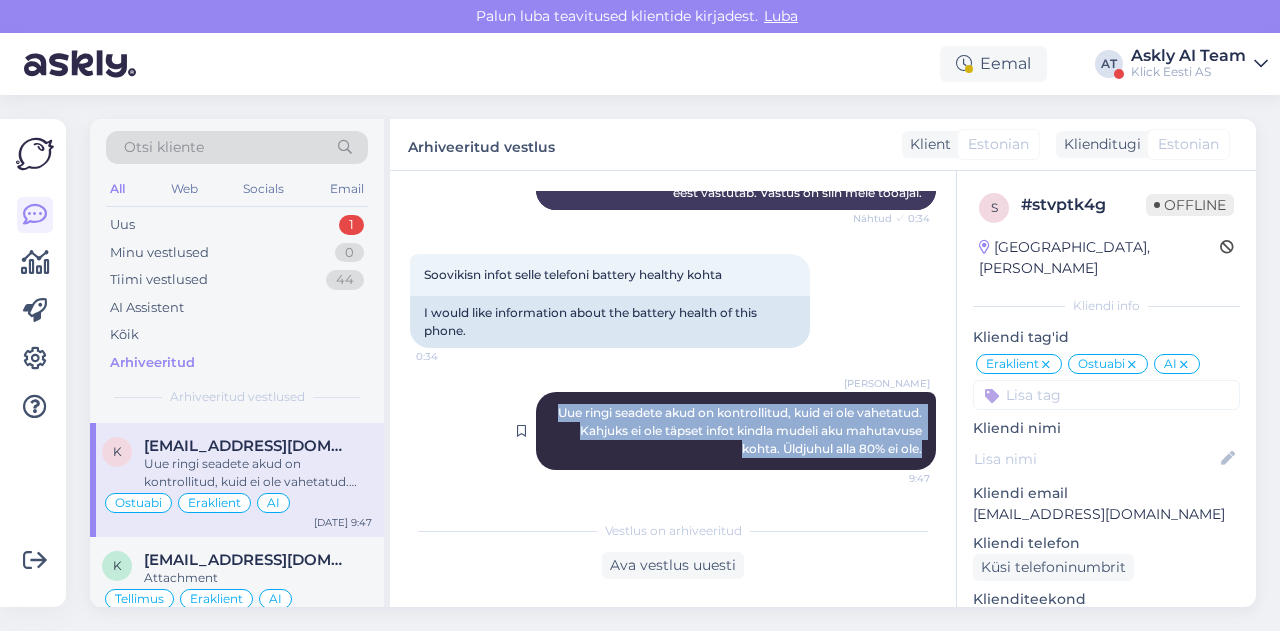 drag, startPoint x: 532, startPoint y: 408, endPoint x: 914, endPoint y: 455, distance: 384.8805 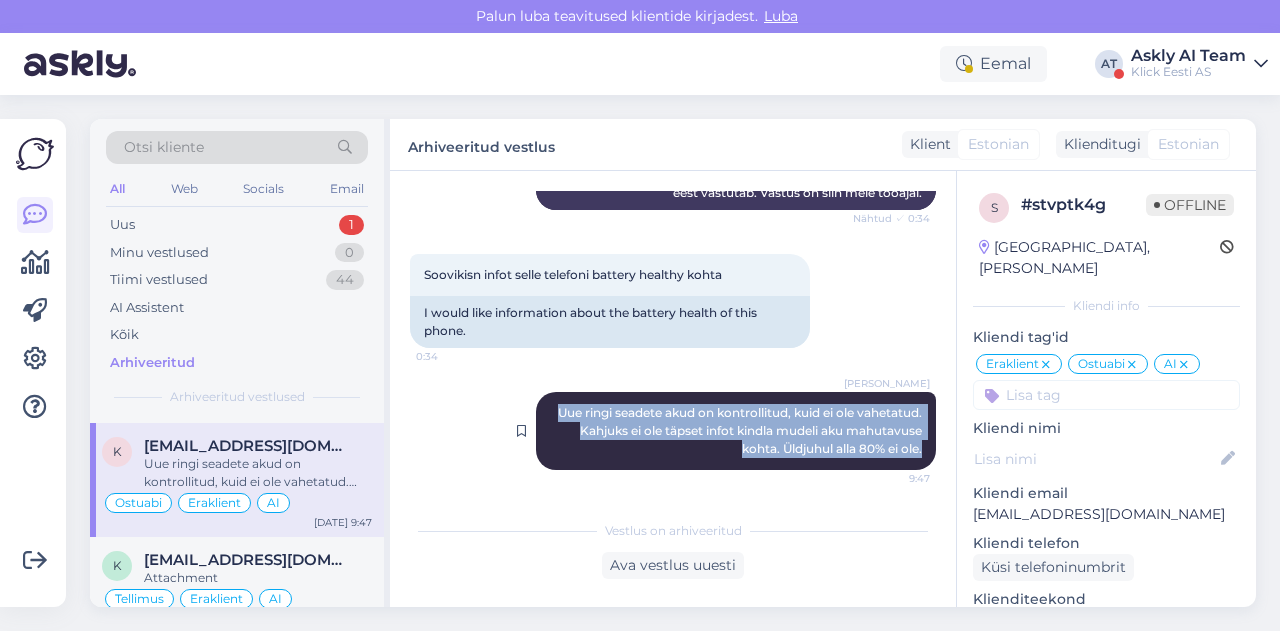 click on "Henri Täht Uue ringi seadete akud on kontrollitud, kuid ei ole vahetatud. Kahjuks ei ole täpset infot kindla mudeli aku mahutavuse kohta. Üldjuhul alla 80% ei ole. 9:47" at bounding box center (736, 431) 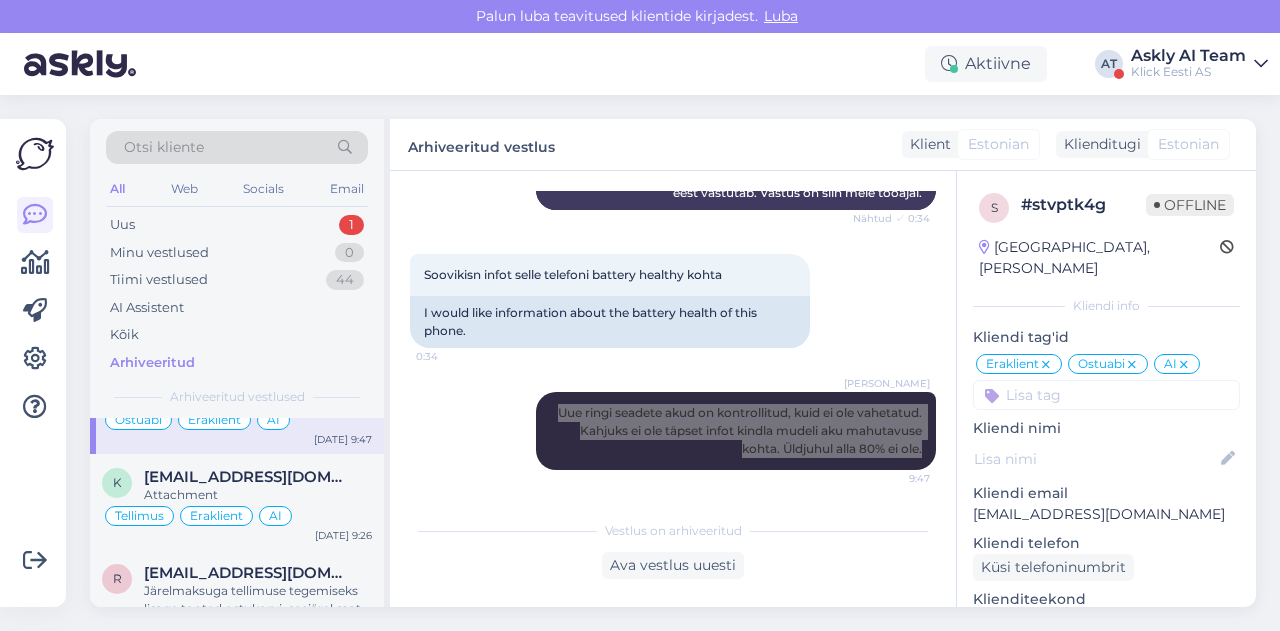 scroll, scrollTop: 1676, scrollLeft: 0, axis: vertical 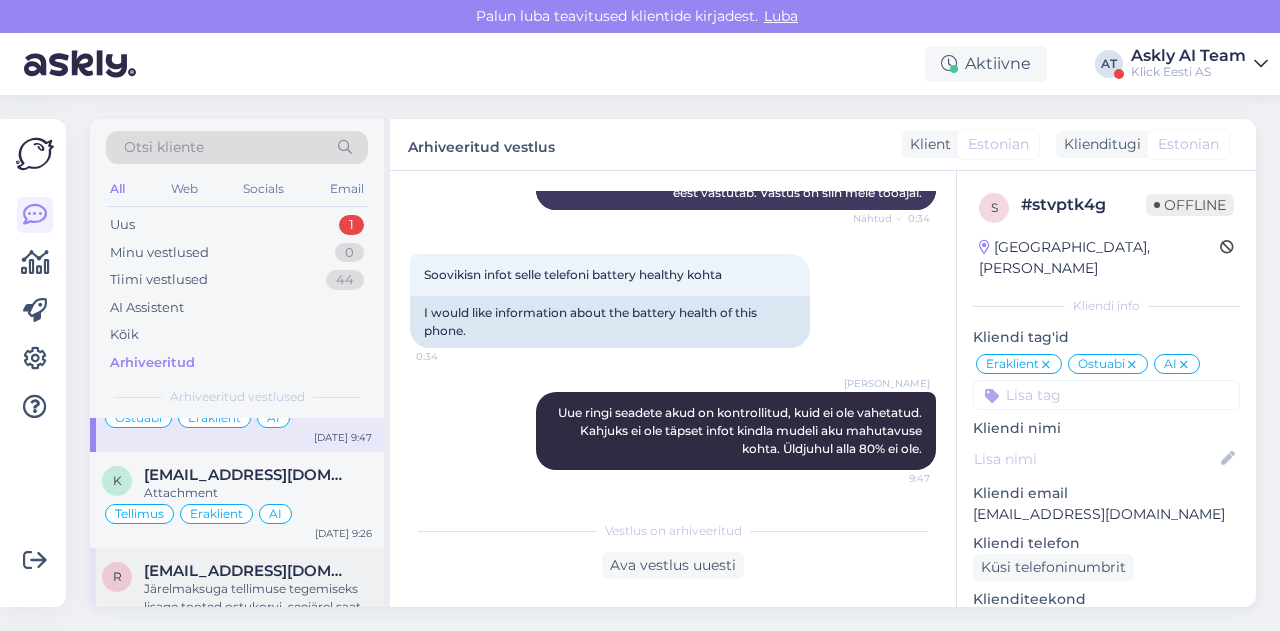 click on "Järelmaksuga tellimuse tegemiseks lisage tooted ostukorvi, seejärel saate ostukorvis suunduda kassasse, täita tellimuses vajalikud kontaktandmed ning valida makseviisiks järelmaks, järelmaksu tingimustega saate tutvuda siin https://www.klick.ee/i/jarelmaksu-tingimused
Saate teha taotluse ja pärast ostu vormistamist viib teid lehele kus näete järelmaksupakkujaid kellega on võimalik leping sõlmida.
Enne allkirjastamist kohustust ei ole
Allkirjastada saab Mobiil-ID, ID kaardiga või Smart ID-ga" at bounding box center (258, 598) 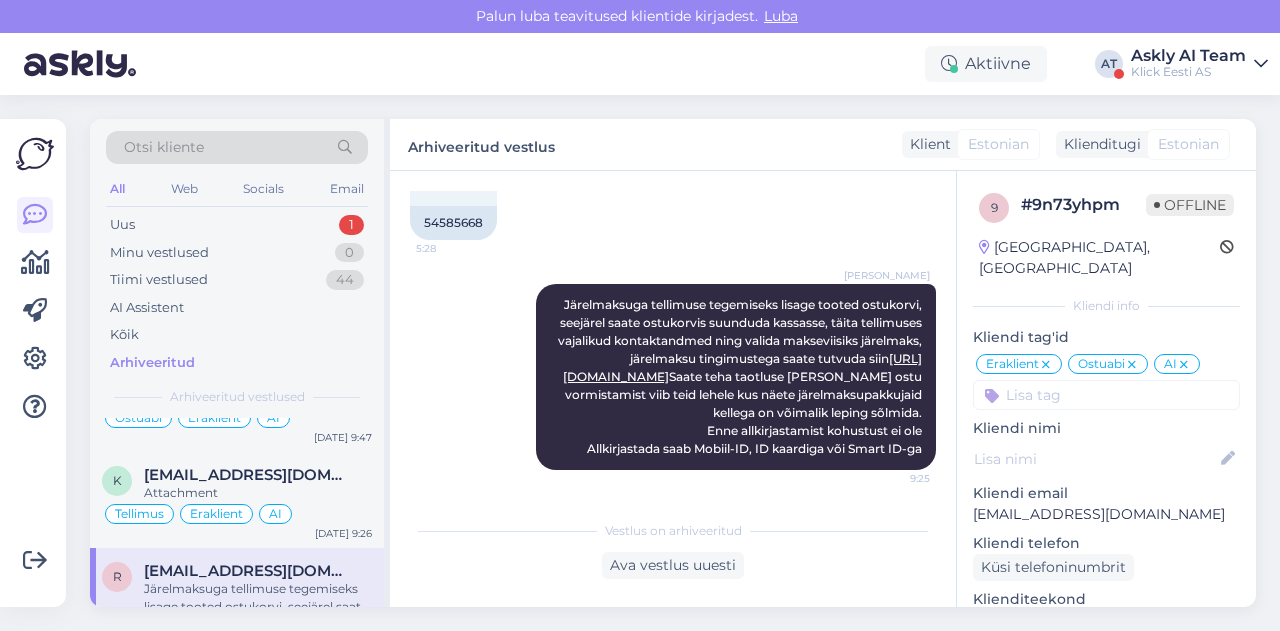 scroll, scrollTop: 770, scrollLeft: 0, axis: vertical 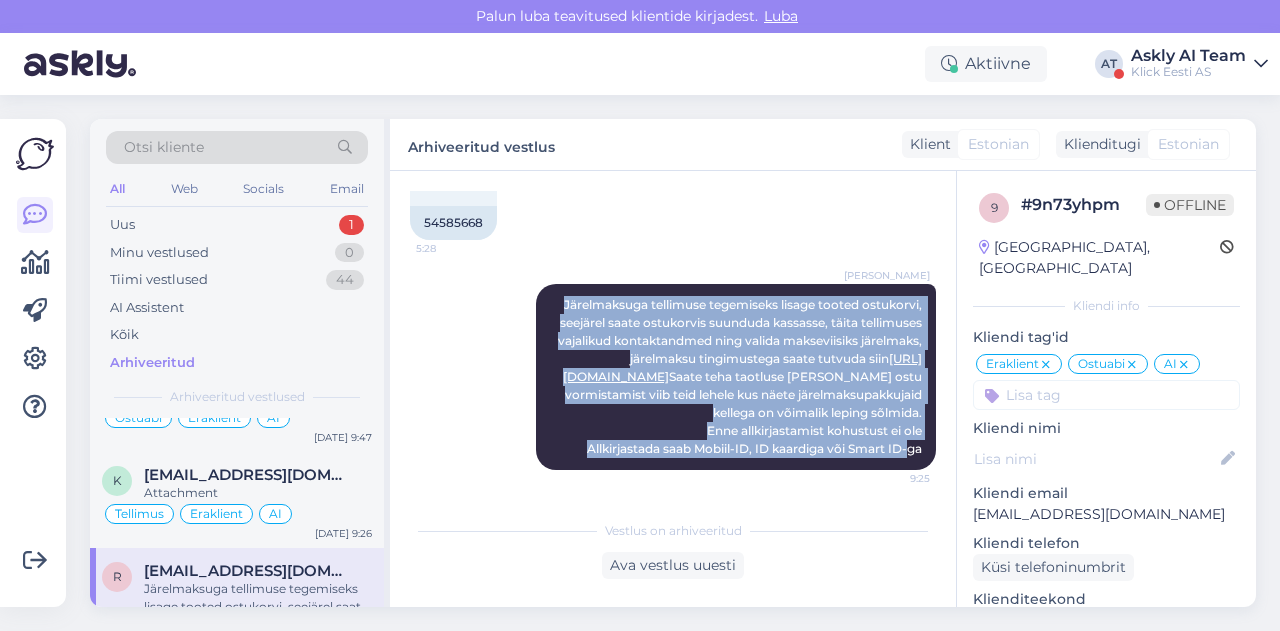 drag, startPoint x: 536, startPoint y: 289, endPoint x: 928, endPoint y: 453, distance: 424.92352 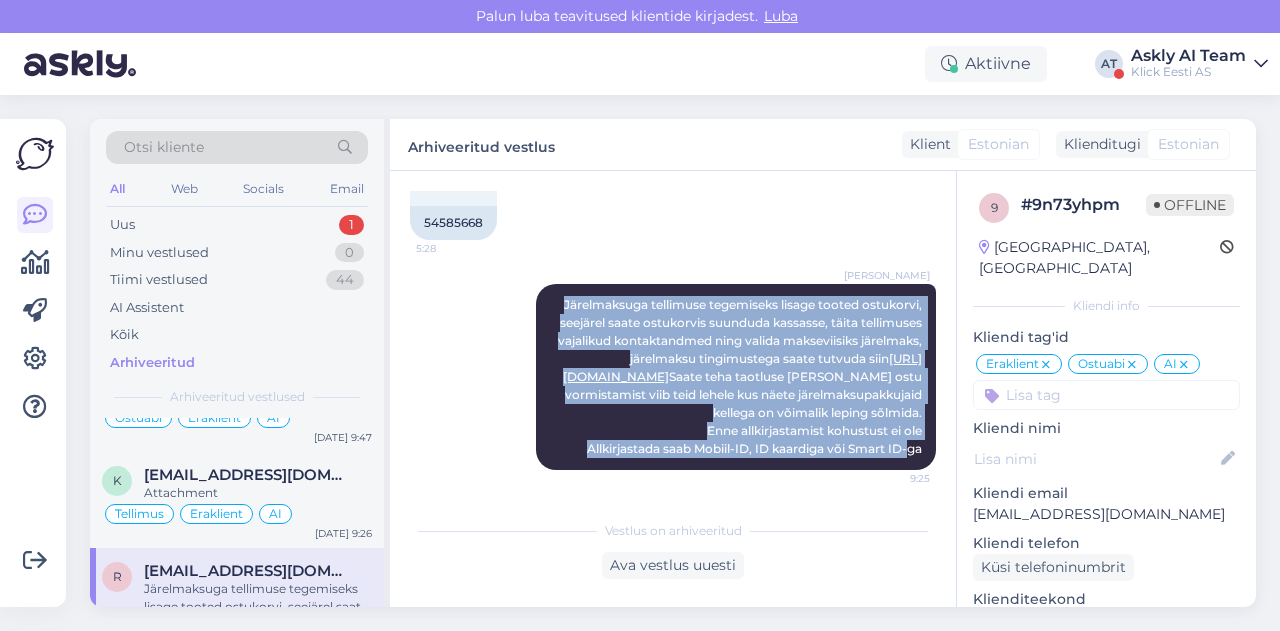 click on "Vestlus algas Jul 28 2025 Tere kas oleleks võimalik telot võimalik 5:26  Hello, is it possible? AI Assistent Tere! Kuidas saan teid täna aidata? Nähtud ✓ 5:26  Palju kuu maks oleks 5:27  How much would the monthly payment be? AI Assistent I will forward this question to my colleague, who is responsible for this. The reply will be here during our working hours. Nähtud ✓ 5:27  Edastan selle küsimuse oma kolleegile, kes selle eest vastutab. Vastus on siin meie tööajal. Ok 5:27  Okay 54585668  5:28  54585668 Henri Täht Järelmaksuga tellimuse tegemiseks lisage tooted ostukorvi, seejärel saate ostukorvis suunduda kassasse, täita tellimuses vajalikud kontaktandmed ning valida makseviisiks järelmaks, järelmaksu tingimustega saate tutvuda siin  https://www.klick.ee/i/jarelmaksu-tingimused 9:25" at bounding box center (682, 341) 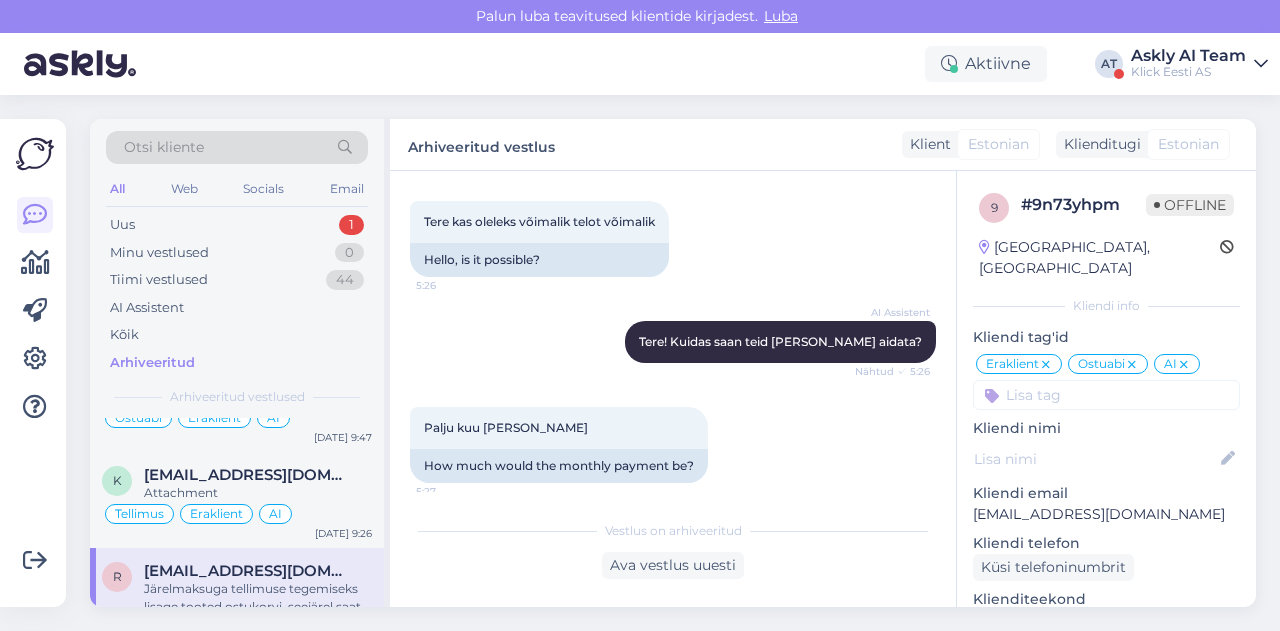 scroll, scrollTop: 78, scrollLeft: 0, axis: vertical 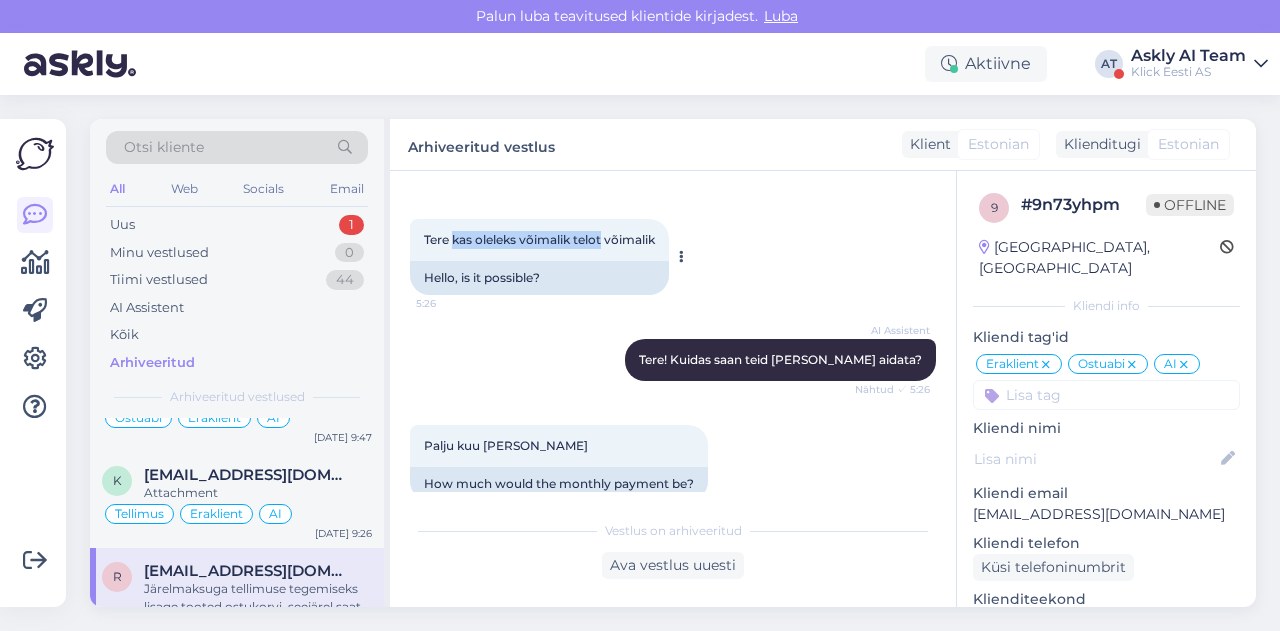 drag, startPoint x: 454, startPoint y: 241, endPoint x: 604, endPoint y: 239, distance: 150.01334 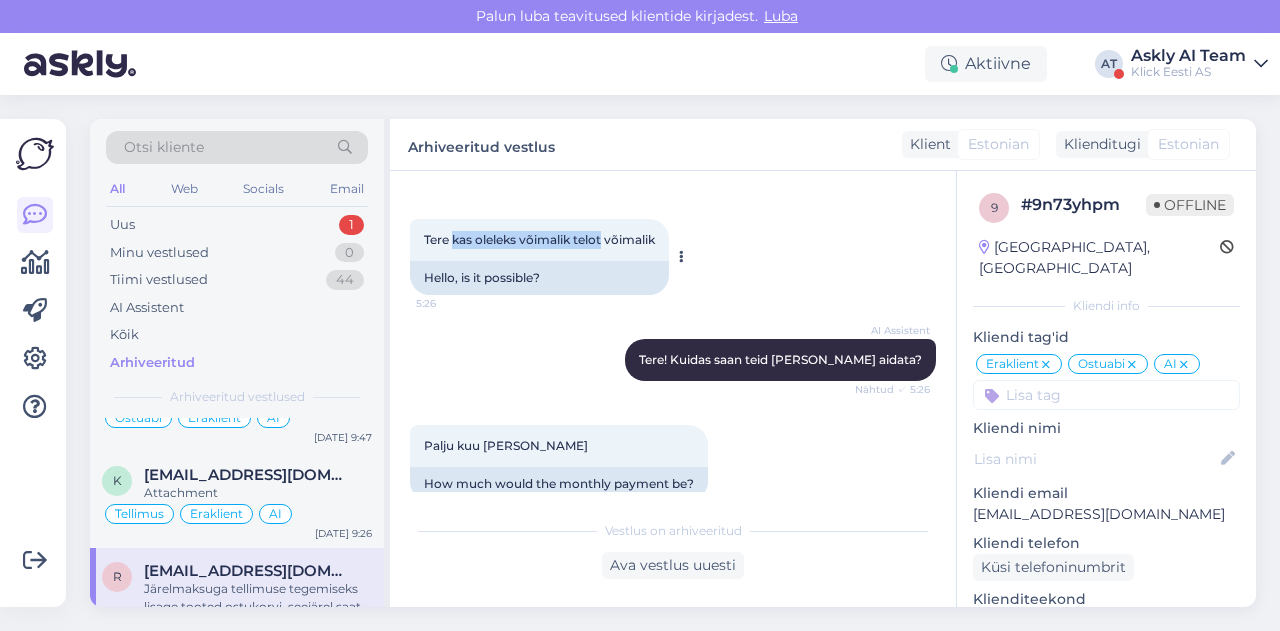 click on "Tere kas oleleks võimalik telot võimalik" at bounding box center (539, 239) 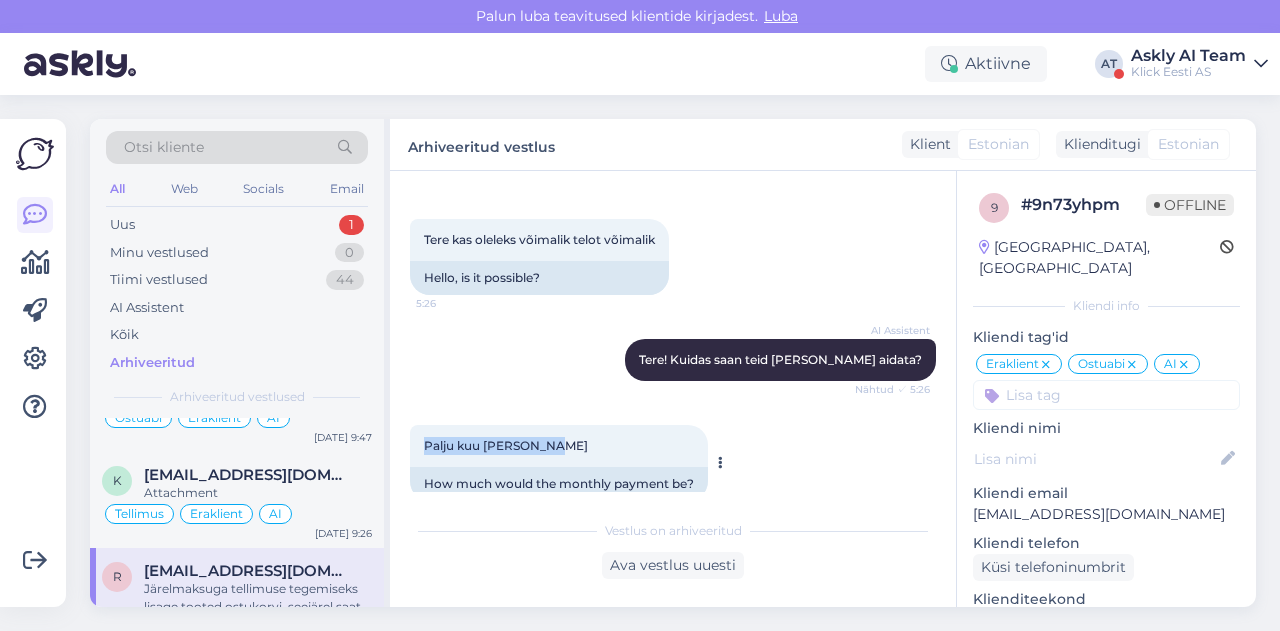 drag, startPoint x: 422, startPoint y: 440, endPoint x: 577, endPoint y: 451, distance: 155.38983 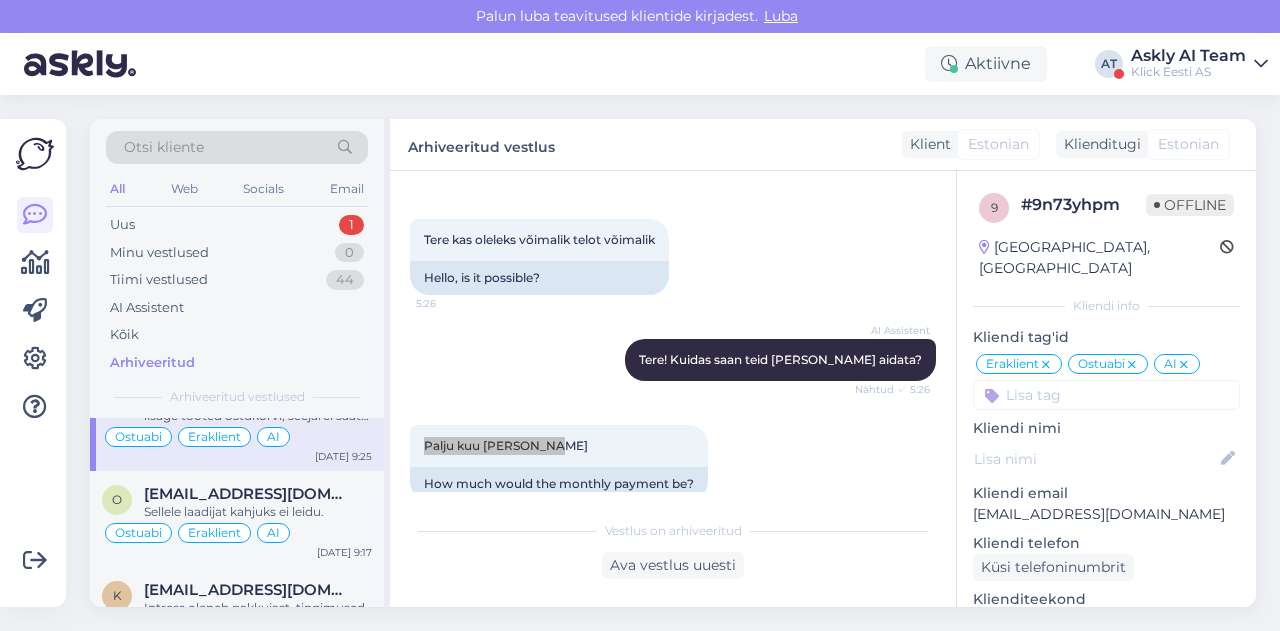 scroll, scrollTop: 1866, scrollLeft: 0, axis: vertical 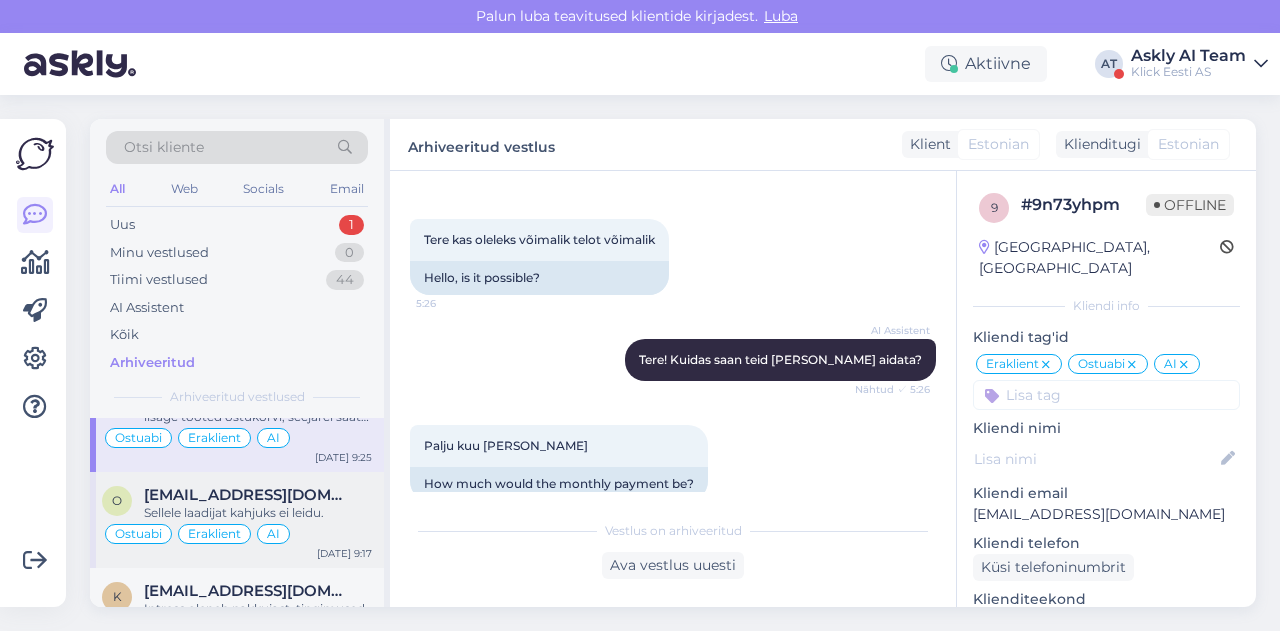 click on "Sellele laadijat kahjuks ei leidu." at bounding box center [258, 513] 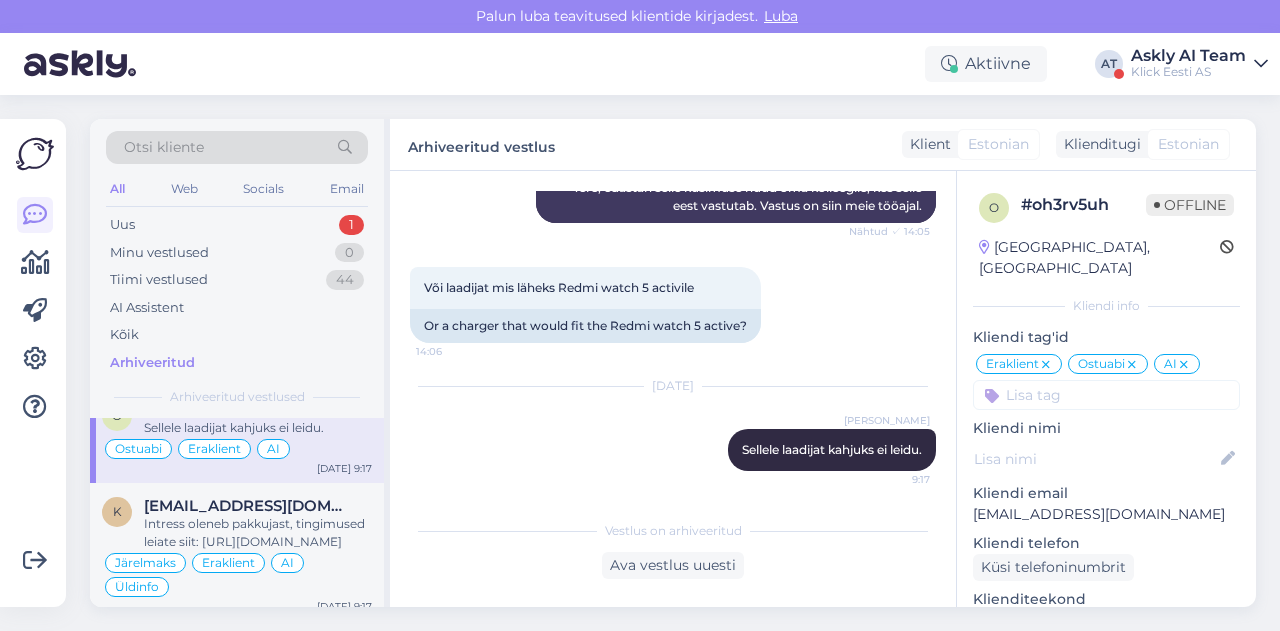 scroll, scrollTop: 1962, scrollLeft: 0, axis: vertical 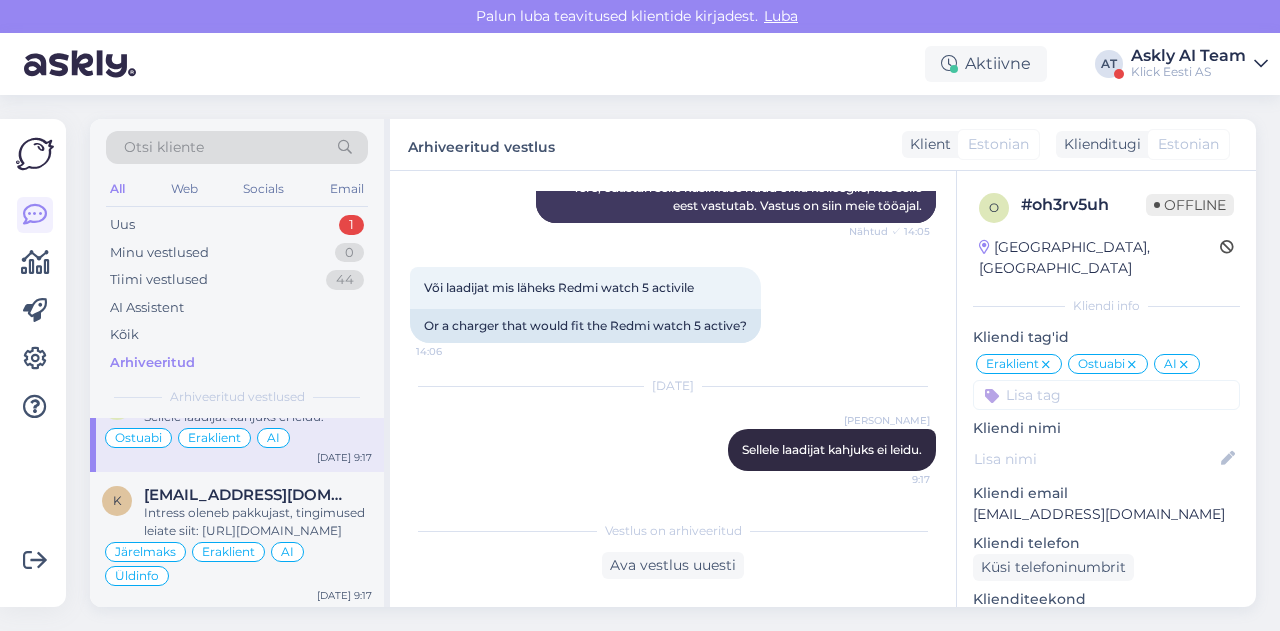click on "Intress oleneb pakkujast, tingimused leiate siit: https://www.klick.ee/jarelmaksu-tingimused" at bounding box center (258, 522) 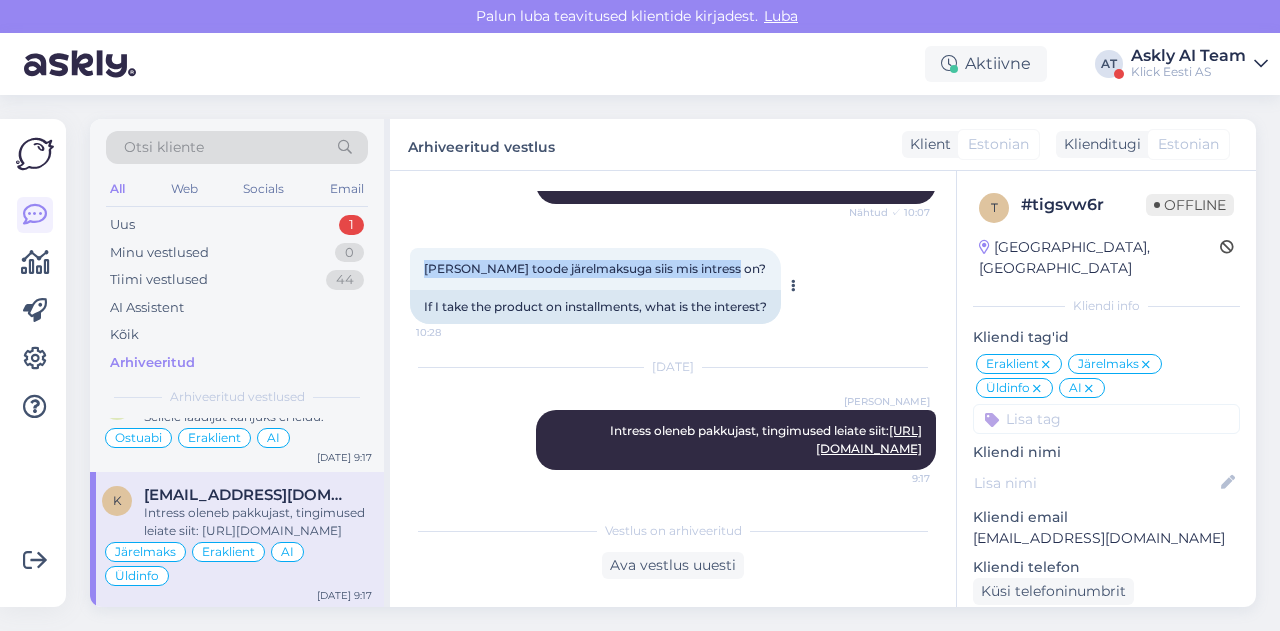 drag, startPoint x: 416, startPoint y: 277, endPoint x: 731, endPoint y: 275, distance: 315.00635 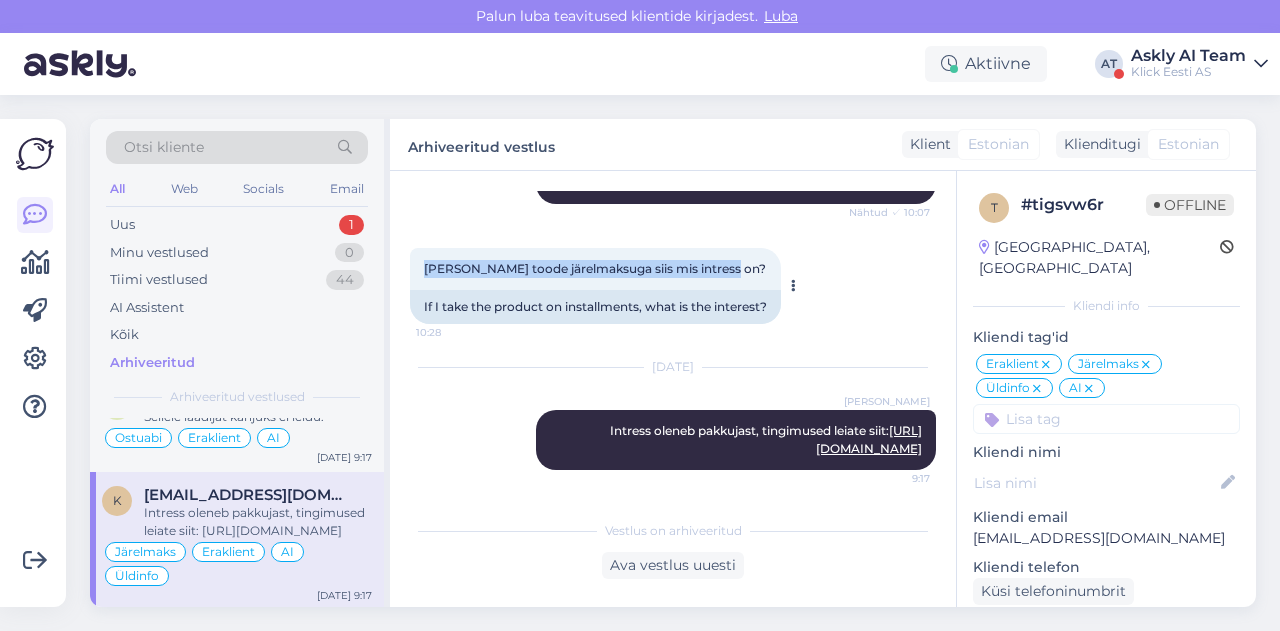 click on "Kui võtta toode järelmaksuga siis mis intress on? 10:28" at bounding box center [595, 269] 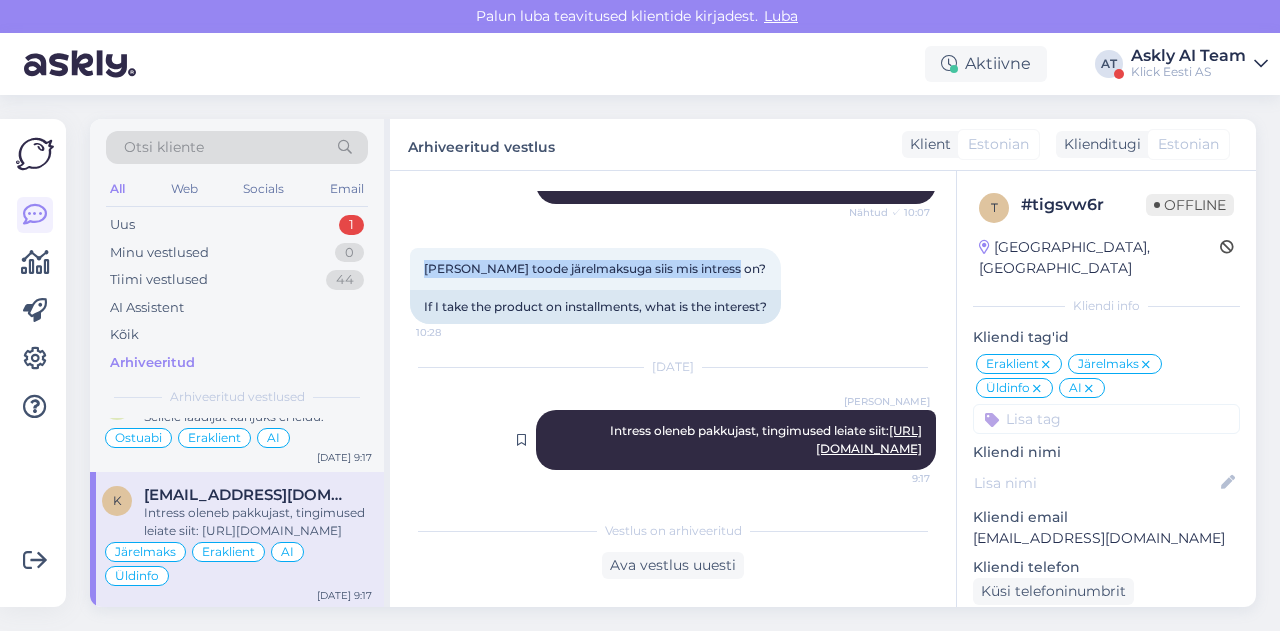drag, startPoint x: 598, startPoint y: 435, endPoint x: 916, endPoint y: 449, distance: 318.308 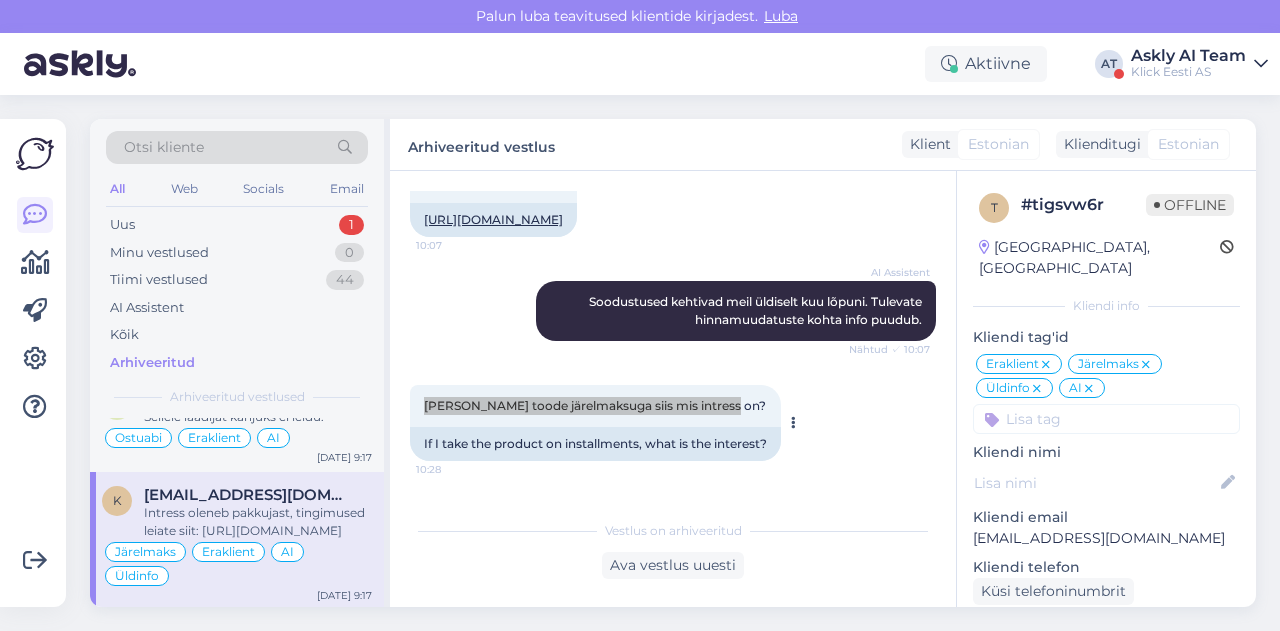 scroll, scrollTop: 464, scrollLeft: 0, axis: vertical 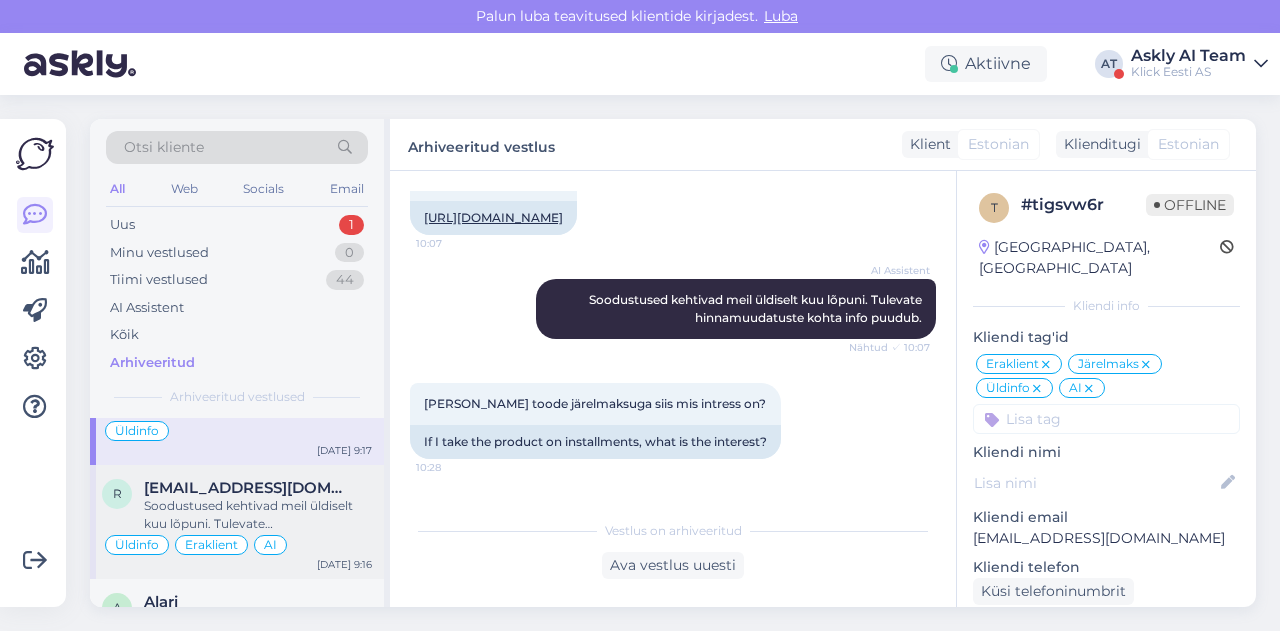 click on "Soodustused kehtivad meil üldiselt kuu lõpuni. Tulevate hinnamuudatuste kohta info puudub. Soodustused kehtivad nii kauplustes kui ka e-poes. Kliendikaarti ei lähe tarvis soodustuse saamiseks." at bounding box center (258, 515) 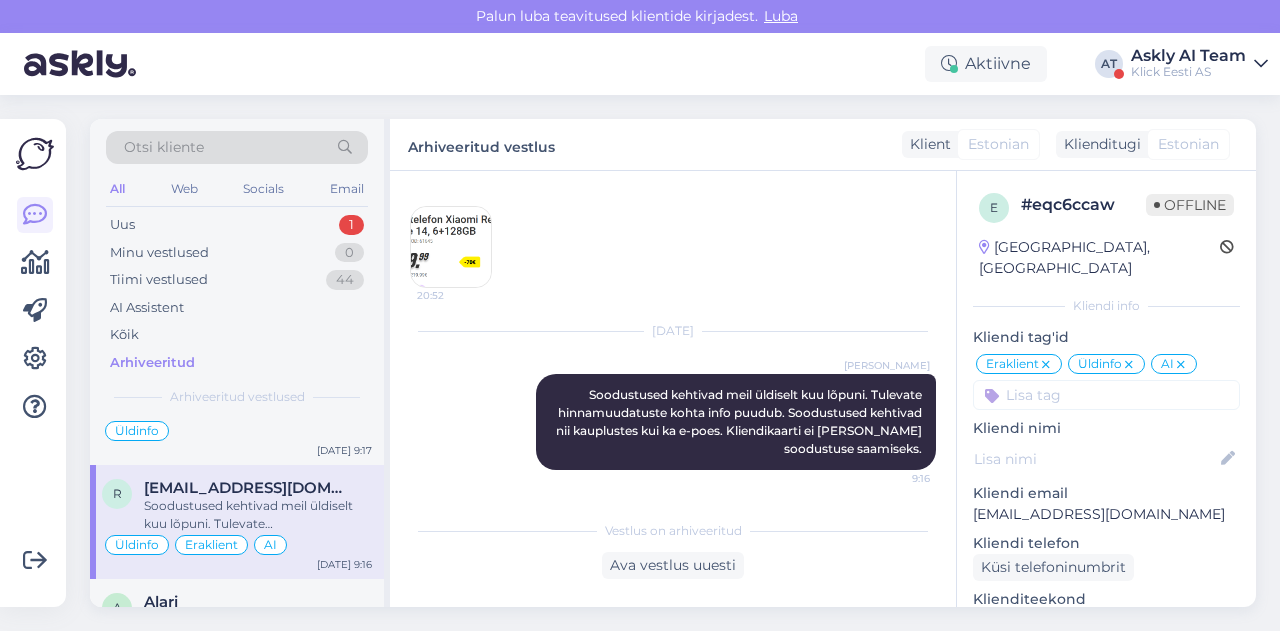 scroll, scrollTop: 194, scrollLeft: 0, axis: vertical 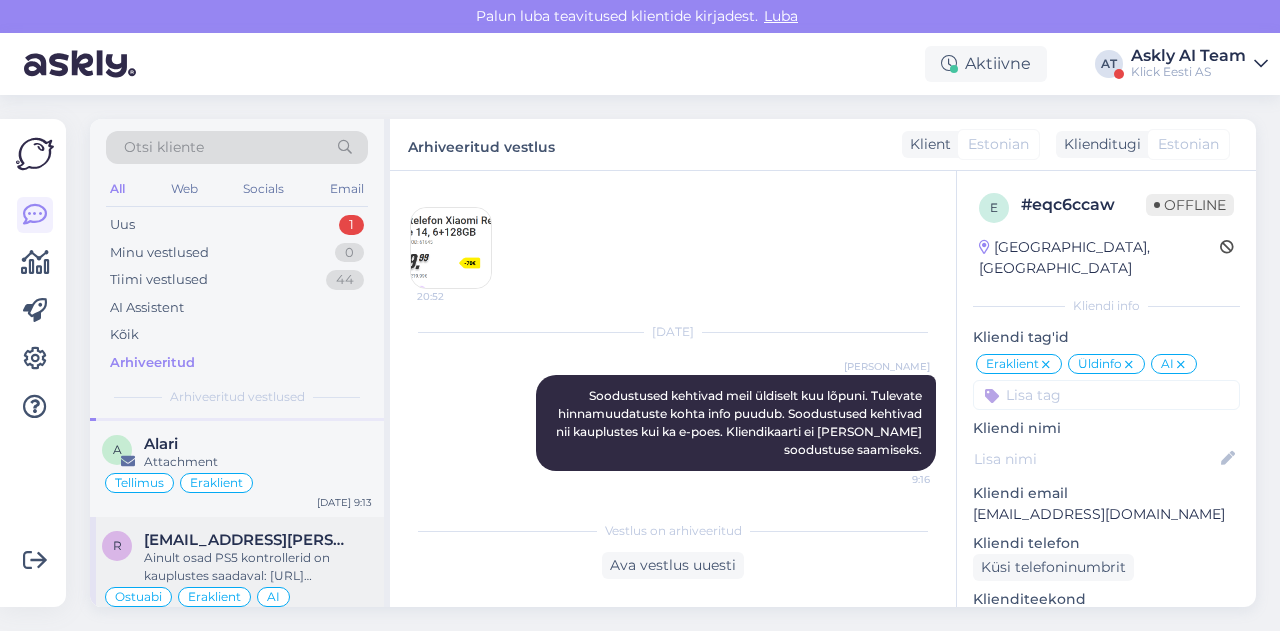 click on "rainer.kivi.004@gmail.com" at bounding box center [248, 540] 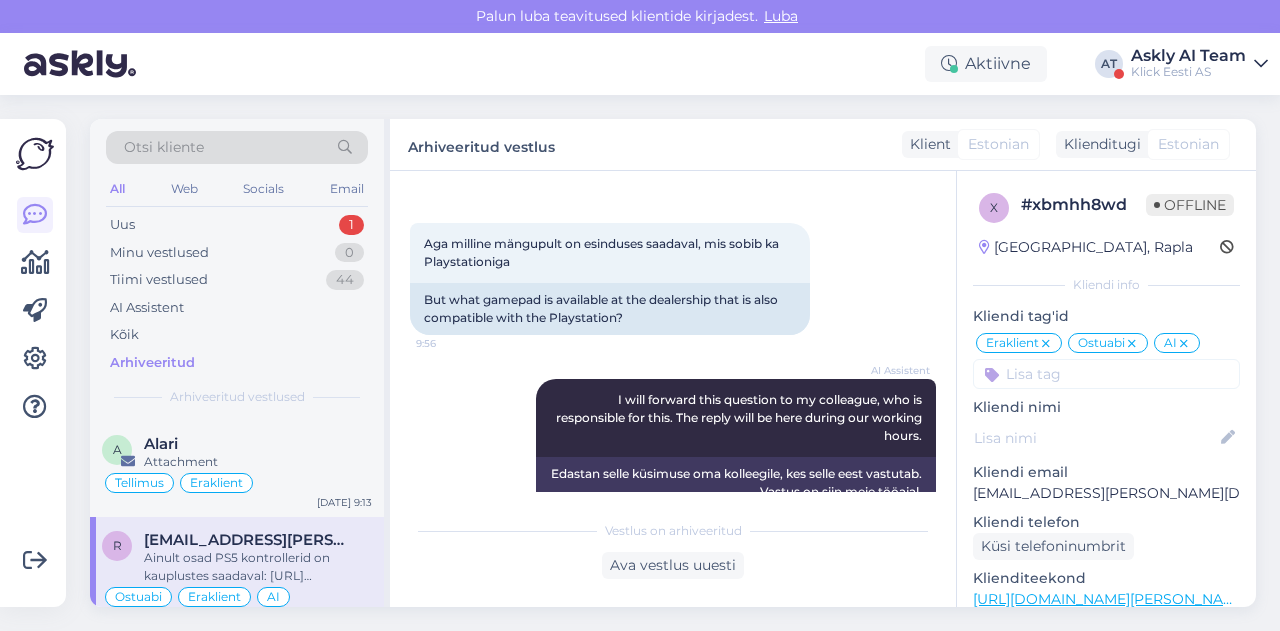 scroll, scrollTop: 644, scrollLeft: 0, axis: vertical 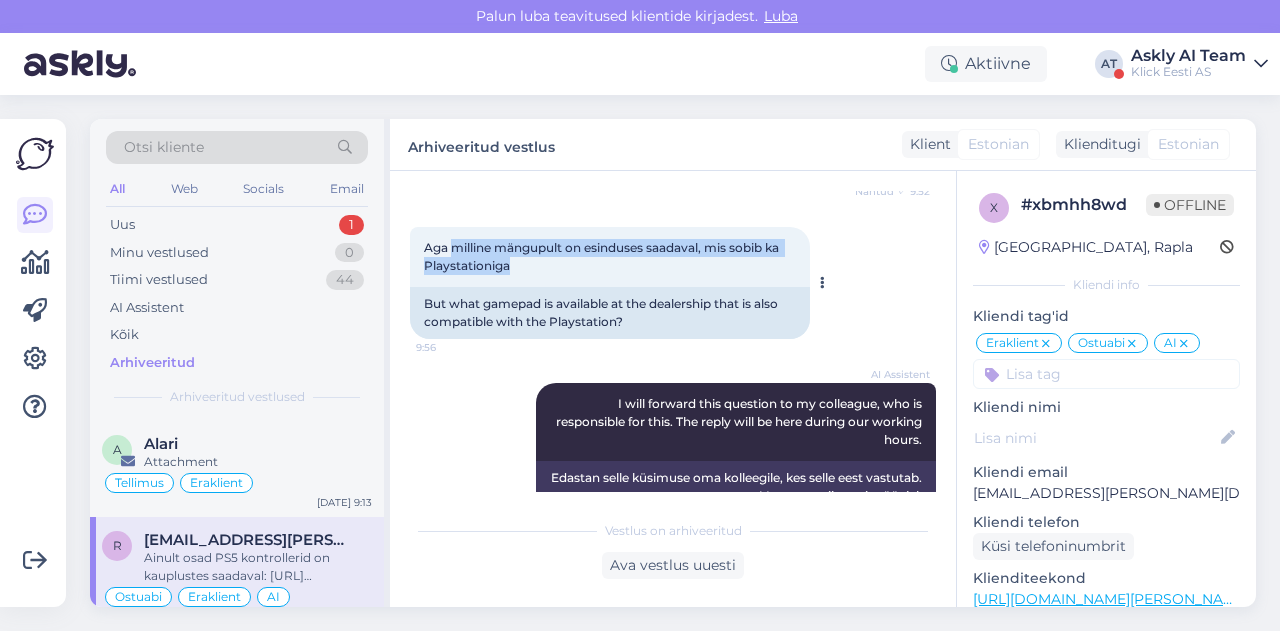 drag, startPoint x: 454, startPoint y: 247, endPoint x: 524, endPoint y: 267, distance: 72.8011 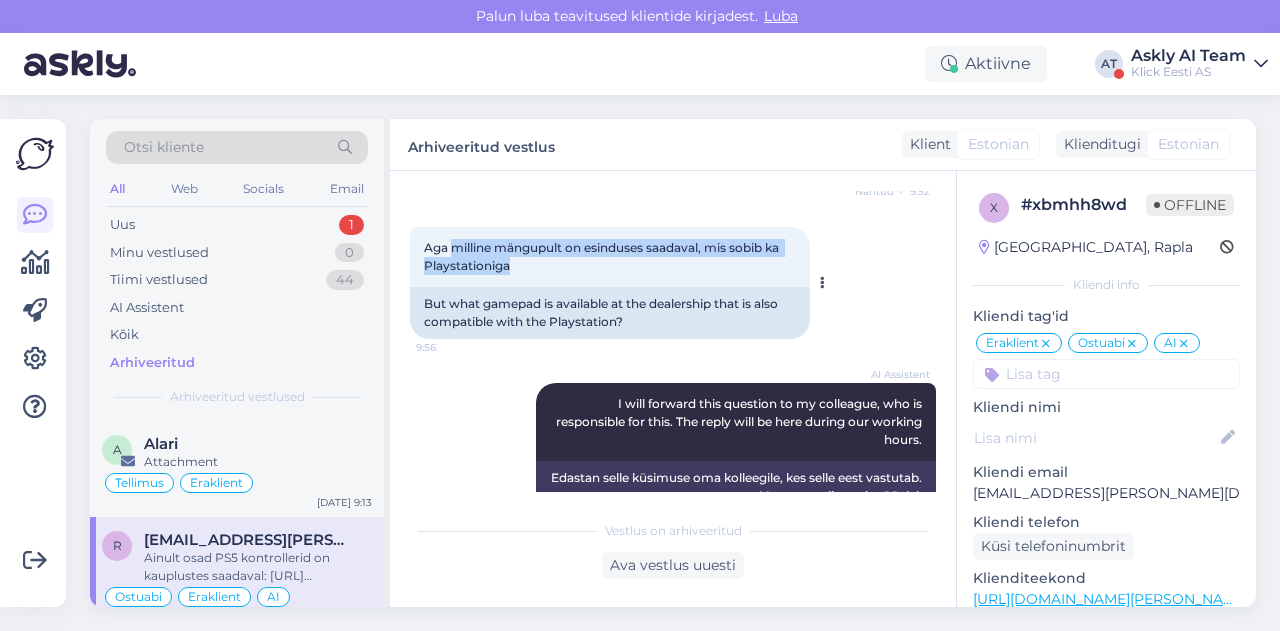 click on "Aga milline mängupult on esinduses saadaval, mis sobib ka Playstationiga 9:56" at bounding box center (610, 257) 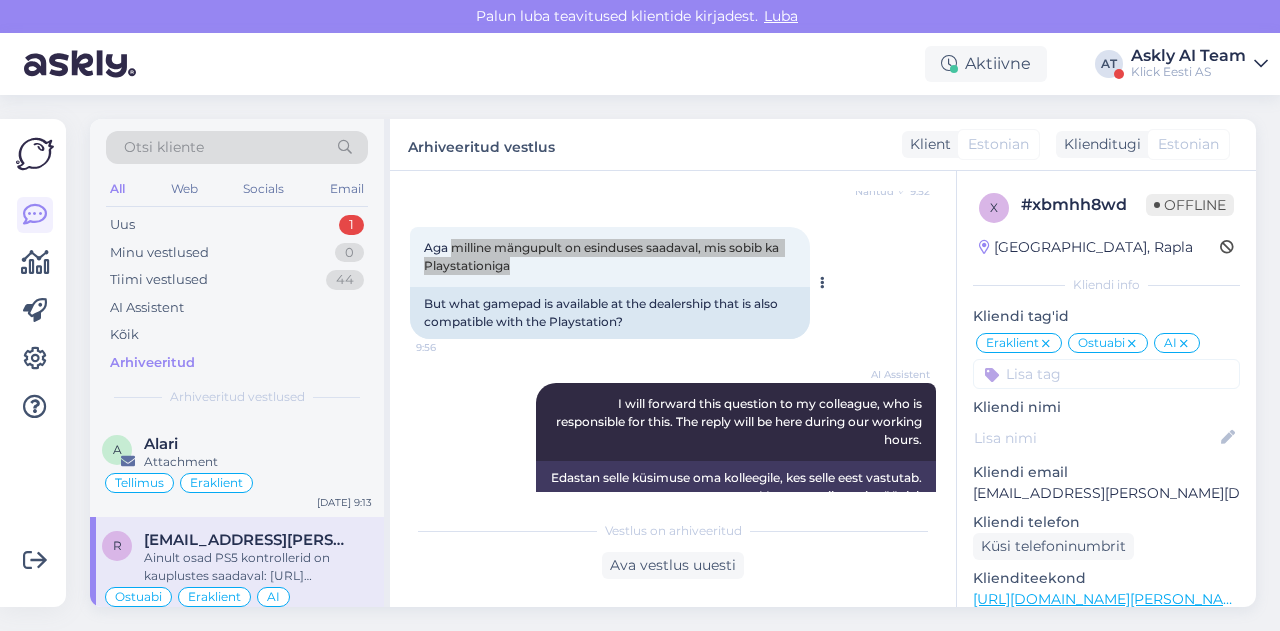 scroll, scrollTop: 940, scrollLeft: 0, axis: vertical 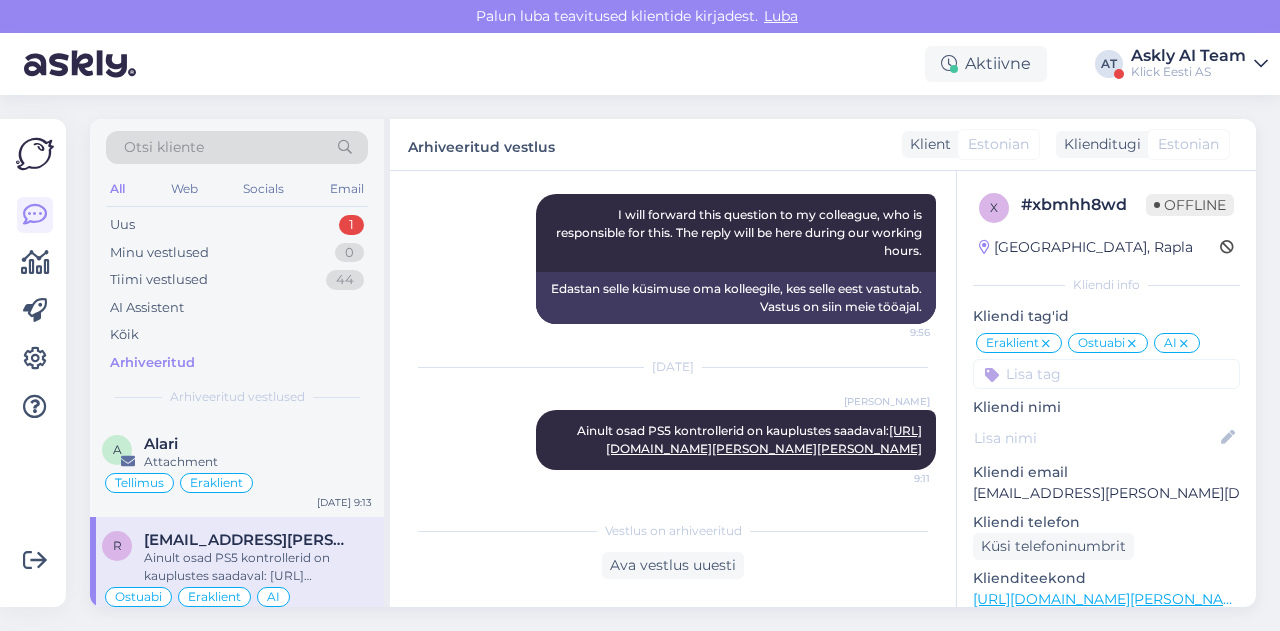 drag, startPoint x: 576, startPoint y: 318, endPoint x: 926, endPoint y: 455, distance: 375.8577 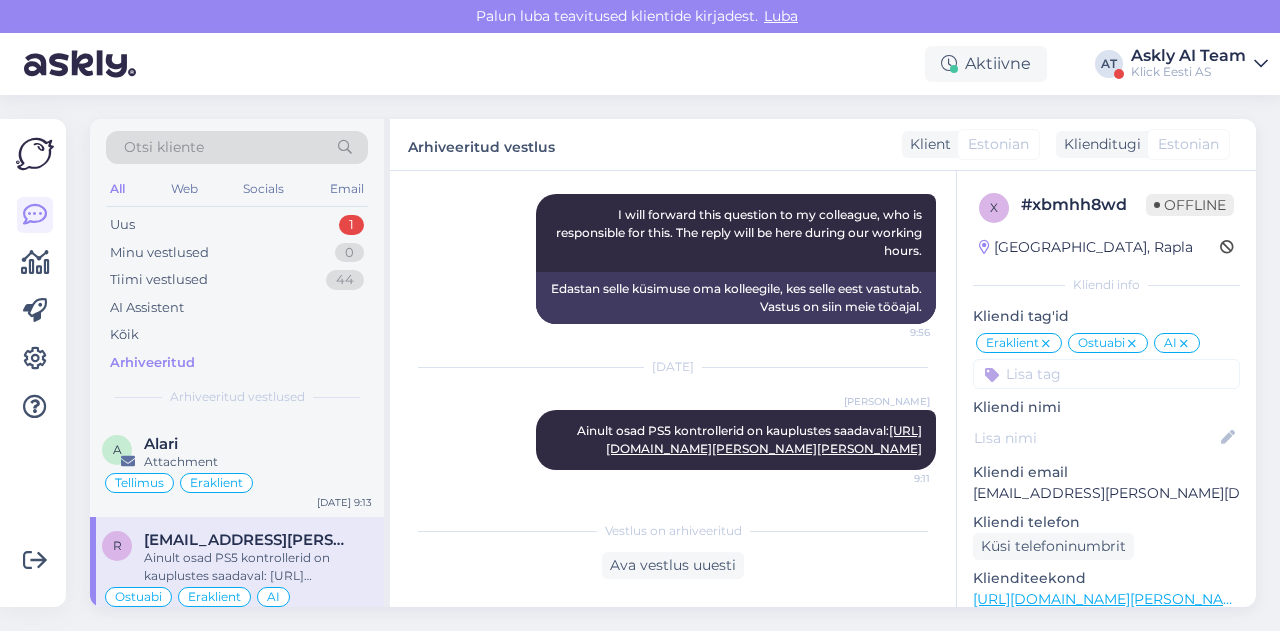 click on "Vestlus algas Jul 26 2025 Tere, kas see toode on kuskil esindustes saadaval, et ma saansin järelmaksuga osta ja tulla järgi tootele, tänase päeva jooksul? 9:52  Hello, is this product available in any stores so that I can buy it on installments and pick it up today? AI Assistent Tere!
Jah, kui toode on soovitud kaupluses kohapeal olemas, siis saaksite toote kätte tänase jooksul. Nähtud ✓ 9:52  PDP Victrix Pro BFG 9:52  PDP Victrix Pro BFG AI Assistent Toode on ainult veebist tellitav kui ''osta'' nupu kõrval on kirjas ''Kuva tarneinfo''. Kui ''osta'' nupu kõrval on märgitud ka ''Saadavus poodides'', siis vajutades sinna näete, millistes kauplustes seda toodet on. Nähtud ✓ 9:52  Aga milline mängupult on esinduses saadaval, mis sobib ka Playstationiga 9:56  But what gamepad is available at the dealership that is also compatible with the Playstation? AI Assistent I will forward this question to my colleague, who is responsible for this. The reply will be here during our working hours. 9:56" at bounding box center [682, 341] 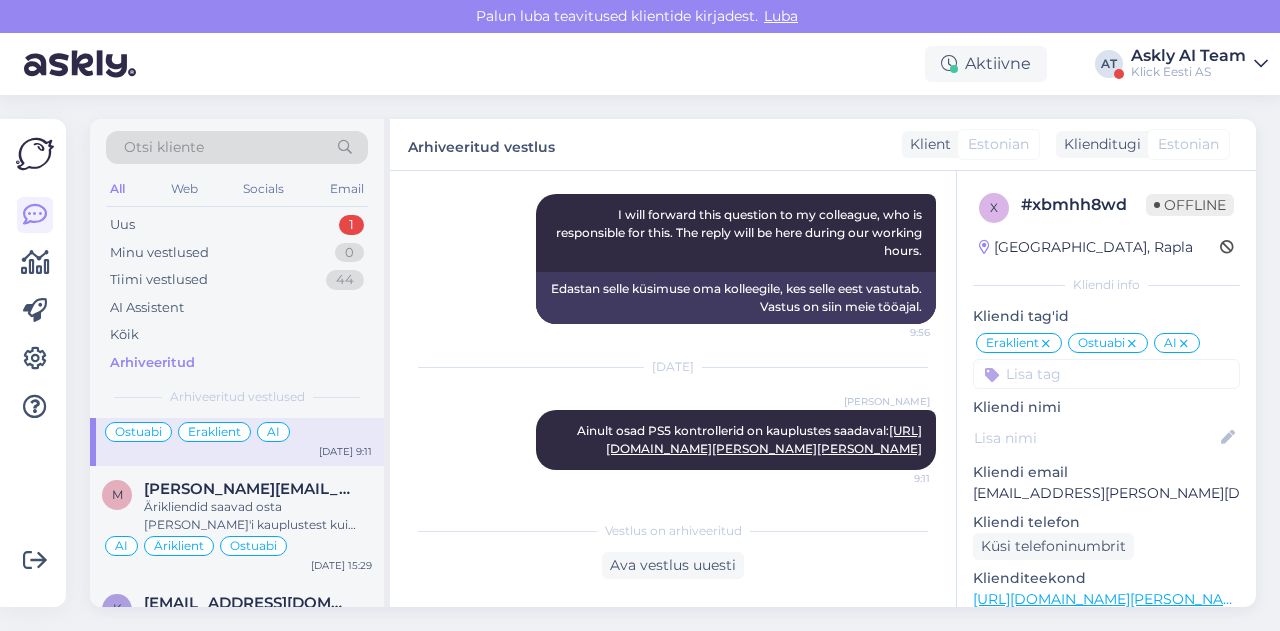 scroll, scrollTop: 2429, scrollLeft: 0, axis: vertical 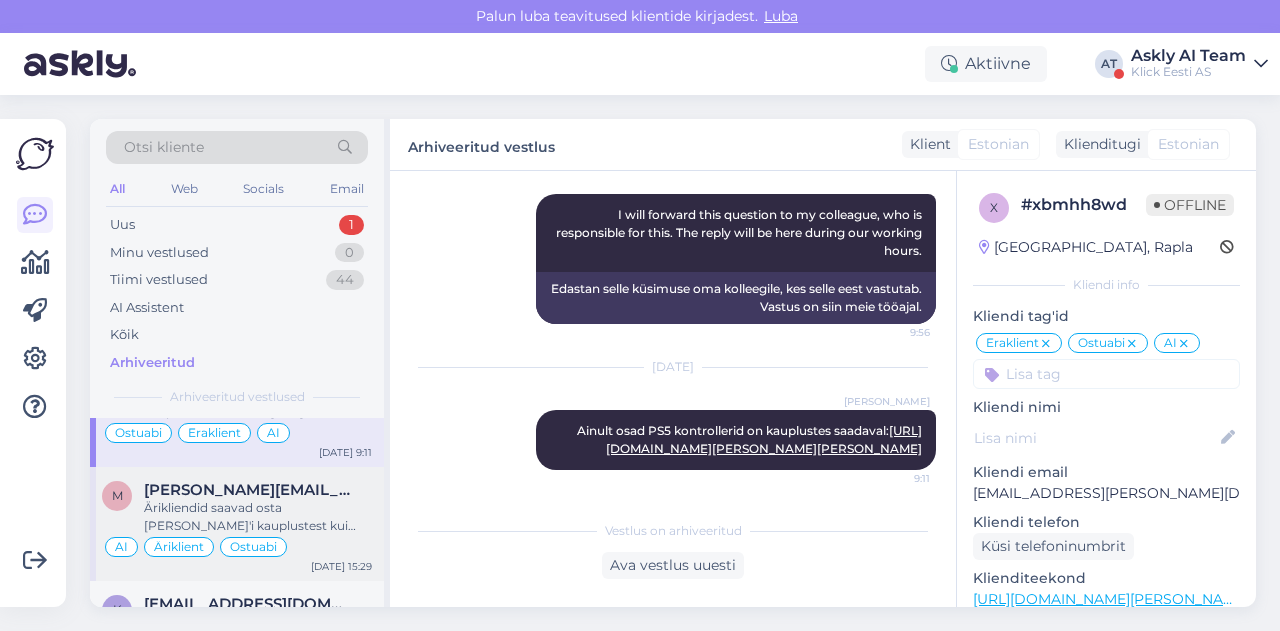 click on "Ärikliendid saavad osta nii Klick'i kauplustest kui erakliendile loodud e-poest. Ärikliendi vajadustele mõeldes on loodud eraldi ärikliendi e-pood, mis avaneb siit: https://b2b.klick.ee/. Ärikliendi e-poe kasutamiseks on vajalik luua konto ja sisestada ettevõtte ja konto looja andmed. Äriklientide teenindus on personaalne ja kiire. Paindlikumaks arveldamiseks on lepingulistel klientidel võimalik sõlmida krediidileping. Kõikide ärikliendi konto loomisega kaasnevate hüvedega saate tutvuda siin: https://www.klick.ee/arikliendile. Hinnapäringu või liisinguvõimaluste kohta saate ühendust võtta ärikliendi teenindusega, täites päringuvormi siit: https://www.klick.ee/arikliendile või kirjutades aadressile ariklient@klick.ee. Korduvate ostude puhul soovitame registreerida kasutaja meie ärikliendi veebikeskonnas b2b.klick.ee lehel." at bounding box center (258, 517) 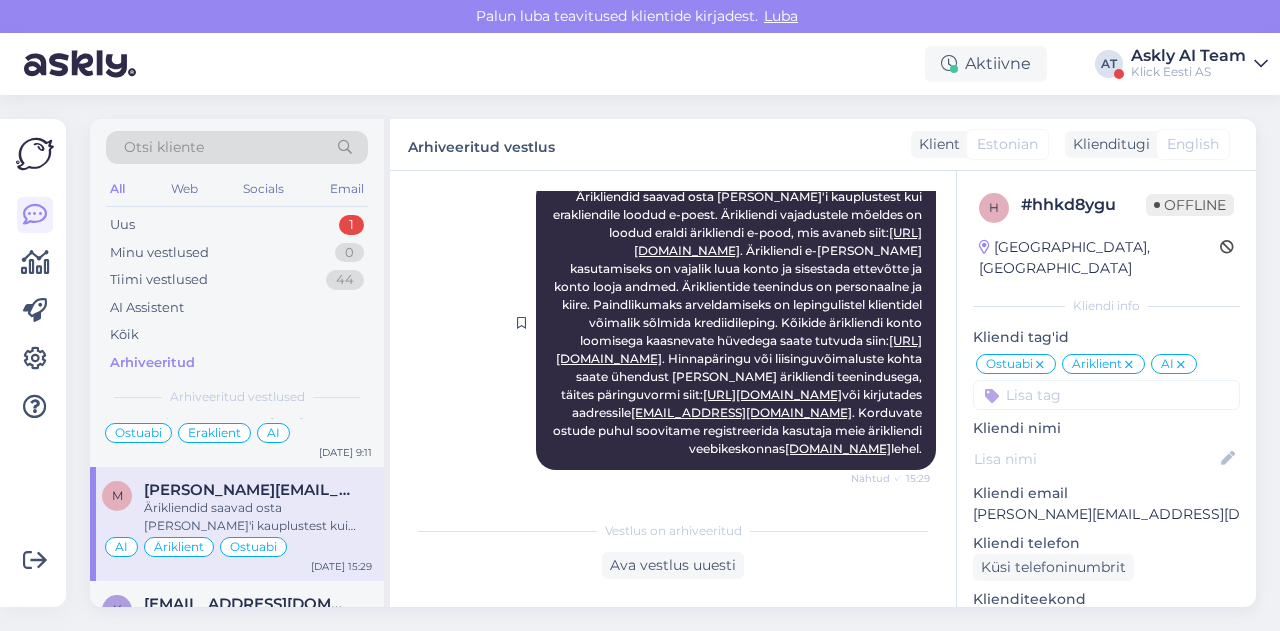 scroll, scrollTop: 536, scrollLeft: 0, axis: vertical 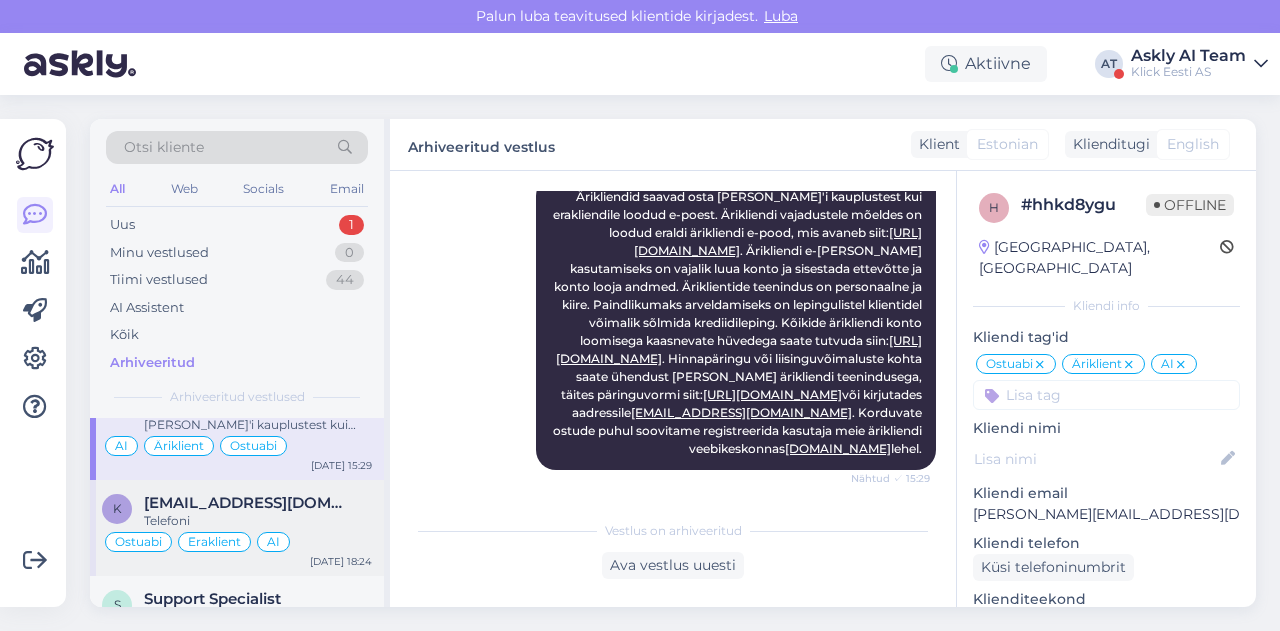 click on "Telefoni" at bounding box center (258, 521) 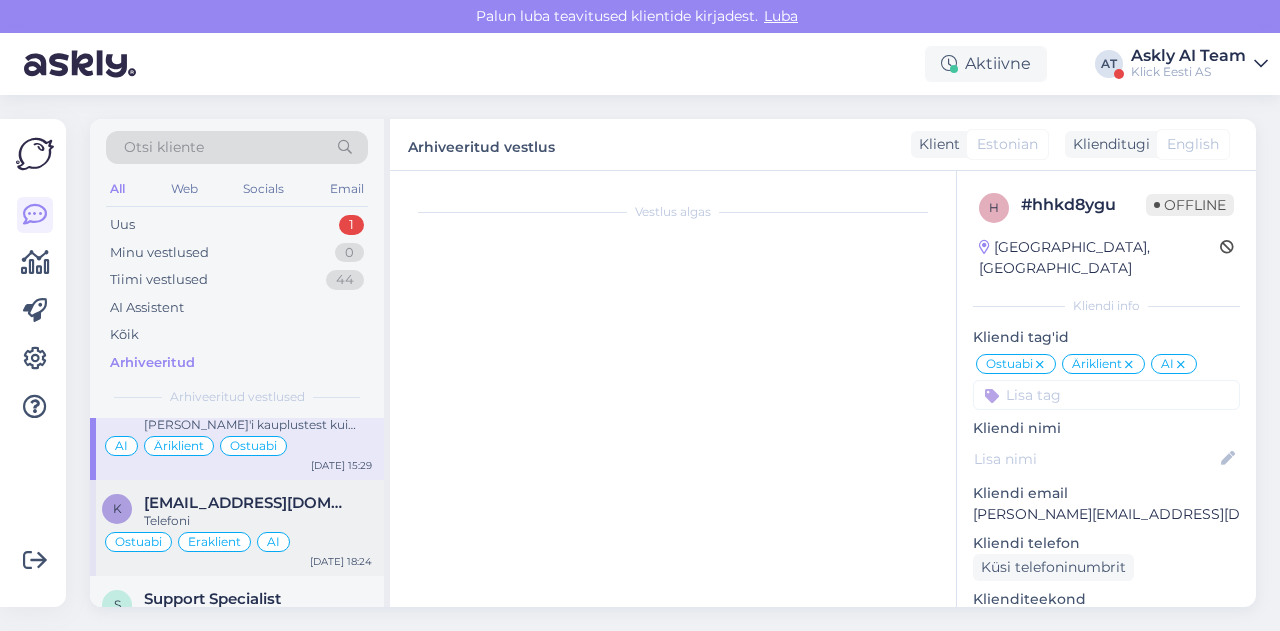 scroll, scrollTop: 198, scrollLeft: 0, axis: vertical 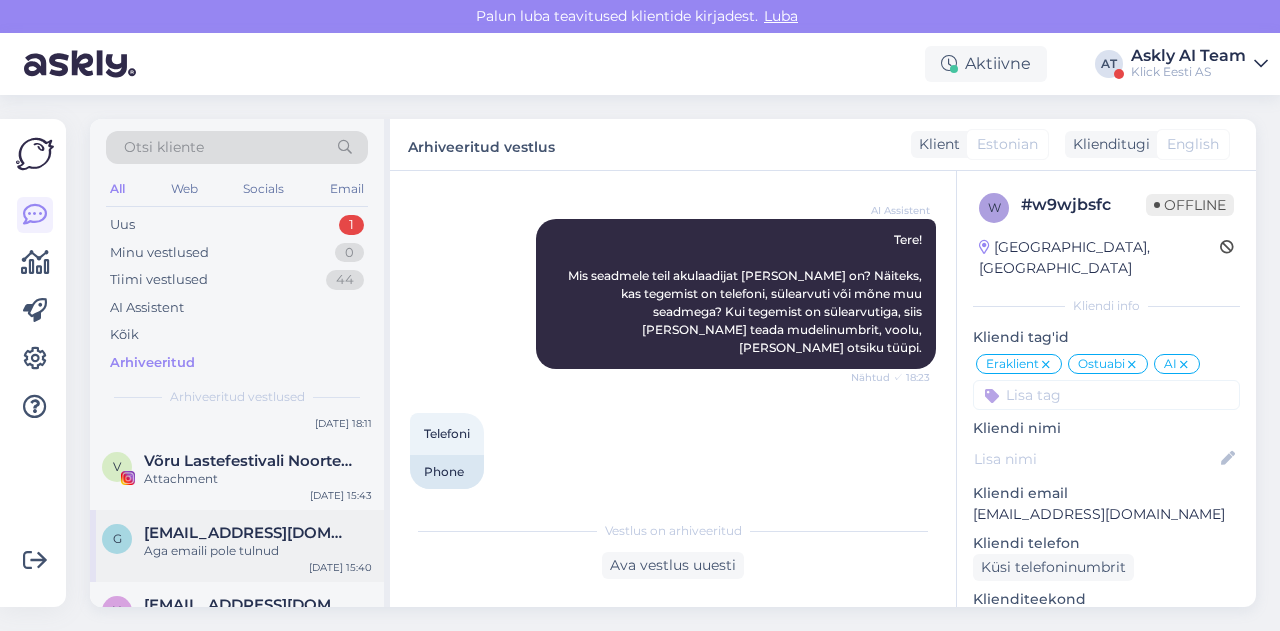 click on "gerliniidas0@gmail.com" at bounding box center (248, 533) 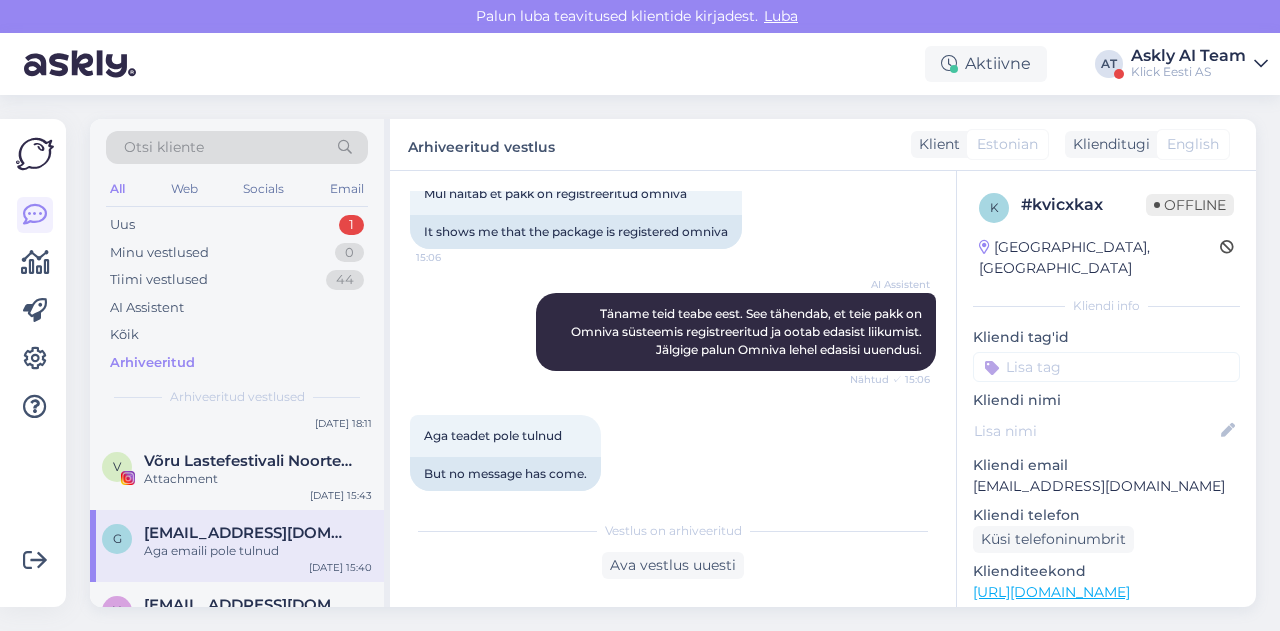 scroll, scrollTop: 506, scrollLeft: 0, axis: vertical 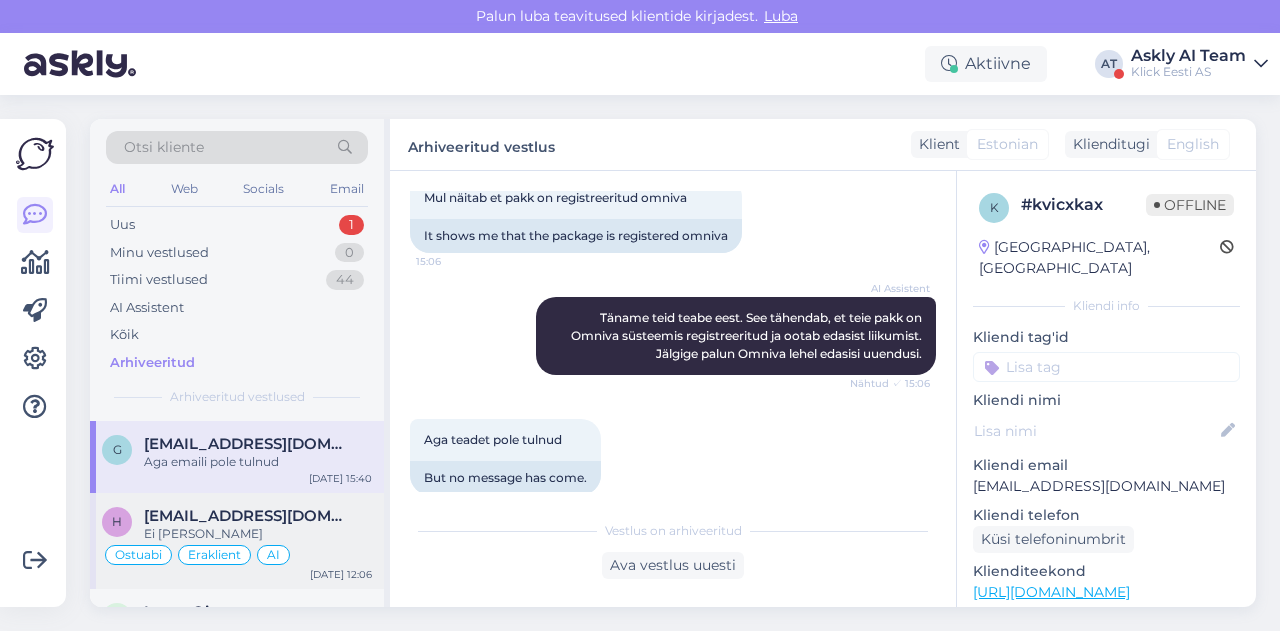 click on "Ei ole vaja" at bounding box center (258, 534) 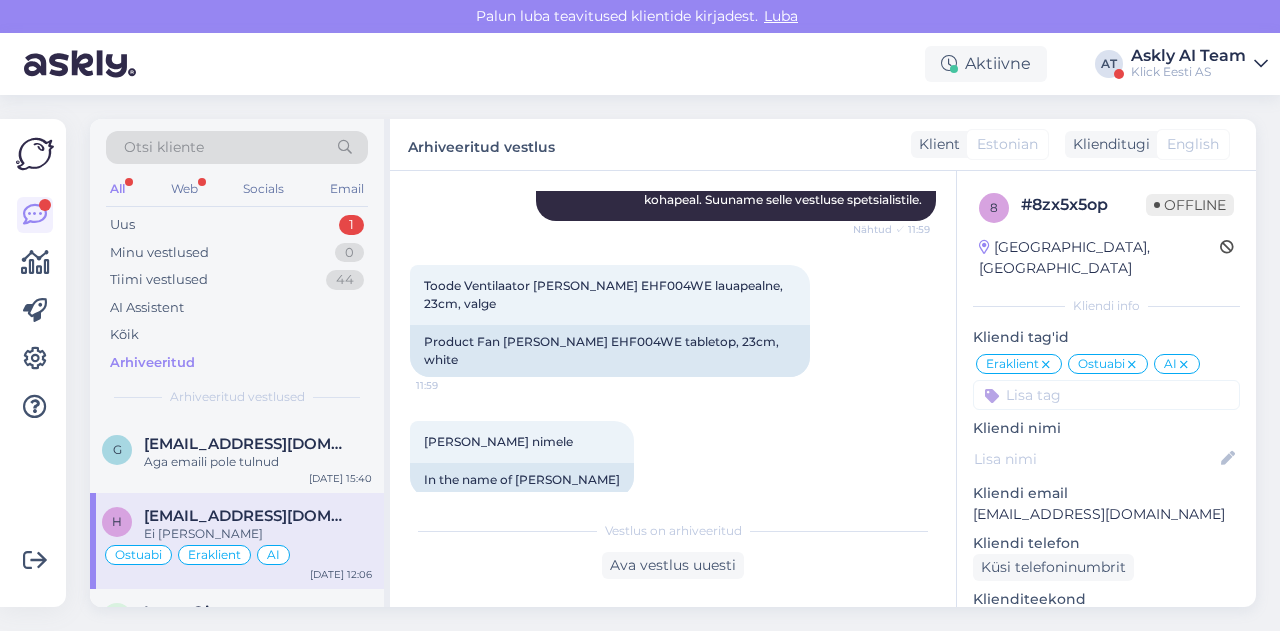 scroll, scrollTop: 536, scrollLeft: 0, axis: vertical 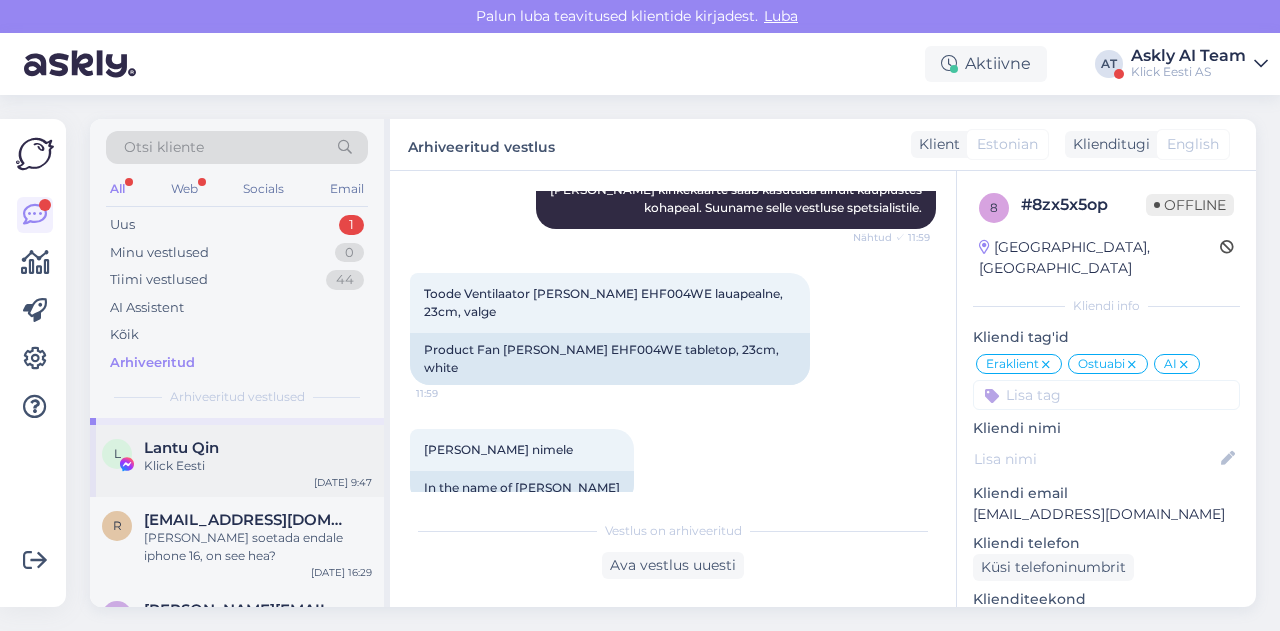 click on "L Lantu Qin Klick Eesti Jul 26 9:47" at bounding box center (237, 461) 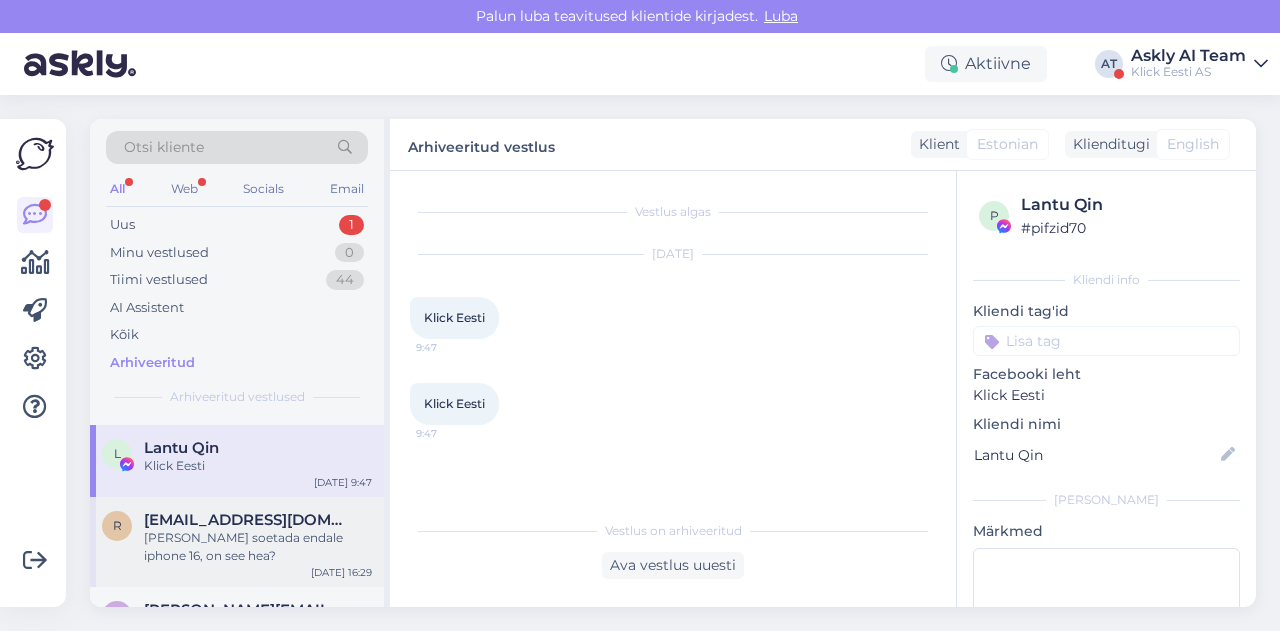 click on "Oleks soov soetada endale iphone 16, on see hea?" at bounding box center (258, 547) 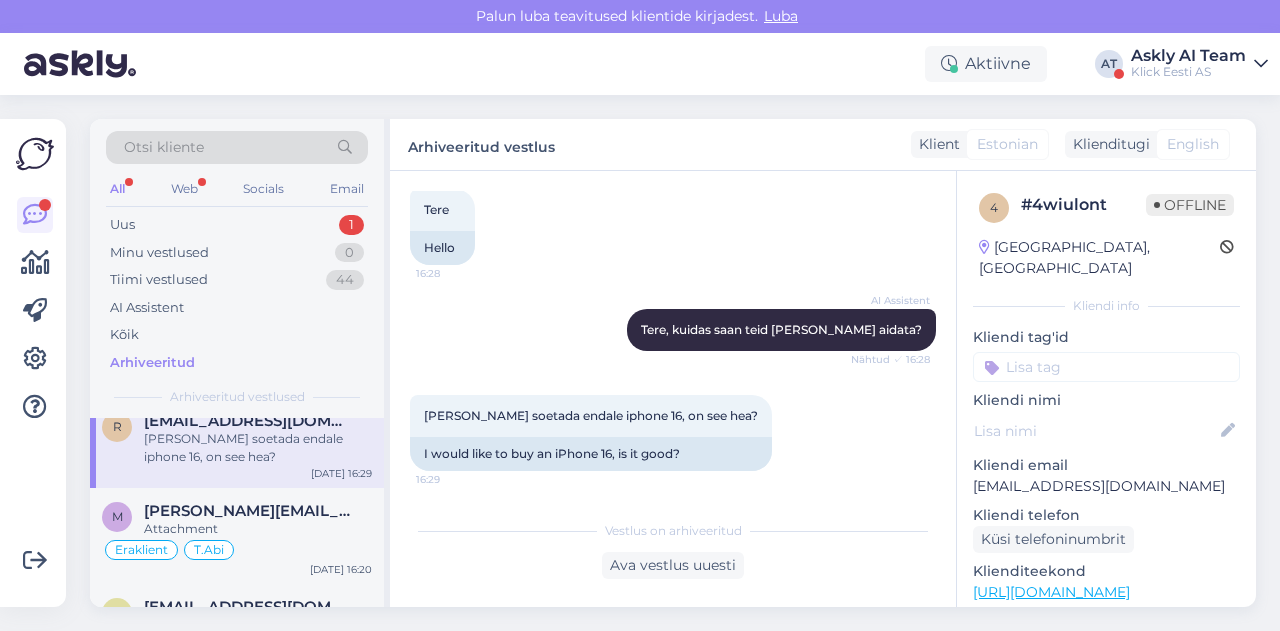 scroll, scrollTop: 3114, scrollLeft: 0, axis: vertical 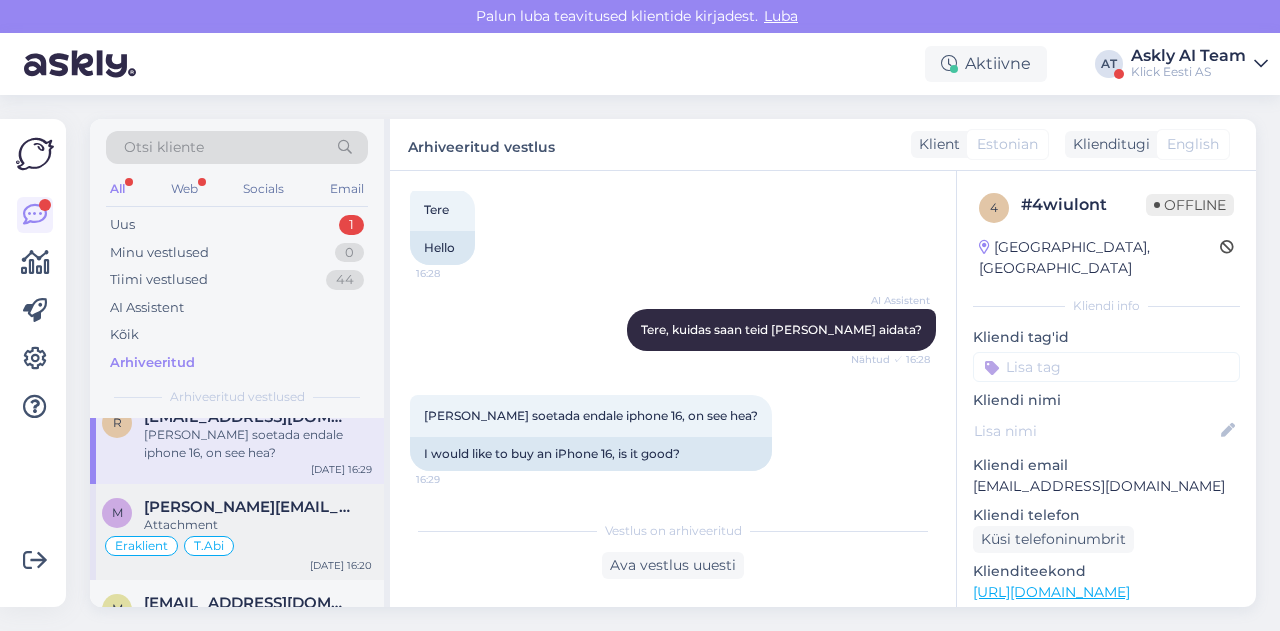 click on "marti.taru@gmail.com" at bounding box center [248, 507] 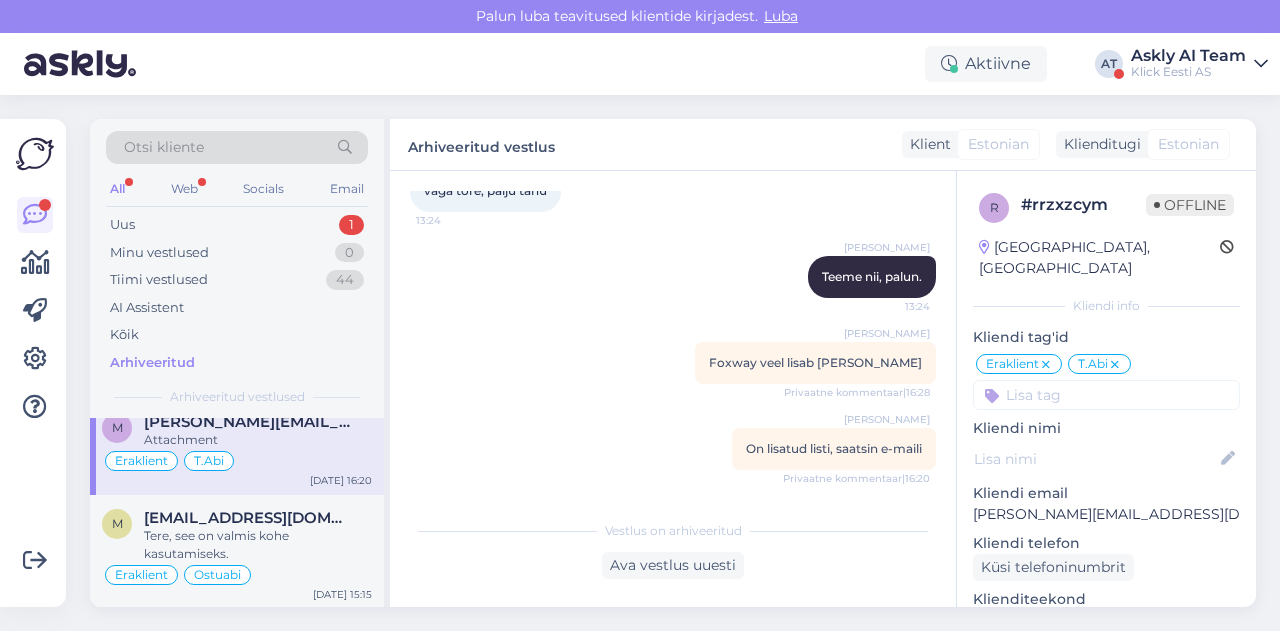 scroll, scrollTop: 3200, scrollLeft: 0, axis: vertical 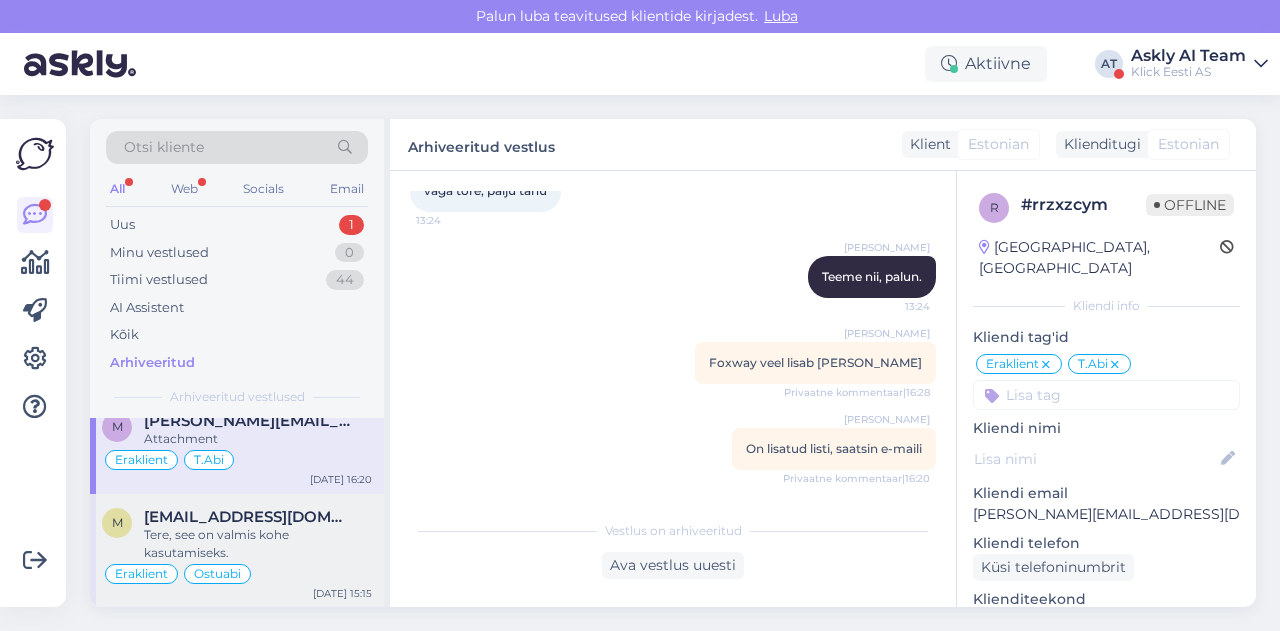 click on "maimusaarman@gmail.com" at bounding box center [248, 517] 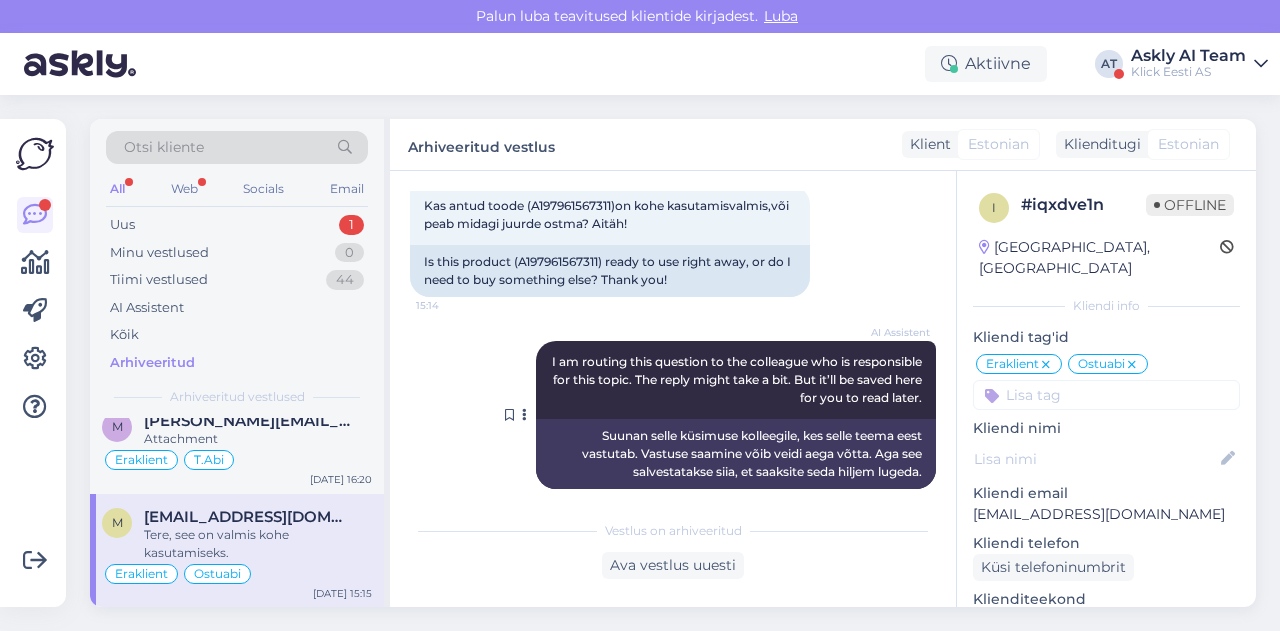 scroll, scrollTop: 422, scrollLeft: 0, axis: vertical 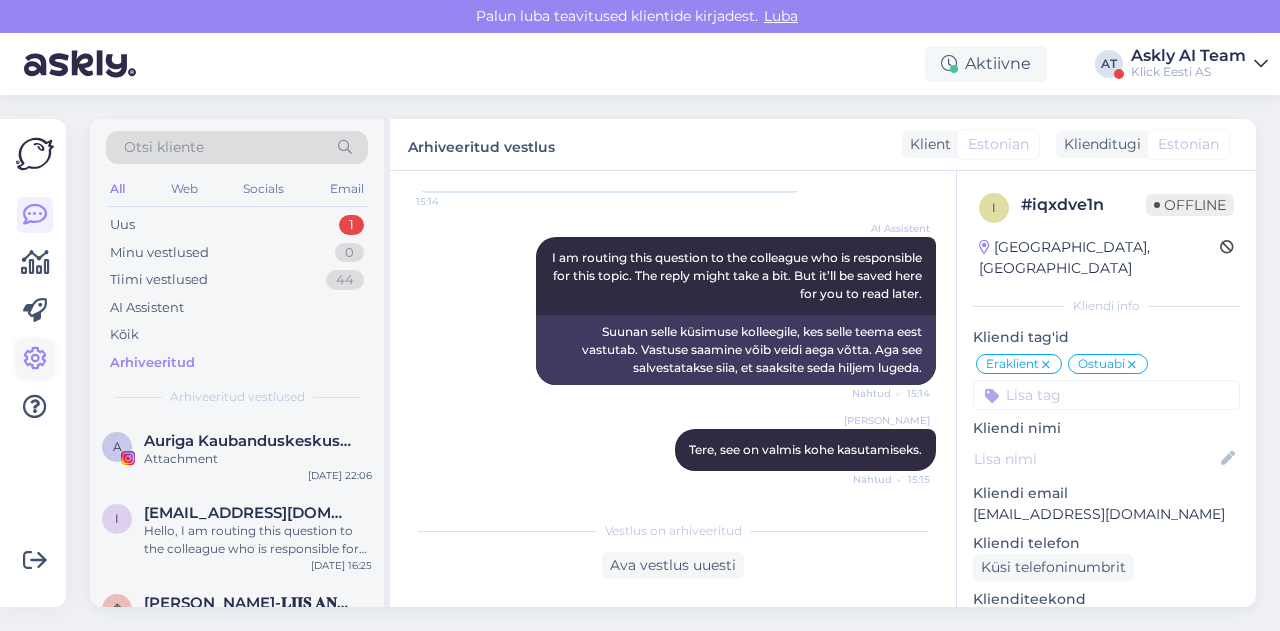 click at bounding box center (35, 359) 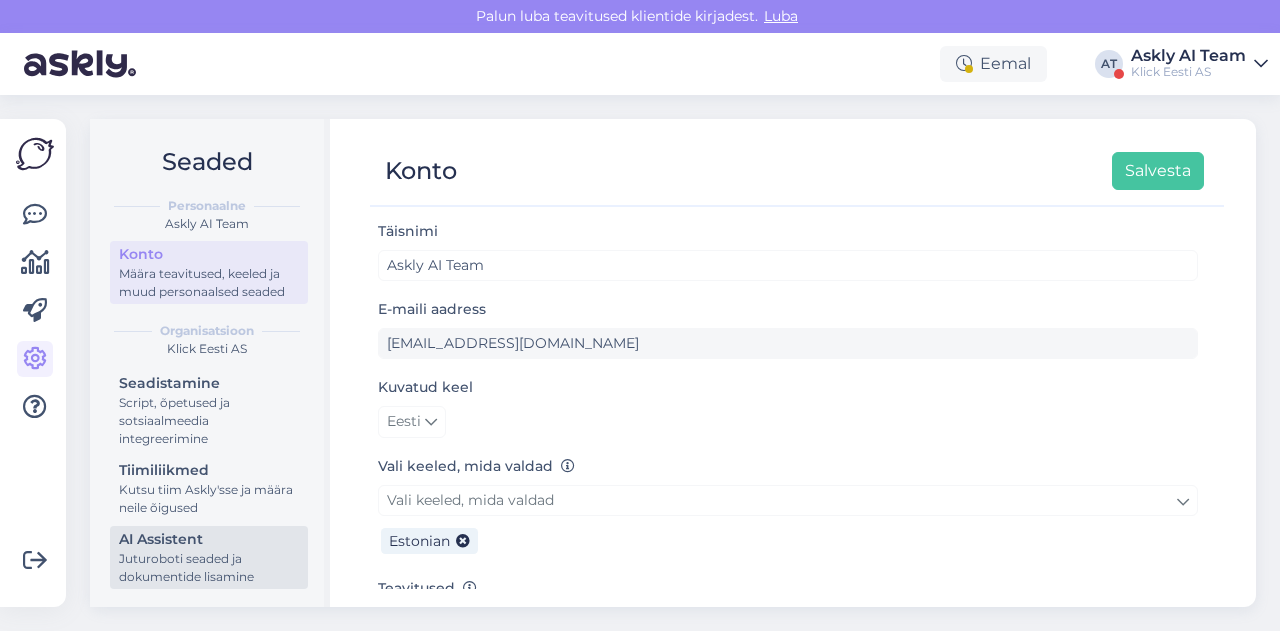 click on "AI Assistent" at bounding box center (209, 539) 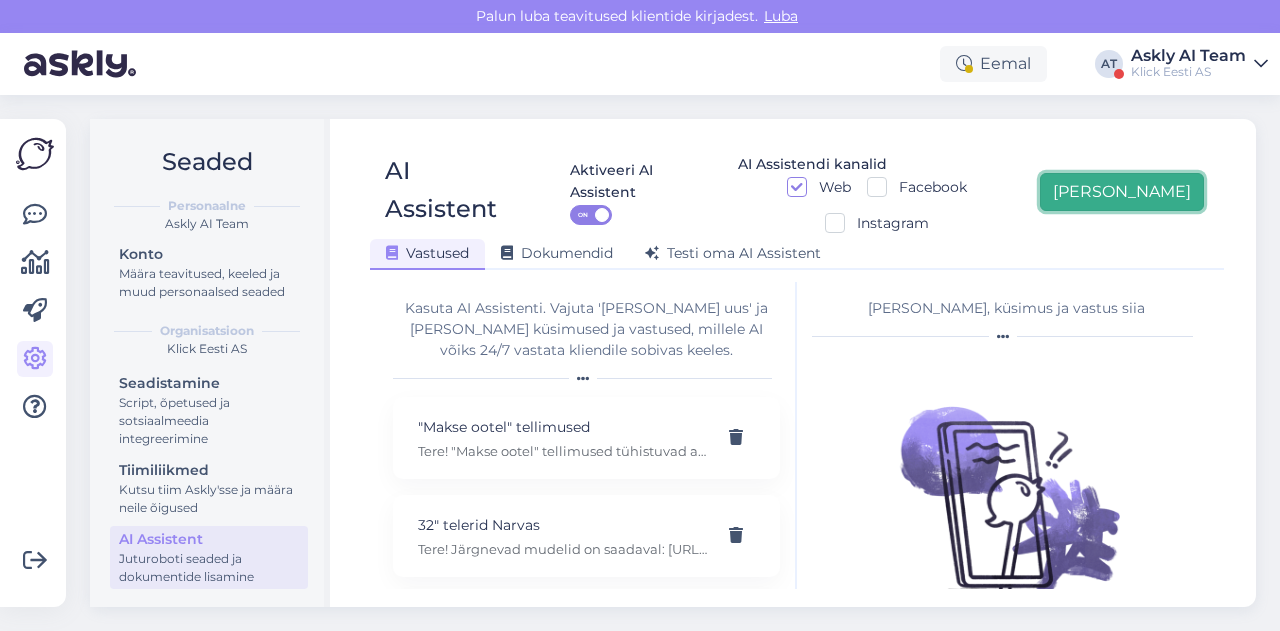 click on "[PERSON_NAME]" at bounding box center (1122, 192) 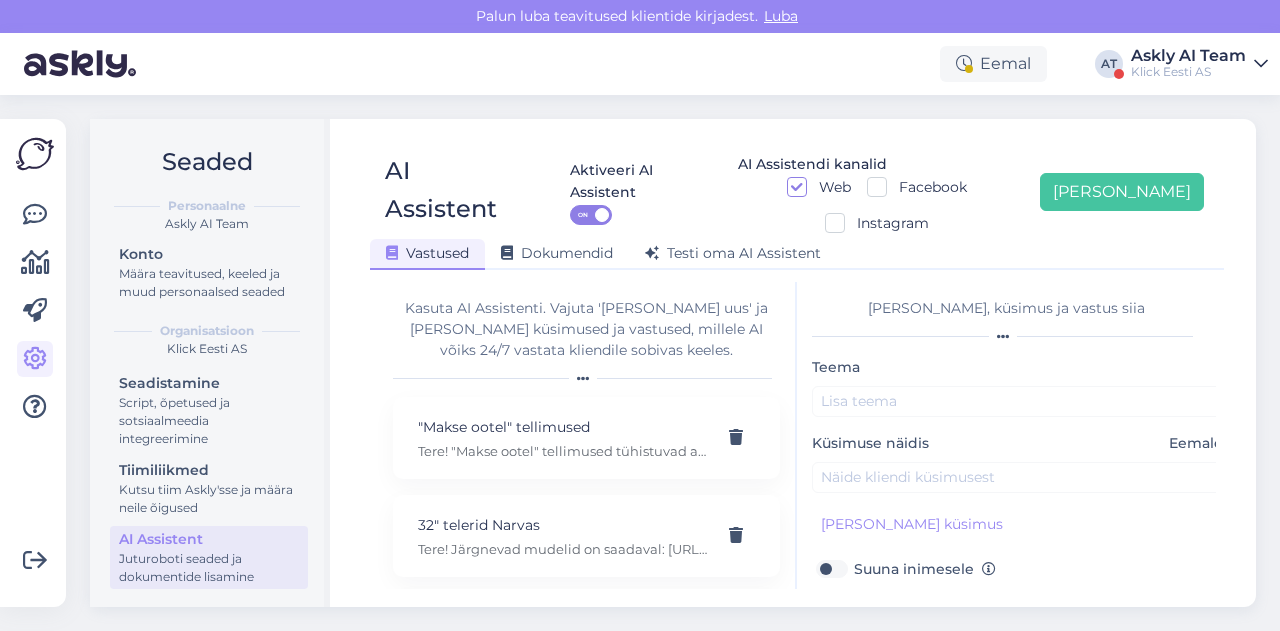 click on "Seaded Personaalne Askly AI Team Konto Määra teavitused, keeled ja muud personaalsed seaded Organisatsioon Klick Eesti AS Seadistamine Script, õpetused ja sotsiaalmeedia integreerimine Tiimiliikmed Kutsu tiim Askly'sse ja määra neile õigused AI Assistent Juturoboti seaded ja dokumentide lisamine AI Assistent Aktiveeri AI Assistent ON AI Assistendi kanalid Web Facebook Instagram Lisa uus Vastused Dokumendid Testi oma AI Assistent Kasuta AI Assistenti. Vajuta 'Lisa uus' ja lisa küsimused ja vastused, millele AI võiks 24/7 vastata kliendile sobivas keeles.  "Makse ootel" tellimused  Tere! "Makse ootel" tellimused tühistuvad automaatselt. Nende pärast ei pea muretsema. 32" telerid Narvas Tere! Järgnevad mudelid on saadaval: https://www.klick.ee/heli-ja-pilt/tv/telerid?diagonaal=5492&availability=1&tootja=5516&tootja=6098 5G nuputelefon Tere! 5G nuputelefoni ei ole. 4G telefonid leiab siit: https://www.klick.ee/telefonid-ja-lisad/mobiiltelefonid/nuputelefonid?volte=25520 9 V DC adapter Adapter E-arve" at bounding box center (679, 363) 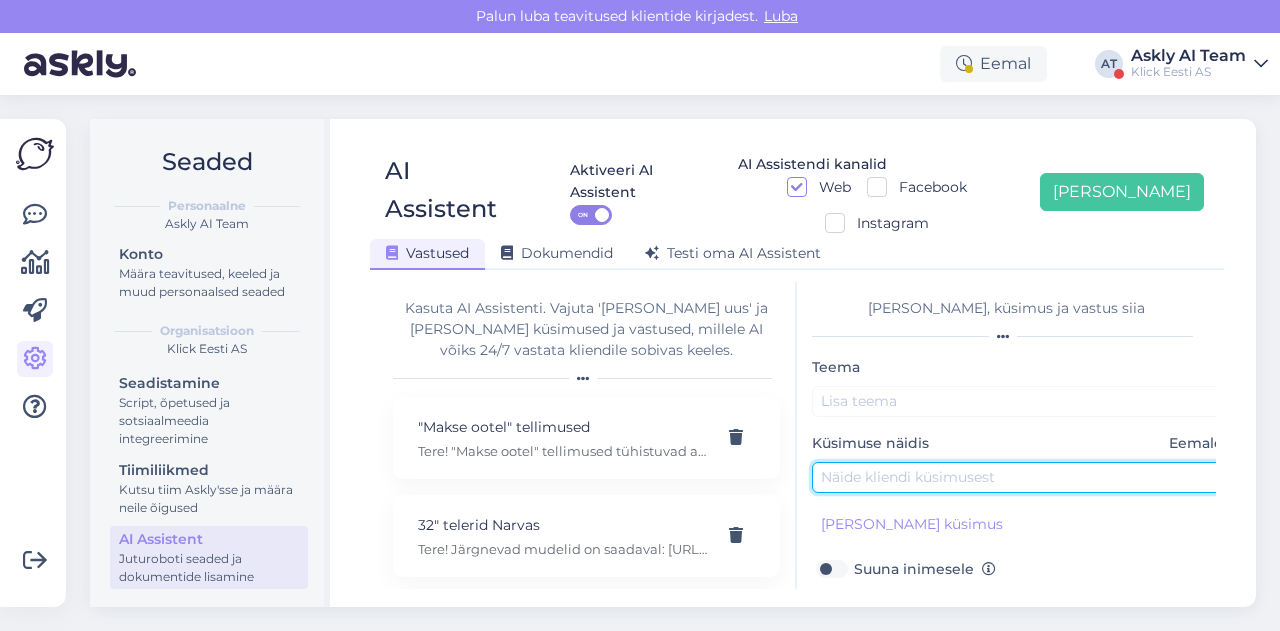 click at bounding box center [1022, 477] 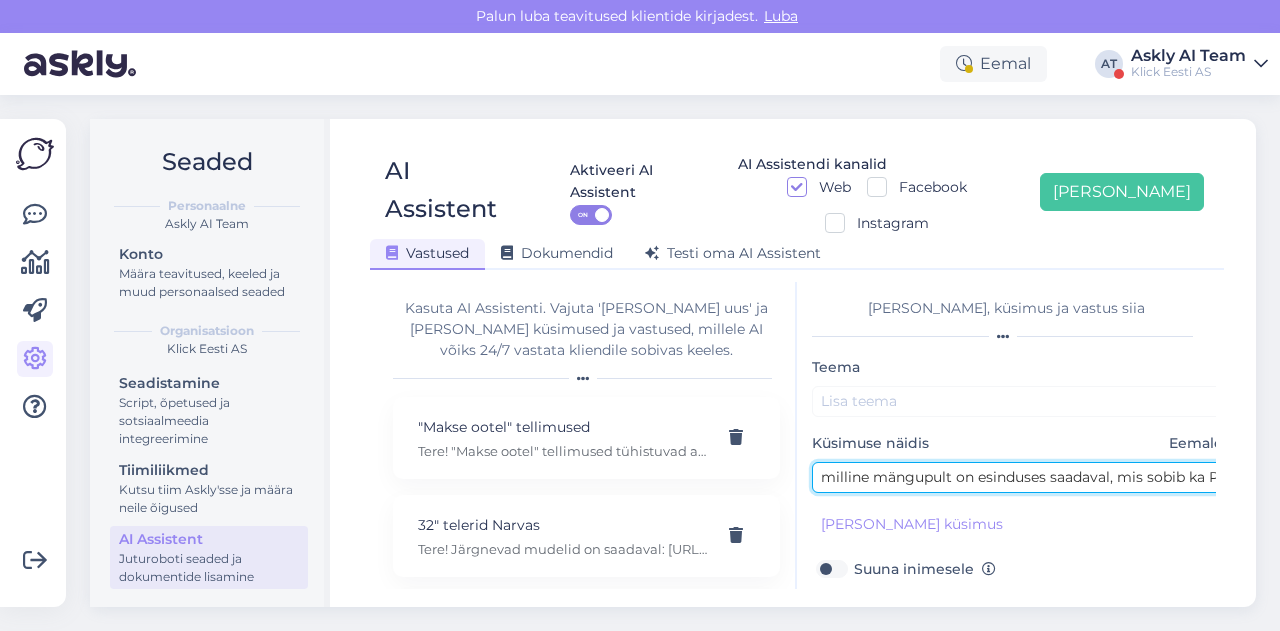 scroll, scrollTop: 0, scrollLeft: 84, axis: horizontal 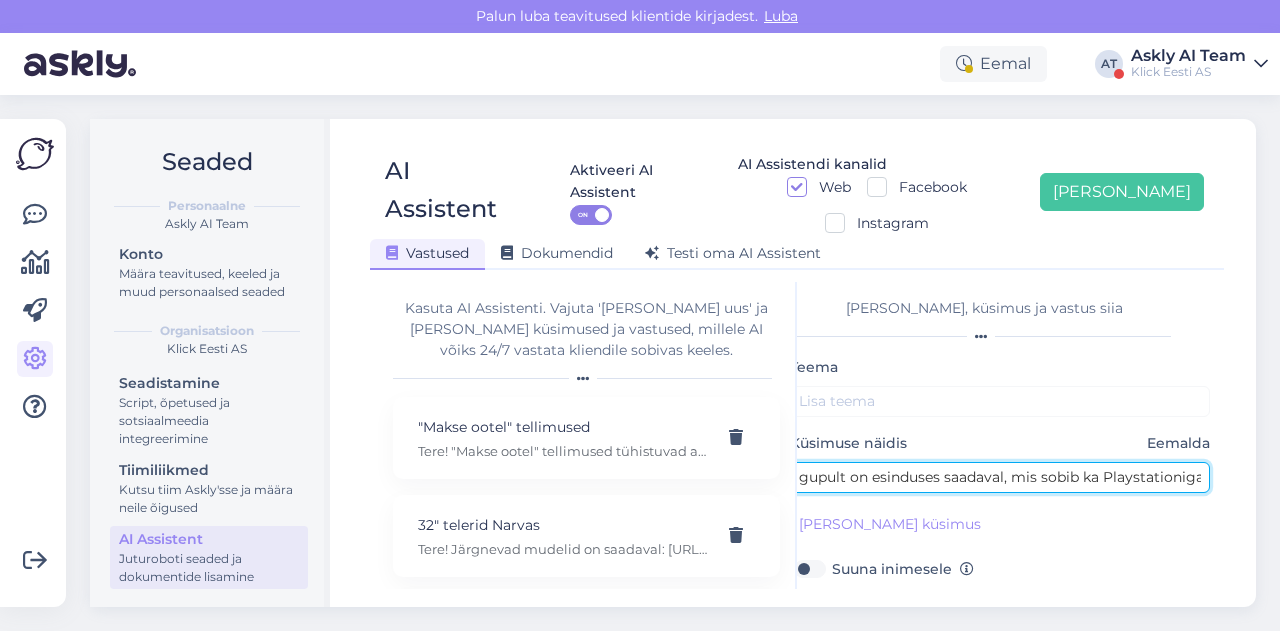 type on "milline mängupult on esinduses saadaval, mis sobib ka Playstationiga" 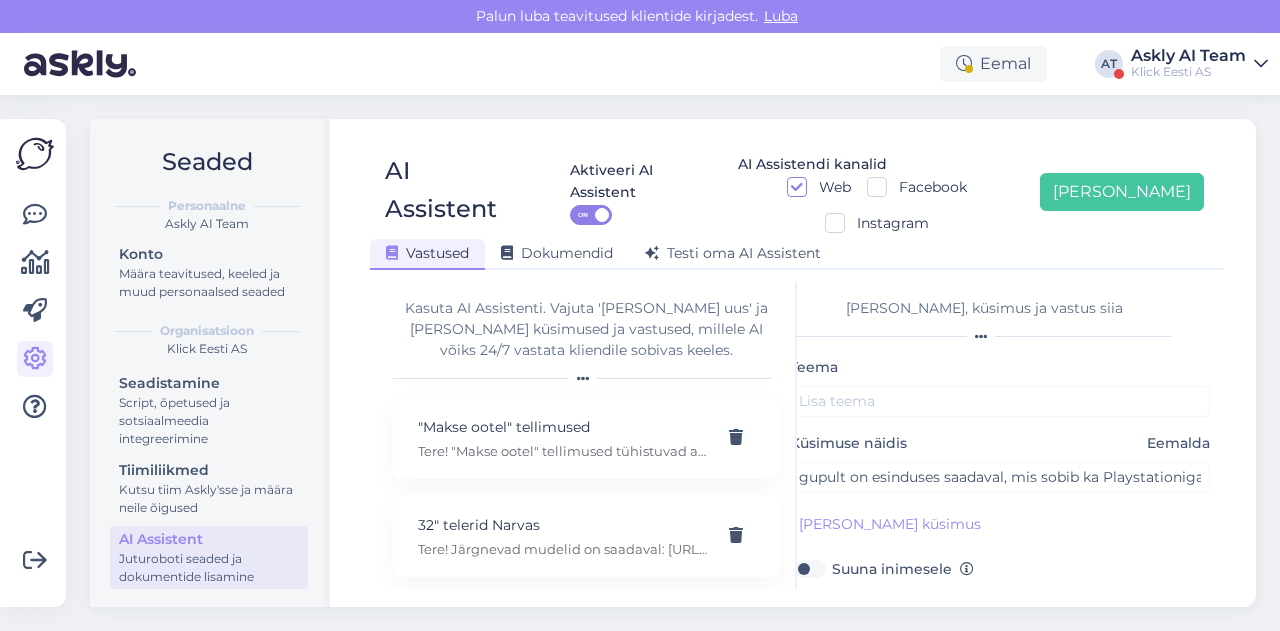 scroll, scrollTop: 0, scrollLeft: 0, axis: both 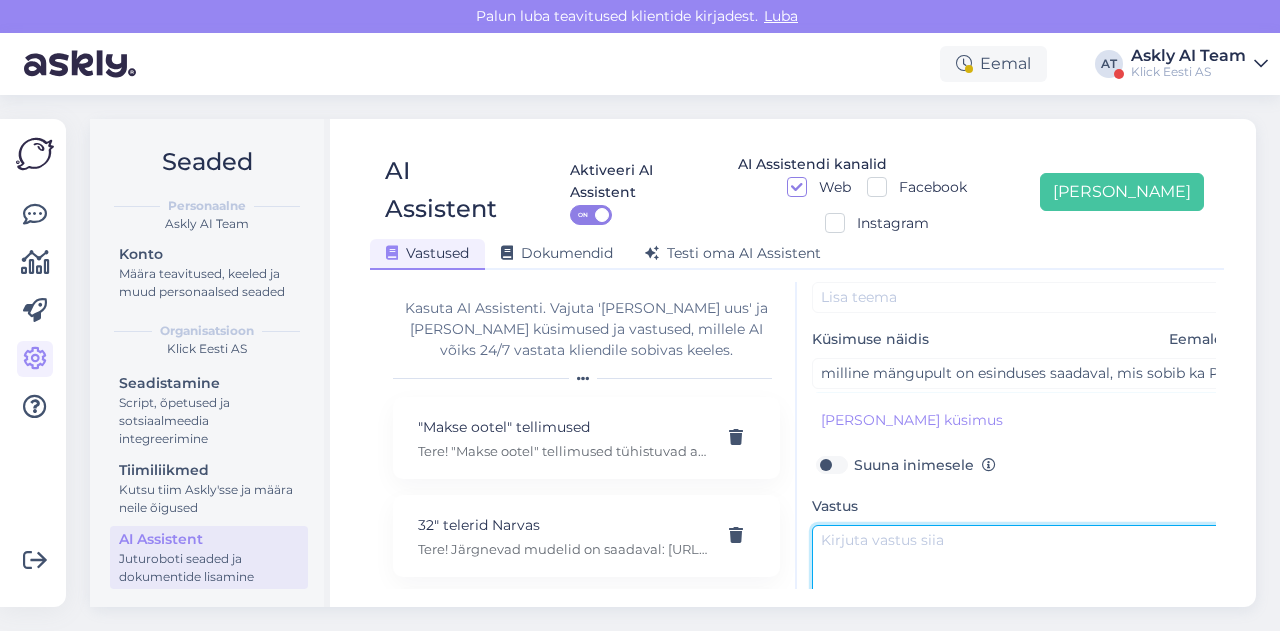 click at bounding box center (1022, 572) 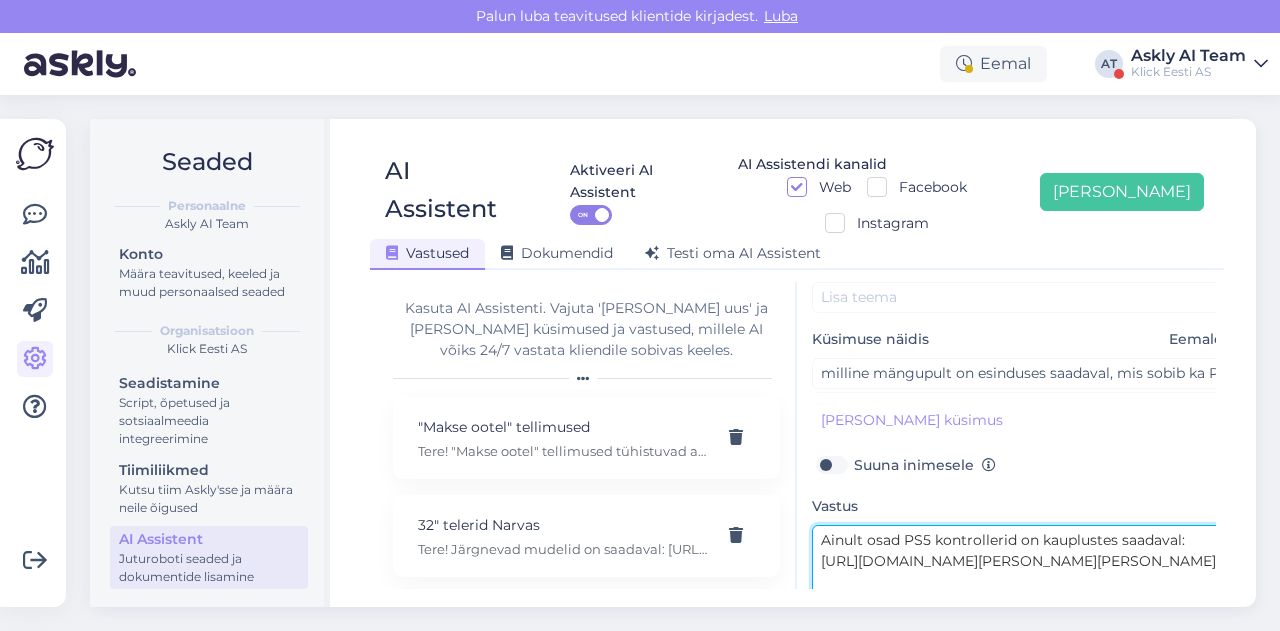 scroll, scrollTop: 120, scrollLeft: 0, axis: vertical 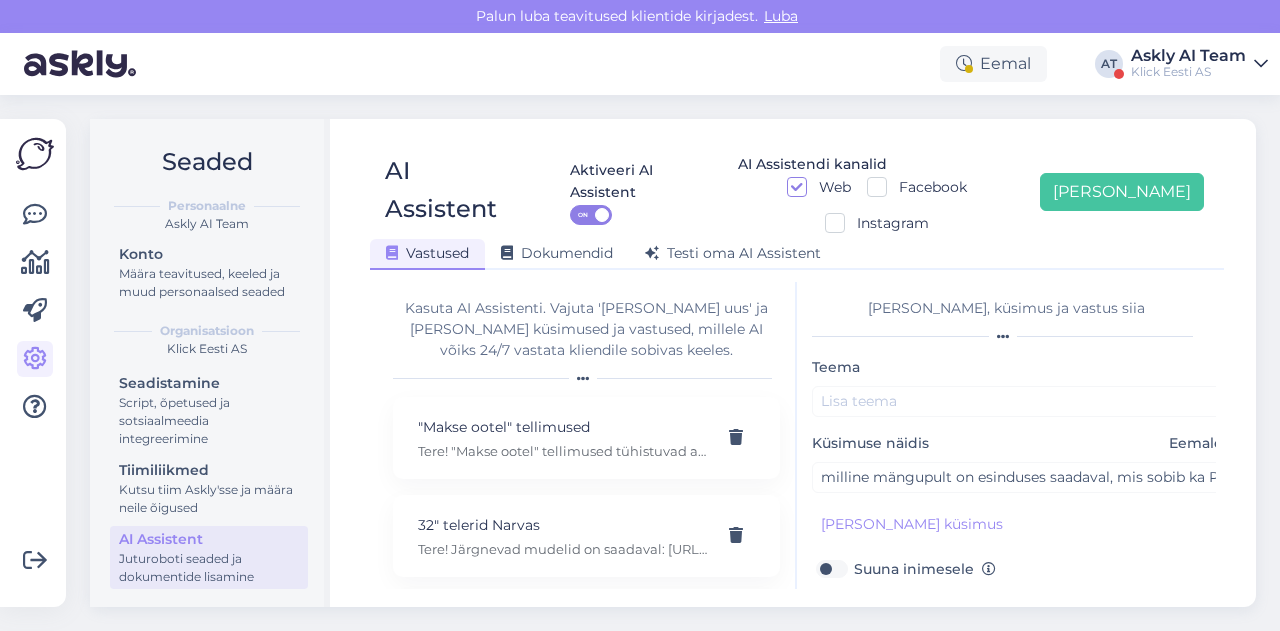 type on "Ainult osad PS5 kontrollerid on kauplustes saadaval: https://www.klick.ee/hobi-ja-mang/konsoolid-ja-lisad/puldid?limit=64&tuup=8207,8996&price=60-&gad_source=1&gad_campaignid=21639288404&gbraid=0AAAAADKiS25J0rt5KyfjcYuJO3B6ZXvDq&gclid=Cj0KCQjw-ZHEBhCxARIsAGGN96KZpZZg3rXzqacDEWOACmUKN0ld55CU7XS0gGZCk2AAehEhm8tOFp8aAh2_EALw_wcB&availability=1&uhildavus=25689" 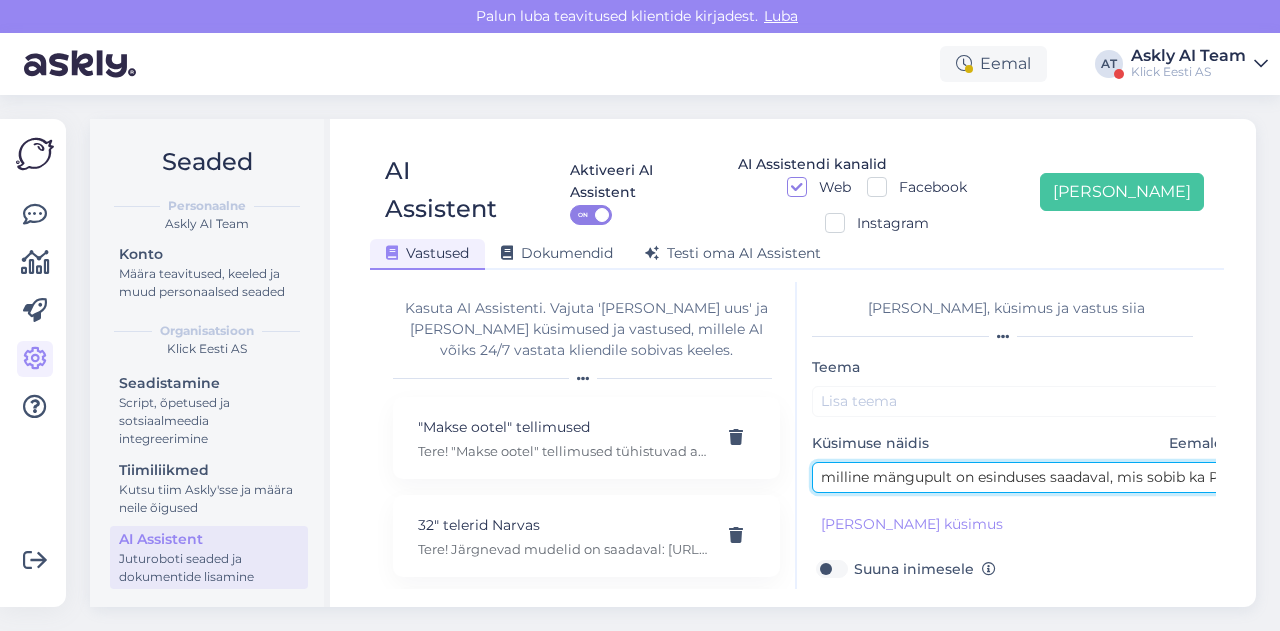 drag, startPoint x: 872, startPoint y: 441, endPoint x: 954, endPoint y: 438, distance: 82.05486 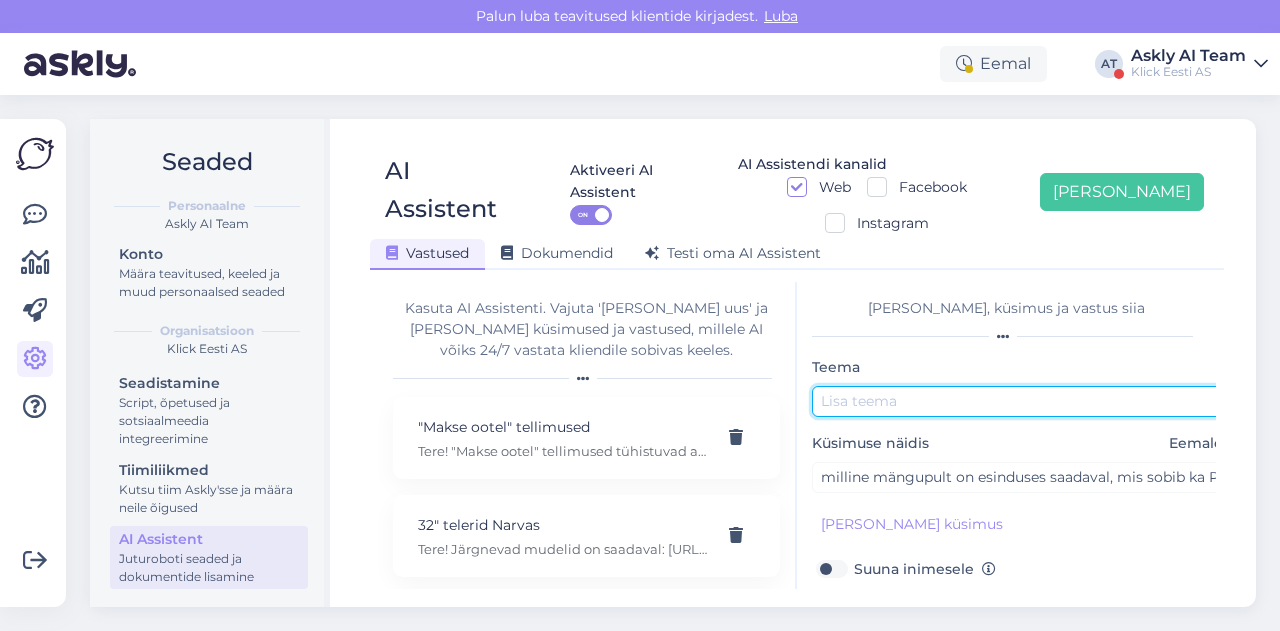 click at bounding box center (1022, 401) 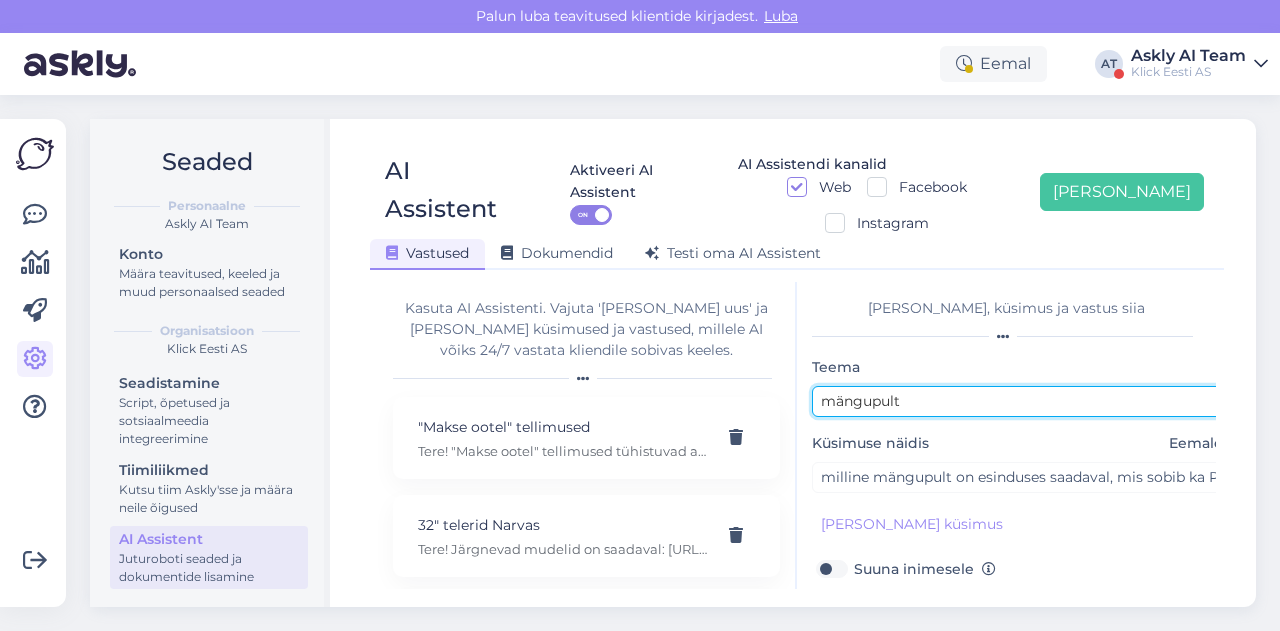 click on "mängupult" at bounding box center [1022, 401] 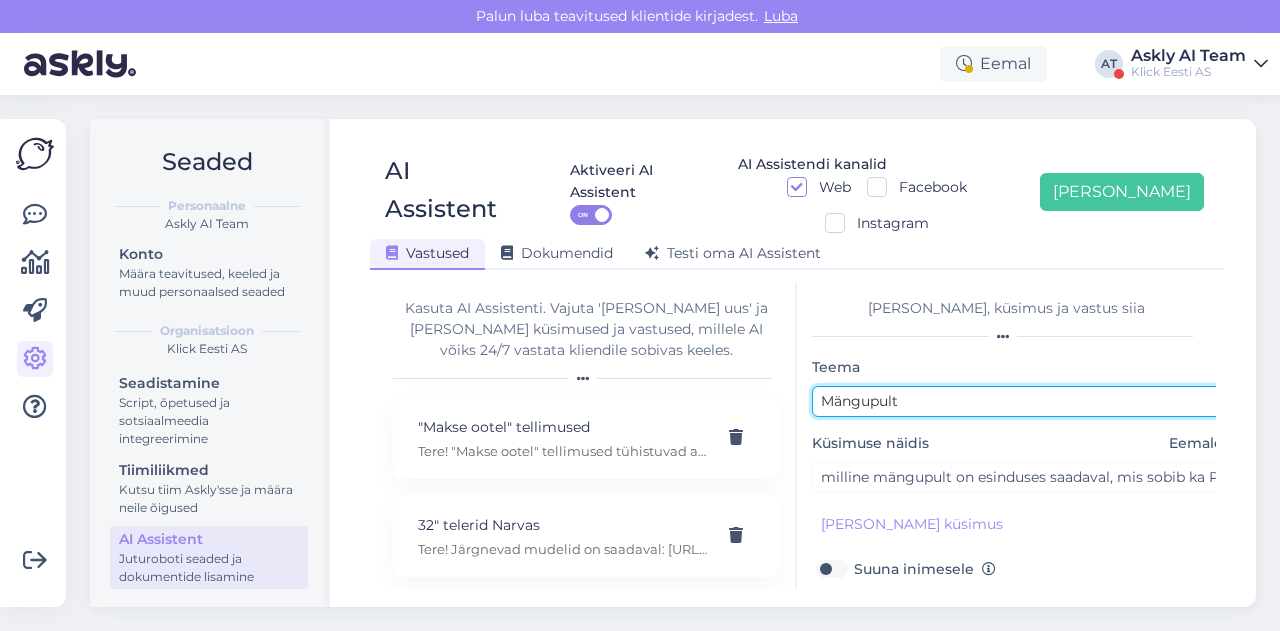 scroll, scrollTop: 0, scrollLeft: 46, axis: horizontal 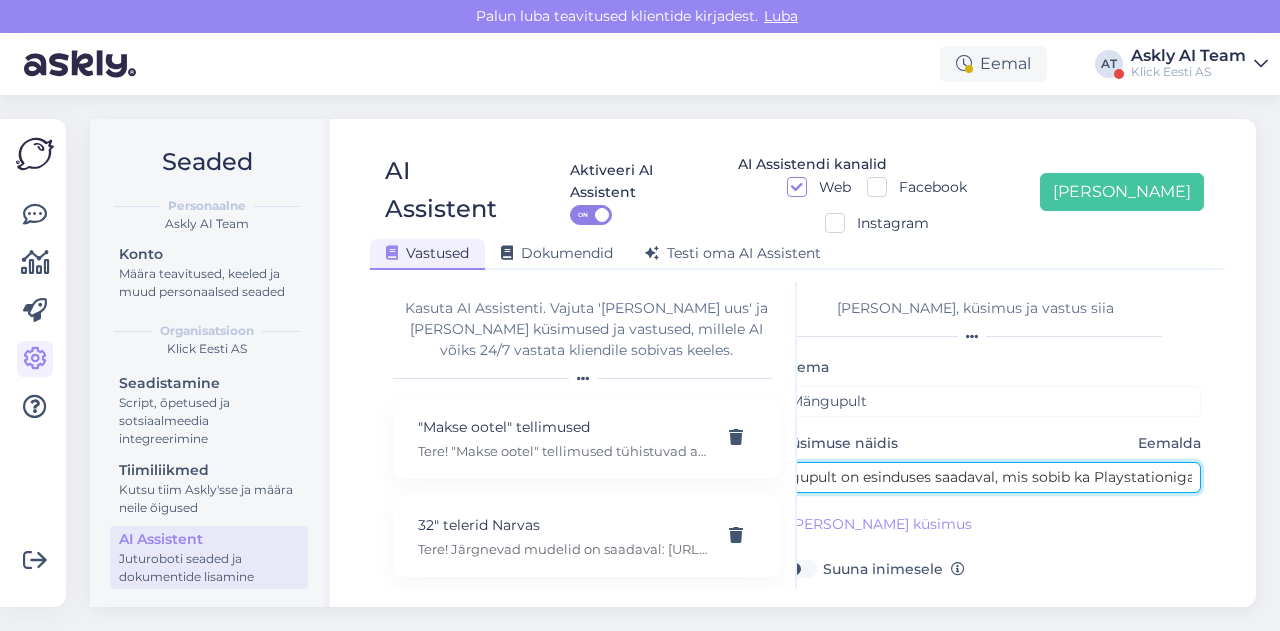 drag, startPoint x: 1078, startPoint y: 437, endPoint x: 1180, endPoint y: 441, distance: 102.0784 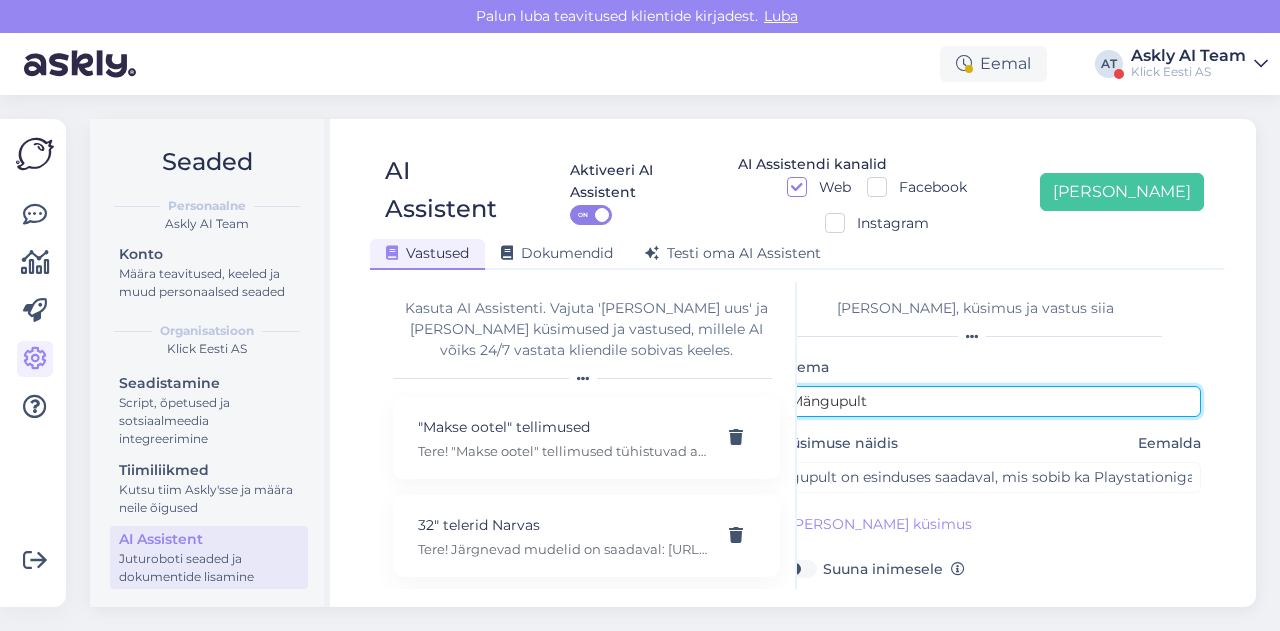 click on "Mängupult" at bounding box center [991, 401] 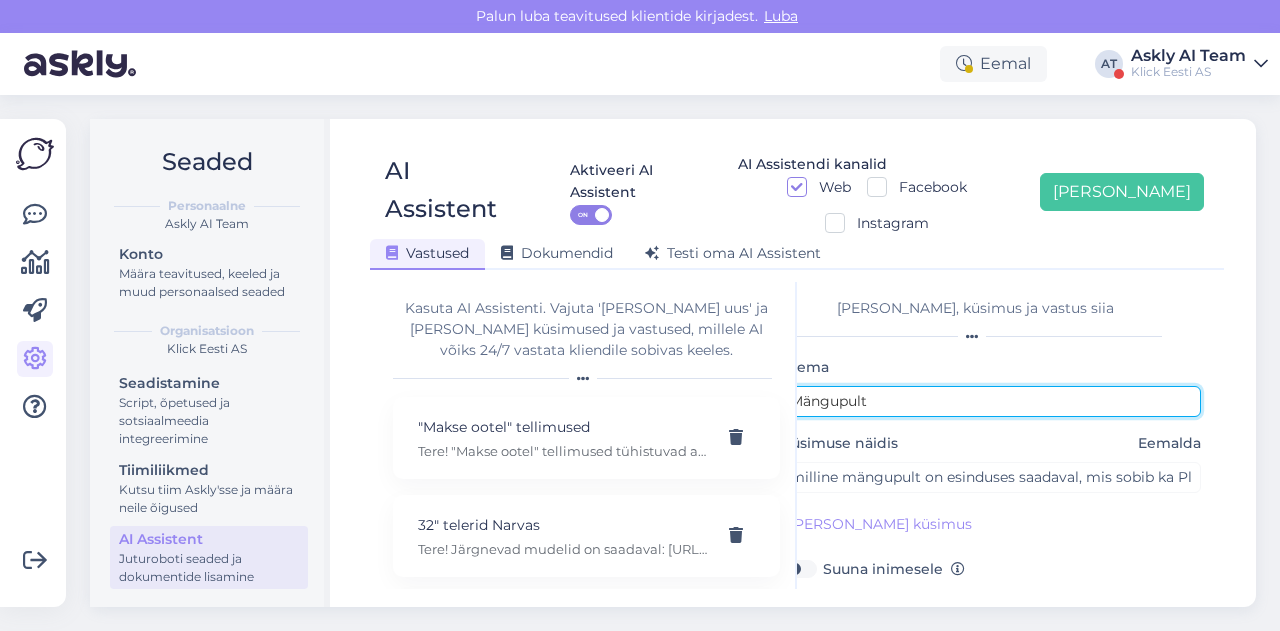 paste on "Playstationiga" 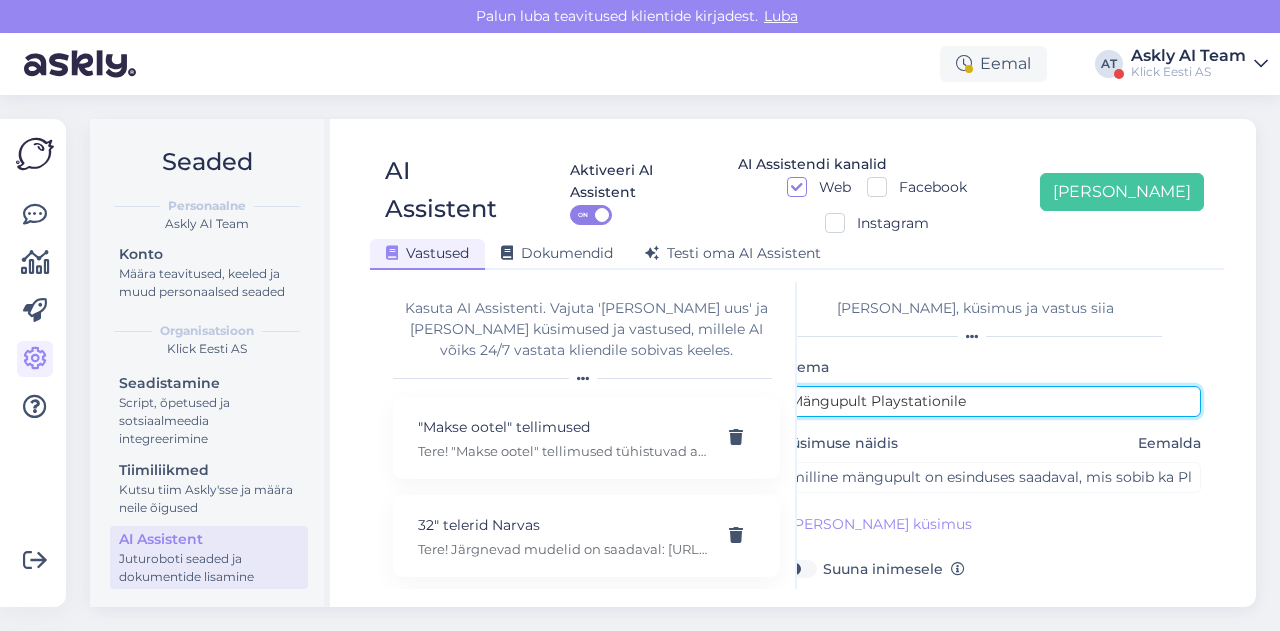 scroll, scrollTop: 179, scrollLeft: 0, axis: vertical 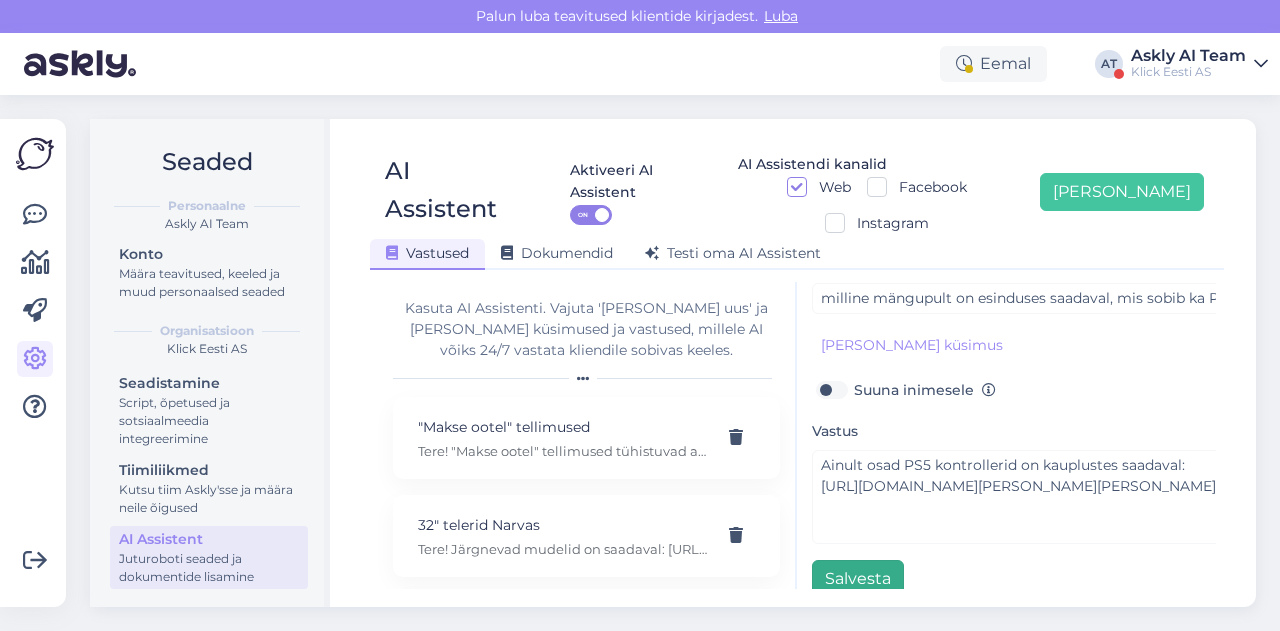type on "Mängupult Playstationile" 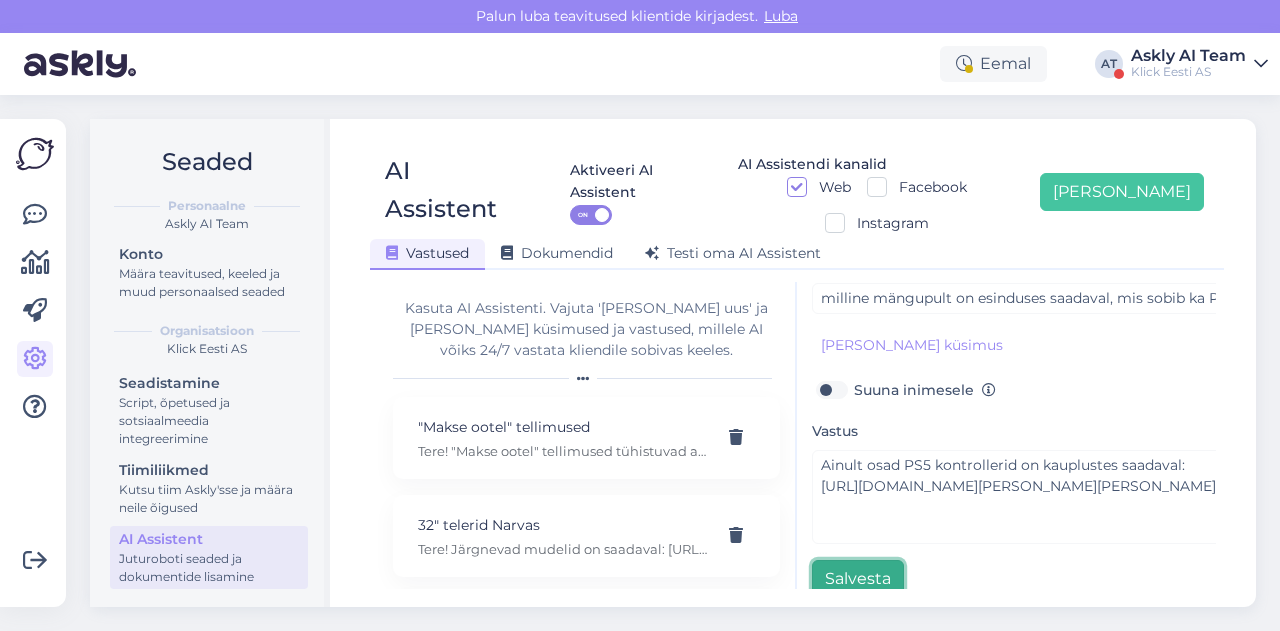 click on "Salvesta" at bounding box center (858, 579) 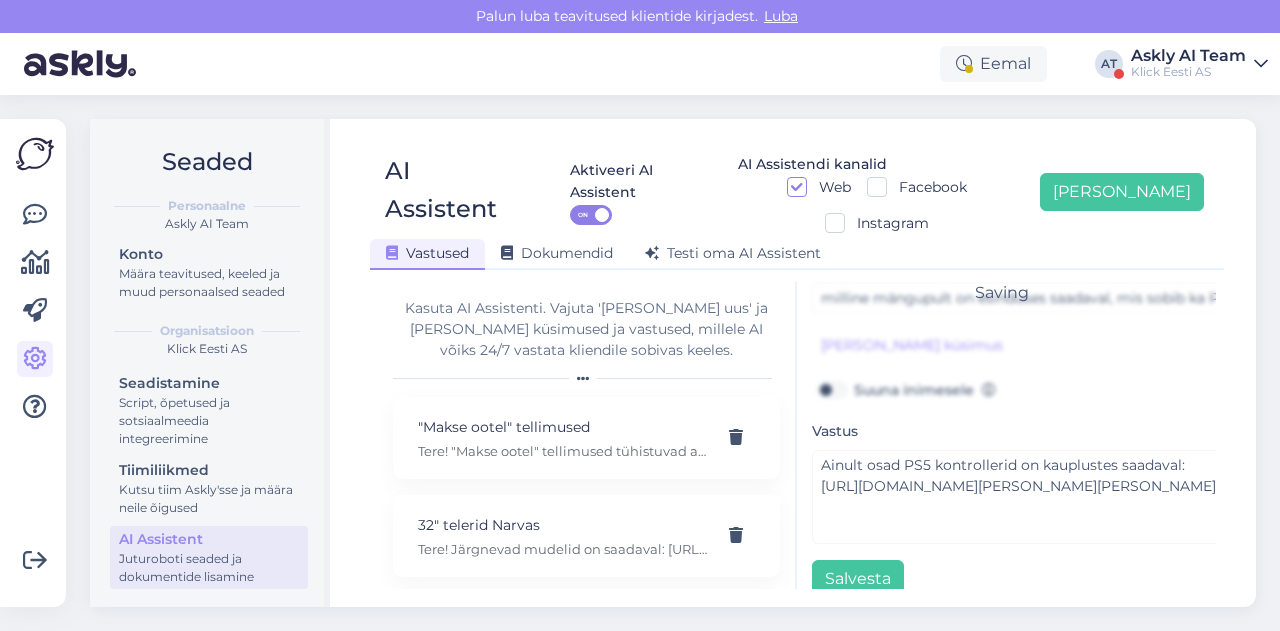 click on "Seaded Personaalne Askly AI Team Konto Määra teavitused, keeled ja muud personaalsed seaded Organisatsioon Klick Eesti AS Seadistamine Script, õpetused ja sotsiaalmeedia integreerimine Tiimiliikmed Kutsu tiim Askly'sse ja määra neile õigused AI Assistent Juturoboti seaded ja dokumentide lisamine AI Assistent Aktiveeri AI Assistent ON AI Assistendi kanalid Web Facebook Instagram Lisa uus Vastused Dokumendid Testi oma AI Assistent Kasuta AI Assistenti. Vajuta 'Lisa uus' ja lisa küsimused ja vastused, millele AI võiks 24/7 vastata kliendile sobivas keeles.  "Makse ootel" tellimused  Tere! "Makse ootel" tellimused tühistuvad automaatselt. Nende pärast ei pea muretsema. 32" telerid Narvas Tere! Järgnevad mudelid on saadaval: https://www.klick.ee/heli-ja-pilt/tv/telerid?diagonaal=5492&availability=1&tootja=5516&tootja=6098 5G nuputelefon Tere! 5G nuputelefoni ei ole. 4G telefonid leiab siit: https://www.klick.ee/telefonid-ja-lisad/mobiiltelefonid/nuputelefonid?volte=25520 9 V DC adapter Adapter E-arve" at bounding box center (679, 363) 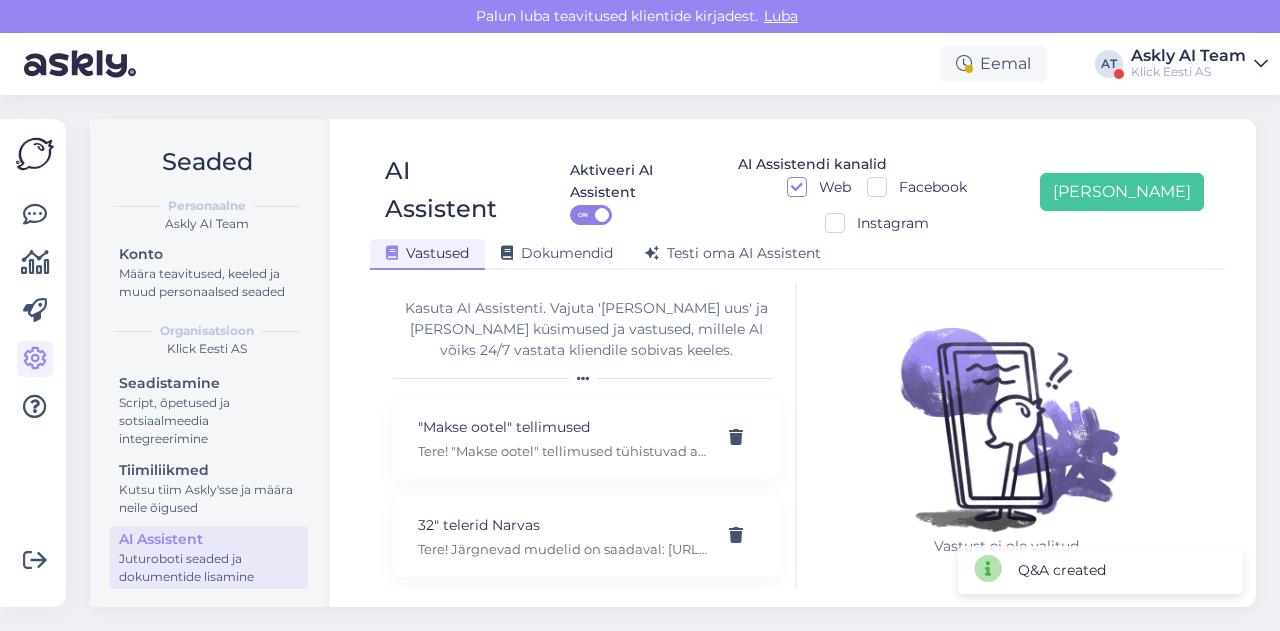 scroll, scrollTop: 0, scrollLeft: 0, axis: both 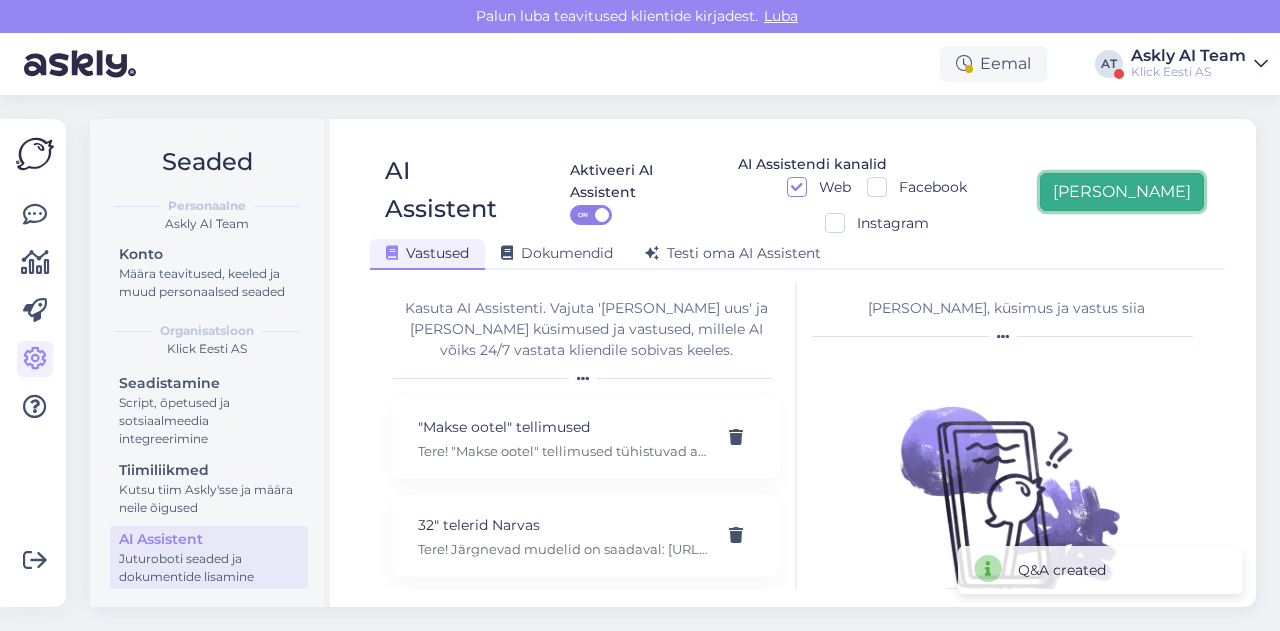 click on "[PERSON_NAME]" at bounding box center [1122, 192] 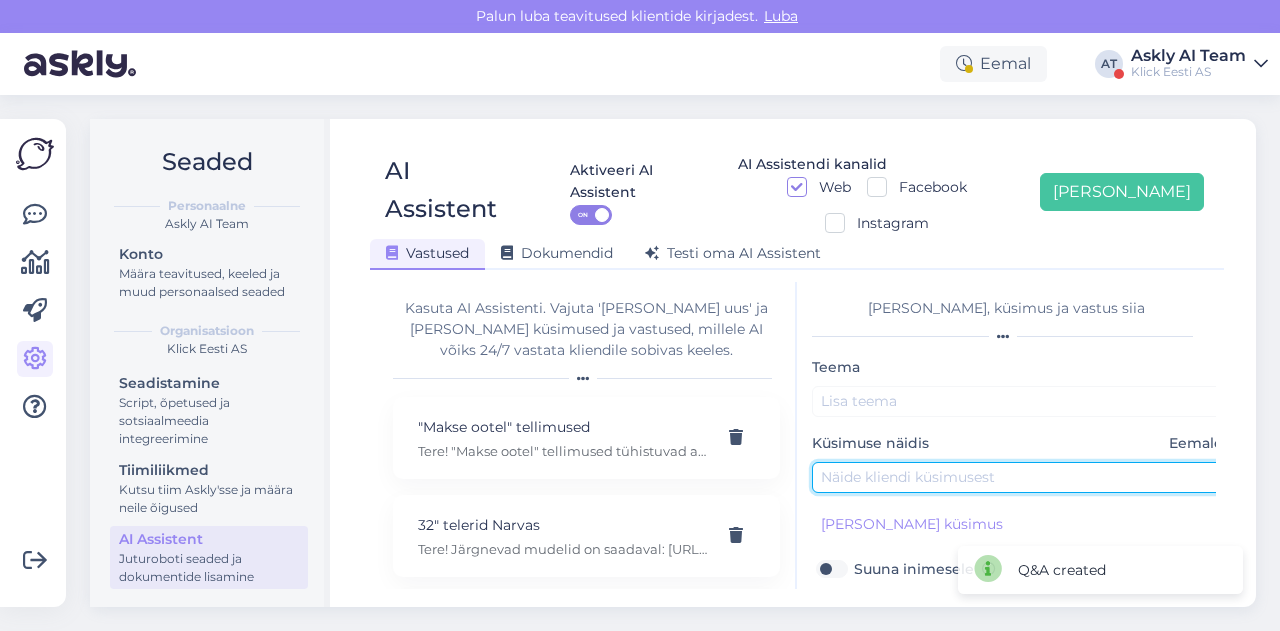 click at bounding box center (1022, 477) 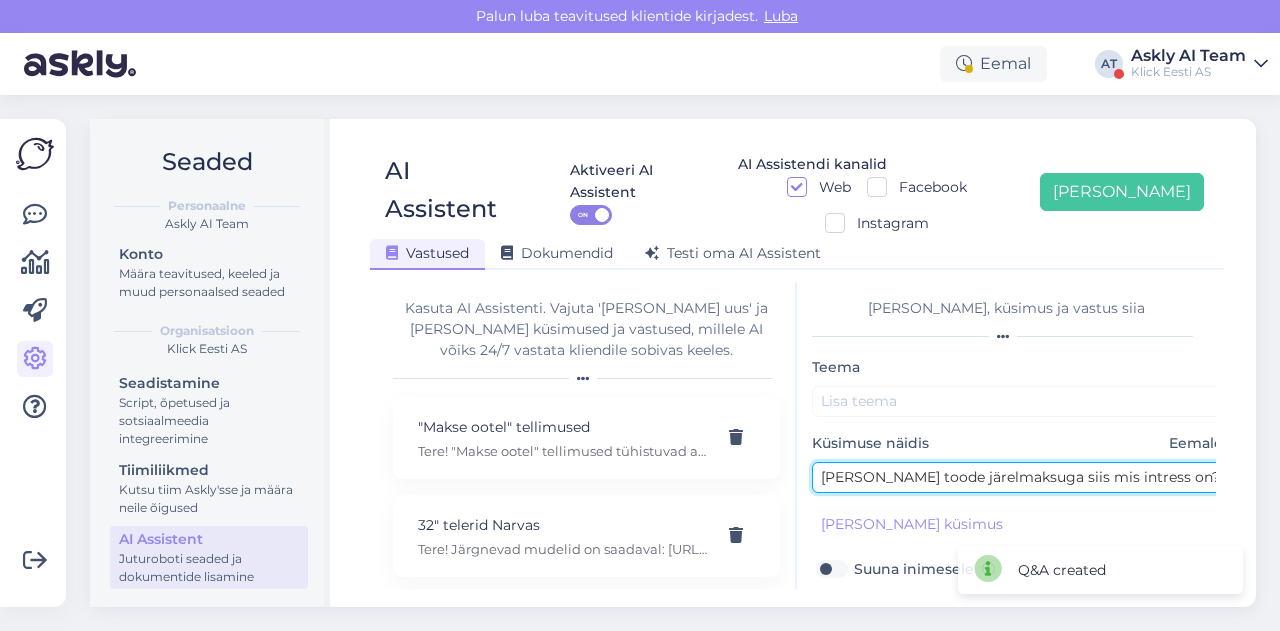 type on "Kui võtta toode järelmaksuga siis mis intress on?" 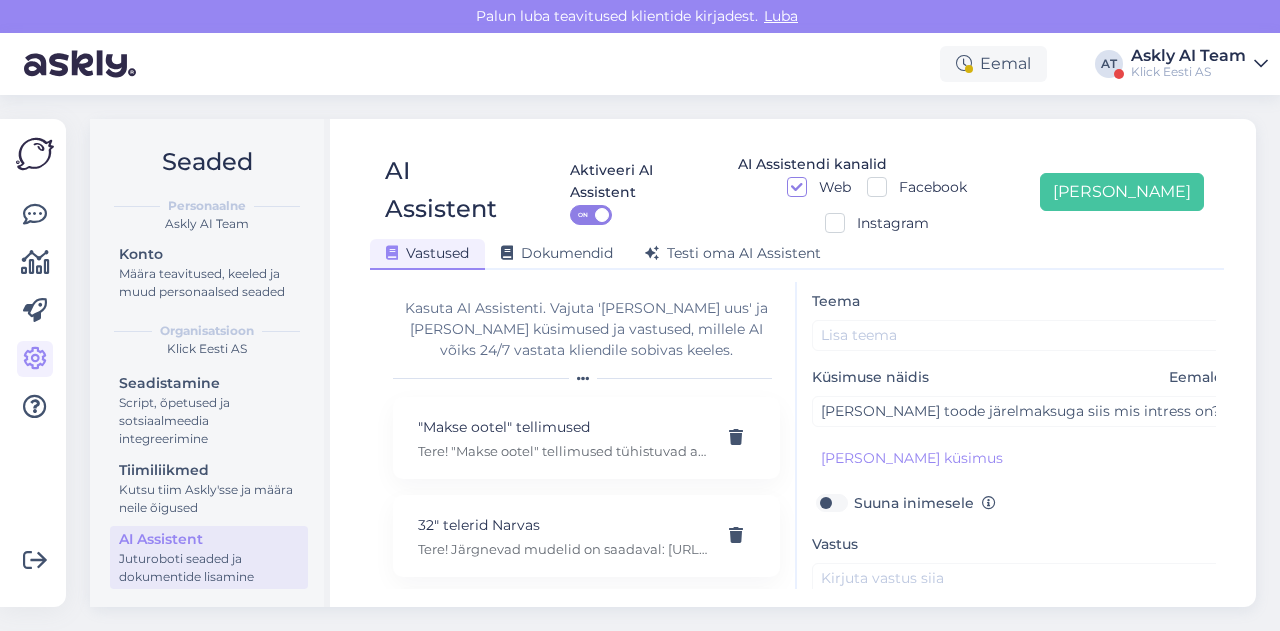 scroll, scrollTop: 69, scrollLeft: 0, axis: vertical 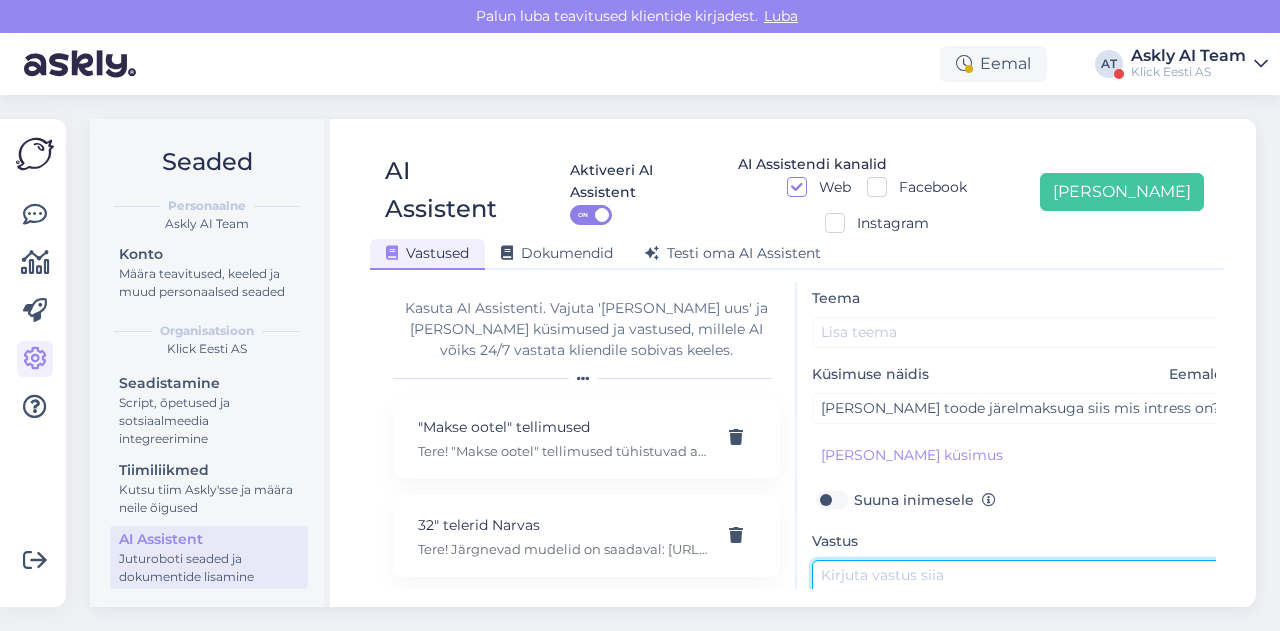 click at bounding box center (1022, 607) 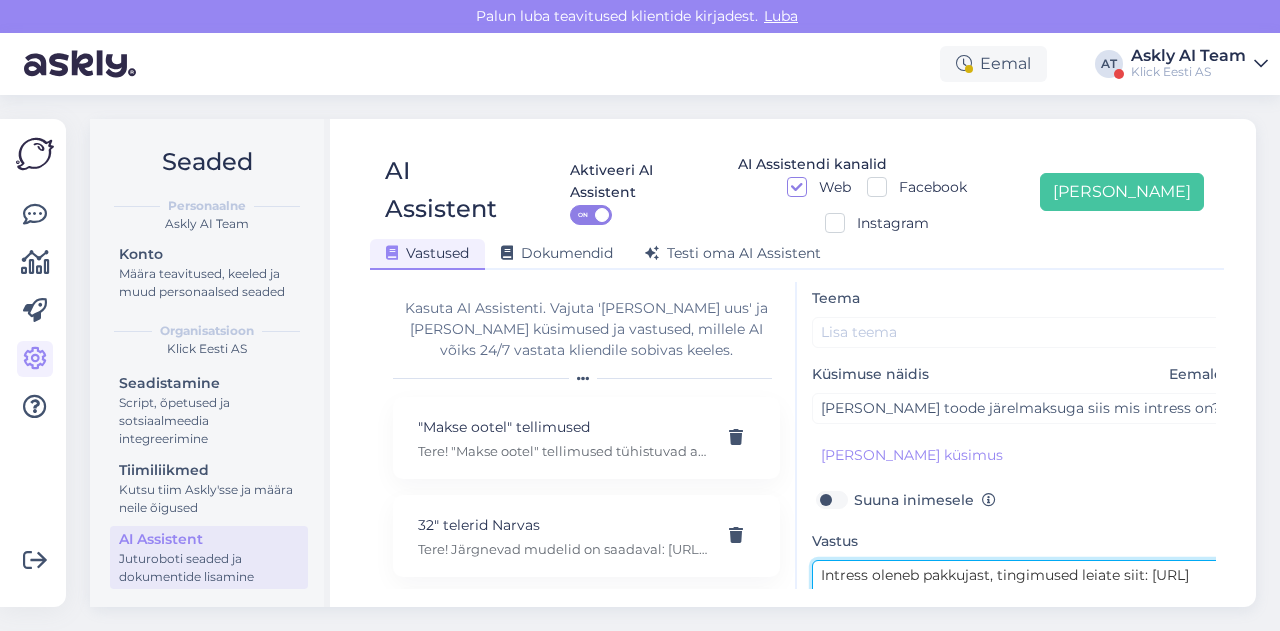 scroll, scrollTop: 82, scrollLeft: 0, axis: vertical 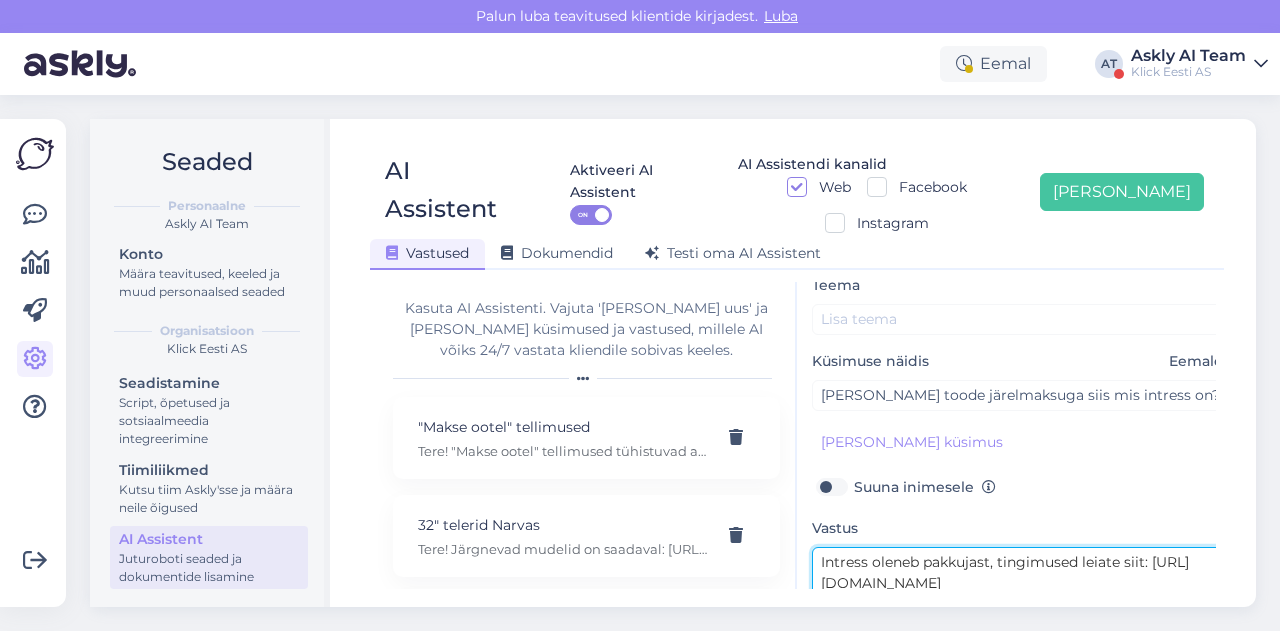 click on "Intress oleneb pakkujast, tingimused leiate siit: https://www.klick.ee/jarelmaksu-tingimused" at bounding box center (1022, 594) 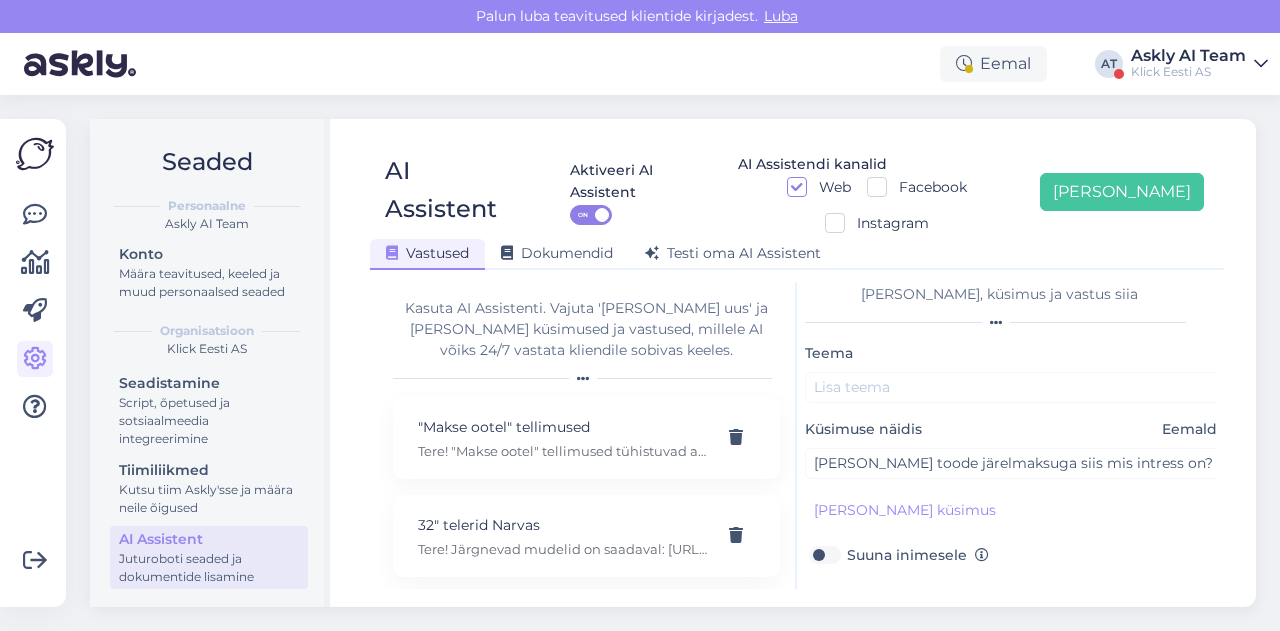 scroll, scrollTop: 13, scrollLeft: 7, axis: both 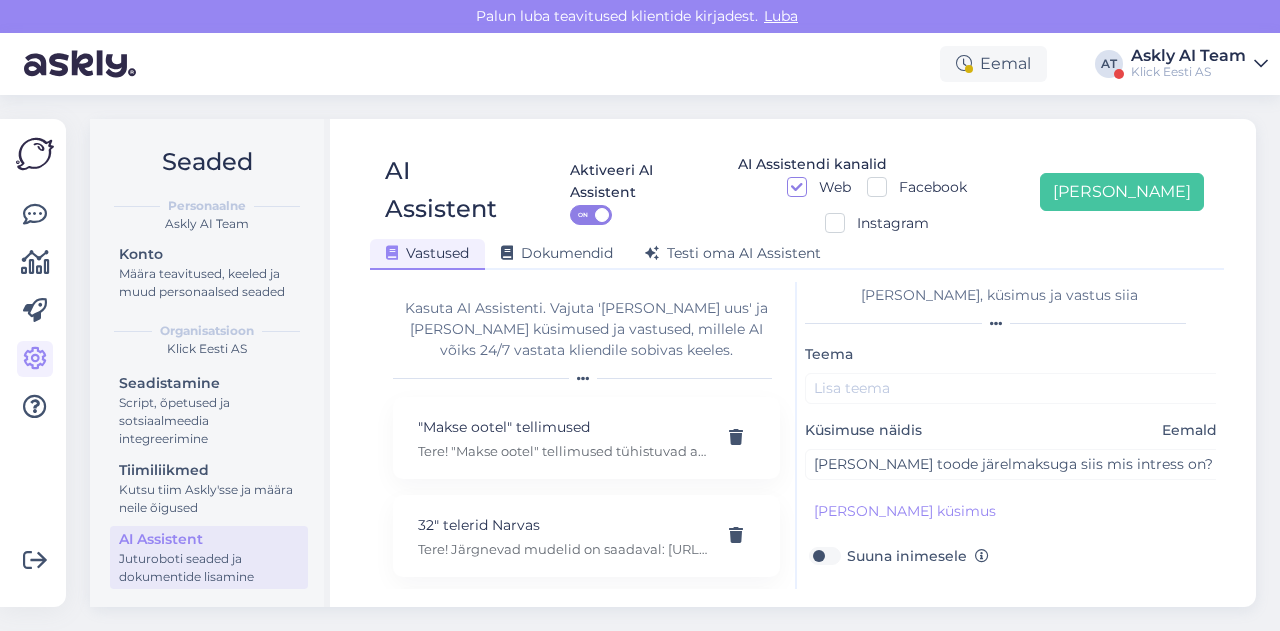 type on "Tere.
Intress oleneb pakkujast, tingimused leiate siit: https://www.klick.ee/jarelmaksu-tingimused" 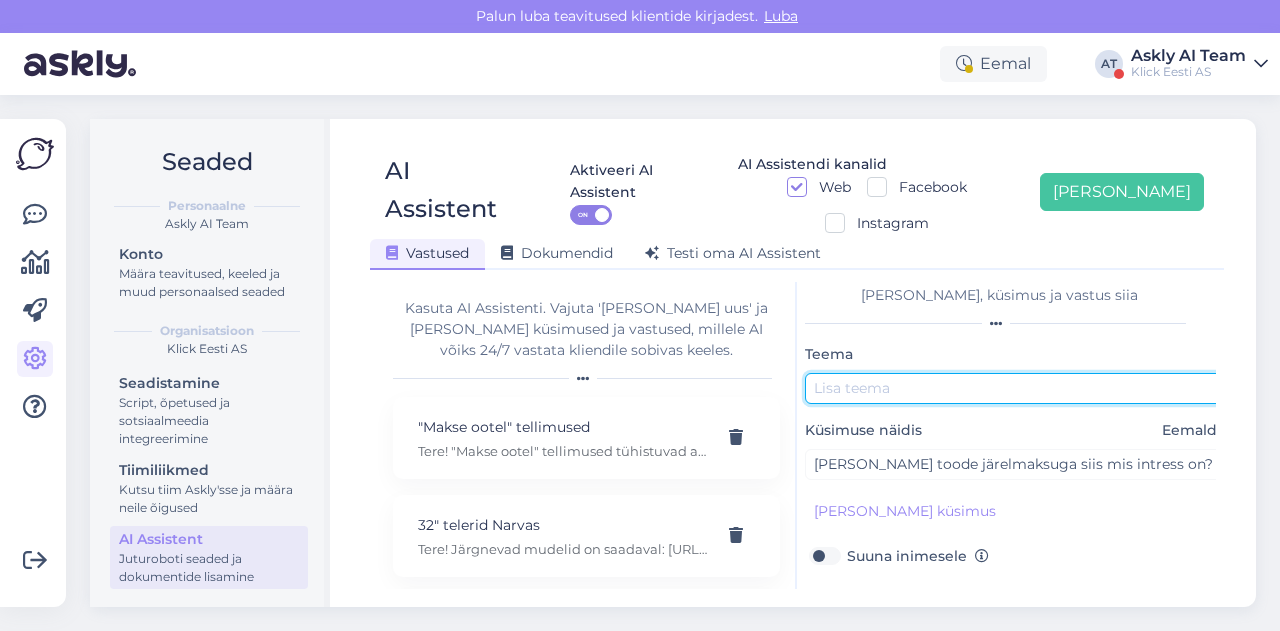 click at bounding box center [1015, 388] 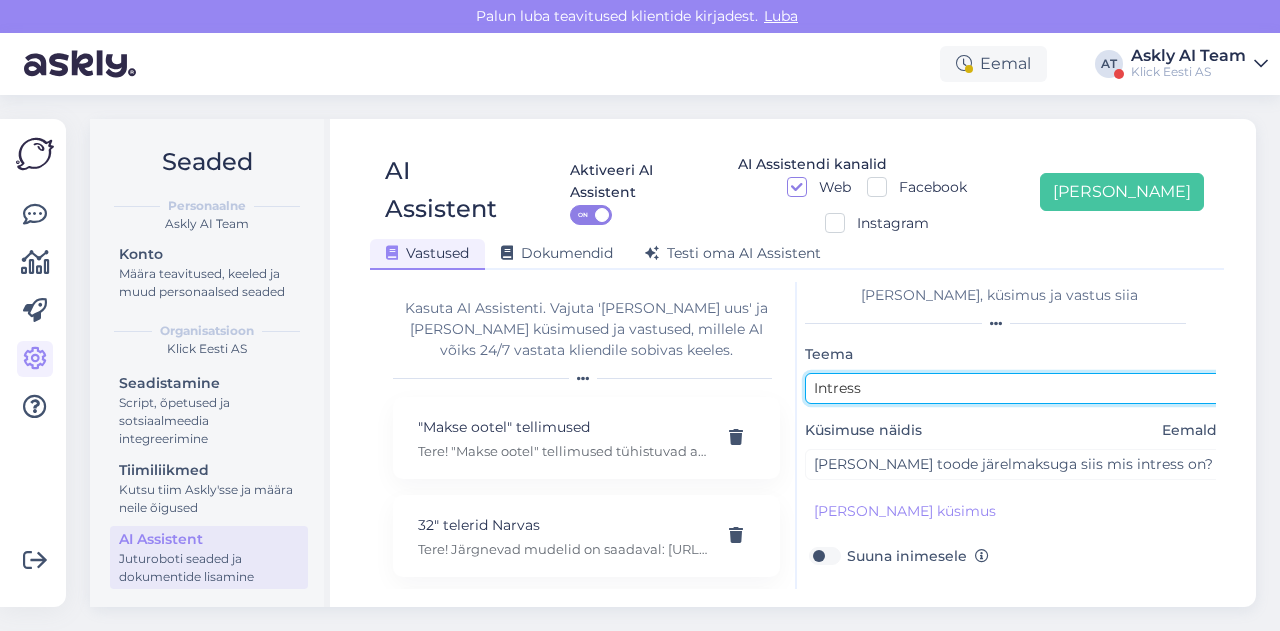 scroll, scrollTop: 179, scrollLeft: 7, axis: both 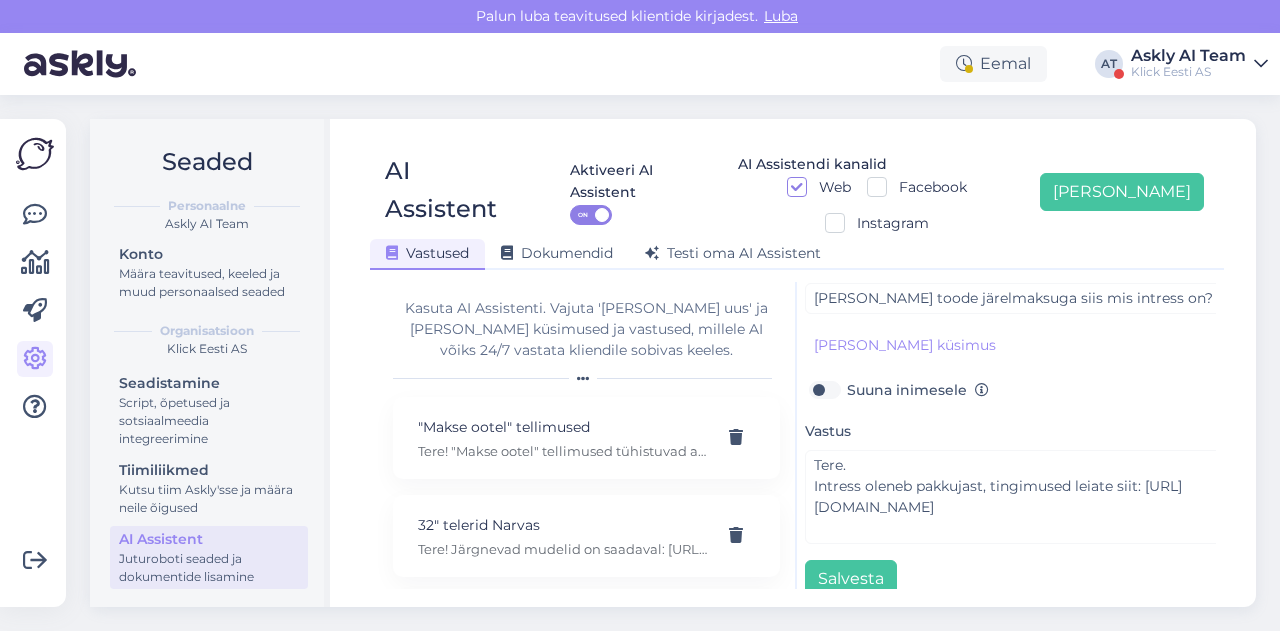 type on "Intress" 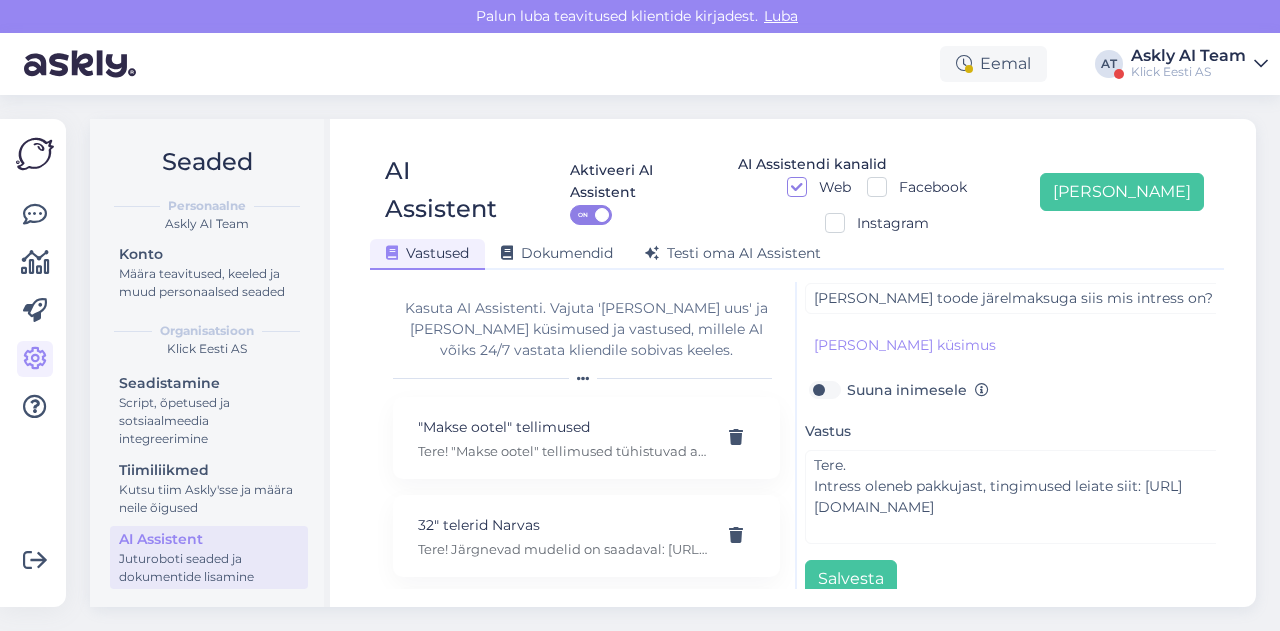 click on "Teema Intress Küsimuse näidis Eemalda Kui võtta toode järelmaksuga siis mis intress on? Lisa kliendi küsimus Suuna inimesele Vastus Tere.
Intress oleneb pakkujast, tingimused leiate siit: https://www.klick.ee/jarelmaksu-tingimused
Salvesta" at bounding box center (1015, 387) 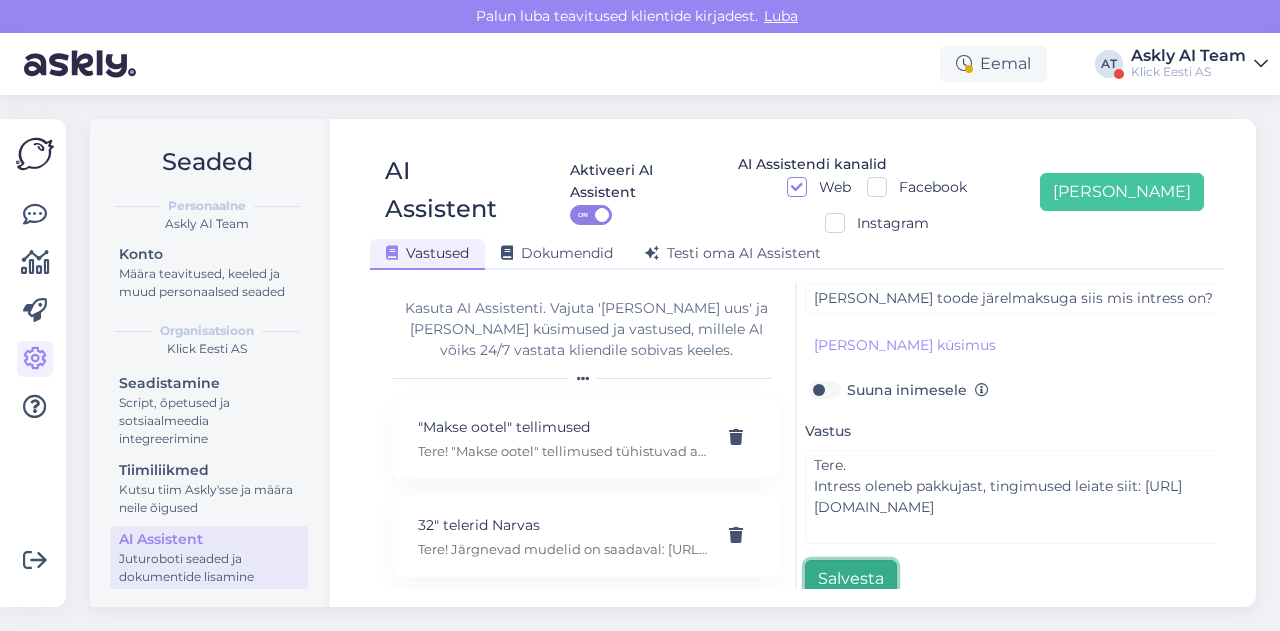 click on "Salvesta" at bounding box center [851, 579] 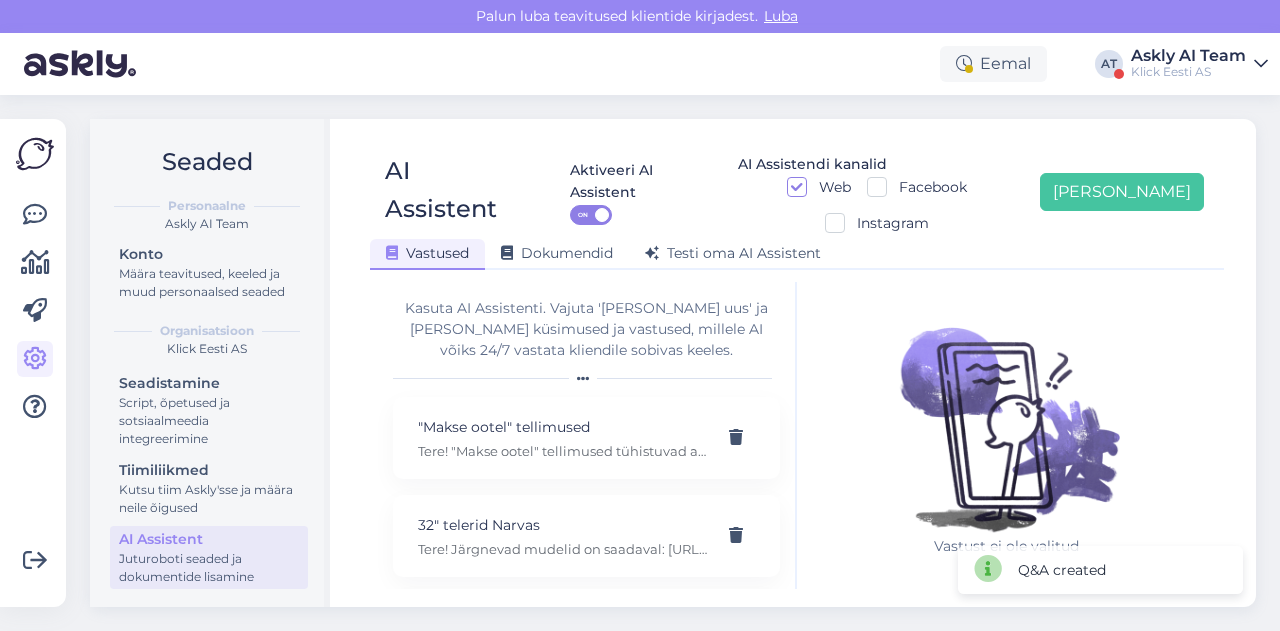 scroll, scrollTop: 0, scrollLeft: 0, axis: both 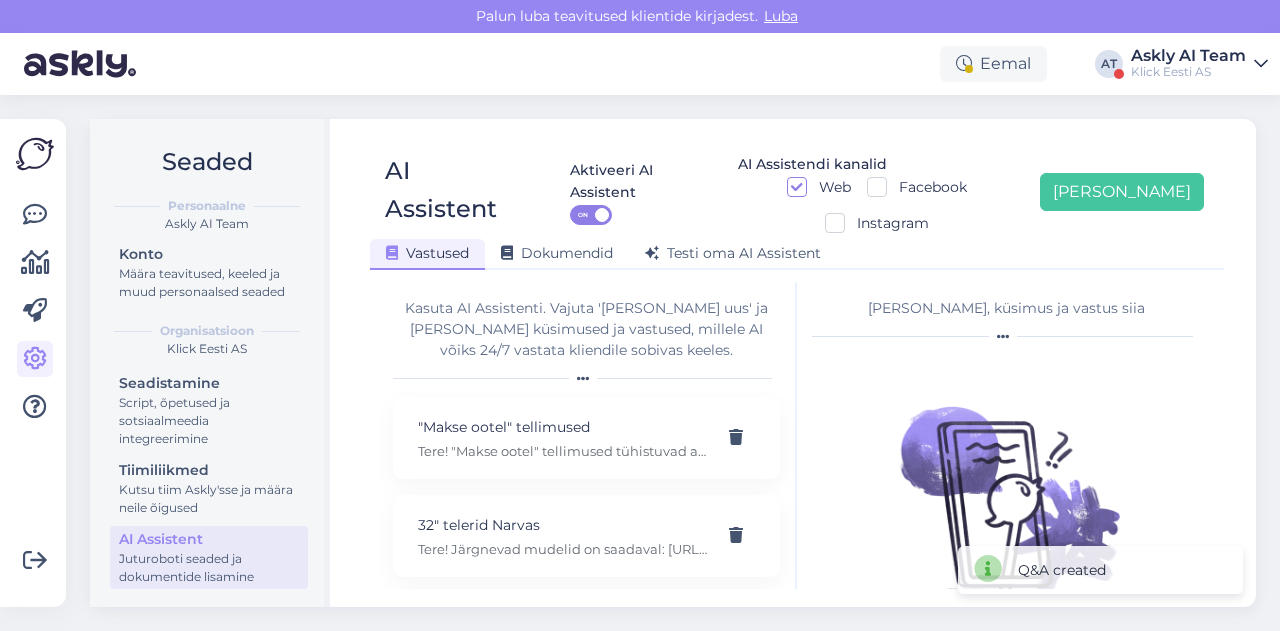 drag, startPoint x: 813, startPoint y: 115, endPoint x: 852, endPoint y: 128, distance: 41.109608 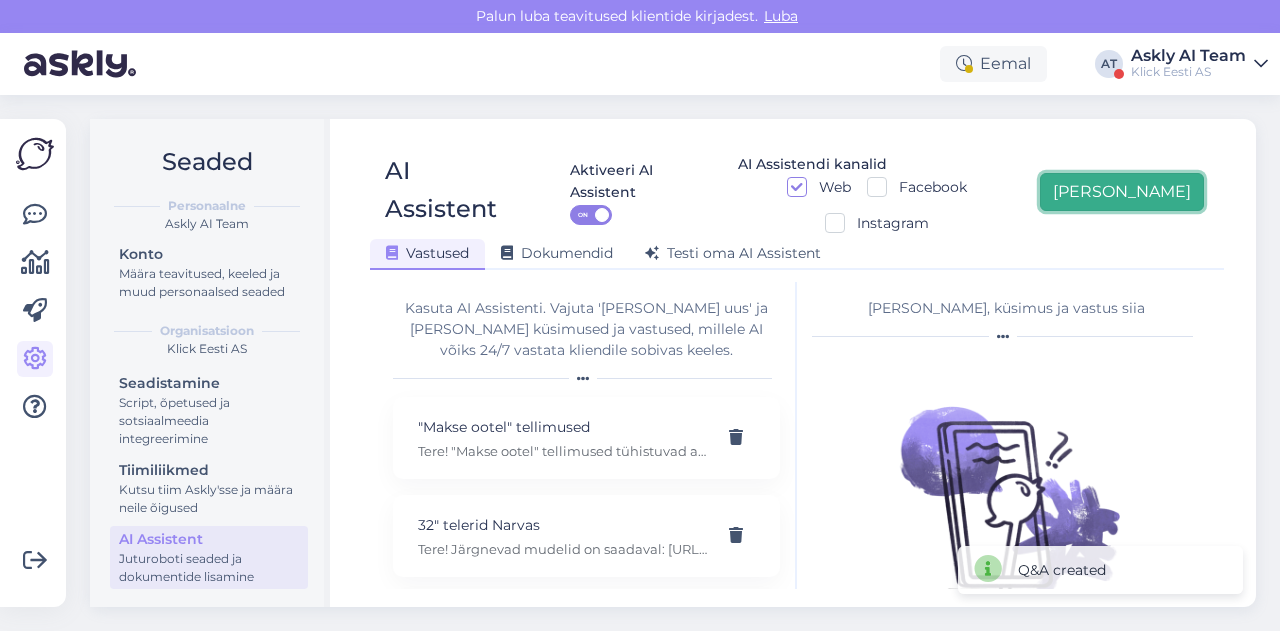 click on "[PERSON_NAME]" at bounding box center (1122, 192) 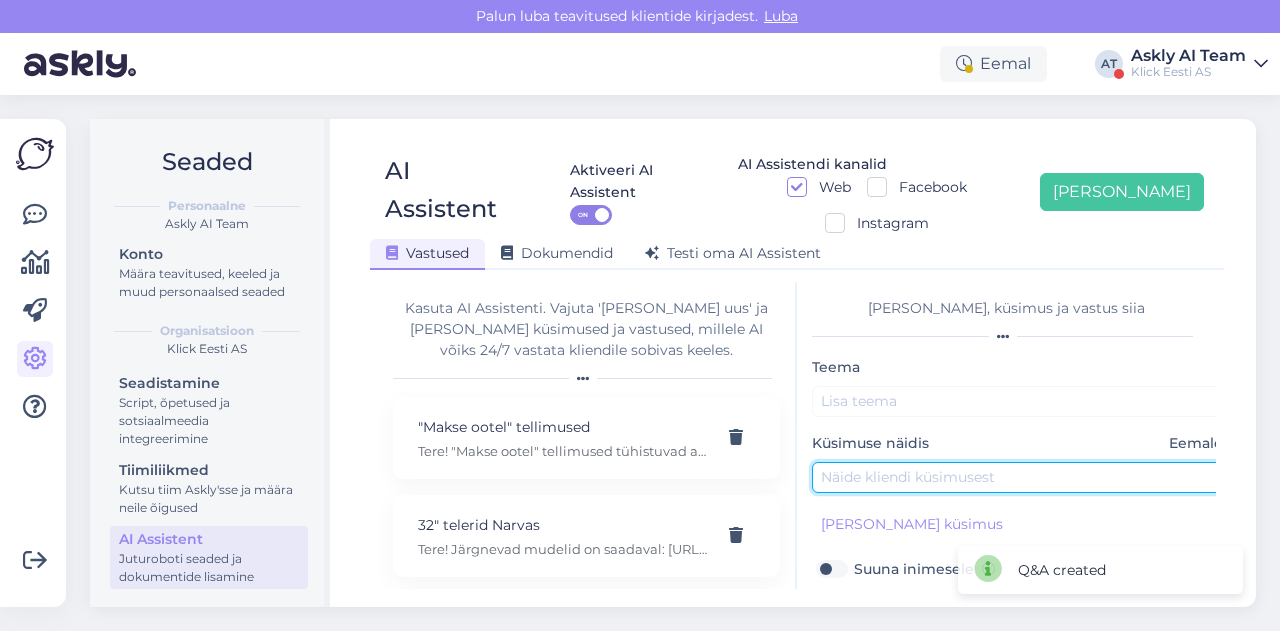 click at bounding box center (1022, 477) 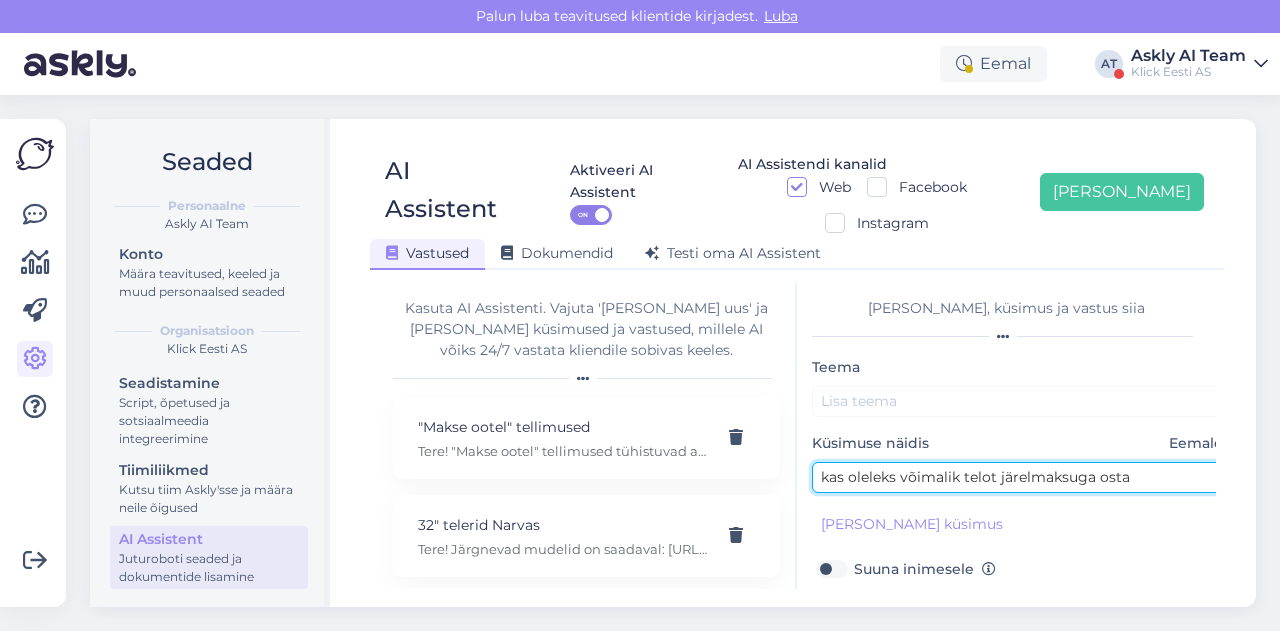 click on "kas oleleks võimalik telot järelmaksuga osta" at bounding box center [1022, 477] 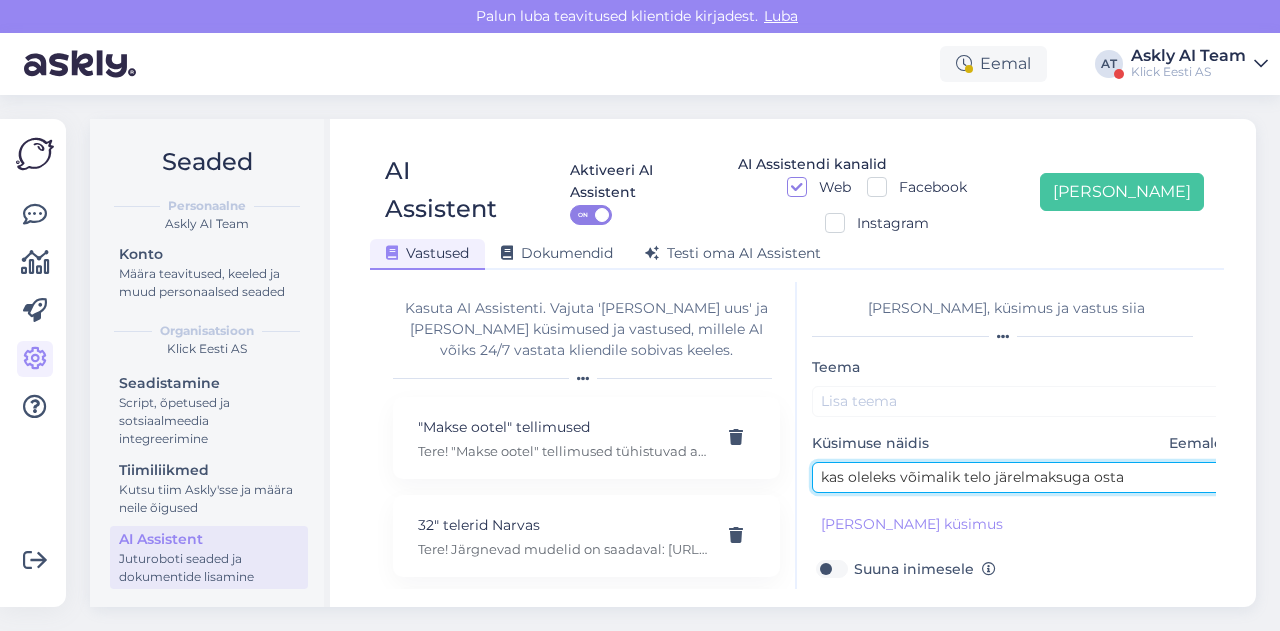 type on "kas oleleks võimalik telo järelmaksuga osta" 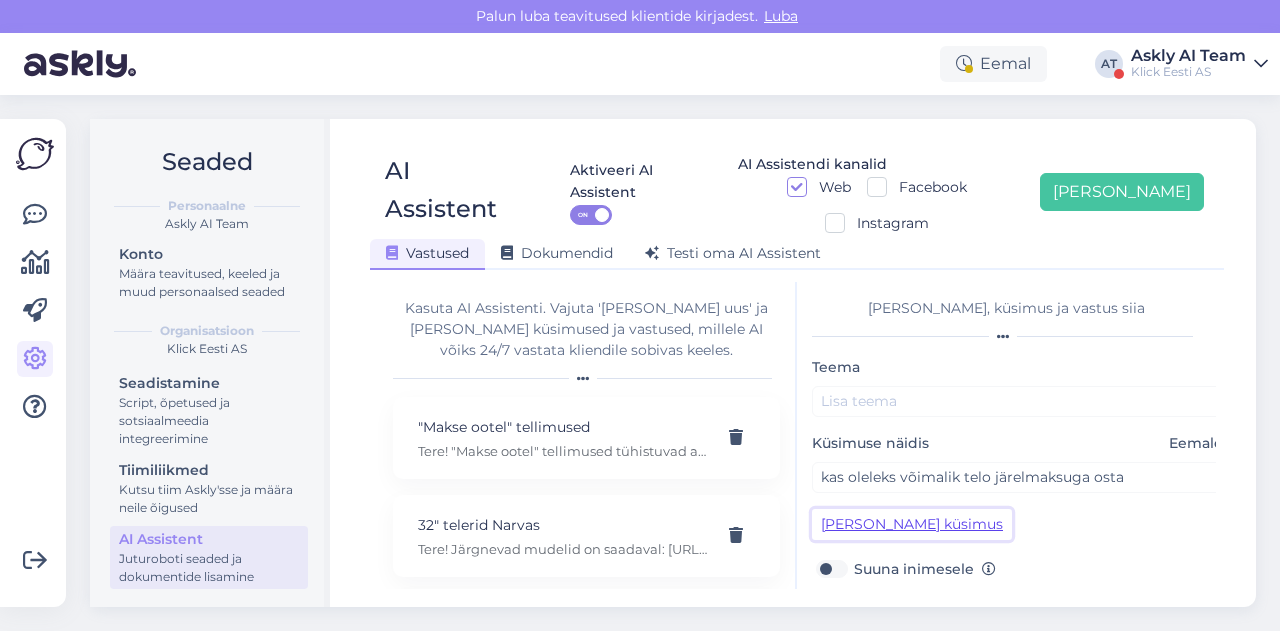 click on "Lisa kliendi küsimus" at bounding box center (912, 524) 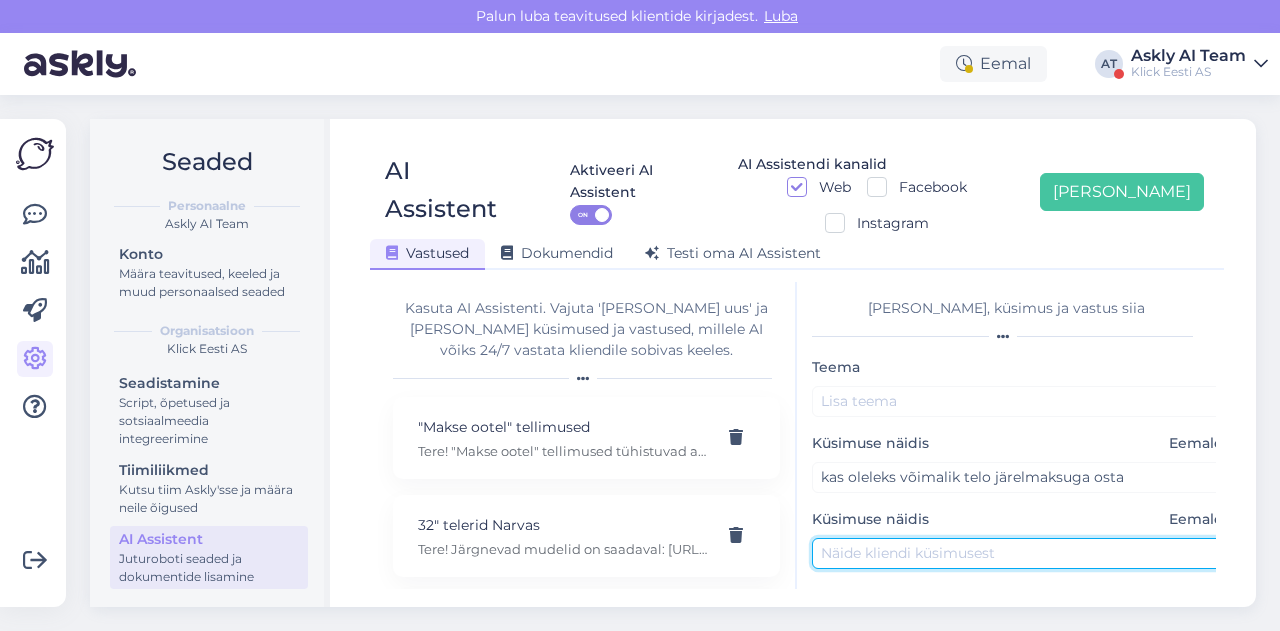 click at bounding box center [1022, 553] 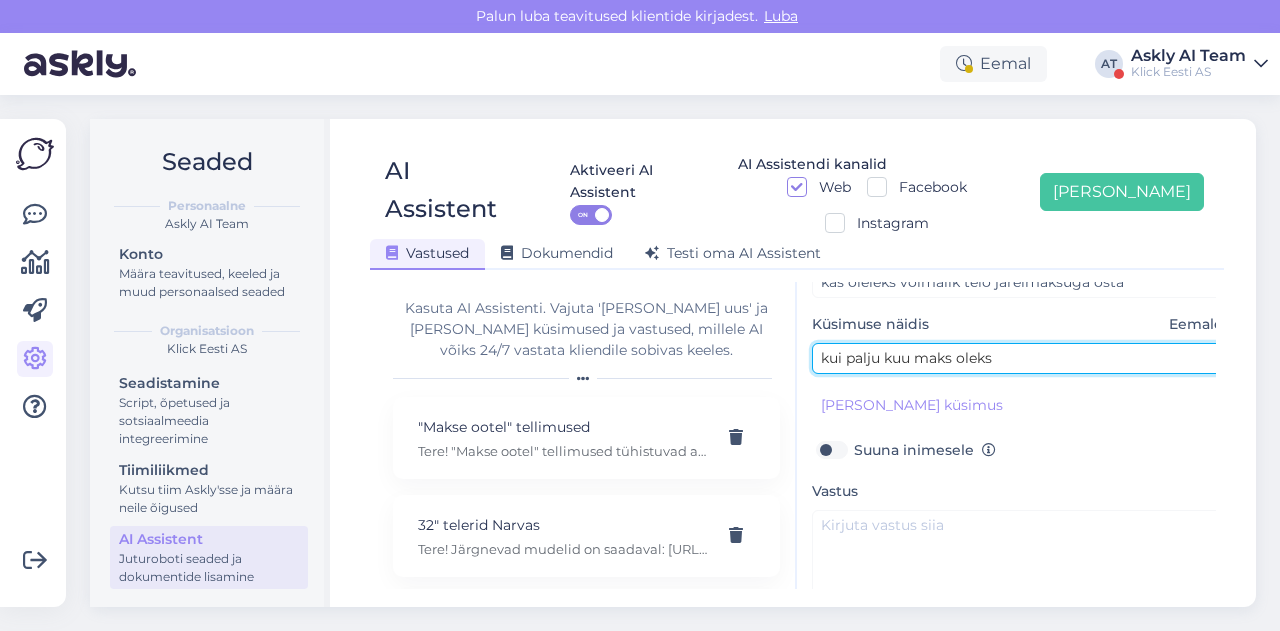 scroll, scrollTop: 208, scrollLeft: 0, axis: vertical 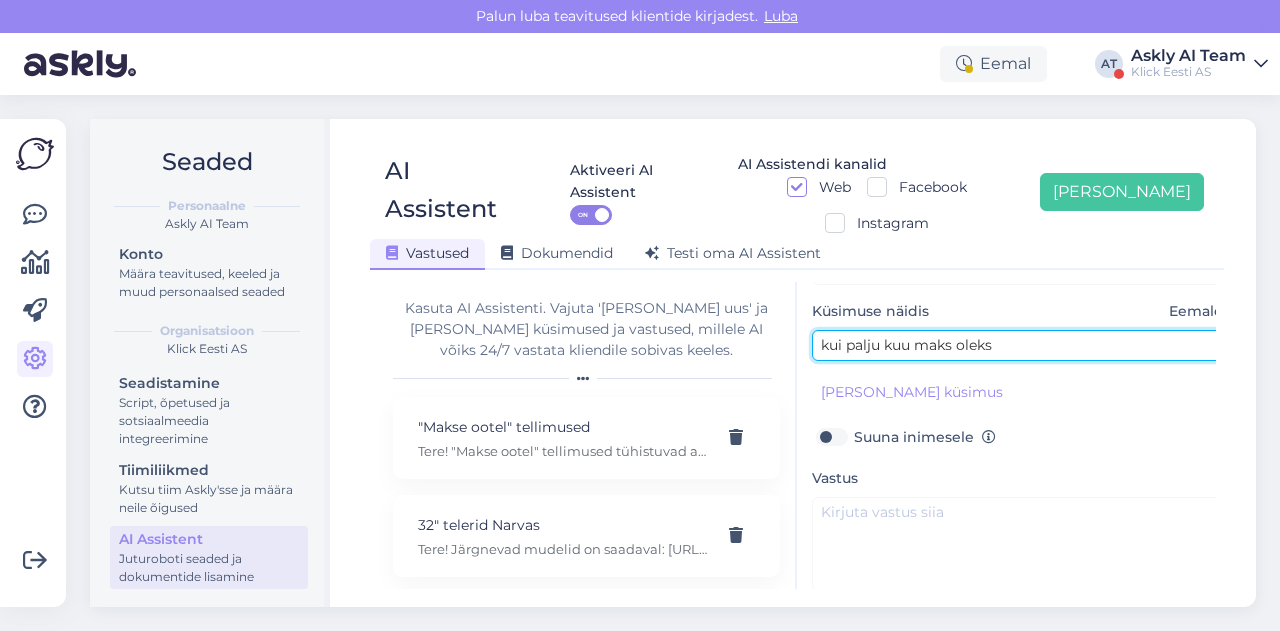 type on "kui palju kuu maks oleks" 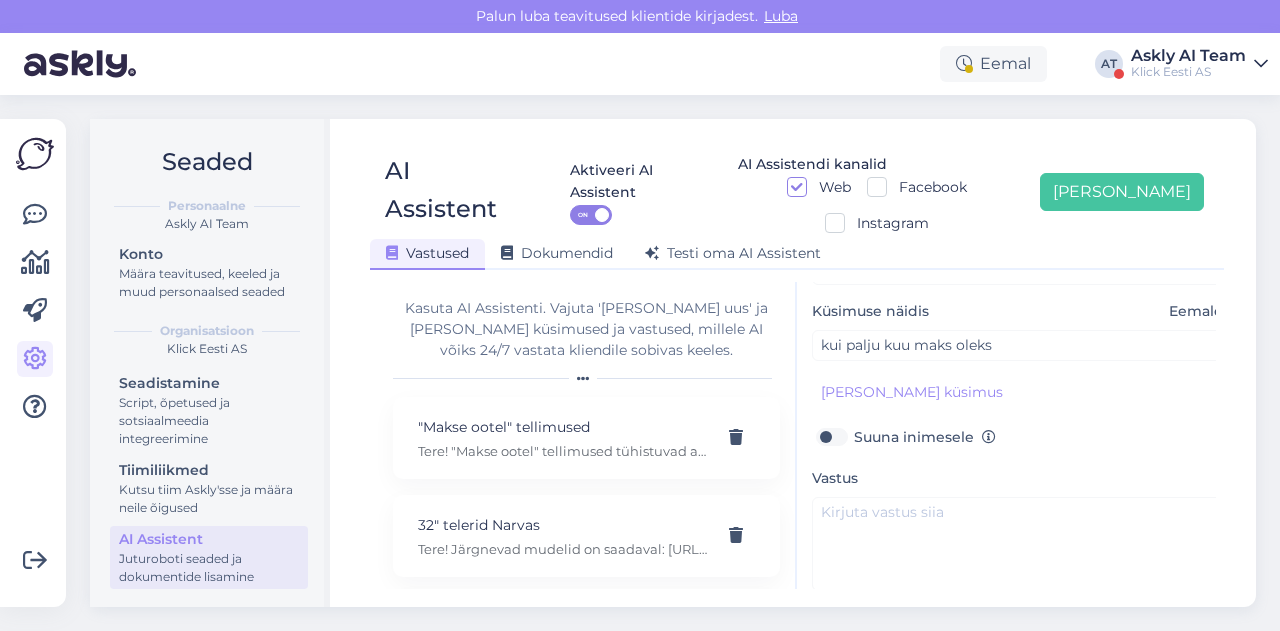 scroll, scrollTop: 254, scrollLeft: 0, axis: vertical 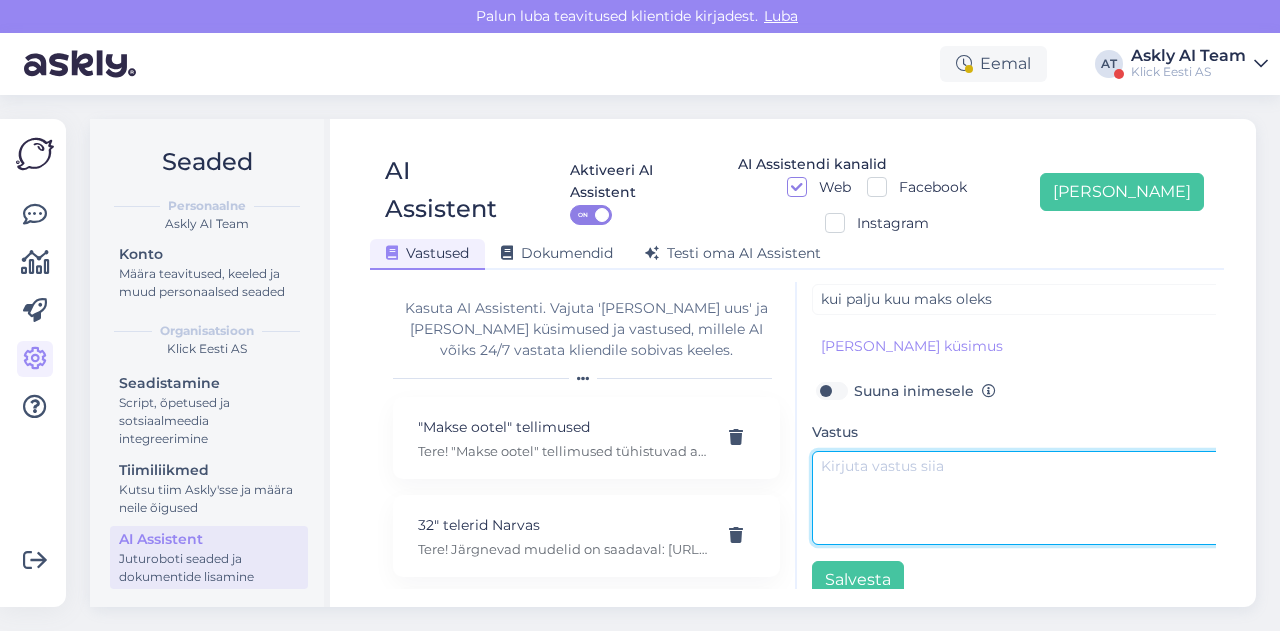 click at bounding box center (1022, 498) 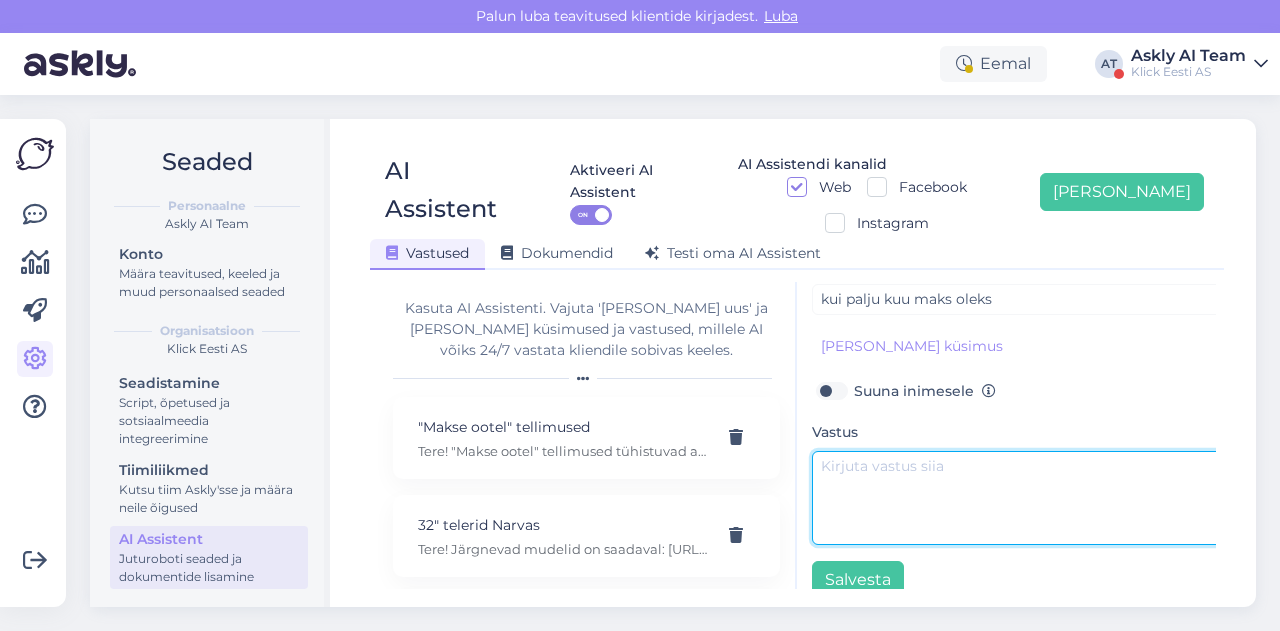 paste on "Järelmaksuga tellimuse tegemiseks lisage tooted ostukorvi, seejärel saate ostukorvis suunduda kassasse, täita tellimuses vajalikud kontaktandmed ning valida makseviisiks järelmaks, järelmaksu tingimustega saate tutvuda siin: https://www.klick.ee/i/jarelmaksu-tingimused
Saate teha taotluse ja pärast ostu vormistamist viib teid lehele kus näete järelmaksupakkujaid kellega on võimalik leping sõlmida.
Enne allkirjastamist kohustust ei ole.
Allkirjastada saab Mobiil-ID, ID kaardiga või Smart ID-ga" 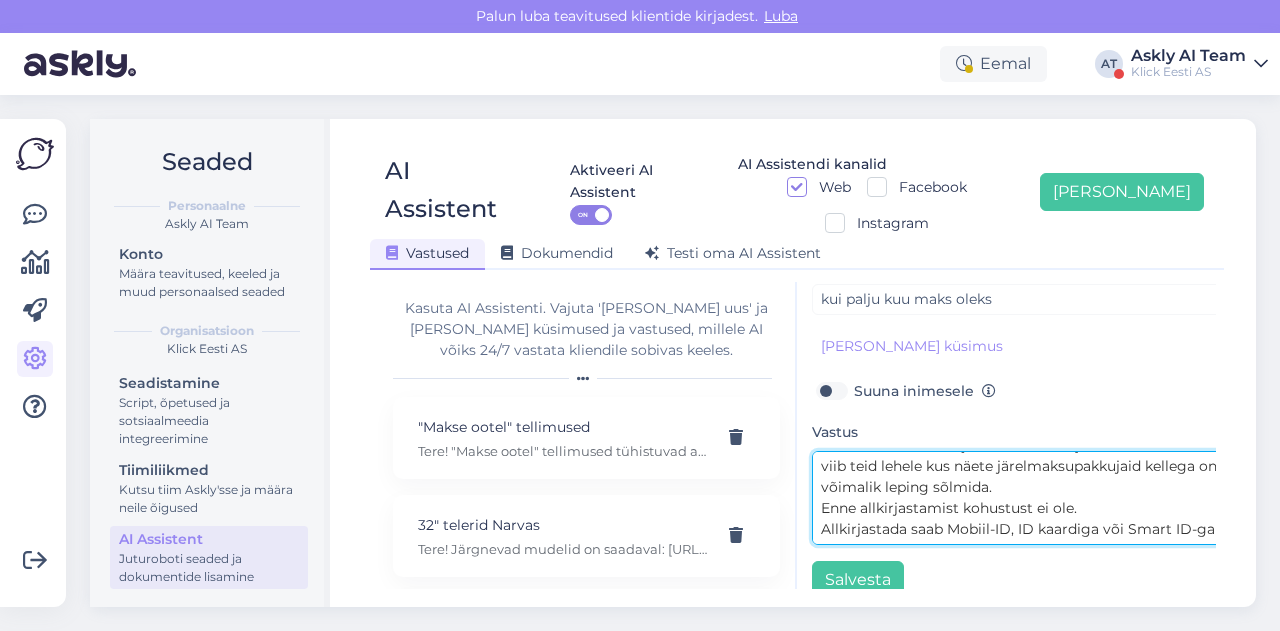 scroll, scrollTop: 0, scrollLeft: 0, axis: both 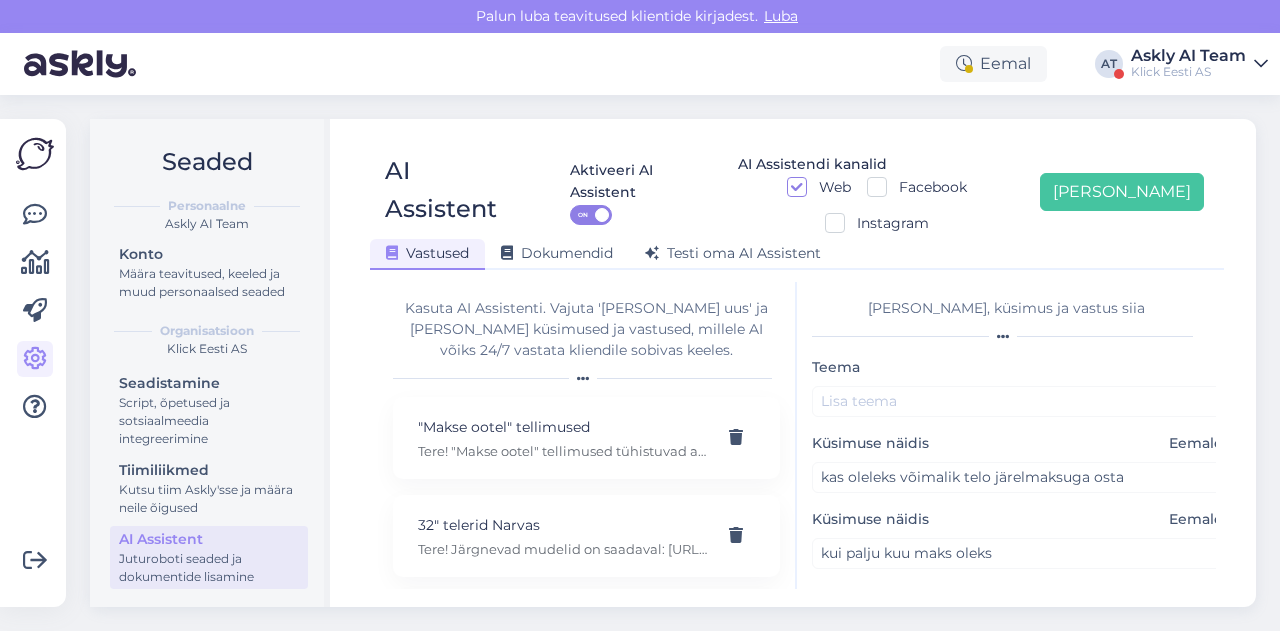type on "Järelmaksuga tellimuse tegemiseks lisage tooted ostukorvi, seejärel saate ostukorvis suunduda kassasse, täita tellimuses vajalikud kontaktandmed ning valida makseviisiks järelmaks, järelmaksu tingimustega saate tutvuda siin: https://www.klick.ee/i/jarelmaksu-tingimused
Saate teha taotluse ja pärast ostu vormistamist viib teid lehele kus näete järelmaksupakkujaid kellega on võimalik leping sõlmida.
Enne allkirjastamist kohustust ei ole.
Allkirjastada saab Mobiil-ID, ID kaardiga või Smart ID-ga" 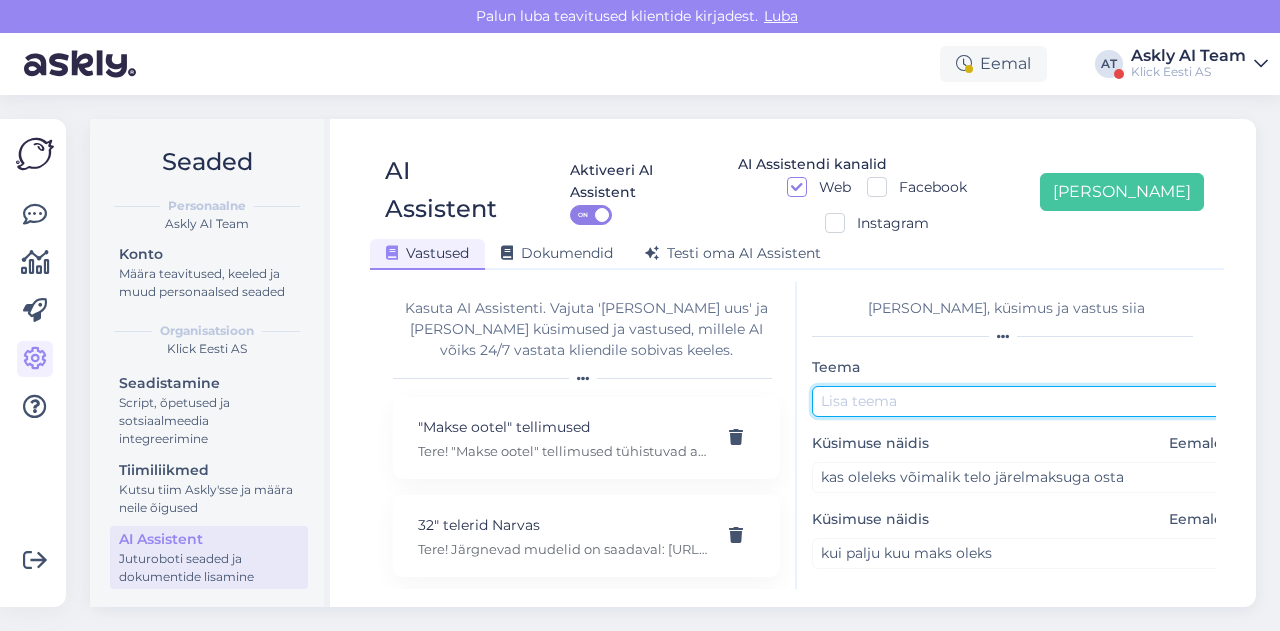 click at bounding box center (1022, 401) 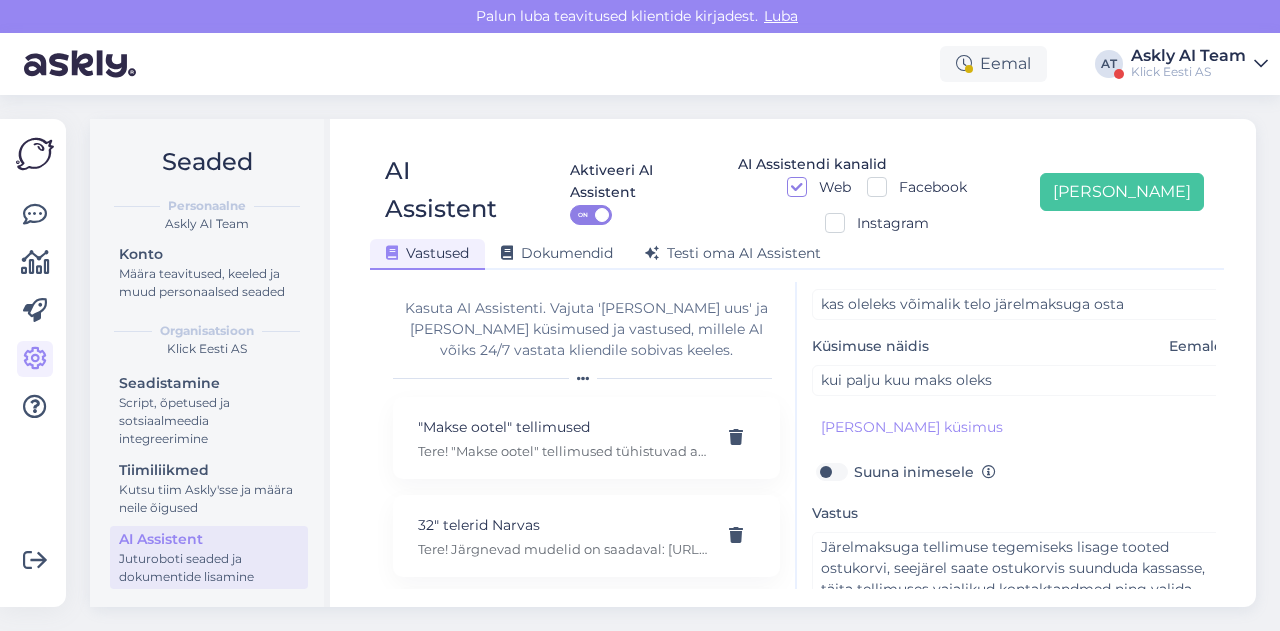 scroll, scrollTop: 179, scrollLeft: 0, axis: vertical 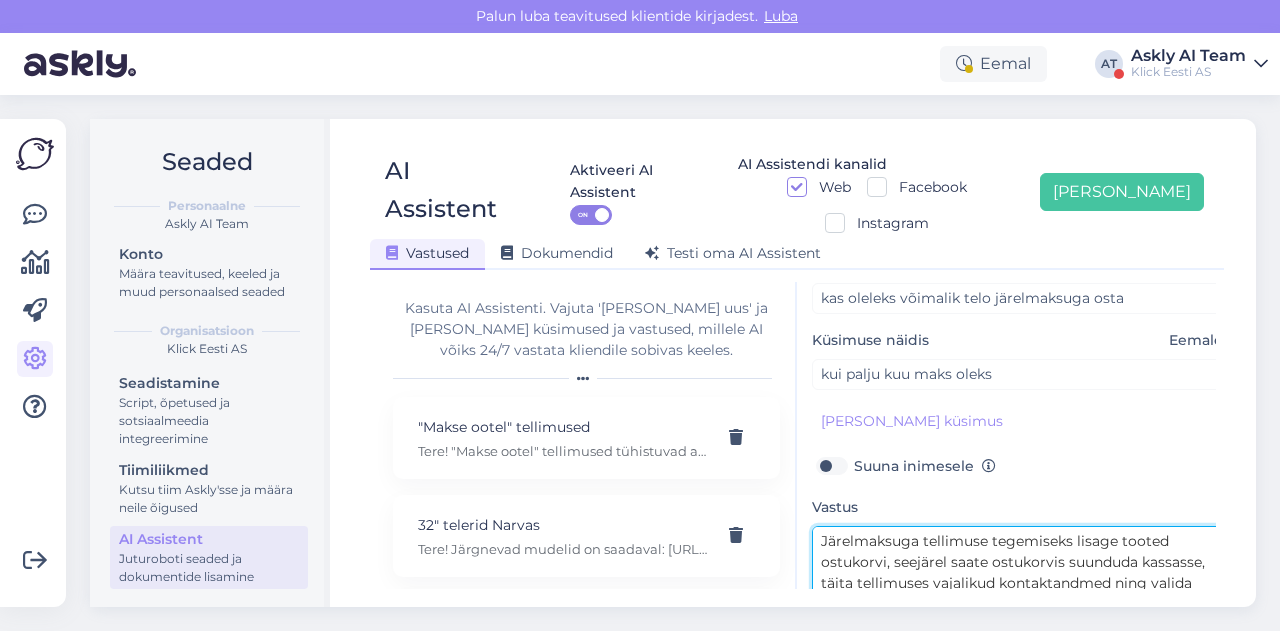 drag, startPoint x: 818, startPoint y: 500, endPoint x: 979, endPoint y: 500, distance: 161 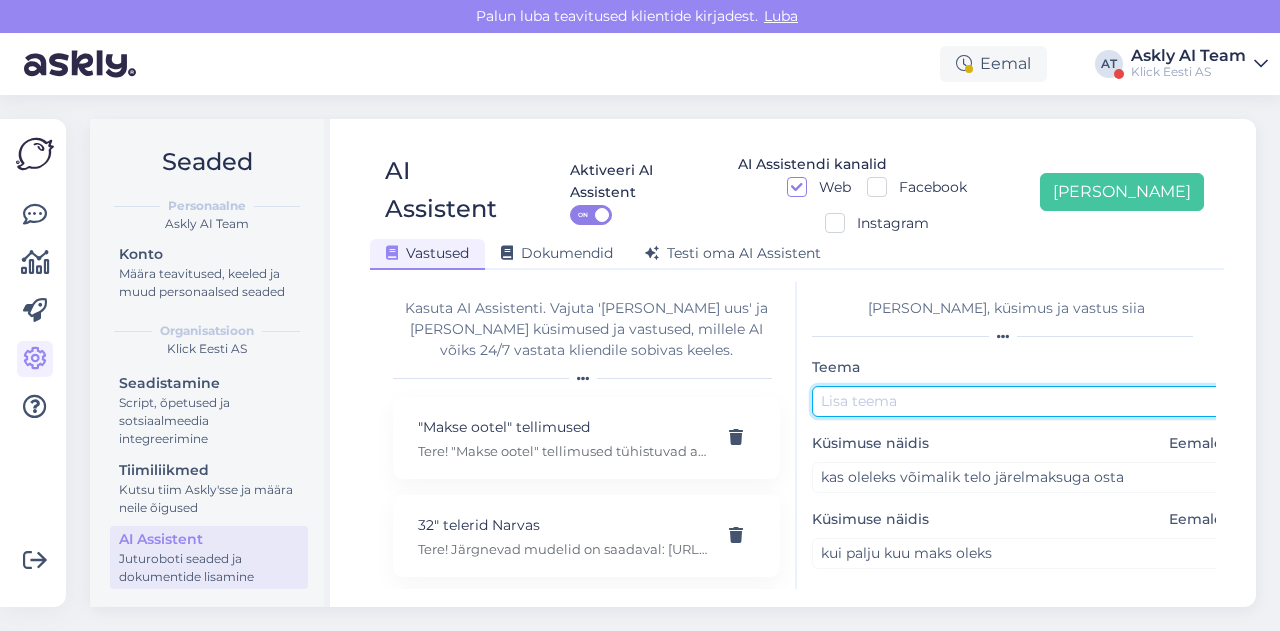 click at bounding box center [1022, 401] 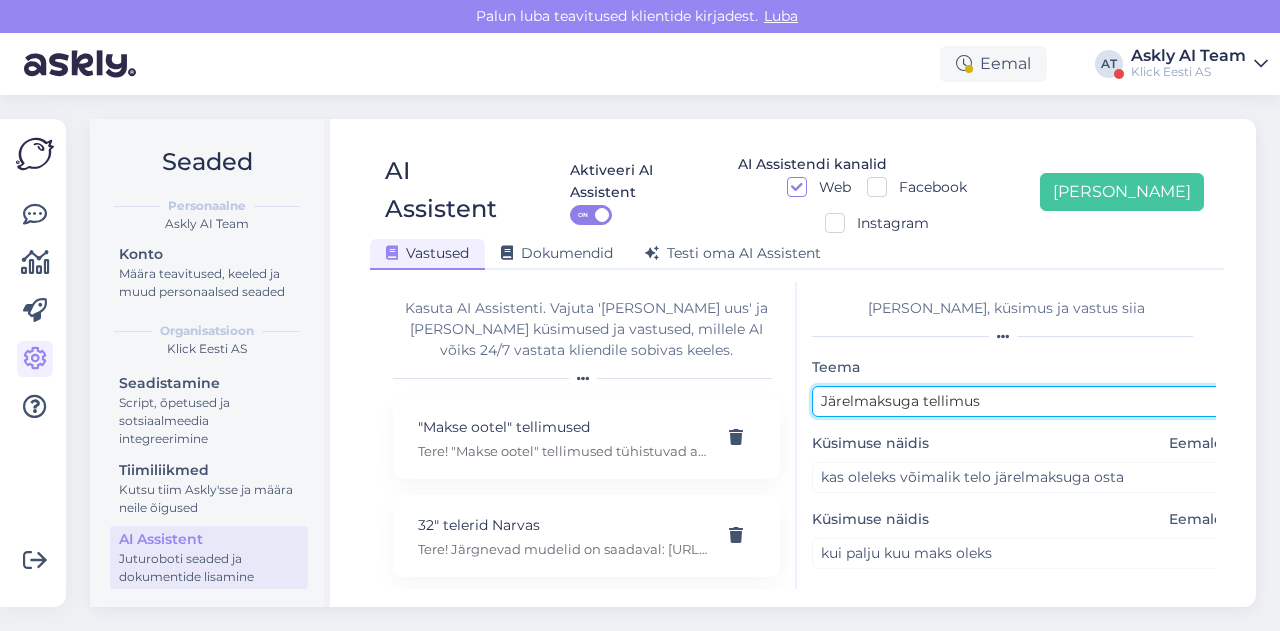 scroll, scrollTop: 254, scrollLeft: 0, axis: vertical 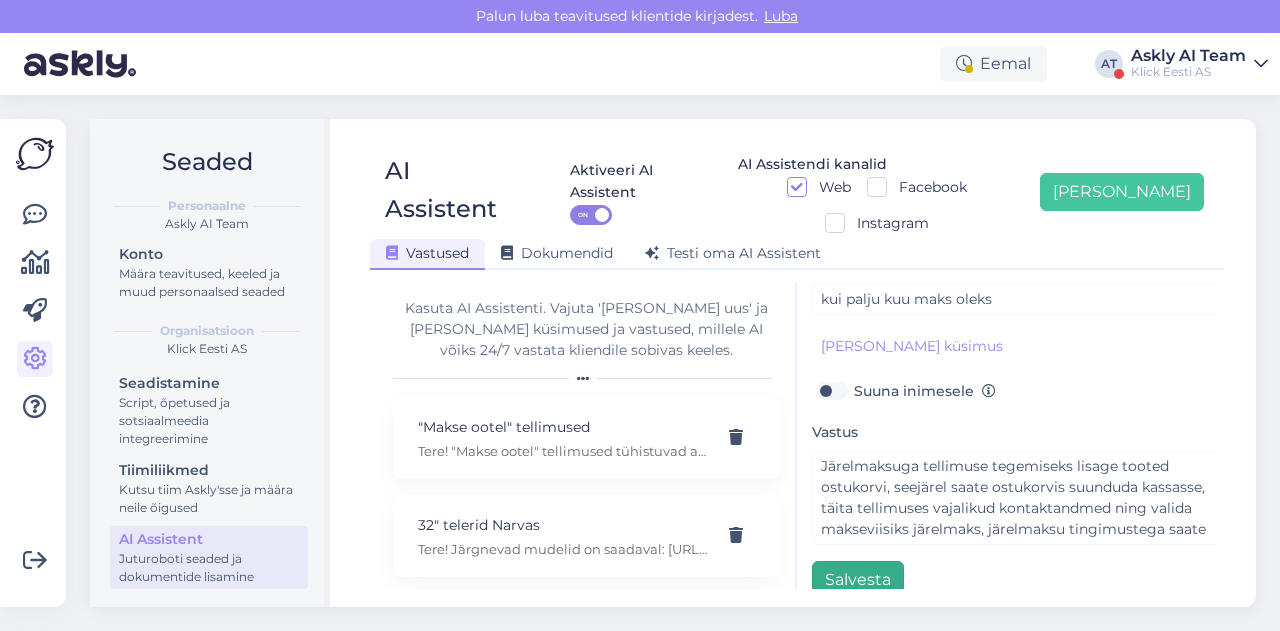 type on "Järelmaksuga tellimus" 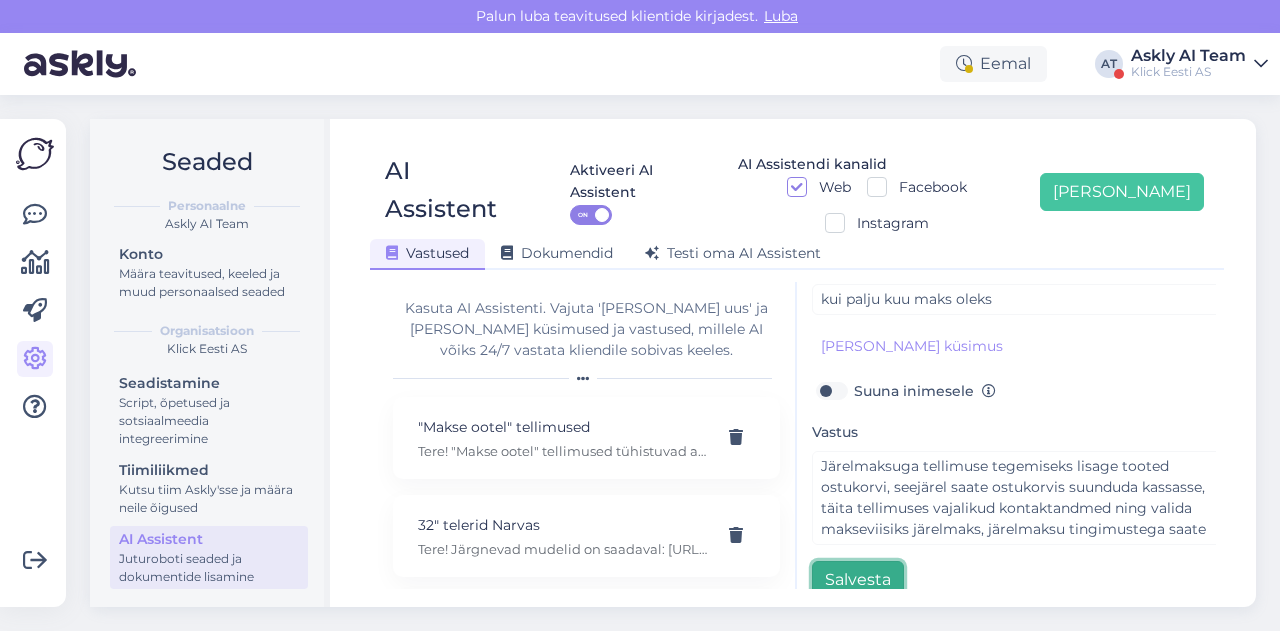 click on "Salvesta" at bounding box center (858, 580) 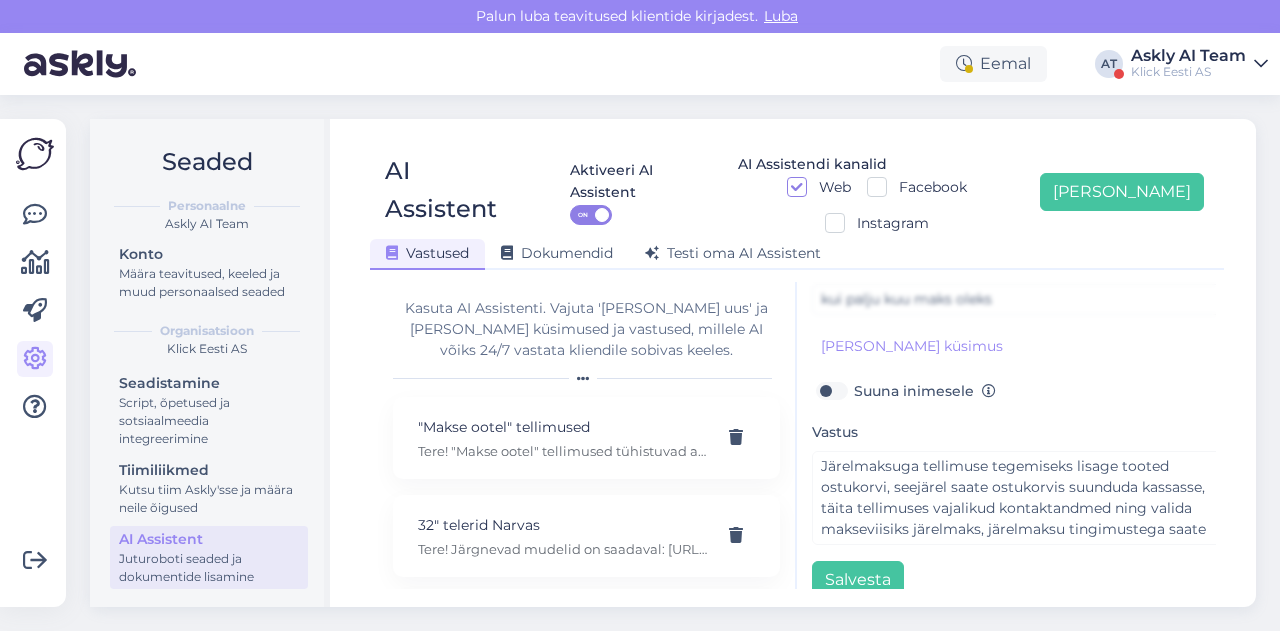 click on "Seaded Personaalne Askly AI Team Konto Määra teavitused, keeled ja muud personaalsed seaded Organisatsioon Klick Eesti AS Seadistamine Script, õpetused ja sotsiaalmeedia integreerimine Tiimiliikmed Kutsu tiim Askly'sse ja määra neile õigused AI Assistent Juturoboti seaded ja dokumentide lisamine AI Assistent Aktiveeri AI Assistent ON AI Assistendi kanalid Web Facebook Instagram Lisa uus Vastused Dokumendid Testi oma AI Assistent Kasuta AI Assistenti. Vajuta 'Lisa uus' ja lisa küsimused ja vastused, millele AI võiks 24/7 vastata kliendile sobivas keeles.  "Makse ootel" tellimused  Tere! "Makse ootel" tellimused tühistuvad automaatselt. Nende pärast ei pea muretsema. 32" telerid Narvas Tere! Järgnevad mudelid on saadaval: https://www.klick.ee/heli-ja-pilt/tv/telerid?diagonaal=5492&availability=1&tootja=5516&tootja=6098 5G nuputelefon Tere! 5G nuputelefoni ei ole. 4G telefonid leiab siit: https://www.klick.ee/telefonid-ja-lisad/mobiiltelefonid/nuputelefonid?volte=25520 9 V DC adapter Adapter E-arve" at bounding box center [679, 363] 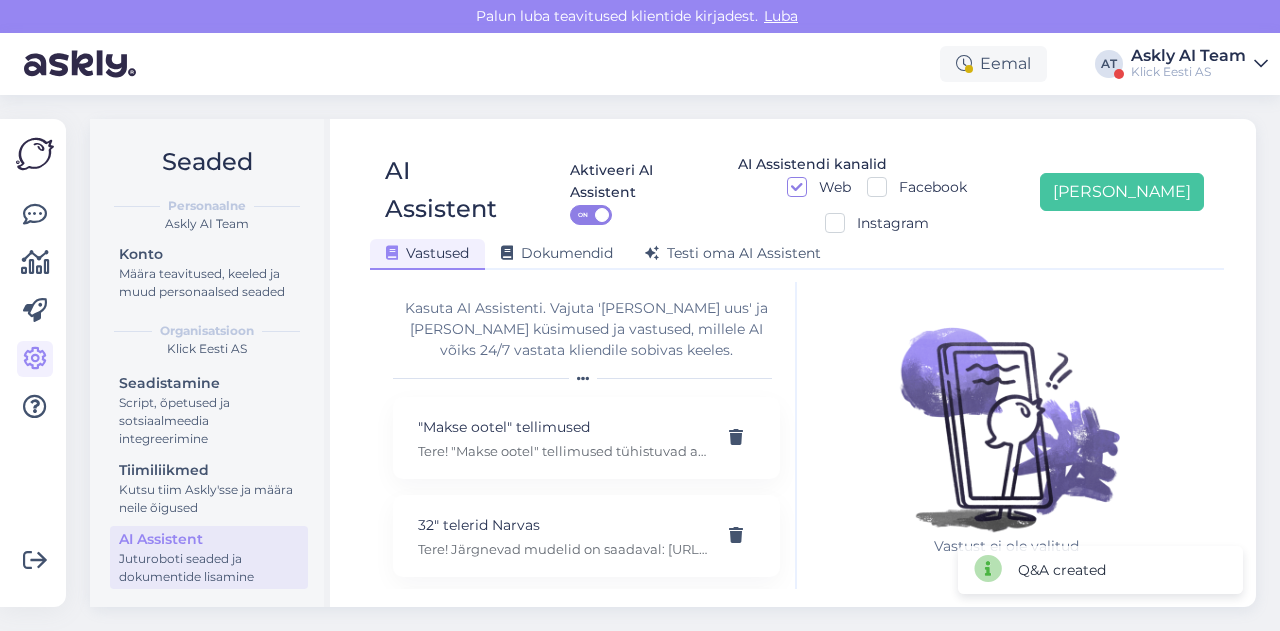 scroll, scrollTop: 0, scrollLeft: 0, axis: both 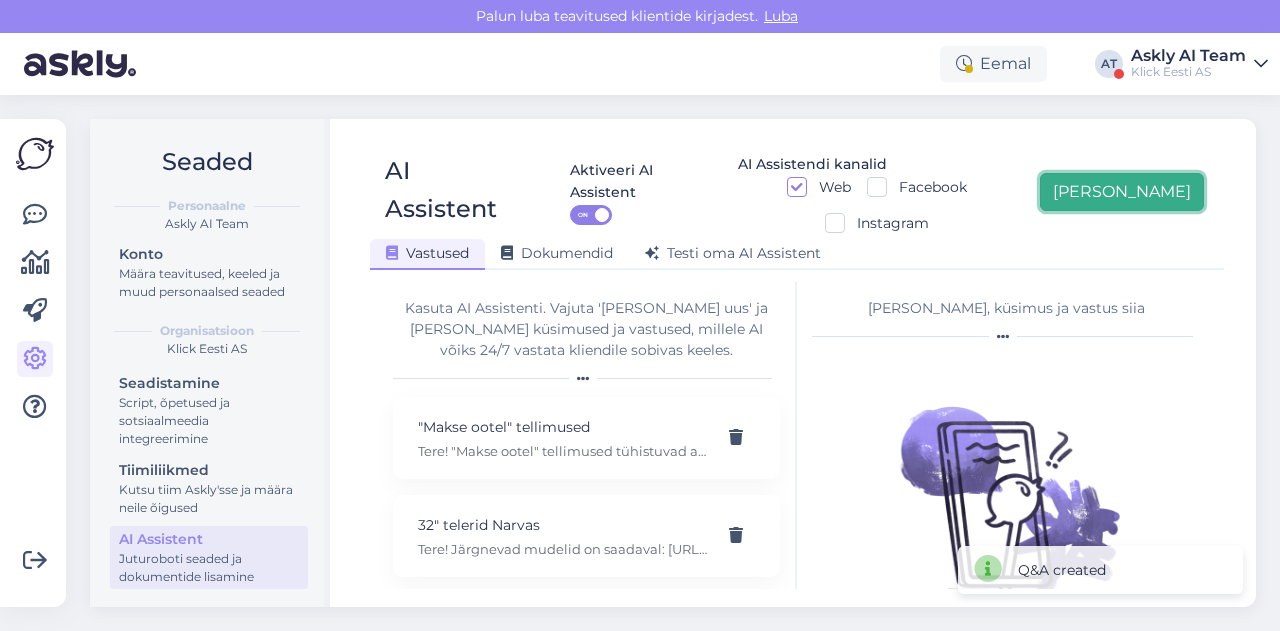 click on "[PERSON_NAME]" at bounding box center (1122, 192) 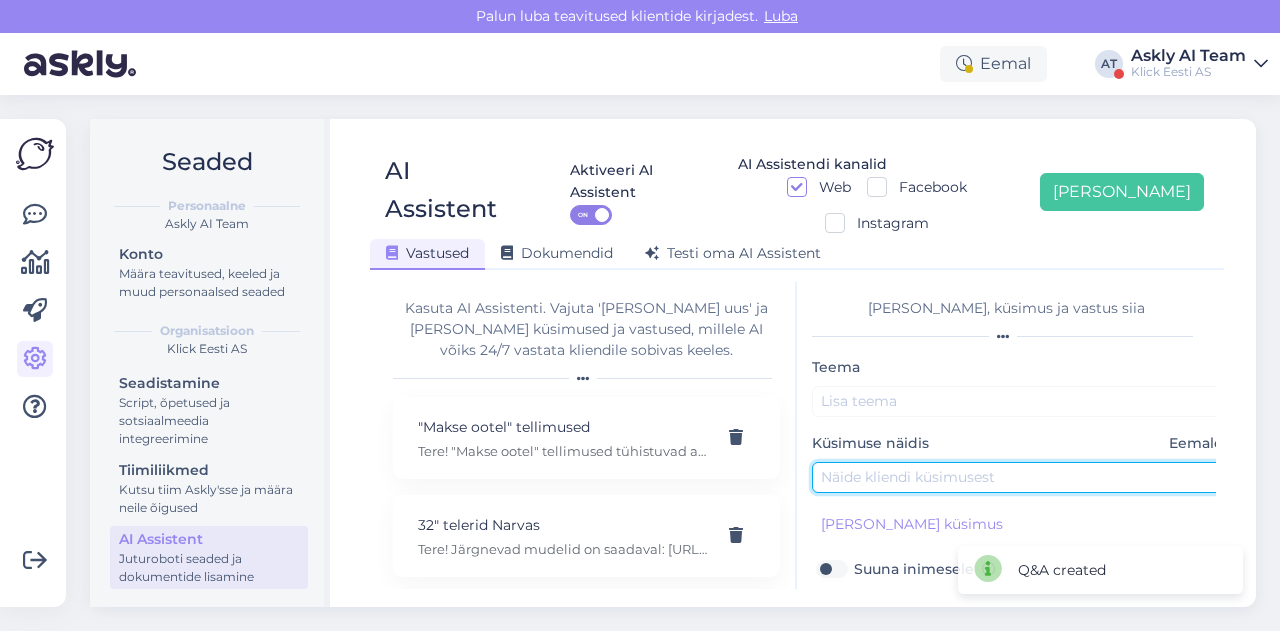 click at bounding box center (1022, 477) 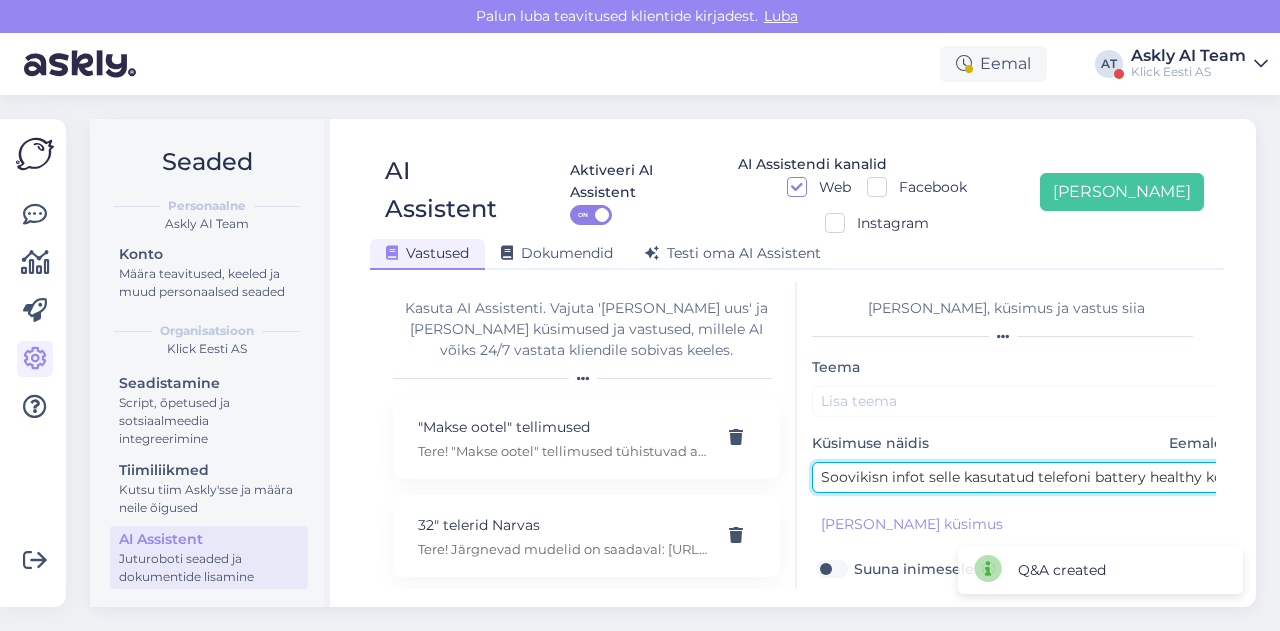 scroll, scrollTop: 0, scrollLeft: 18, axis: horizontal 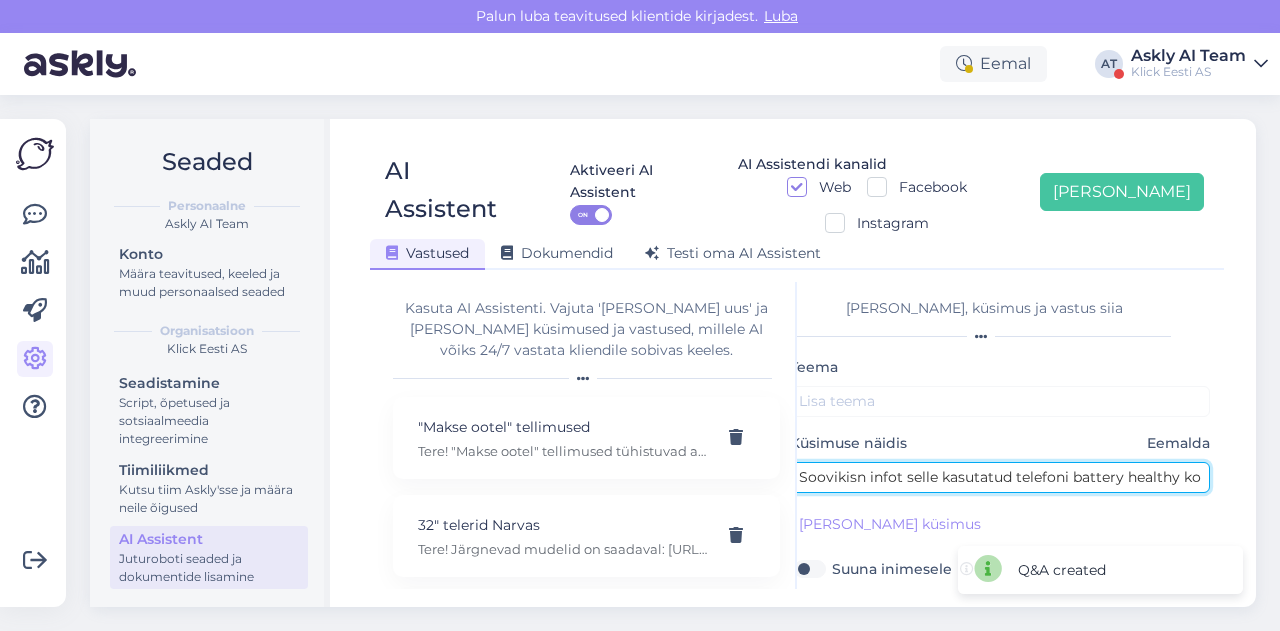 type on "Soovikisn infot selle kasutatud telefoni battery healthy kohta" 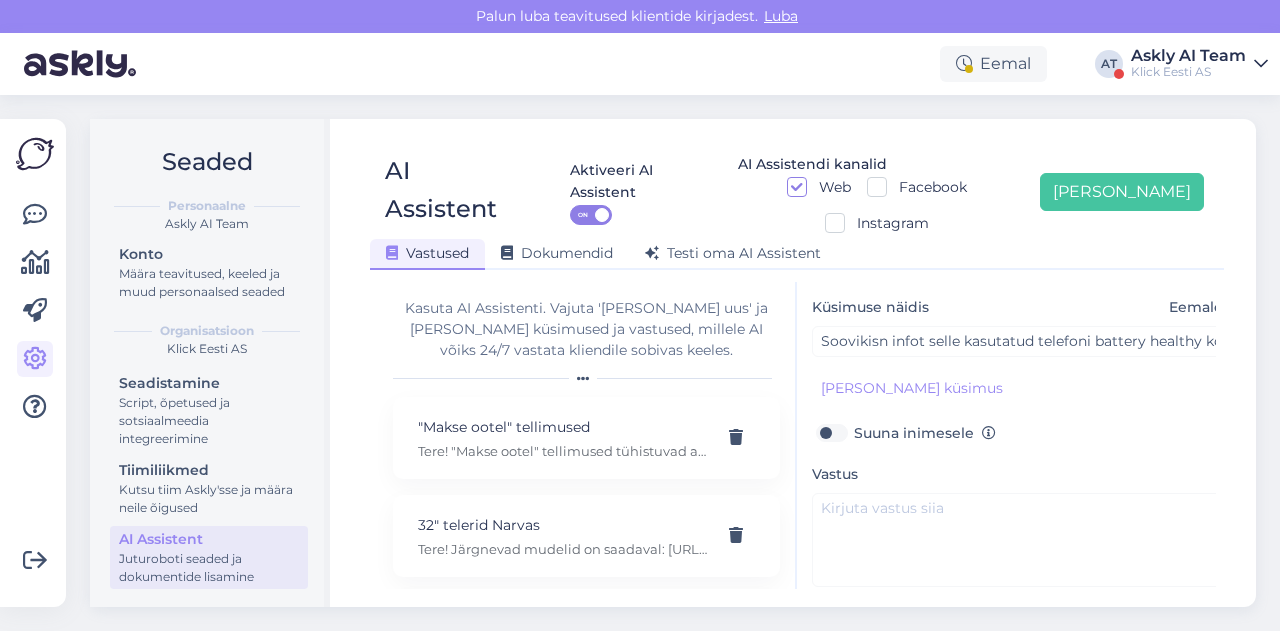 scroll, scrollTop: 144, scrollLeft: 0, axis: vertical 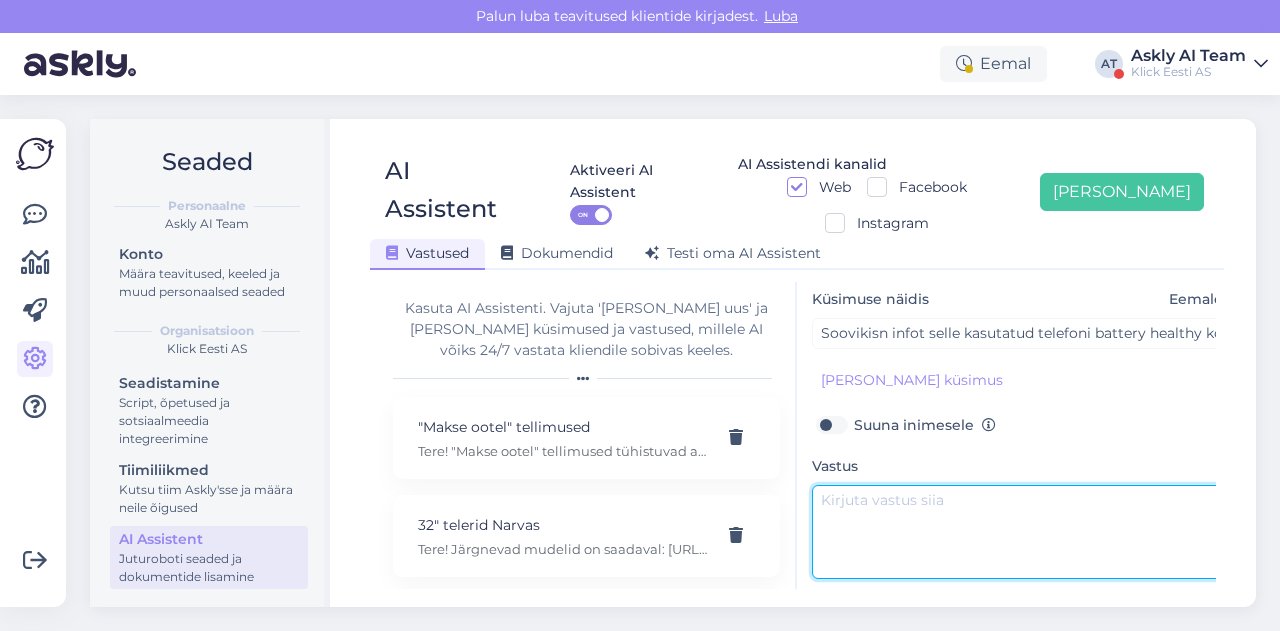 click at bounding box center (1022, 532) 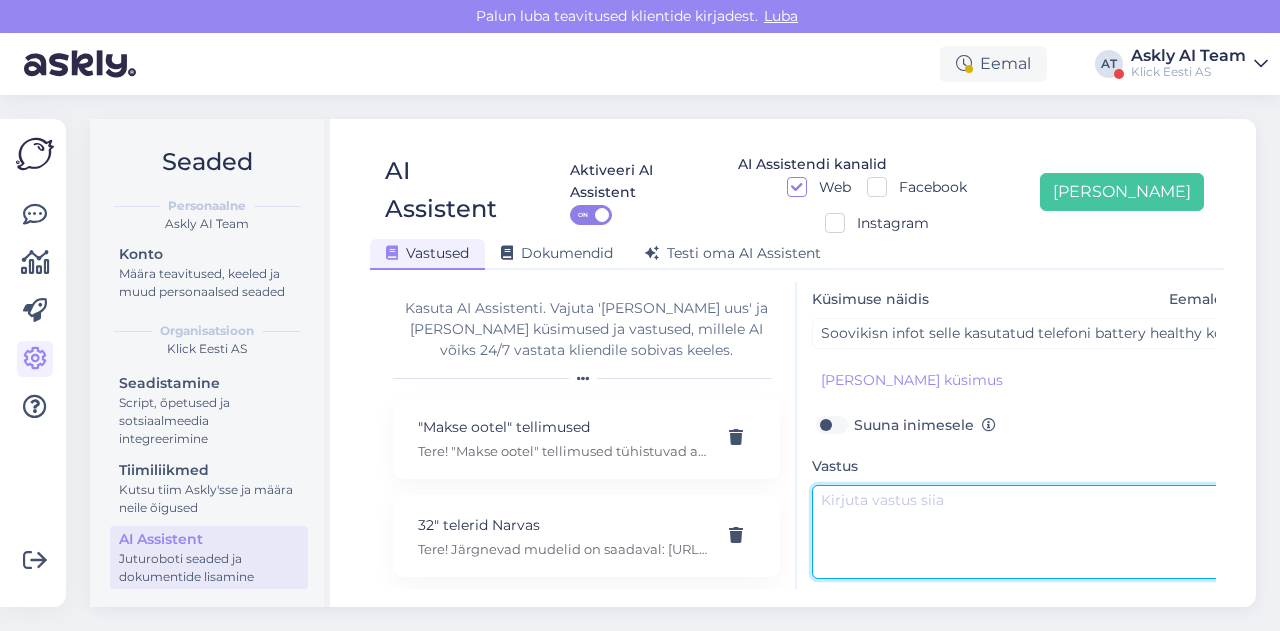 paste on "Uue ringi seadete akud on kontrollitud, kuid ei ole vahetatud. Kahjuks ei ole täpset infot kindla mudeli aku mahutavuse kohta. Üldjuhul alla 80% ei ole." 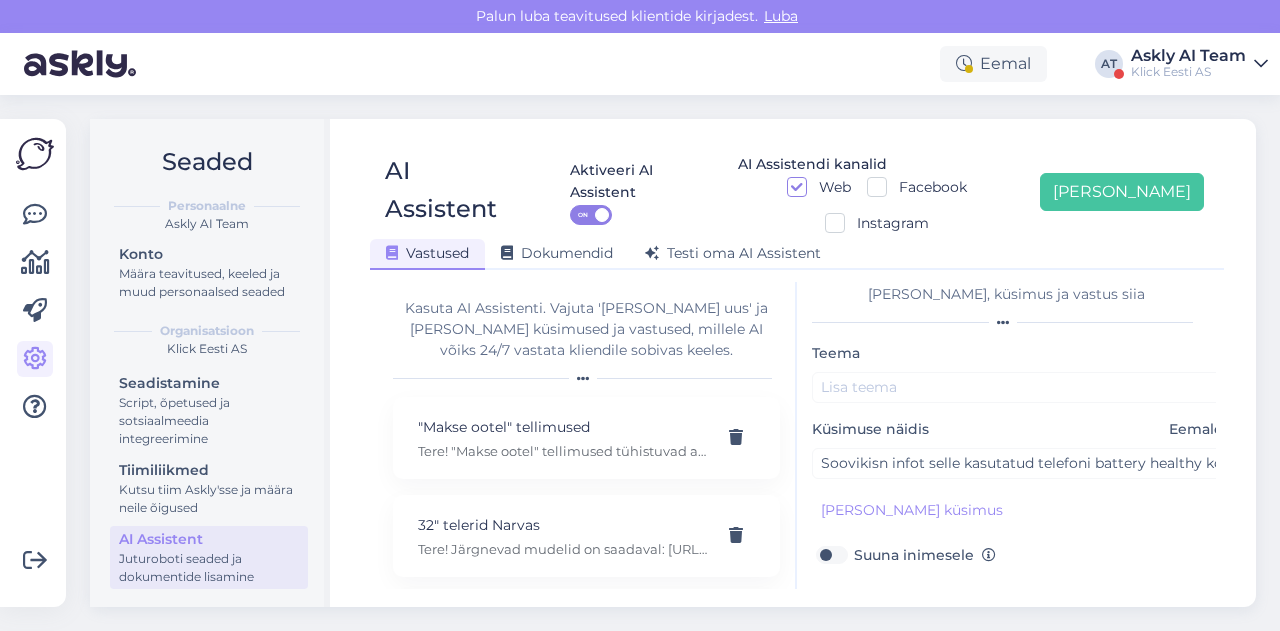 scroll, scrollTop: 12, scrollLeft: 0, axis: vertical 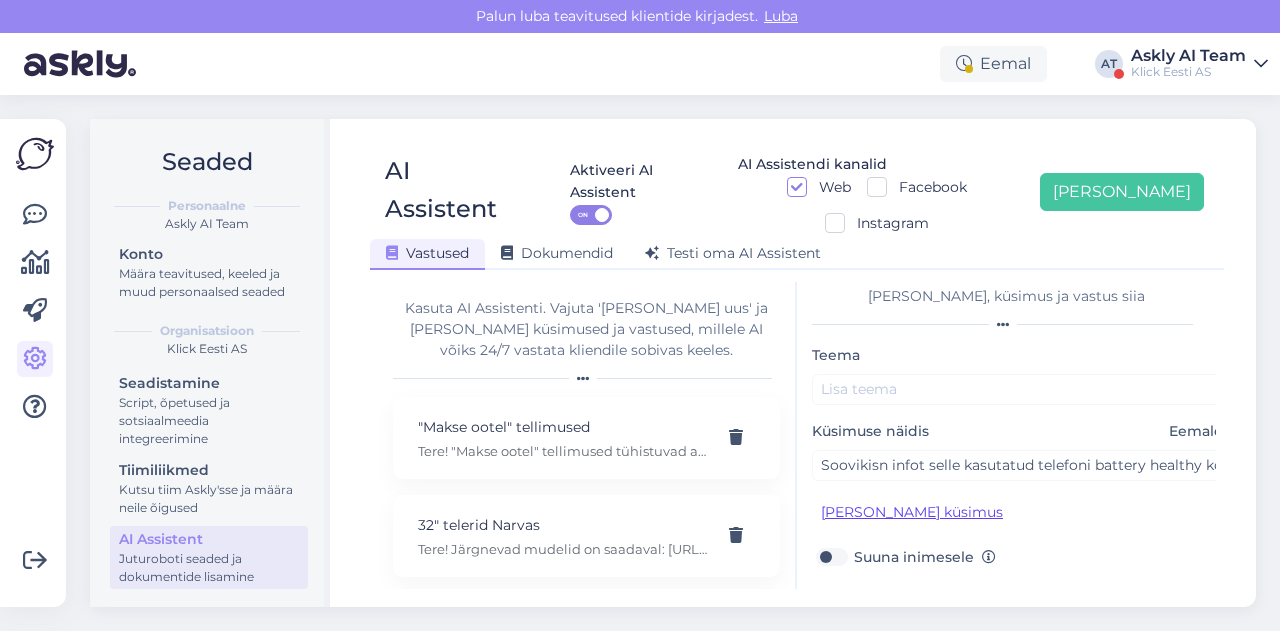 type on "Uue ringi seadete akud on kontrollitud, kuid ei ole vahetatud. Kahjuks ei ole täpset infot kindla mudeli aku mahutavuse kohta. Üldjuhul alla 80% ei ole." 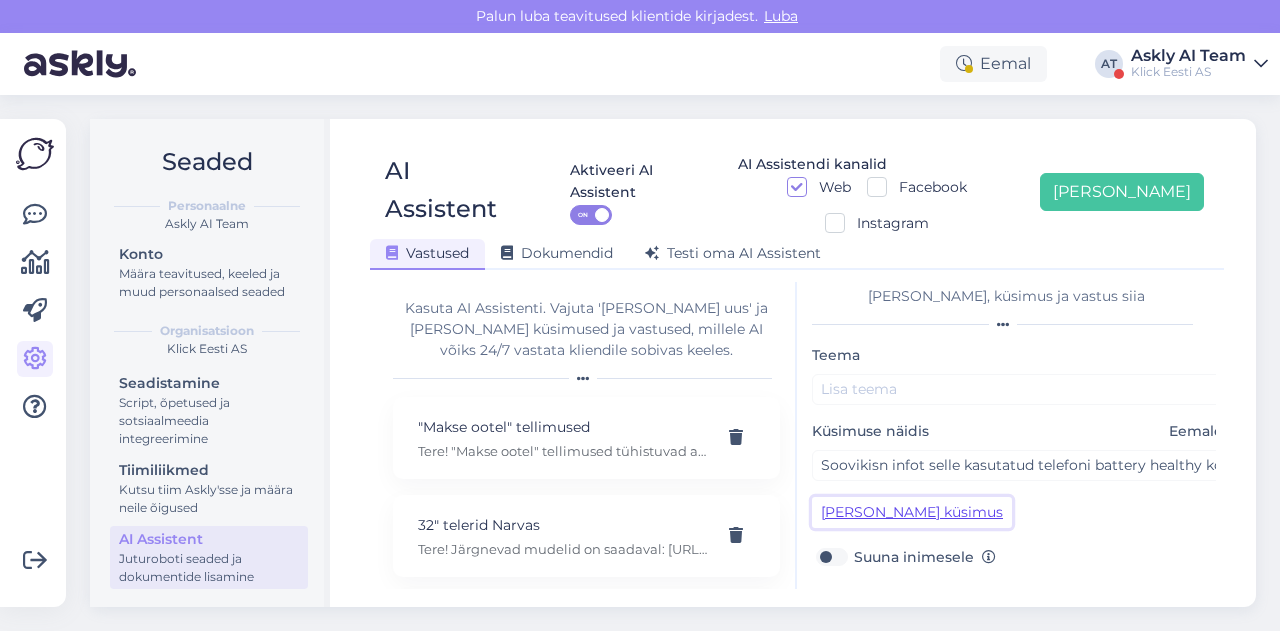 click on "Lisa kliendi küsimus" at bounding box center [912, 512] 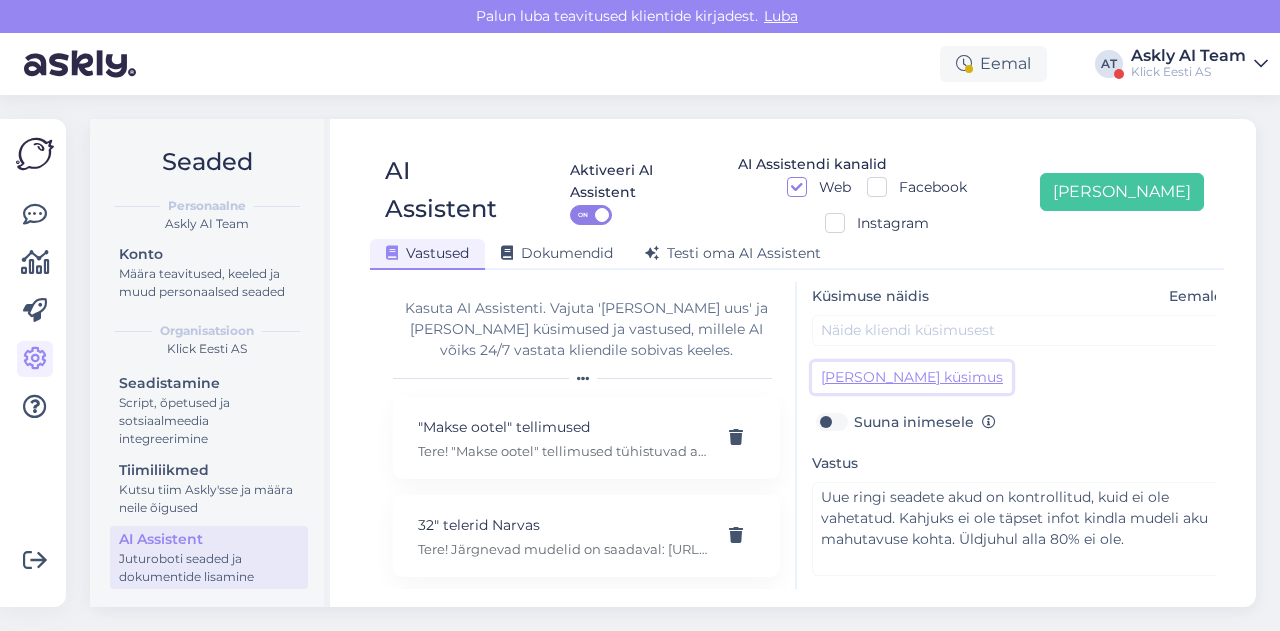 scroll, scrollTop: 234, scrollLeft: 0, axis: vertical 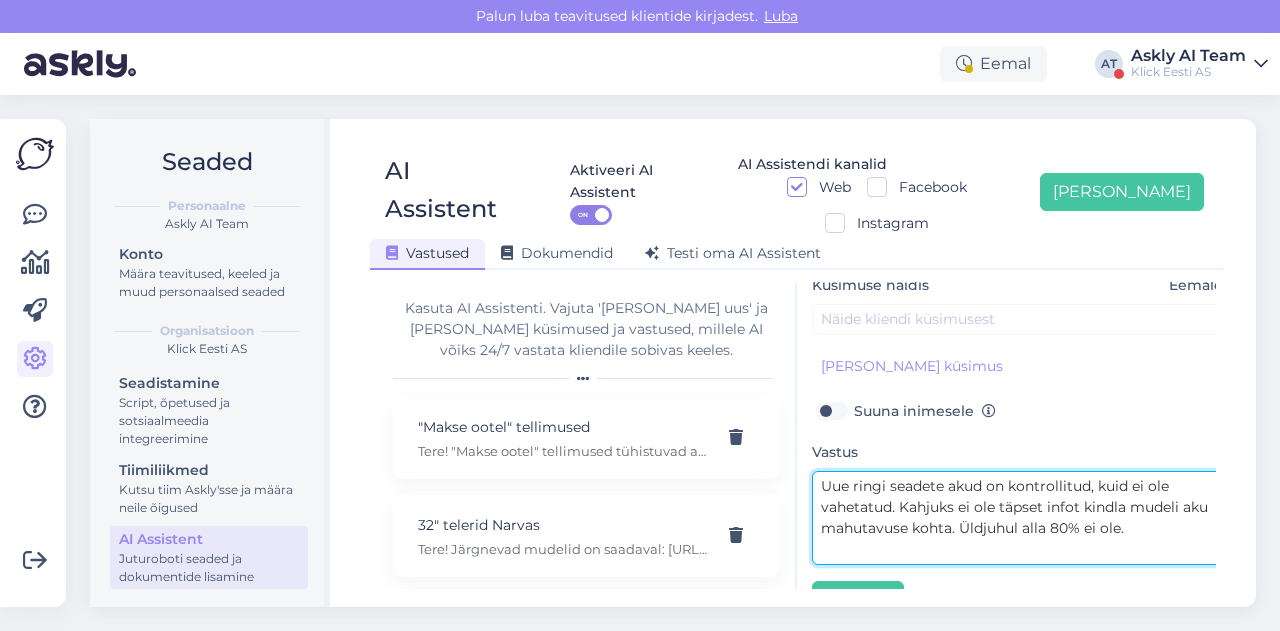 drag, startPoint x: 822, startPoint y: 449, endPoint x: 942, endPoint y: 450, distance: 120.004166 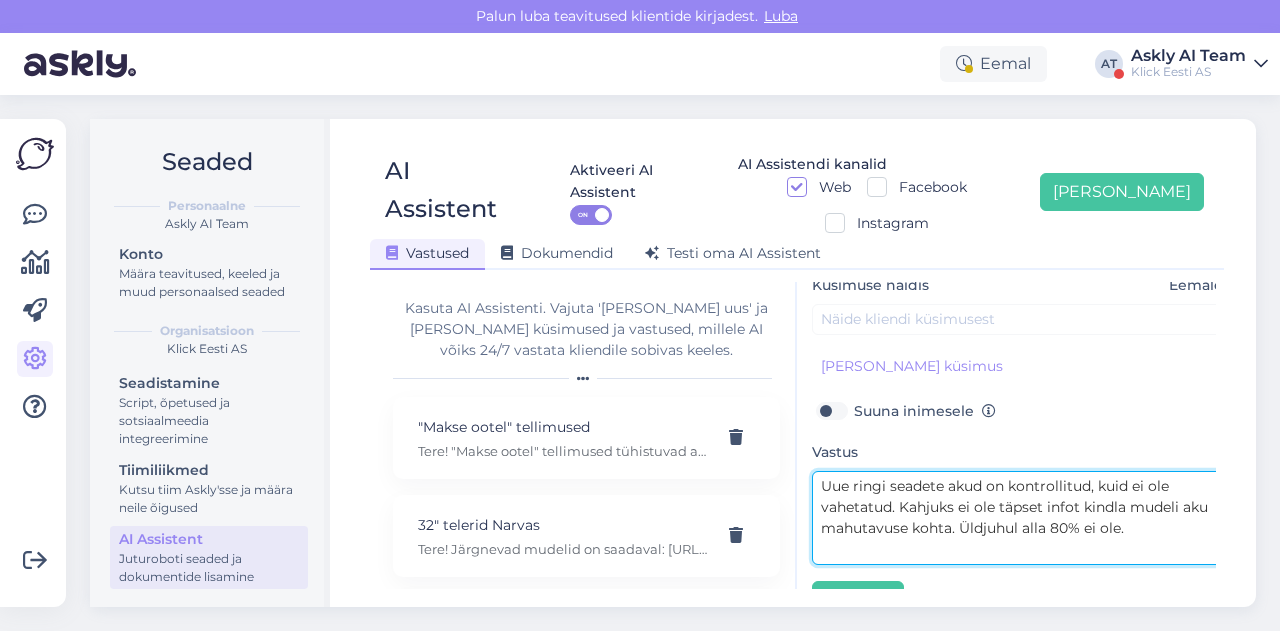 click on "Uue ringi seadete akud on kontrollitud, kuid ei ole vahetatud. Kahjuks ei ole täpset infot kindla mudeli aku mahutavuse kohta. Üldjuhul alla 80% ei ole." at bounding box center (1022, 518) 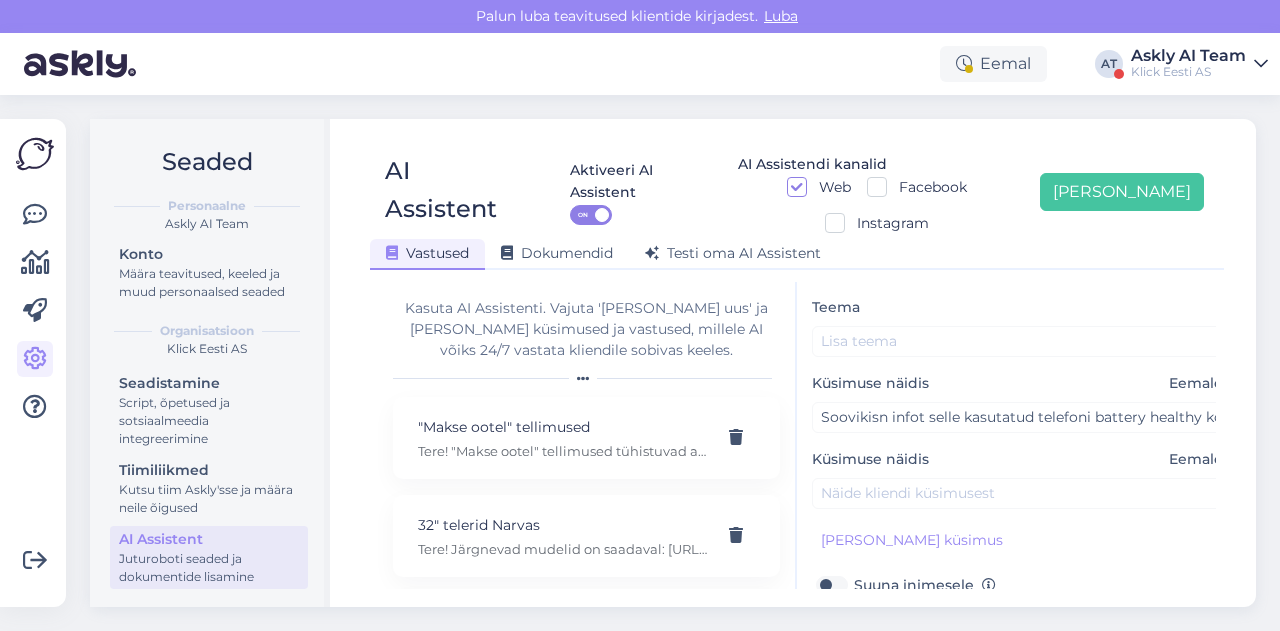 scroll, scrollTop: 57, scrollLeft: 0, axis: vertical 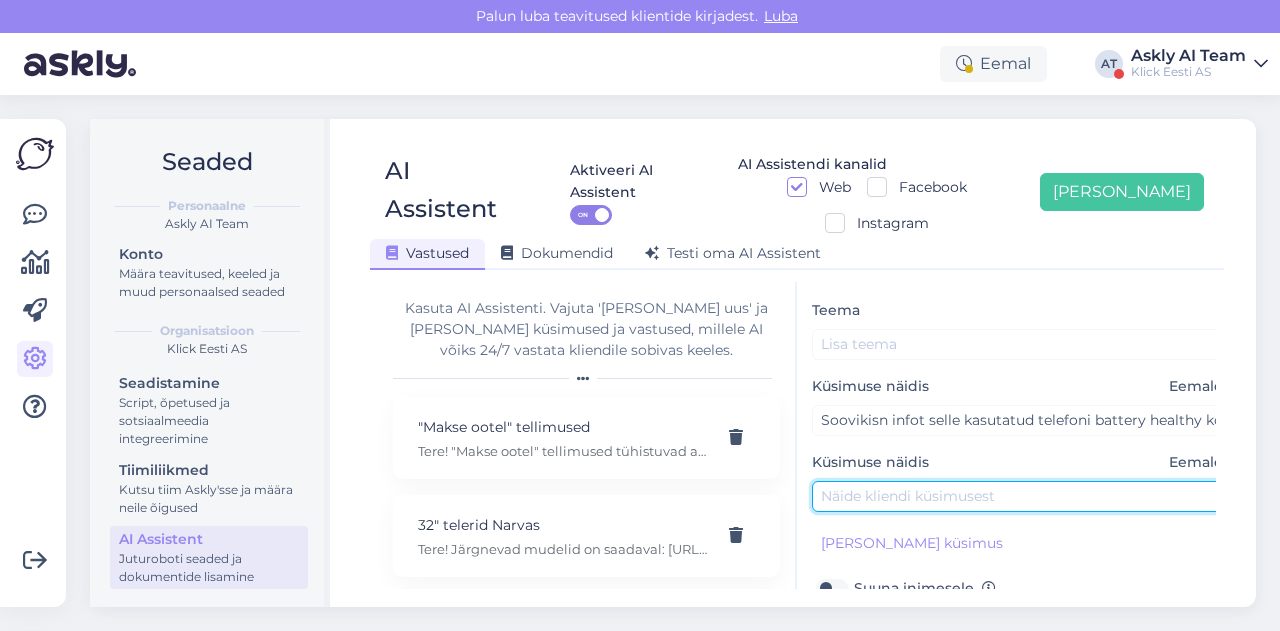 click at bounding box center (1022, 496) 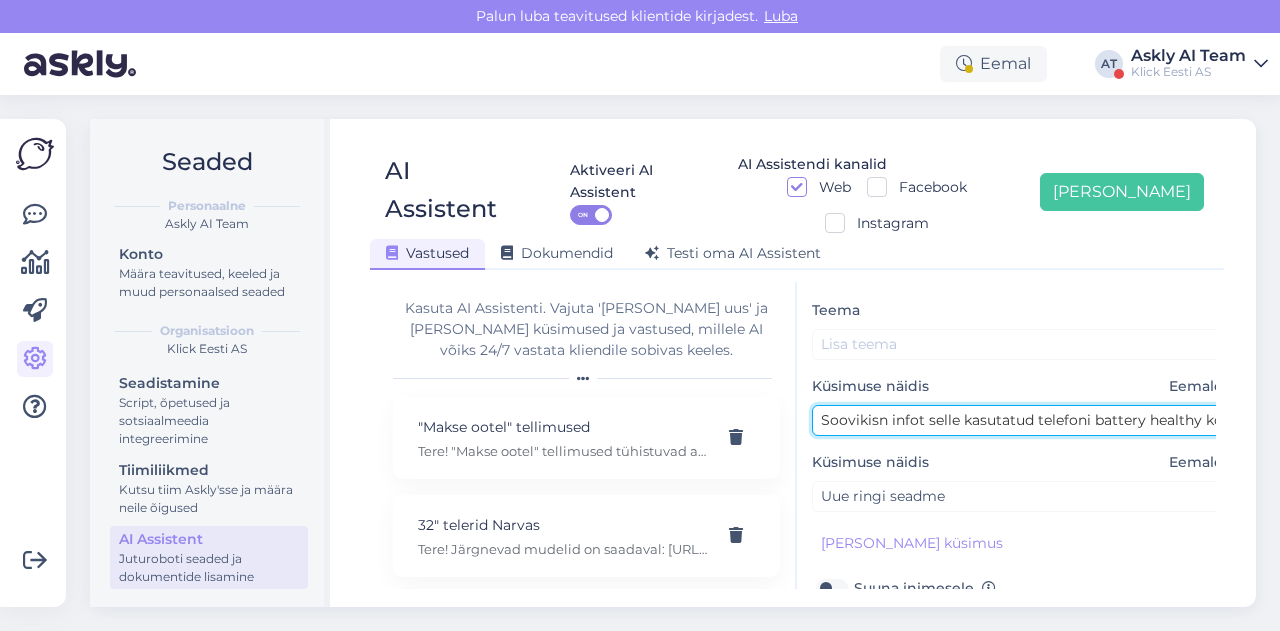 drag, startPoint x: 1096, startPoint y: 381, endPoint x: 1192, endPoint y: 383, distance: 96.02083 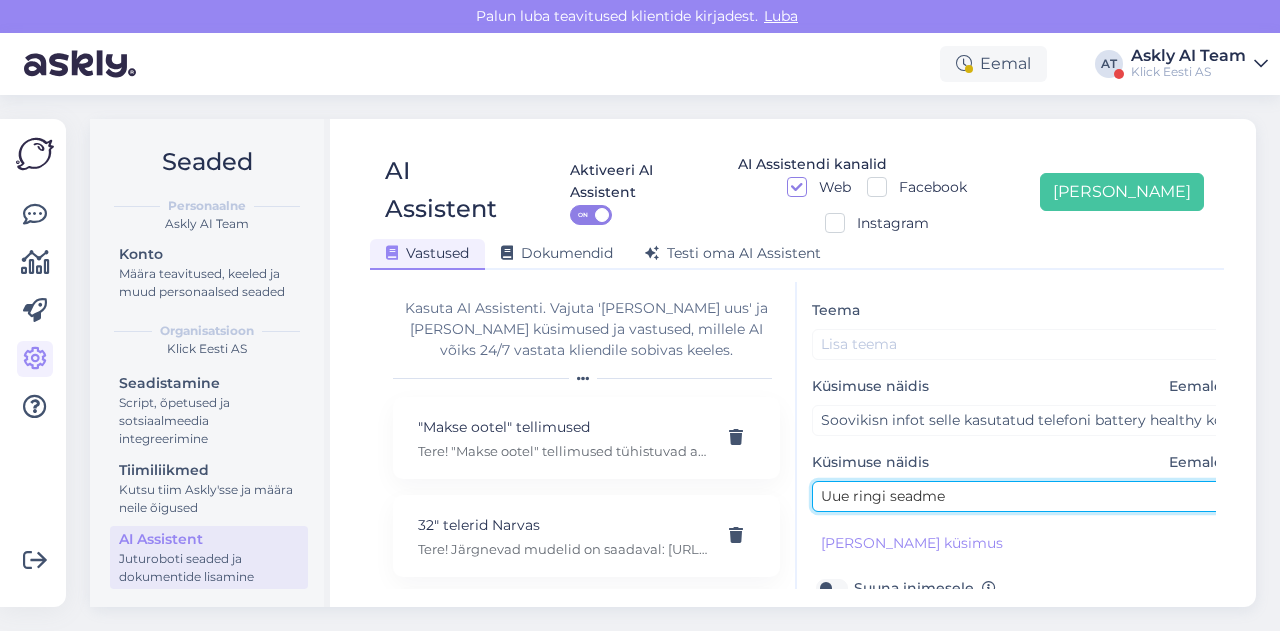 click on "Uue ringi seadme" at bounding box center [1022, 496] 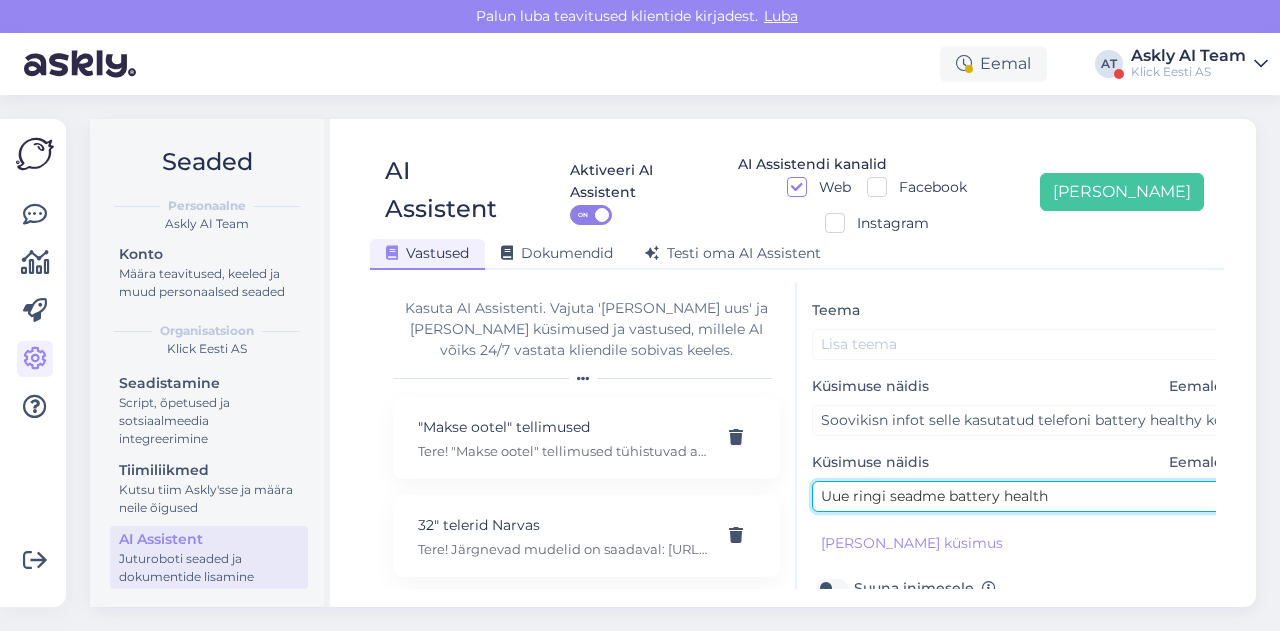 drag, startPoint x: 820, startPoint y: 457, endPoint x: 1064, endPoint y: 456, distance: 244.00204 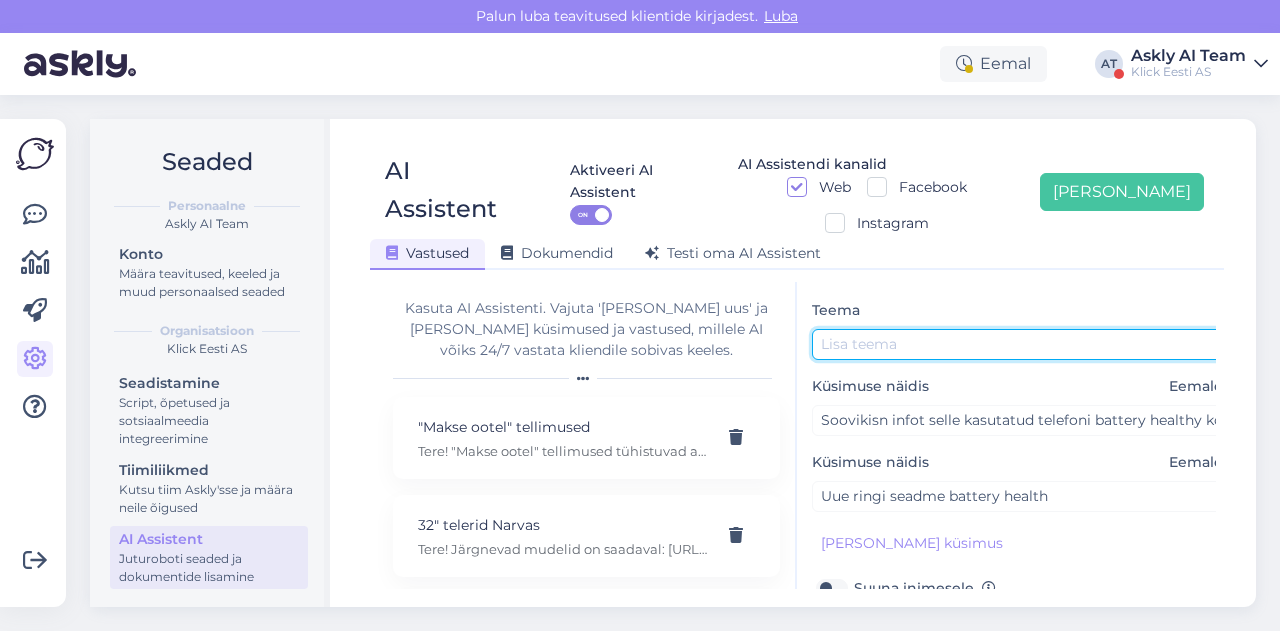 click at bounding box center (1022, 344) 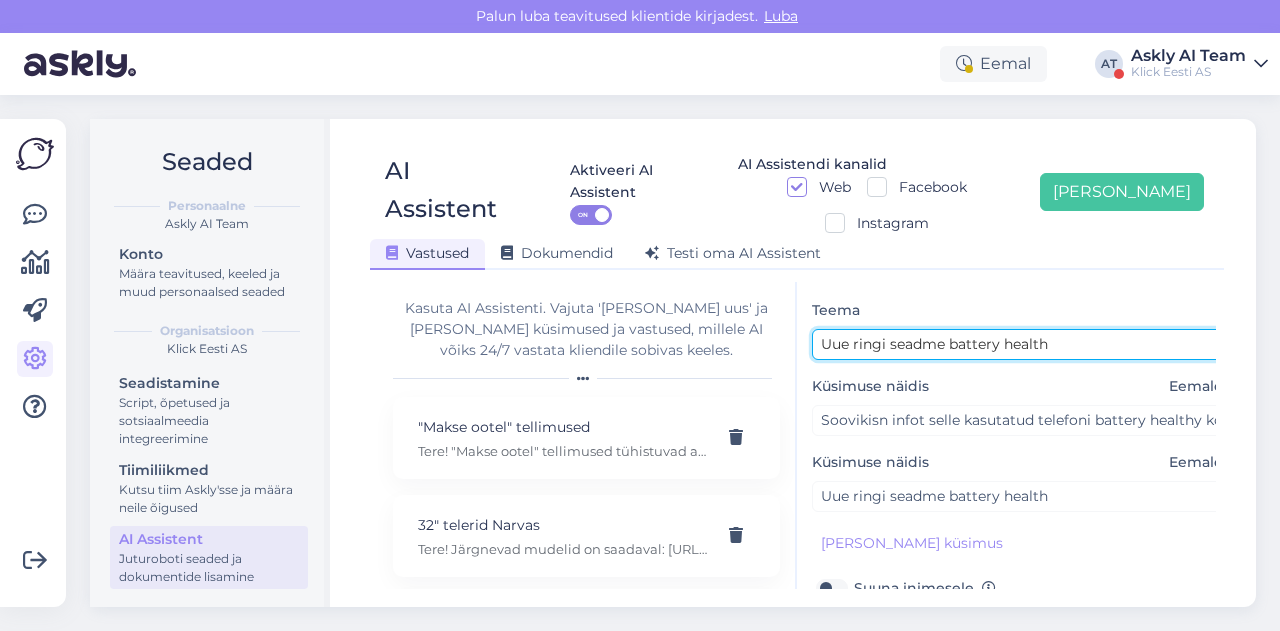 scroll, scrollTop: 254, scrollLeft: 0, axis: vertical 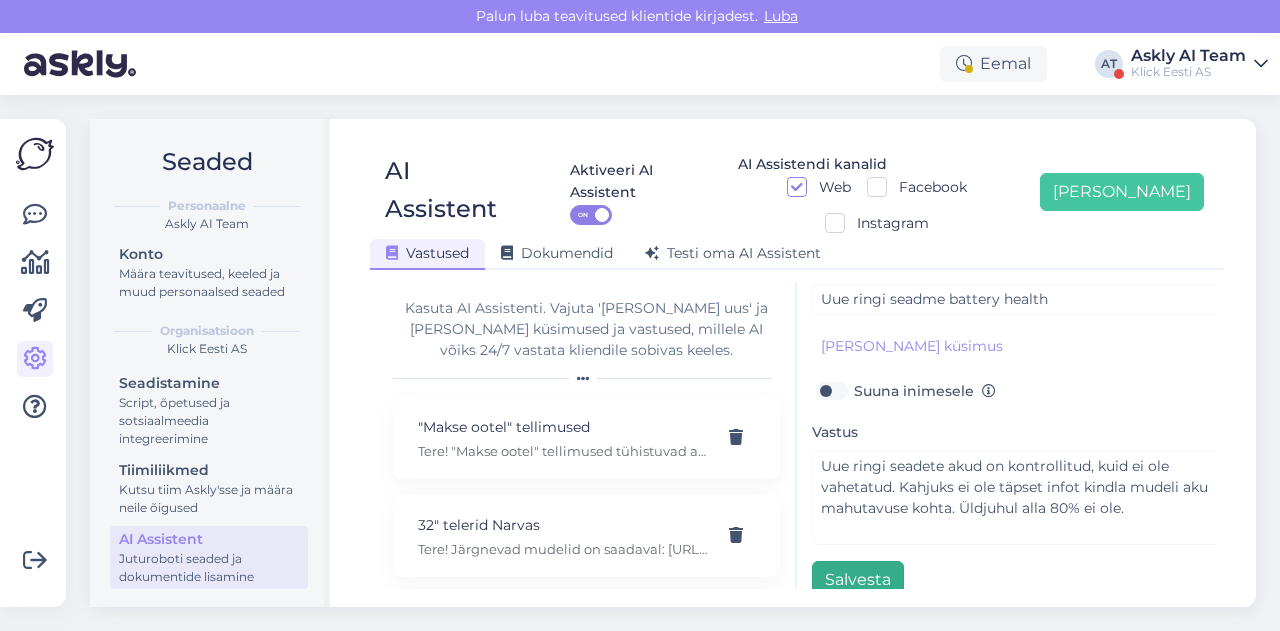 type on "Uue ringi seadme battery health" 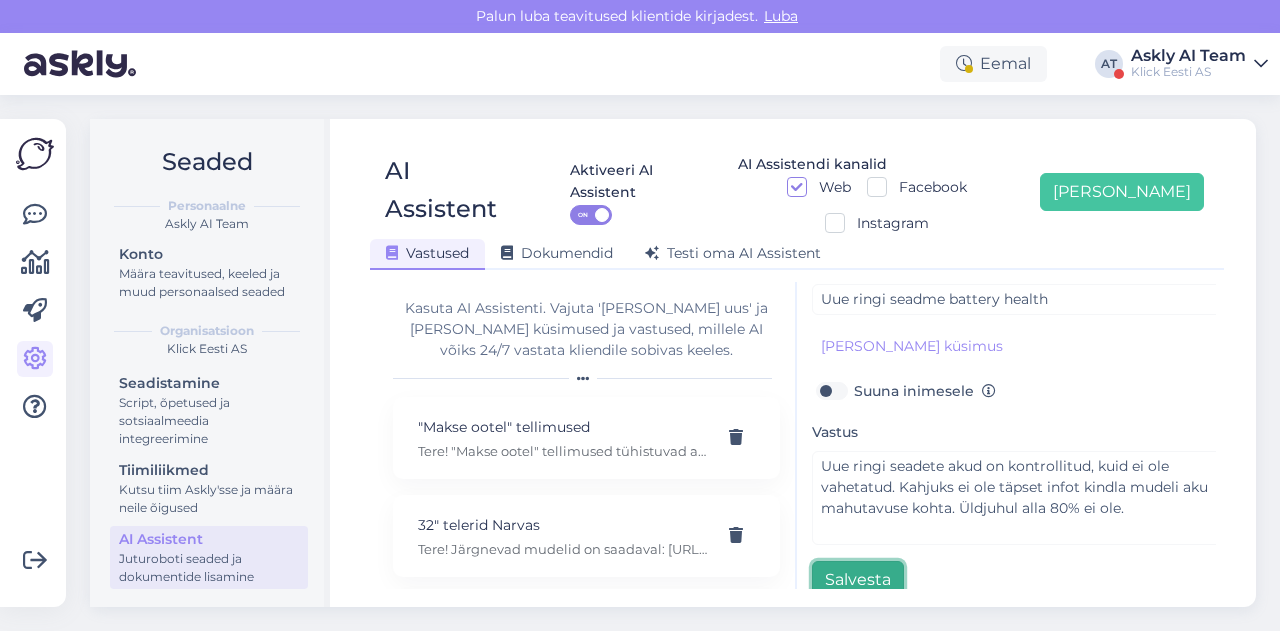 click on "Salvesta" at bounding box center [858, 580] 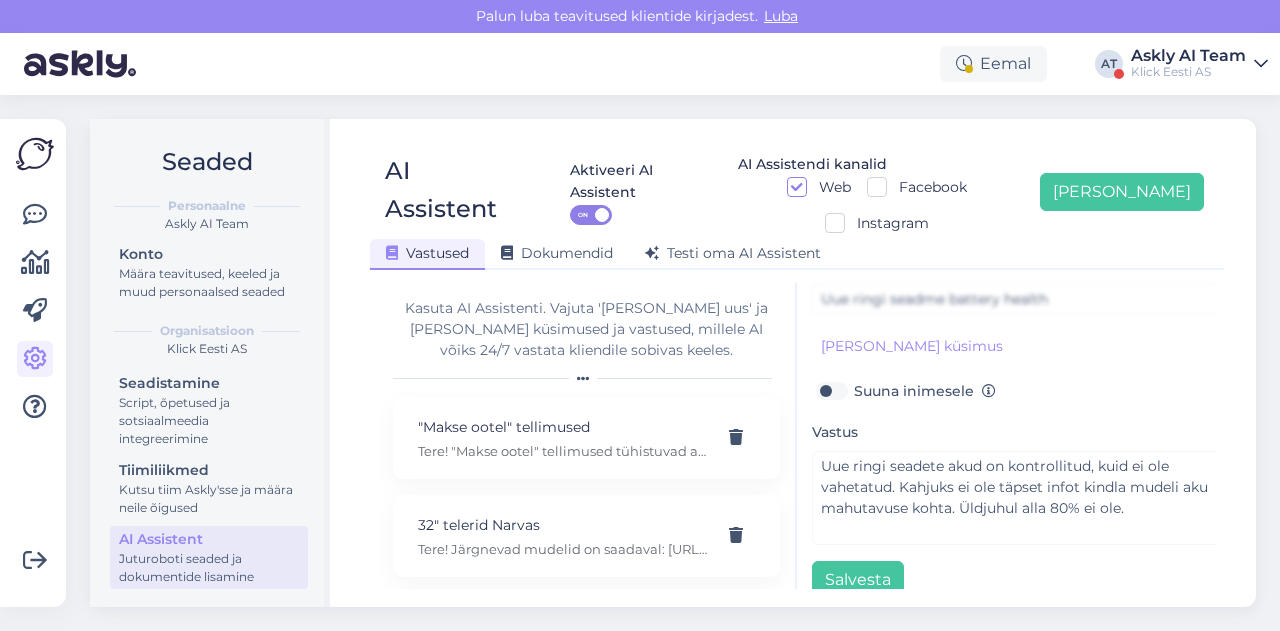 click on "Eemal AT Askly AI Team Klick Eesti AS" at bounding box center (640, 64) 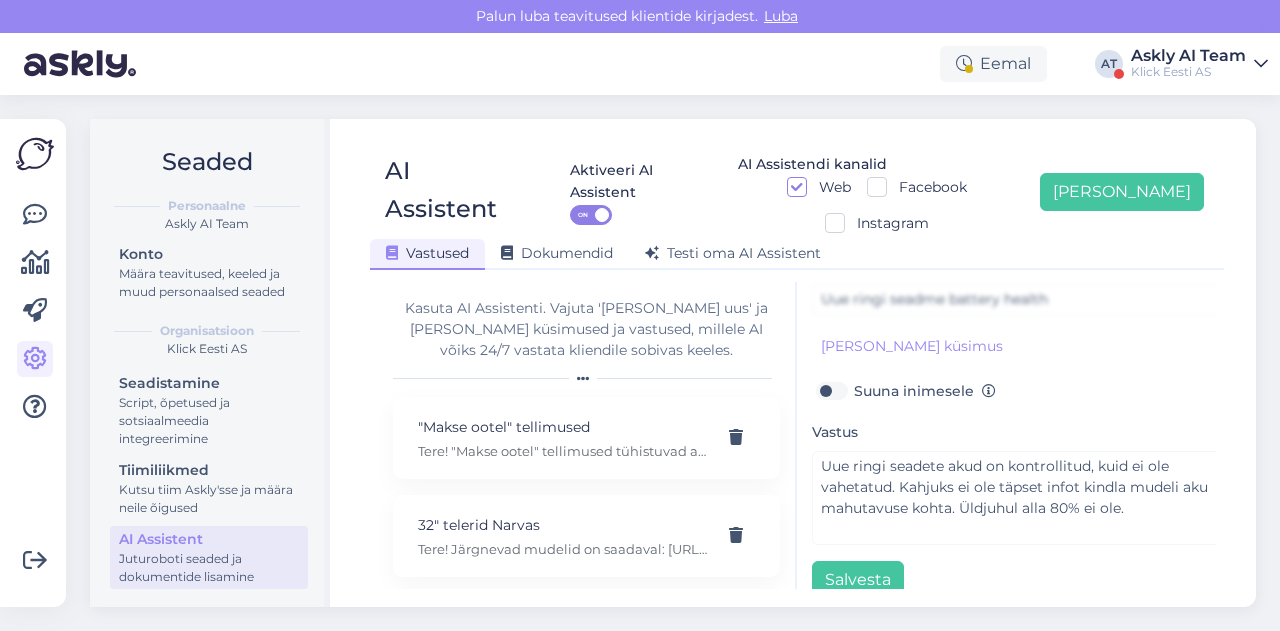 scroll, scrollTop: 0, scrollLeft: 0, axis: both 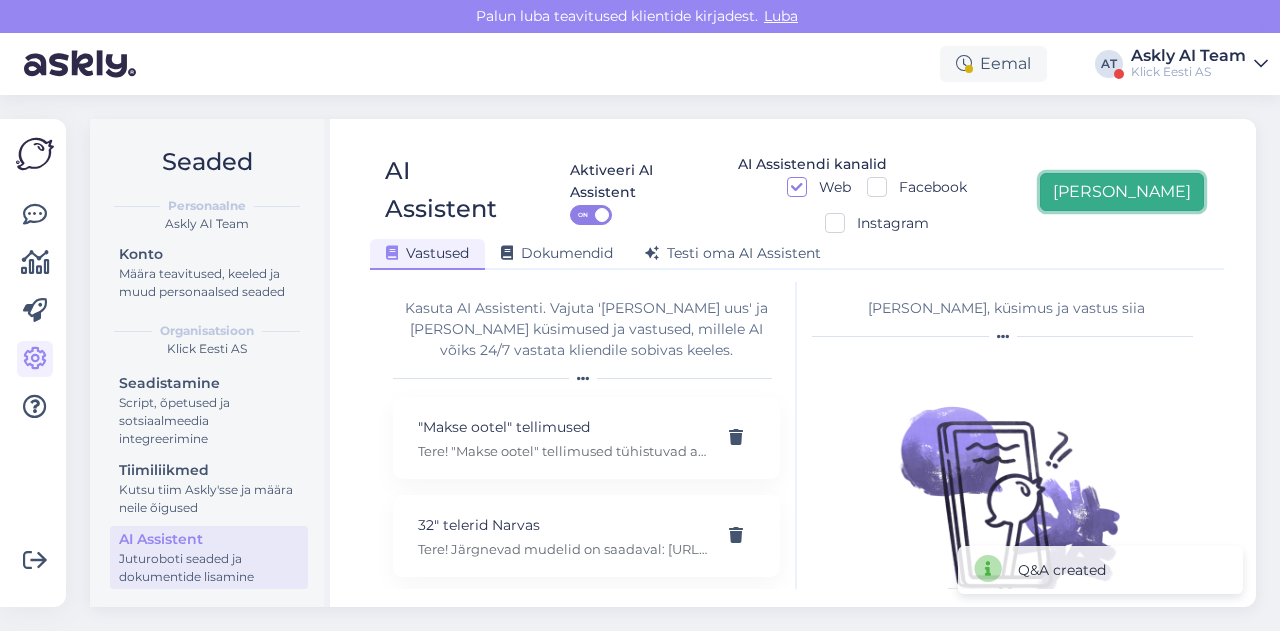 click on "[PERSON_NAME]" at bounding box center [1122, 192] 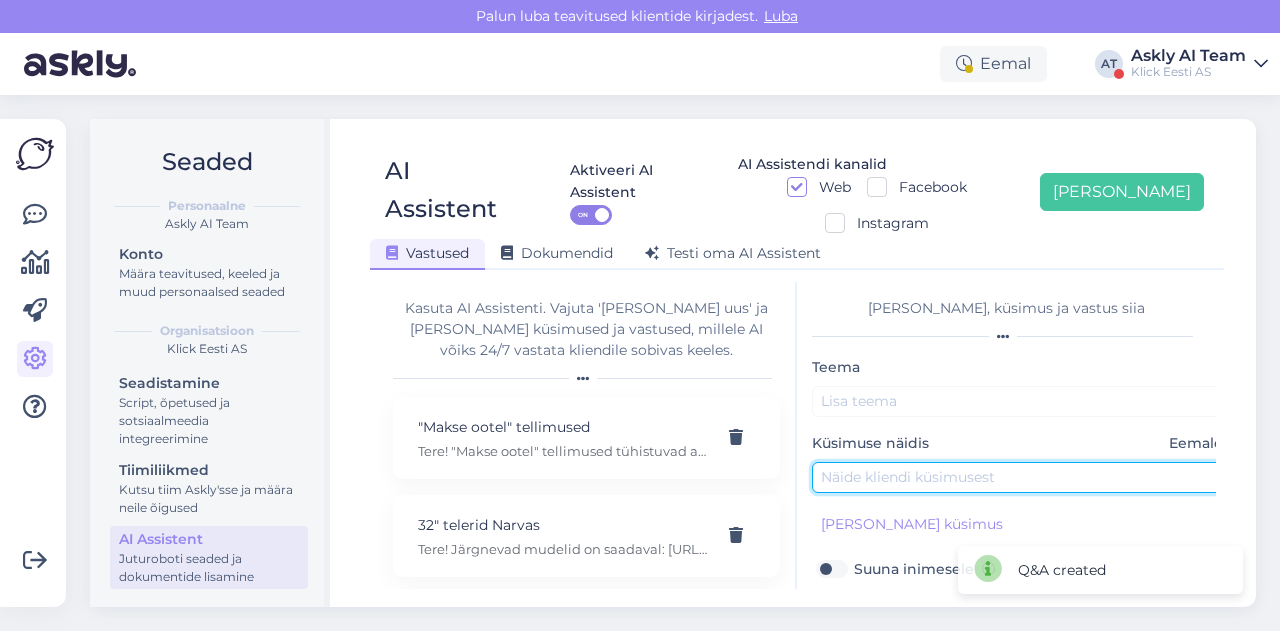 click at bounding box center [1022, 477] 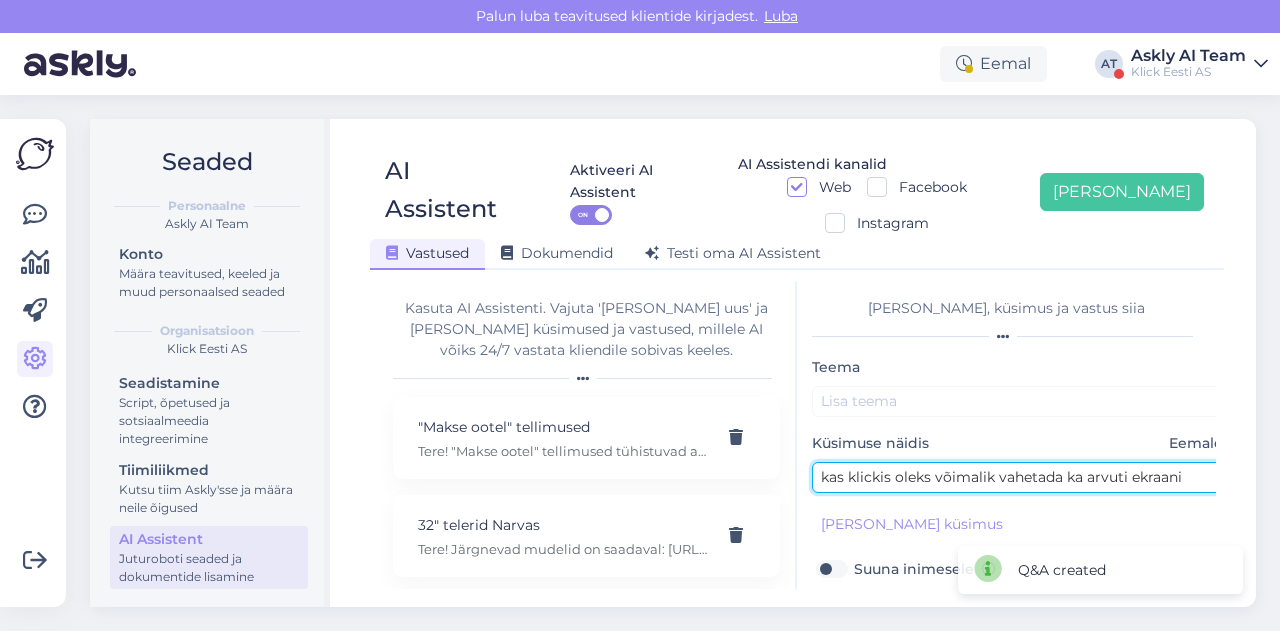 type on "kas klickis oleks võimalik vahetada ka arvuti ekraani" 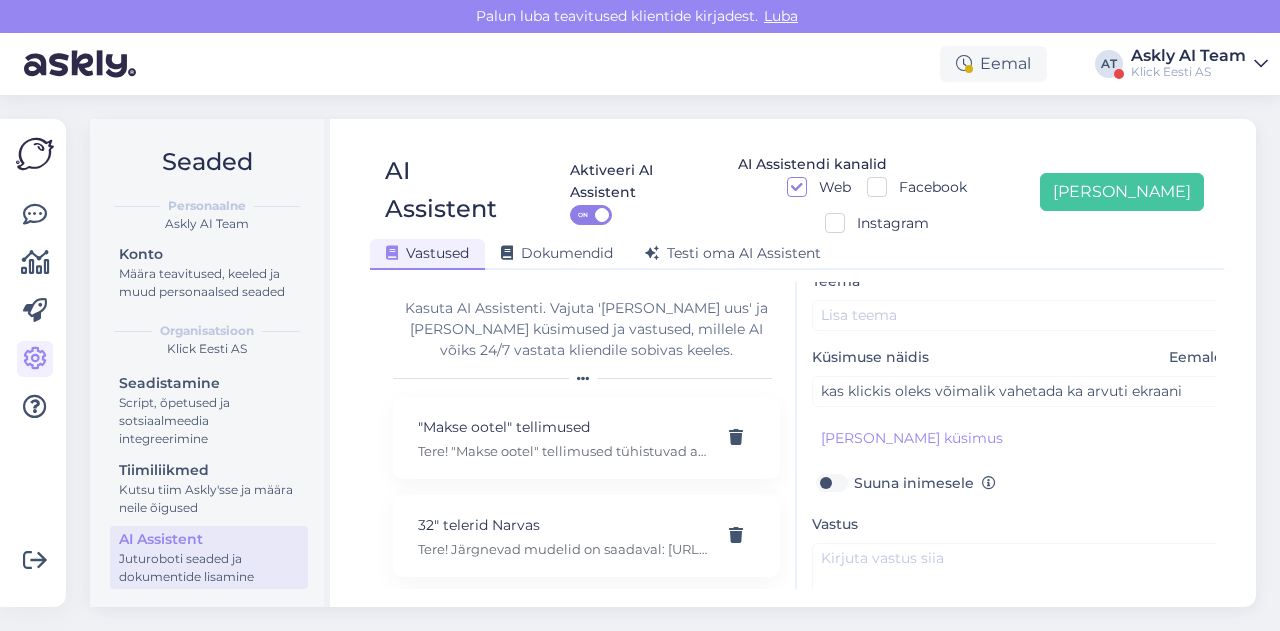 scroll, scrollTop: 104, scrollLeft: 0, axis: vertical 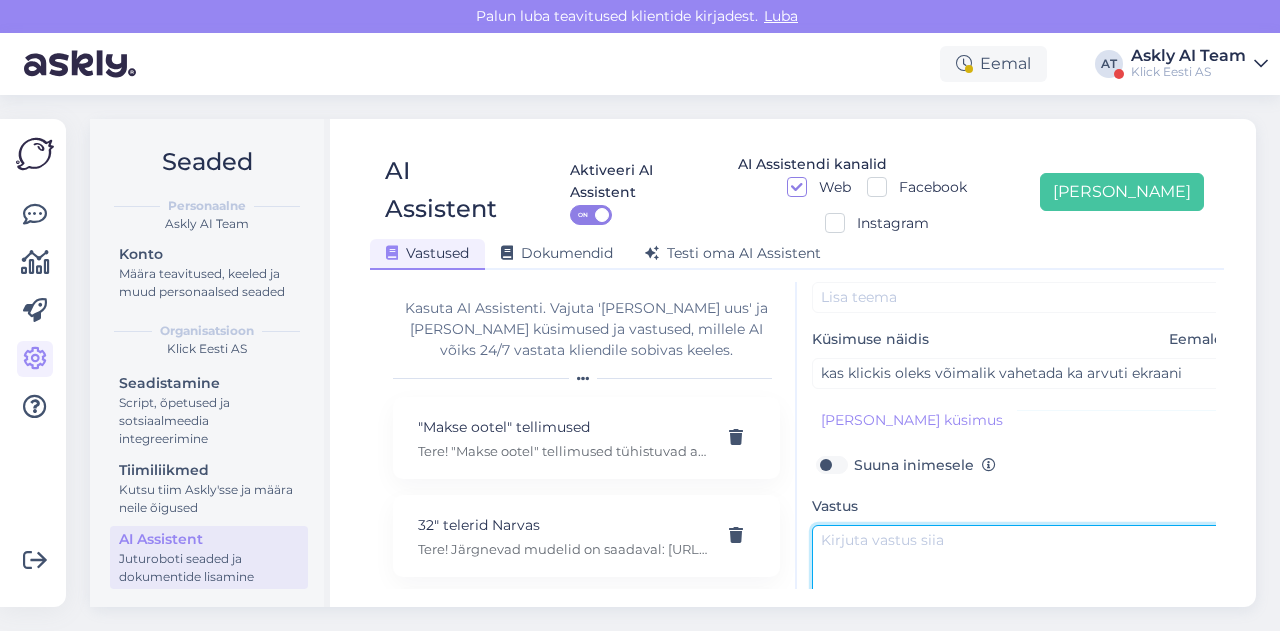 click at bounding box center [1022, 572] 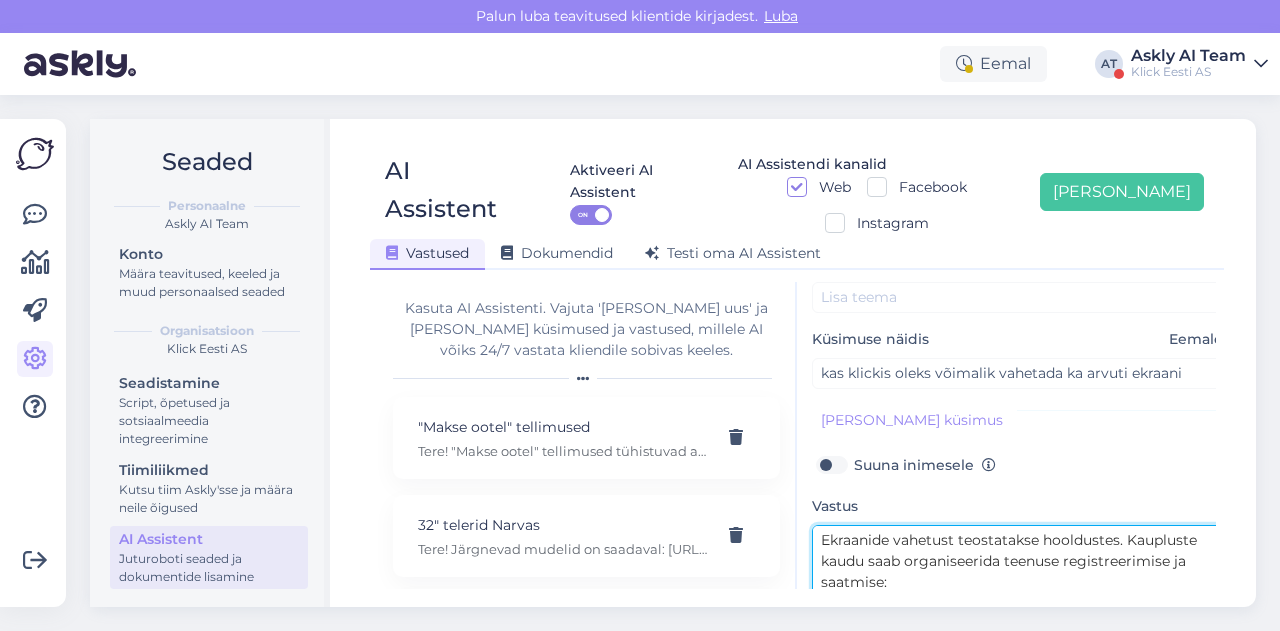 scroll, scrollTop: 120, scrollLeft: 0, axis: vertical 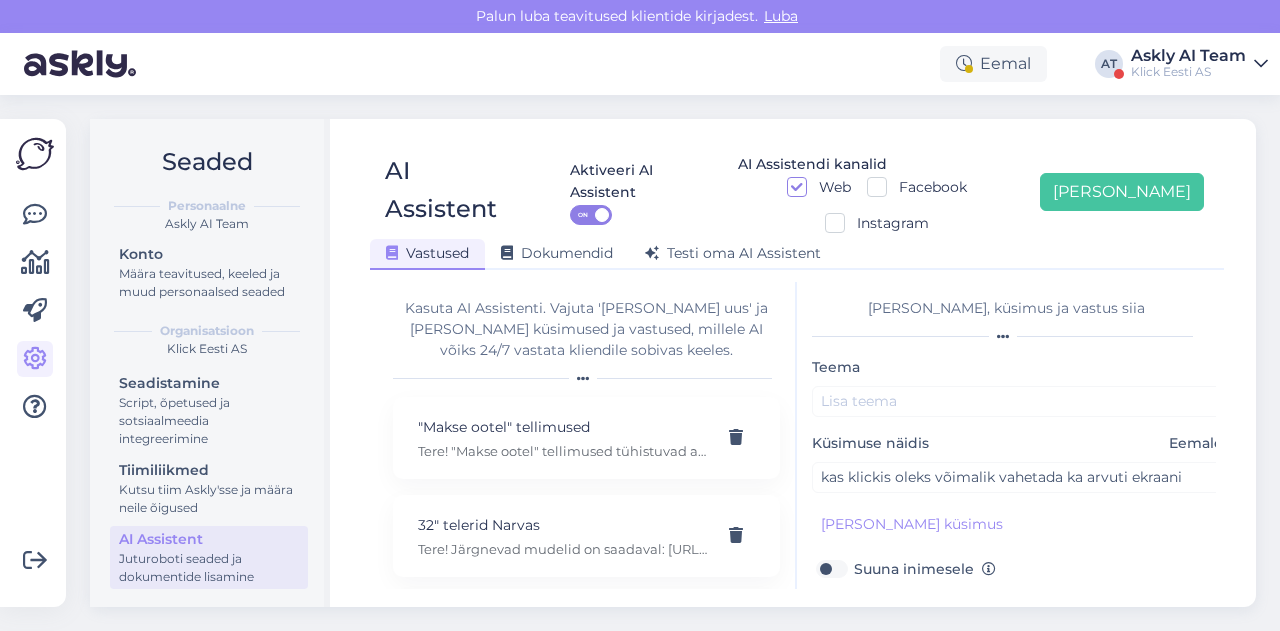 type on "Ekraanide vahetust teostatakse hooldustes. Kaupluste kaudu saab organiseerida teenuse registreerimise ja saatmise:
Vea tuvastamine - mittegarantiiline seade 20-35€
Arvuti või komponentide vea tuvastus mittegarantiilise seadme puhul - sisaldab arvuti või selle komponentide vea tuvastust ja vajadusel paranduseks hinnapakkumise tegemist." 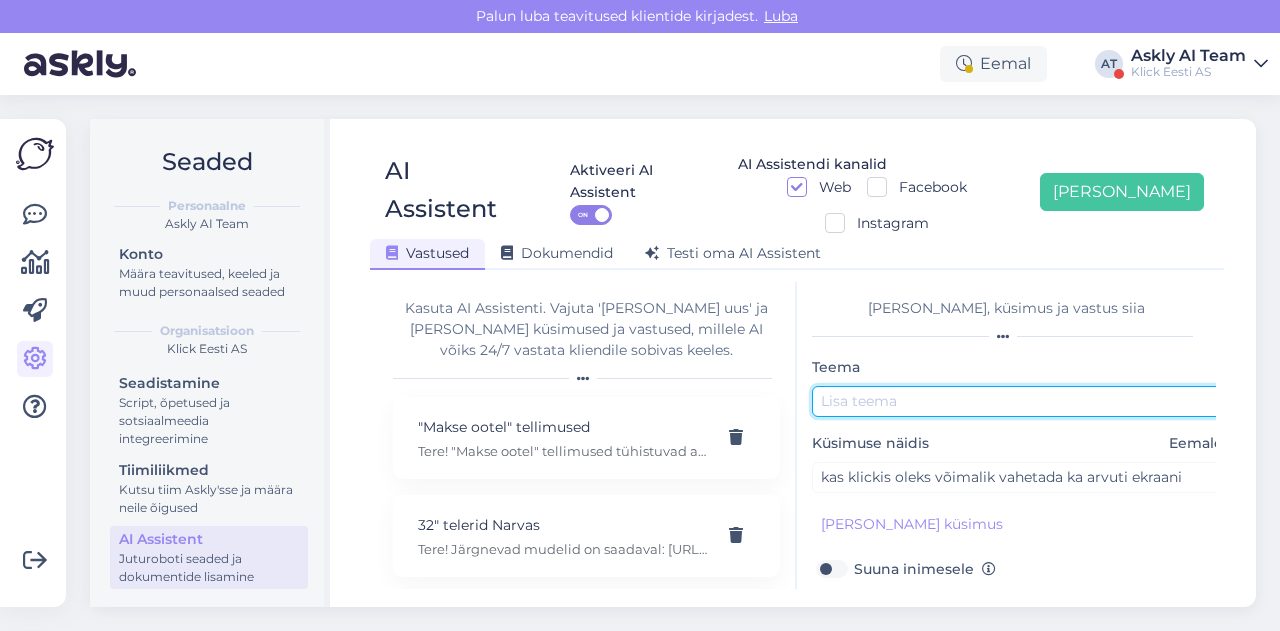 click at bounding box center (1022, 401) 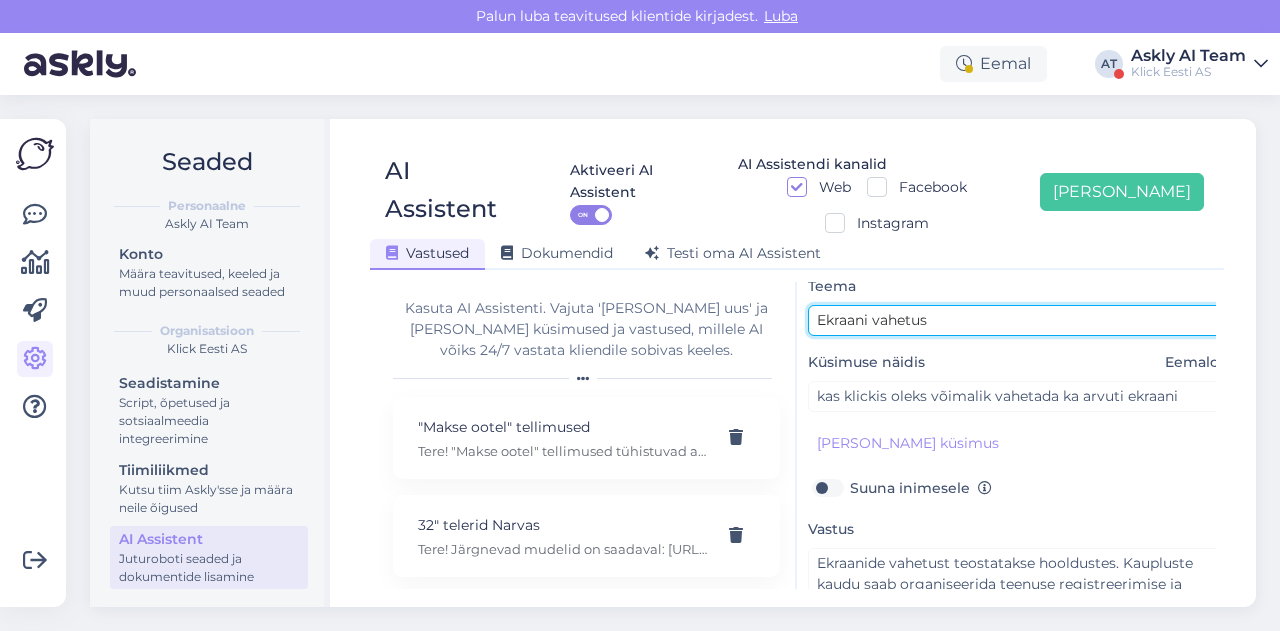 scroll, scrollTop: 80, scrollLeft: 4, axis: both 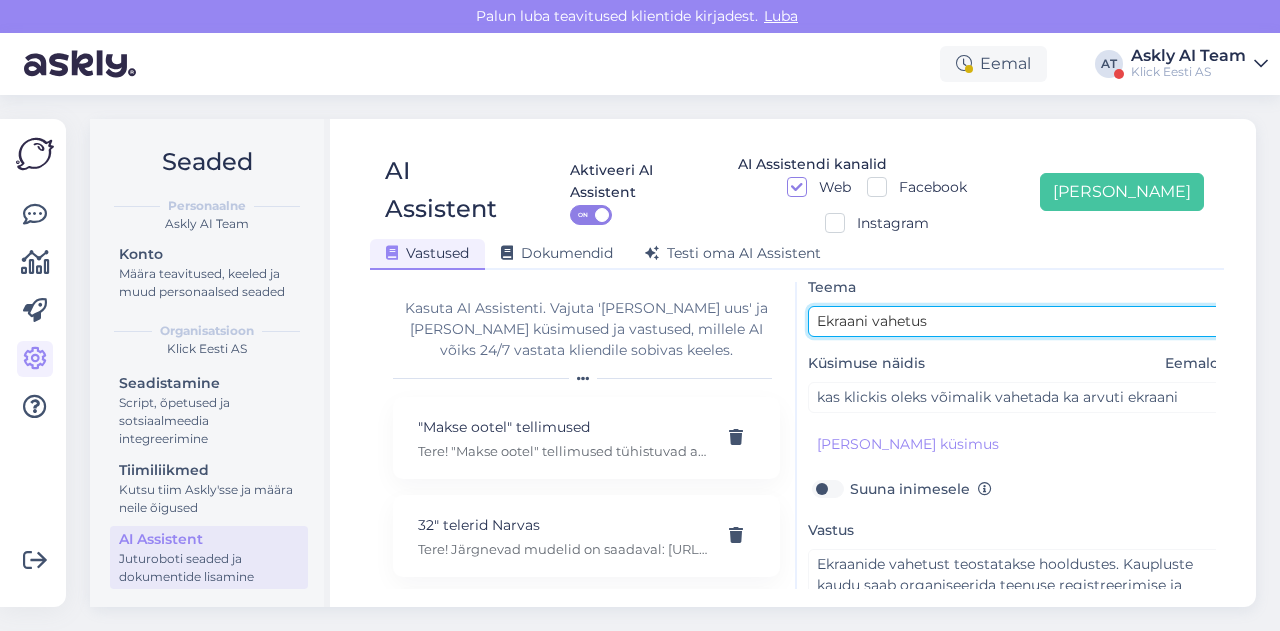 type on "Ekraani vahetus" 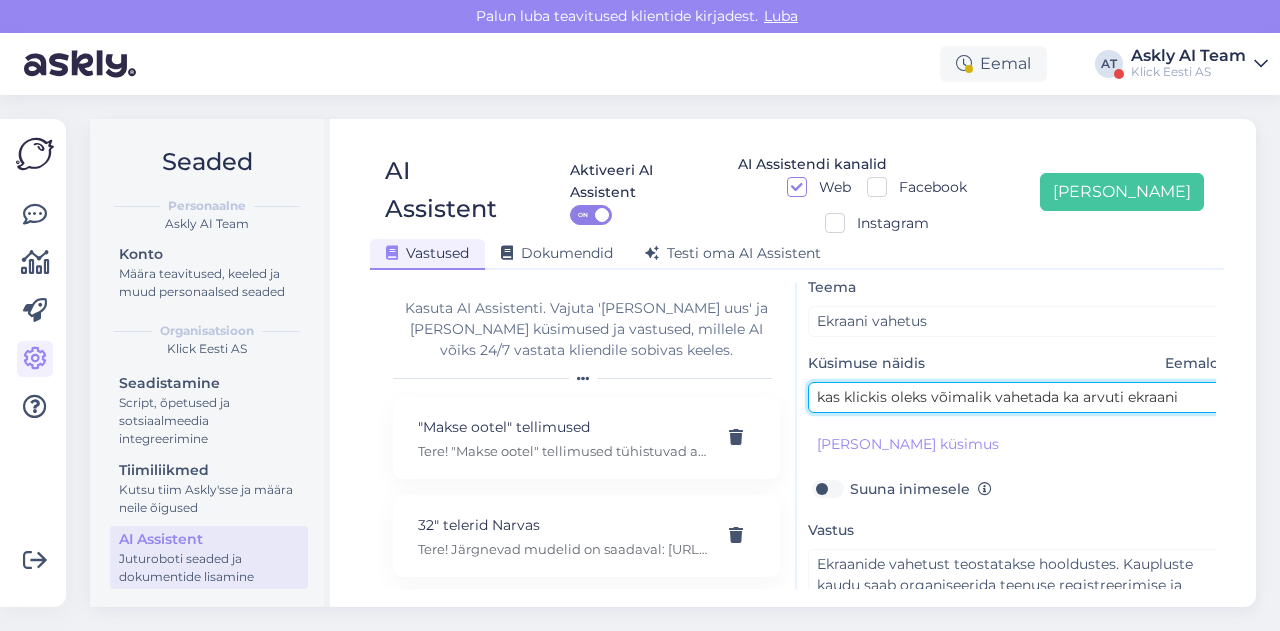 click on "kas klickis oleks võimalik vahetada ka arvuti ekraani" at bounding box center (1018, 397) 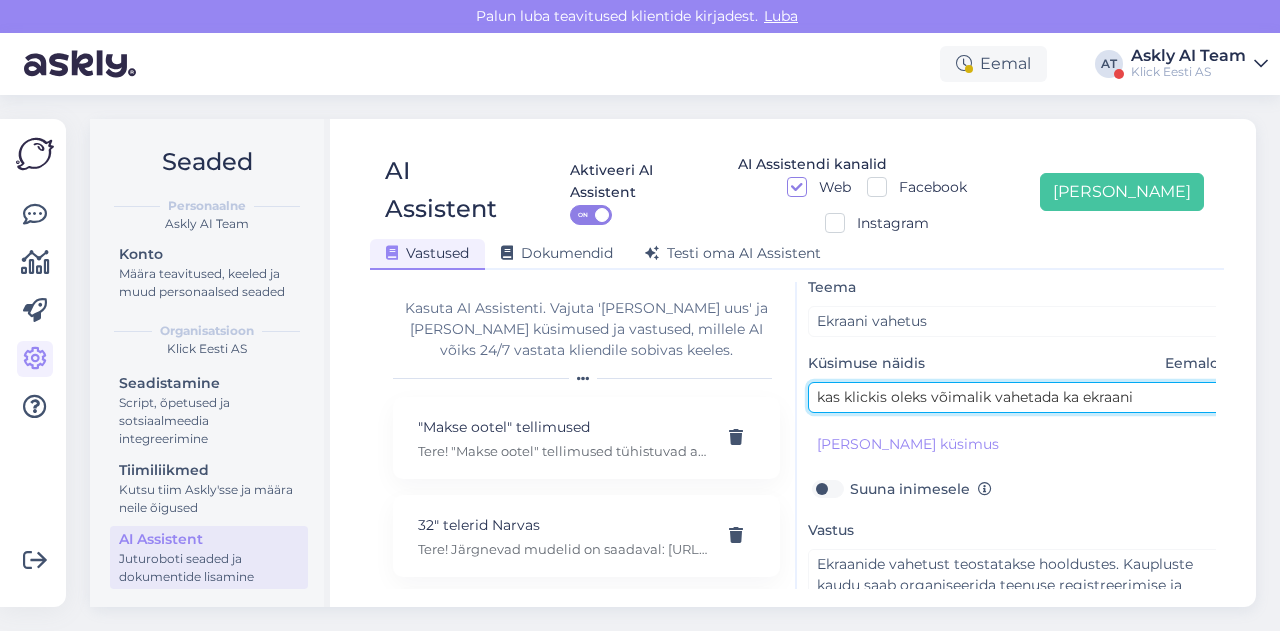 scroll, scrollTop: 179, scrollLeft: 0, axis: vertical 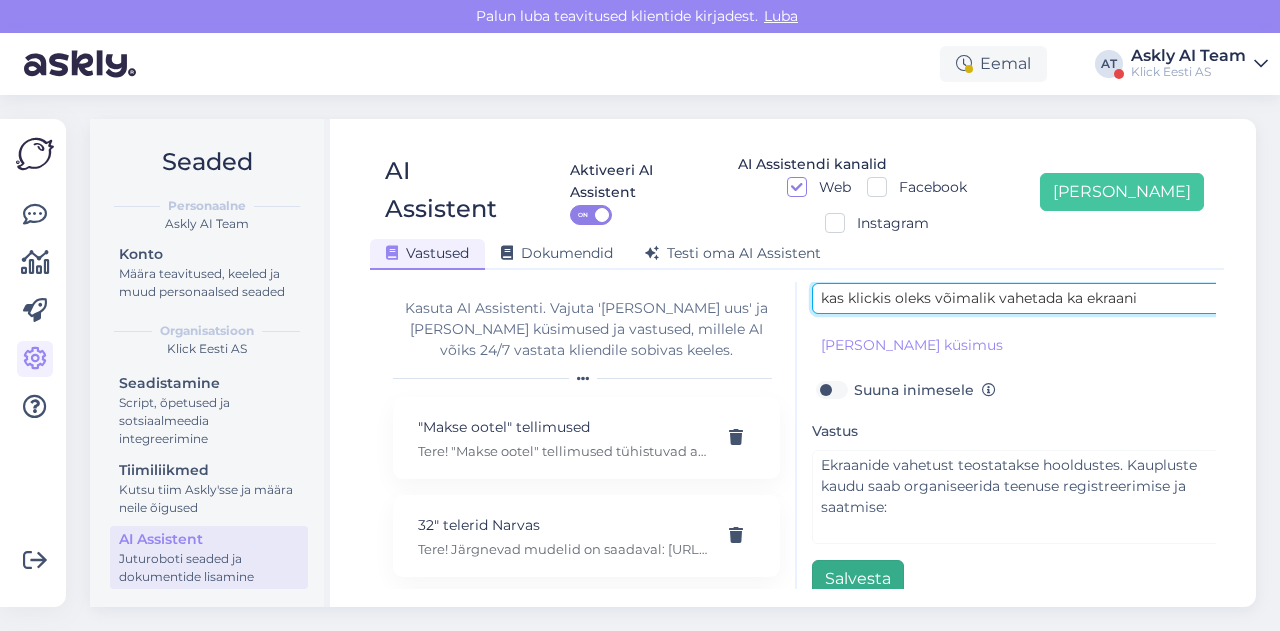 type on "kas klickis oleks võimalik vahetada ka ekraani" 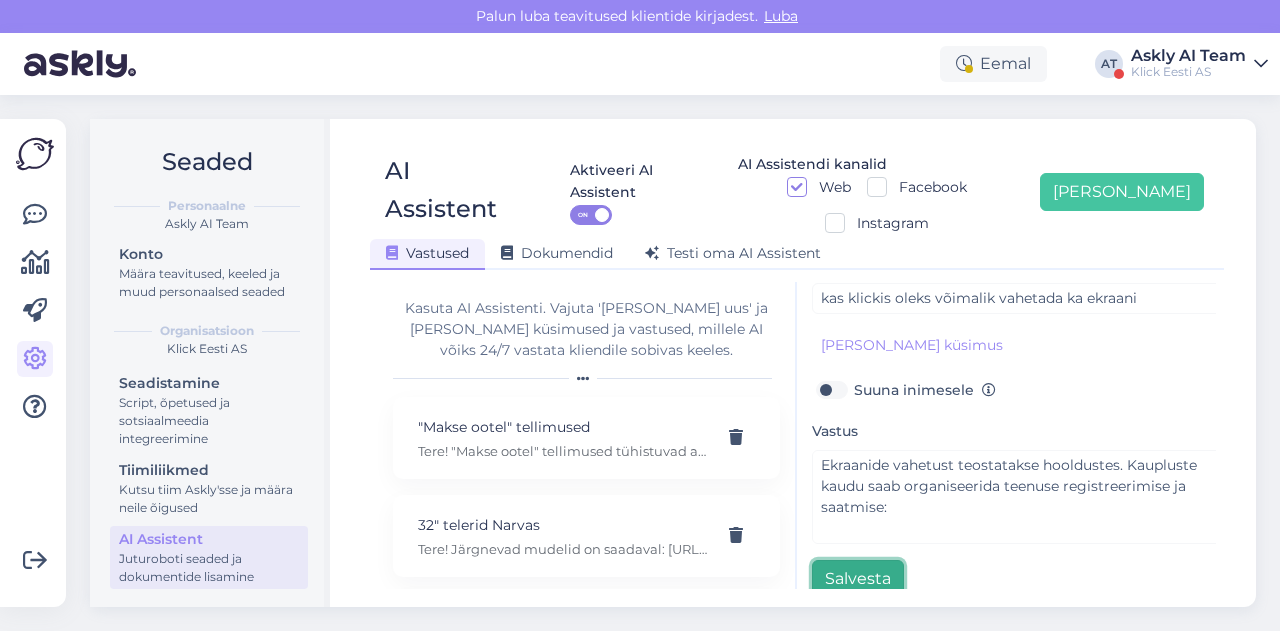 click on "Salvesta" at bounding box center (858, 579) 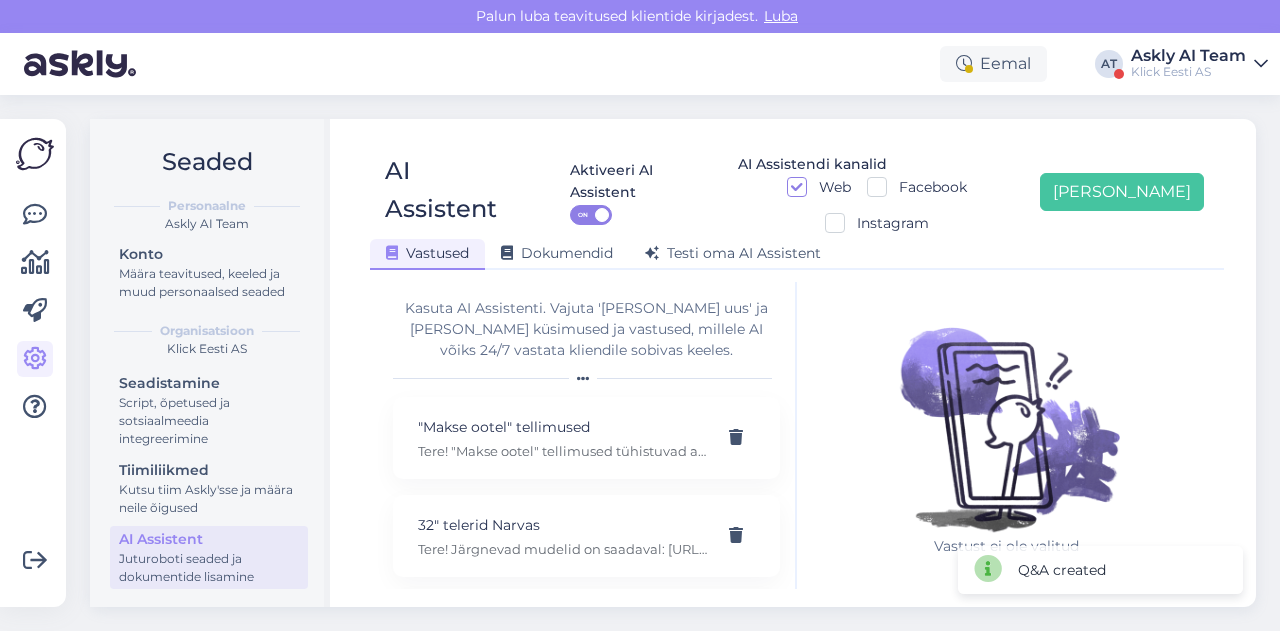 scroll, scrollTop: 0, scrollLeft: 0, axis: both 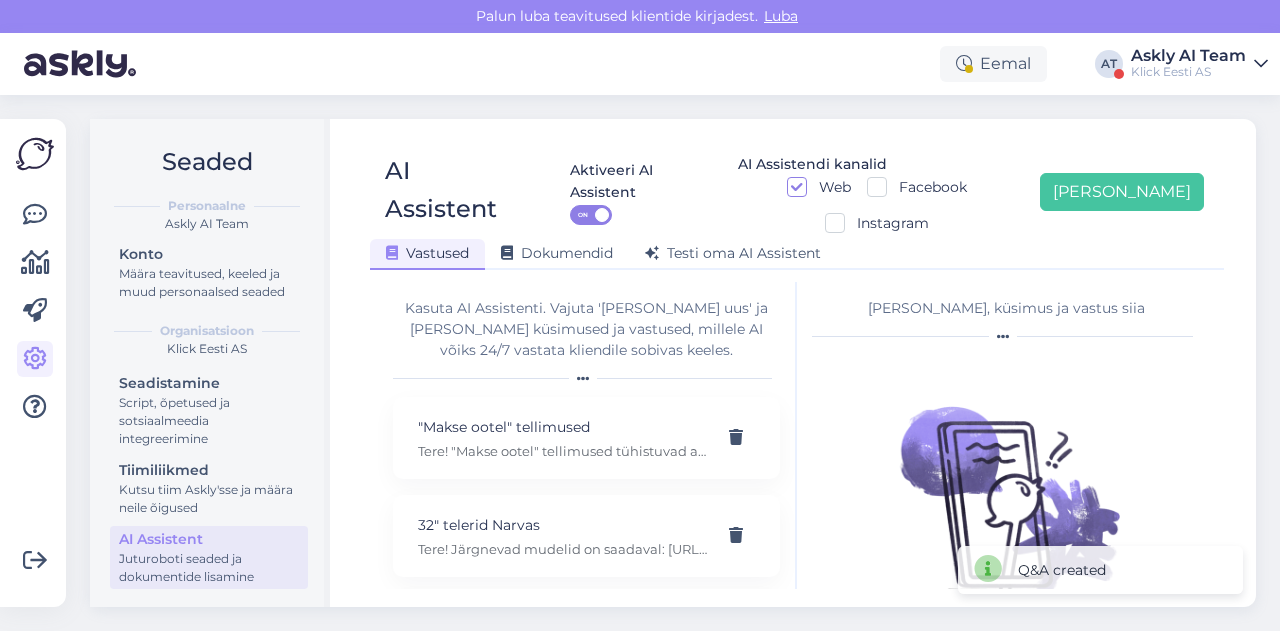 click on "Eemal AT Askly AI Team Klick Eesti AS" at bounding box center (640, 64) 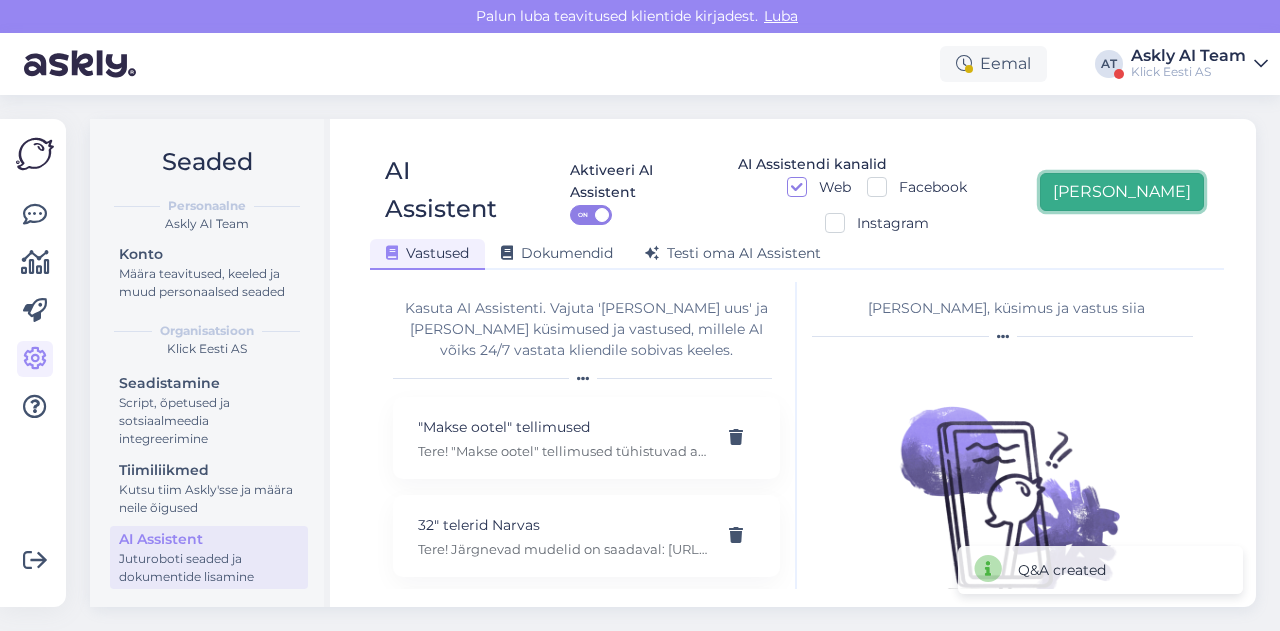 click on "[PERSON_NAME]" at bounding box center [1122, 192] 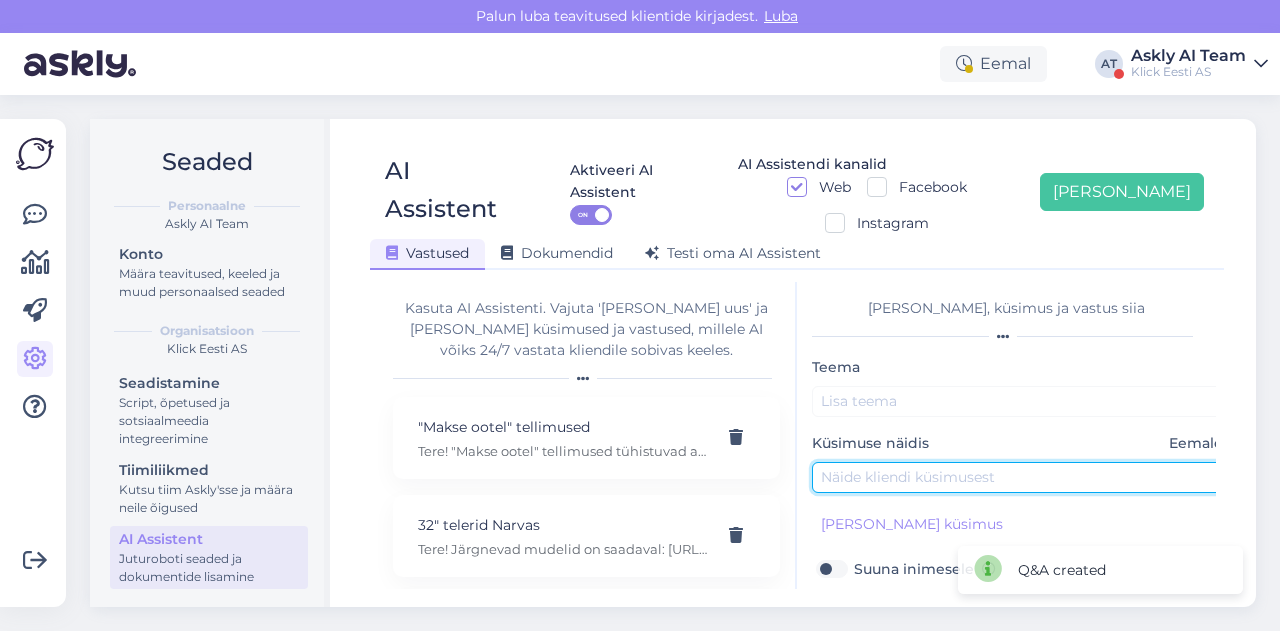 click at bounding box center [1022, 477] 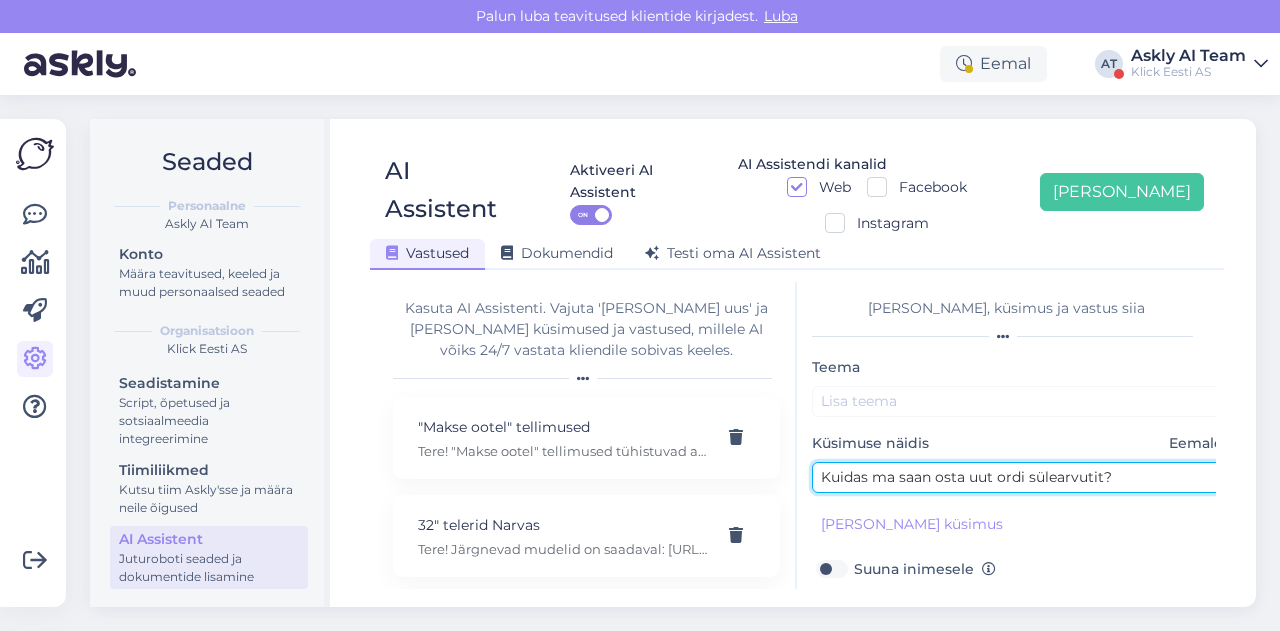 type on "Kuidas ma saan osta uut ordi sülearvutit?" 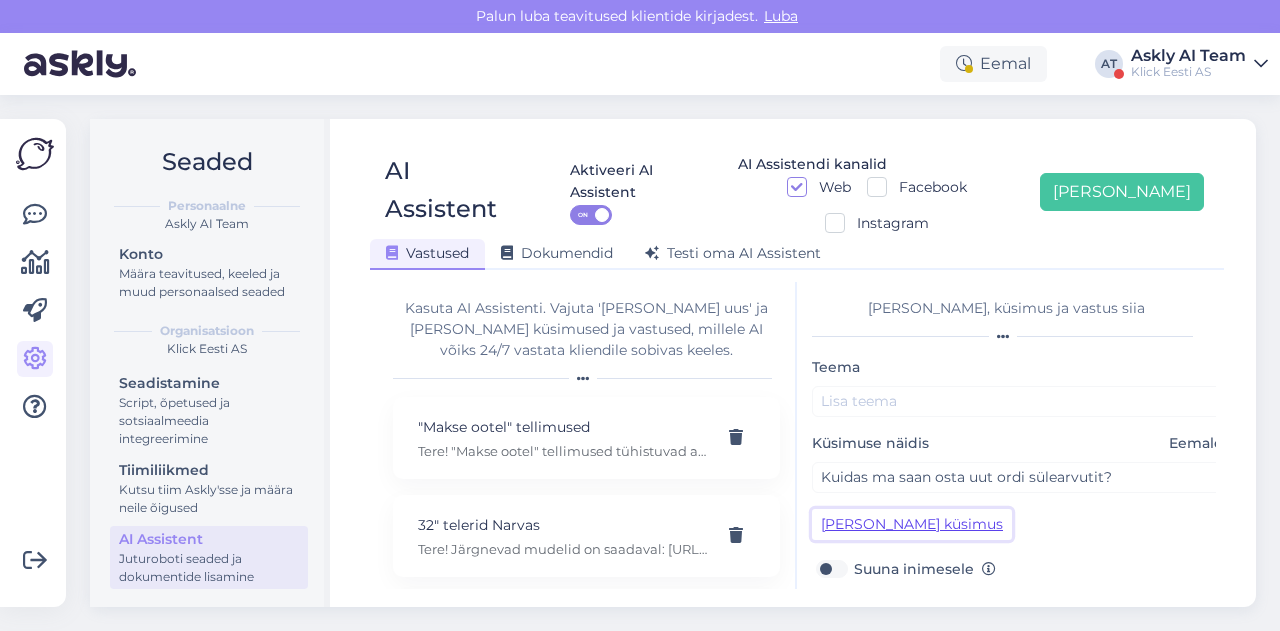 click on "Lisa kliendi küsimus" at bounding box center [912, 524] 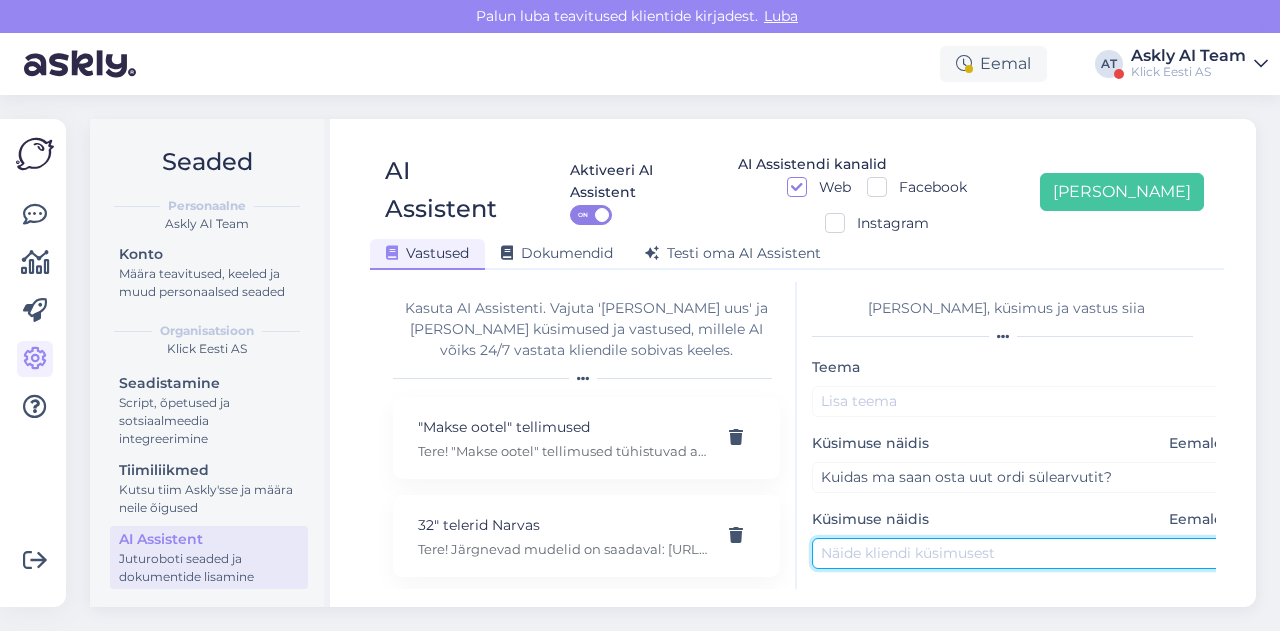 click at bounding box center [1022, 553] 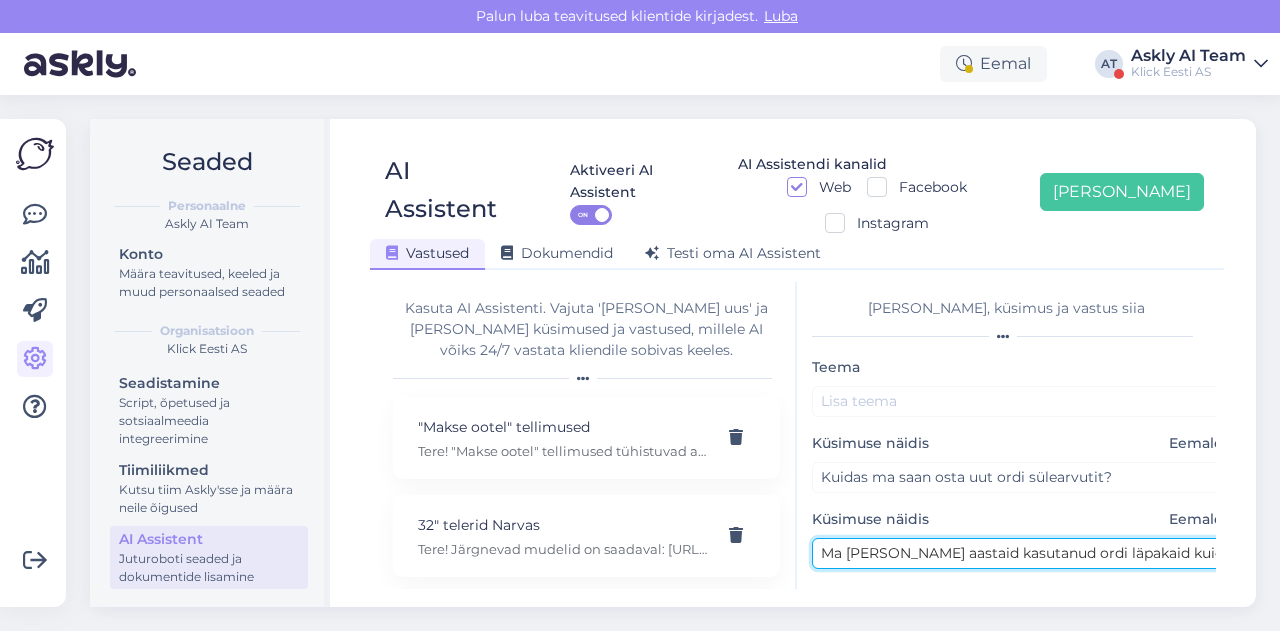 scroll, scrollTop: 0, scrollLeft: 117, axis: horizontal 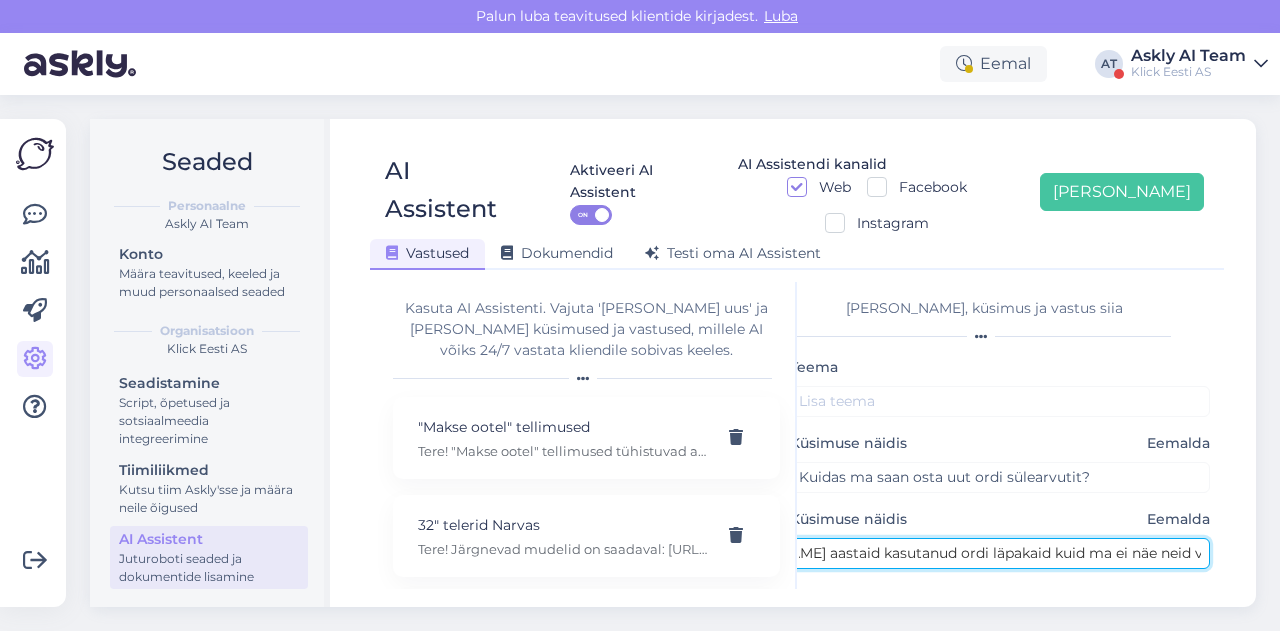 type on "Ma olen aastaid kasutanud ordi läpakaid kuid ma ei näe neid valikus enam" 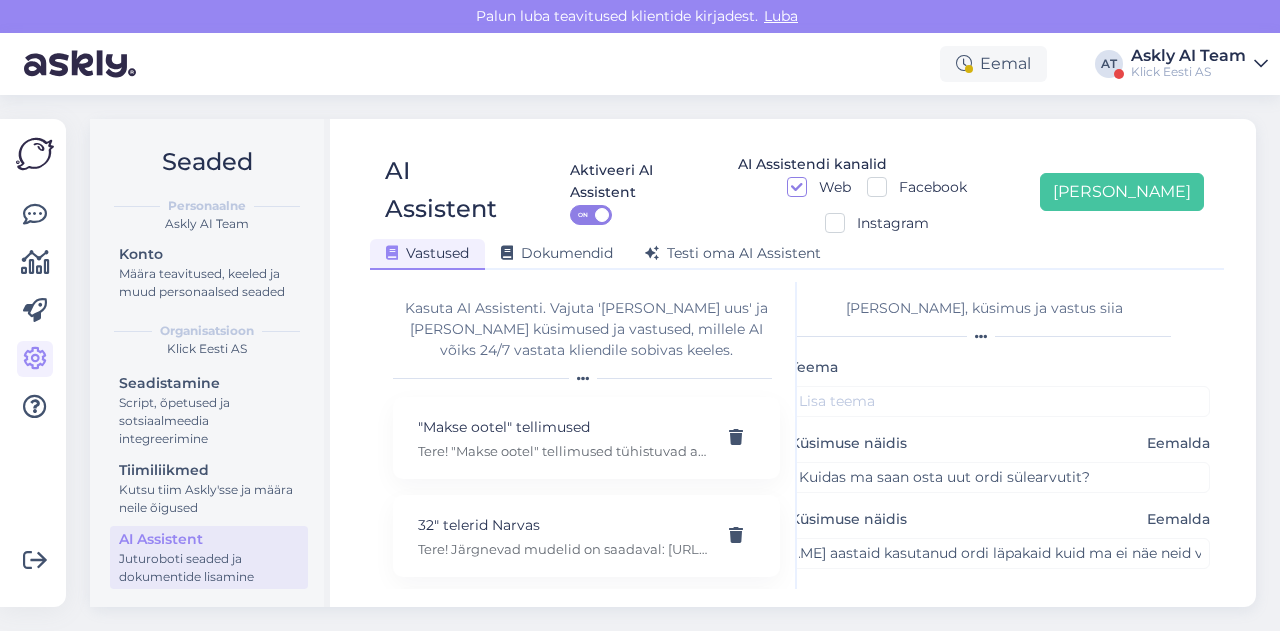 scroll, scrollTop: 0, scrollLeft: 0, axis: both 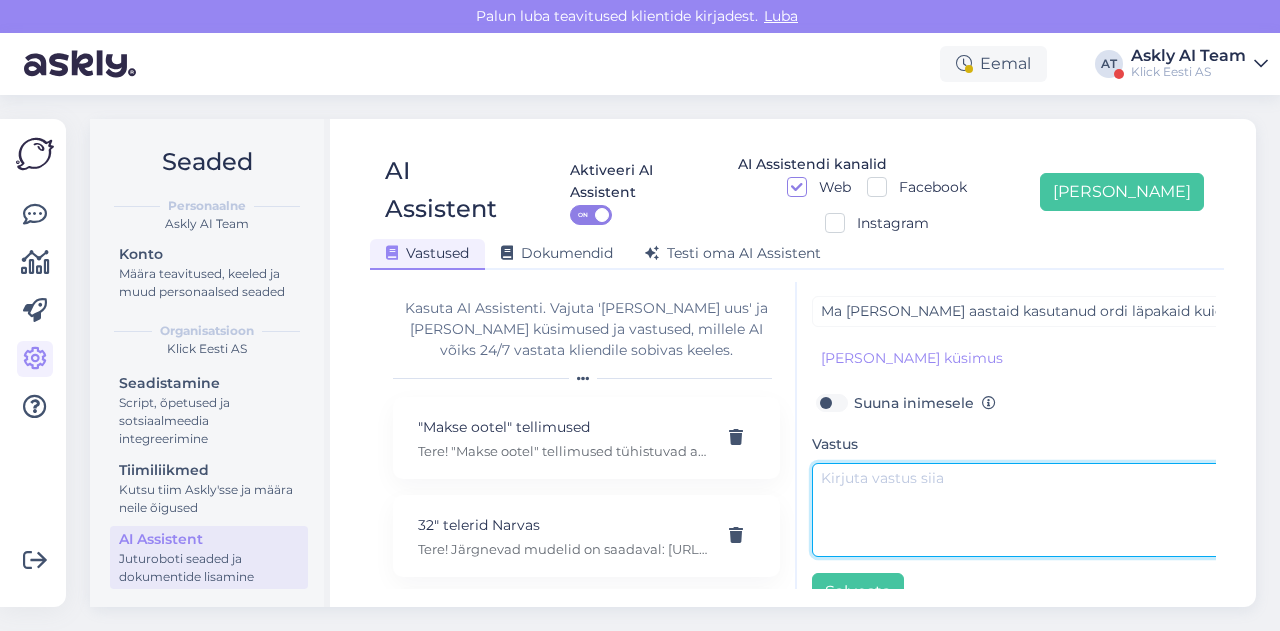 click at bounding box center (1022, 510) 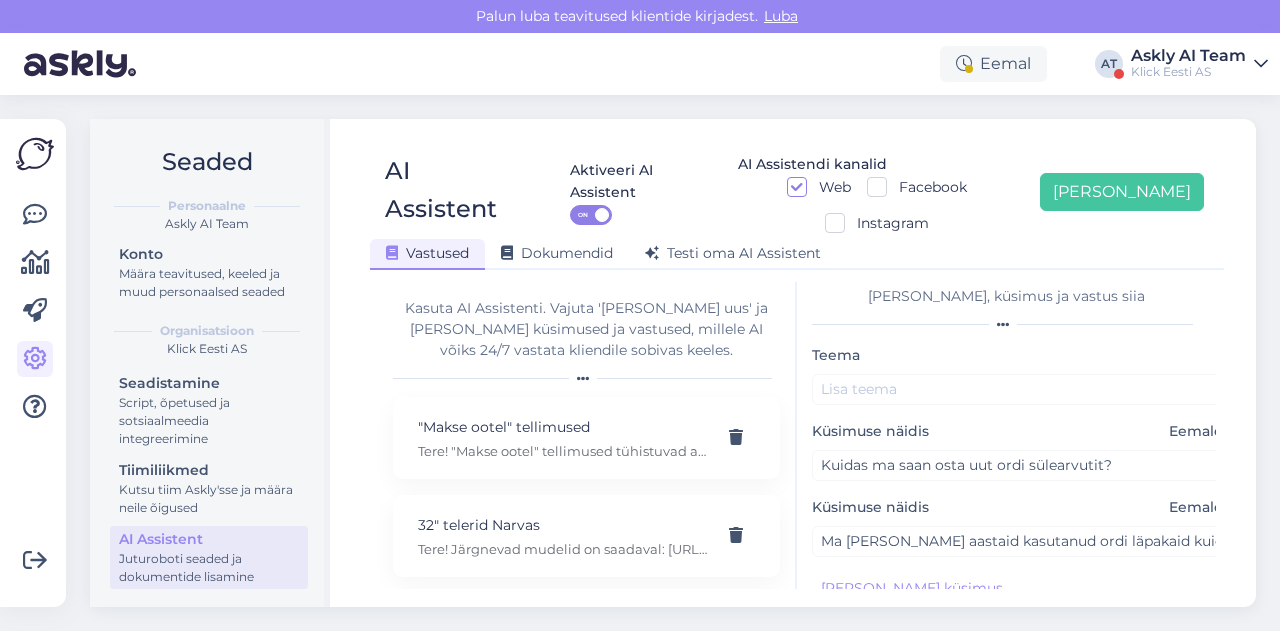 scroll, scrollTop: 0, scrollLeft: 0, axis: both 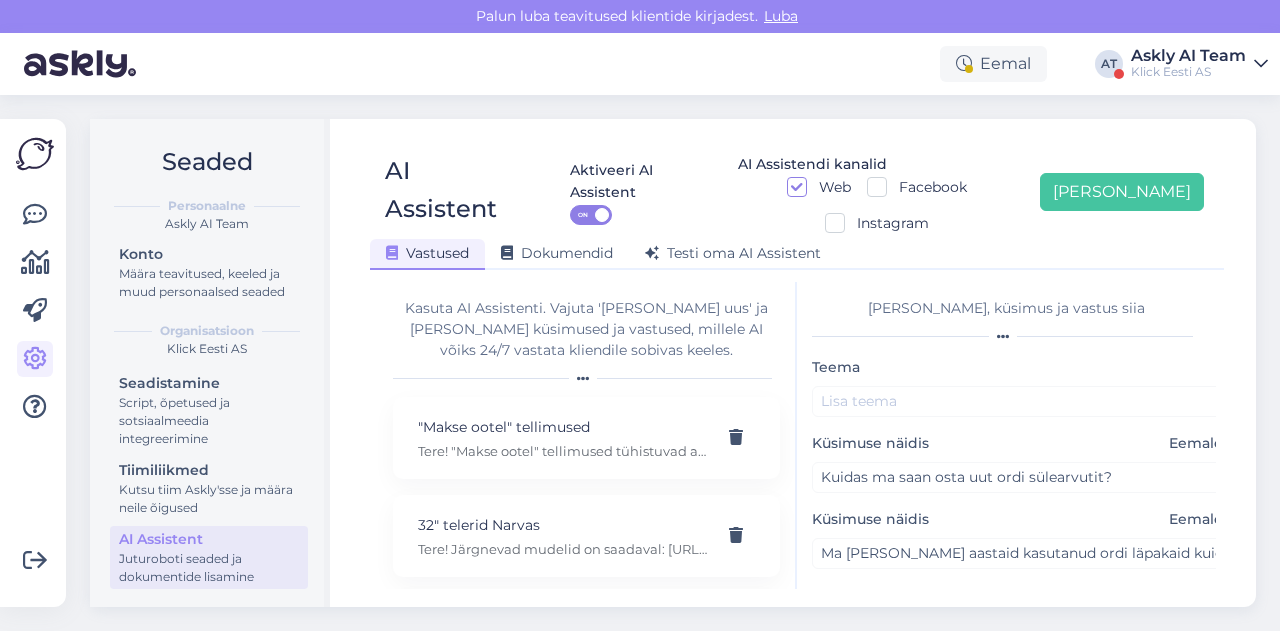 type on "Ordi sülearvutied enam ei leidu. Toodetakse lauaarvutied, rohkem mängurite jaoks." 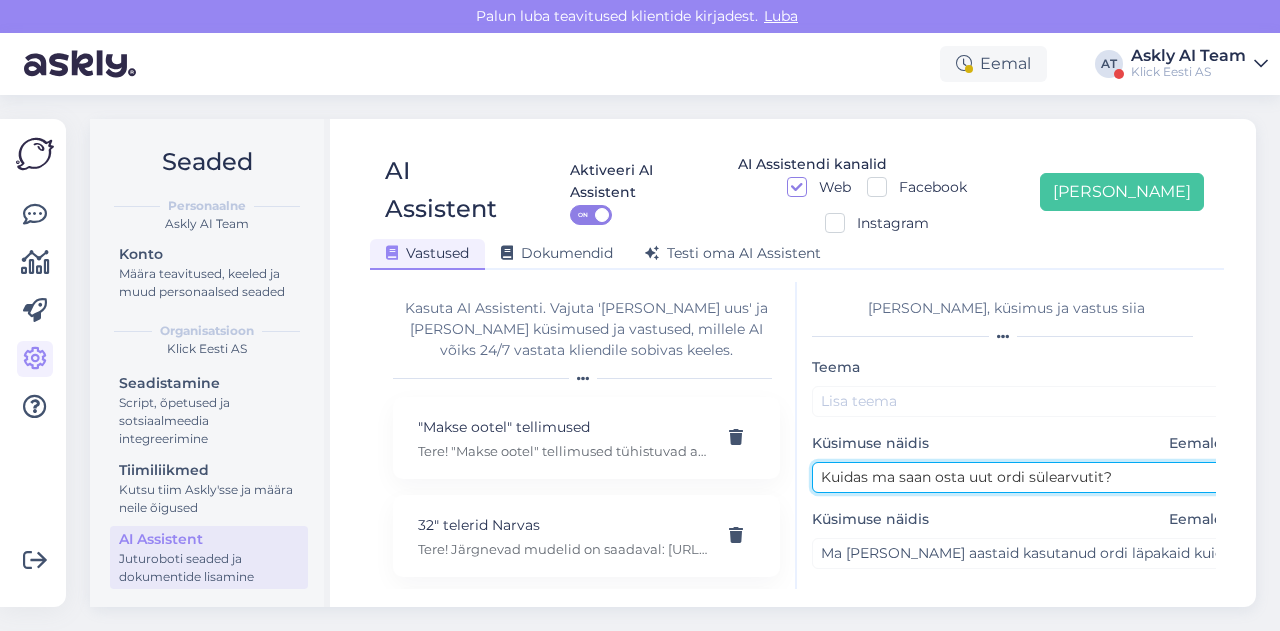 drag, startPoint x: 998, startPoint y: 438, endPoint x: 1100, endPoint y: 437, distance: 102.0049 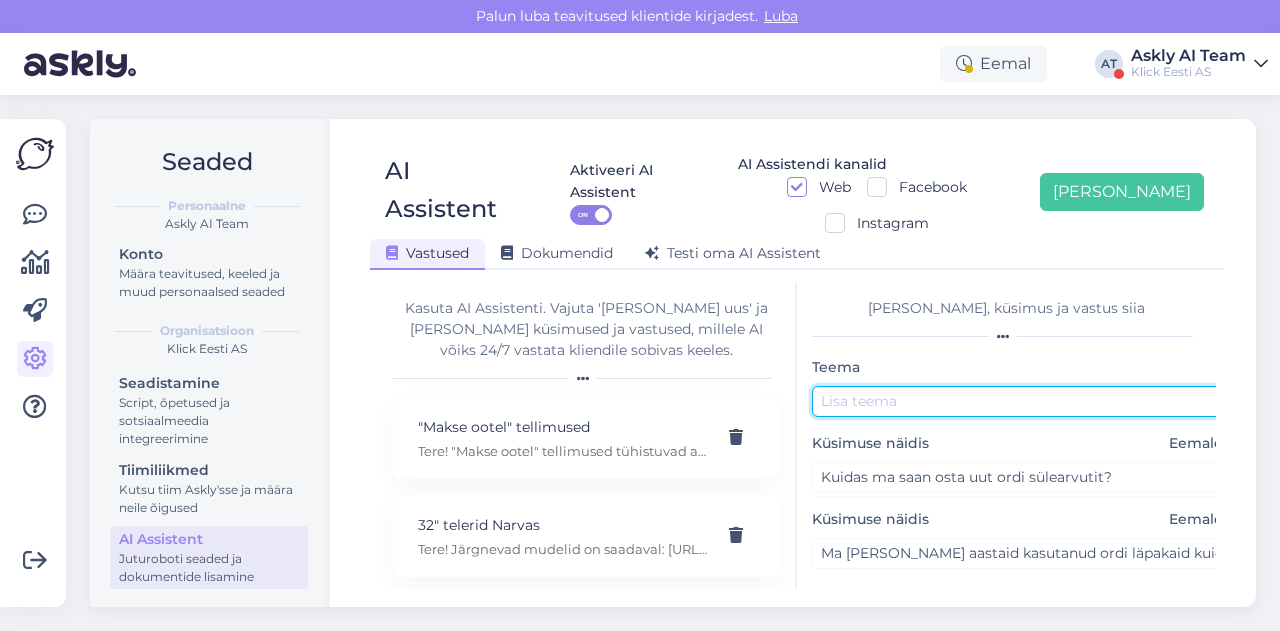 click at bounding box center [1022, 401] 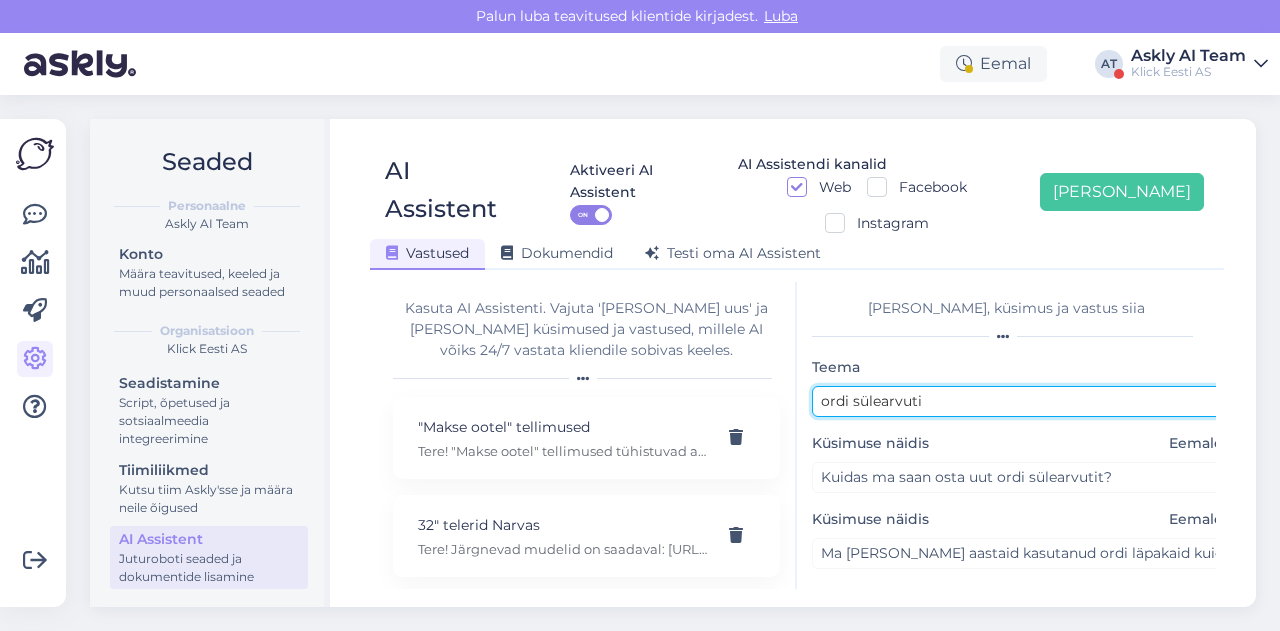 click on "ordi sülearvuti" at bounding box center (1022, 401) 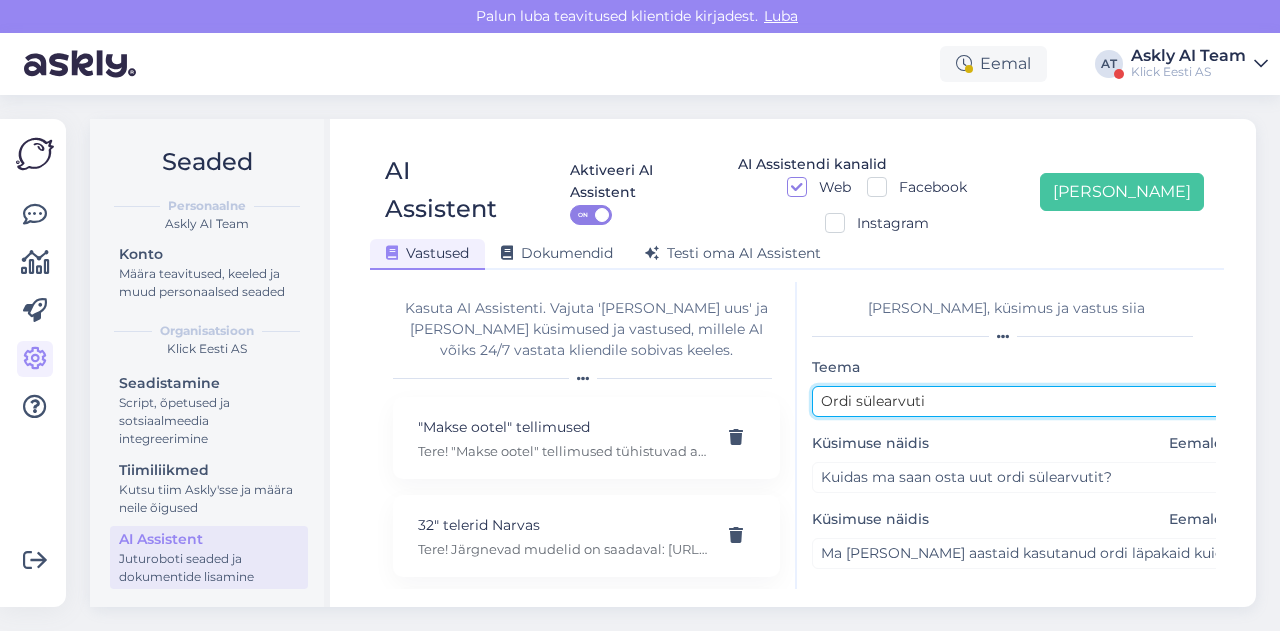 scroll, scrollTop: 254, scrollLeft: 0, axis: vertical 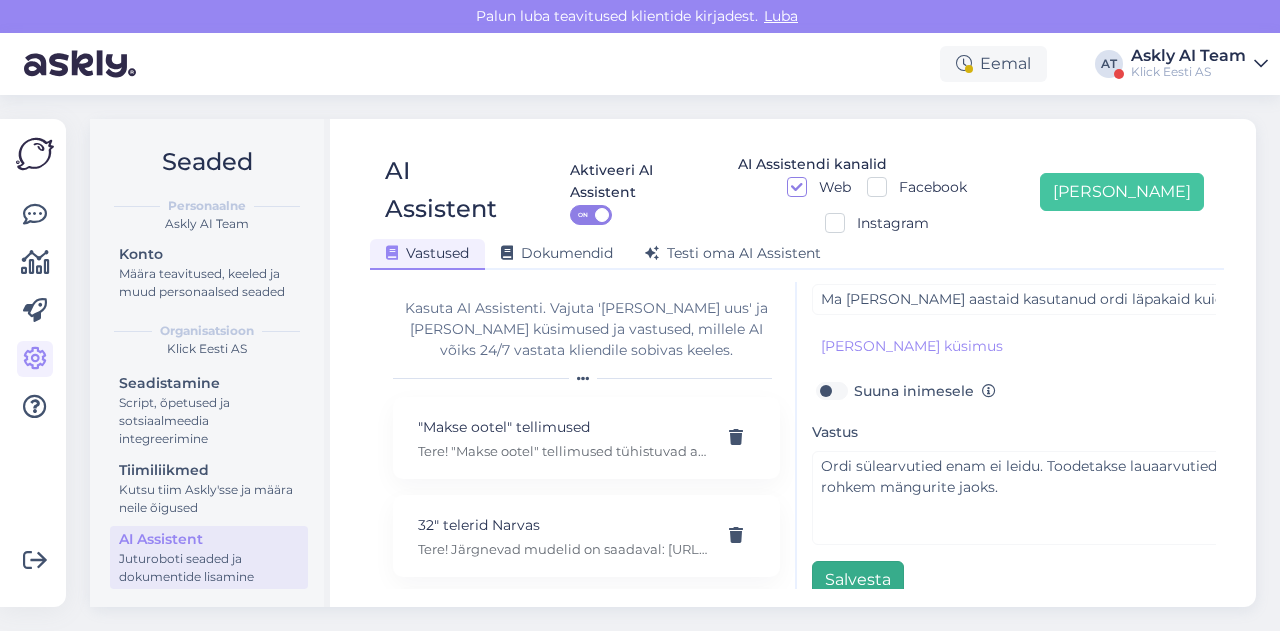 type on "Ordi sülearvuti" 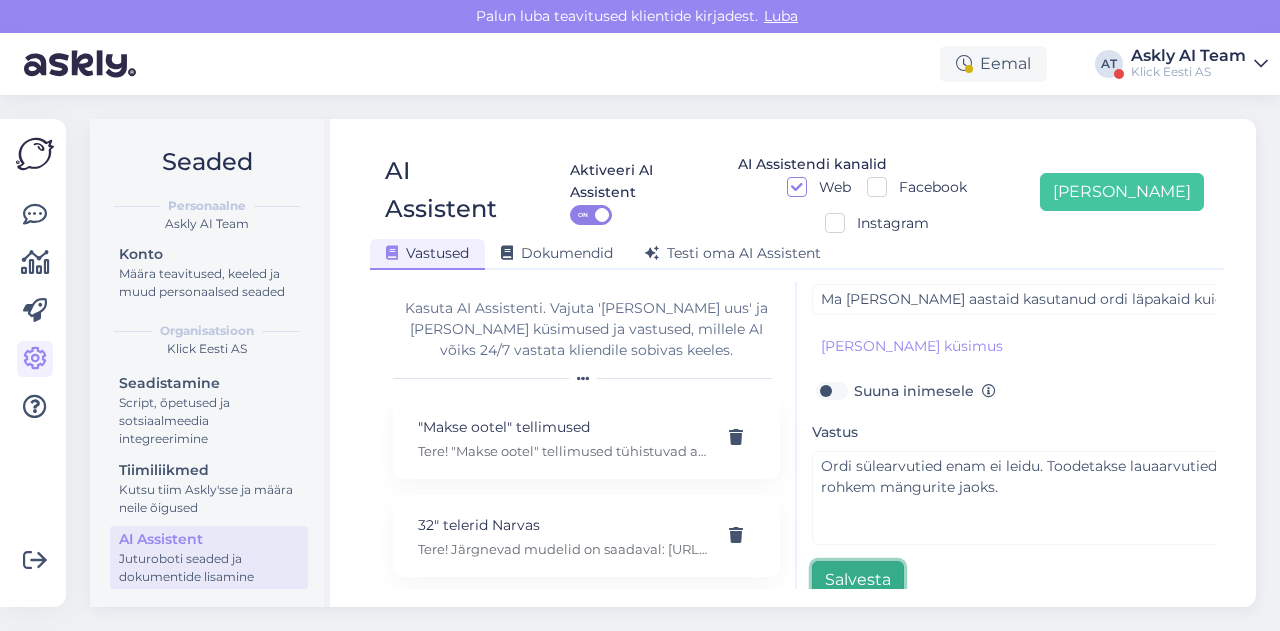 click on "Salvesta" at bounding box center (858, 580) 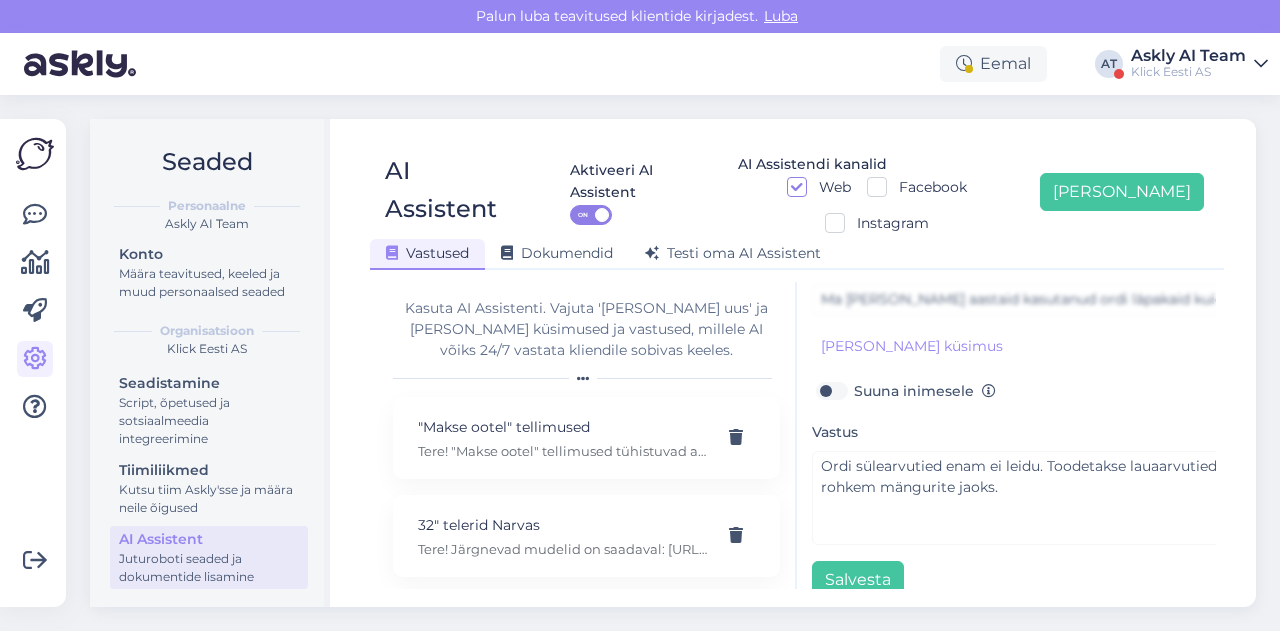 click on "Seaded Personaalne Askly AI Team Konto Määra teavitused, keeled ja muud personaalsed seaded Organisatsioon Klick Eesti AS Seadistamine Script, õpetused ja sotsiaalmeedia integreerimine Tiimiliikmed Kutsu tiim Askly'sse ja määra neile õigused AI Assistent Juturoboti seaded ja dokumentide lisamine AI Assistent Aktiveeri AI Assistent ON AI Assistendi kanalid Web Facebook Instagram Lisa uus Vastused Dokumendid Testi oma AI Assistent Kasuta AI Assistenti. Vajuta 'Lisa uus' ja lisa küsimused ja vastused, millele AI võiks 24/7 vastata kliendile sobivas keeles.  "Makse ootel" tellimused  Tere! "Makse ootel" tellimused tühistuvad automaatselt. Nende pärast ei pea muretsema. 32" telerid Narvas Tere! Järgnevad mudelid on saadaval: https://www.klick.ee/heli-ja-pilt/tv/telerid?diagonaal=5492&availability=1&tootja=5516&tootja=6098 5G nuputelefon Tere! 5G nuputelefoni ei ole. 4G telefonid leiab siit: https://www.klick.ee/telefonid-ja-lisad/mobiiltelefonid/nuputelefonid?volte=25520 9 V DC adapter Adapter E-arve" at bounding box center [679, 363] 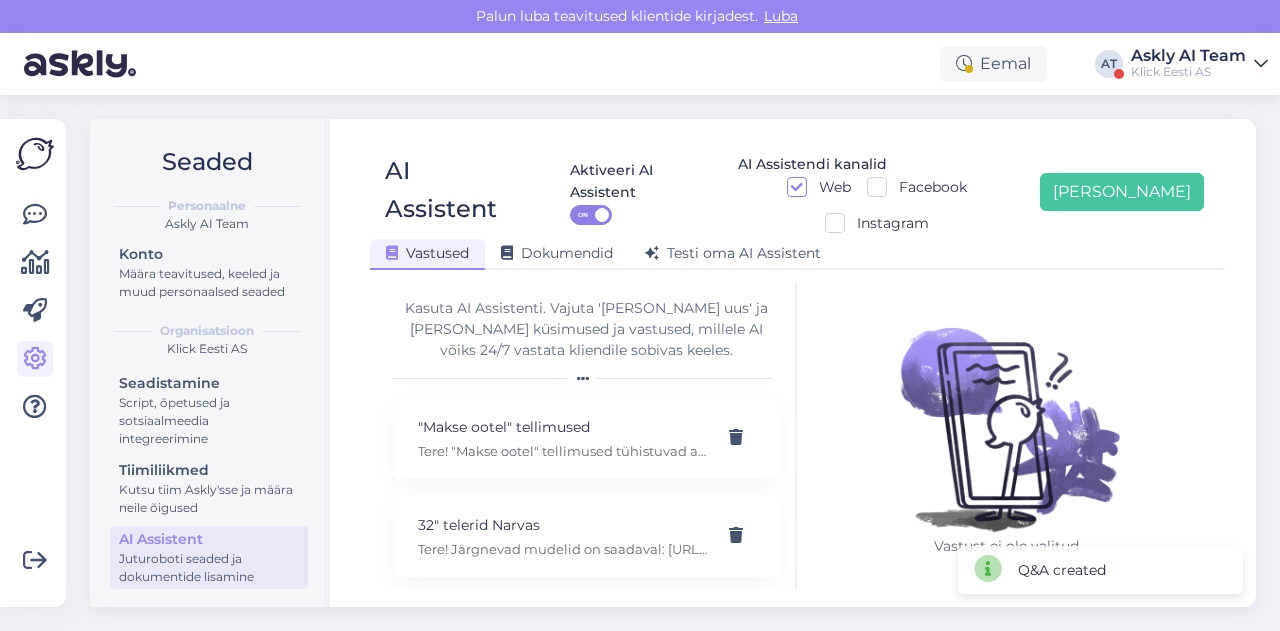 scroll, scrollTop: 0, scrollLeft: 0, axis: both 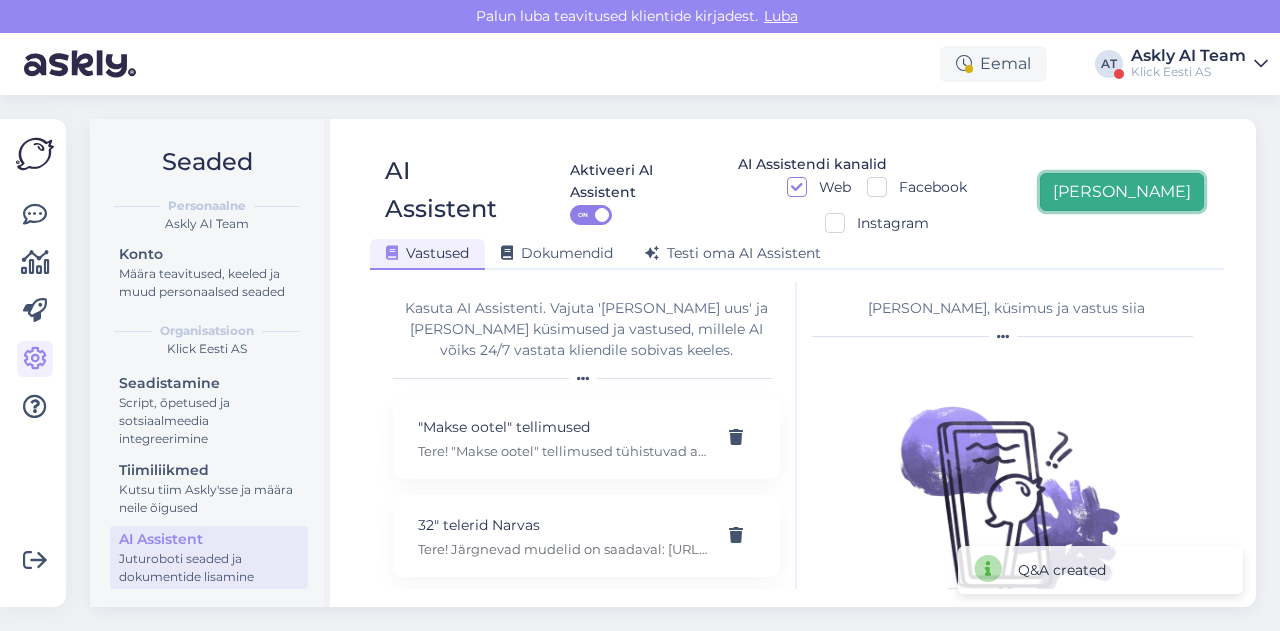 click on "[PERSON_NAME]" at bounding box center [1122, 192] 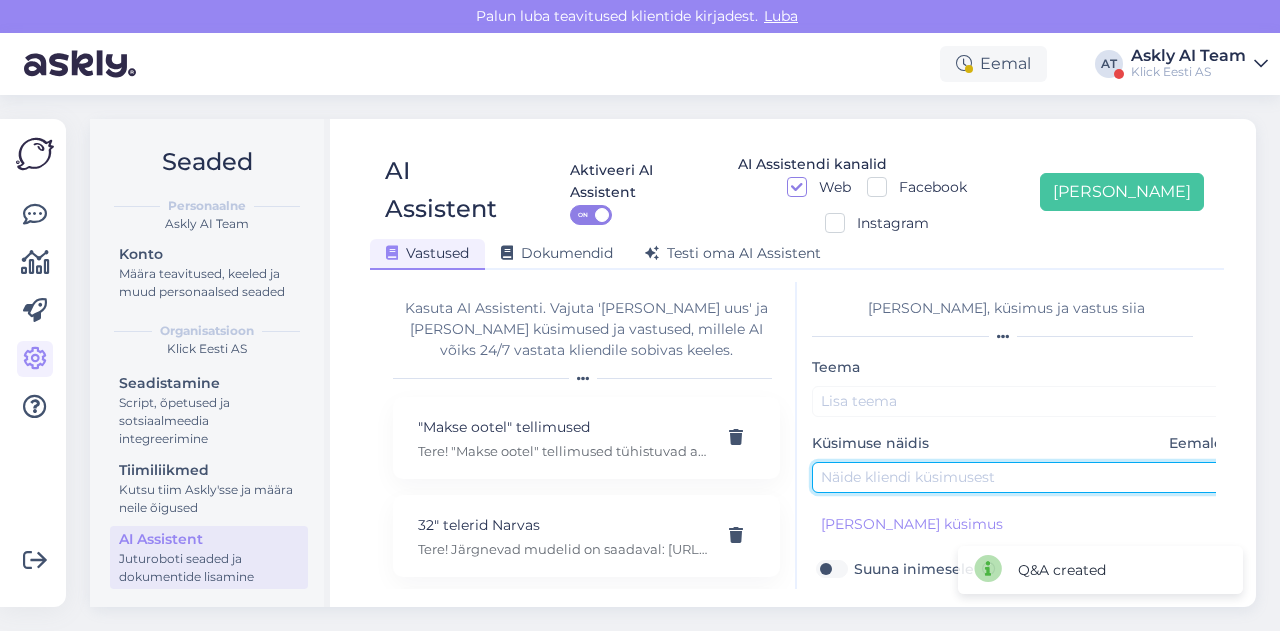 click at bounding box center [1022, 477] 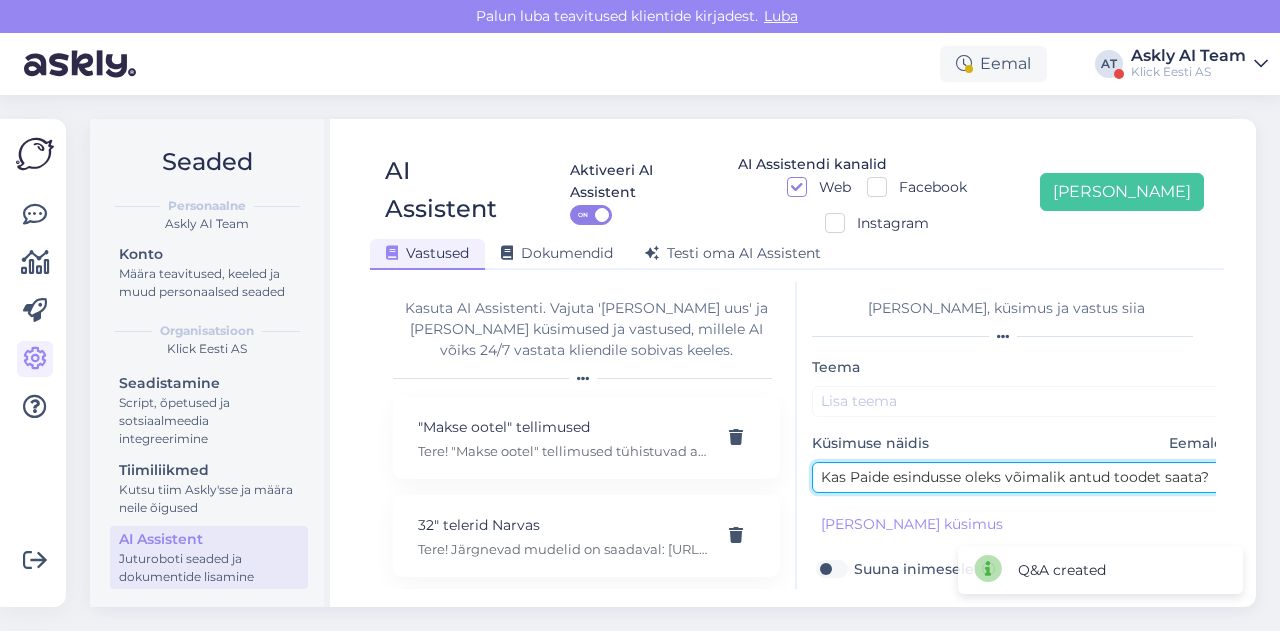 scroll, scrollTop: 0, scrollLeft: 8, axis: horizontal 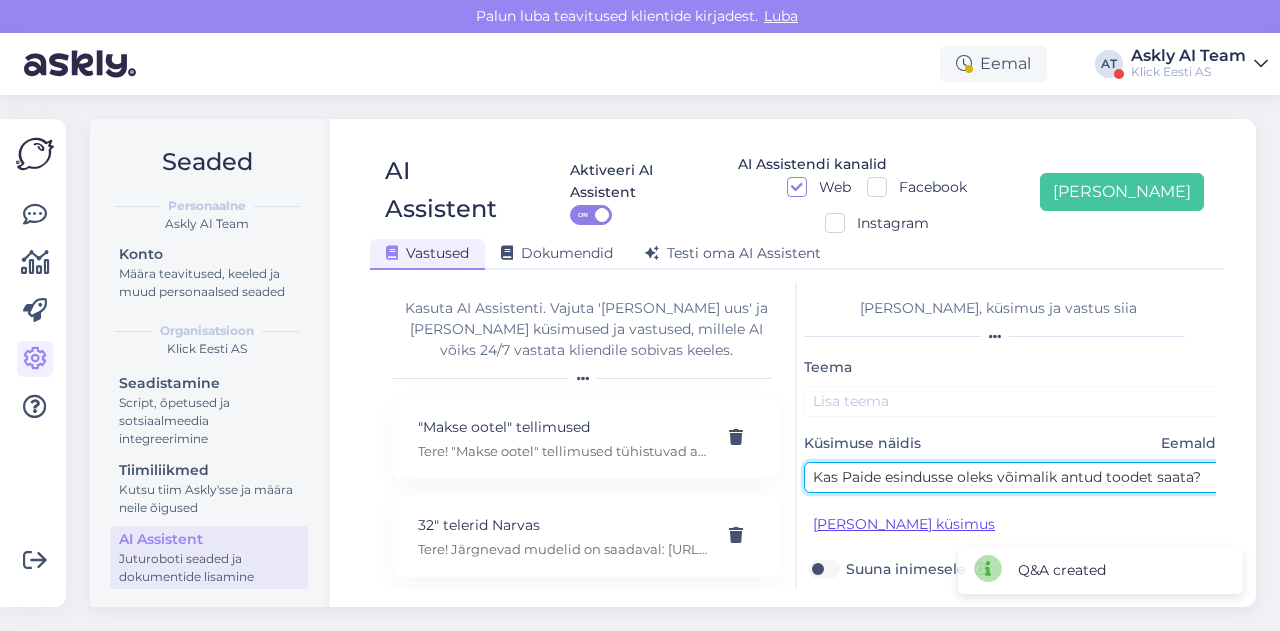 type on "Kas Paide esindusse oleks võimalik antud toodet saata?" 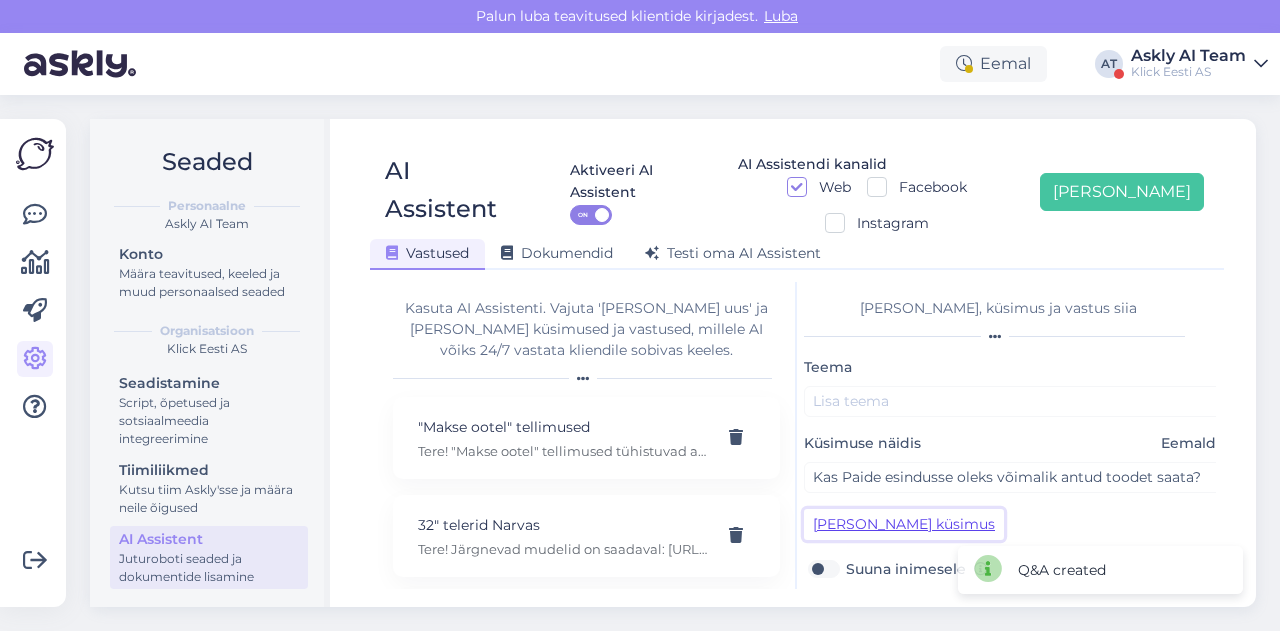 click on "Lisa kliendi küsimus" at bounding box center [904, 524] 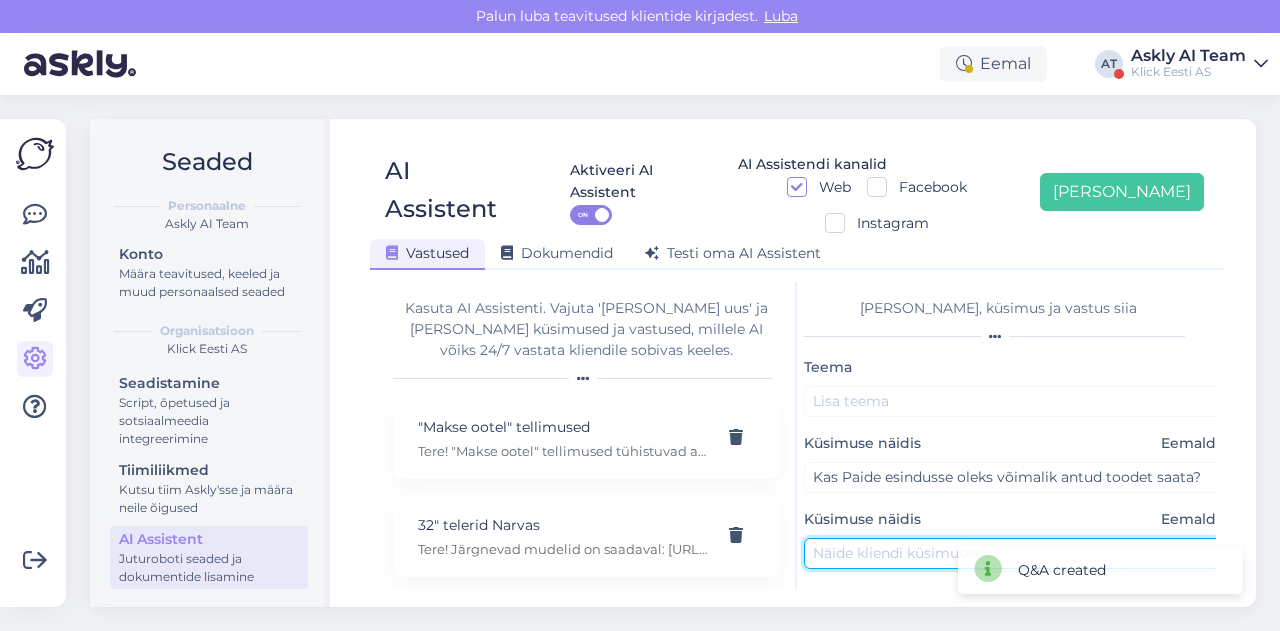 click at bounding box center (1014, 553) 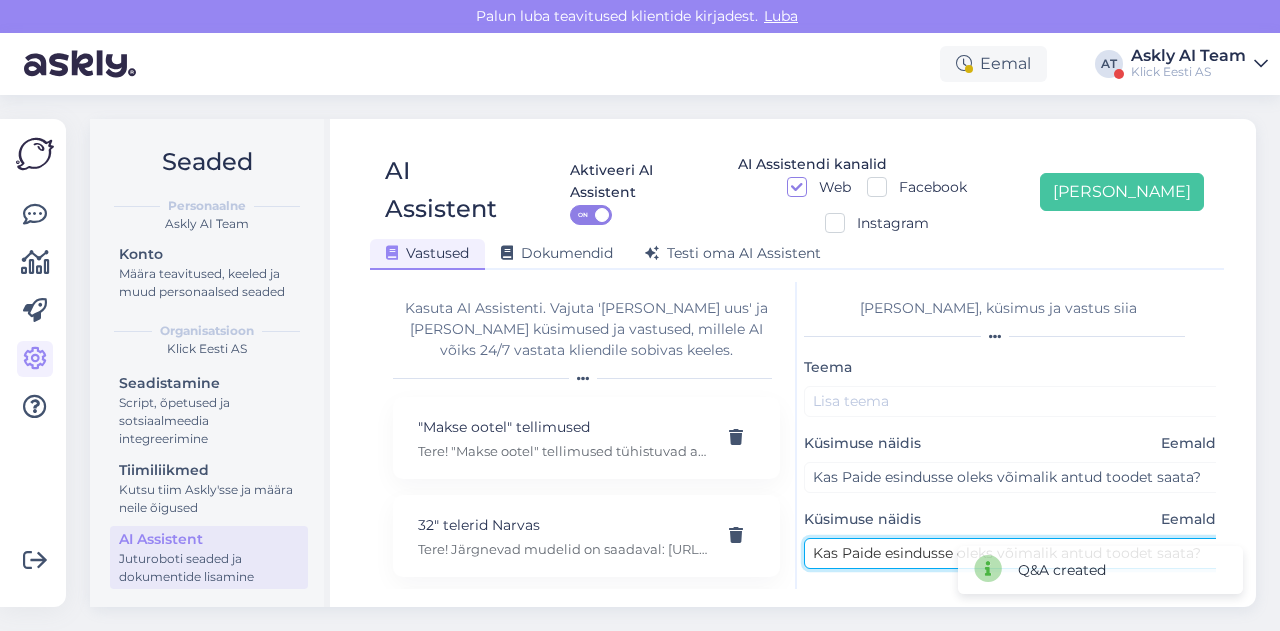 click on "Kas Paide esindusse oleks võimalik antud toodet saata?" at bounding box center [1014, 553] 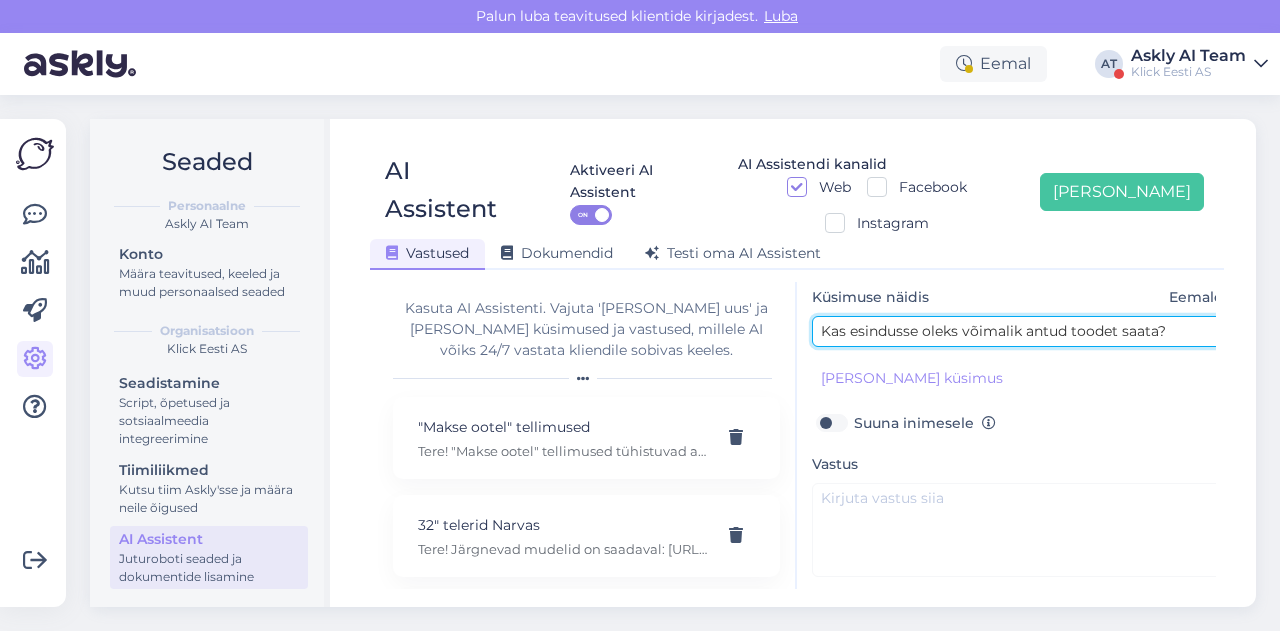 scroll, scrollTop: 226, scrollLeft: 0, axis: vertical 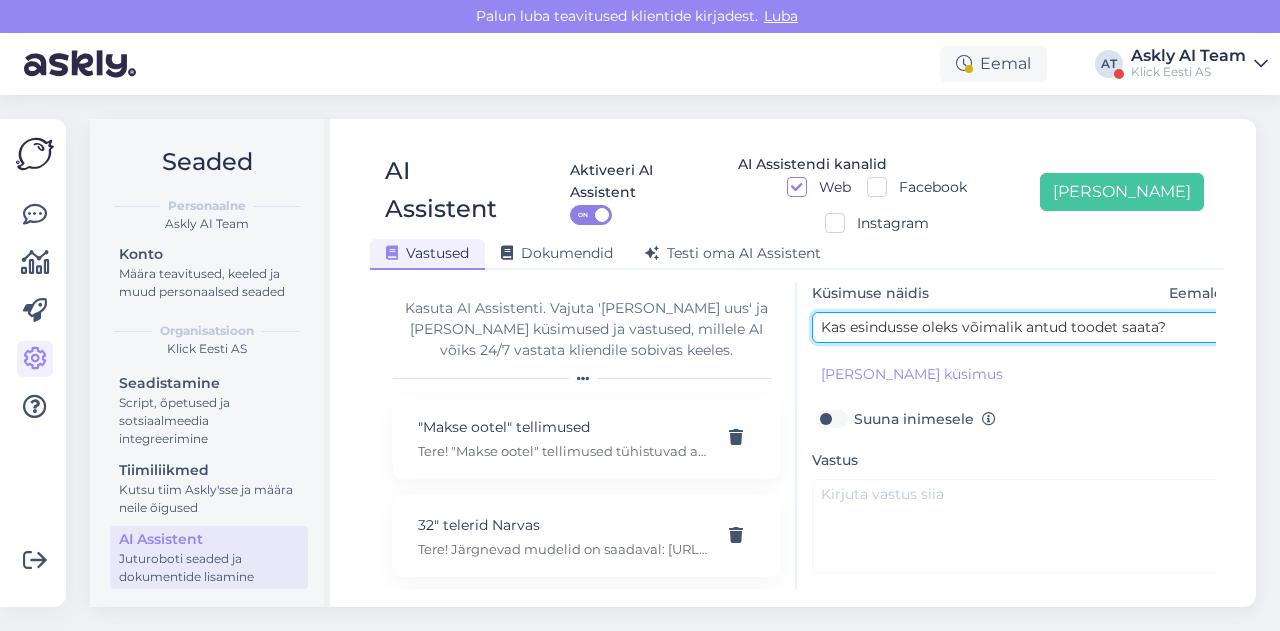type on "Kas esindusse oleks võimalik antud toodet saata?" 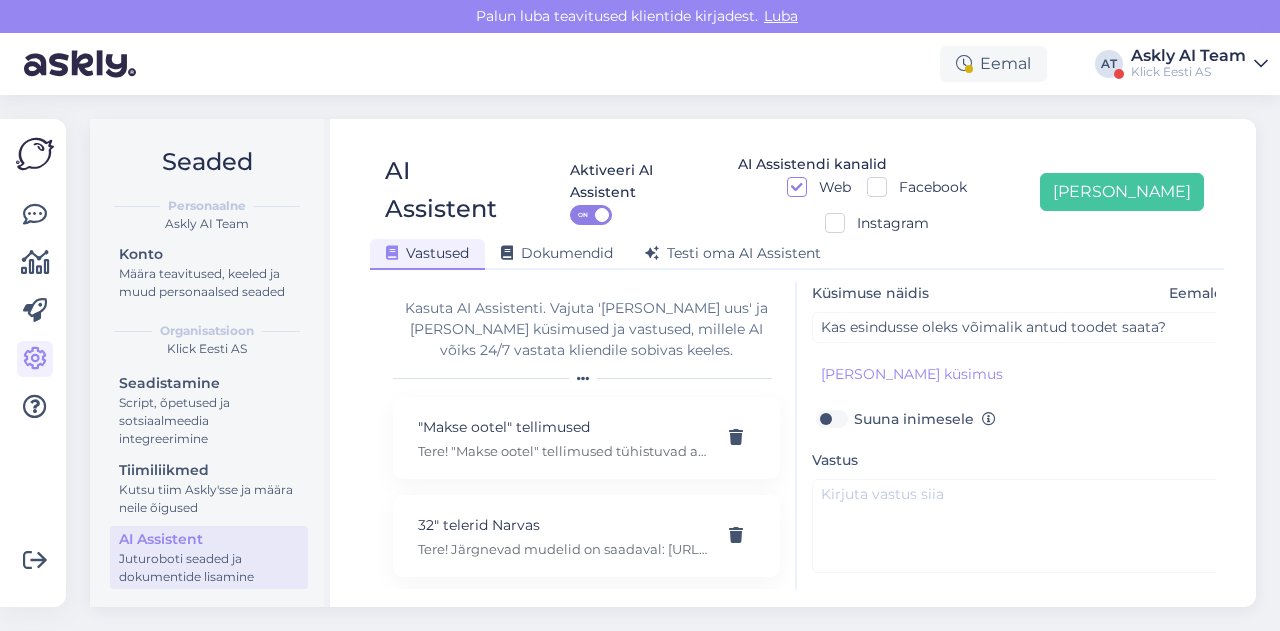 click on "Vastus" at bounding box center [1022, 510] 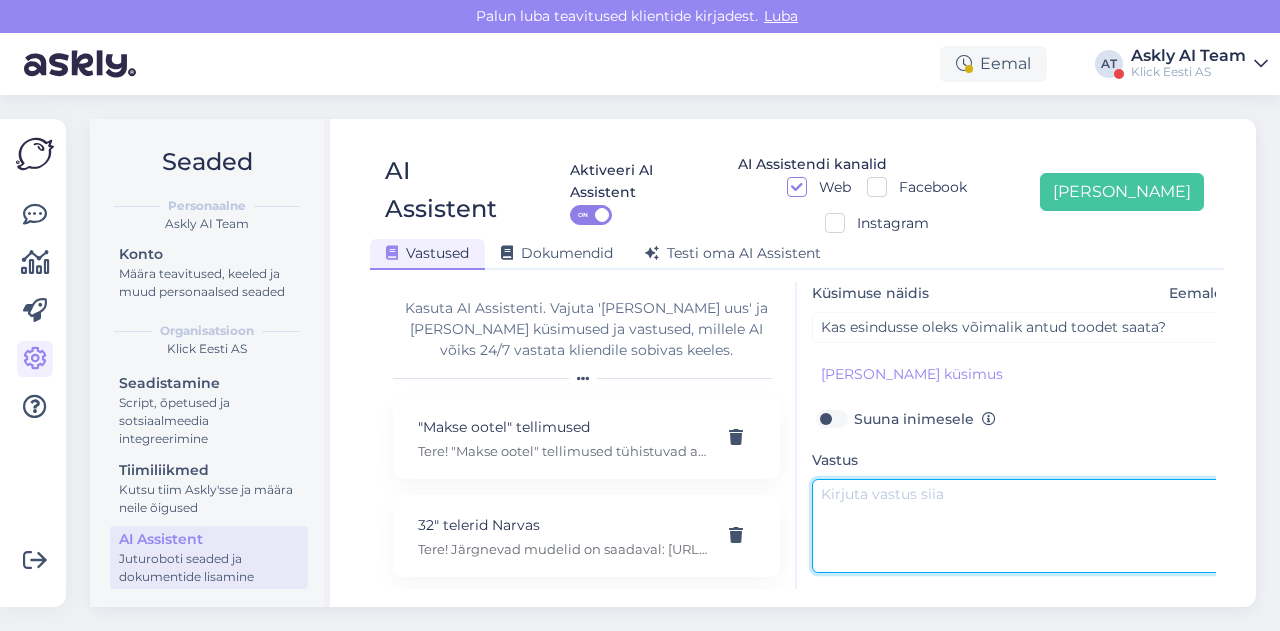 click at bounding box center (1022, 526) 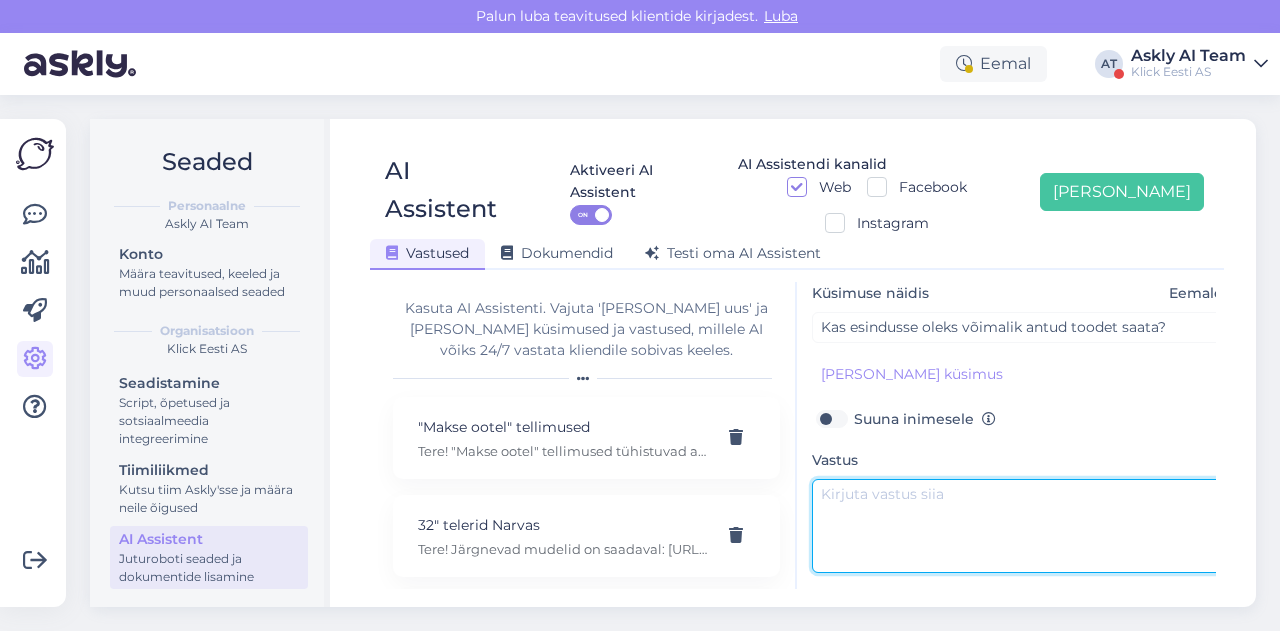 paste on "E-poest ostes on võimalik valida kauba kättesaamiseks endale sobiv kauplus. Selleks tuleb lisada toode ostukorvi, suunduda kassasse, täita ära kontaktinfo ning valida "Tarne Klick'i poodi". Kauba tarne toimub ainult ettemaksu alusel." 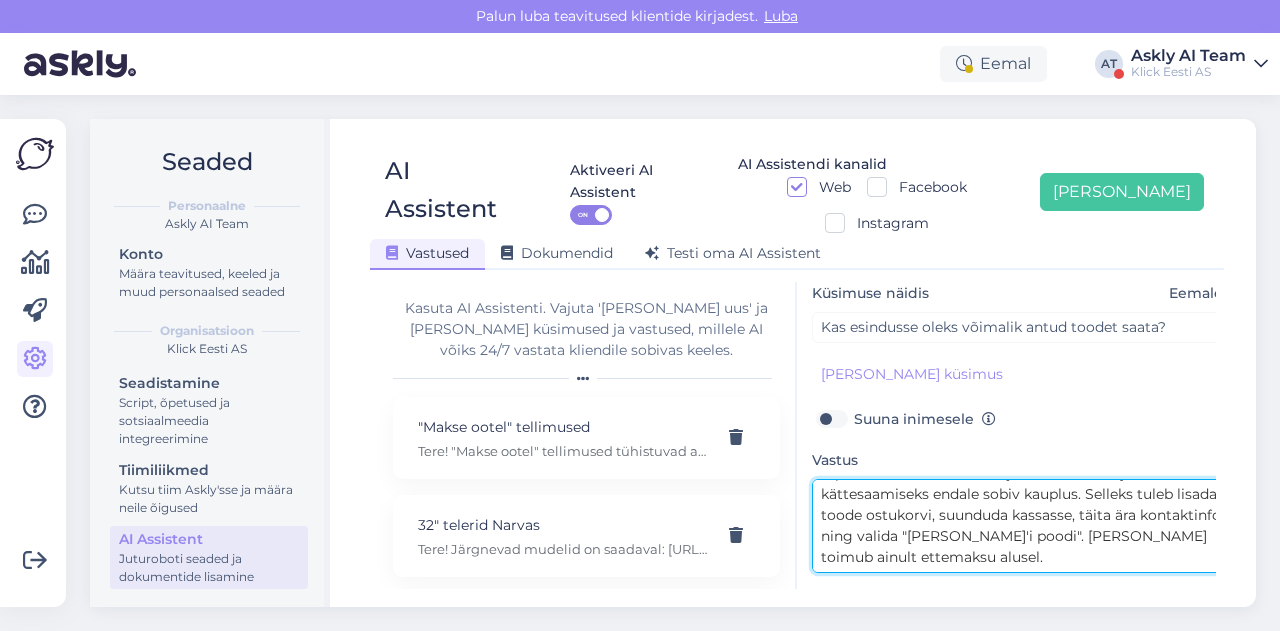 scroll, scrollTop: 0, scrollLeft: 0, axis: both 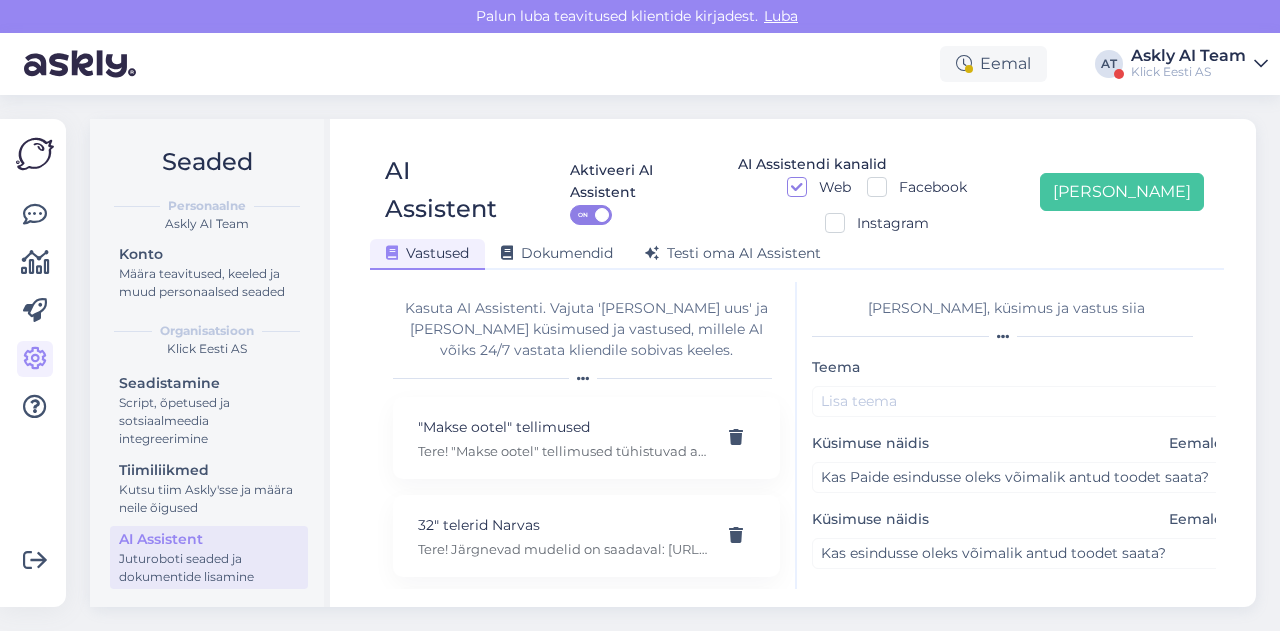 type on "E-poest ostes on võimalik valida kauba kättesaamiseks endale sobiv kauplus. Selleks tuleb lisada toode ostukorvi, suunduda kassasse, täita ära kontaktinfo ning valida "Tarne Klick'i poodi". Kauba tarne toimub ainult ettemaksu alusel." 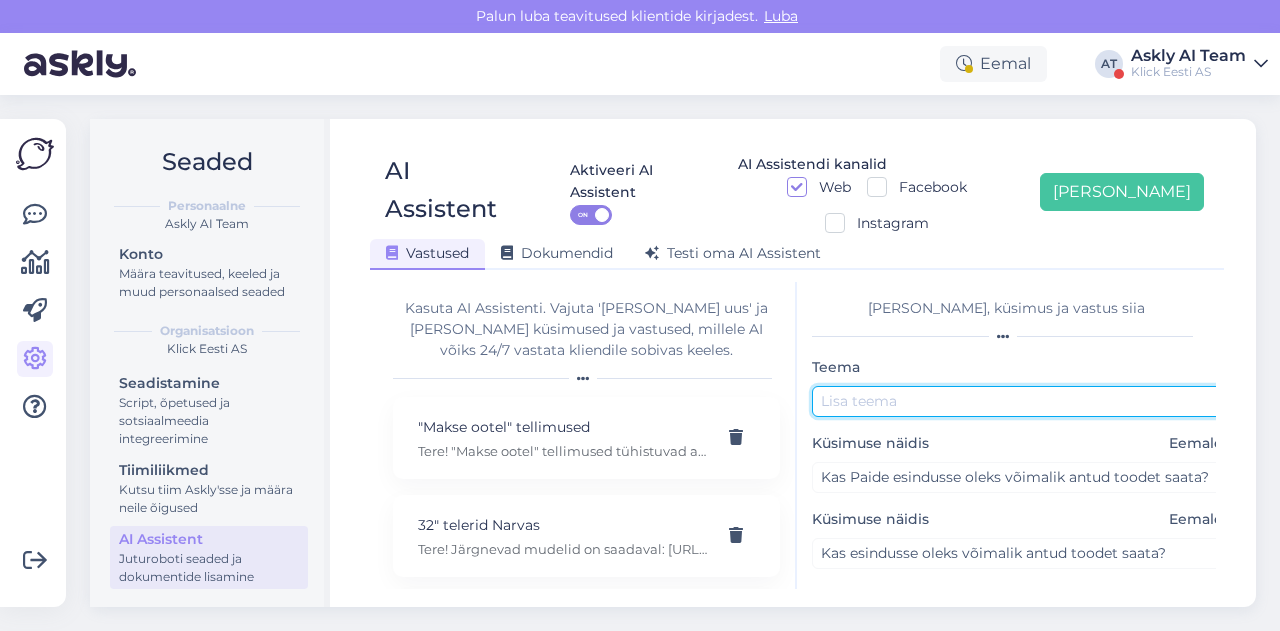 click at bounding box center [1022, 401] 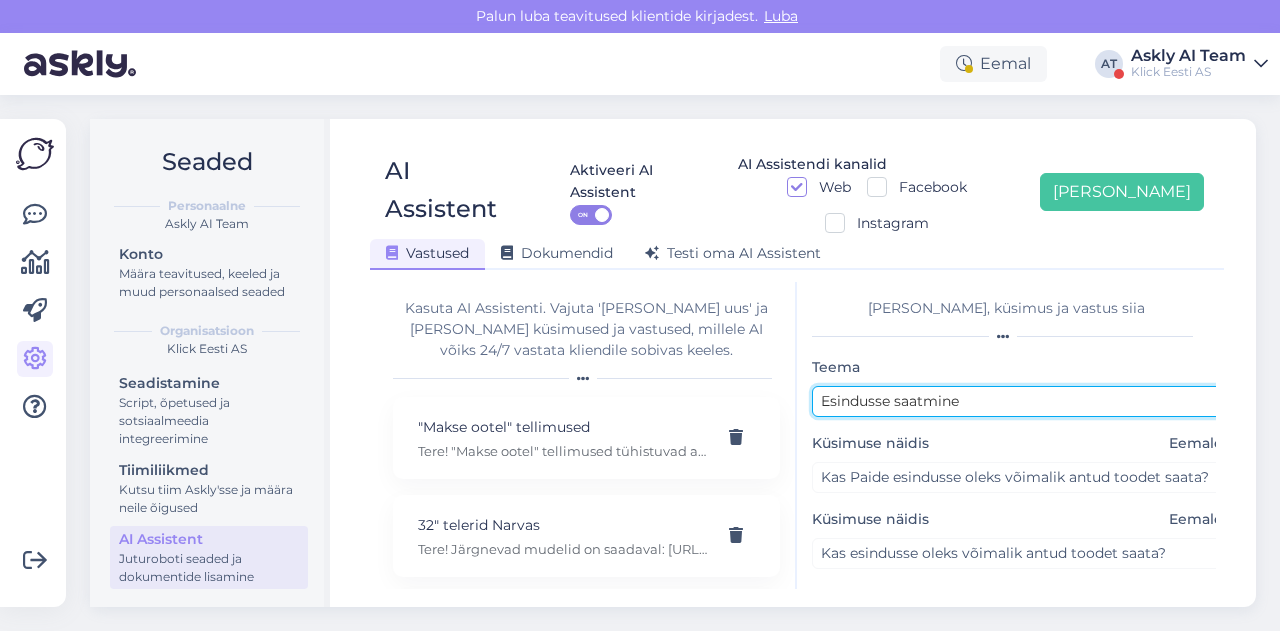 scroll, scrollTop: 254, scrollLeft: 0, axis: vertical 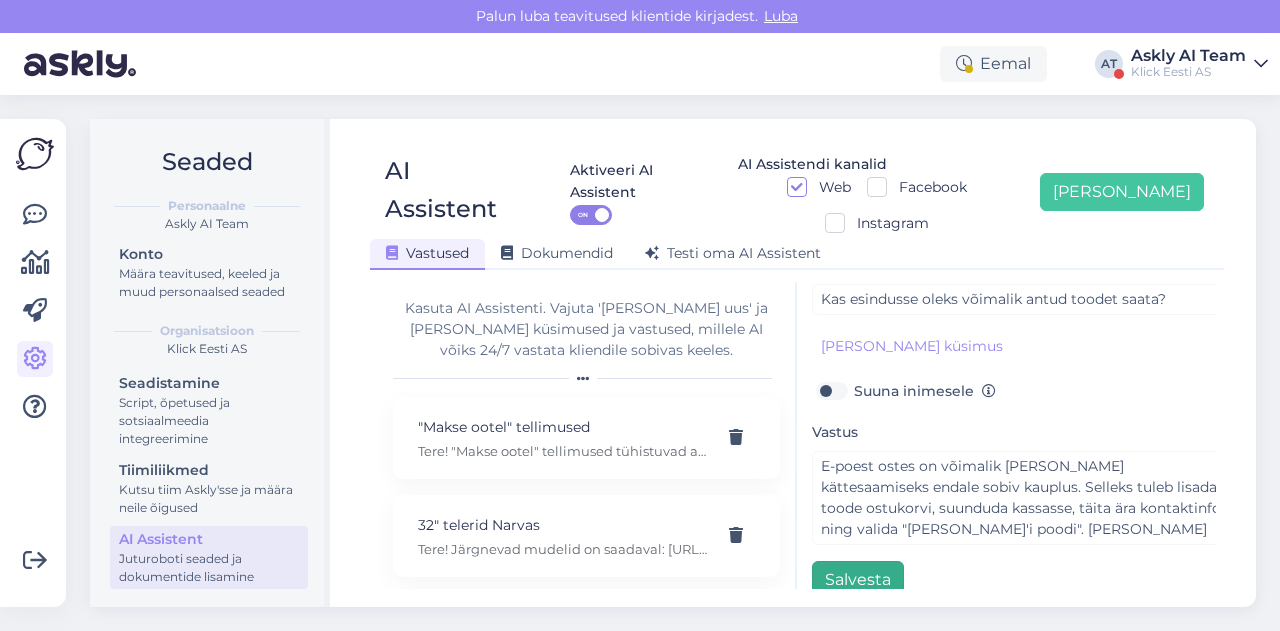 type on "Esindusse saatmine" 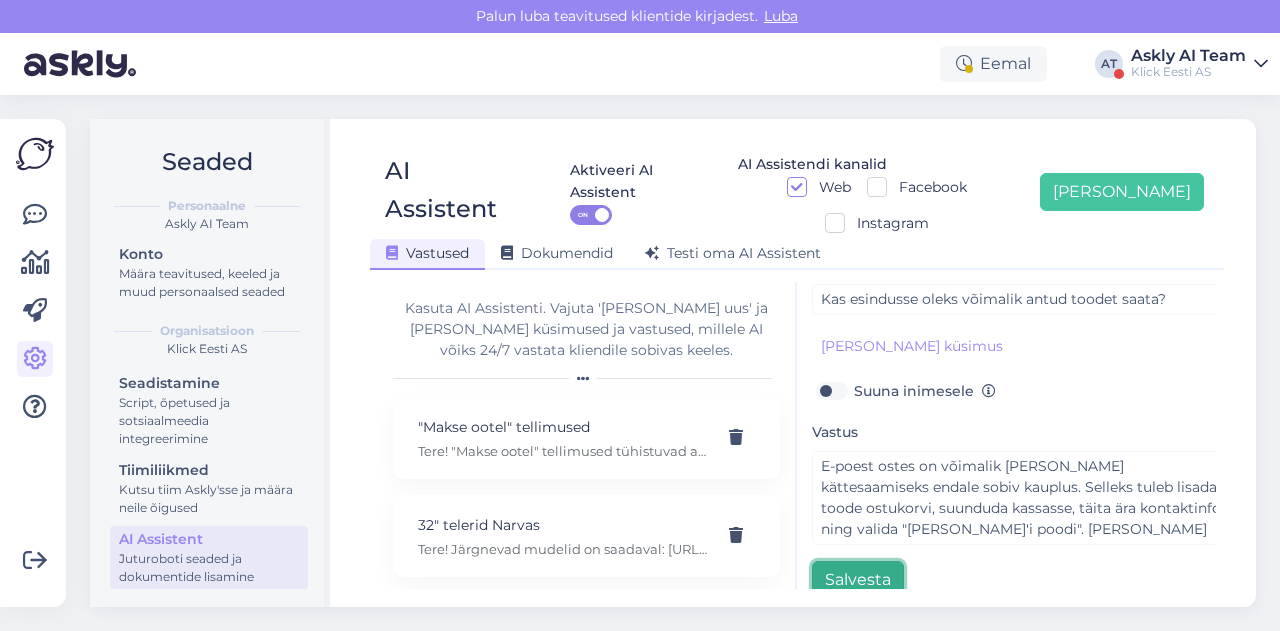 click on "Salvesta" at bounding box center [858, 580] 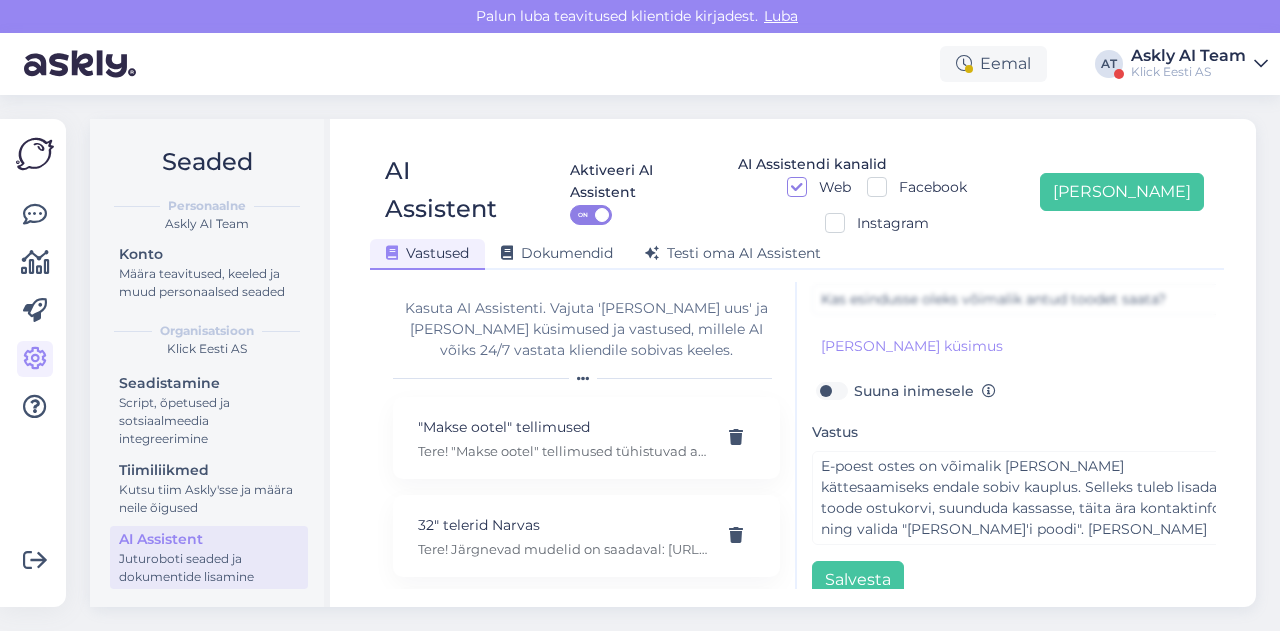 click on "AI Assistent Aktiveeri AI Assistent ON AI Assistendi kanalid Web Facebook Instagram Lisa uus Vastused Dokumendid Testi oma AI Assistent Kasuta AI Assistenti. Vajuta 'Lisa uus' ja lisa küsimused ja vastused, millele AI võiks 24/7 vastata kliendile sobivas keeles.  "Makse ootel" tellimused  Tere! "Makse ootel" tellimused tühistuvad automaatselt. Nende pärast ei pea muretsema. 32" telerid Narvas Tere! Järgnevad mudelid on saadaval: https://www.klick.ee/heli-ja-pilt/tv/telerid?diagonaal=5492&availability=1&tootja=5516&tootja=6098 5G nuputelefon Tere! 5G nuputelefoni ei ole. 4G telefonid leiab siit: https://www.klick.ee/telefonid-ja-lisad/mobiiltelefonid/nuputelefonid?volte=25520 9 V DC adapter Tere, ei ole pakkuda kahjuks. Acer swift laadijat 45W: 19V 2.37A Tere, seda laadijat ei ole meil pakkuda kahjuks.
Adapter Tere, mis ühendusega see USB-C adapter teiselt poolt peaks olema? Aku seisukord Tere! Uue ringi seadmete akud on testitud, kuid mitte vahetatud. Täpne seis ei ole teada.
Aku vahetus Arvuti W ." at bounding box center [797, 363] 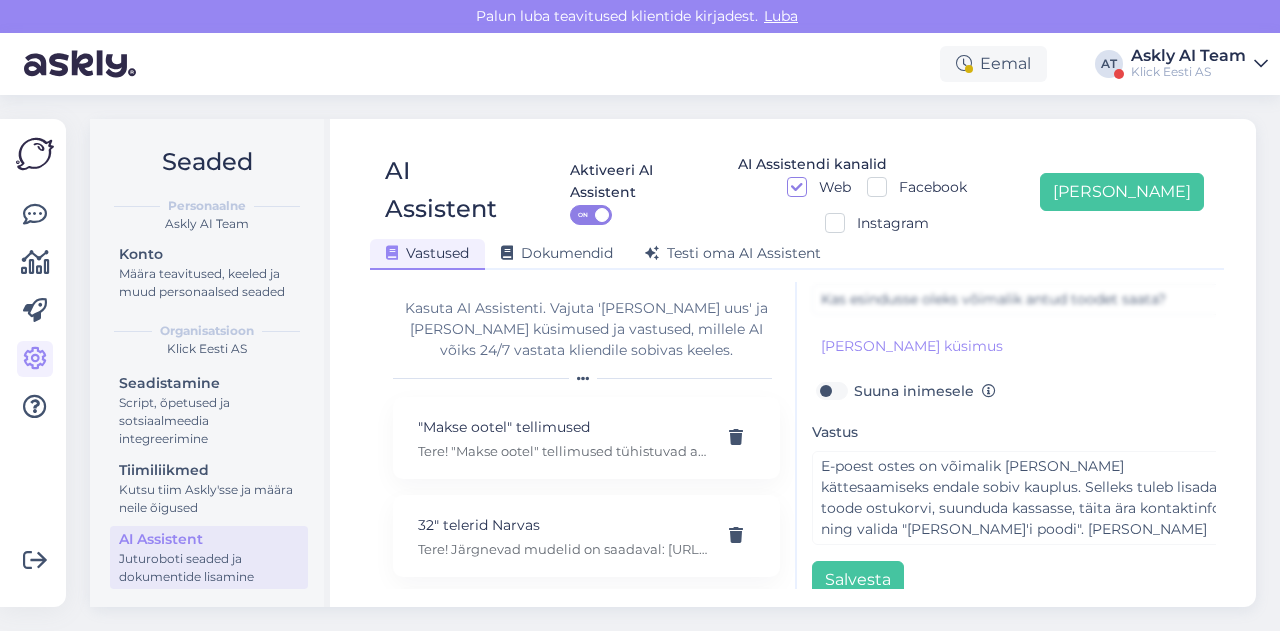 scroll, scrollTop: 0, scrollLeft: 0, axis: both 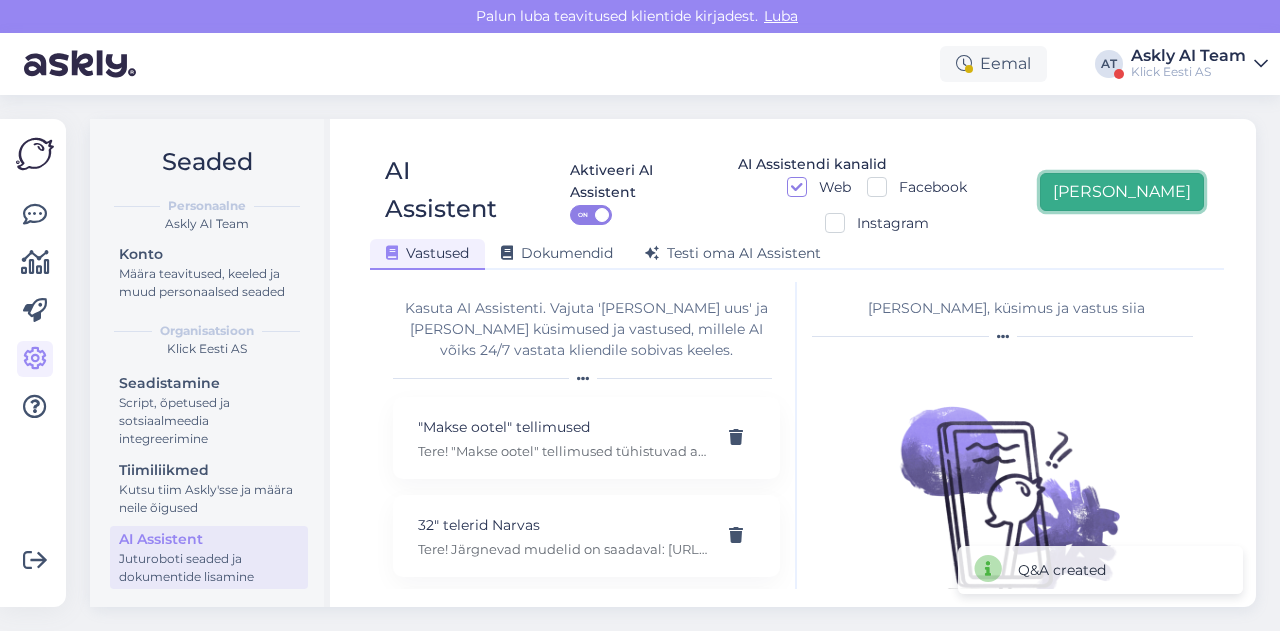 click on "[PERSON_NAME]" at bounding box center (1122, 192) 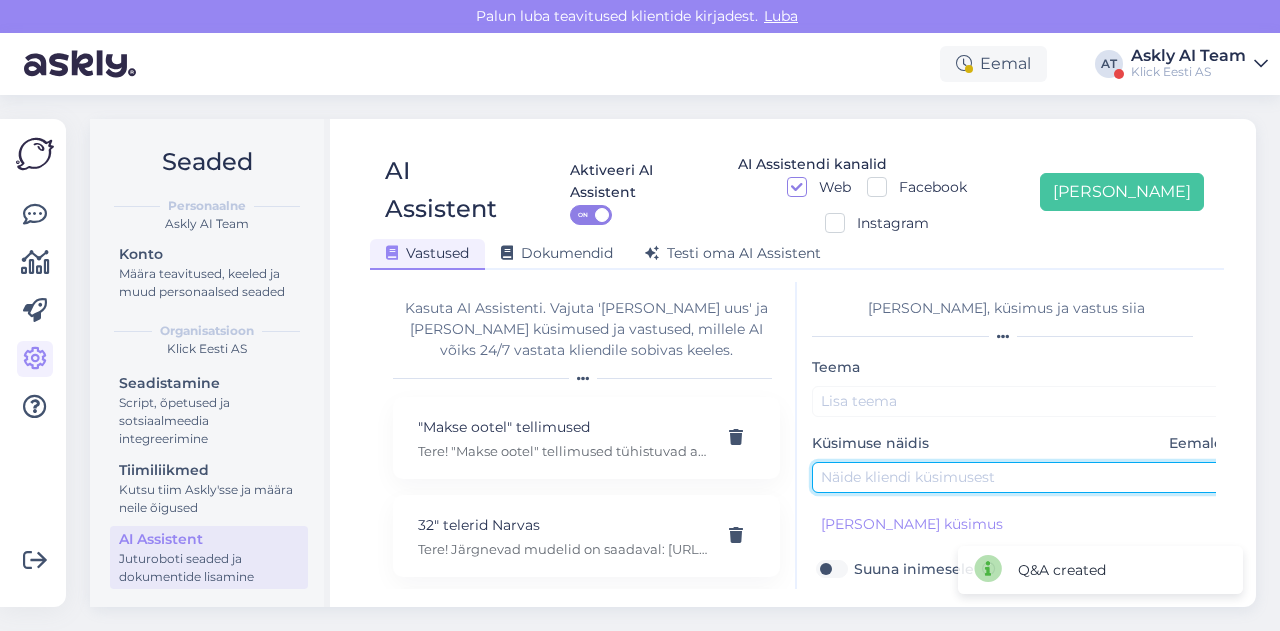 click at bounding box center [1022, 477] 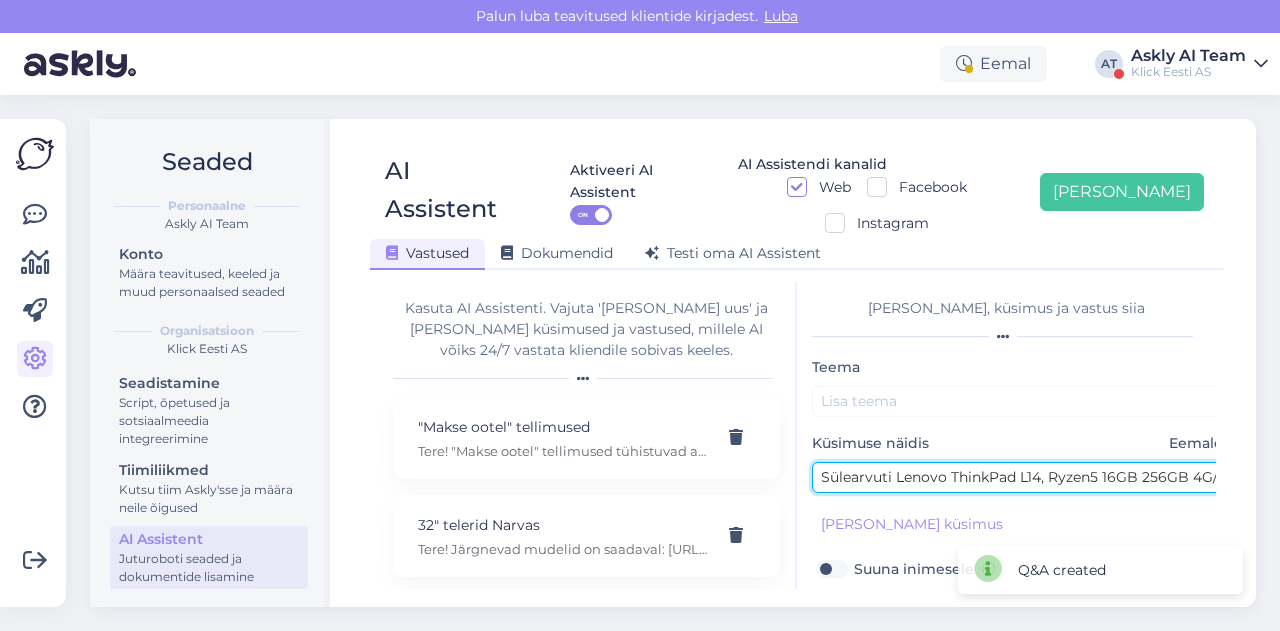 scroll, scrollTop: 0, scrollLeft: 236, axis: horizontal 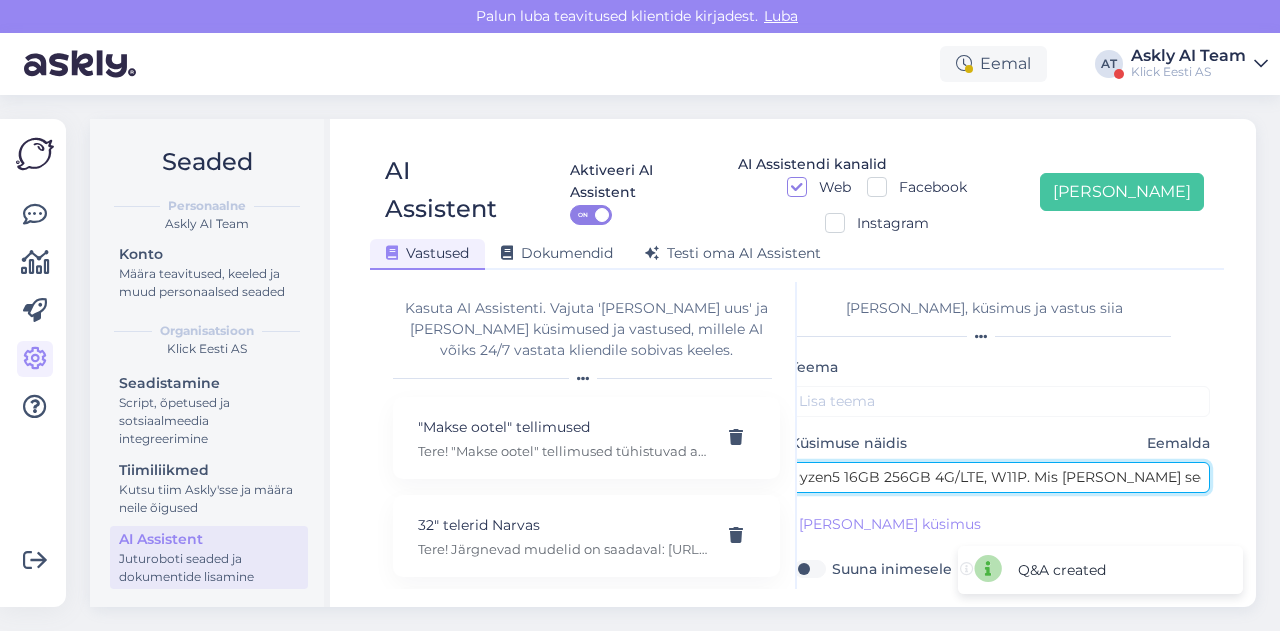 type on "Sülearvuti Lenovo ThinkPad L14, Ryzen5 16GB 256GB 4G/LTE, W11P. Mis aasta mudel see on?" 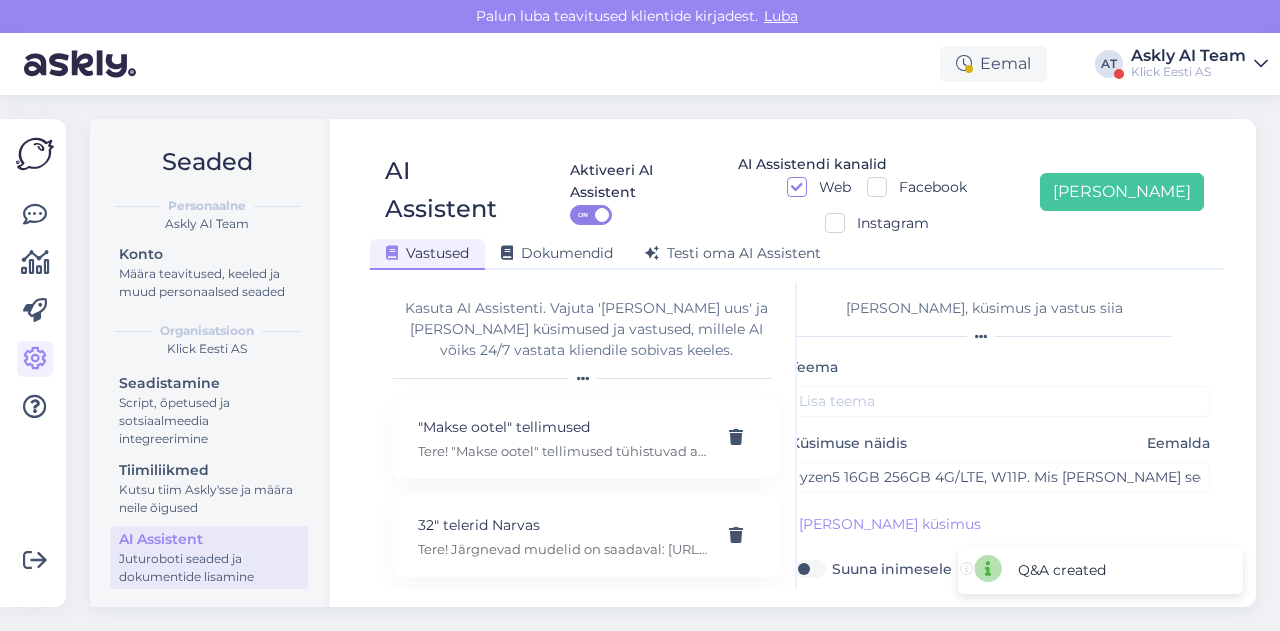 scroll, scrollTop: 0, scrollLeft: 0, axis: both 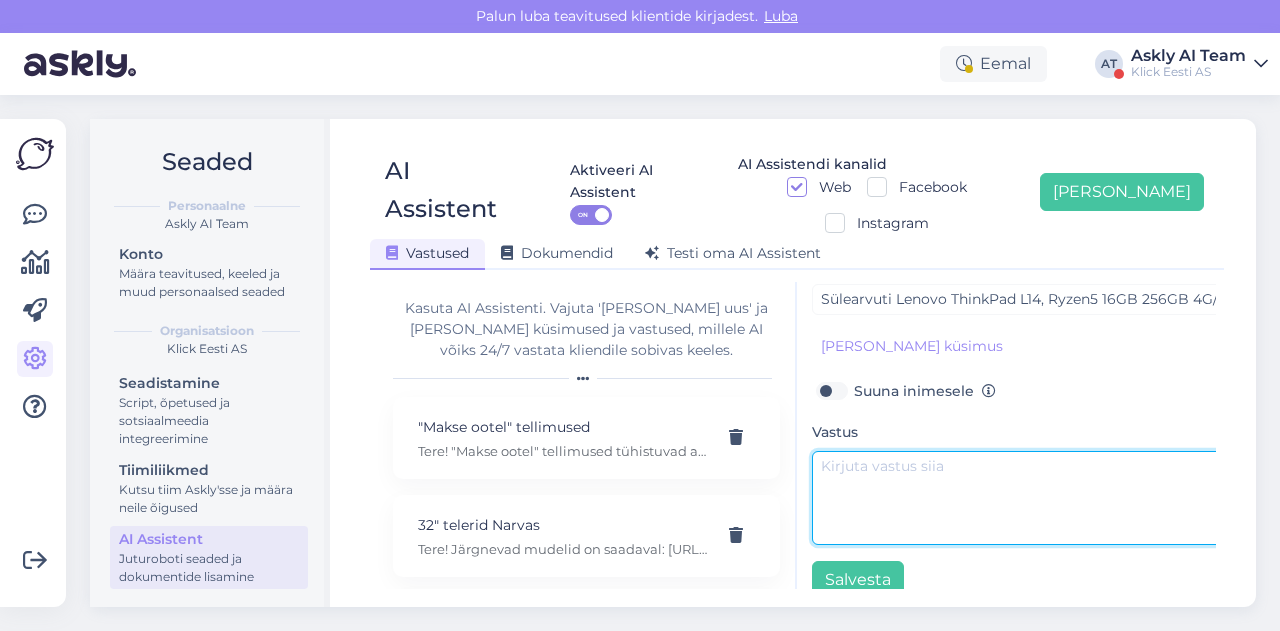 click at bounding box center [1022, 498] 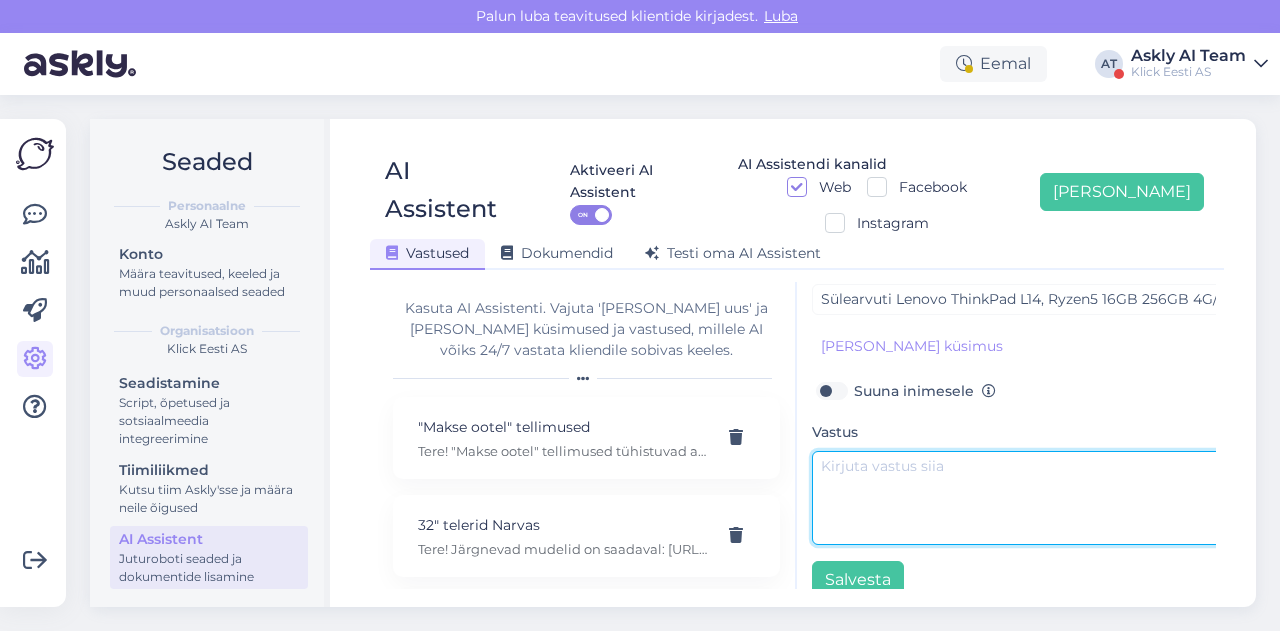 paste on "Antud mudel peaks olema 2023 aastast." 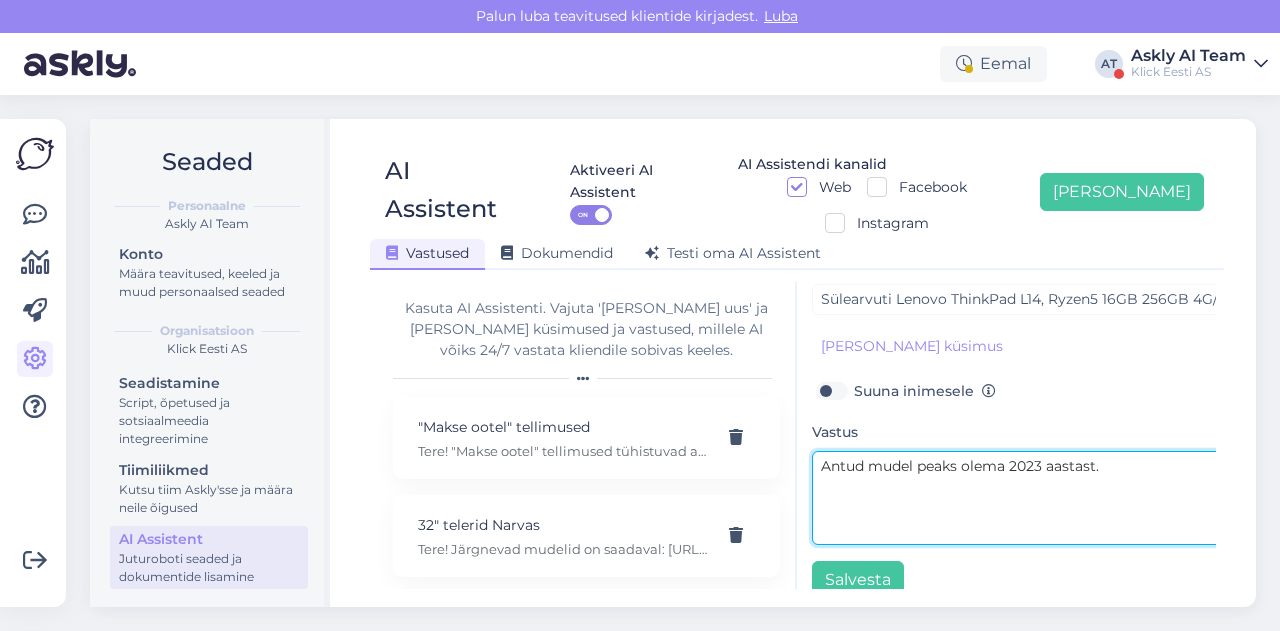 scroll, scrollTop: 0, scrollLeft: 0, axis: both 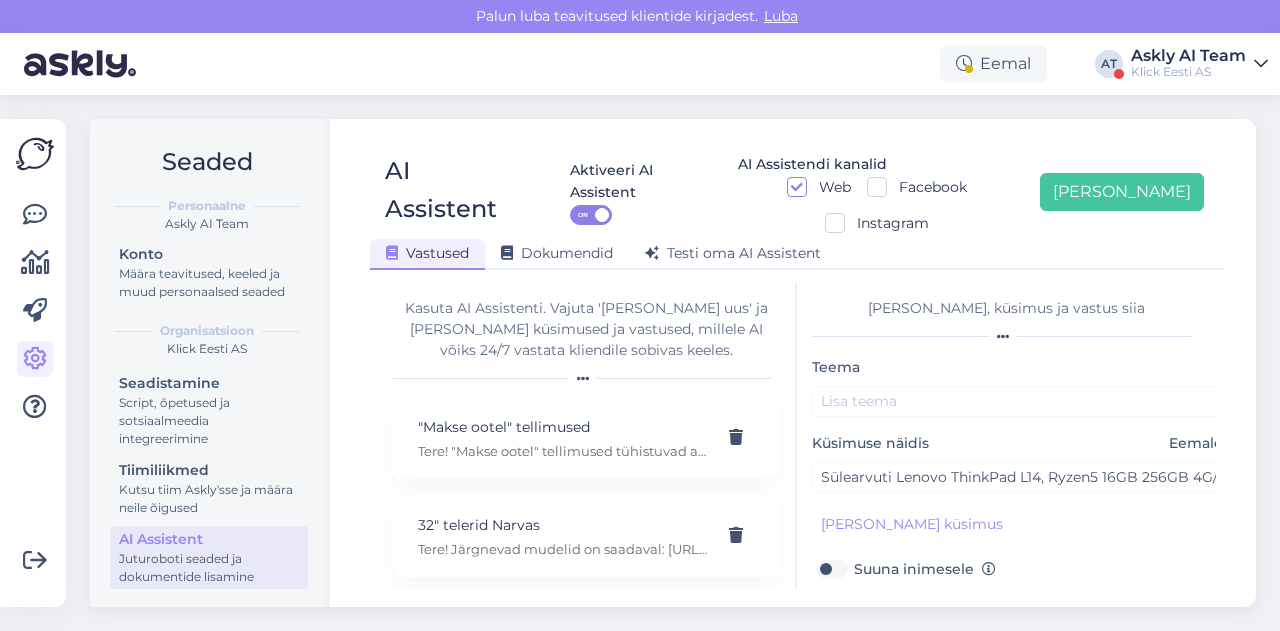 type on "Antud mudel peaks olema 2023 aastast." 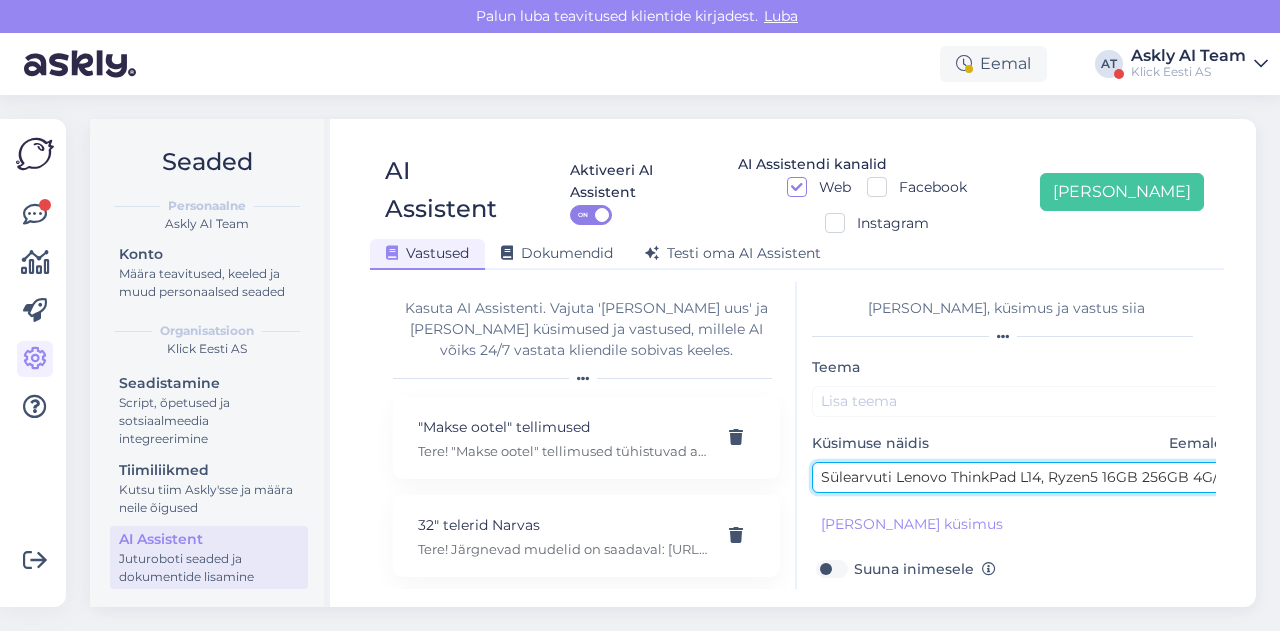 drag, startPoint x: 895, startPoint y: 439, endPoint x: 1039, endPoint y: 438, distance: 144.00348 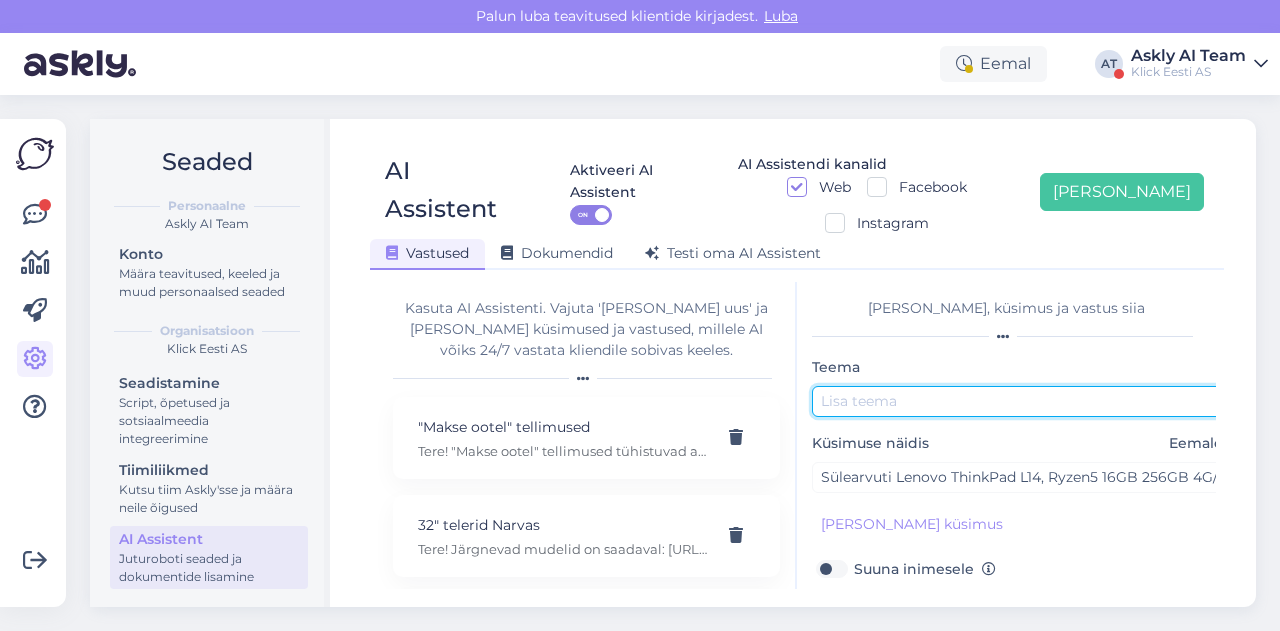 click at bounding box center [1022, 401] 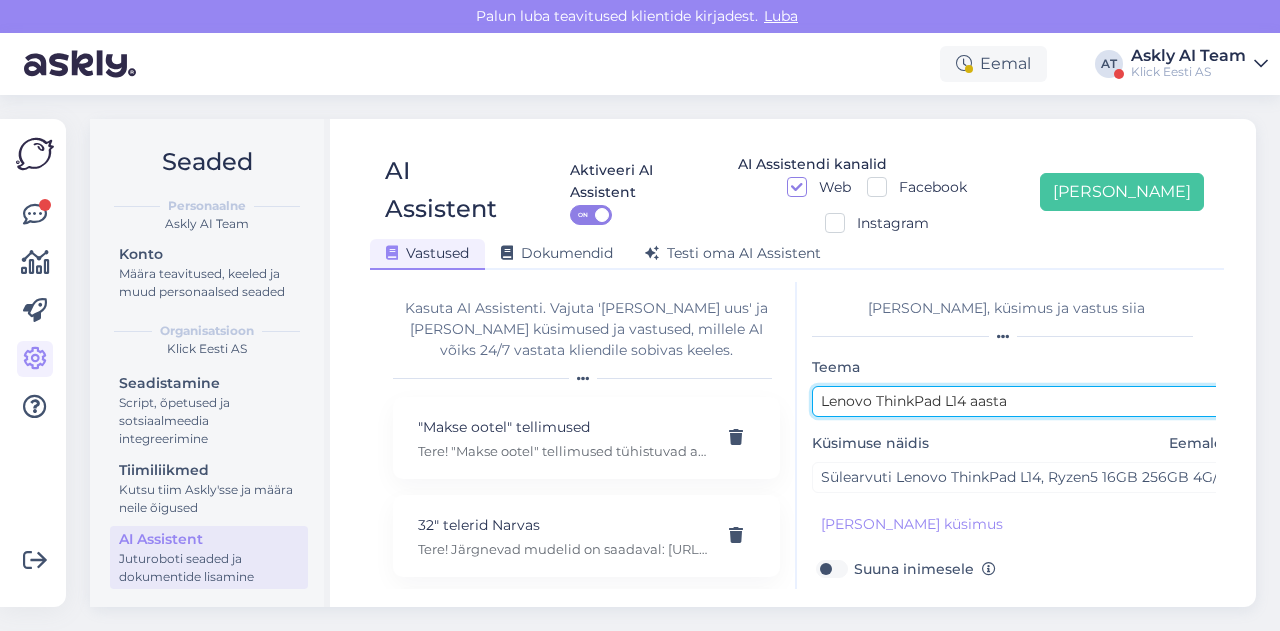 scroll, scrollTop: 179, scrollLeft: 0, axis: vertical 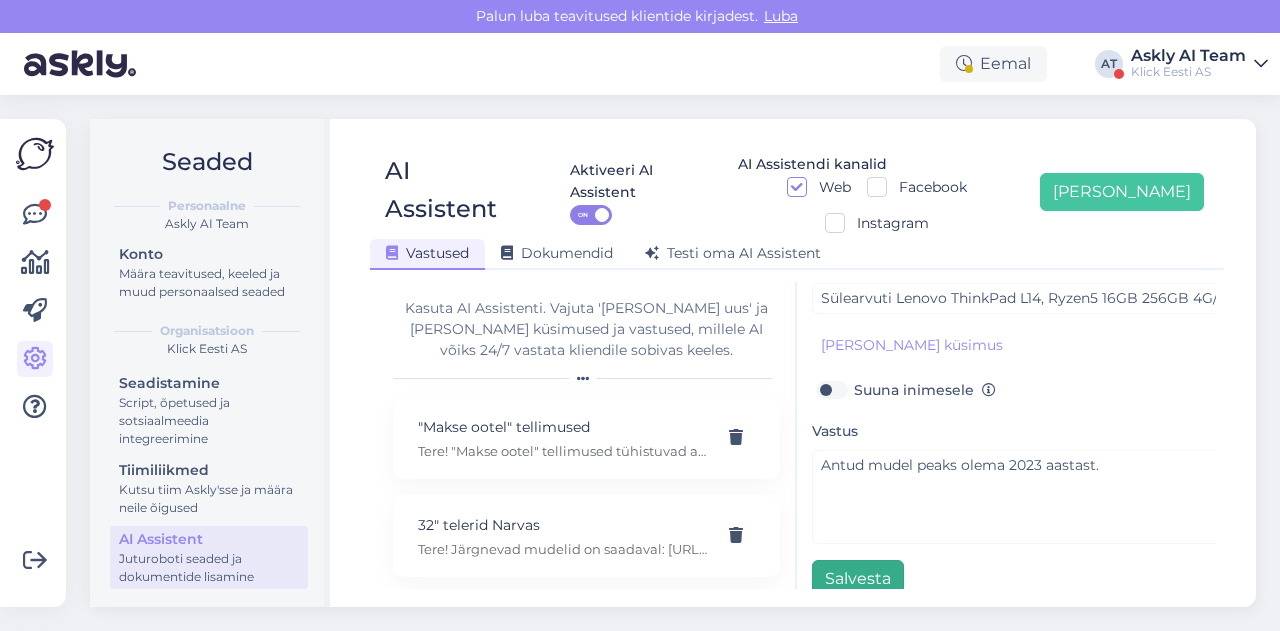 type on "Lenovo ThinkPad L14 aasta" 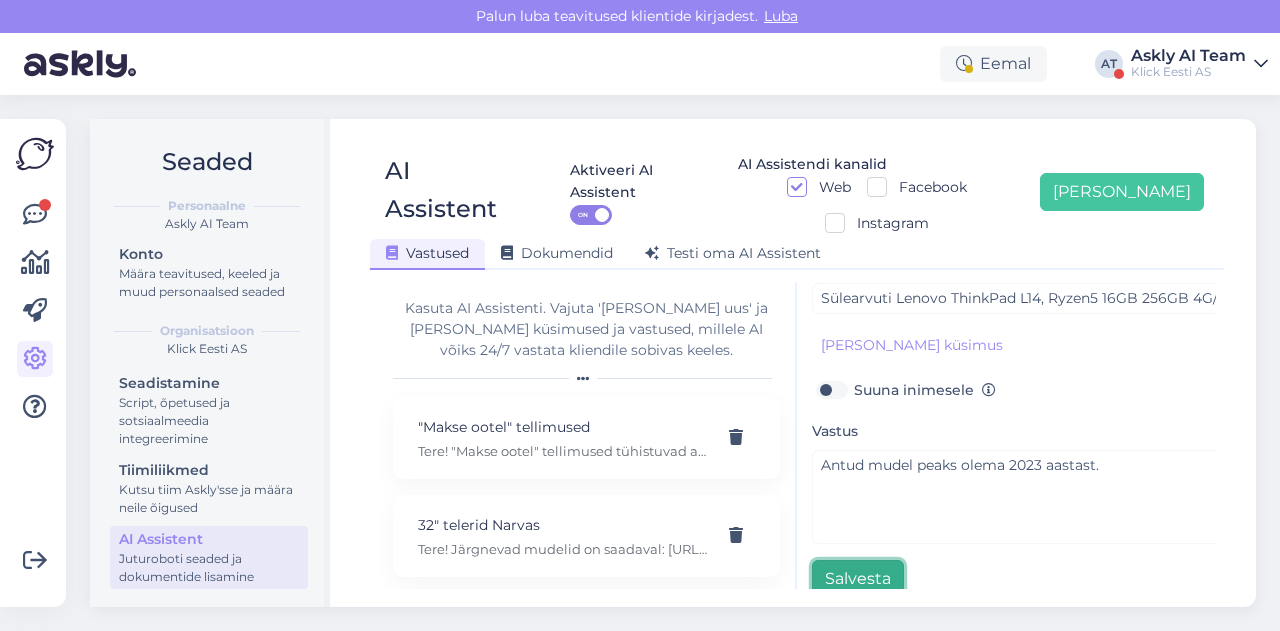 click on "Salvesta" at bounding box center (858, 579) 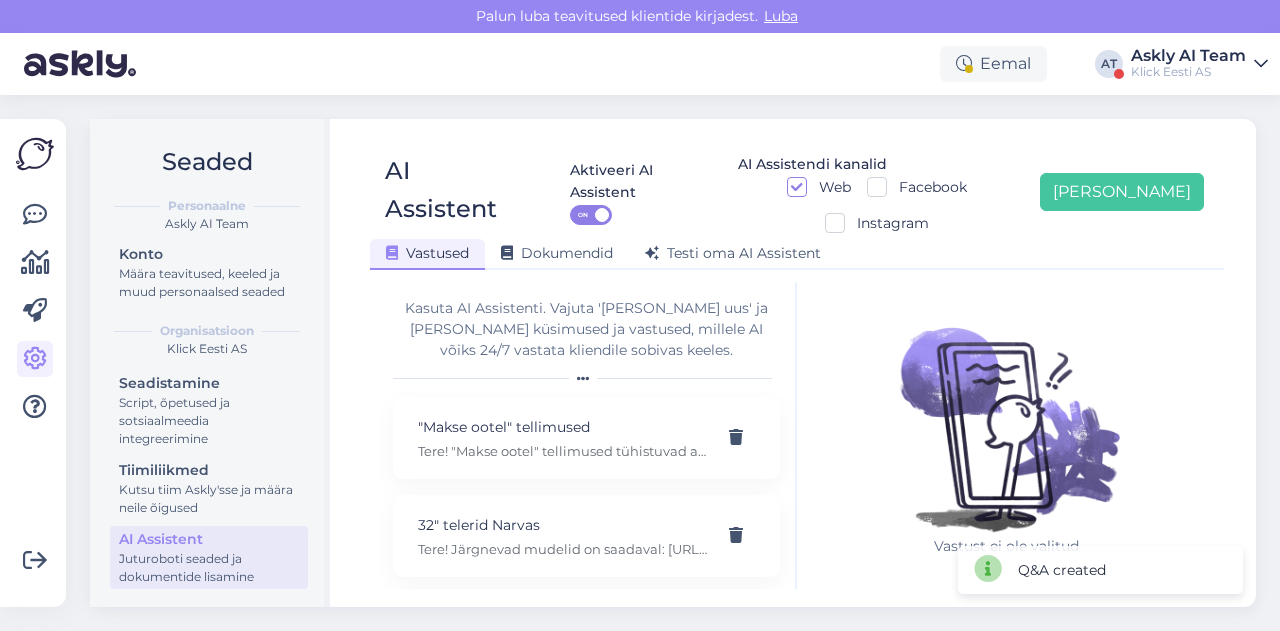 scroll, scrollTop: 0, scrollLeft: 0, axis: both 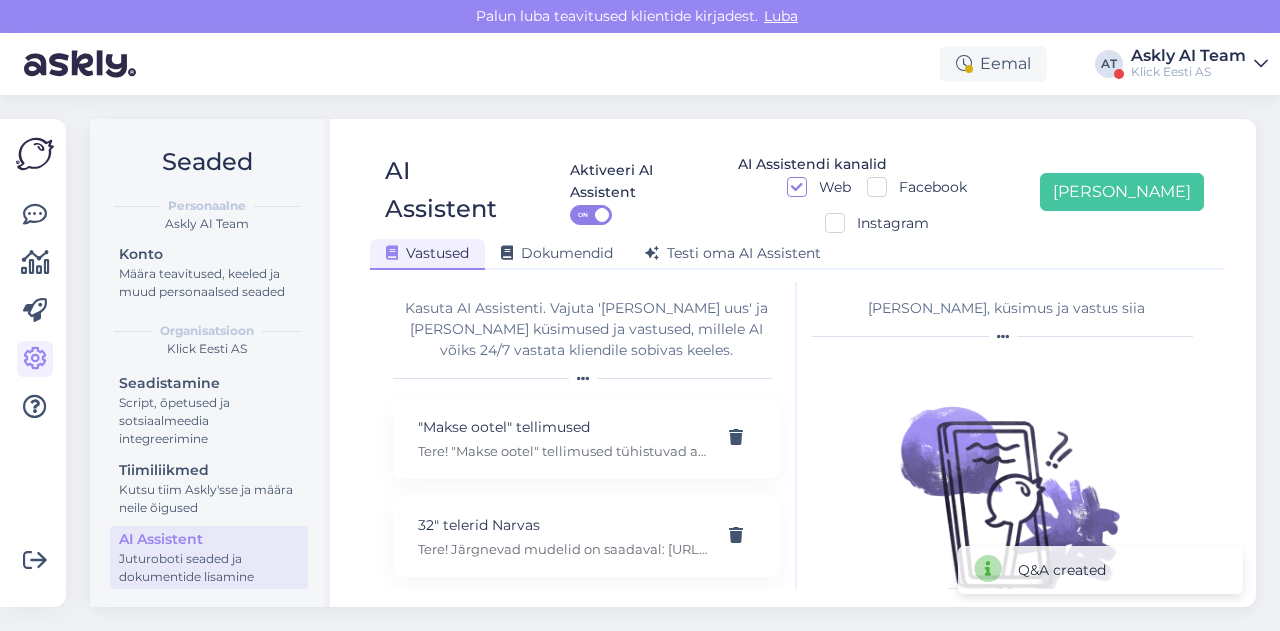 click on "AI Assistent Aktiveeri AI Assistent ON AI Assistendi kanalid Web Facebook Instagram Lisa uus Vastused Dokumendid Testi oma AI Assistent" at bounding box center [797, 203] 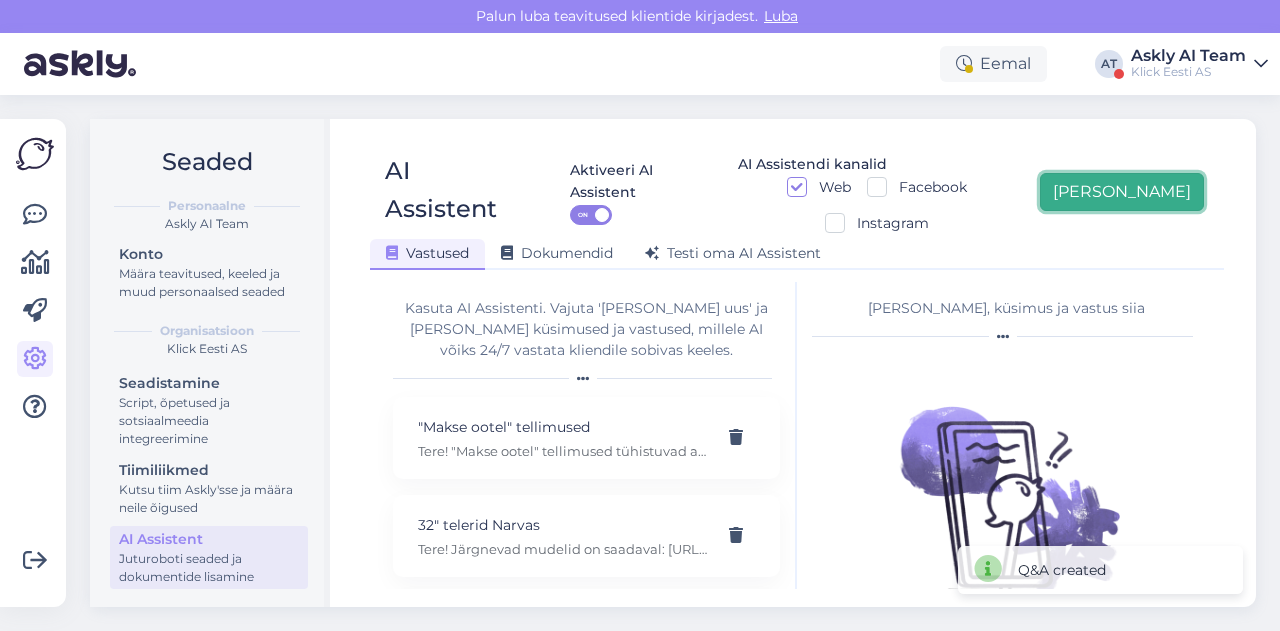 click on "[PERSON_NAME]" at bounding box center (1122, 192) 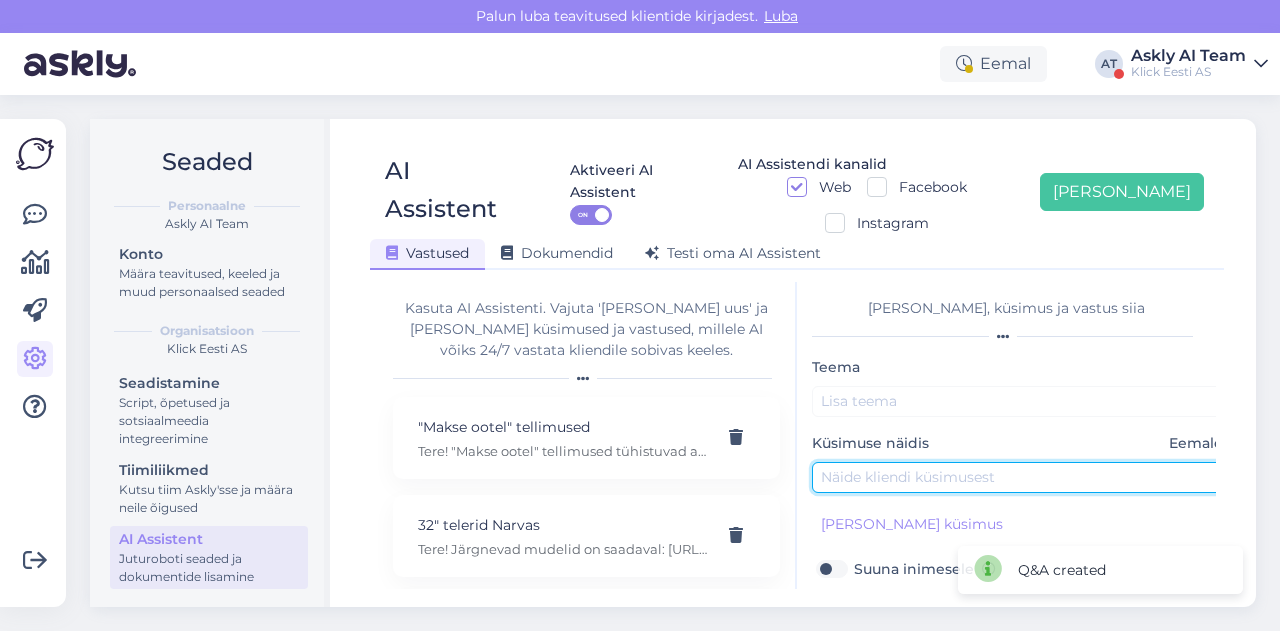 click at bounding box center [1022, 477] 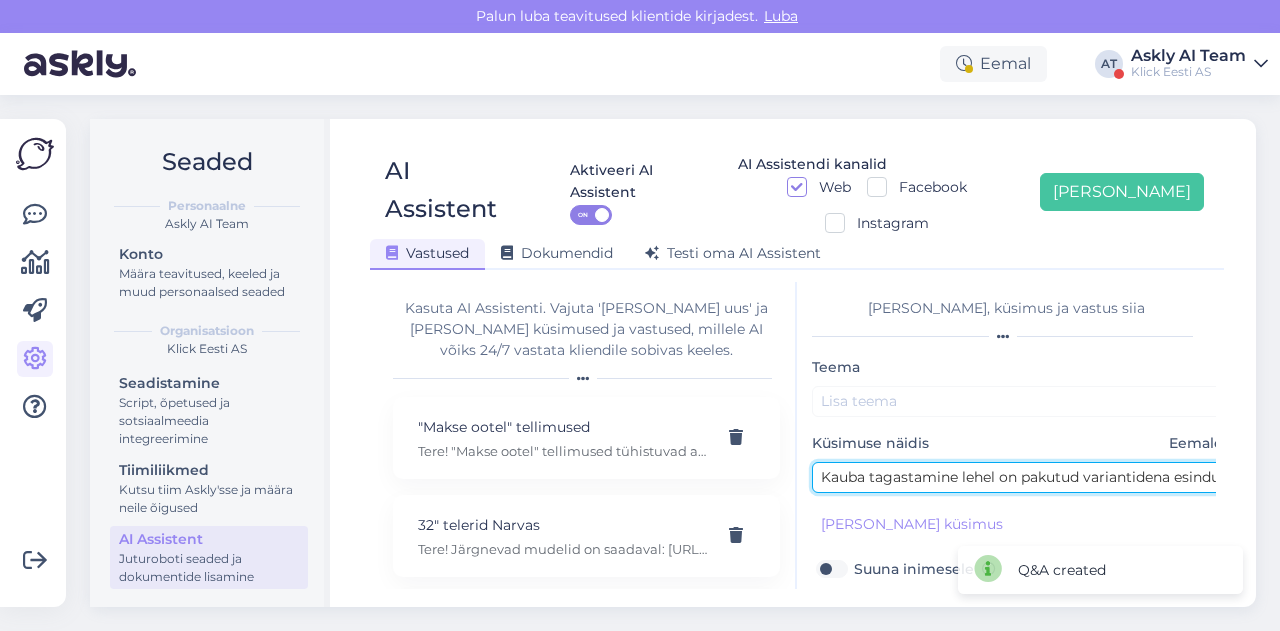 scroll, scrollTop: 0, scrollLeft: 747, axis: horizontal 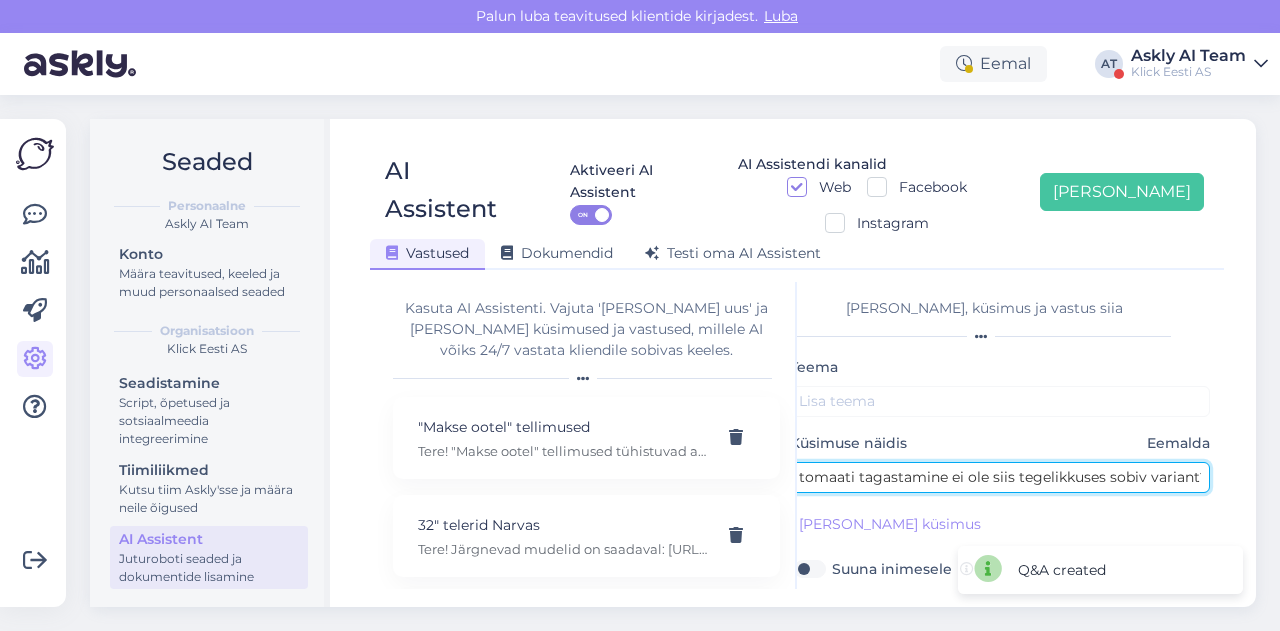 type on "Kauba tagastamine lehel on pakutud variantidena esindusse tagastamist või kulleriga saatmist. Kas pakiautomaati tagastamine ei ole siis tegelikkuses sobiv variant?" 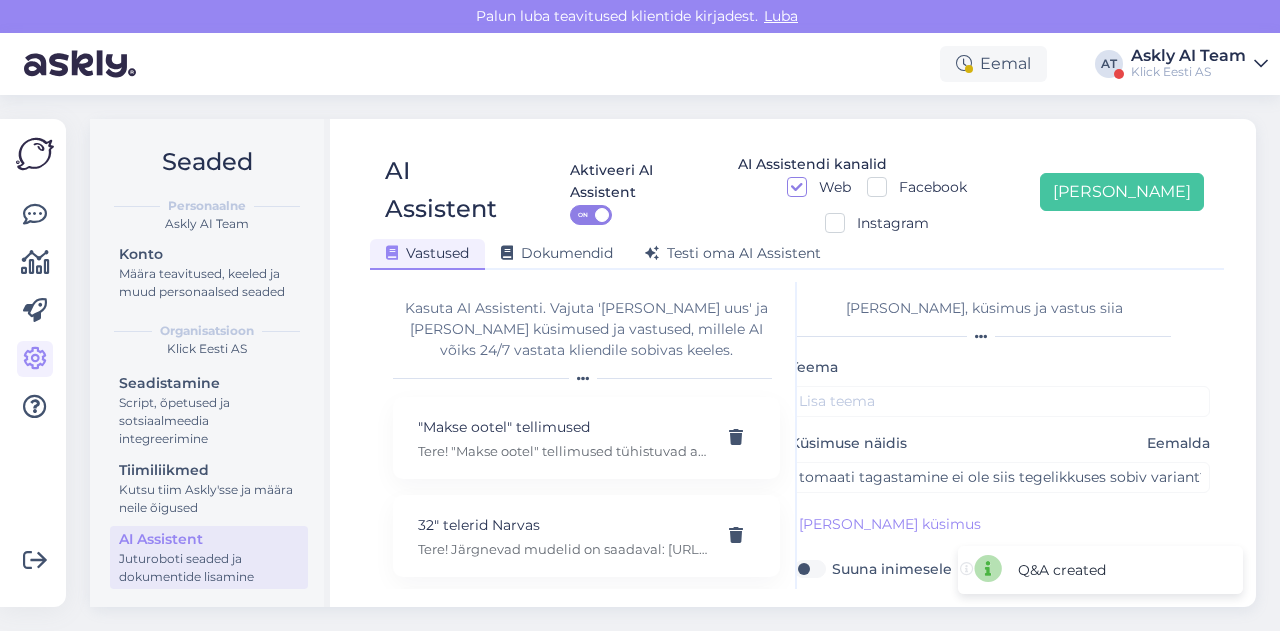 scroll, scrollTop: 0, scrollLeft: 0, axis: both 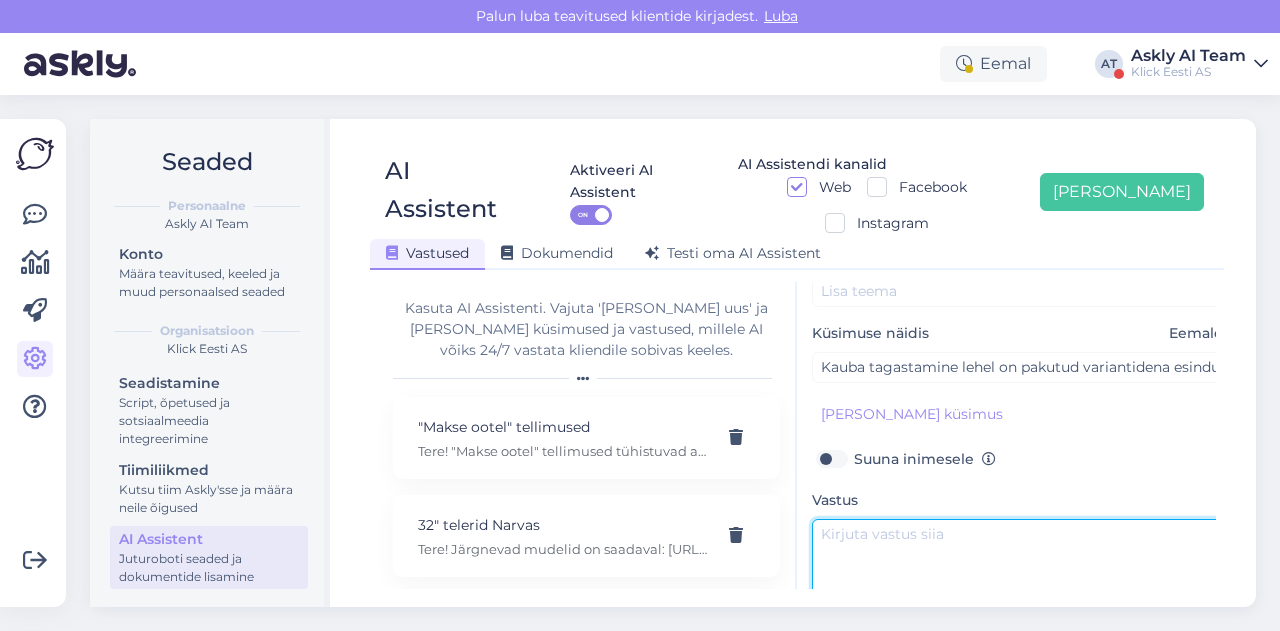 click at bounding box center (1022, 566) 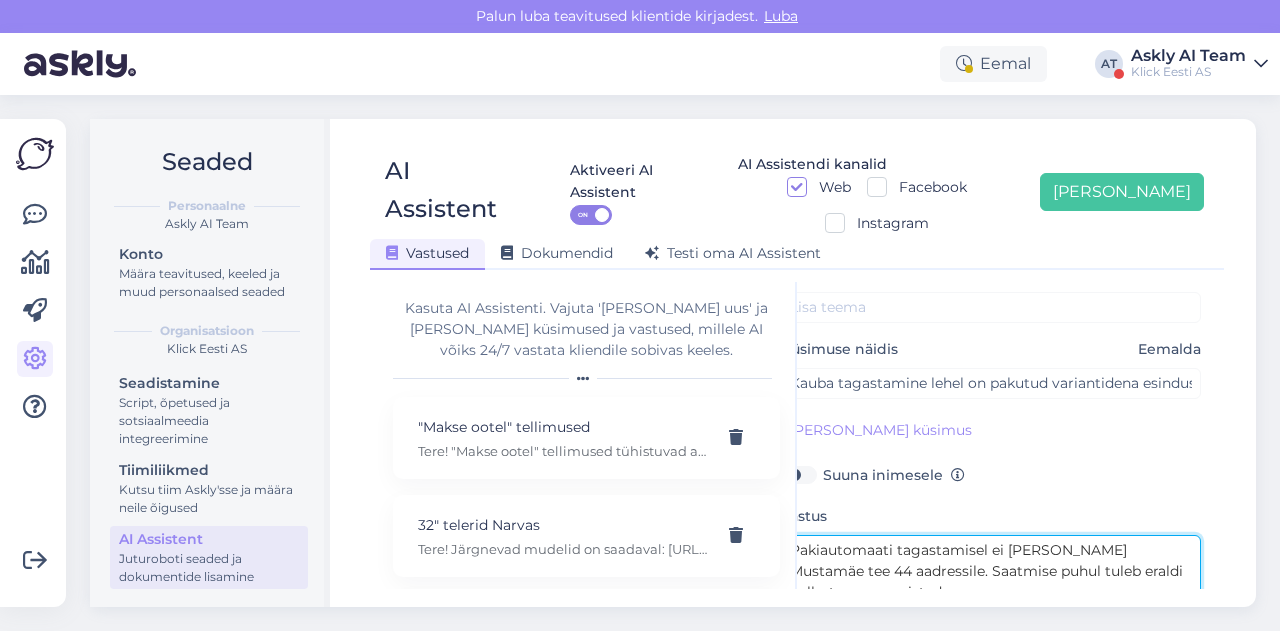 scroll, scrollTop: 89, scrollLeft: 46, axis: both 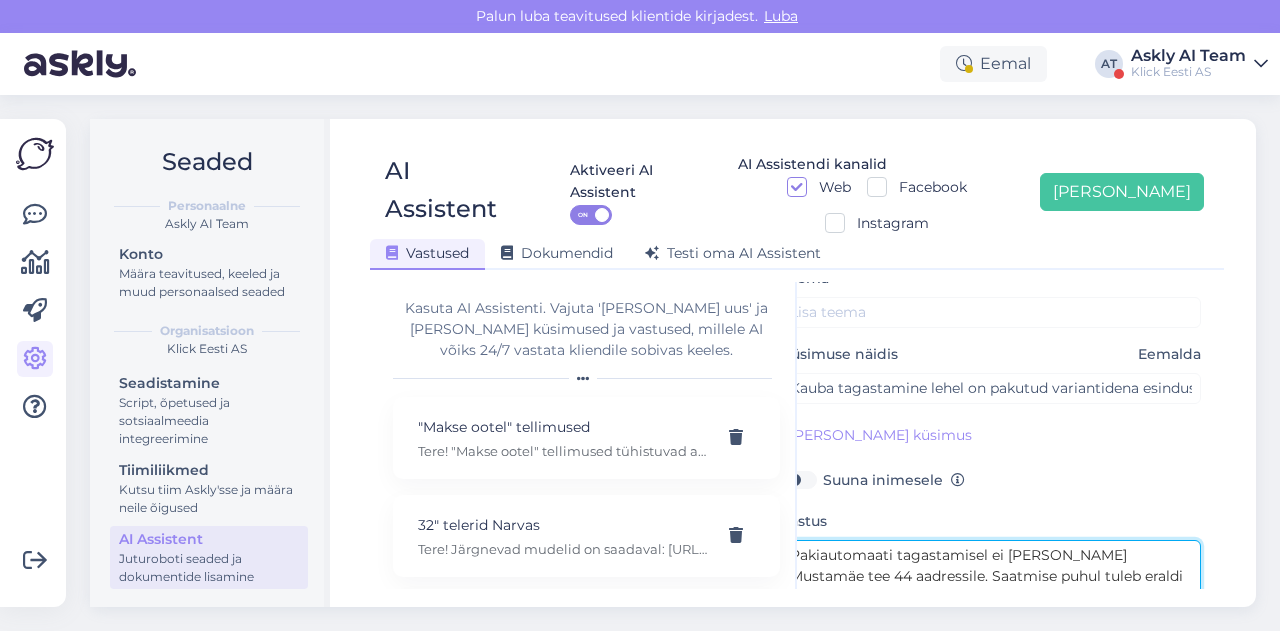 click on "Pakiautomaati tagastamisel ei jõua pakk Mustamäe tee 44 aadressile. Saatmise puhul tuleb eraldi kullertarne vormistada." at bounding box center [991, 587] 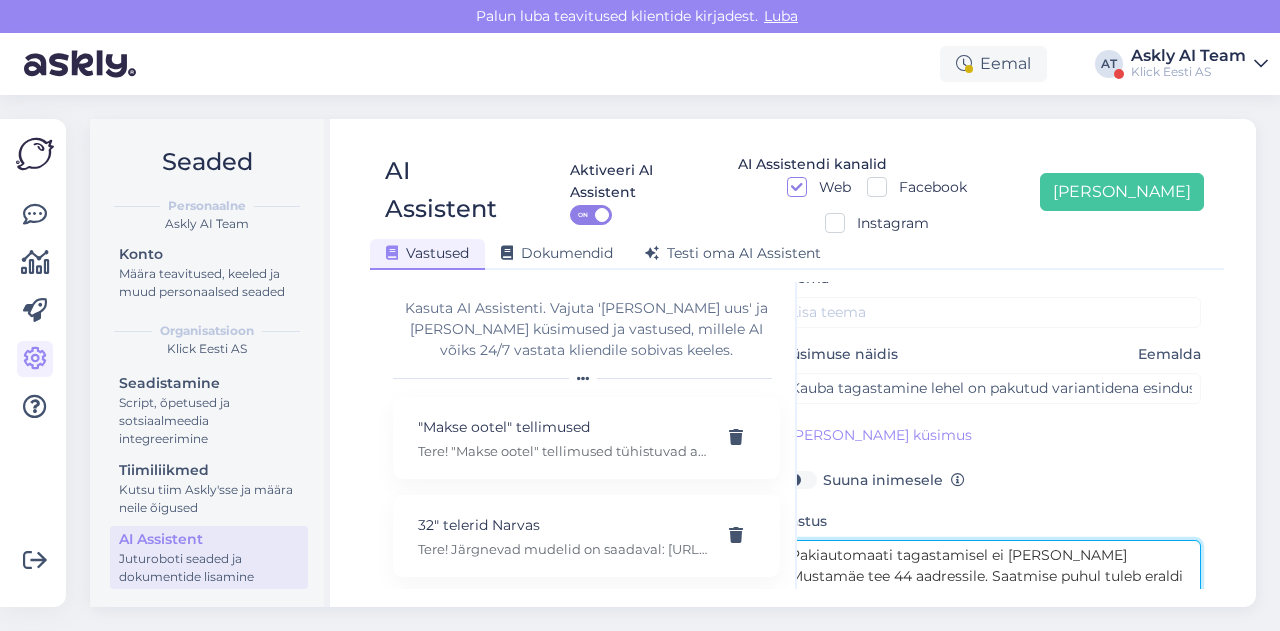 click on "Pakiautomaati tagastamisel ei jõua pakk Mustamäe tee 44 aadressile. Saatmise puhul tuleb eraldi kullertarne vormistada." at bounding box center [991, 587] 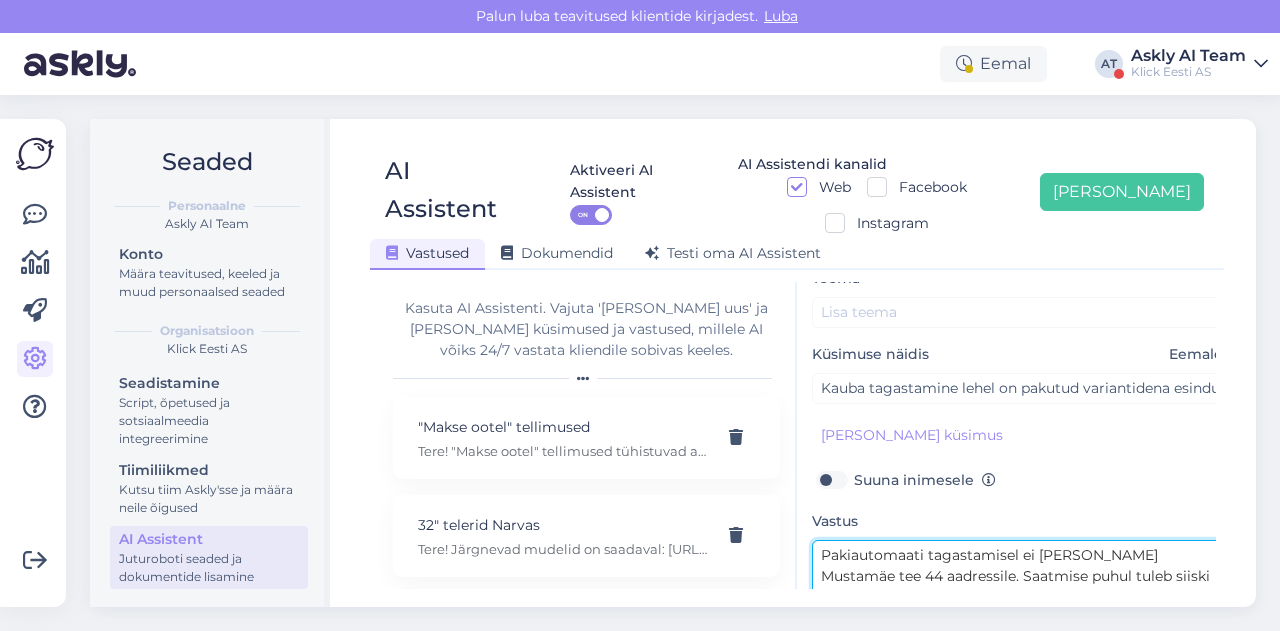 scroll, scrollTop: 0, scrollLeft: 0, axis: both 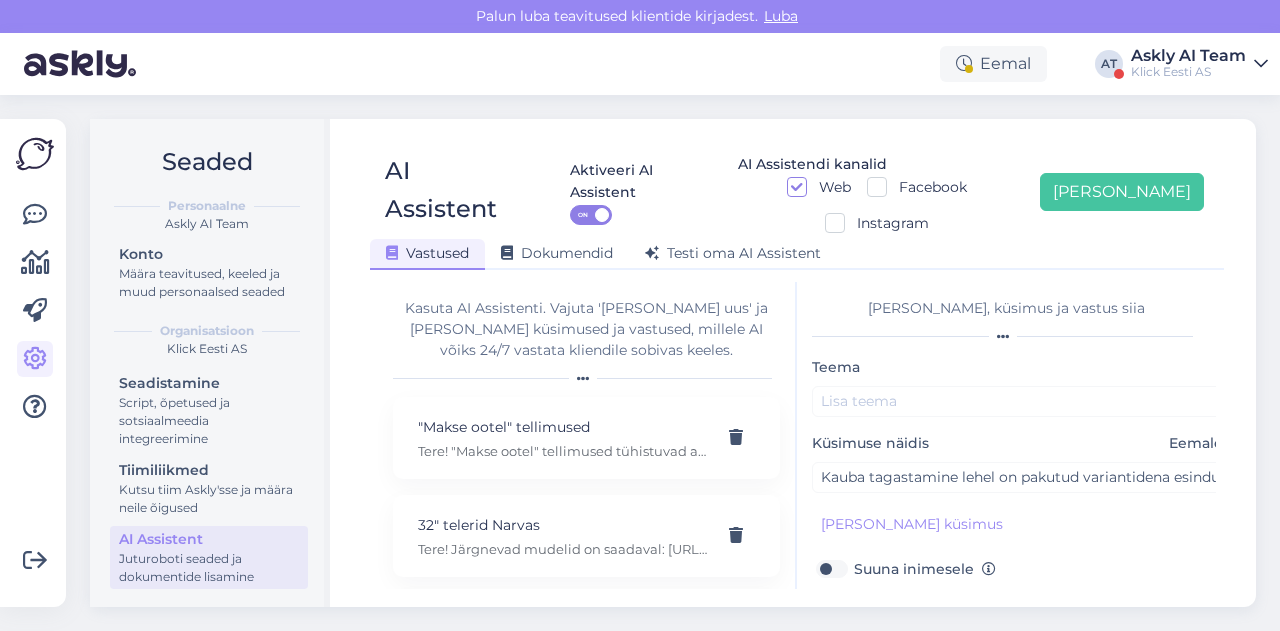 type on "Pakiautomaati tagastamisel ei jõua pakk Mustamäe tee 44 aadressile. Saatmise puhul tuleb siiski eraldi kullertarne vormistada." 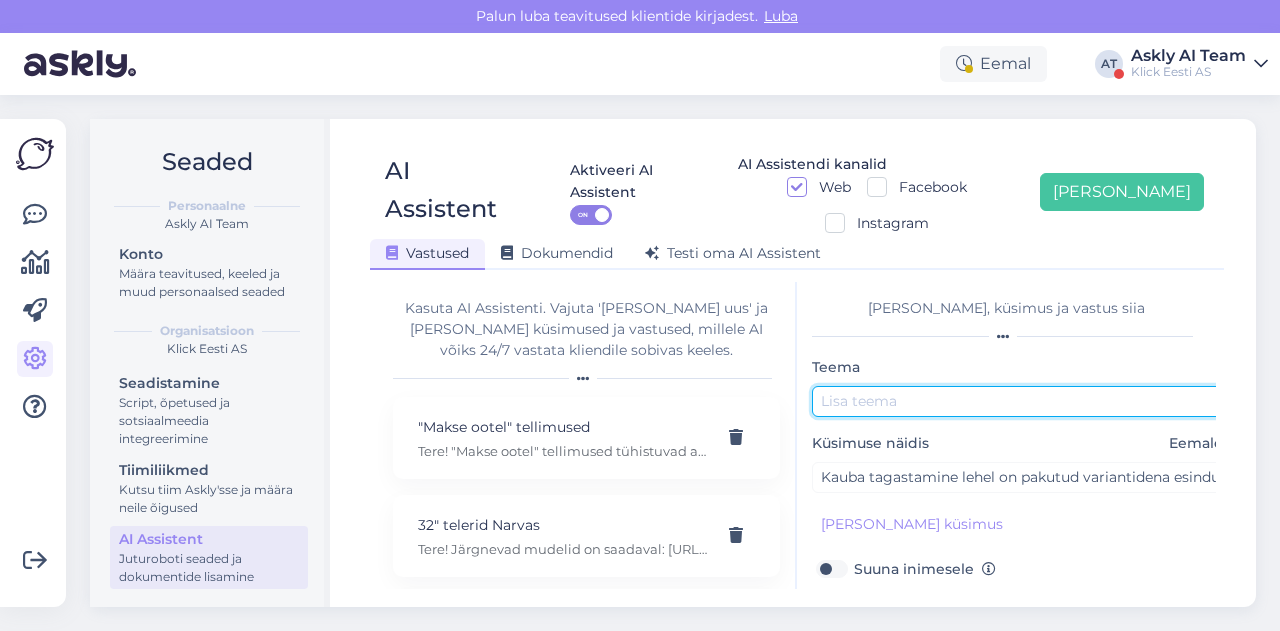 click at bounding box center (1022, 401) 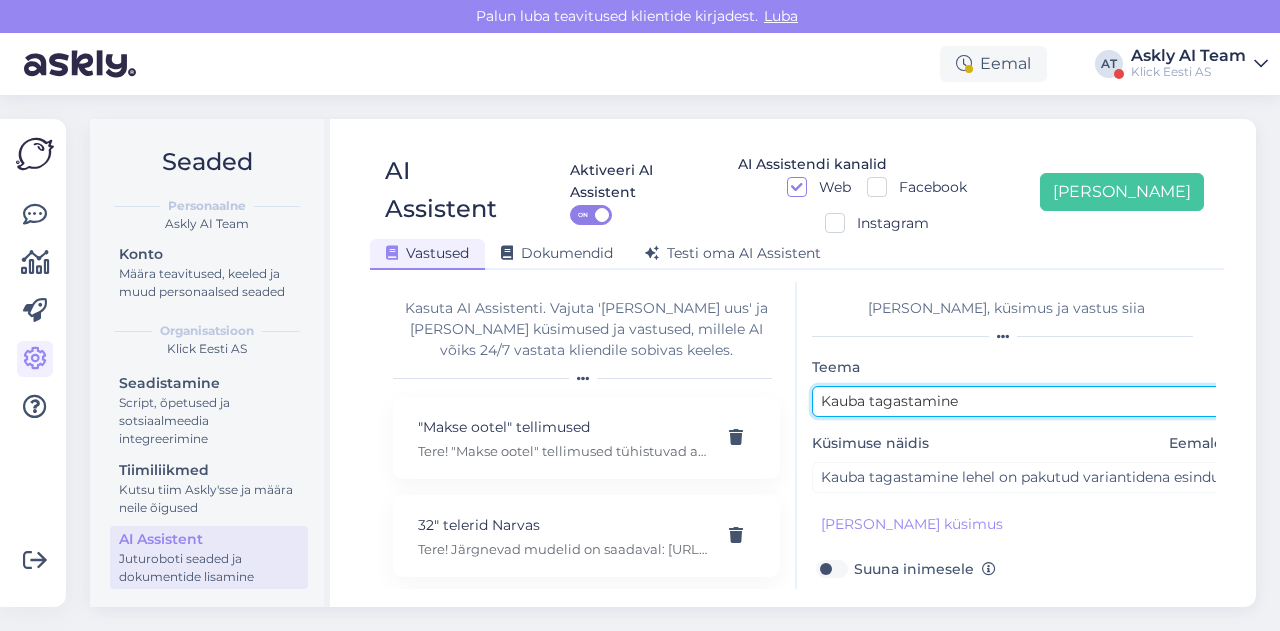scroll, scrollTop: 179, scrollLeft: 0, axis: vertical 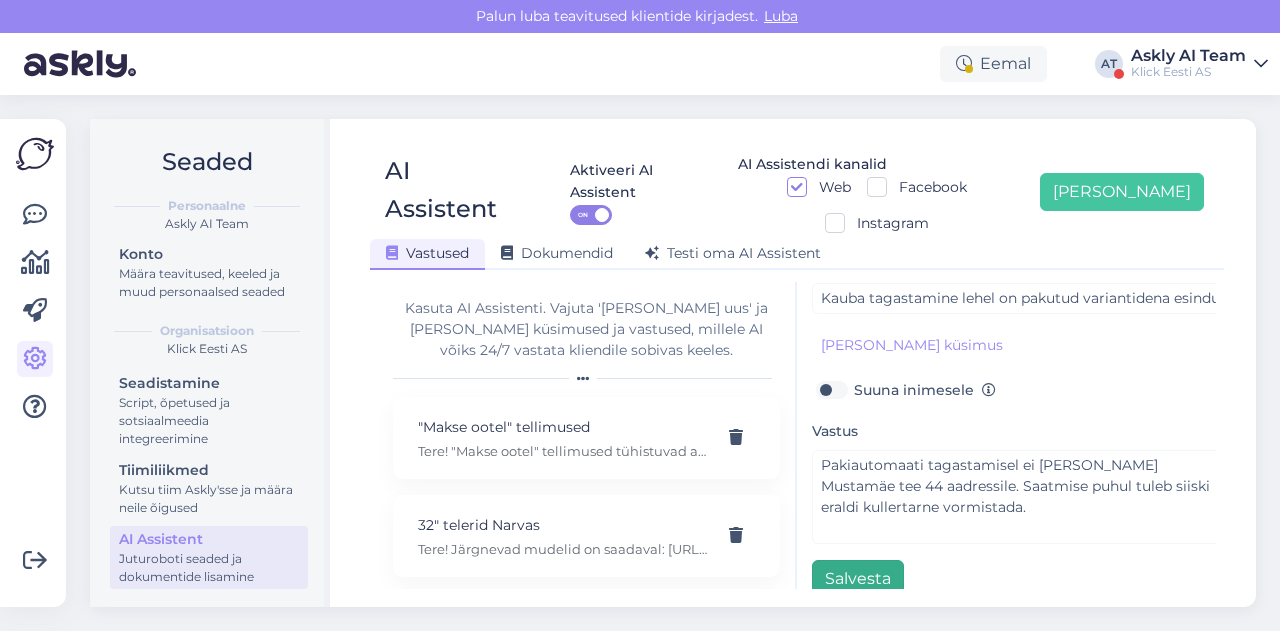 type on "Kauba tagastamine" 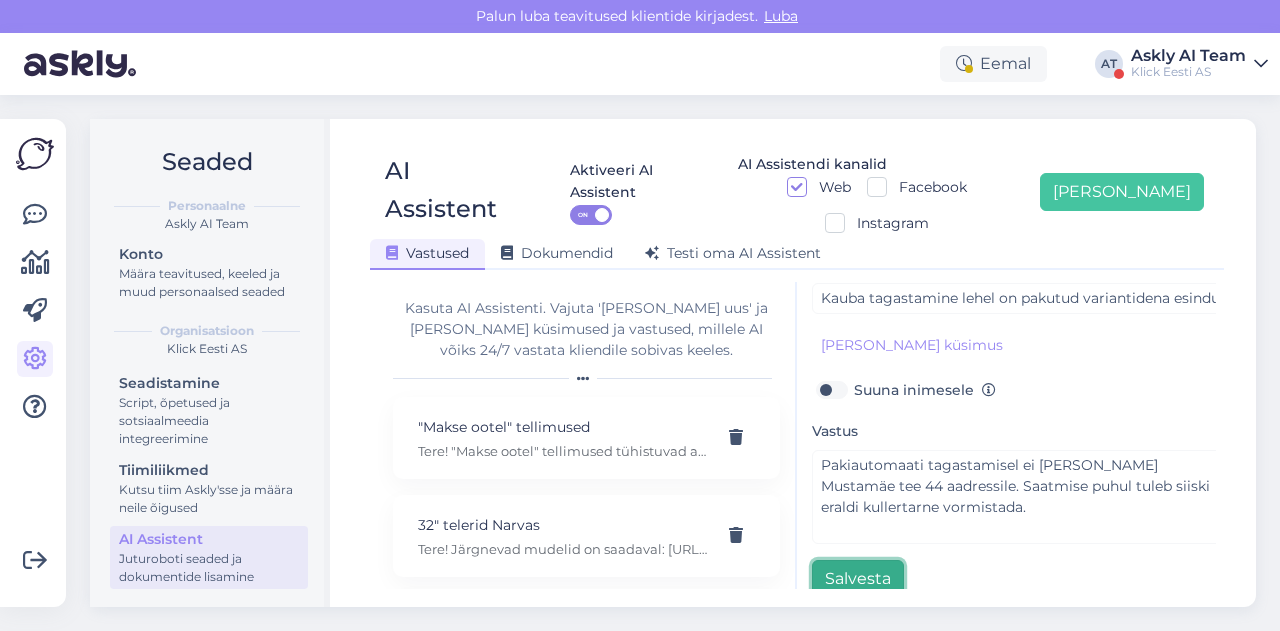 click on "Salvesta" at bounding box center (858, 579) 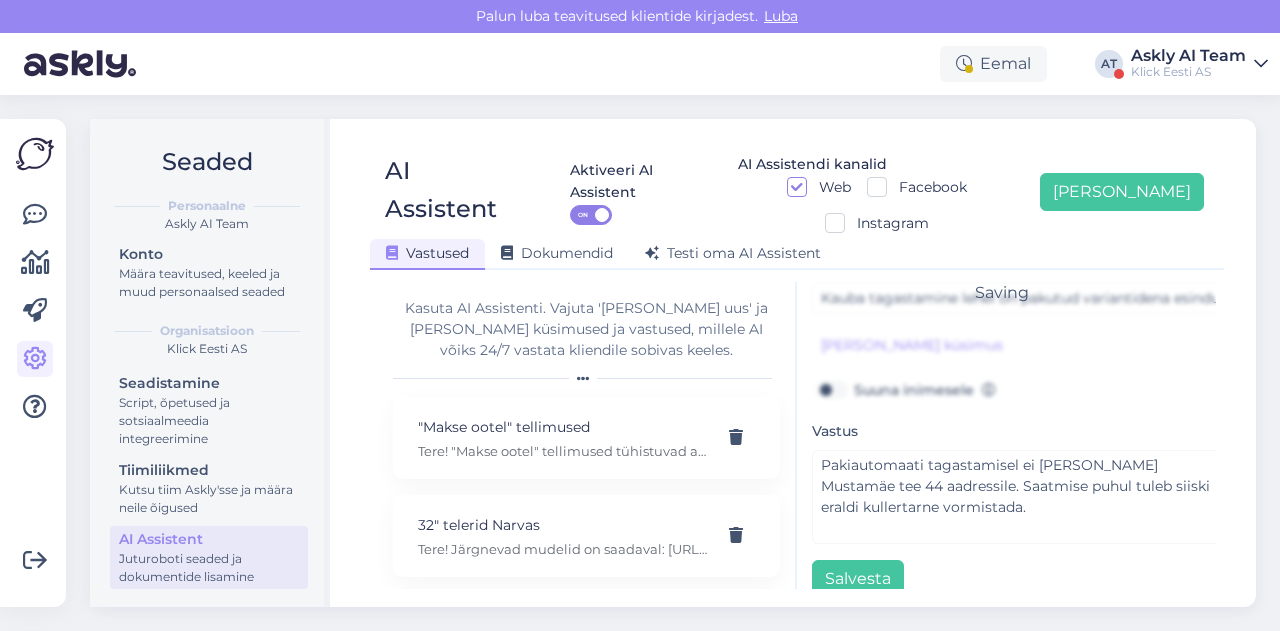 click on "Seaded Personaalne Askly AI Team Konto Määra teavitused, keeled ja muud personaalsed seaded Organisatsioon Klick Eesti AS Seadistamine Script, õpetused ja sotsiaalmeedia integreerimine Tiimiliikmed Kutsu tiim Askly'sse ja määra neile õigused AI Assistent Juturoboti seaded ja dokumentide lisamine AI Assistent Aktiveeri AI Assistent ON AI Assistendi kanalid Web Facebook Instagram Lisa uus Vastused Dokumendid Testi oma AI Assistent Kasuta AI Assistenti. Vajuta 'Lisa uus' ja lisa küsimused ja vastused, millele AI võiks 24/7 vastata kliendile sobivas keeles.  "Makse ootel" tellimused  Tere! "Makse ootel" tellimused tühistuvad automaatselt. Nende pärast ei pea muretsema. 32" telerid Narvas Tere! Järgnevad mudelid on saadaval: https://www.klick.ee/heli-ja-pilt/tv/telerid?diagonaal=5492&availability=1&tootja=5516&tootja=6098 5G nuputelefon Tere! 5G nuputelefoni ei ole. 4G telefonid leiab siit: https://www.klick.ee/telefonid-ja-lisad/mobiiltelefonid/nuputelefonid?volte=25520 9 V DC adapter Adapter E-arve" at bounding box center (679, 363) 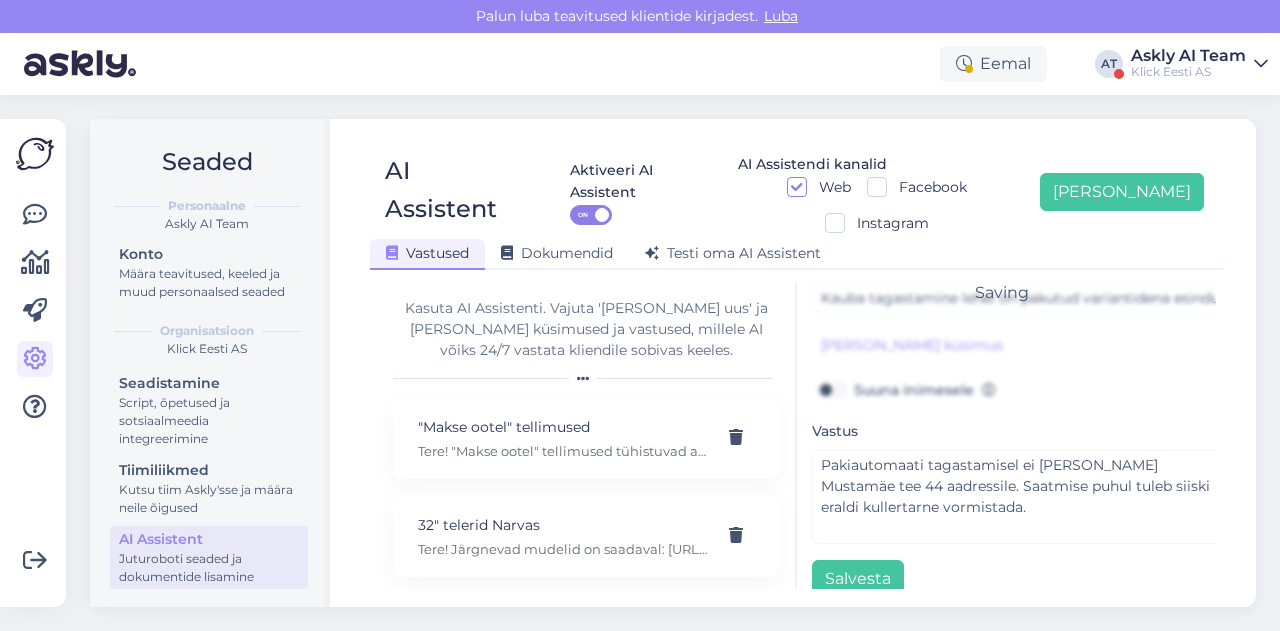 scroll, scrollTop: 0, scrollLeft: 0, axis: both 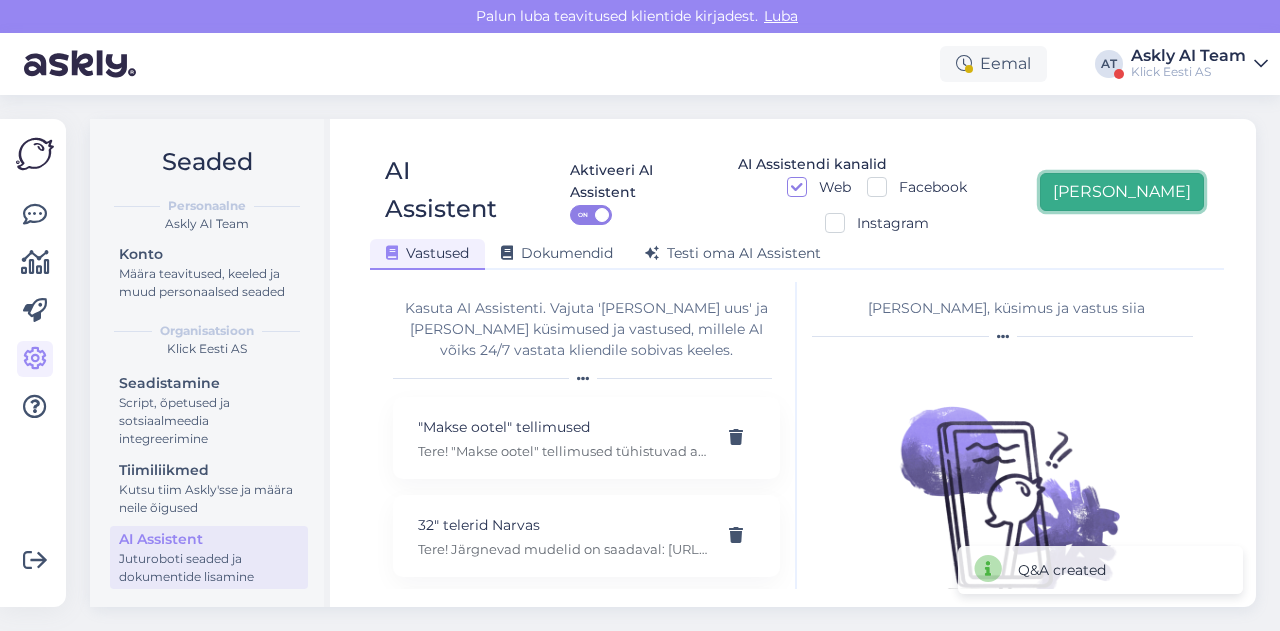 click on "[PERSON_NAME]" at bounding box center [1122, 192] 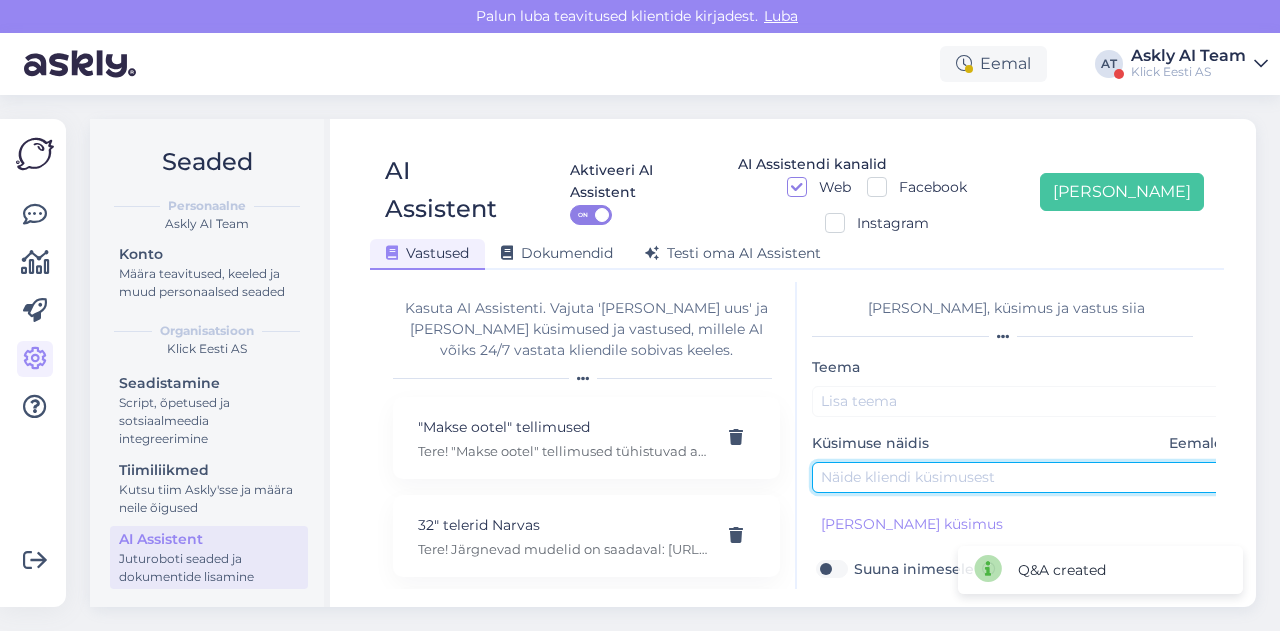 click at bounding box center [1022, 477] 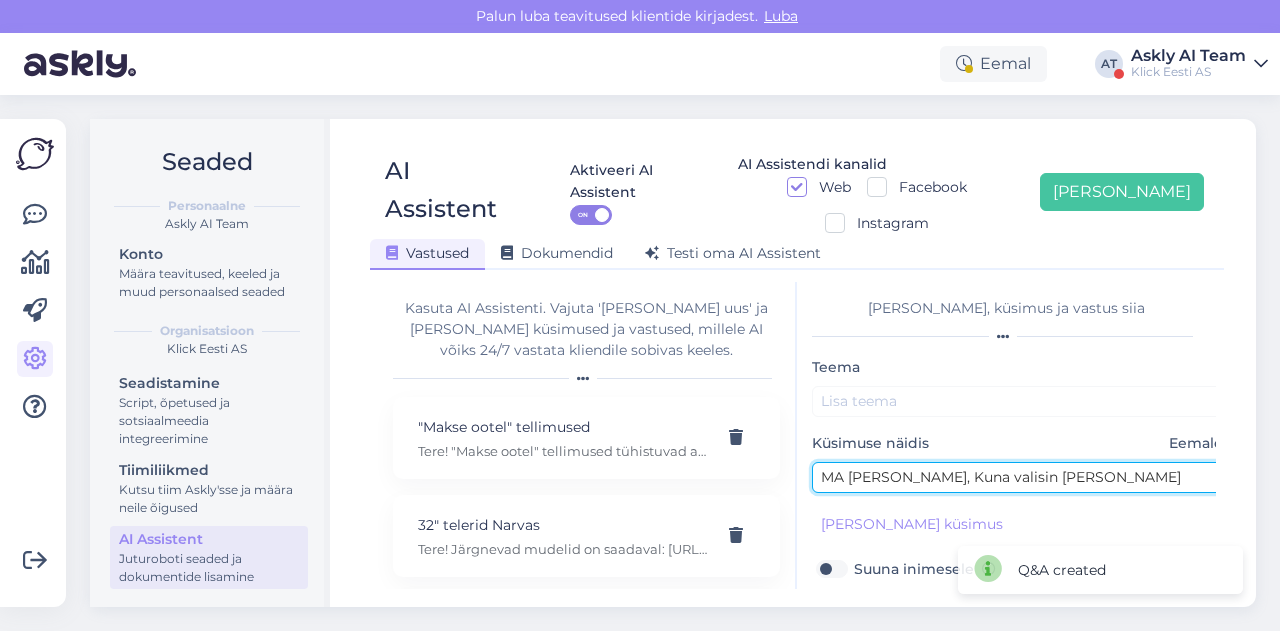 scroll, scrollTop: 0, scrollLeft: 83, axis: horizontal 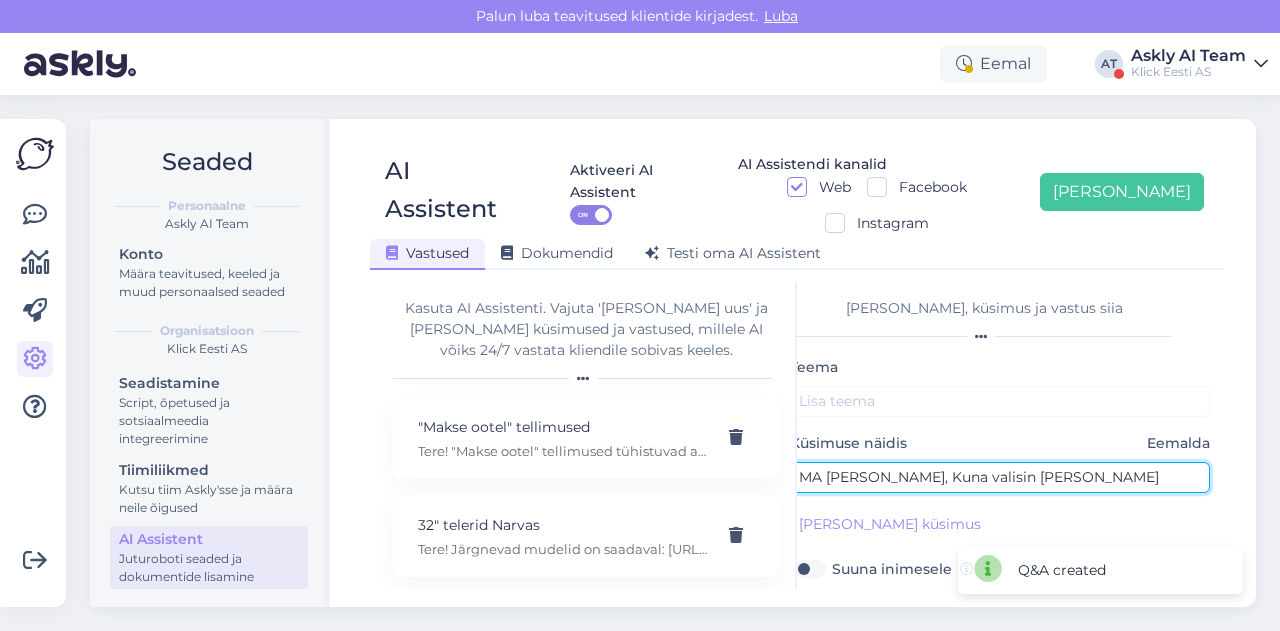 type on "MA SOOVIN TELLIMUSE TÜHISTADA, Kuna valisin vale maksemeetodi" 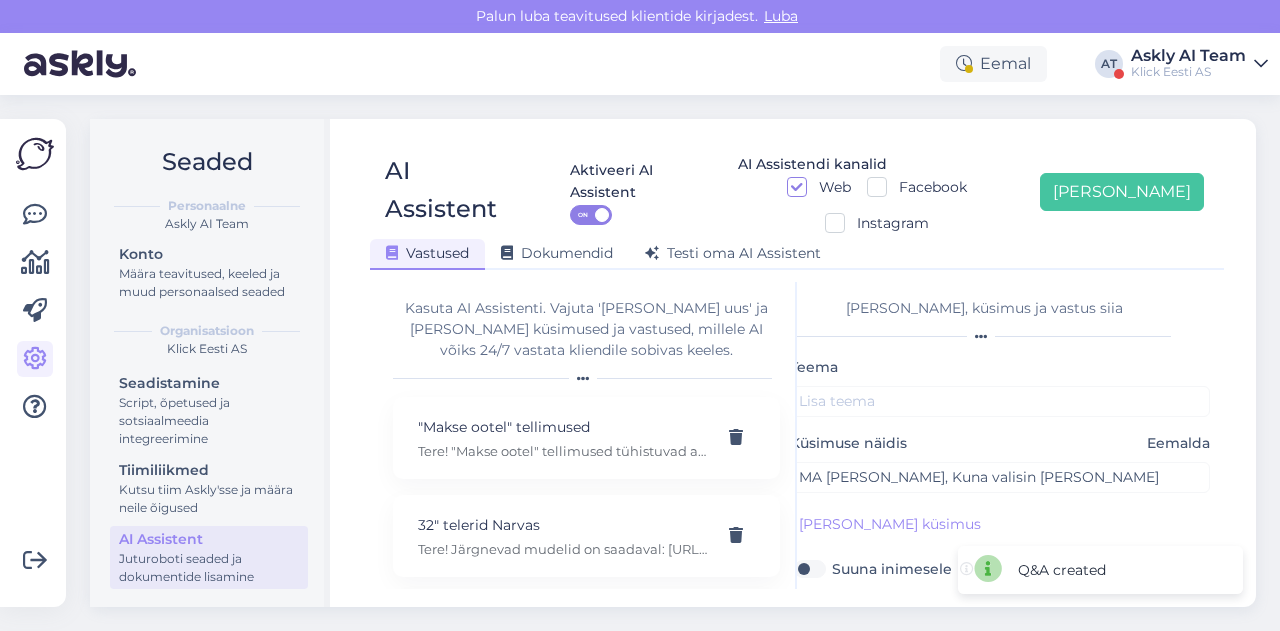 scroll, scrollTop: 0, scrollLeft: 0, axis: both 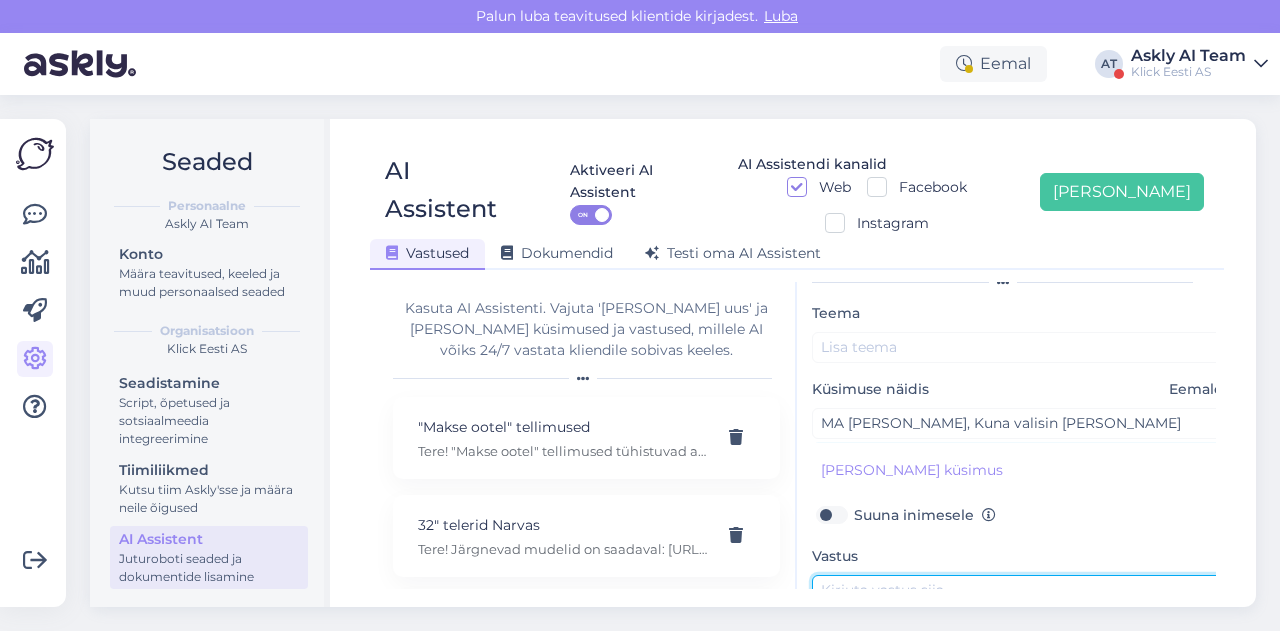 click at bounding box center (1022, 622) 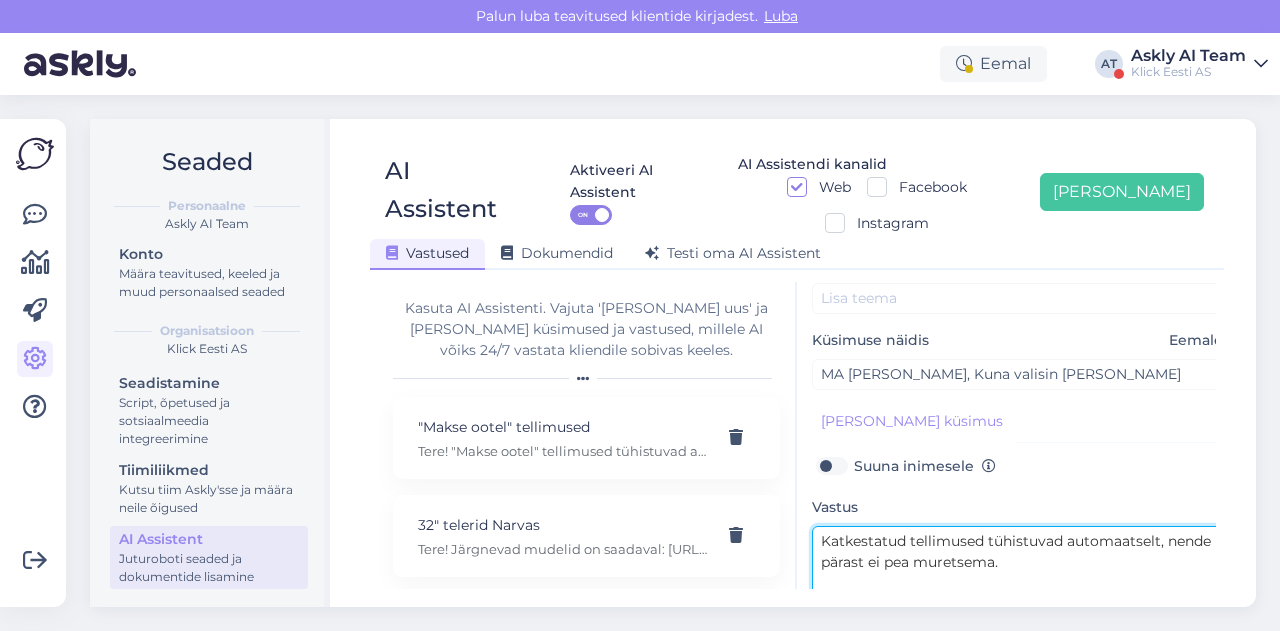 scroll, scrollTop: 0, scrollLeft: 0, axis: both 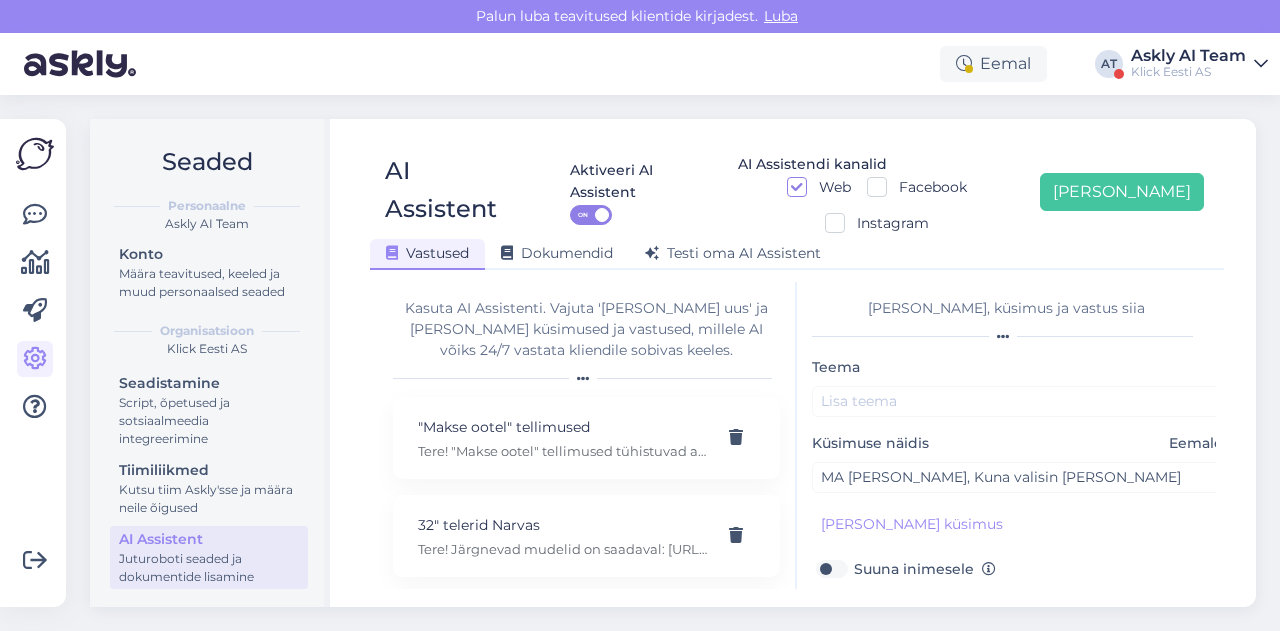 type on "Katkestatud tellimused tühistuvad automaatselt, nende pärast ei pea muretsema." 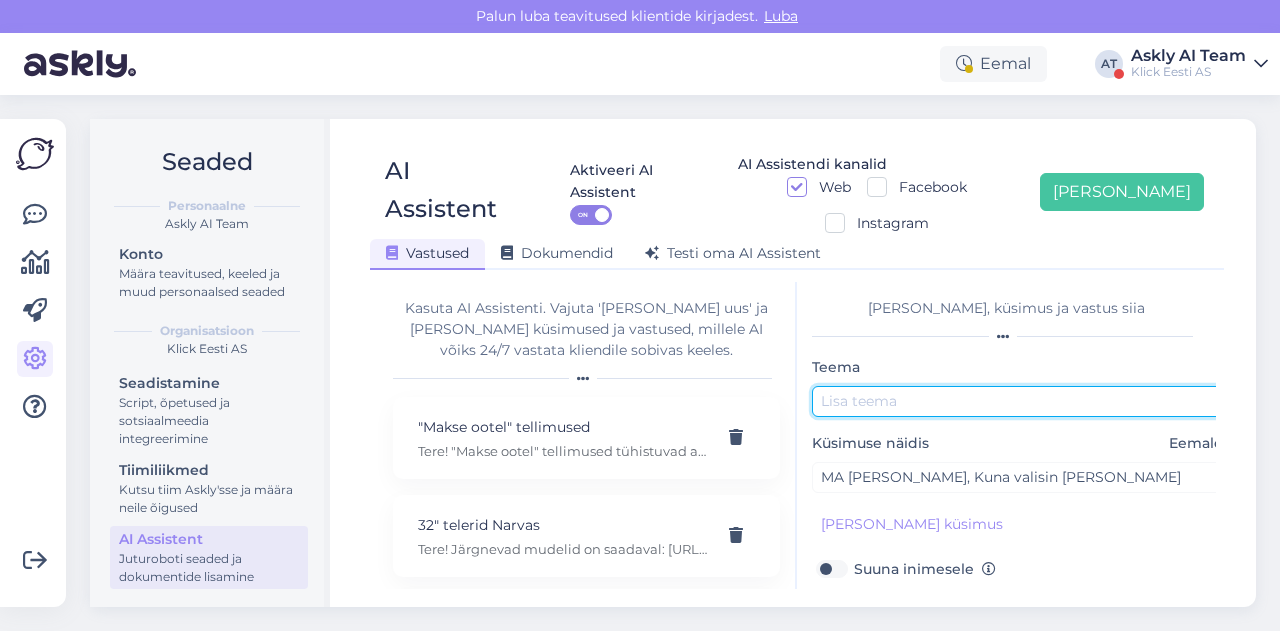 click at bounding box center [1022, 401] 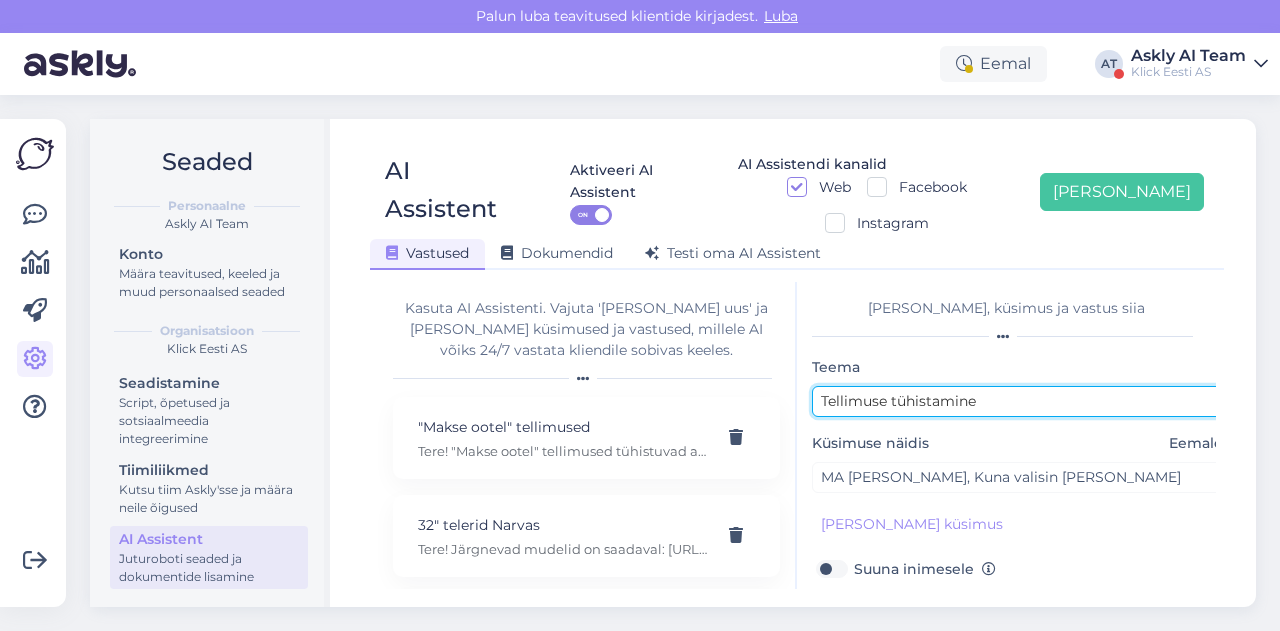 scroll, scrollTop: 179, scrollLeft: 0, axis: vertical 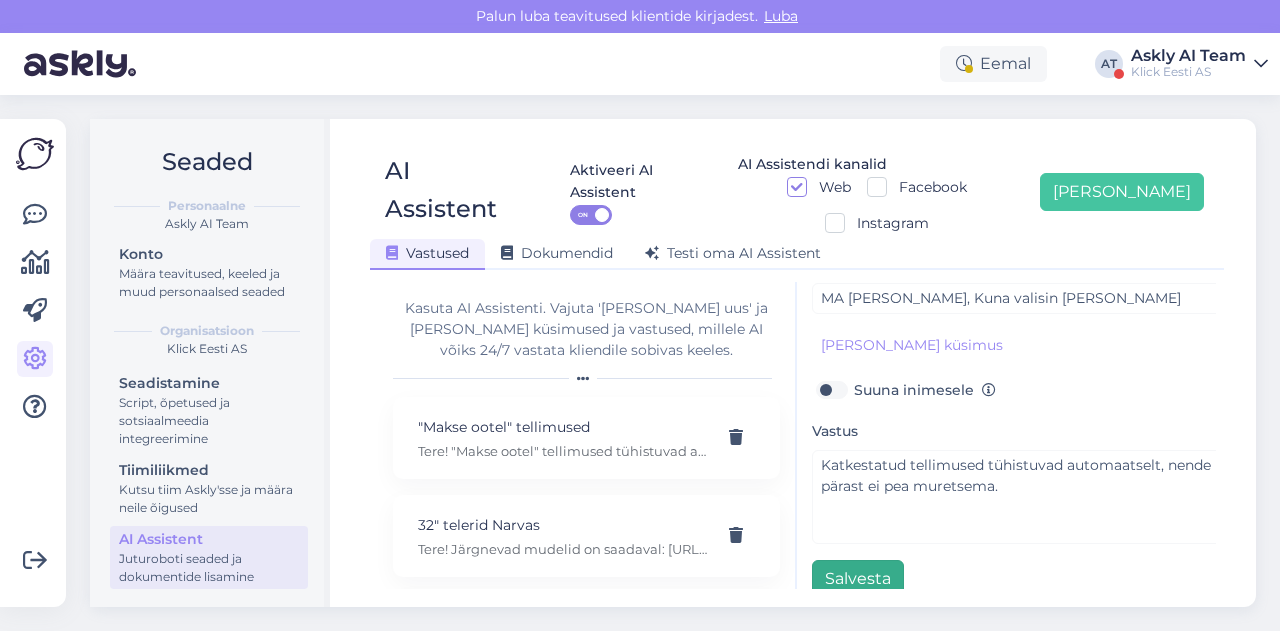 type on "Tellimuse tühistamine" 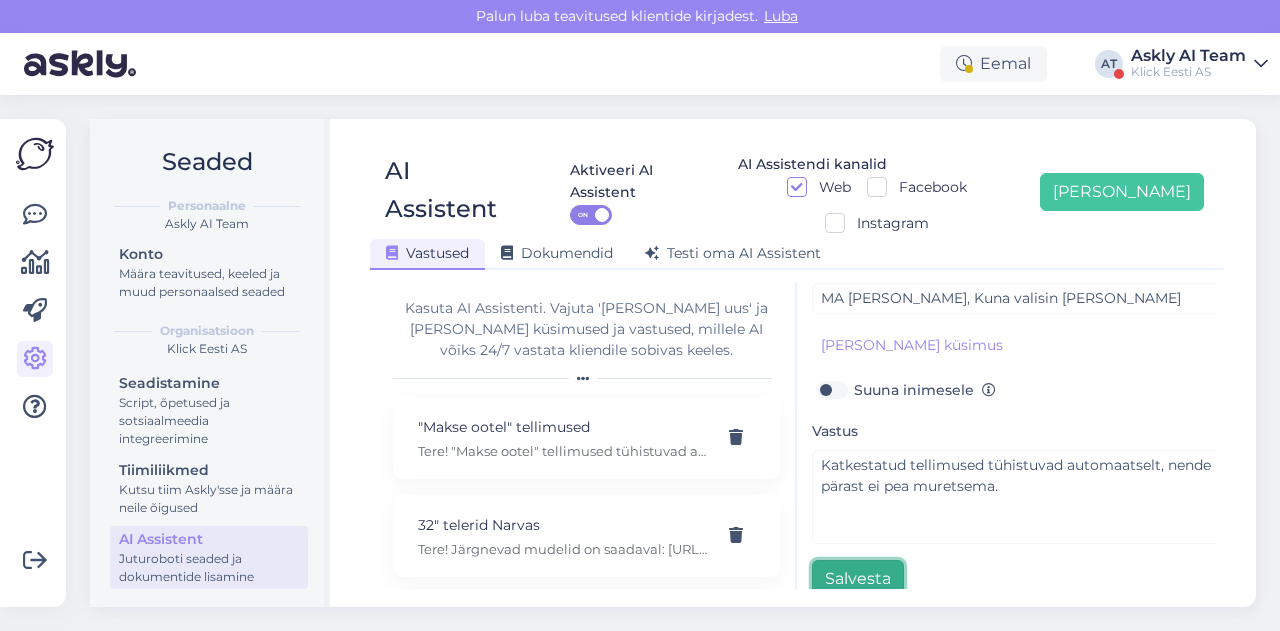 click on "Salvesta" at bounding box center (858, 579) 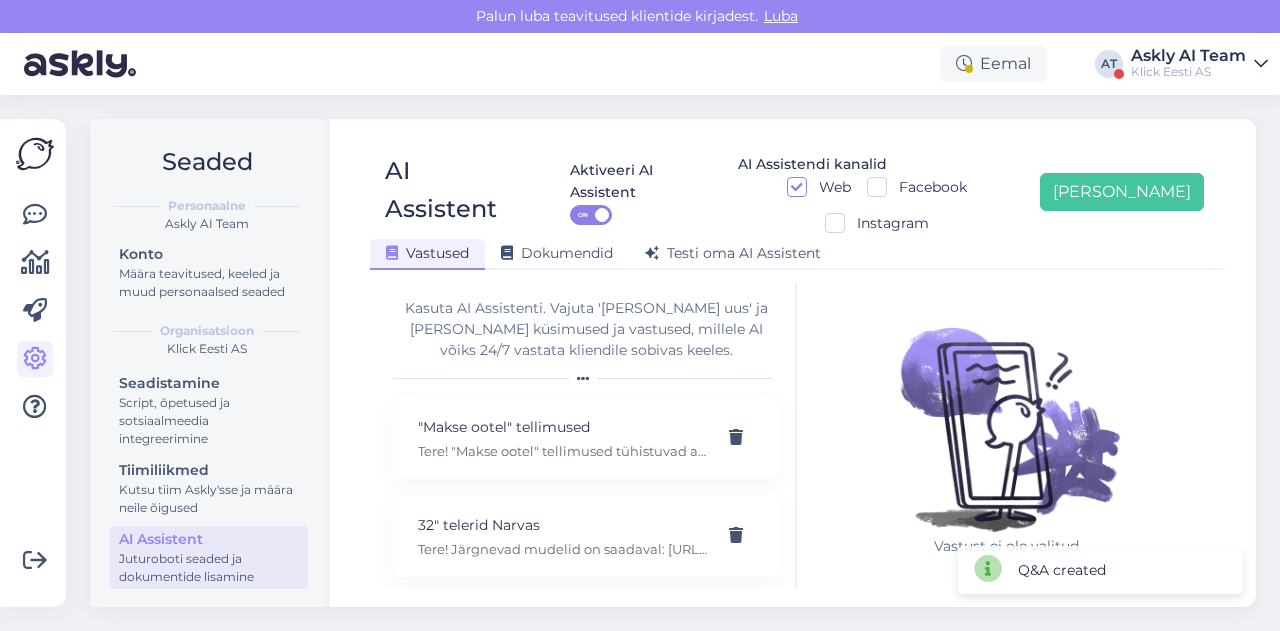 scroll, scrollTop: 0, scrollLeft: 0, axis: both 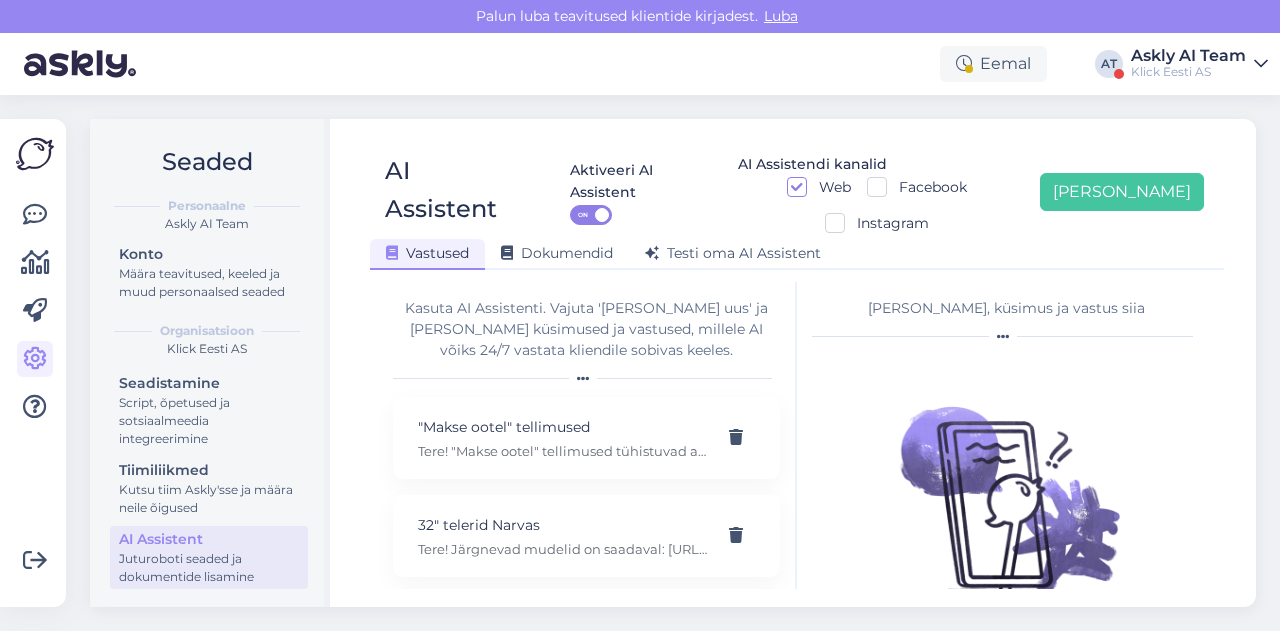 click on "Seaded Personaalne Askly AI Team Konto Määra teavitused, keeled ja muud personaalsed seaded Organisatsioon Klick Eesti AS Seadistamine Script, õpetused ja sotsiaalmeedia integreerimine Tiimiliikmed Kutsu tiim Askly'sse ja määra neile õigused AI Assistent Juturoboti seaded ja dokumentide lisamine AI Assistent Aktiveeri AI Assistent ON AI Assistendi kanalid Web Facebook Instagram Lisa uus Vastused Dokumendid Testi oma AI Assistent Kasuta AI Assistenti. Vajuta 'Lisa uus' ja lisa küsimused ja vastused, millele AI võiks 24/7 vastata kliendile sobivas keeles.  "Makse ootel" tellimused  Tere! "Makse ootel" tellimused tühistuvad automaatselt. Nende pärast ei pea muretsema. 32" telerid Narvas Tere! Järgnevad mudelid on saadaval: https://www.klick.ee/heli-ja-pilt/tv/telerid?diagonaal=5492&availability=1&tootja=5516&tootja=6098 5G nuputelefon Tere! 5G nuputelefoni ei ole. 4G telefonid leiab siit: https://www.klick.ee/telefonid-ja-lisad/mobiiltelefonid/nuputelefonid?volte=25520 9 V DC adapter Adapter E-arve" at bounding box center (679, 363) 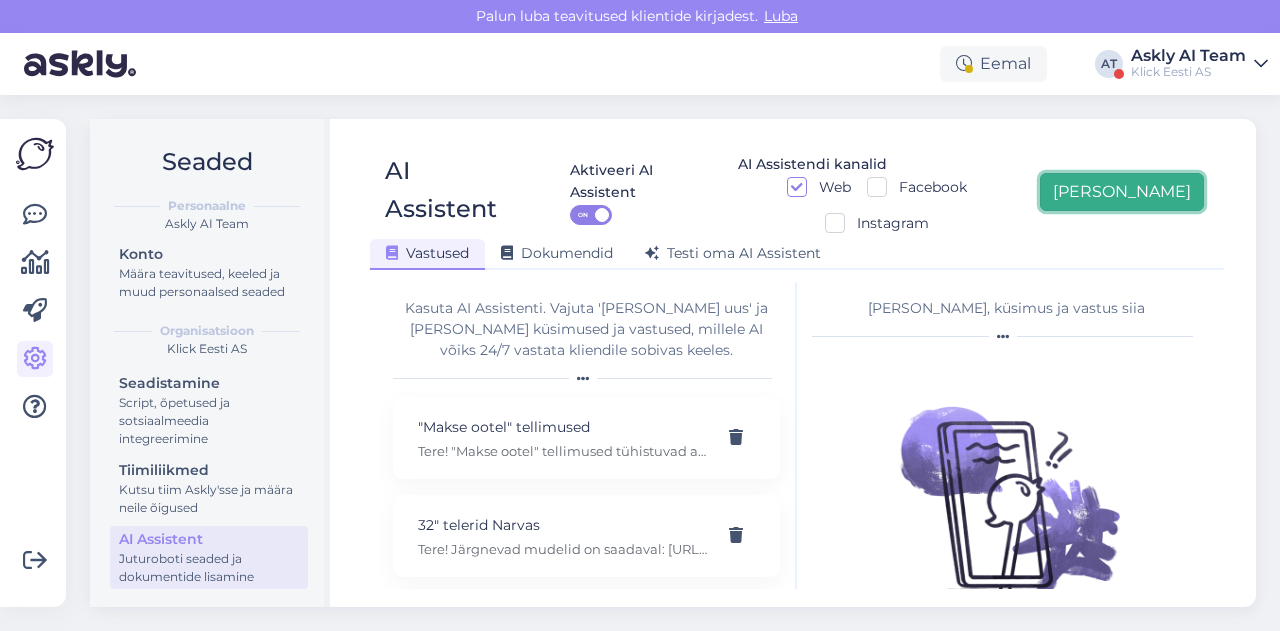 click on "[PERSON_NAME]" at bounding box center [1122, 192] 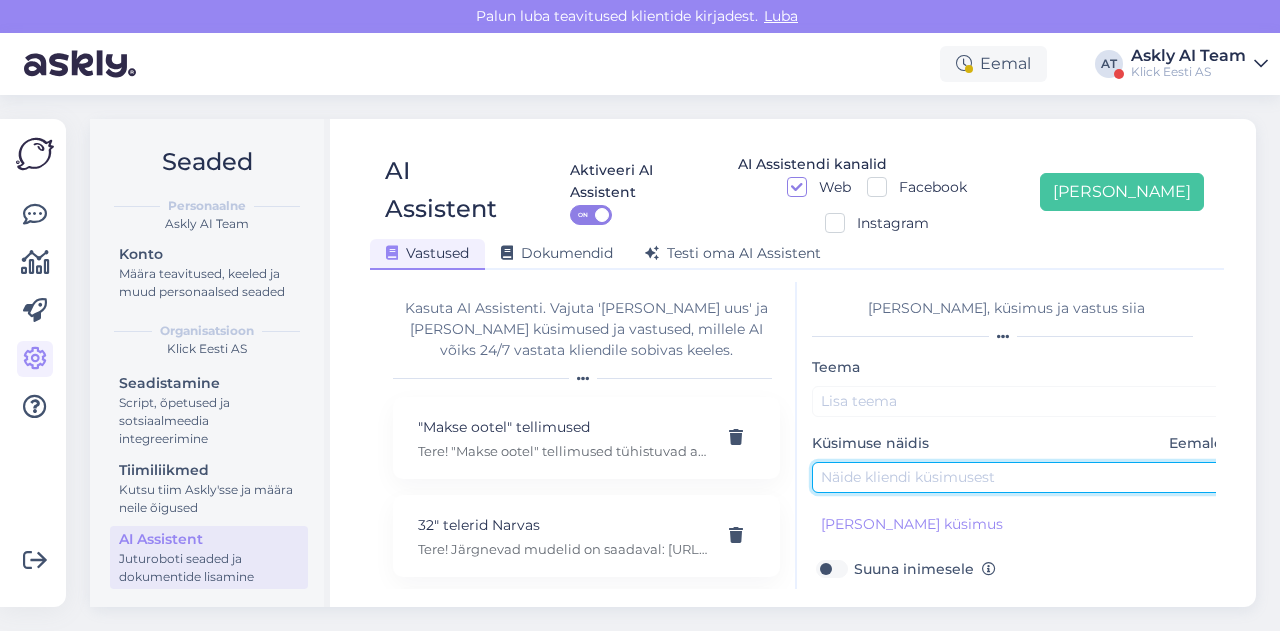 click at bounding box center (1022, 477) 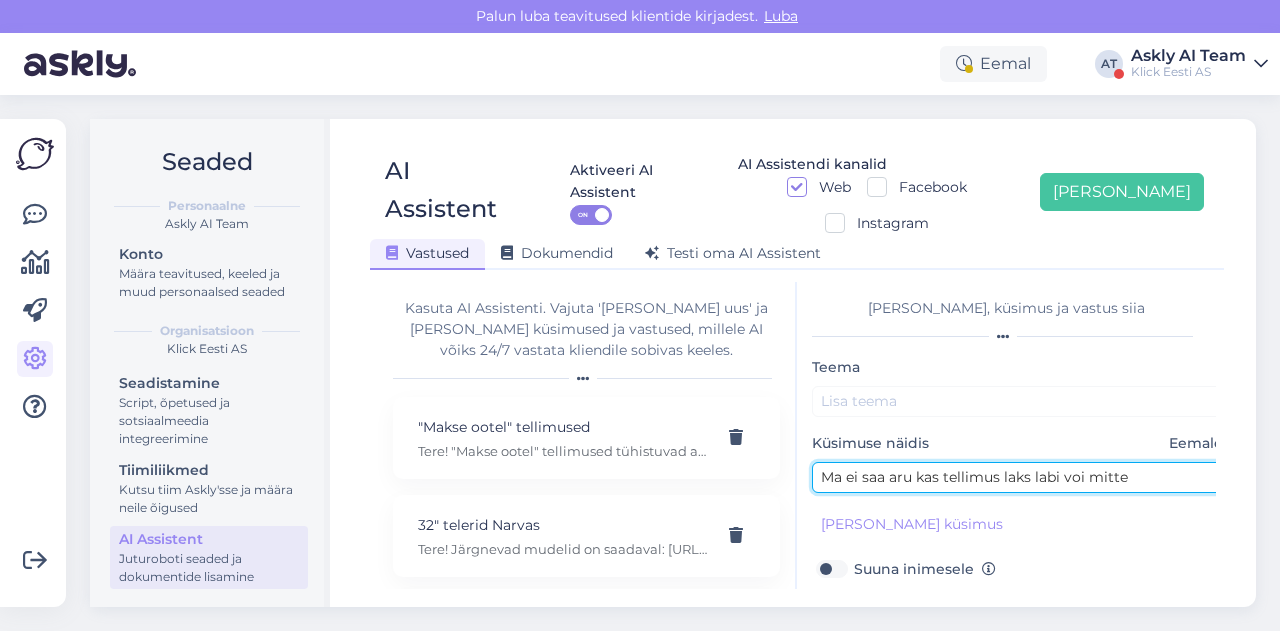 type on "Ma ei saa aru kas tellimus laks labi voi mitte" 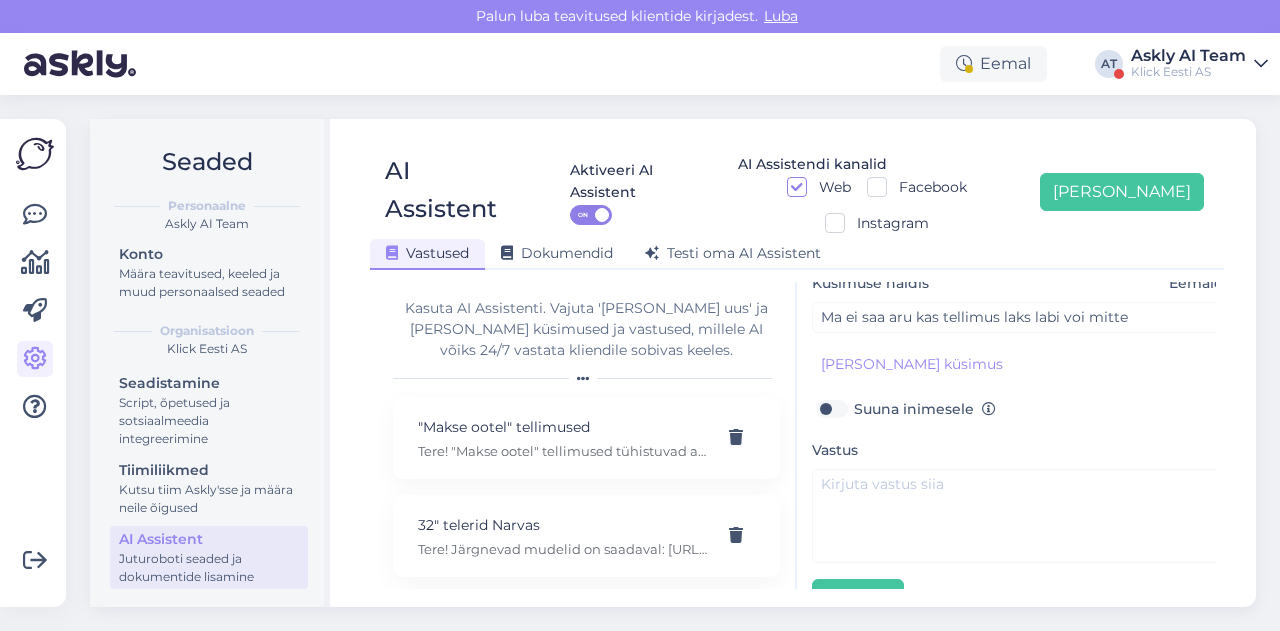 scroll, scrollTop: 179, scrollLeft: 0, axis: vertical 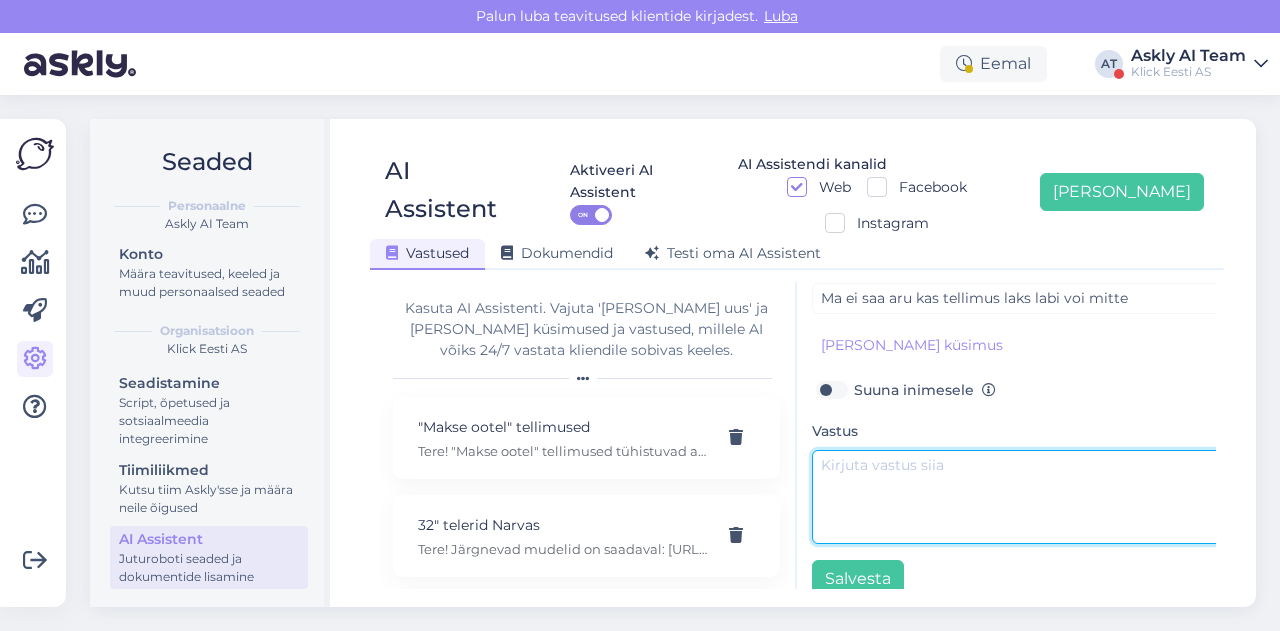 click at bounding box center (1022, 497) 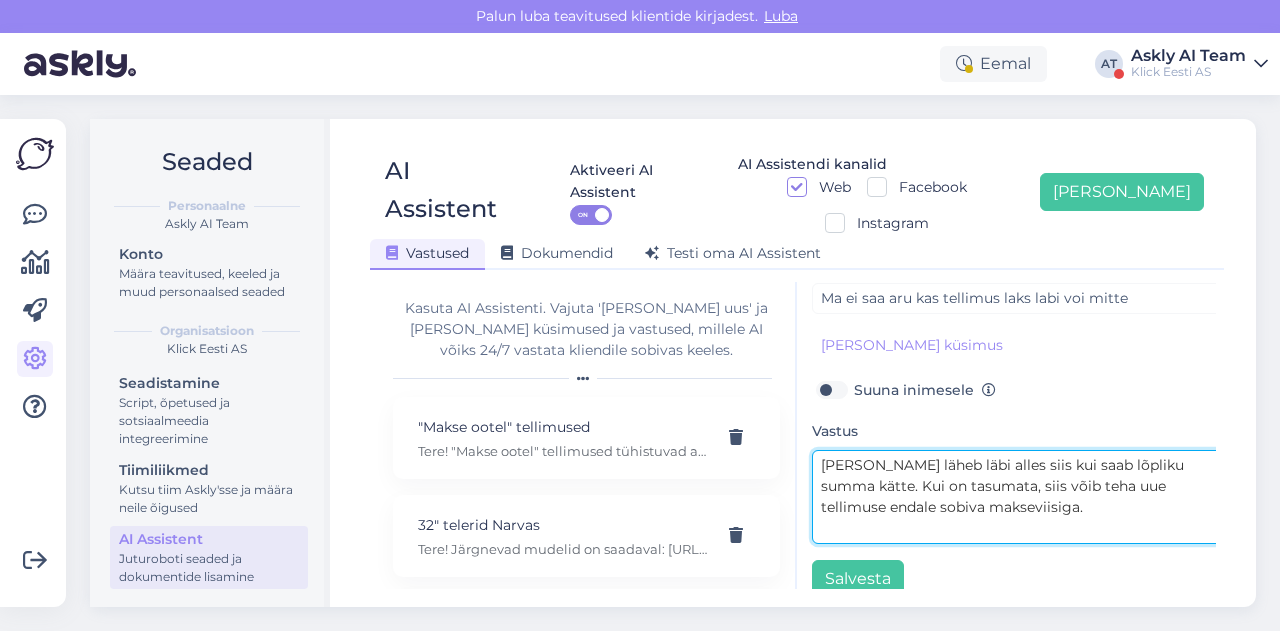 scroll, scrollTop: 0, scrollLeft: 0, axis: both 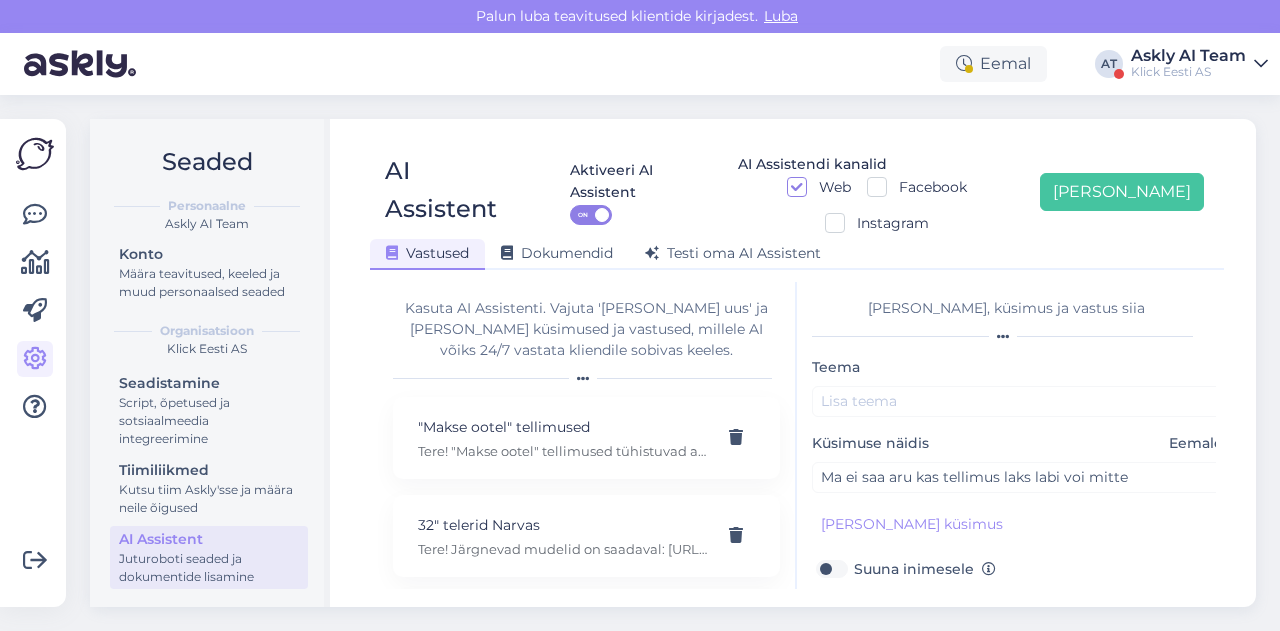 type on "Tellimus läheb läbi alles siis kui saab lõpliku summa kätte. Kui on tasumata, siis võib teha uue tellimuse endale sobiva makseviisiga." 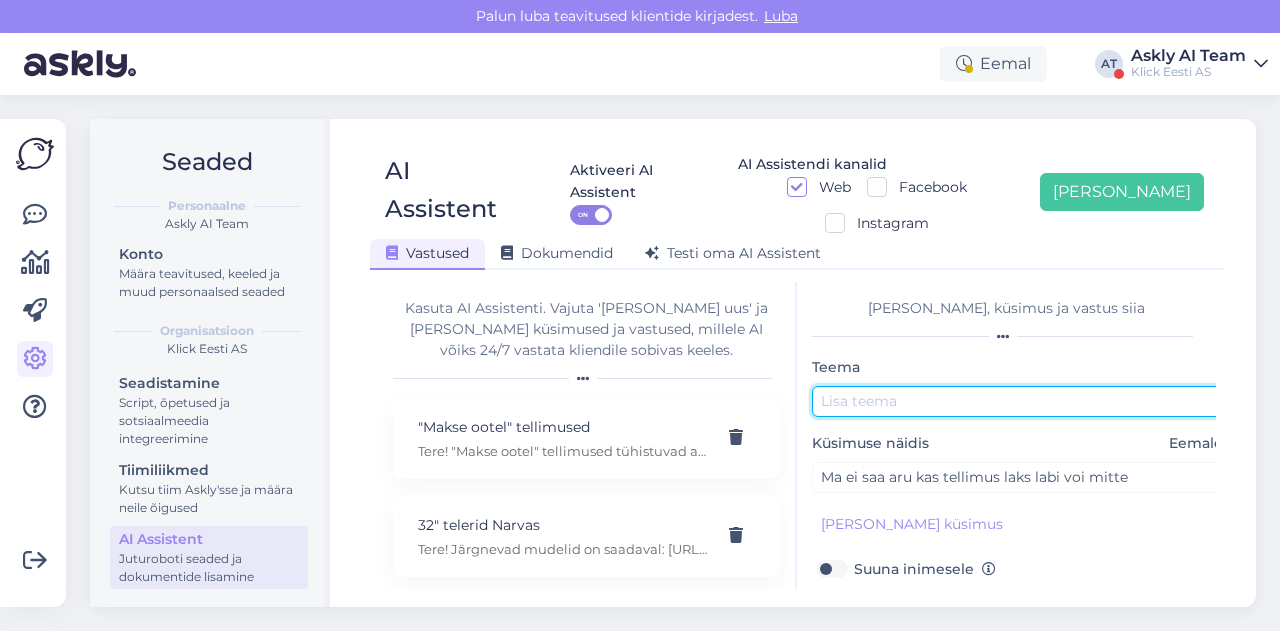 click at bounding box center [1022, 401] 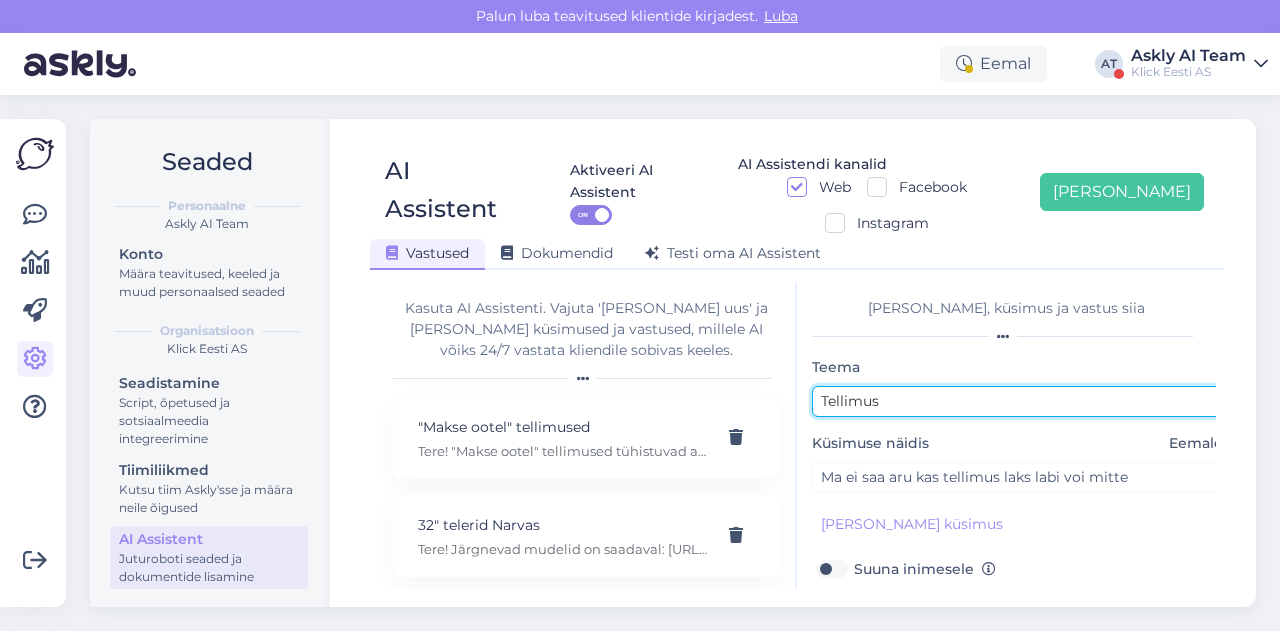 scroll, scrollTop: 179, scrollLeft: 0, axis: vertical 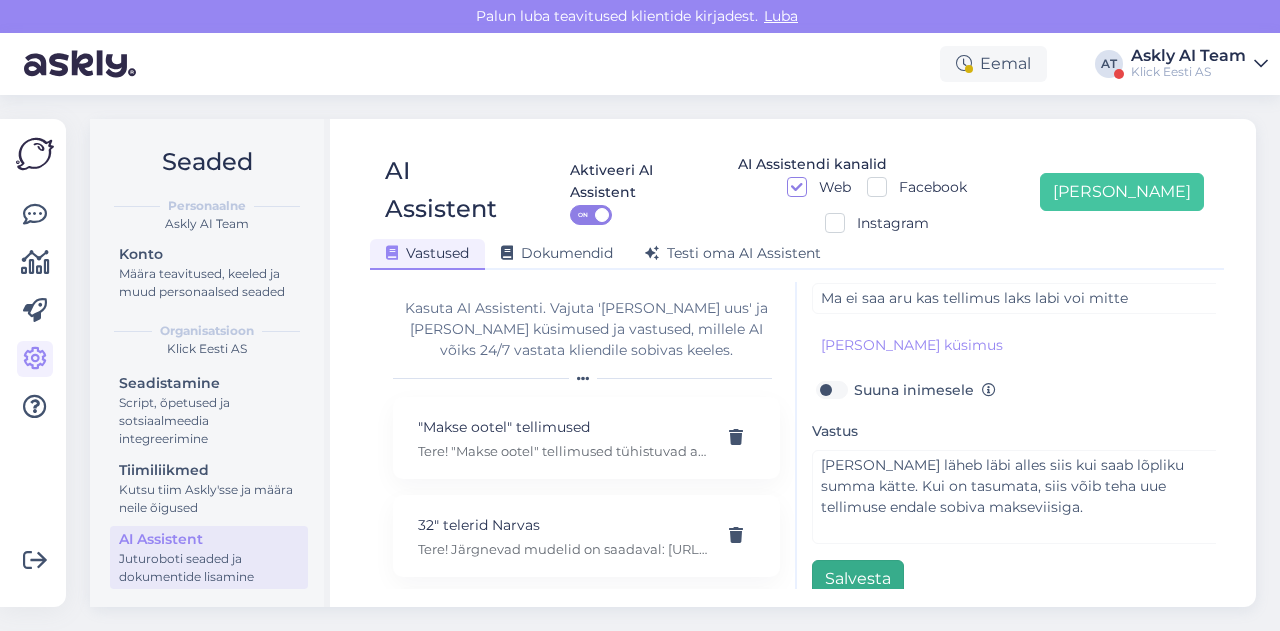 type on "Tellimus" 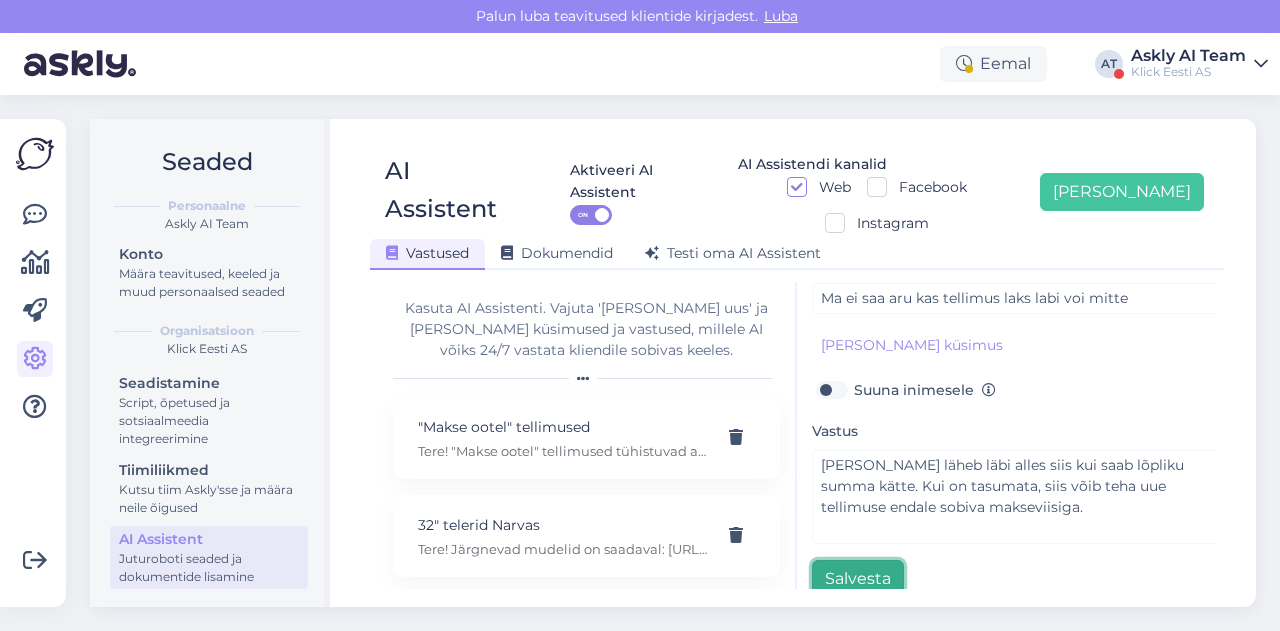 click on "Salvesta" at bounding box center (858, 579) 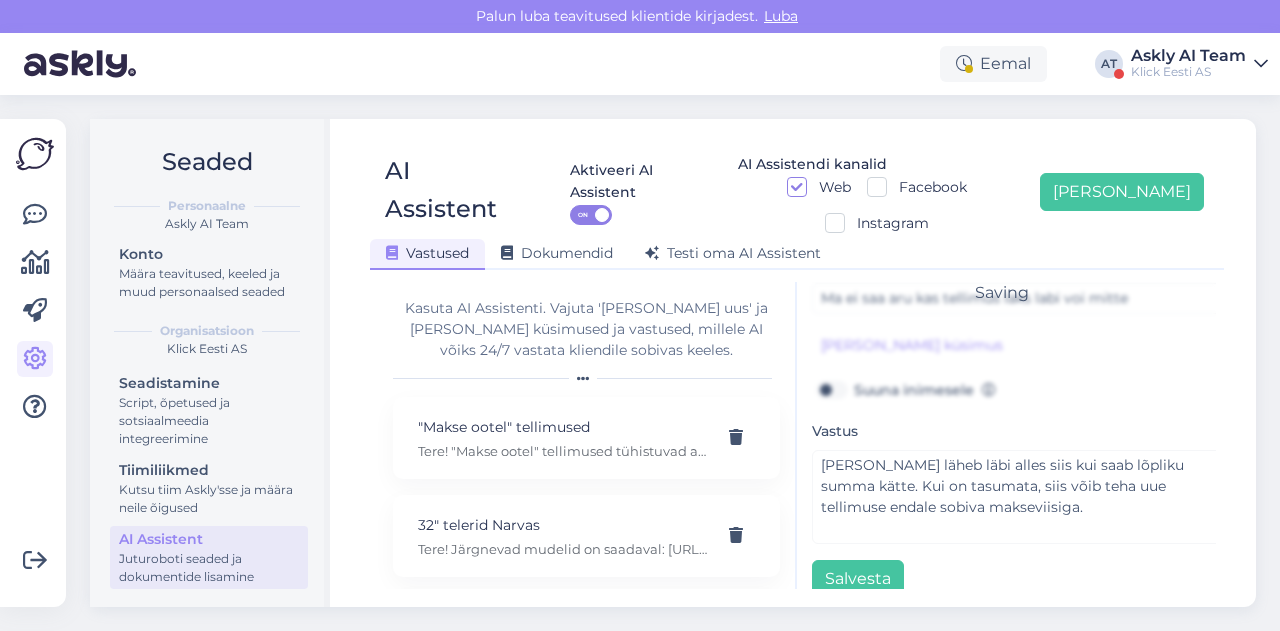 scroll, scrollTop: 42, scrollLeft: 0, axis: vertical 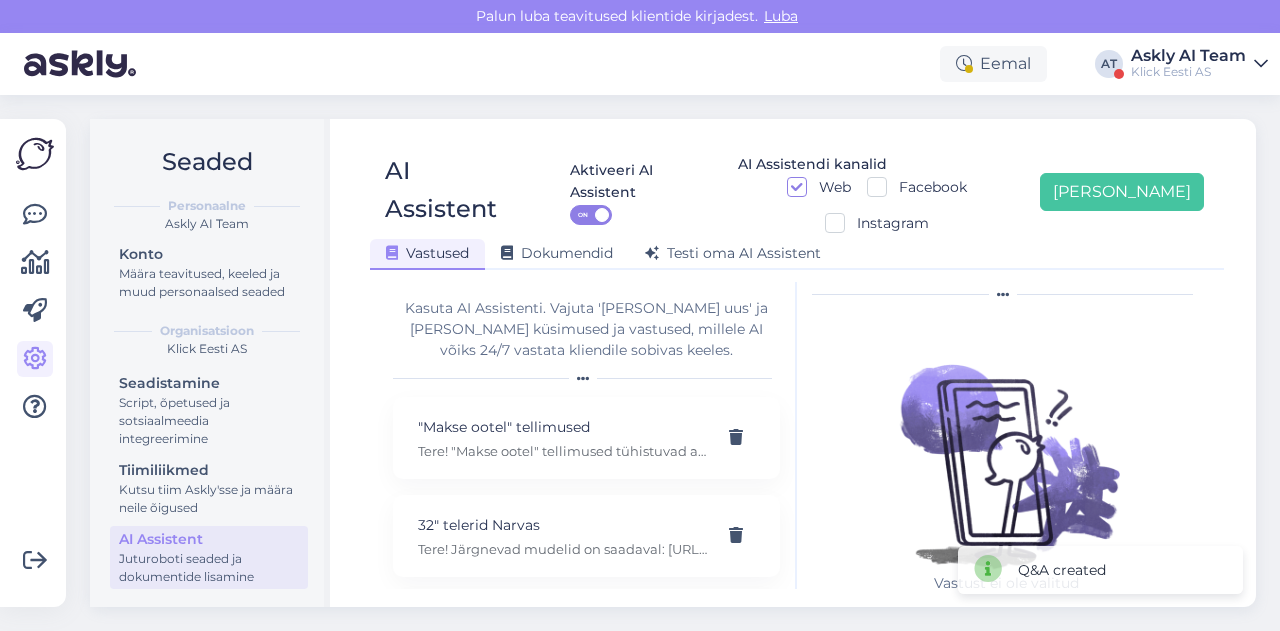 click on "AI Assistent Aktiveeri AI Assistent ON AI Assistendi kanalid Web Facebook Instagram Lisa uus Vastused Dokumendid Testi oma AI Assistent Kasuta AI Assistenti. Vajuta 'Lisa uus' ja lisa küsimused ja vastused, millele AI võiks 24/7 vastata kliendile sobivas keeles.  "Makse ootel" tellimused  Tere! "Makse ootel" tellimused tühistuvad automaatselt. Nende pärast ei pea muretsema. 32" telerid Narvas Tere! Järgnevad mudelid on saadaval: https://www.klick.ee/heli-ja-pilt/tv/telerid?diagonaal=5492&availability=1&tootja=5516&tootja=6098 5G nuputelefon Tere! 5G nuputelefoni ei ole. 4G telefonid leiab siit: https://www.klick.ee/telefonid-ja-lisad/mobiiltelefonid/nuputelefonid?volte=25520 9 V DC adapter Tere, ei ole pakkuda kahjuks. Acer swift laadijat 45W: 19V 2.37A Tere, seda laadijat ei ole meil pakkuda kahjuks.
Adapter Tere, mis ühendusega see USB-C adapter teiselt poolt peaks olema? Aku seisukord Tere! Uue ringi seadmete akud on testitud, kuid mitte vahetatud. Täpne seis ei ole teada.
Aku vahetus Arvuti W" at bounding box center [797, 363] 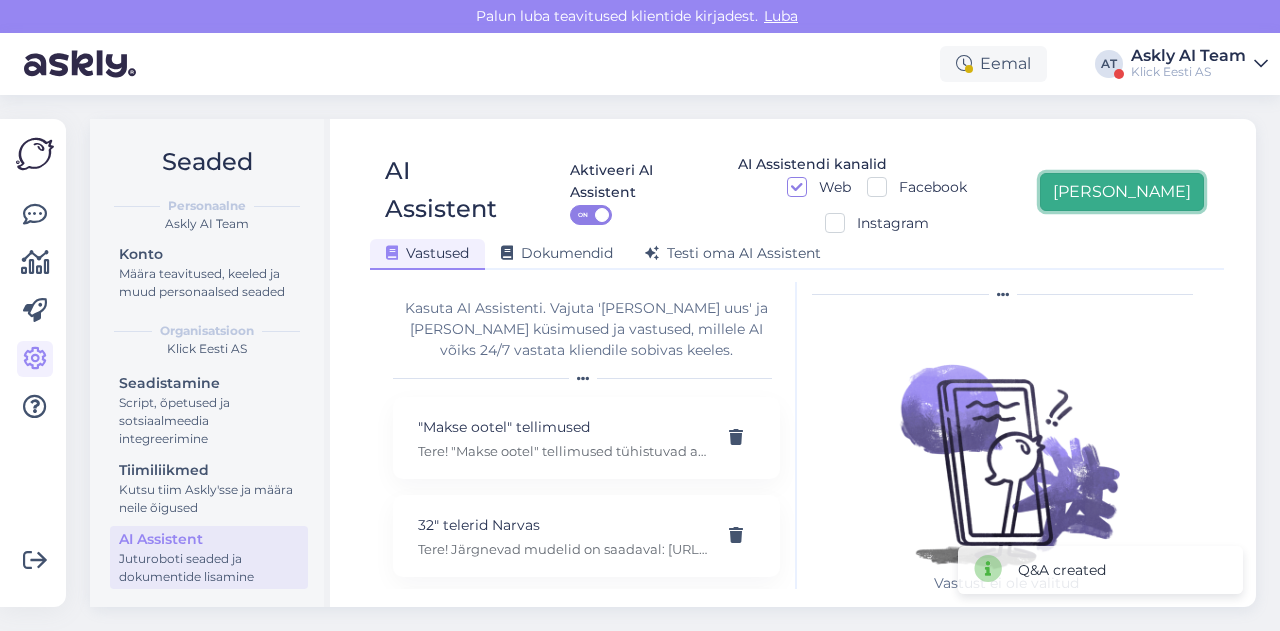 click on "[PERSON_NAME]" at bounding box center (1122, 192) 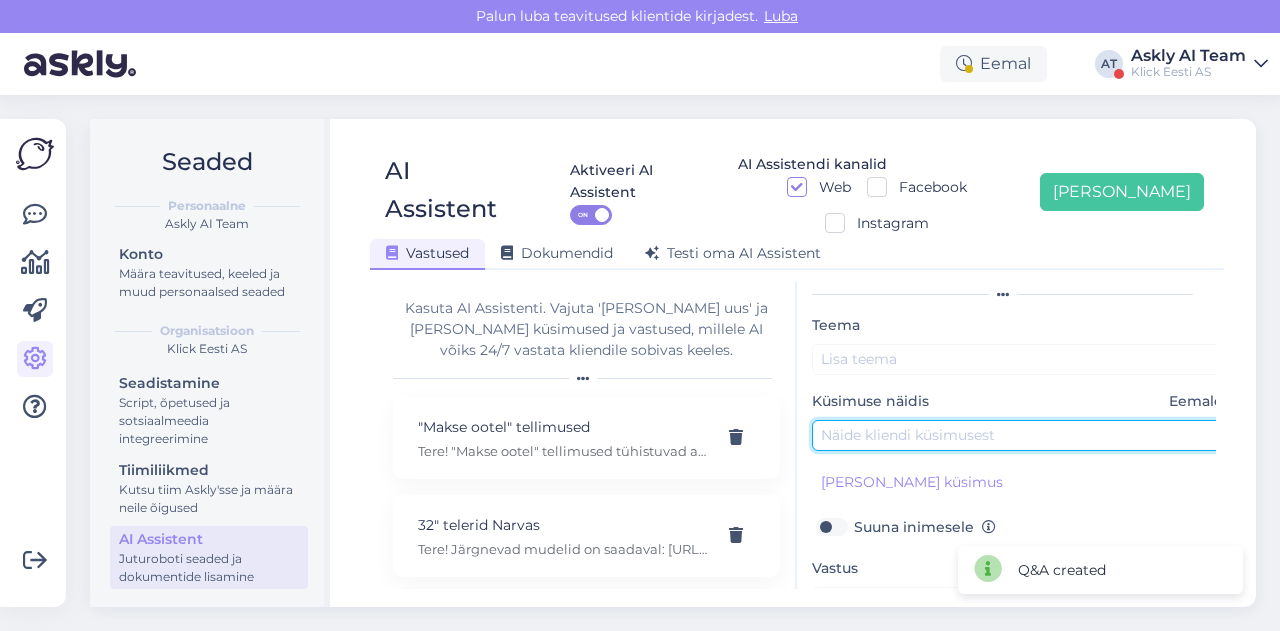 click at bounding box center [1022, 435] 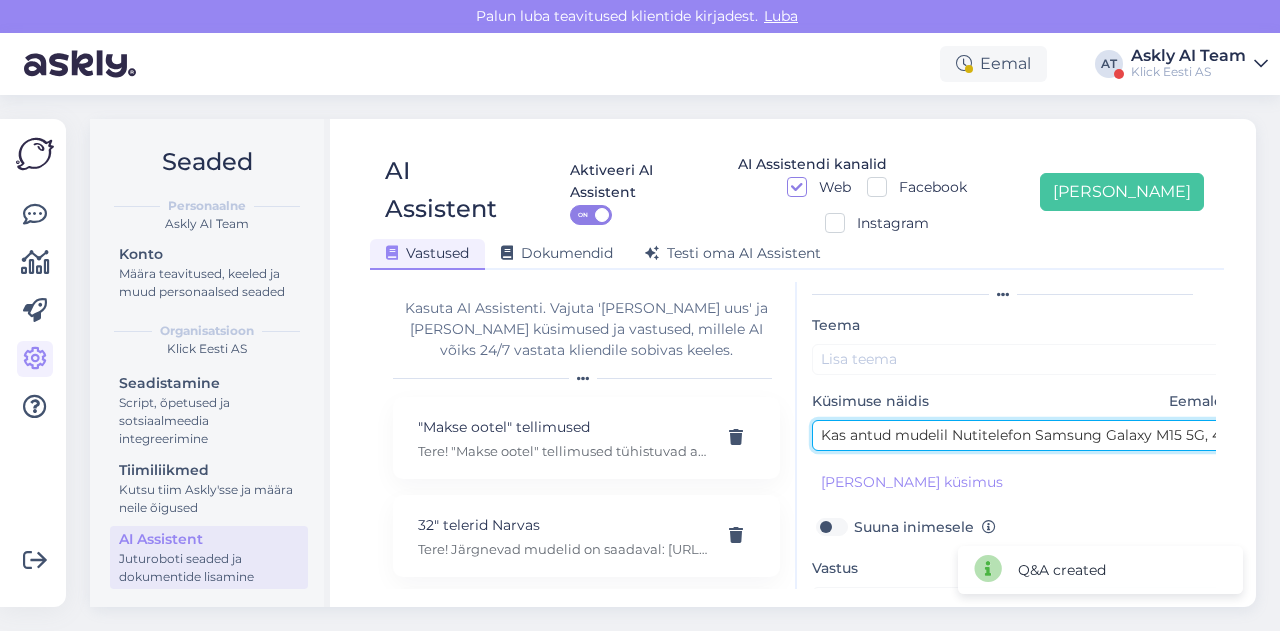 scroll, scrollTop: 0, scrollLeft: 177, axis: horizontal 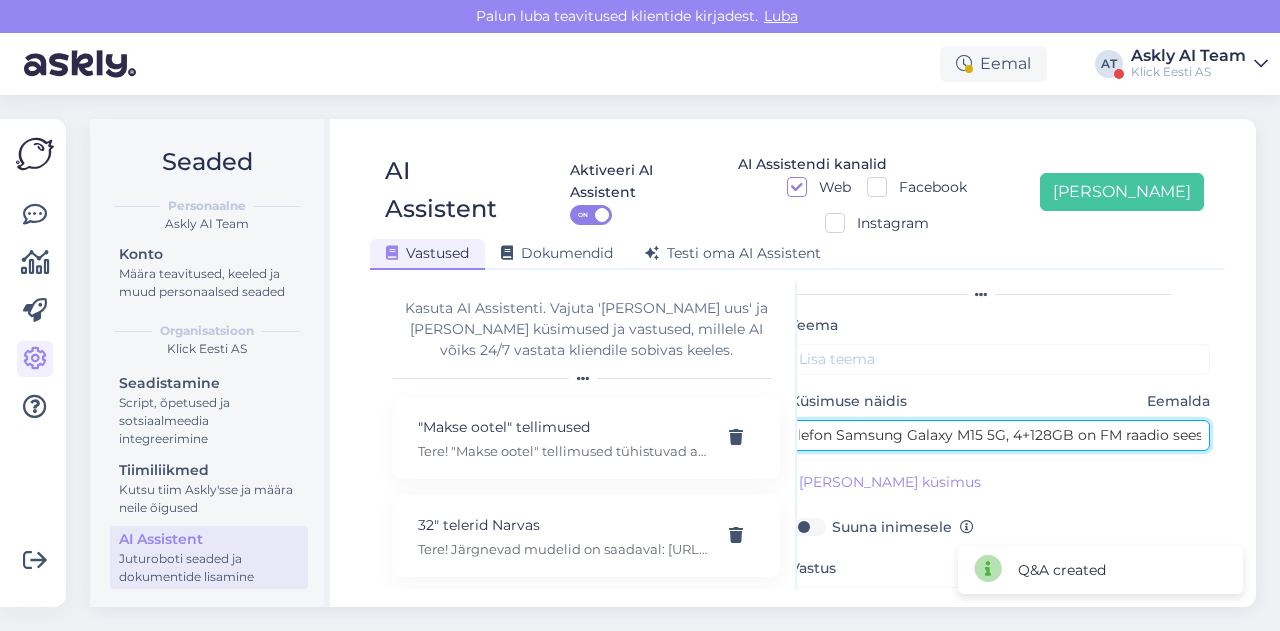 type on "Kas antud mudelil Nutitelefon Samsung Galaxy M15 5G, 4+128GB on FM raadio sees" 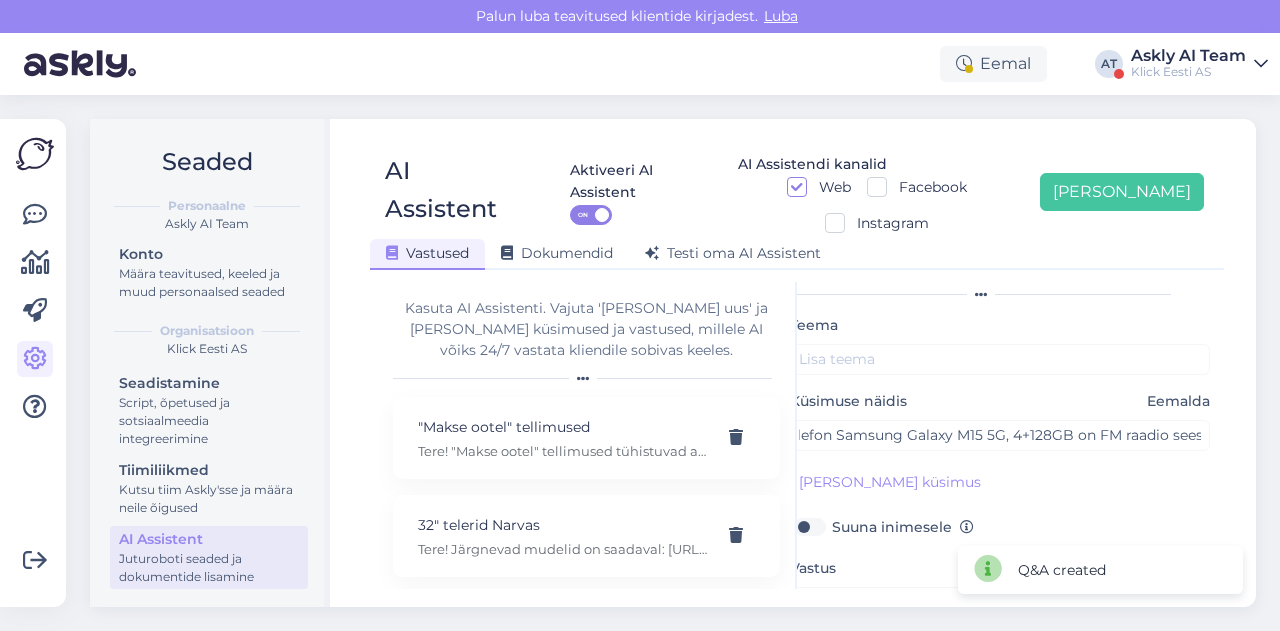 scroll, scrollTop: 0, scrollLeft: 0, axis: both 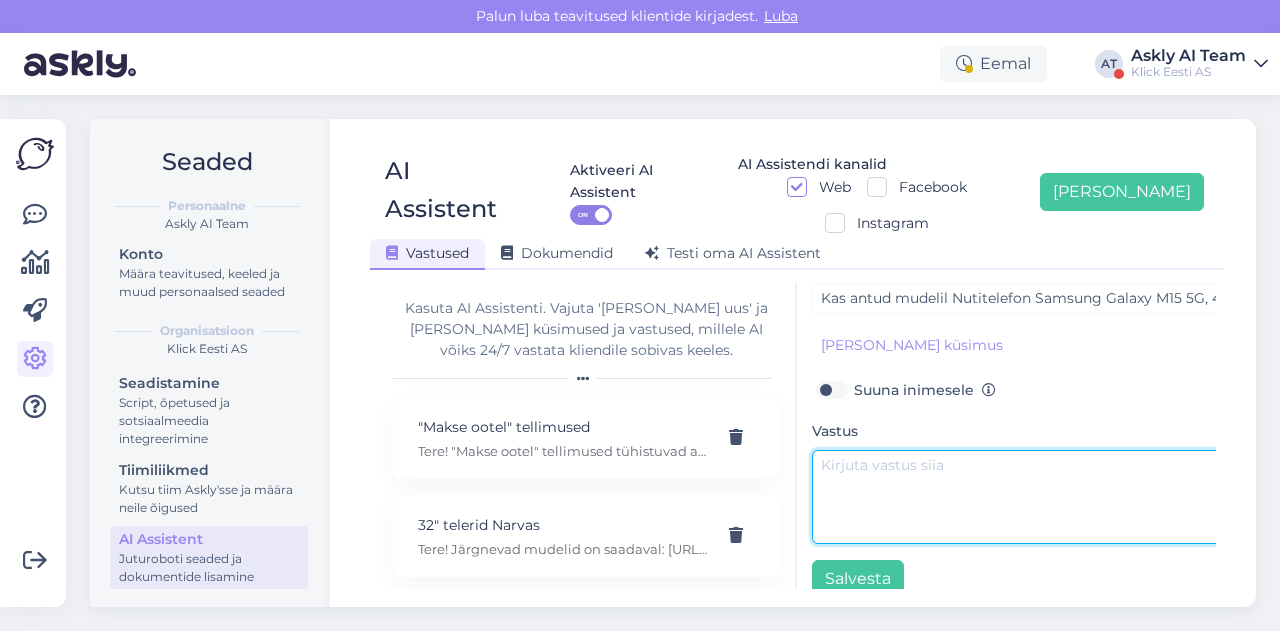 click at bounding box center [1022, 497] 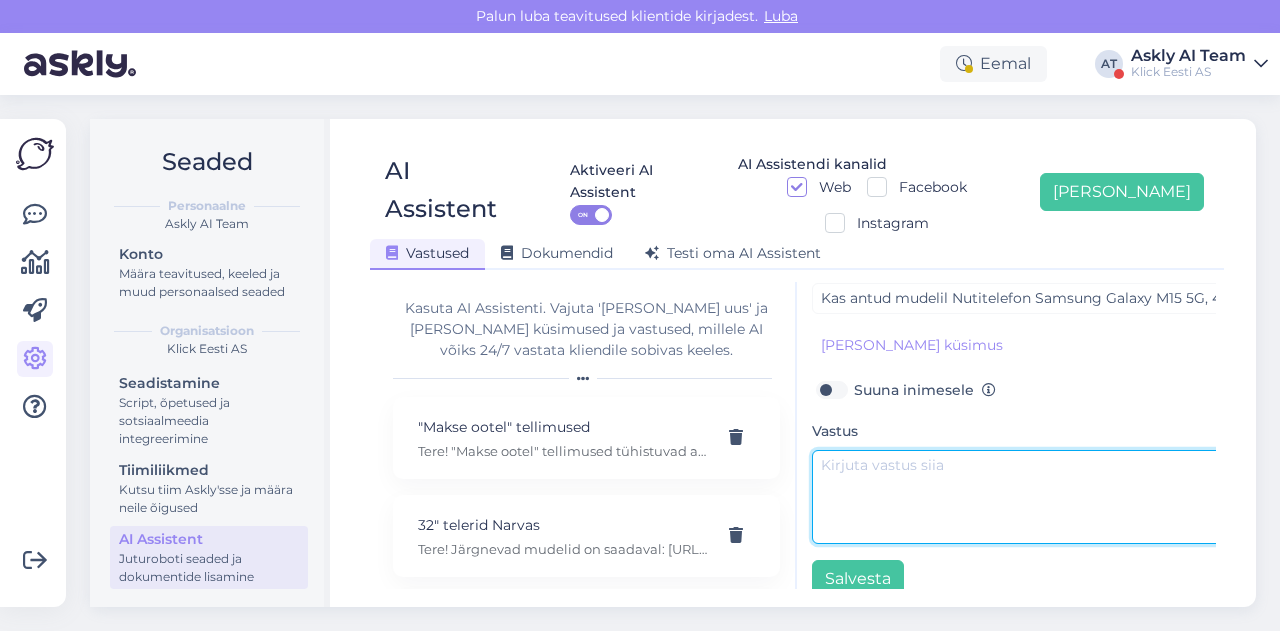 paste on "Tere, raadiot sellel kahjuks ei ole." 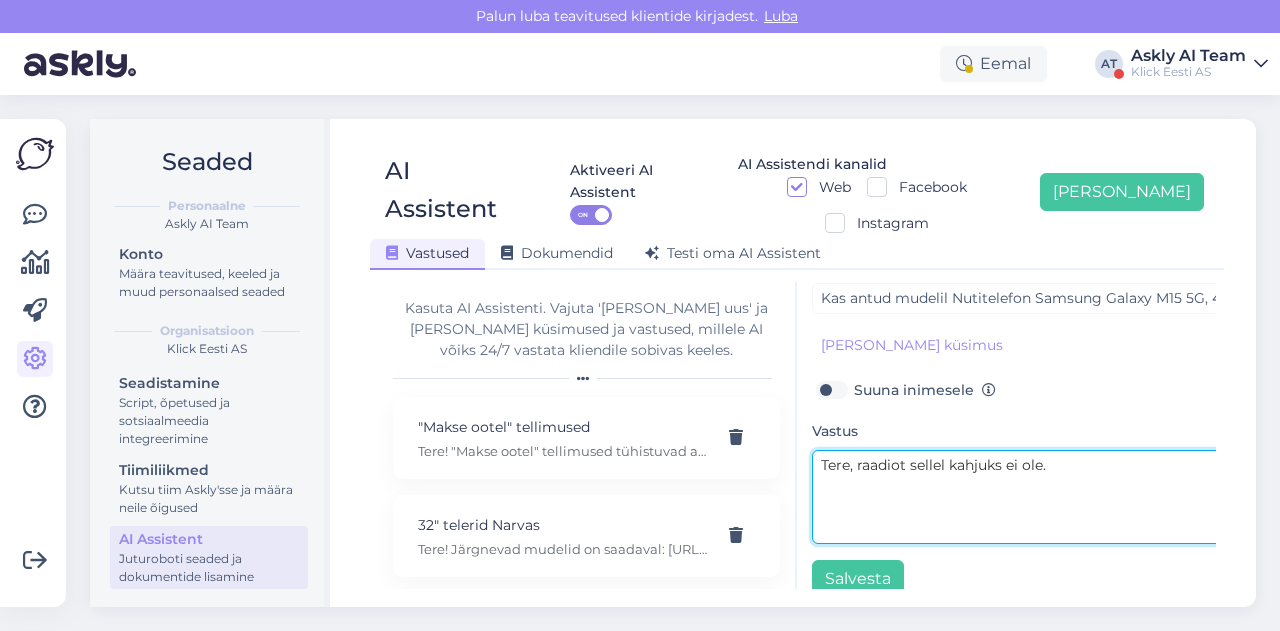 scroll, scrollTop: 0, scrollLeft: 0, axis: both 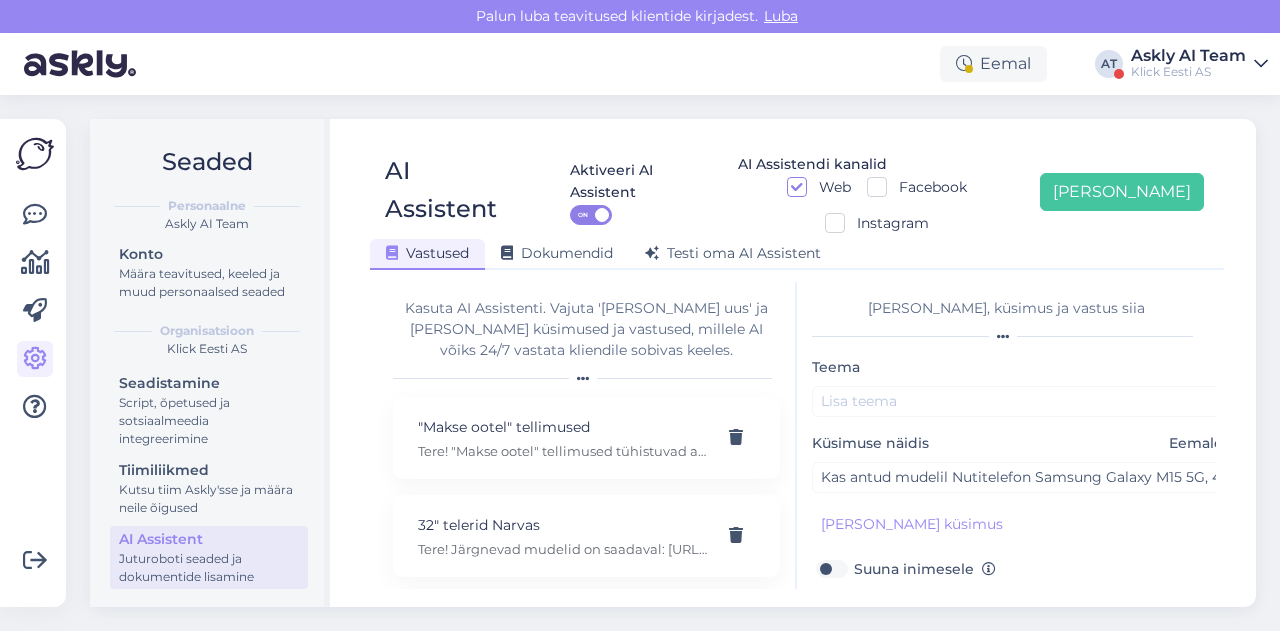 type on "Tere, raadiot sellel kahjuks ei ole." 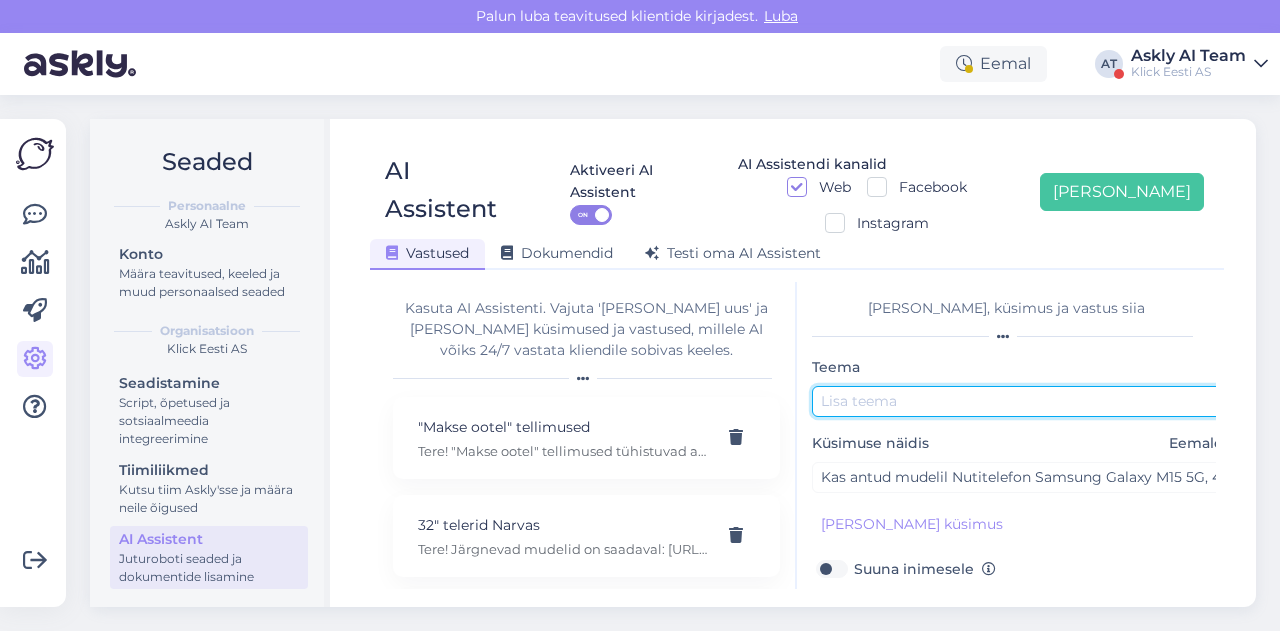 click at bounding box center (1022, 401) 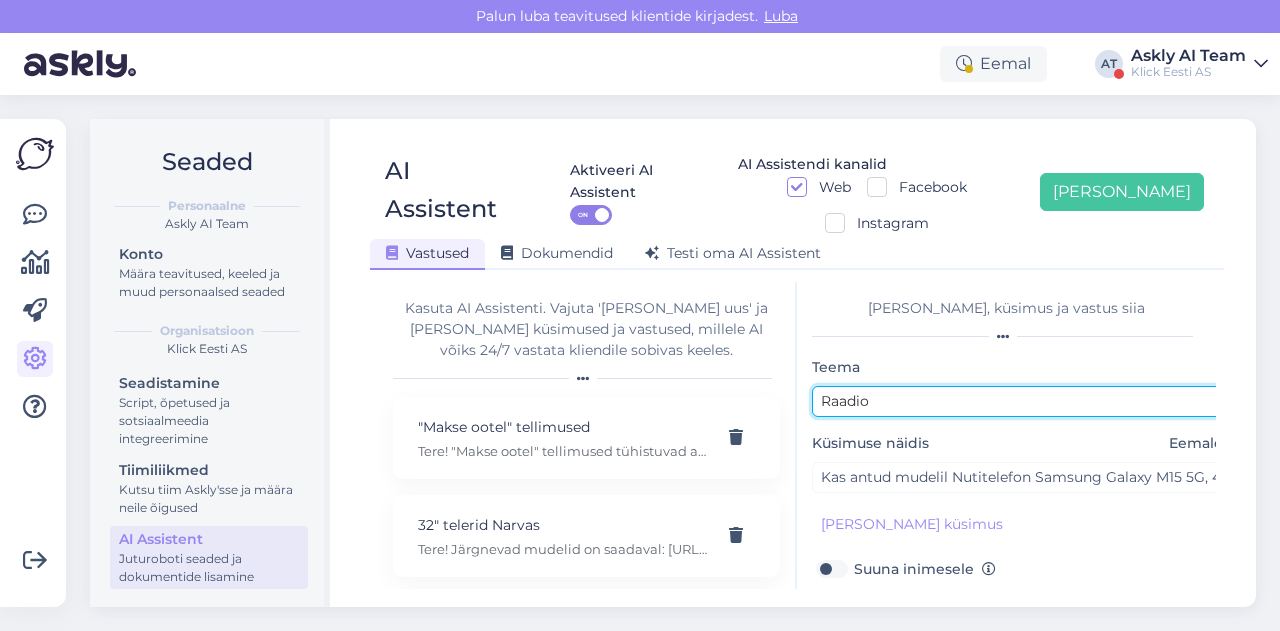 scroll, scrollTop: 179, scrollLeft: 0, axis: vertical 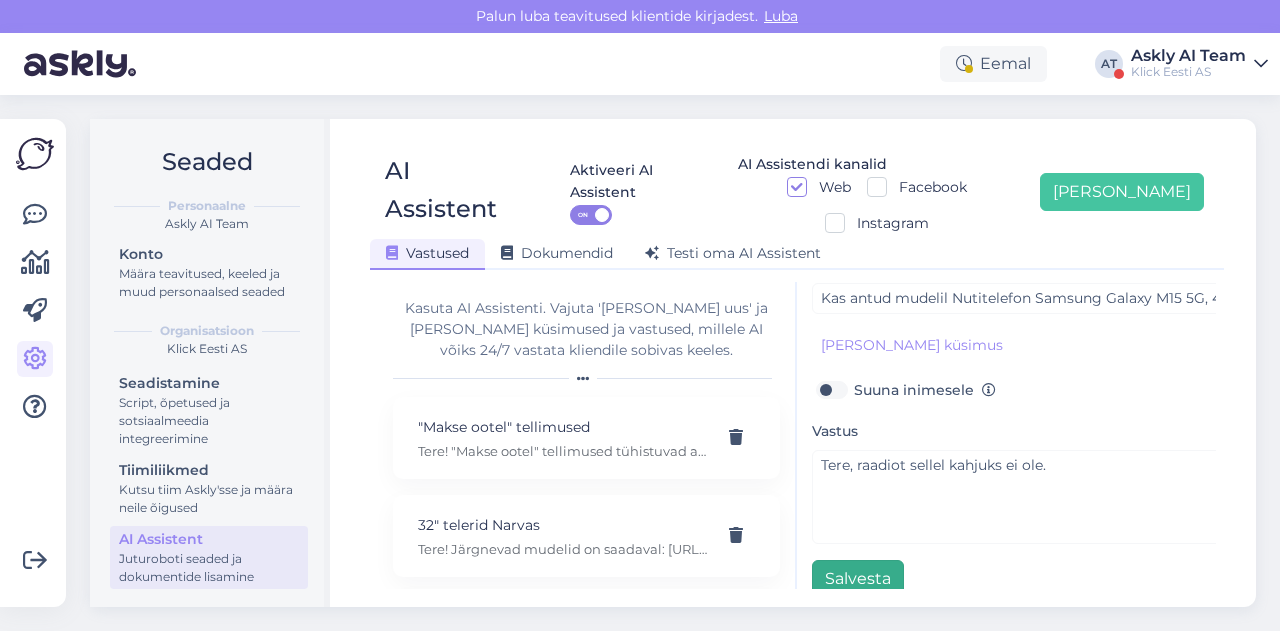 type on "Raadio" 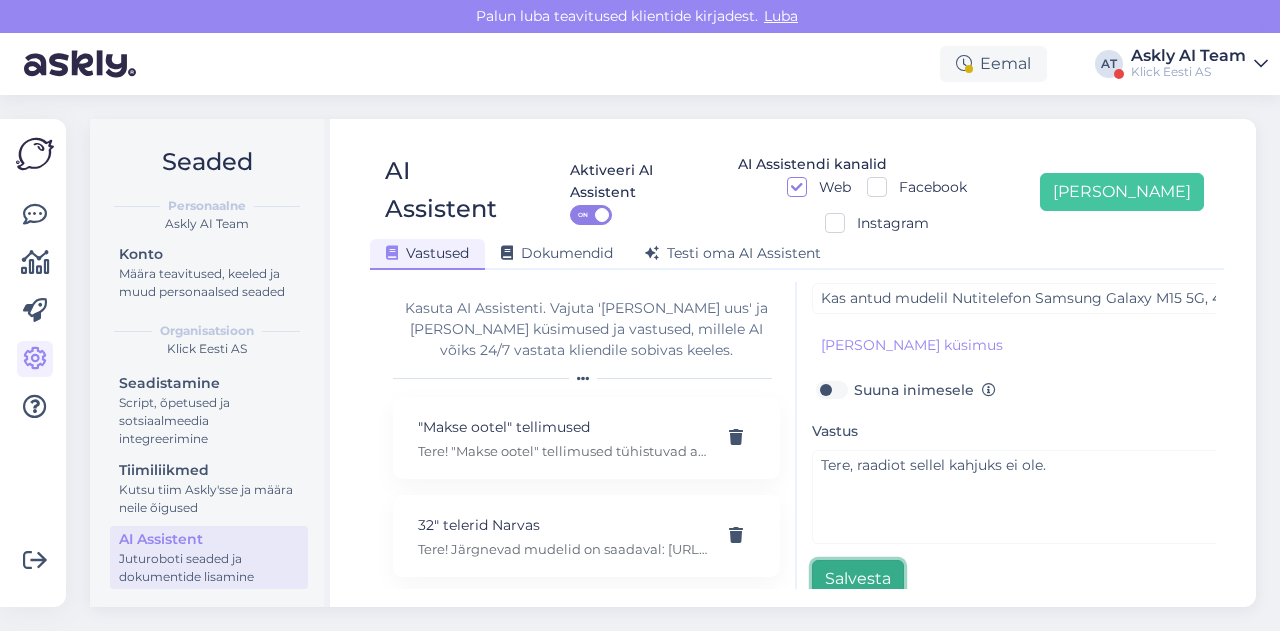 click on "Salvesta" at bounding box center [858, 579] 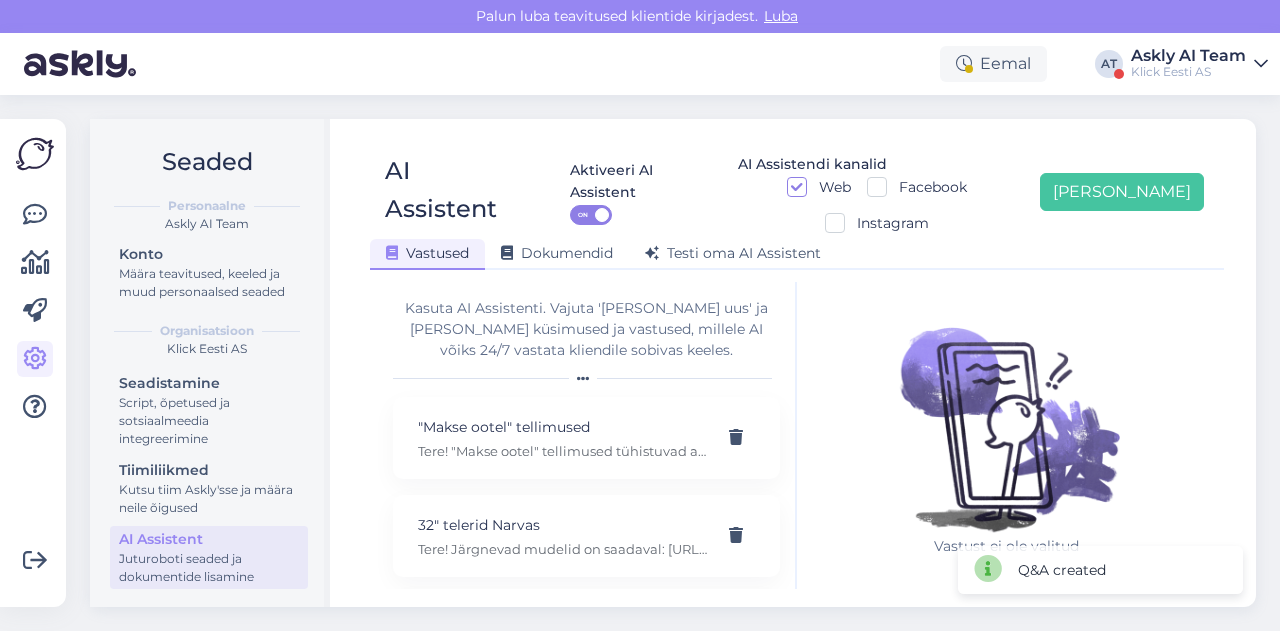 scroll, scrollTop: 42, scrollLeft: 0, axis: vertical 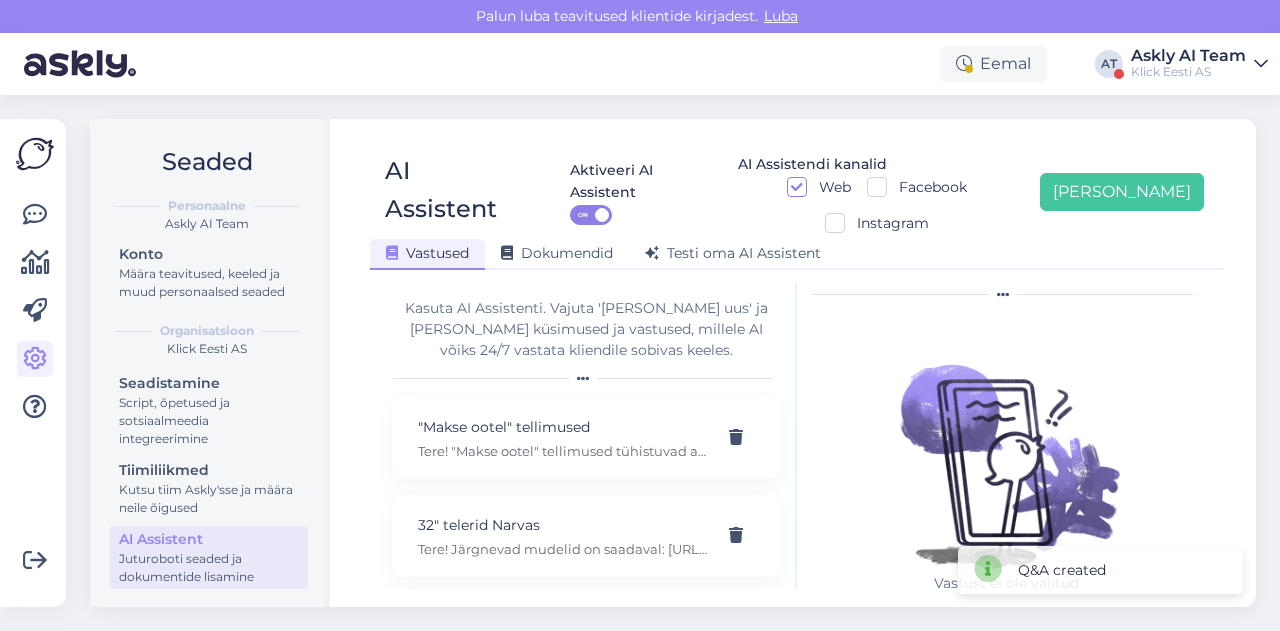 click on "Seaded Personaalne Askly AI Team Konto Määra teavitused, keeled ja muud personaalsed seaded Organisatsioon Klick Eesti AS Seadistamine Script, õpetused ja sotsiaalmeedia integreerimine Tiimiliikmed Kutsu tiim Askly'sse ja määra neile õigused AI Assistent Juturoboti seaded ja dokumentide lisamine AI Assistent Aktiveeri AI Assistent ON AI Assistendi kanalid Web Facebook Instagram Lisa uus Vastused Dokumendid Testi oma AI Assistent Kasuta AI Assistenti. Vajuta 'Lisa uus' ja lisa küsimused ja vastused, millele AI võiks 24/7 vastata kliendile sobivas keeles.  "Makse ootel" tellimused  Tere! "Makse ootel" tellimused tühistuvad automaatselt. Nende pärast ei pea muretsema. 32" telerid Narvas Tere! Järgnevad mudelid on saadaval: https://www.klick.ee/heli-ja-pilt/tv/telerid?diagonaal=5492&availability=1&tootja=5516&tootja=6098 5G nuputelefon Tere! 5G nuputelefoni ei ole. 4G telefonid leiab siit: https://www.klick.ee/telefonid-ja-lisad/mobiiltelefonid/nuputelefonid?volte=25520 9 V DC adapter Adapter E-arve" at bounding box center [679, 363] 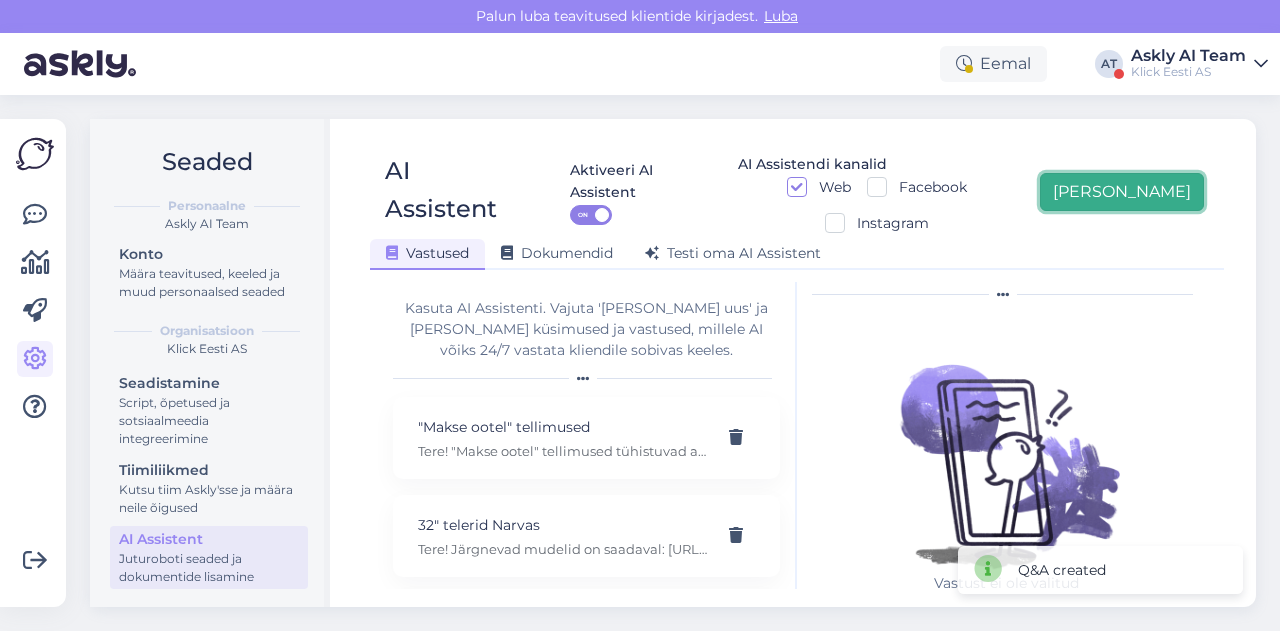 click on "[PERSON_NAME]" at bounding box center (1122, 192) 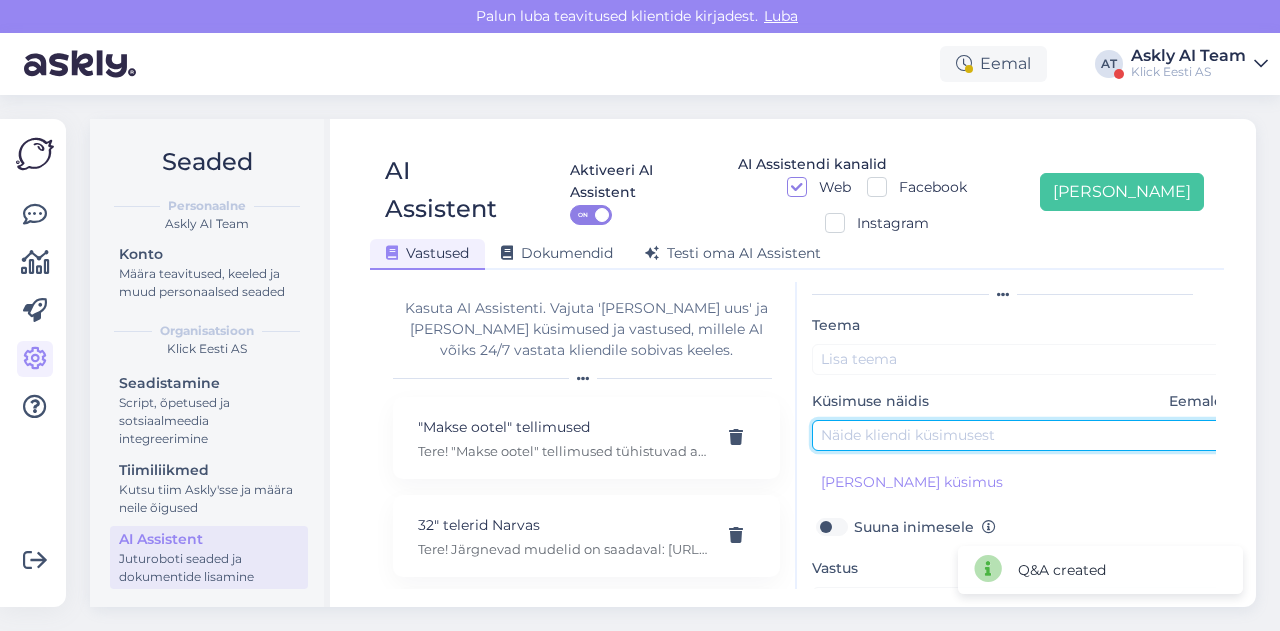 click at bounding box center [1022, 435] 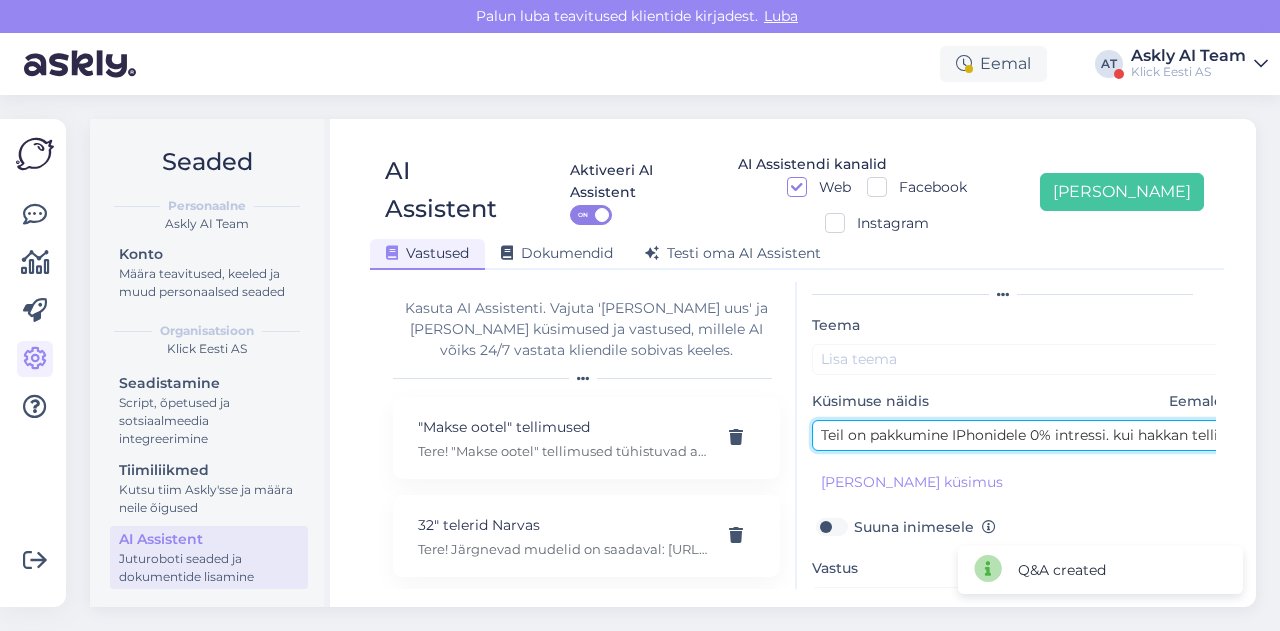 scroll, scrollTop: 0, scrollLeft: 546, axis: horizontal 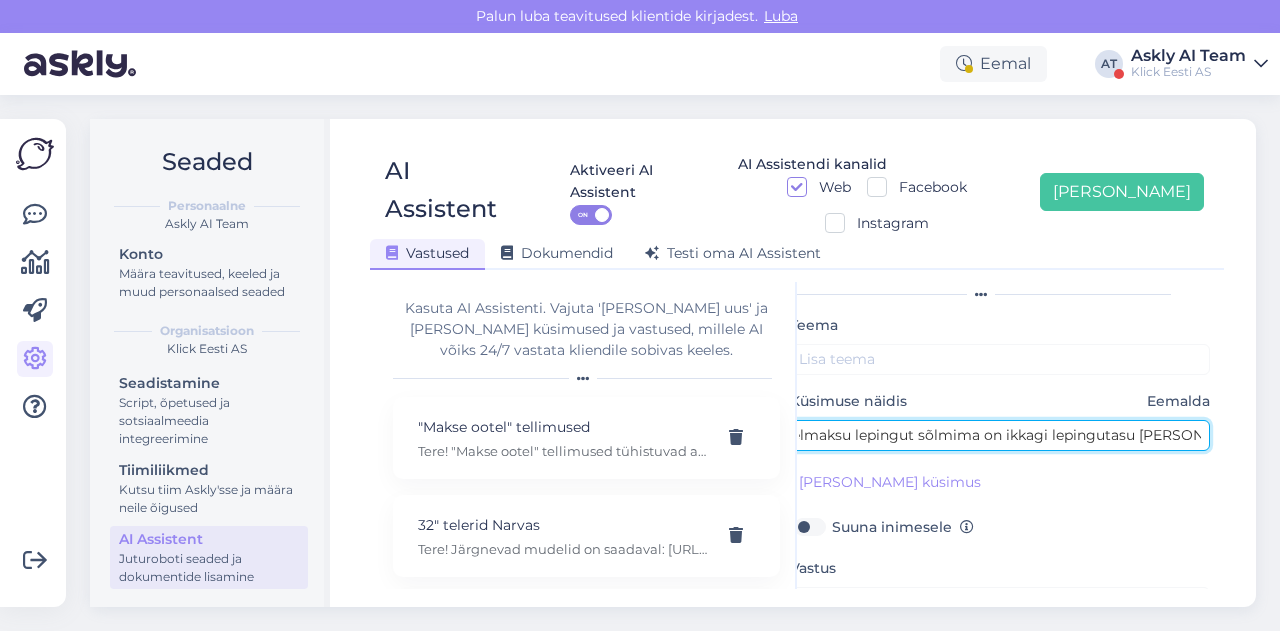 type on "Teil on pakkumine IPhonidele 0% intressi. kui hakkan tellimust tegema ja järelmaksu lepingut sõlmima on ikkagi lepingutasu ja intress" 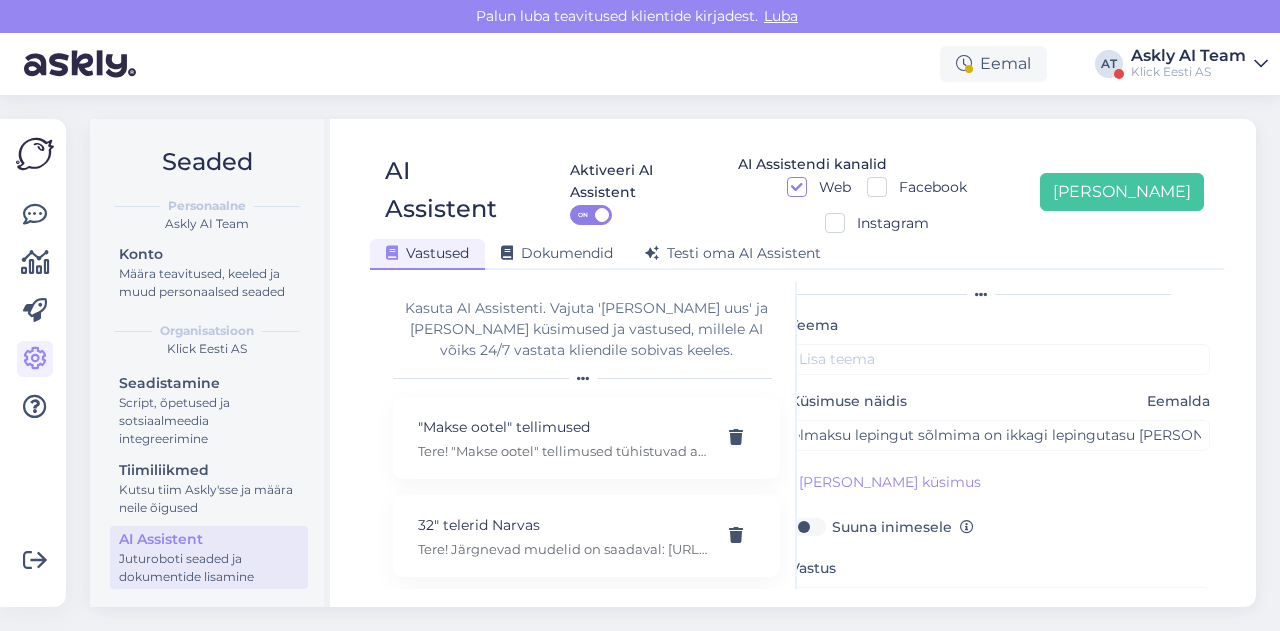 scroll, scrollTop: 0, scrollLeft: 0, axis: both 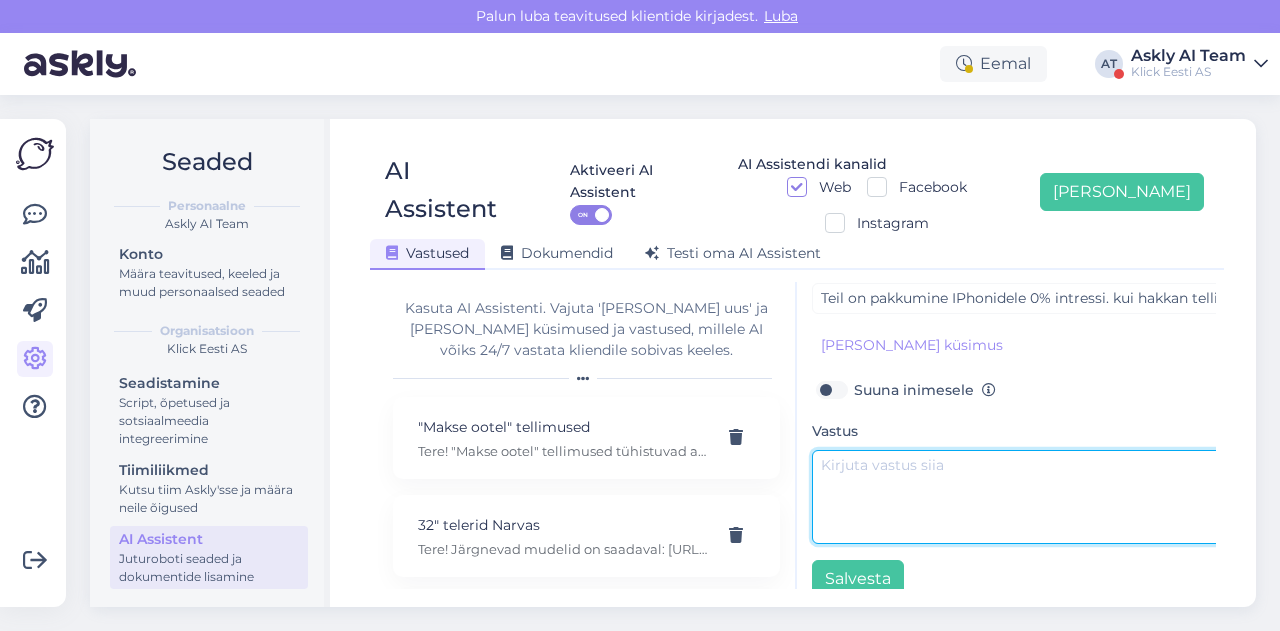 click at bounding box center [1022, 497] 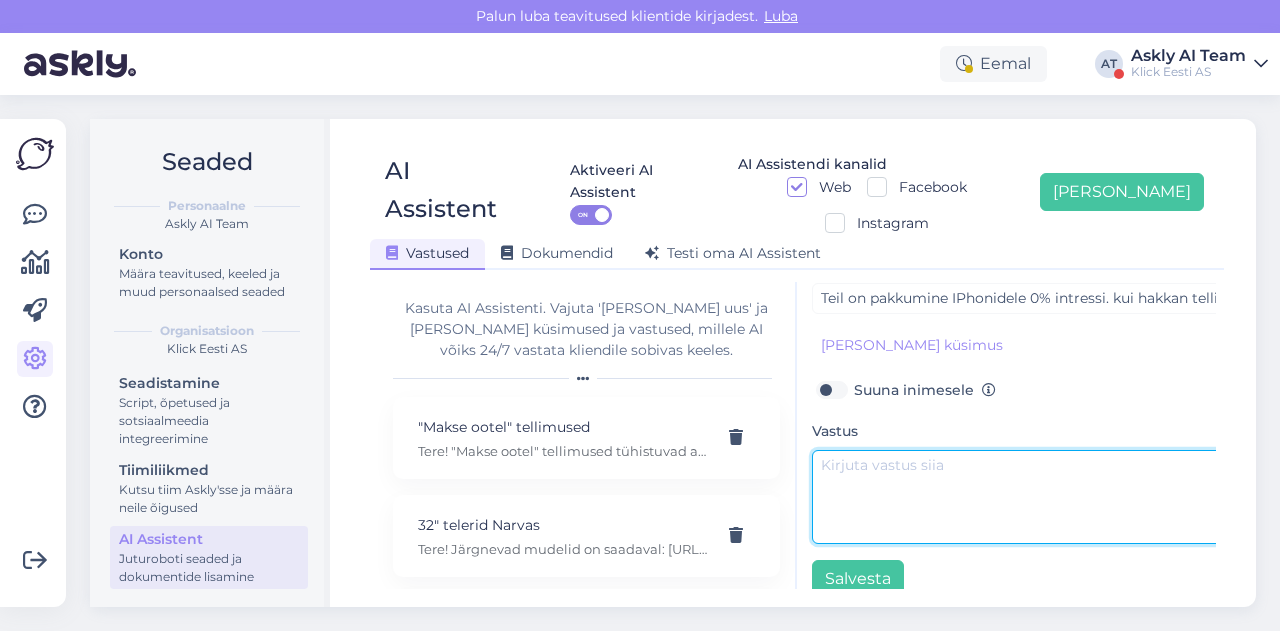 paste on "Eraldi sooduskoodi või lepingutasu ei ole. Peab valima kaubaks 0% kampaanias osaleva iPhone mudeli, pakkumine ei kehti tellitavatele toodetele ja kasutatud toodetele. Kampaania kehtib Inbank järelmaksu puhul, teistel pakkujatel rakendub intress ja lepingutasu." 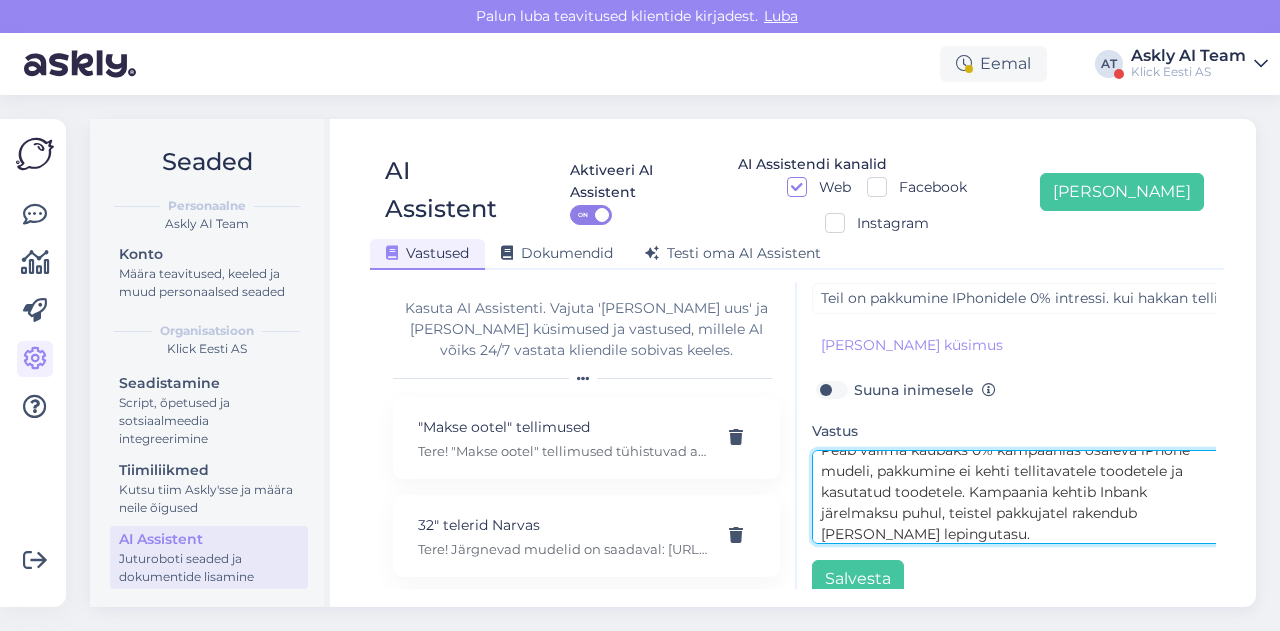 scroll, scrollTop: 0, scrollLeft: 0, axis: both 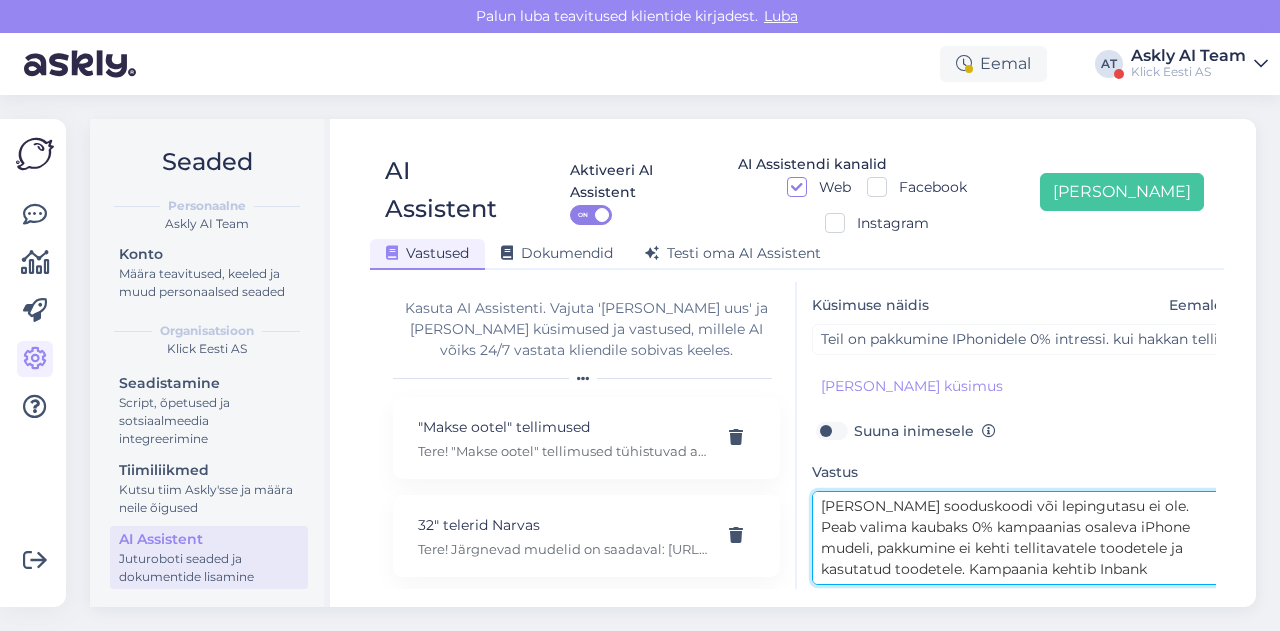 click on "Eraldi sooduskoodi või lepingutasu ei ole. Peab valima kaubaks 0% kampaanias osaleva iPhone mudeli, pakkumine ei kehti tellitavatele toodetele ja kasutatud toodetele. Kampaania kehtib Inbank järelmaksu puhul, teistel pakkujatel rakendub intress ja lepingutasu." at bounding box center [1022, 538] 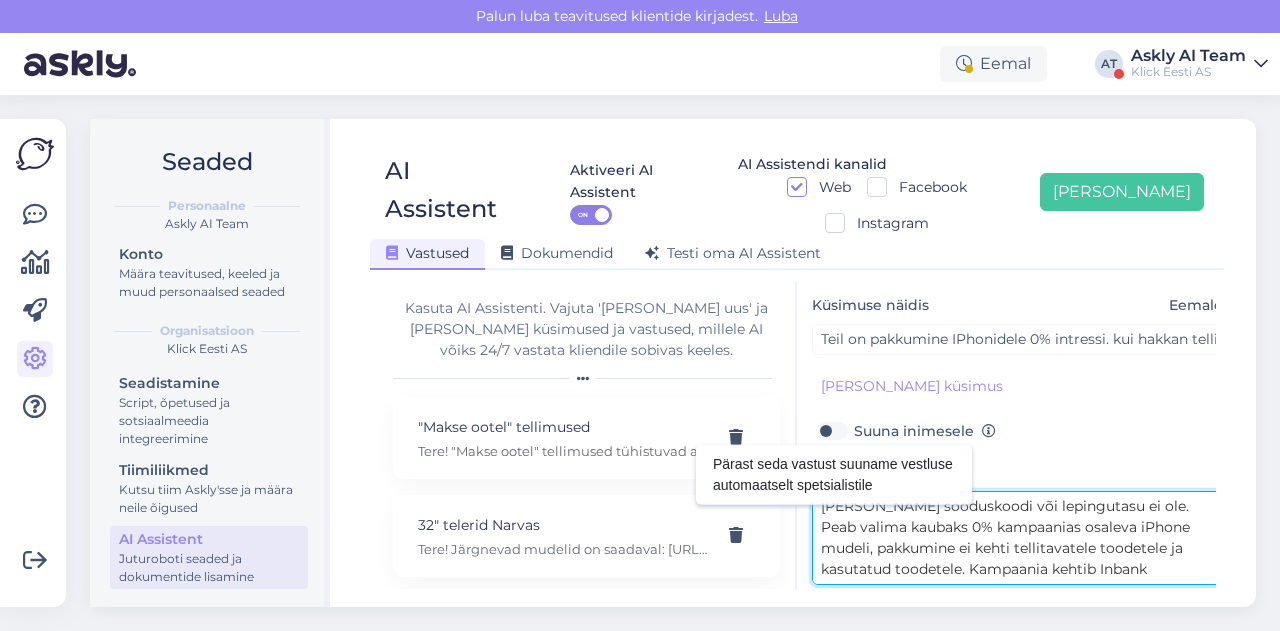 scroll, scrollTop: 0, scrollLeft: 0, axis: both 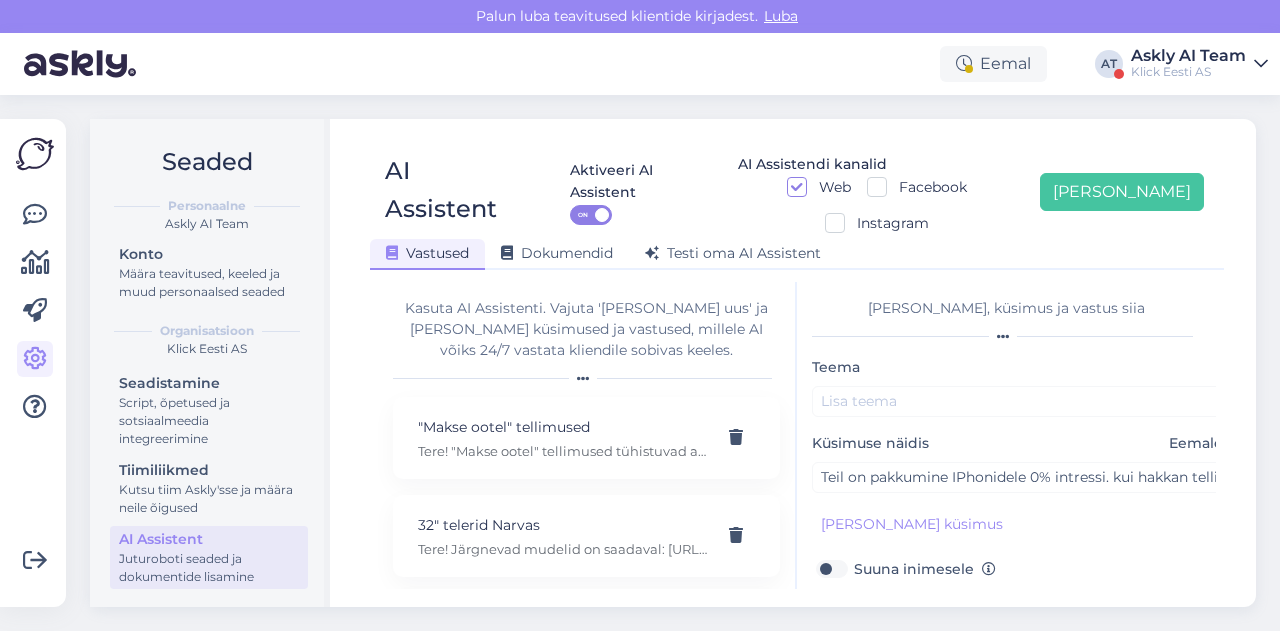 type on "Eraldi sooduskoodi või lepingutasu ei ole.
Peab valima kaubaks 0% kampaanias osaleva iPhone mudeli, pakkumine ei kehti tellitavatele toodetele ja kasutatud toodetele. Kampaania kehtib Inbank järelmaksu puhul, teistel pakkujatel rakendub intress ja lepingutasu." 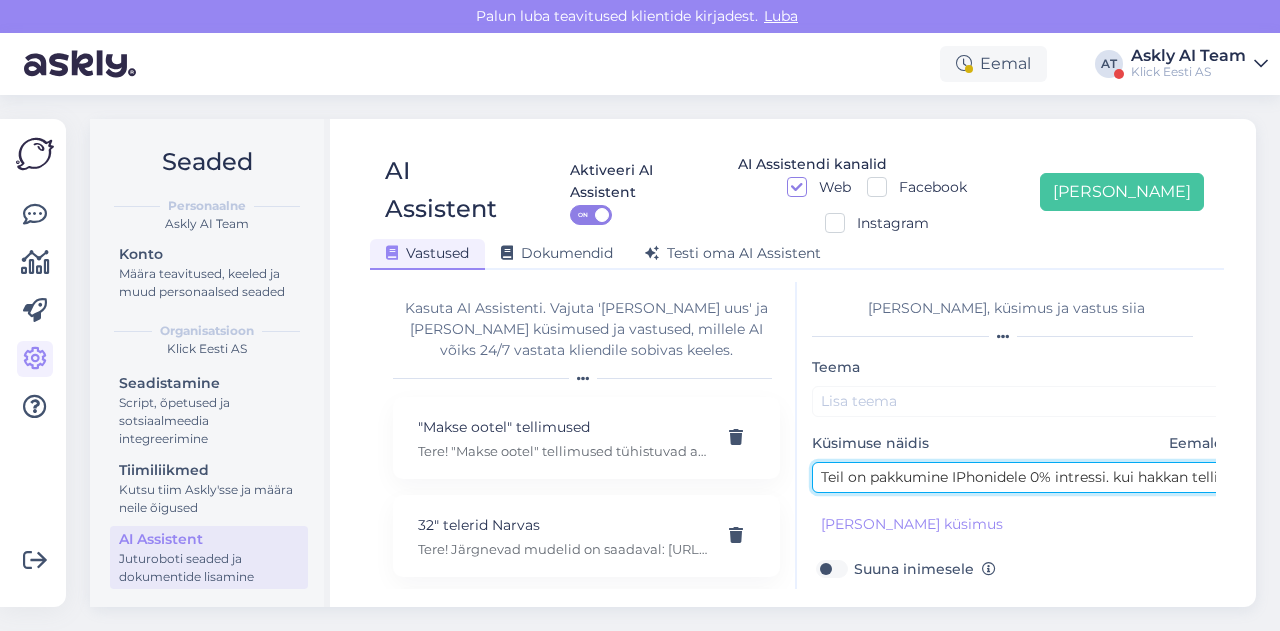 drag, startPoint x: 952, startPoint y: 434, endPoint x: 1104, endPoint y: 434, distance: 152 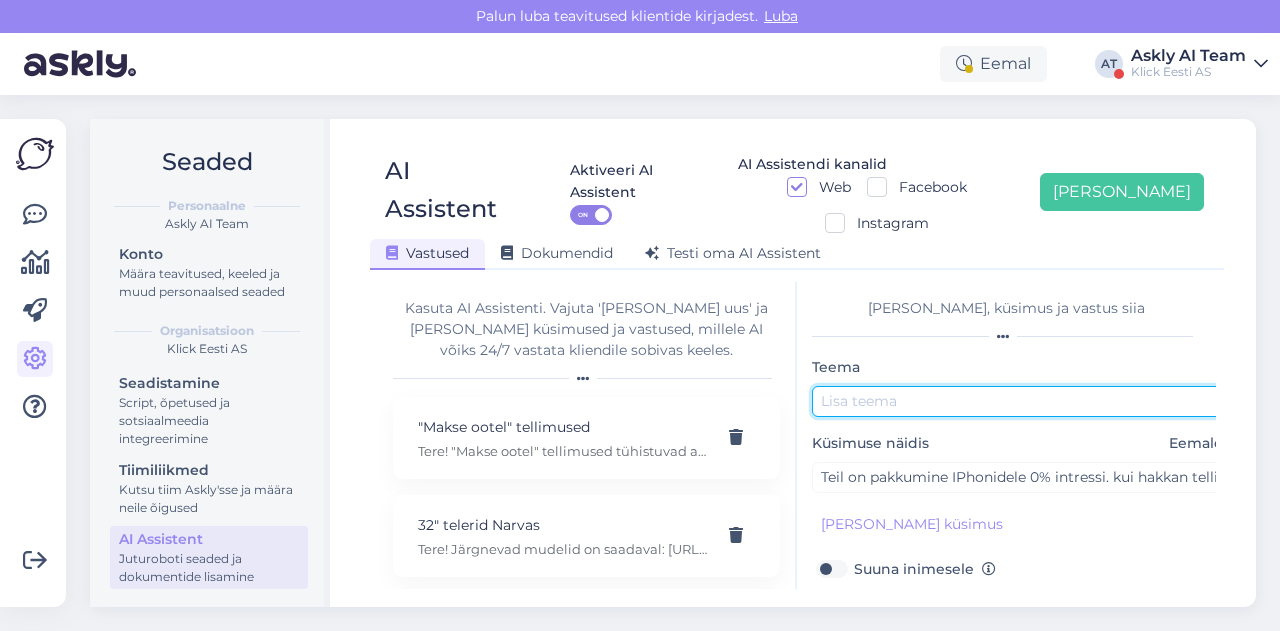 click at bounding box center [1022, 401] 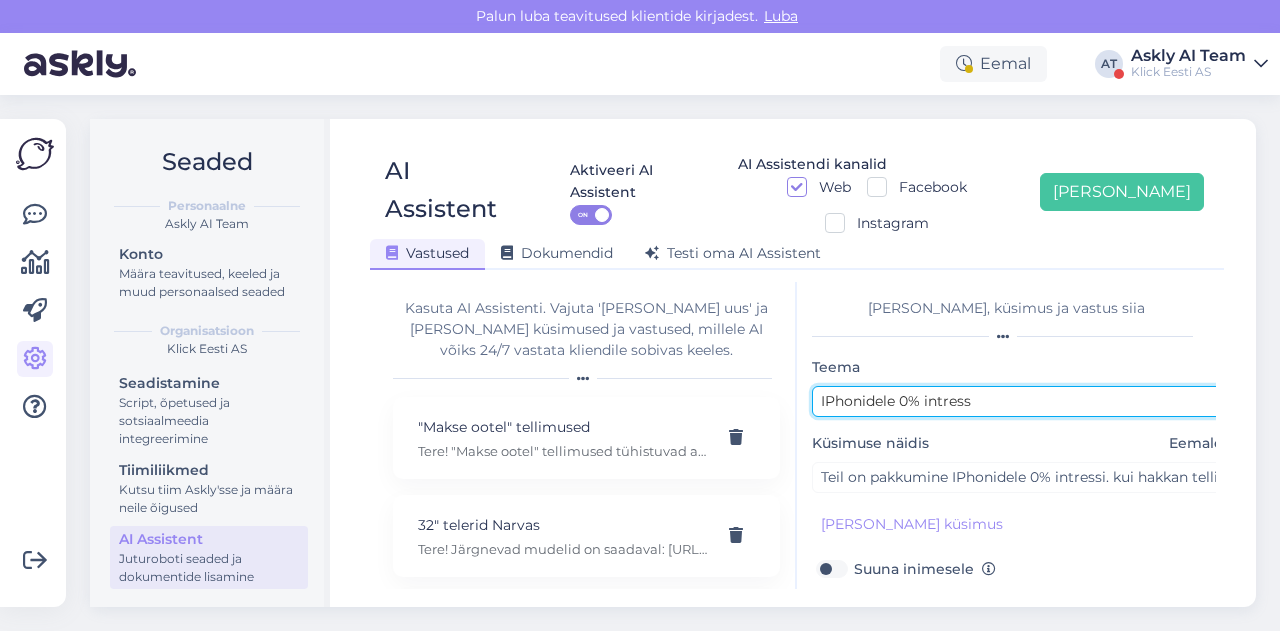 scroll, scrollTop: 179, scrollLeft: 0, axis: vertical 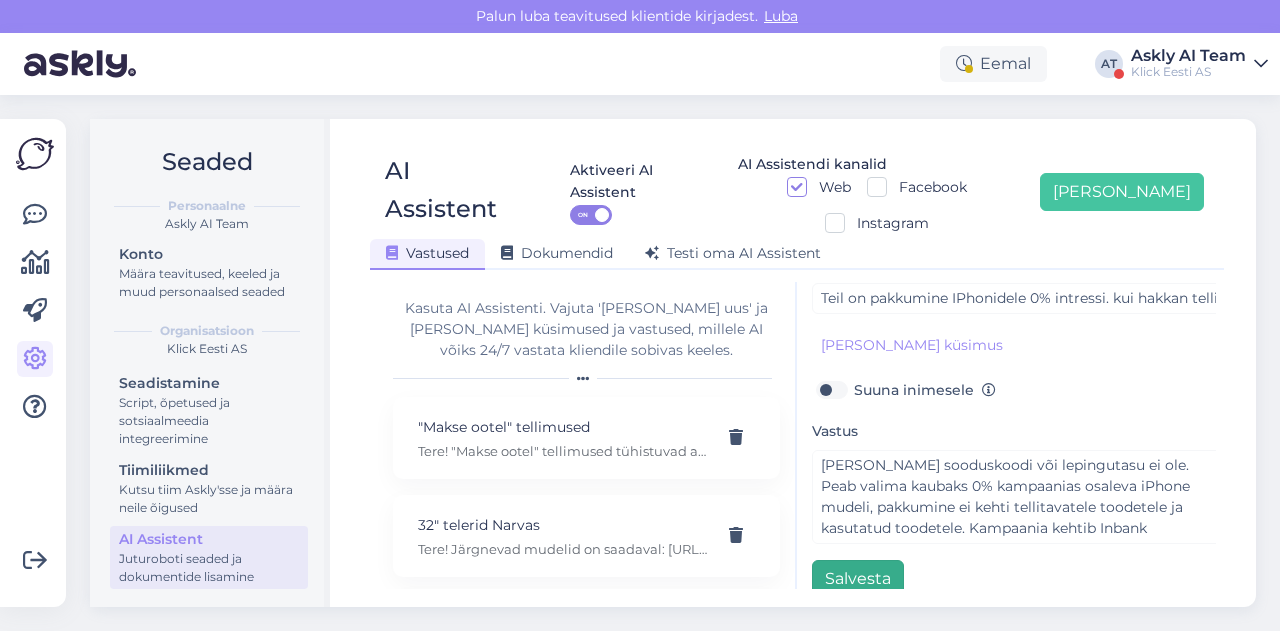 type on "IPhonidele 0% intress" 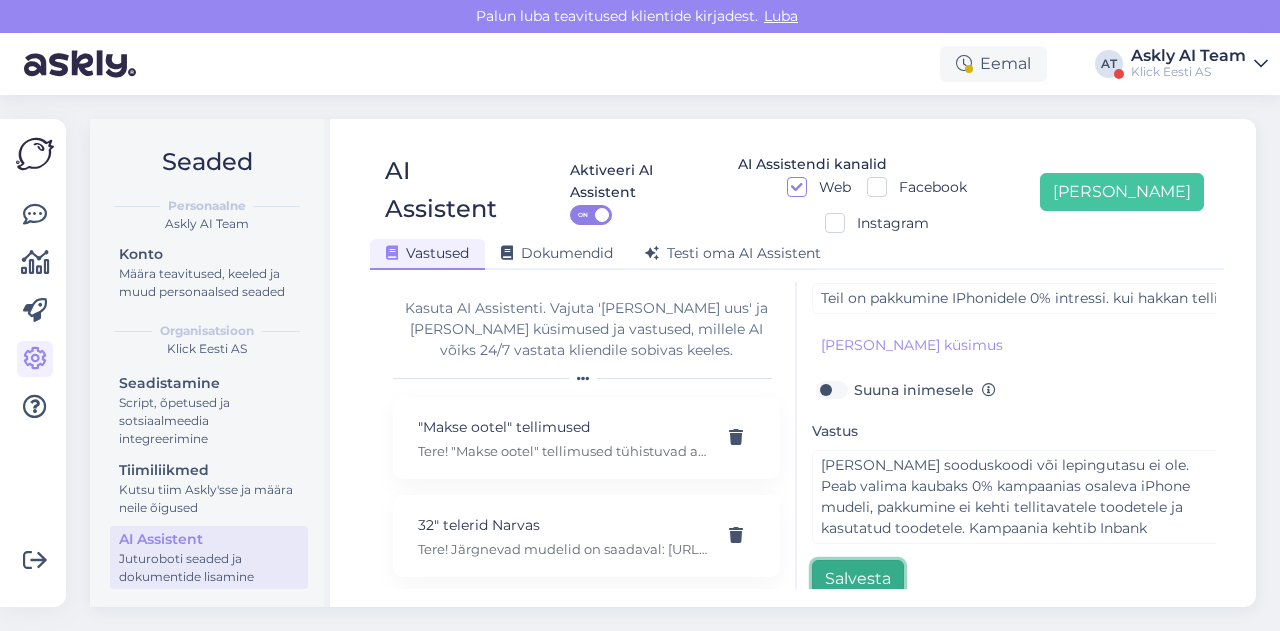 click on "Salvesta" at bounding box center [858, 579] 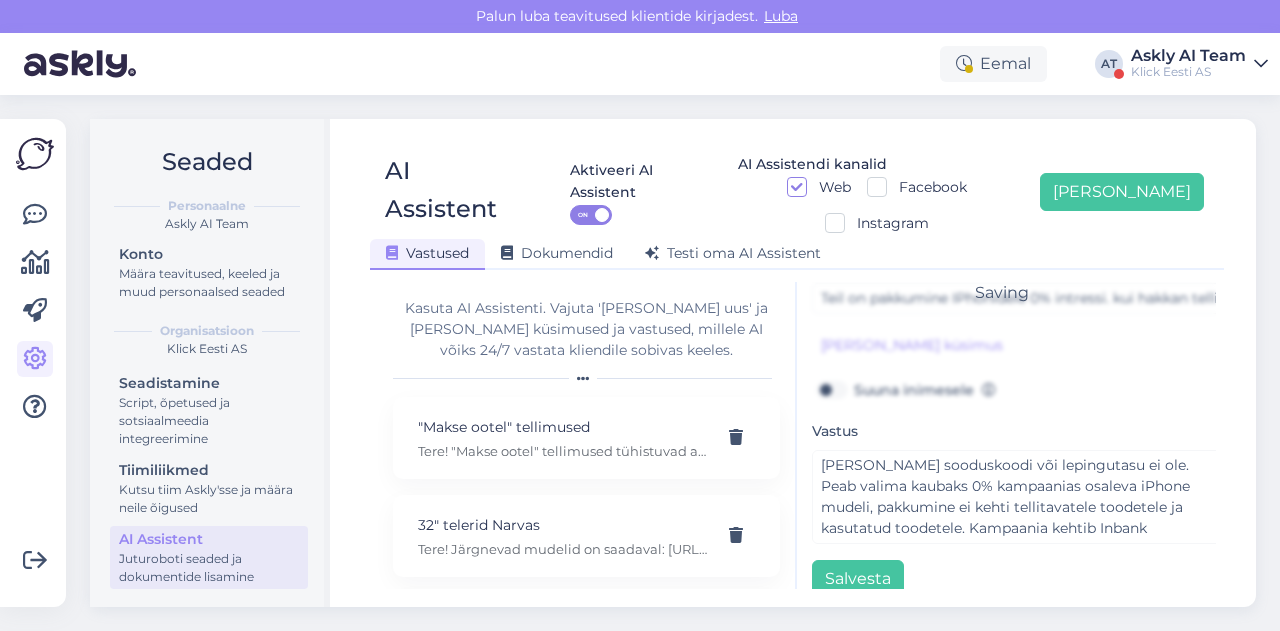 click on "AI Assistent Aktiveeri AI Assistent ON AI Assistendi kanalid Web Facebook Instagram Lisa uus Vastused Dokumendid Testi oma AI Assistent Kasuta AI Assistenti. Vajuta 'Lisa uus' ja lisa küsimused ja vastused, millele AI võiks 24/7 vastata kliendile sobivas keeles.  "Makse ootel" tellimused  Tere! "Makse ootel" tellimused tühistuvad automaatselt. Nende pärast ei pea muretsema. 32" telerid Narvas Tere! Järgnevad mudelid on saadaval: https://www.klick.ee/heli-ja-pilt/tv/telerid?diagonaal=5492&availability=1&tootja=5516&tootja=6098 5G nuputelefon Tere! 5G nuputelefoni ei ole. 4G telefonid leiab siit: https://www.klick.ee/telefonid-ja-lisad/mobiiltelefonid/nuputelefonid?volte=25520 9 V DC adapter Tere, ei ole pakkuda kahjuks. Acer swift laadijat 45W: 19V 2.37A Tere, seda laadijat ei ole meil pakkuda kahjuks.
Adapter Tere, mis ühendusega see USB-C adapter teiselt poolt peaks olema? Aku seisukord Tere! Uue ringi seadmete akud on testitud, kuid mitte vahetatud. Täpne seis ei ole teada.
Aku vahetus Arvuti W ." at bounding box center [797, 363] 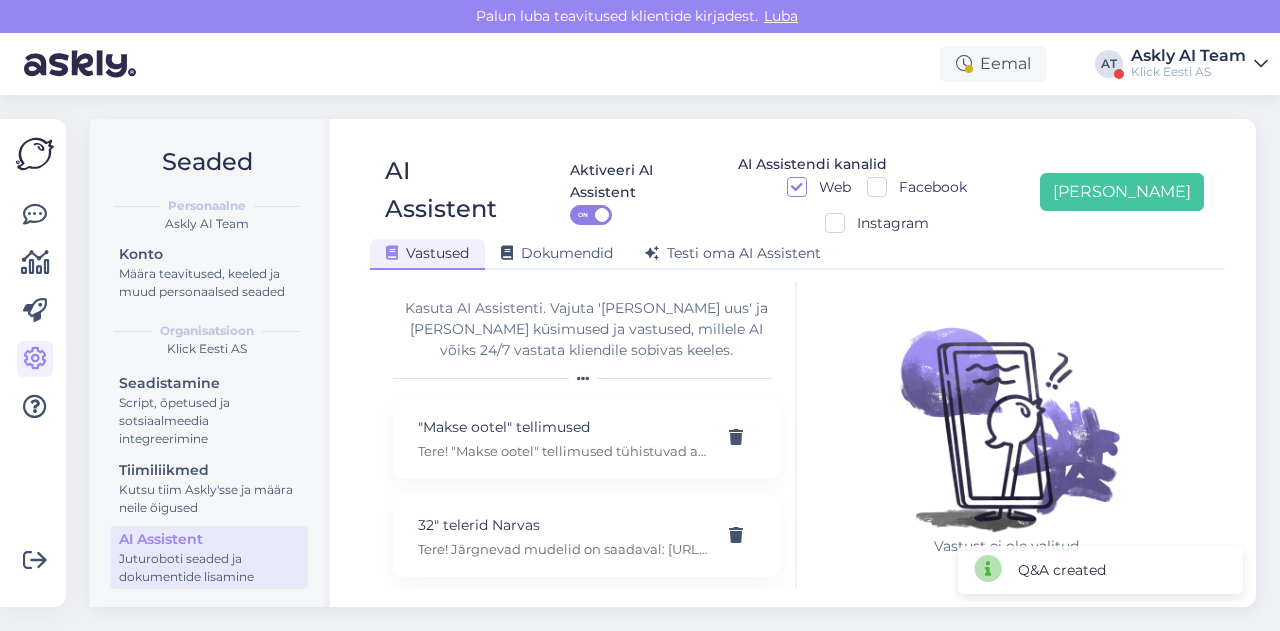 scroll, scrollTop: 0, scrollLeft: 0, axis: both 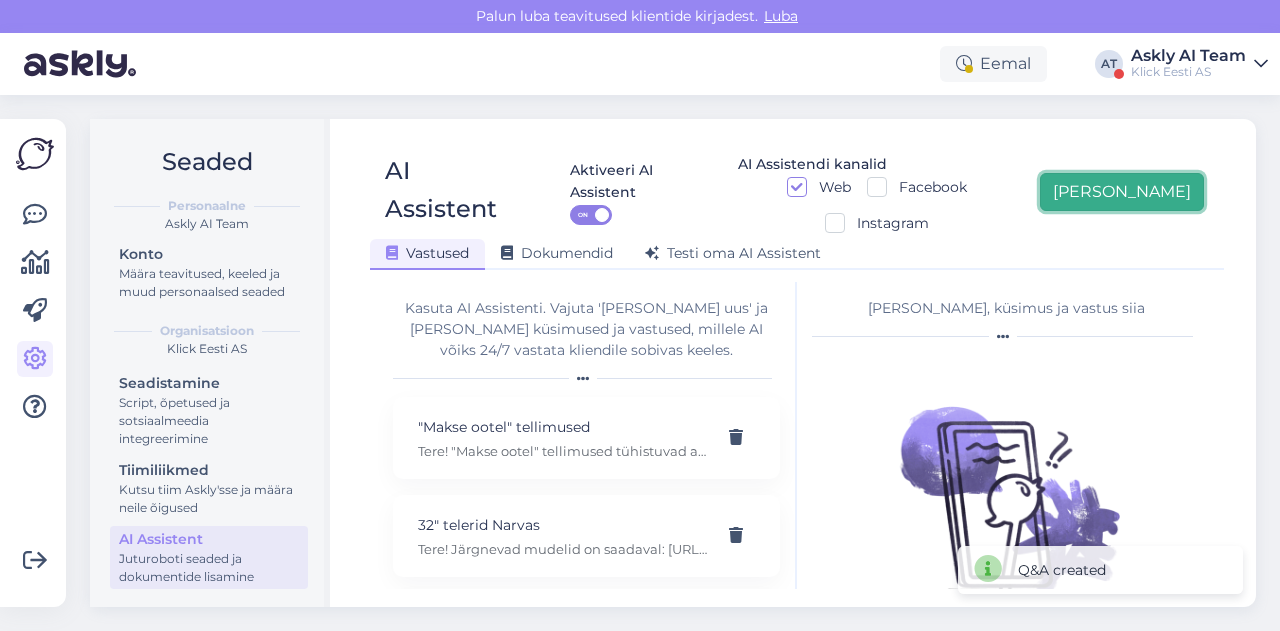 click on "[PERSON_NAME]" at bounding box center (1122, 192) 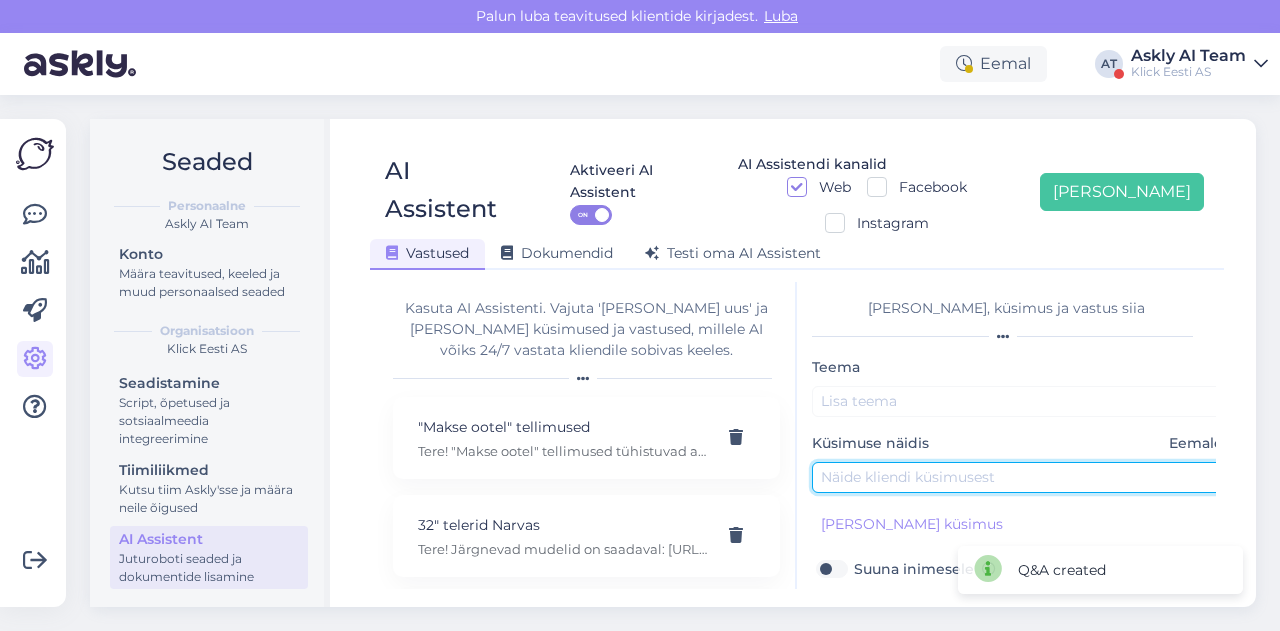 click at bounding box center (1022, 477) 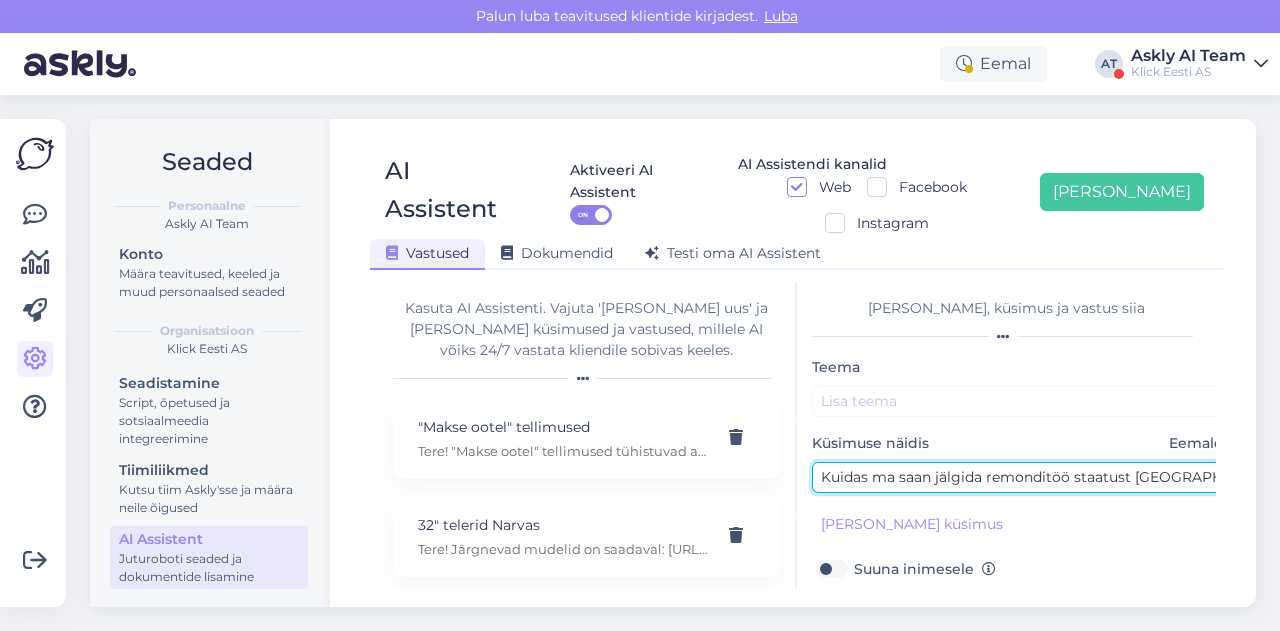 type on "Kuidas ma saan jälgida remonditöö staatust Leedus?" 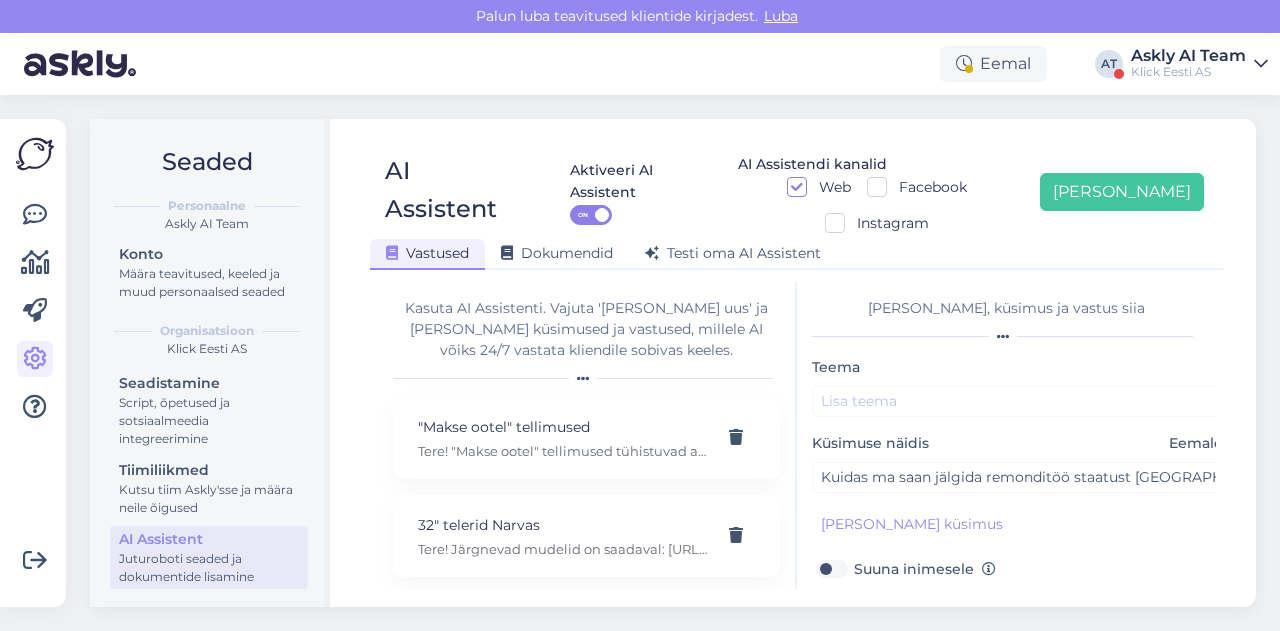 scroll, scrollTop: 162, scrollLeft: 0, axis: vertical 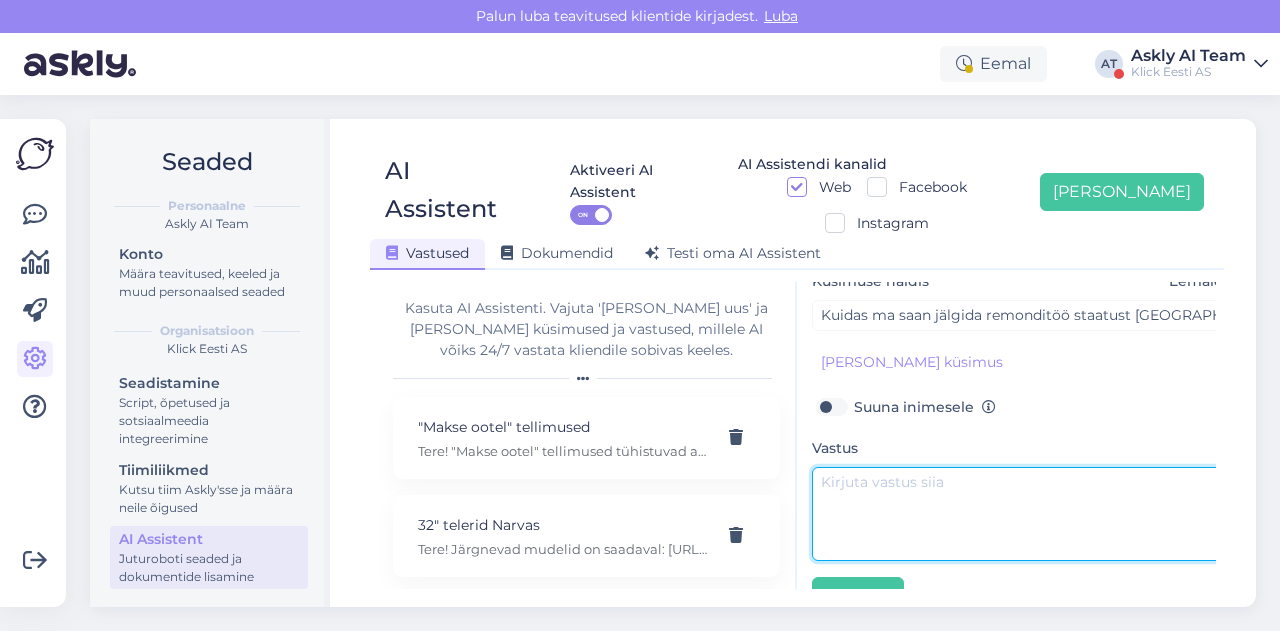 click at bounding box center [1022, 514] 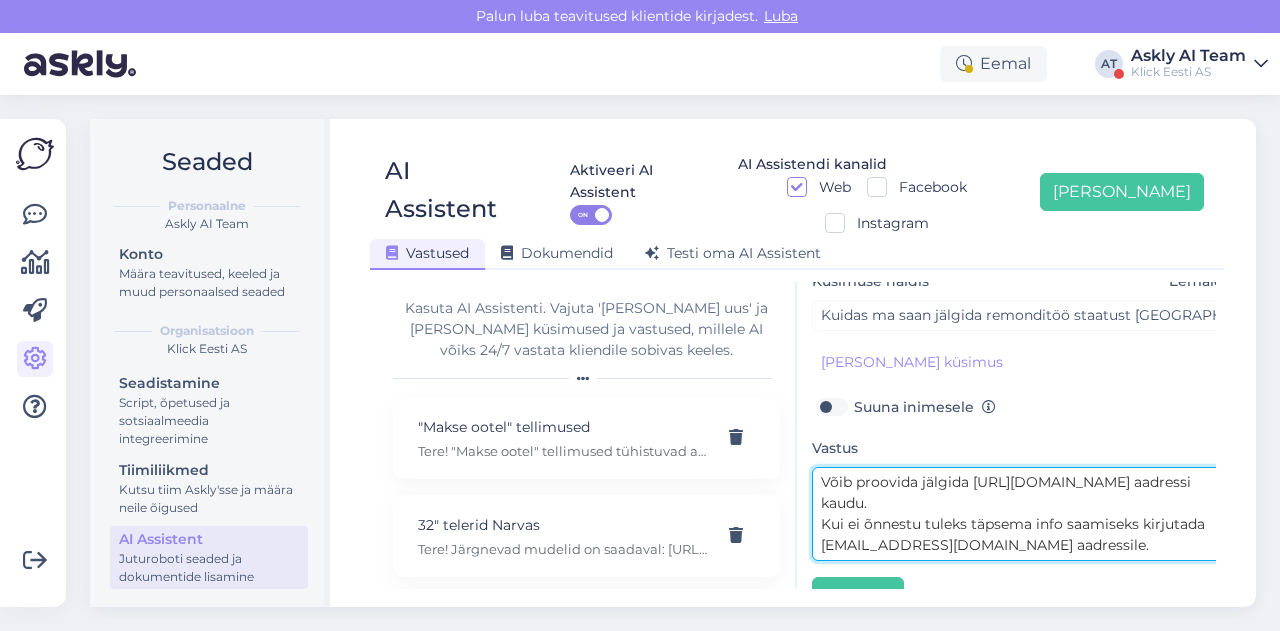 scroll, scrollTop: 0, scrollLeft: 0, axis: both 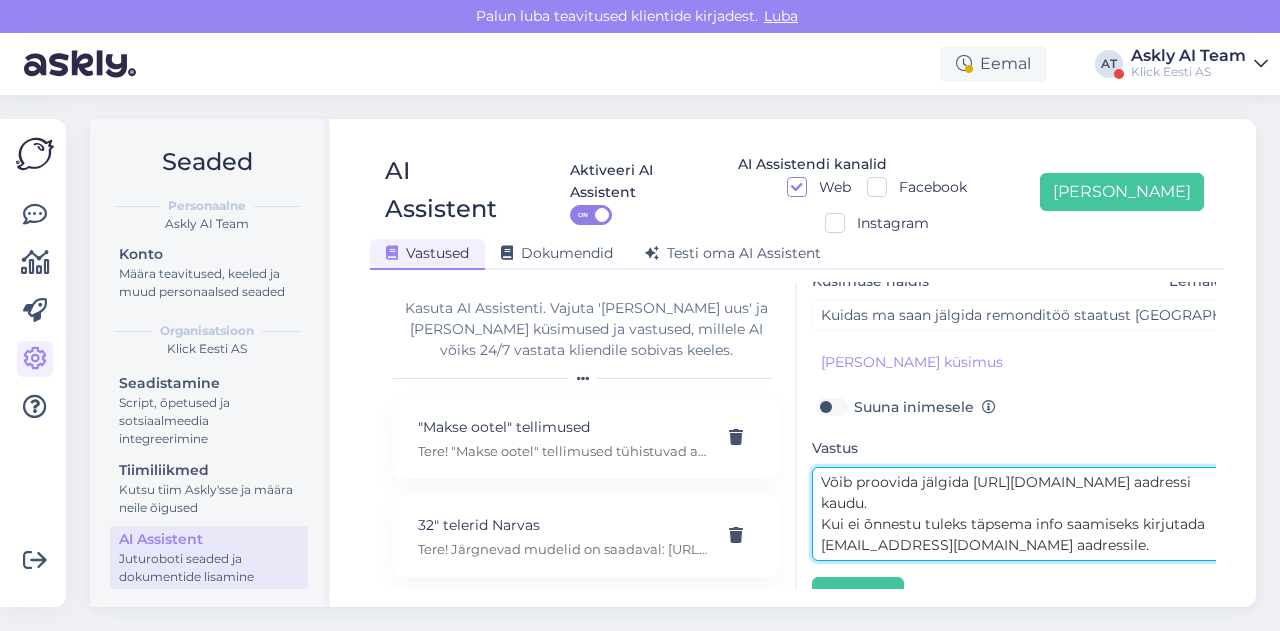 click on "Võib proovida jälgida https://servisaict.eu/en/patikrinti-remonto-busena/ aadressi kaudu.
Kui ei õnnestu tuleks täpsema info saamiseks kirjutada rma@klick.ee aadressile." at bounding box center (1022, 514) 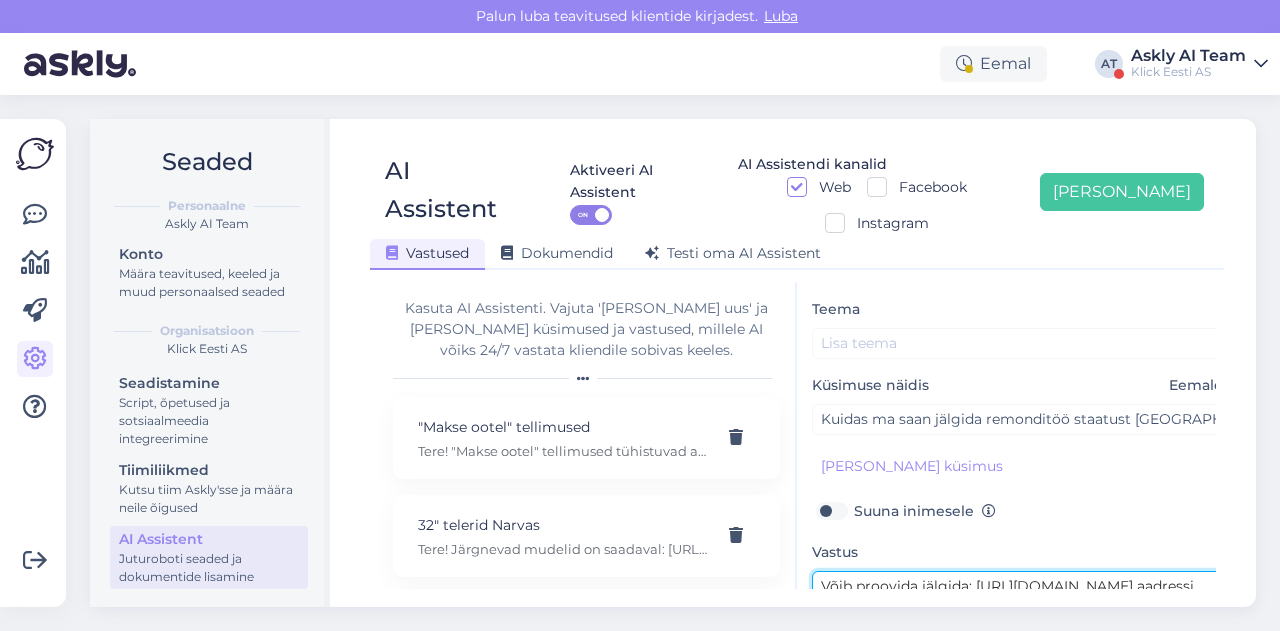 scroll, scrollTop: 0, scrollLeft: 0, axis: both 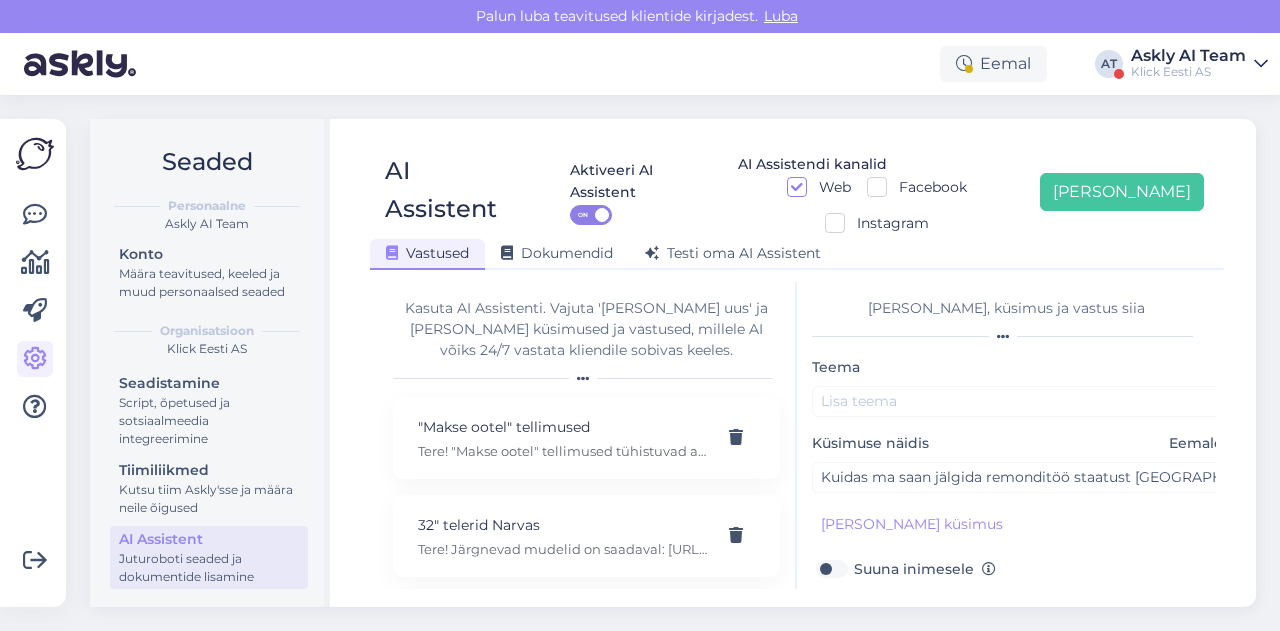 type on "Võib proovida jälgida: https://servisaict.eu/en/patikrinti-remonto-busena/ aadressi kaudu.
Kui ei õnnestu tuleks täpsema info saamiseks kirjutada rma@klick.ee aadressile." 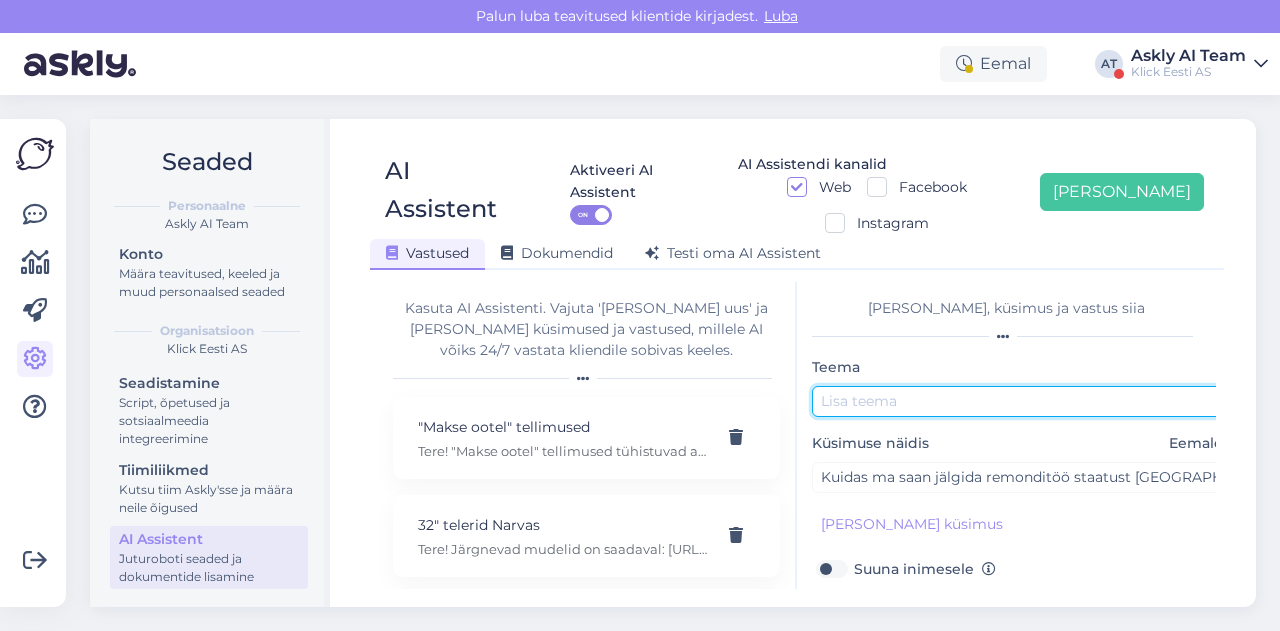 click at bounding box center [1022, 401] 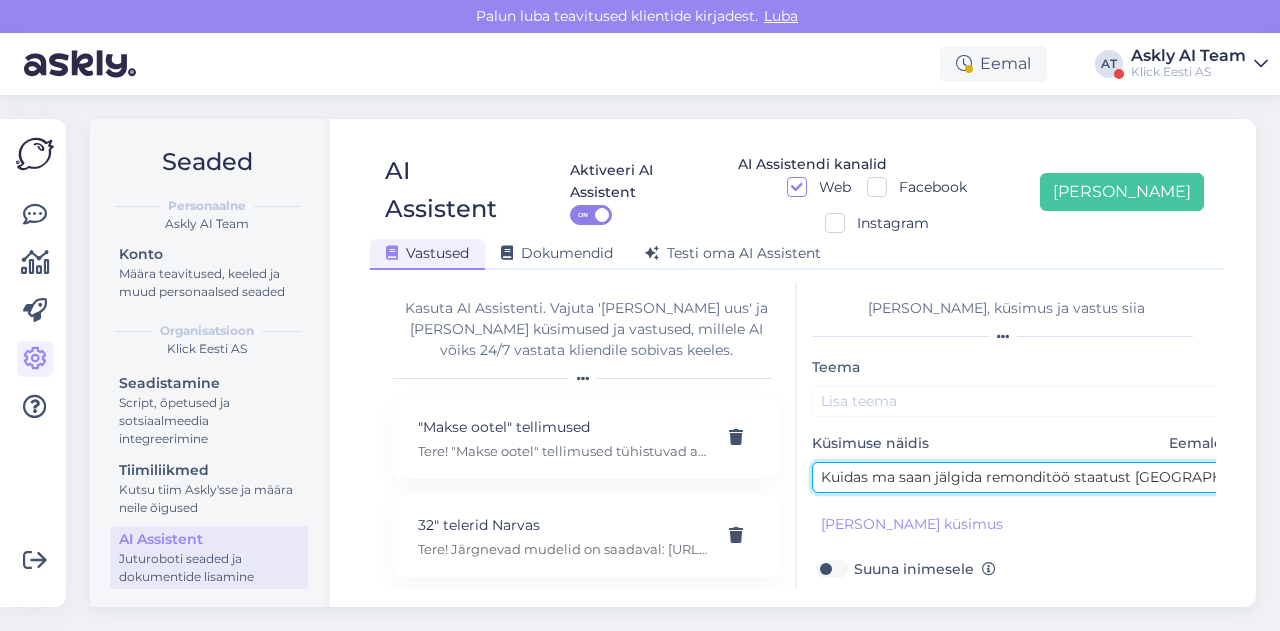 drag, startPoint x: 984, startPoint y: 435, endPoint x: 1183, endPoint y: 442, distance: 199.12308 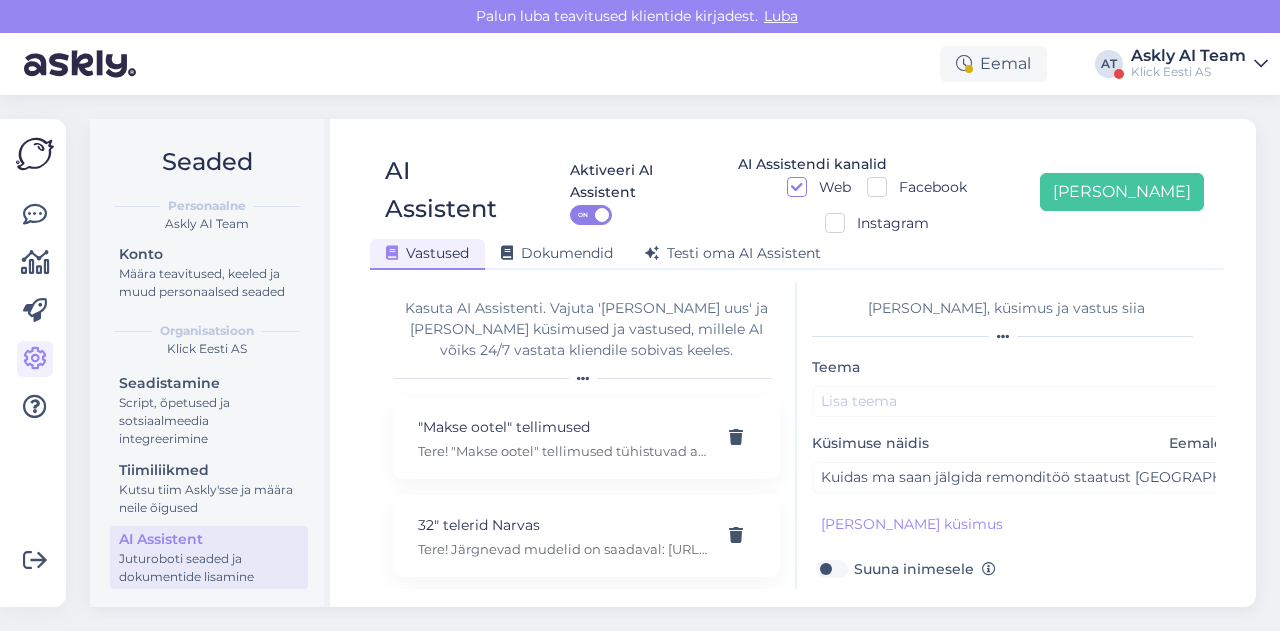 click on "Teema Küsimuse näidis Eemalda Kuidas ma saan jälgida remonditöö staatust Leedus? Lisa kliendi küsimus Suuna inimesele Vastus Võib proovida jälgida: https://servisaict.eu/en/patikrinti-remonto-busena/ aadressi kaudu.
Kui ei õnnestu tuleks täpsema info saamiseks kirjutada rma@klick.ee aadressile.
Salvesta" at bounding box center (1022, 566) 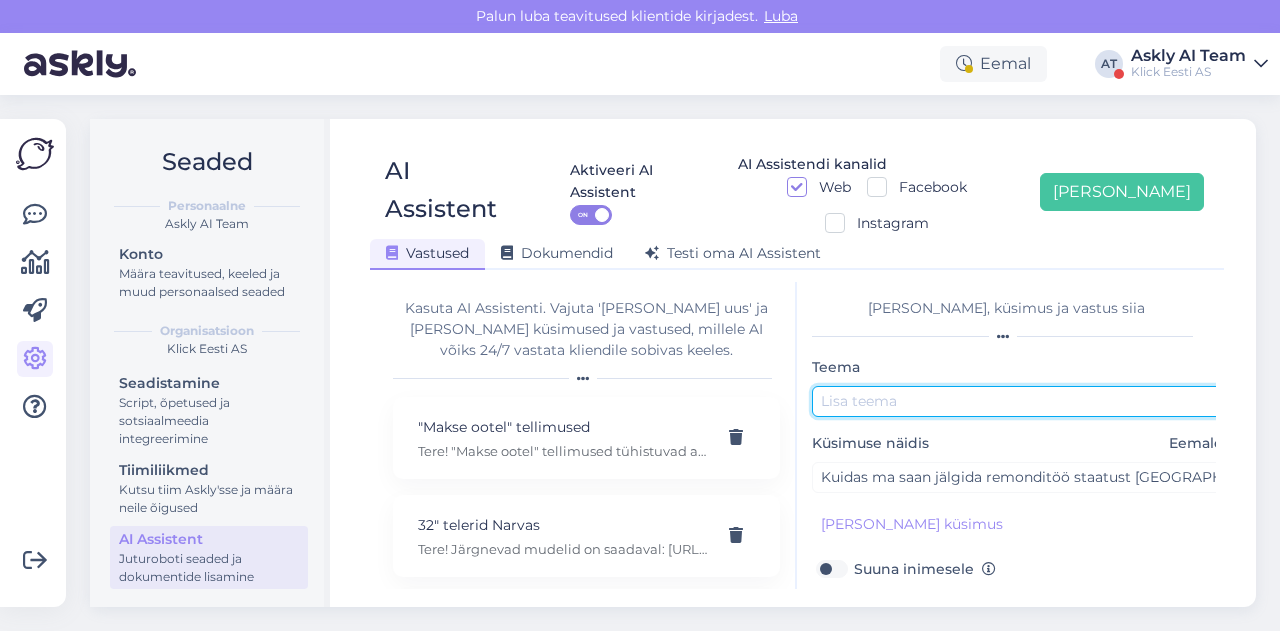 click at bounding box center [1022, 401] 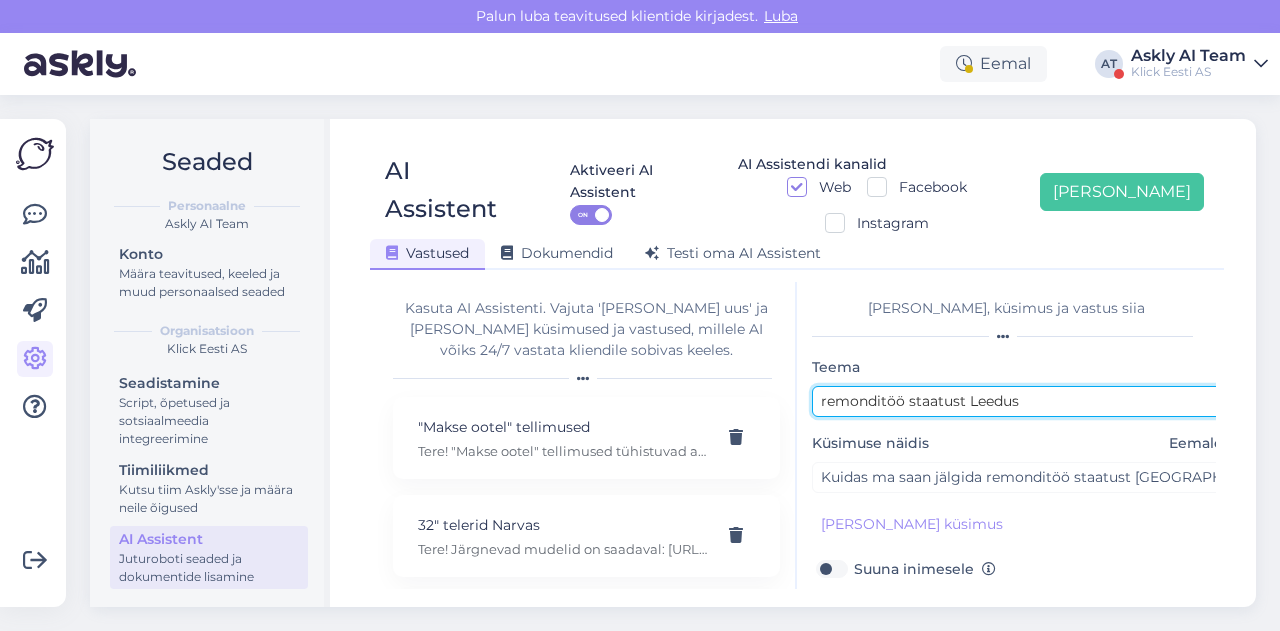 click on "remonditöö staatust Leedus" at bounding box center [1022, 401] 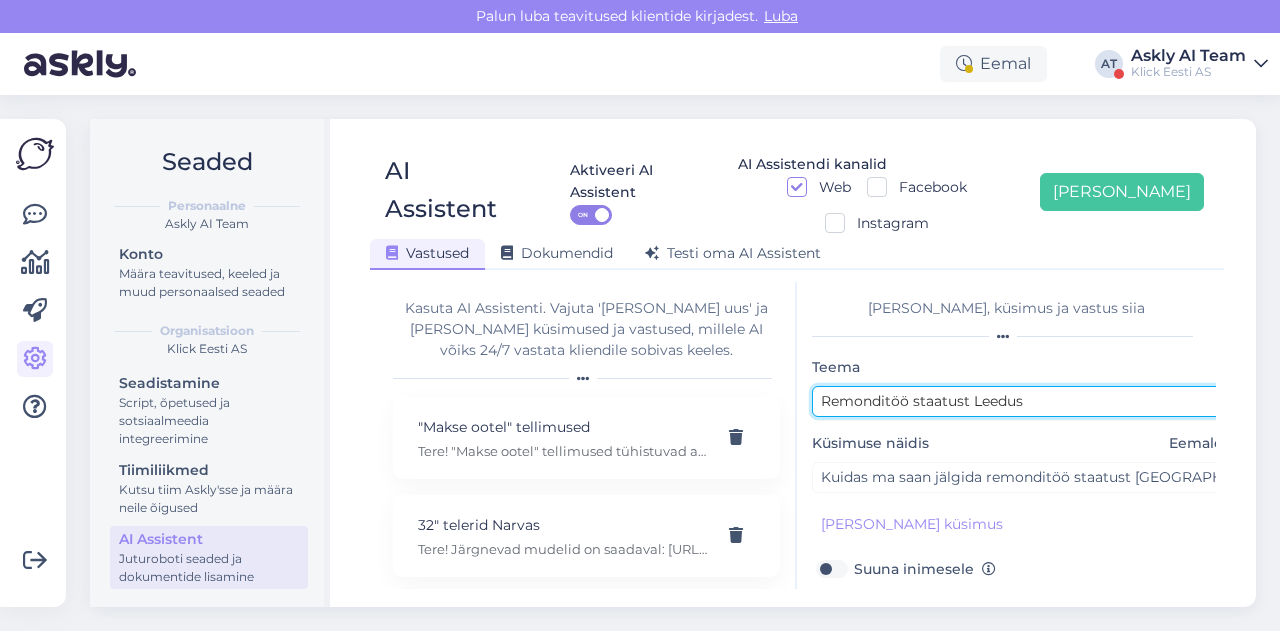click on "Remonditöö staatust Leedus" at bounding box center [1022, 401] 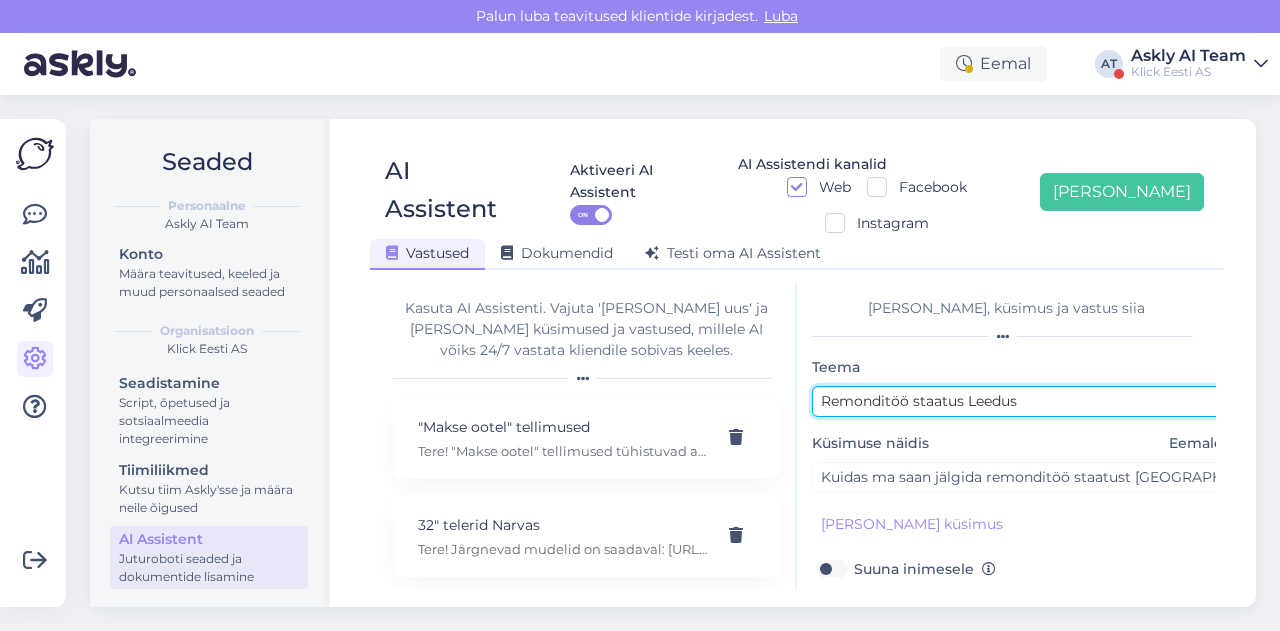 scroll, scrollTop: 179, scrollLeft: 0, axis: vertical 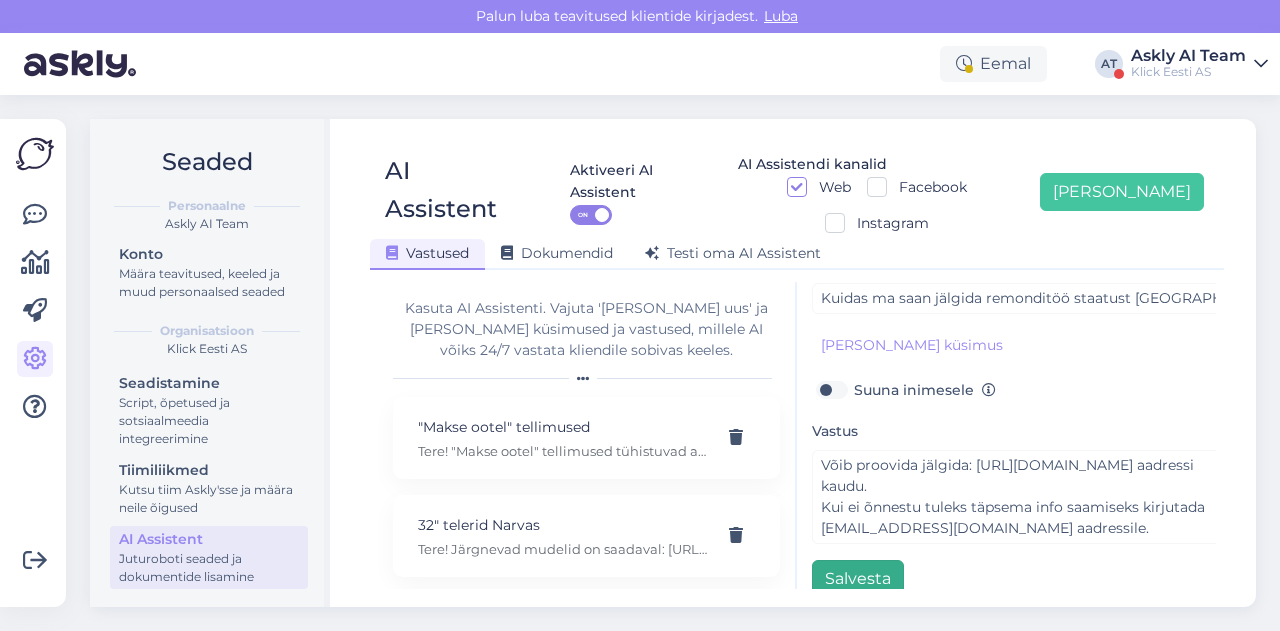 type on "Remonditöö staatus Leedus" 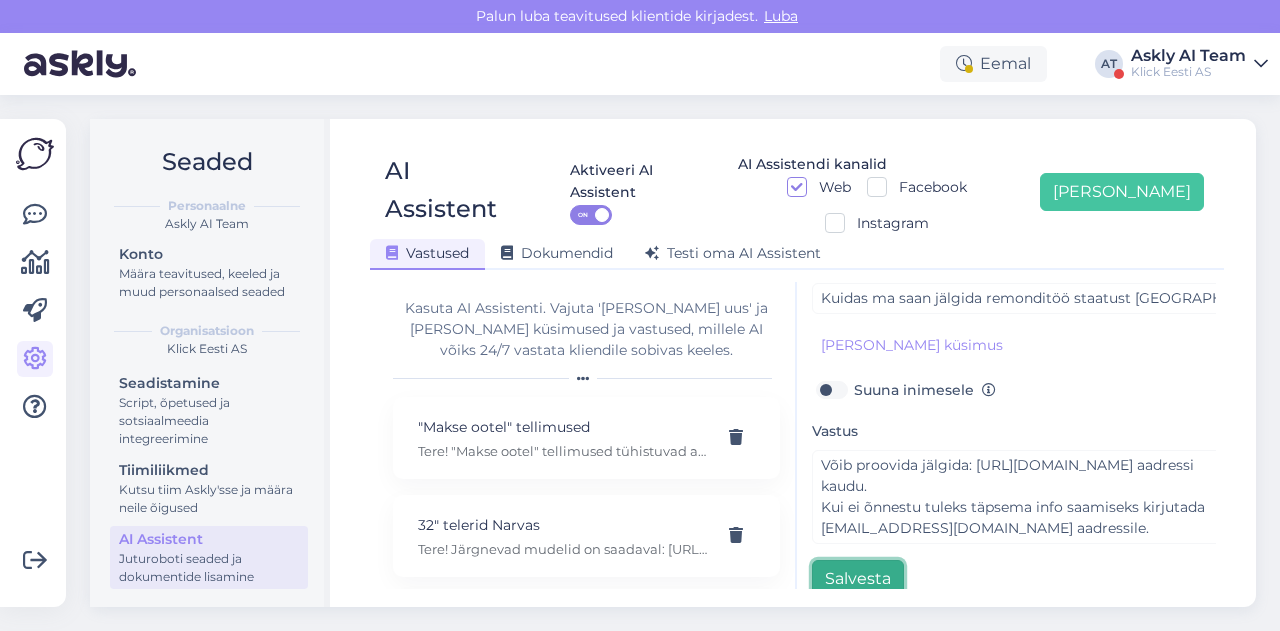 click on "Salvesta" at bounding box center [858, 579] 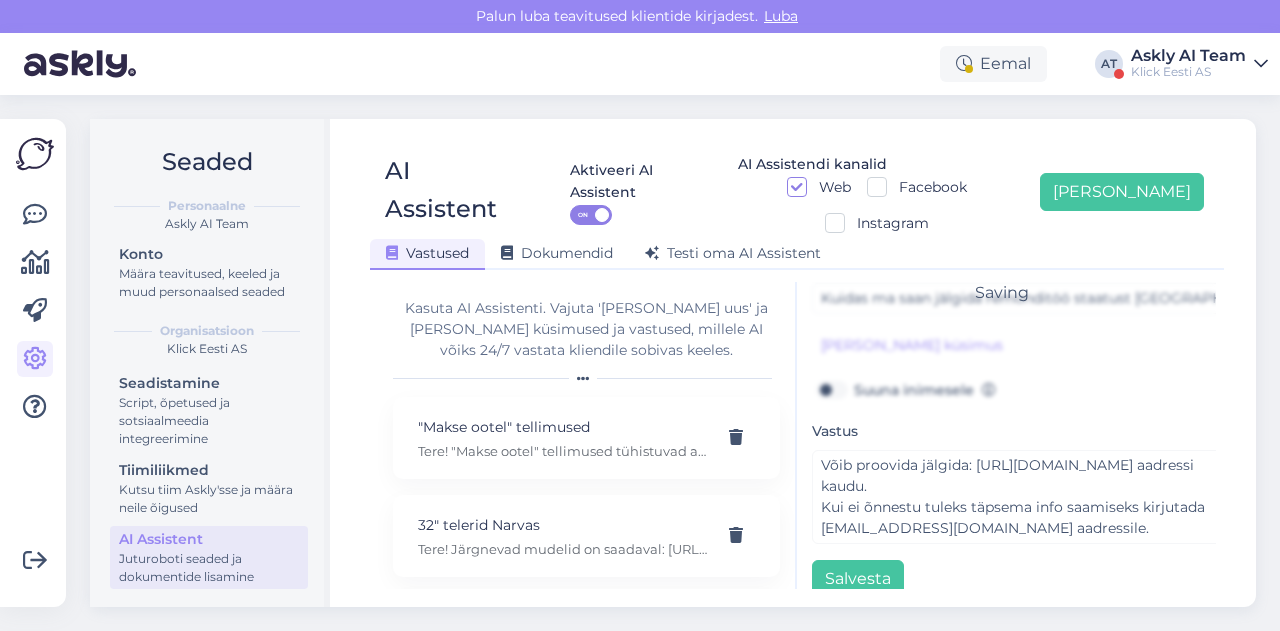 scroll, scrollTop: 0, scrollLeft: 0, axis: both 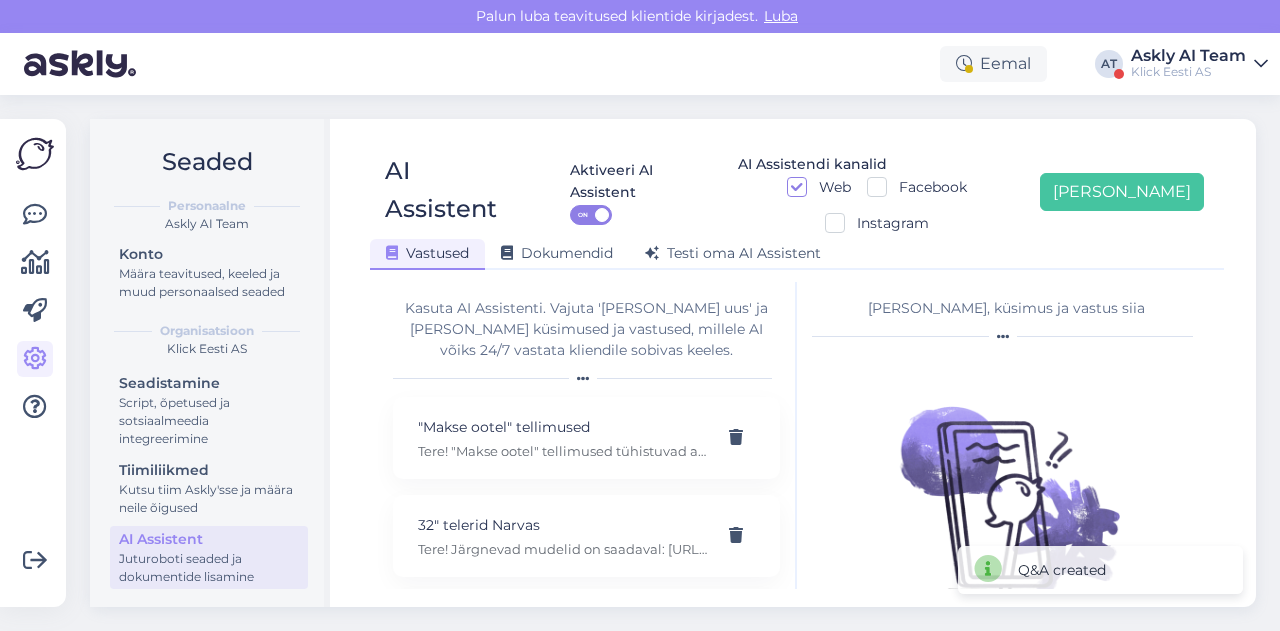 click on "Seaded Personaalne Askly AI Team Konto Määra teavitused, keeled ja muud personaalsed seaded Organisatsioon Klick Eesti AS Seadistamine Script, õpetused ja sotsiaalmeedia integreerimine Tiimiliikmed Kutsu tiim Askly'sse ja määra neile õigused AI Assistent Juturoboti seaded ja dokumentide lisamine AI Assistent Aktiveeri AI Assistent ON AI Assistendi kanalid Web Facebook Instagram Lisa uus Vastused Dokumendid Testi oma AI Assistent Kasuta AI Assistenti. Vajuta 'Lisa uus' ja lisa küsimused ja vastused, millele AI võiks 24/7 vastata kliendile sobivas keeles.  "Makse ootel" tellimused  Tere! "Makse ootel" tellimused tühistuvad automaatselt. Nende pärast ei pea muretsema. 32" telerid Narvas Tere! Järgnevad mudelid on saadaval: https://www.klick.ee/heli-ja-pilt/tv/telerid?diagonaal=5492&availability=1&tootja=5516&tootja=6098 5G nuputelefon Tere! 5G nuputelefoni ei ole. 4G telefonid leiab siit: https://www.klick.ee/telefonid-ja-lisad/mobiiltelefonid/nuputelefonid?volte=25520 9 V DC adapter Adapter E-arve" at bounding box center (679, 363) 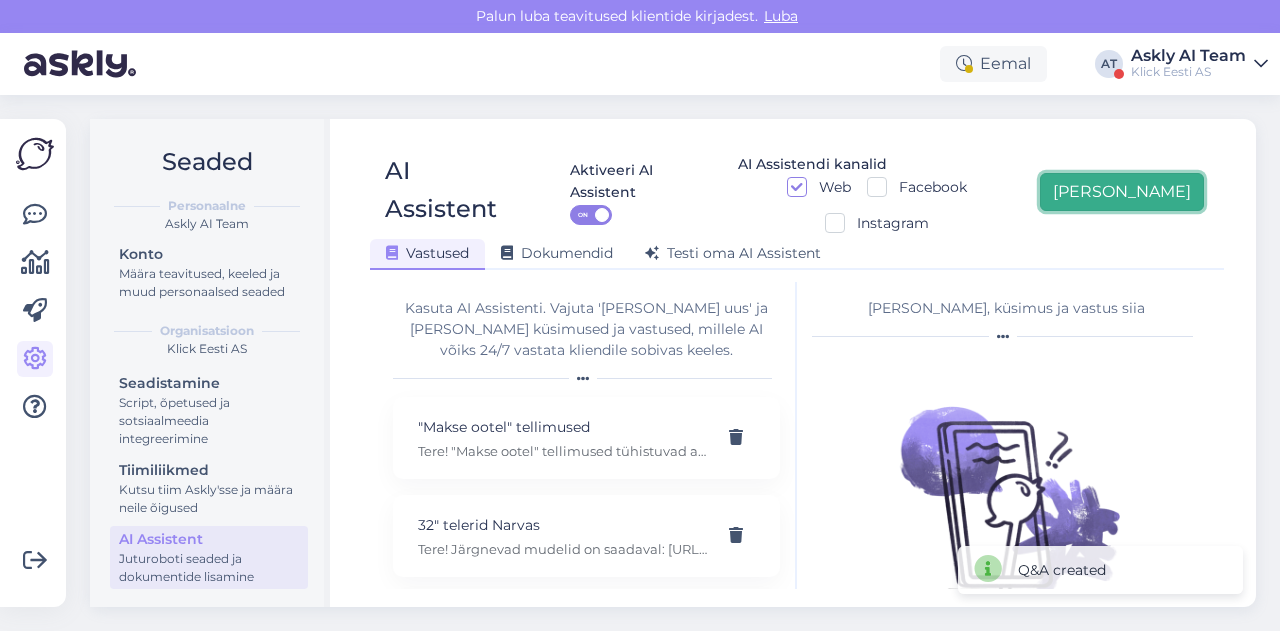 click on "[PERSON_NAME]" at bounding box center [1122, 192] 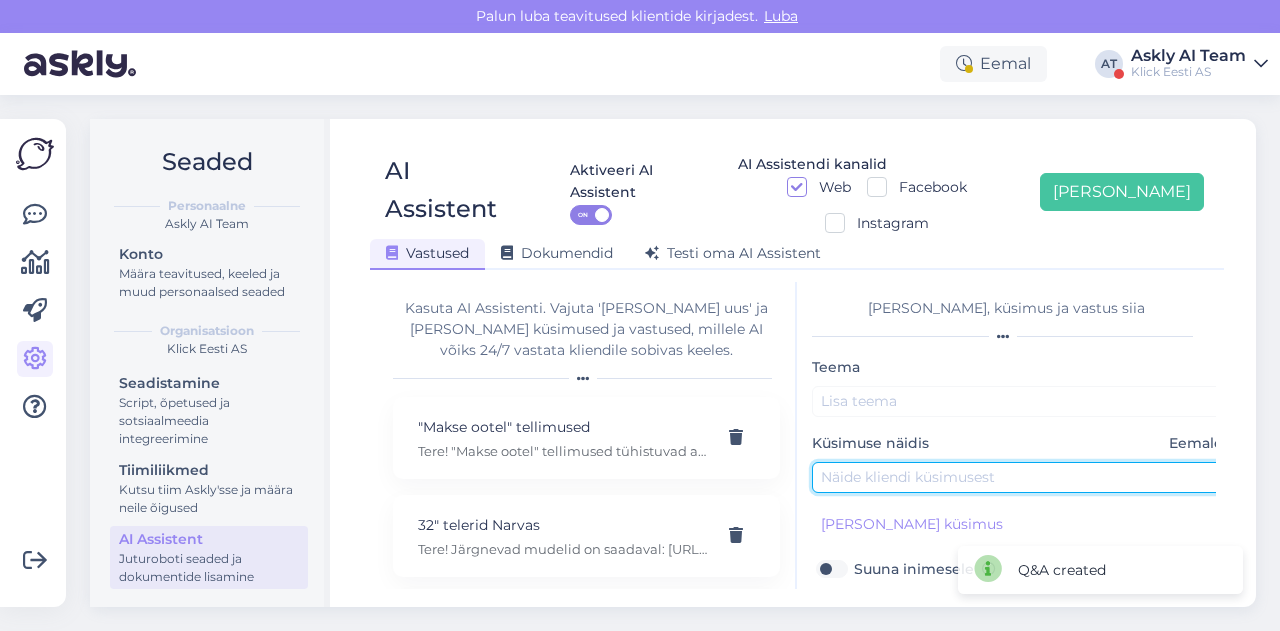 click at bounding box center [1022, 477] 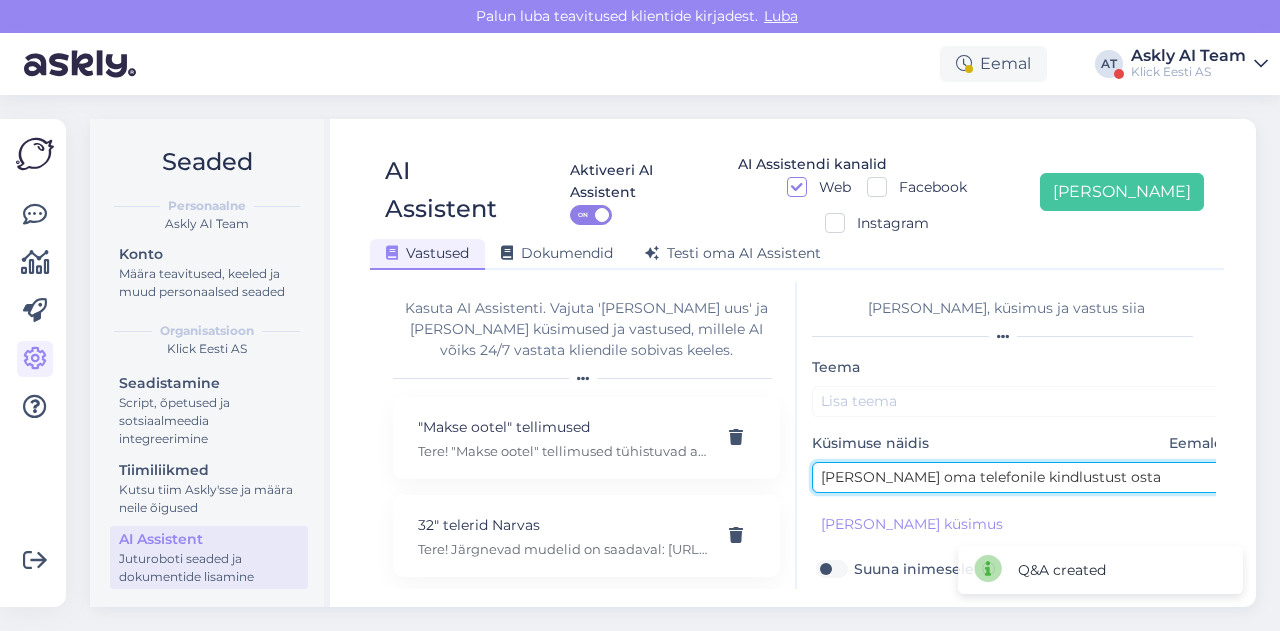 type on "Sooviks oma telefonile kindlustust osta" 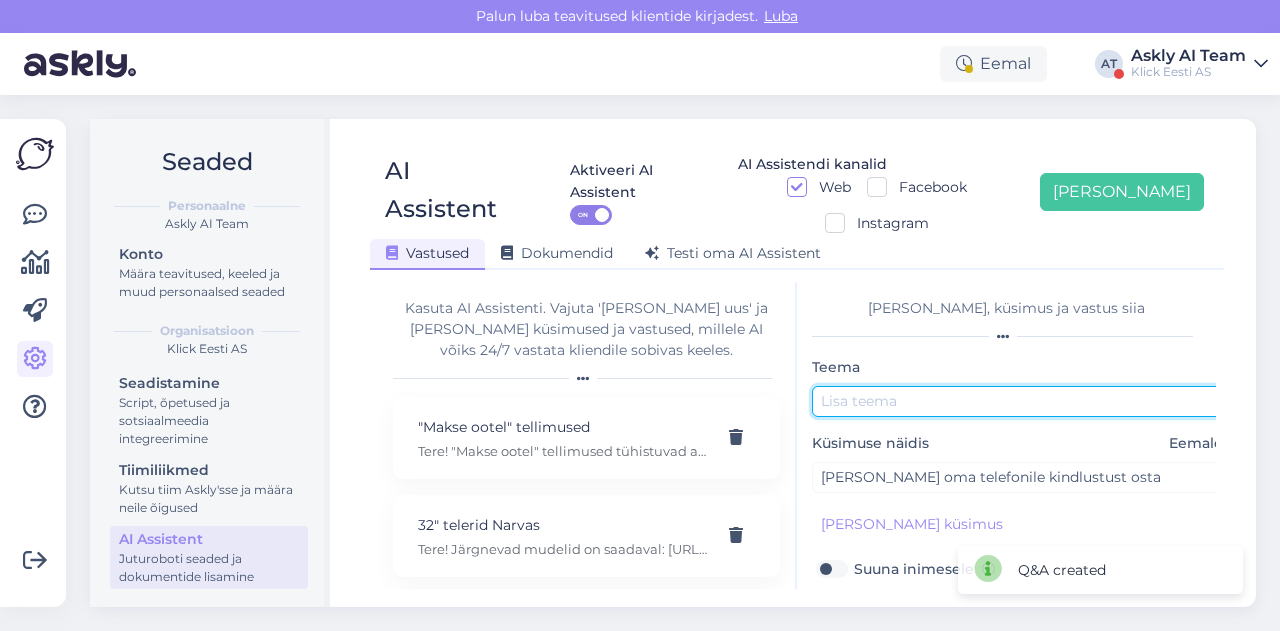 click at bounding box center [1022, 401] 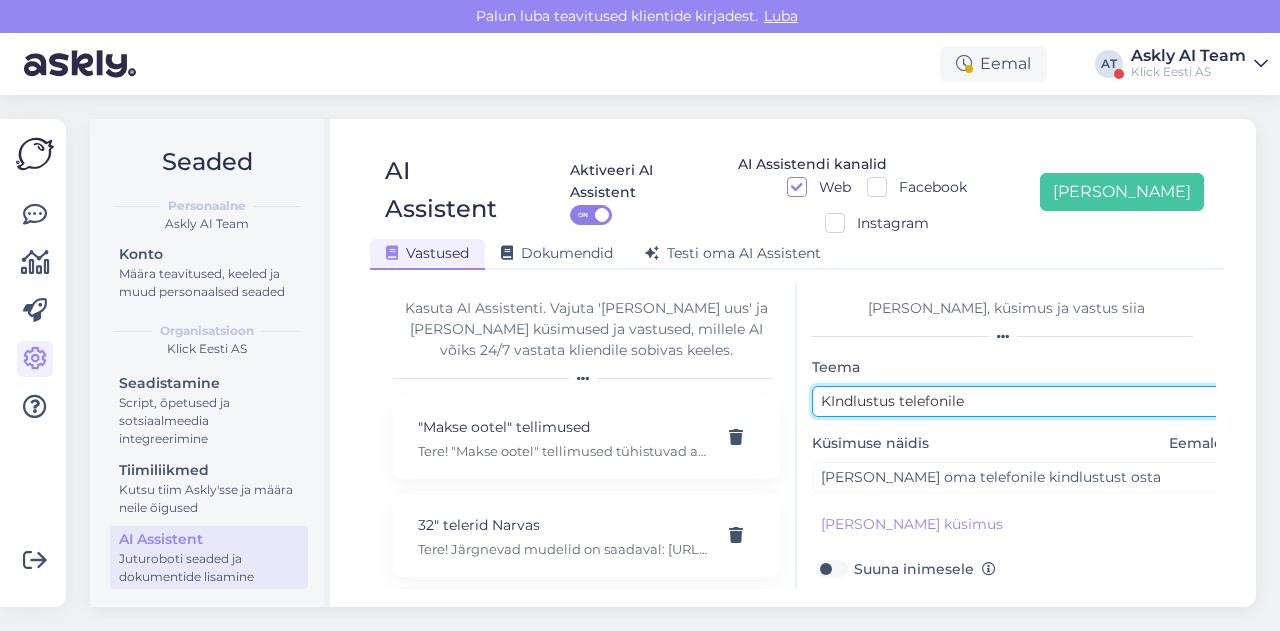 scroll, scrollTop: 179, scrollLeft: 0, axis: vertical 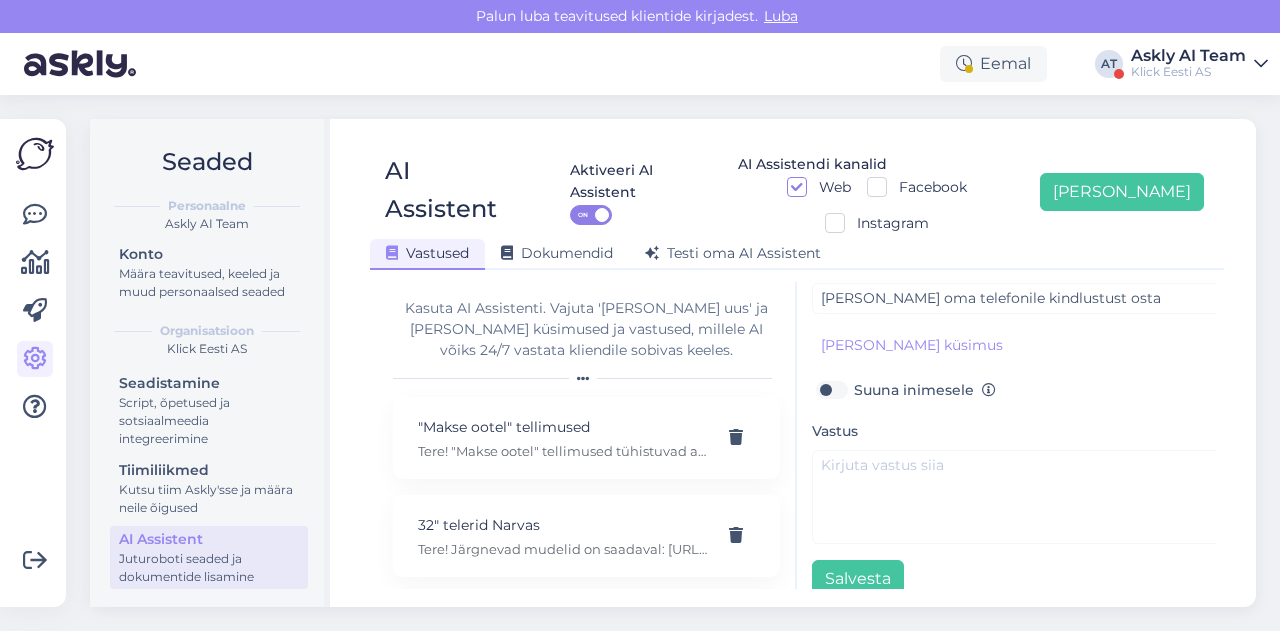 type on "KIndlustus telefonile" 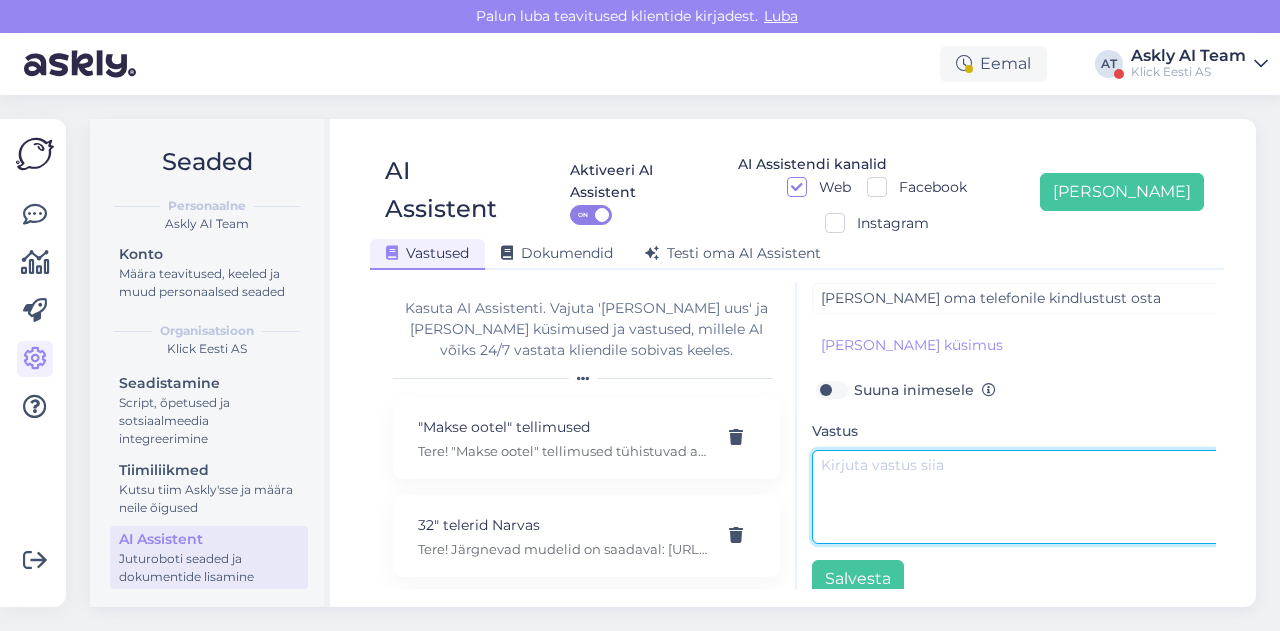click at bounding box center [1022, 497] 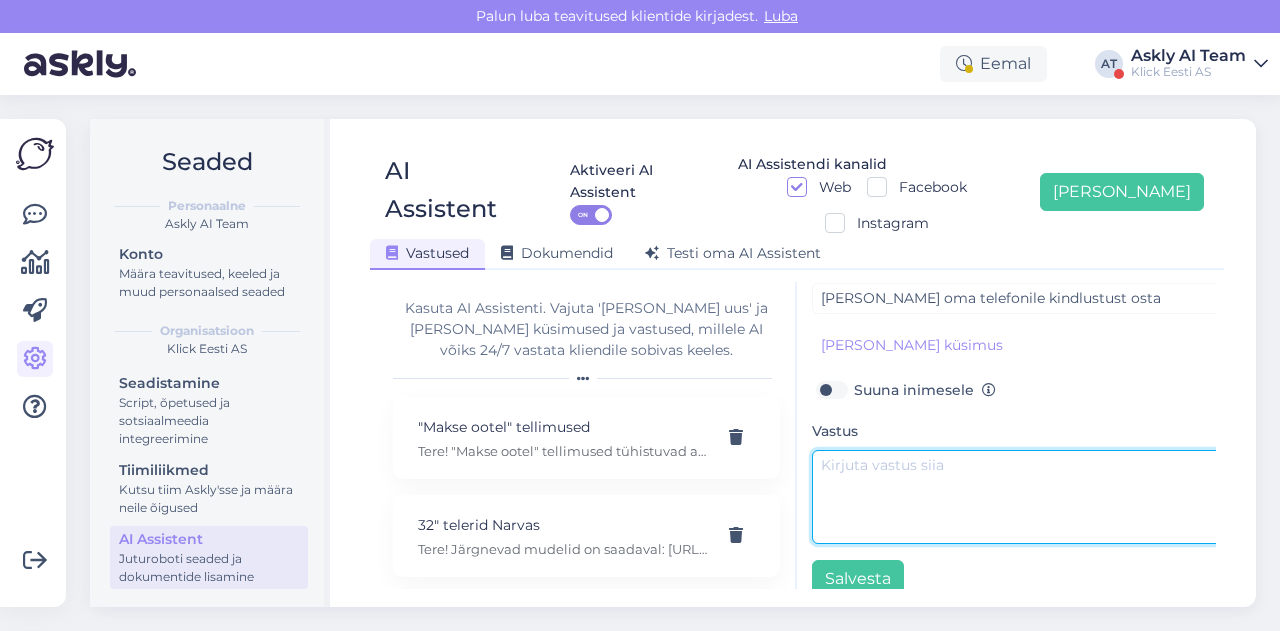 paste on "Kindlustust saab soetada ainult telefoni ostu hetkel. Kui telefon on juba ostetud, siis kindlustust juurde osta ei saa." 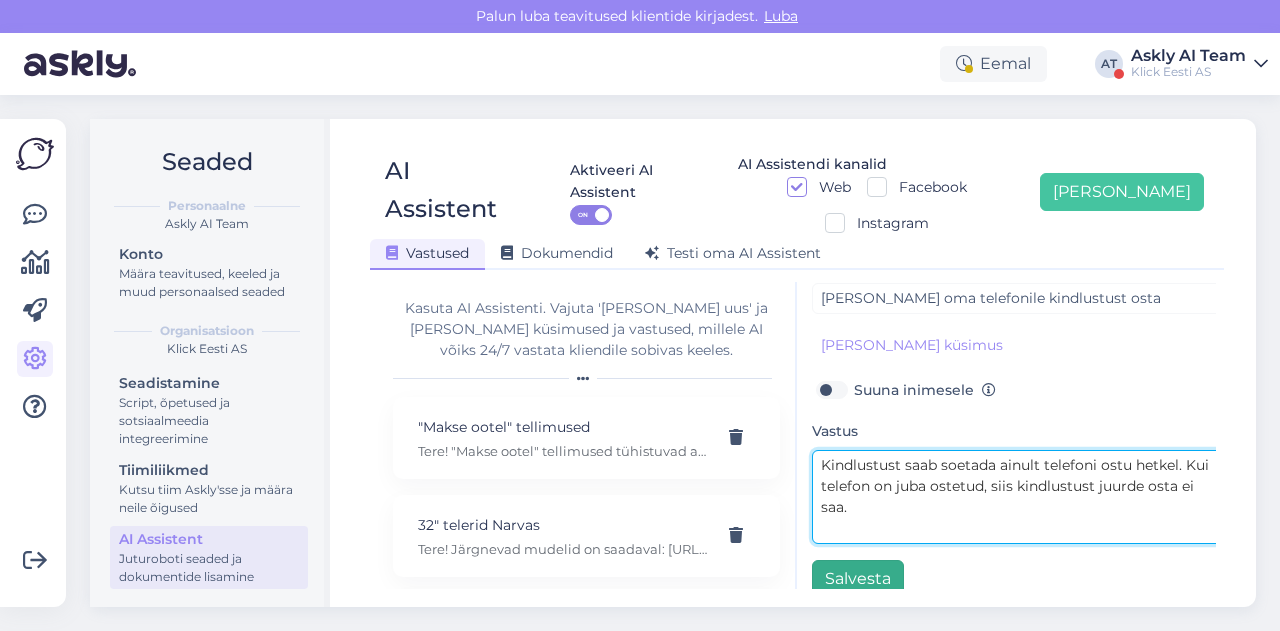 type on "Kindlustust saab soetada ainult telefoni ostu hetkel. Kui telefon on juba ostetud, siis kindlustust juurde osta ei saa." 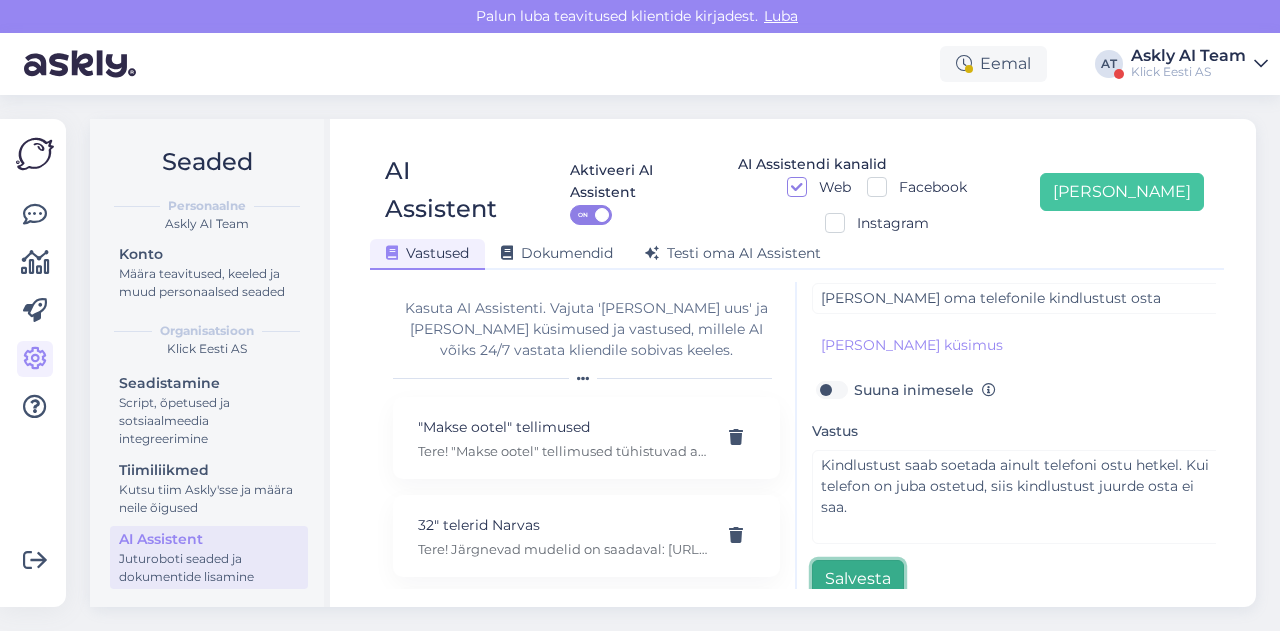 click on "Salvesta" at bounding box center (858, 579) 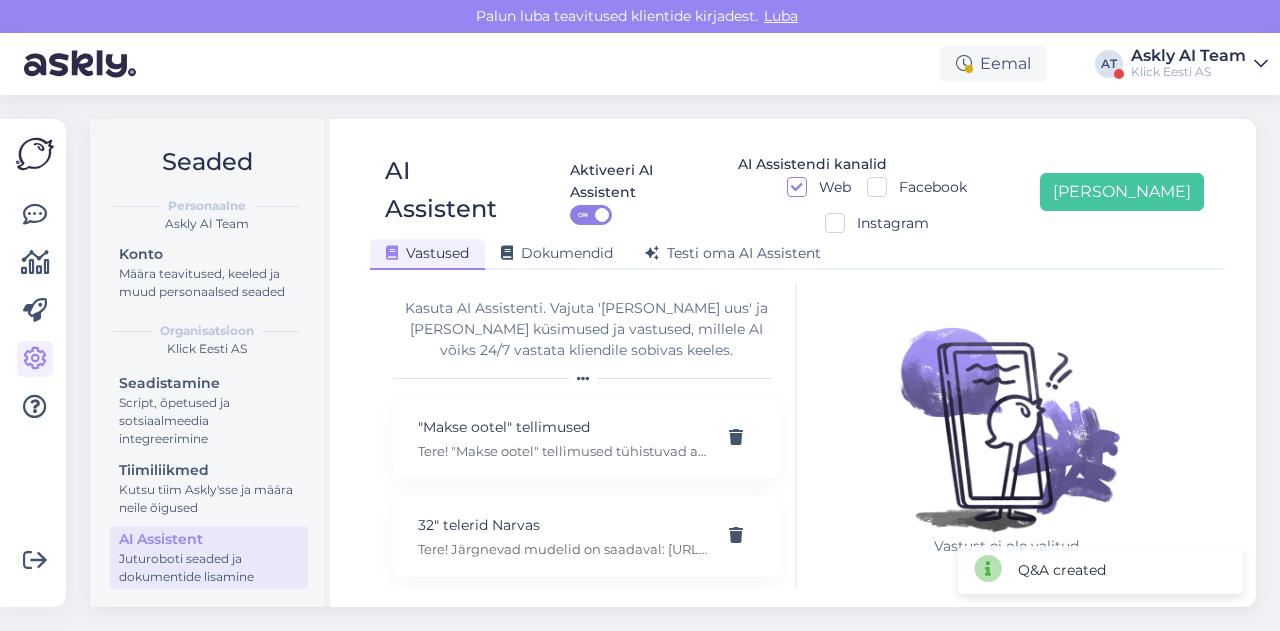 scroll, scrollTop: 42, scrollLeft: 0, axis: vertical 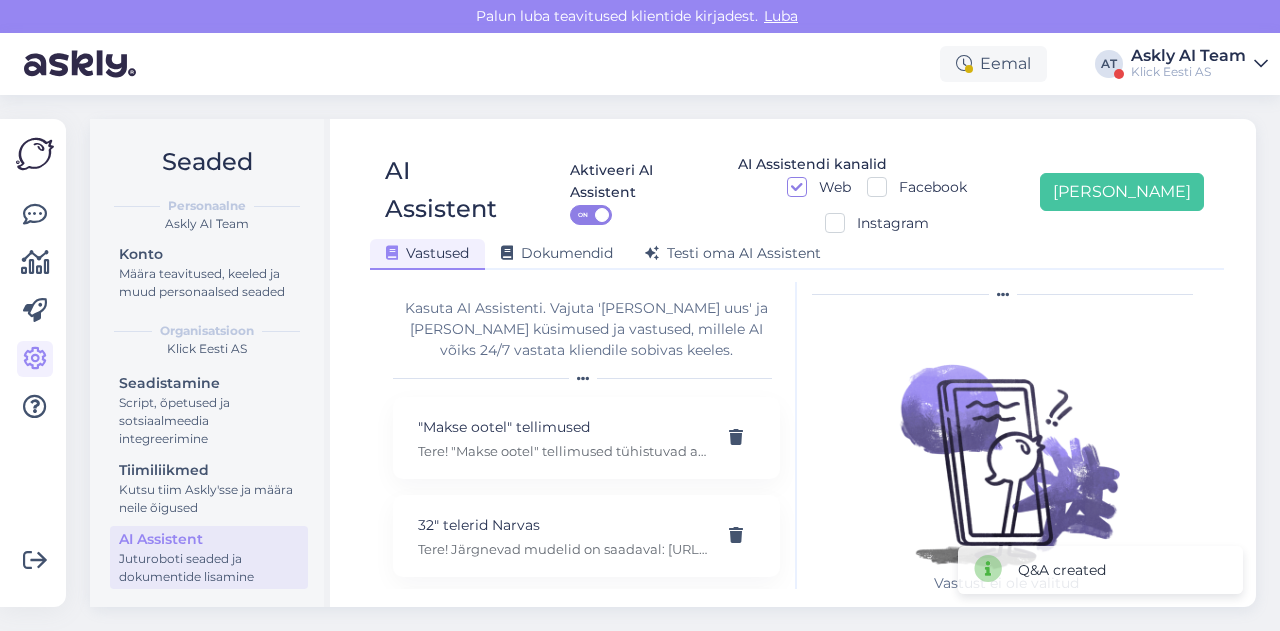 click on "Seaded Personaalne Askly AI Team Konto Määra teavitused, keeled ja muud personaalsed seaded Organisatsioon Klick Eesti AS Seadistamine Script, õpetused ja sotsiaalmeedia integreerimine Tiimiliikmed Kutsu tiim Askly'sse ja määra neile õigused AI Assistent Juturoboti seaded ja dokumentide lisamine AI Assistent Aktiveeri AI Assistent ON AI Assistendi kanalid Web Facebook Instagram Lisa uus Vastused Dokumendid Testi oma AI Assistent Kasuta AI Assistenti. Vajuta 'Lisa uus' ja lisa küsimused ja vastused, millele AI võiks 24/7 vastata kliendile sobivas keeles.  "Makse ootel" tellimused  Tere! "Makse ootel" tellimused tühistuvad automaatselt. Nende pärast ei pea muretsema. 32" telerid Narvas Tere! Järgnevad mudelid on saadaval: https://www.klick.ee/heli-ja-pilt/tv/telerid?diagonaal=5492&availability=1&tootja=5516&tootja=6098 5G nuputelefon Tere! 5G nuputelefoni ei ole. 4G telefonid leiab siit: https://www.klick.ee/telefonid-ja-lisad/mobiiltelefonid/nuputelefonid?volte=25520 9 V DC adapter Adapter E-arve" at bounding box center [679, 363] 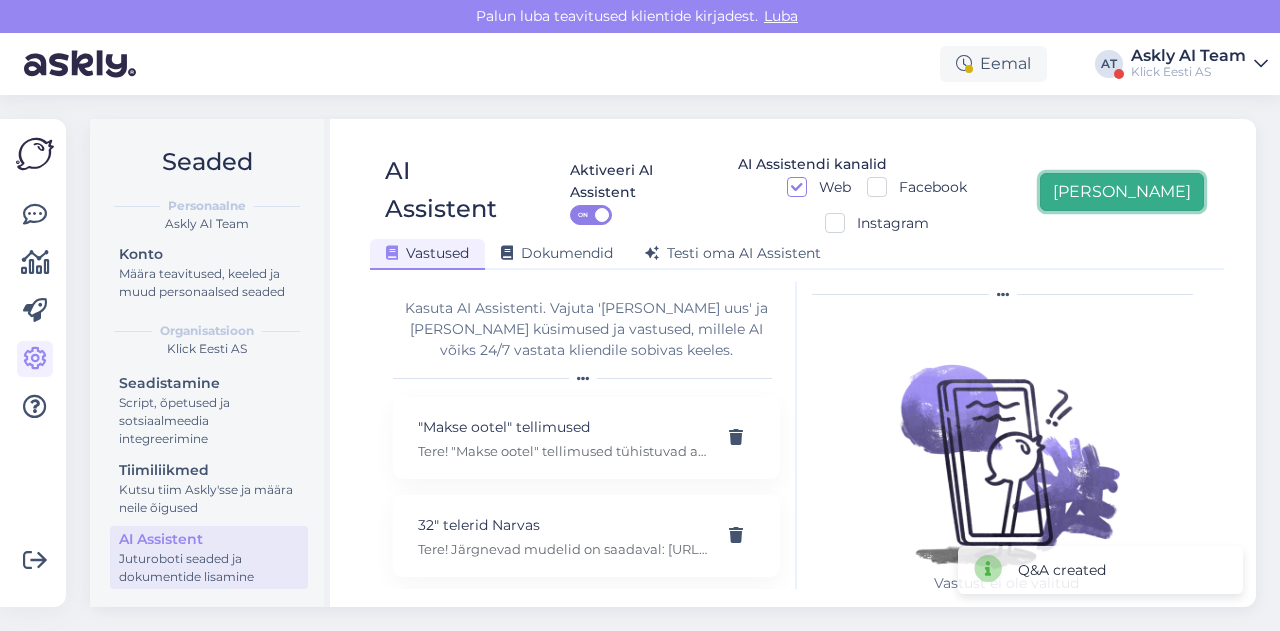 click on "[PERSON_NAME]" at bounding box center (1122, 192) 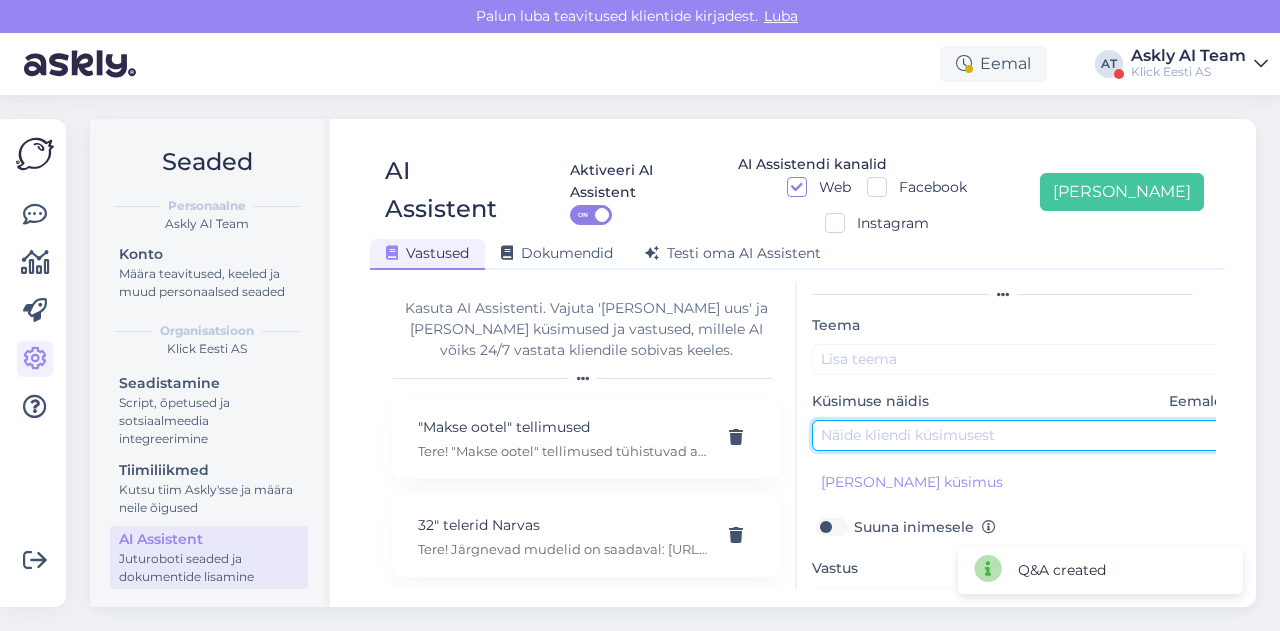 click at bounding box center (1022, 435) 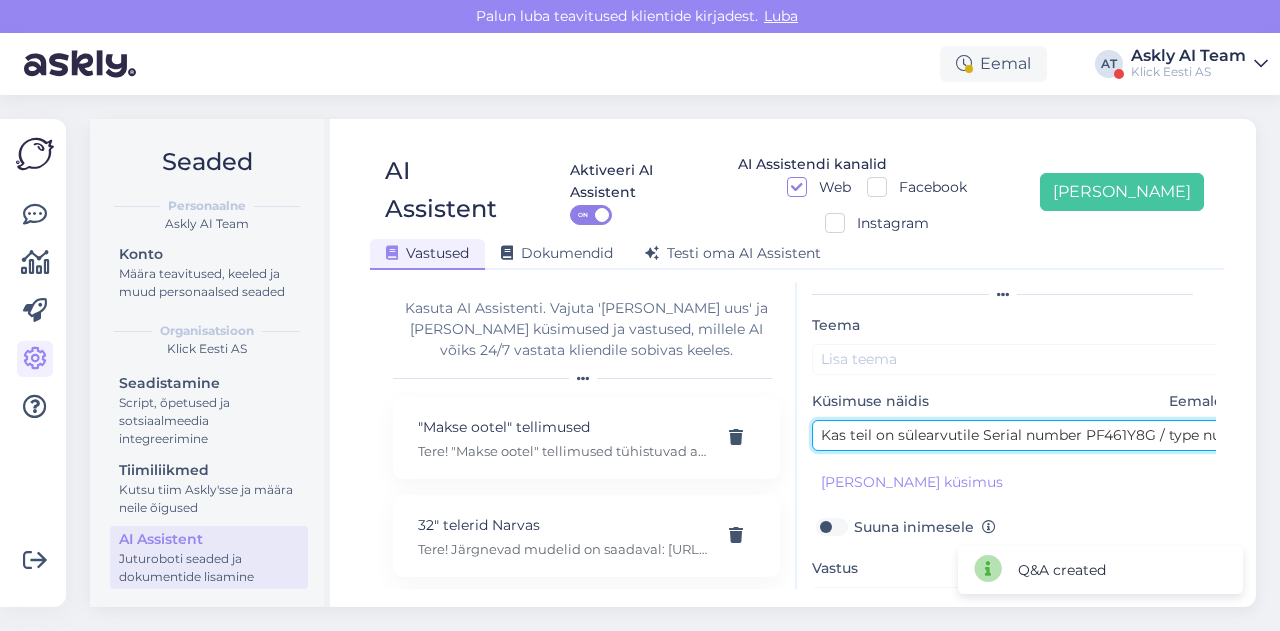scroll, scrollTop: 0, scrollLeft: 190, axis: horizontal 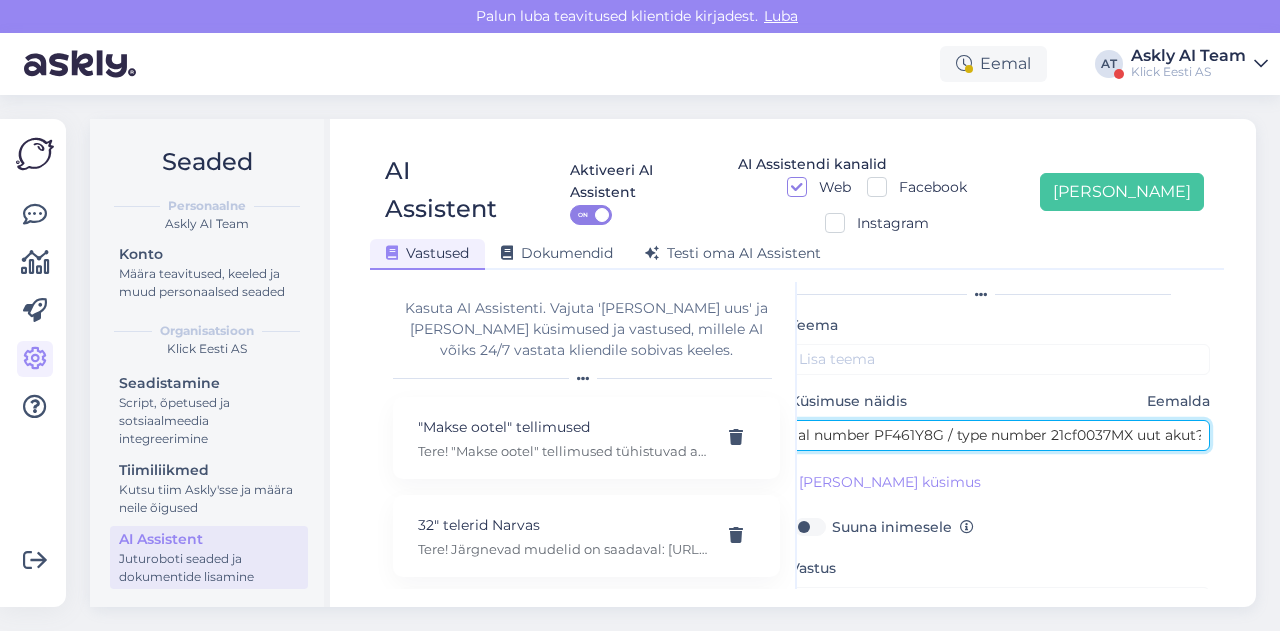 type on "Kas teil on sülearvutile Serial number PF461Y8G / type number 21cf0037MX uut akut?" 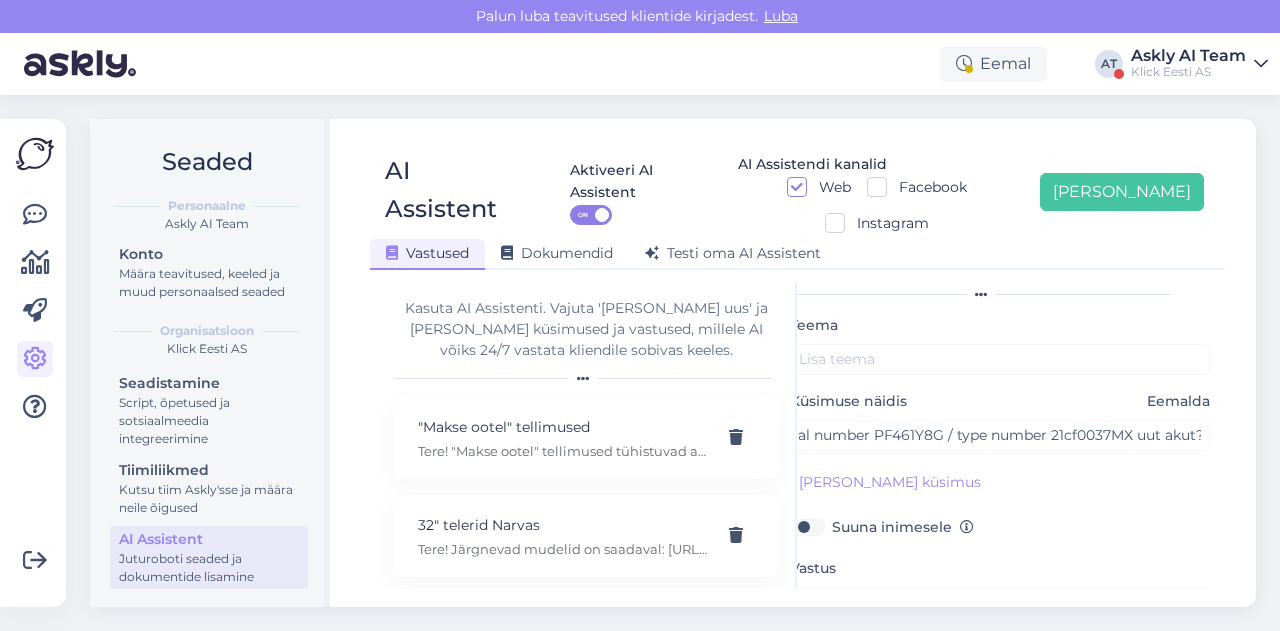 scroll, scrollTop: 0, scrollLeft: 0, axis: both 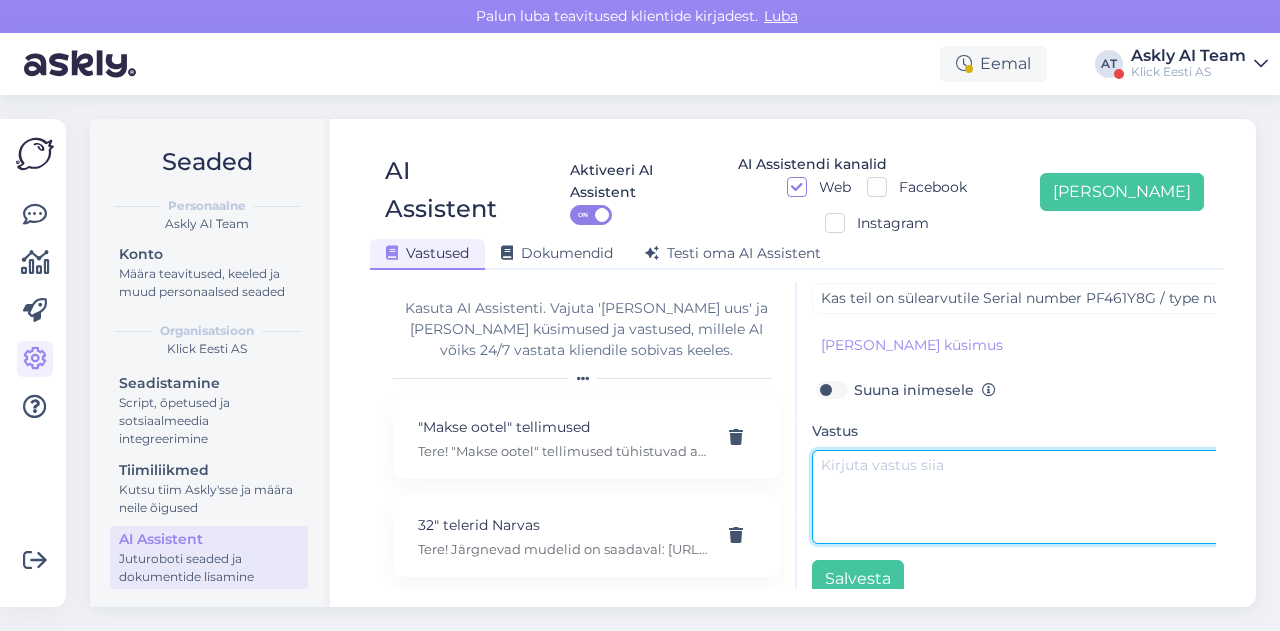 click at bounding box center (1022, 497) 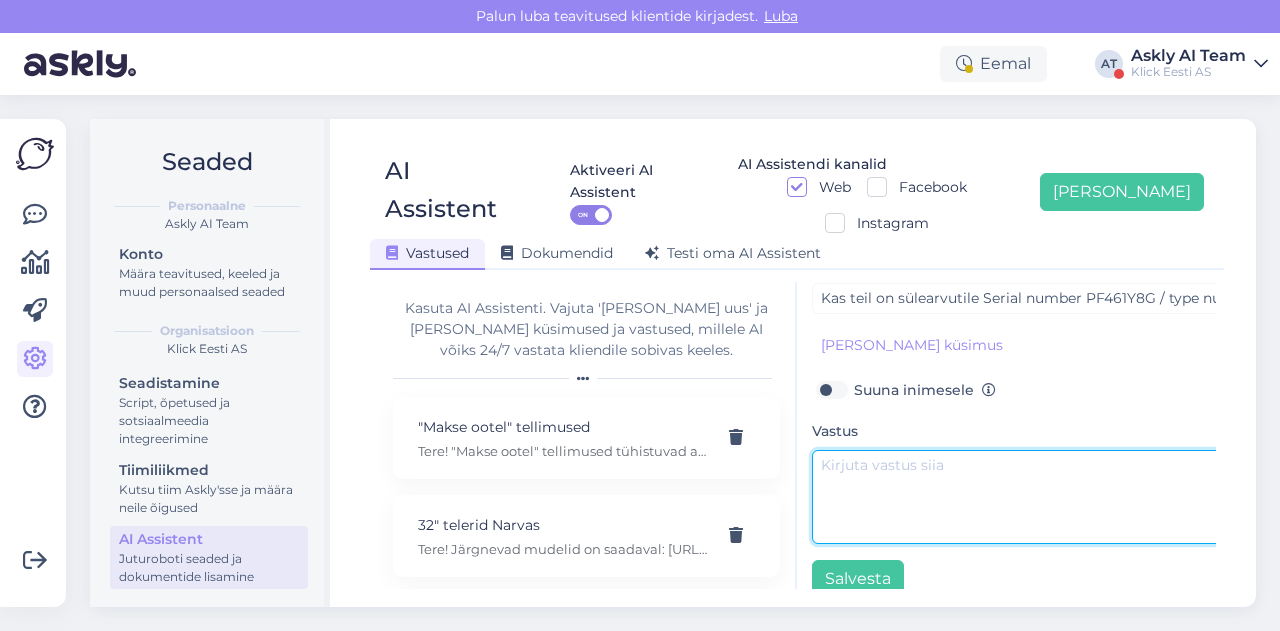 paste on "Tere.
Sellele vastavat kahjuks ei leidu." 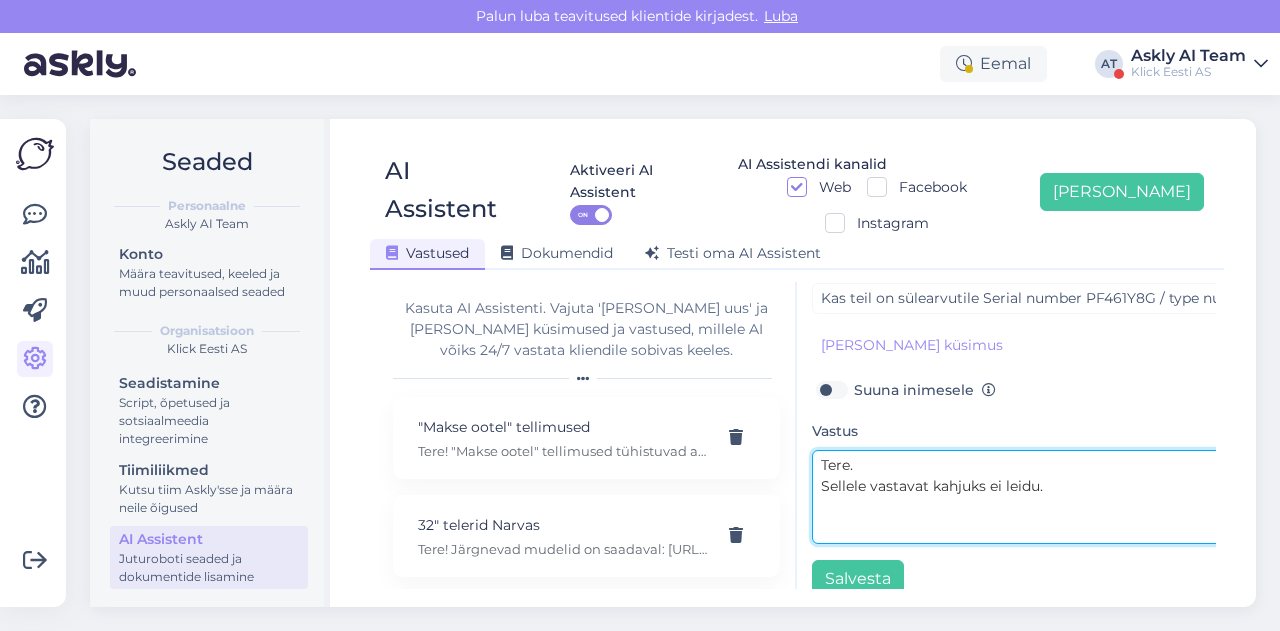 scroll, scrollTop: 0, scrollLeft: 0, axis: both 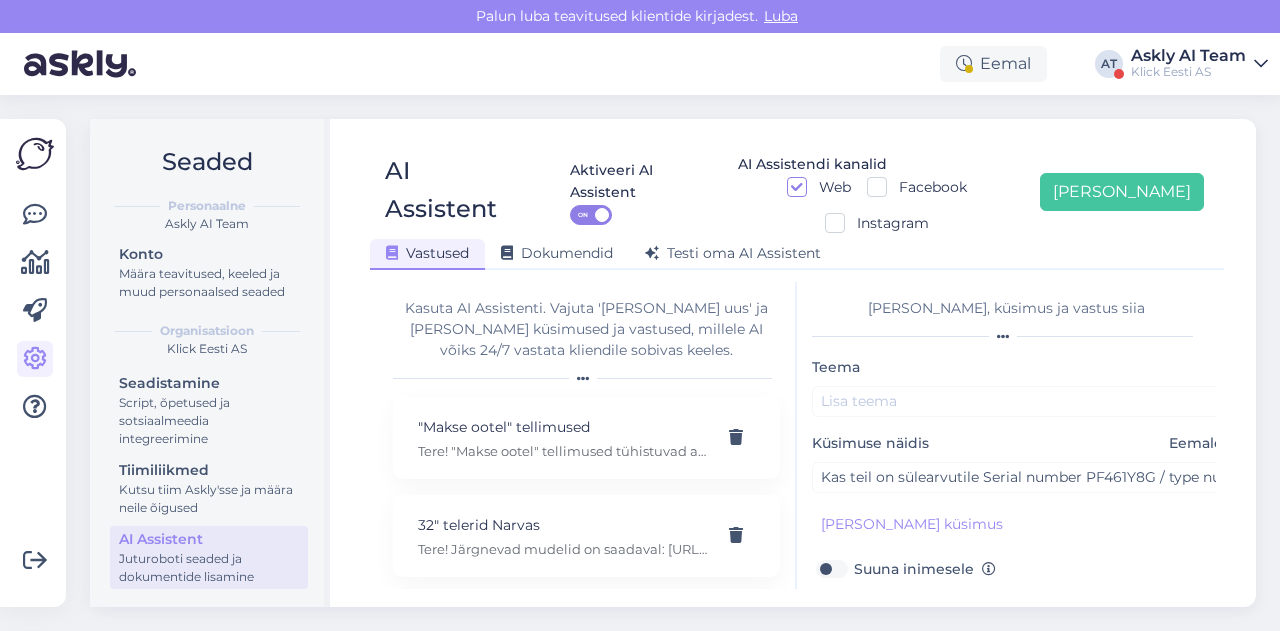 type on "Tere.
Sellele vastavat kahjuks ei leidu." 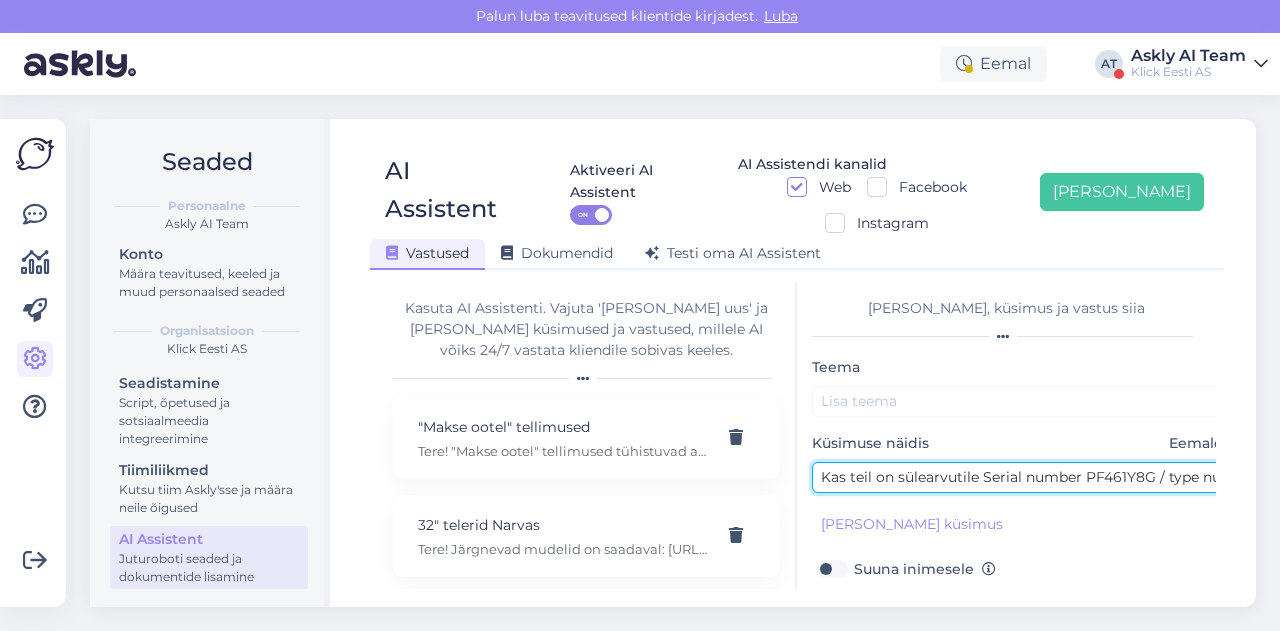 drag, startPoint x: 900, startPoint y: 445, endPoint x: 973, endPoint y: 443, distance: 73.02739 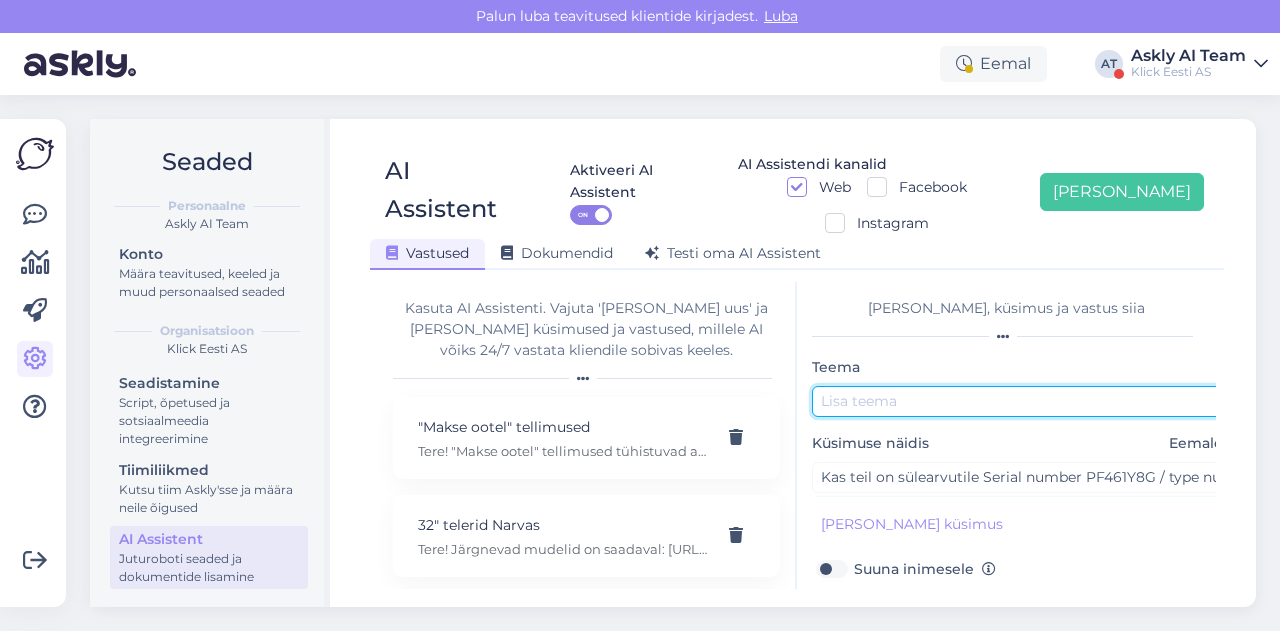 click at bounding box center (1022, 401) 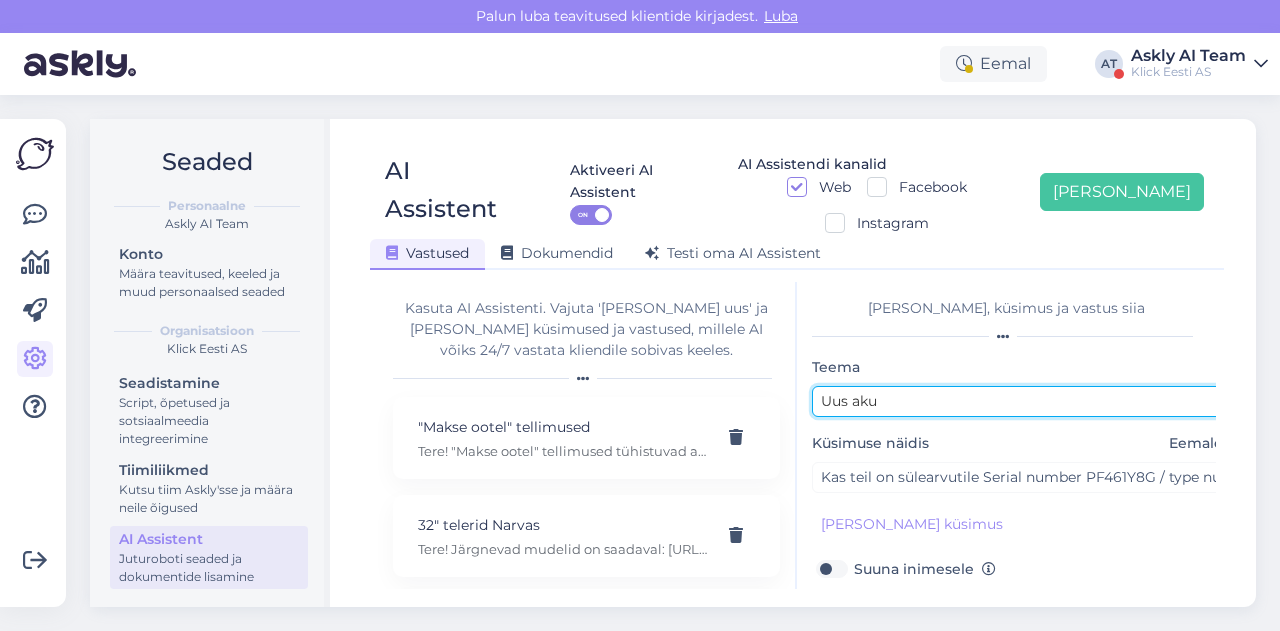 paste on "ülearvutile" 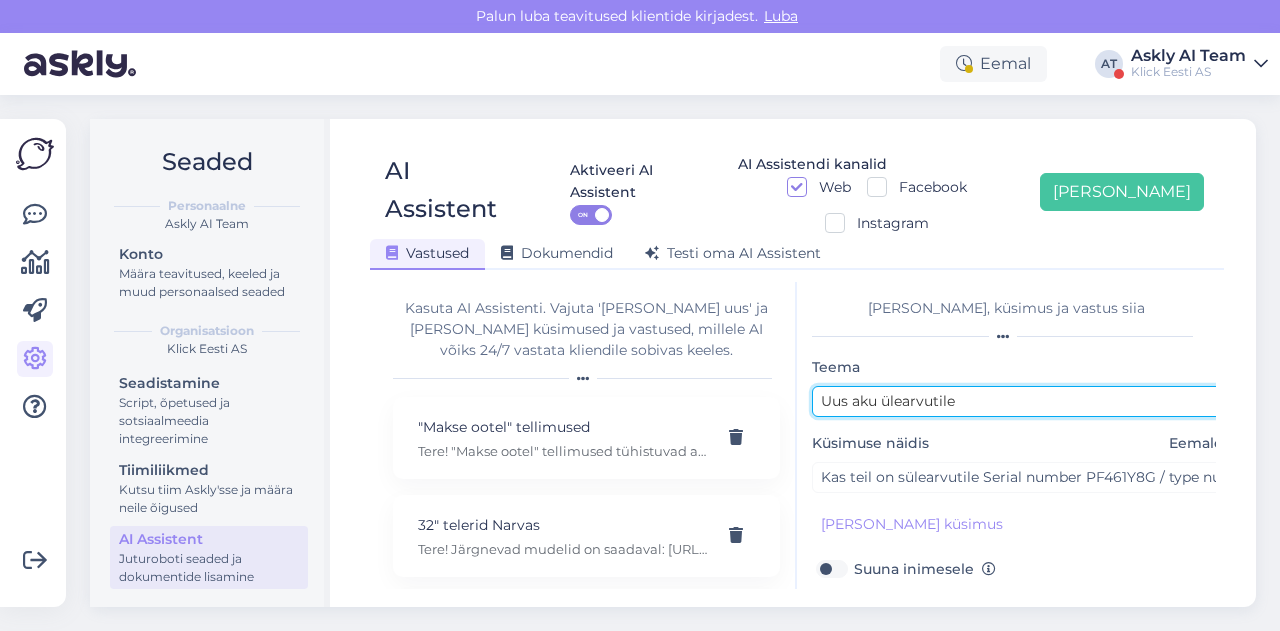 click on "Uus aku ülearvutile" at bounding box center [1022, 401] 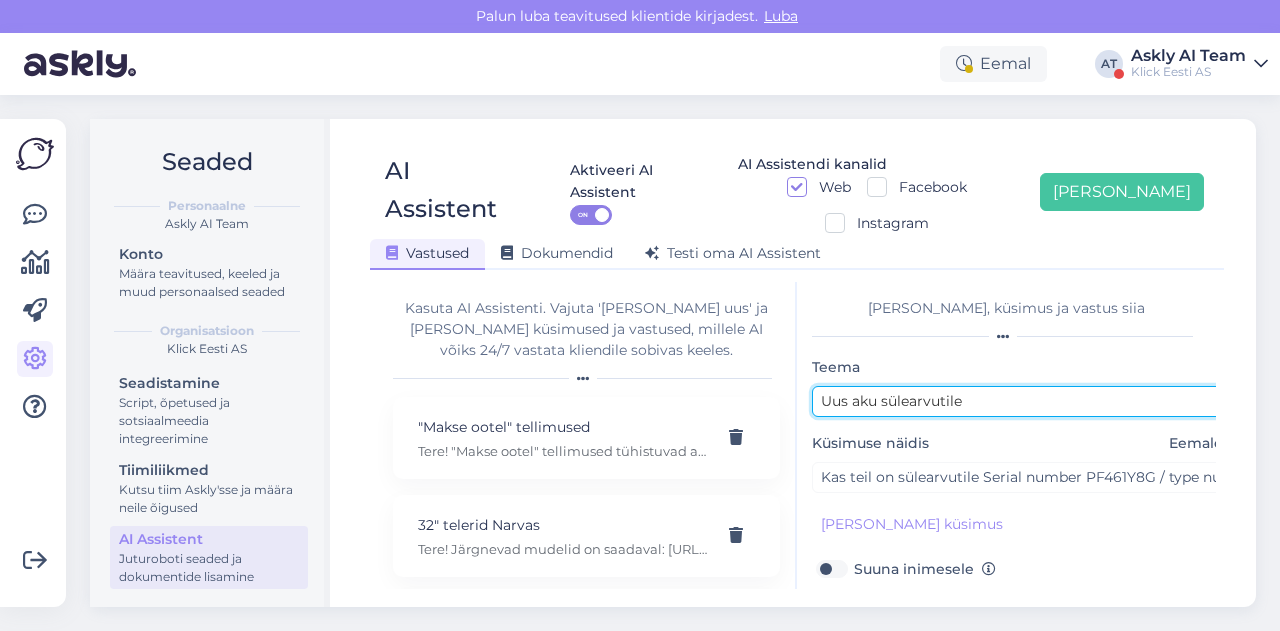 scroll, scrollTop: 179, scrollLeft: 0, axis: vertical 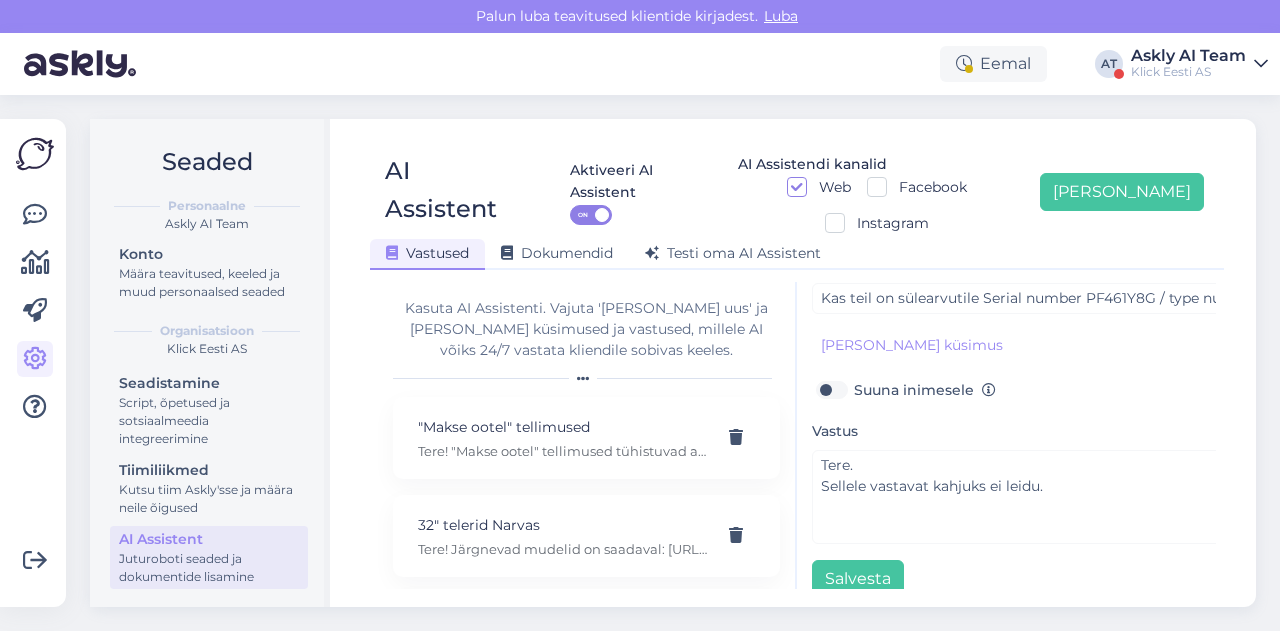 type on "Uus aku sülearvutile" 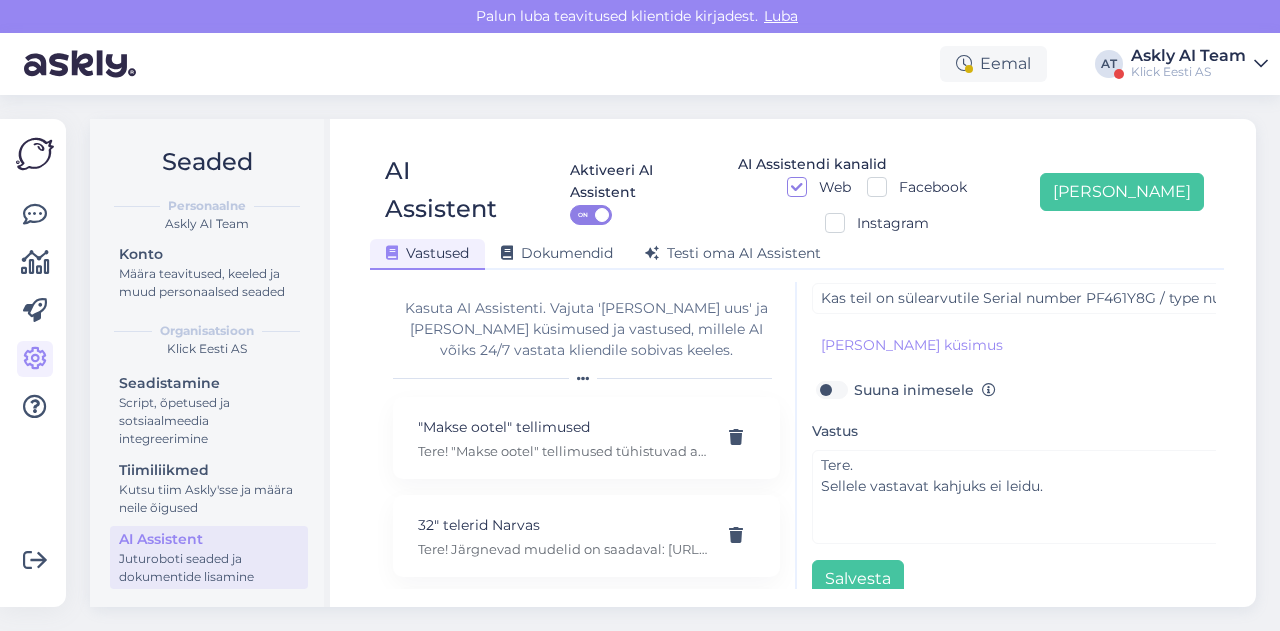 click on "Lisa teema, küsimus ja vastus siia Teema Uus aku sülearvutile Küsimuse näidis Eemalda Kas teil on sülearvutile Serial number PF461Y8G / type number 21cf0037MX uut akut? Lisa kliendi küsimus Suuna inimesele Vastus Tere.
Sellele vastavat kahjuks ei leidu.
Salvesta" at bounding box center (1006, 435) 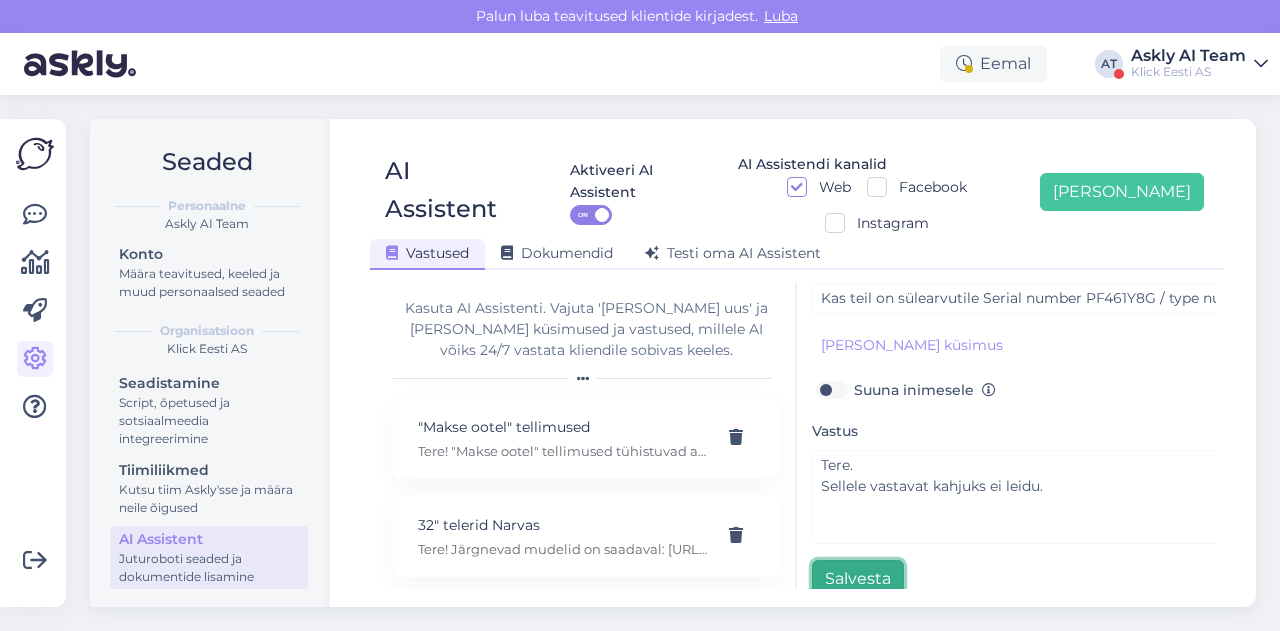 click on "Salvesta" at bounding box center (858, 579) 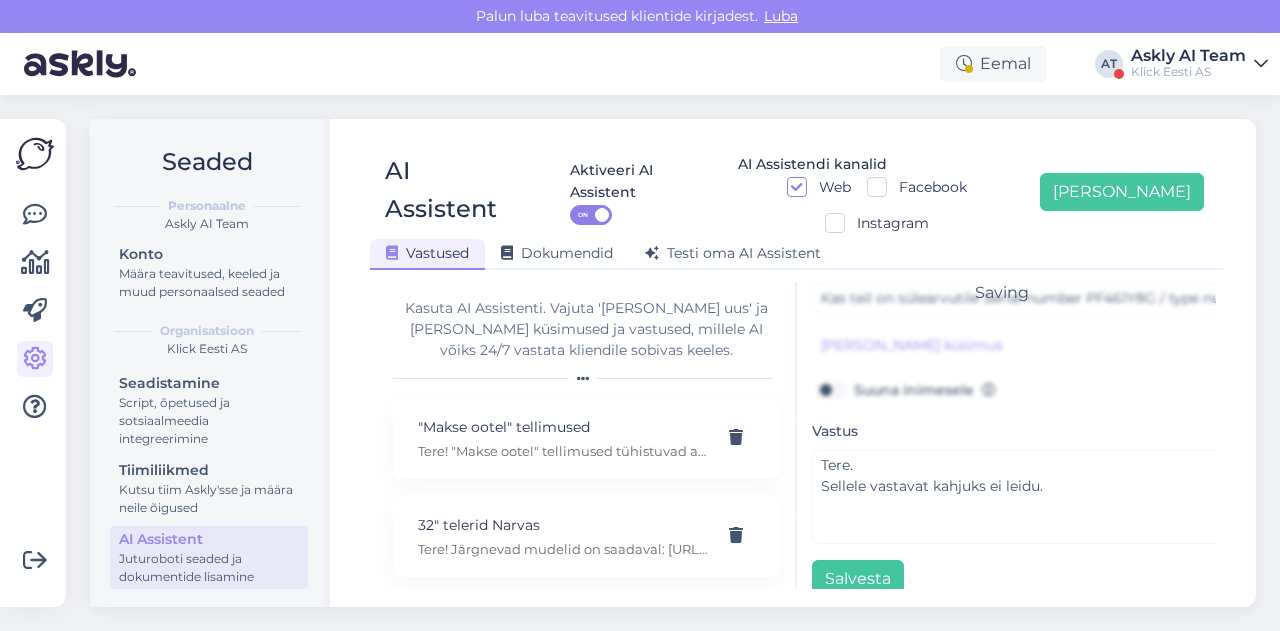 scroll, scrollTop: 0, scrollLeft: 0, axis: both 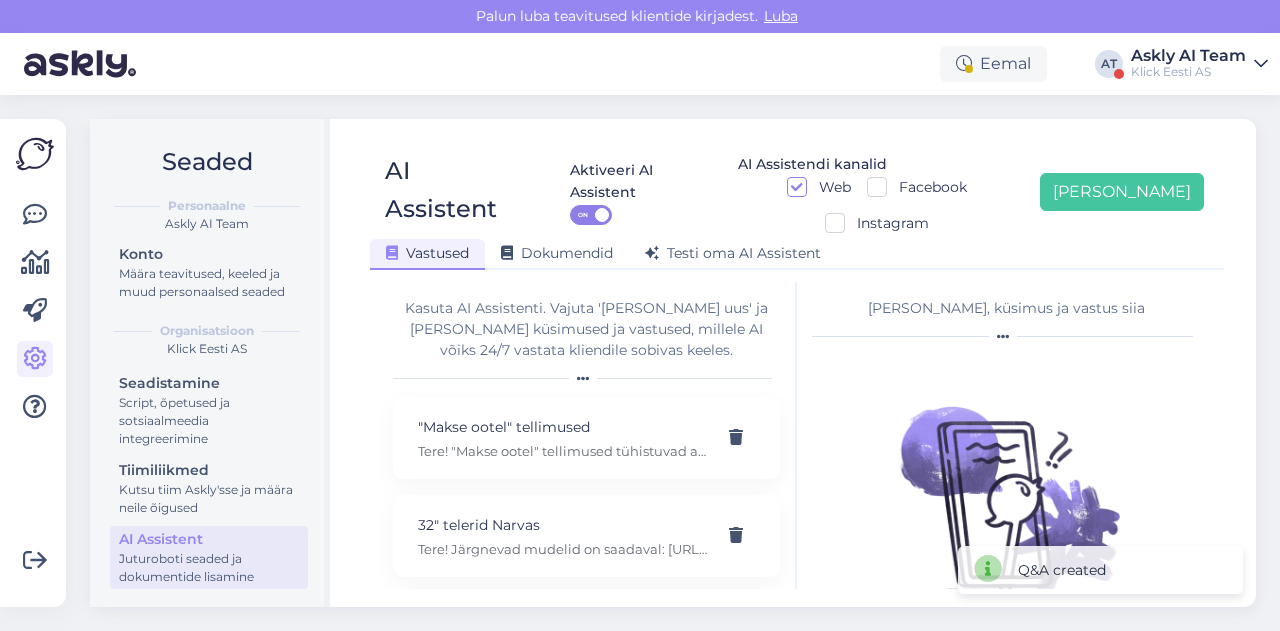 click on "Seaded Personaalne Askly AI Team Konto Määra teavitused, keeled ja muud personaalsed seaded Organisatsioon Klick Eesti AS Seadistamine Script, õpetused ja sotsiaalmeedia integreerimine Tiimiliikmed Kutsu tiim Askly'sse ja määra neile õigused AI Assistent Juturoboti seaded ja dokumentide lisamine AI Assistent Aktiveeri AI Assistent ON AI Assistendi kanalid Web Facebook Instagram Lisa uus Vastused Dokumendid Testi oma AI Assistent Kasuta AI Assistenti. Vajuta 'Lisa uus' ja lisa küsimused ja vastused, millele AI võiks 24/7 vastata kliendile sobivas keeles.  "Makse ootel" tellimused  Tere! "Makse ootel" tellimused tühistuvad automaatselt. Nende pärast ei pea muretsema. 32" telerid Narvas Tere! Järgnevad mudelid on saadaval: https://www.klick.ee/heli-ja-pilt/tv/telerid?diagonaal=5492&availability=1&tootja=5516&tootja=6098 5G nuputelefon Tere! 5G nuputelefoni ei ole. 4G telefonid leiab siit: https://www.klick.ee/telefonid-ja-lisad/mobiiltelefonid/nuputelefonid?volte=25520 9 V DC adapter Adapter E-arve" at bounding box center [679, 363] 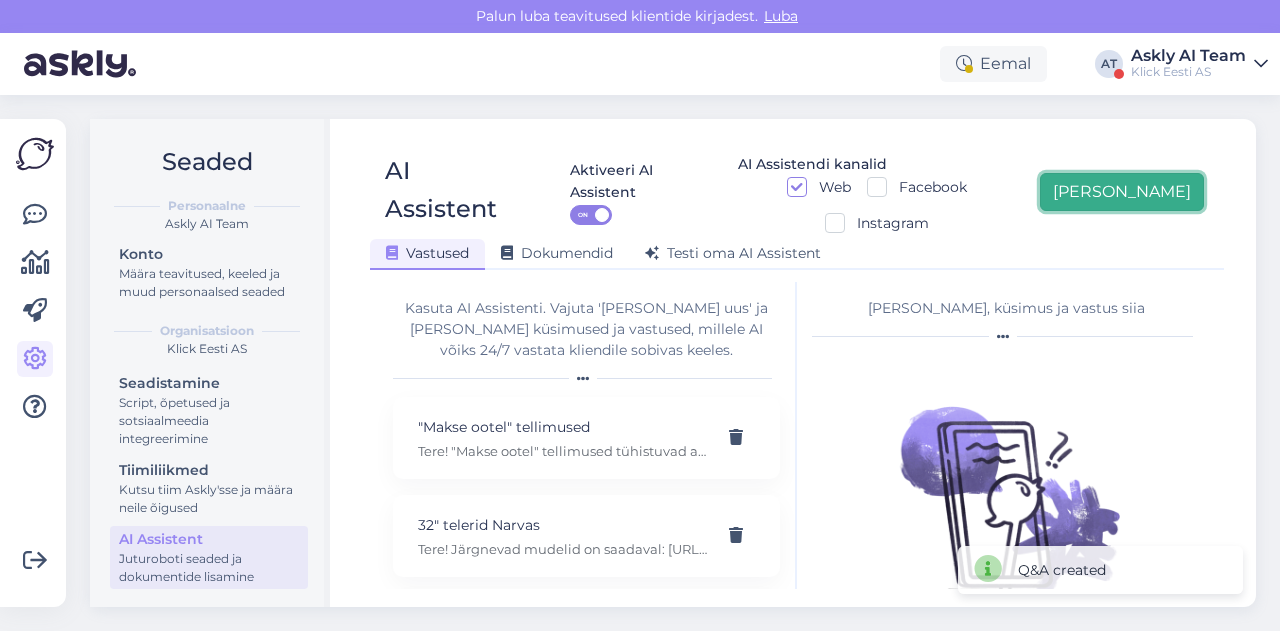 click on "[PERSON_NAME]" at bounding box center [1122, 192] 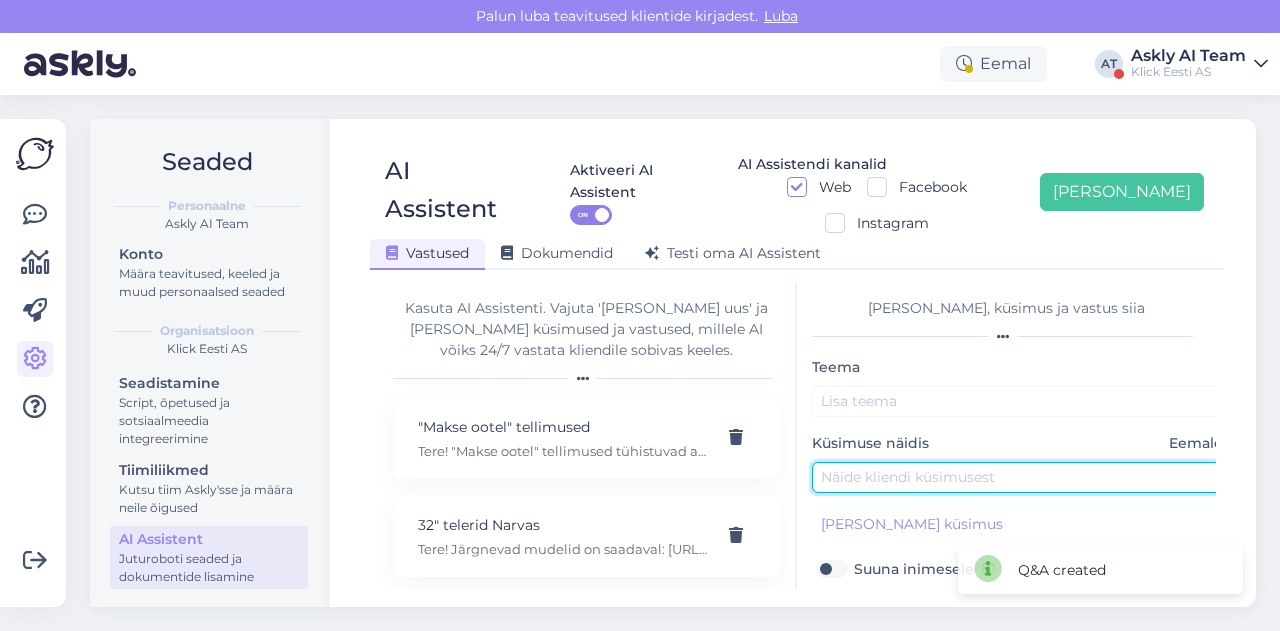 click at bounding box center (1022, 477) 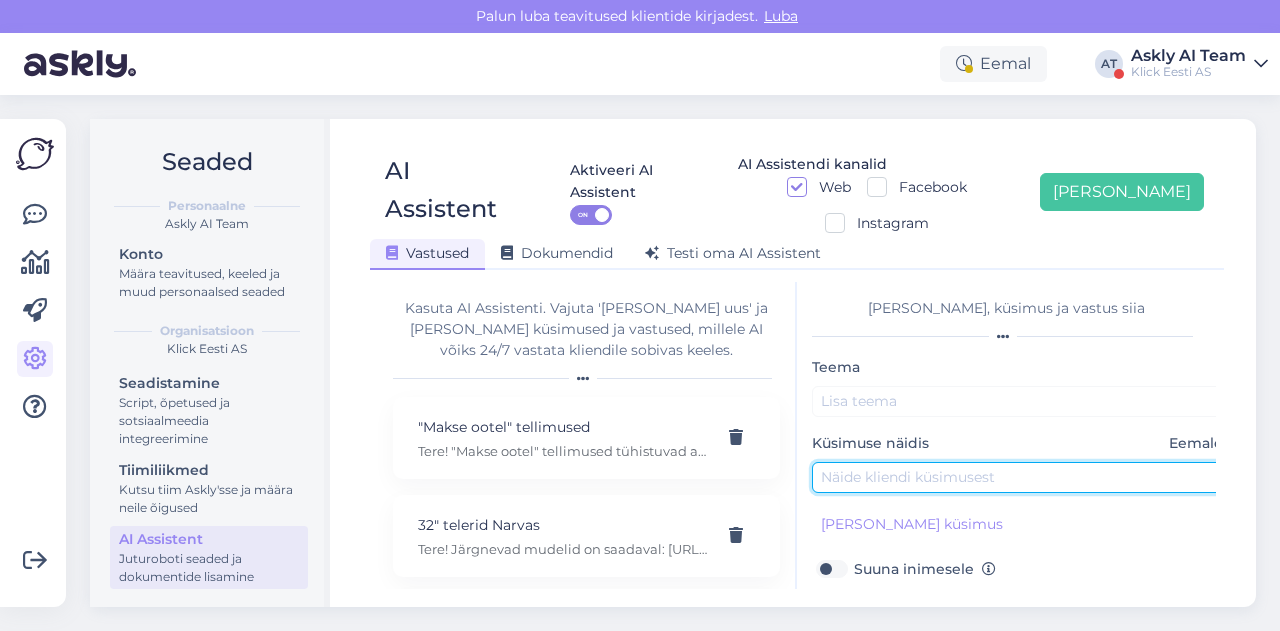 paste on "Tootel defekti ei ole, aga kui ma küsisin usb-c otsaga seadet, aga mulle müüdi vale, siis võiks ikkagi olla võimalus see ka tagastada" 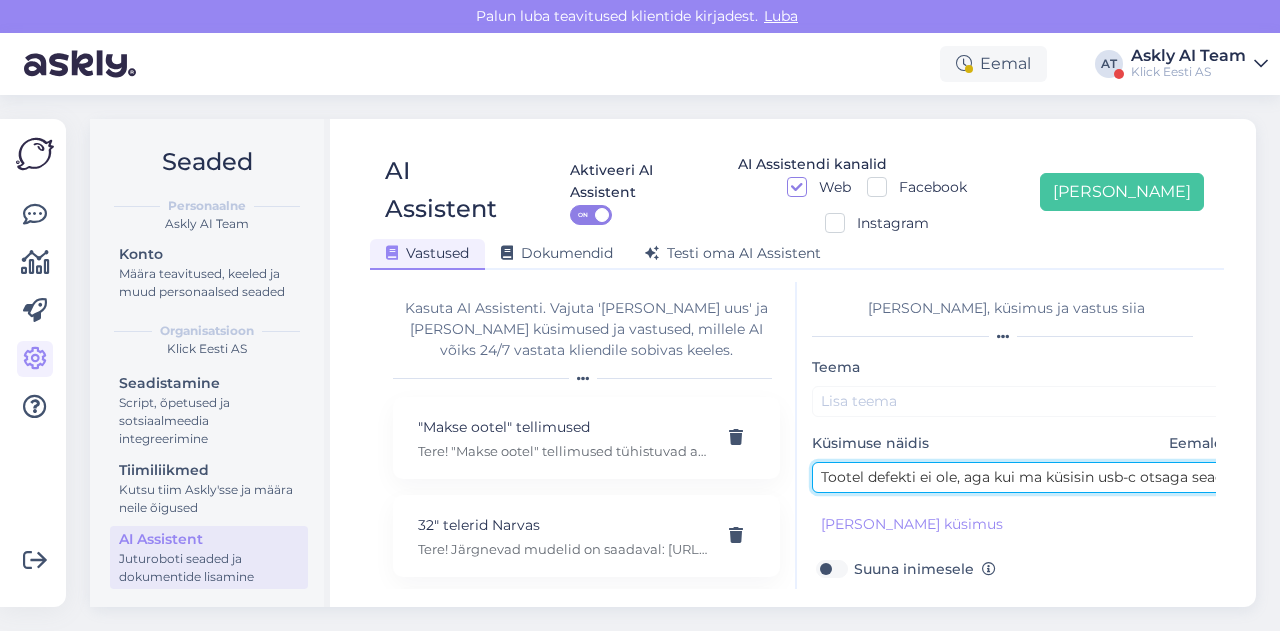 scroll, scrollTop: 0, scrollLeft: 500, axis: horizontal 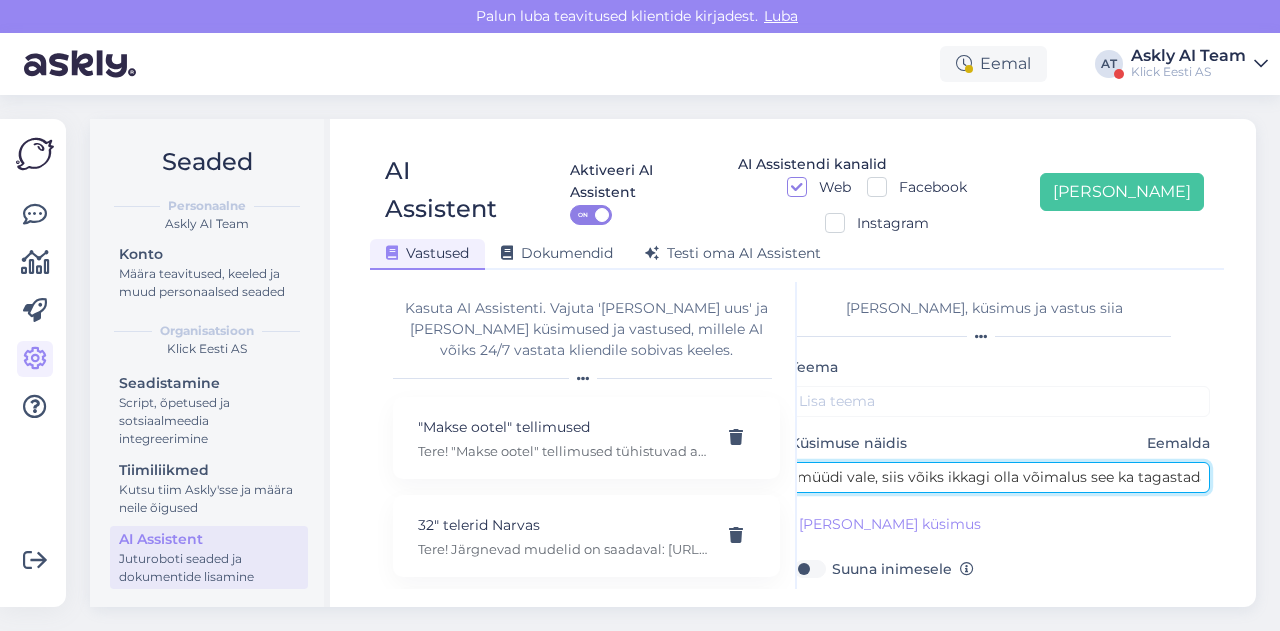 type on "Tootel defekti ei ole, aga kui ma küsisin usb-c otsaga seadet, aga mulle müüdi vale, siis võiks ikkagi olla võimalus see ka tagastada" 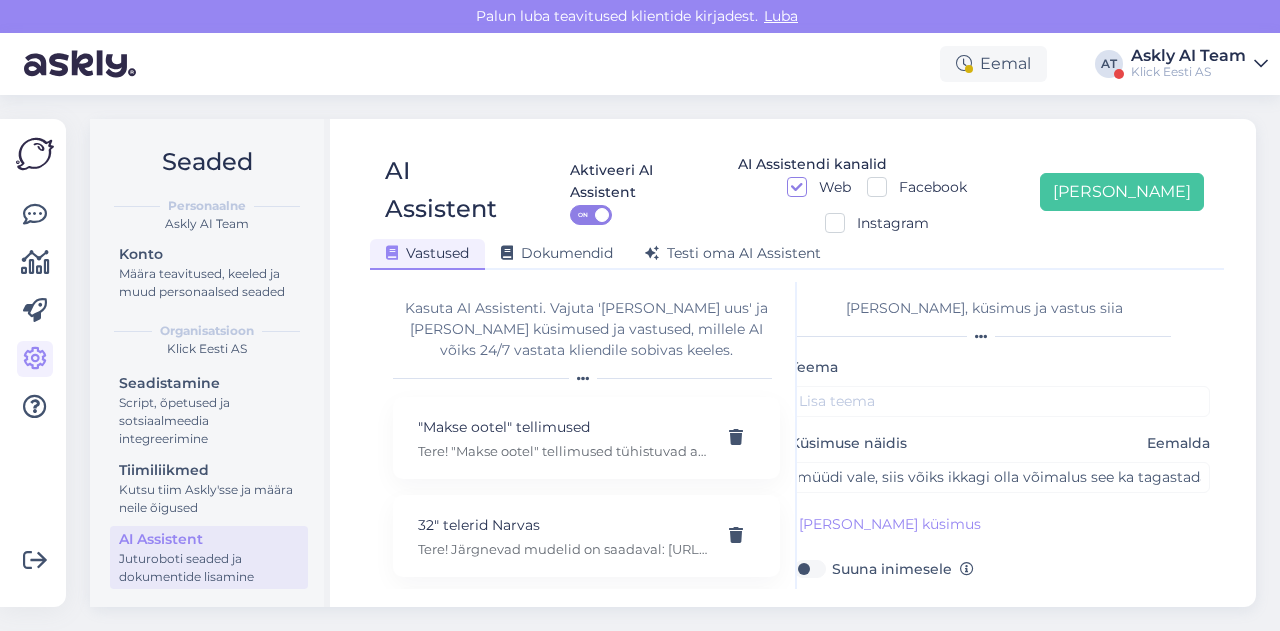 scroll, scrollTop: 0, scrollLeft: 0, axis: both 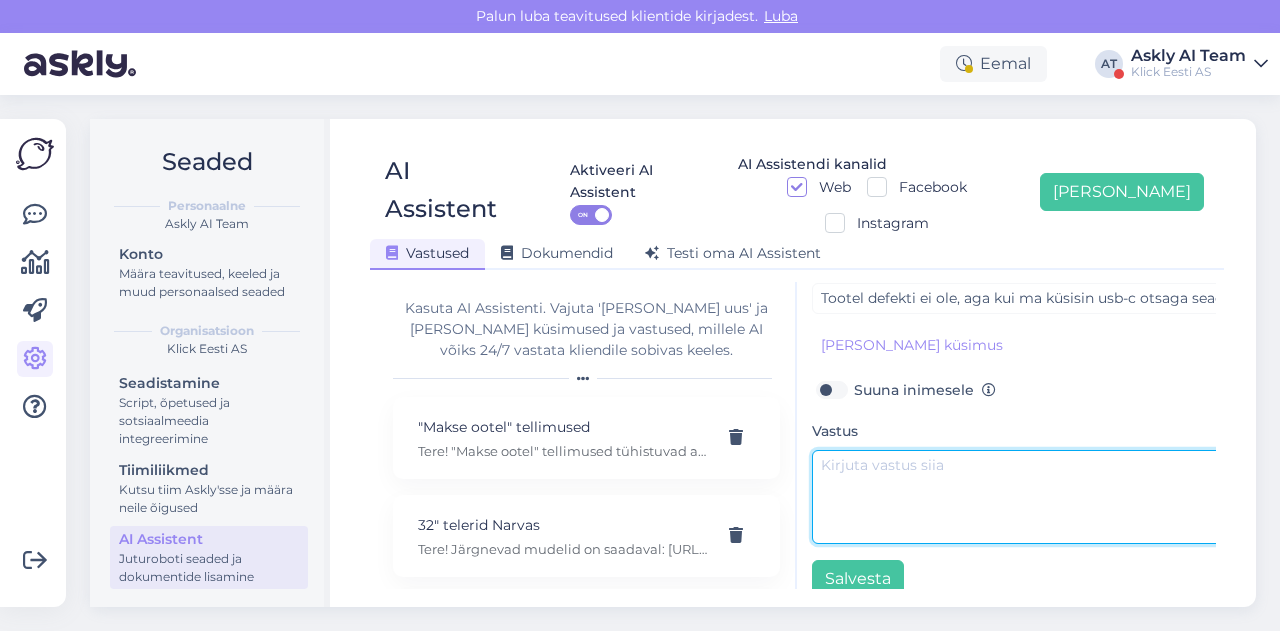 click at bounding box center [1022, 497] 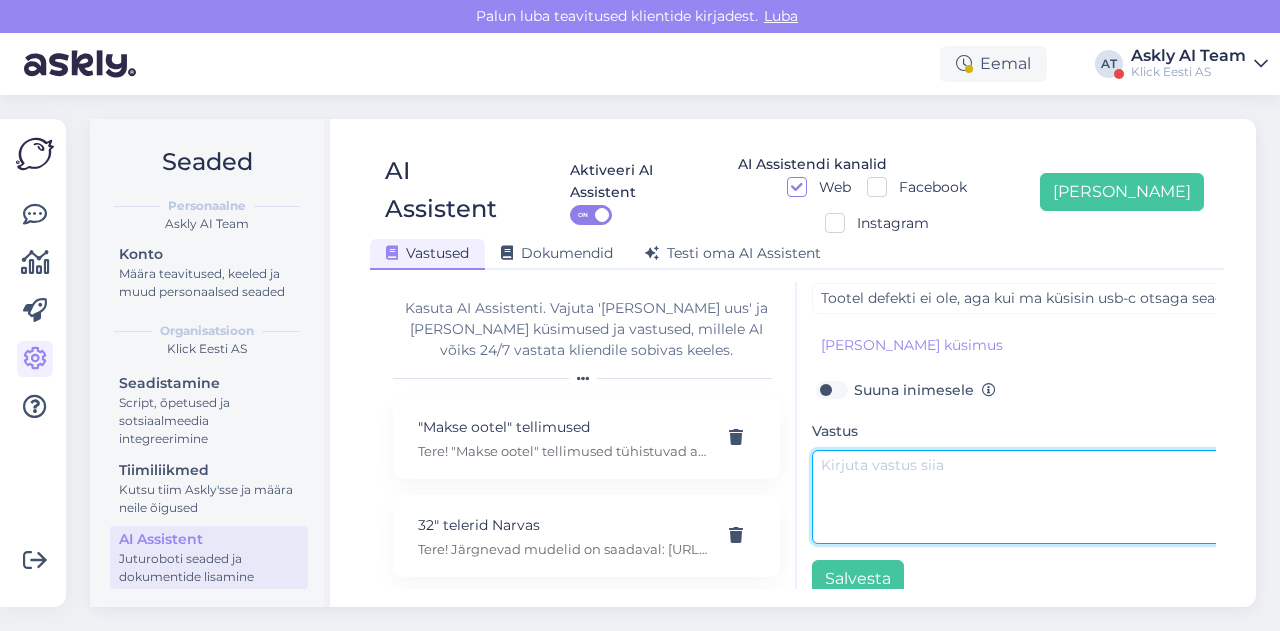 paste on "Ei ole küll defekt, aga ka vale toote müügi puhul tuleks ikka avaldus esitada. Seda võib teha igas kaupluses, kuid optimaalne oleks viia tagasi samasse kauplusesse kus toode ostetud sai." 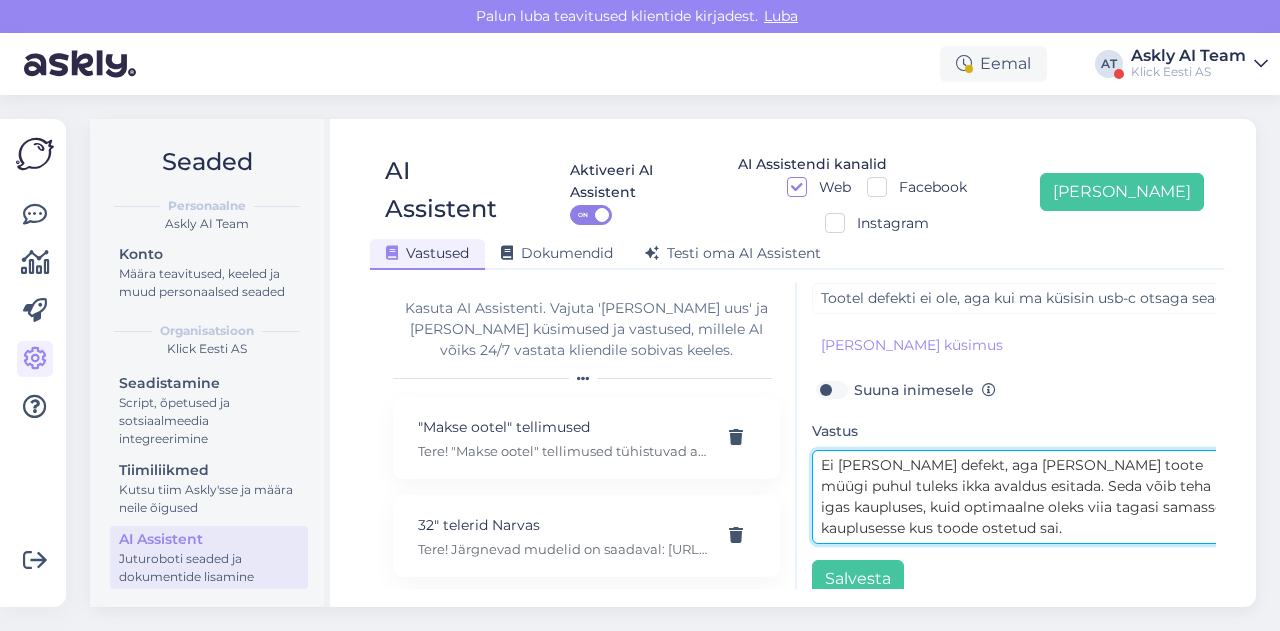 scroll, scrollTop: 0, scrollLeft: 0, axis: both 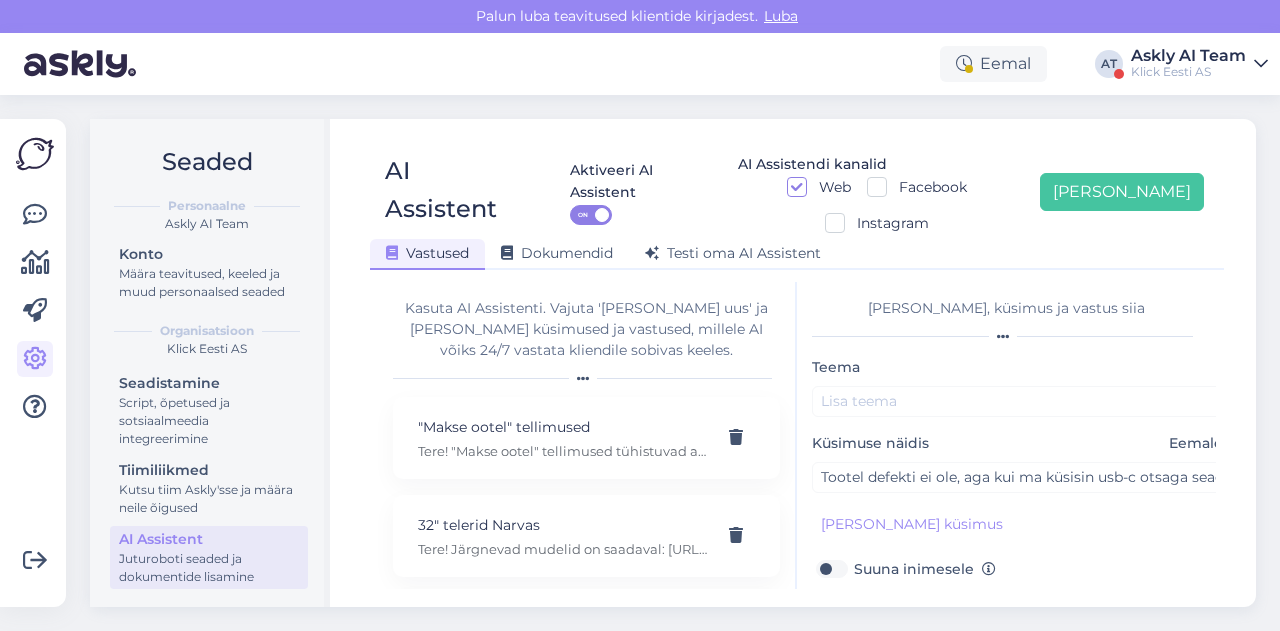 type on "Ei ole küll defekt, aga ka vale toote müügi puhul tuleks ikka avaldus esitada. Seda võib teha igas kaupluses, kuid optimaalne oleks viia tagasi samasse kauplusesse kus toode ostetud sai." 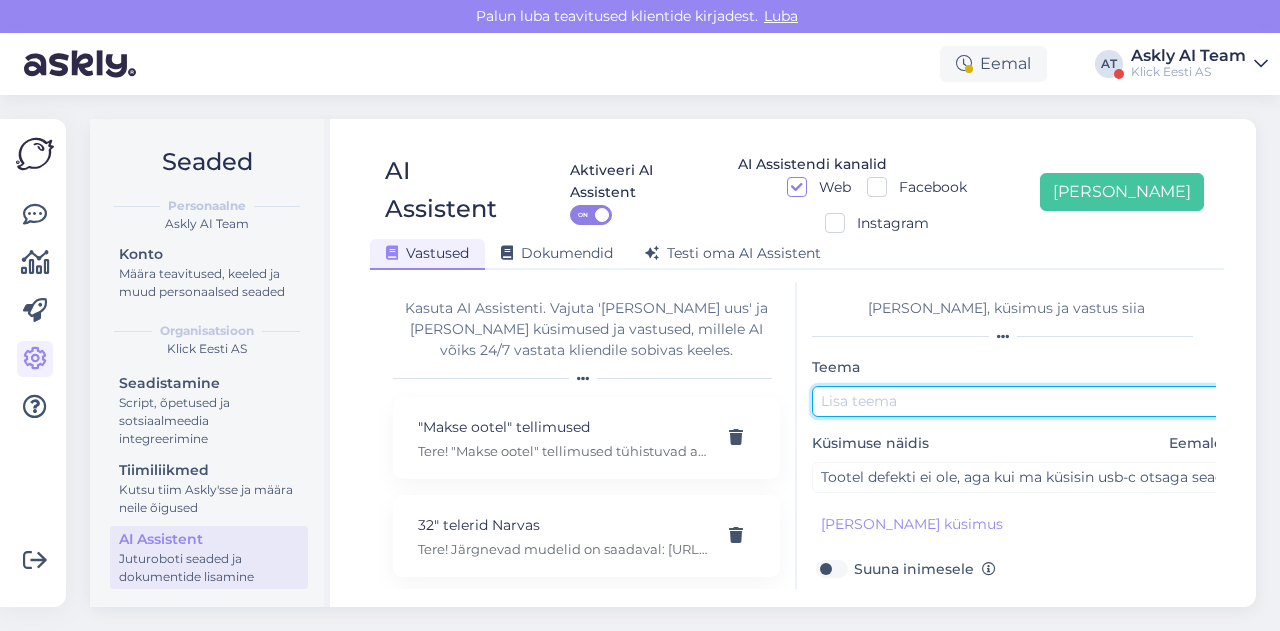 click at bounding box center [1022, 401] 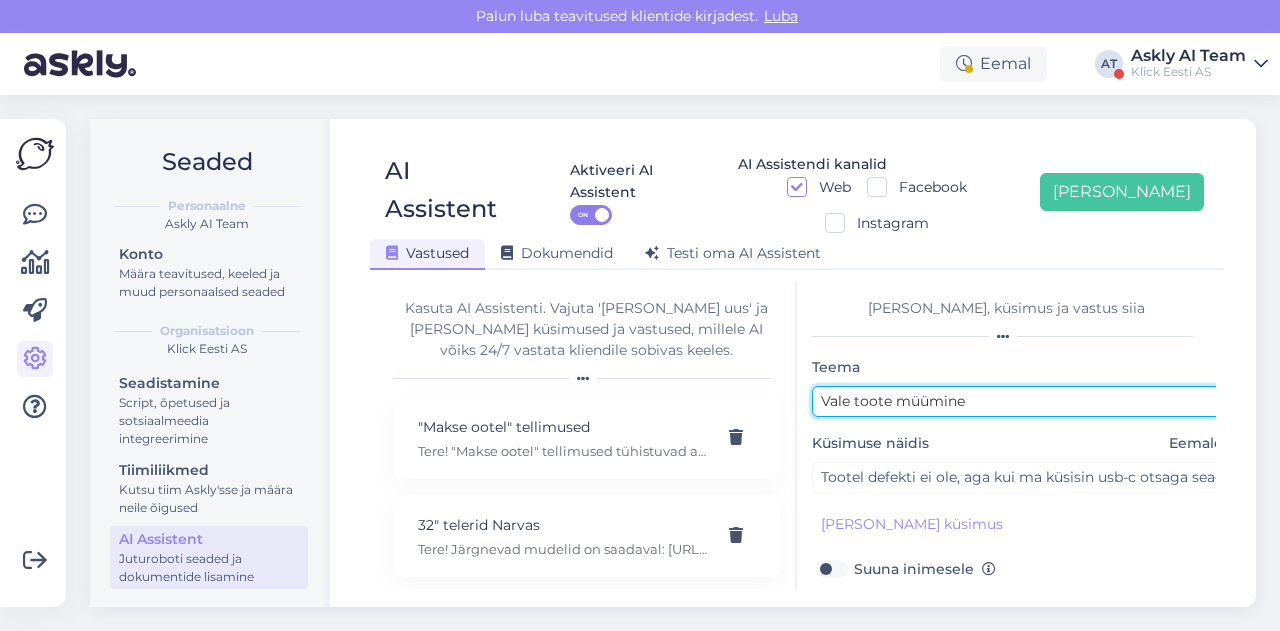 scroll, scrollTop: 179, scrollLeft: 0, axis: vertical 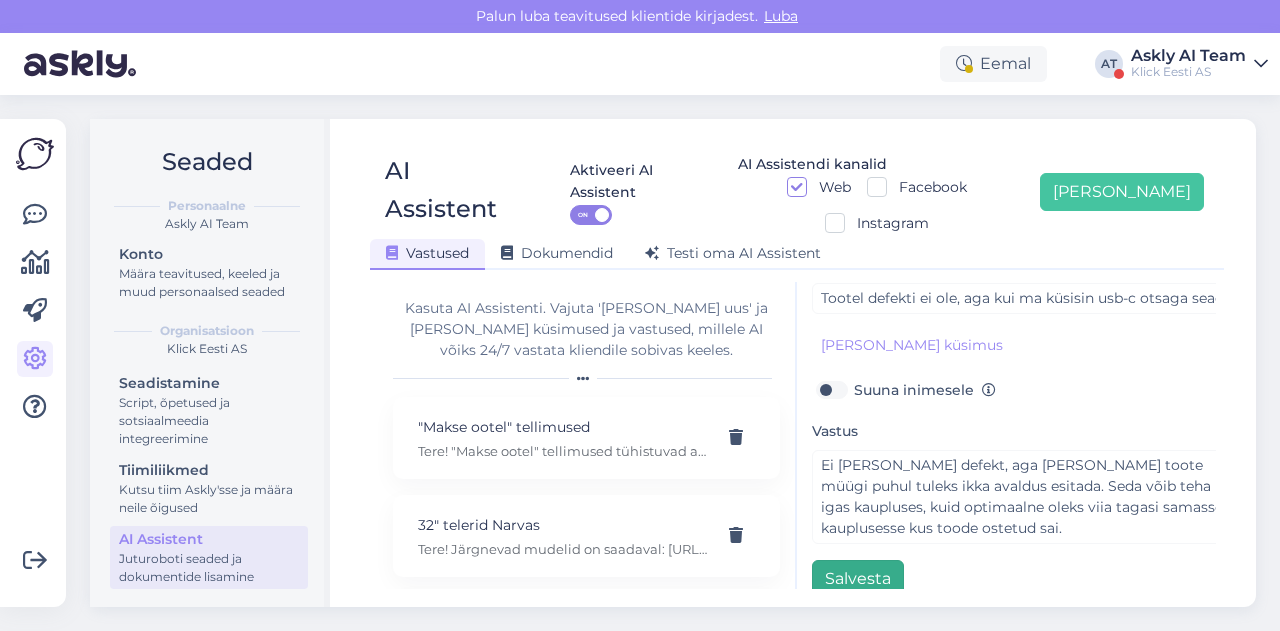 type on "Vale toote müümine" 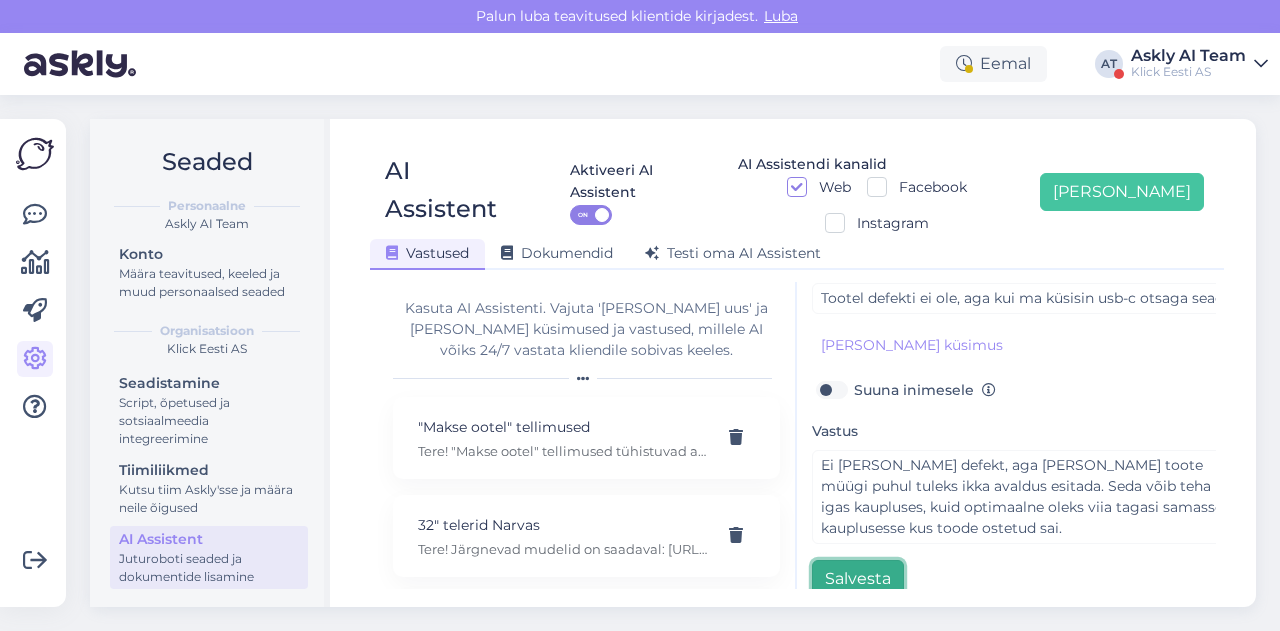 click on "Salvesta" at bounding box center [858, 579] 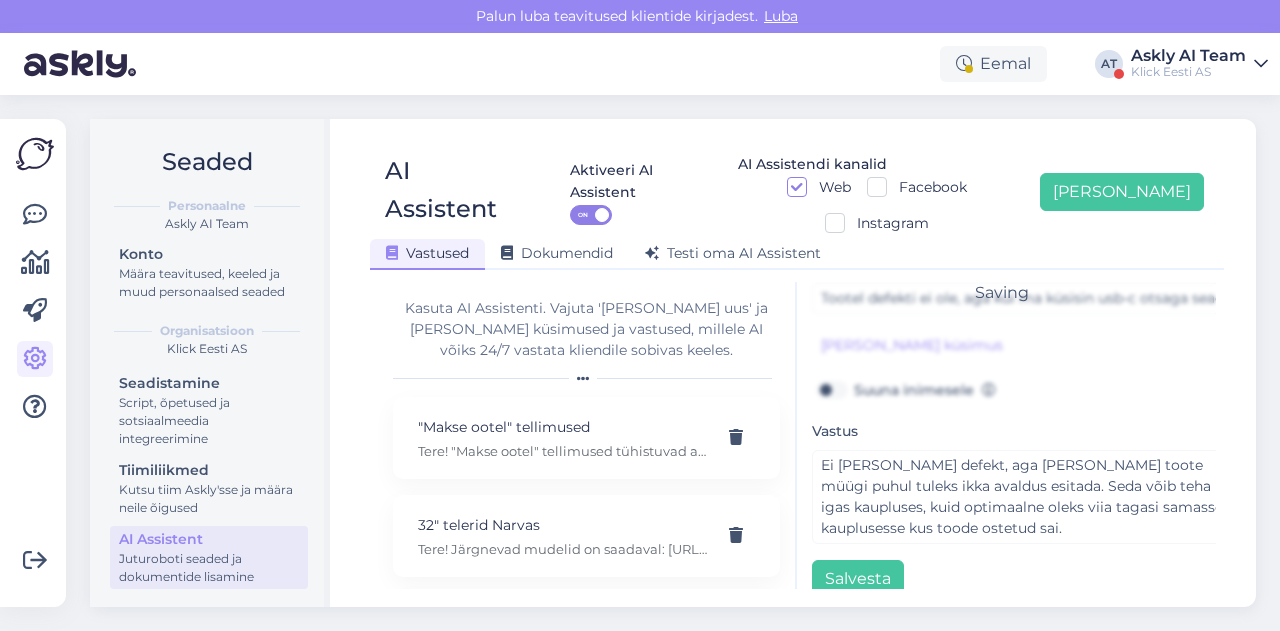 scroll, scrollTop: 0, scrollLeft: 0, axis: both 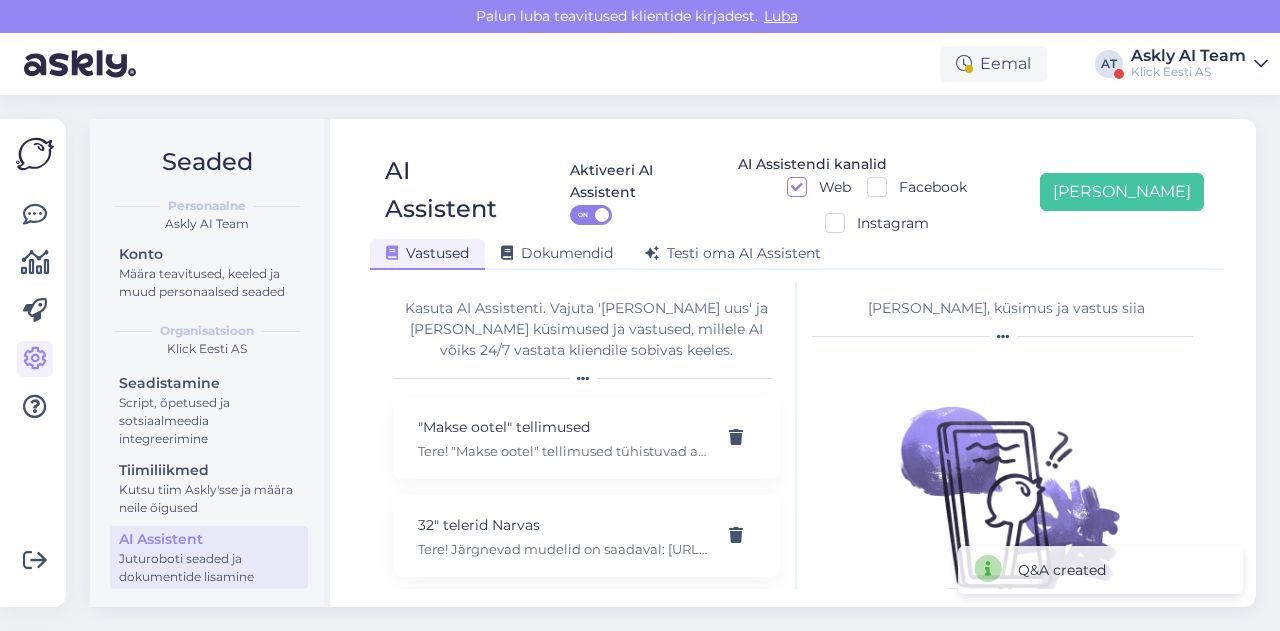 click on "Seaded Personaalne Askly AI Team Konto Määra teavitused, keeled ja muud personaalsed seaded Organisatsioon Klick Eesti AS Seadistamine Script, õpetused ja sotsiaalmeedia integreerimine Tiimiliikmed Kutsu tiim Askly'sse ja määra neile õigused AI Assistent Juturoboti seaded ja dokumentide lisamine AI Assistent Aktiveeri AI Assistent ON AI Assistendi kanalid Web Facebook Instagram Lisa uus Vastused Dokumendid Testi oma AI Assistent Kasuta AI Assistenti. Vajuta 'Lisa uus' ja lisa küsimused ja vastused, millele AI võiks 24/7 vastata kliendile sobivas keeles.  "Makse ootel" tellimused  Tere! "Makse ootel" tellimused tühistuvad automaatselt. Nende pärast ei pea muretsema. 32" telerid Narvas Tere! Järgnevad mudelid on saadaval: https://www.klick.ee/heli-ja-pilt/tv/telerid?diagonaal=5492&availability=1&tootja=5516&tootja=6098 5G nuputelefon Tere! 5G nuputelefoni ei ole. 4G telefonid leiab siit: https://www.klick.ee/telefonid-ja-lisad/mobiiltelefonid/nuputelefonid?volte=25520 9 V DC adapter Adapter E-arve" at bounding box center [679, 363] 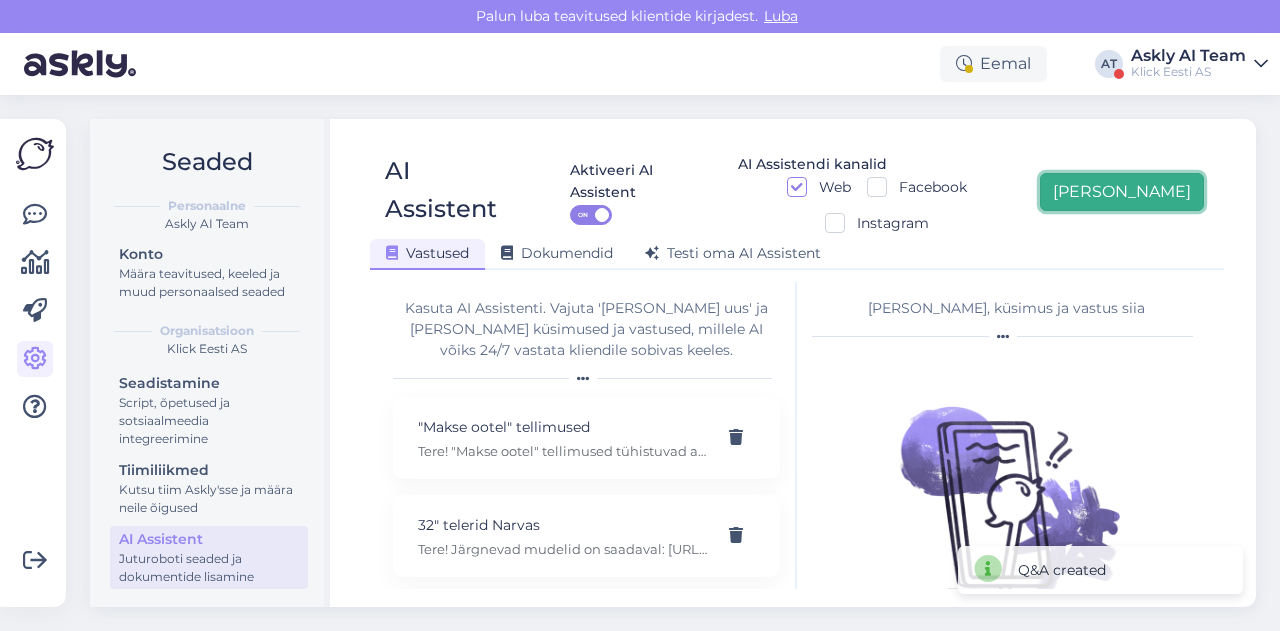 click on "[PERSON_NAME]" at bounding box center [1122, 192] 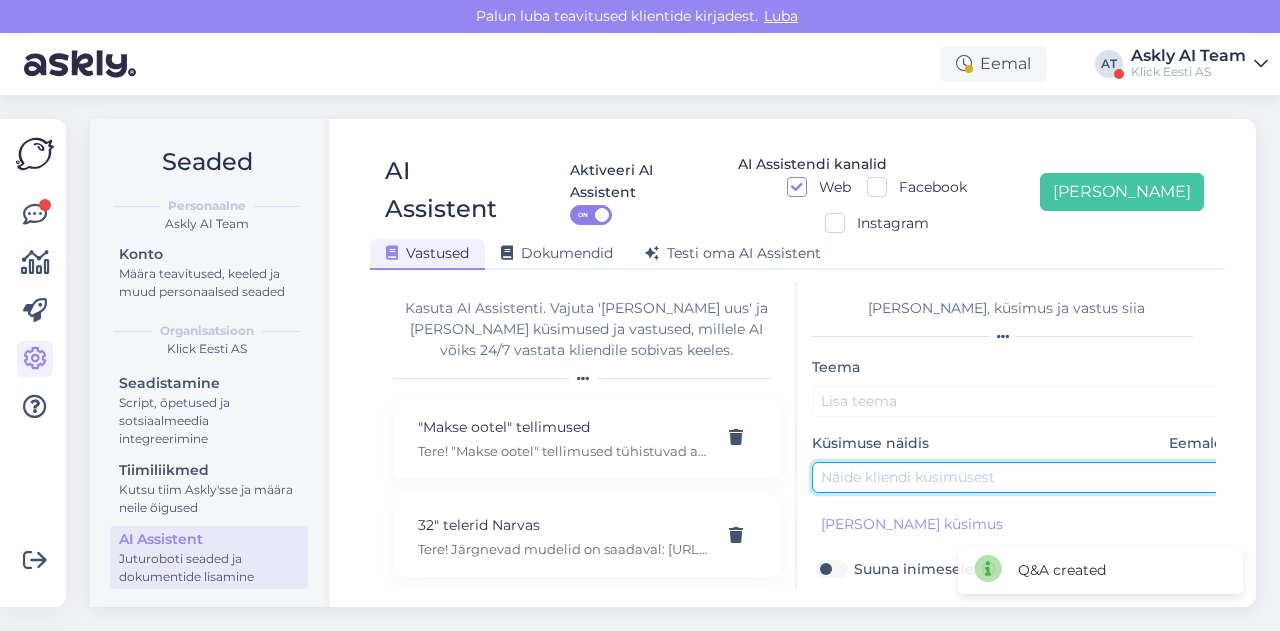 click at bounding box center [1022, 477] 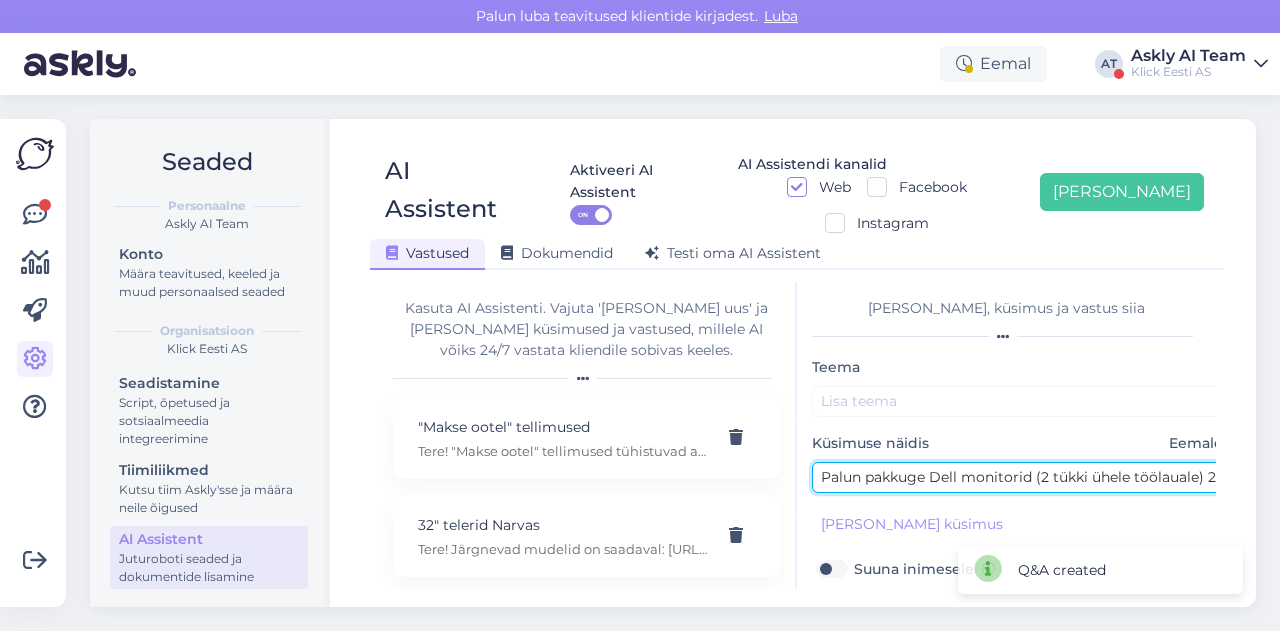 scroll, scrollTop: 0, scrollLeft: 409, axis: horizontal 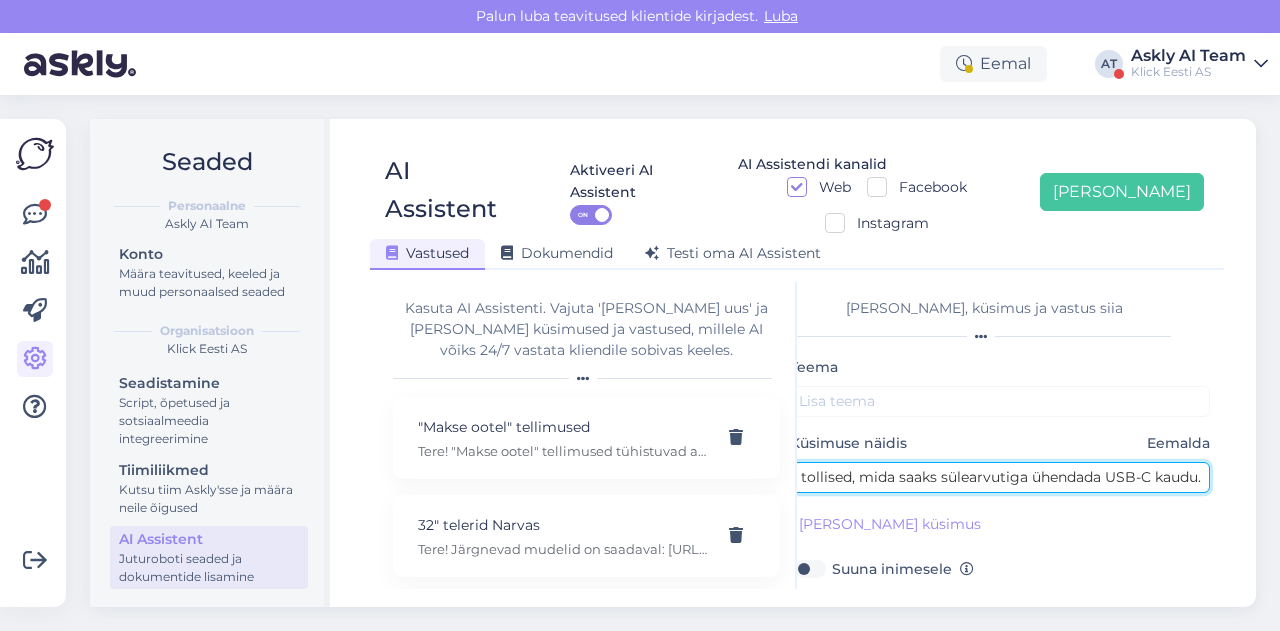 type on "Palun pakkuge Dell monitorid (2 tükki ühele töölauale) 27 tollised, mida saaks sülearvutiga ühendada USB-C kaudu." 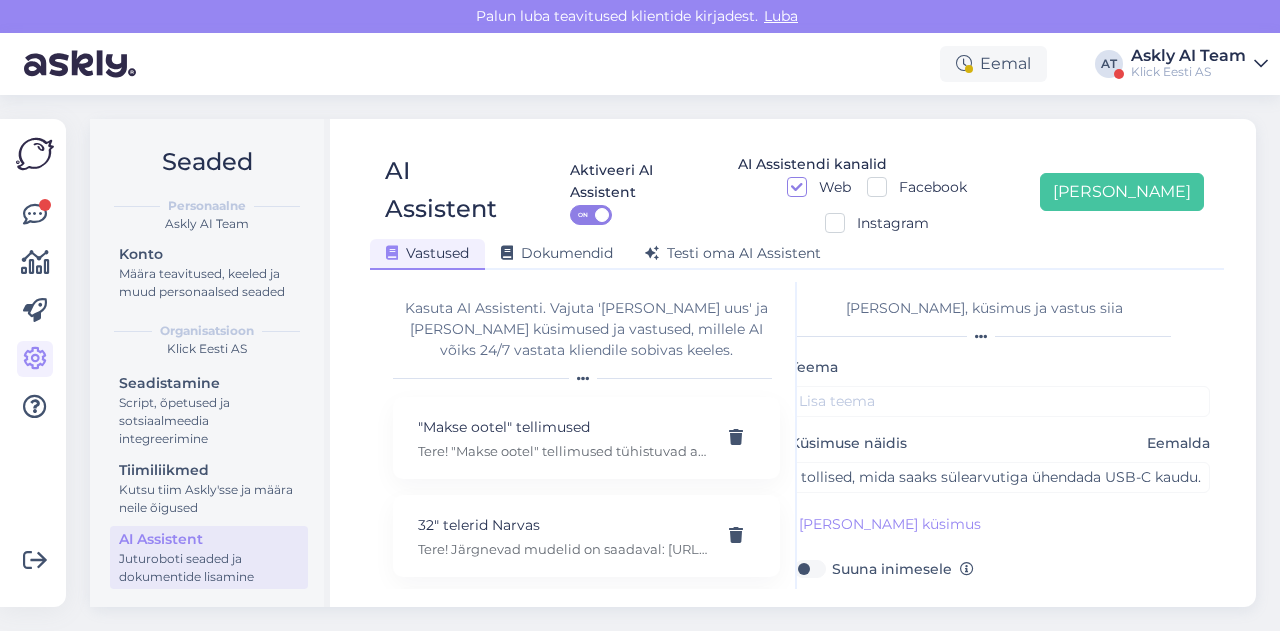 scroll, scrollTop: 0, scrollLeft: 0, axis: both 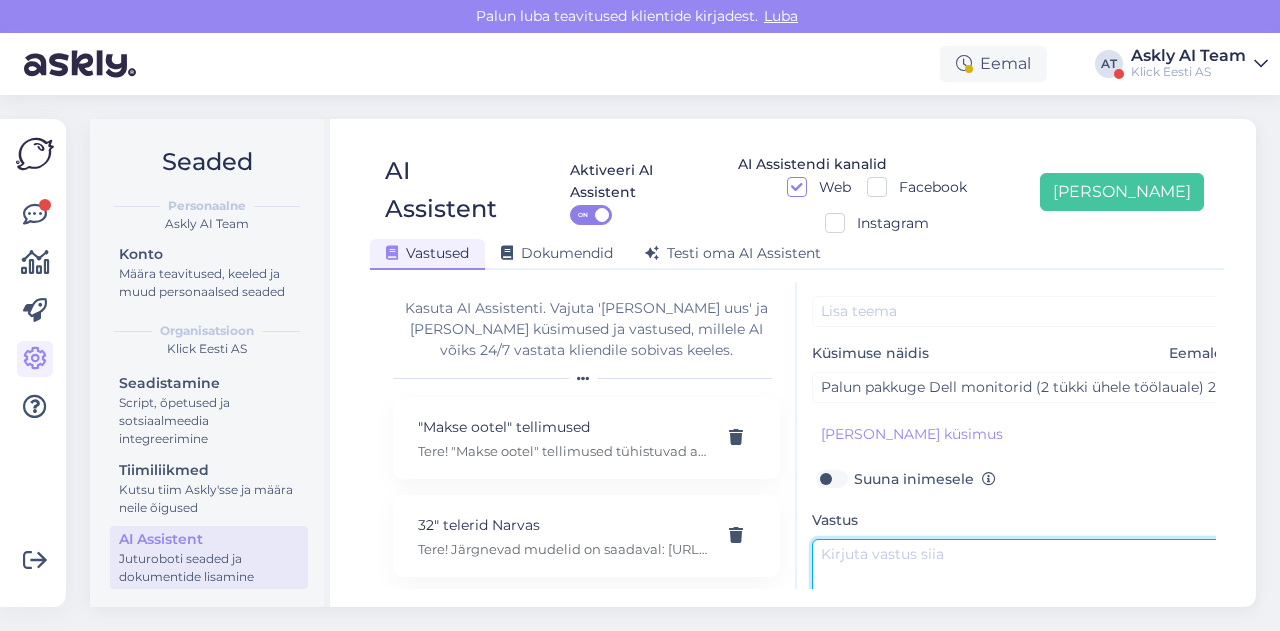 click at bounding box center (1022, 586) 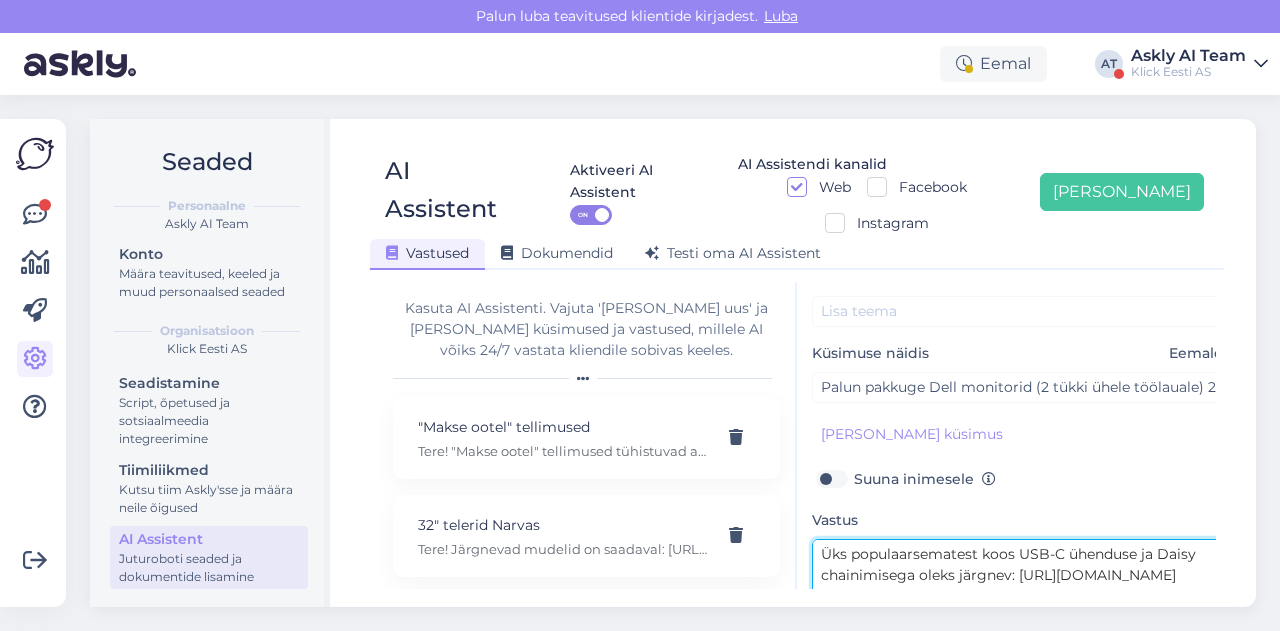 scroll, scrollTop: 78, scrollLeft: 0, axis: vertical 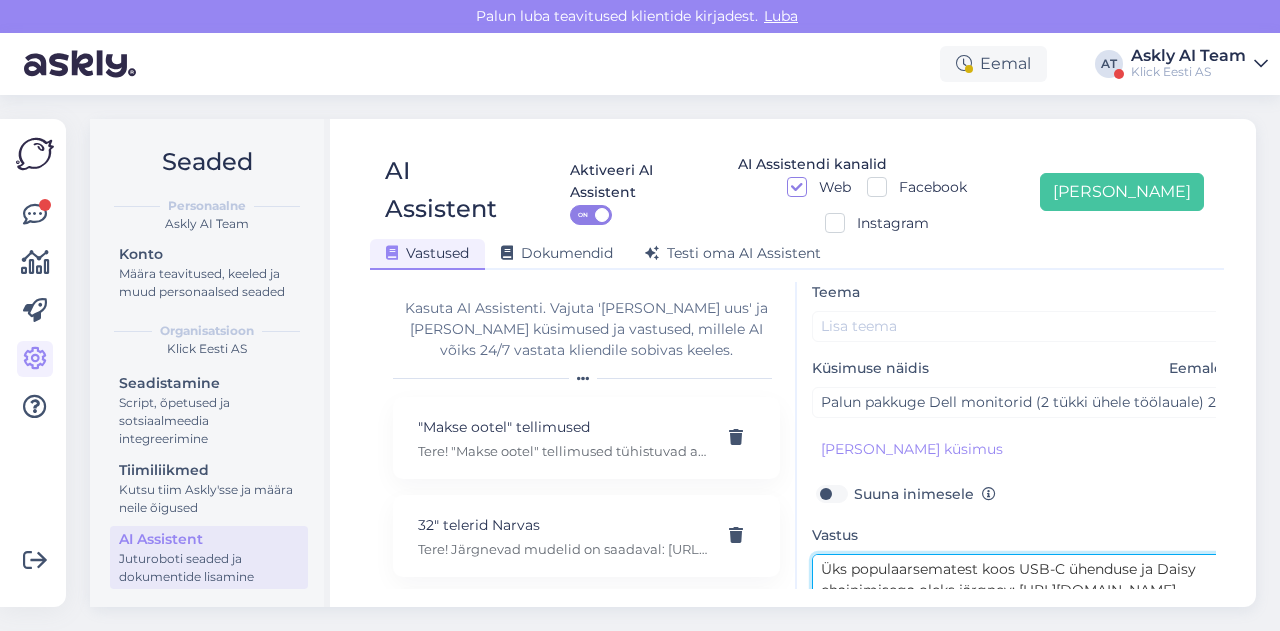type on "Üks populaarsematest koos USB-C ühenduse ja Daisy chainimisega oleks järgnev: https://www.klick.ee/monitor-dell-27-p2725de-usb-c-90w
Annab 90W voolu samuti USB-C kaabli kaudu, peaks olema piisav enamus sülearvutite jaoks." 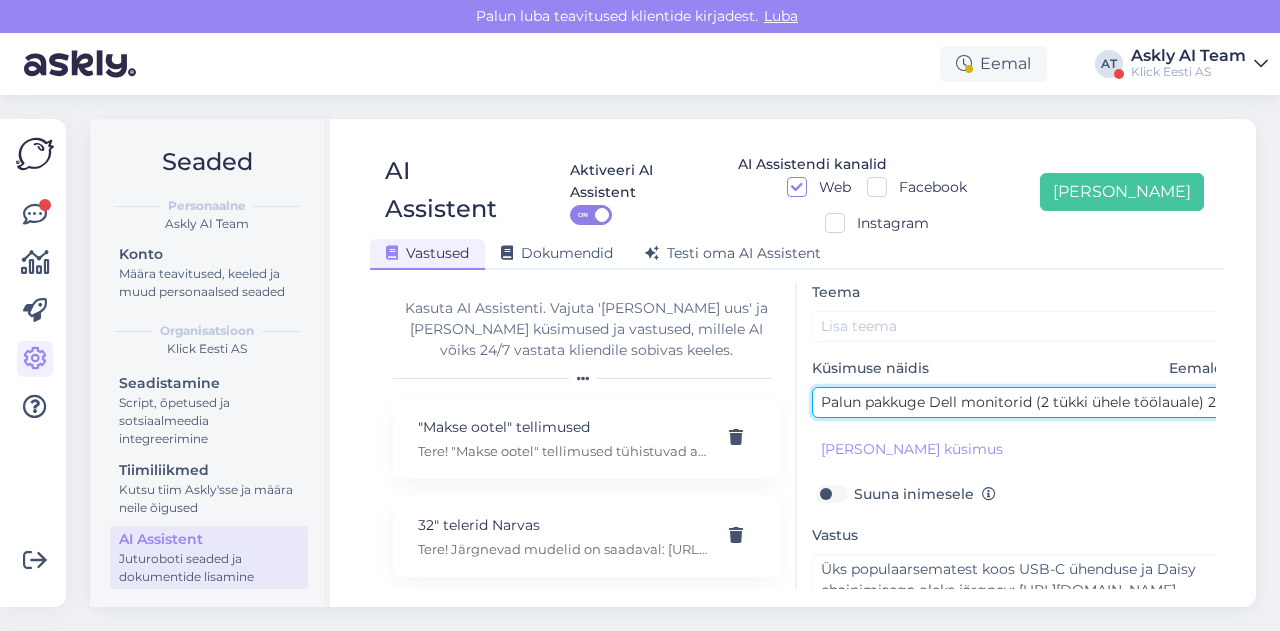 drag, startPoint x: 932, startPoint y: 365, endPoint x: 1031, endPoint y: 368, distance: 99.04544 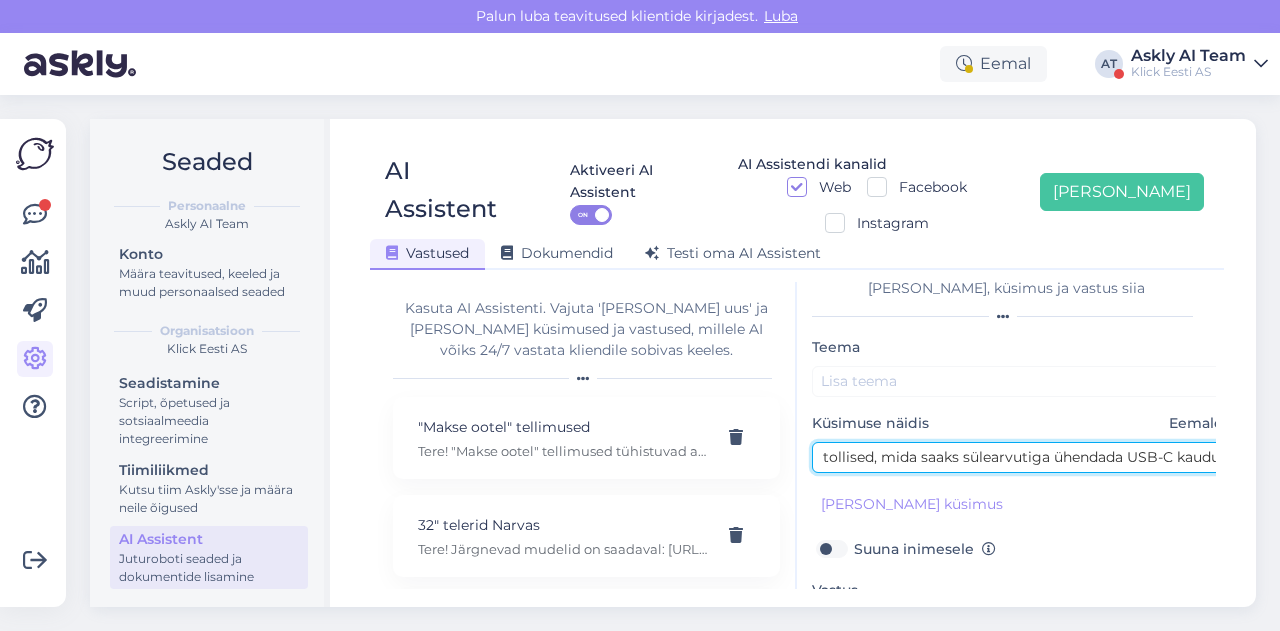 scroll, scrollTop: 0, scrollLeft: 0, axis: both 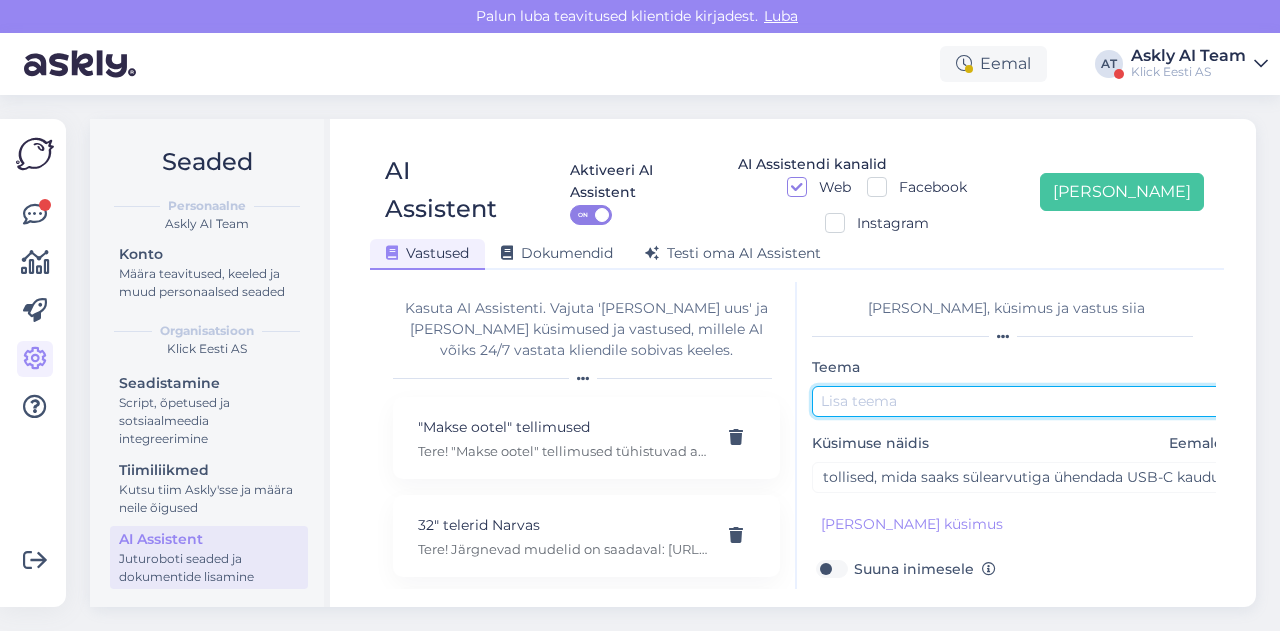 click at bounding box center (1022, 401) 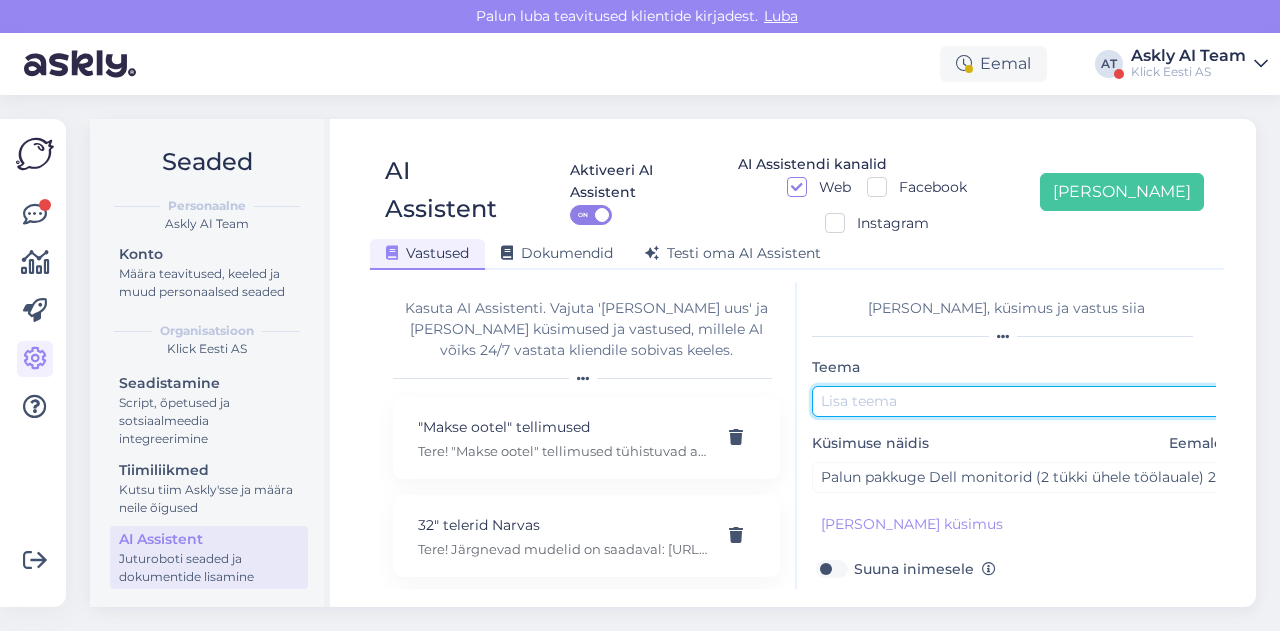 paste on "Dell monitorid" 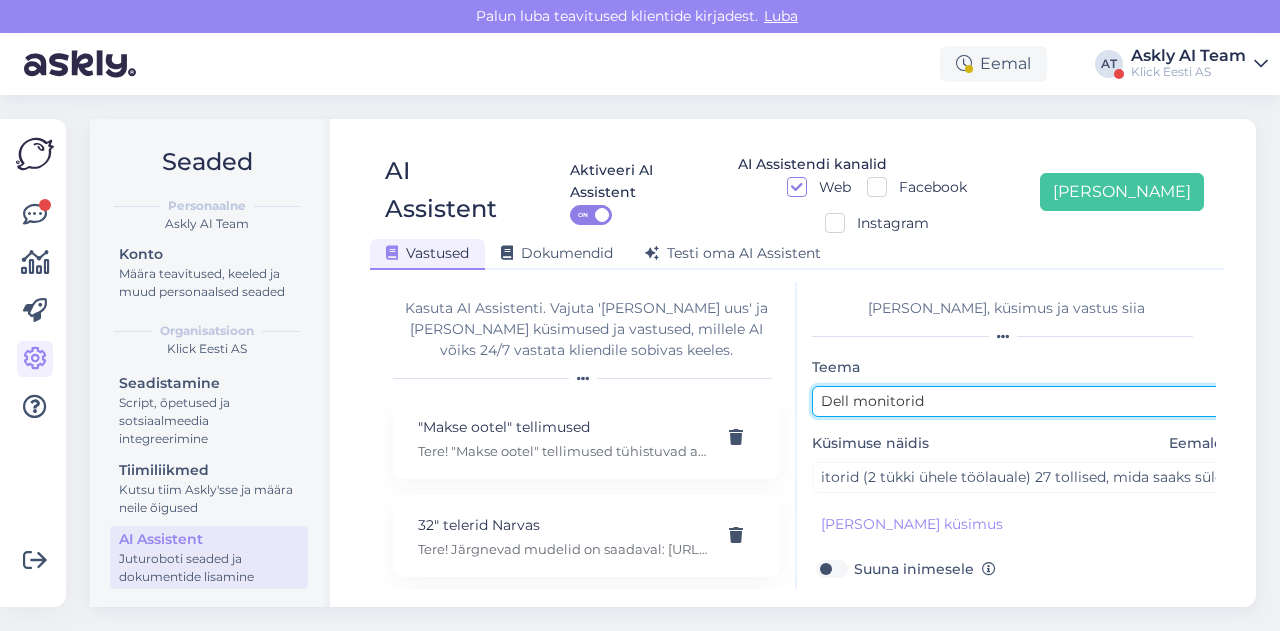 scroll, scrollTop: 0, scrollLeft: 147, axis: horizontal 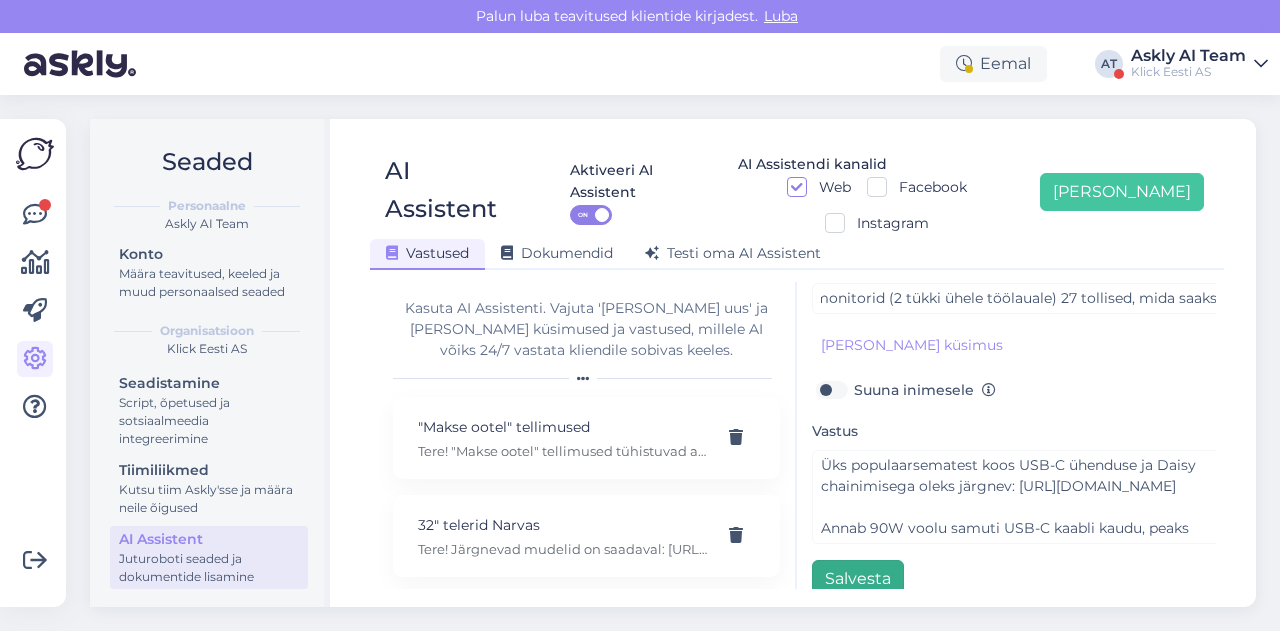 type on "Dell monitorid" 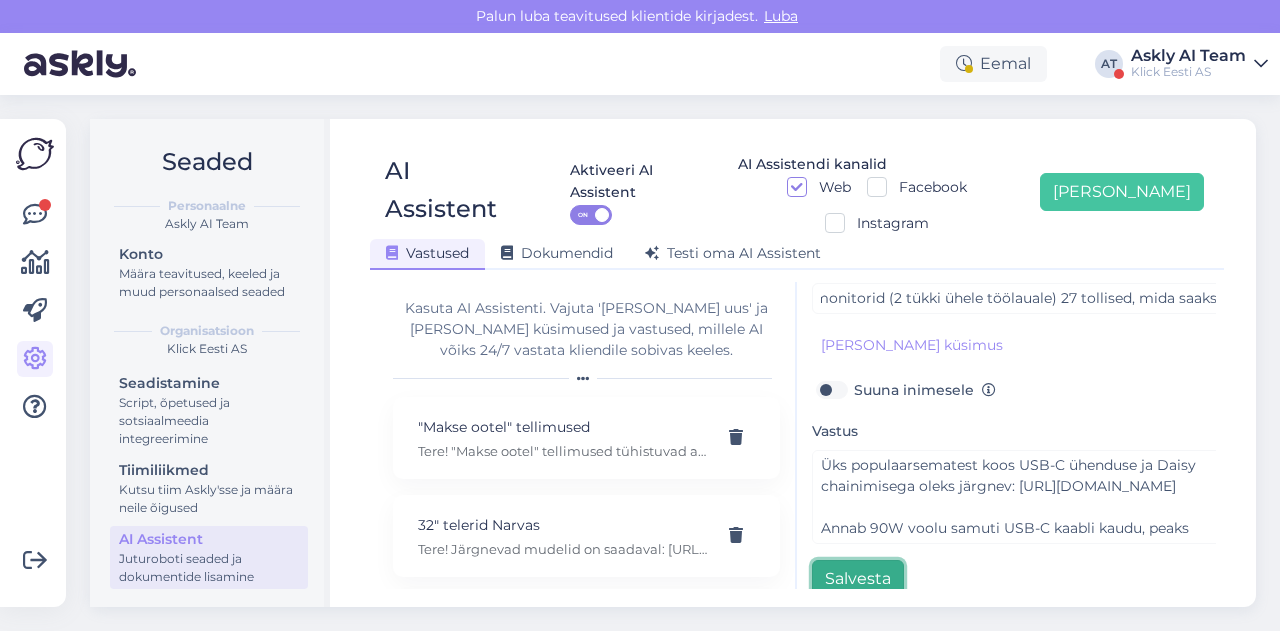 click on "Salvesta" at bounding box center (858, 579) 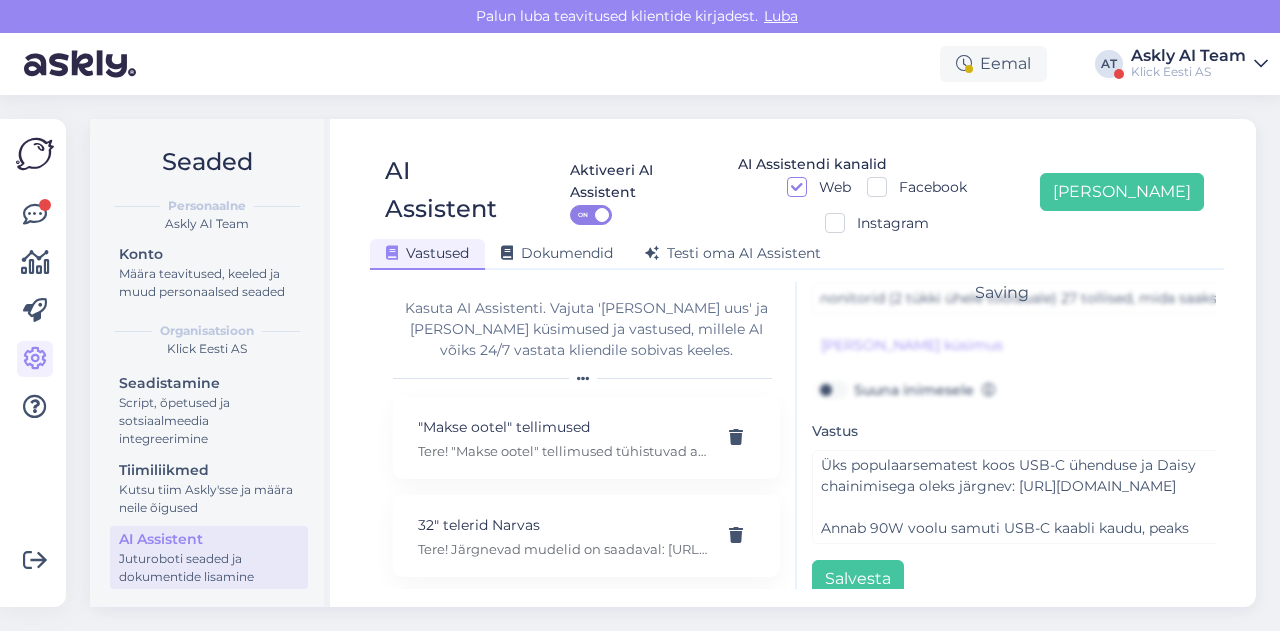 scroll, scrollTop: 0, scrollLeft: 0, axis: both 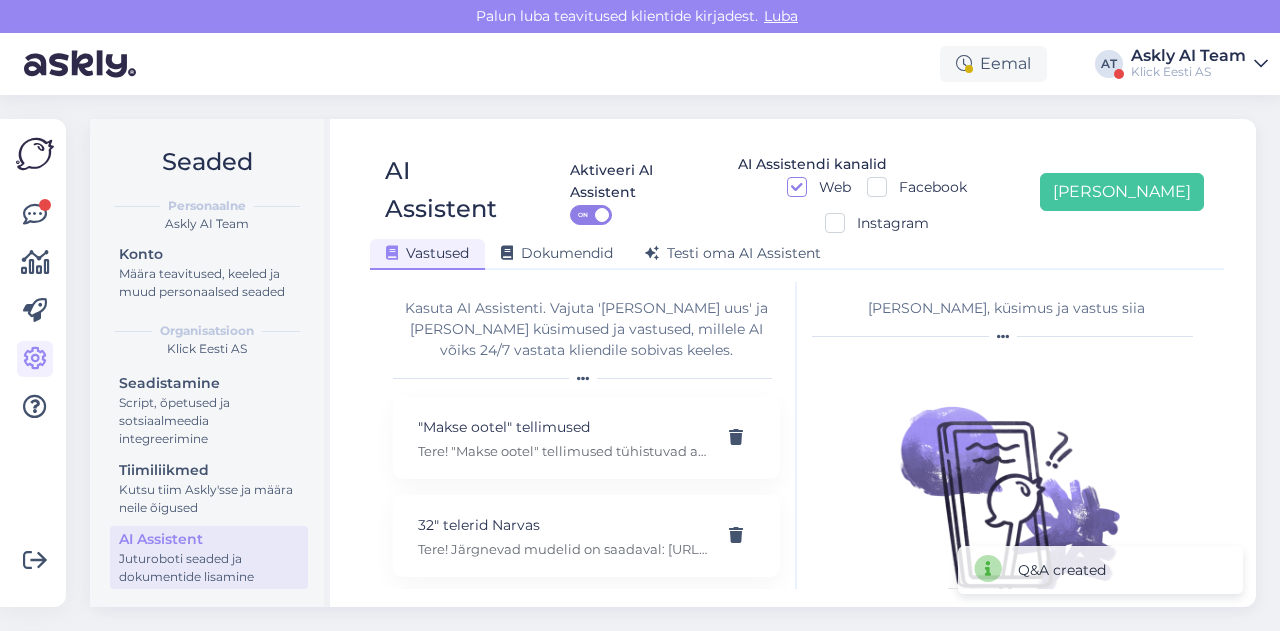 click on "Seaded Personaalne Askly AI Team Konto Määra teavitused, keeled ja muud personaalsed seaded Organisatsioon Klick Eesti AS Seadistamine Script, õpetused ja sotsiaalmeedia integreerimine Tiimiliikmed Kutsu tiim Askly'sse ja määra neile õigused AI Assistent Juturoboti seaded ja dokumentide lisamine AI Assistent Aktiveeri AI Assistent ON AI Assistendi kanalid Web Facebook Instagram Lisa uus Vastused Dokumendid Testi oma AI Assistent Kasuta AI Assistenti. Vajuta 'Lisa uus' ja lisa küsimused ja vastused, millele AI võiks 24/7 vastata kliendile sobivas keeles.  "Makse ootel" tellimused  Tere! "Makse ootel" tellimused tühistuvad automaatselt. Nende pärast ei pea muretsema. 32" telerid Narvas Tere! Järgnevad mudelid on saadaval: https://www.klick.ee/heli-ja-pilt/tv/telerid?diagonaal=5492&availability=1&tootja=5516&tootja=6098 5G nuputelefon Tere! 5G nuputelefoni ei ole. 4G telefonid leiab siit: https://www.klick.ee/telefonid-ja-lisad/mobiiltelefonid/nuputelefonid?volte=25520 9 V DC adapter Adapter E-arve" at bounding box center (679, 363) 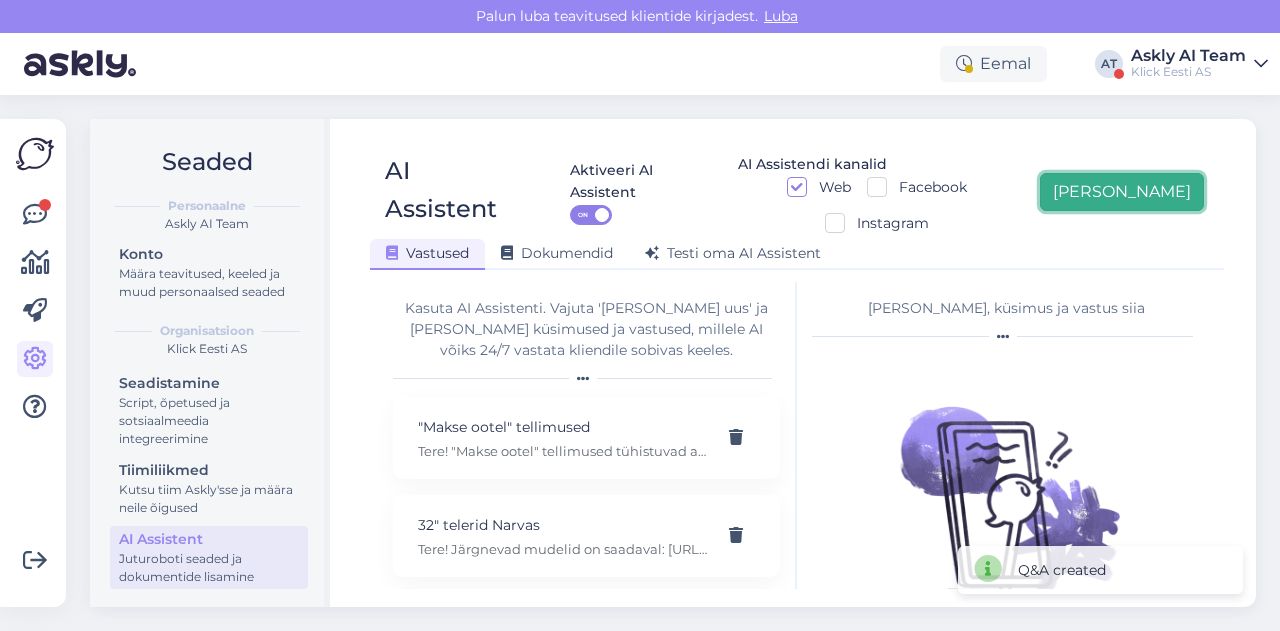 click on "[PERSON_NAME]" at bounding box center (1122, 192) 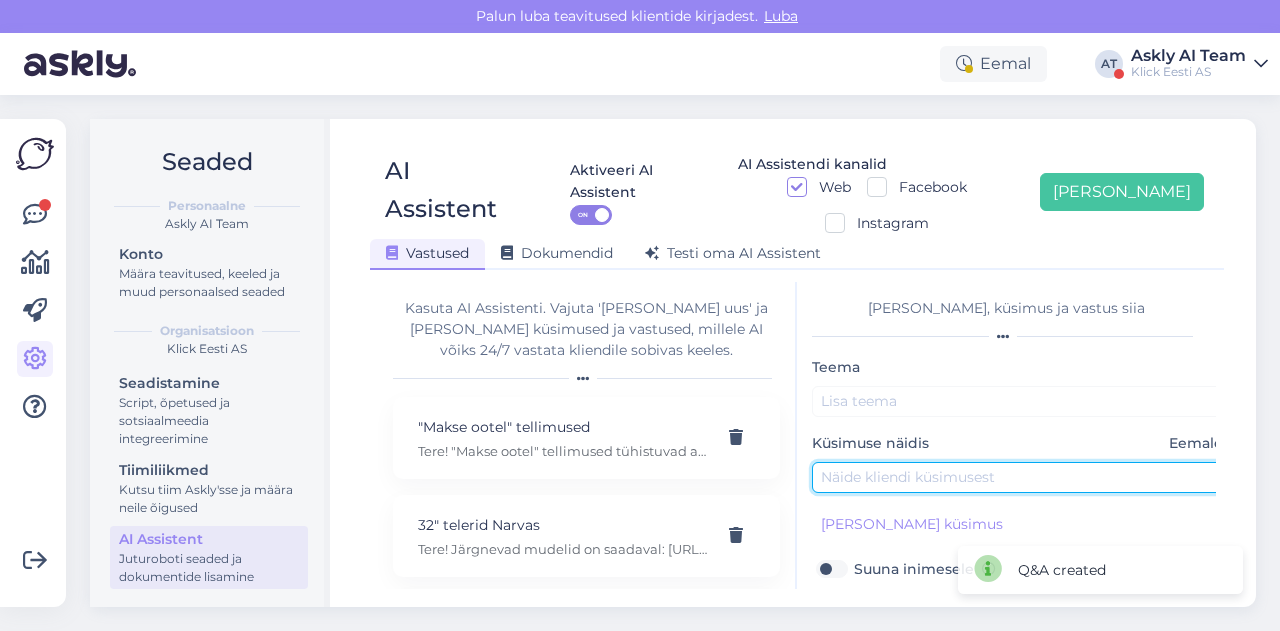click at bounding box center (1022, 477) 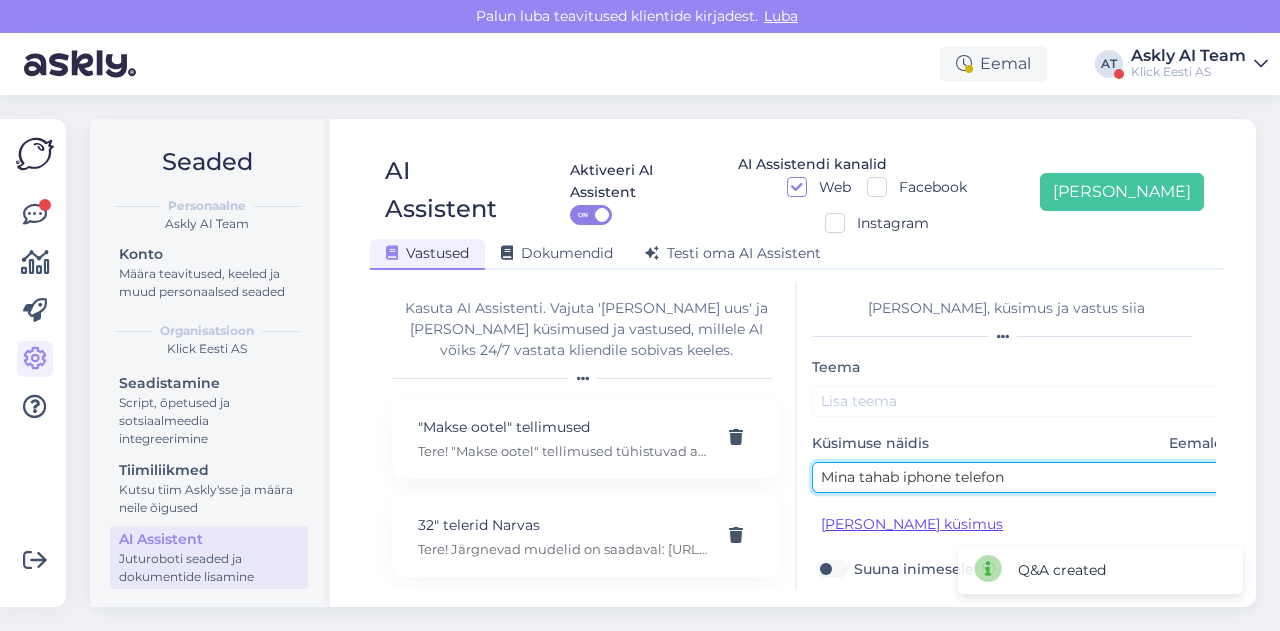 type on "Mina tahab iphone telefon" 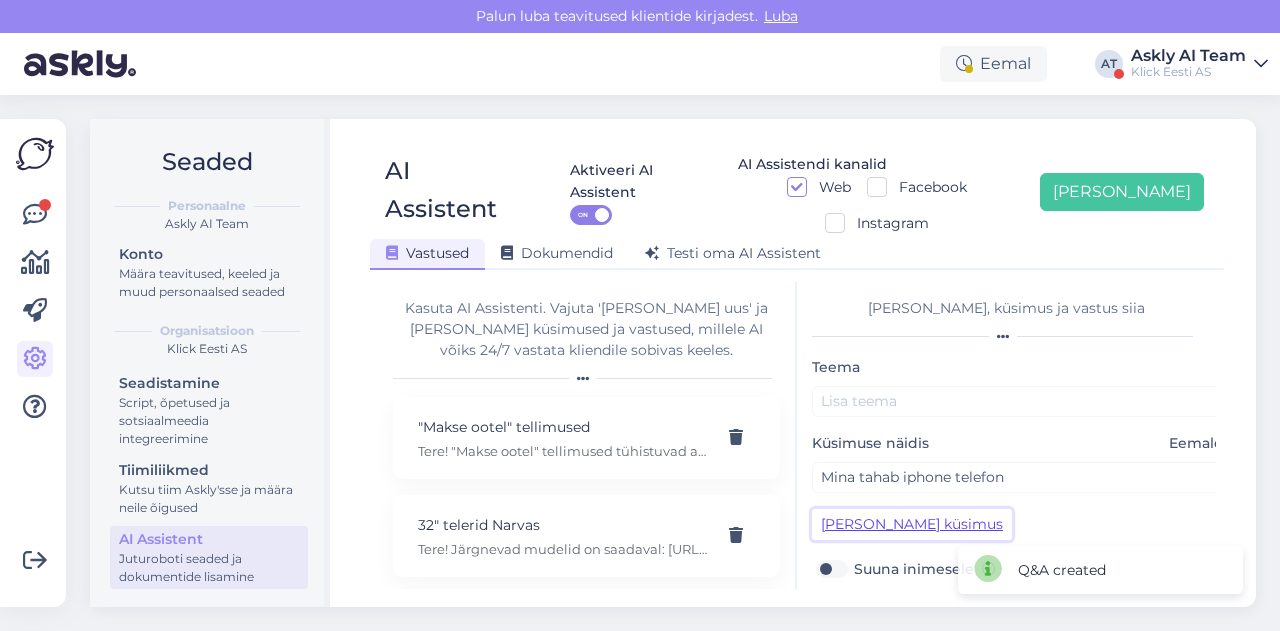 click on "Lisa kliendi küsimus" at bounding box center [912, 524] 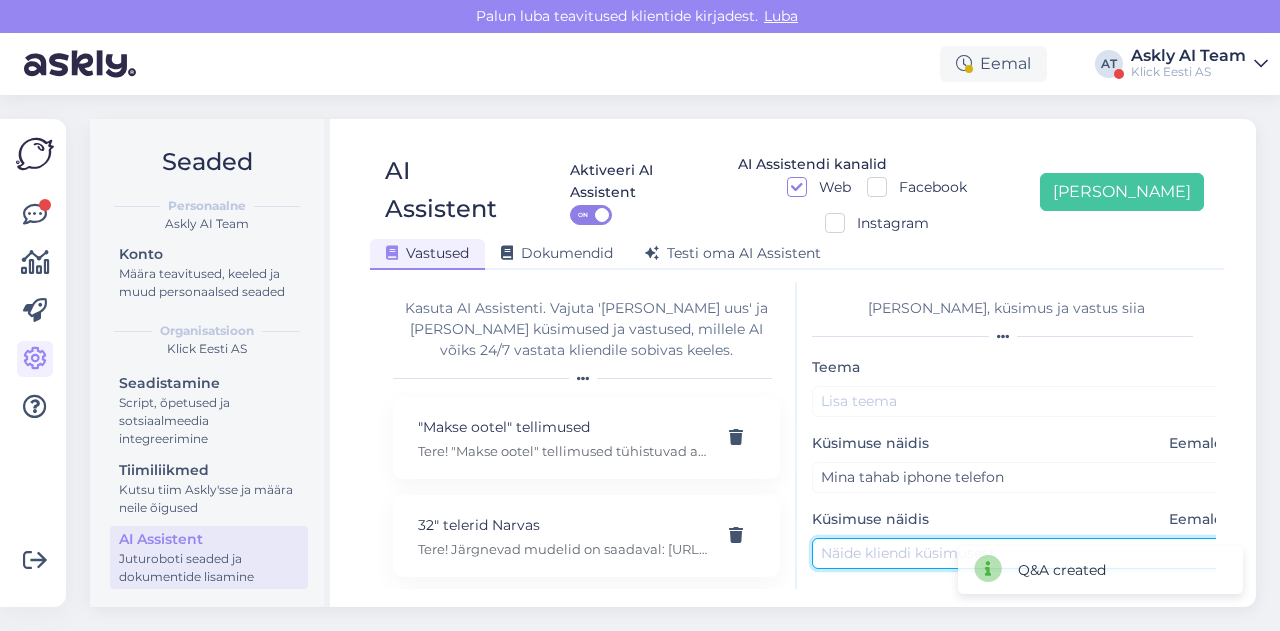 click at bounding box center (1022, 553) 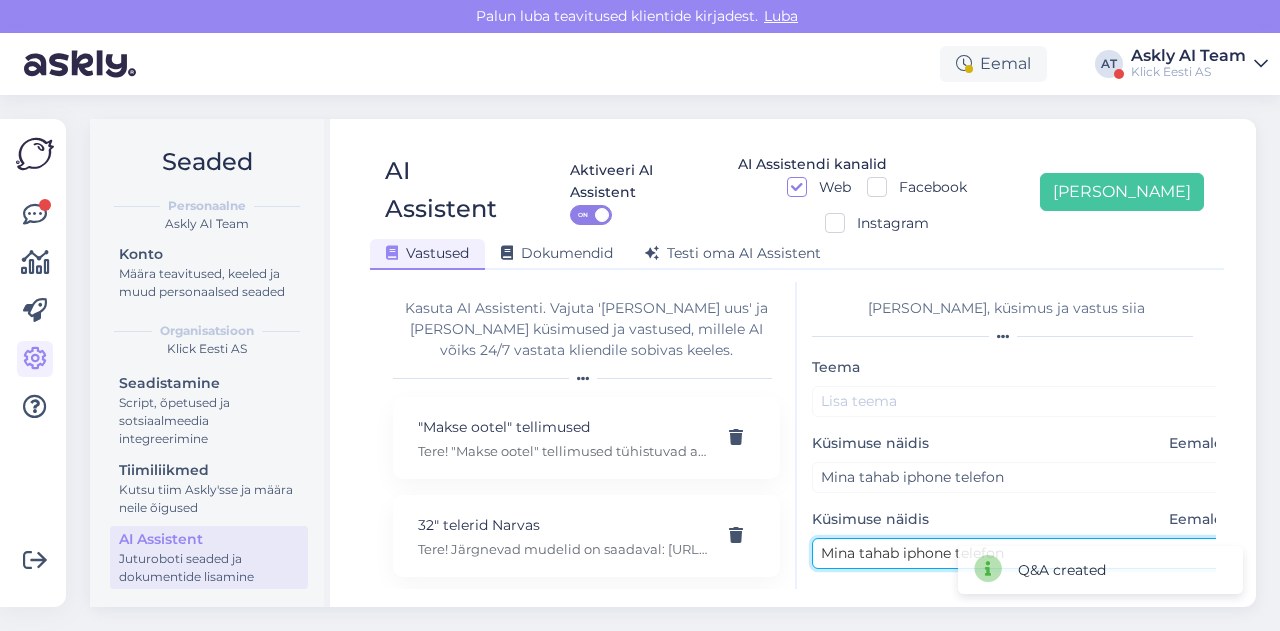 click on "Mina tahab iphone telefon" at bounding box center (1022, 553) 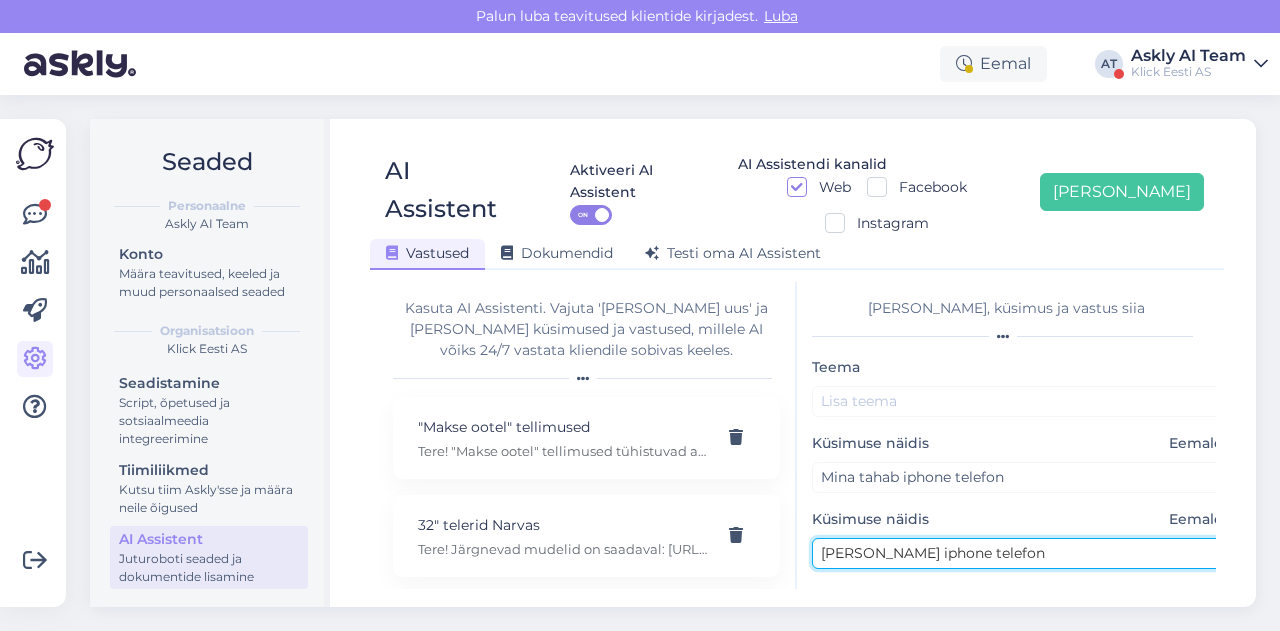 scroll, scrollTop: 44, scrollLeft: 0, axis: vertical 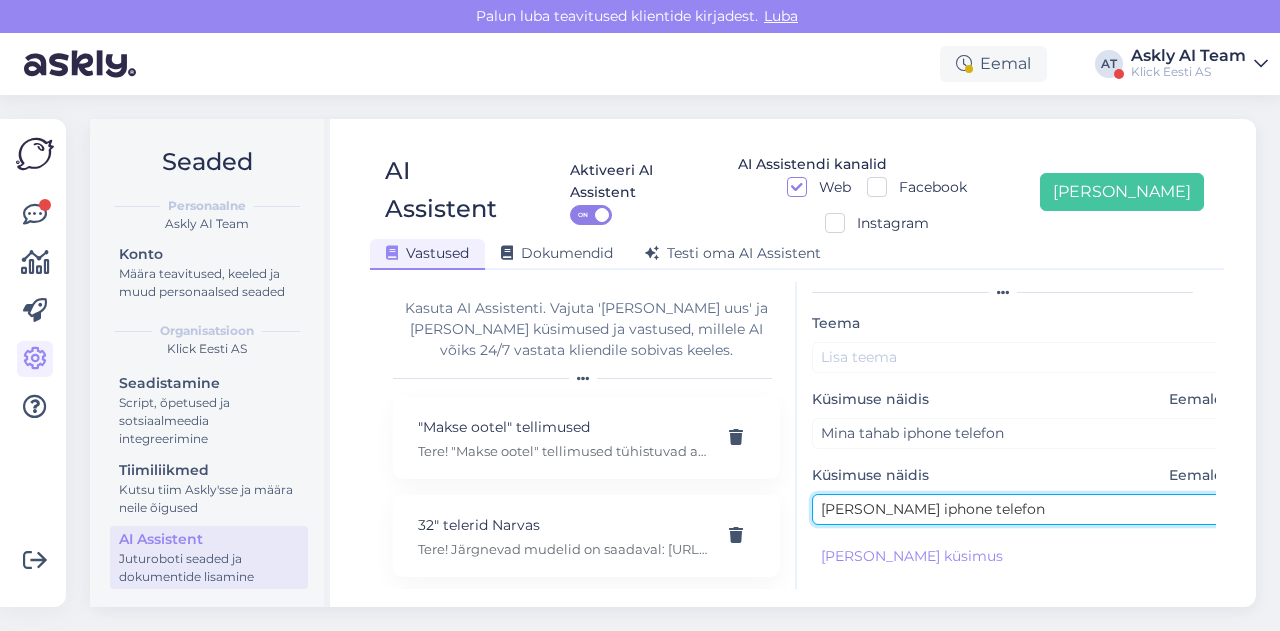 type on "Mina tahan iphone telefon" 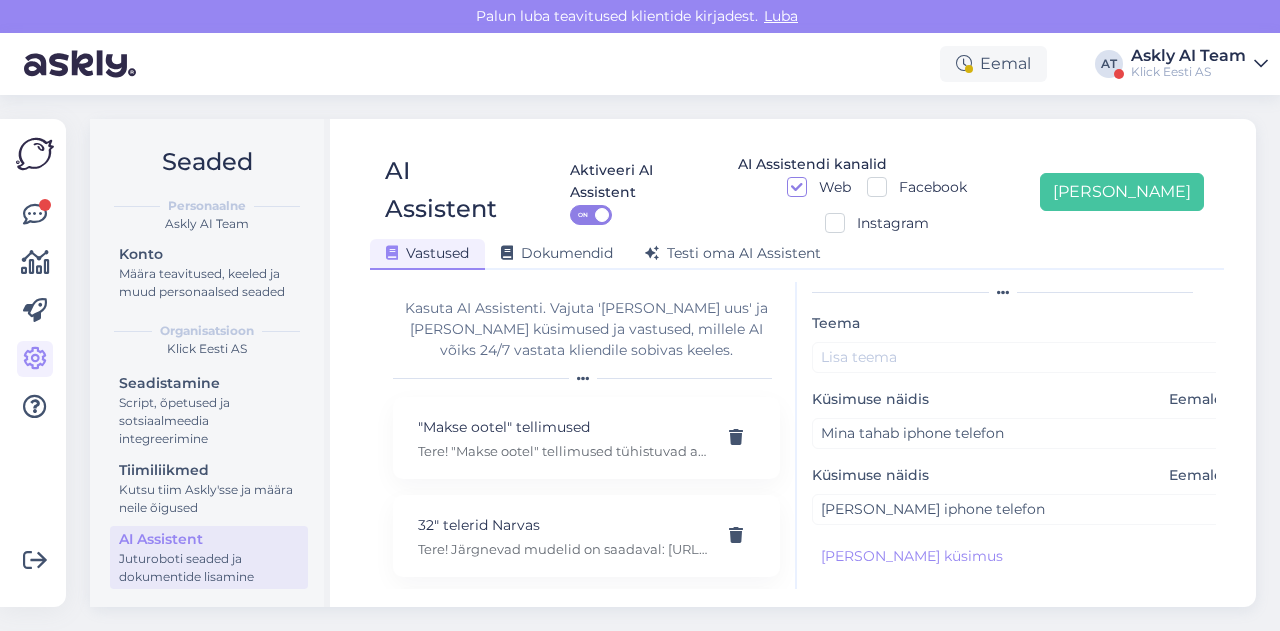 scroll, scrollTop: 200, scrollLeft: 0, axis: vertical 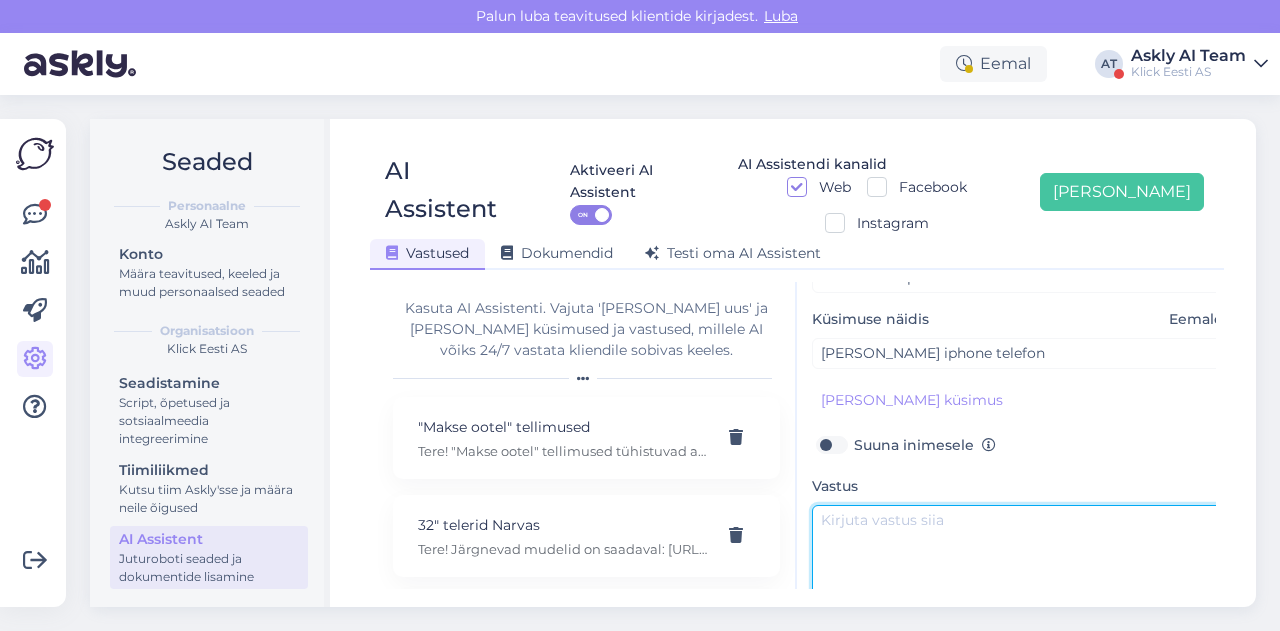click at bounding box center [1022, 552] 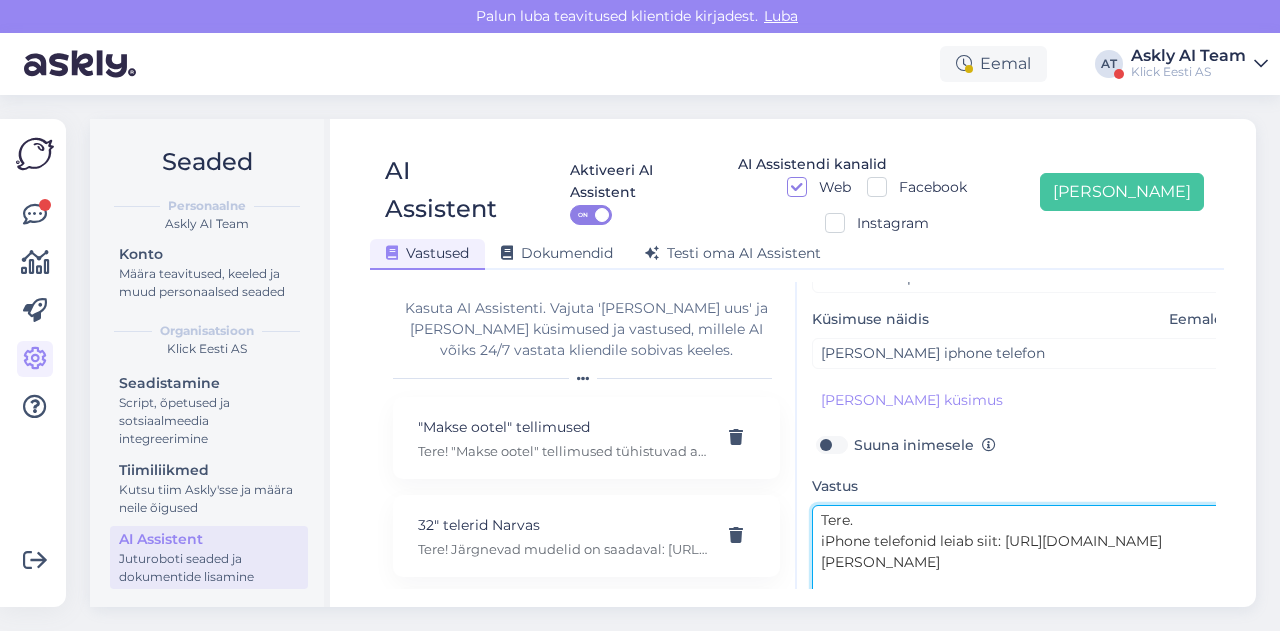 scroll, scrollTop: 0, scrollLeft: 0, axis: both 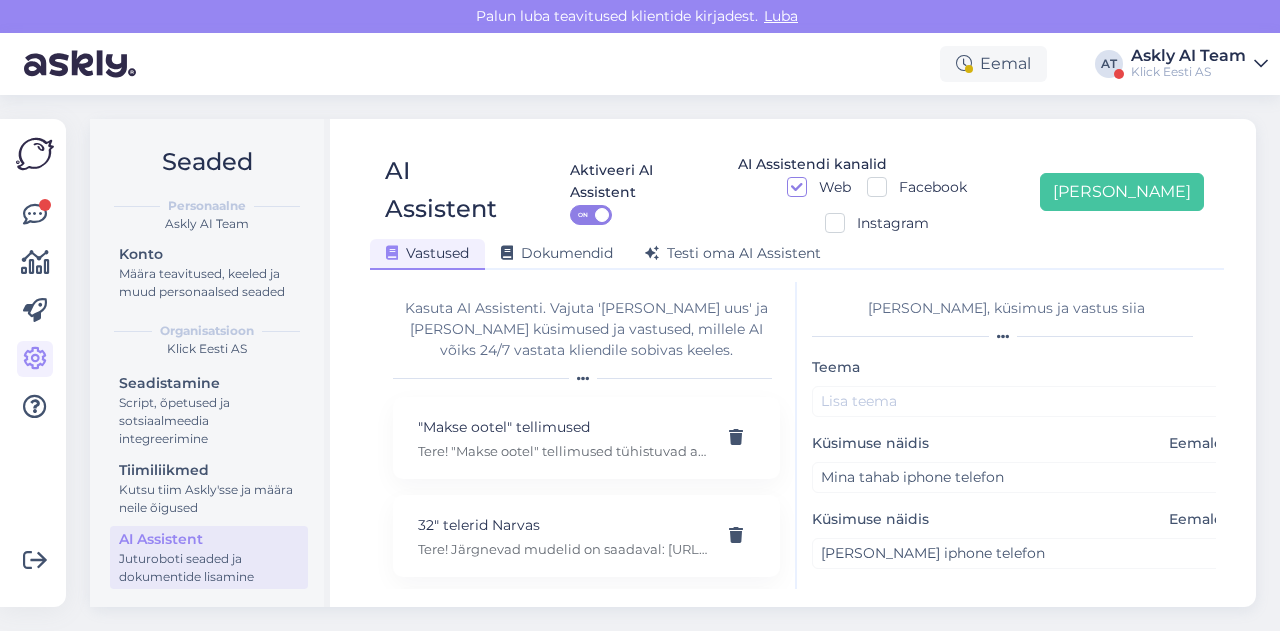 type on "Tere.
iPhone telefonid leiab siit: https://www.klick.ee/telefonid-ja-lisad/mobiiltelefonid/nutitelefonid?tootja=5951" 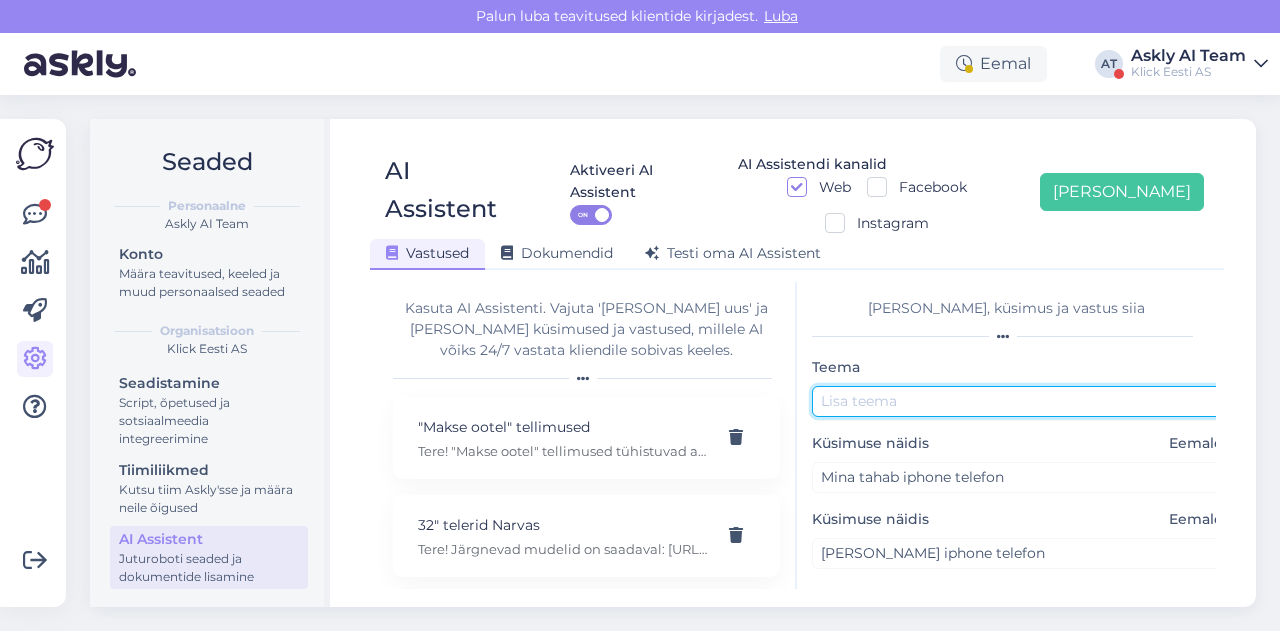 click at bounding box center [1022, 401] 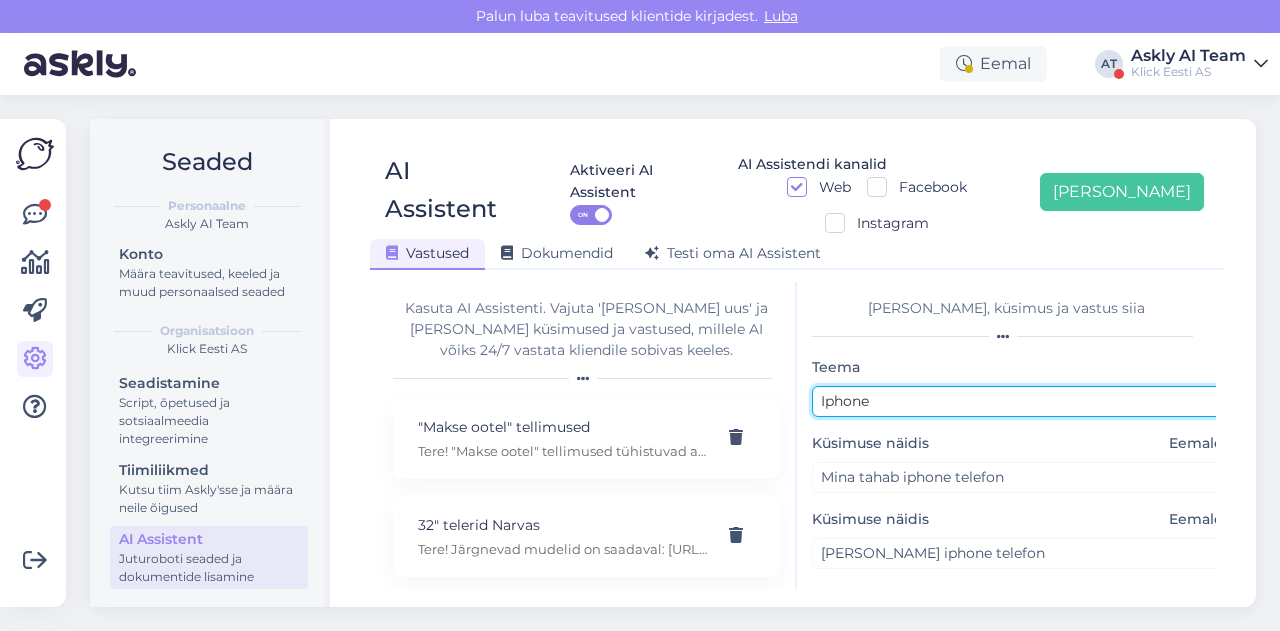 scroll, scrollTop: 254, scrollLeft: 0, axis: vertical 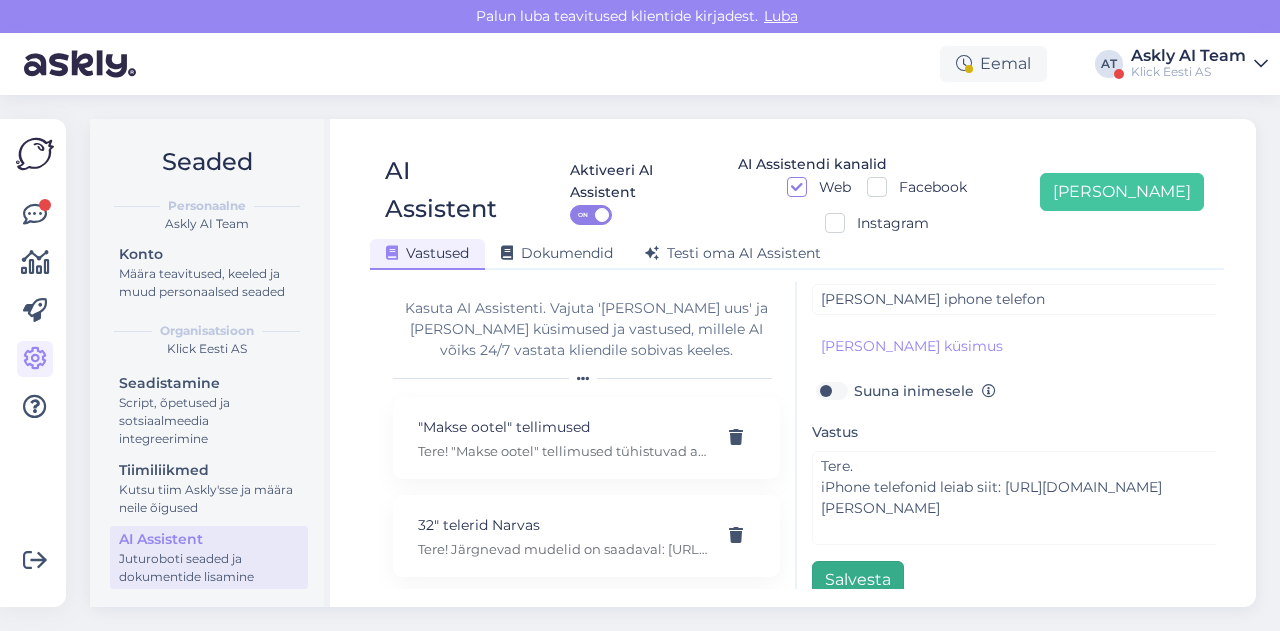 type on "Iphone" 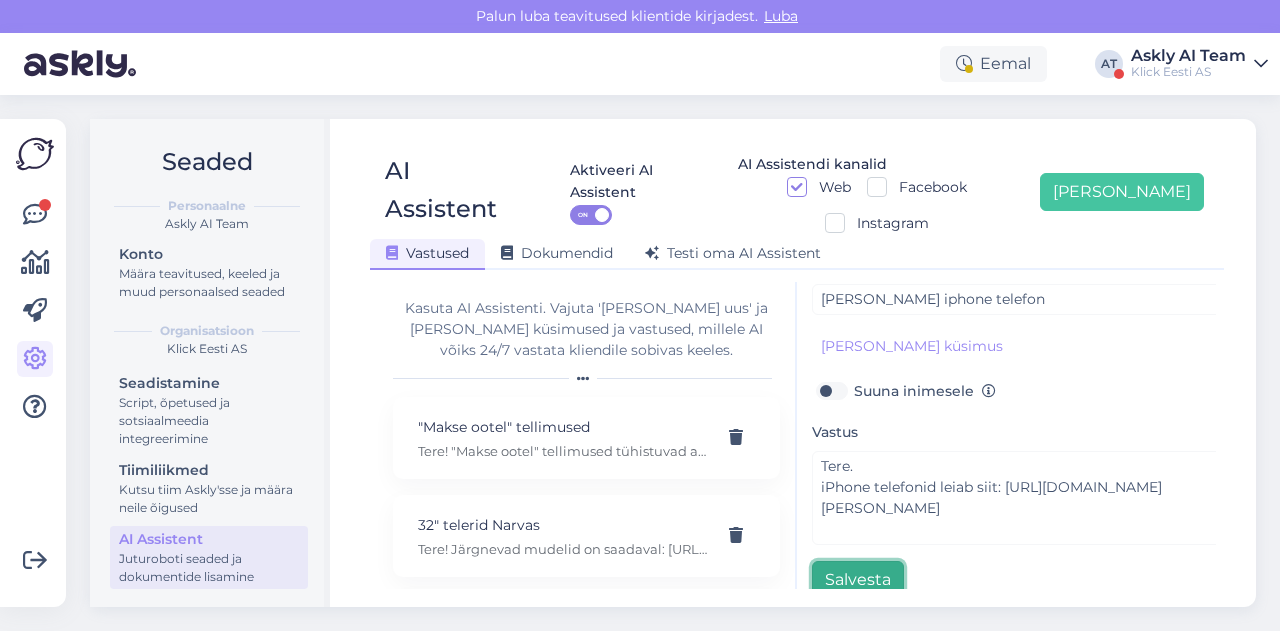 click on "Salvesta" at bounding box center (858, 580) 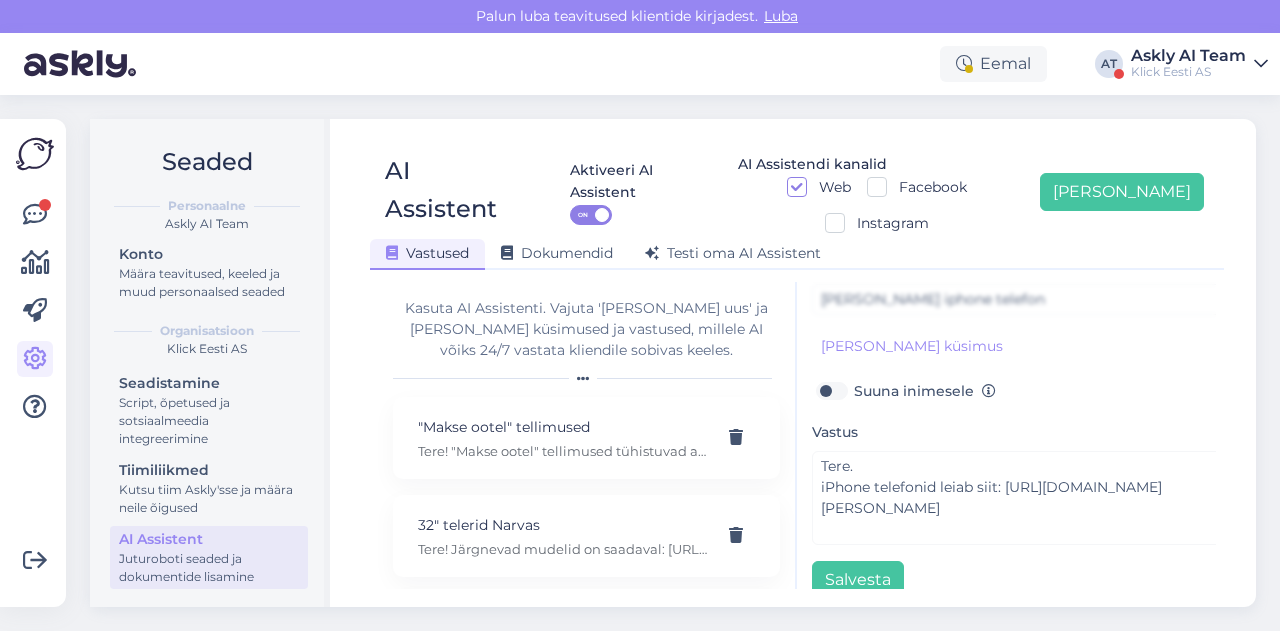 click on "Seaded Personaalne Askly AI Team Konto Määra teavitused, keeled ja muud personaalsed seaded Organisatsioon Klick Eesti AS Seadistamine Script, õpetused ja sotsiaalmeedia integreerimine Tiimiliikmed Kutsu tiim Askly'sse ja määra neile õigused AI Assistent Juturoboti seaded ja dokumentide lisamine AI Assistent Aktiveeri AI Assistent ON AI Assistendi kanalid Web Facebook Instagram Lisa uus Vastused Dokumendid Testi oma AI Assistent Kasuta AI Assistenti. Vajuta 'Lisa uus' ja lisa küsimused ja vastused, millele AI võiks 24/7 vastata kliendile sobivas keeles.  "Makse ootel" tellimused  Tere! "Makse ootel" tellimused tühistuvad automaatselt. Nende pärast ei pea muretsema. 32" telerid Narvas Tere! Järgnevad mudelid on saadaval: https://www.klick.ee/heli-ja-pilt/tv/telerid?diagonaal=5492&availability=1&tootja=5516&tootja=6098 5G nuputelefon Tere! 5G nuputelefoni ei ole. 4G telefonid leiab siit: https://www.klick.ee/telefonid-ja-lisad/mobiiltelefonid/nuputelefonid?volte=25520 9 V DC adapter Adapter E-arve" at bounding box center (679, 363) 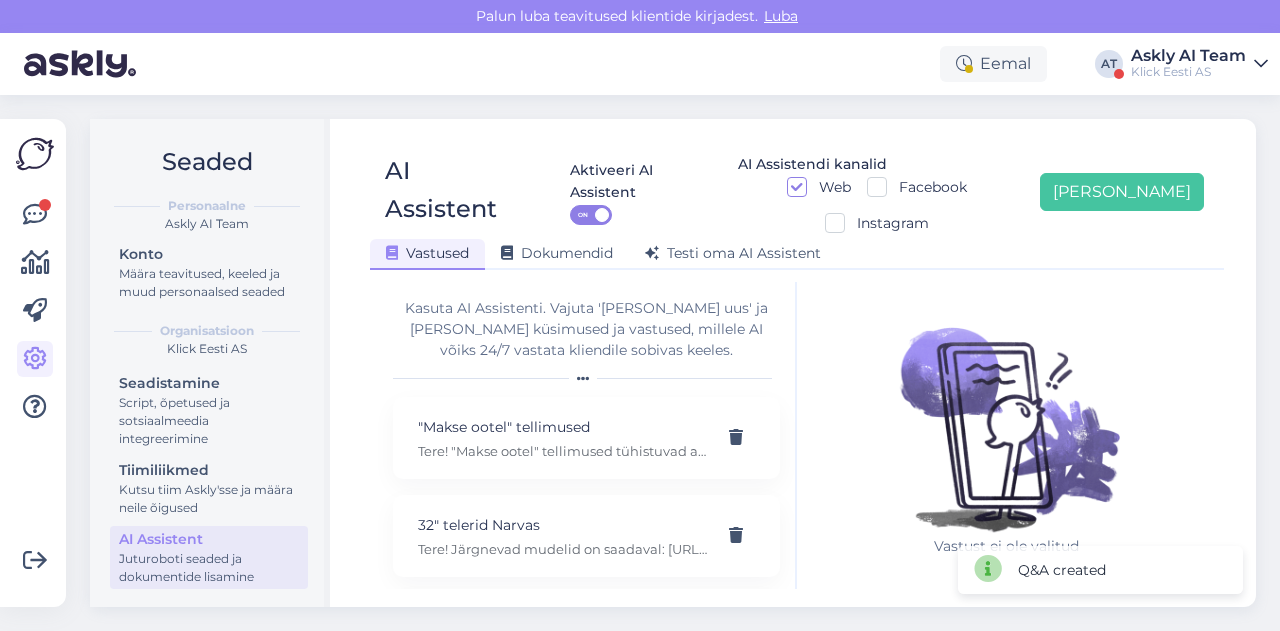 scroll, scrollTop: 0, scrollLeft: 0, axis: both 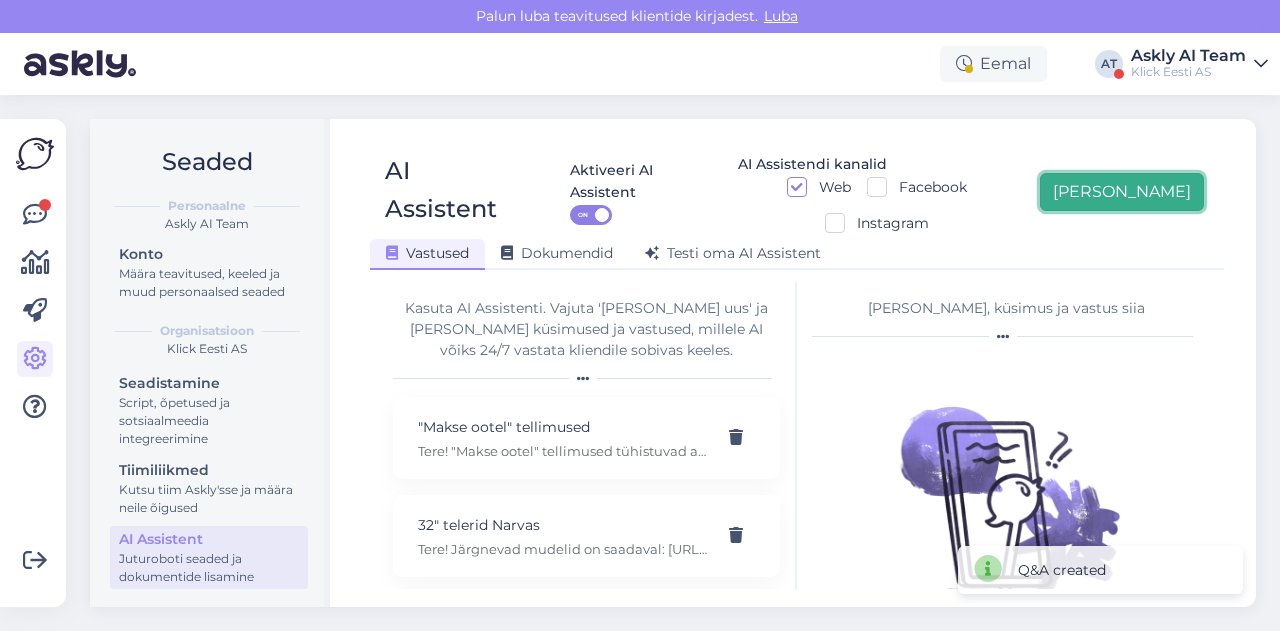 click on "[PERSON_NAME]" at bounding box center (1122, 192) 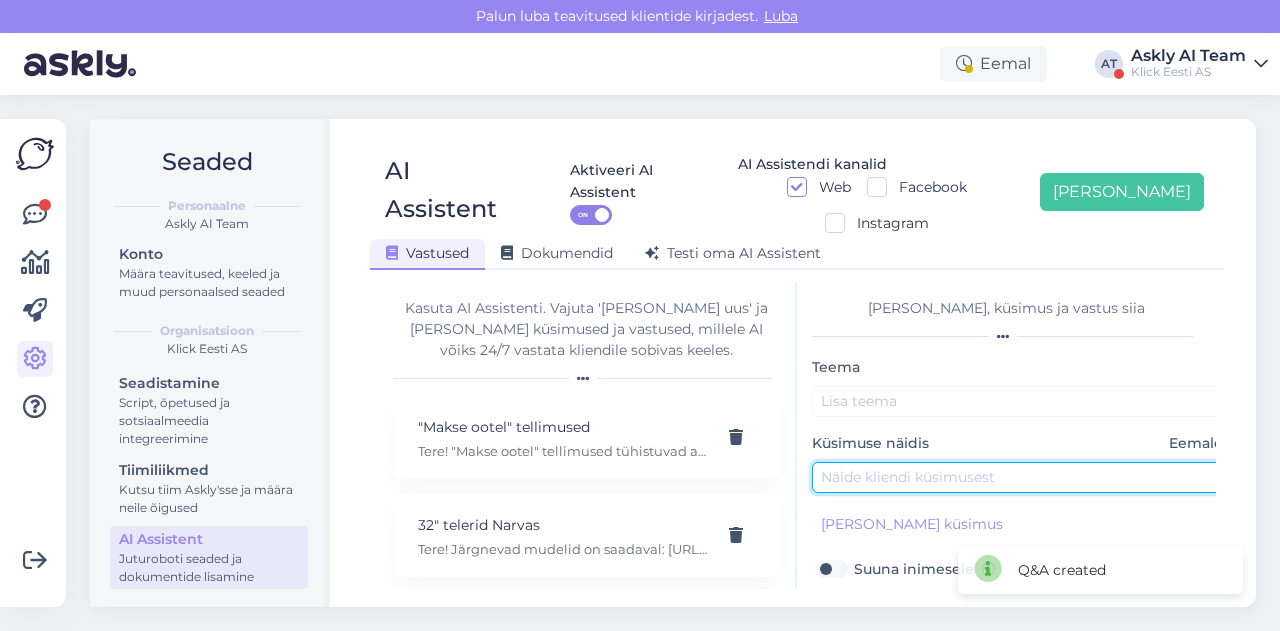 click at bounding box center (1022, 477) 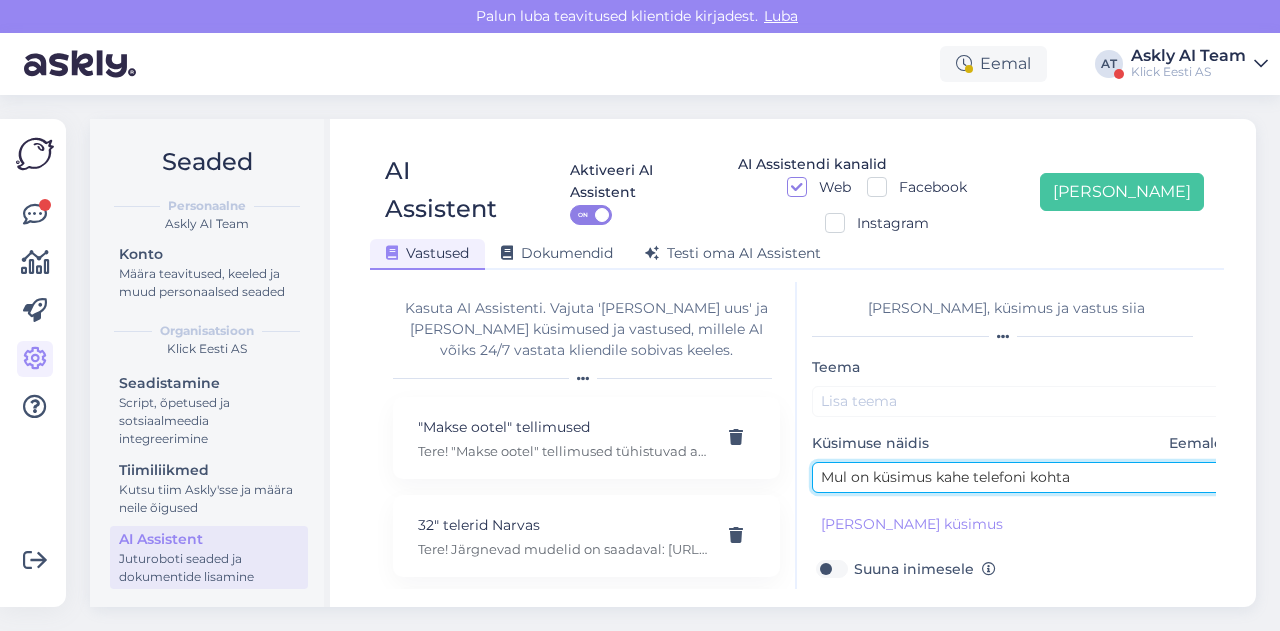 type on "Mul on küsimus kahe telefoni kohta" 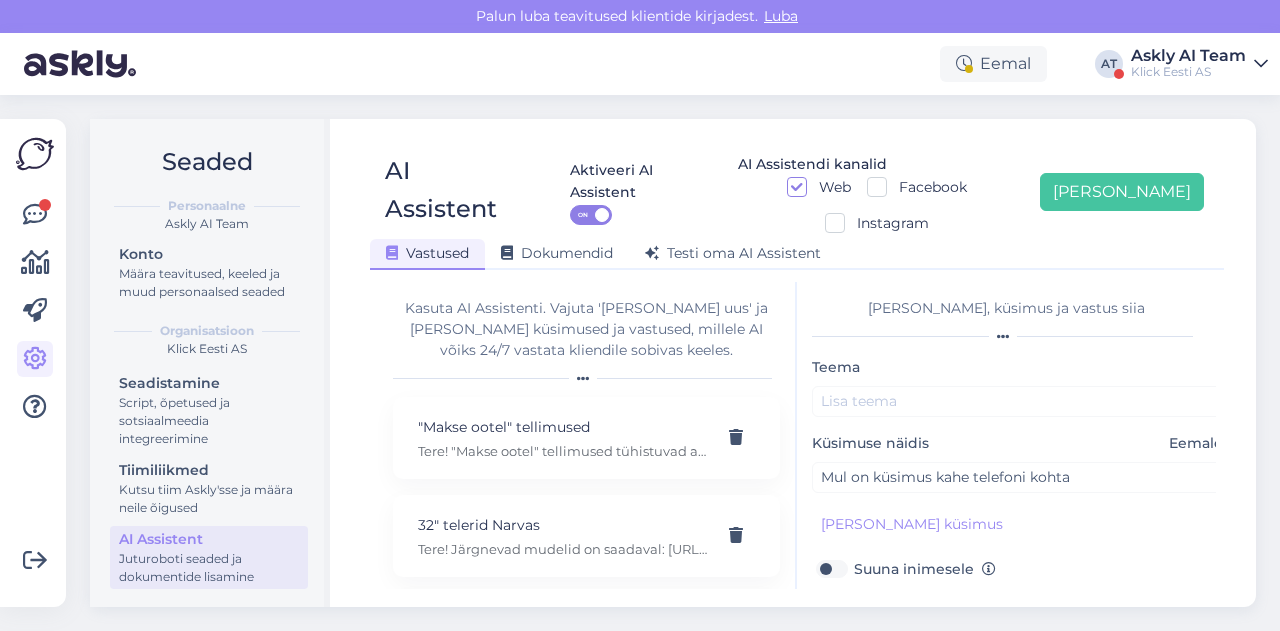 scroll, scrollTop: 179, scrollLeft: 0, axis: vertical 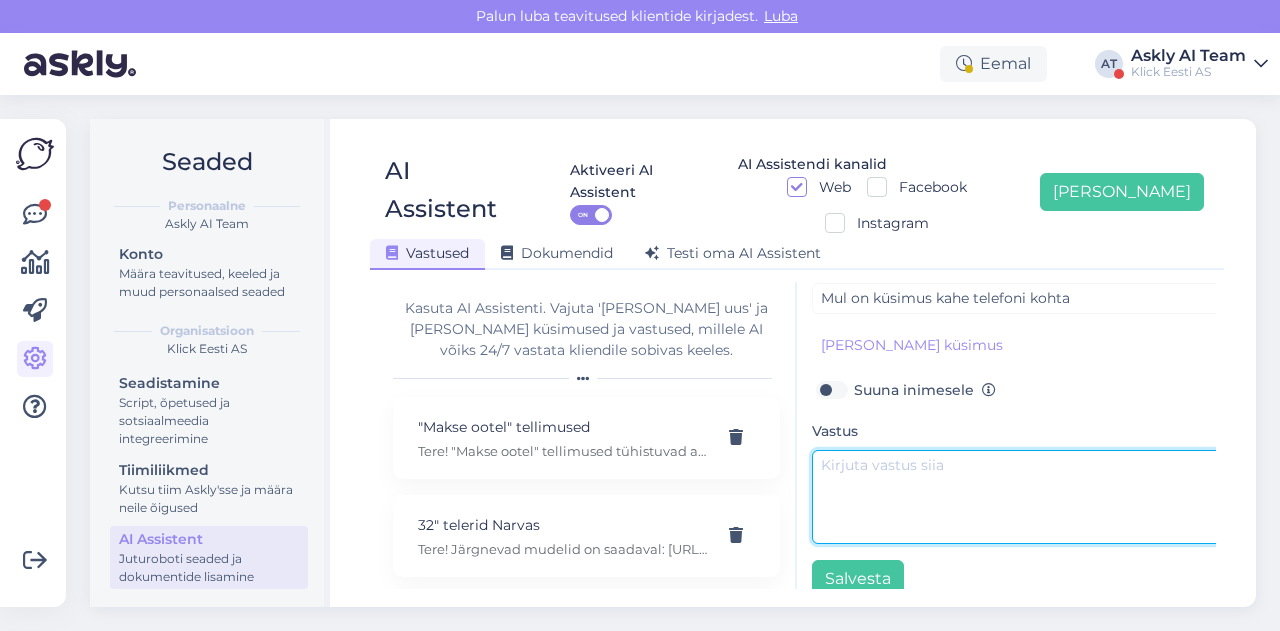 click at bounding box center (1022, 497) 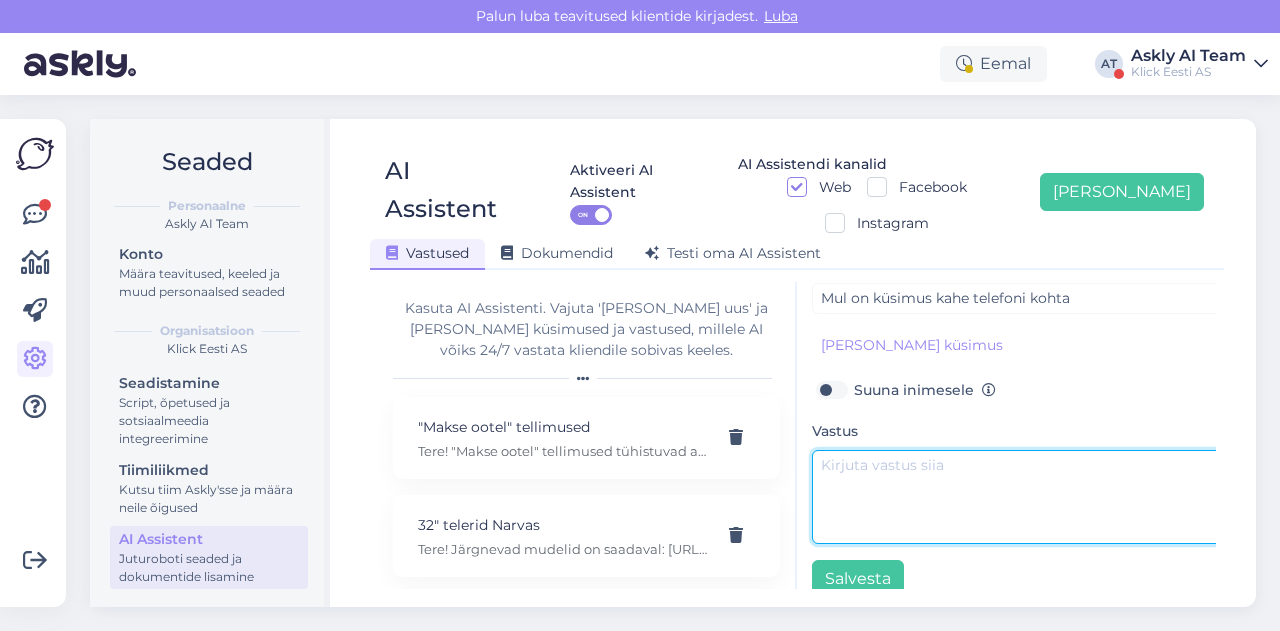 paste on "Mis telefonid ja mis küsimus täpsemalt?" 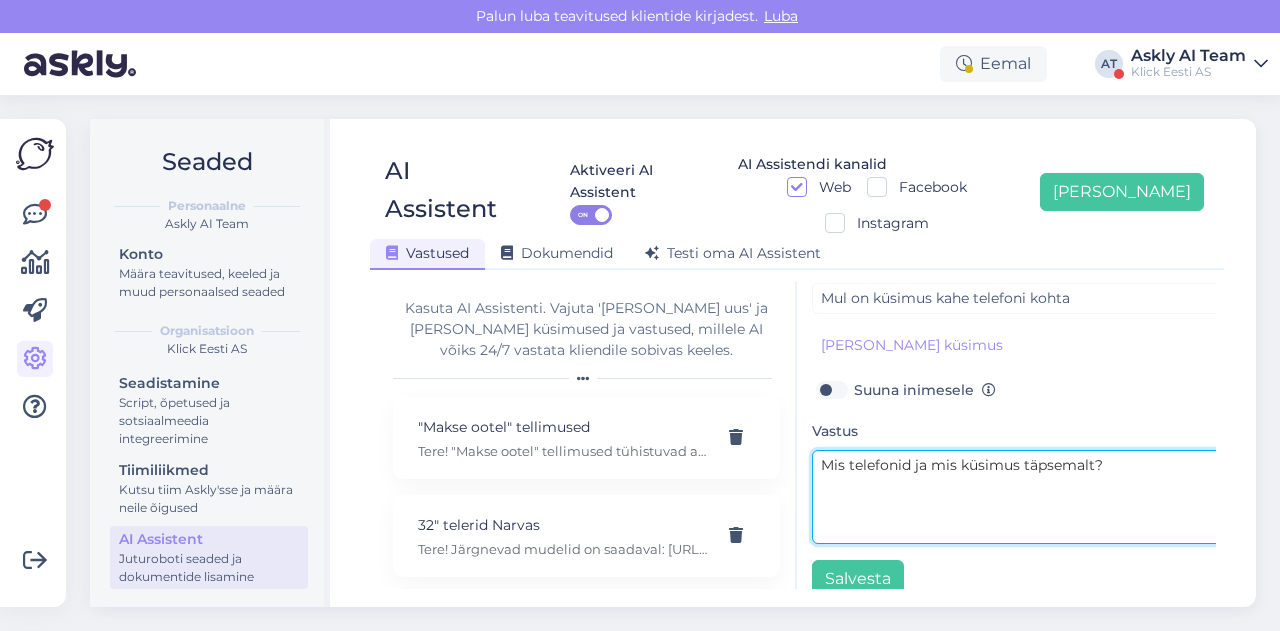 scroll, scrollTop: 0, scrollLeft: 0, axis: both 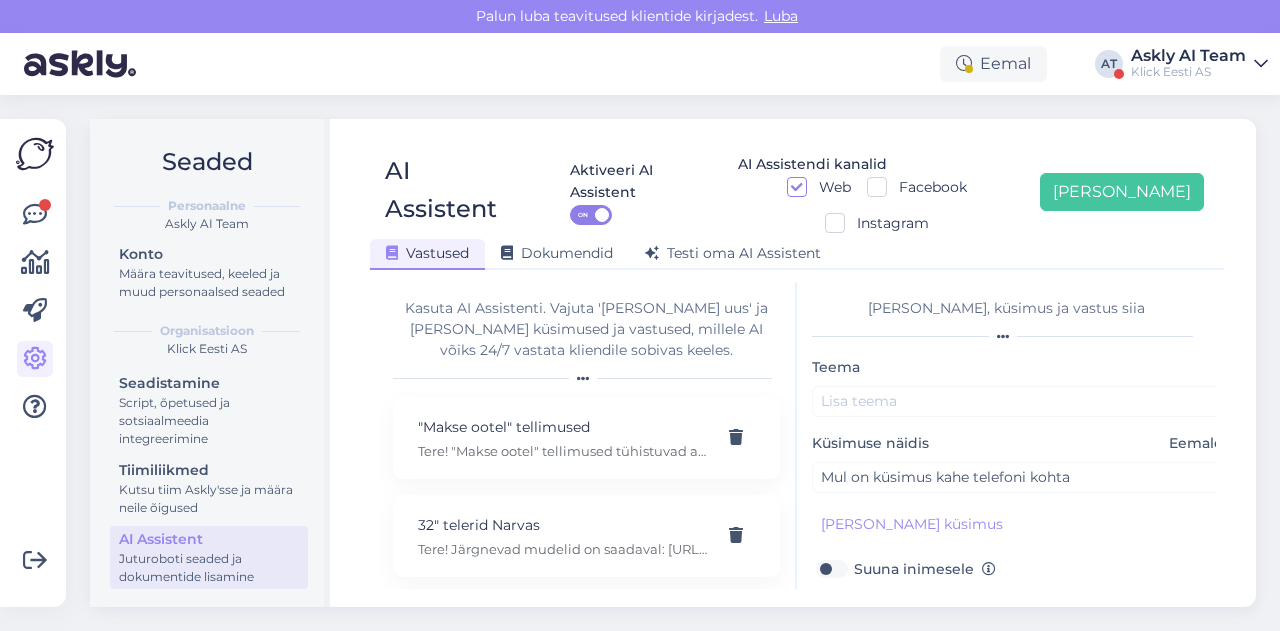 type on "Mis telefonid ja mis küsimus täpsemalt?" 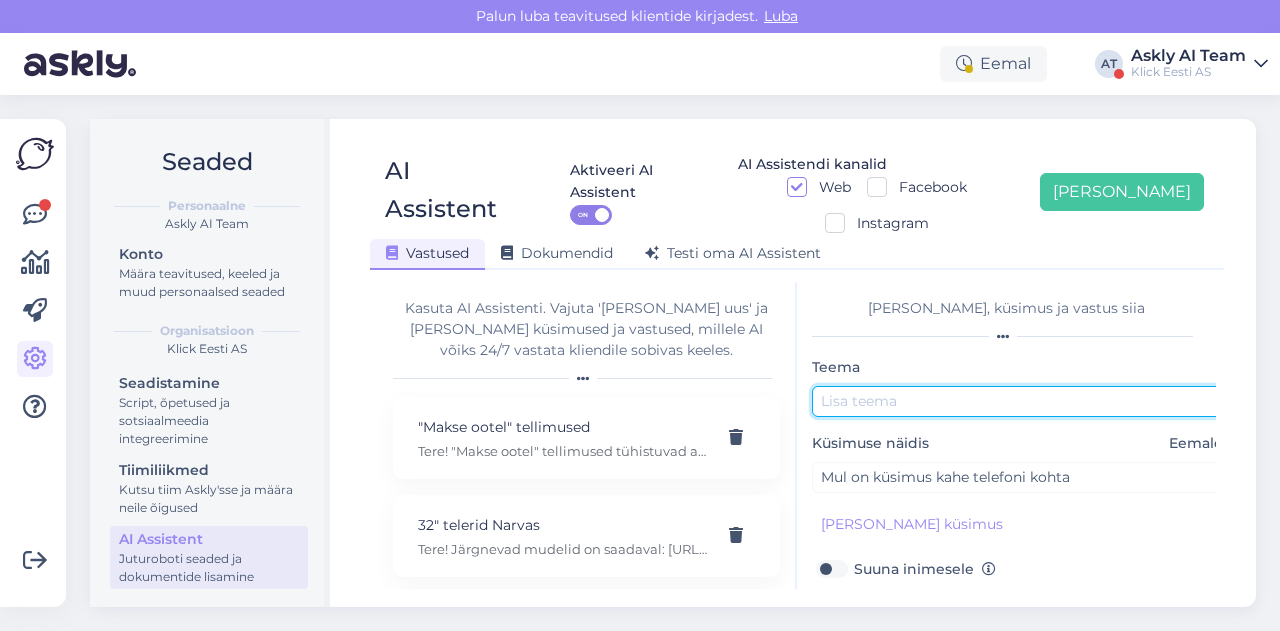 click at bounding box center (1022, 401) 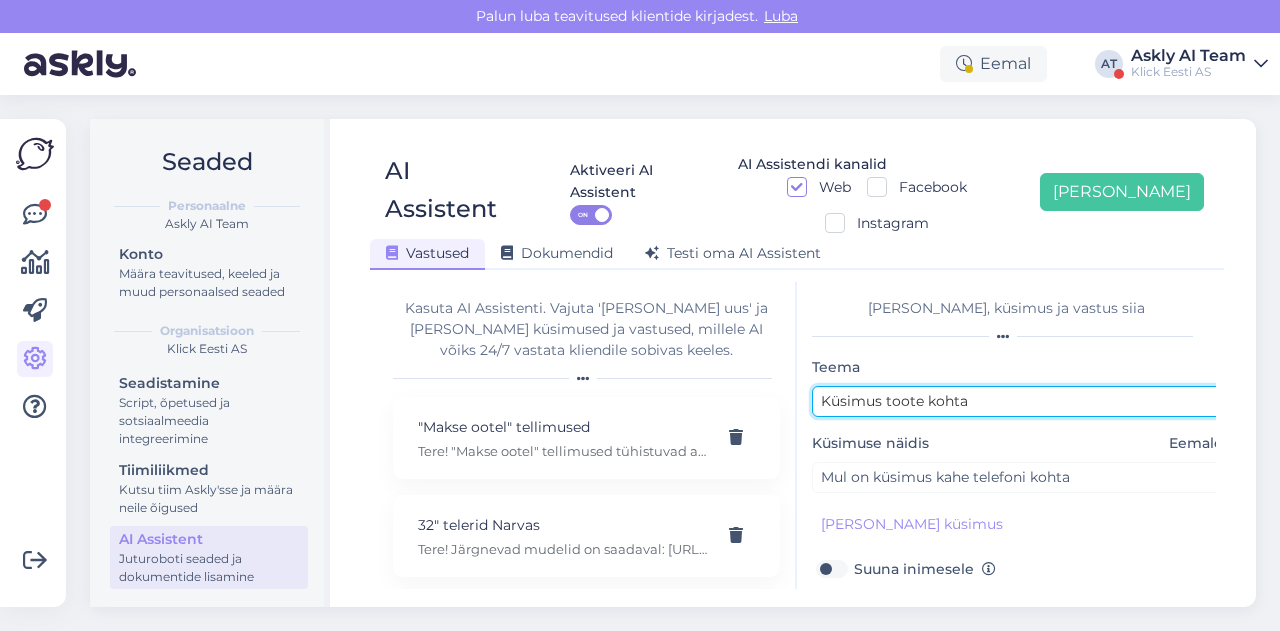 scroll, scrollTop: 179, scrollLeft: 0, axis: vertical 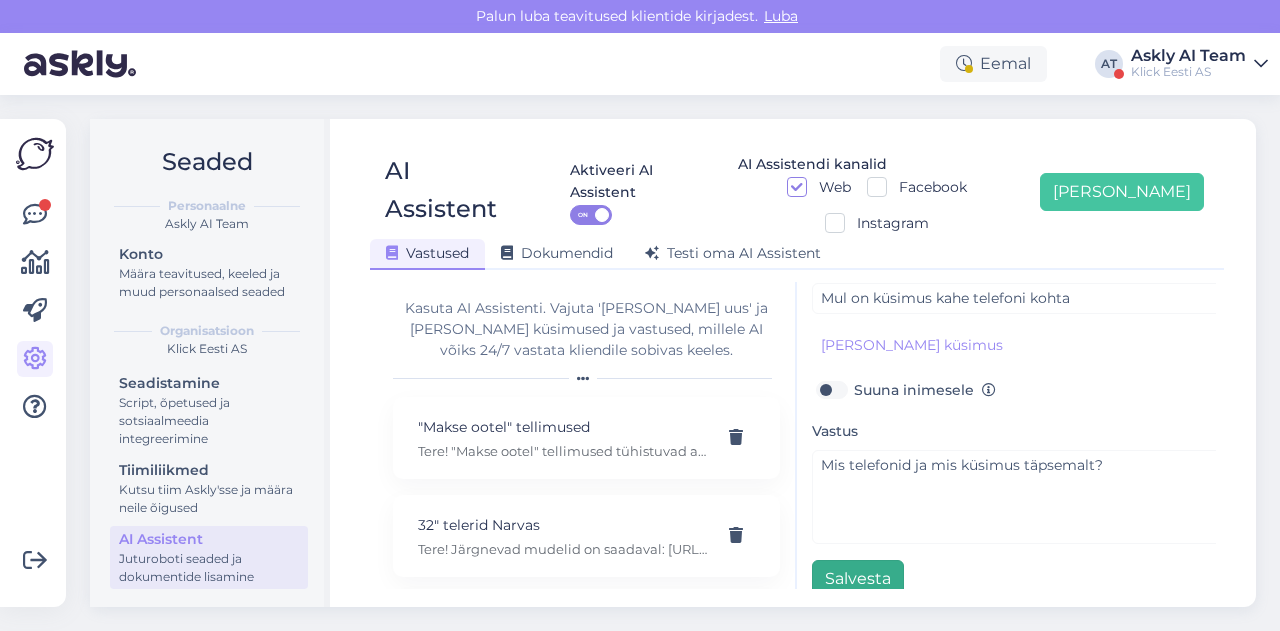 type on "Küsimus toote kohta" 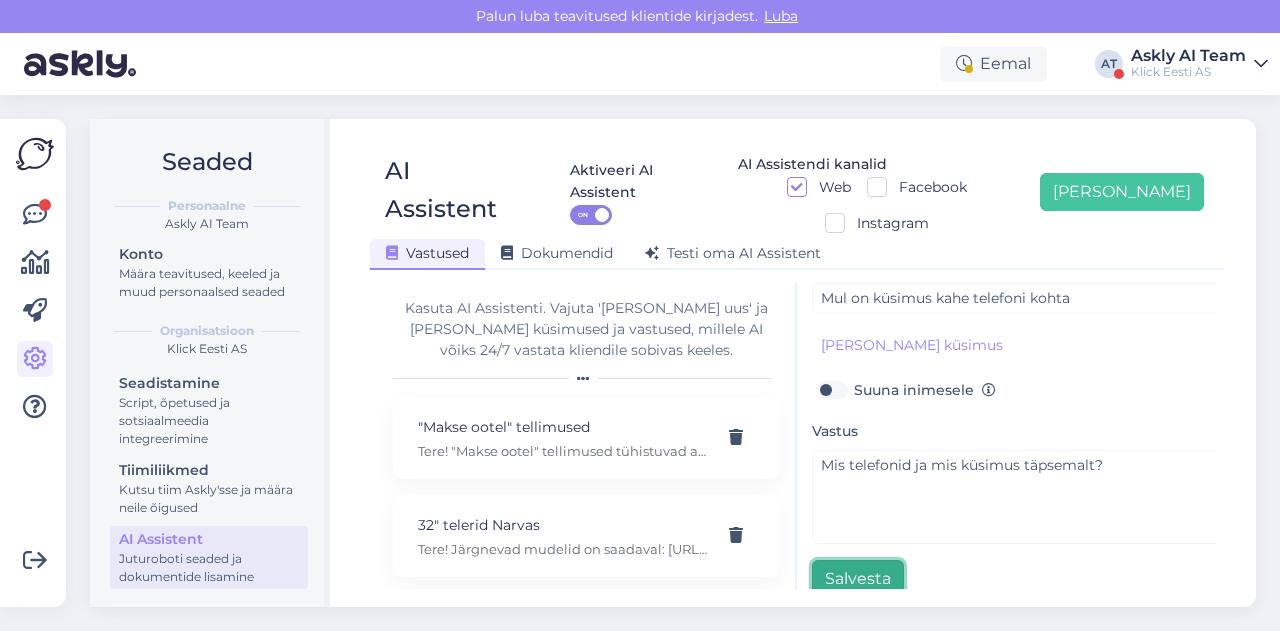 click on "Salvesta" at bounding box center (858, 579) 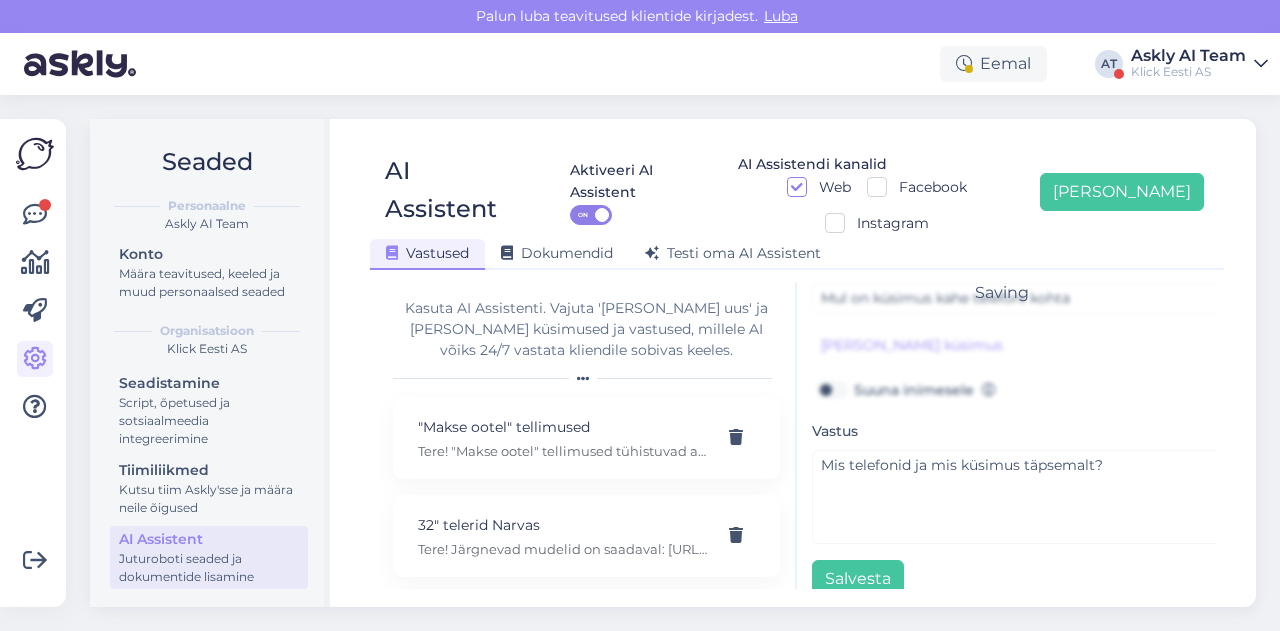 scroll, scrollTop: 42, scrollLeft: 0, axis: vertical 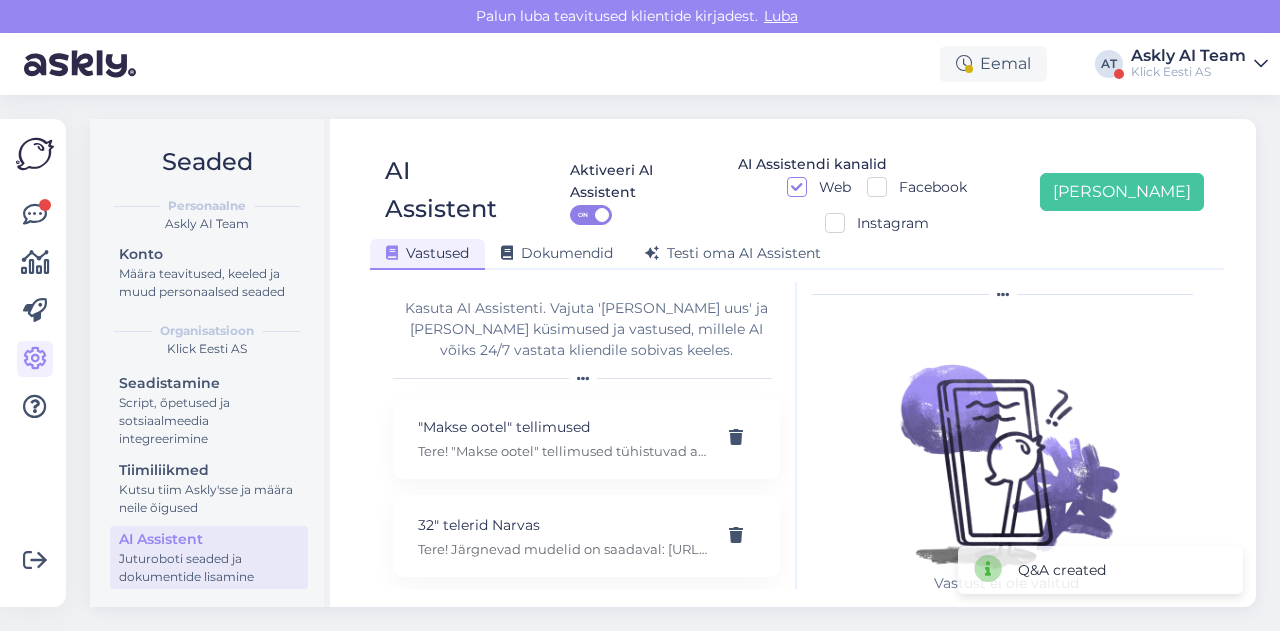 click on "AI Assistent Aktiveeri AI Assistent ON AI Assistendi kanalid Web Facebook Instagram Lisa uus Vastused Dokumendid Testi oma AI Assistent Kasuta AI Assistenti. Vajuta 'Lisa uus' ja lisa küsimused ja vastused, millele AI võiks 24/7 vastata kliendile sobivas keeles.  "Makse ootel" tellimused  Tere! "Makse ootel" tellimused tühistuvad automaatselt. Nende pärast ei pea muretsema. 32" telerid Narvas Tere! Järgnevad mudelid on saadaval: https://www.klick.ee/heli-ja-pilt/tv/telerid?diagonaal=5492&availability=1&tootja=5516&tootja=6098 5G nuputelefon Tere! 5G nuputelefoni ei ole. 4G telefonid leiab siit: https://www.klick.ee/telefonid-ja-lisad/mobiiltelefonid/nuputelefonid?volte=25520 9 V DC adapter Tere, ei ole pakkuda kahjuks. Acer swift laadijat 45W: 19V 2.37A Tere, seda laadijat ei ole meil pakkuda kahjuks.
Adapter Tere, mis ühendusega see USB-C adapter teiselt poolt peaks olema? Aku seisukord Tere! Uue ringi seadmete akud on testitud, kuid mitte vahetatud. Täpne seis ei ole teada.
Aku vahetus Arvuti W" at bounding box center (797, 363) 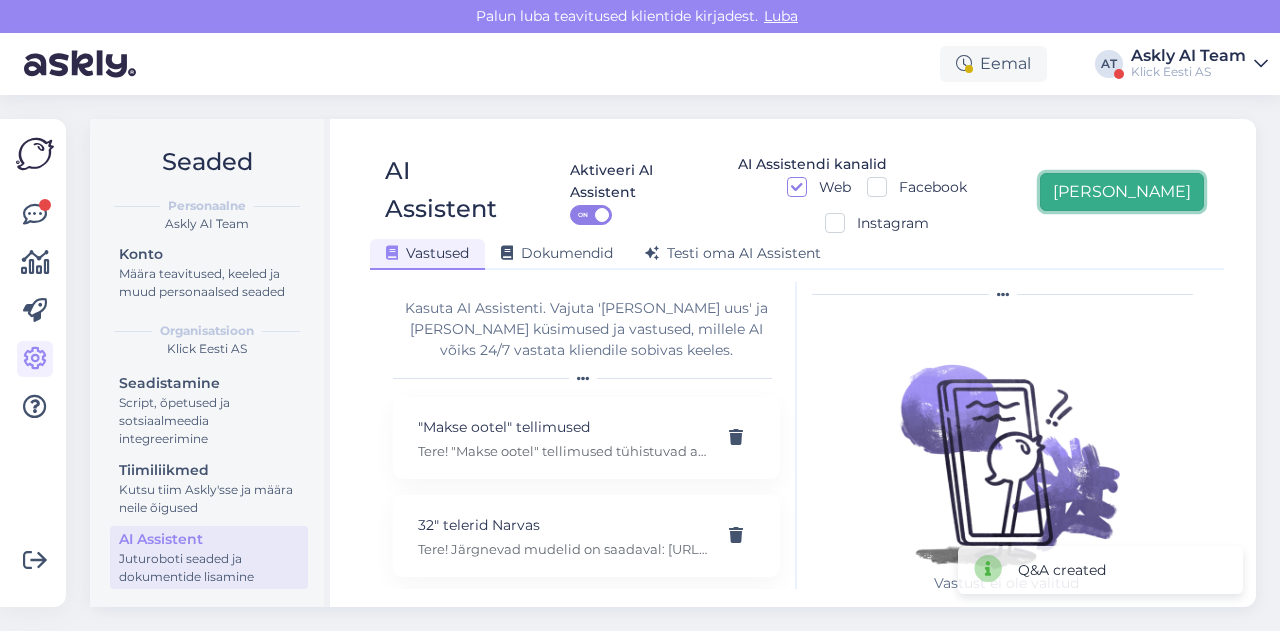 click on "[PERSON_NAME]" at bounding box center (1122, 192) 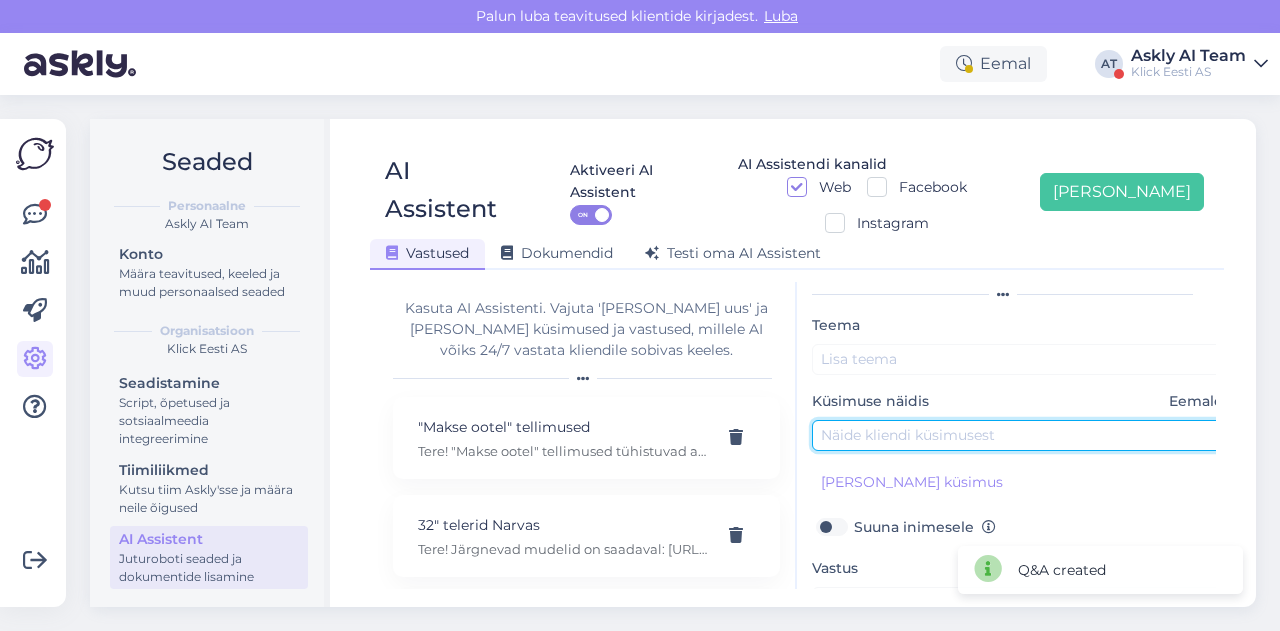 click at bounding box center [1022, 435] 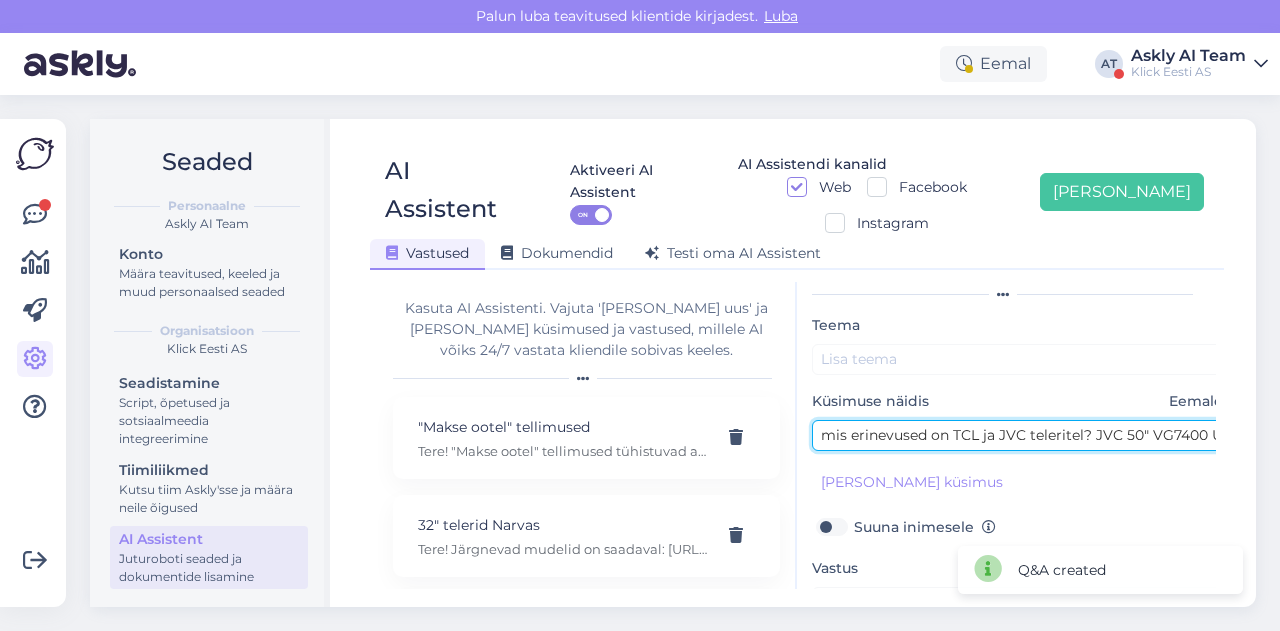 scroll, scrollTop: 0, scrollLeft: 188, axis: horizontal 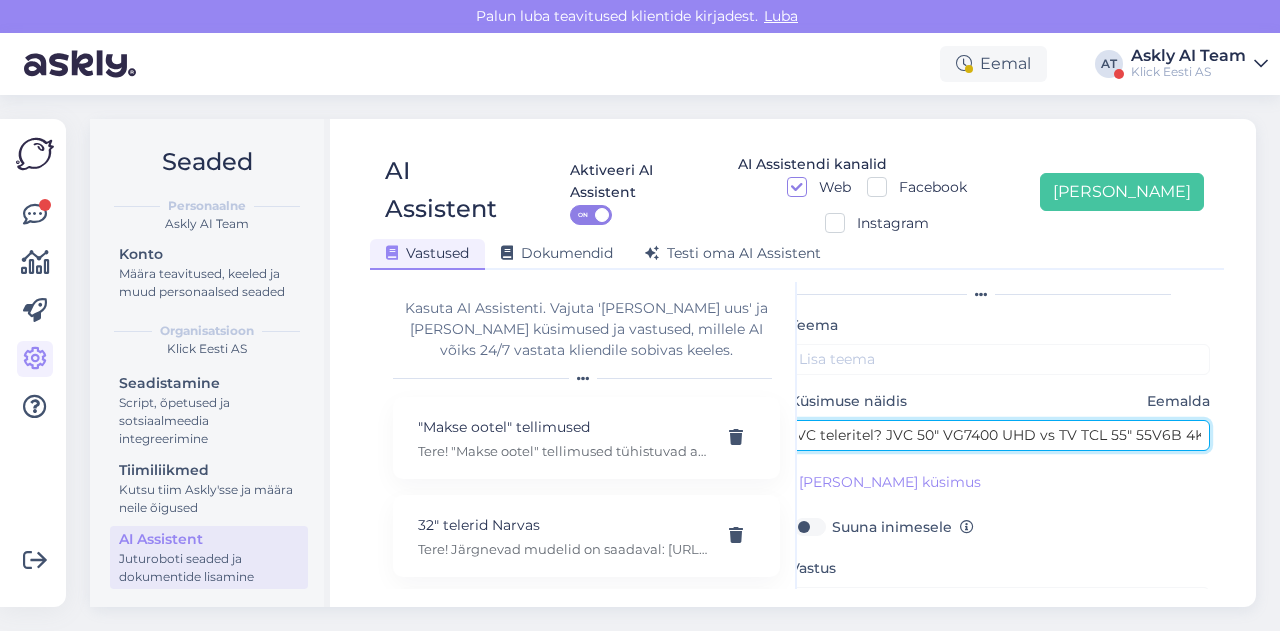 type on "mis erinevused on TCL ja JVC teleritel? JVC 50" VG7400 UHD vs TV TCL 55" 55V6B 4K/" 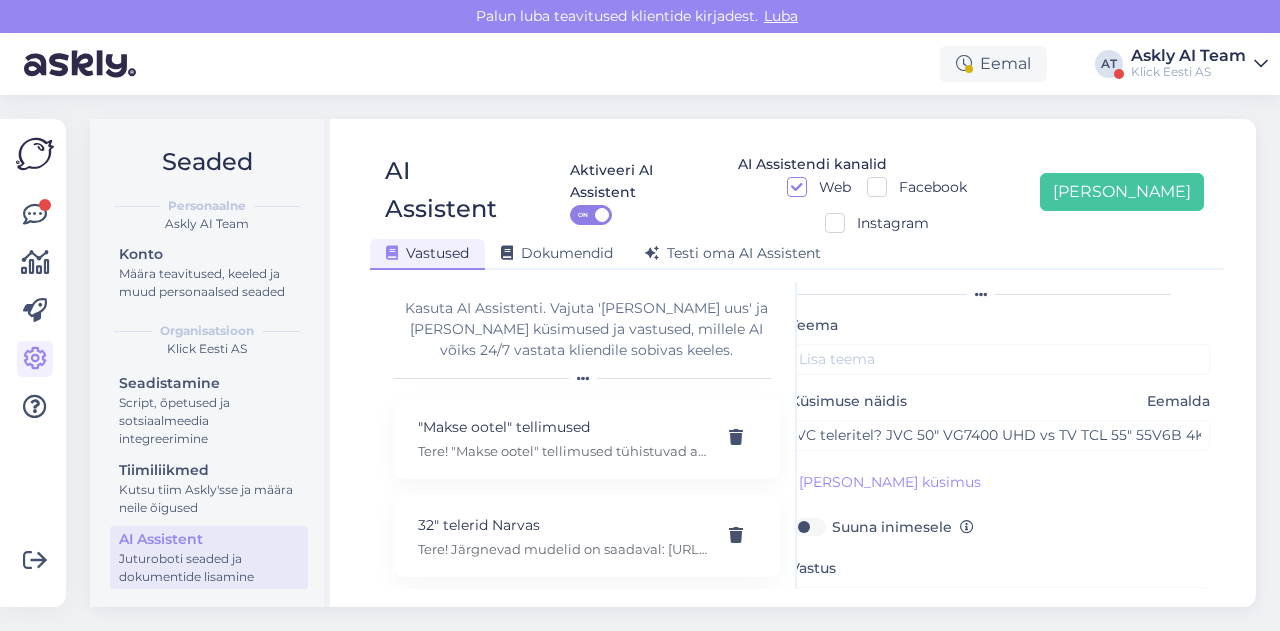 scroll, scrollTop: 0, scrollLeft: 0, axis: both 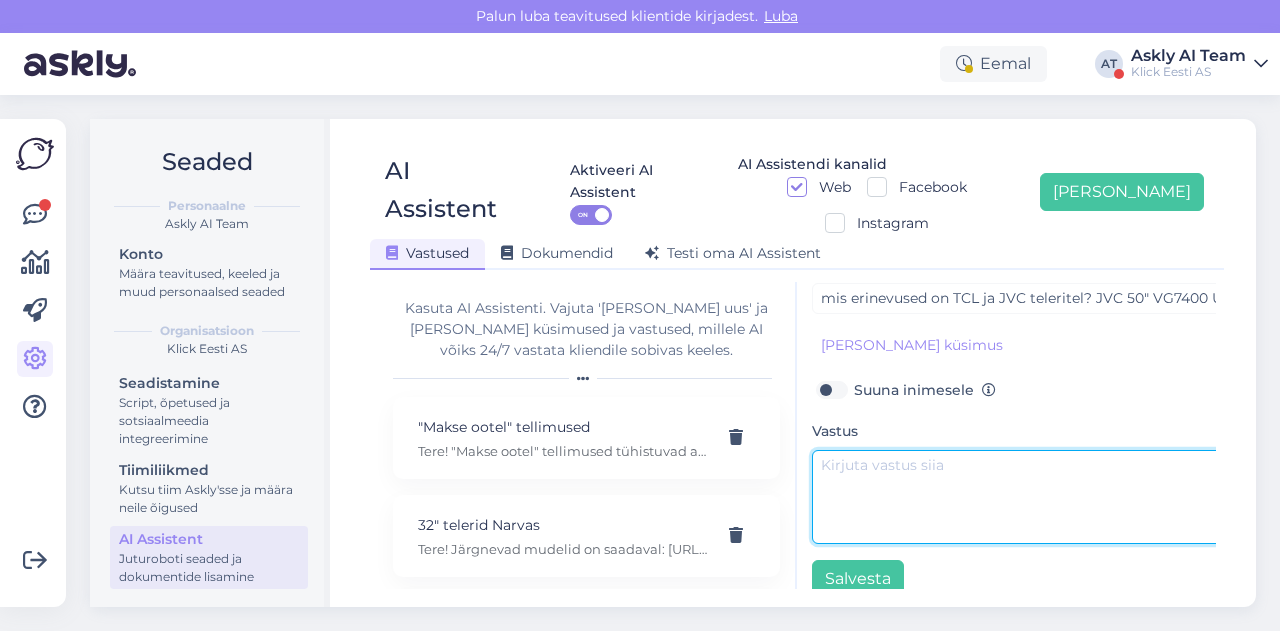 click at bounding box center [1022, 497] 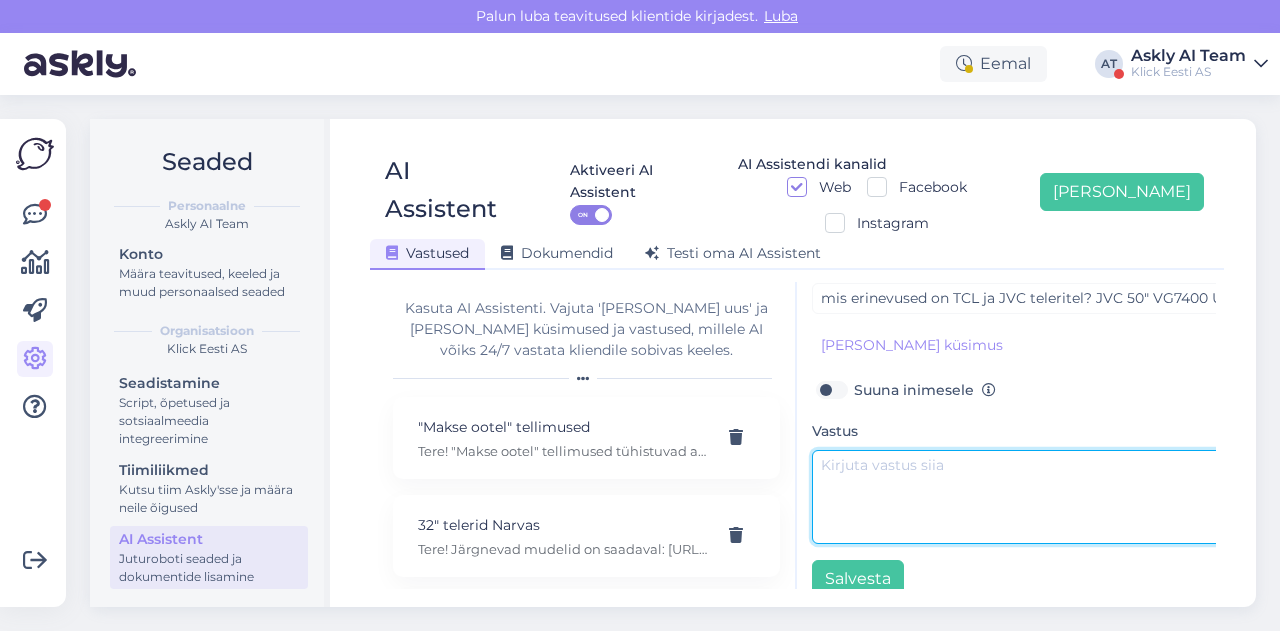 paste on "Väga suuri erinevusi ei ole. Mõlemad on GoogleTV peal, HDR10 ja micro dimming võimekusega. TCL võib jääda paremaks valikuks valikuks oma edgeless disaini puhul ehk TCL mudelil on veidi õhemaad ääred üleval ja külgedel." 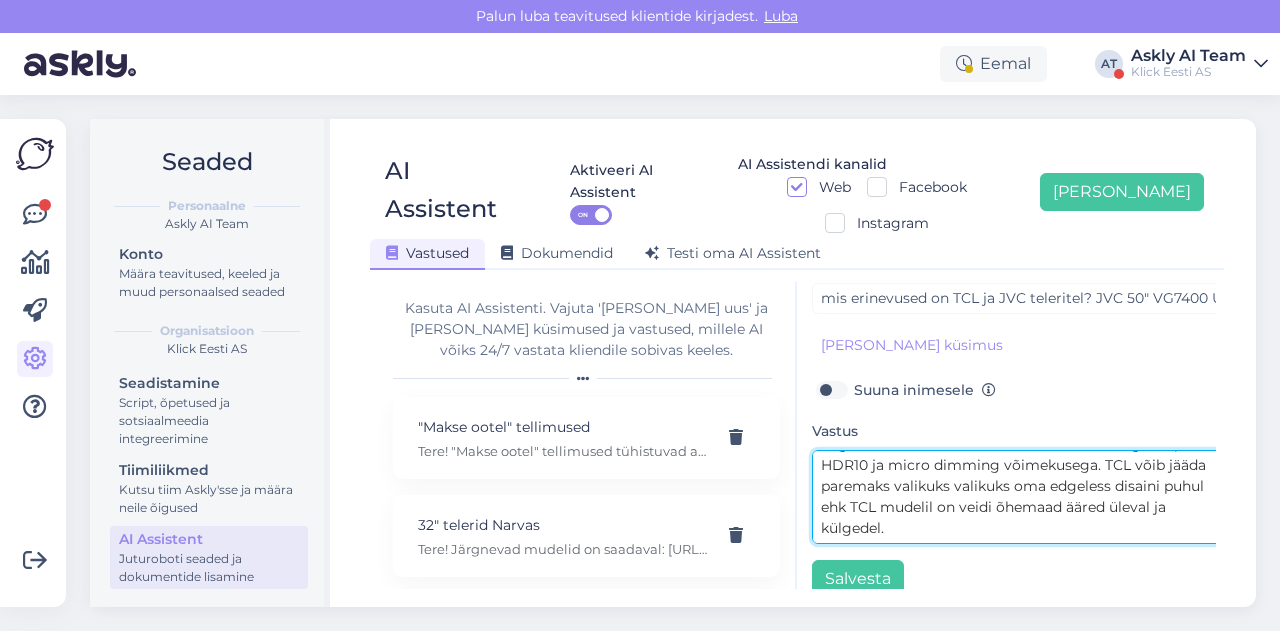 scroll, scrollTop: 0, scrollLeft: 0, axis: both 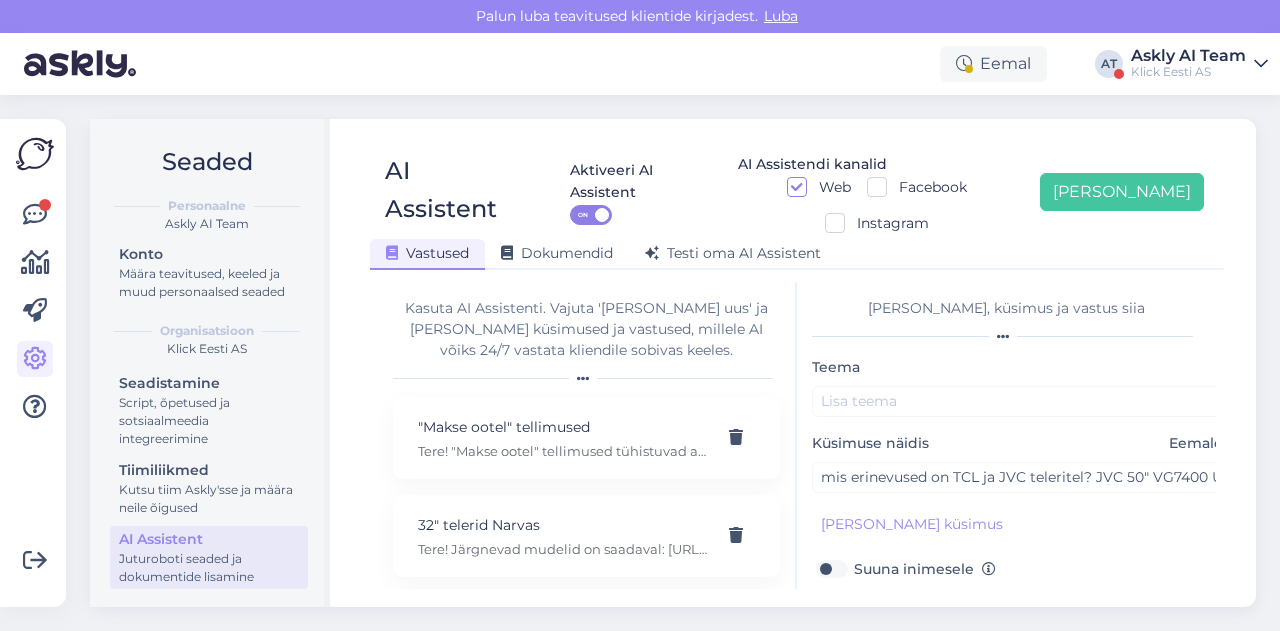 type on "Väga suuri erinevusi ei ole. Mõlemad on GoogleTV peal, HDR10 ja micro dimming võimekusega. TCL võib jääda paremaks valikuks valikuks oma edgeless disaini puhul ehk TCL mudelil on veidi õhemaad ääred üleval ja külgedel." 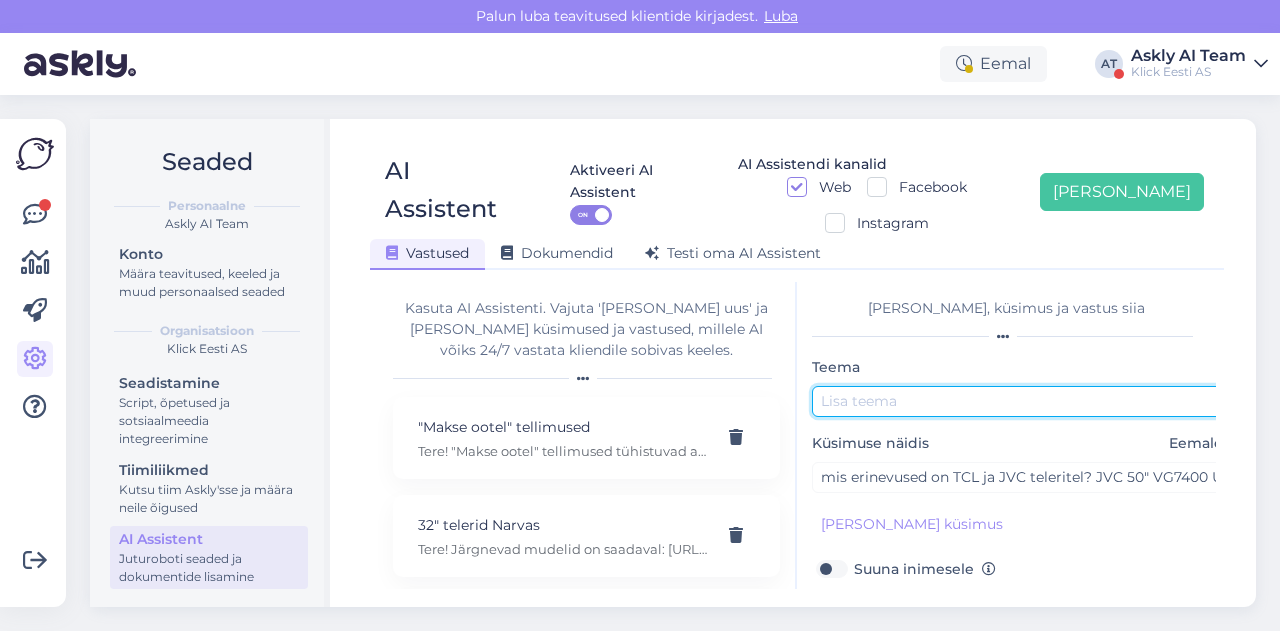 click at bounding box center (1022, 401) 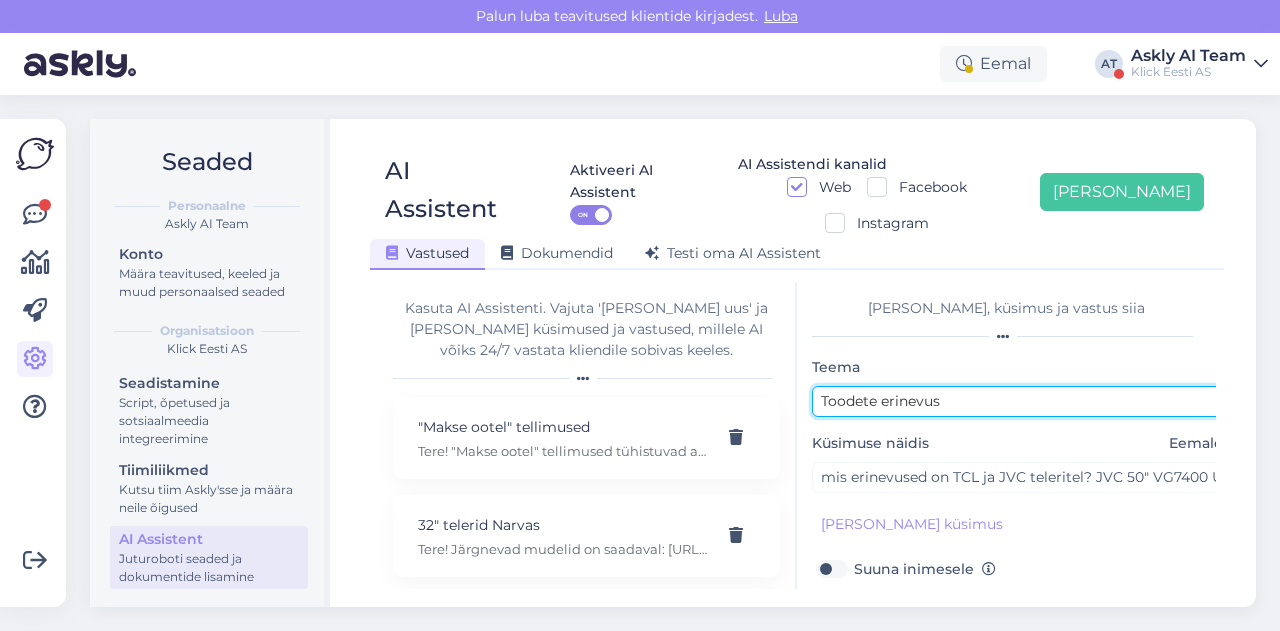 scroll, scrollTop: 179, scrollLeft: 0, axis: vertical 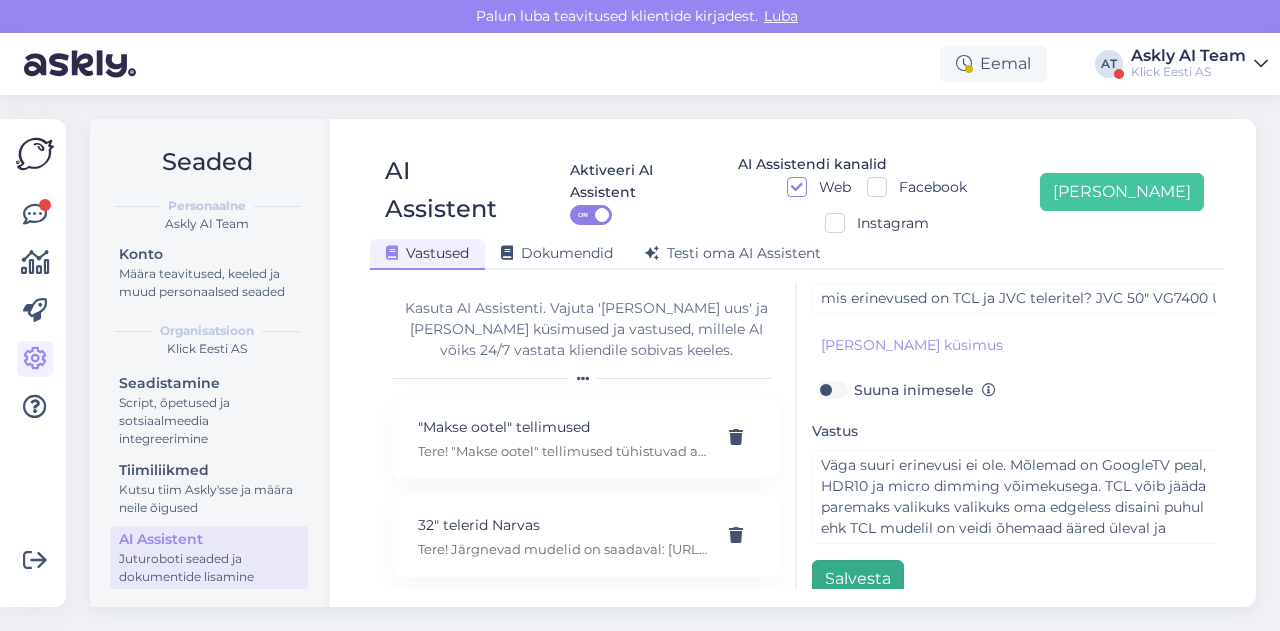 type on "Toodete erinevus" 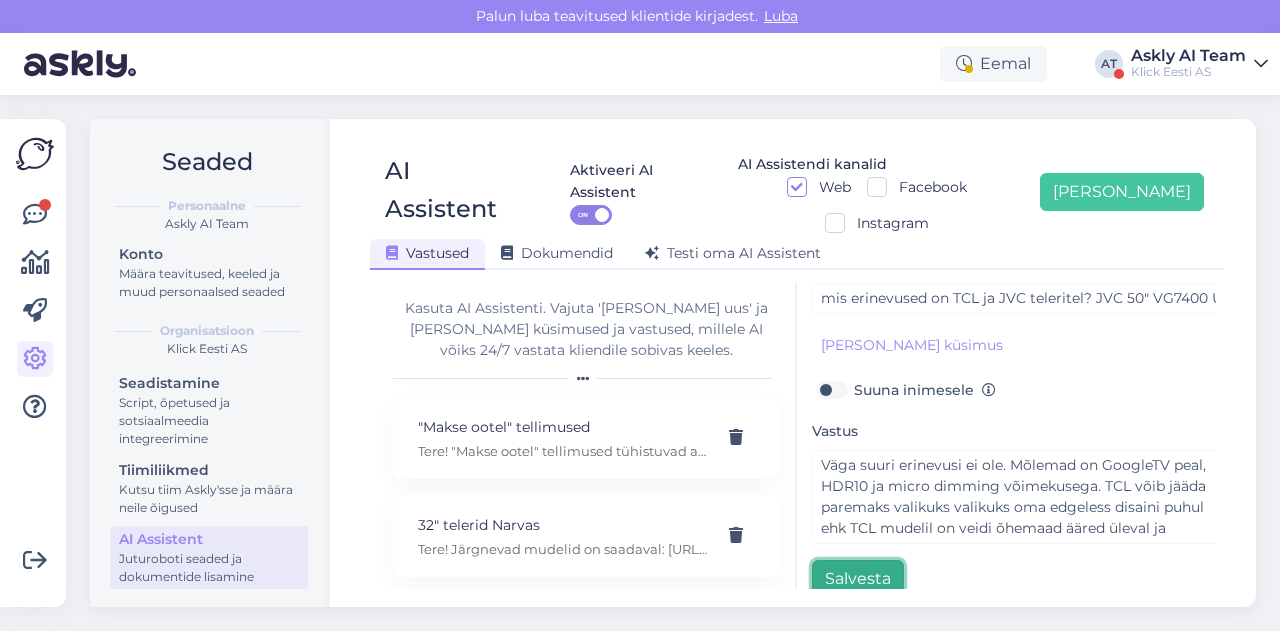 click on "Salvesta" at bounding box center (858, 579) 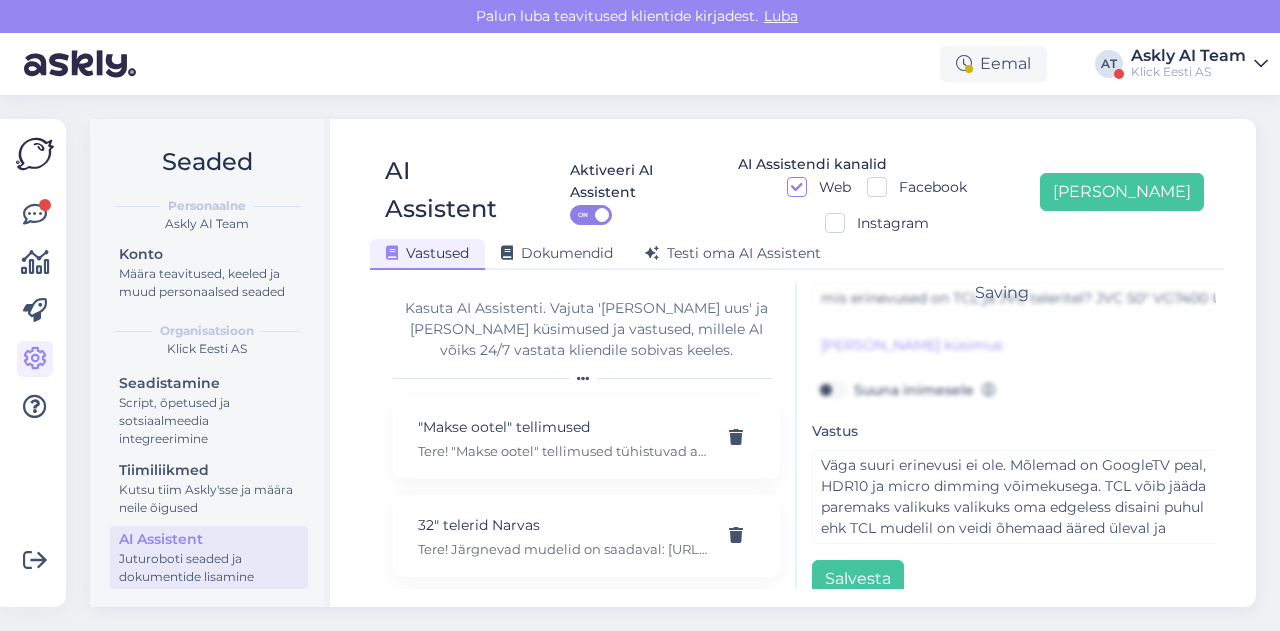 click on "AI Assistent Aktiveeri AI Assistent ON AI Assistendi kanalid Web Facebook Instagram Lisa uus Vastused Dokumendid Testi oma AI Assistent Kasuta AI Assistenti. Vajuta 'Lisa uus' ja lisa küsimused ja vastused, millele AI võiks 24/7 vastata kliendile sobivas keeles.  "Makse ootel" tellimused  Tere! "Makse ootel" tellimused tühistuvad automaatselt. Nende pärast ei pea muretsema. 32" telerid Narvas Tere! Järgnevad mudelid on saadaval: https://www.klick.ee/heli-ja-pilt/tv/telerid?diagonaal=5492&availability=1&tootja=5516&tootja=6098 5G nuputelefon Tere! 5G nuputelefoni ei ole. 4G telefonid leiab siit: https://www.klick.ee/telefonid-ja-lisad/mobiiltelefonid/nuputelefonid?volte=25520 9 V DC adapter Tere, ei ole pakkuda kahjuks. Acer swift laadijat 45W: 19V 2.37A Tere, seda laadijat ei ole meil pakkuda kahjuks.
Adapter Tere, mis ühendusega see USB-C adapter teiselt poolt peaks olema? Aku seisukord Tere! Uue ringi seadmete akud on testitud, kuid mitte vahetatud. Täpne seis ei ole teada.
Aku vahetus Arvuti W ." at bounding box center [797, 363] 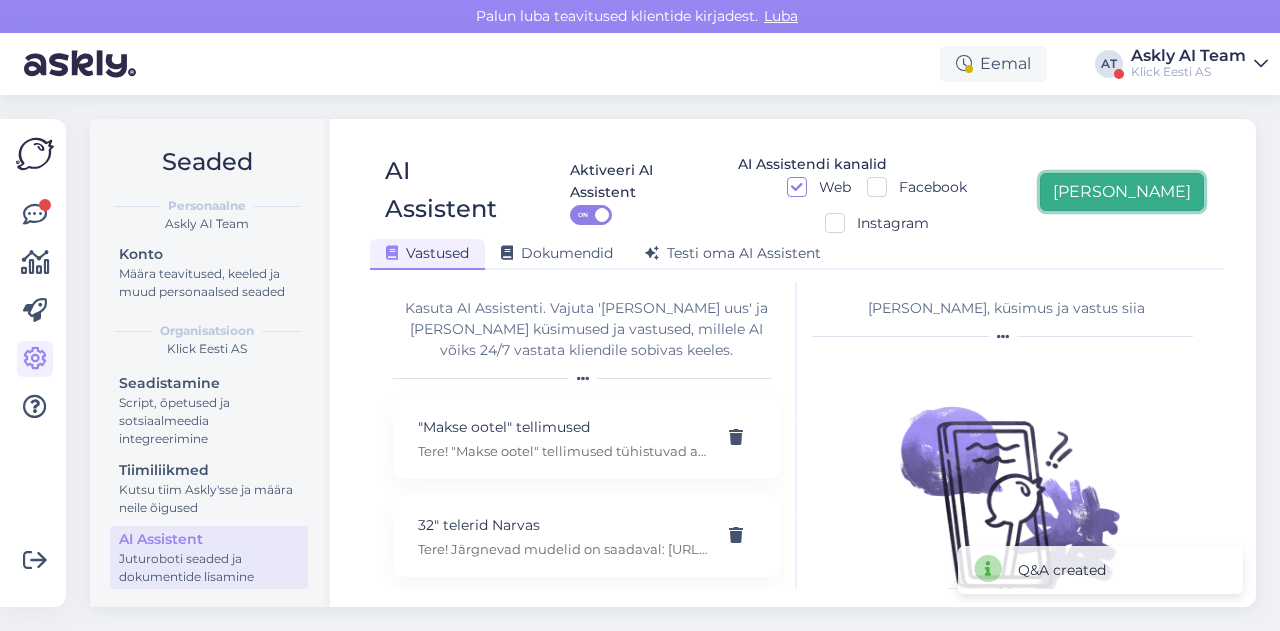 click on "[PERSON_NAME]" at bounding box center [1122, 192] 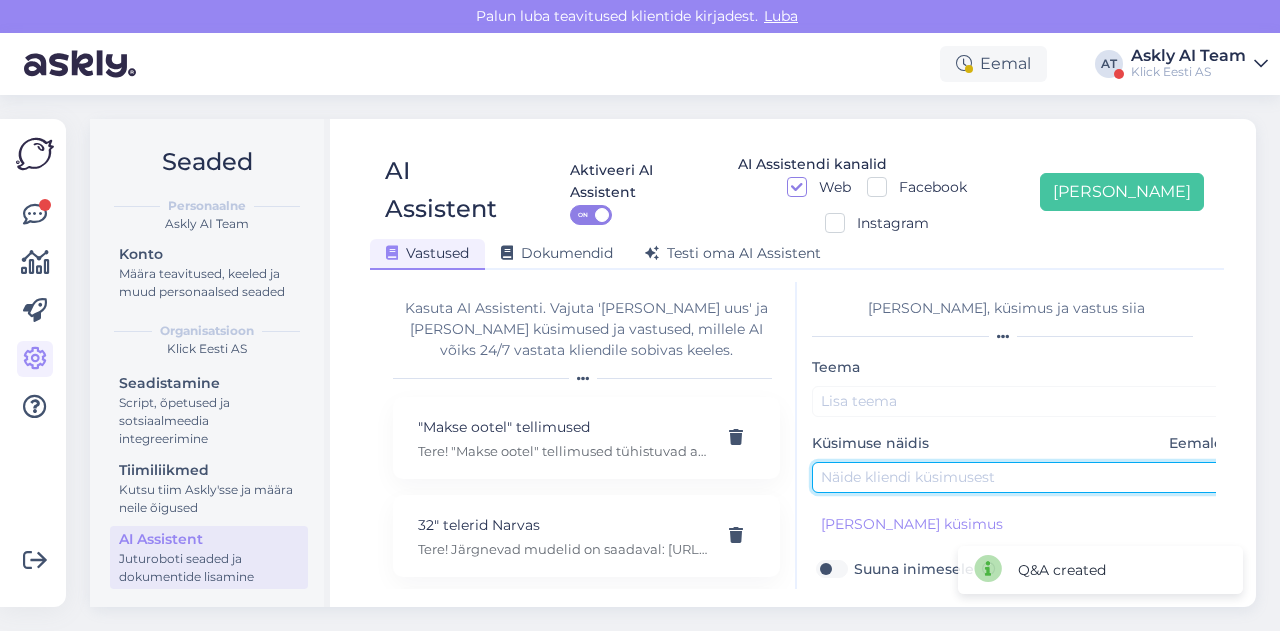 click at bounding box center [1022, 477] 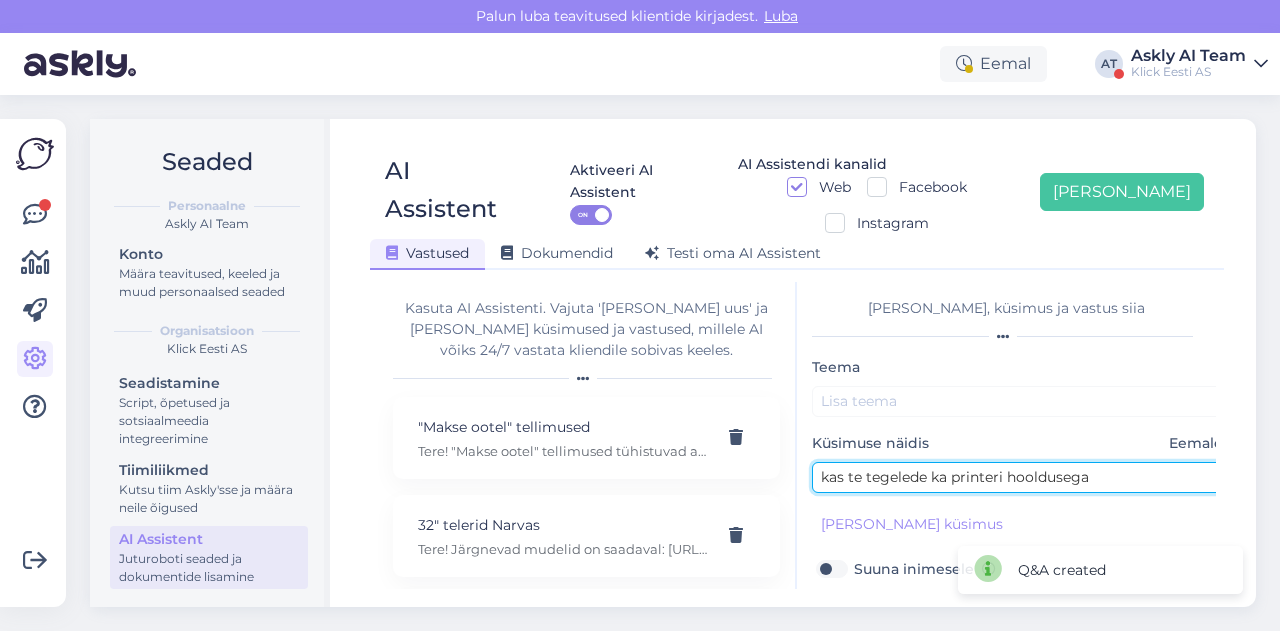 type on "kas te tegelede ka printeri hooldusega" 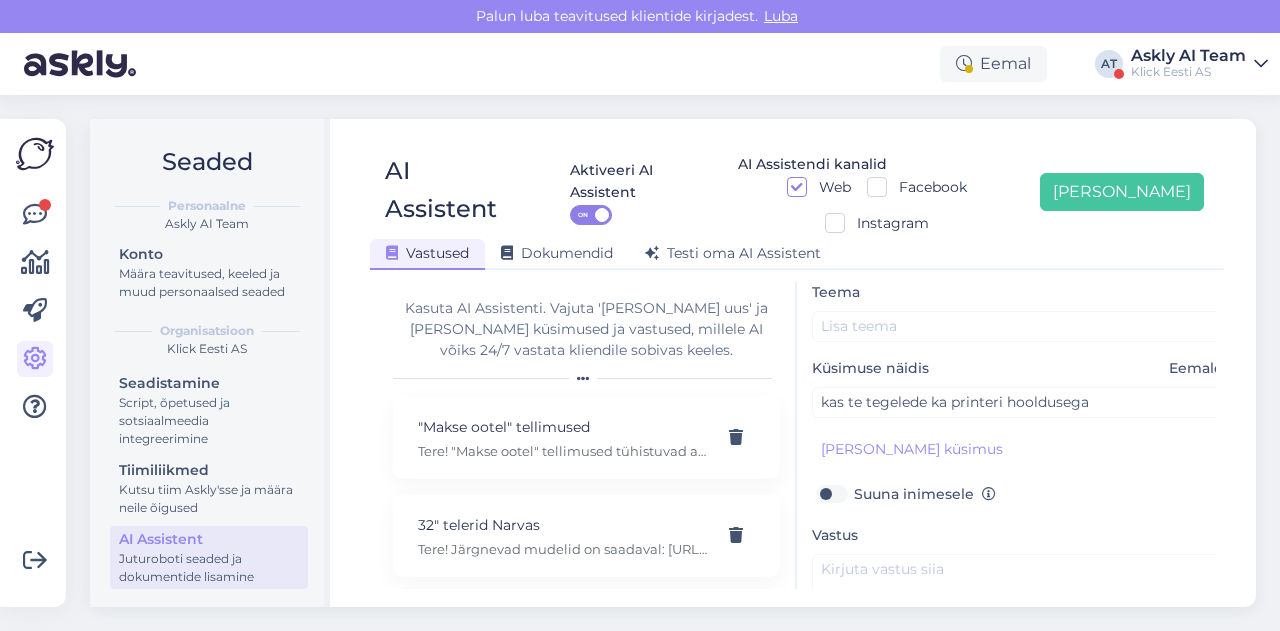 scroll, scrollTop: 81, scrollLeft: 0, axis: vertical 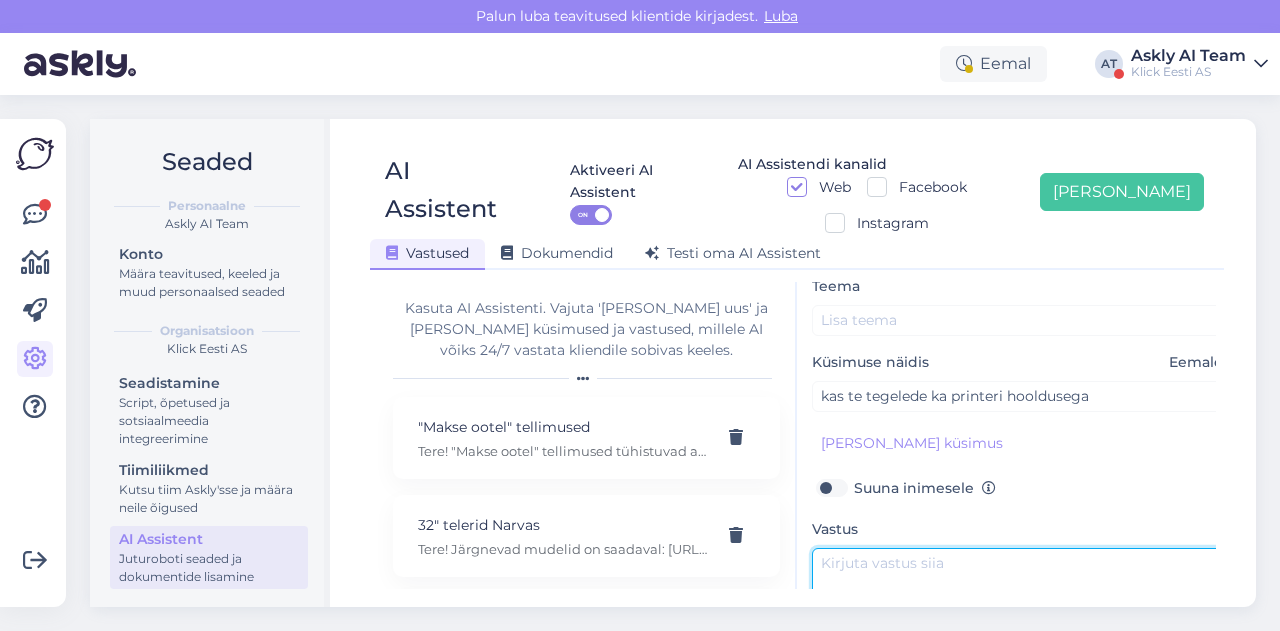 click at bounding box center [1022, 595] 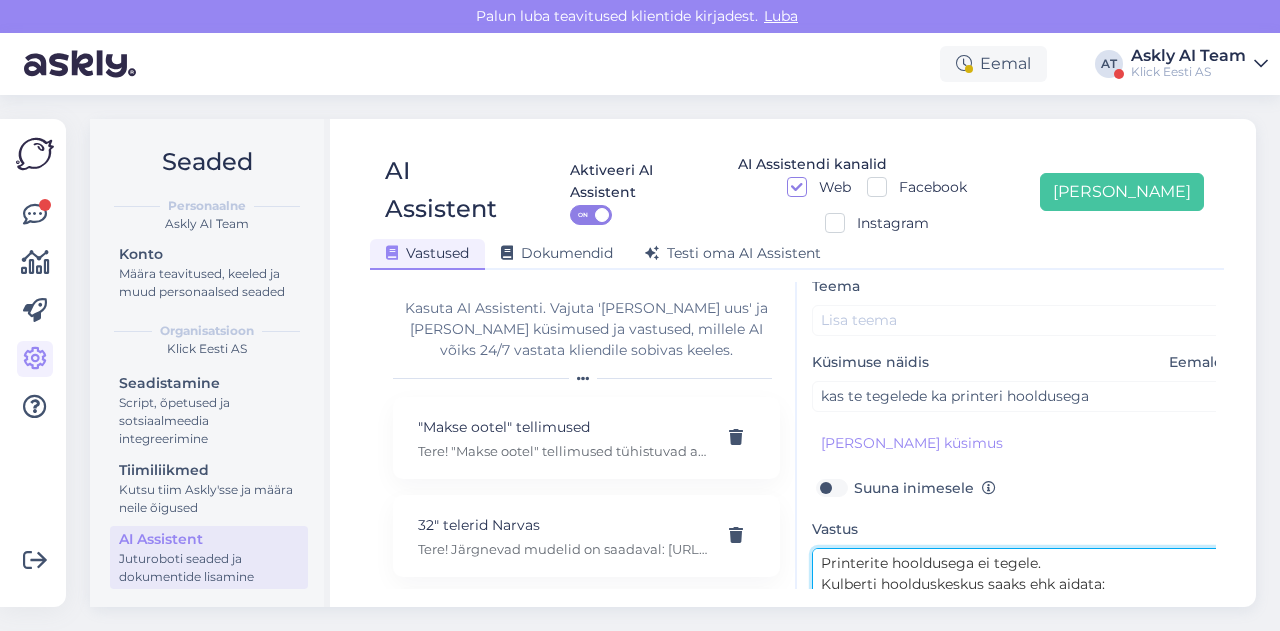 scroll, scrollTop: 36, scrollLeft: 0, axis: vertical 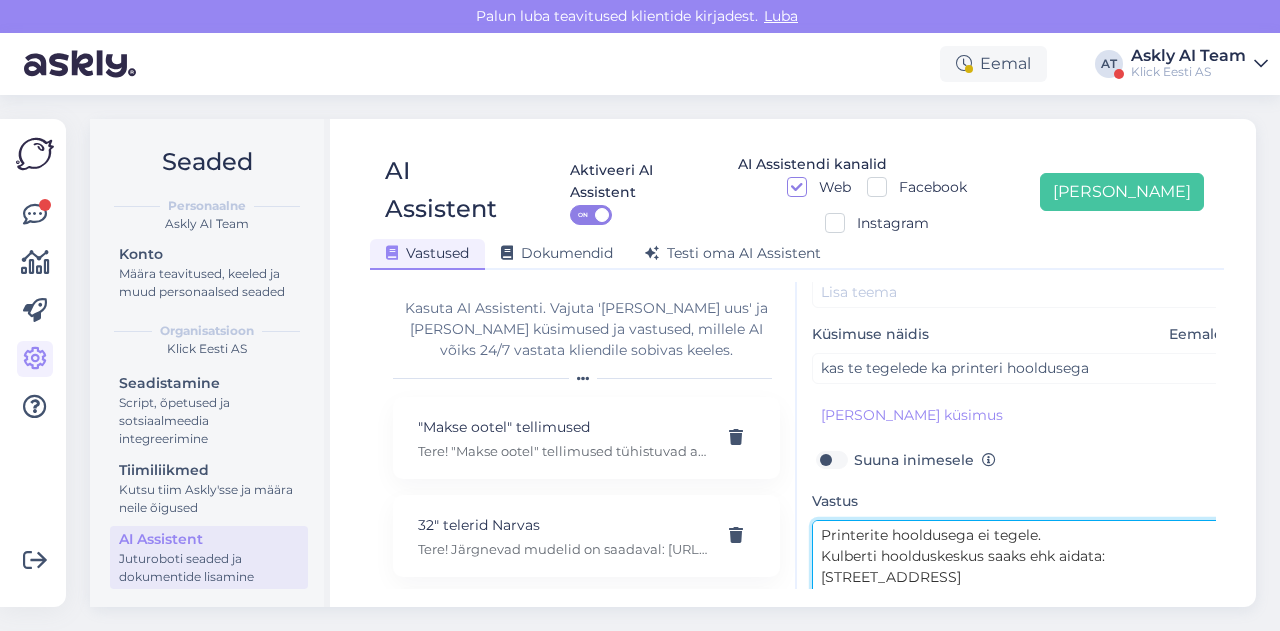 type on "Printerite hooldusega ei tegele.
Kulberti hoolduskeskus saaks ehk aidata:
Sirge 4, Tallinn
E-R 8.30-17.30
Telefon: 6718160" 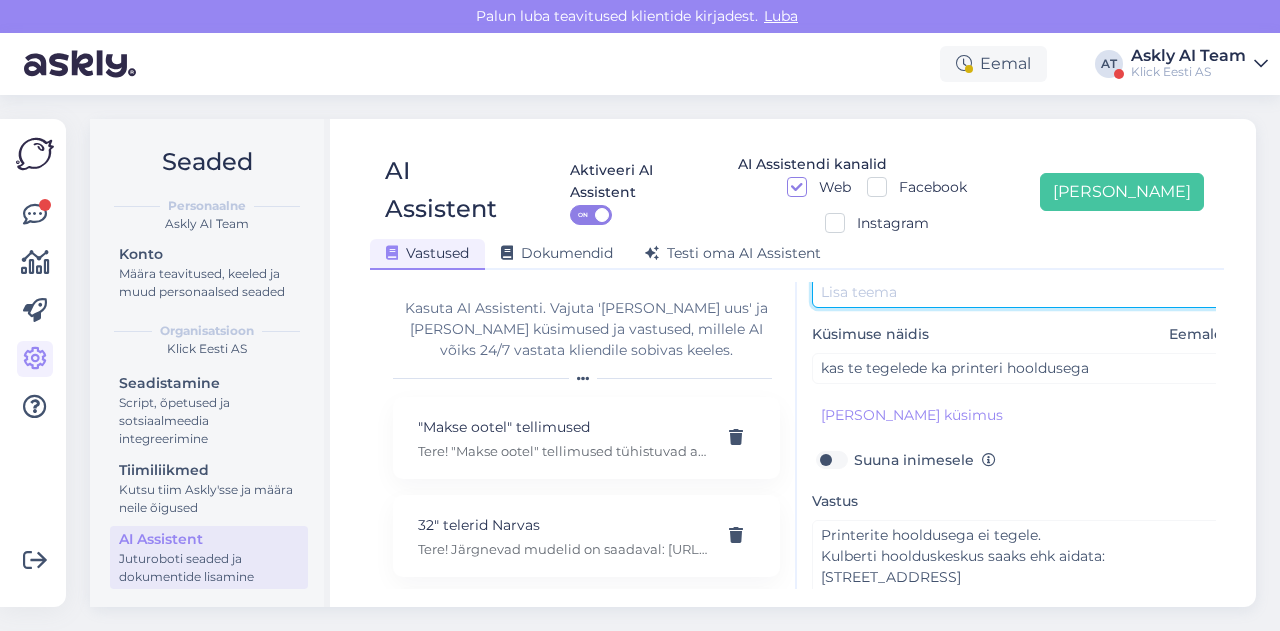 click at bounding box center (1022, 292) 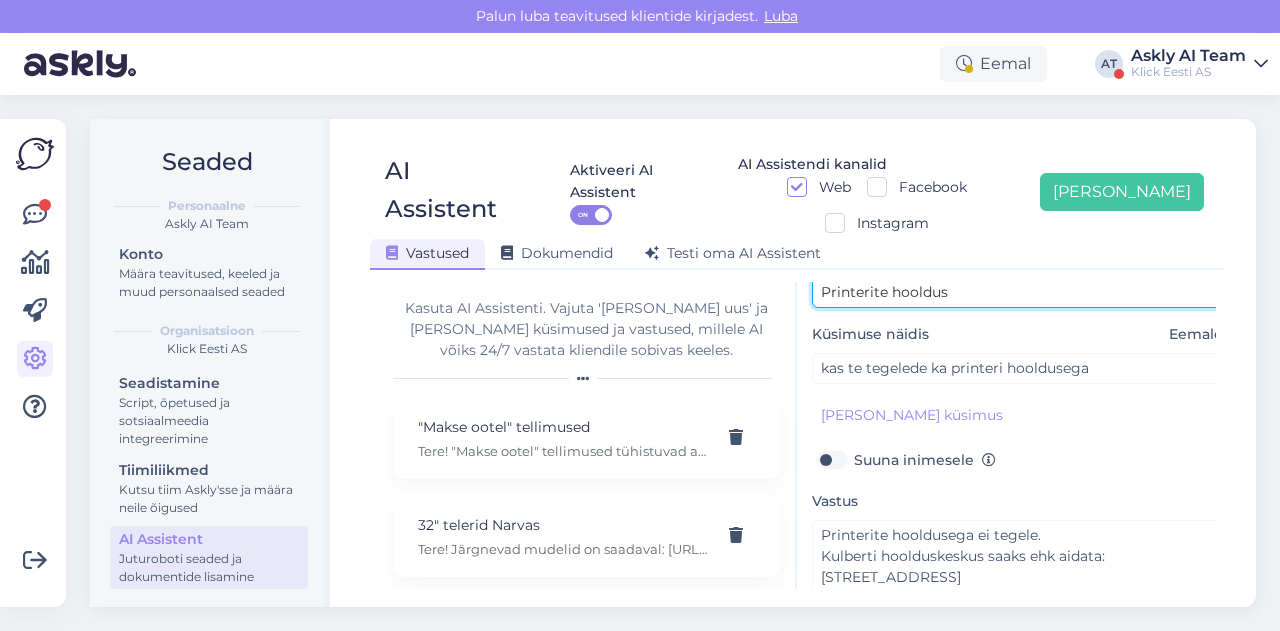 scroll, scrollTop: 179, scrollLeft: 0, axis: vertical 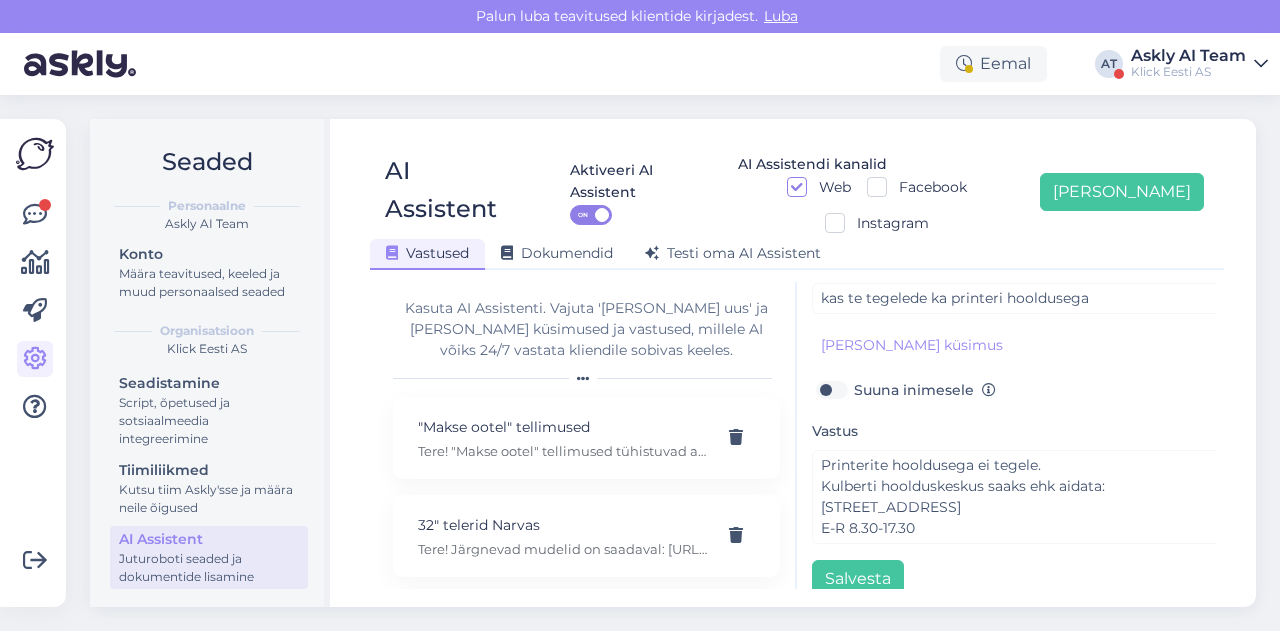 type on "Printerite hooldus" 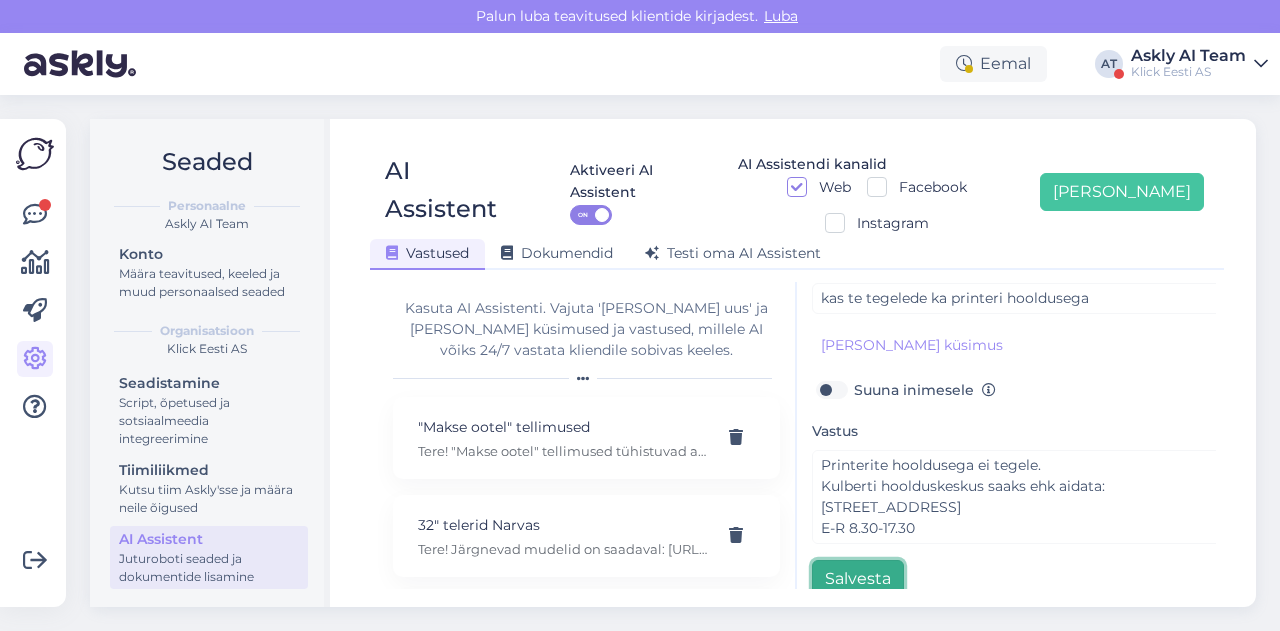 click on "Salvesta" at bounding box center (858, 579) 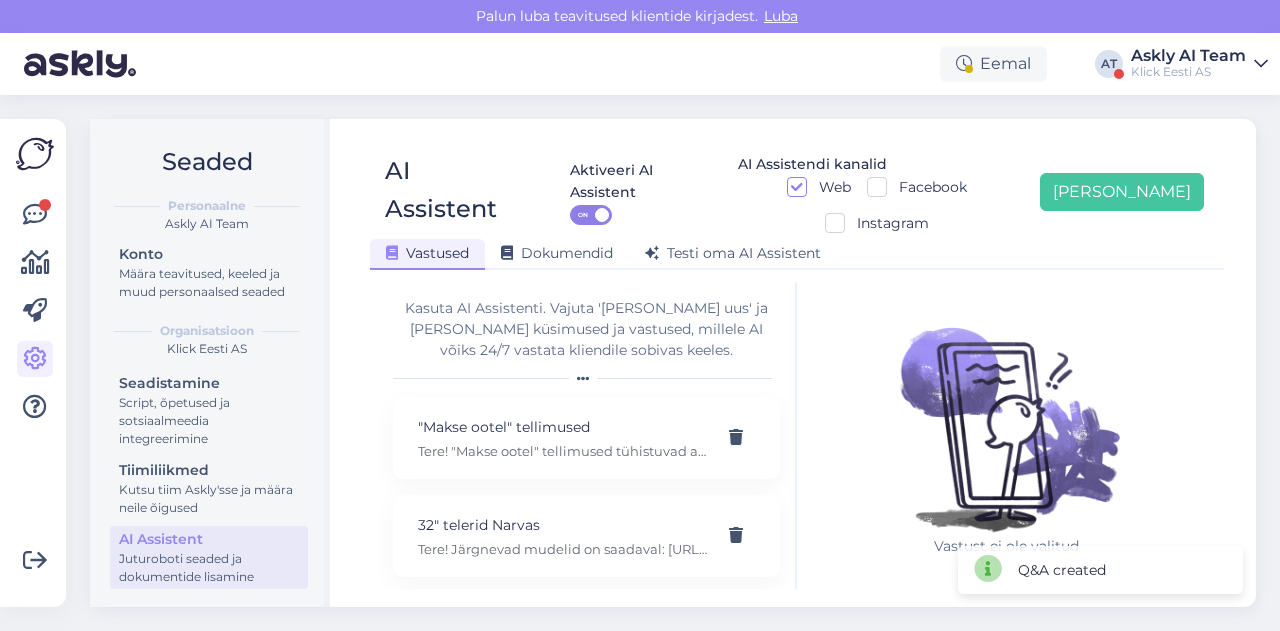 scroll, scrollTop: 0, scrollLeft: 0, axis: both 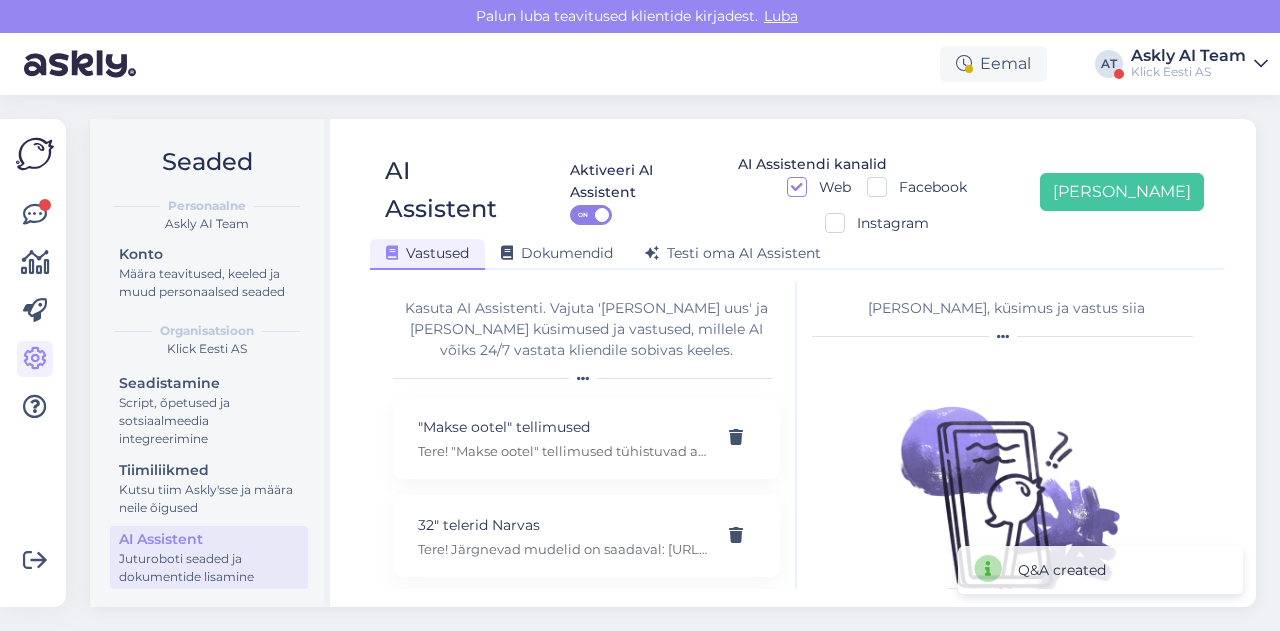 click on "Seaded Personaalne Askly AI Team Konto Määra teavitused, keeled ja muud personaalsed seaded Organisatsioon Klick Eesti AS Seadistamine Script, õpetused ja sotsiaalmeedia integreerimine Tiimiliikmed Kutsu tiim Askly'sse ja määra neile õigused AI Assistent Juturoboti seaded ja dokumentide lisamine AI Assistent Aktiveeri AI Assistent ON AI Assistendi kanalid Web Facebook Instagram Lisa uus Vastused Dokumendid Testi oma AI Assistent Kasuta AI Assistenti. Vajuta 'Lisa uus' ja lisa küsimused ja vastused, millele AI võiks 24/7 vastata kliendile sobivas keeles.  "Makse ootel" tellimused  Tere! "Makse ootel" tellimused tühistuvad automaatselt. Nende pärast ei pea muretsema. 32" telerid Narvas Tere! Järgnevad mudelid on saadaval: https://www.klick.ee/heli-ja-pilt/tv/telerid?diagonaal=5492&availability=1&tootja=5516&tootja=6098 5G nuputelefon Tere! 5G nuputelefoni ei ole. 4G telefonid leiab siit: https://www.klick.ee/telefonid-ja-lisad/mobiiltelefonid/nuputelefonid?volte=25520 9 V DC adapter Adapter E-arve" at bounding box center [679, 363] 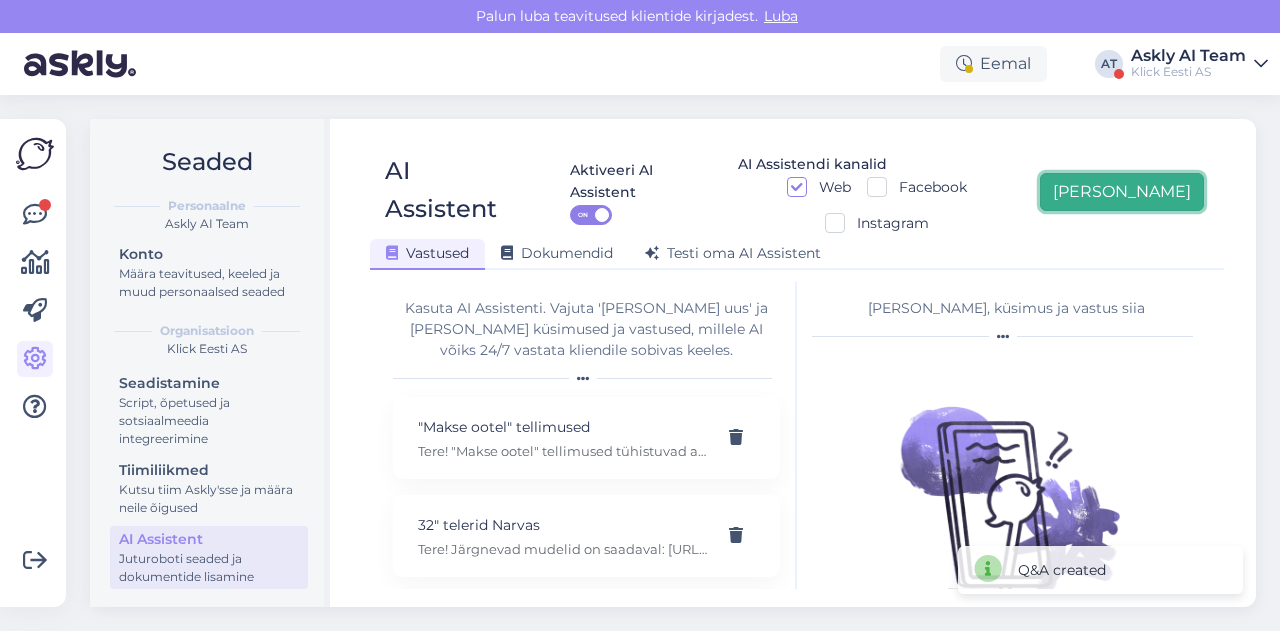 click on "[PERSON_NAME]" at bounding box center [1122, 192] 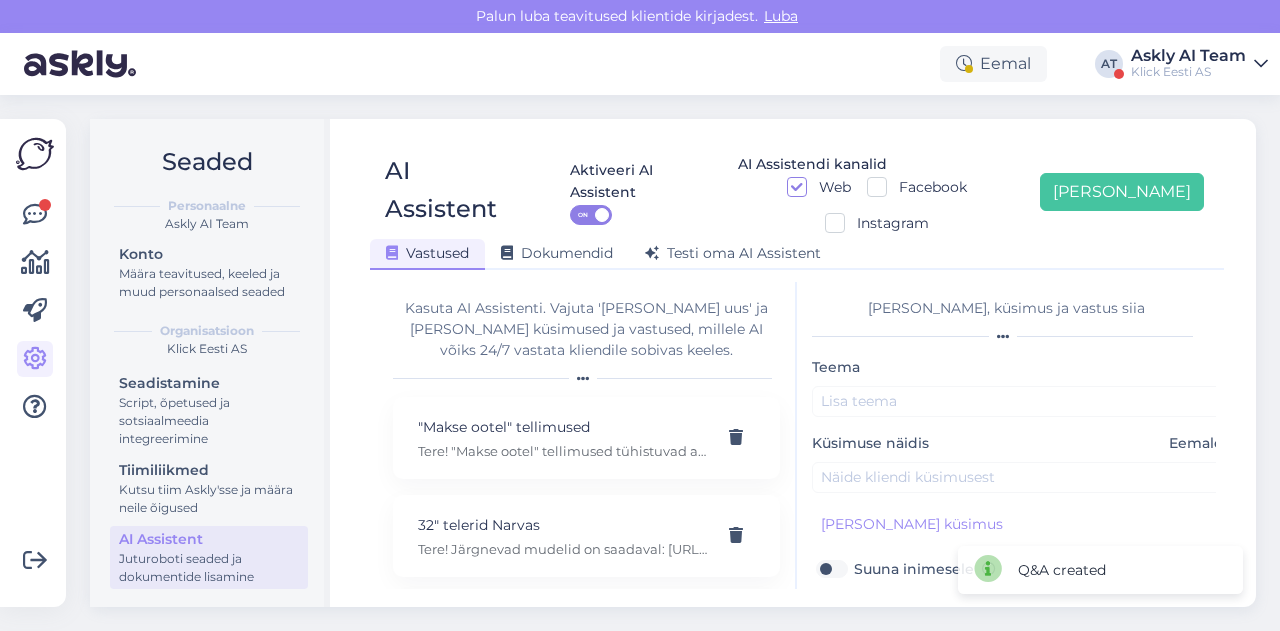 click on "Küsimuse näidis Eemalda" at bounding box center [1022, 463] 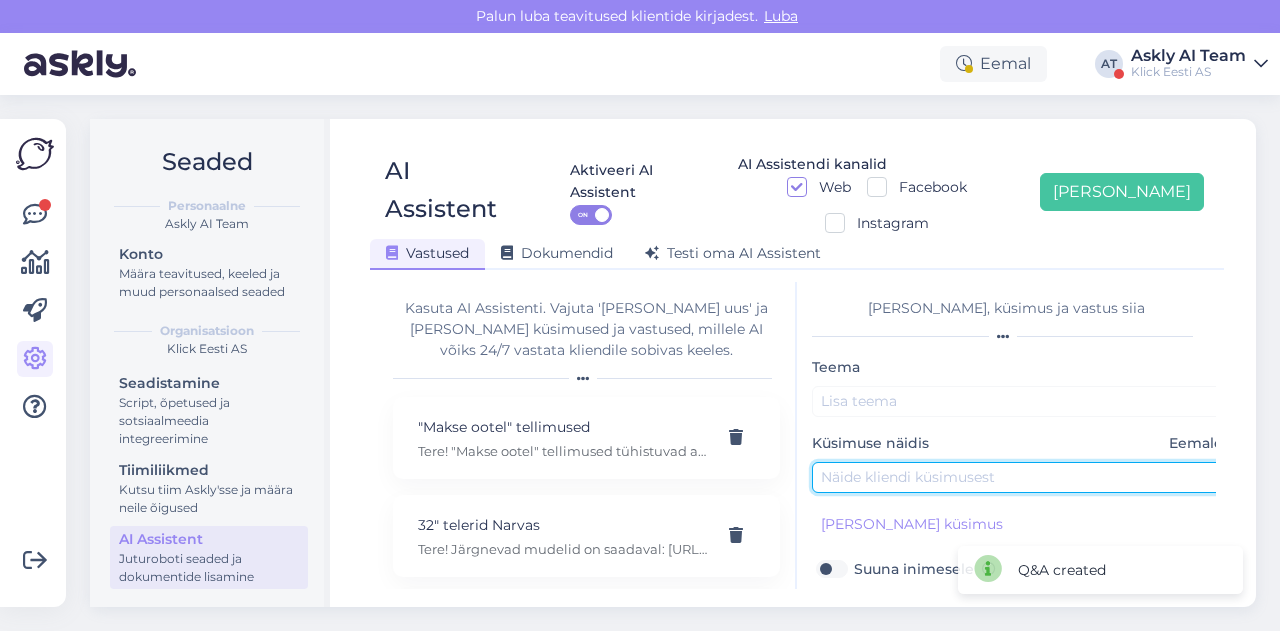 click at bounding box center [1022, 477] 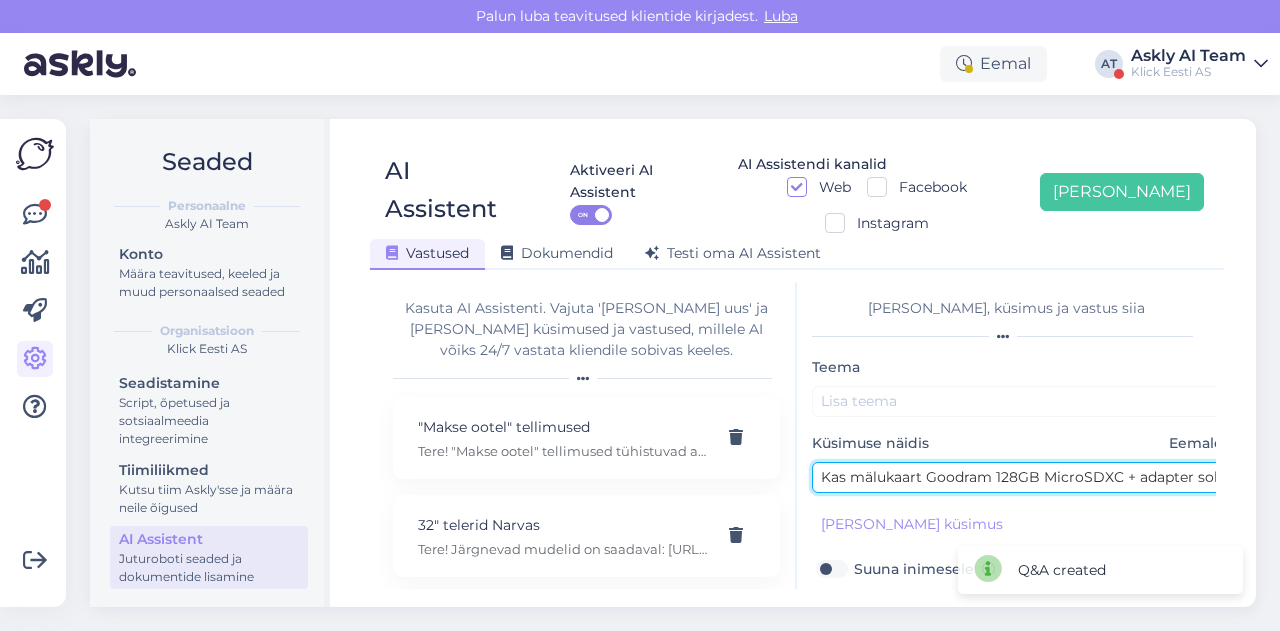 scroll, scrollTop: 0, scrollLeft: 215, axis: horizontal 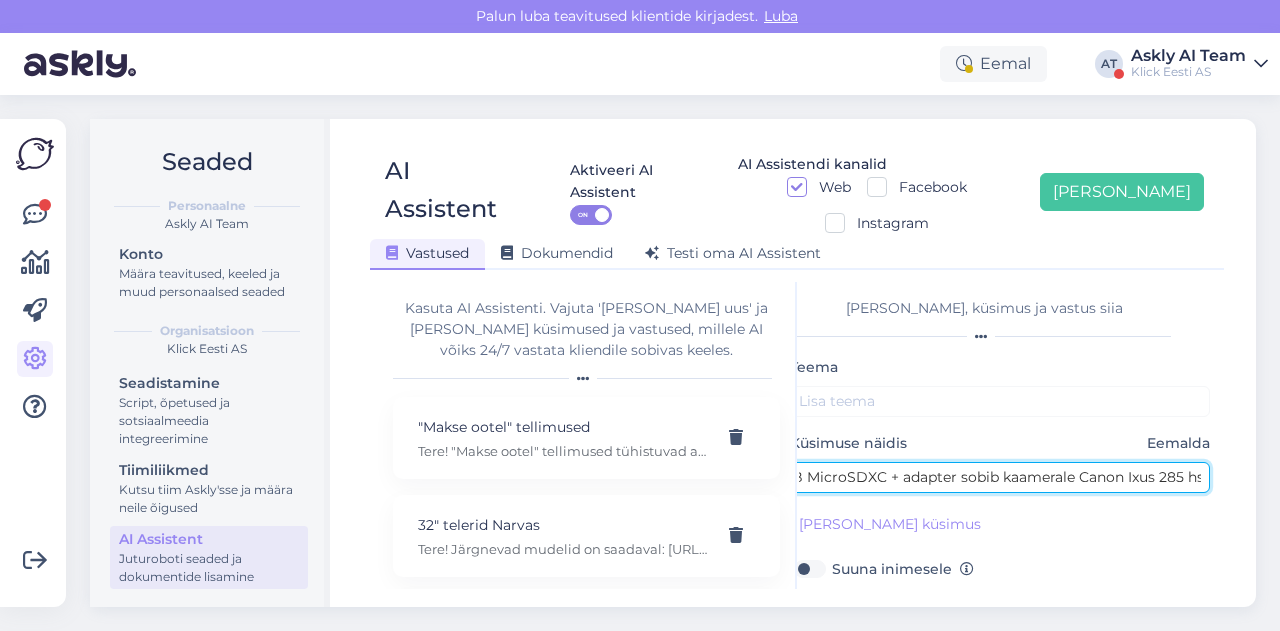 type on "Kas mälukaart Goodram 128GB MicroSDXC + adapter sobib kaamerale Canon Ixus 285 hs" 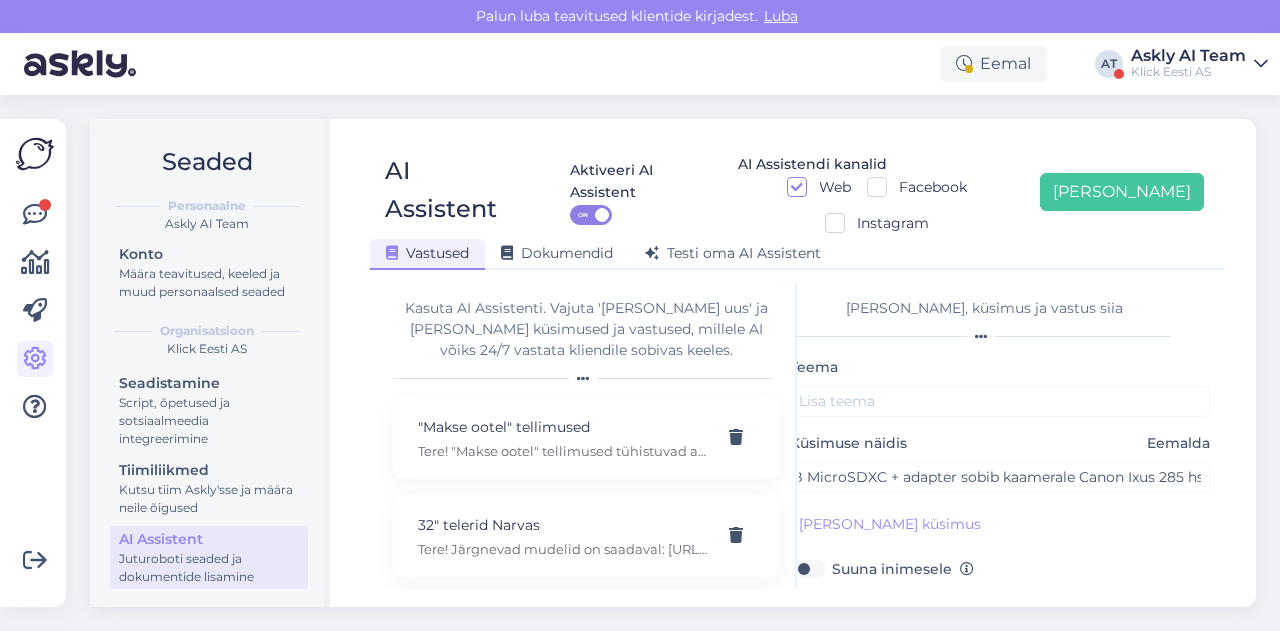 scroll, scrollTop: 0, scrollLeft: 0, axis: both 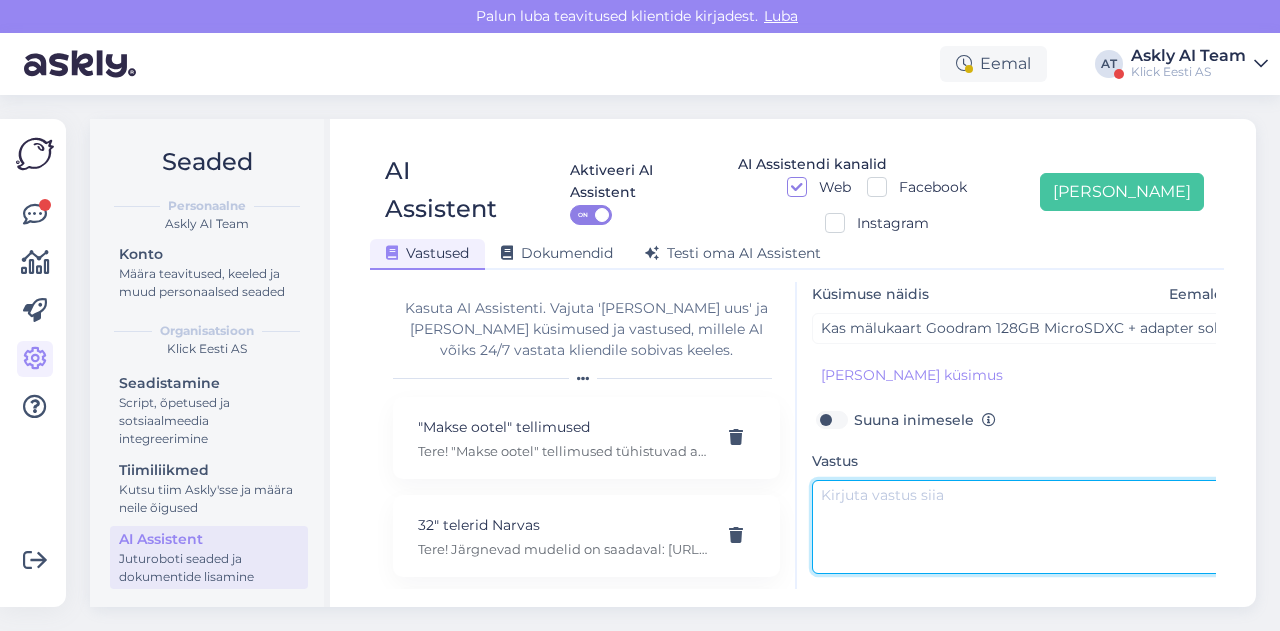 click at bounding box center (1022, 527) 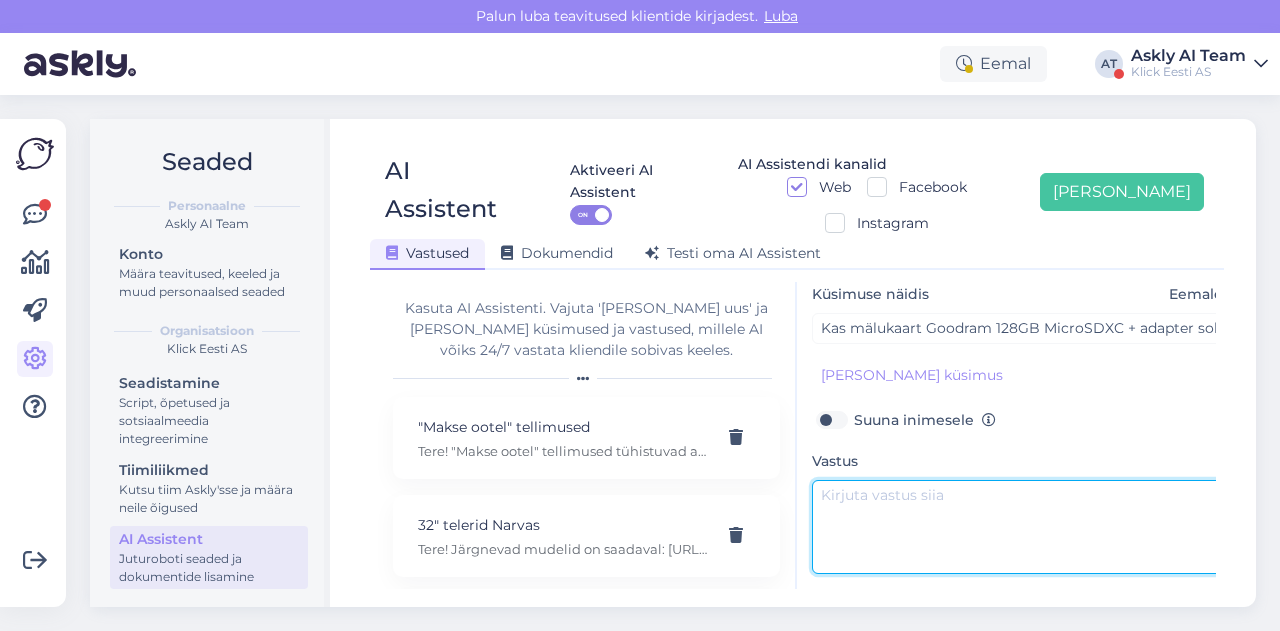 paste on "Tere.
Jah, oleks sobilik küll." 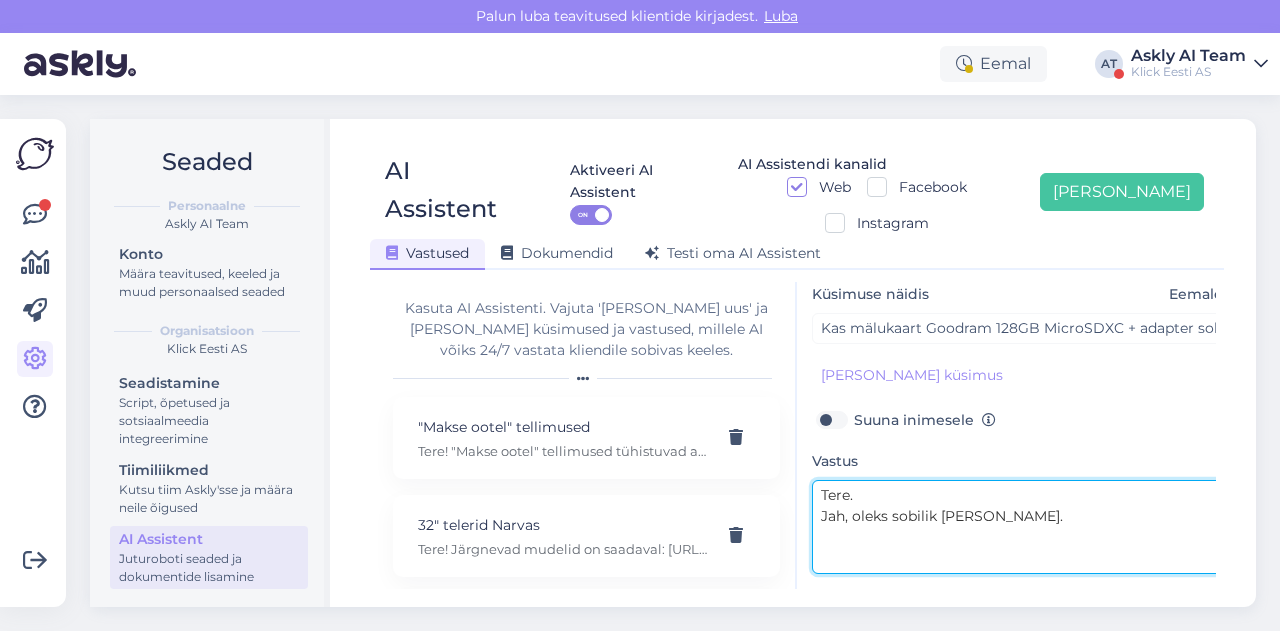scroll, scrollTop: 0, scrollLeft: 0, axis: both 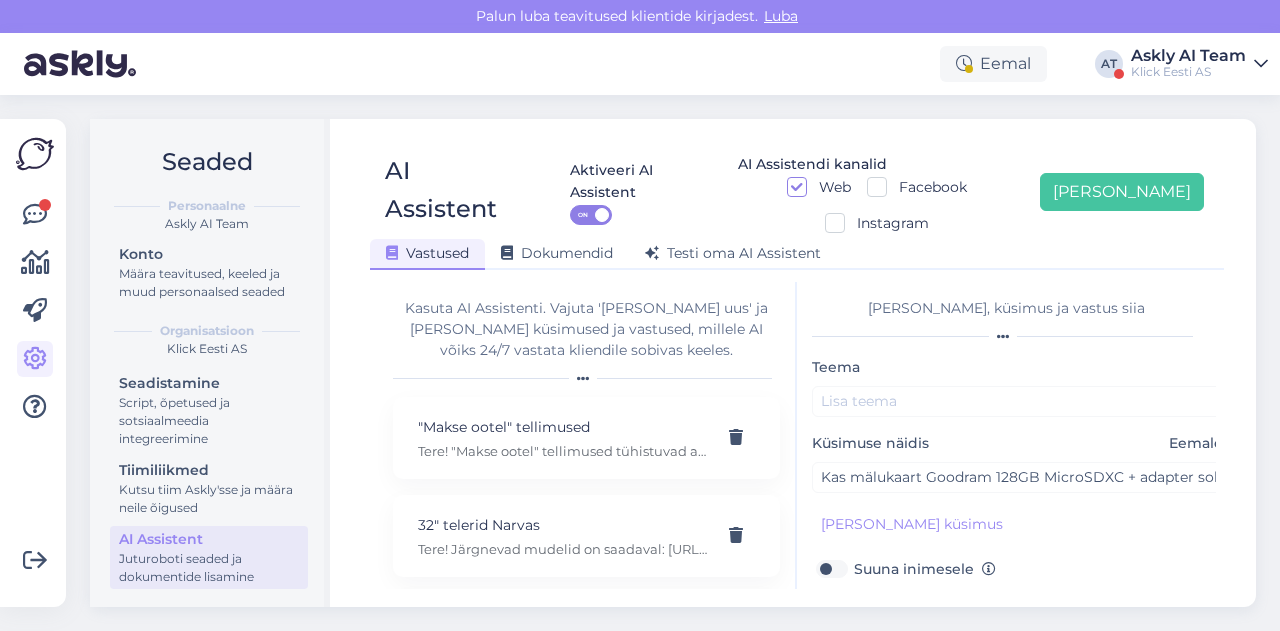 type on "Tere.
Jah, oleks sobilik küll." 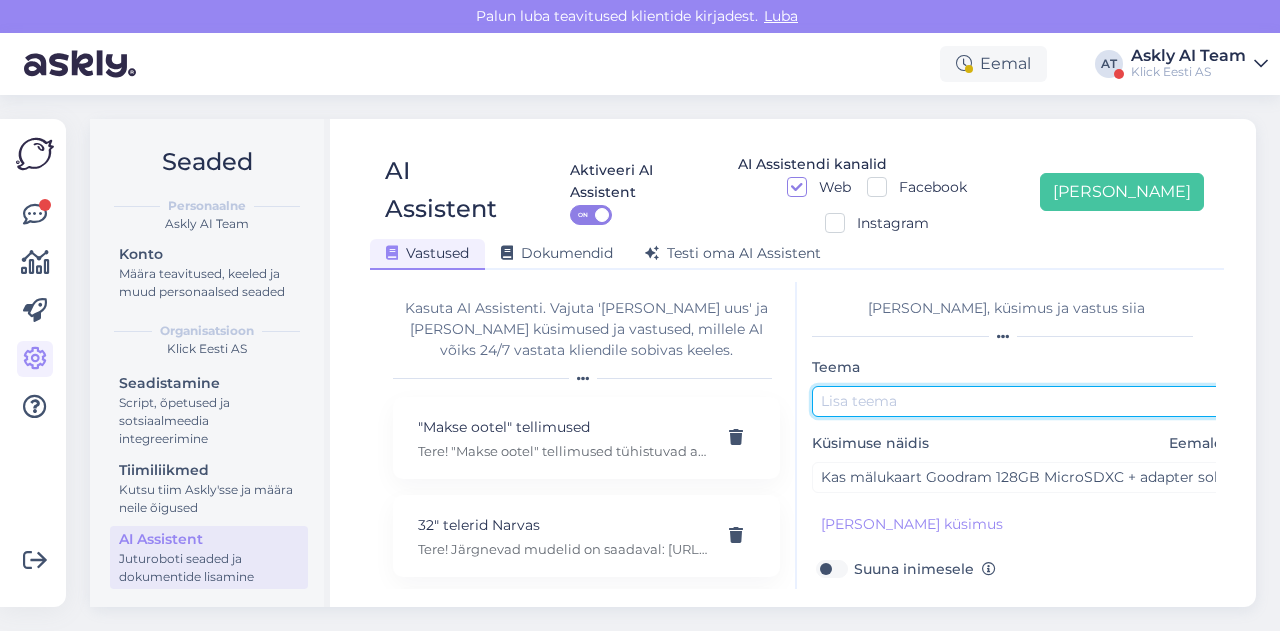 click at bounding box center [1022, 401] 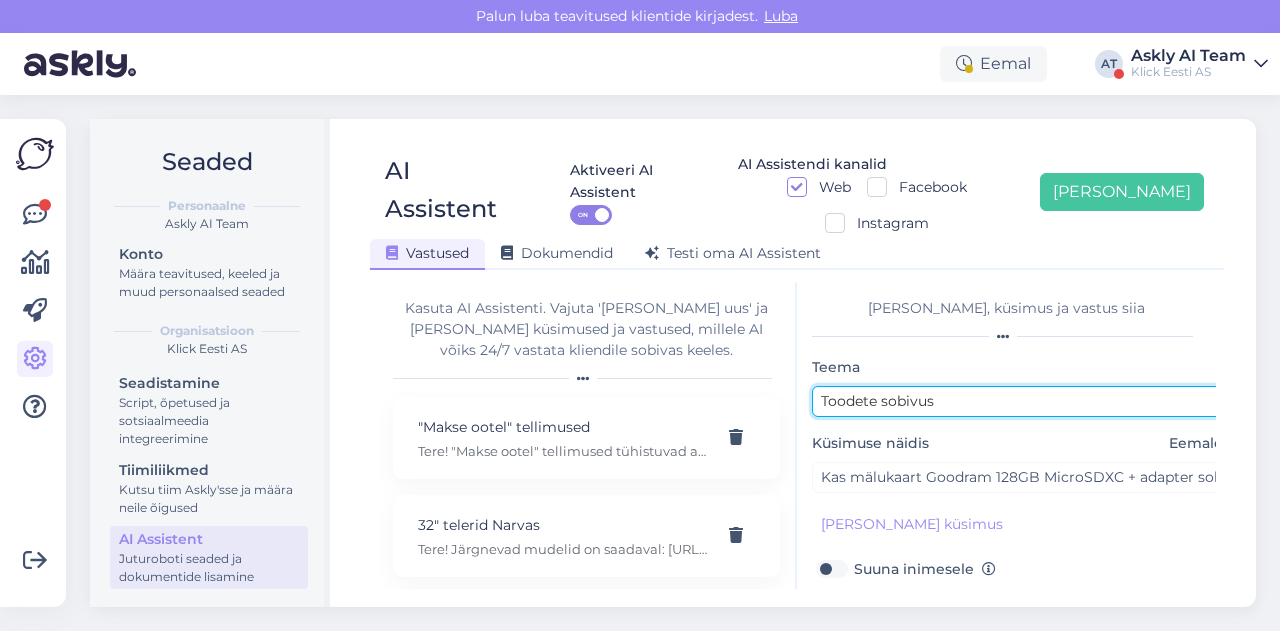 scroll, scrollTop: 179, scrollLeft: 0, axis: vertical 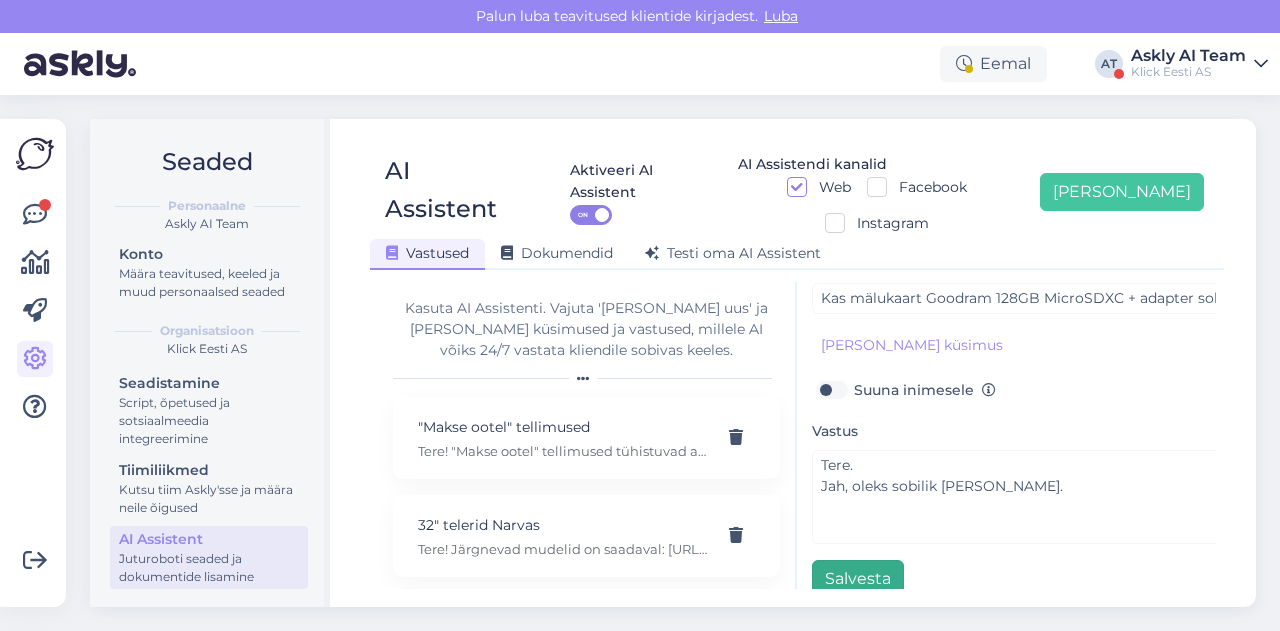 type on "Toodete sobivus" 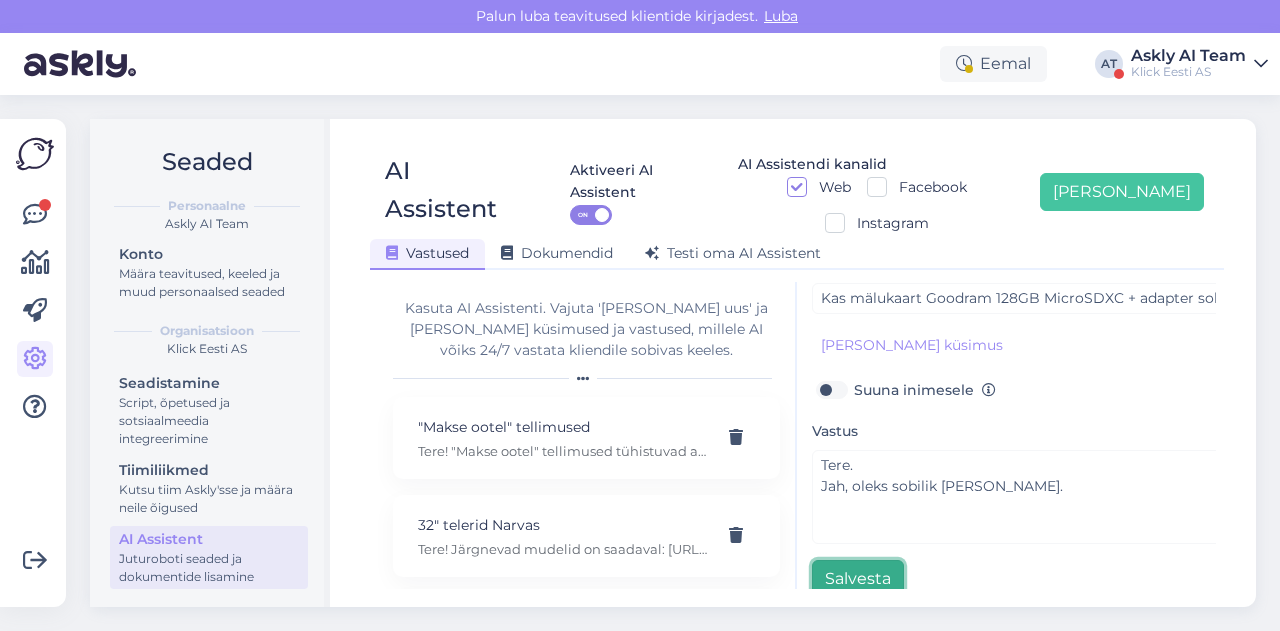 click on "Salvesta" at bounding box center (858, 579) 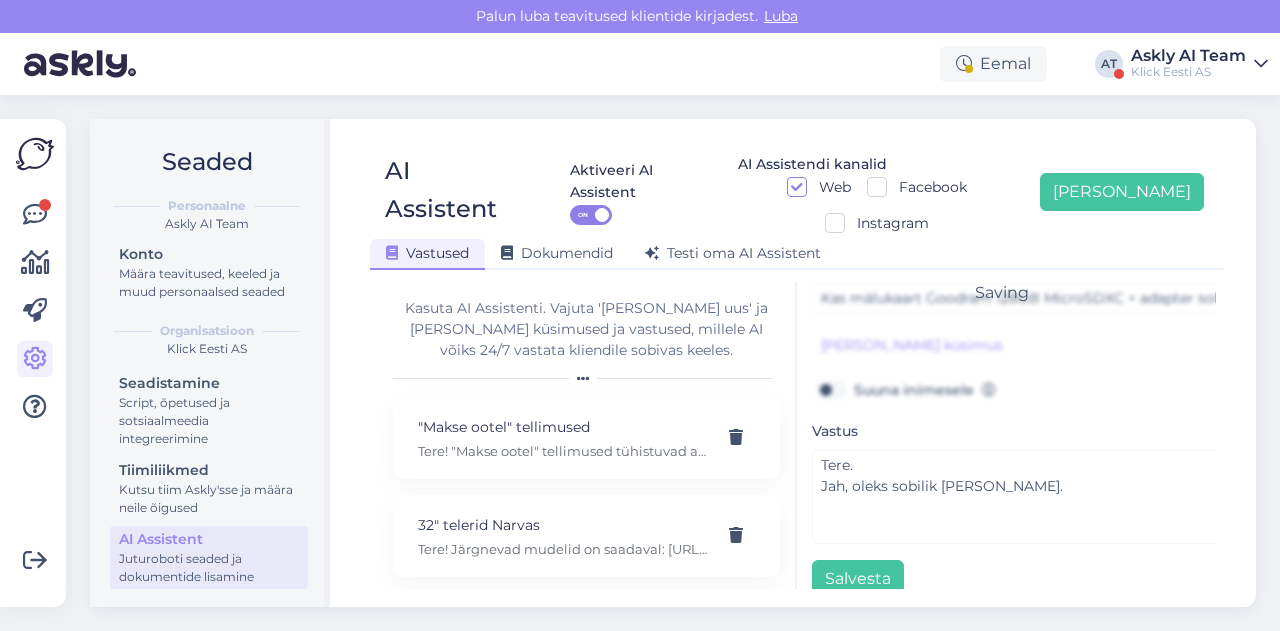 click on "AI Assistent Aktiveeri AI Assistent ON AI Assistendi kanalid Web Facebook Instagram Lisa uus Vastused Dokumendid Testi oma AI Assistent Kasuta AI Assistenti. Vajuta 'Lisa uus' ja lisa küsimused ja vastused, millele AI võiks 24/7 vastata kliendile sobivas keeles.  "Makse ootel" tellimused  Tere! "Makse ootel" tellimused tühistuvad automaatselt. Nende pärast ei pea muretsema. 32" telerid Narvas Tere! Järgnevad mudelid on saadaval: https://www.klick.ee/heli-ja-pilt/tv/telerid?diagonaal=5492&availability=1&tootja=5516&tootja=6098 5G nuputelefon Tere! 5G nuputelefoni ei ole. 4G telefonid leiab siit: https://www.klick.ee/telefonid-ja-lisad/mobiiltelefonid/nuputelefonid?volte=25520 9 V DC adapter Tere, ei ole pakkuda kahjuks. Acer swift laadijat 45W: 19V 2.37A Tere, seda laadijat ei ole meil pakkuda kahjuks.
Adapter Tere, mis ühendusega see USB-C adapter teiselt poolt peaks olema? Aku seisukord Tere! Uue ringi seadmete akud on testitud, kuid mitte vahetatud. Täpne seis ei ole teada.
Aku vahetus Arvuti W ." at bounding box center (797, 363) 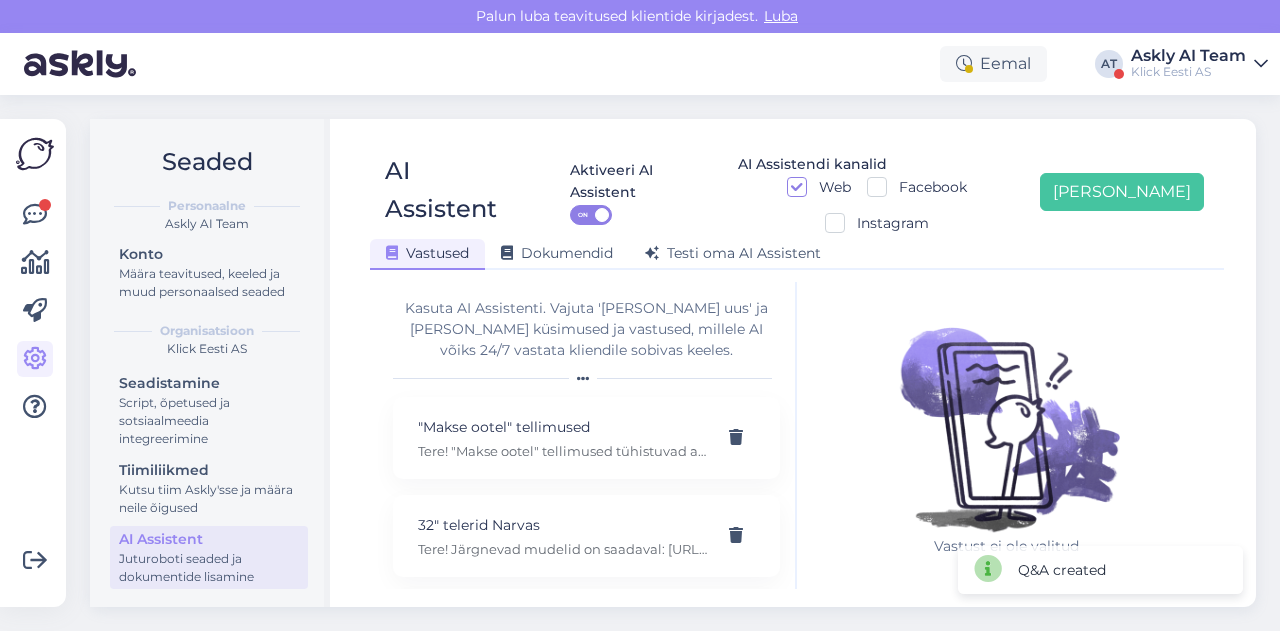 scroll, scrollTop: 0, scrollLeft: 0, axis: both 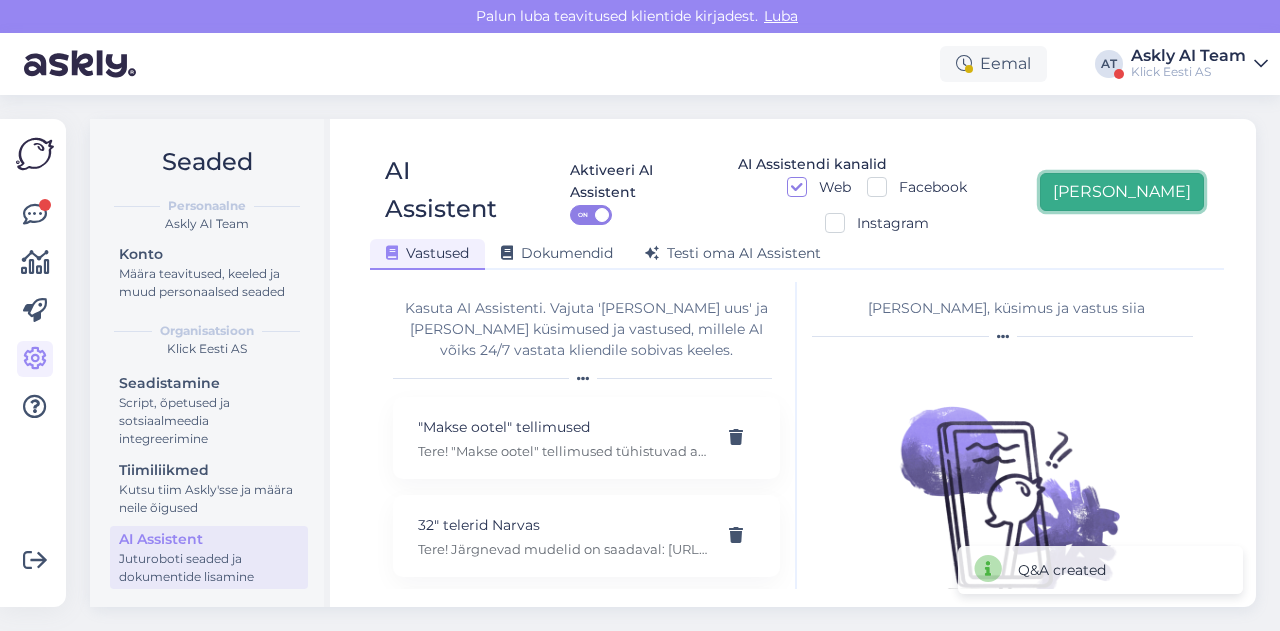 click on "[PERSON_NAME]" at bounding box center (1122, 192) 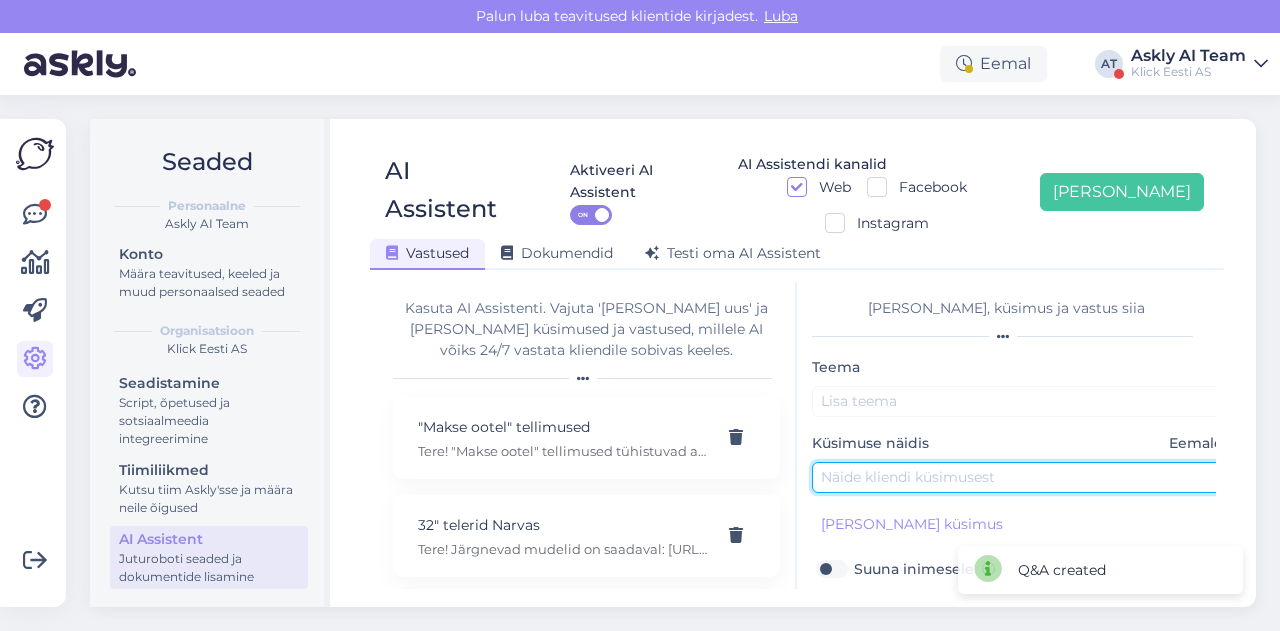 click at bounding box center [1022, 477] 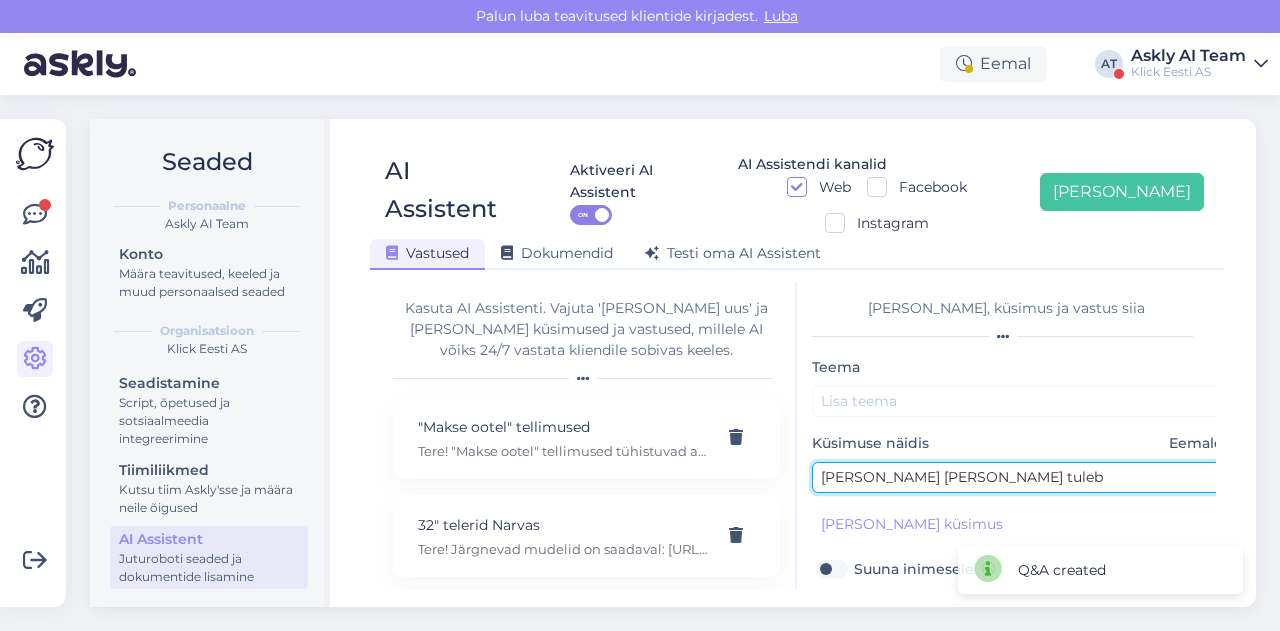 type on "kuhu mulle teade tuleb" 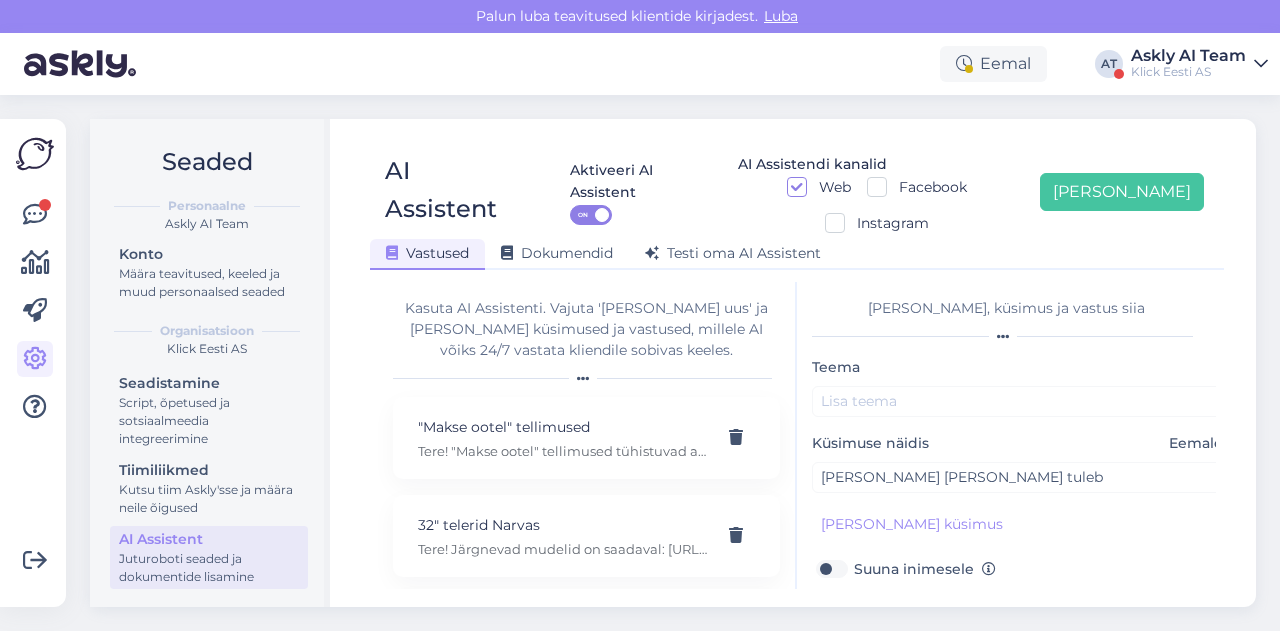 scroll, scrollTop: 124, scrollLeft: 0, axis: vertical 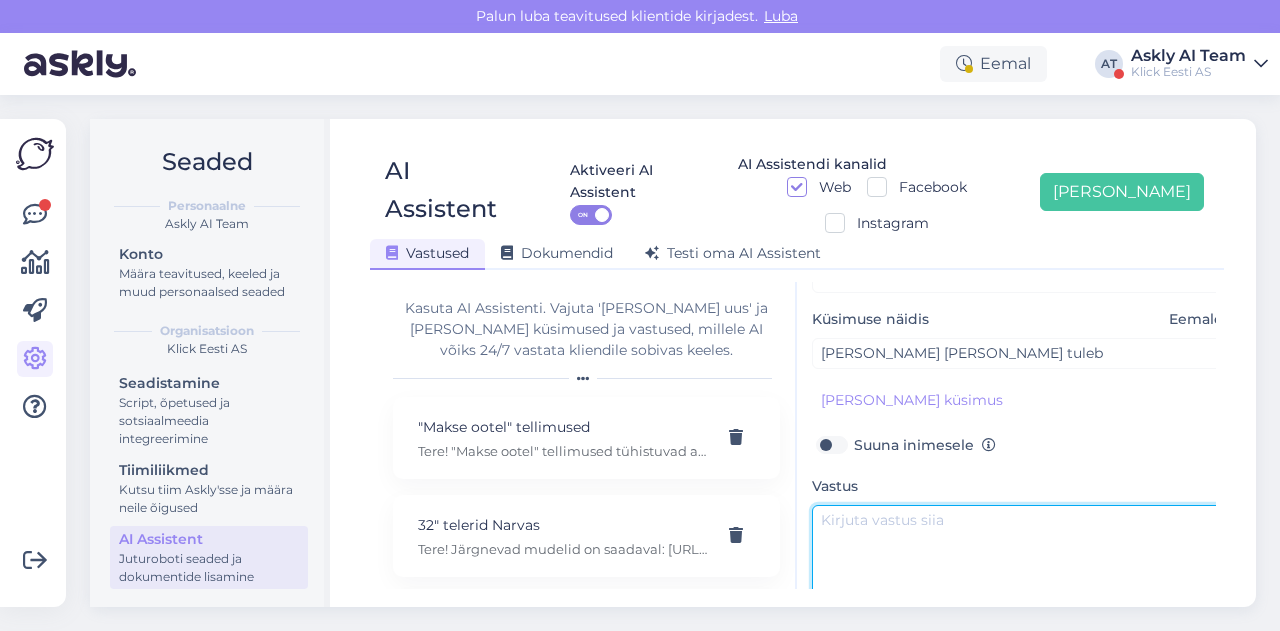 click at bounding box center (1022, 552) 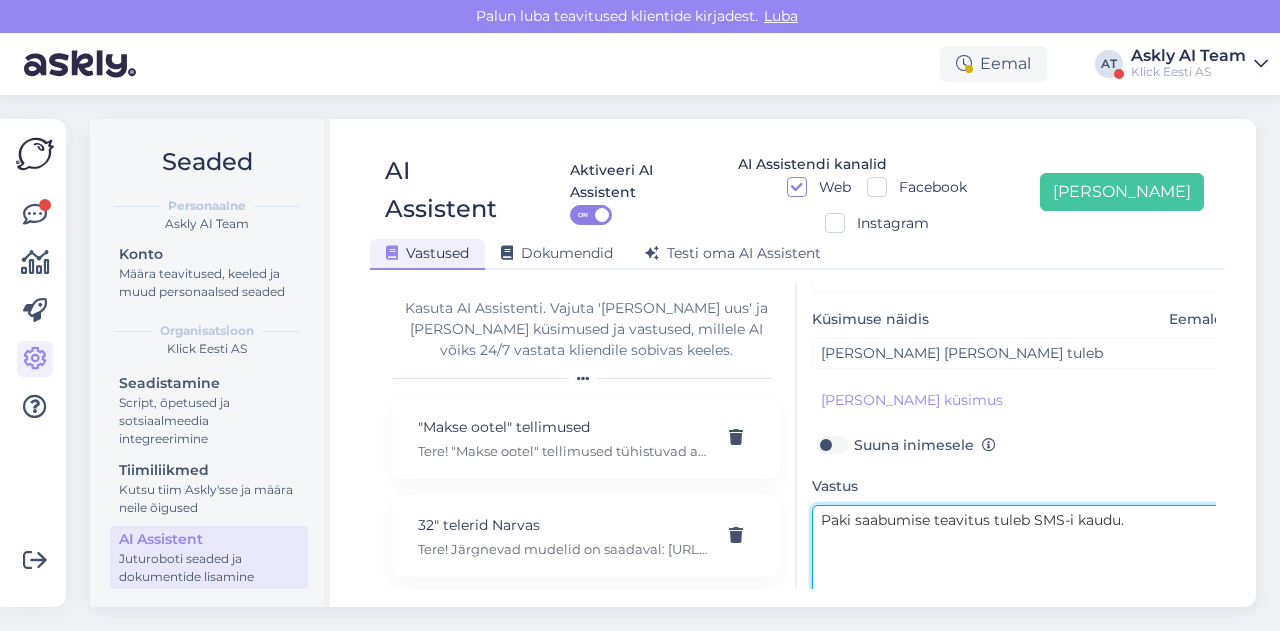 click on "Paki saabumise teavitus tuleb SMS-i kaudu." at bounding box center [1022, 552] 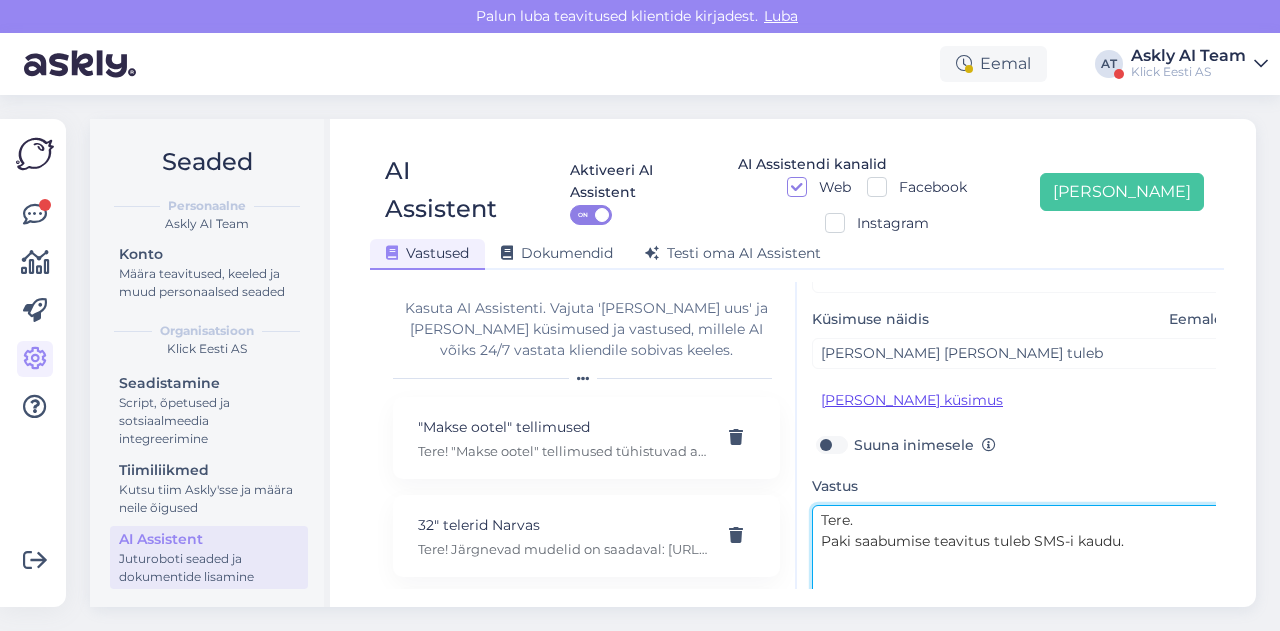 type on "Tere.
Paki saabumise teavitus tuleb SMS-i kaudu." 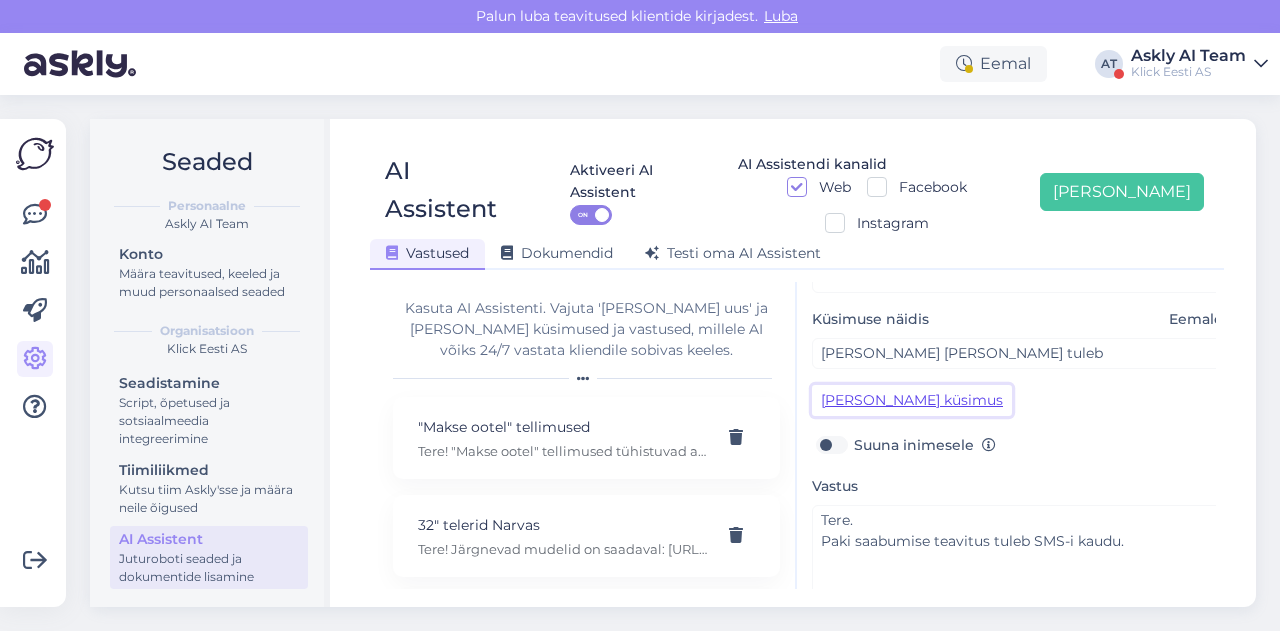 click on "Lisa kliendi küsimus" at bounding box center [912, 400] 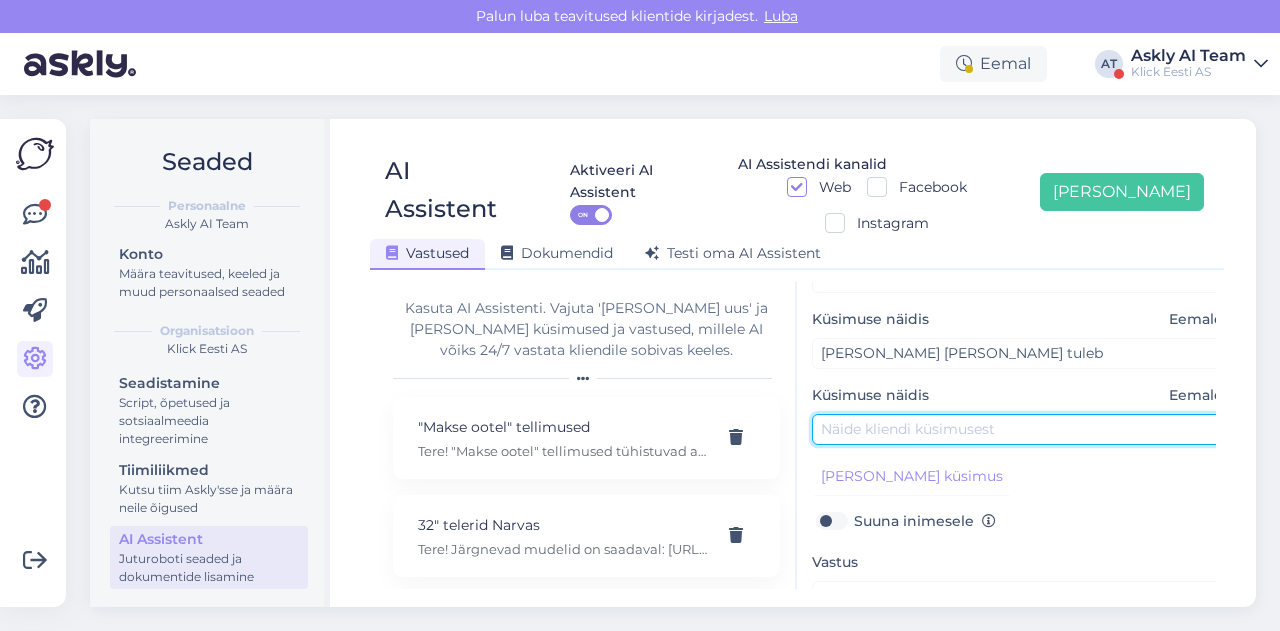 click at bounding box center [1022, 429] 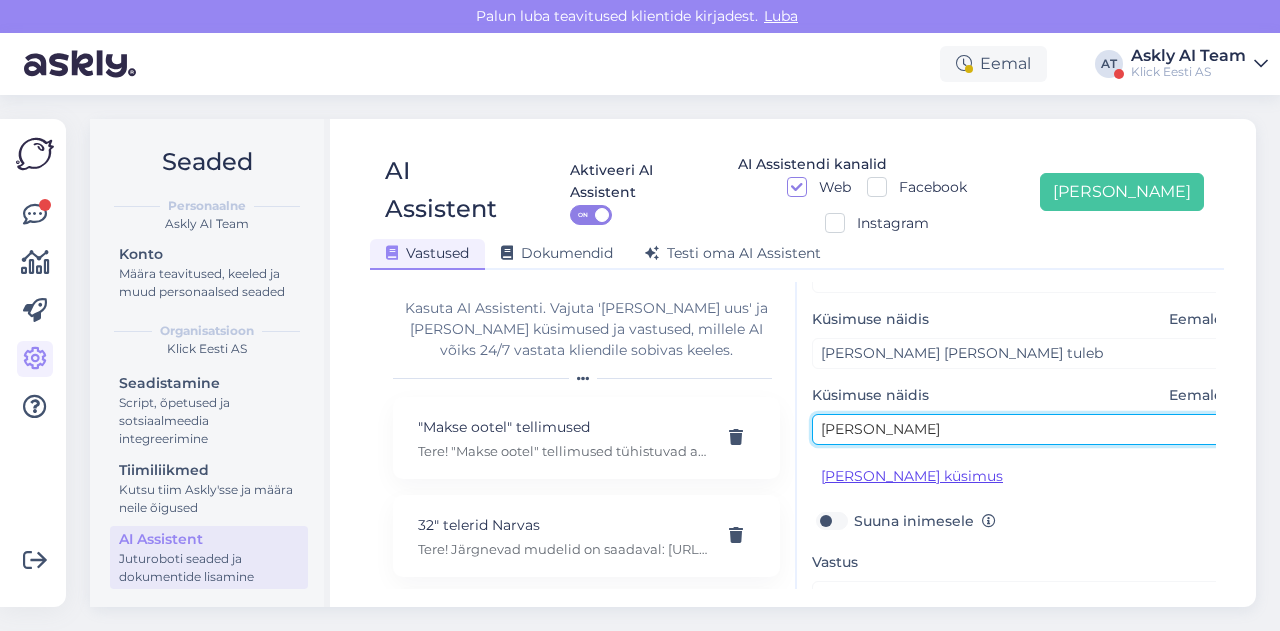 scroll, scrollTop: 254, scrollLeft: 0, axis: vertical 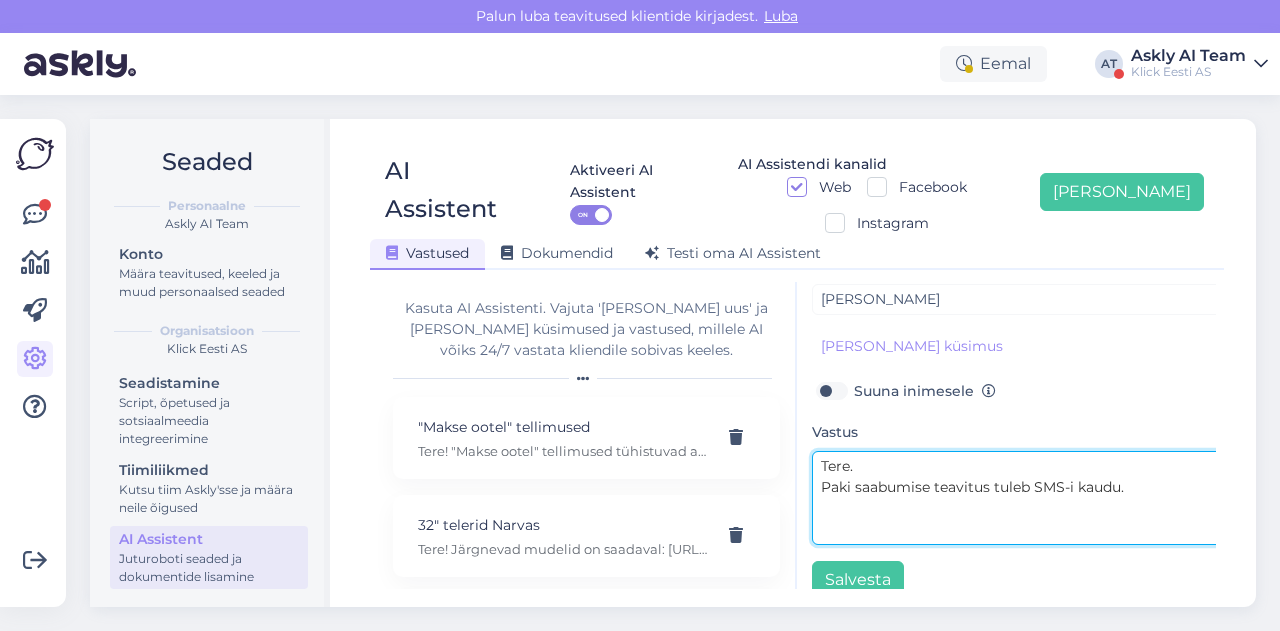 drag, startPoint x: 825, startPoint y: 449, endPoint x: 1027, endPoint y: 453, distance: 202.0396 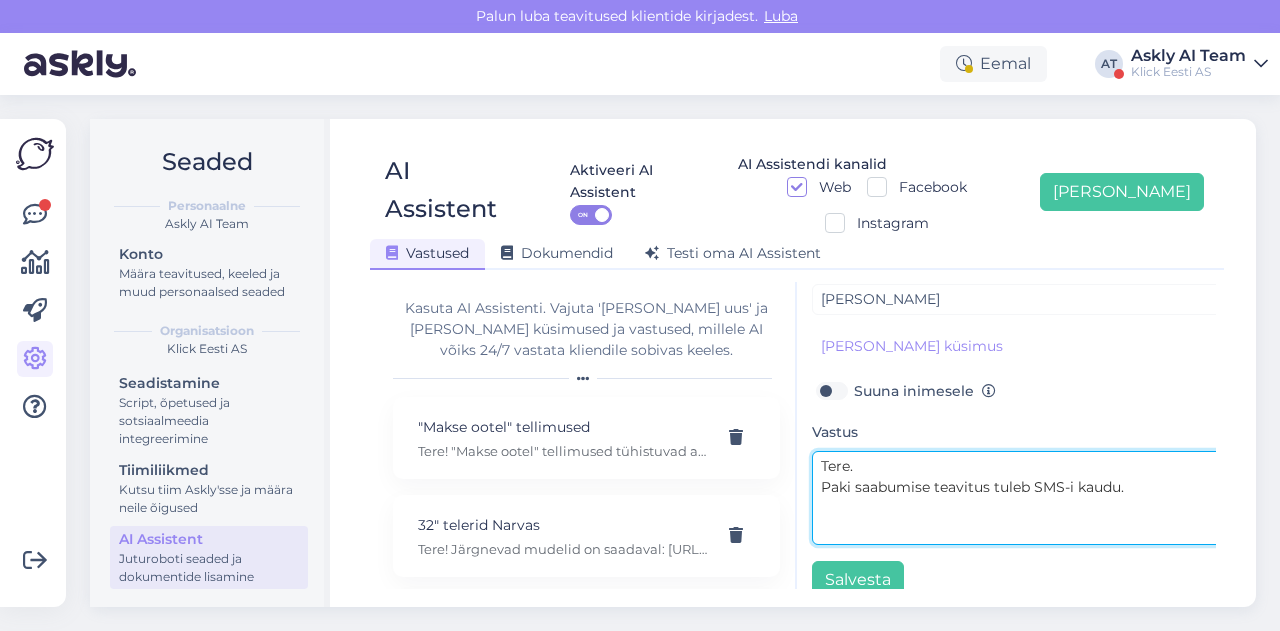 click on "Tere.
Paki saabumise teavitus tuleb SMS-i kaudu." at bounding box center [1022, 498] 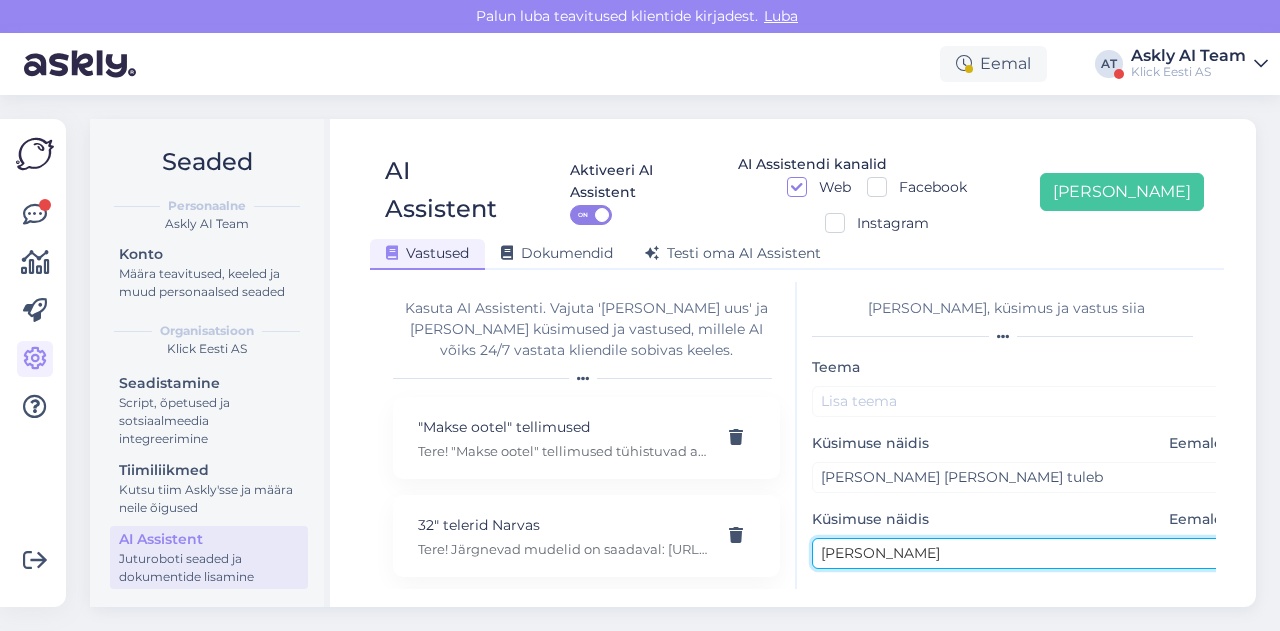 click on "kuhu mulle" at bounding box center [1022, 553] 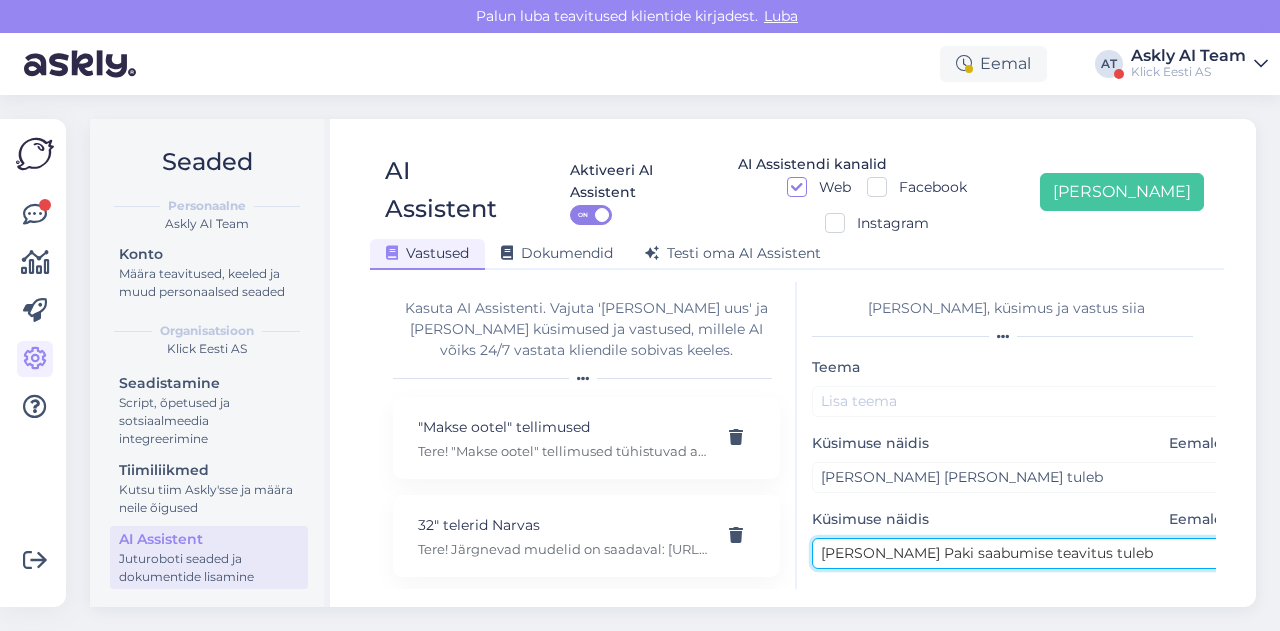 click on "kuhu mulle Paki saabumise teavitus tuleb" at bounding box center (1022, 553) 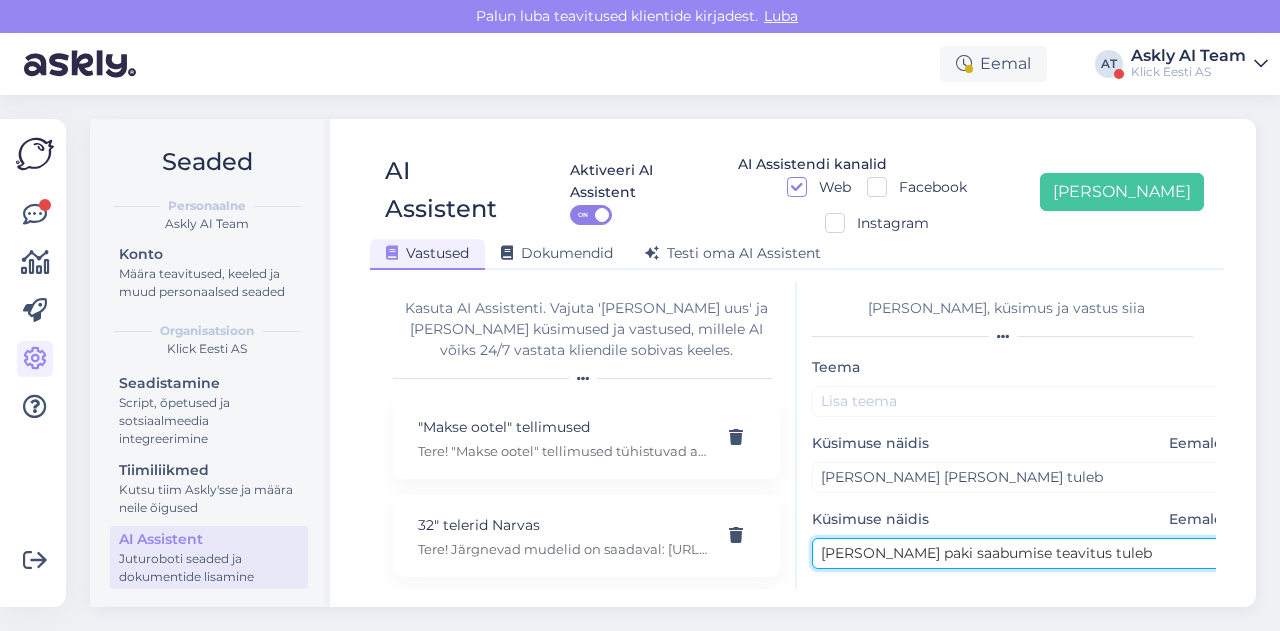 click on "kuhu mulle paki saabumise teavitus tuleb" at bounding box center (1022, 553) 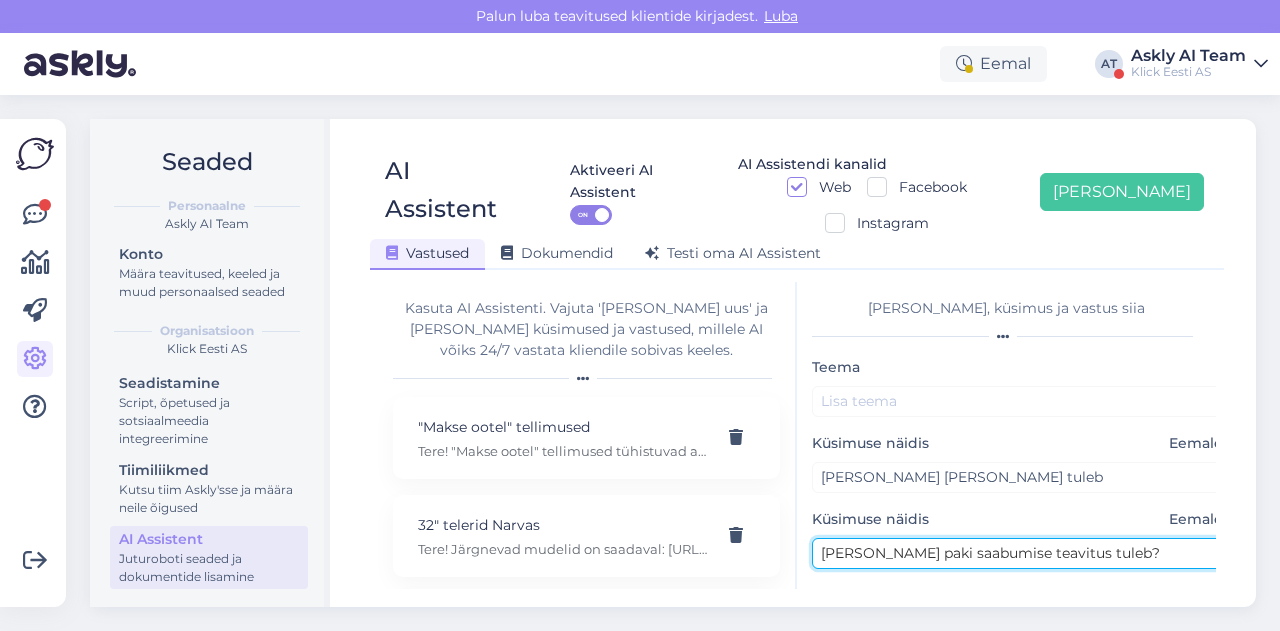 drag, startPoint x: 907, startPoint y: 517, endPoint x: 1071, endPoint y: 517, distance: 164 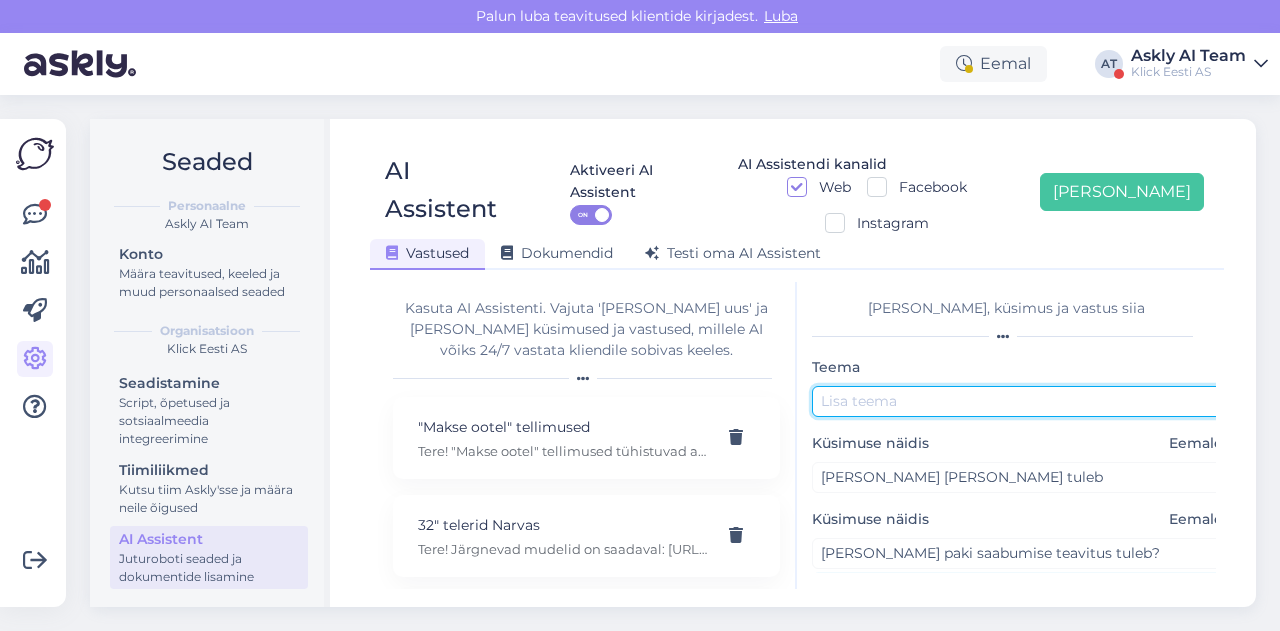 click at bounding box center (1022, 401) 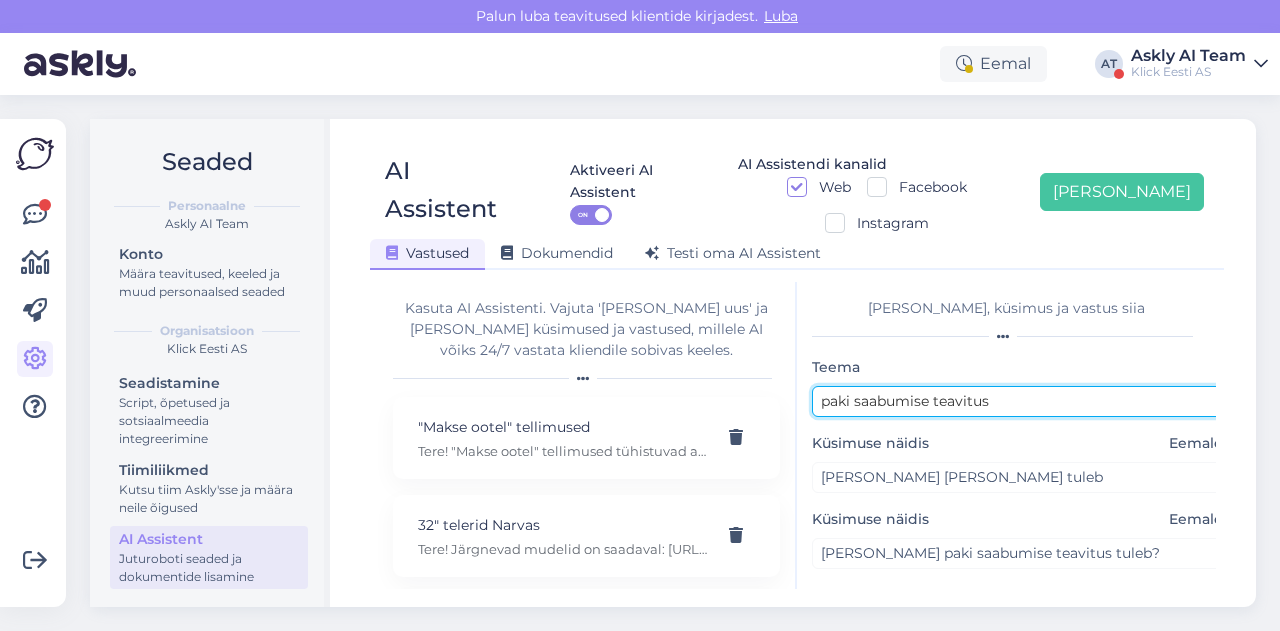 click on "paki saabumise teavitus" at bounding box center (1022, 401) 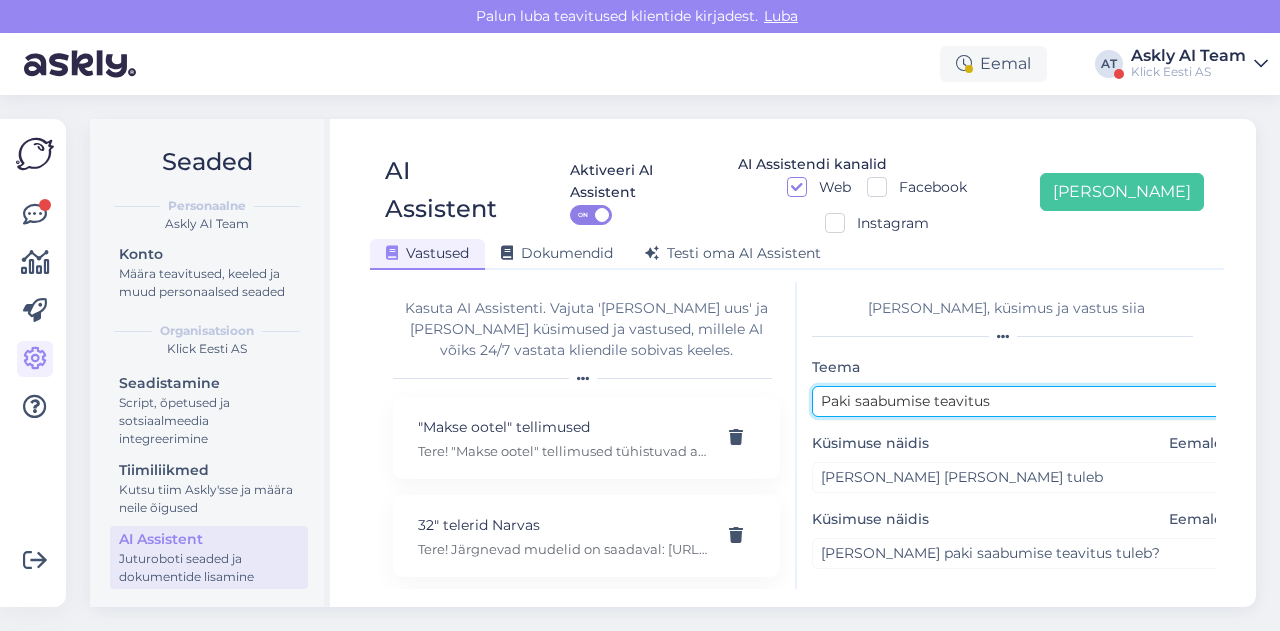 scroll, scrollTop: 254, scrollLeft: 0, axis: vertical 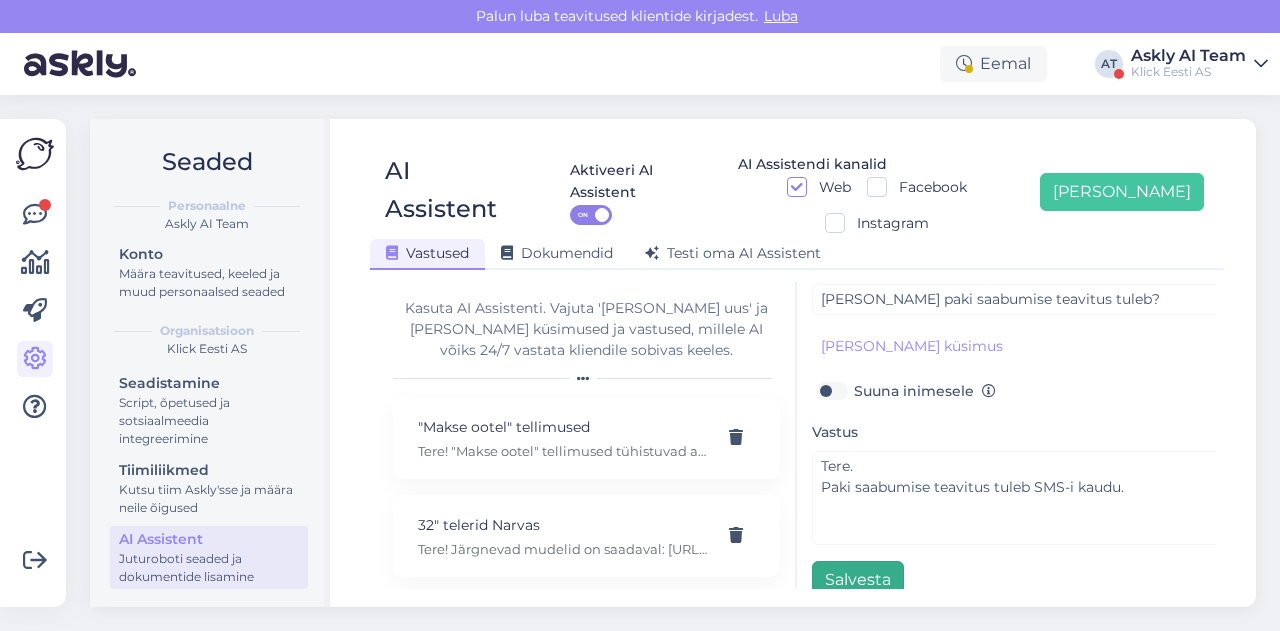 type on "Paki saabumise teavitus" 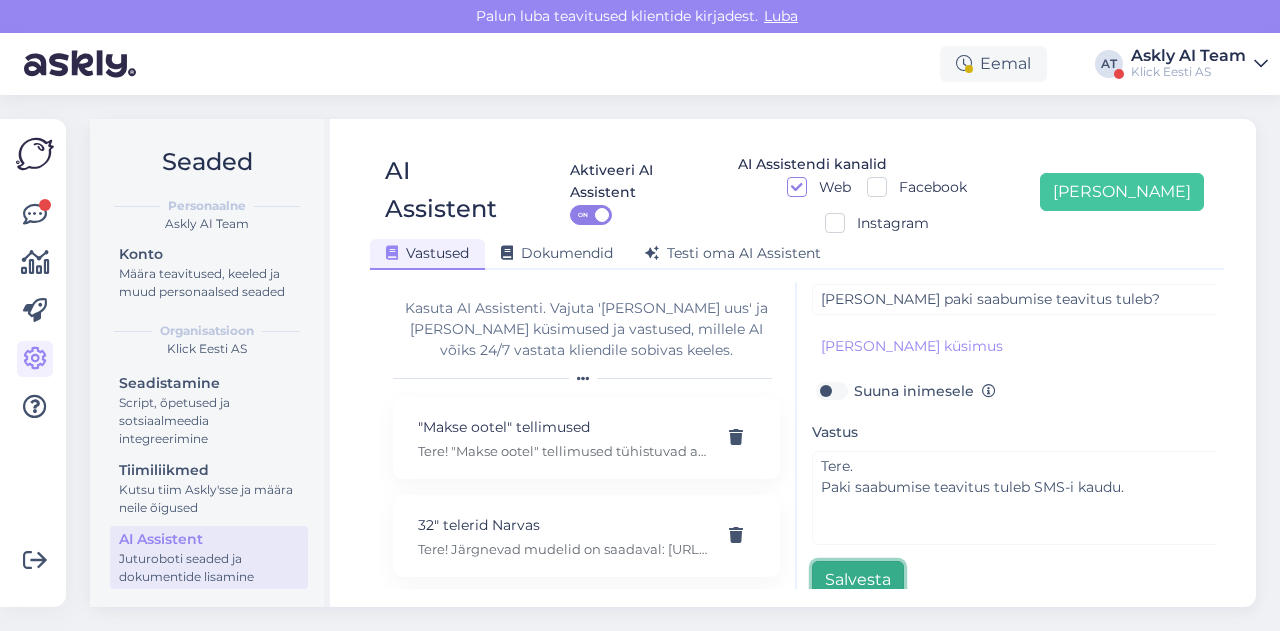 click on "Salvesta" at bounding box center (858, 580) 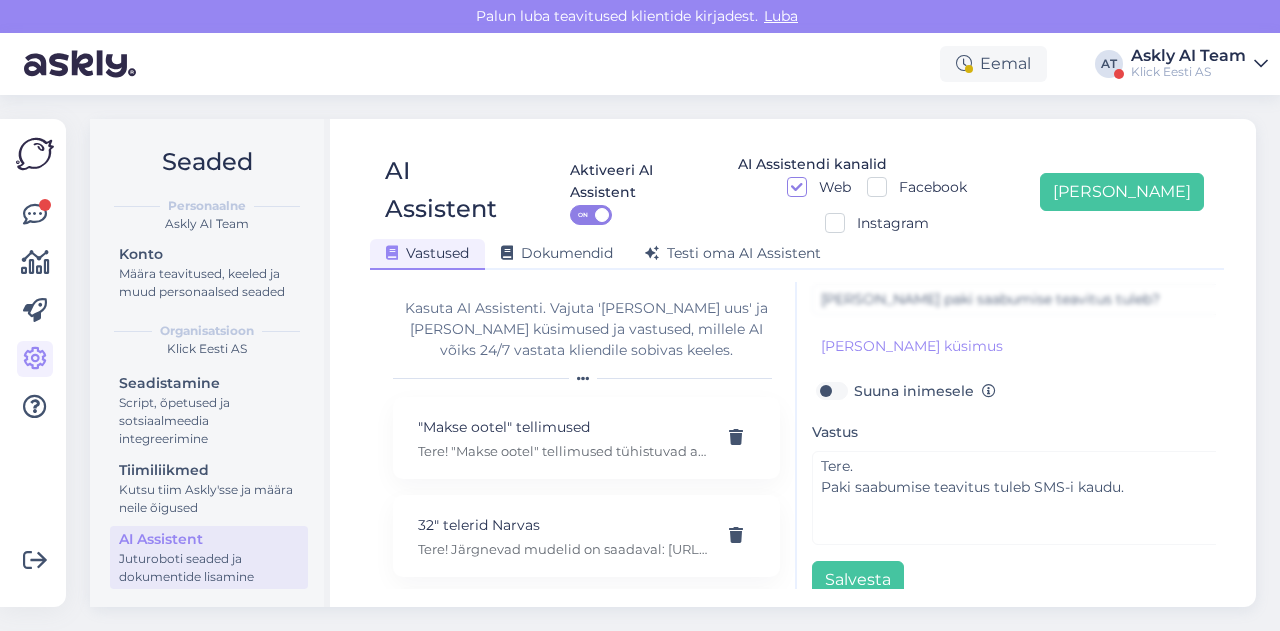 click on "AI Assistent Aktiveeri AI Assistent ON AI Assistendi kanalid Web Facebook Instagram Lisa uus Vastused Dokumendid Testi oma AI Assistent Kasuta AI Assistenti. Vajuta 'Lisa uus' ja lisa küsimused ja vastused, millele AI võiks 24/7 vastata kliendile sobivas keeles.  "Makse ootel" tellimused  Tere! "Makse ootel" tellimused tühistuvad automaatselt. Nende pärast ei pea muretsema. 32" telerid Narvas Tere! Järgnevad mudelid on saadaval: https://www.klick.ee/heli-ja-pilt/tv/telerid?diagonaal=5492&availability=1&tootja=5516&tootja=6098 5G nuputelefon Tere! 5G nuputelefoni ei ole. 4G telefonid leiab siit: https://www.klick.ee/telefonid-ja-lisad/mobiiltelefonid/nuputelefonid?volte=25520 9 V DC adapter Tere, ei ole pakkuda kahjuks. Acer swift laadijat 45W: 19V 2.37A Tere, seda laadijat ei ole meil pakkuda kahjuks.
Adapter Tere, mis ühendusega see USB-C adapter teiselt poolt peaks olema? Aku seisukord Tere! Uue ringi seadmete akud on testitud, kuid mitte vahetatud. Täpne seis ei ole teada.
Aku vahetus Arvuti W ." at bounding box center (797, 363) 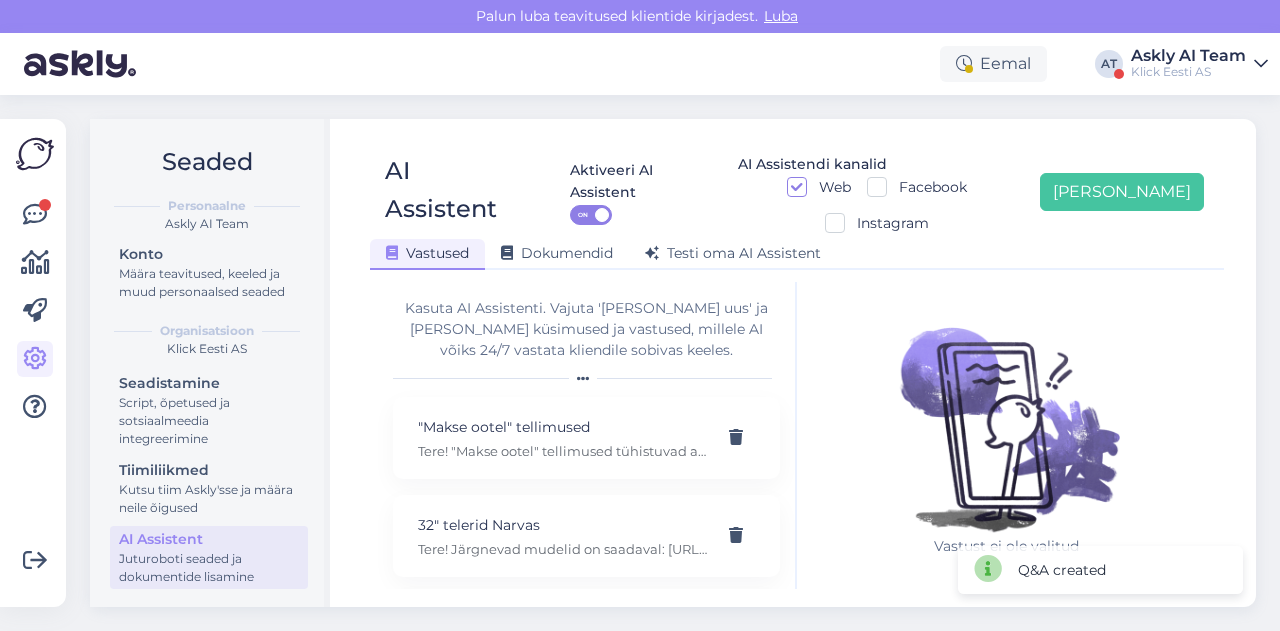 scroll, scrollTop: 0, scrollLeft: 0, axis: both 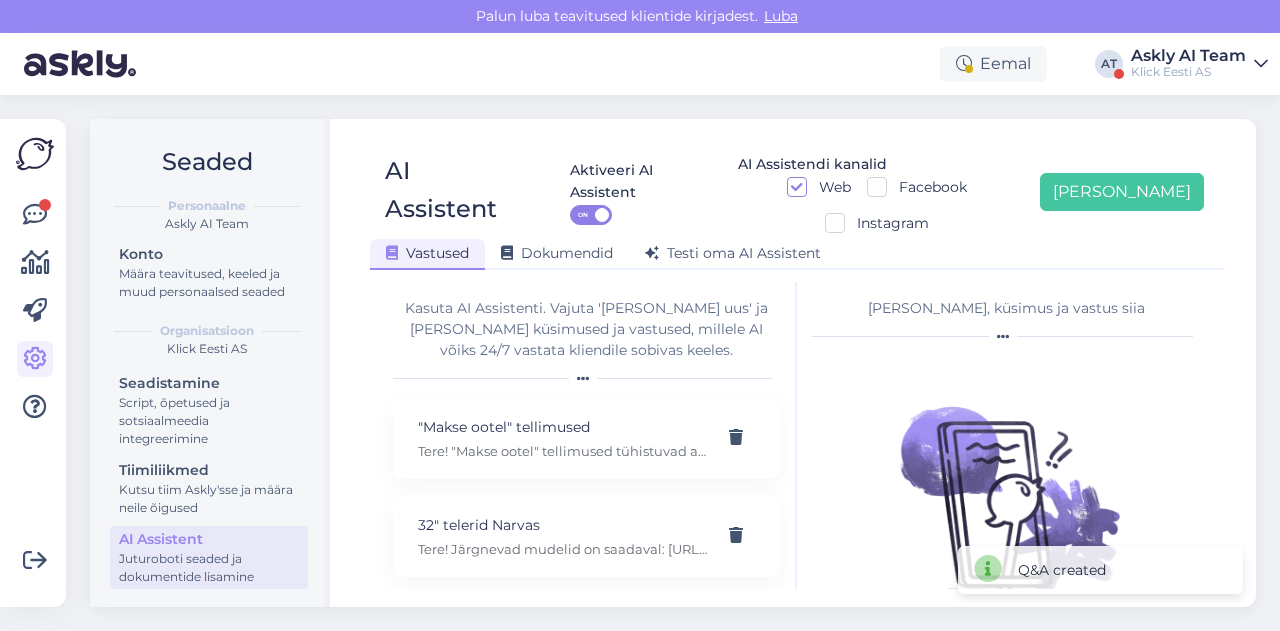 click on "Aktiveeri AI Assistent ON AI Assistendi kanalid Web Facebook Instagram Lisa uus" at bounding box center (863, 192) 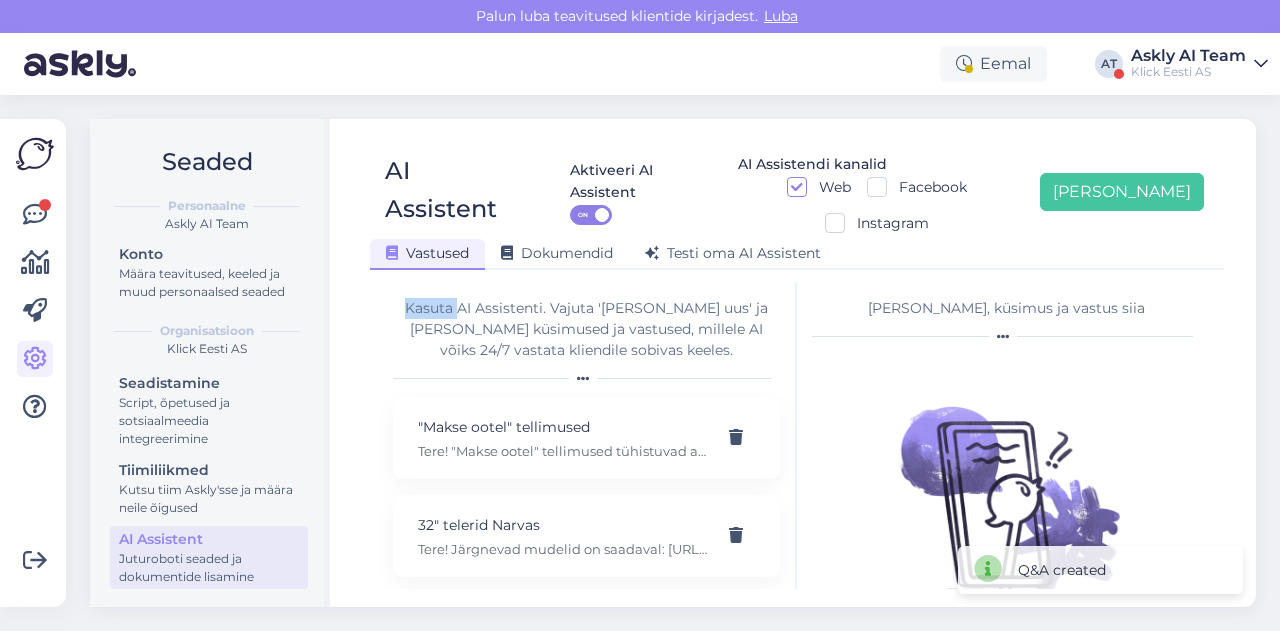 click on "Aktiveeri AI Assistent ON AI Assistendi kanalid Web Facebook Instagram Lisa uus" at bounding box center (863, 192) 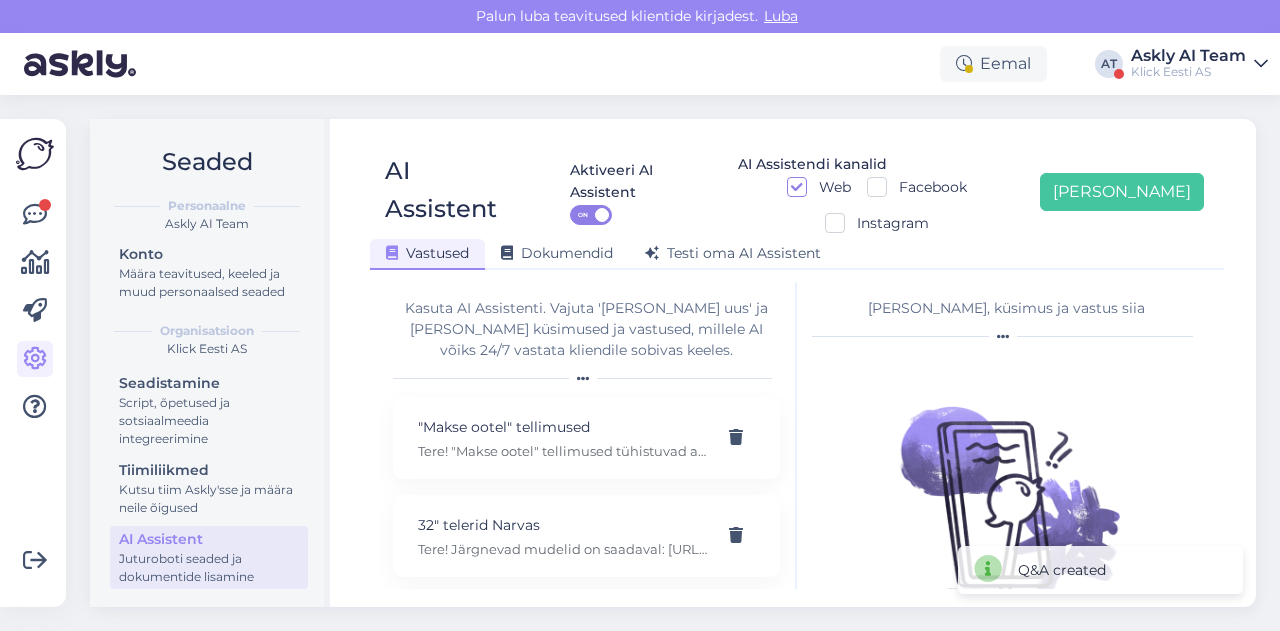 click on "Vastused Dokumendid Testi oma AI Assistent" at bounding box center [787, 250] 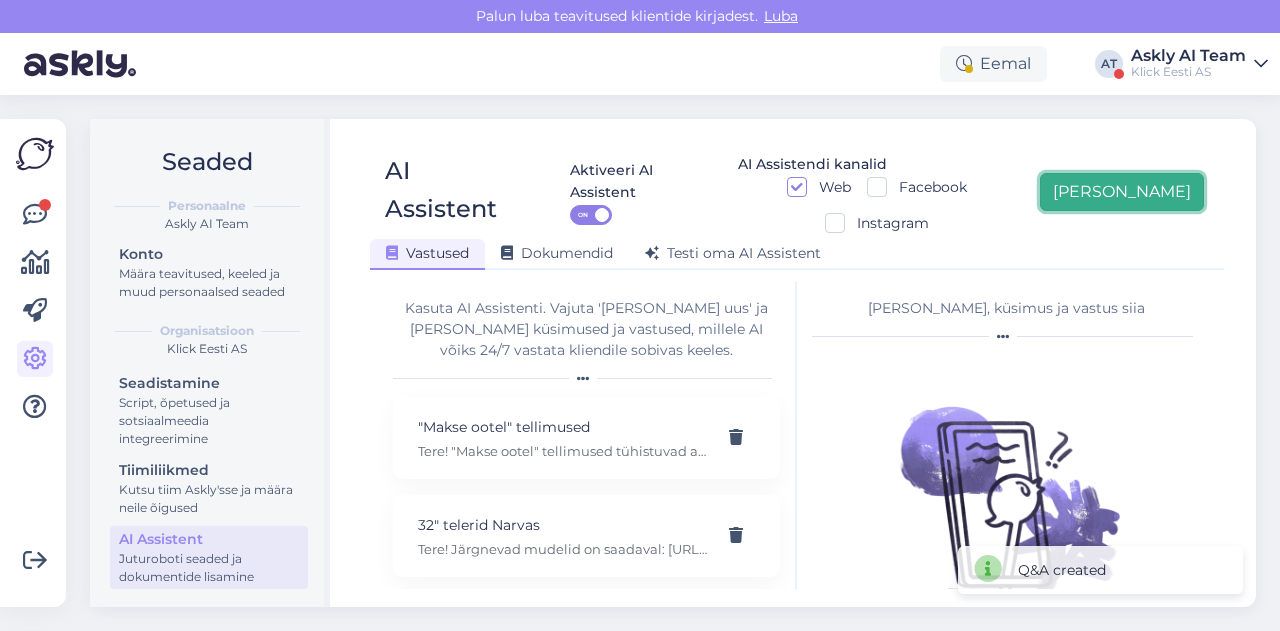 click on "[PERSON_NAME]" at bounding box center (1122, 192) 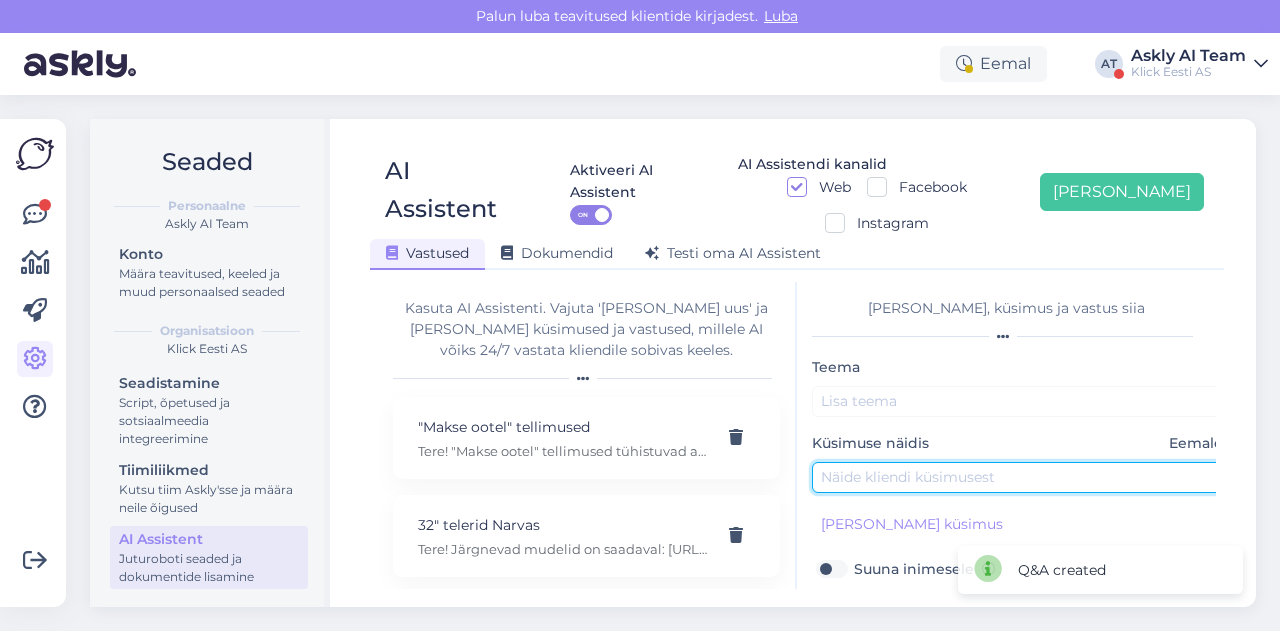 click at bounding box center [1022, 477] 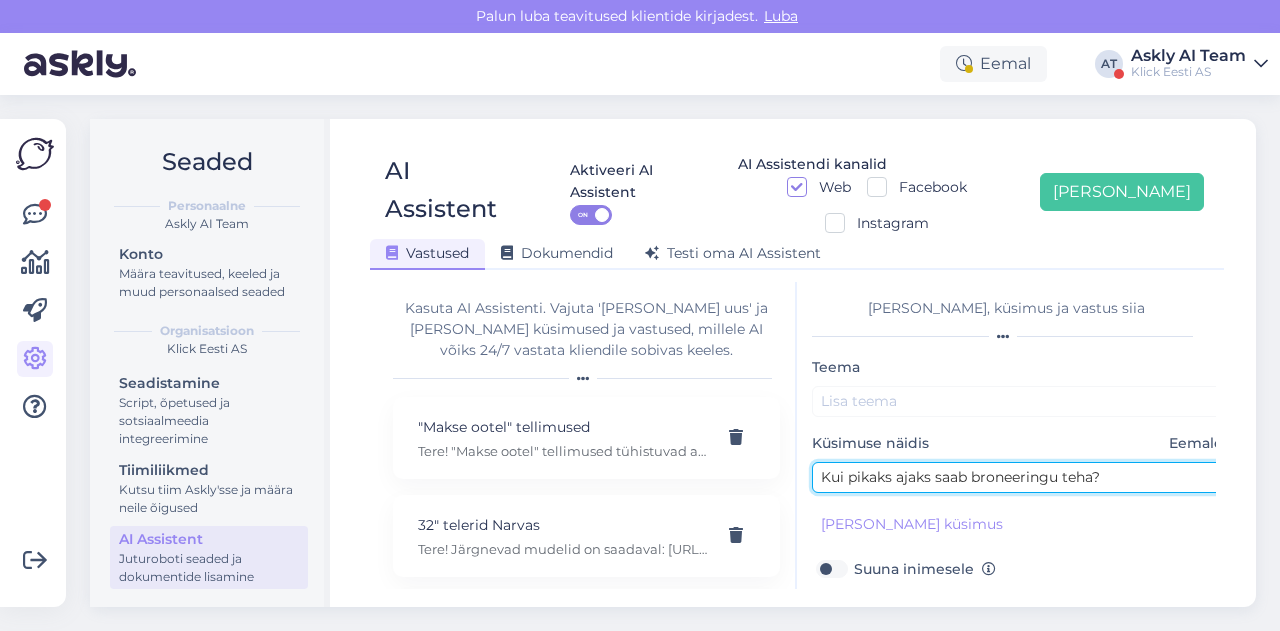 type on "Kui pikaks ajaks saab broneeringu teha?" 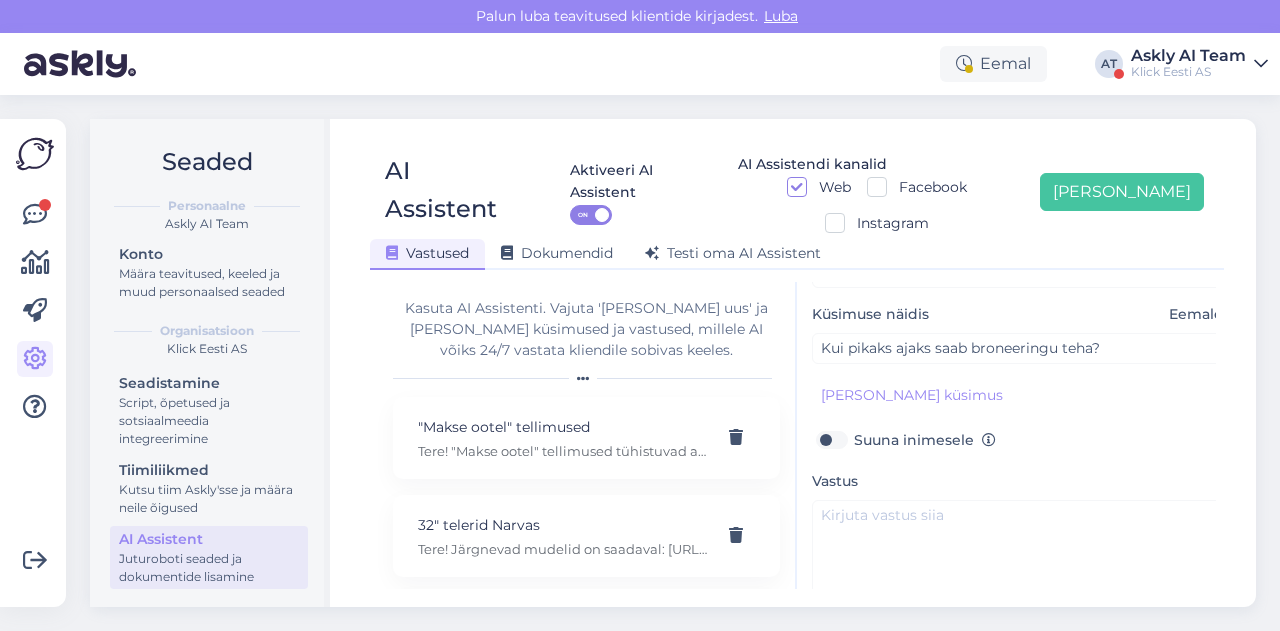 scroll, scrollTop: 162, scrollLeft: 0, axis: vertical 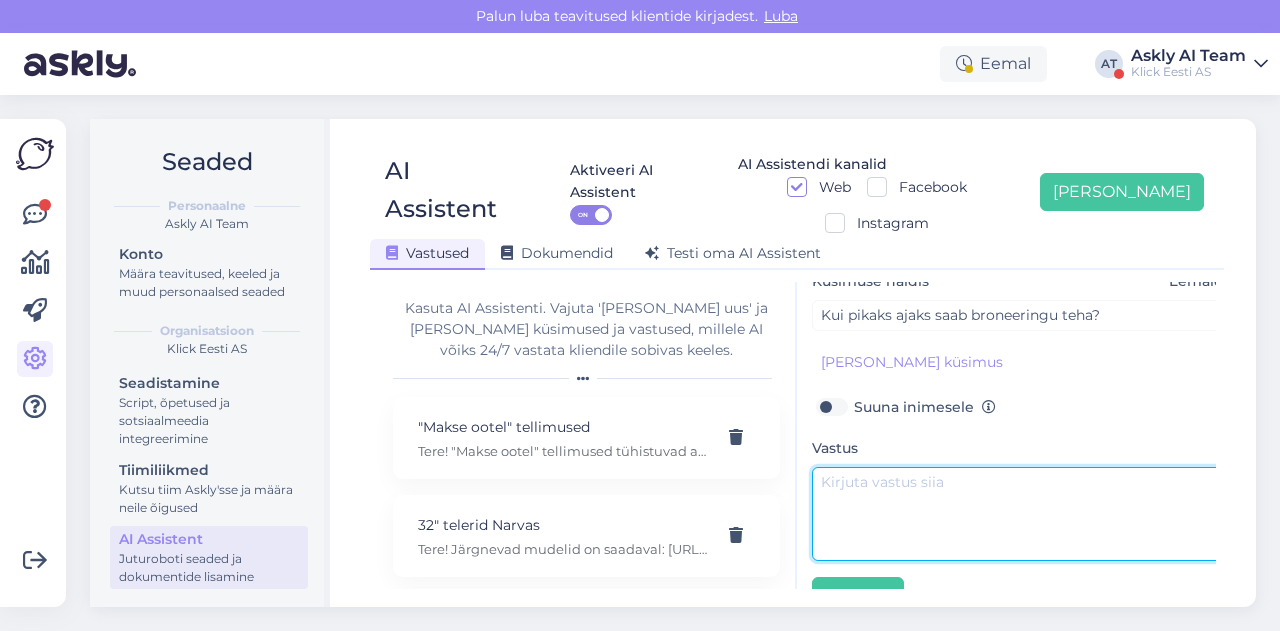 click at bounding box center [1022, 514] 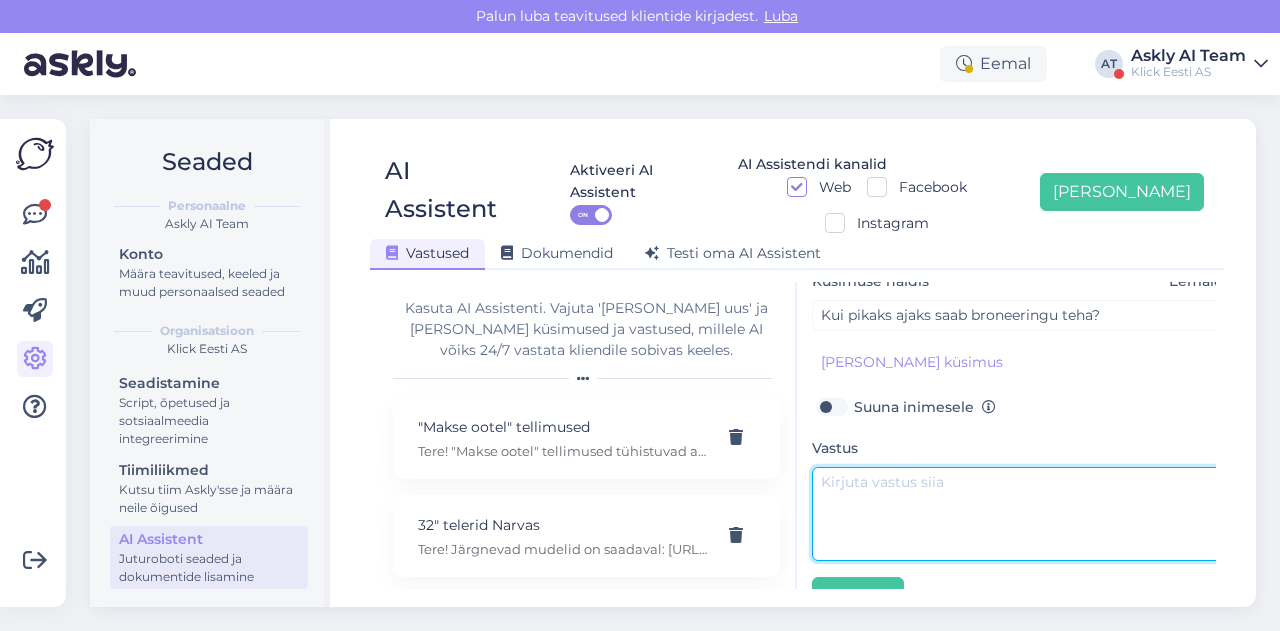 paste on "Üle kolme päeva me ei broneeri." 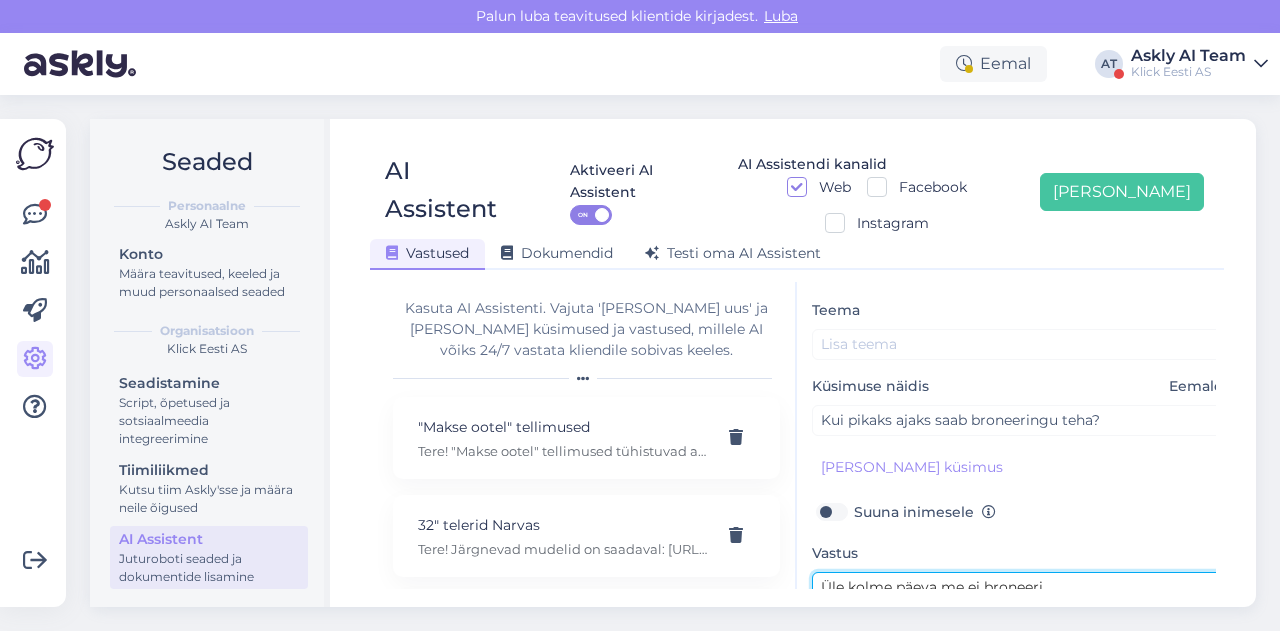 scroll, scrollTop: 55, scrollLeft: 0, axis: vertical 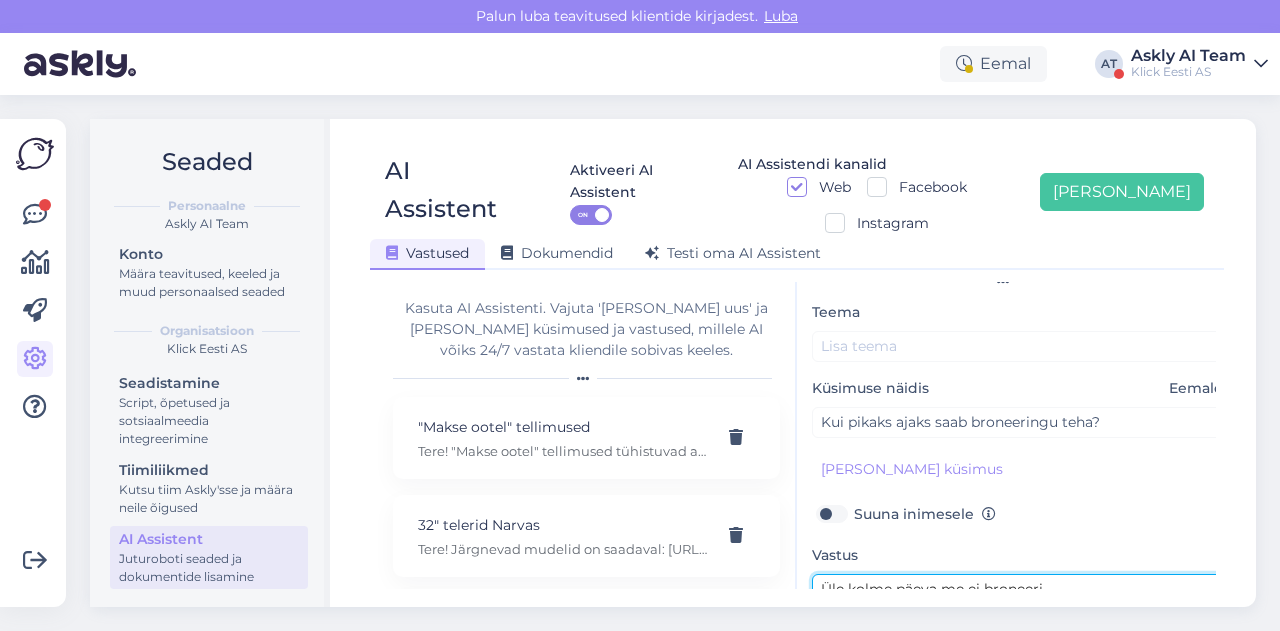 type on "Üle kolme päeva me ei broneeri." 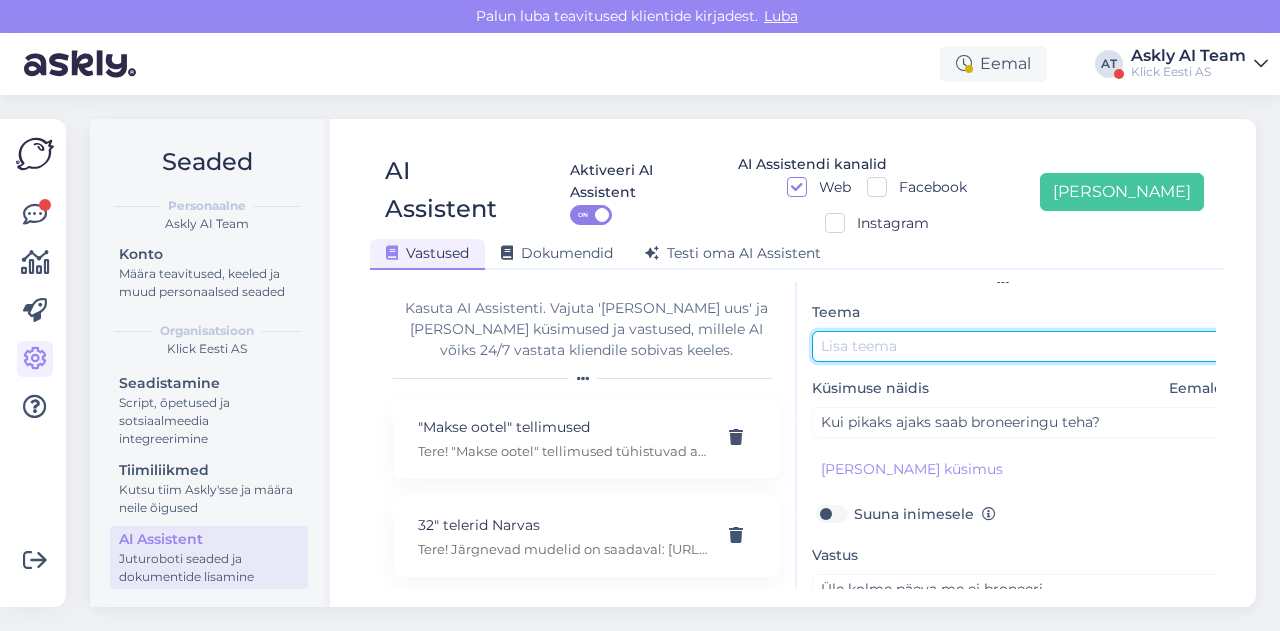 click at bounding box center [1022, 346] 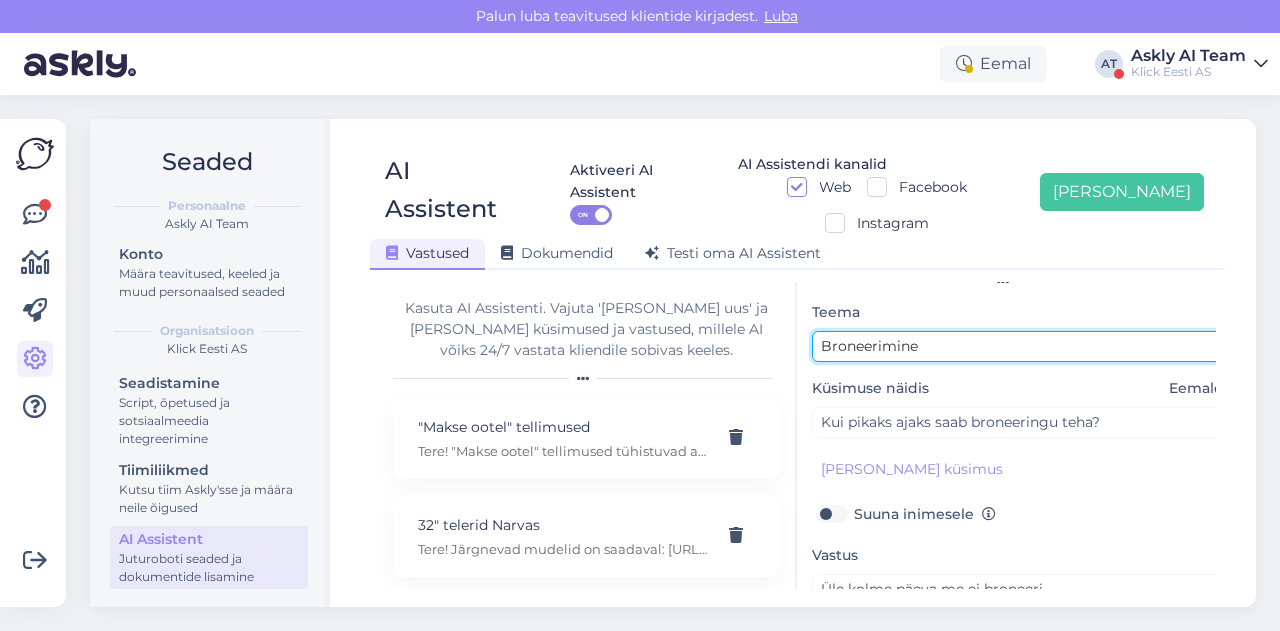 scroll, scrollTop: 179, scrollLeft: 0, axis: vertical 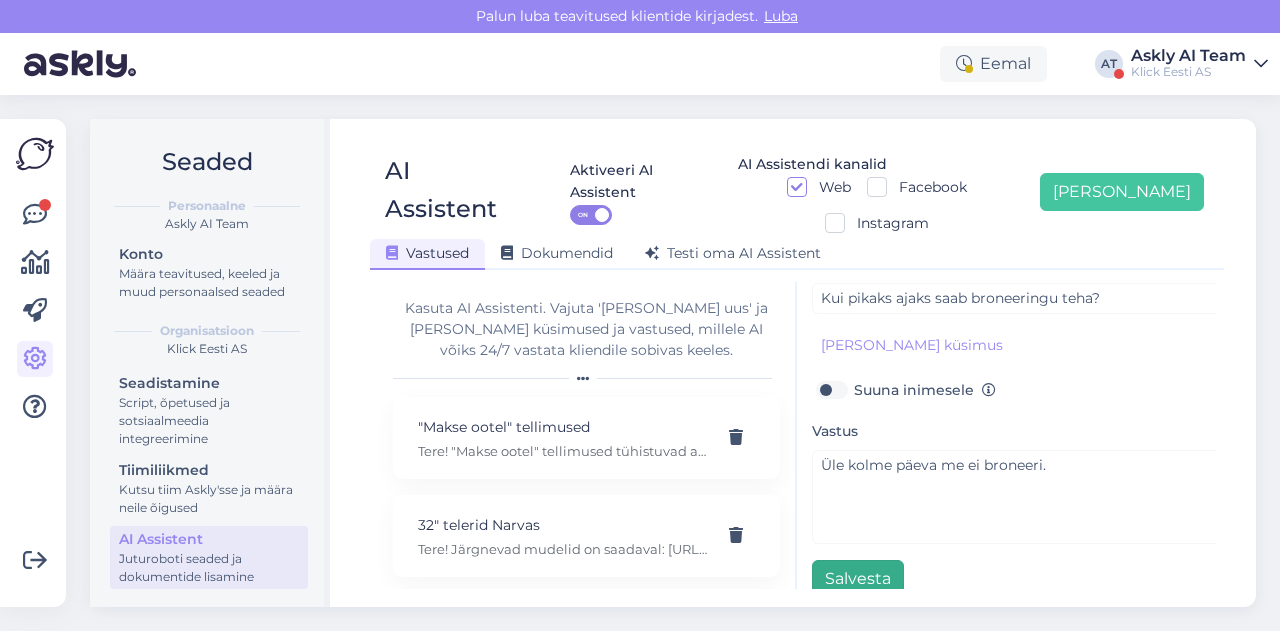 type on "Broneerimine" 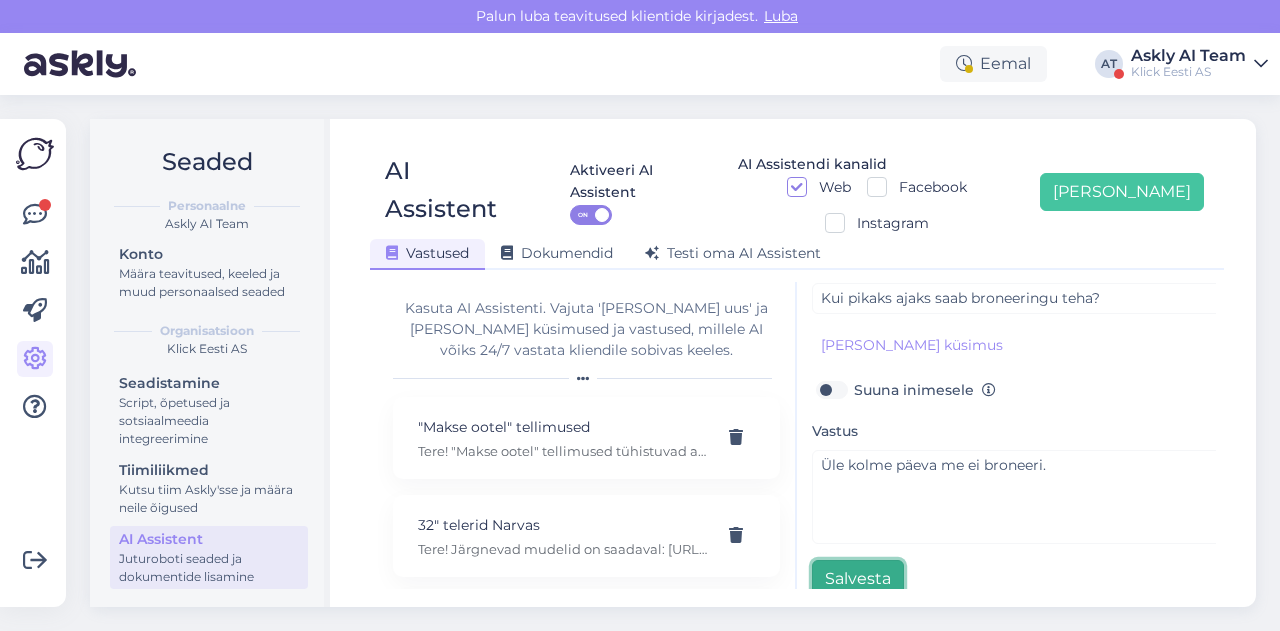 click on "Salvesta" at bounding box center (858, 579) 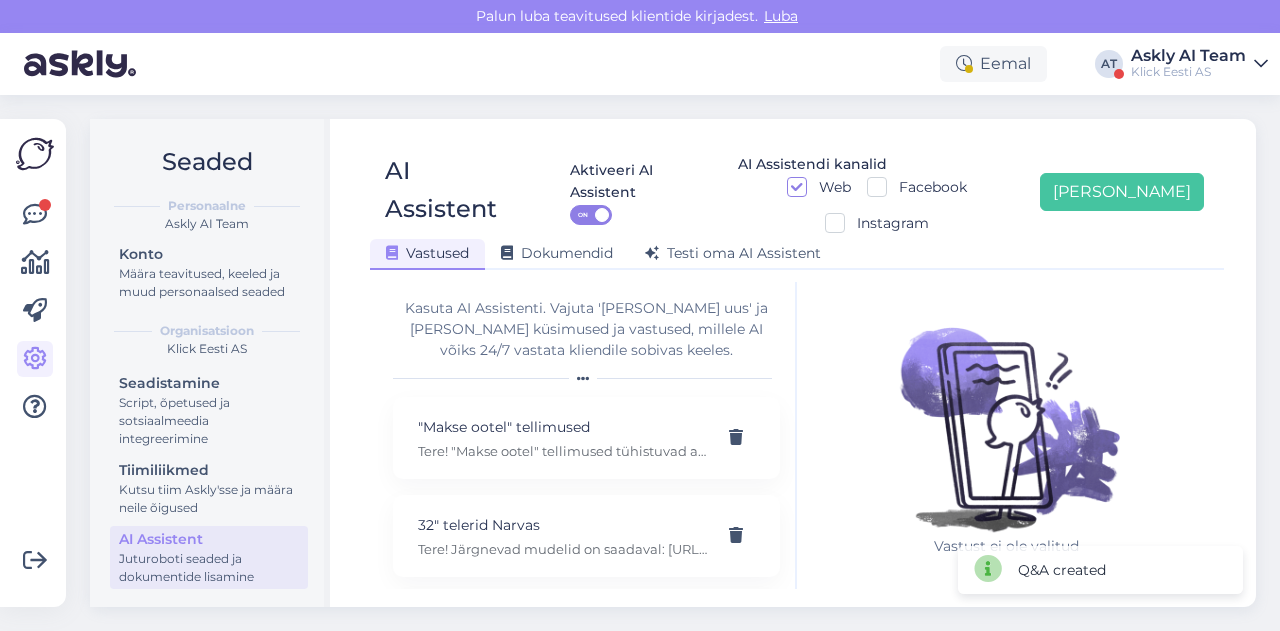 scroll, scrollTop: 0, scrollLeft: 0, axis: both 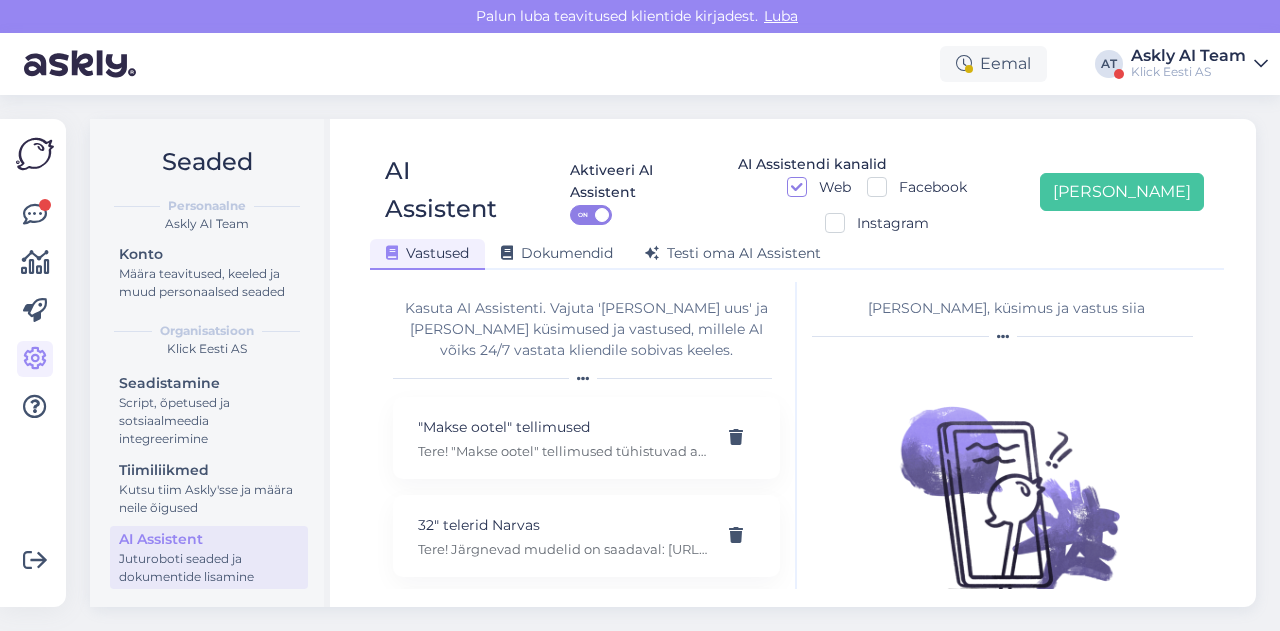 click on "Seaded Personaalne Askly AI Team Konto Määra teavitused, keeled ja muud personaalsed seaded Organisatsioon Klick Eesti AS Seadistamine Script, õpetused ja sotsiaalmeedia integreerimine Tiimiliikmed Kutsu tiim Askly'sse ja määra neile õigused AI Assistent Juturoboti seaded ja dokumentide lisamine AI Assistent Aktiveeri AI Assistent ON AI Assistendi kanalid Web Facebook Instagram Lisa uus Vastused Dokumendid Testi oma AI Assistent Kasuta AI Assistenti. Vajuta 'Lisa uus' ja lisa küsimused ja vastused, millele AI võiks 24/7 vastata kliendile sobivas keeles.  "Makse ootel" tellimused  Tere! "Makse ootel" tellimused tühistuvad automaatselt. Nende pärast ei pea muretsema. 32" telerid Narvas Tere! Järgnevad mudelid on saadaval: https://www.klick.ee/heli-ja-pilt/tv/telerid?diagonaal=5492&availability=1&tootja=5516&tootja=6098 5G nuputelefon Tere! 5G nuputelefoni ei ole. 4G telefonid leiab siit: https://www.klick.ee/telefonid-ja-lisad/mobiiltelefonid/nuputelefonid?volte=25520 9 V DC adapter Adapter E-arve" at bounding box center [679, 363] 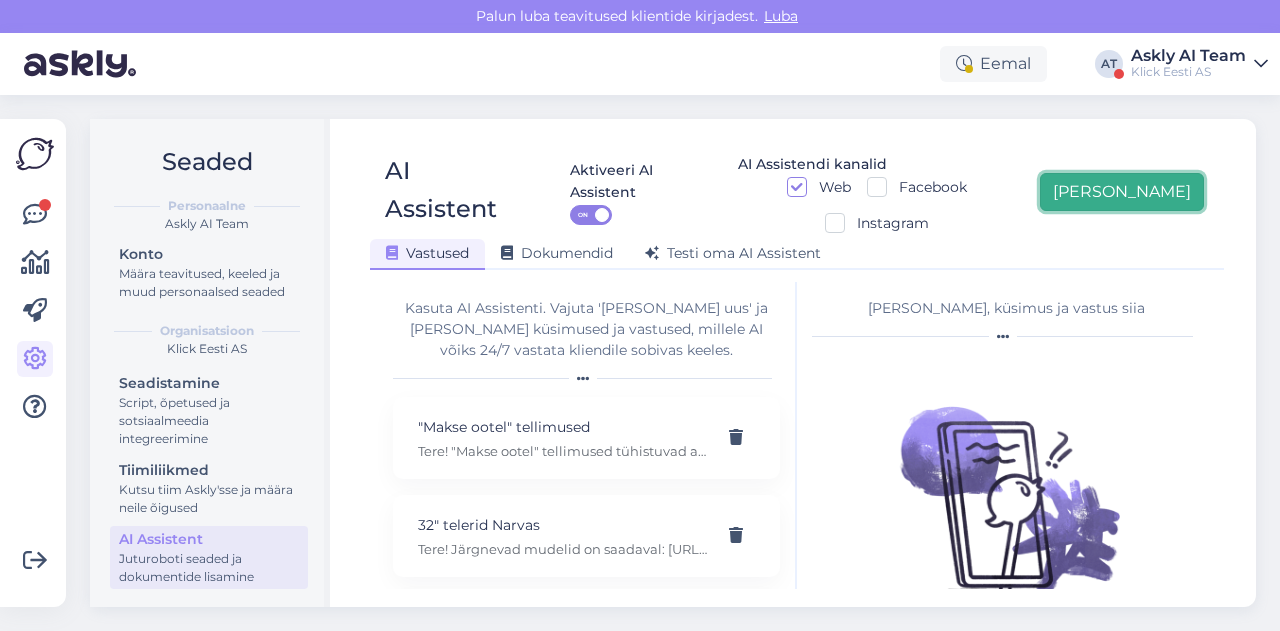 click on "[PERSON_NAME]" at bounding box center [1122, 192] 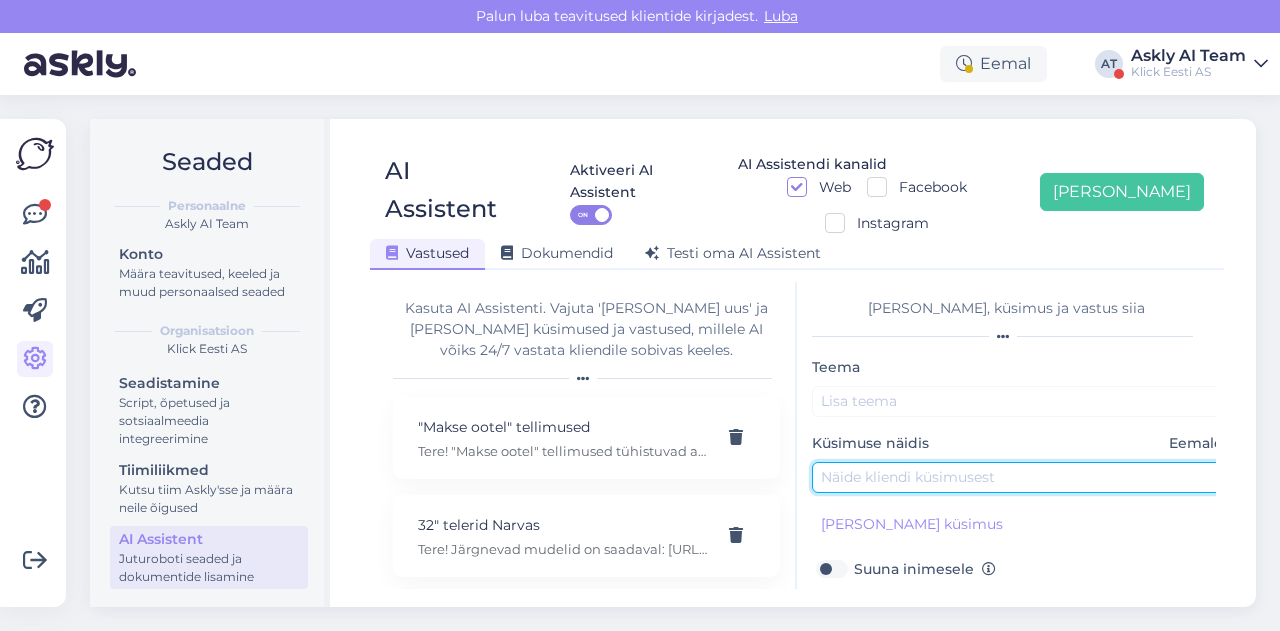 click at bounding box center (1022, 477) 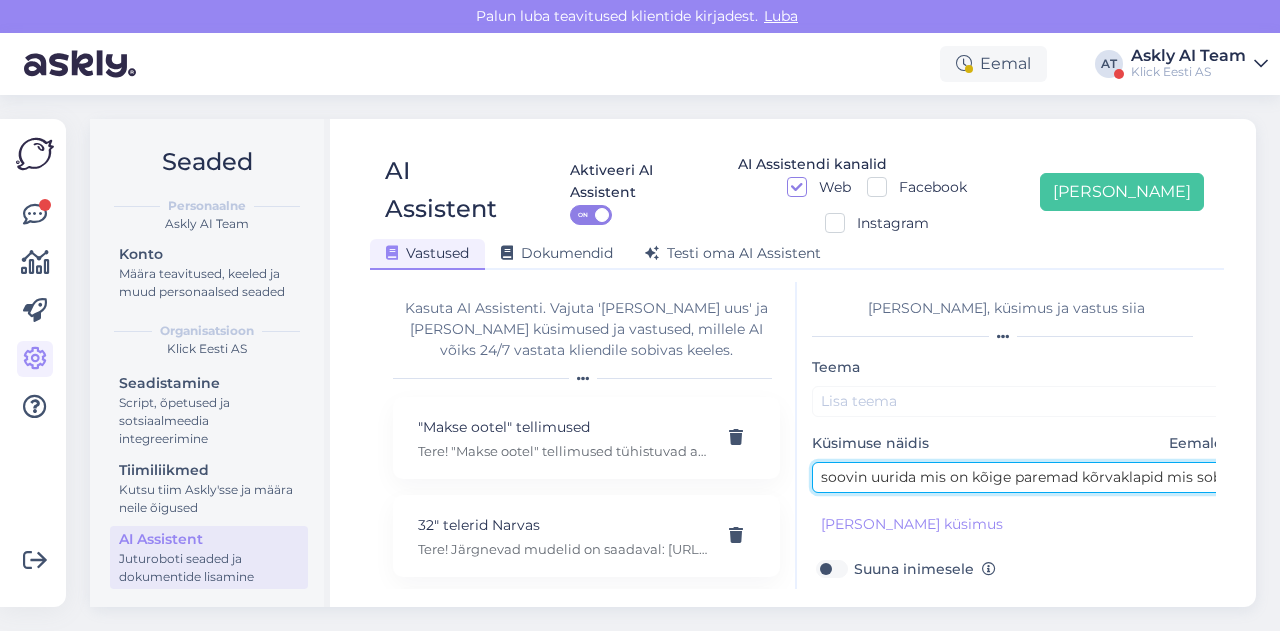 scroll, scrollTop: 0, scrollLeft: 177, axis: horizontal 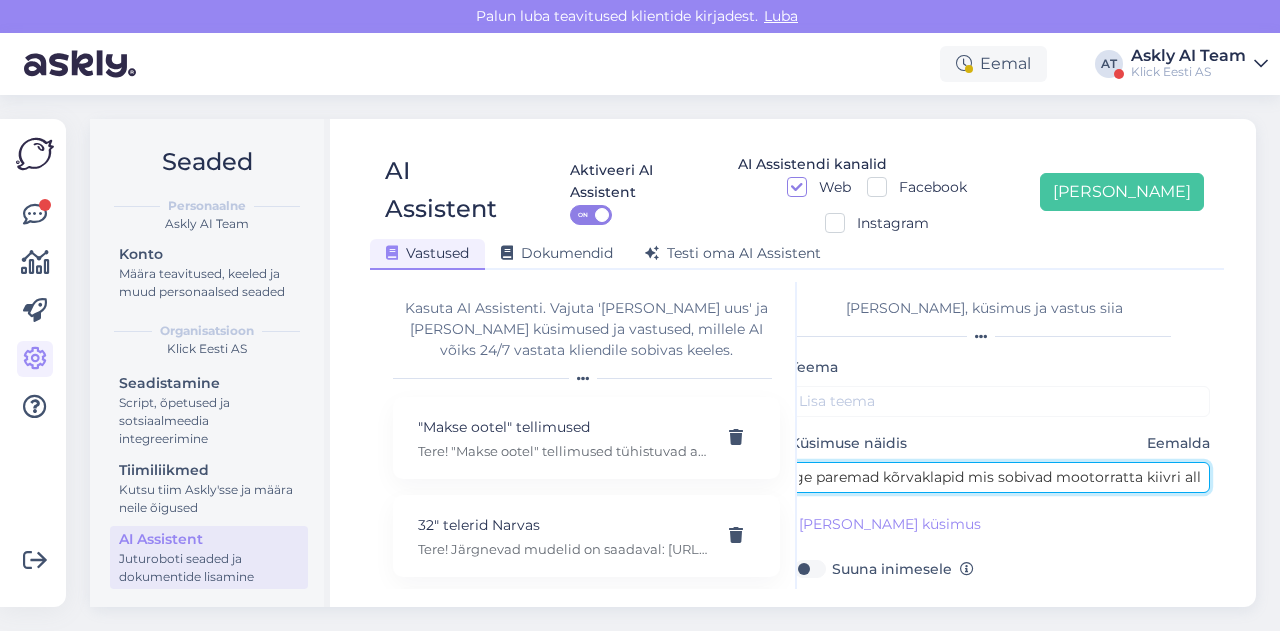 type on "soovin uurida mis on kõige paremad kõrvaklapid mis sobivad mootorratta kiivri alla" 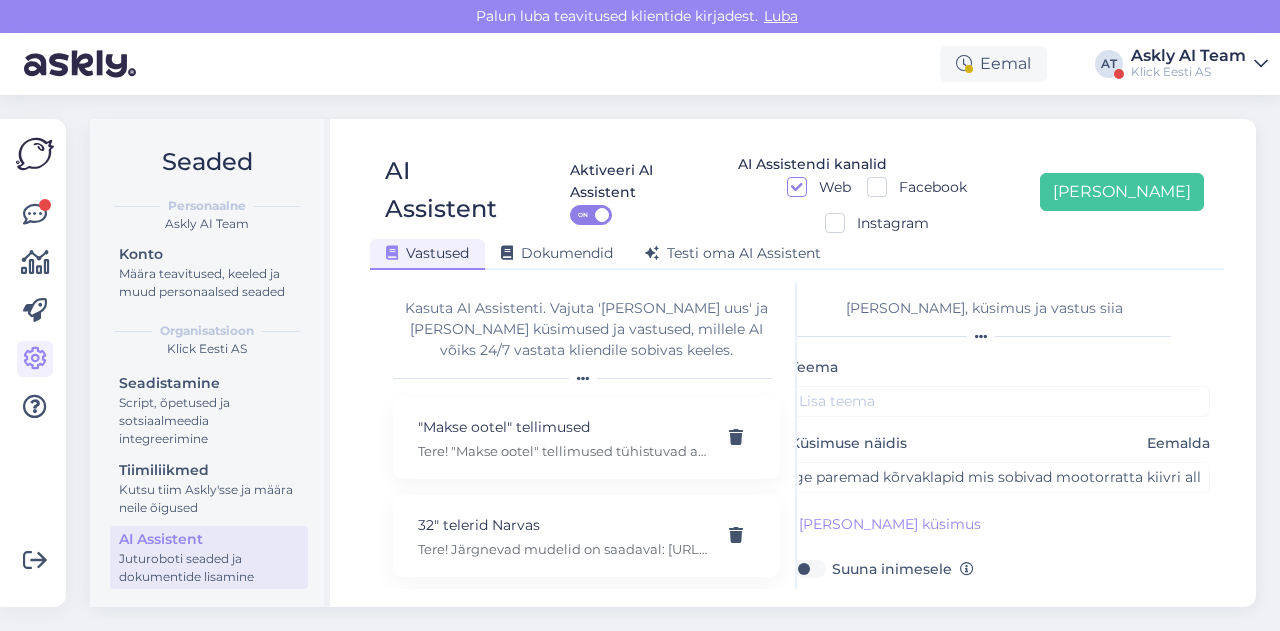 scroll, scrollTop: 0, scrollLeft: 0, axis: both 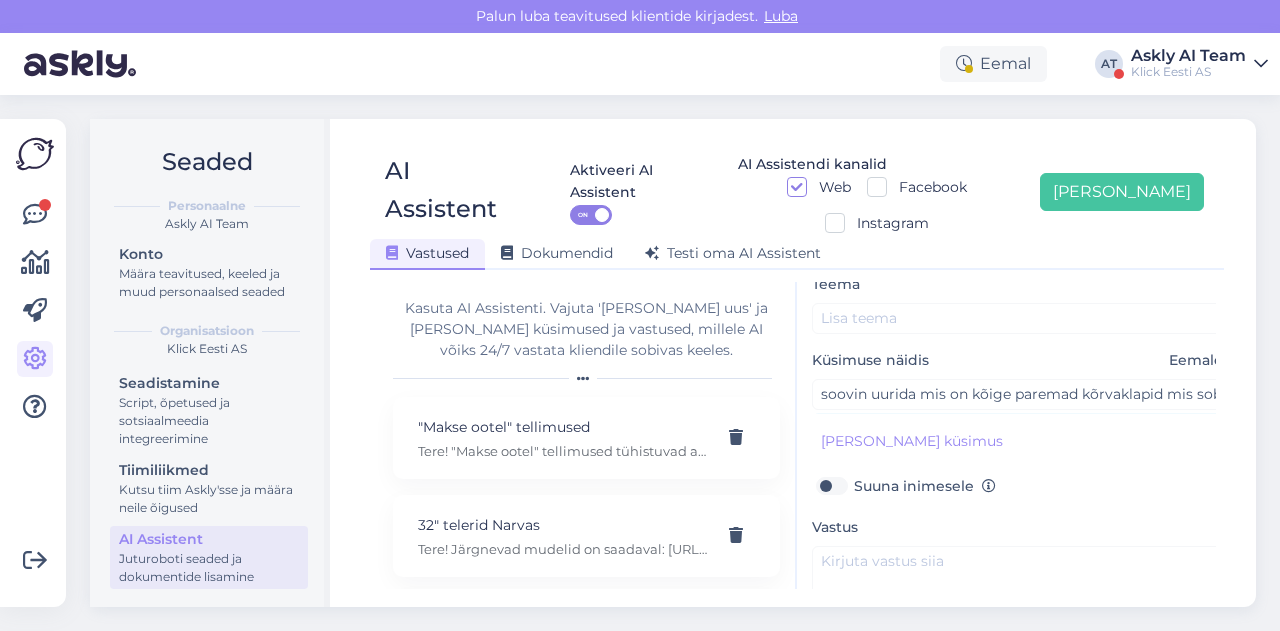 click on "Vastus" at bounding box center (1022, 577) 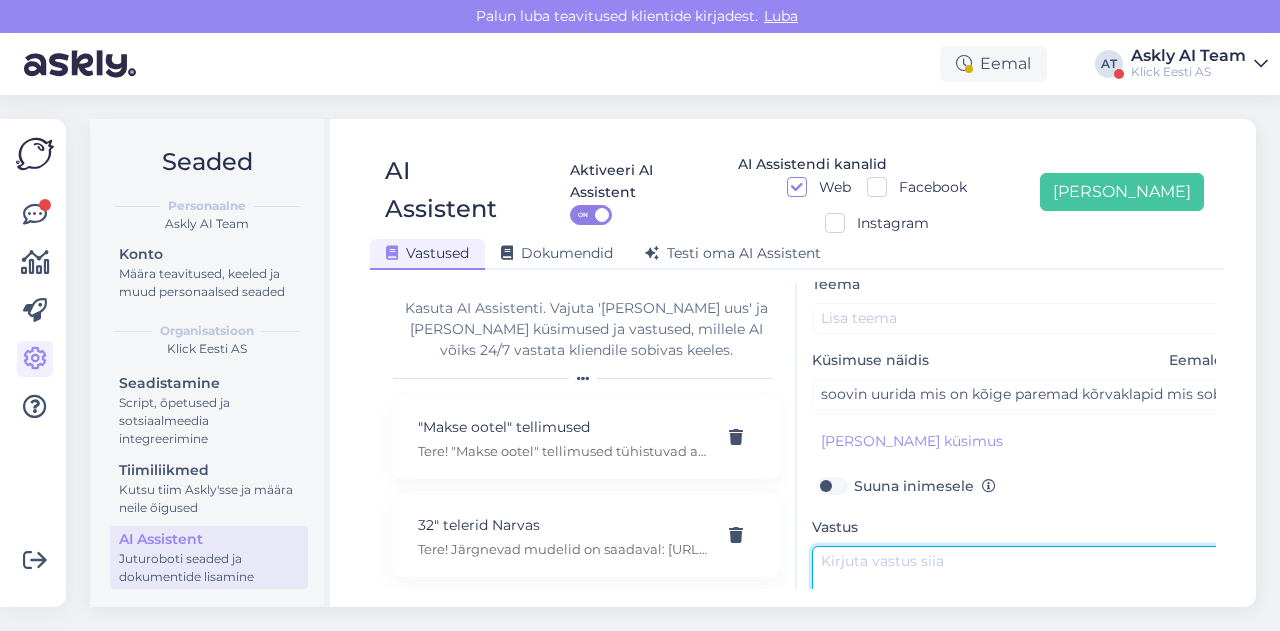click at bounding box center [1022, 593] 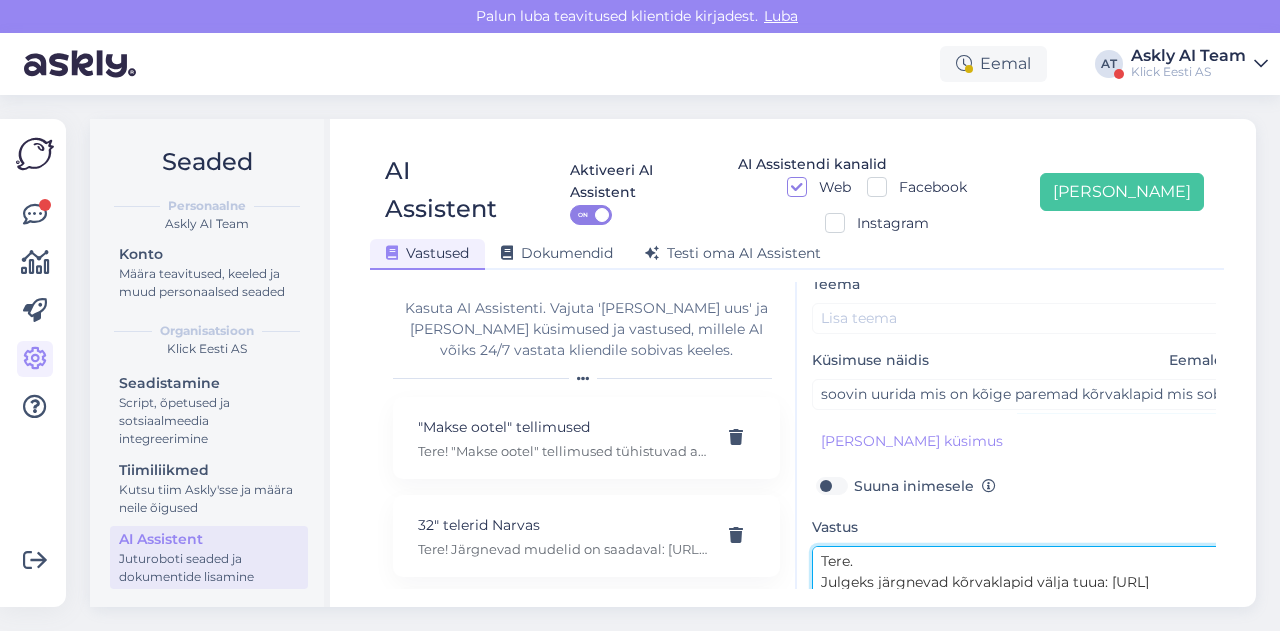 scroll, scrollTop: 78, scrollLeft: 0, axis: vertical 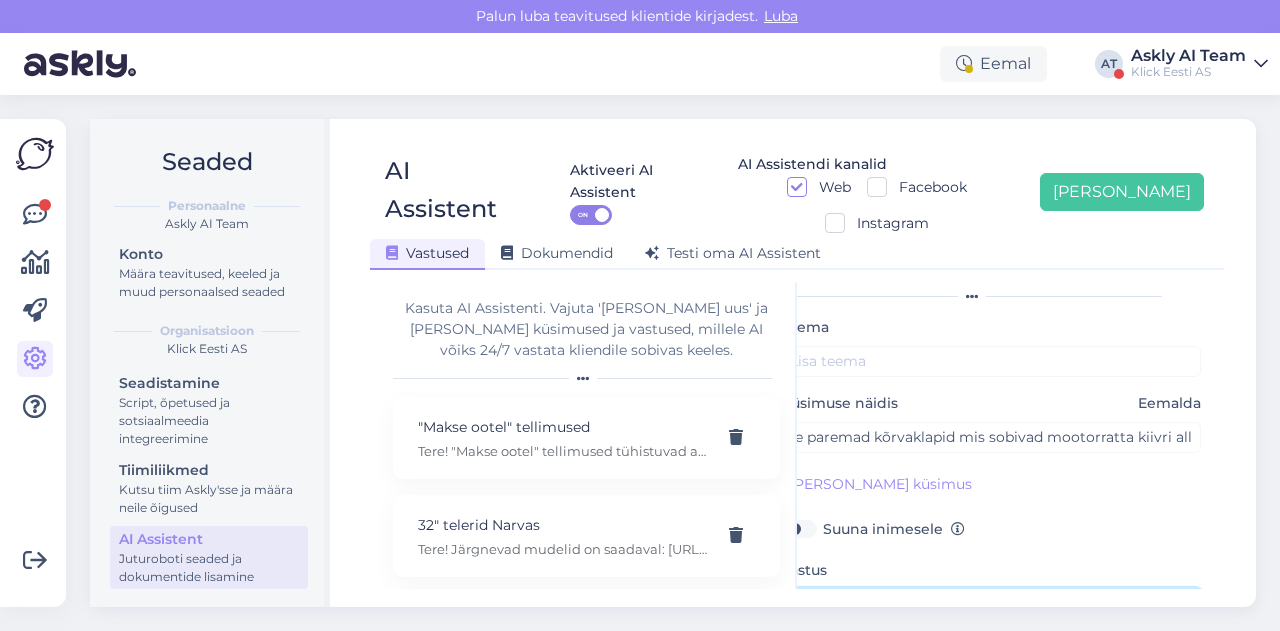 type on "Tere.
Julgeks järgnevad kõrvaklapid välja tuua: https://www.klick.ee/korvaklapid-jbl-tune-125-must
Peaks olema piisvalt pead ligi, et ei hakka segama kiivri kandmist. Juhtnupud peaksid samuti jääama käe ulatusse." 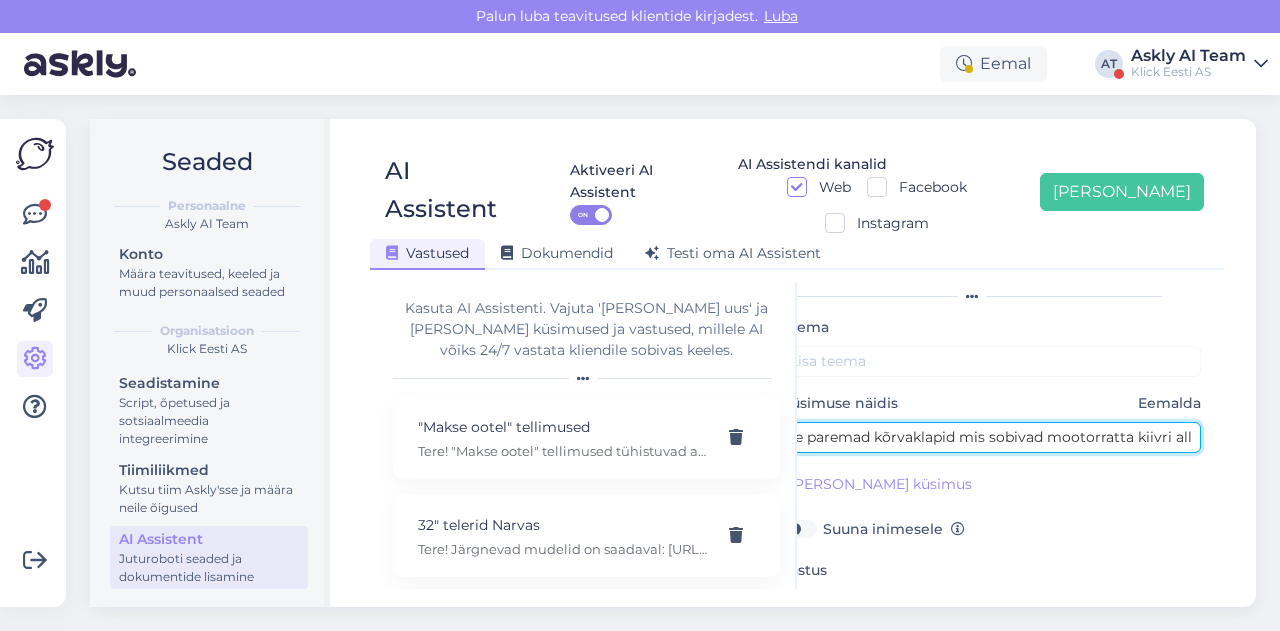 drag, startPoint x: 858, startPoint y: 399, endPoint x: 1182, endPoint y: 404, distance: 324.03857 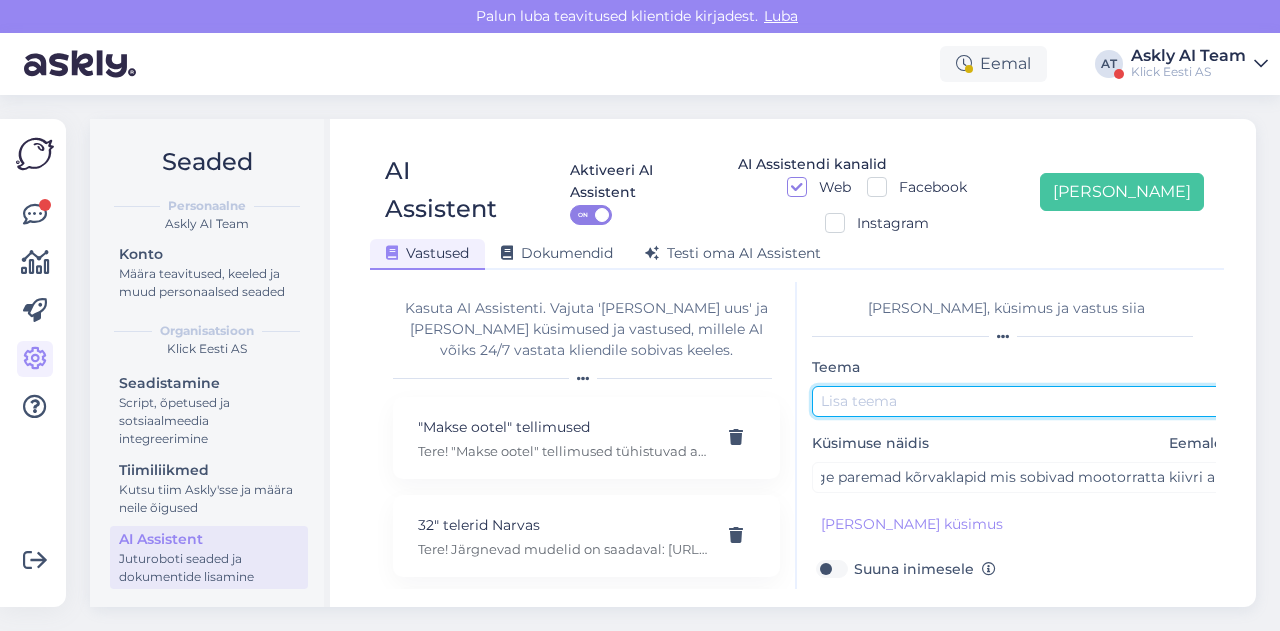 click at bounding box center (1022, 401) 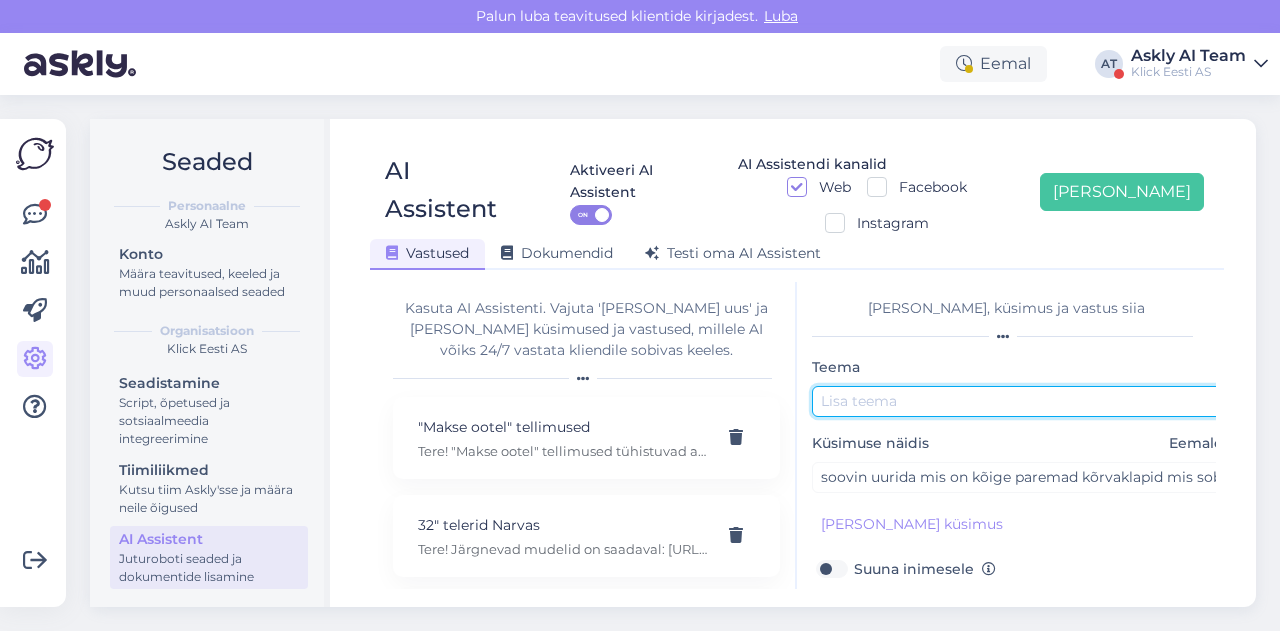 paste on "kõrvaklapid mis sobivad mootorratta kiivri alla" 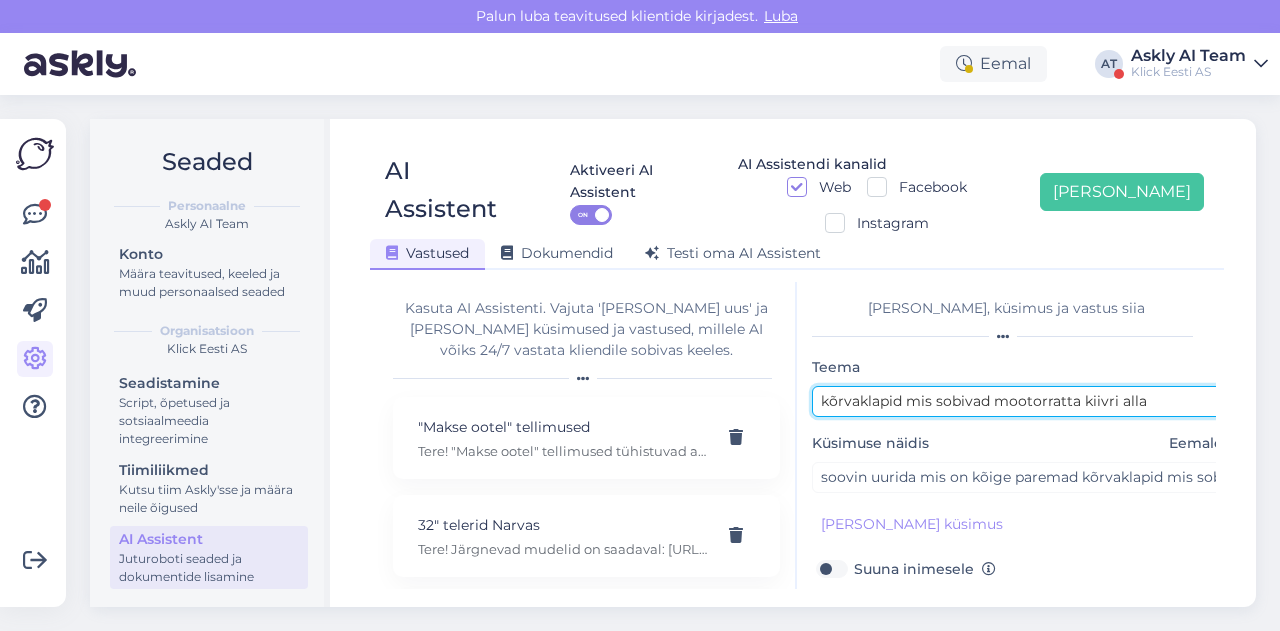 drag, startPoint x: 993, startPoint y: 363, endPoint x: 909, endPoint y: 365, distance: 84.0238 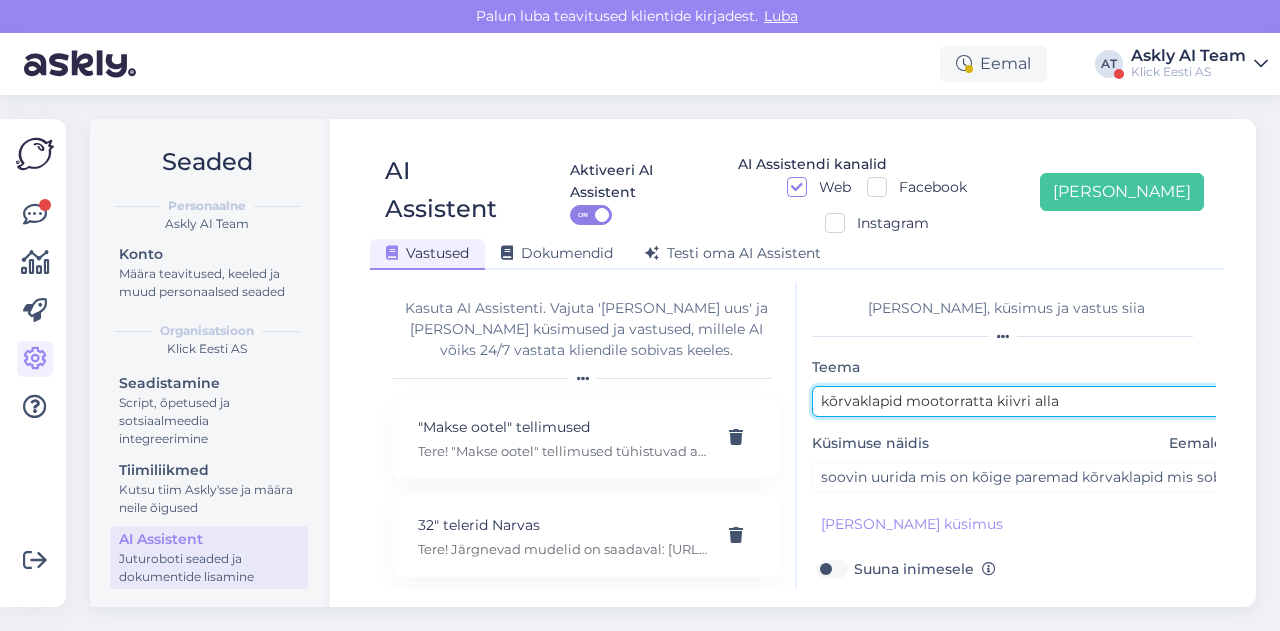 click on "kõrvaklapid mootorratta kiivri alla" at bounding box center (1022, 401) 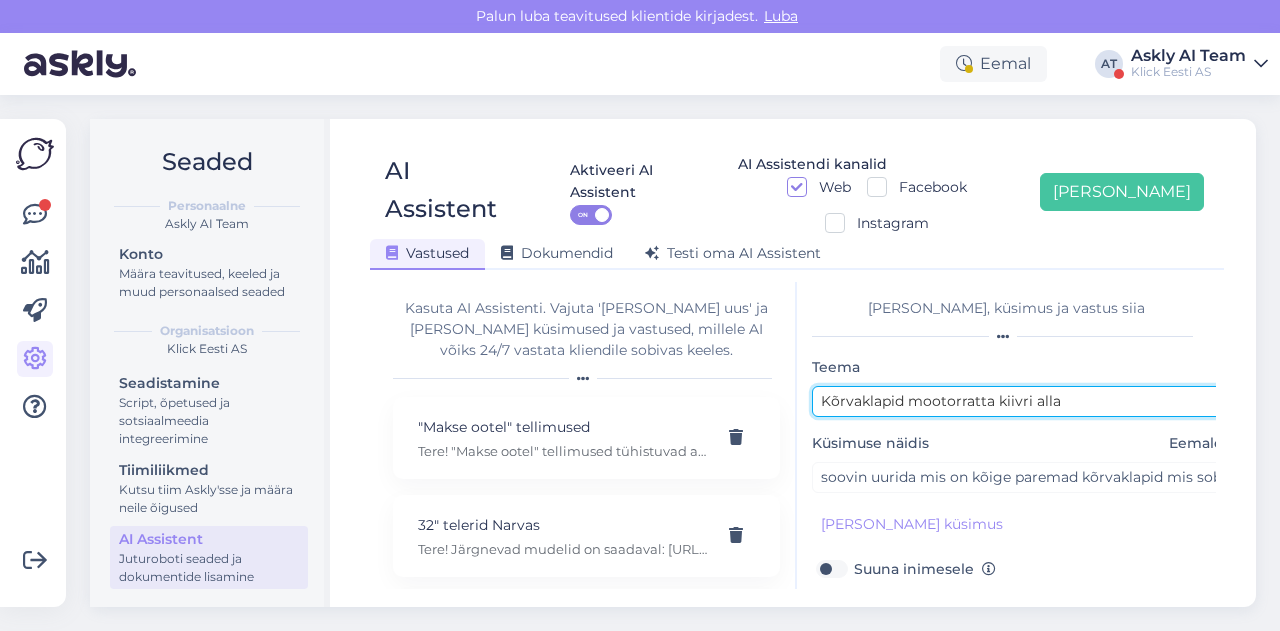 scroll, scrollTop: 179, scrollLeft: 0, axis: vertical 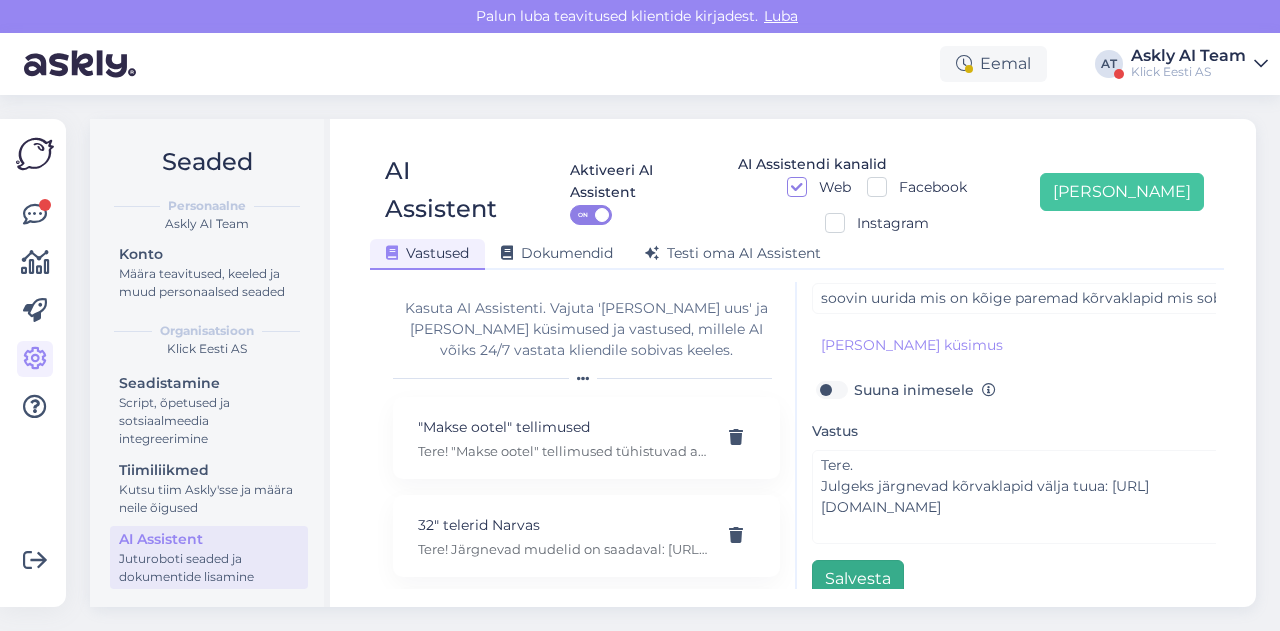type on "Kõrvaklapid mootorratta kiivri alla" 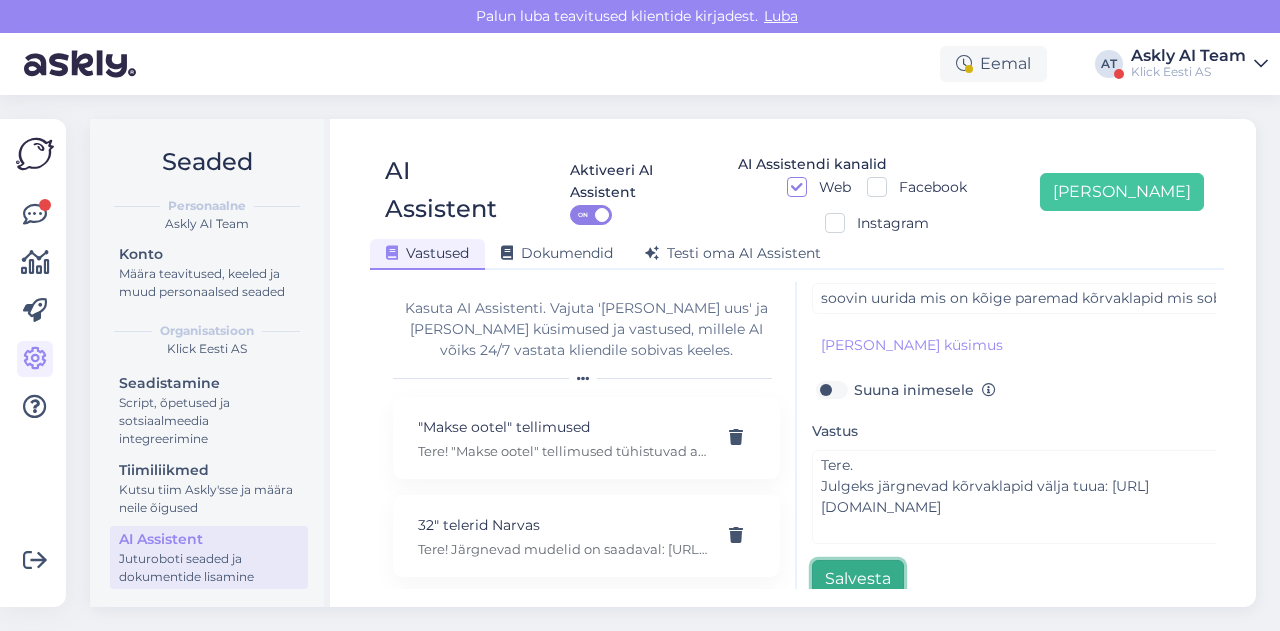 click on "Salvesta" at bounding box center (858, 579) 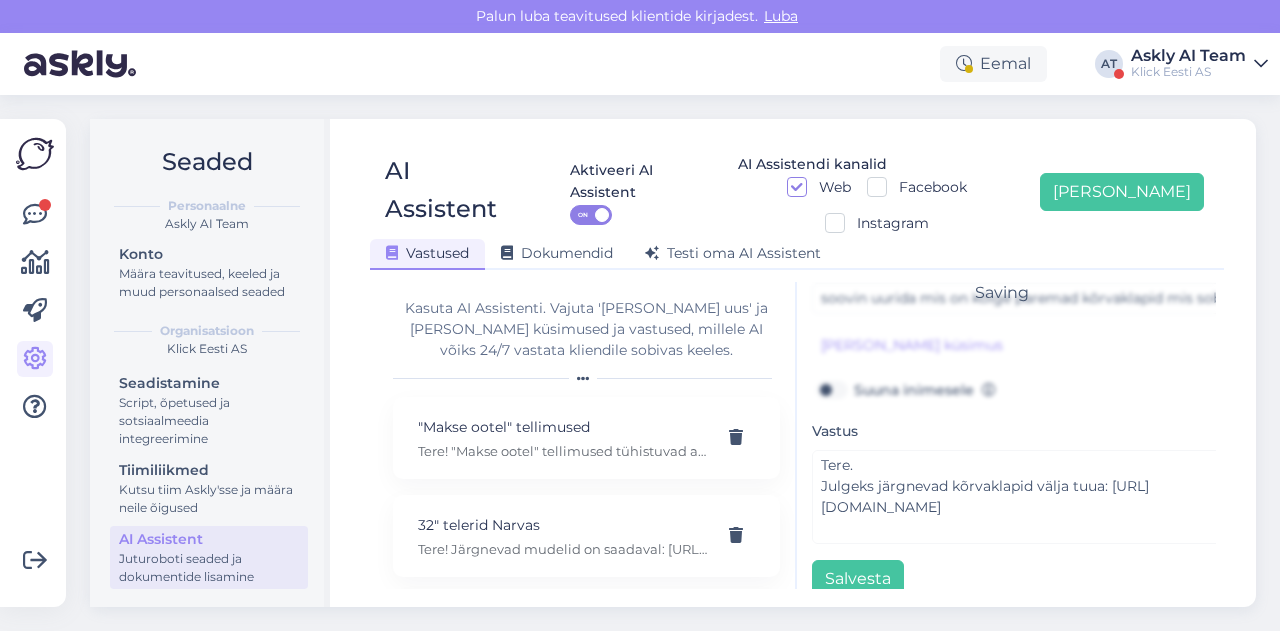 click on "Seaded Personaalne Askly AI Team Konto Määra teavitused, keeled ja muud personaalsed seaded Organisatsioon Klick Eesti AS Seadistamine Script, õpetused ja sotsiaalmeedia integreerimine Tiimiliikmed Kutsu tiim Askly'sse ja määra neile õigused AI Assistent Juturoboti seaded ja dokumentide lisamine AI Assistent Aktiveeri AI Assistent ON AI Assistendi kanalid Web Facebook Instagram Lisa uus Vastused Dokumendid Testi oma AI Assistent Kasuta AI Assistenti. Vajuta 'Lisa uus' ja lisa küsimused ja vastused, millele AI võiks 24/7 vastata kliendile sobivas keeles.  "Makse ootel" tellimused  Tere! "Makse ootel" tellimused tühistuvad automaatselt. Nende pärast ei pea muretsema. 32" telerid Narvas Tere! Järgnevad mudelid on saadaval: https://www.klick.ee/heli-ja-pilt/tv/telerid?diagonaal=5492&availability=1&tootja=5516&tootja=6098 5G nuputelefon Tere! 5G nuputelefoni ei ole. 4G telefonid leiab siit: https://www.klick.ee/telefonid-ja-lisad/mobiiltelefonid/nuputelefonid?volte=25520 9 V DC adapter Adapter E-arve" at bounding box center [679, 363] 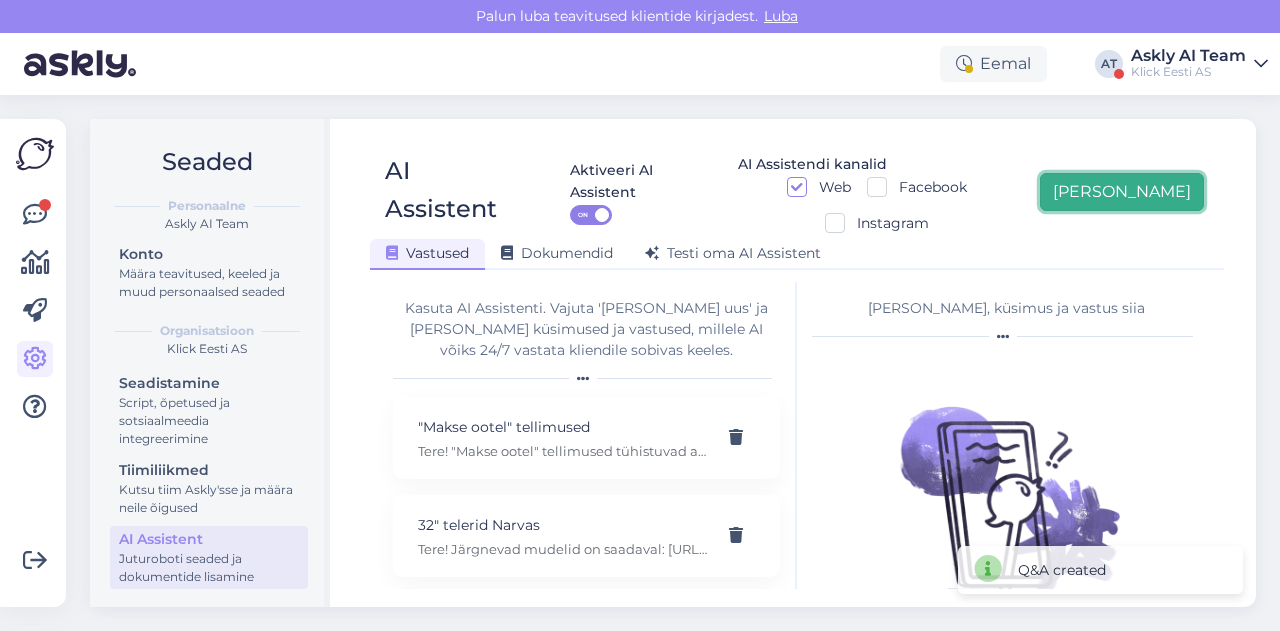 click on "[PERSON_NAME]" at bounding box center [1122, 192] 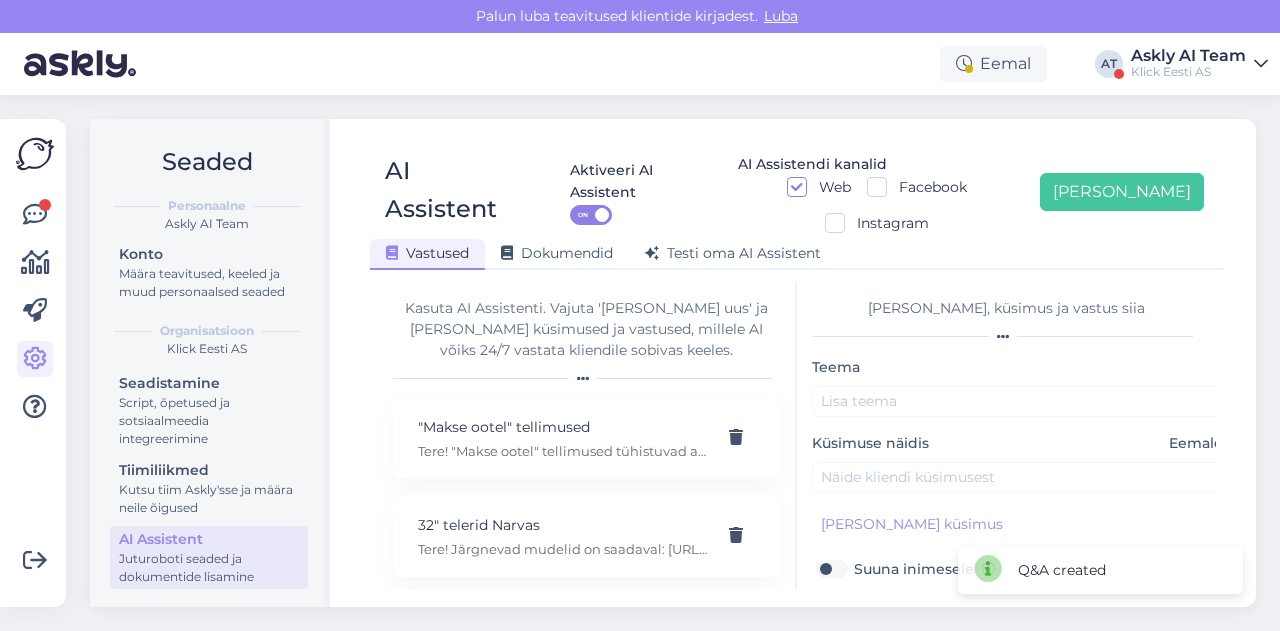 click on "Teema Küsimuse näidis Eemalda Lisa kliendi küsimus Suuna inimesele Vastus Salvesta" at bounding box center (1022, 566) 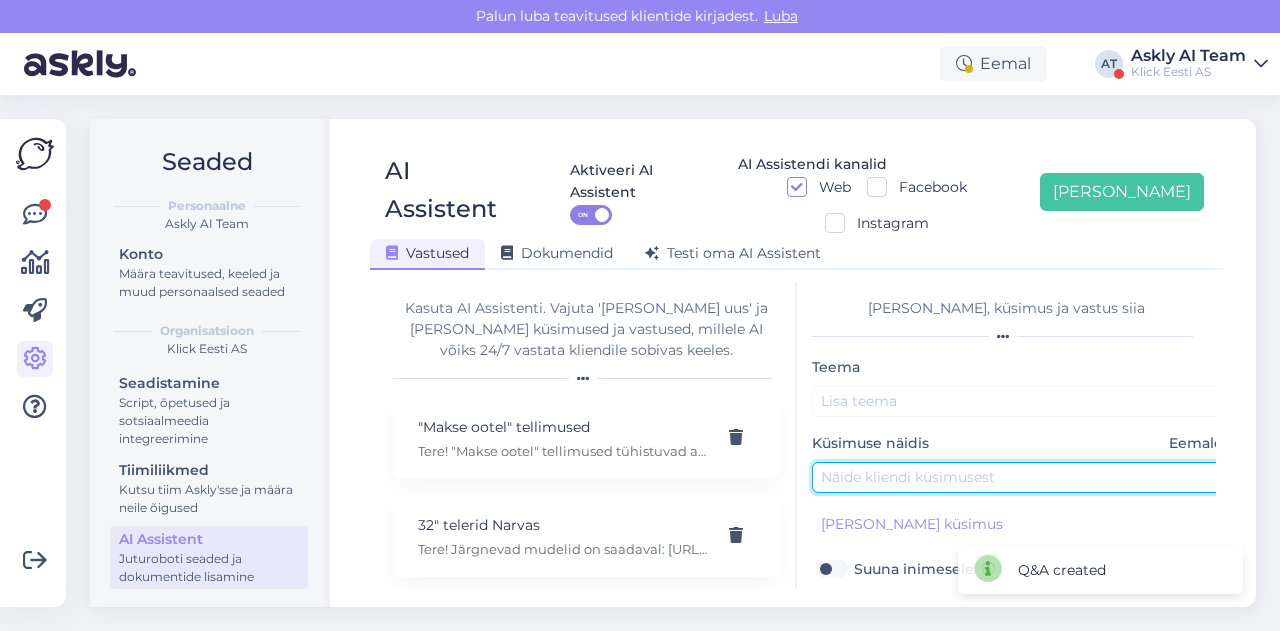 click at bounding box center [1022, 477] 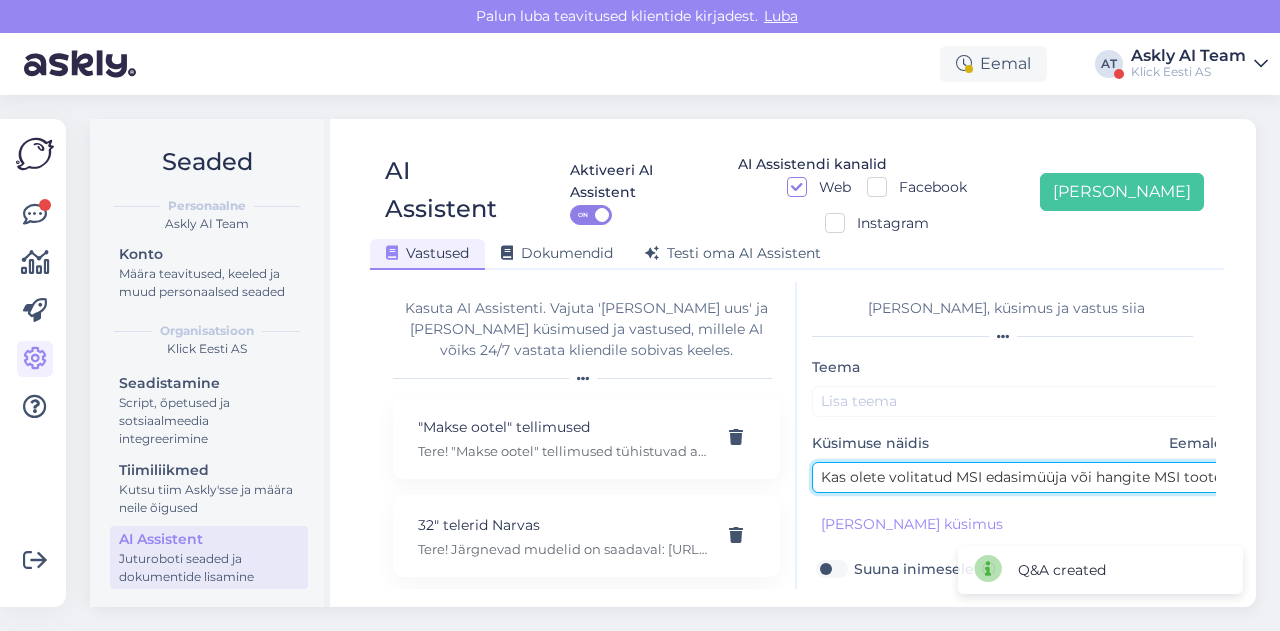 scroll, scrollTop: 0, scrollLeft: 428, axis: horizontal 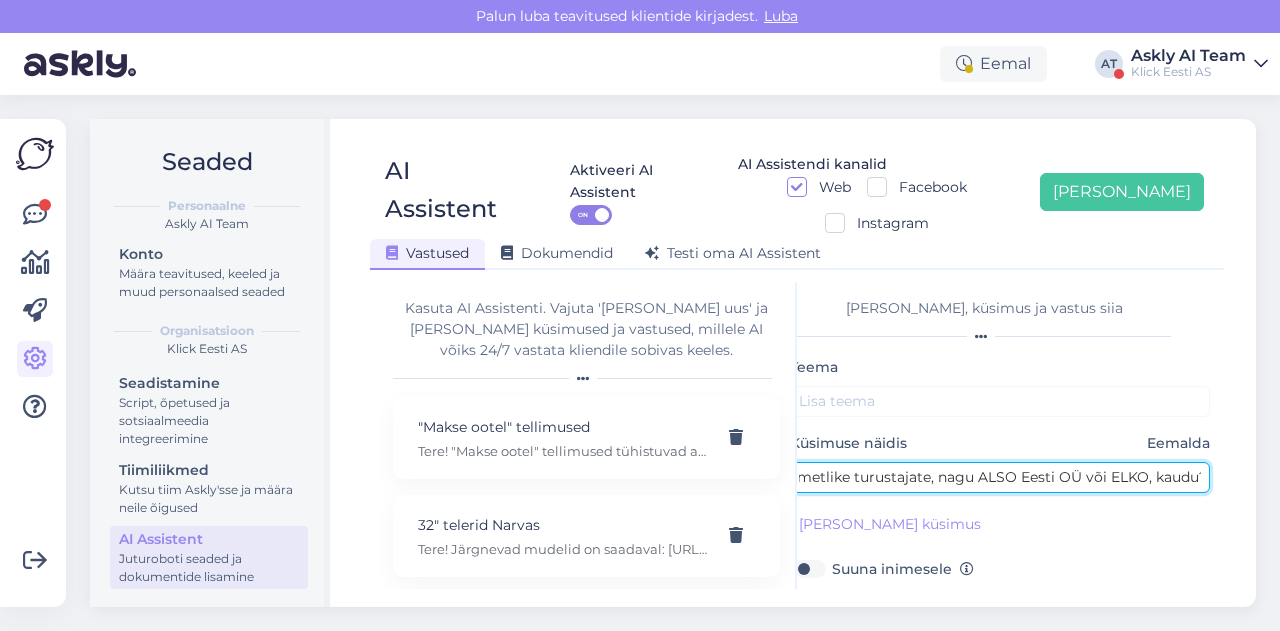 type on "Kas olete volitatud MSI edasimüüja või hangite MSI tooteid ametlike turustajate, nagu ALSO Eesti OÜ või ELKO, kaudu?" 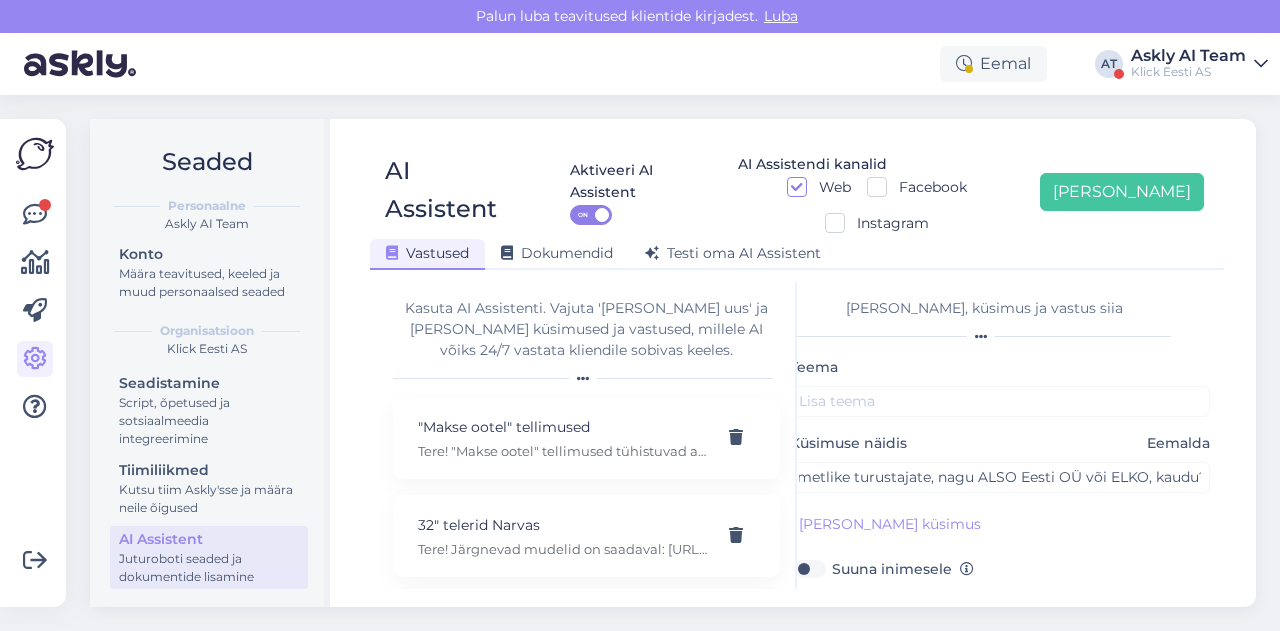 scroll, scrollTop: 0, scrollLeft: 0, axis: both 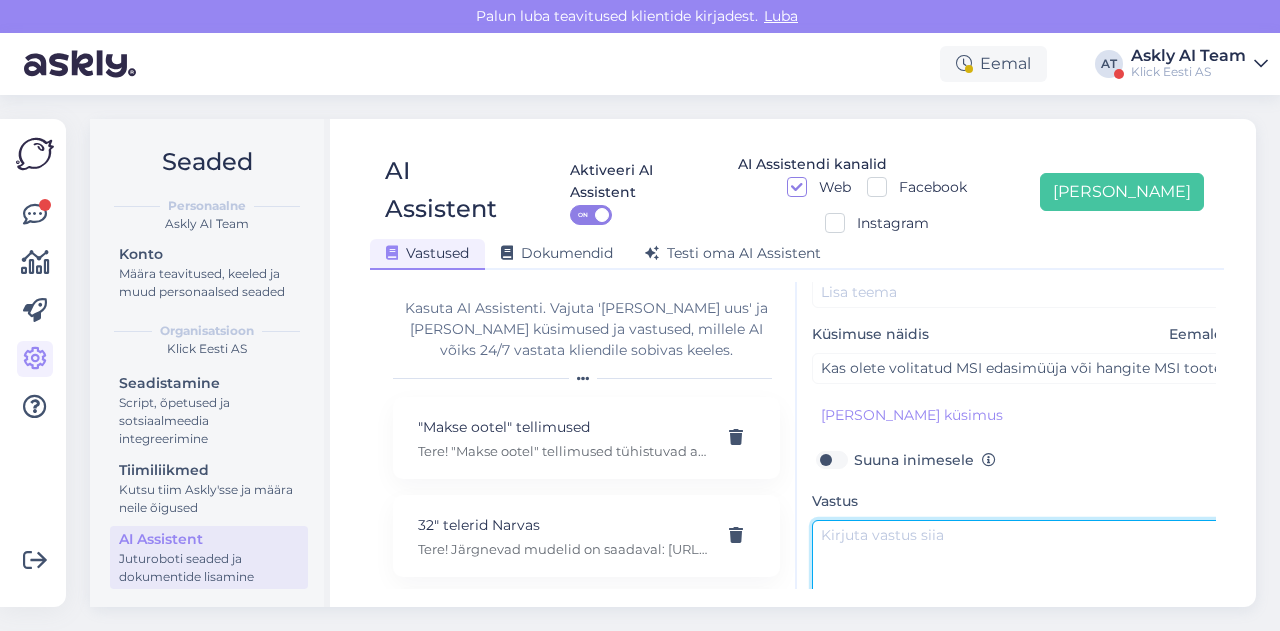 click at bounding box center [1022, 567] 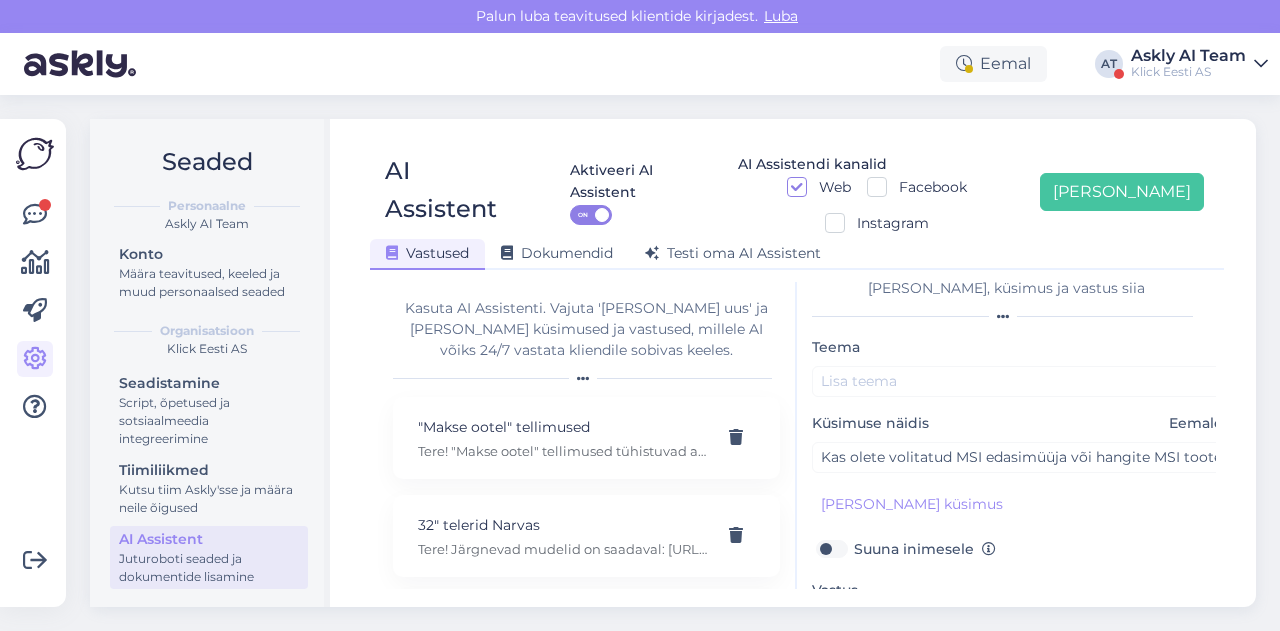 scroll, scrollTop: 19, scrollLeft: 0, axis: vertical 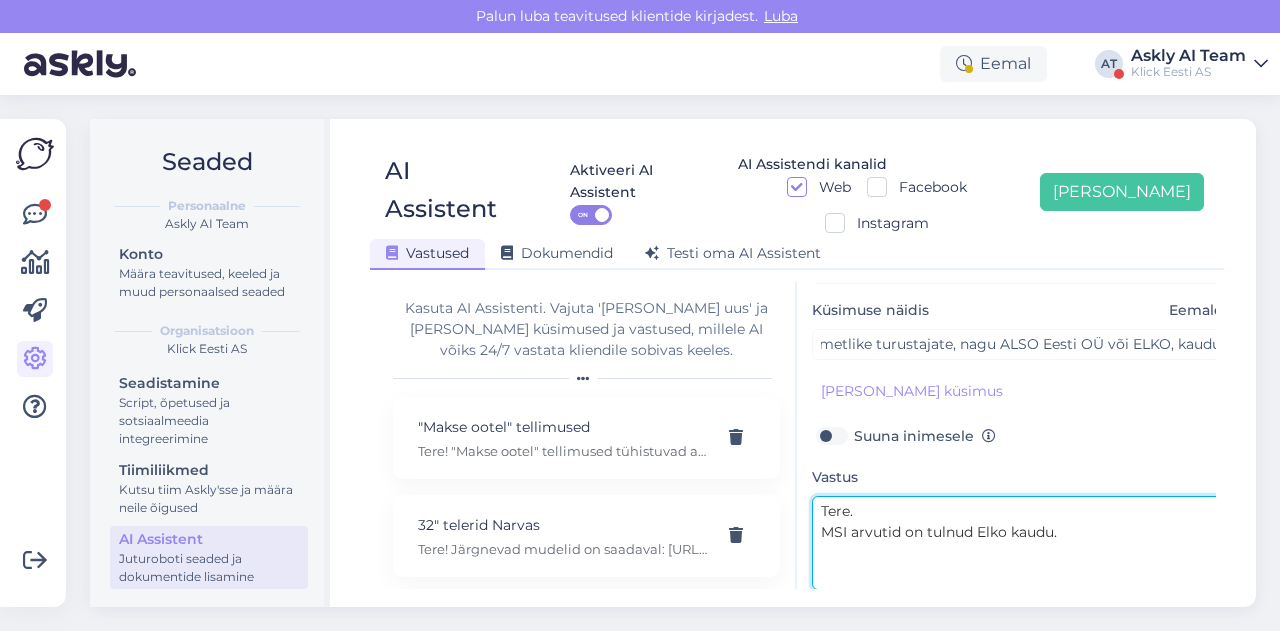drag, startPoint x: 824, startPoint y: 493, endPoint x: 898, endPoint y: 501, distance: 74.431175 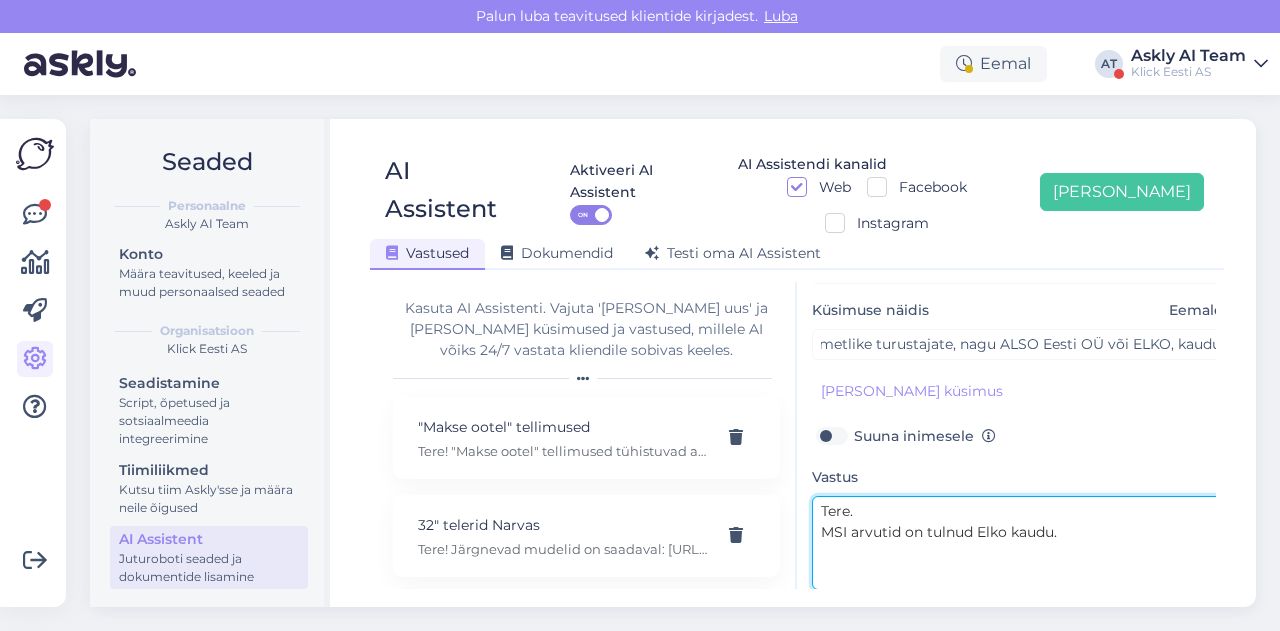 click on "Tere.
MSI arvutid on tulnud Elko kaudu." at bounding box center (1022, 543) 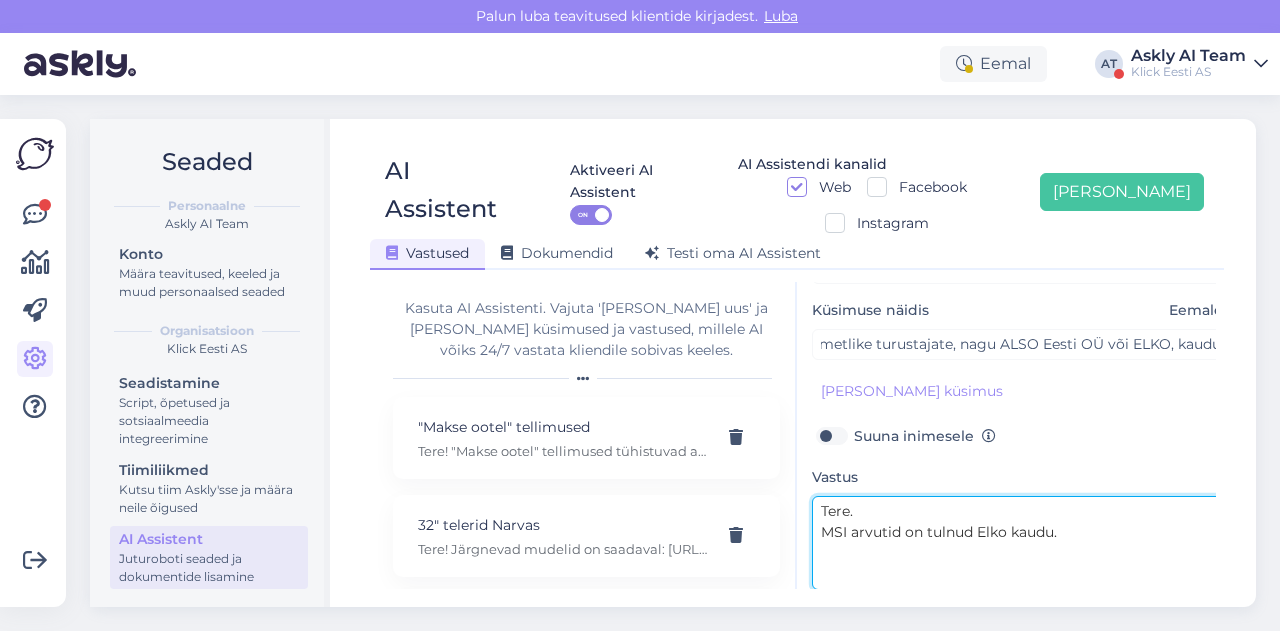 scroll, scrollTop: 0, scrollLeft: 0, axis: both 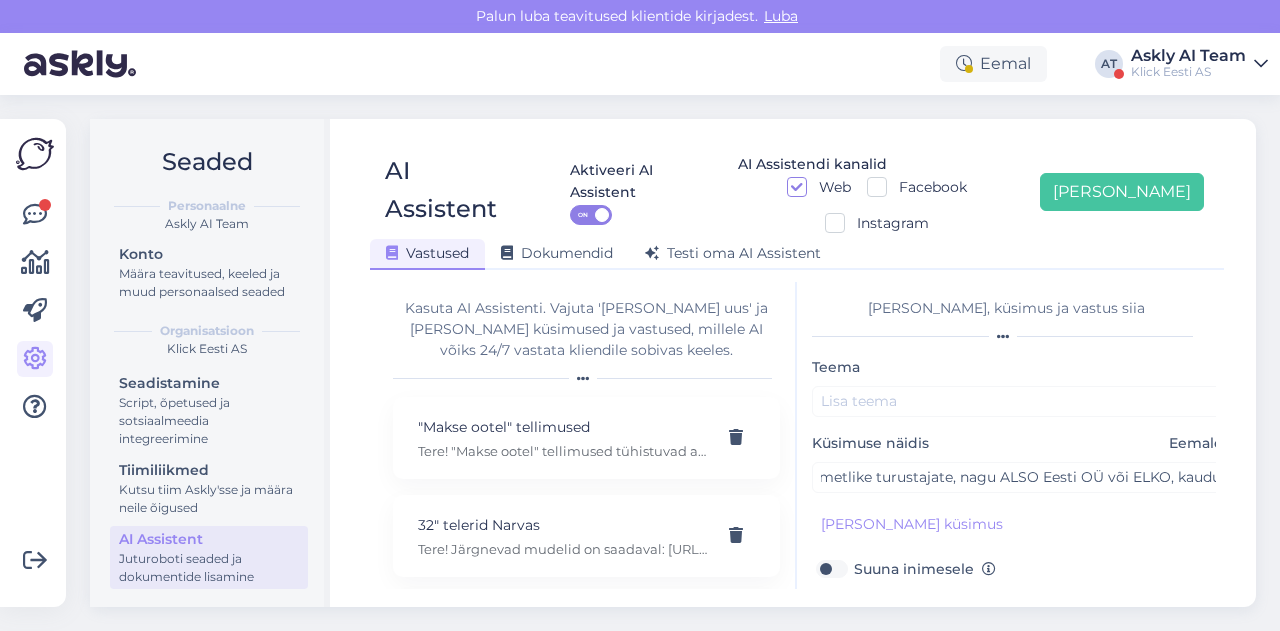 type on "Tere.
MSI arvutid on tulnud Elko kaudu." 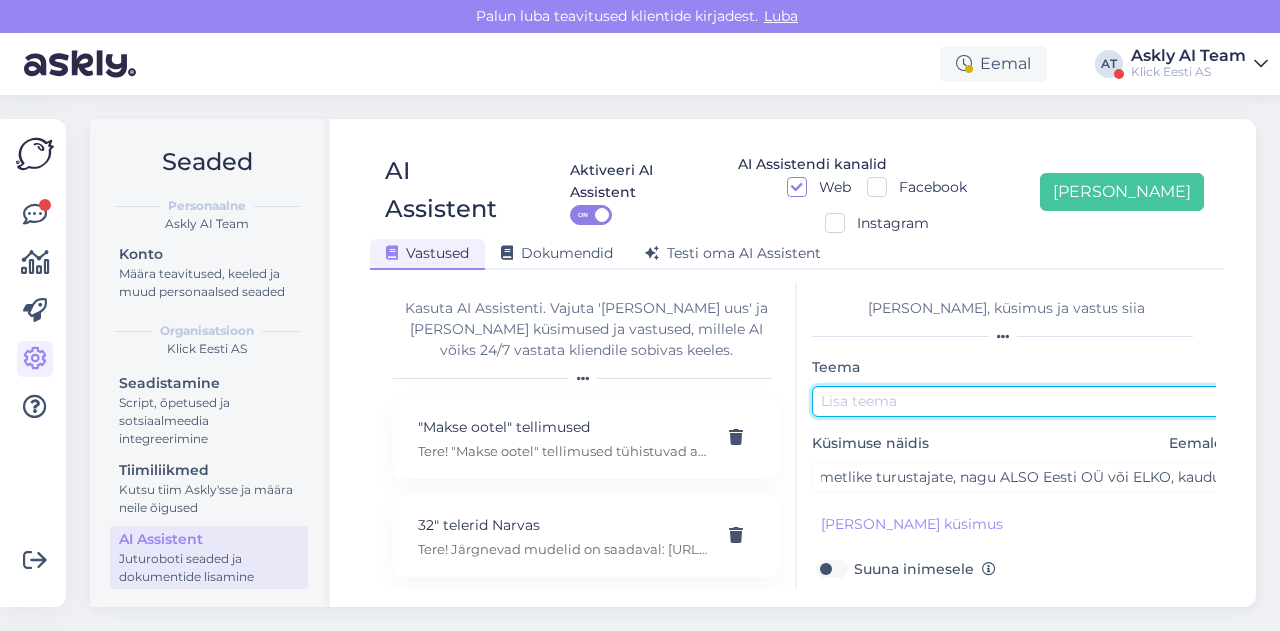 click at bounding box center (1022, 401) 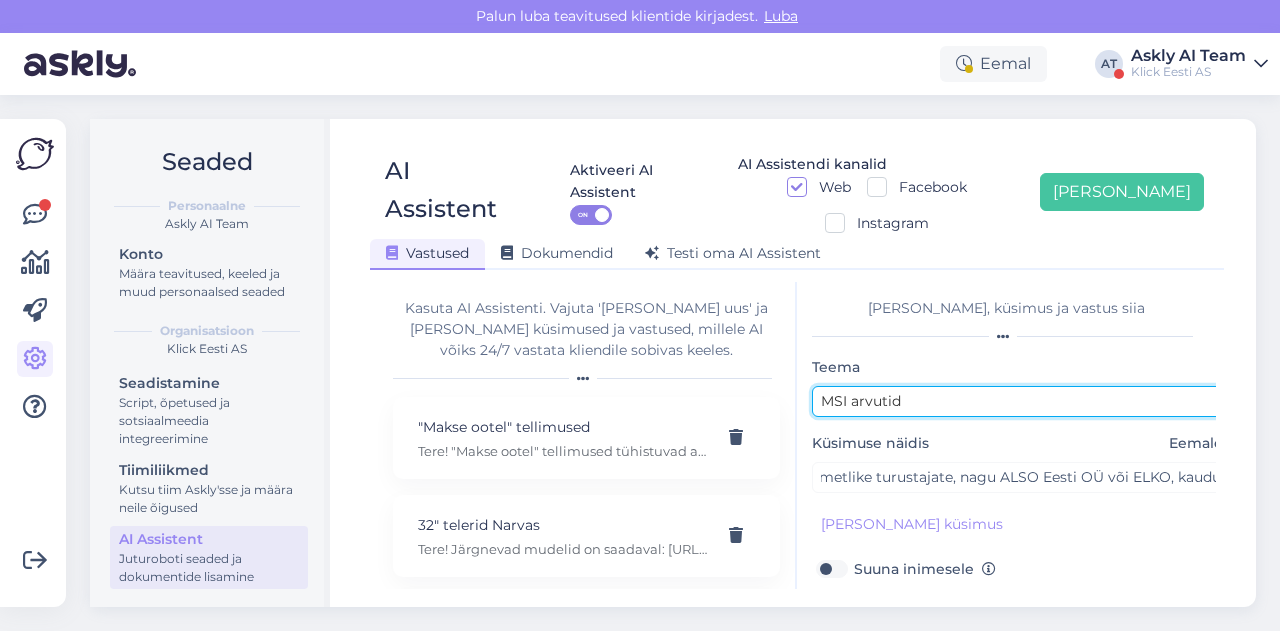 scroll, scrollTop: 179, scrollLeft: 0, axis: vertical 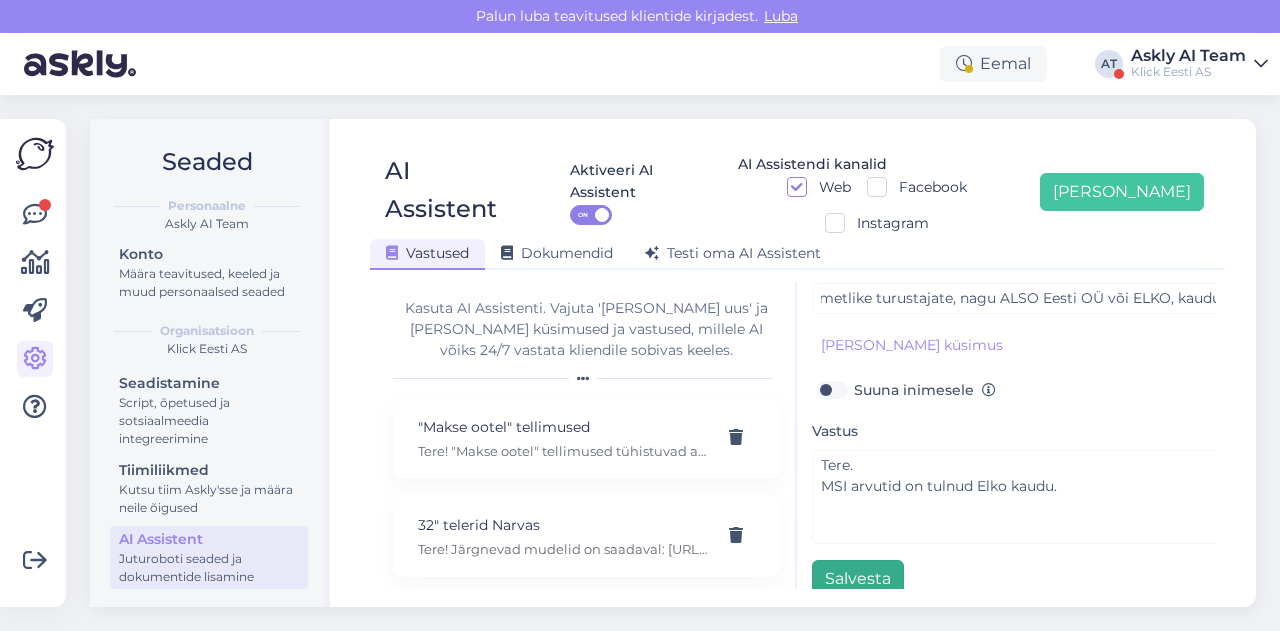 type on "MSI arvutid" 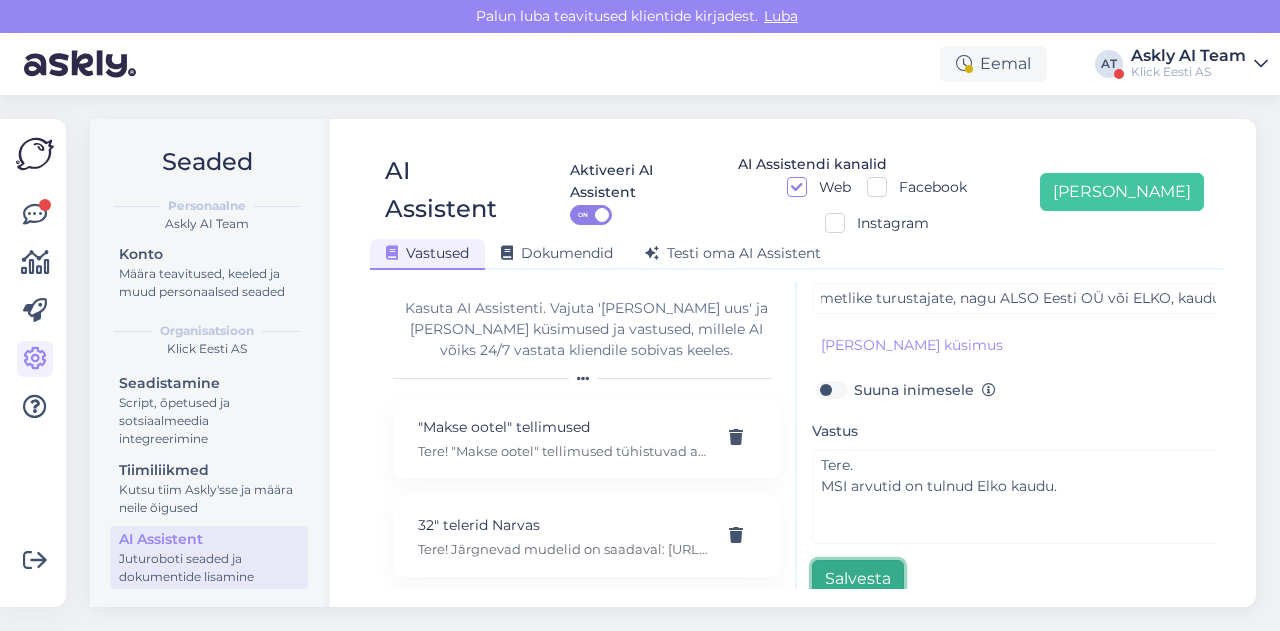 click on "Salvesta" at bounding box center [858, 579] 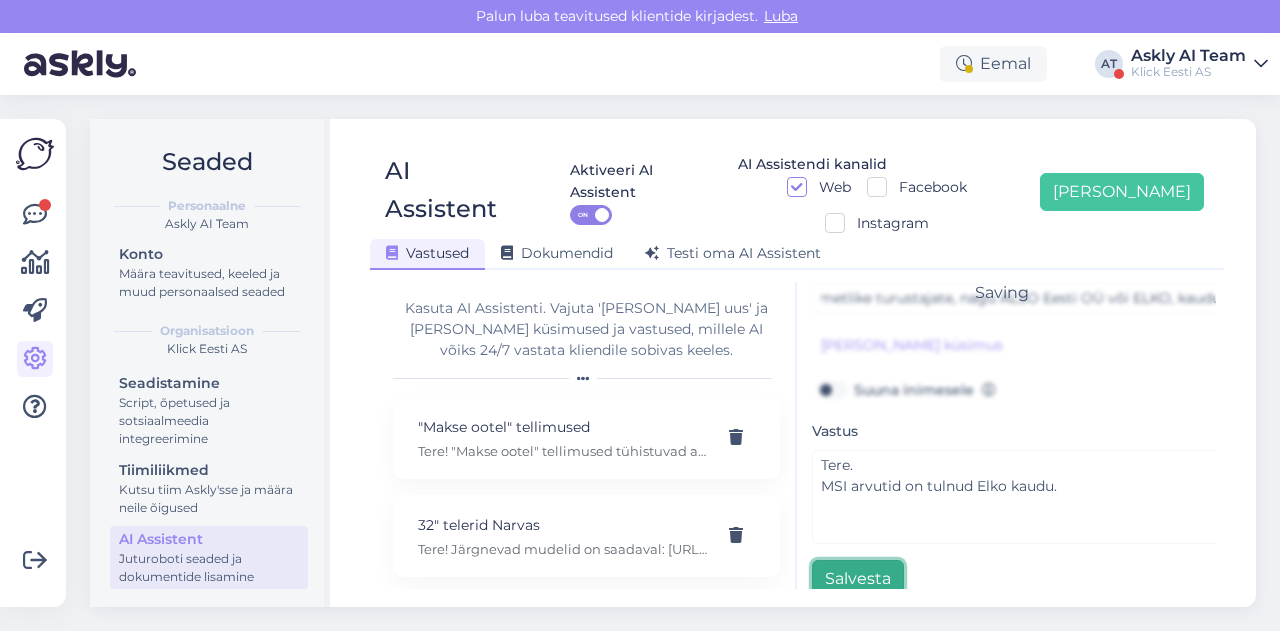 type 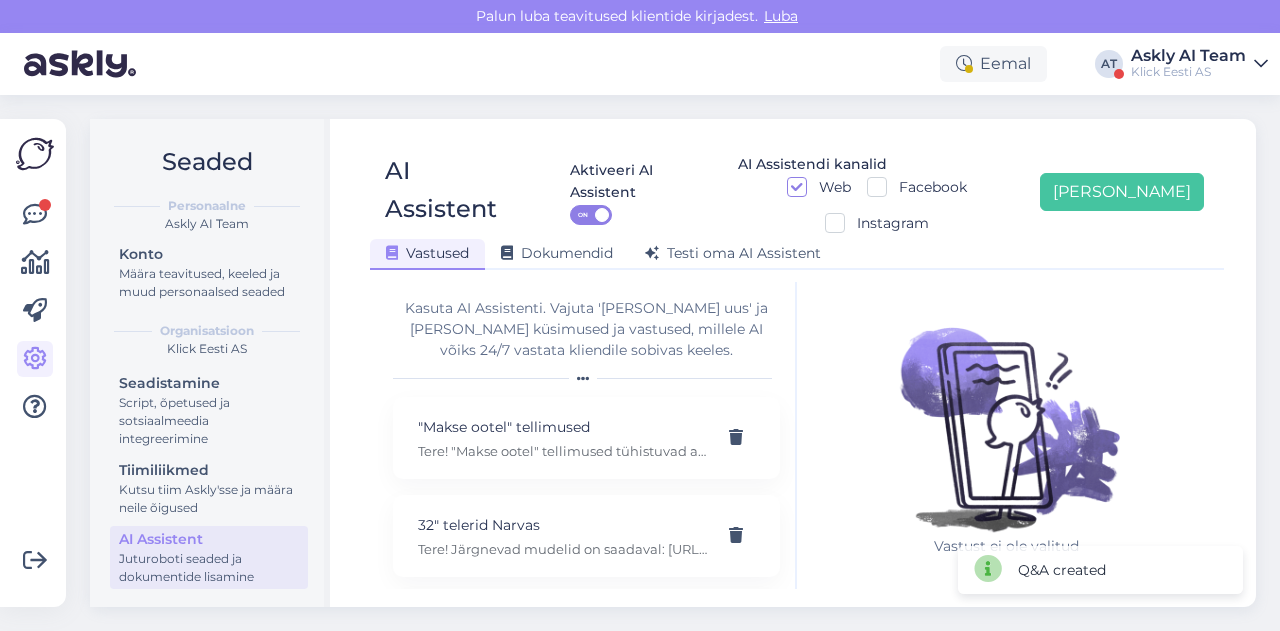 scroll, scrollTop: 0, scrollLeft: 0, axis: both 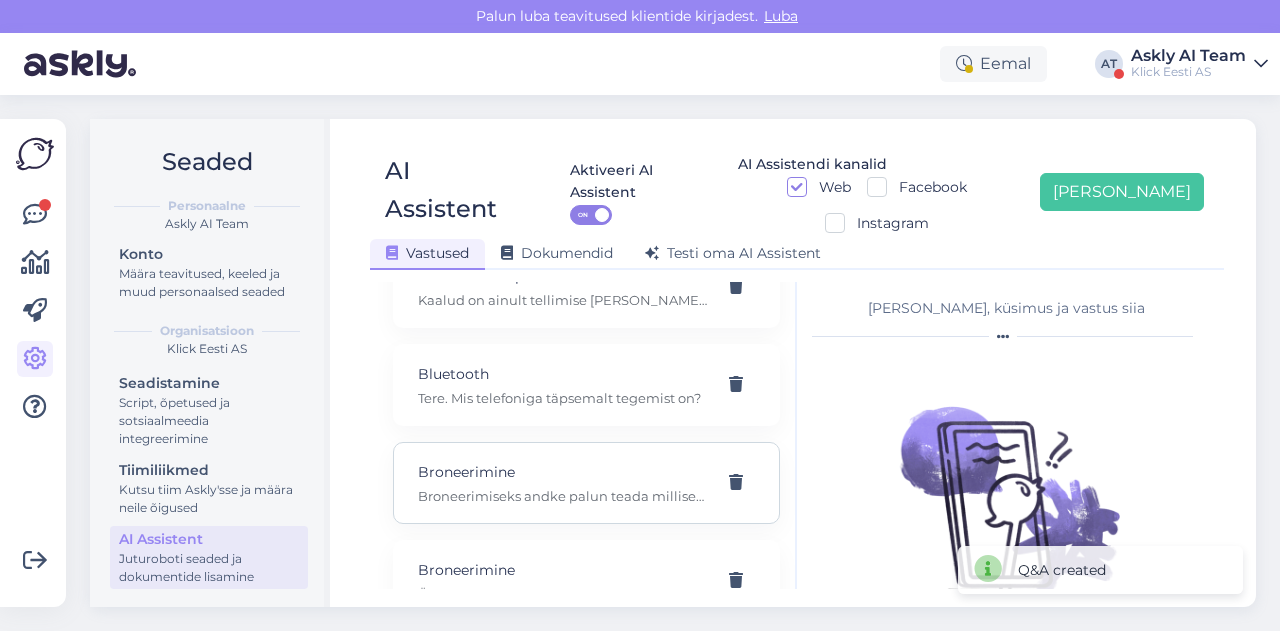 click on "Broneerimine Broneerimiseks andke palun teada millises kaupluses soovite broneerida ja kelle nimele oleks broneeringut tarvis. Saaksin broneerida ülejärgmiseks päevaks kõige kauem." at bounding box center (586, 483) 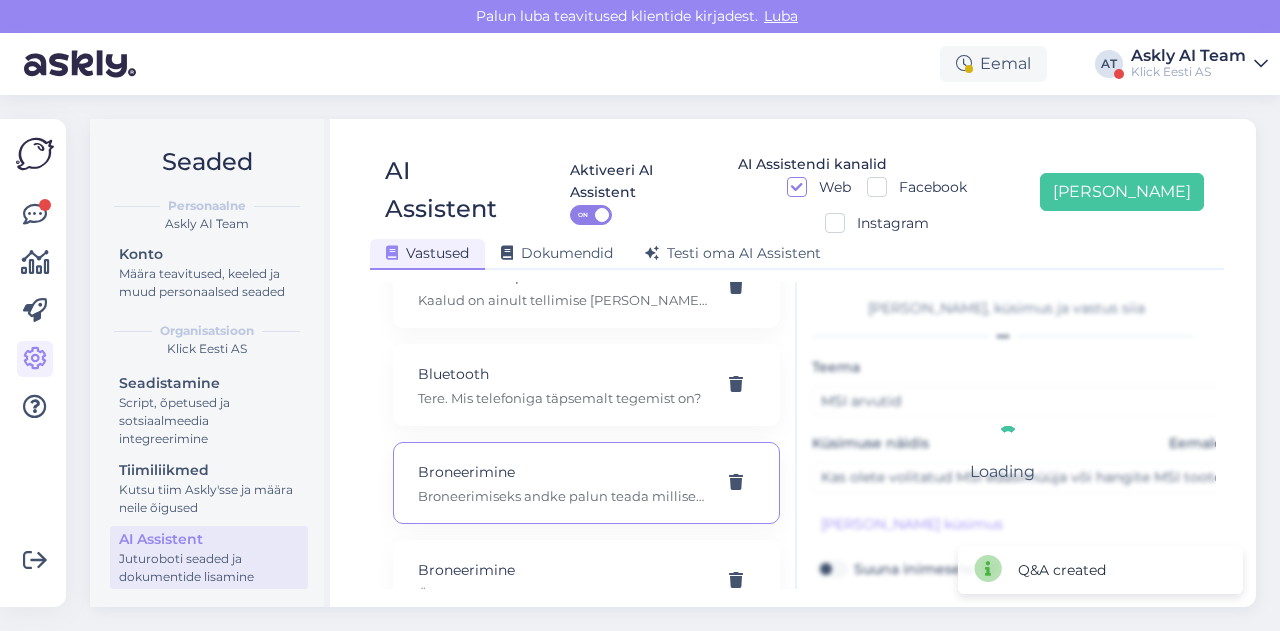 type on "Broneerimine" 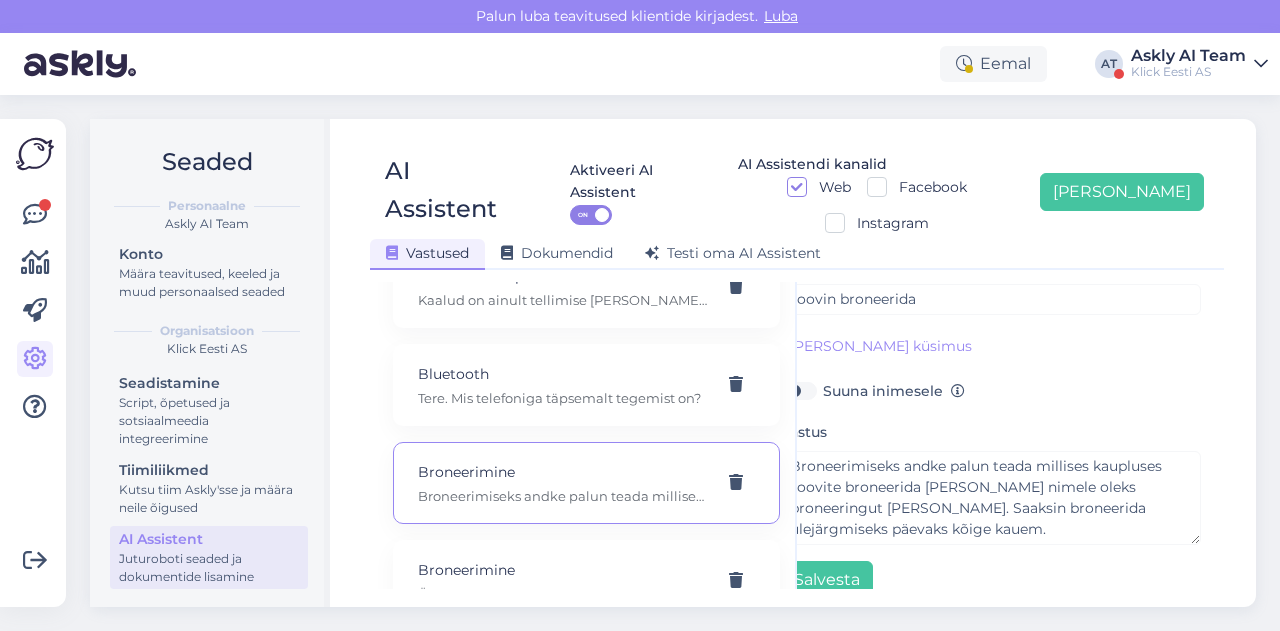 scroll, scrollTop: 254, scrollLeft: 0, axis: vertical 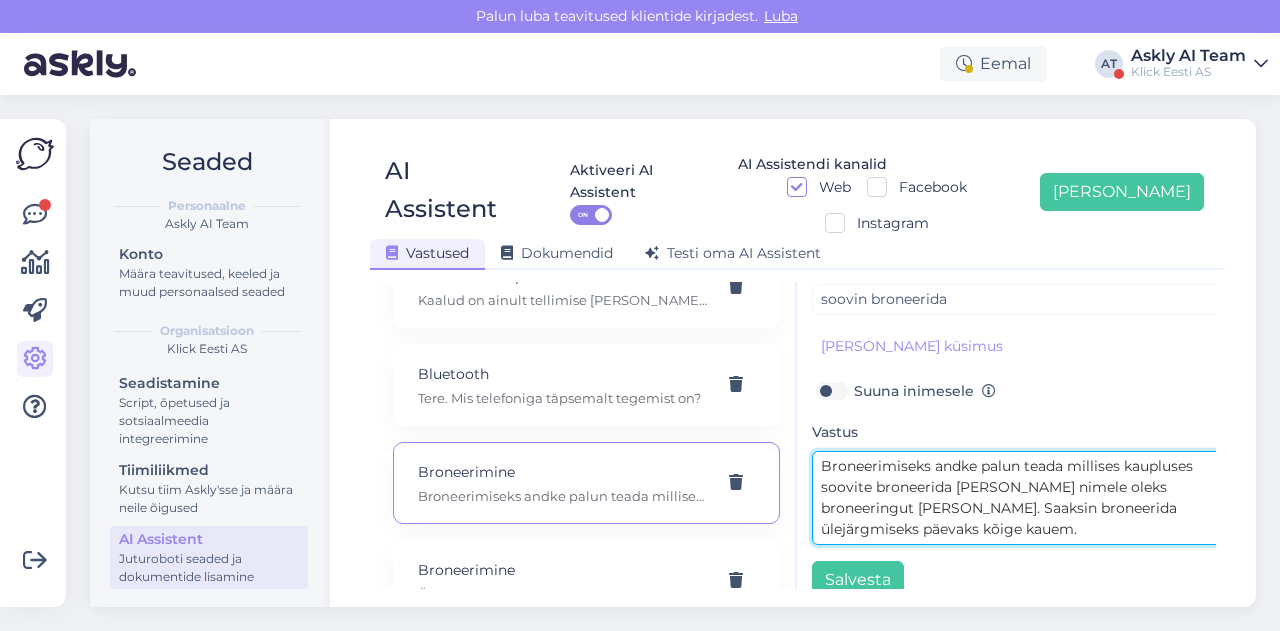 click on "Broneerimiseks andke palun teada millises kaupluses soovite broneerida ja kelle nimele oleks broneeringut tarvis. Saaksin broneerida ülejärgmiseks päevaks kõige kauem." at bounding box center [1022, 498] 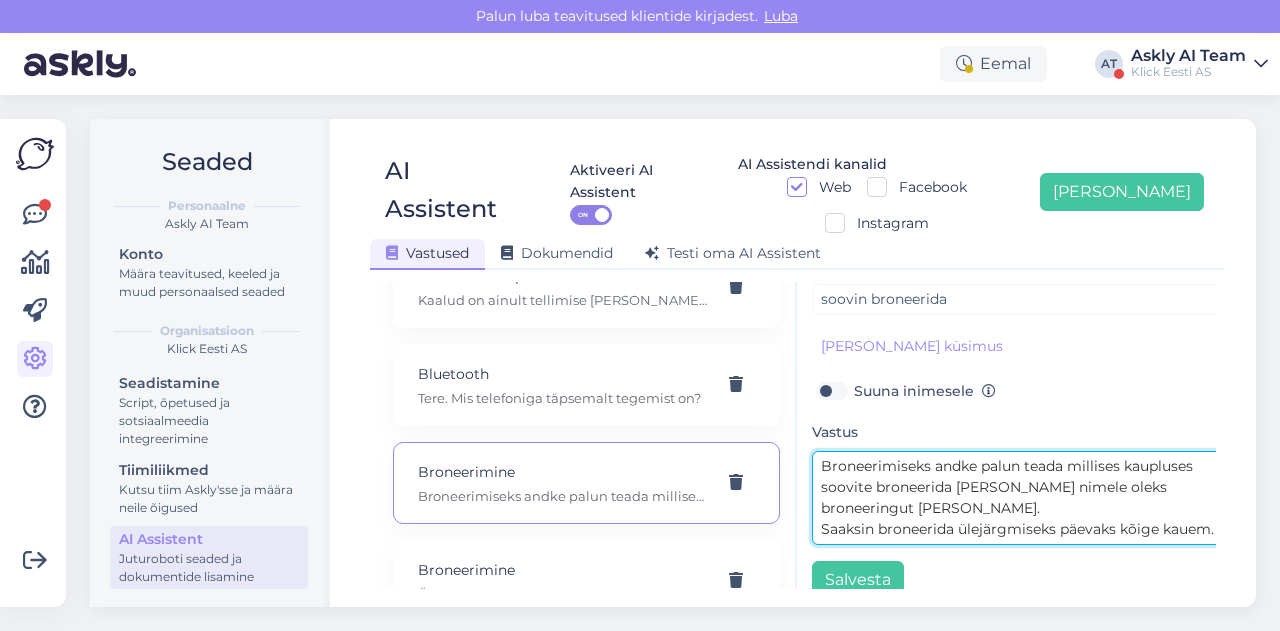 scroll, scrollTop: 254, scrollLeft: 46, axis: both 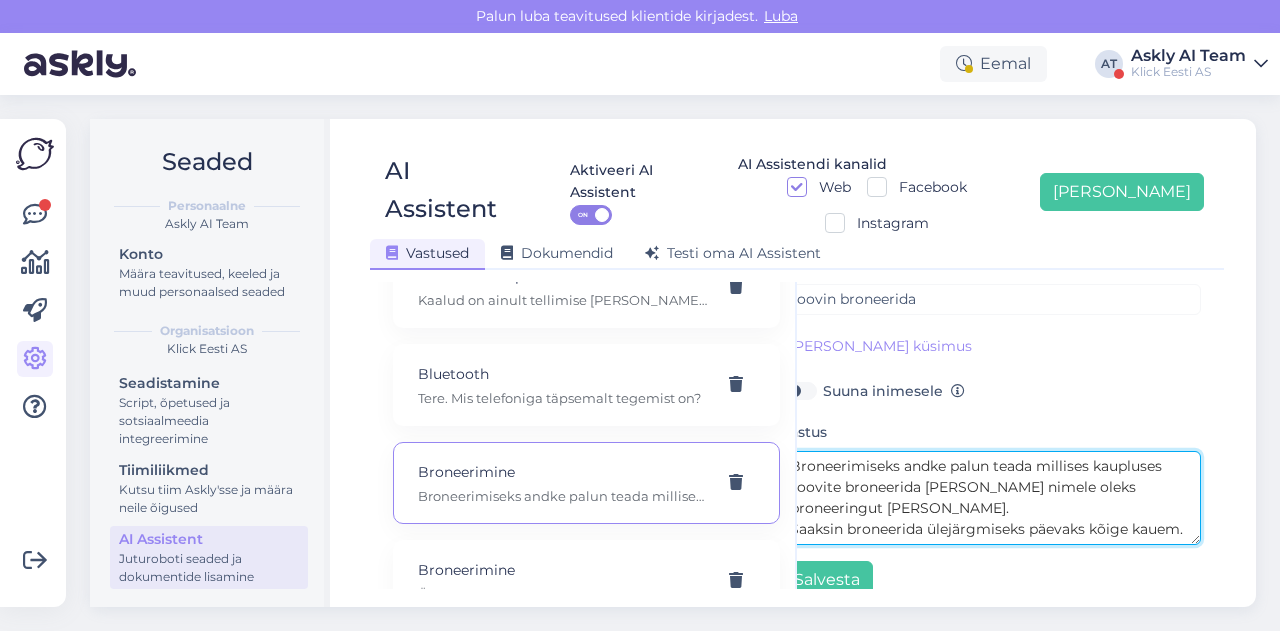 click on "Broneerimiseks andke palun teada millises kaupluses soovite broneerida ja kelle nimele oleks broneeringut tarvis.
Saaksin broneerida ülejärgmiseks päevaks kõige kauem." at bounding box center (991, 498) 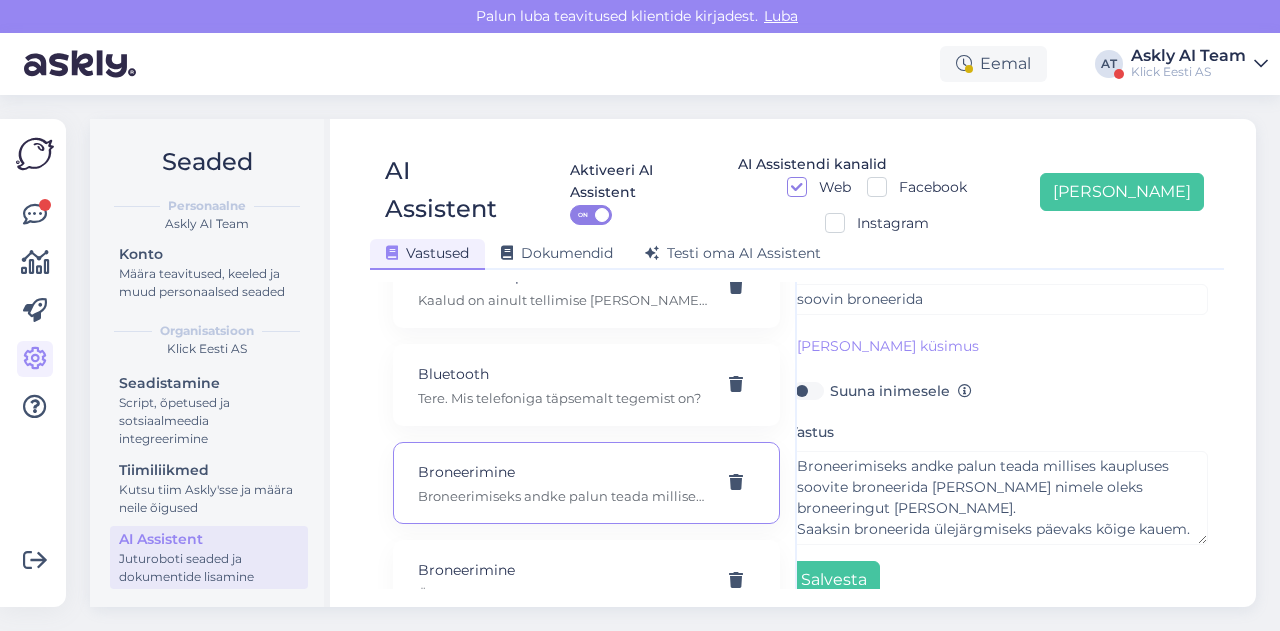scroll, scrollTop: 42, scrollLeft: 0, axis: vertical 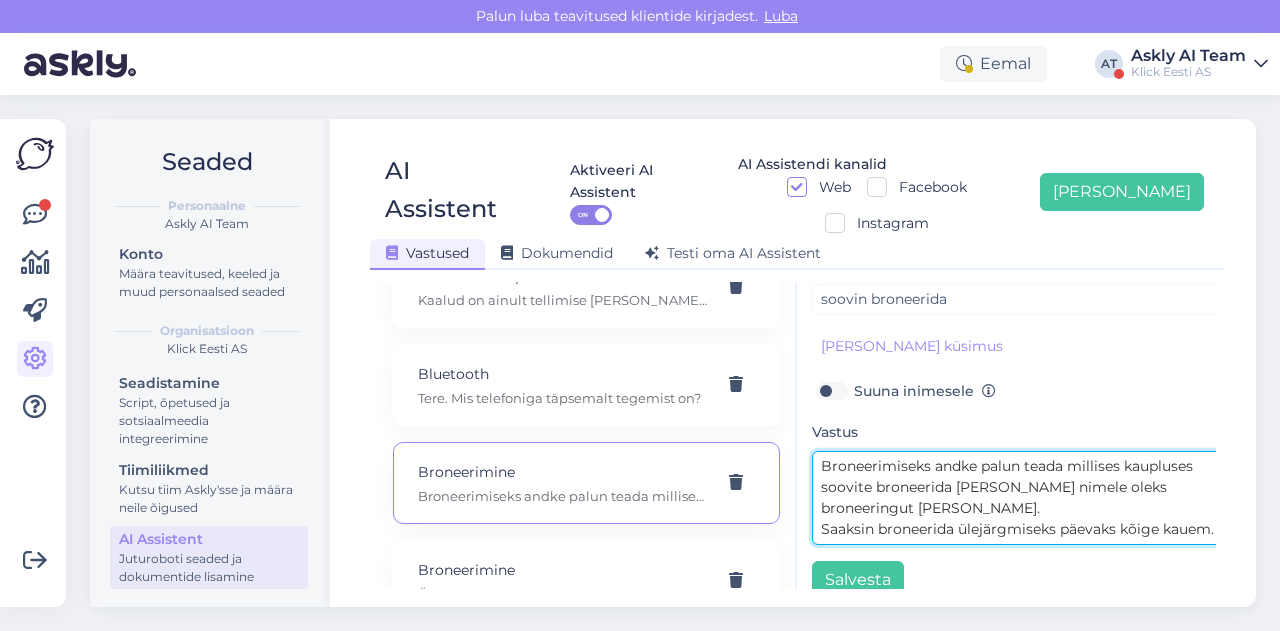 click on "Broneerimiseks andke palun teada millises kaupluses soovite broneerida ja kelle nimele oleks broneeringut tarvis.
Saaksin broneerida ülejärgmiseks päevaks kõige kauem." at bounding box center [1022, 498] 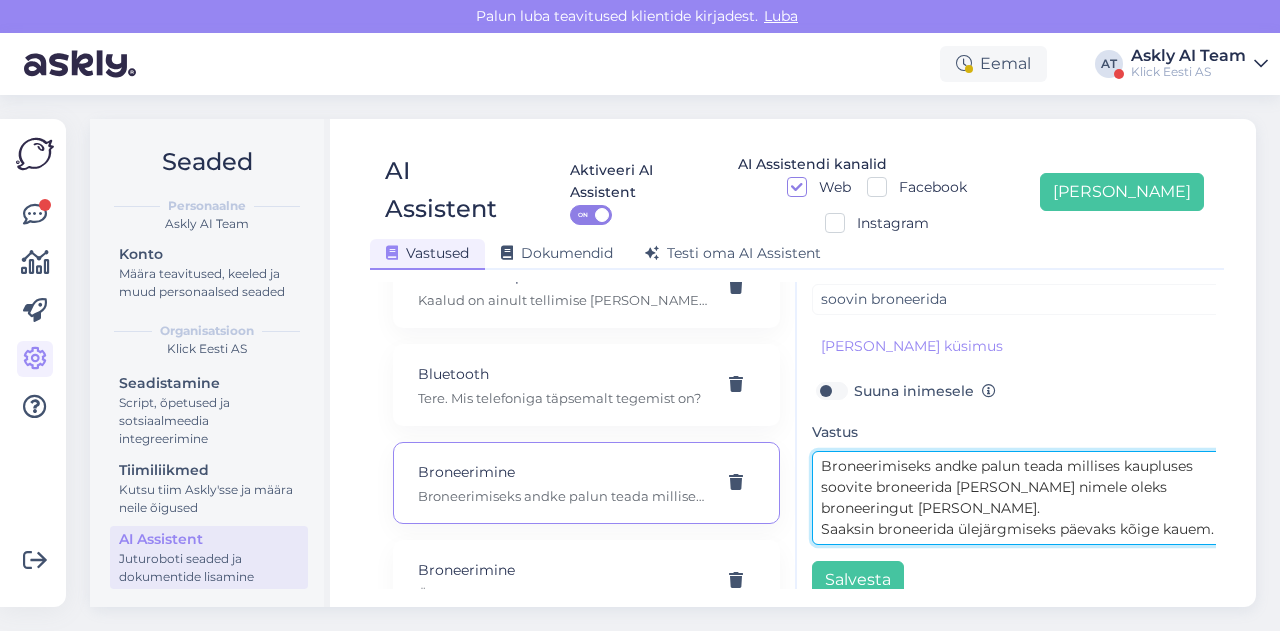 scroll, scrollTop: 57, scrollLeft: 0, axis: vertical 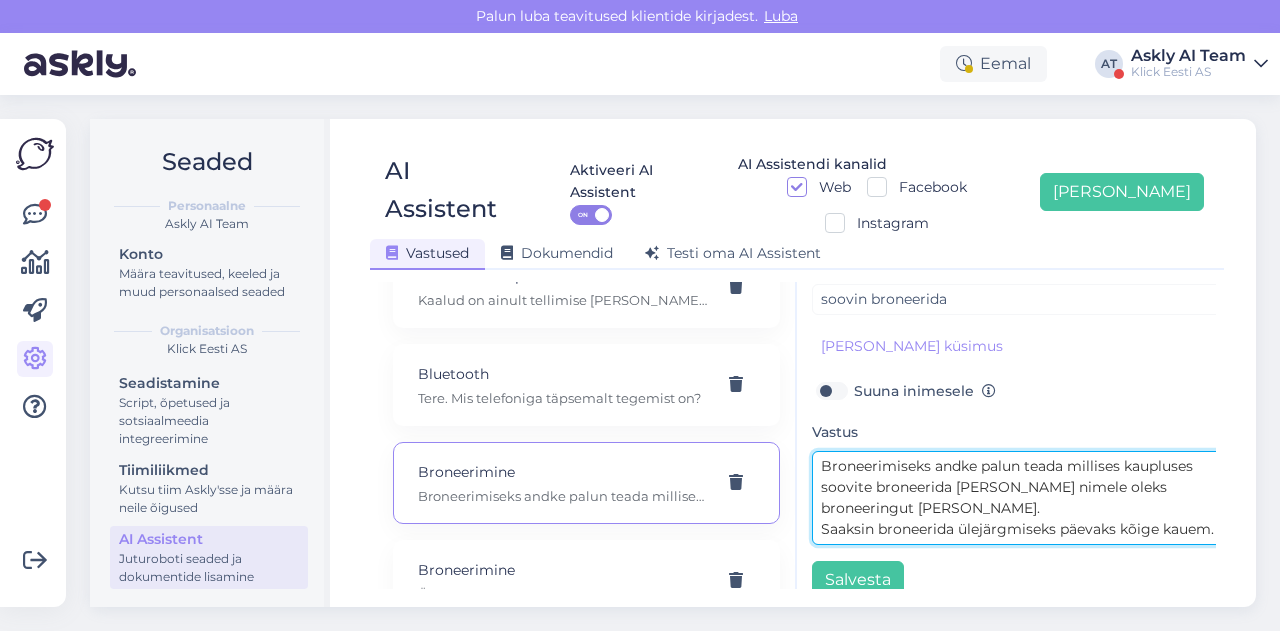paste on "Info võib saata otse vestlusaknasse või kirjutada soovitud kauplusele, kontaktid leiab siit: https://www.klick.ee/kauplused" 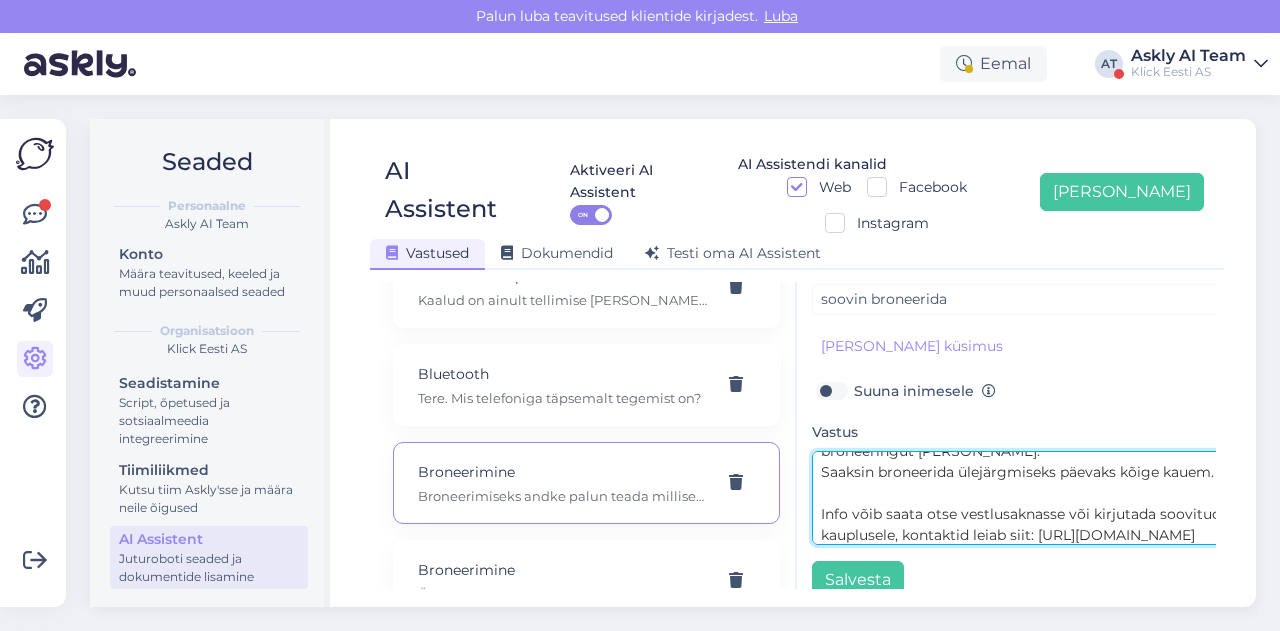 scroll, scrollTop: 126, scrollLeft: 0, axis: vertical 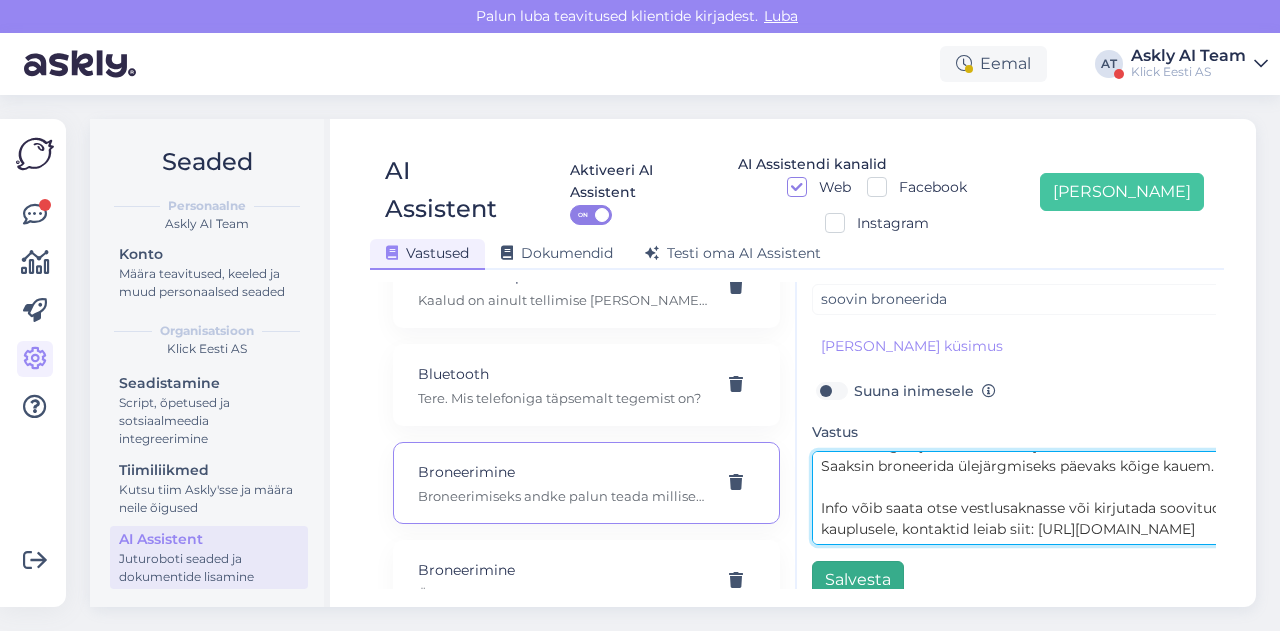 type on "Broneerimiseks andke palun teada millises kaupluses soovite broneerida ja kelle nimele oleks broneeringut tarvis.
Saaksin broneerida ülejärgmiseks päevaks kõige kauem.
Info võib saata otse vestlusaknasse või kirjutada soovitud kauplusele, kontaktid leiab siit: https://www.klick.ee/kauplused" 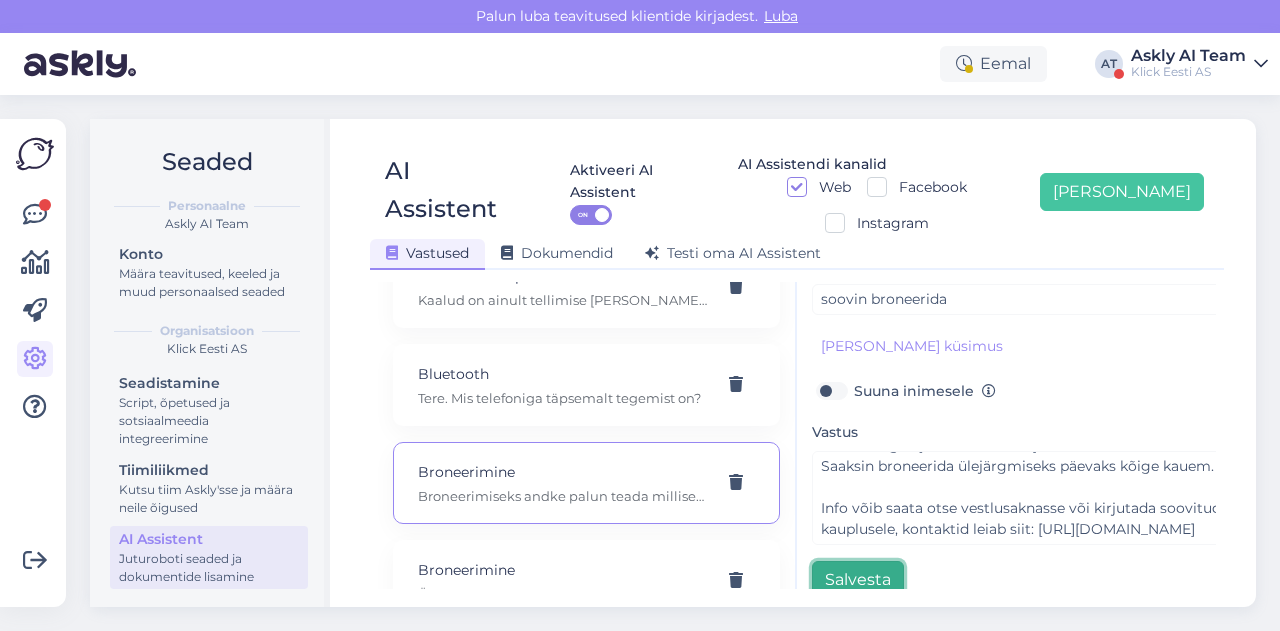 click on "Salvesta" at bounding box center (858, 580) 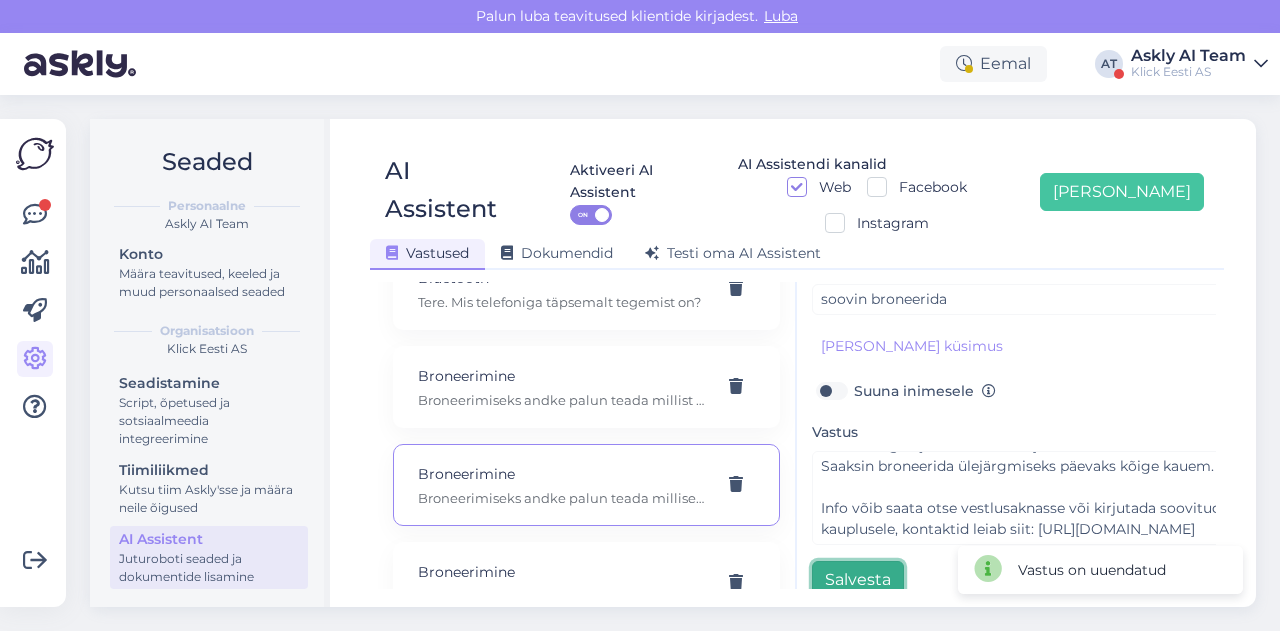 scroll, scrollTop: 2704, scrollLeft: 0, axis: vertical 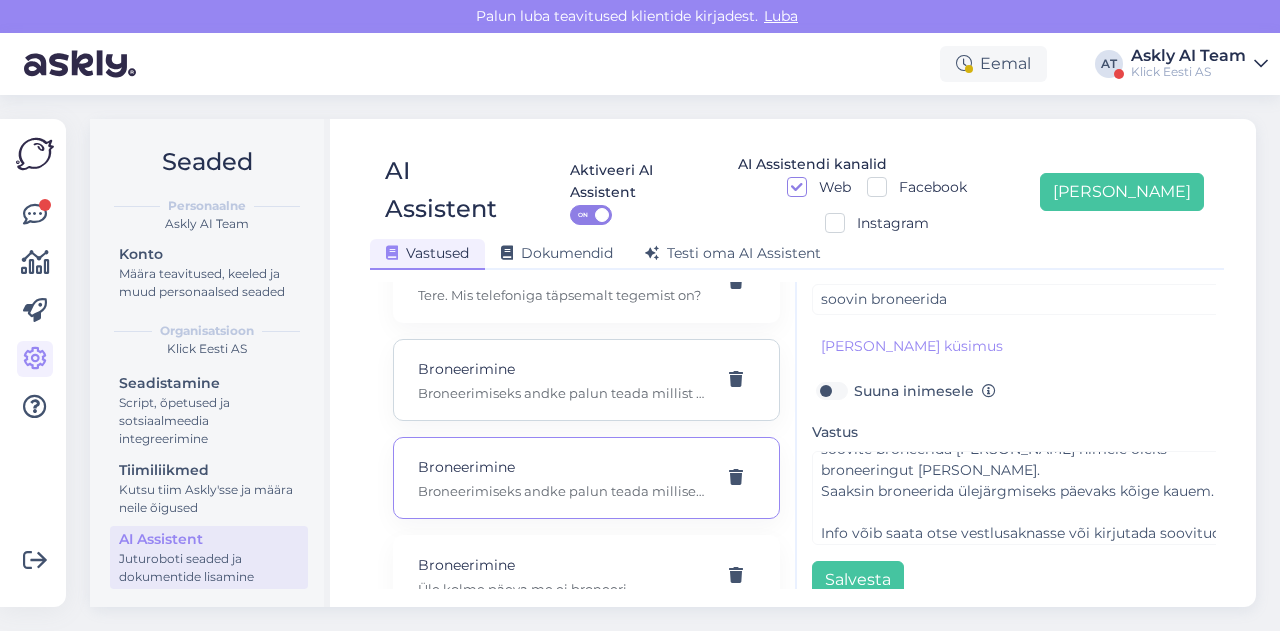 click on "Broneerimiseks andke palun teada millist toodet soovite broneerida, millises kaupluses soovite broneerida ja kelle nimele oleks broneeringut tarvis. Samuti andke teada millal saaksite kaubale järgi minna.
Suuname selle vestluse spetsialistile." at bounding box center [562, 393] 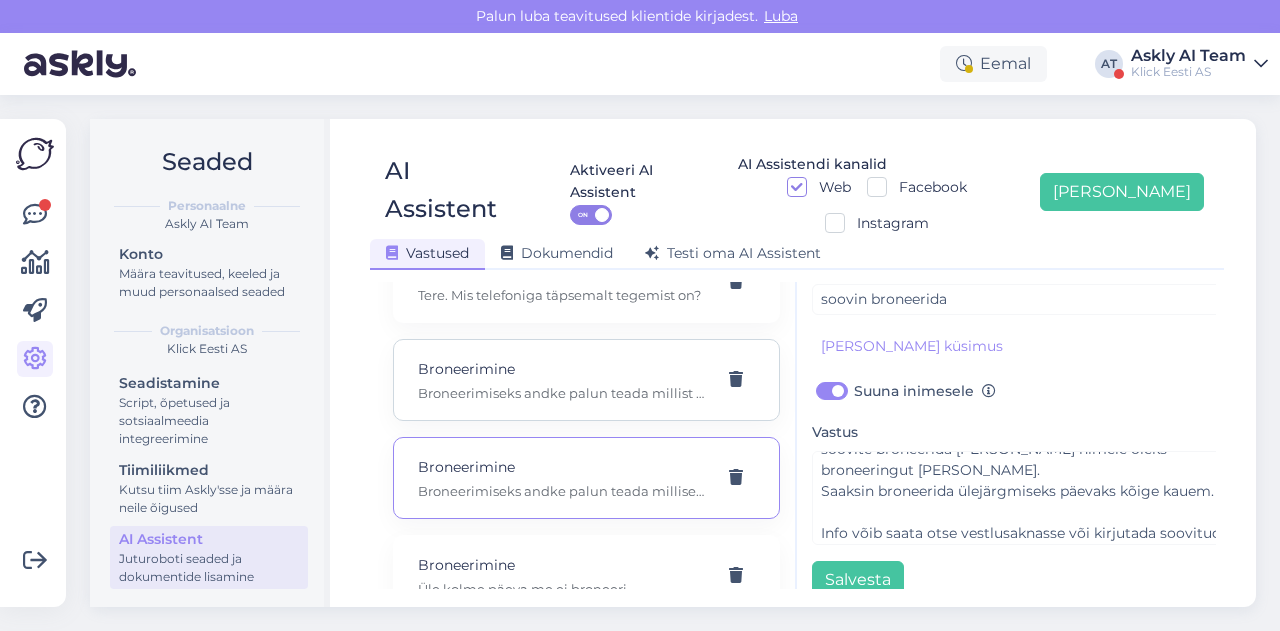type on "Soovin toodet broneerida." 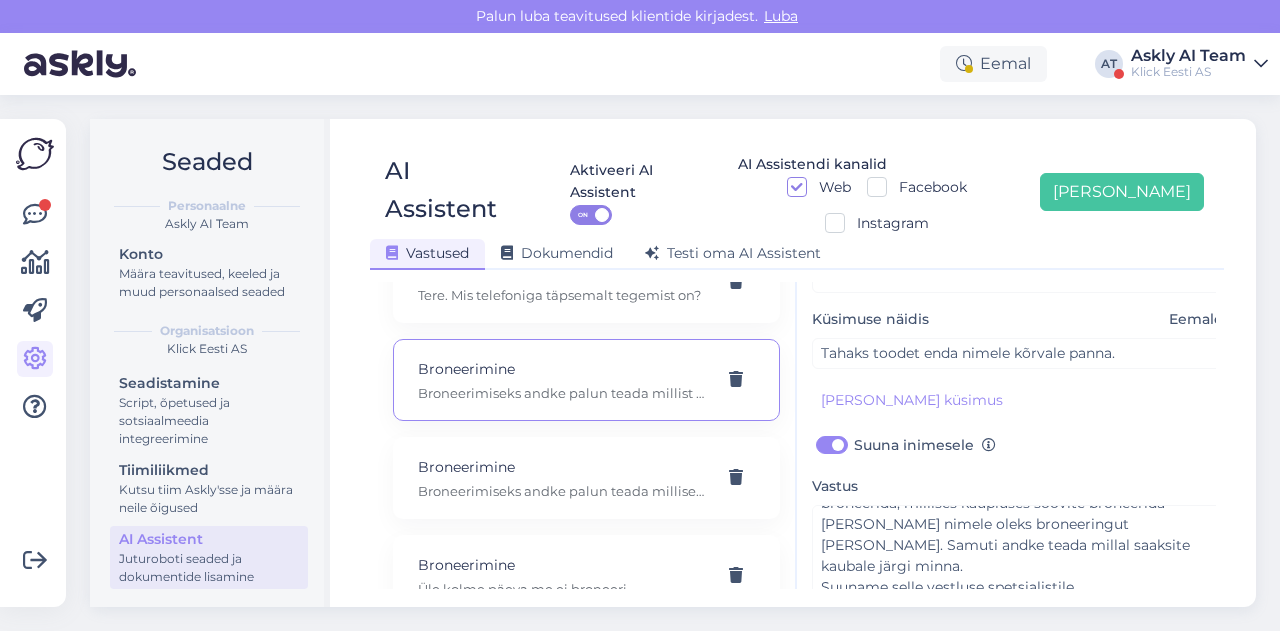 scroll, scrollTop: 405, scrollLeft: 0, axis: vertical 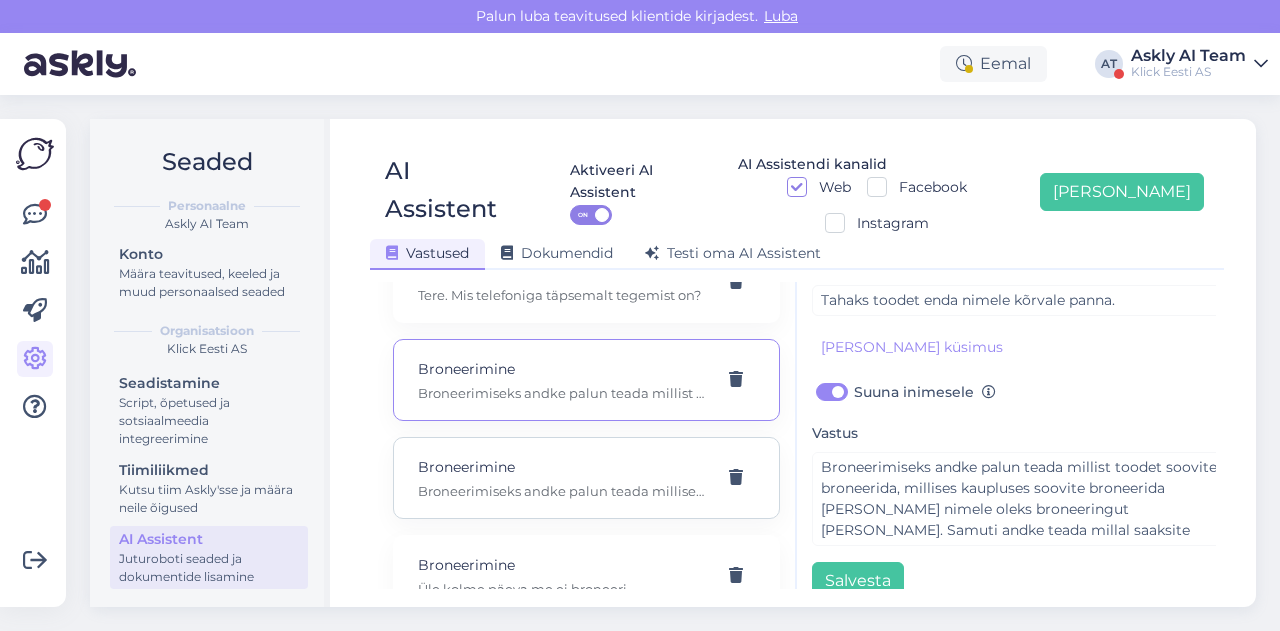 click on "Broneerimine" at bounding box center [562, 467] 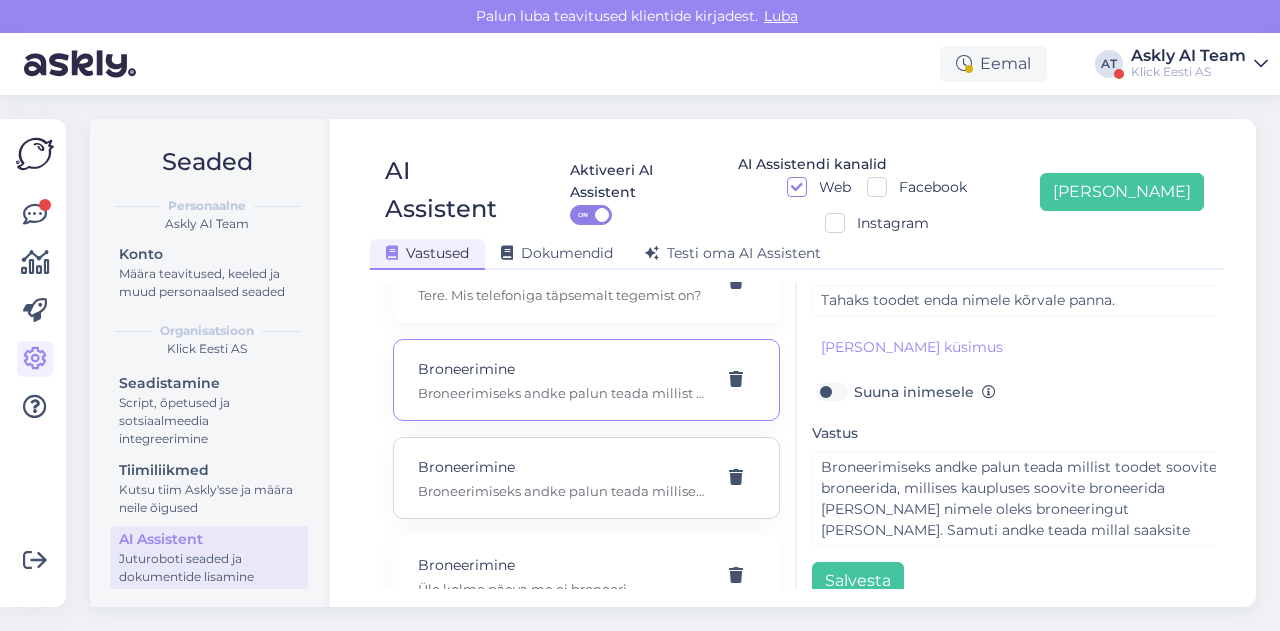type on "Otsin ühte sülearvutit, tahaksin selle ära broneerida" 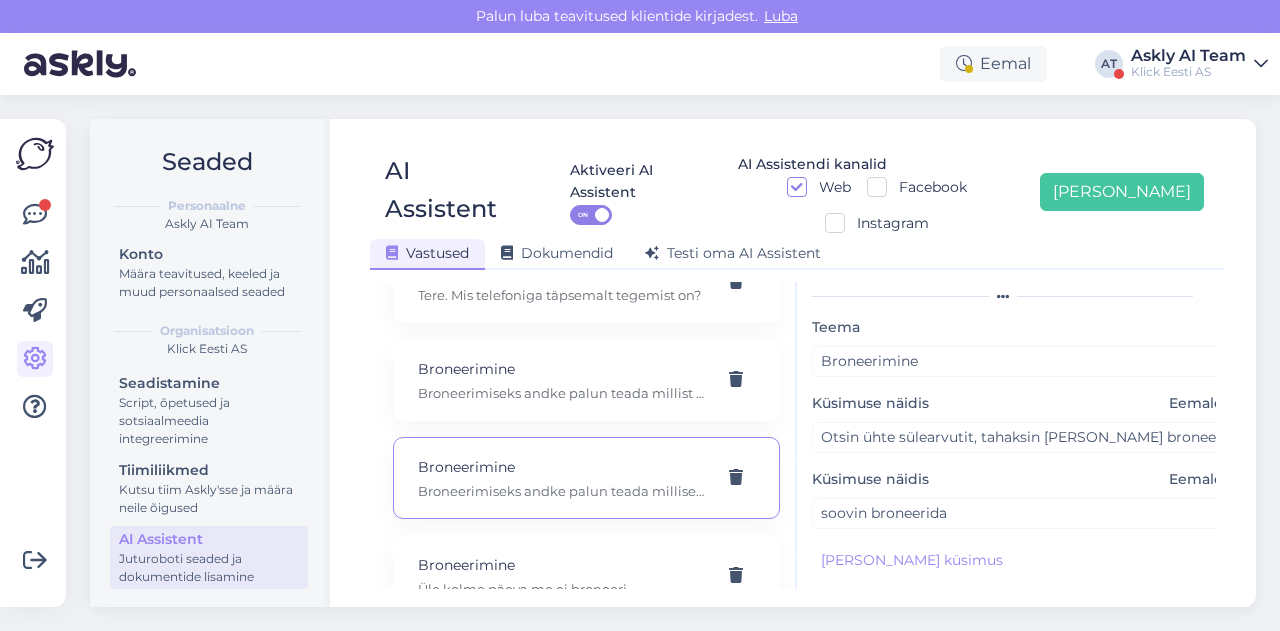scroll, scrollTop: 26, scrollLeft: 0, axis: vertical 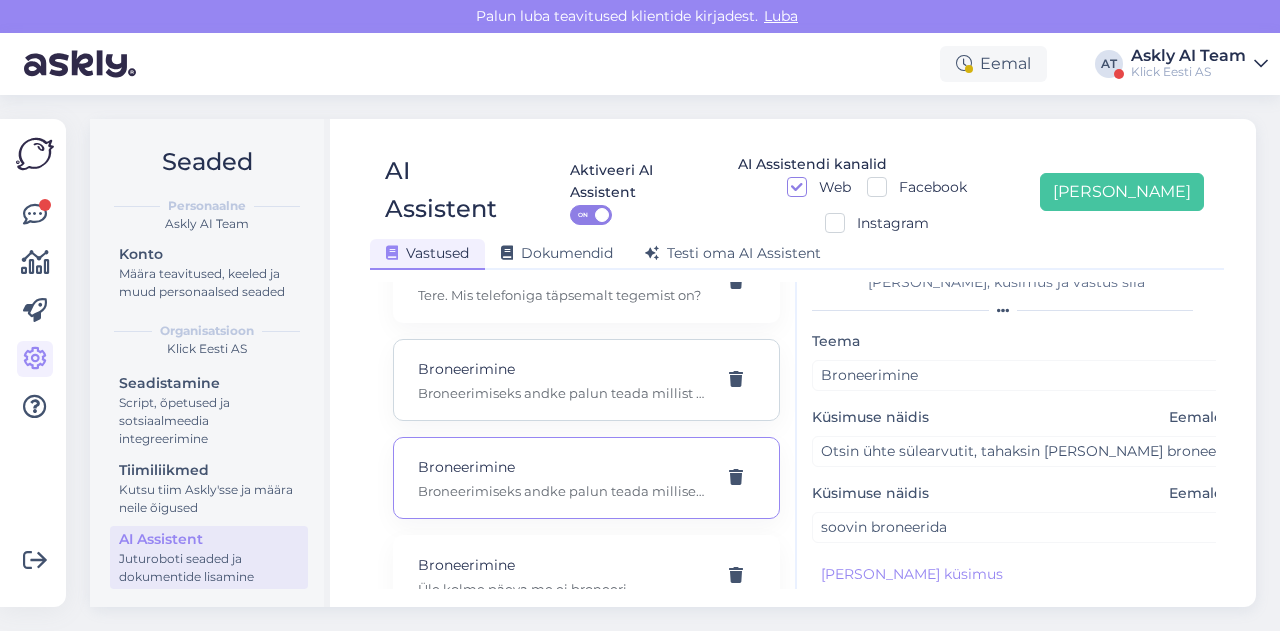 click on "Broneerimine Broneerimiseks andke palun teada millist toodet soovite broneerida, millises kaupluses soovite broneerida ja kelle nimele oleks broneeringut tarvis. Samuti andke teada millal saaksite kaubale järgi minna.
Suuname selle vestluse spetsialistile." at bounding box center [562, 380] 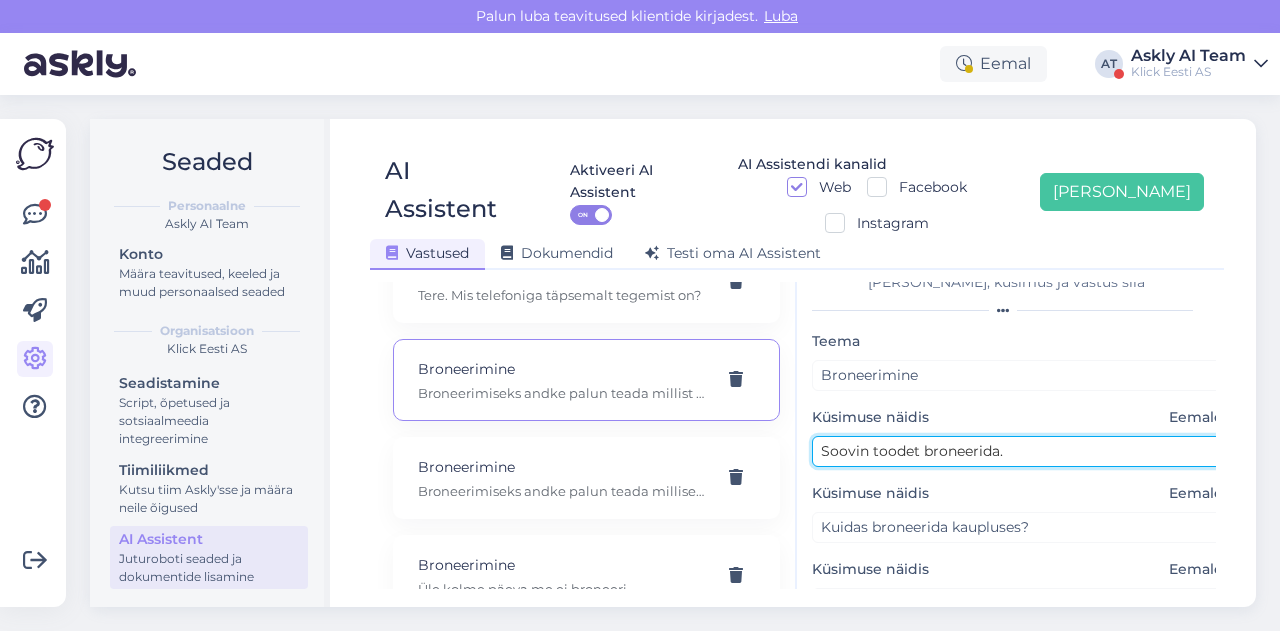 drag, startPoint x: 1018, startPoint y: 415, endPoint x: 805, endPoint y: 423, distance: 213.15018 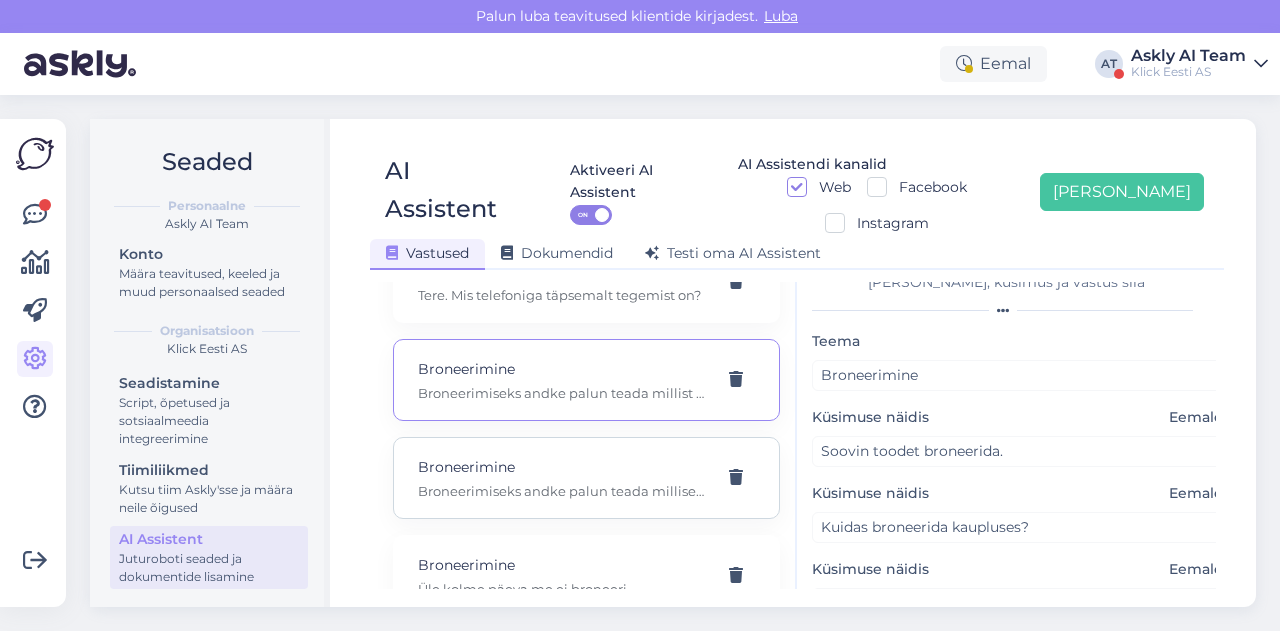 click on "Broneerimine" at bounding box center (562, 467) 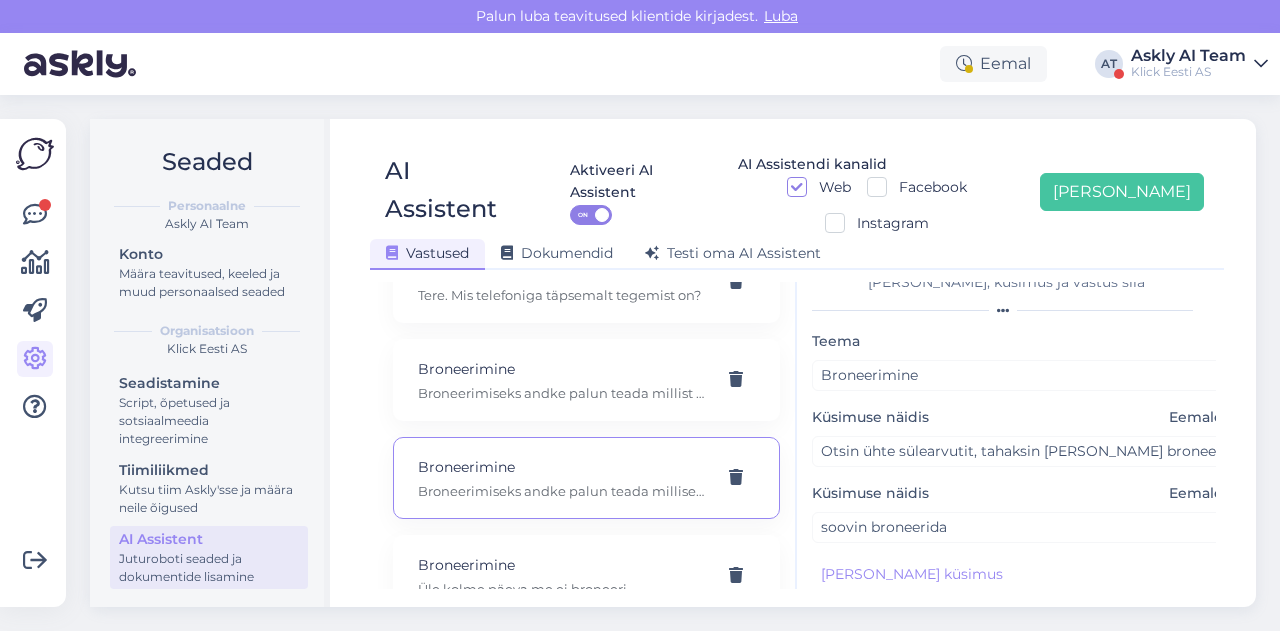 scroll, scrollTop: 86, scrollLeft: 0, axis: vertical 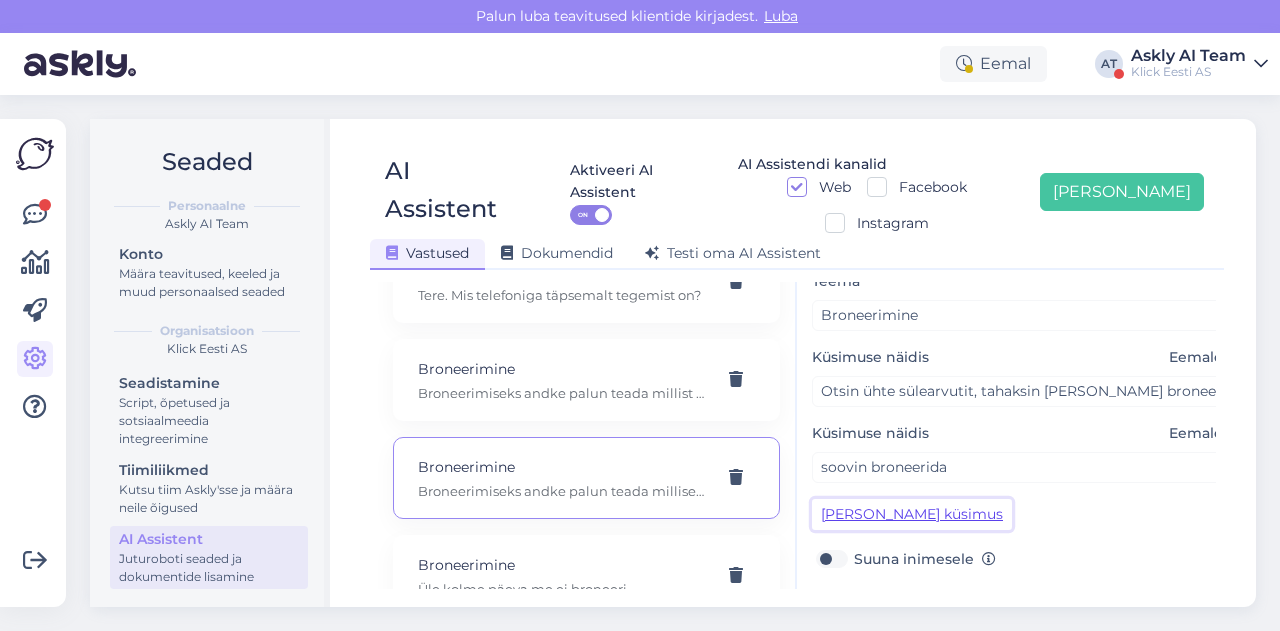 click on "Lisa kliendi küsimus" at bounding box center [912, 514] 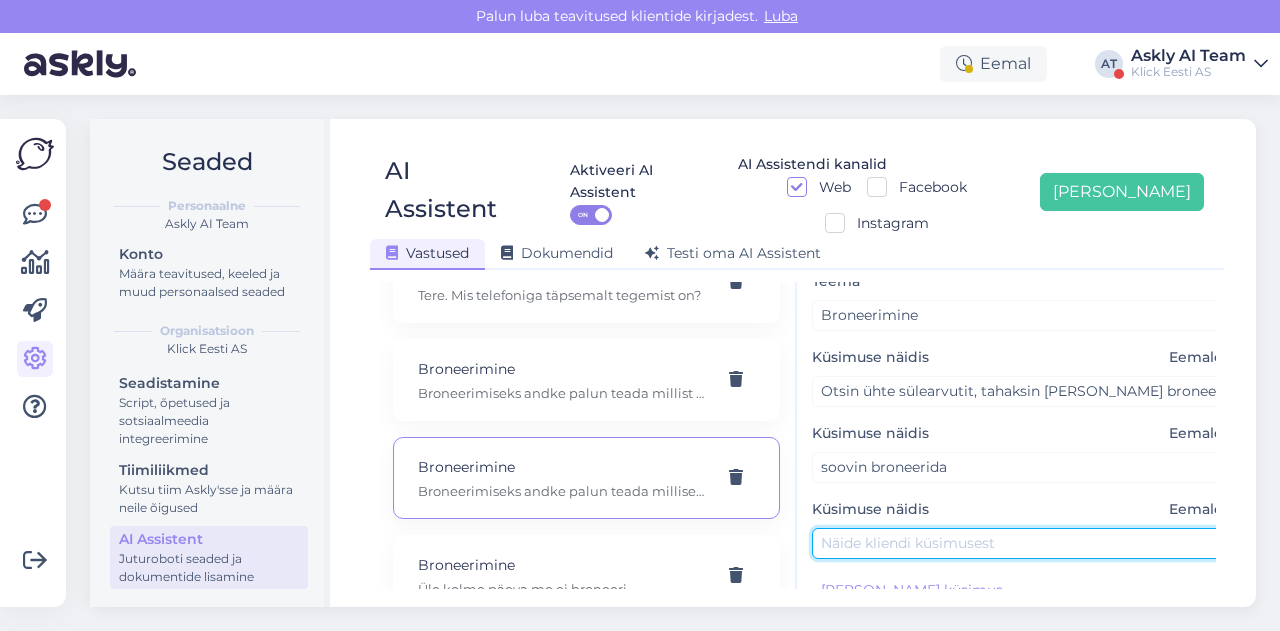 click at bounding box center (1022, 543) 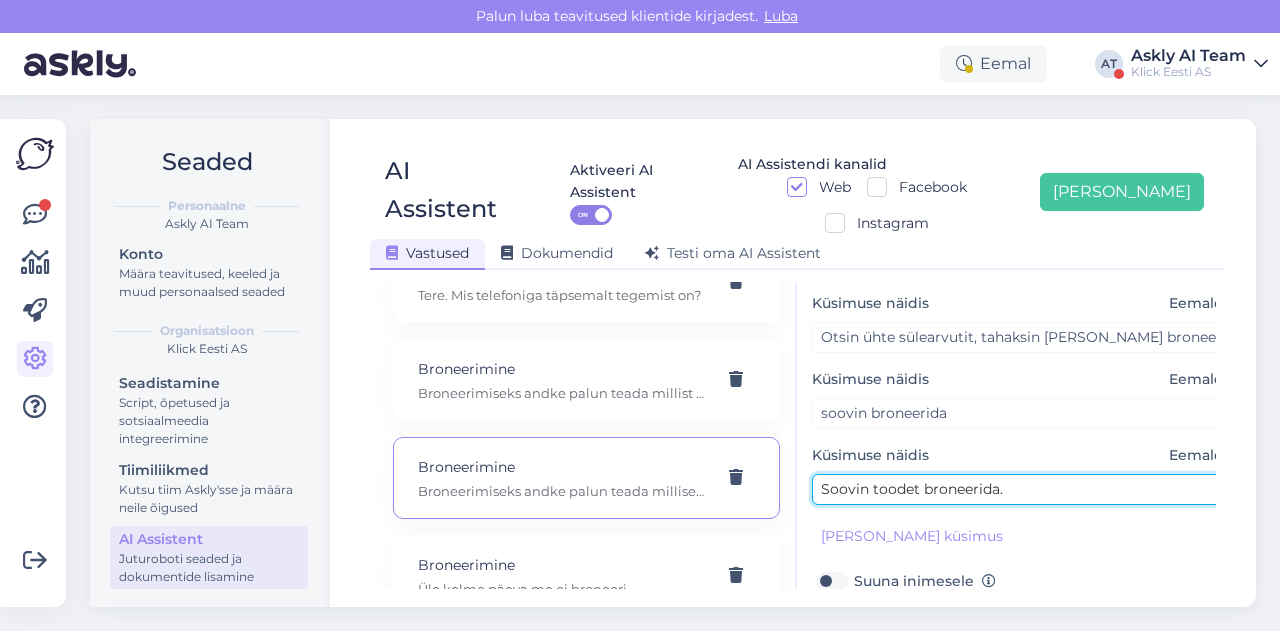 scroll, scrollTop: 330, scrollLeft: 0, axis: vertical 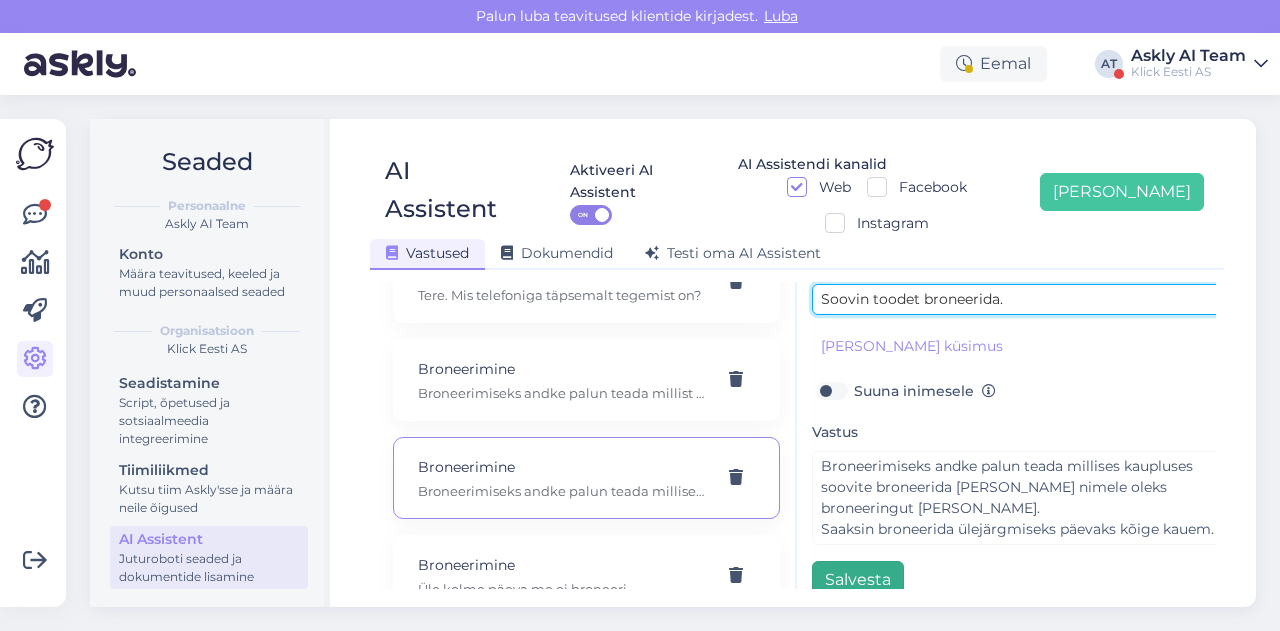 type on "Soovin toodet broneerida." 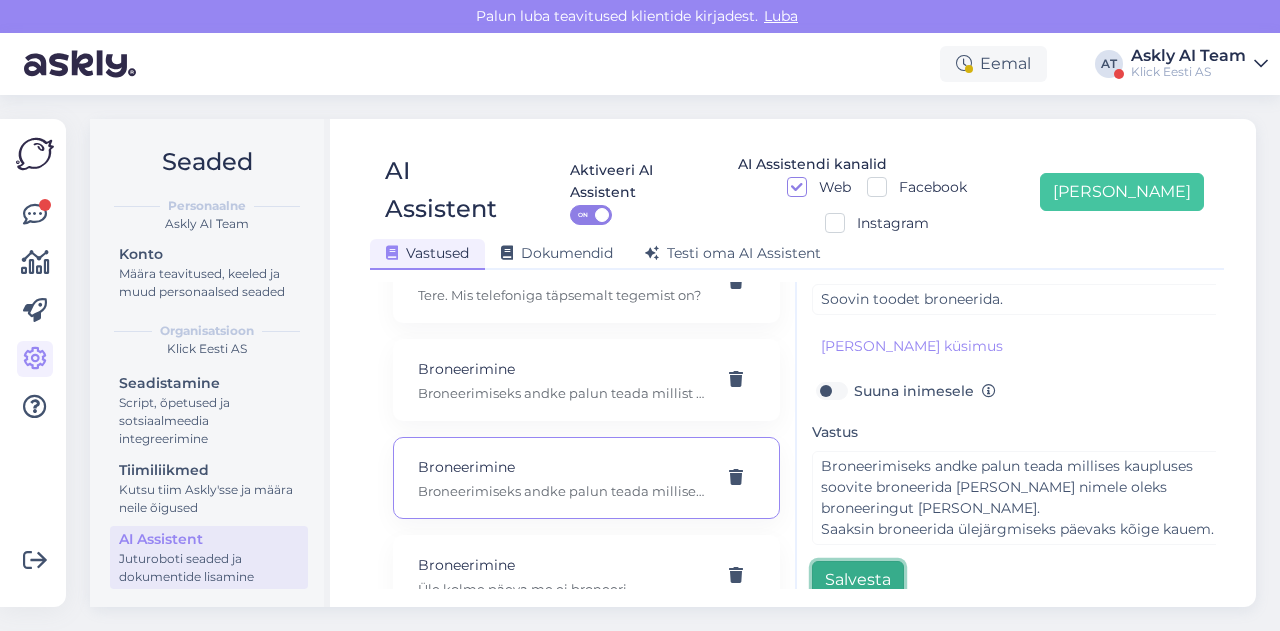 click on "Salvesta" at bounding box center (858, 580) 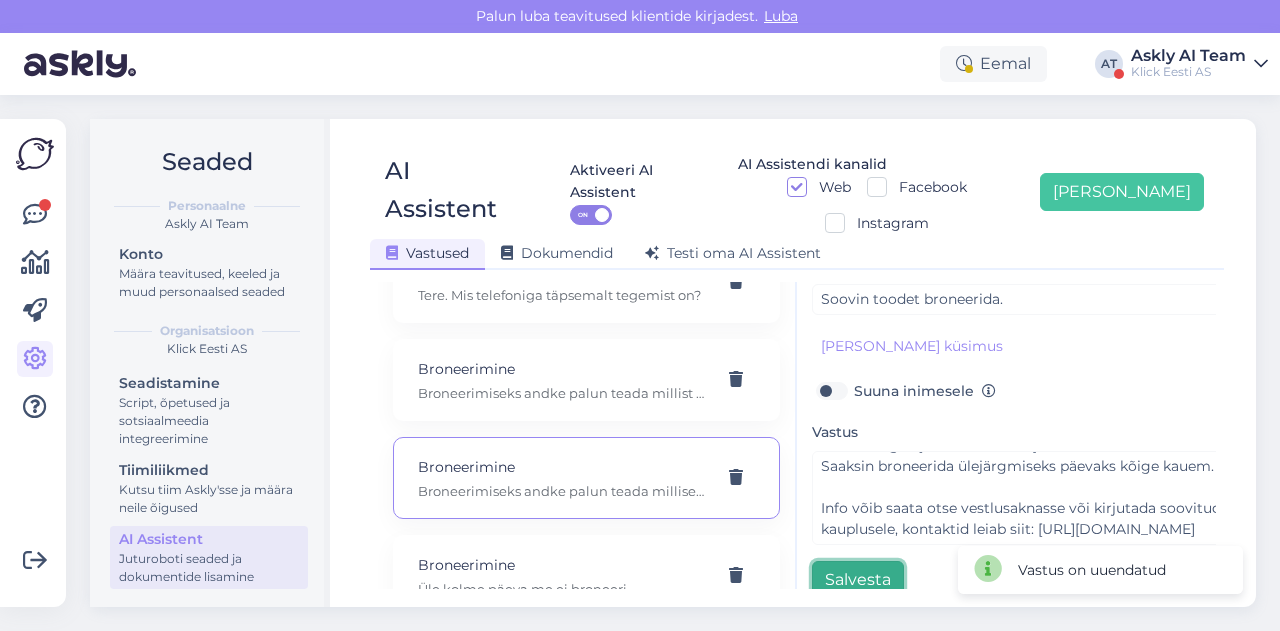 scroll, scrollTop: 126, scrollLeft: 0, axis: vertical 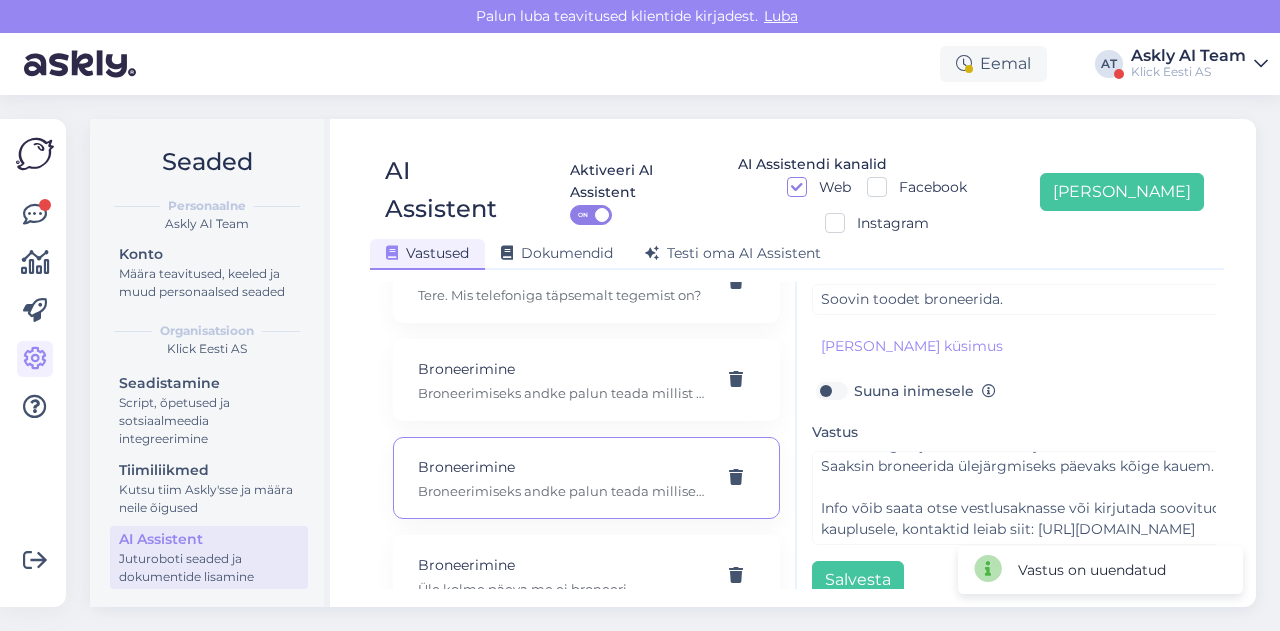 click on ""Makse ootel" tellimused  Tere! "Makse ootel" tellimused tühistuvad automaatselt. Nende pärast ei pea muretsema. 32" telerid Narvas Tere! Järgnevad mudelid on saadaval: https://www.klick.ee/heli-ja-pilt/tv/telerid?diagonaal=5492&availability=1&tootja=5516&tootja=6098 5G nuputelefon Tere! 5G nuputelefoni ei ole. 4G telefonid leiab siit: https://www.klick.ee/telefonid-ja-lisad/mobiiltelefonid/nuputelefonid?volte=25520 9 V DC adapter Tere, ei ole pakkuda kahjuks. Acer swift laadijat 45W: 19V 2.37A Tere, seda laadijat ei ole meil pakkuda kahjuks.
Adapter Tere, mis ühendusega see USB-C adapter teiselt poolt peaks olema? Aku seisukord Tere! Uue ringi seadmete akud on testitud, kuid mitte vahetatud. Täpne seis ei ole teada.
Aku vahetus Tere! Kahjuks ei paku seda teenust.
Akupanga soovitus Akupank sülearvuti laadimiseks Apple Watch soovitus Apple juhtmevaba laadja Apple watch SE gen 2 Apple watch ei hakka laadima Arve kinkekaardiga tasumisel Arve koopia Arve number Arve ümbervormistamine Arvuti W E-arve" at bounding box center (586, 12577) 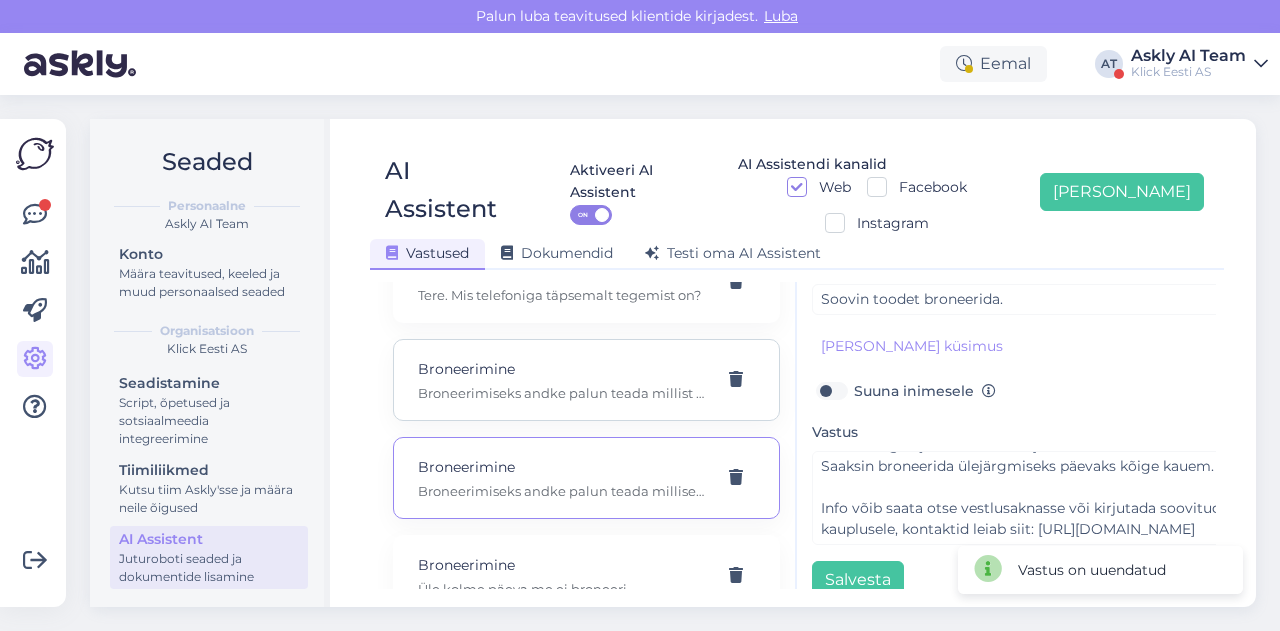 click on "Broneerimine Broneerimiseks andke palun teada millist toodet soovite broneerida, millises kaupluses soovite broneerida ja kelle nimele oleks broneeringut tarvis. Samuti andke teada millal saaksite kaubale järgi minna.
Suuname selle vestluse spetsialistile." at bounding box center [586, 380] 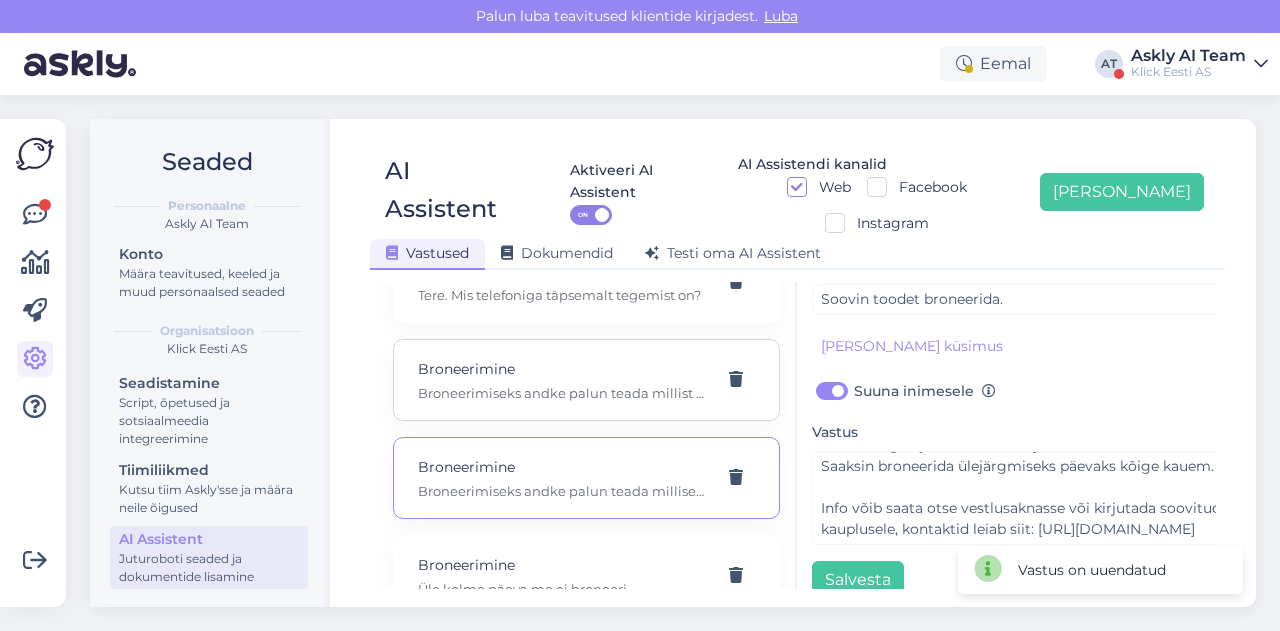 type on "Soovin toodet broneerida." 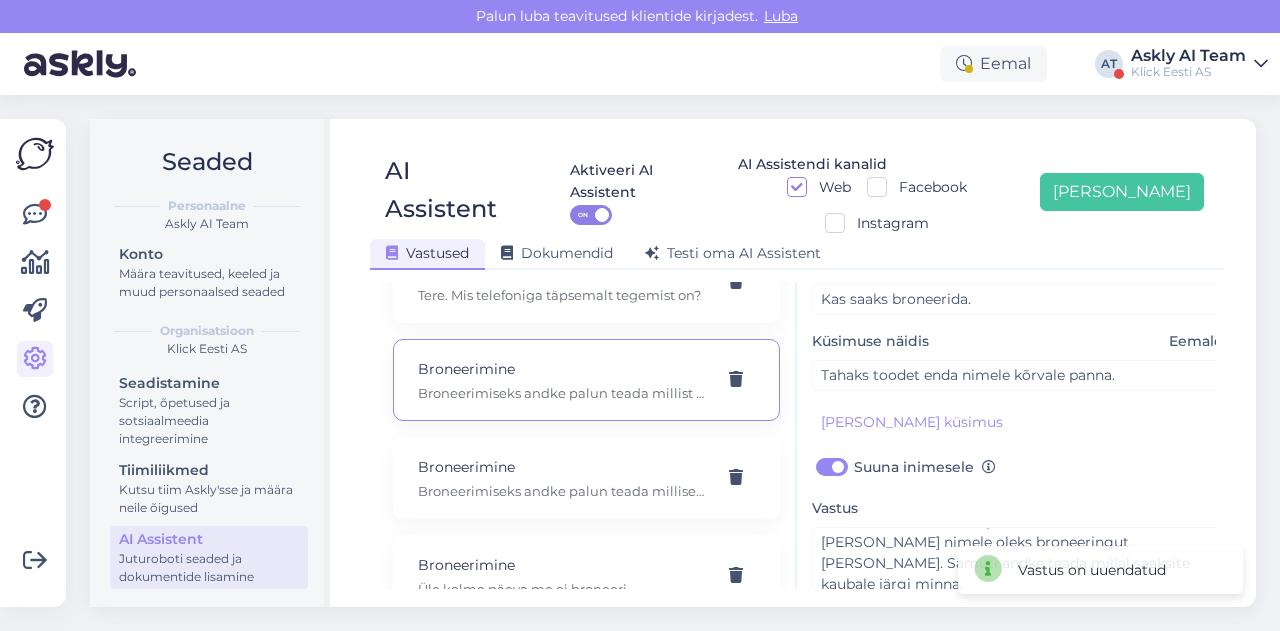 scroll, scrollTop: 42, scrollLeft: 0, axis: vertical 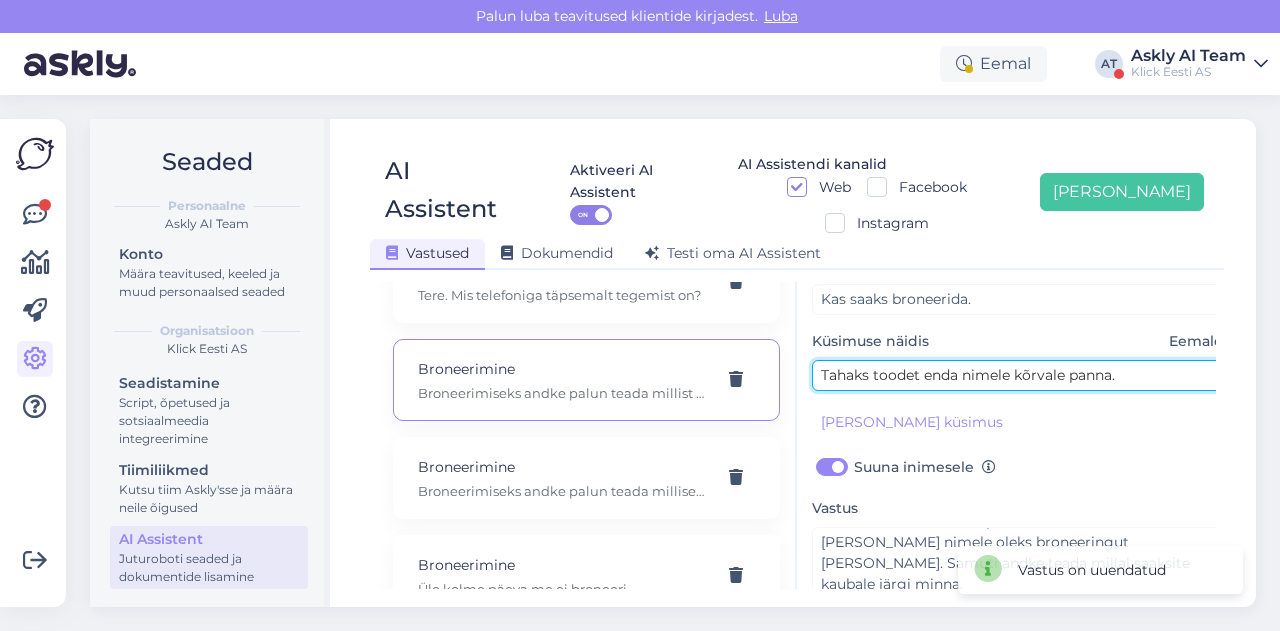 drag, startPoint x: 1110, startPoint y: 337, endPoint x: 766, endPoint y: 341, distance: 344.02325 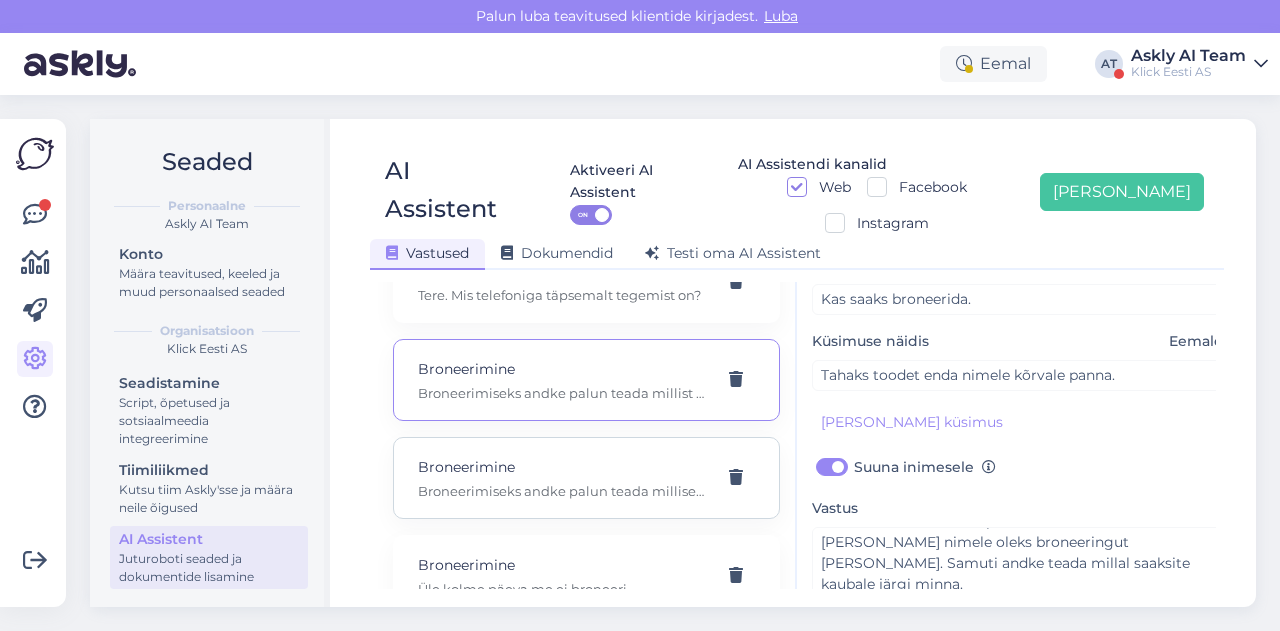click on "Broneerimiseks andke palun teada millises kaupluses soovite broneerida ja kelle nimele oleks broneeringut tarvis.
Saaksin broneerida ülejärgmiseks päevaks kõige kauem.
Info võib saata otse vestlusaknasse või kirjutada soovitud kauplusele, kontaktid leiab siit: https://www.klick.ee/kauplused" at bounding box center [562, 491] 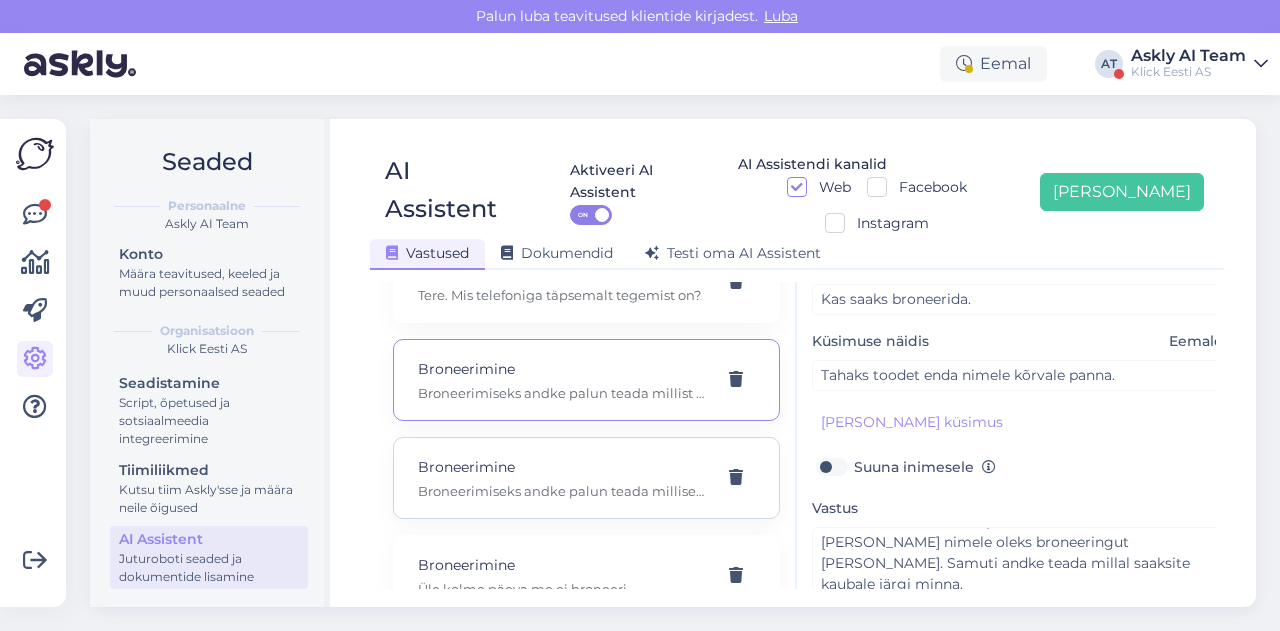 type on "Otsin ühte sülearvutit, tahaksin selle ära broneerida" 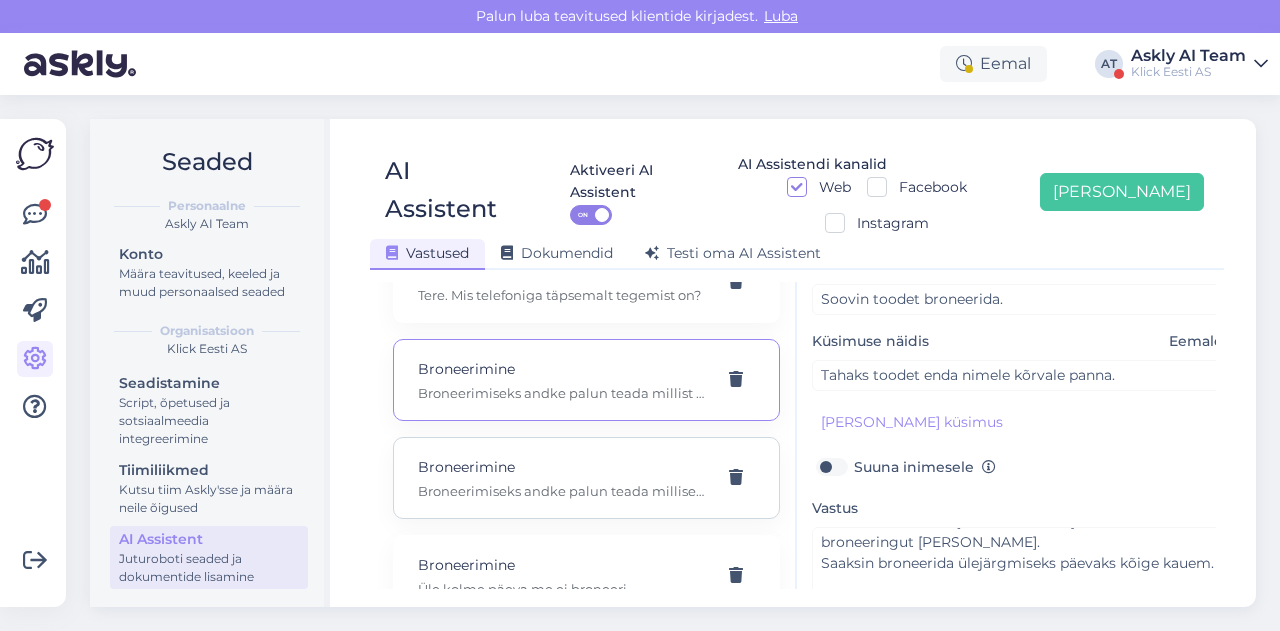 scroll, scrollTop: 126, scrollLeft: 0, axis: vertical 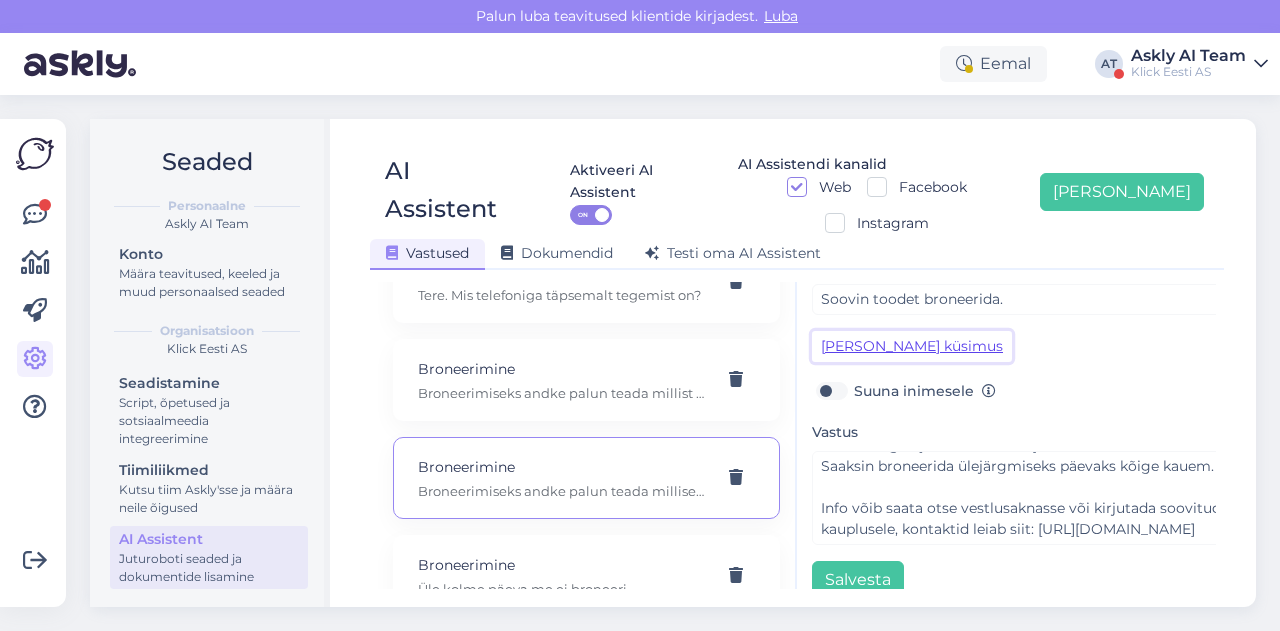 click on "Lisa kliendi küsimus" at bounding box center (912, 346) 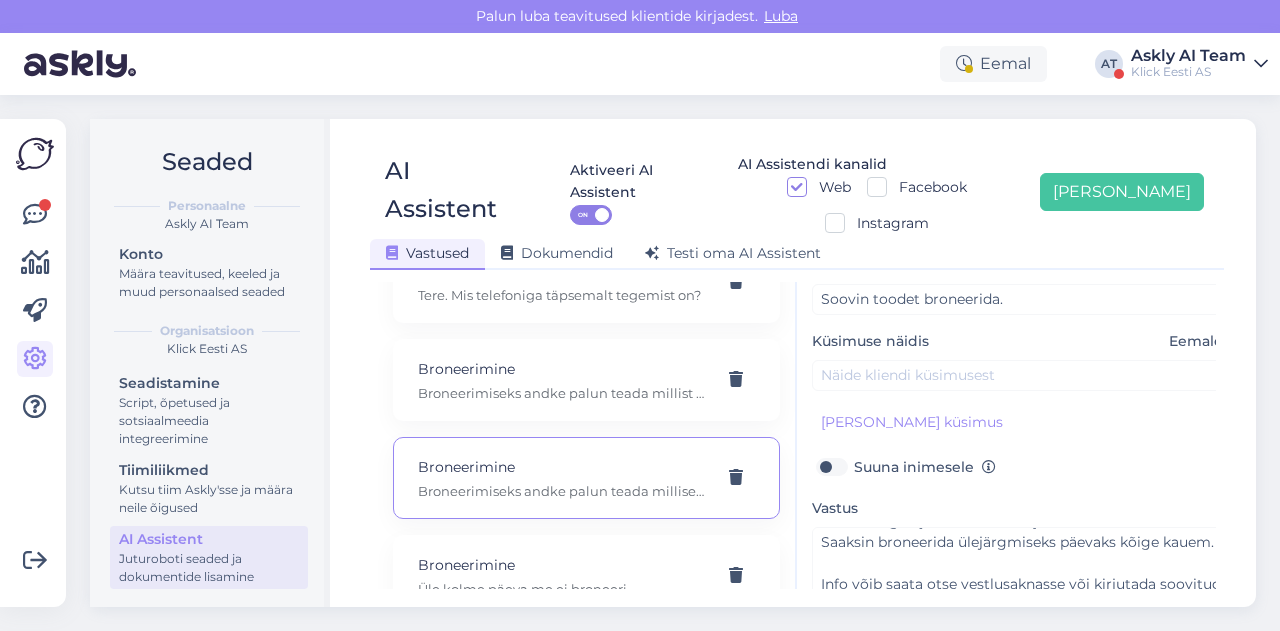 click on "Teema Broneerimine Küsimuse näidis Eemalda Otsin ühte sülearvutit, tahaksin selle ära broneerida Küsimuse näidis Eemalda soovin broneerida Küsimuse näidis Eemalda Soovin toodet broneerida. Küsimuse näidis Eemalda Lisa kliendi küsimus Suuna inimesele Vastus Broneerimiseks andke palun teada millises kaupluses soovite broneerida ja kelle nimele oleks broneeringut tarvis.
Saaksin broneerida ülejärgmiseks päevaks kõige kauem.
Info võib saata otse vestlusaknasse või kirjutada soovitud kauplusele, kontaktid leiab siit: https://www.klick.ee/kauplused
Salvesta" at bounding box center [1022, 350] 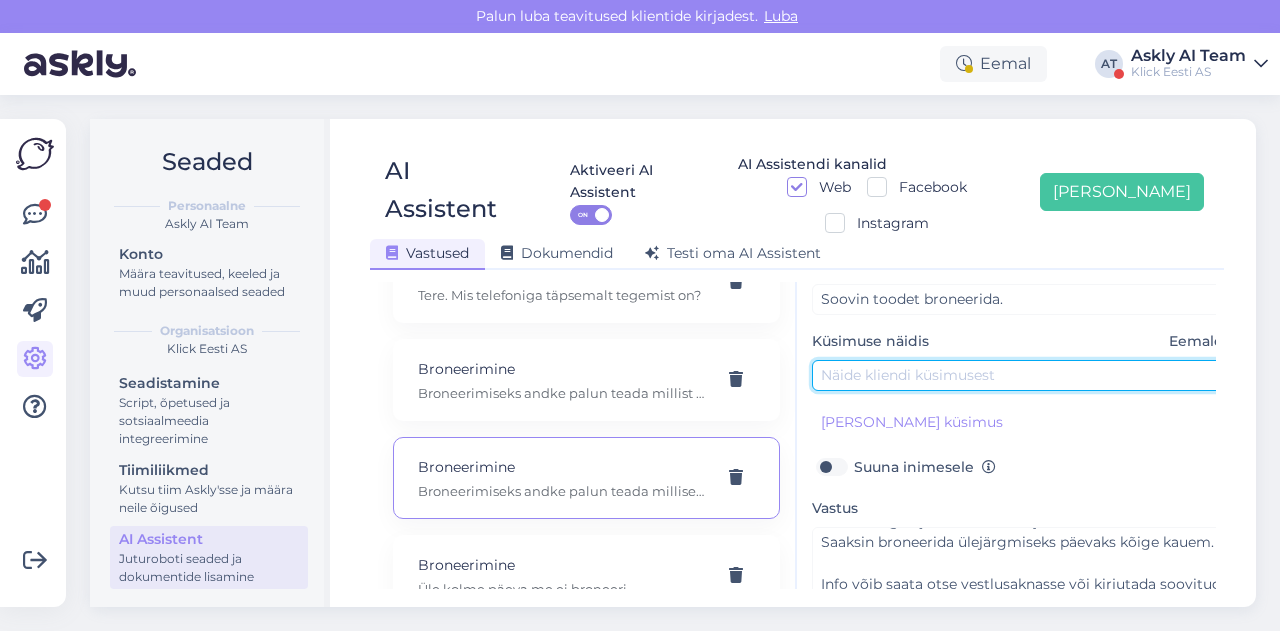click at bounding box center (1022, 375) 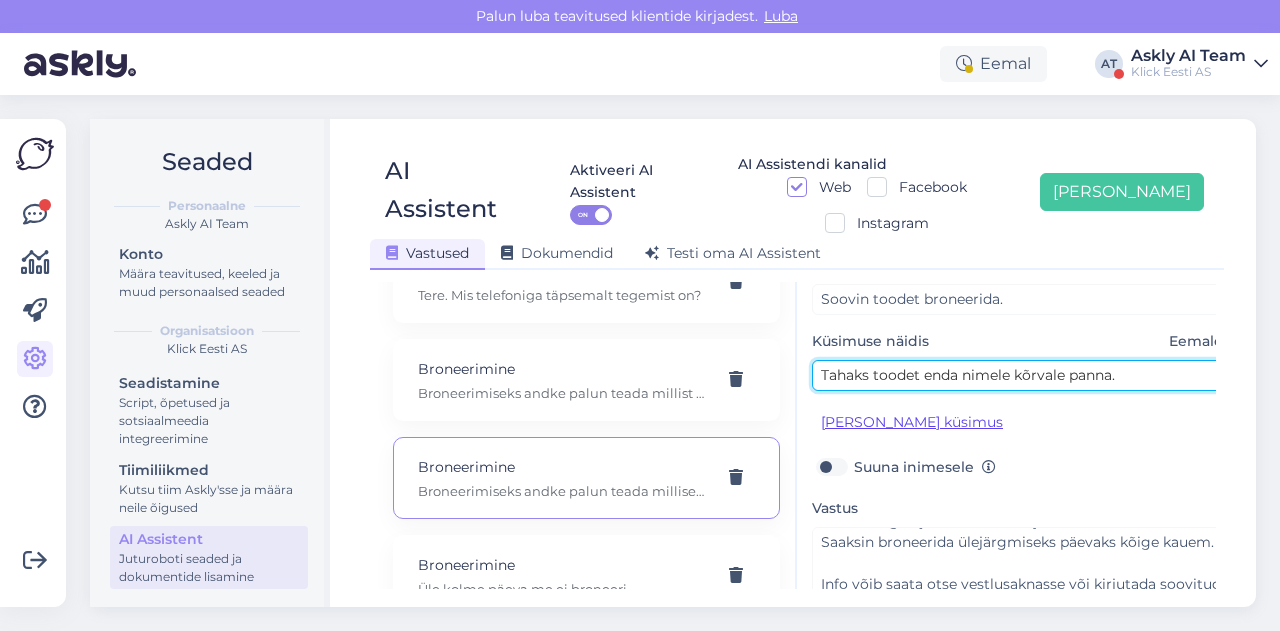 scroll, scrollTop: 405, scrollLeft: 0, axis: vertical 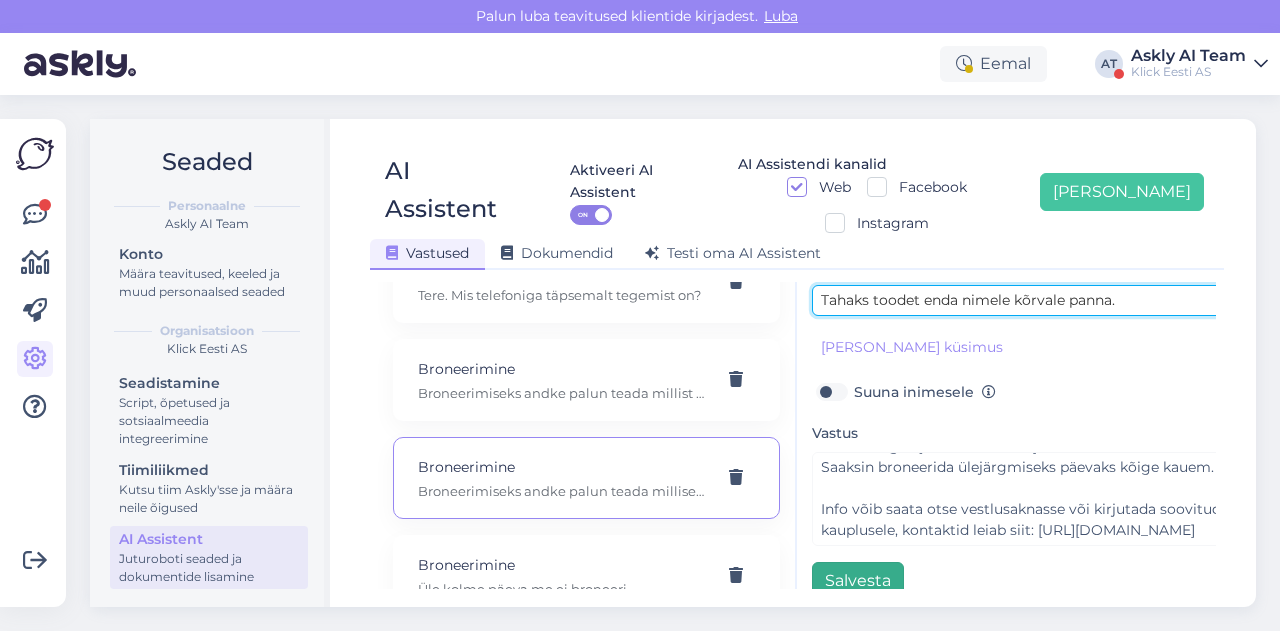 type on "Tahaks toodet enda nimele kõrvale panna." 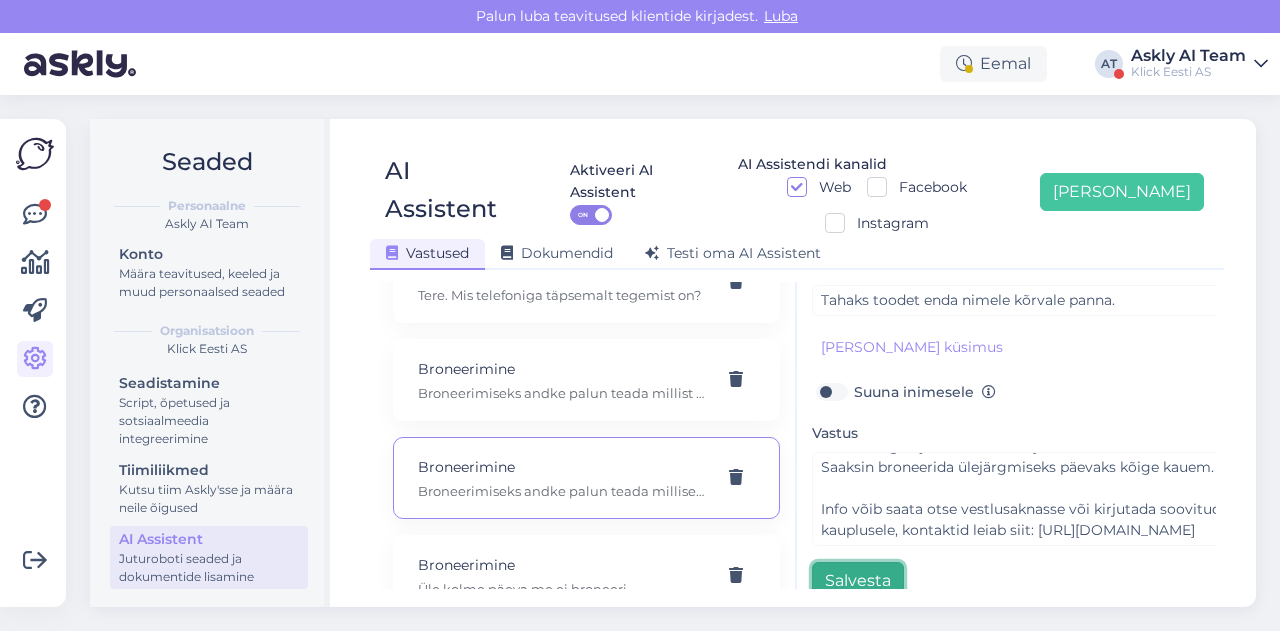 click on "Salvesta" at bounding box center (858, 581) 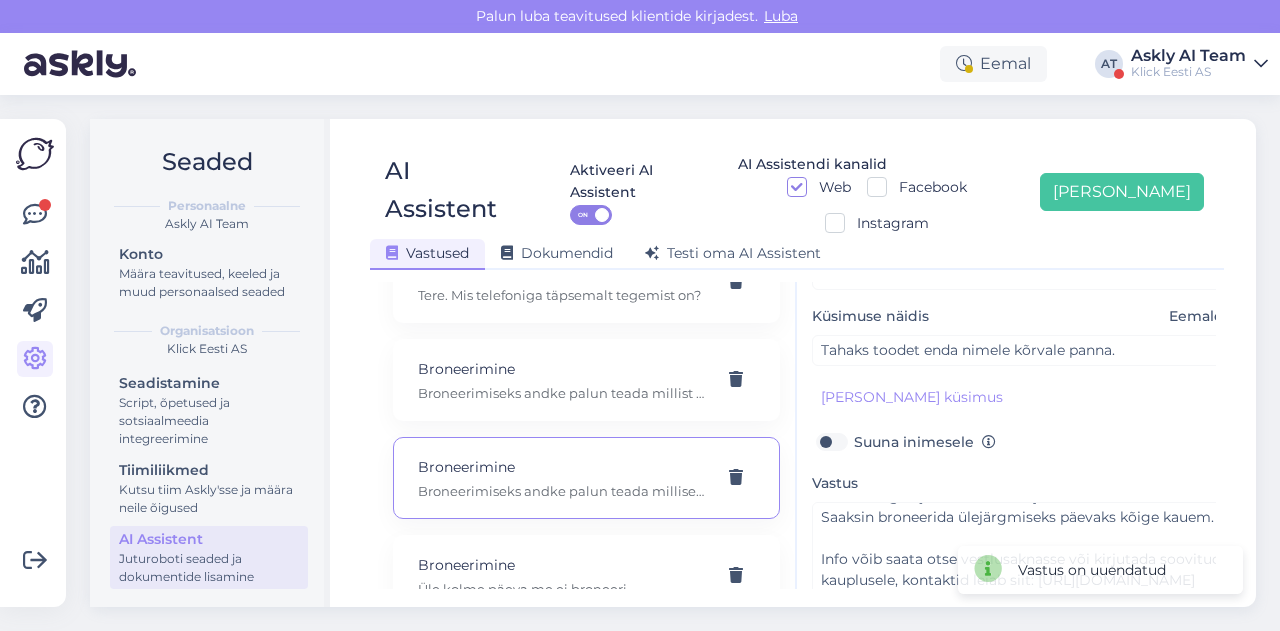 scroll, scrollTop: 353, scrollLeft: 0, axis: vertical 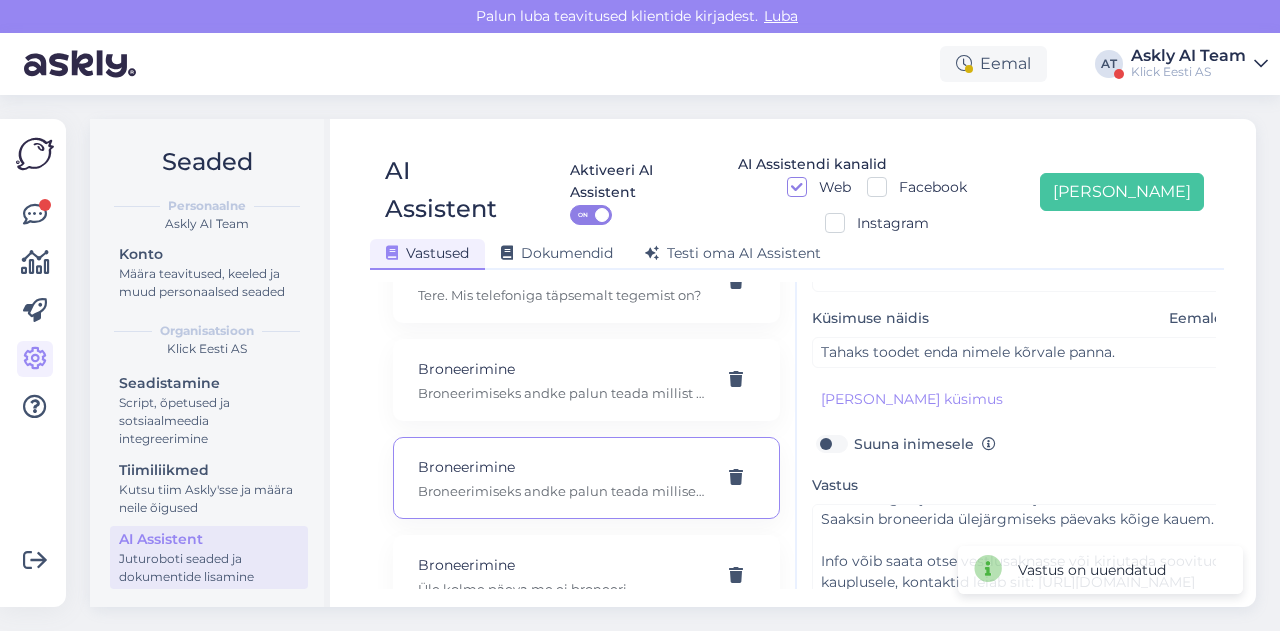 click on ""Makse ootel" tellimused  Tere! "Makse ootel" tellimused tühistuvad automaatselt. Nende pärast ei pea muretsema. 32" telerid Narvas Tere! Järgnevad mudelid on saadaval: https://www.klick.ee/heli-ja-pilt/tv/telerid?diagonaal=5492&availability=1&tootja=5516&tootja=6098 5G nuputelefon Tere! 5G nuputelefoni ei ole. 4G telefonid leiab siit: https://www.klick.ee/telefonid-ja-lisad/mobiiltelefonid/nuputelefonid?volte=25520 9 V DC adapter Tere, ei ole pakkuda kahjuks. Acer swift laadijat 45W: 19V 2.37A Tere, seda laadijat ei ole meil pakkuda kahjuks.
Adapter Tere, mis ühendusega see USB-C adapter teiselt poolt peaks olema? Aku seisukord Tere! Uue ringi seadmete akud on testitud, kuid mitte vahetatud. Täpne seis ei ole teada.
Aku vahetus Tere! Kahjuks ei paku seda teenust.
Akupanga soovitus Akupank sülearvuti laadimiseks Apple Watch soovitus Apple juhtmevaba laadja Apple watch SE gen 2 Apple watch ei hakka laadima Arve kinkekaardiga tasumisel Arve koopia Arve number Arve ümbervormistamine Arvuti W E-arve" at bounding box center [586, 12577] 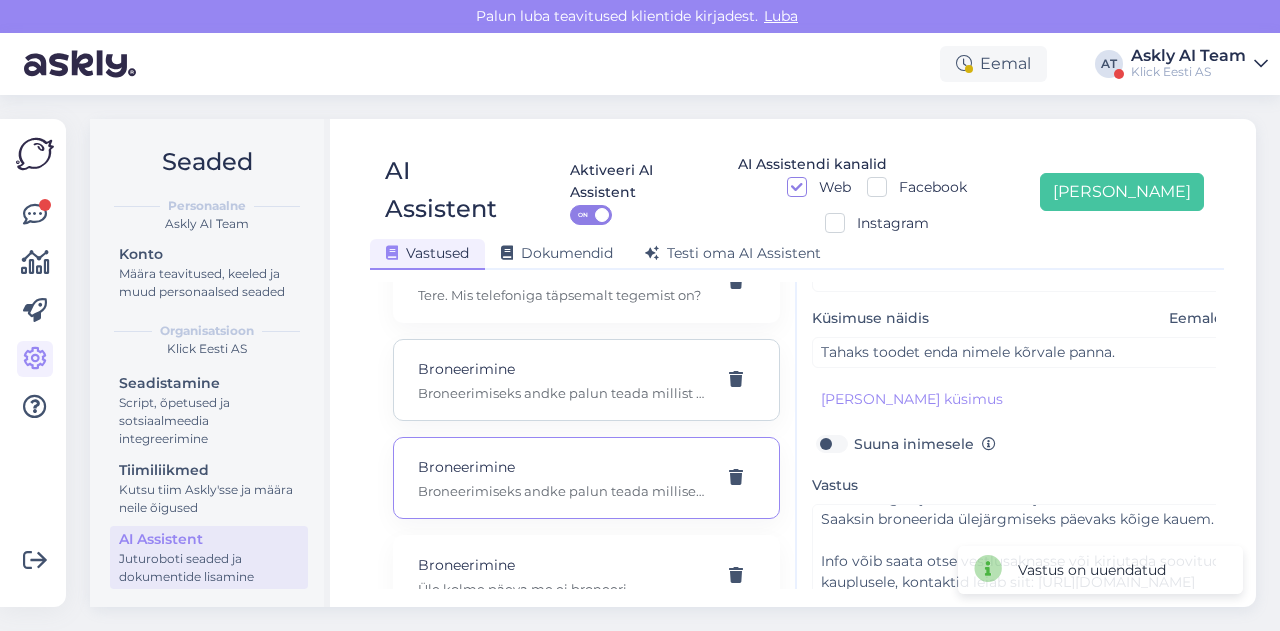 click on "Broneerimine Broneerimiseks andke palun teada millist toodet soovite broneerida, millises kaupluses soovite broneerida ja kelle nimele oleks broneeringut tarvis. Samuti andke teada millal saaksite kaubale järgi minna.
Suuname selle vestluse spetsialistile." at bounding box center [586, 380] 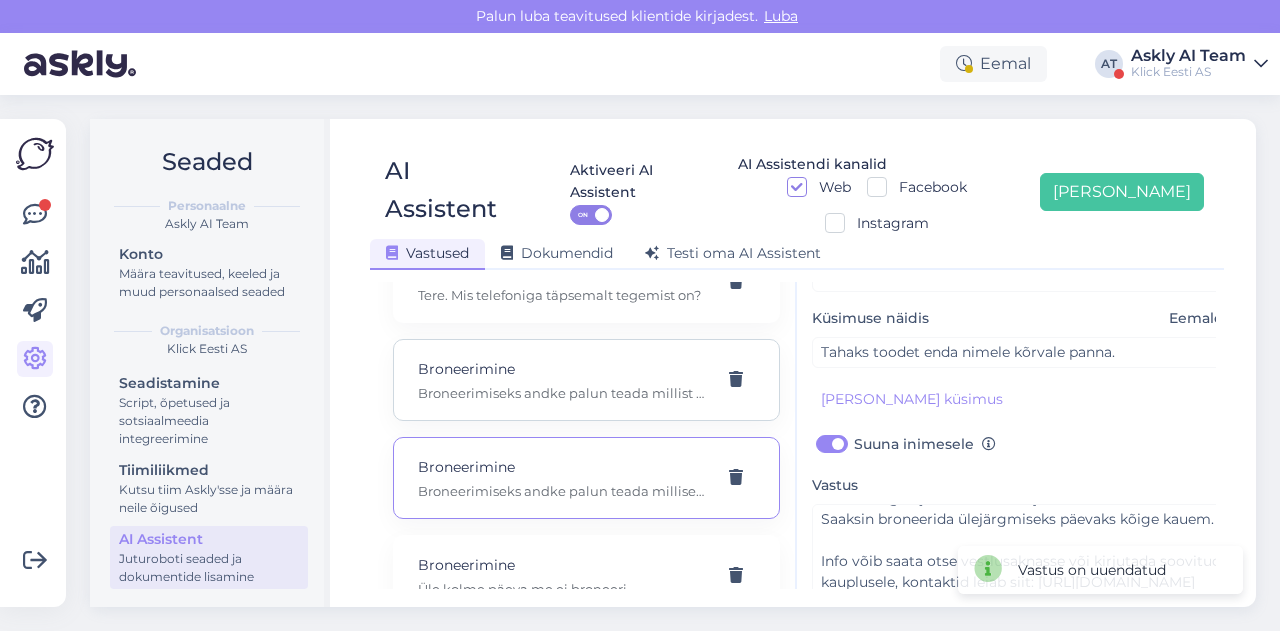 type on "Soovin toodet broneerida." 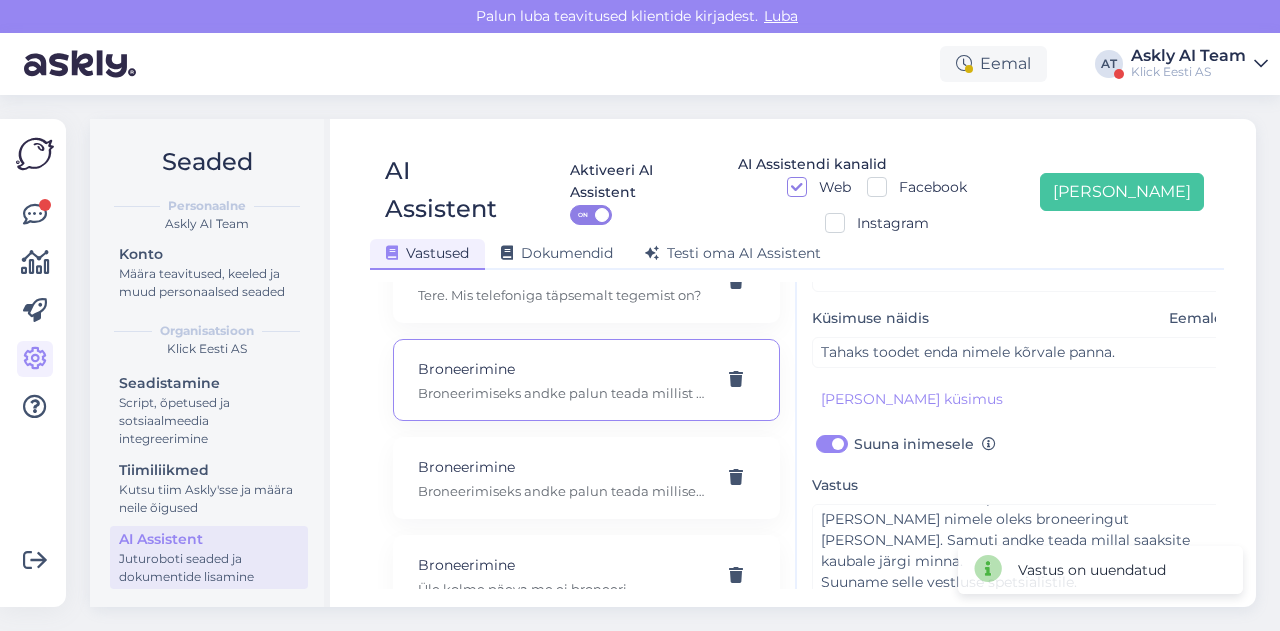 scroll, scrollTop: 42, scrollLeft: 0, axis: vertical 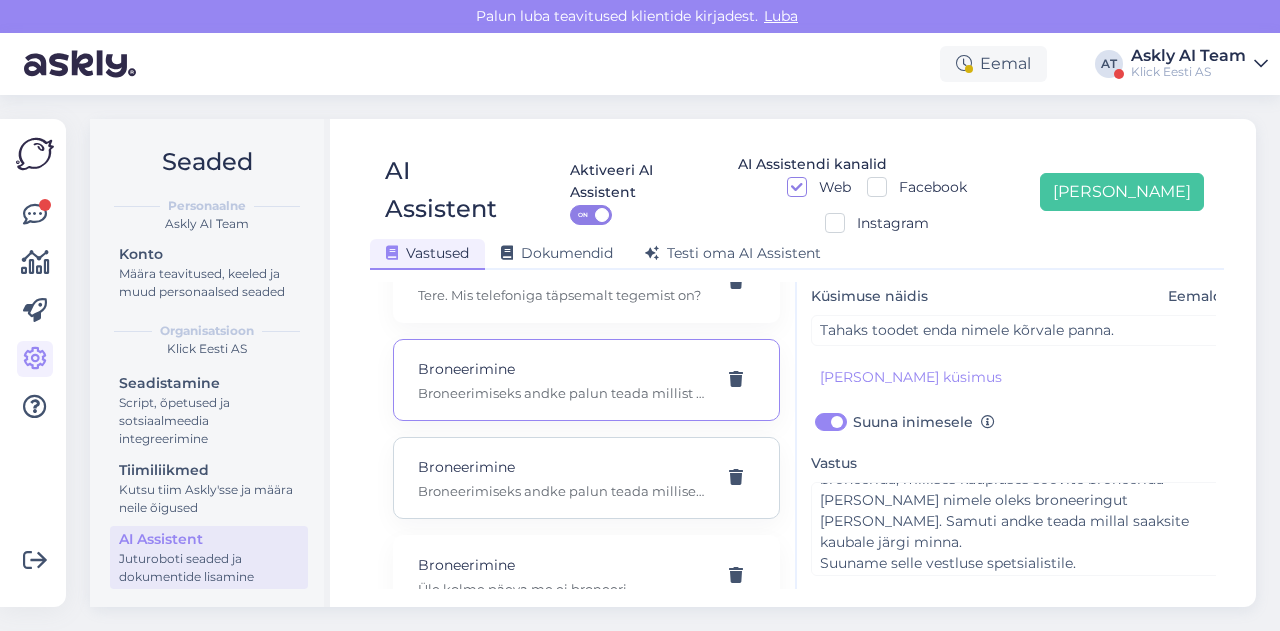click on "Broneerimiseks andke palun teada millises kaupluses soovite broneerida ja kelle nimele oleks broneeringut tarvis.
Saaksin broneerida ülejärgmiseks päevaks kõige kauem.
Info võib saata otse vestlusaknasse või kirjutada soovitud kauplusele, kontaktid leiab siit: https://www.klick.ee/kauplused" at bounding box center [562, 491] 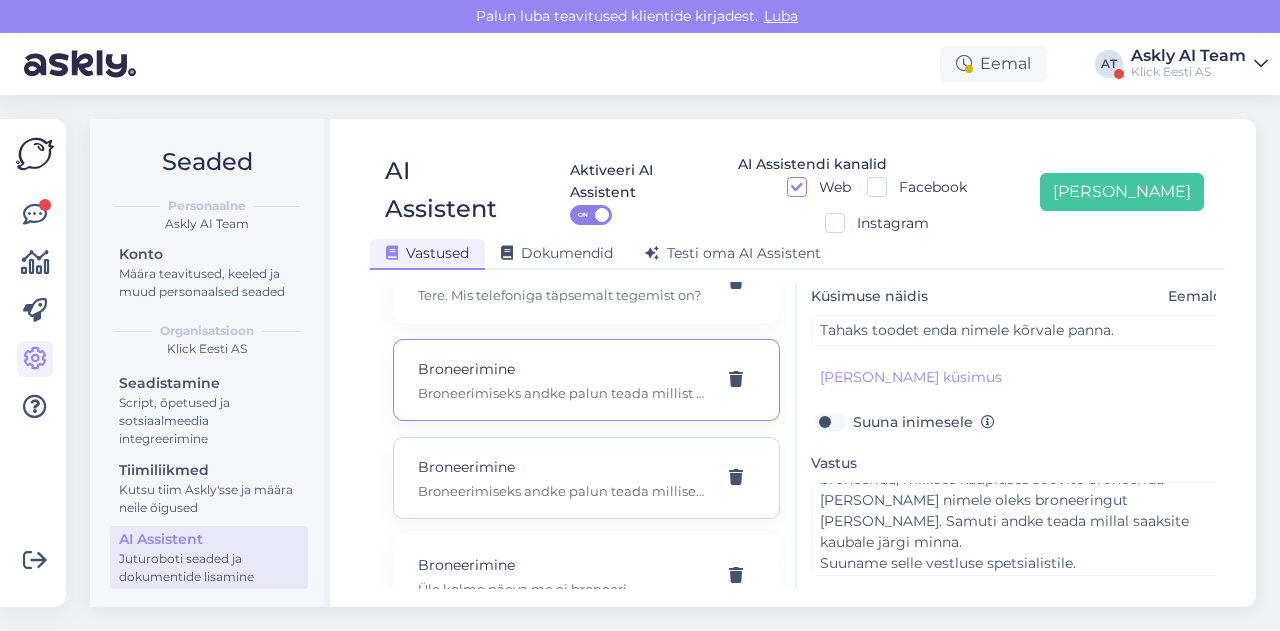 type on "Otsin ühte sülearvutit, tahaksin selle ära broneerida" 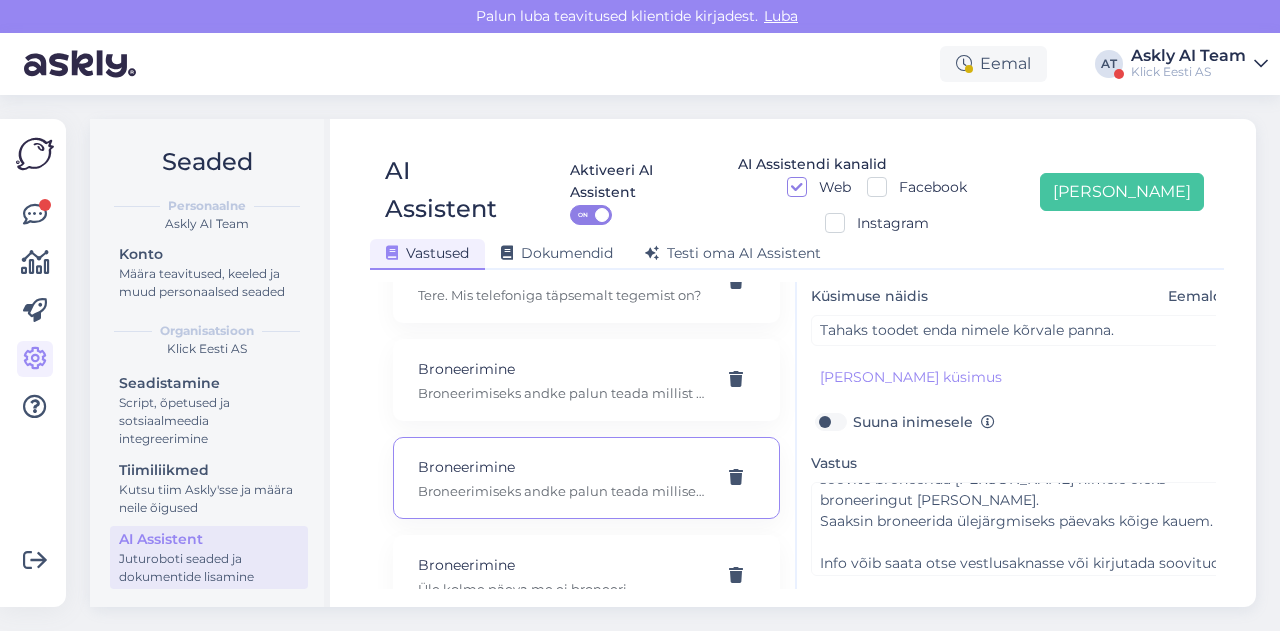 scroll, scrollTop: 0, scrollLeft: 0, axis: both 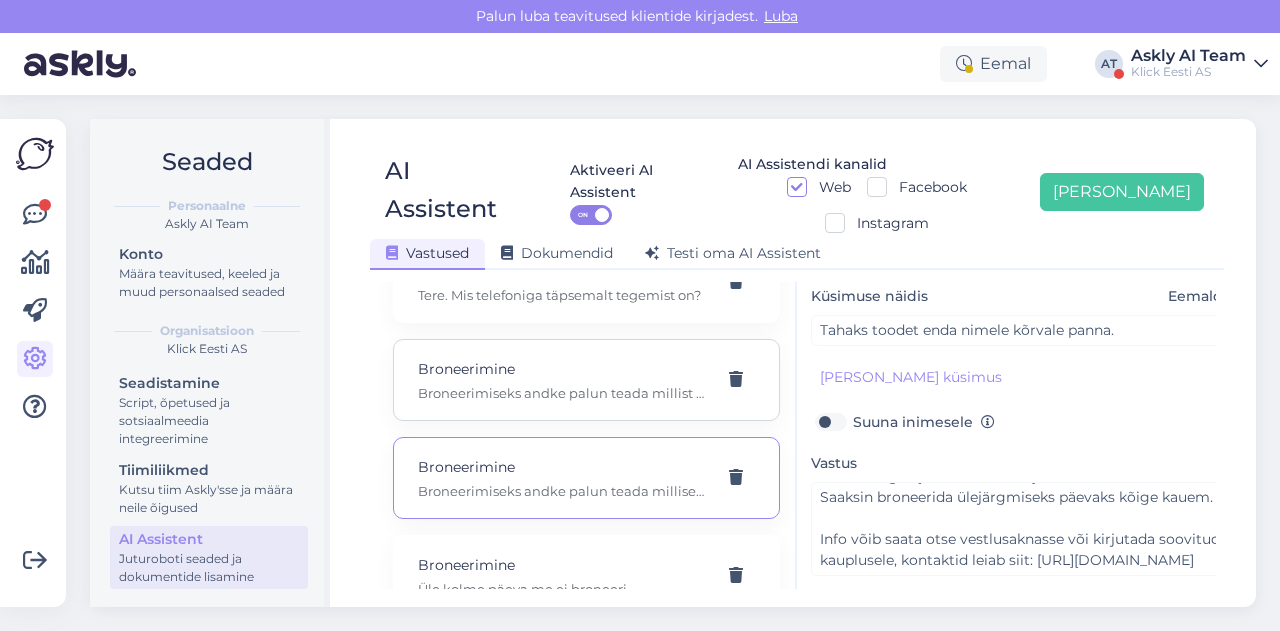 click on "Broneerimiseks andke palun teada millist toodet soovite broneerida, millises kaupluses soovite broneerida ja kelle nimele oleks broneeringut tarvis. Samuti andke teada millal saaksite kaubale järgi minna.
Suuname selle vestluse spetsialistile." at bounding box center [562, 393] 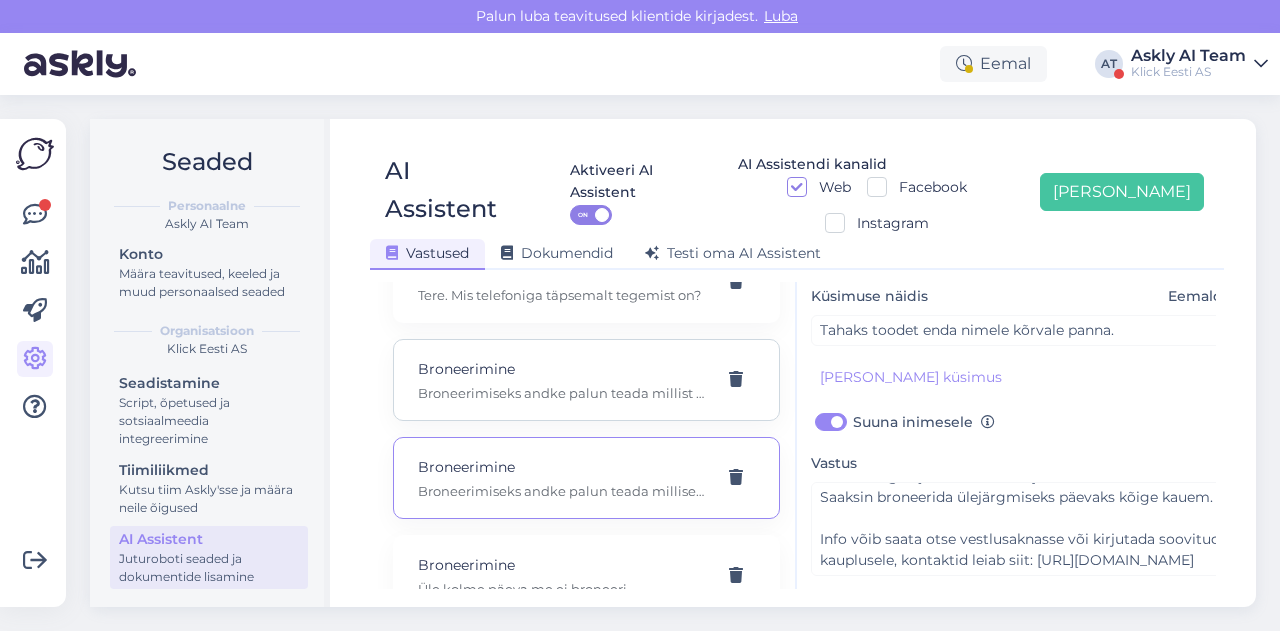 type on "Soovin toodet broneerida." 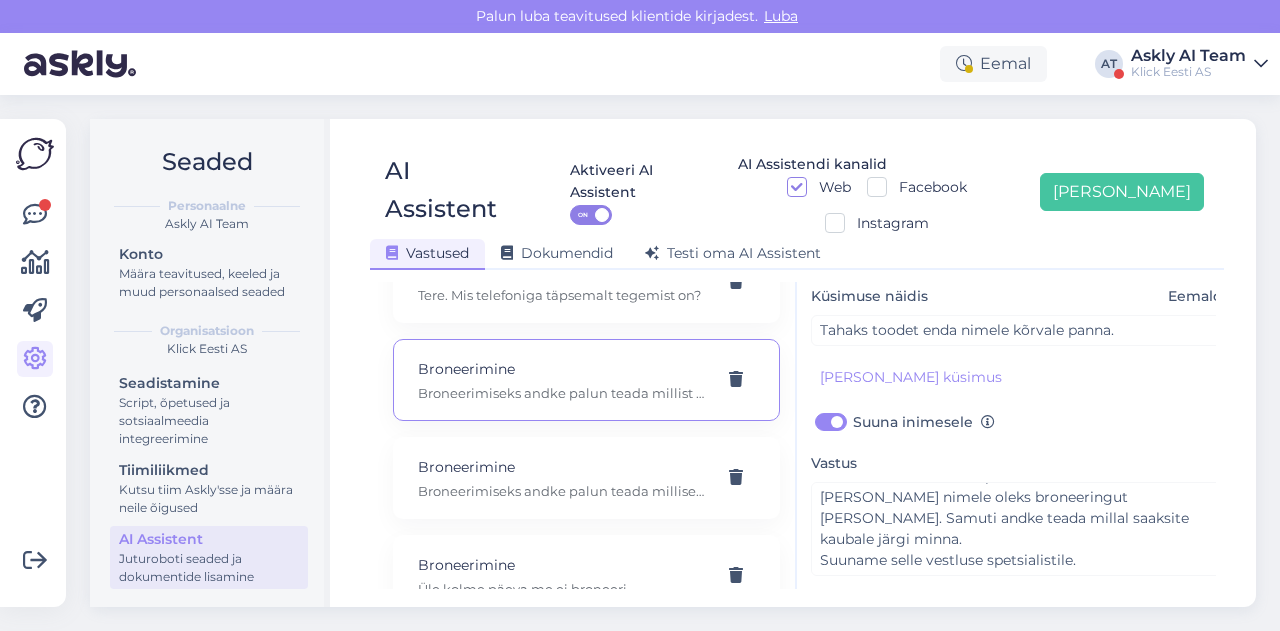scroll, scrollTop: 42, scrollLeft: 0, axis: vertical 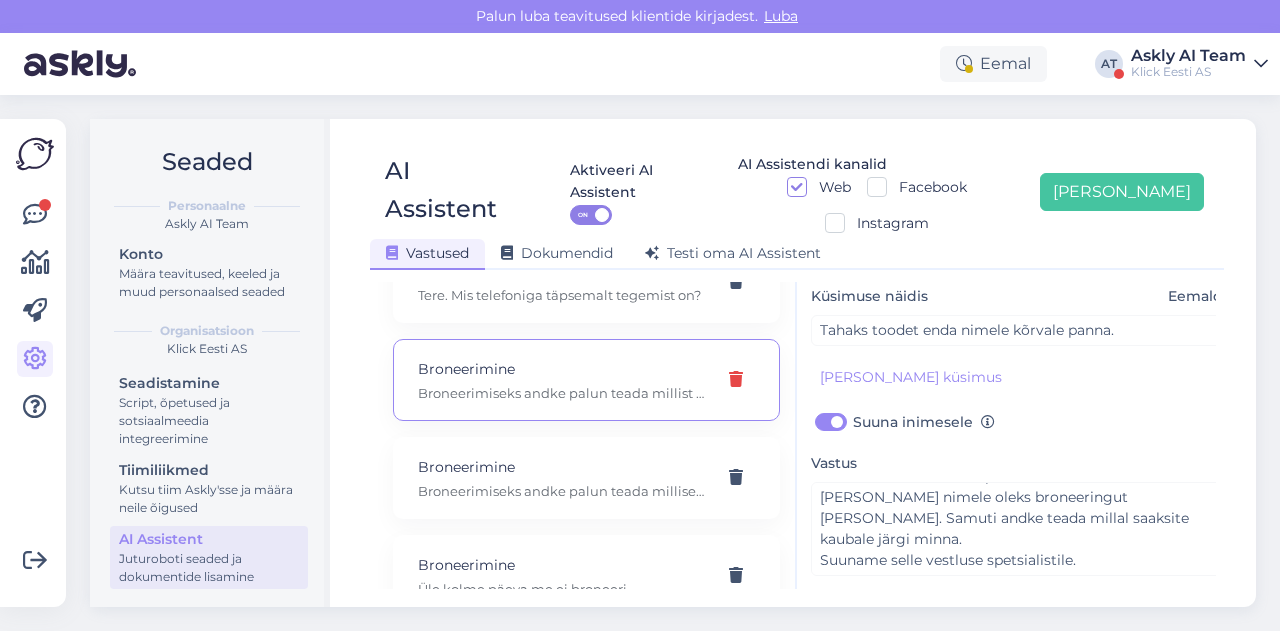 click at bounding box center [736, 380] 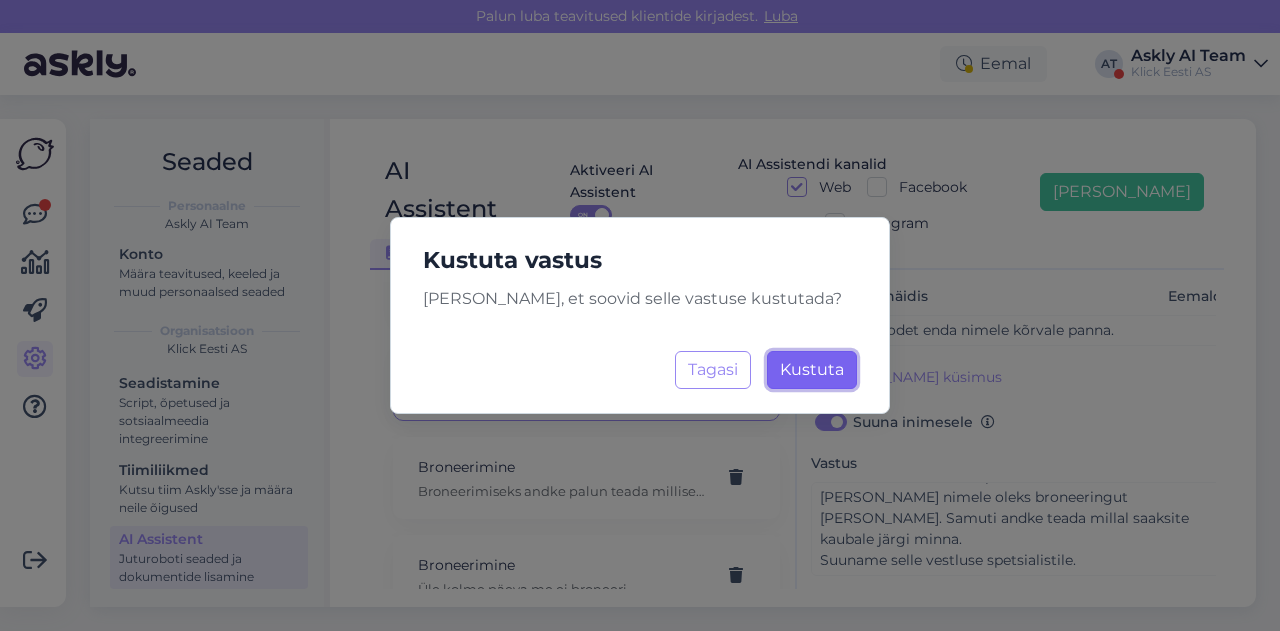 click on "Kustuta Laadimine..." at bounding box center [812, 370] 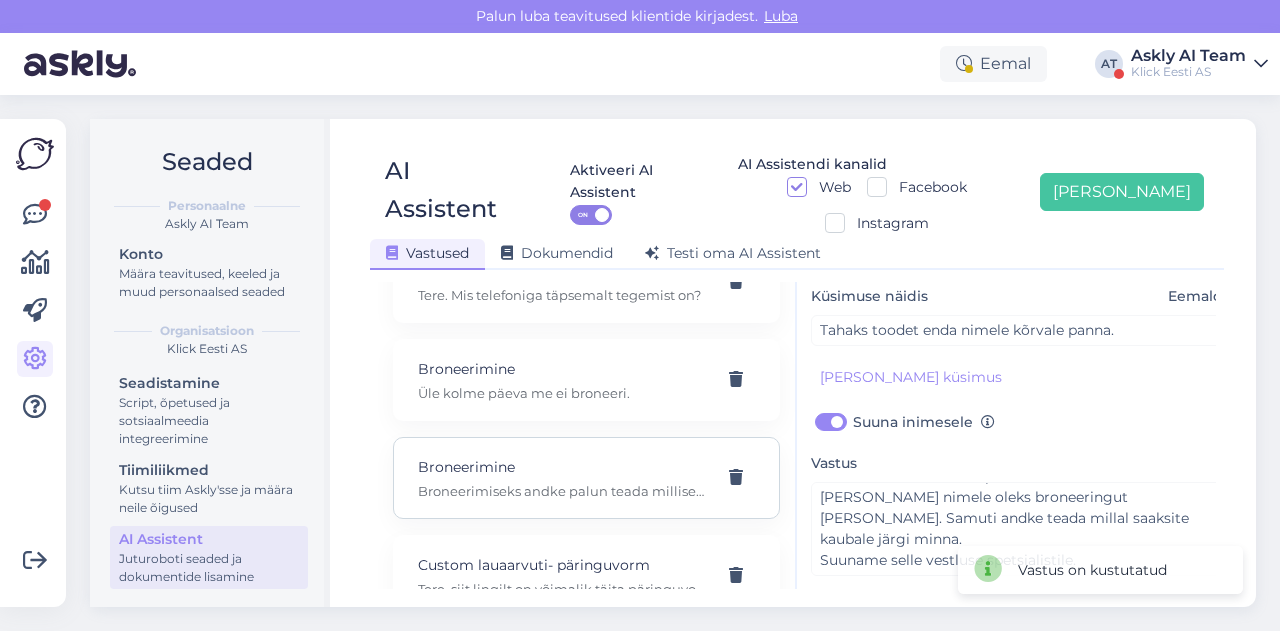 click on "Broneerimine" at bounding box center (562, 467) 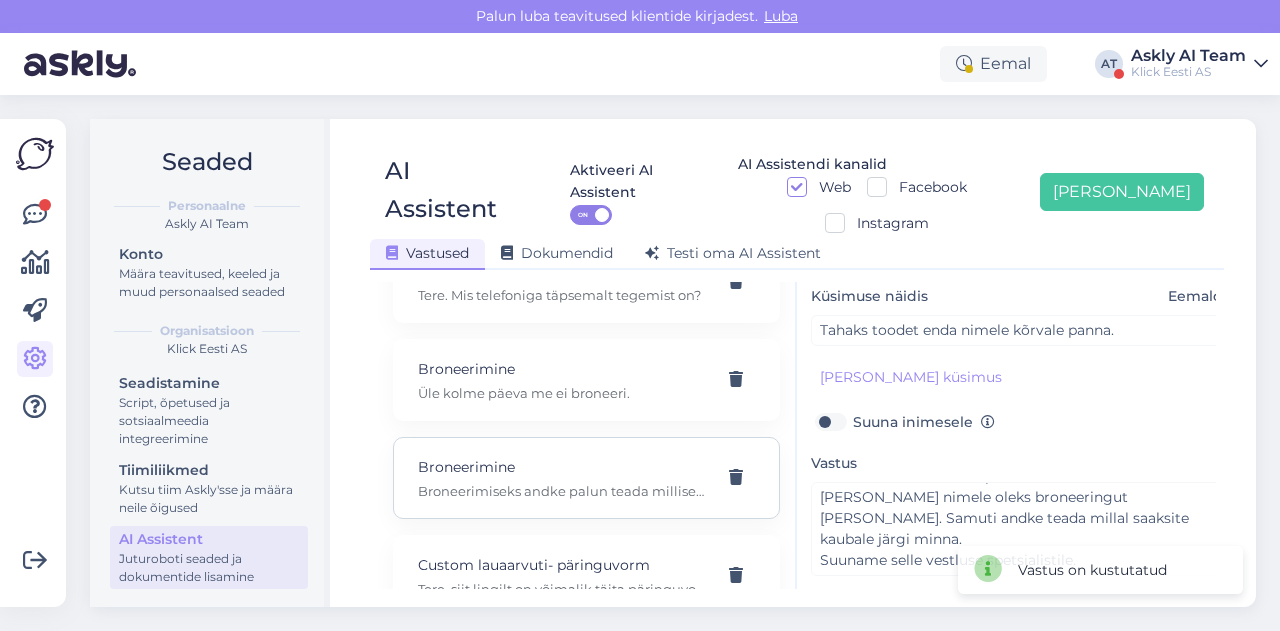 type on "Otsin ühte sülearvutit, tahaksin selle ära broneerida" 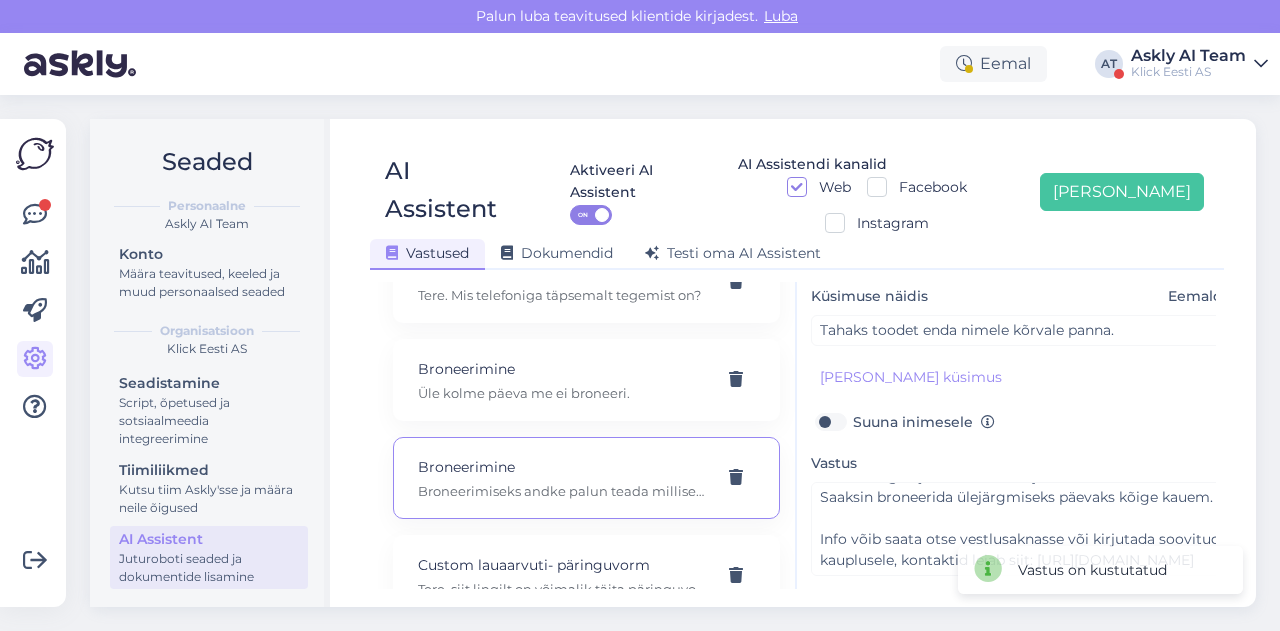 scroll, scrollTop: 0, scrollLeft: 0, axis: both 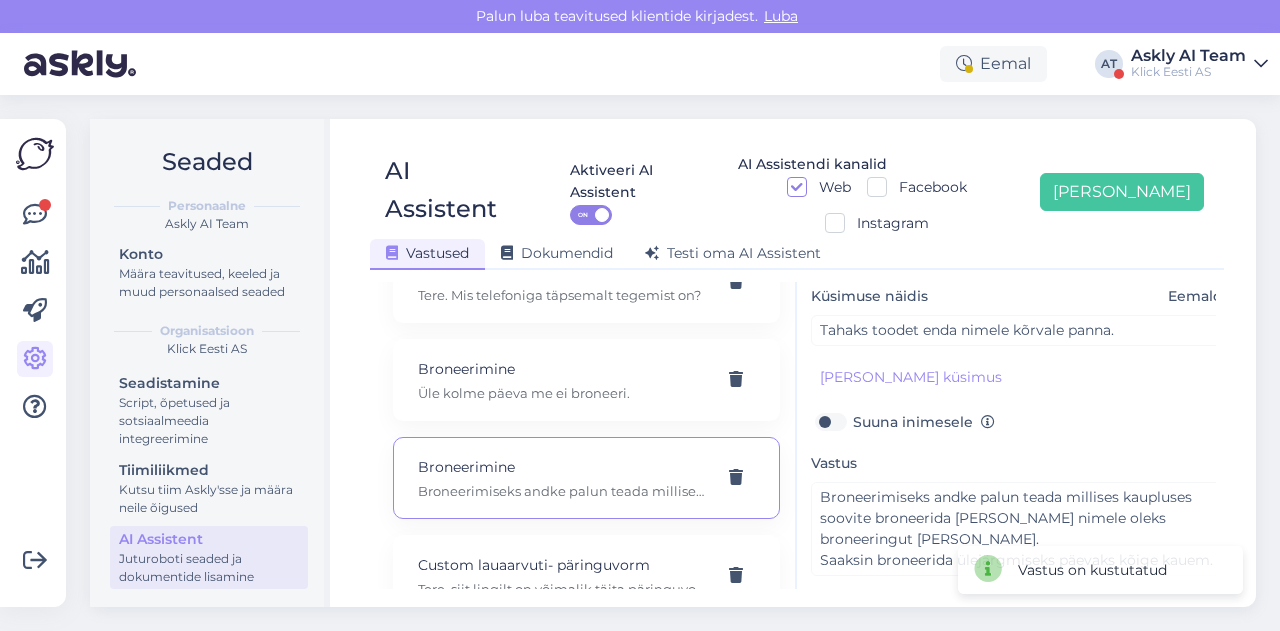 click on "Suuna inimesele" at bounding box center (924, 422) 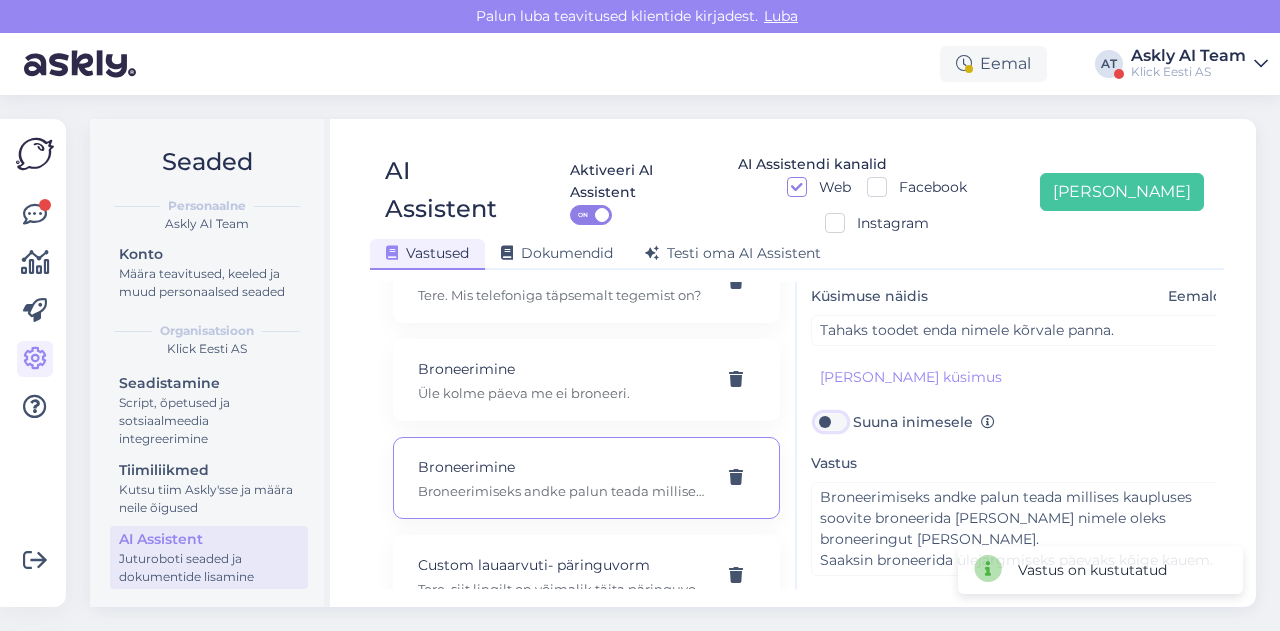 click on "Suuna inimesele" at bounding box center (830, 422) 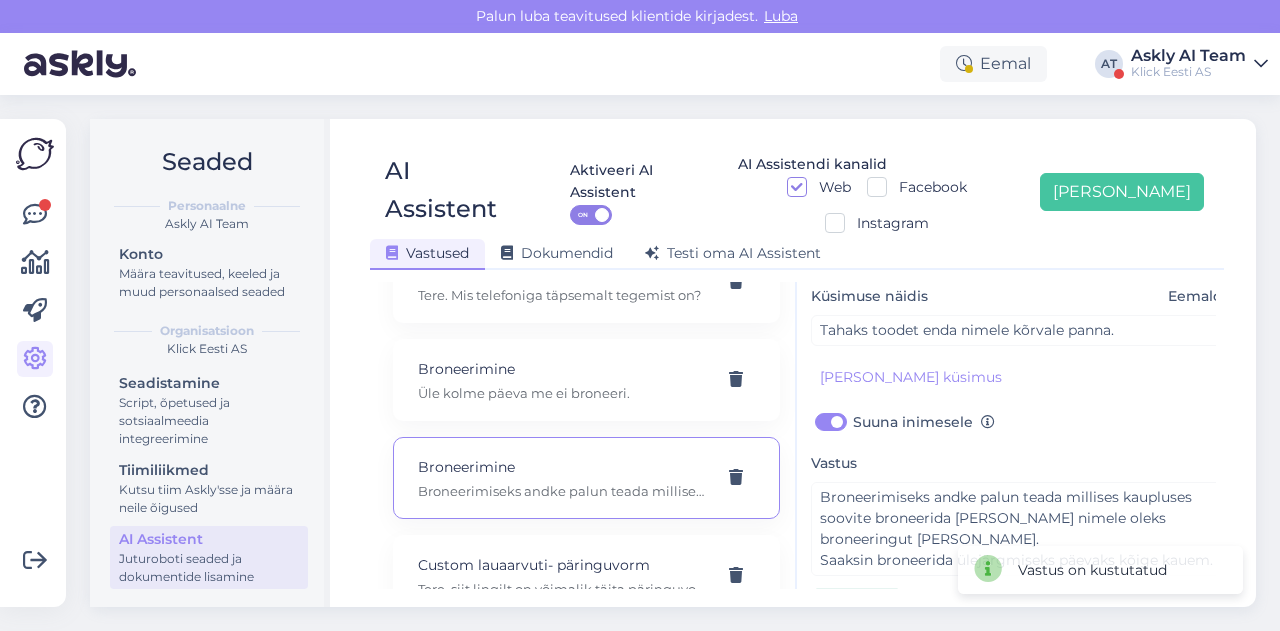 click on "Salvesta" at bounding box center [857, 611] 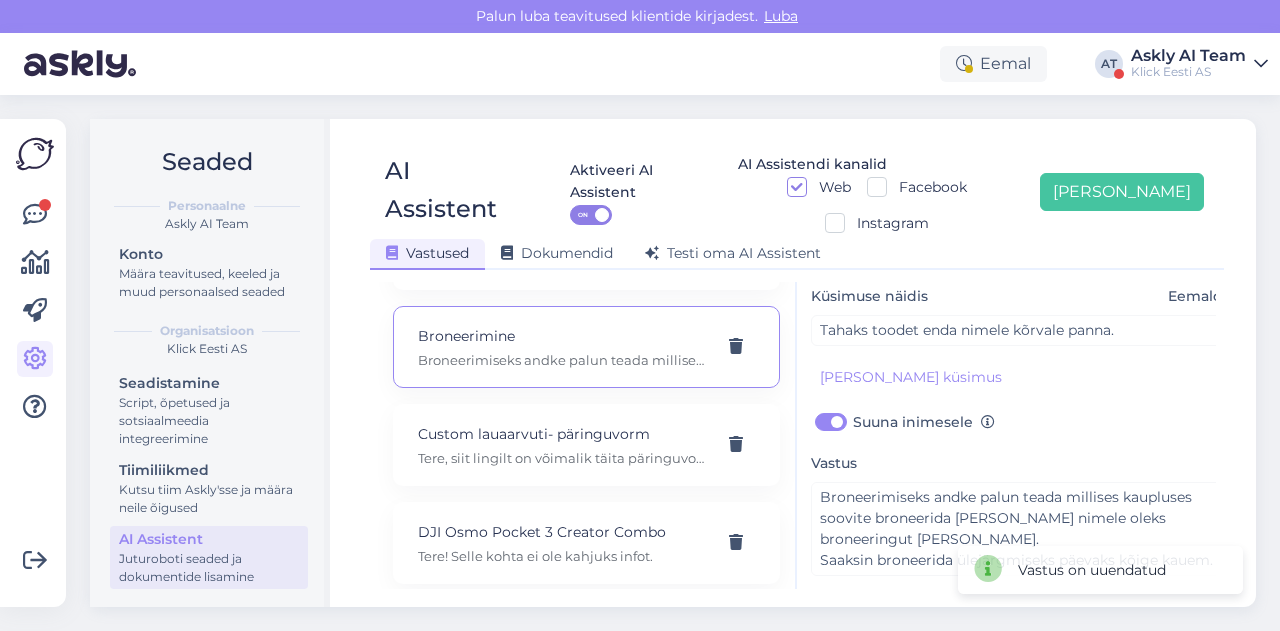 scroll, scrollTop: 10011, scrollLeft: 0, axis: vertical 